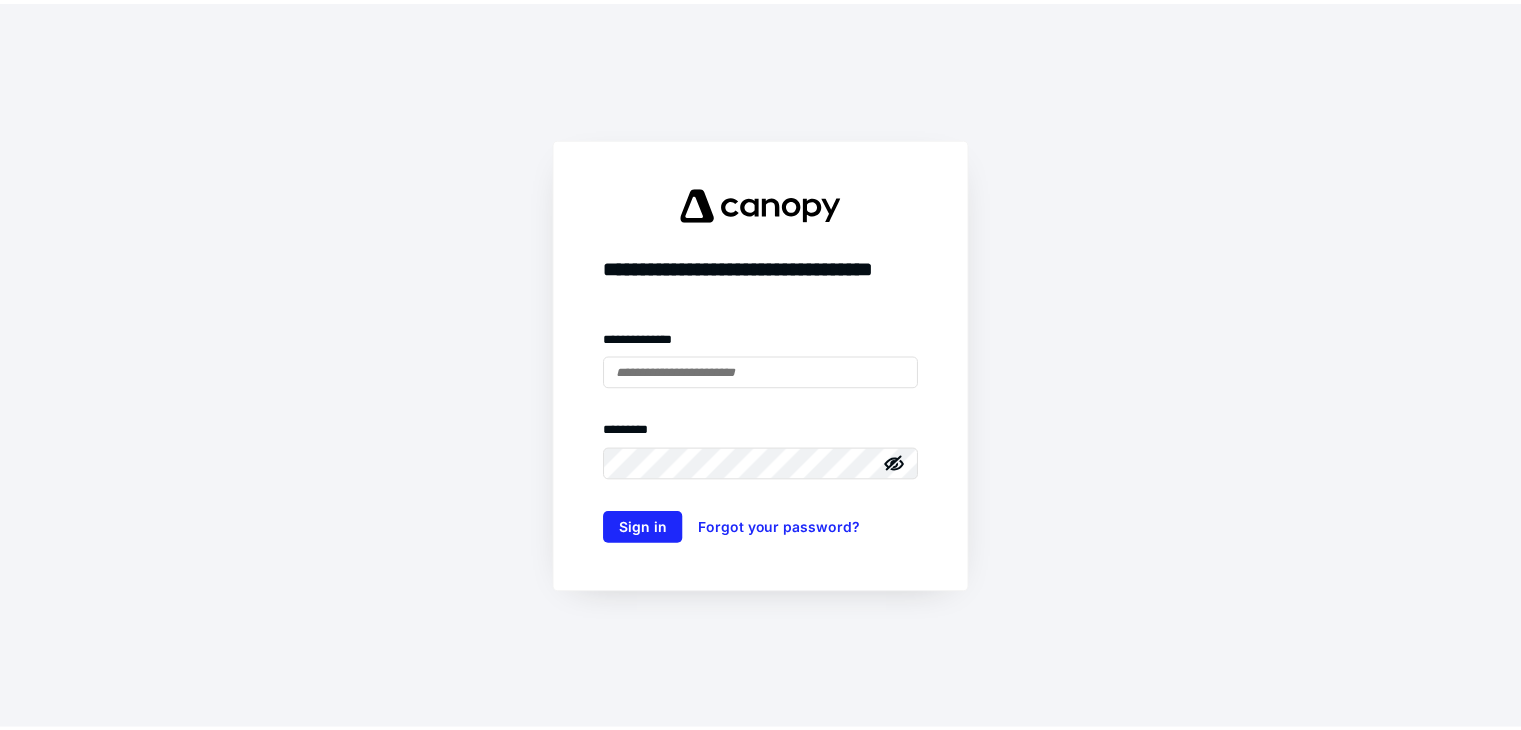 scroll, scrollTop: 0, scrollLeft: 0, axis: both 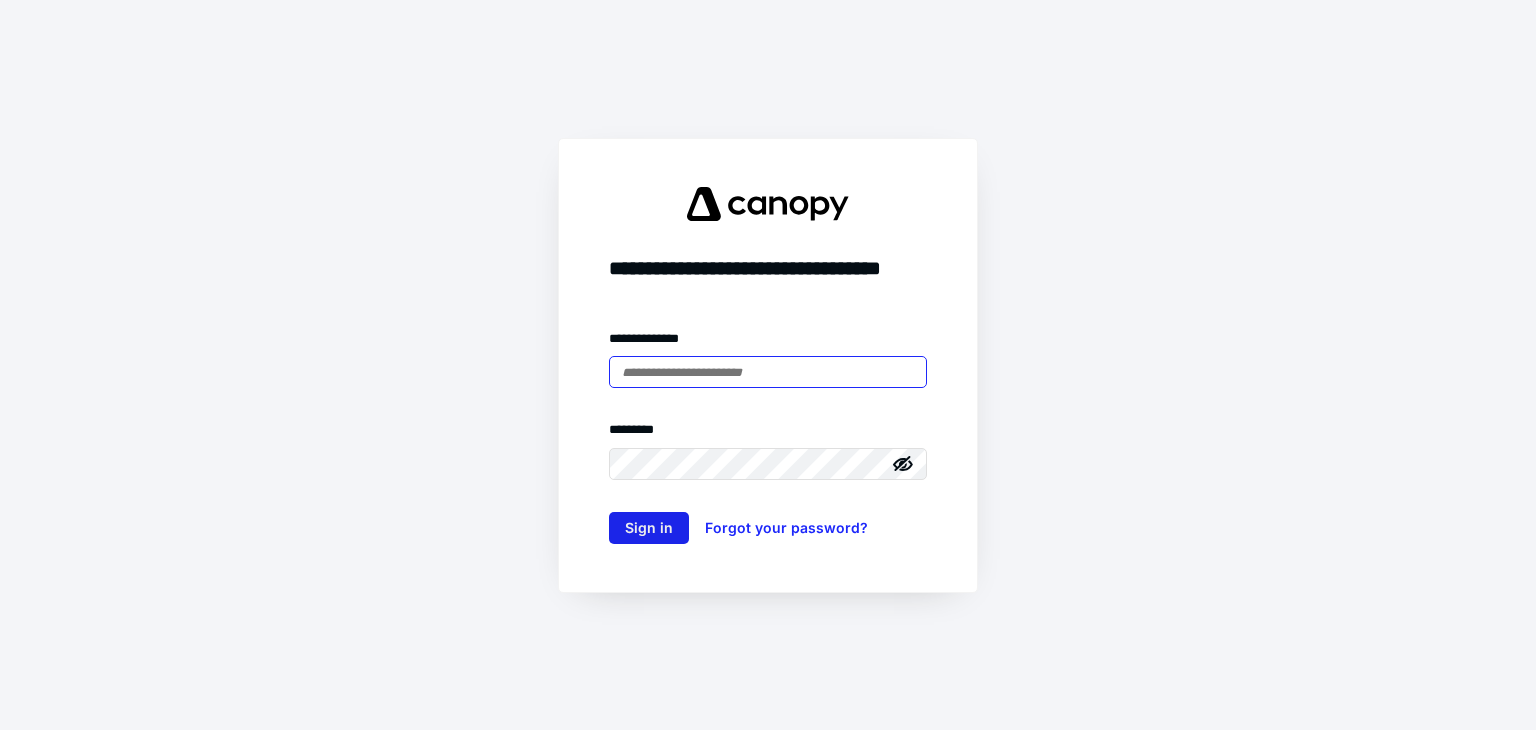 type on "**********" 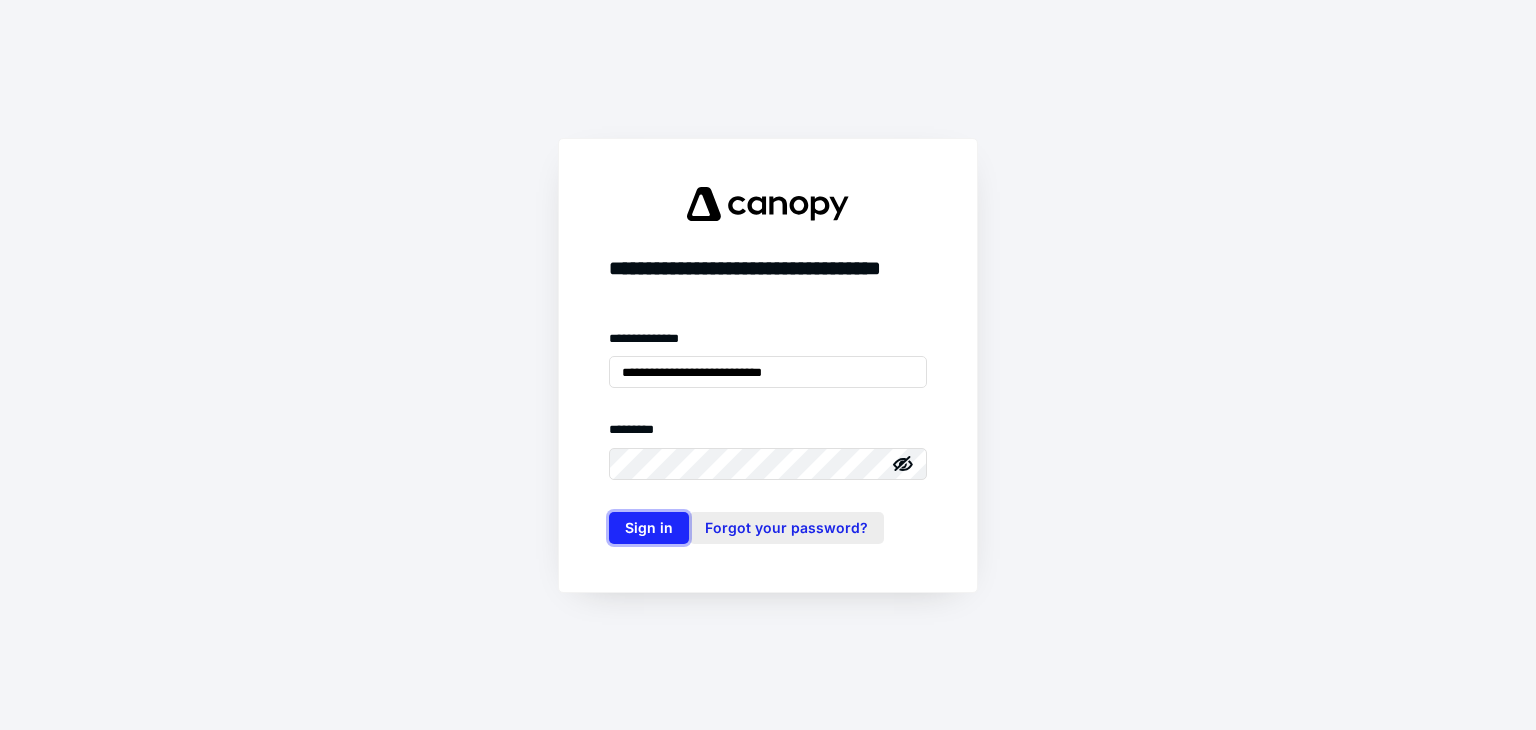 drag, startPoint x: 644, startPoint y: 522, endPoint x: 804, endPoint y: 538, distance: 160.798 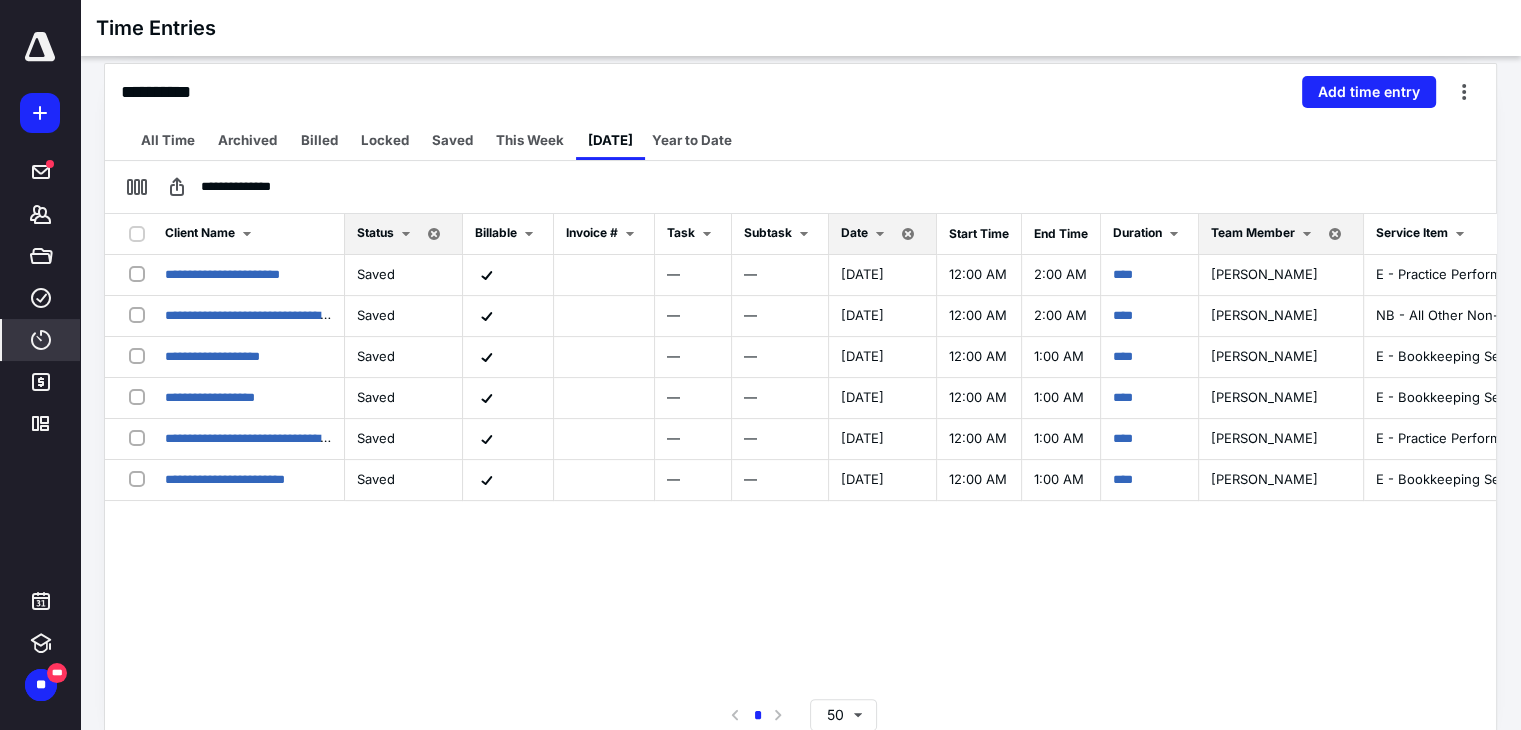 scroll, scrollTop: 443, scrollLeft: 0, axis: vertical 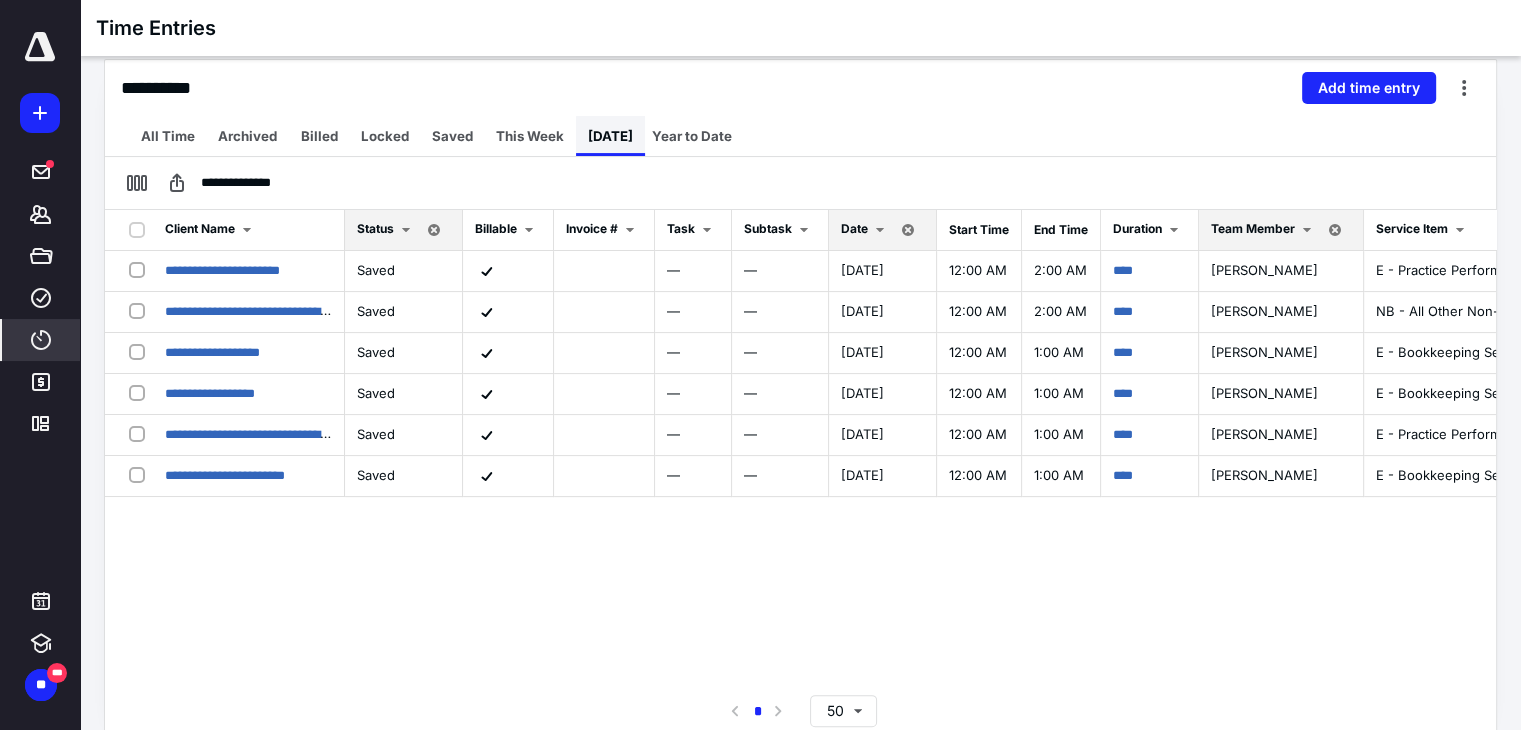 click on "[DATE]" at bounding box center [610, 136] 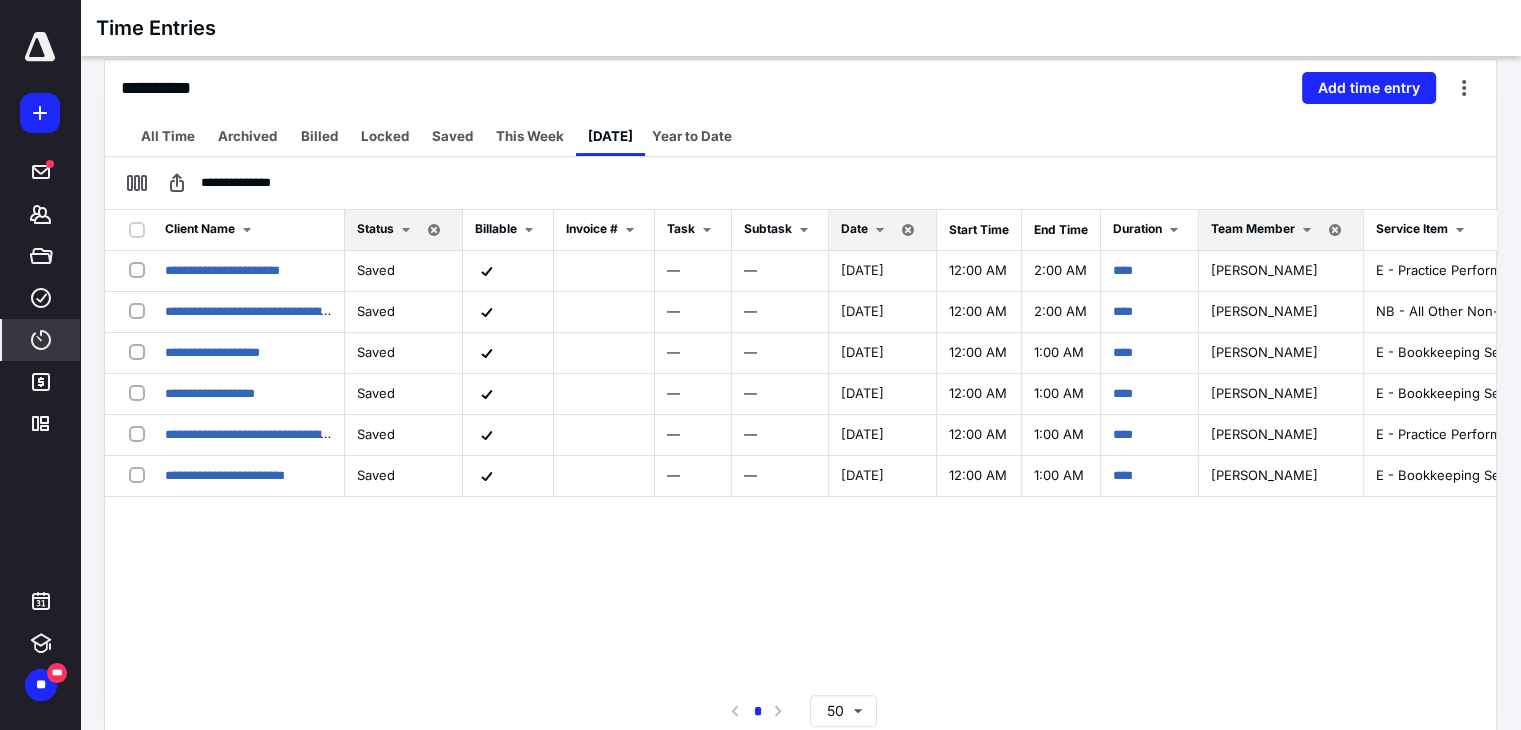 click on "Date" at bounding box center (854, 228) 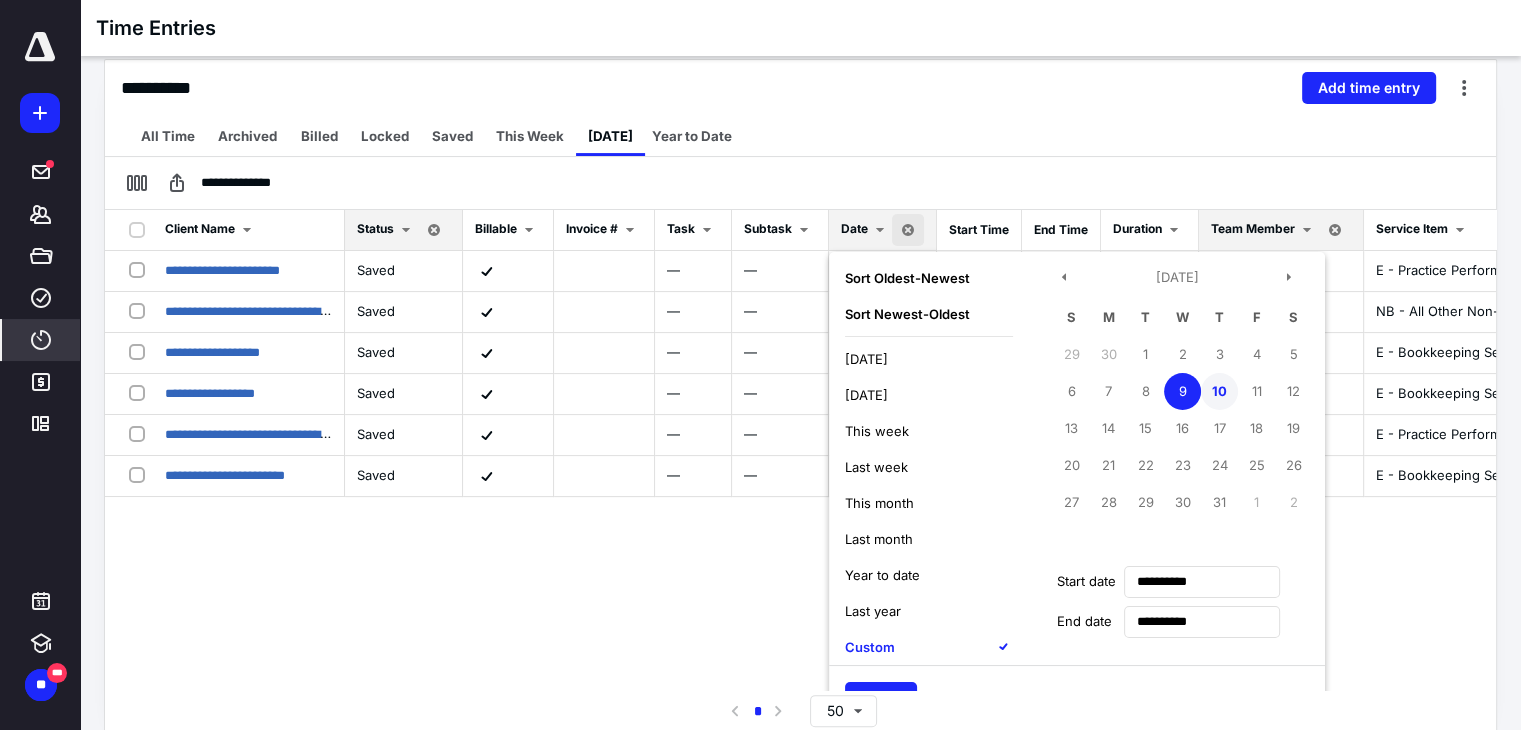 click on "10" at bounding box center (1219, 391) 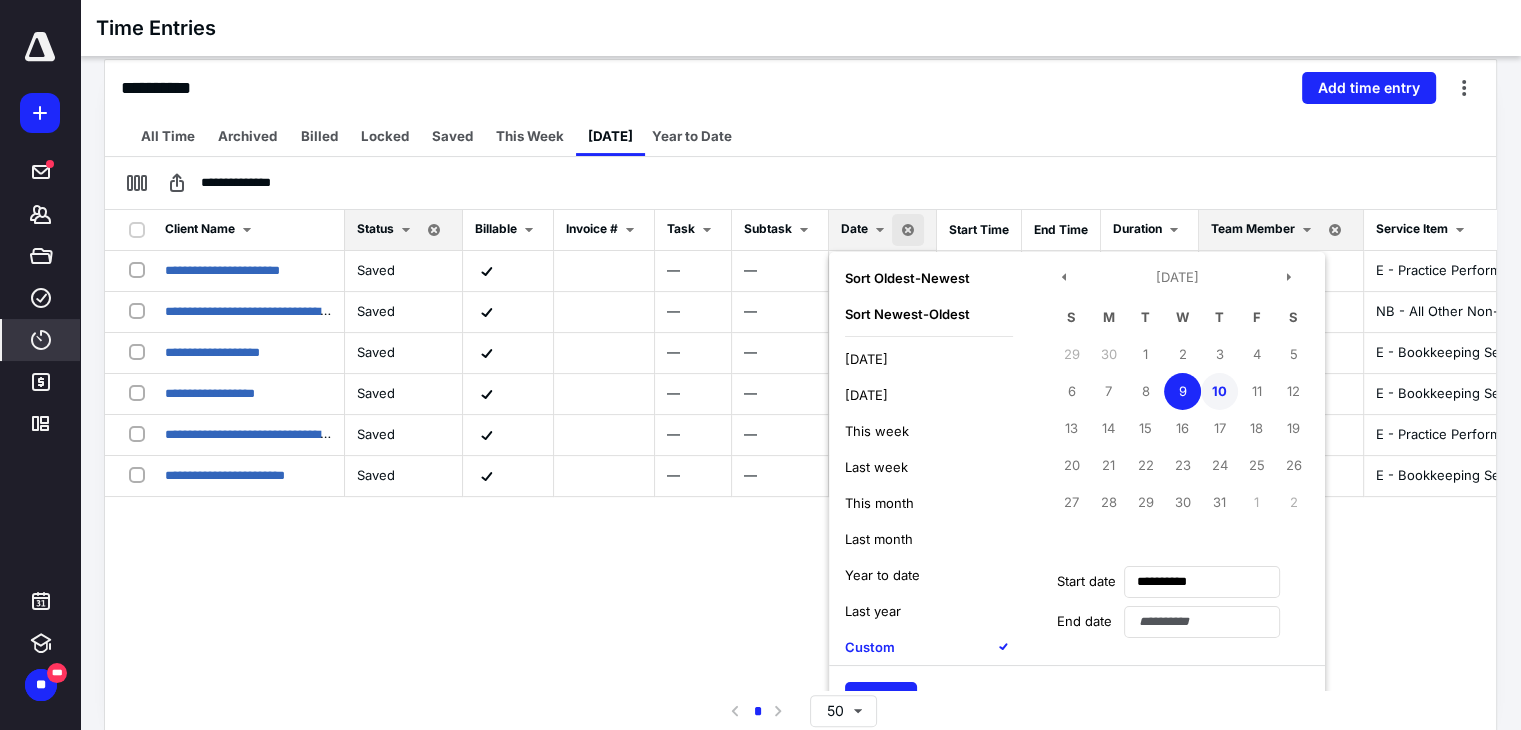 click on "10" at bounding box center [1219, 391] 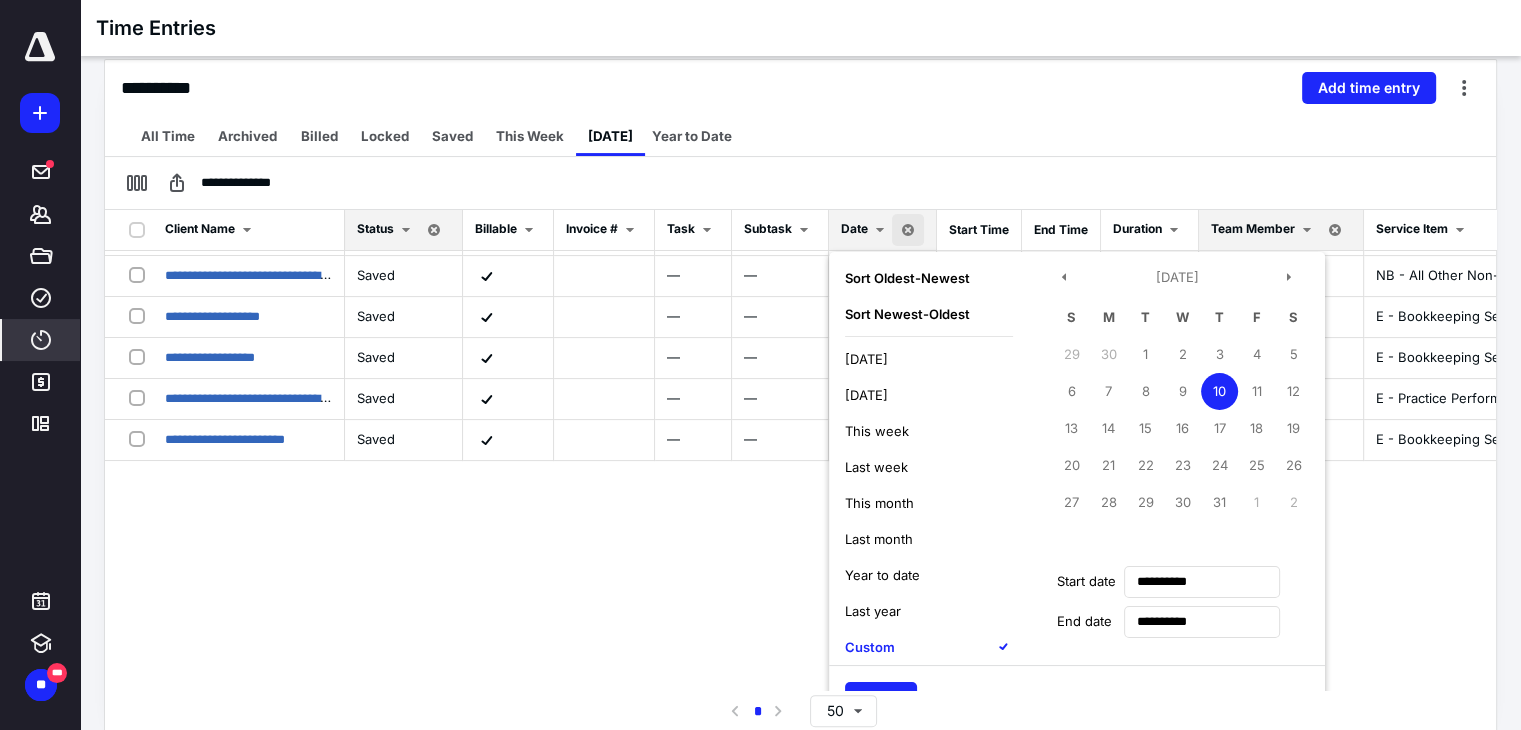 scroll, scrollTop: 55, scrollLeft: 0, axis: vertical 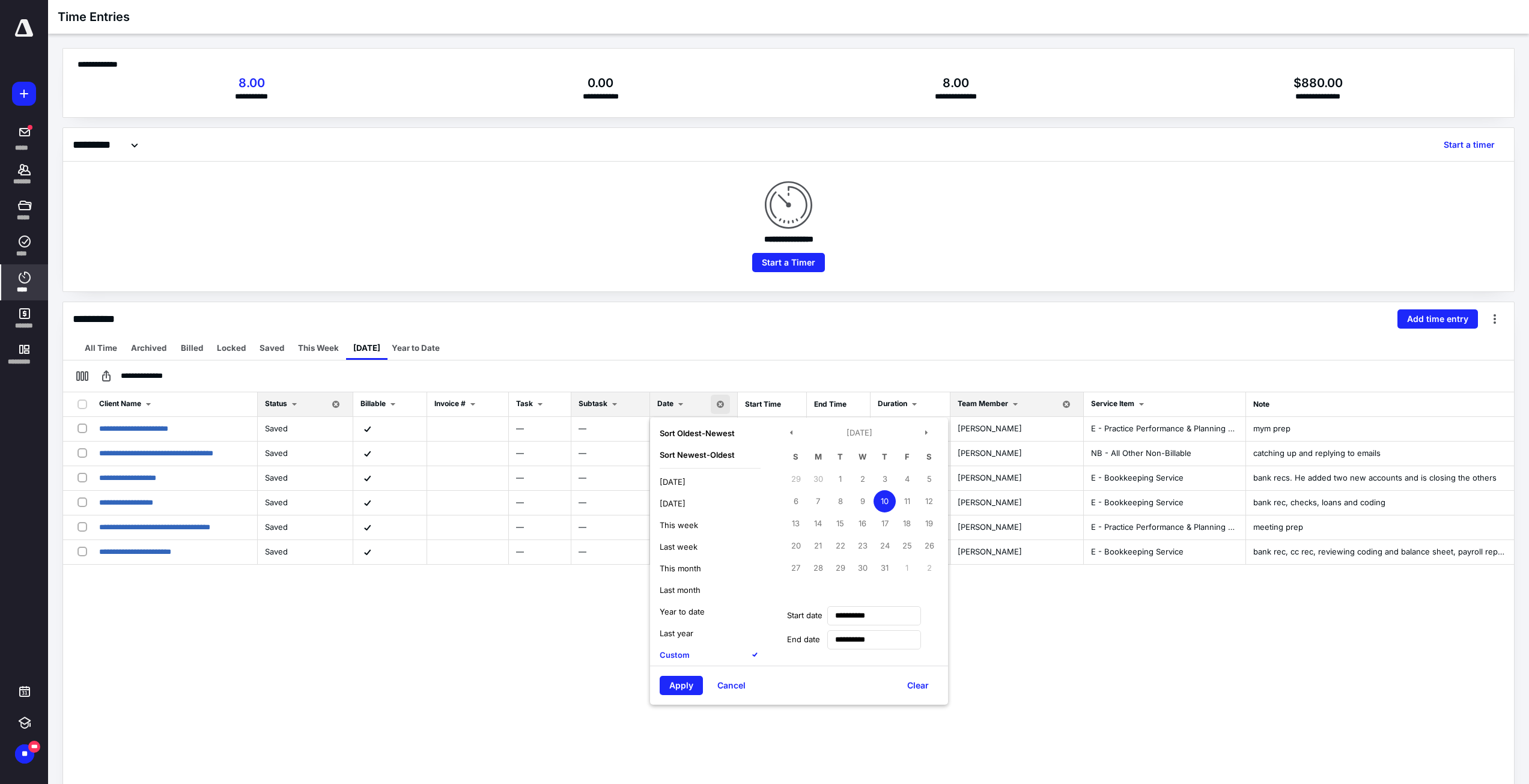 click on "Apply" at bounding box center (681, 685) 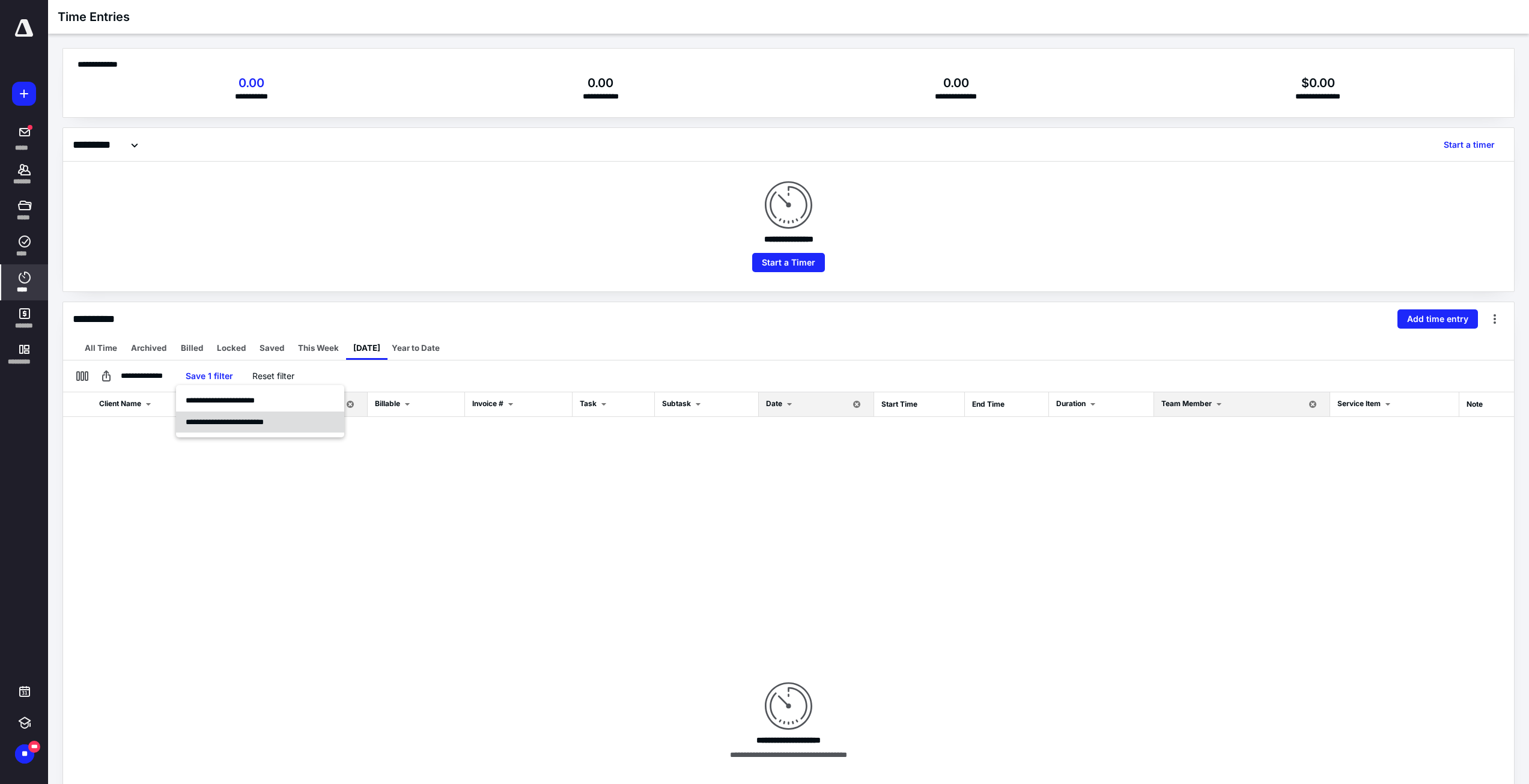 click on "**********" at bounding box center [225, 422] 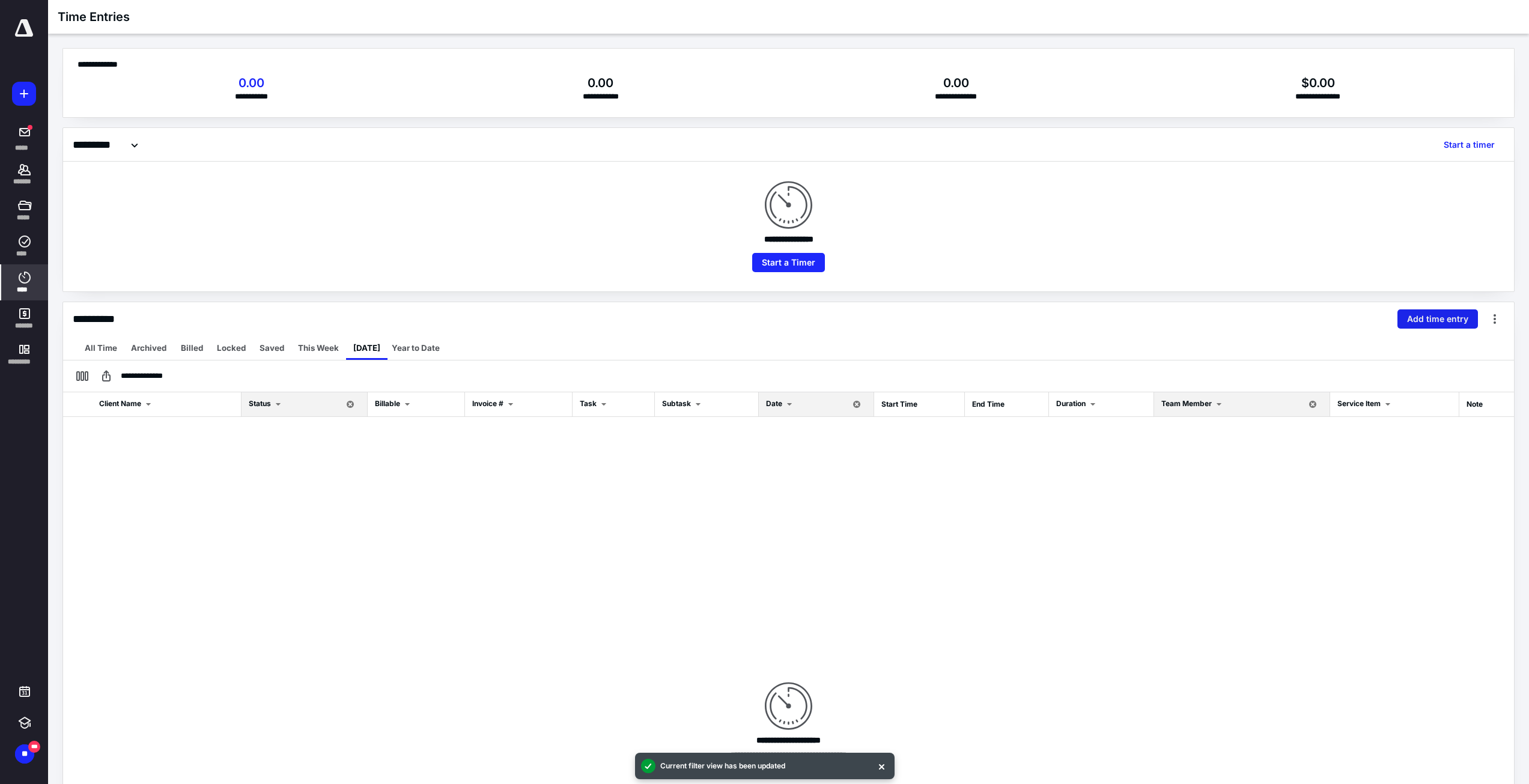 click on "Add time entry" at bounding box center (1438, 319) 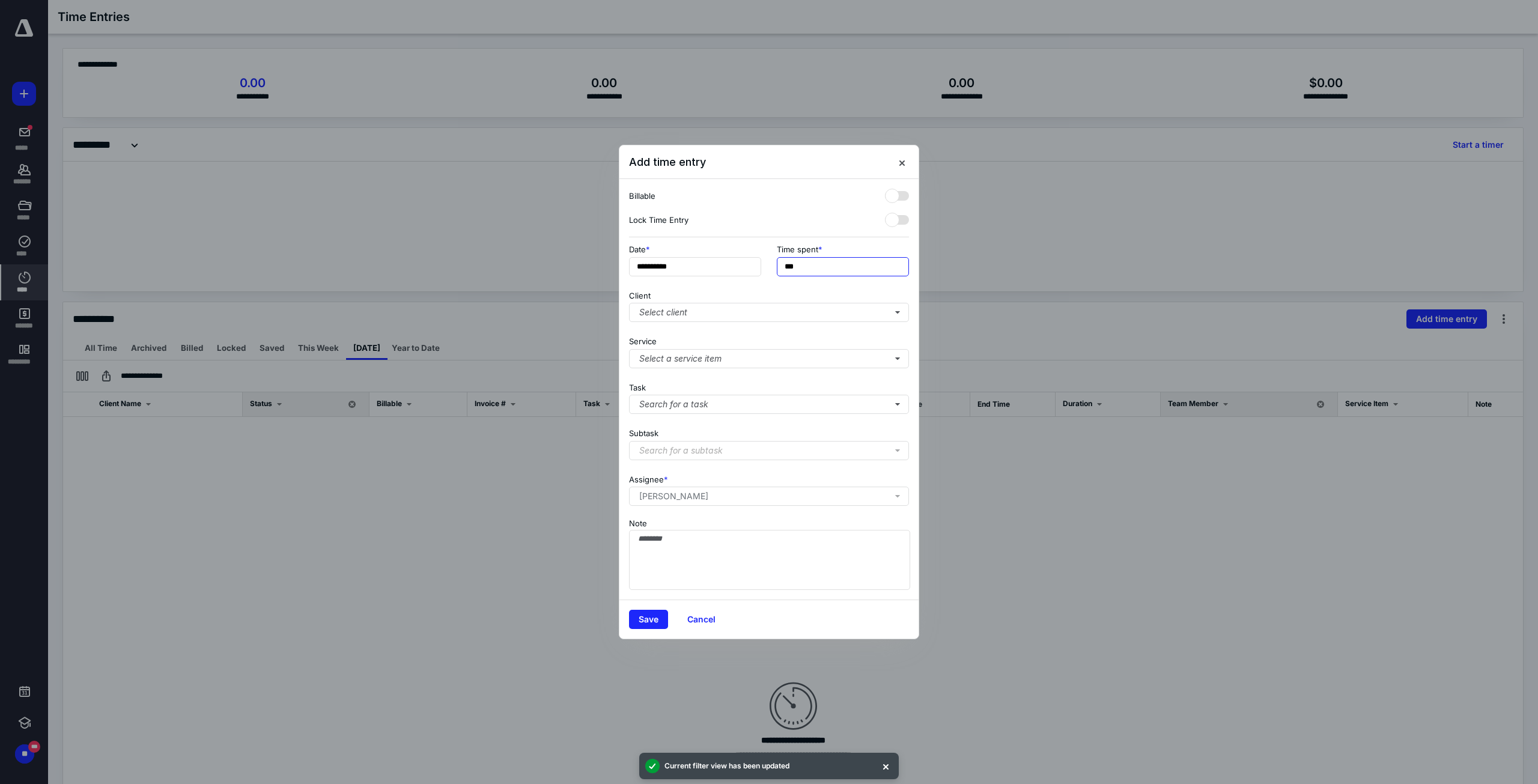 drag, startPoint x: 804, startPoint y: 273, endPoint x: 776, endPoint y: 273, distance: 28 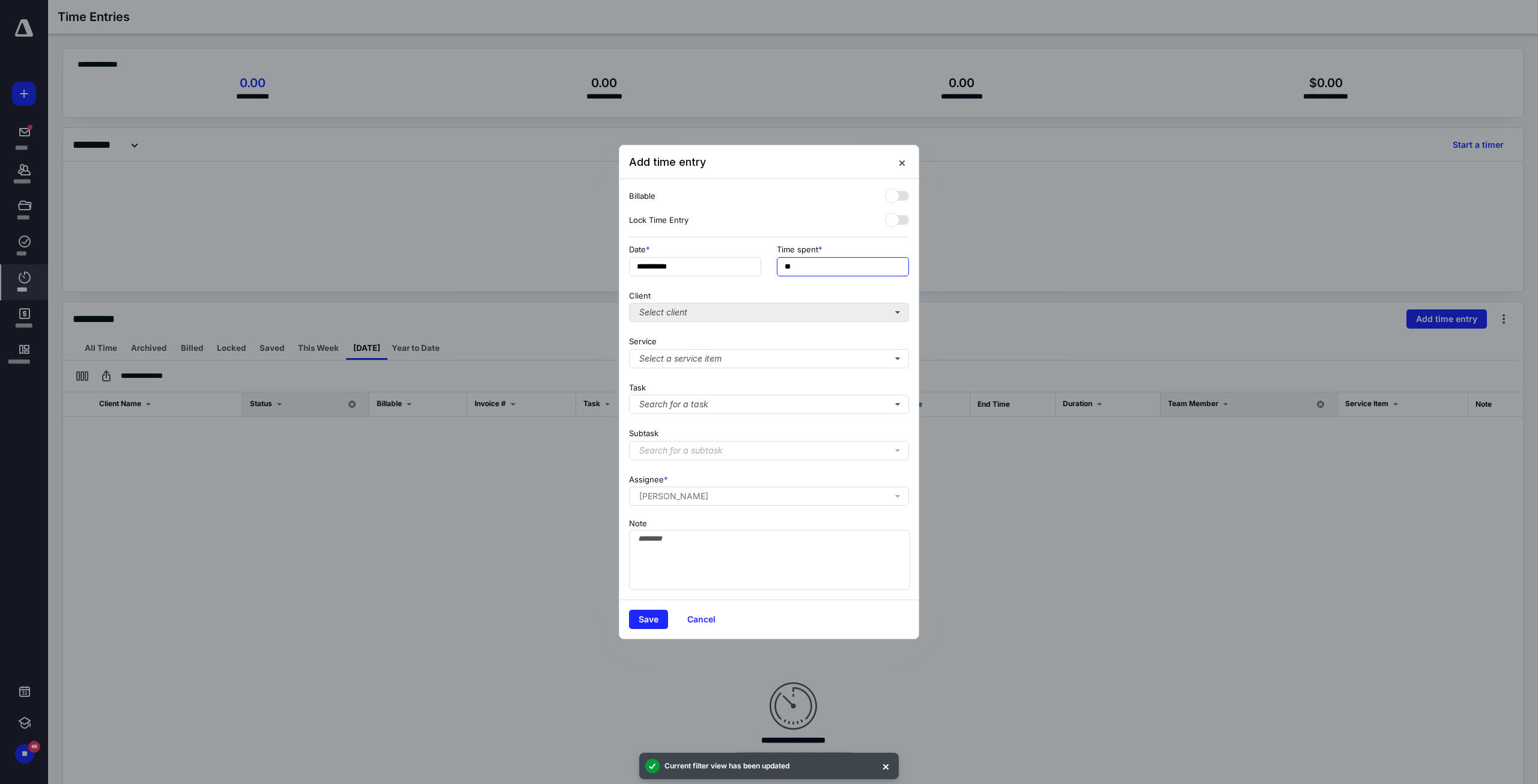 type on "**" 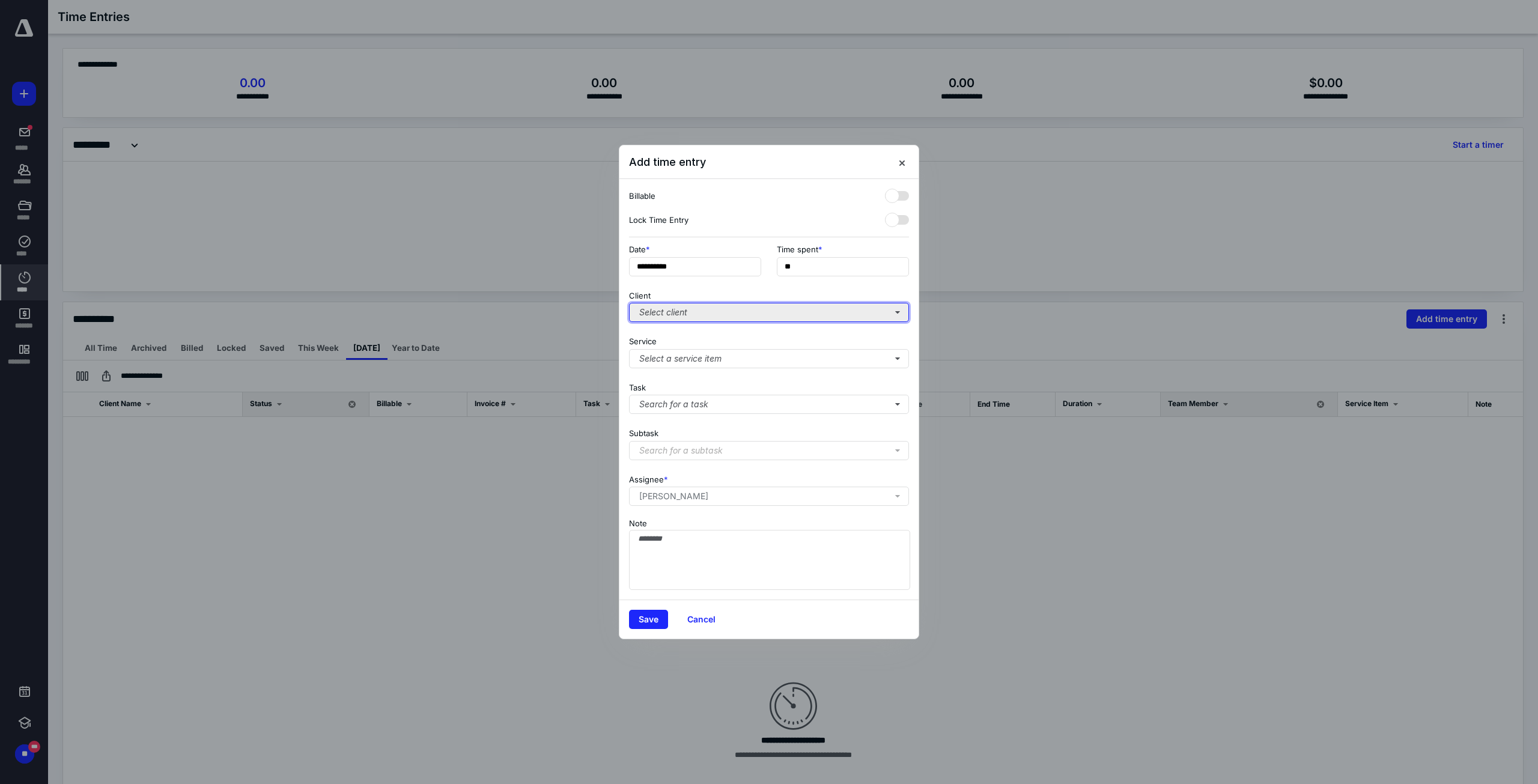 click on "Select client" at bounding box center [769, 312] 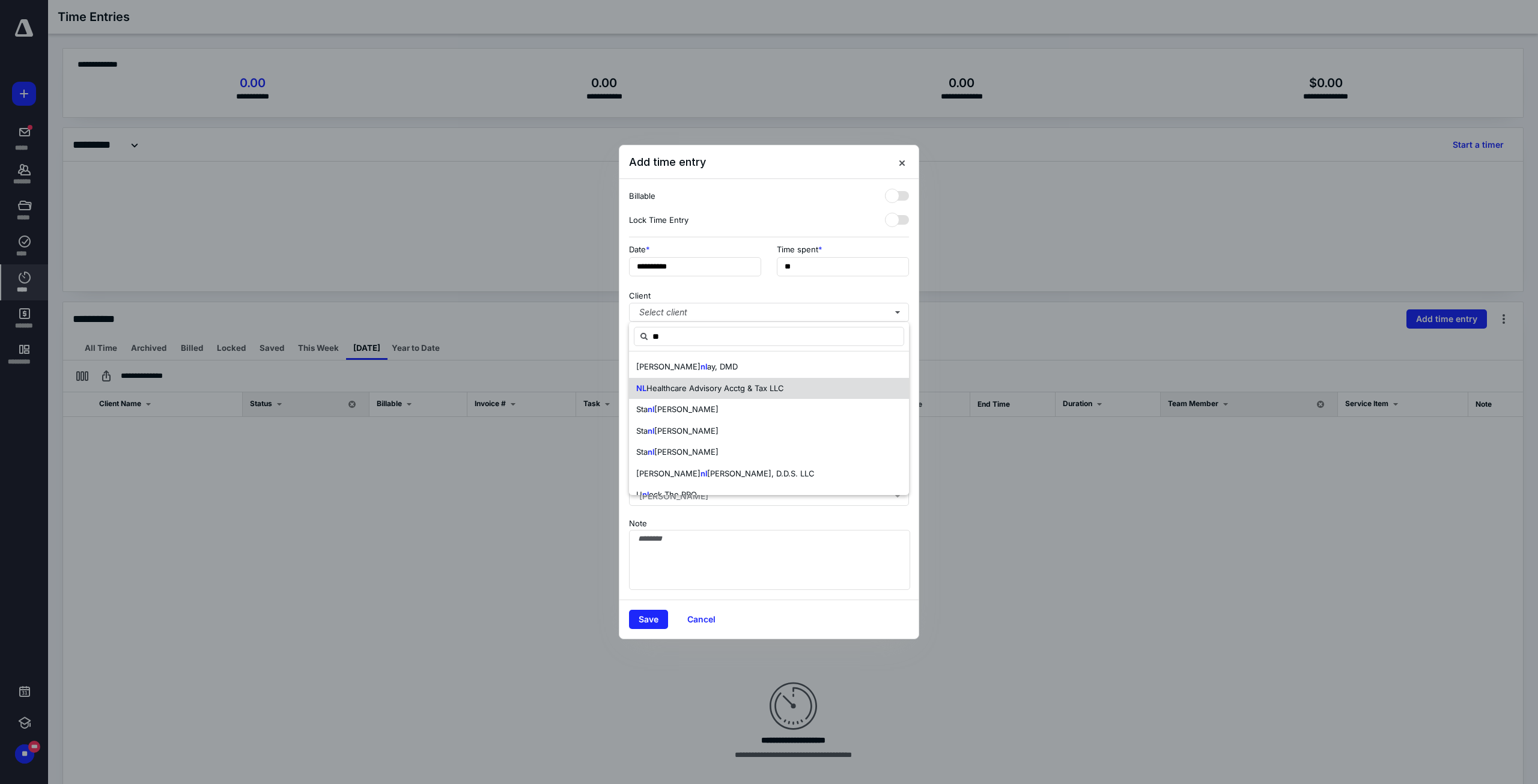 click on "Healthcare Advisory Acctg & Tax LLC" at bounding box center [715, 388] 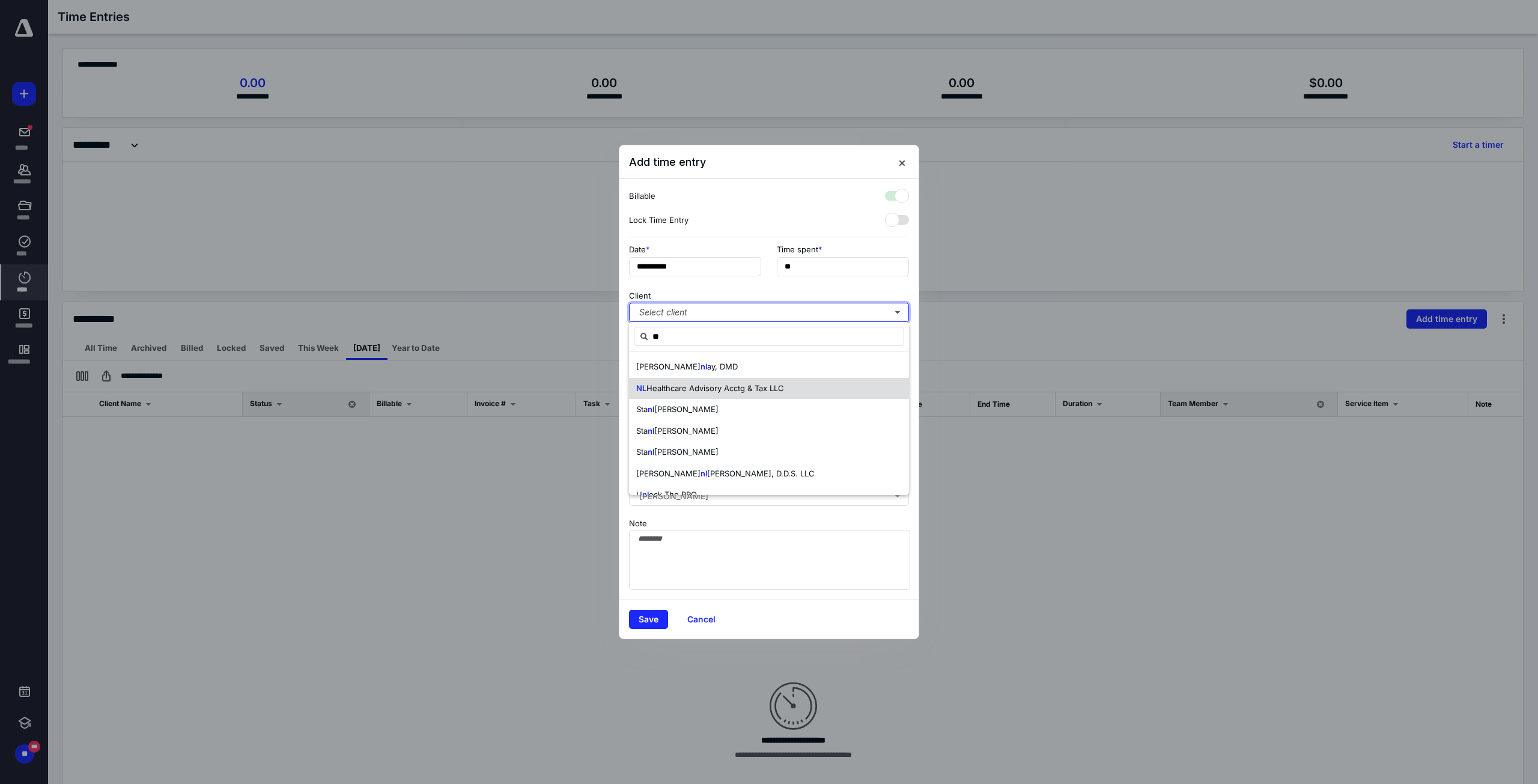 checkbox on "true" 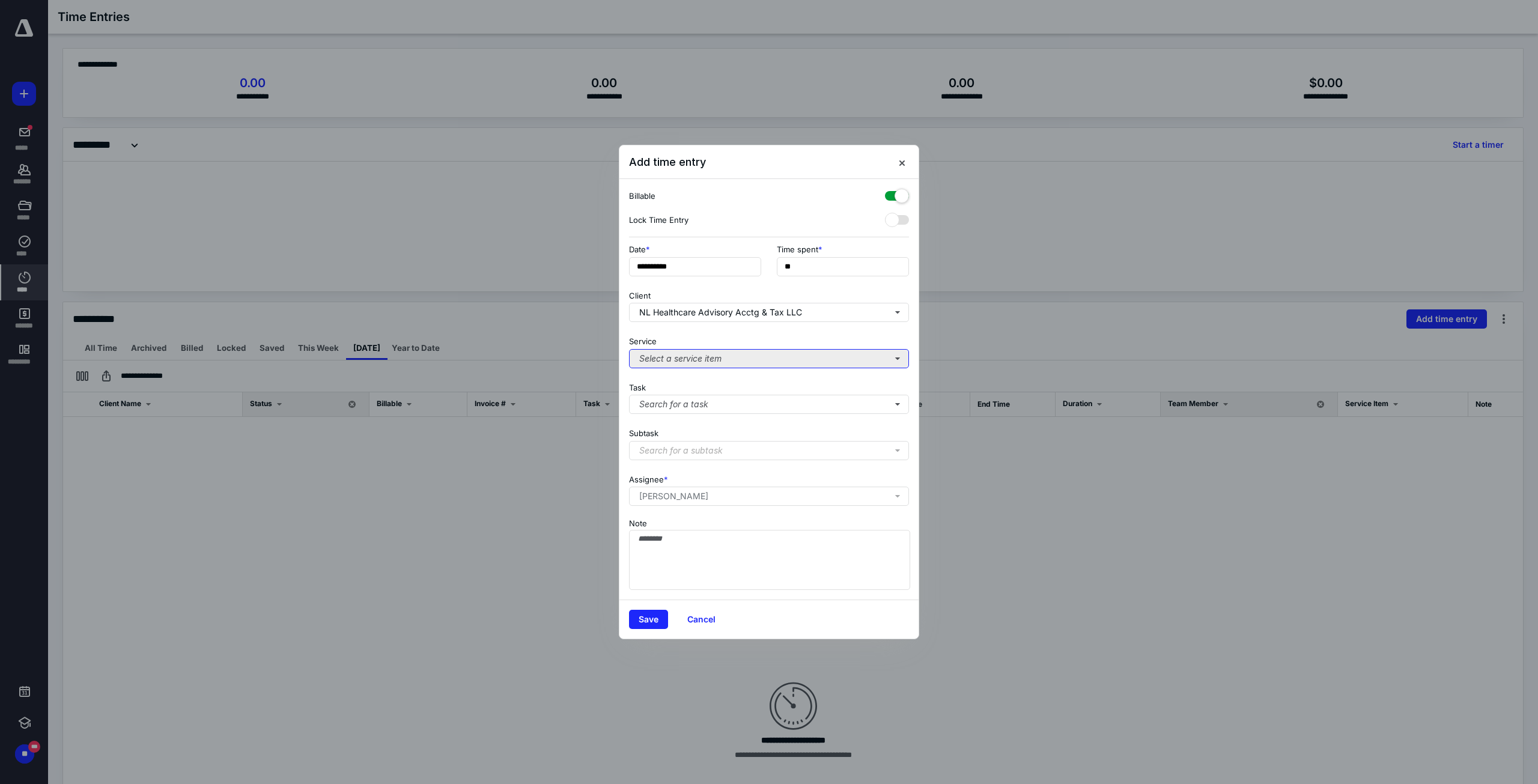click on "Select a service item" at bounding box center (769, 359) 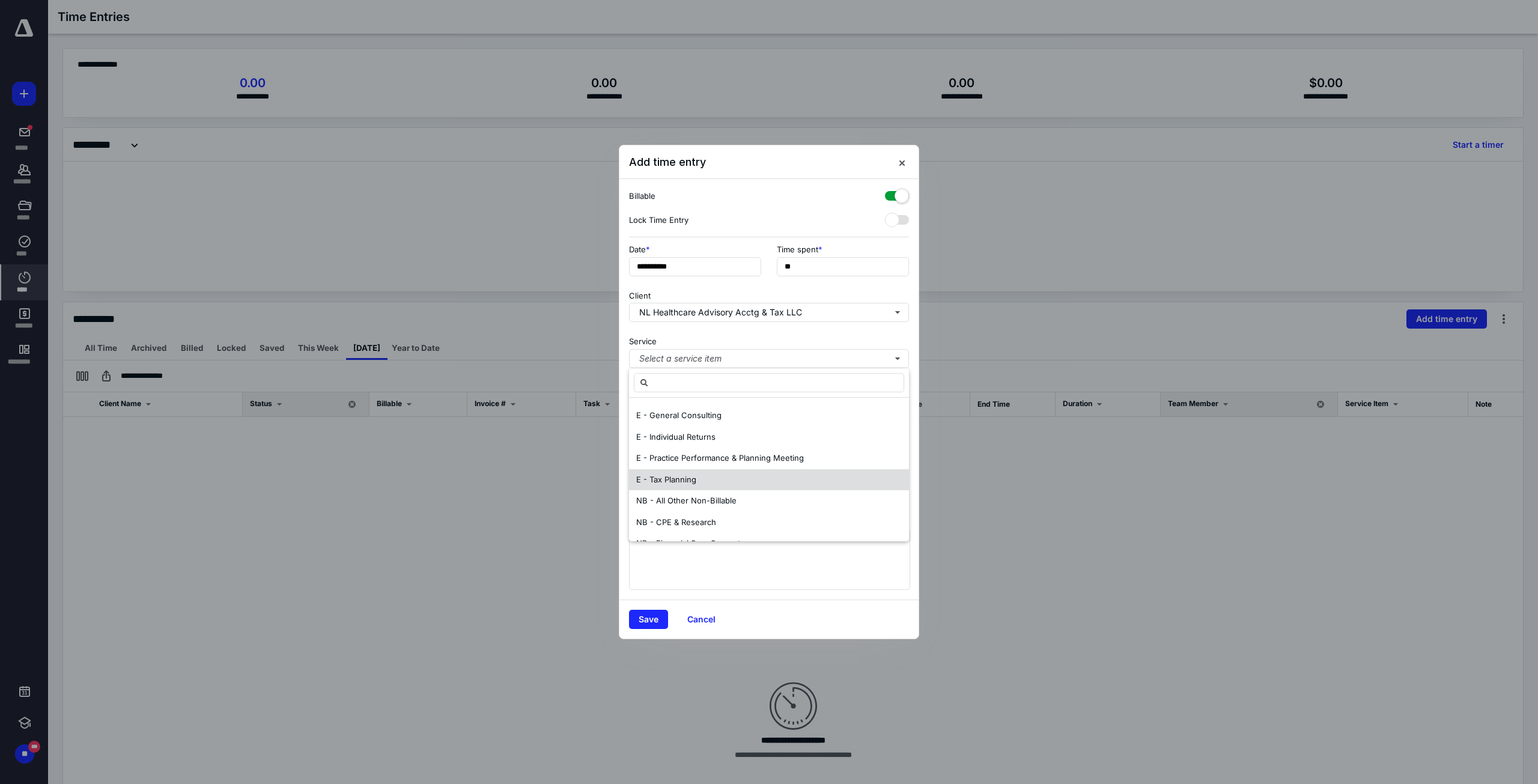 scroll, scrollTop: 60, scrollLeft: 0, axis: vertical 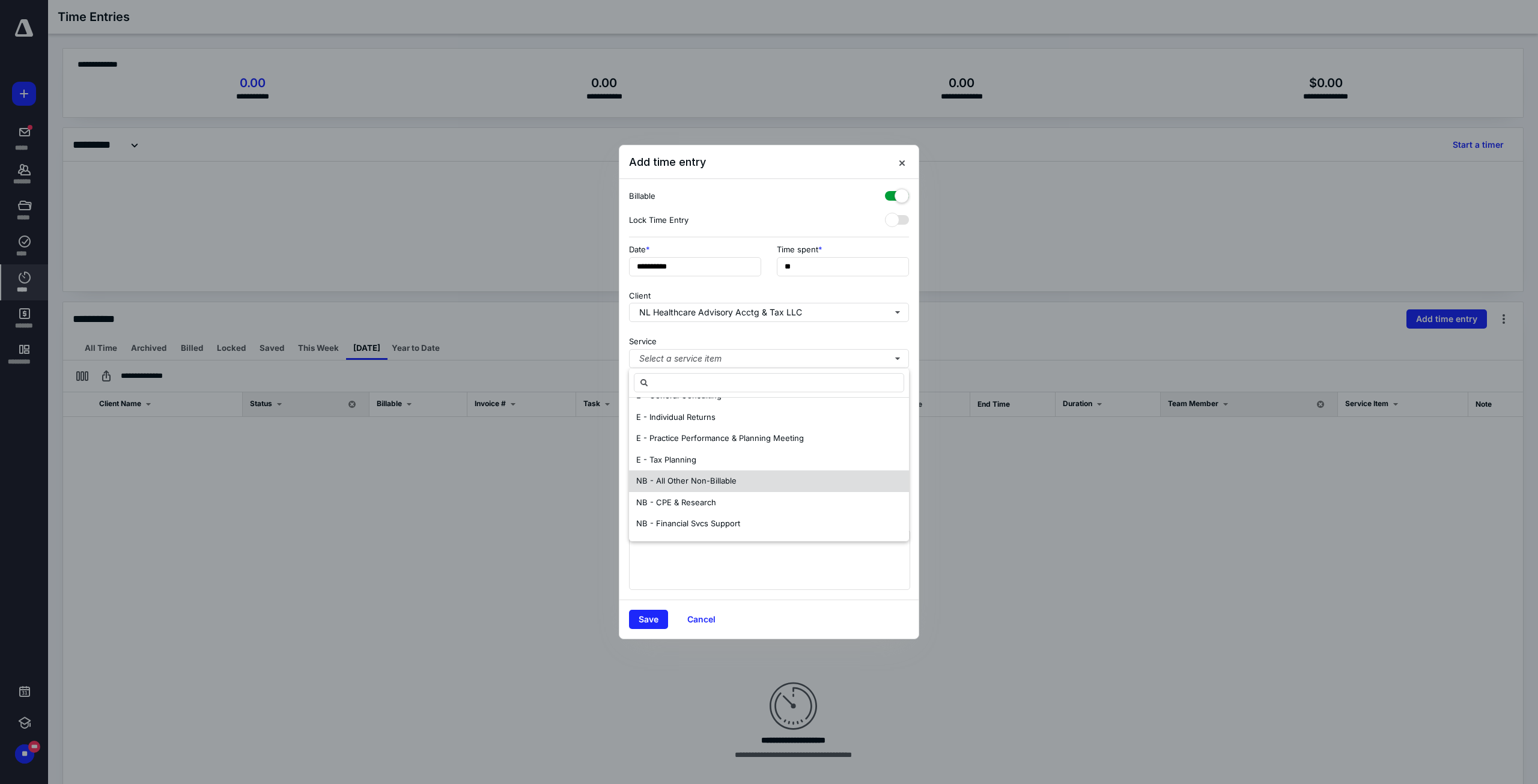 click on "NB - All Other Non-Billable" at bounding box center (769, 481) 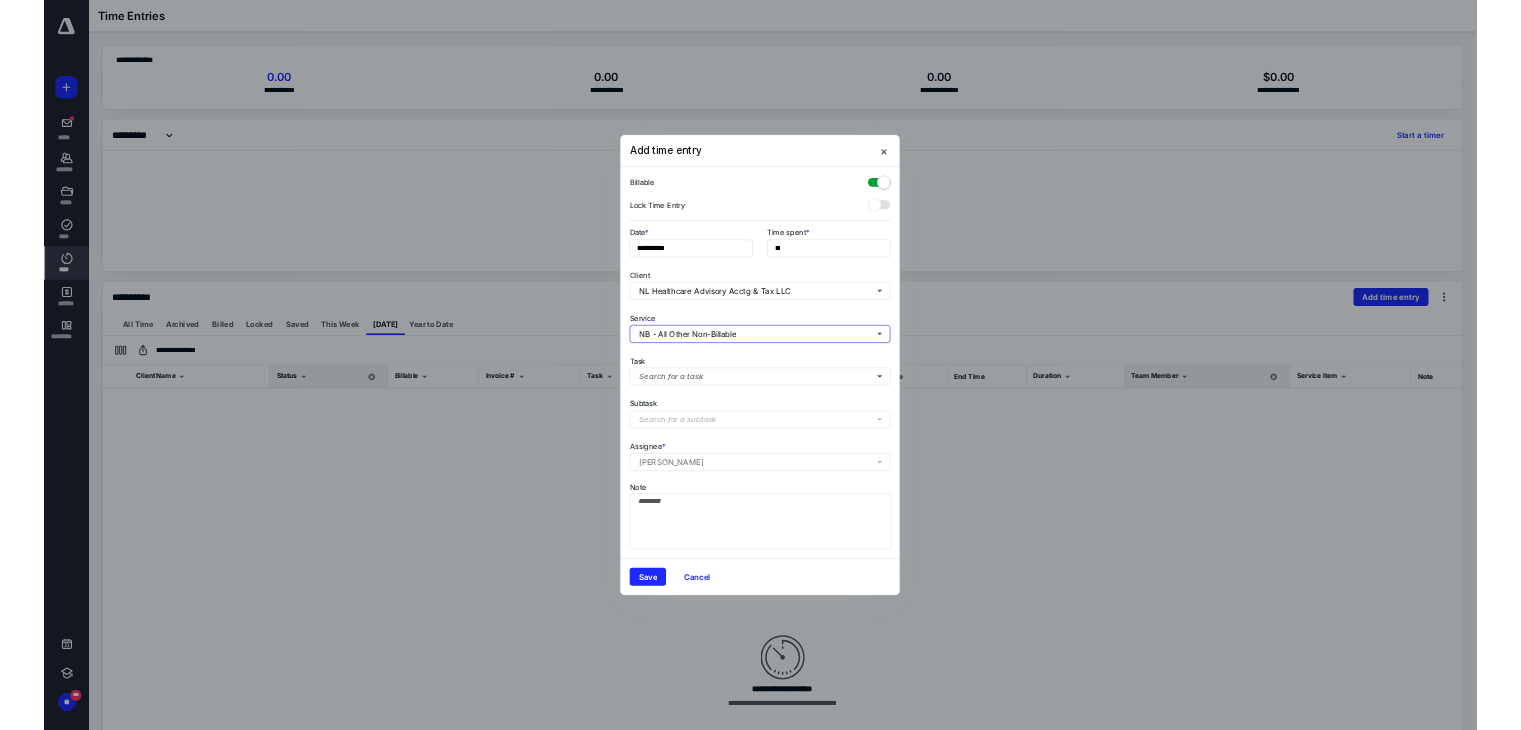 scroll, scrollTop: 0, scrollLeft: 0, axis: both 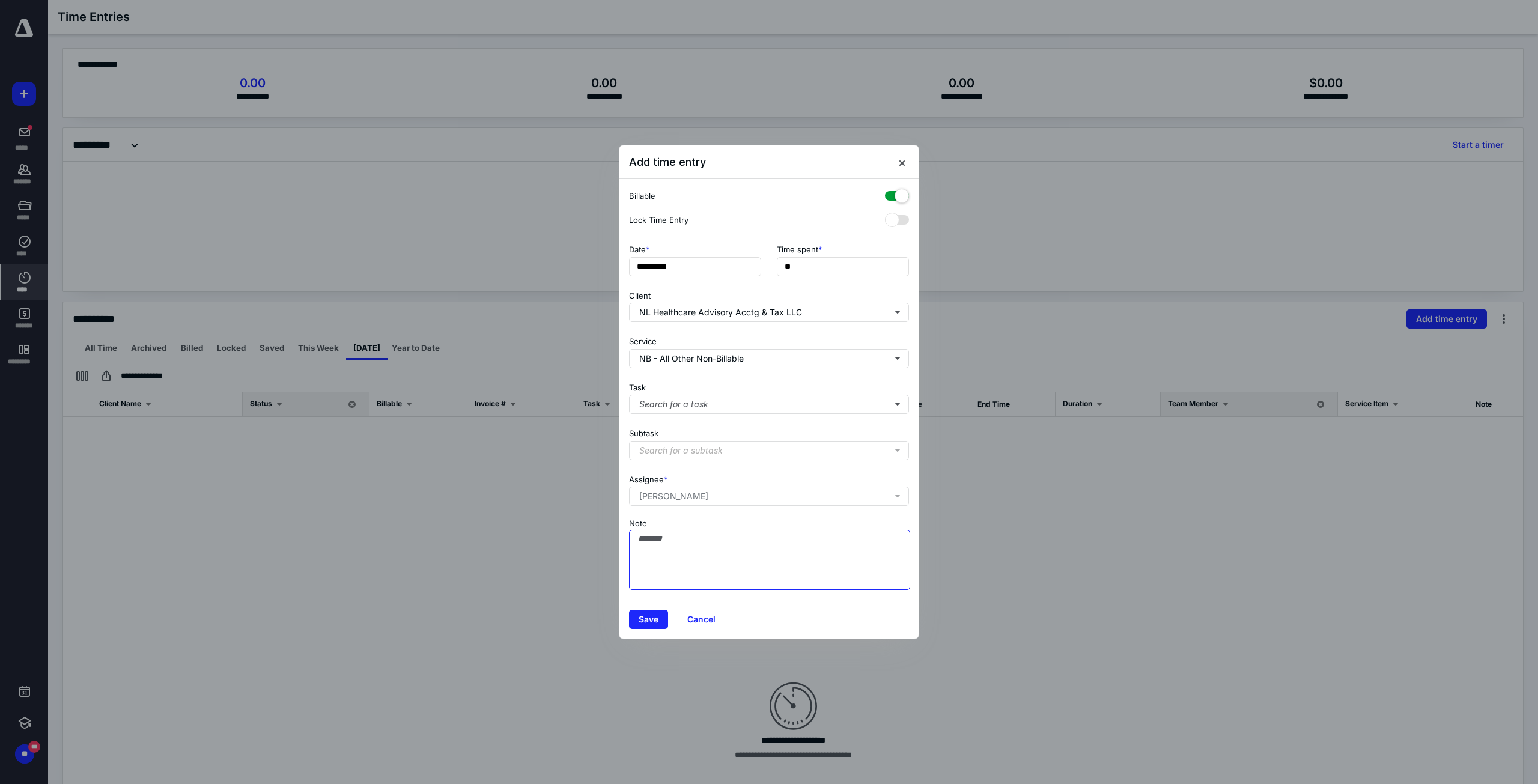 click on "Note" at bounding box center [770, 560] 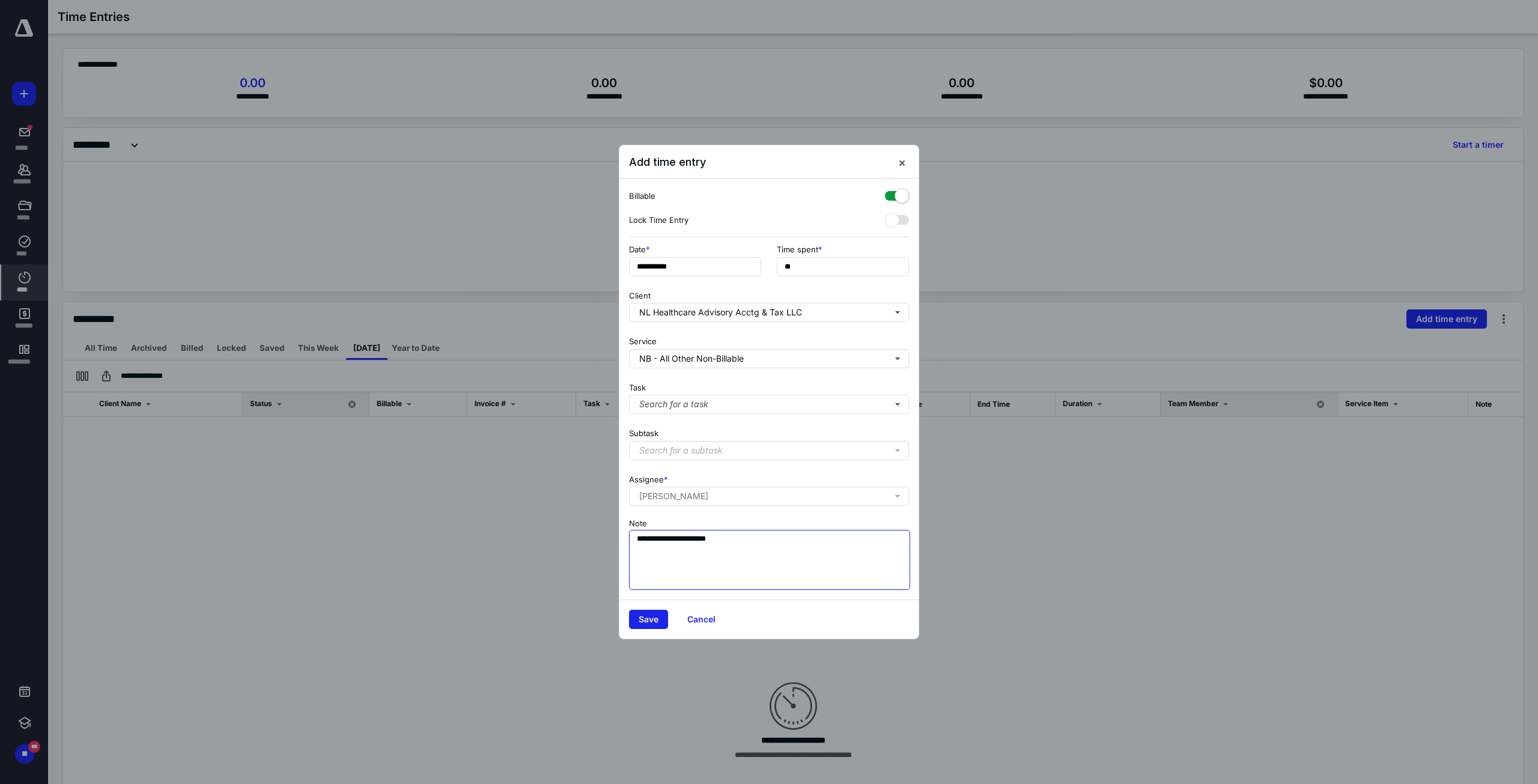 type on "**********" 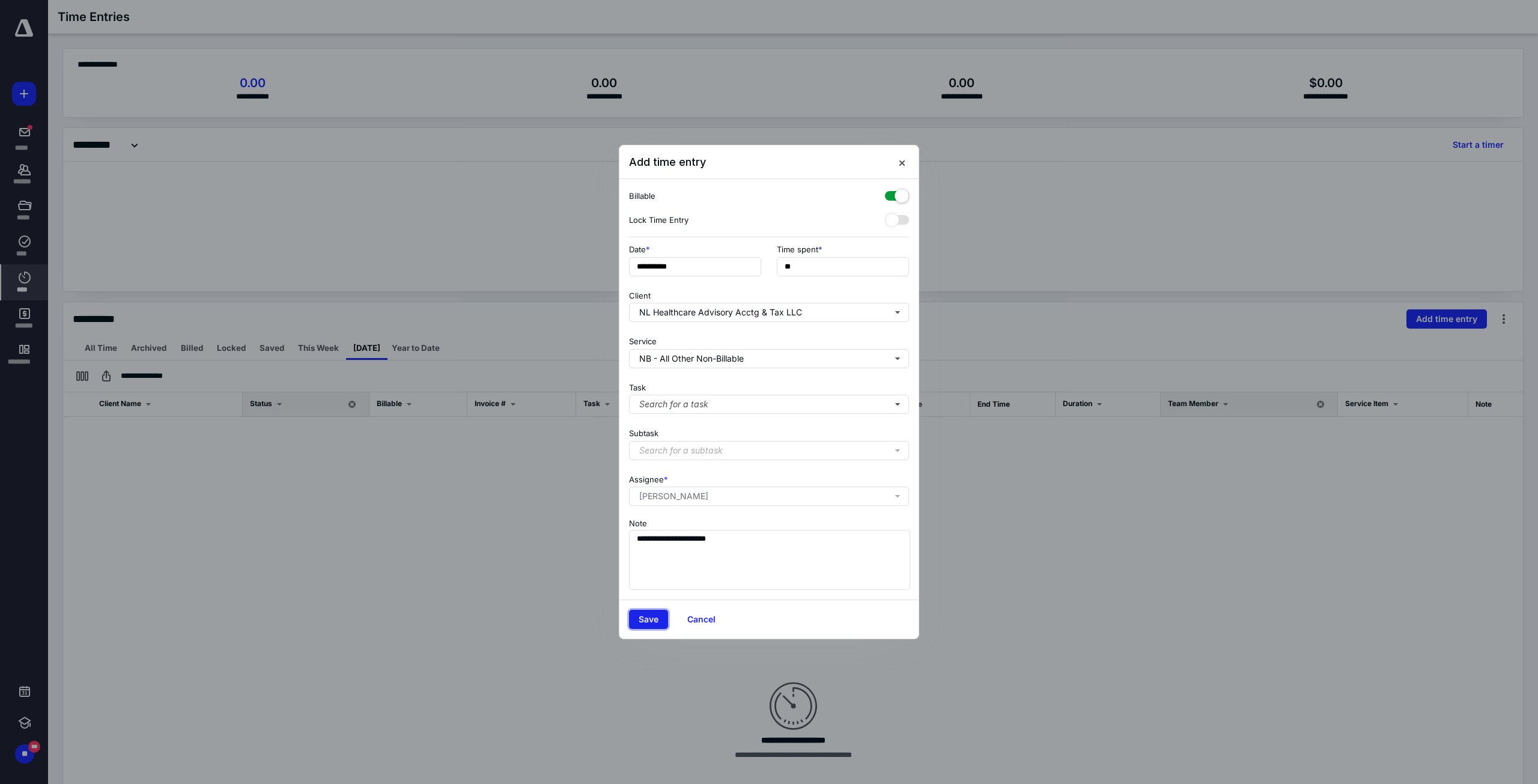 click on "Save" at bounding box center [648, 619] 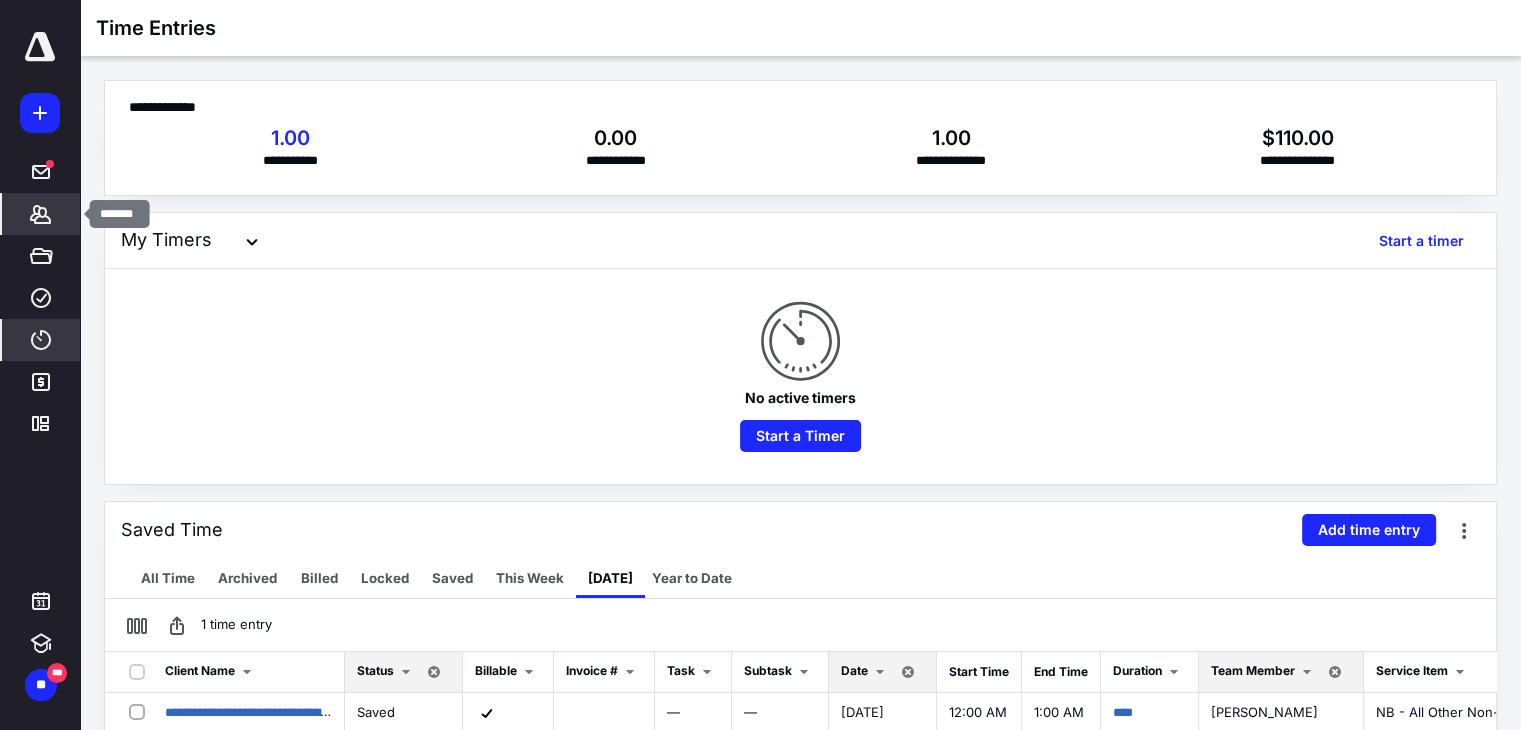 click on "*******" at bounding box center (41, 214) 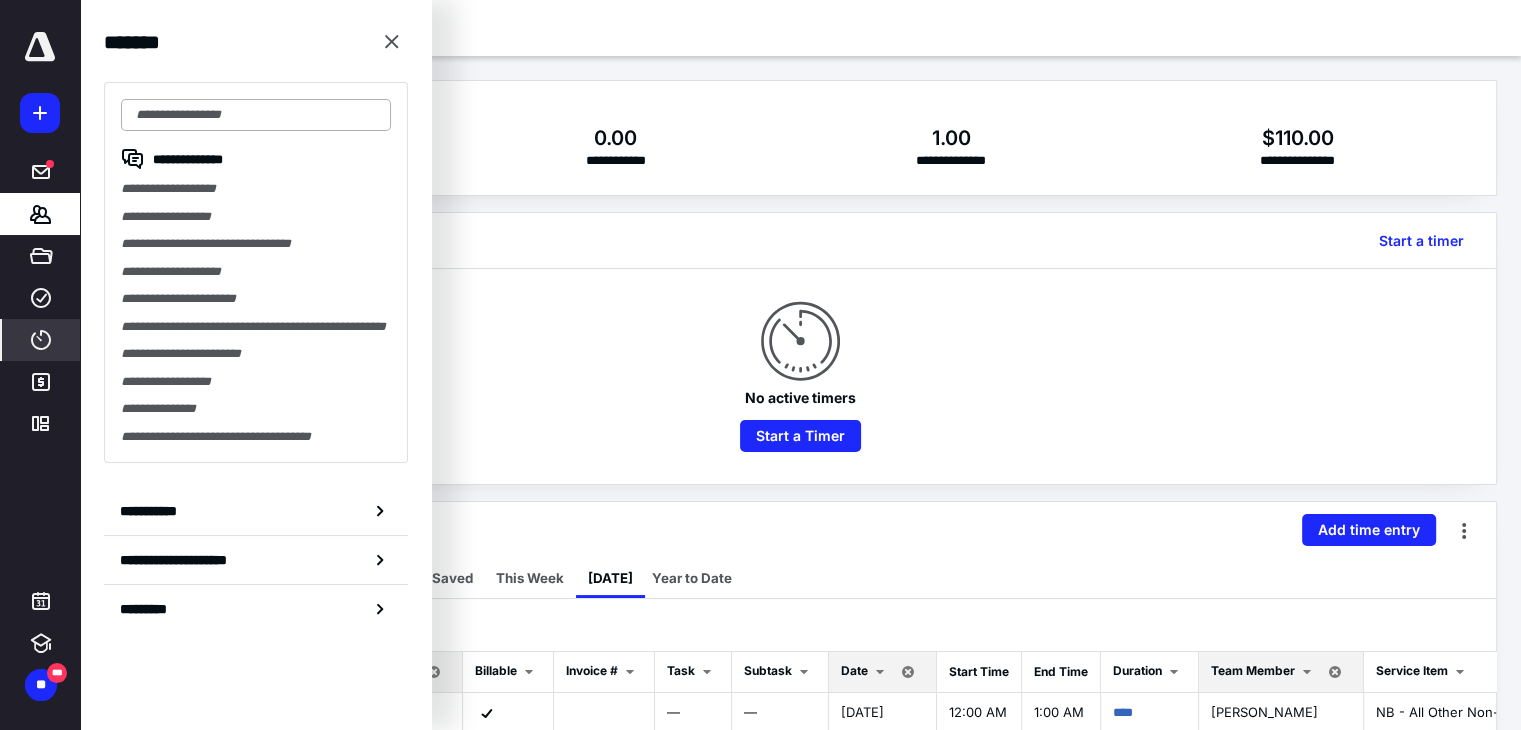 click at bounding box center (256, 115) 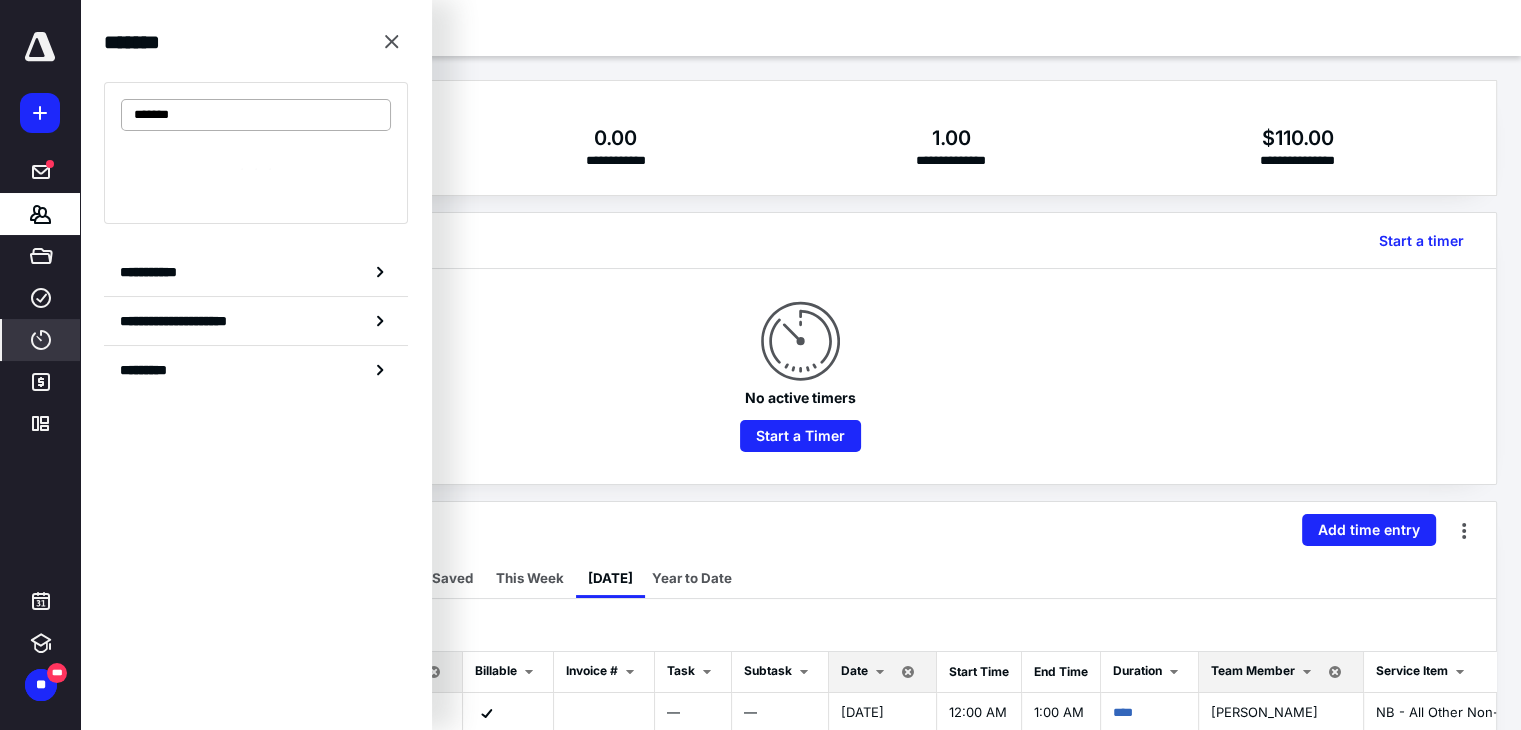 type on "*******" 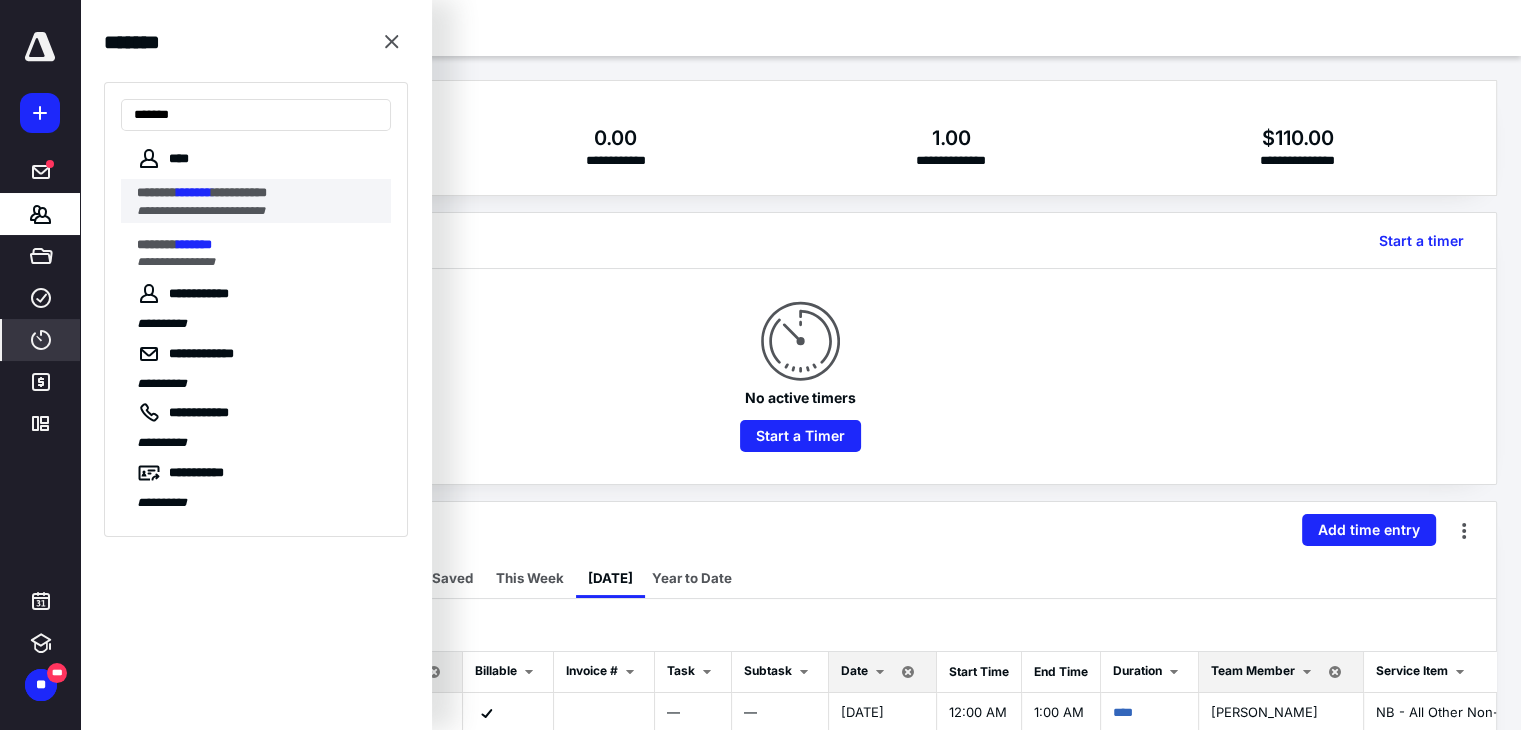 click on "*******" at bounding box center (194, 192) 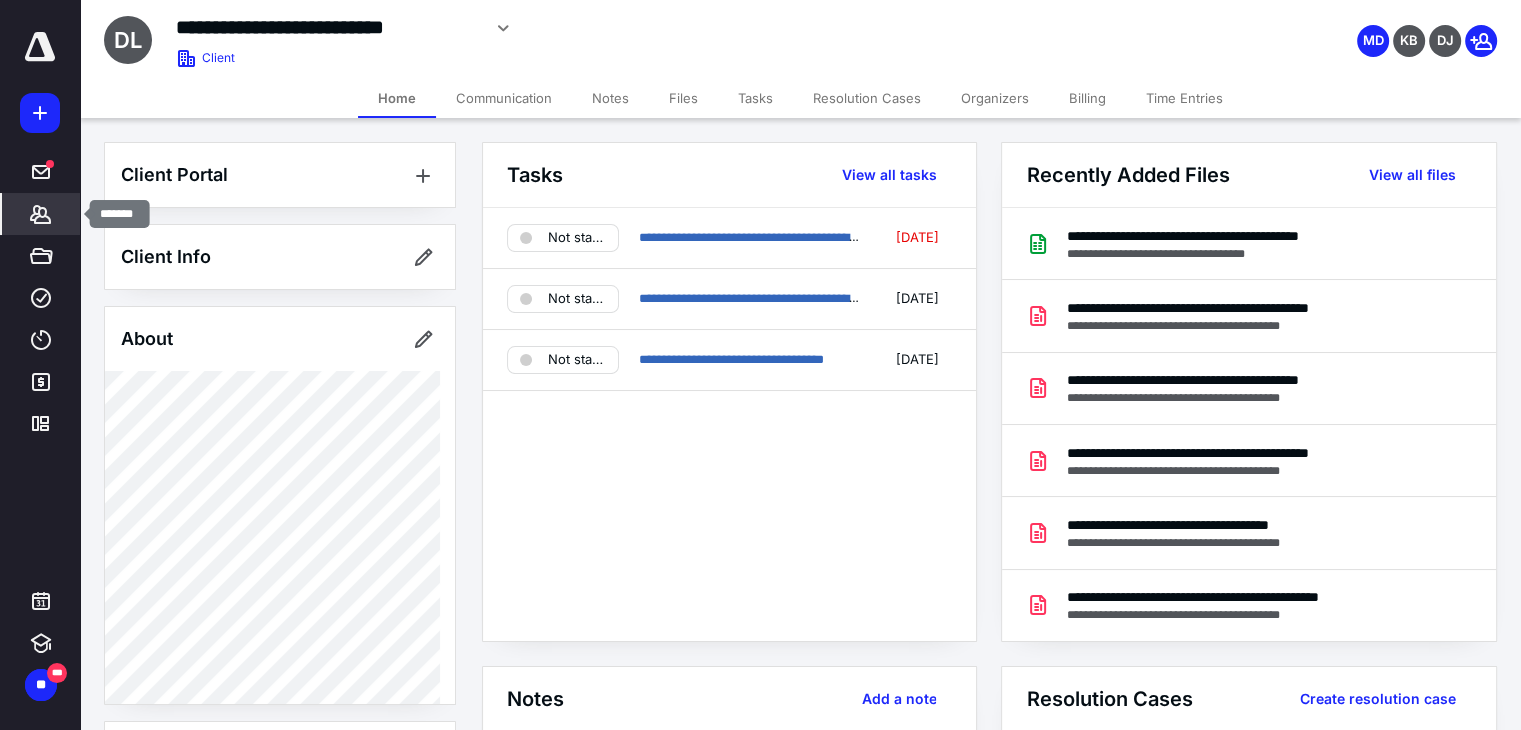 click 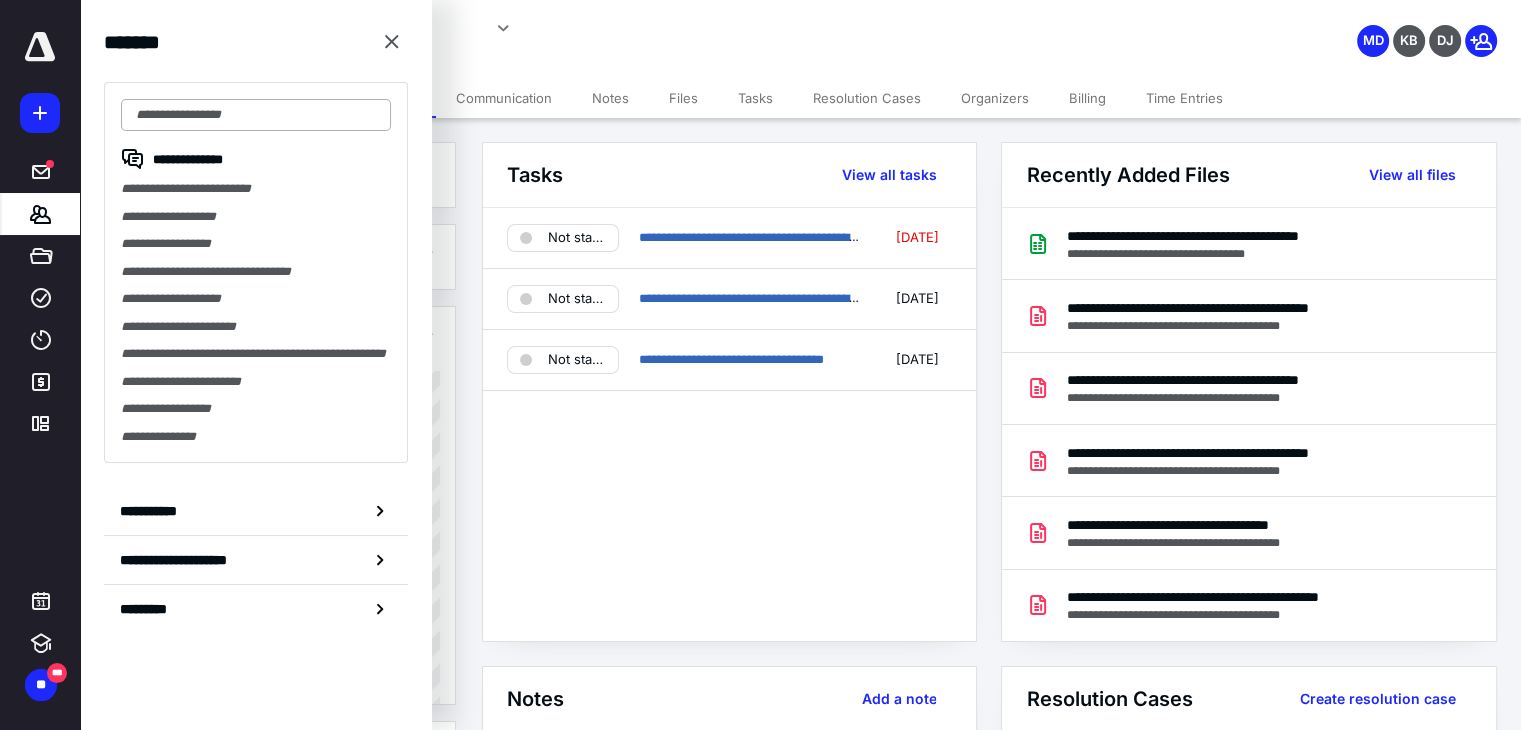 click at bounding box center [256, 115] 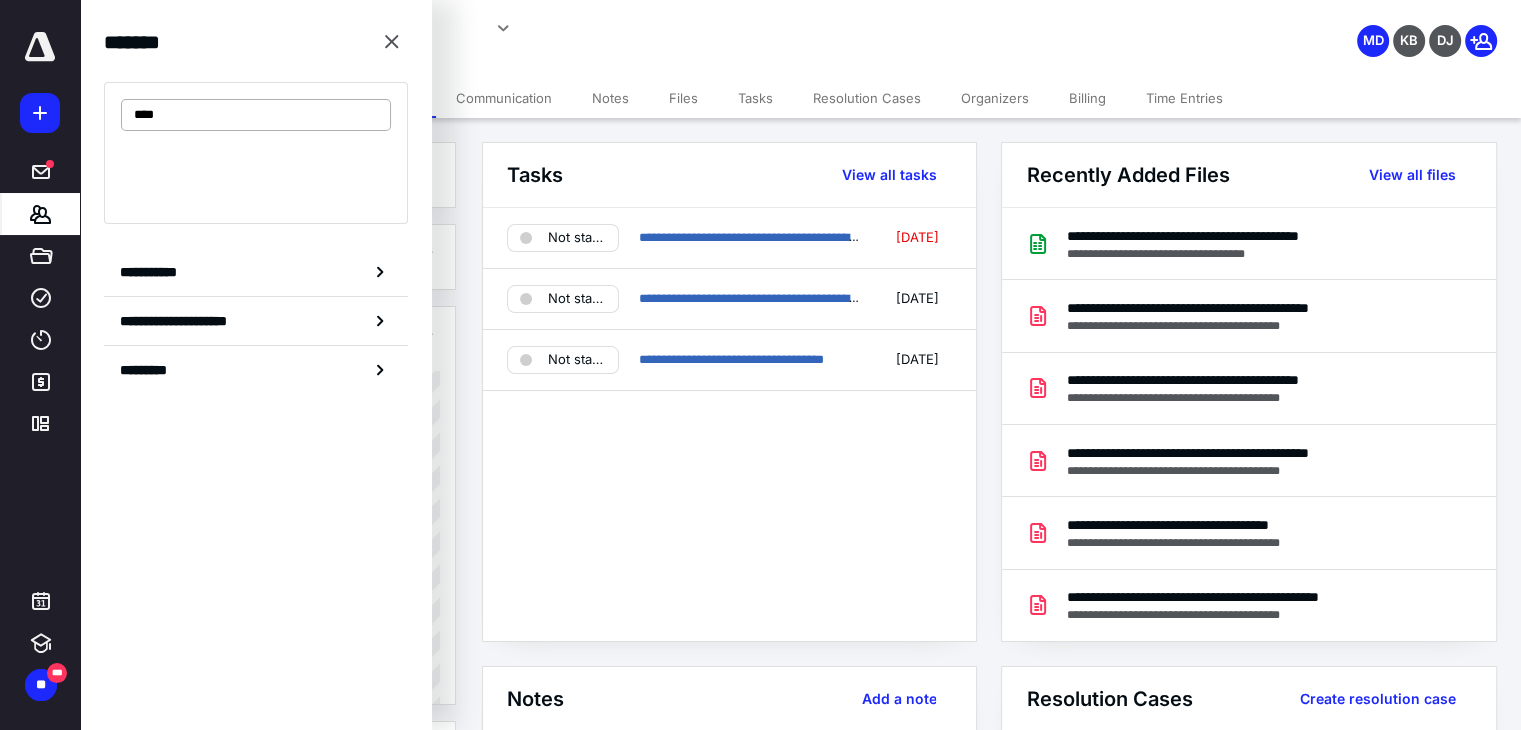 type on "****" 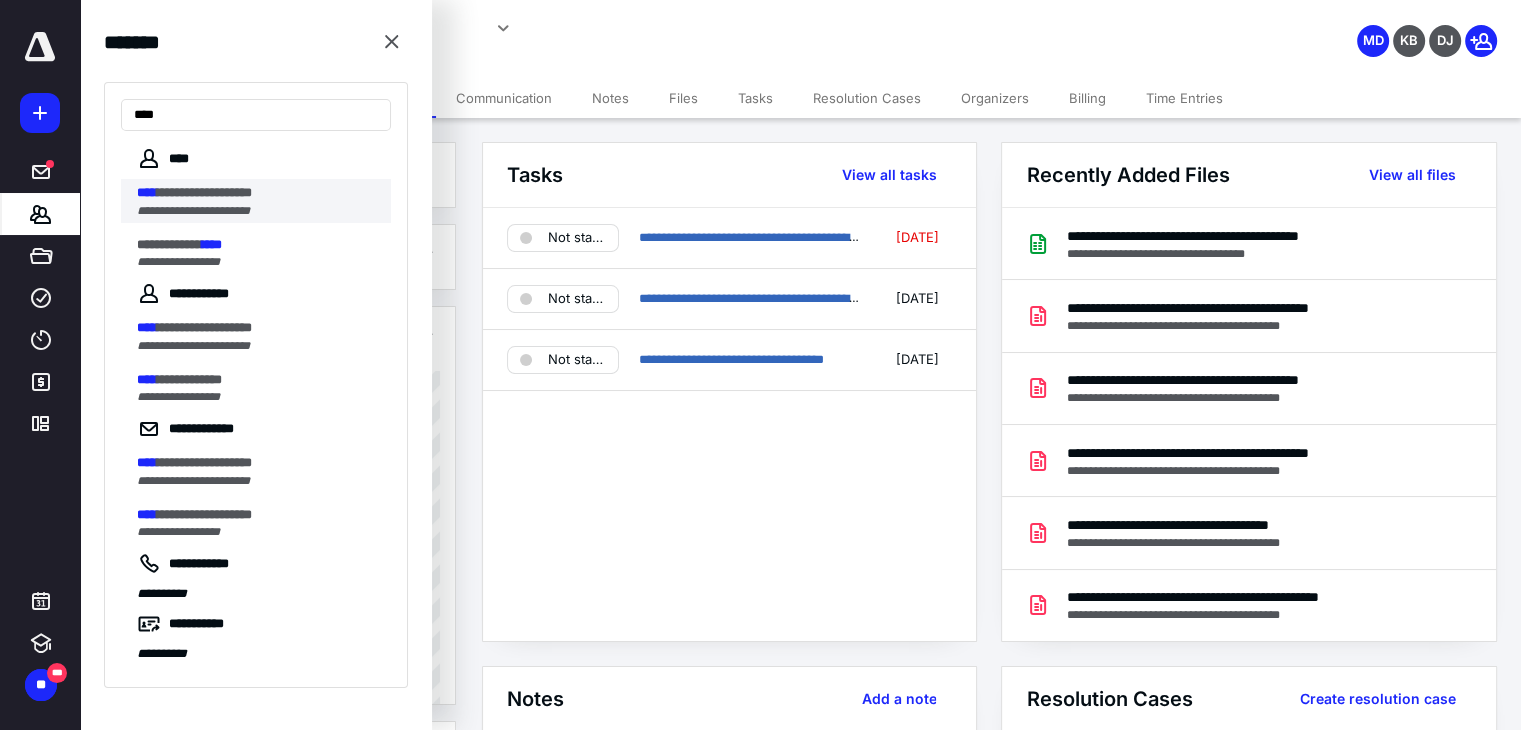click on "**********" at bounding box center [193, 211] 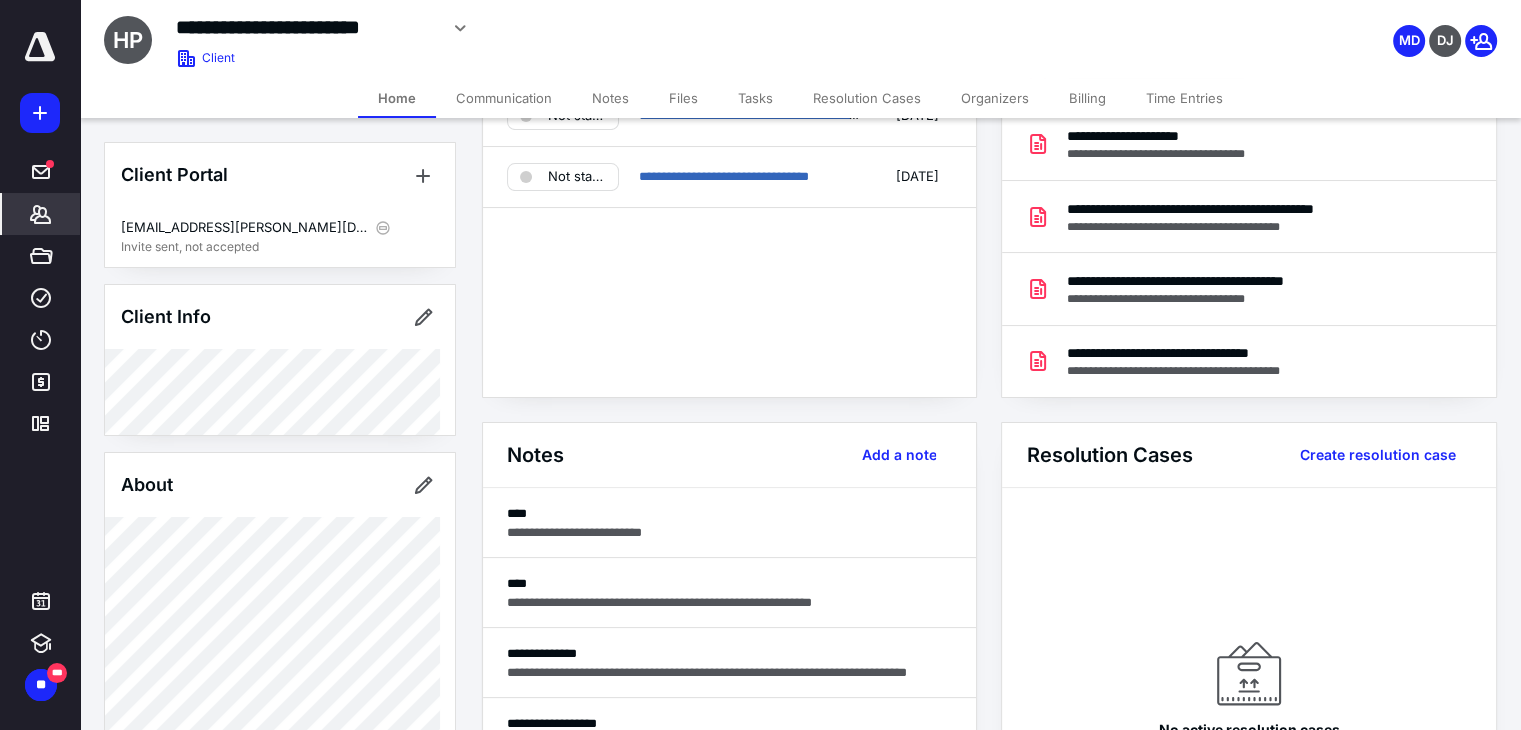 scroll, scrollTop: 400, scrollLeft: 0, axis: vertical 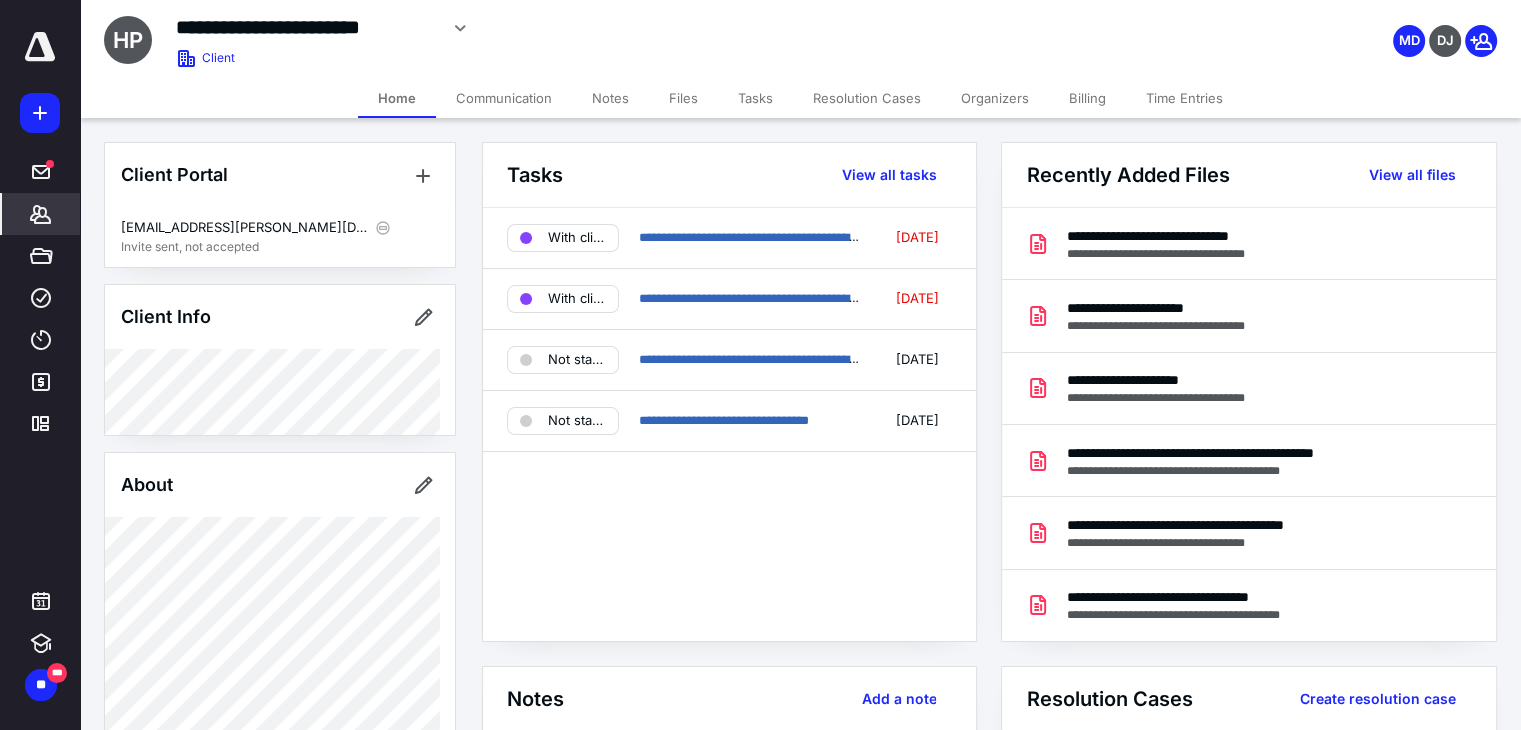 click on "Tasks" at bounding box center (755, 98) 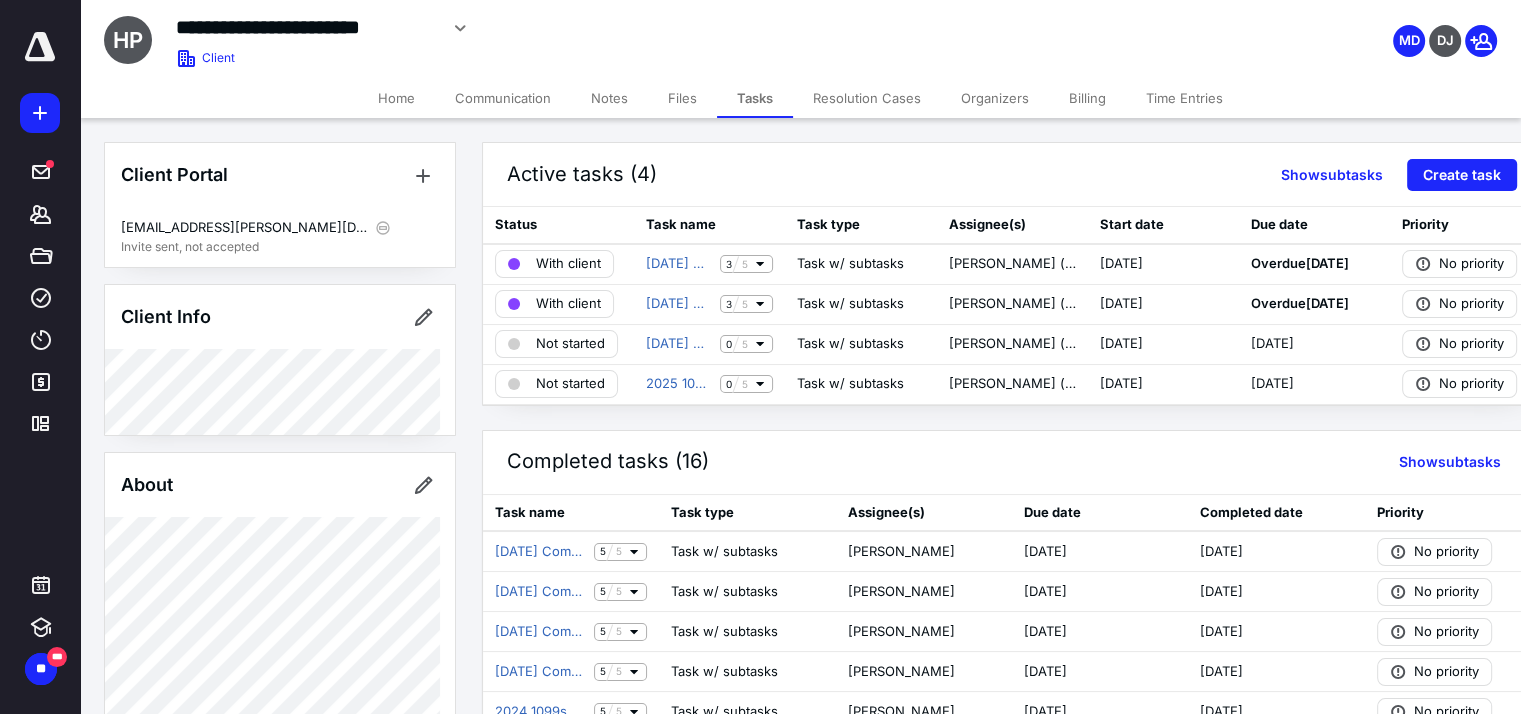click on "Files" at bounding box center [682, 98] 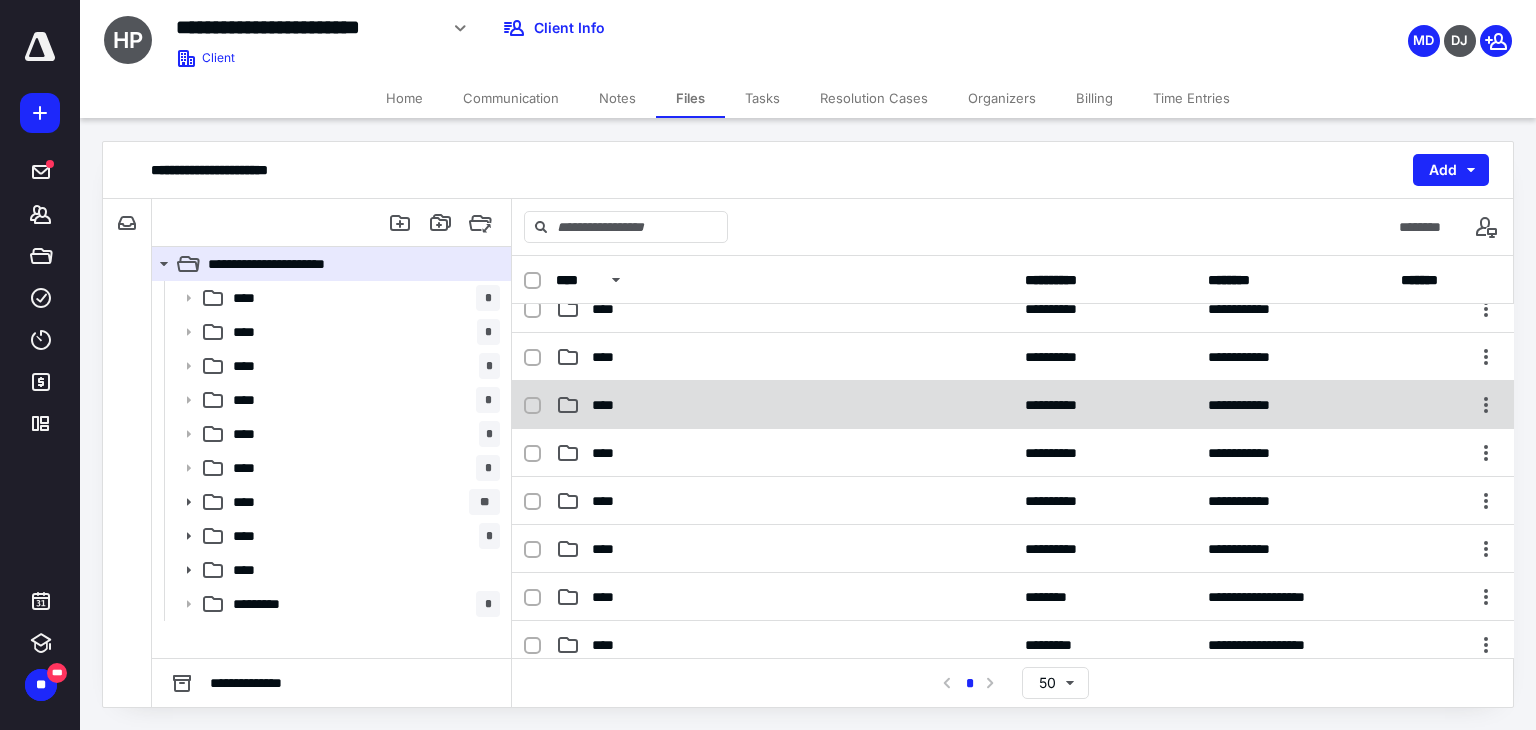 scroll, scrollTop: 100, scrollLeft: 0, axis: vertical 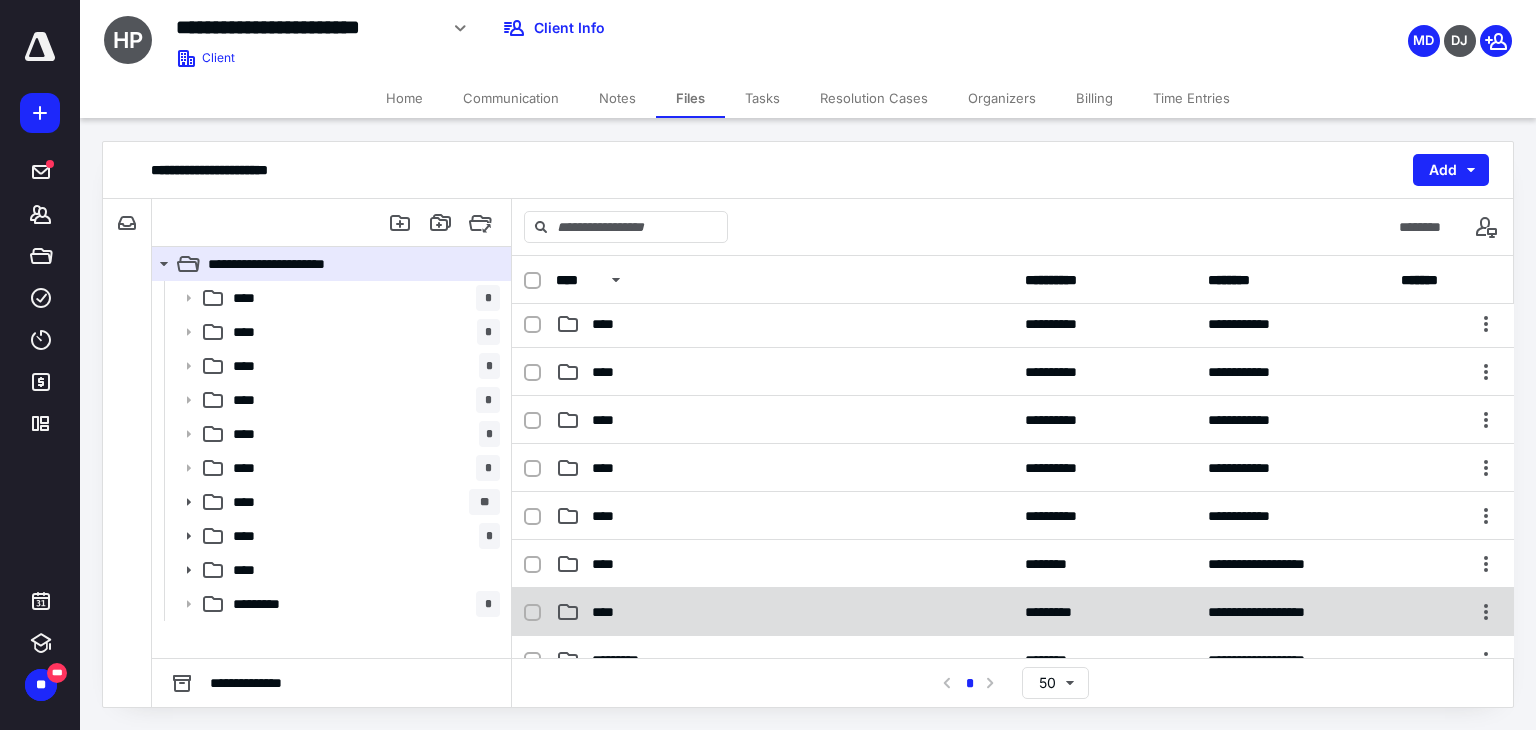 click on "****" at bounding box center (784, 612) 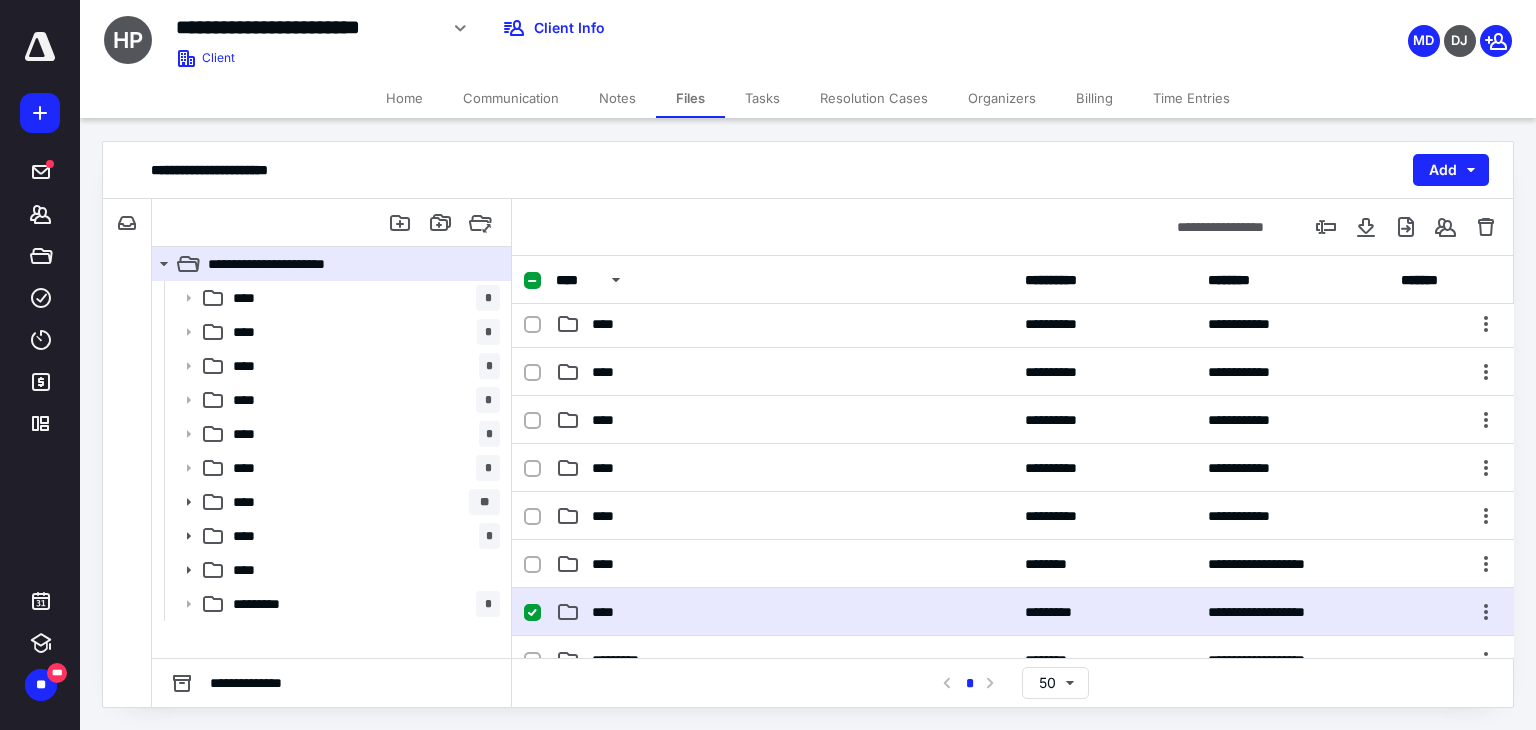 click on "****" at bounding box center [784, 612] 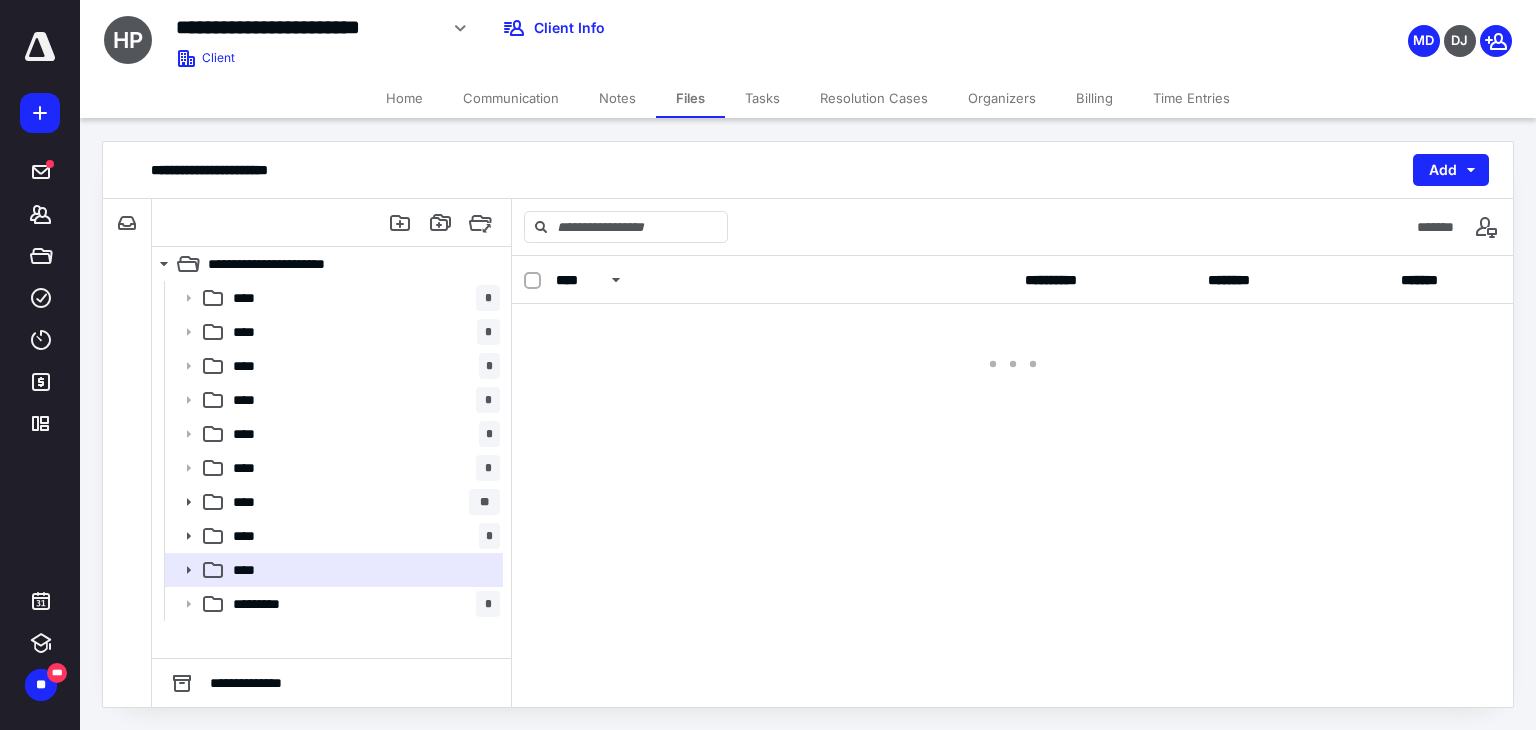 scroll, scrollTop: 0, scrollLeft: 0, axis: both 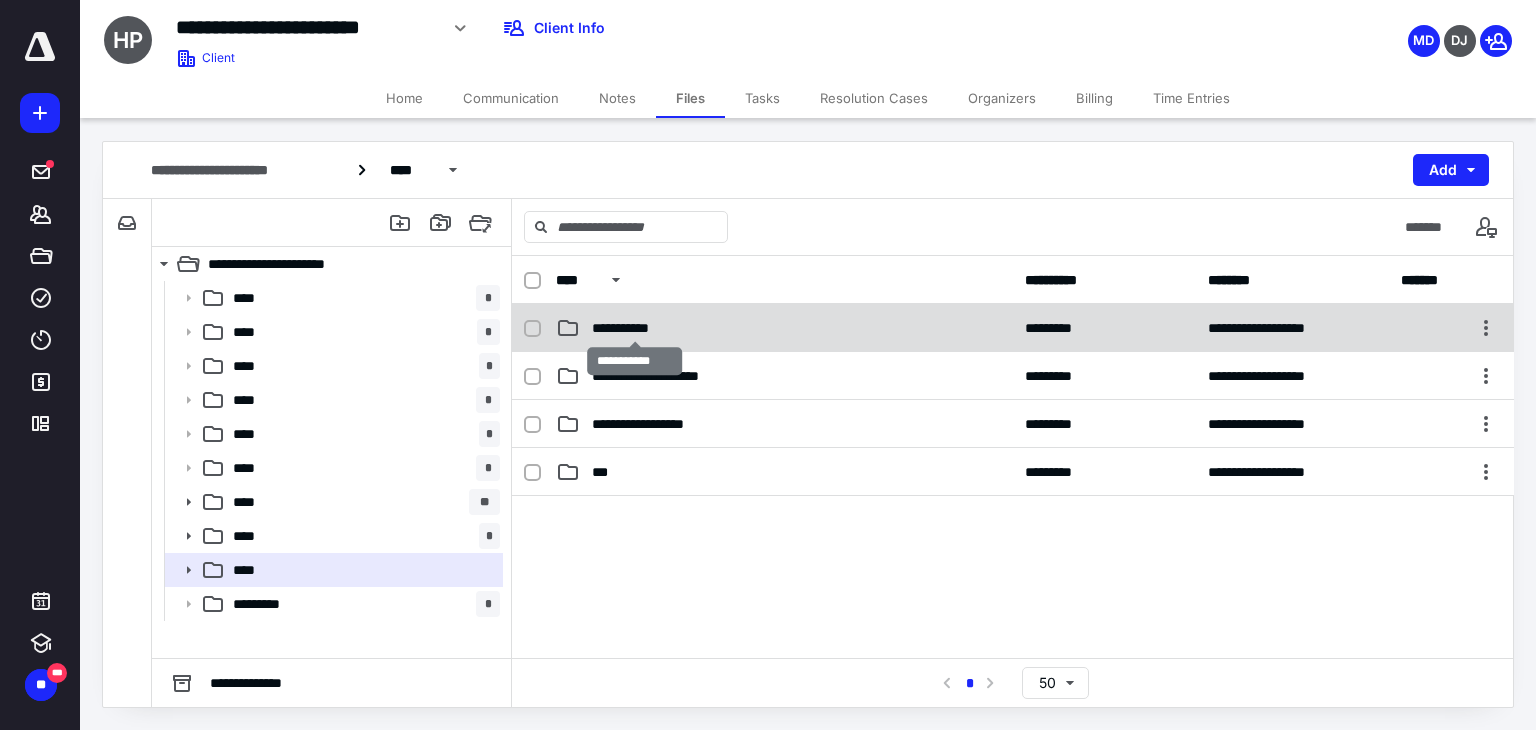 click on "**********" at bounding box center [635, 328] 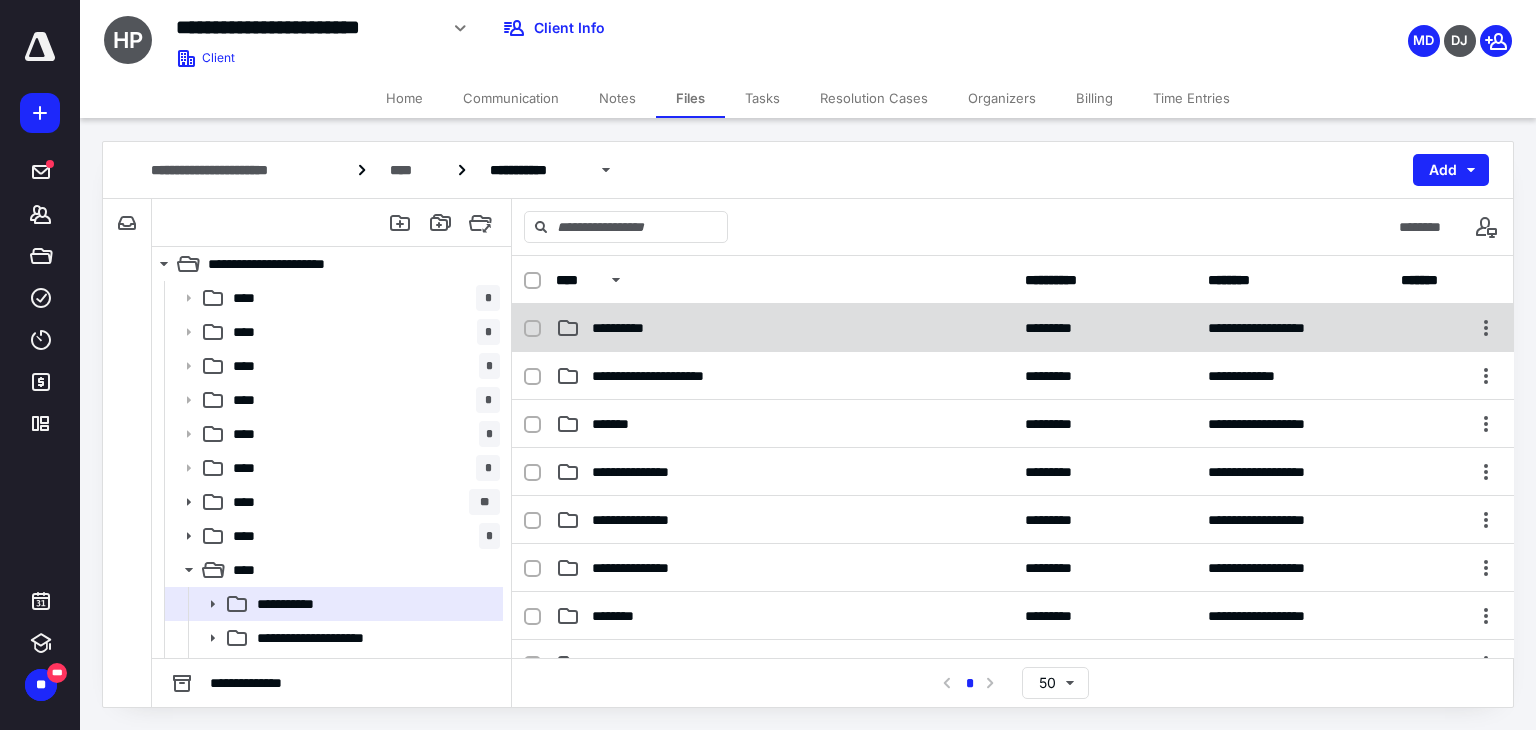 click on "**********" at bounding box center (1013, 328) 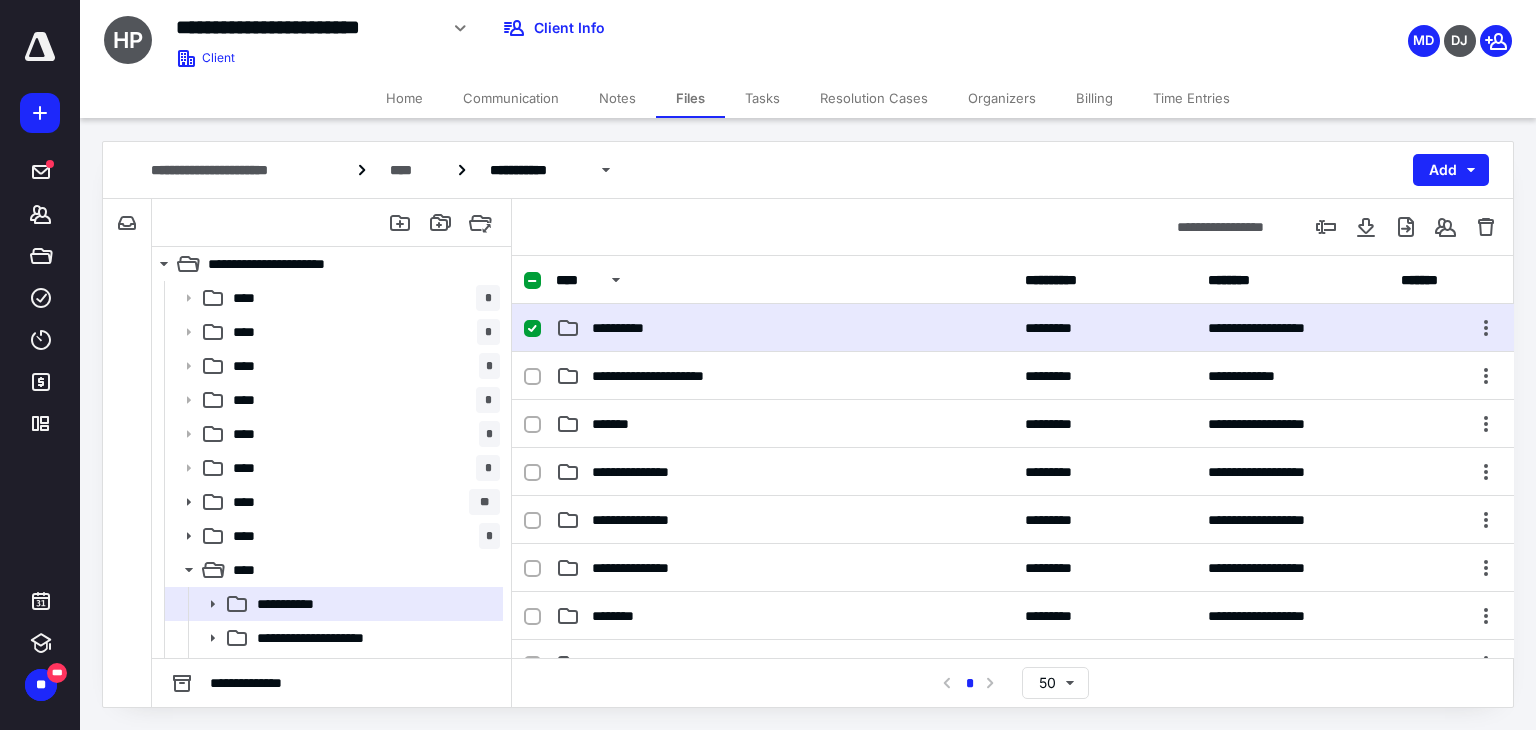 click on "**********" at bounding box center (1013, 328) 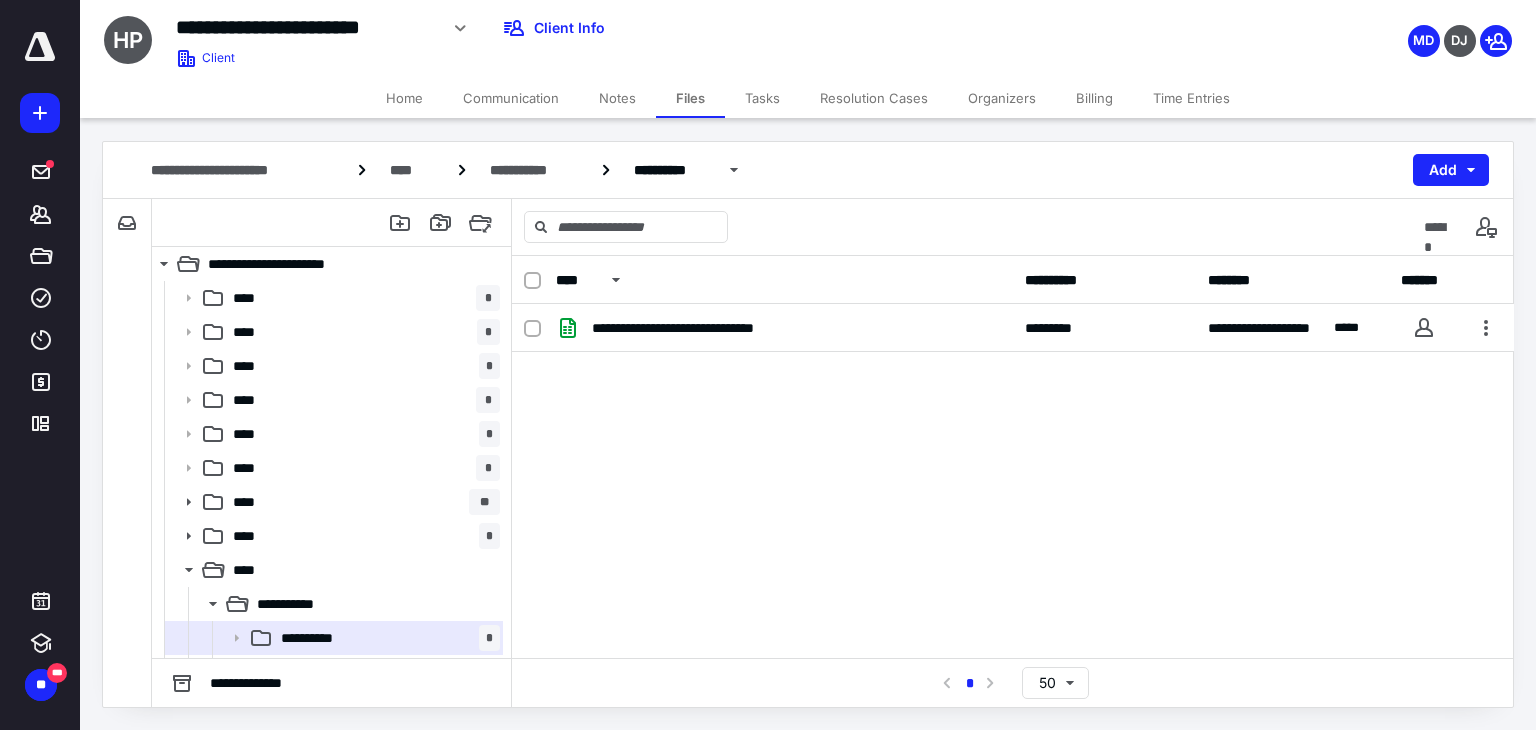 click on "**********" at bounding box center (1013, 328) 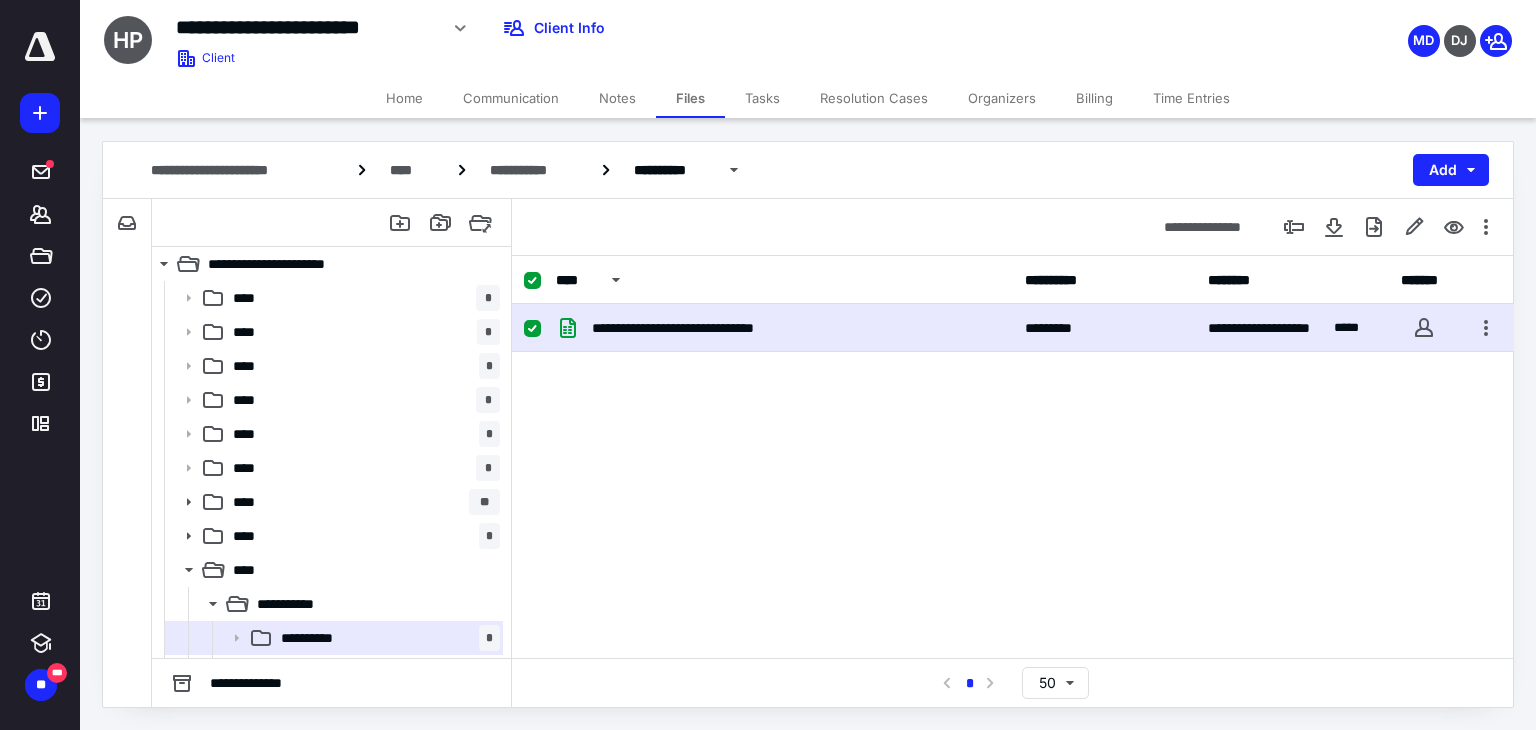 click on "**********" at bounding box center [1013, 328] 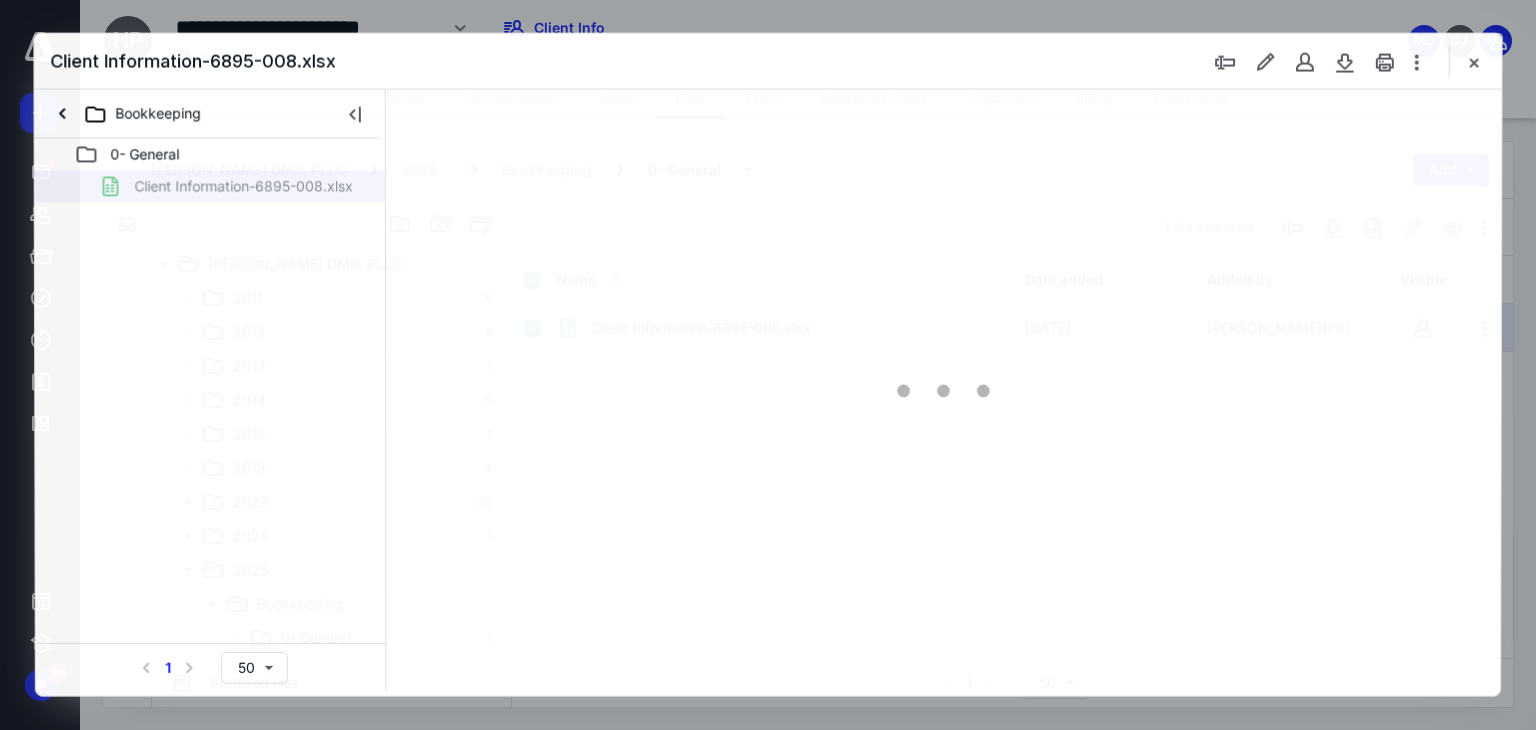 scroll, scrollTop: 0, scrollLeft: 0, axis: both 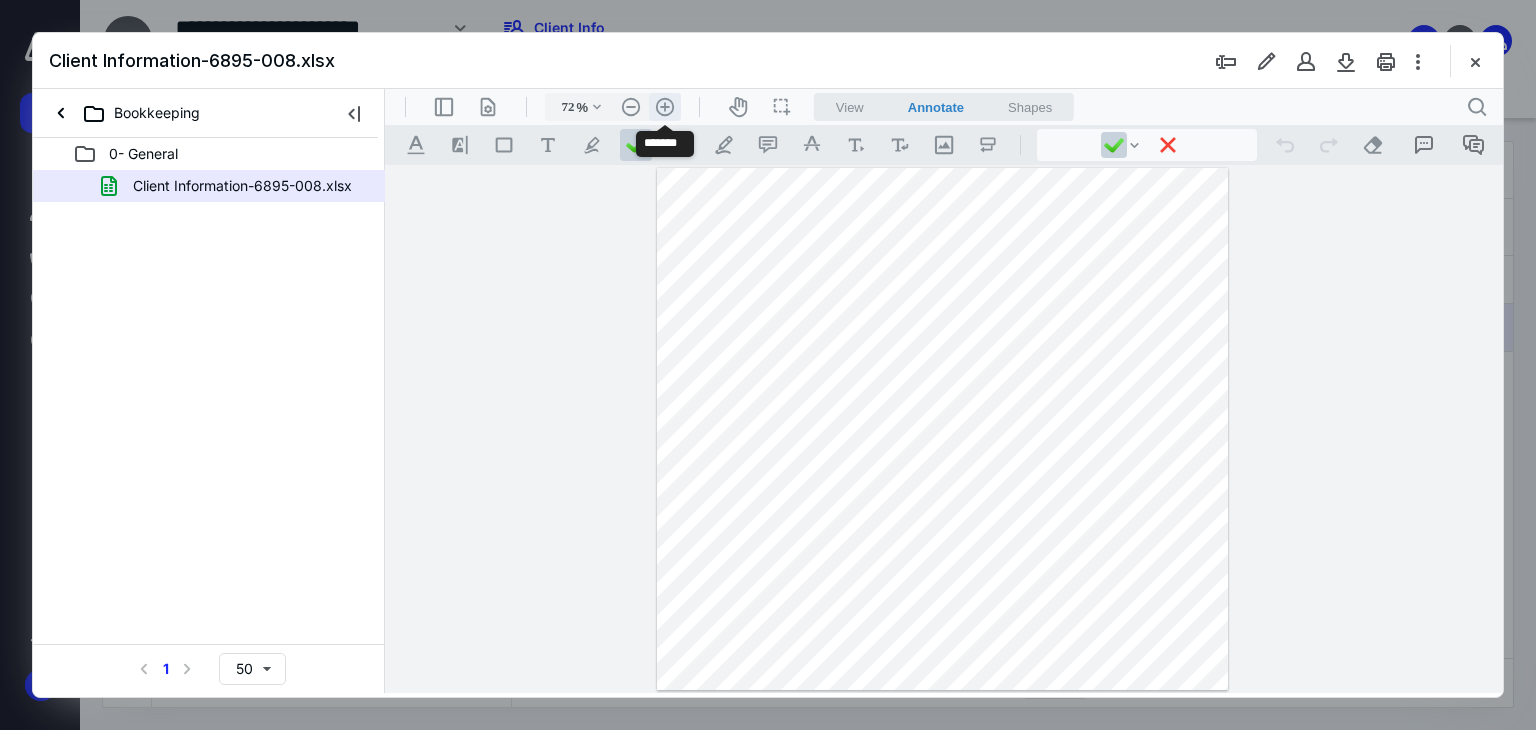 click on ".cls-1{fill:#abb0c4;} icon - header - zoom - in - line" at bounding box center (665, 107) 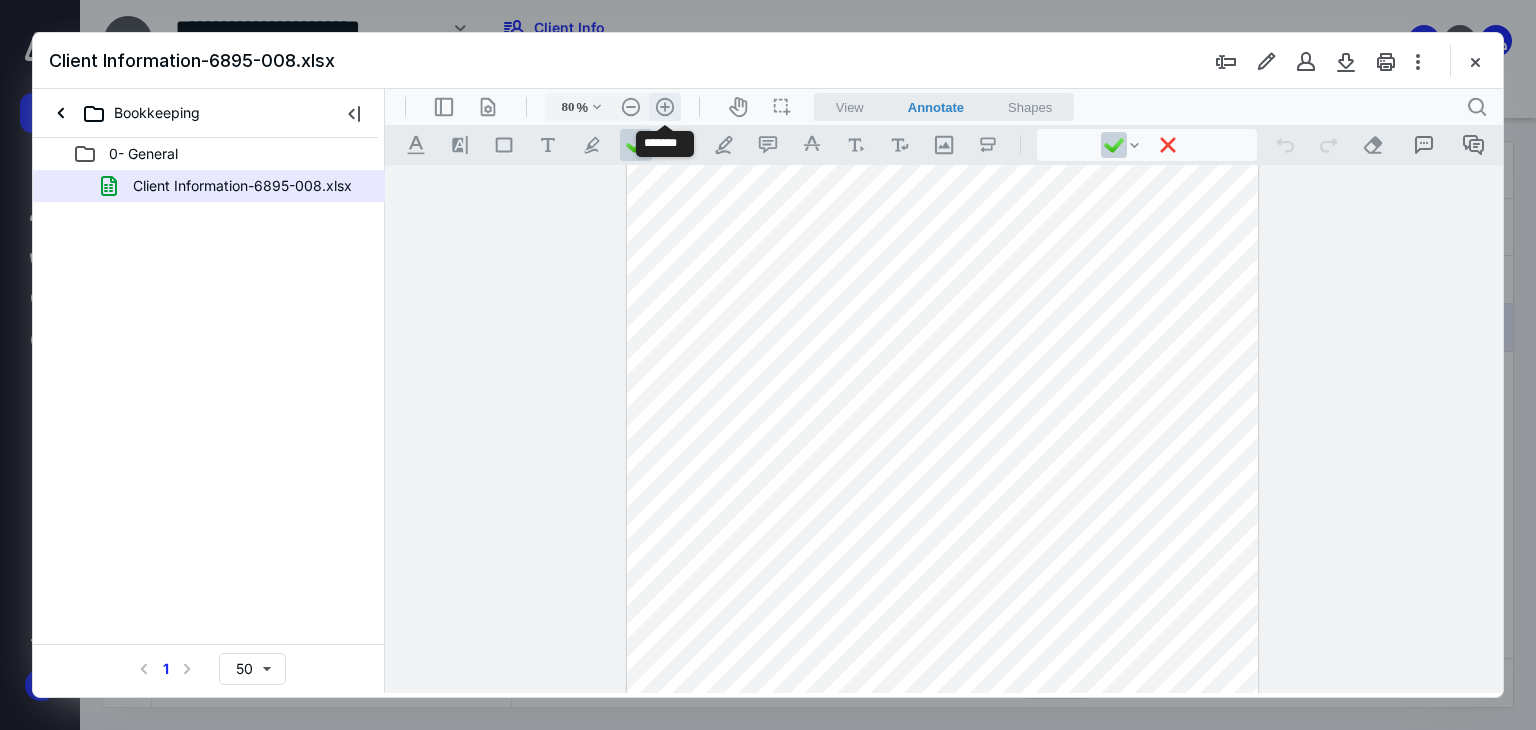 click on ".cls-1{fill:#abb0c4;} icon - header - zoom - in - line" at bounding box center (665, 107) 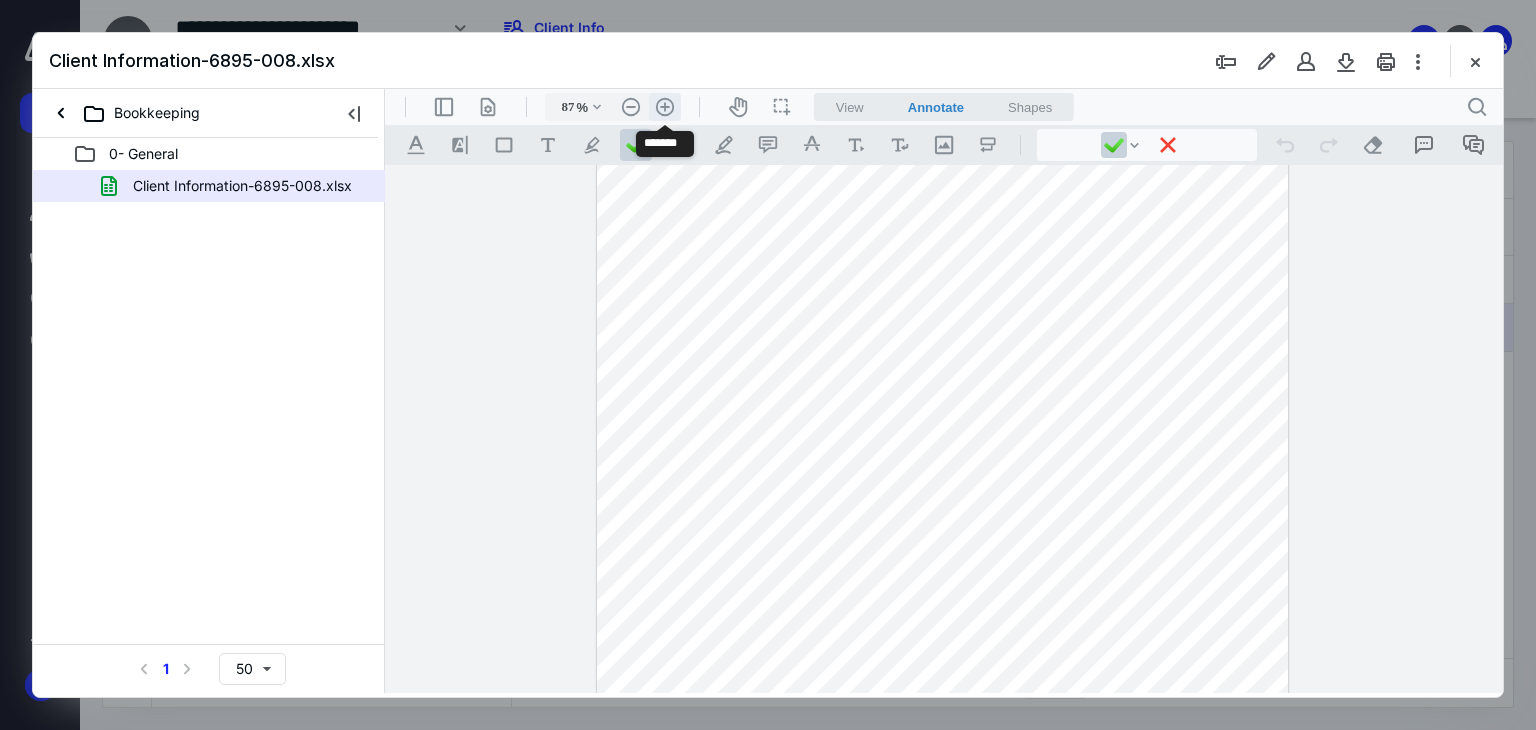 click on ".cls-1{fill:#abb0c4;} icon - header - zoom - in - line" at bounding box center [665, 107] 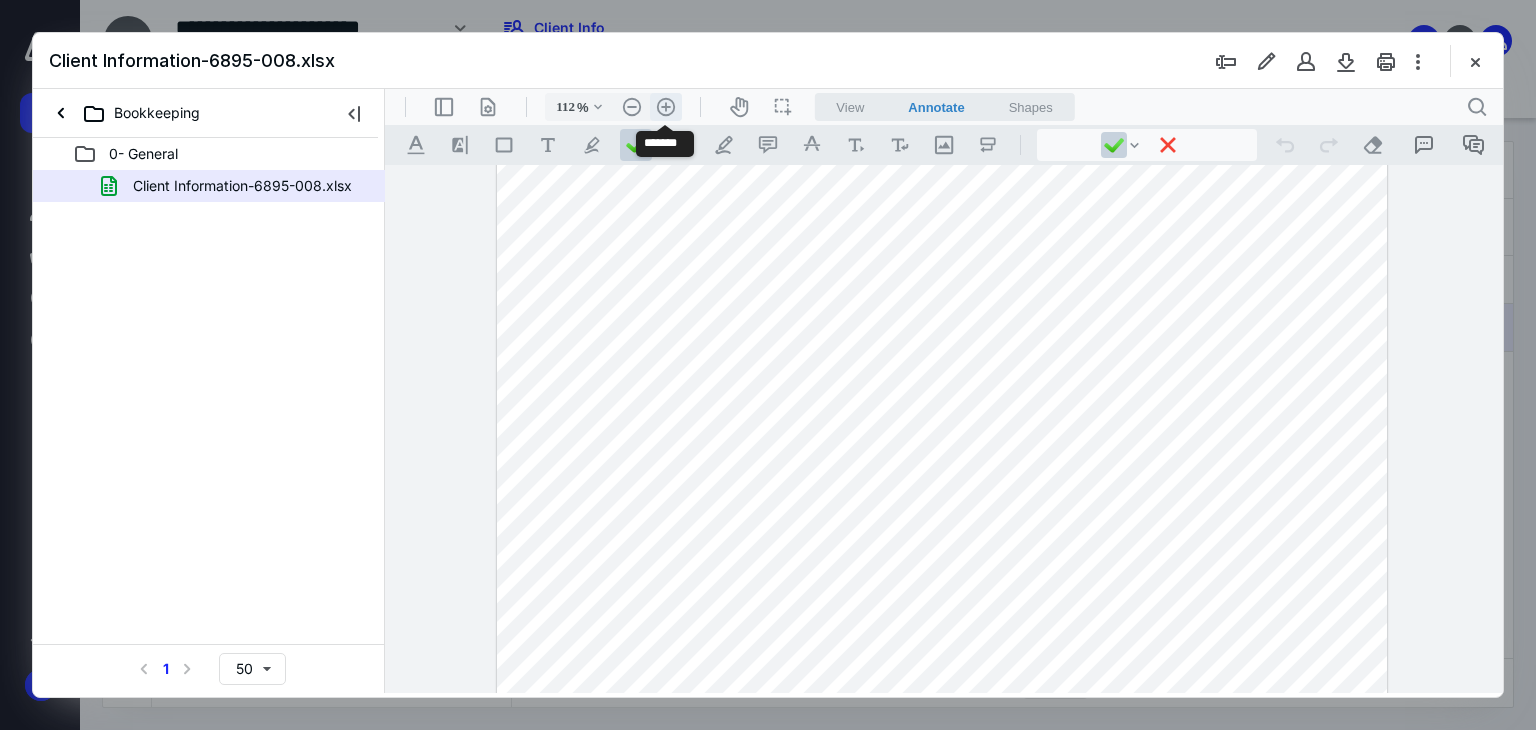 click on ".cls-1{fill:#abb0c4;} icon - header - zoom - in - line" at bounding box center (666, 107) 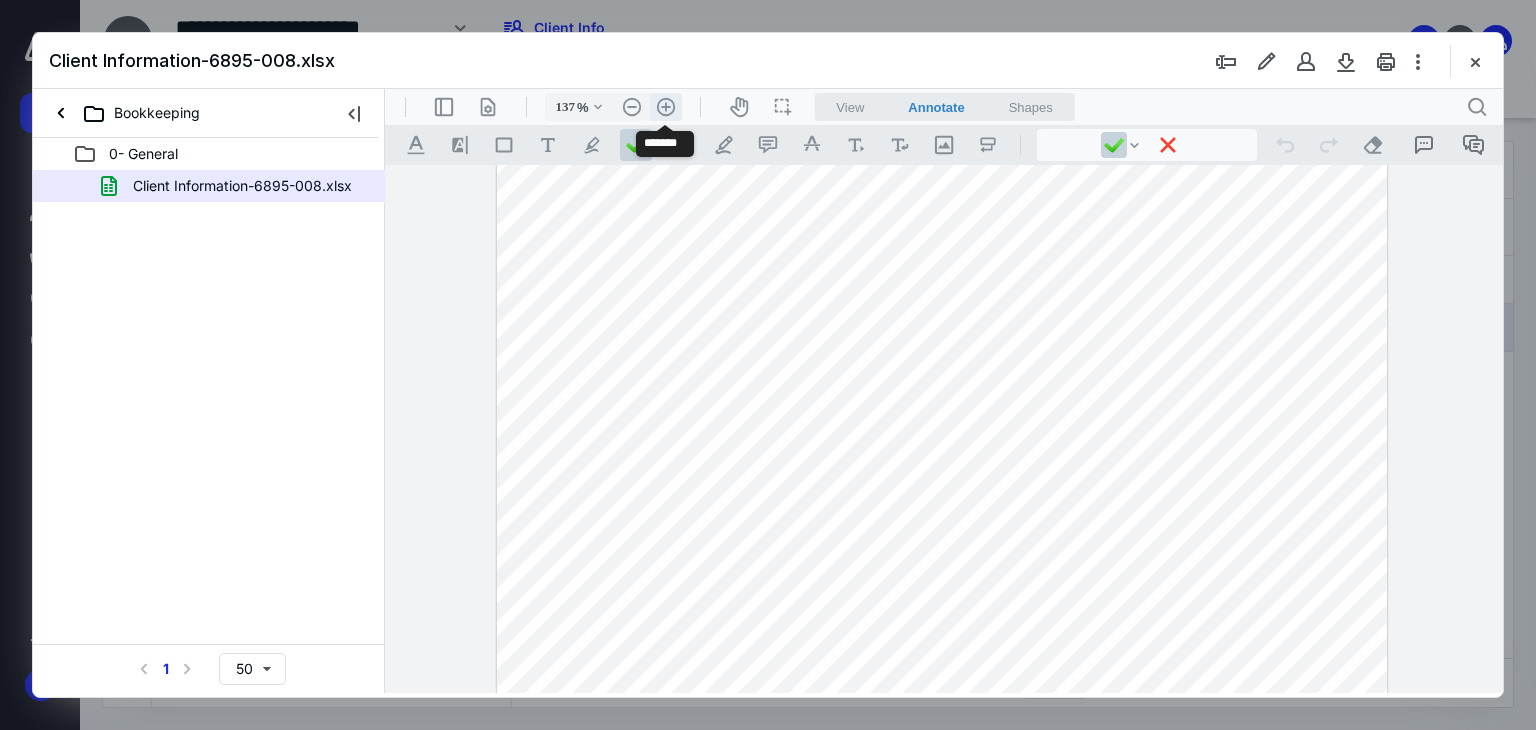 scroll, scrollTop: 206, scrollLeft: 0, axis: vertical 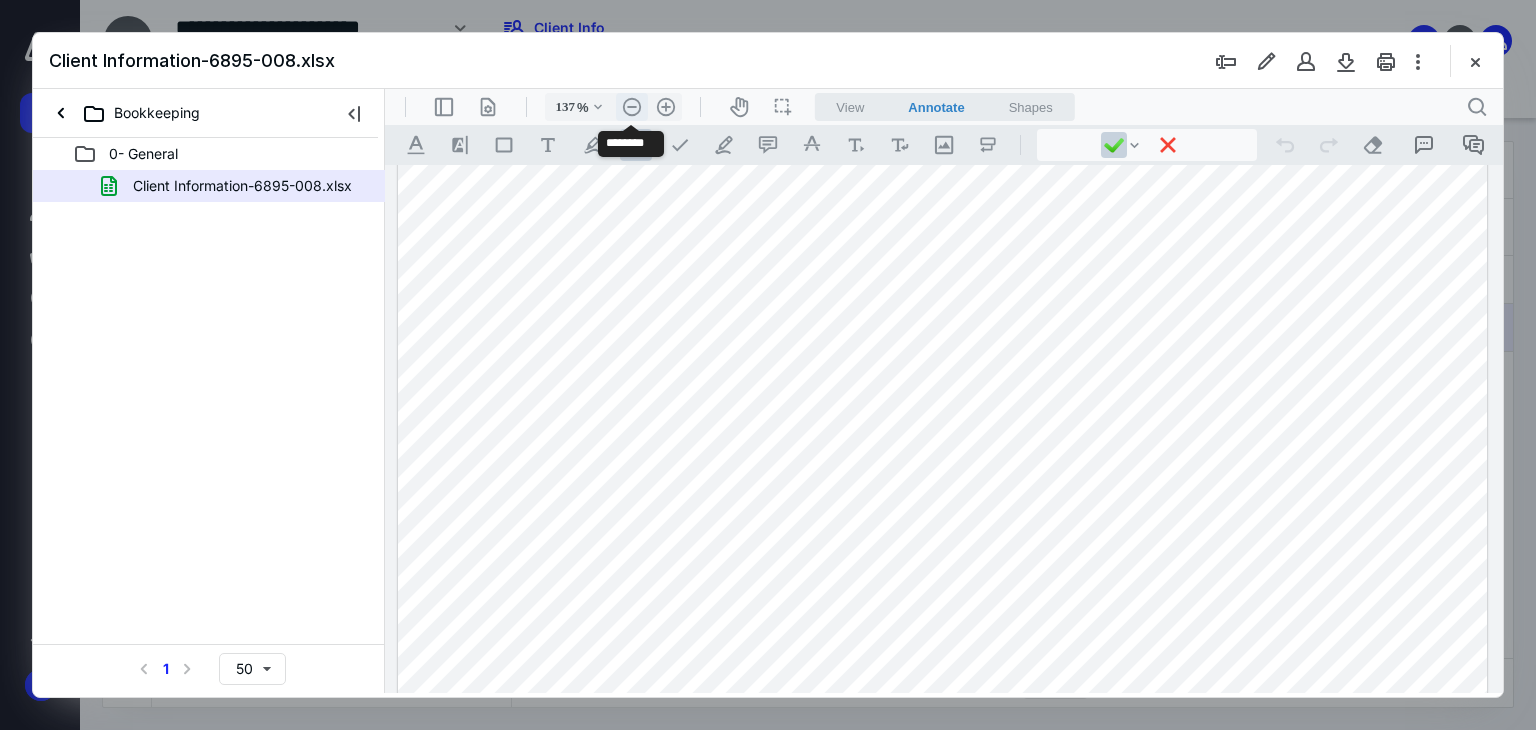 click on ".cls-1{fill:#abb0c4;} icon - header - zoom - out - line" at bounding box center (632, 107) 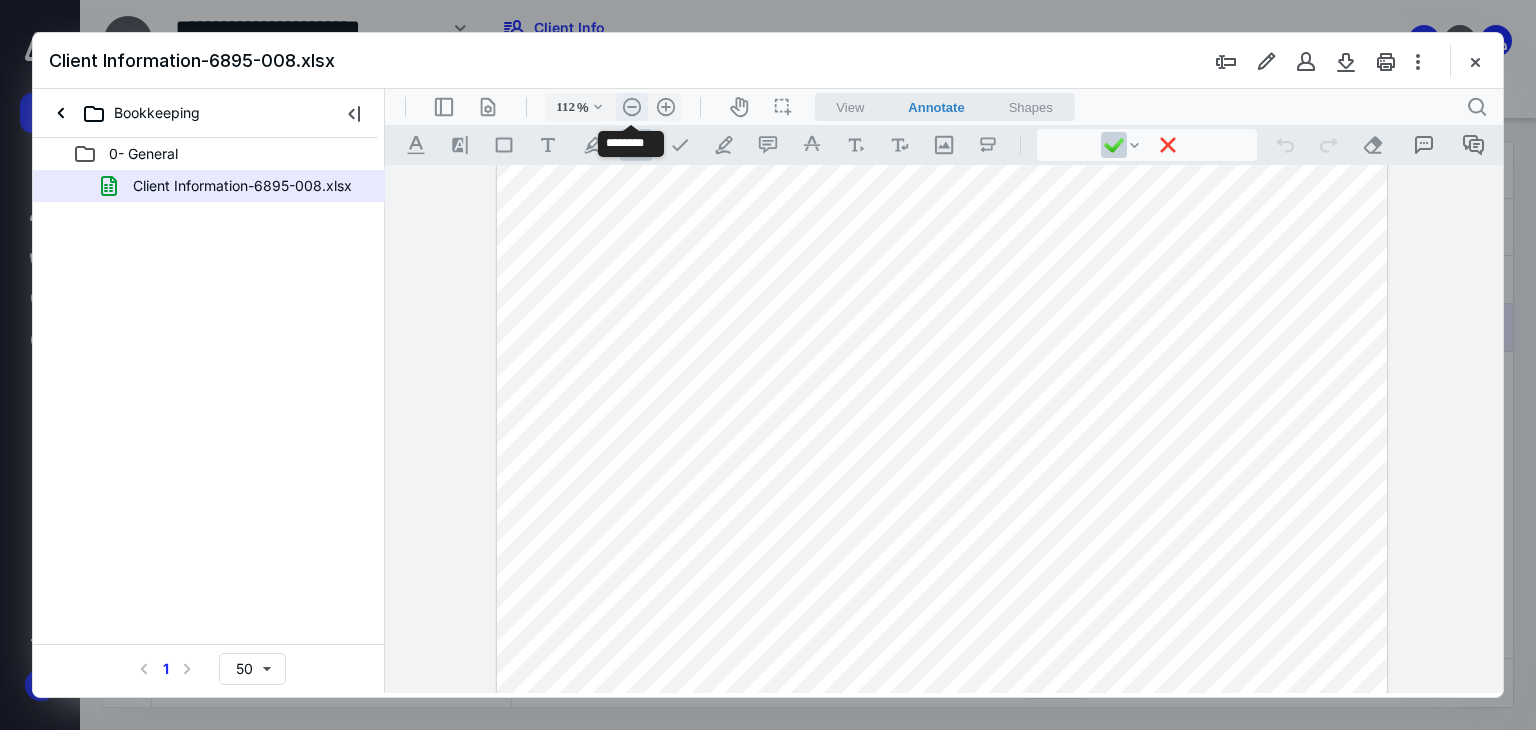 scroll, scrollTop: 127, scrollLeft: 0, axis: vertical 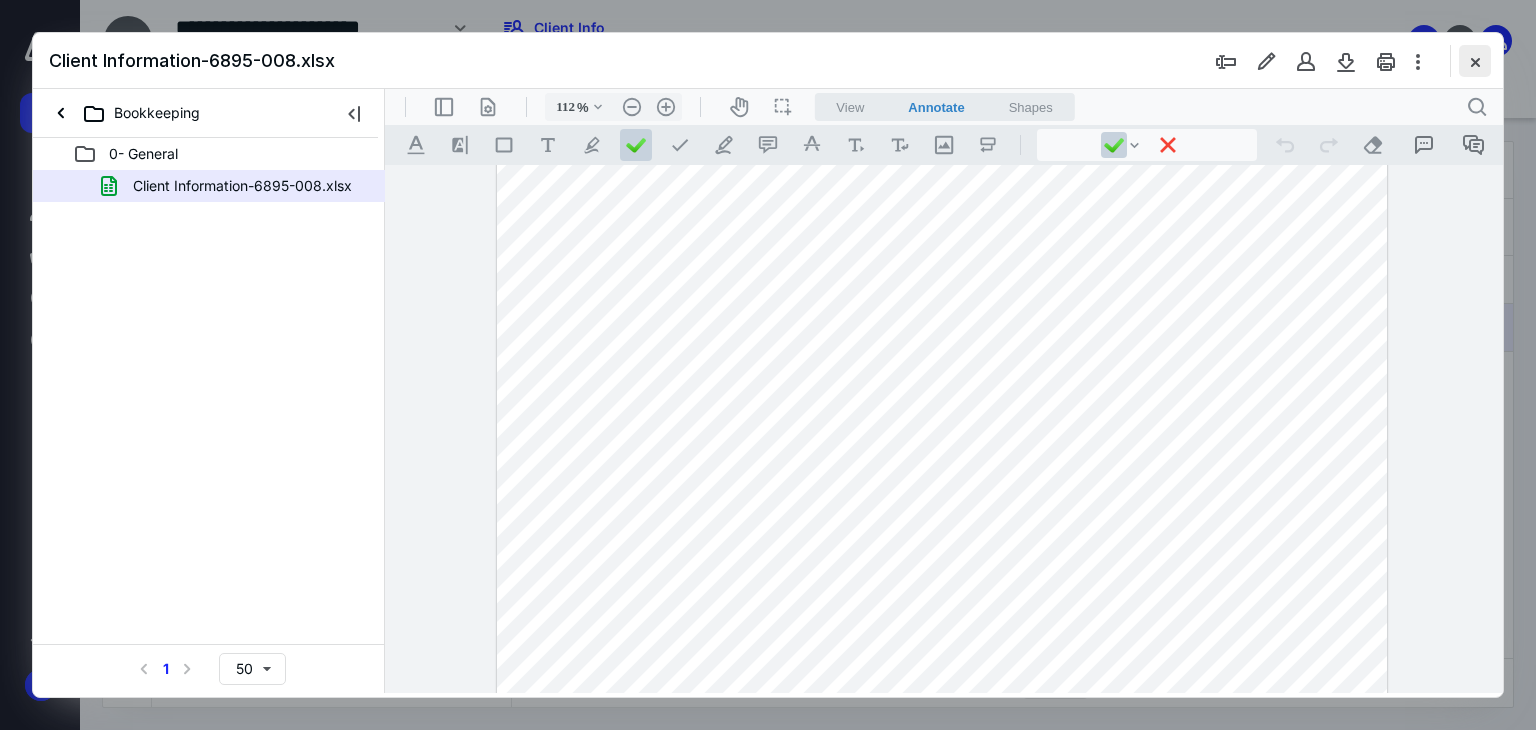 click at bounding box center [1475, 61] 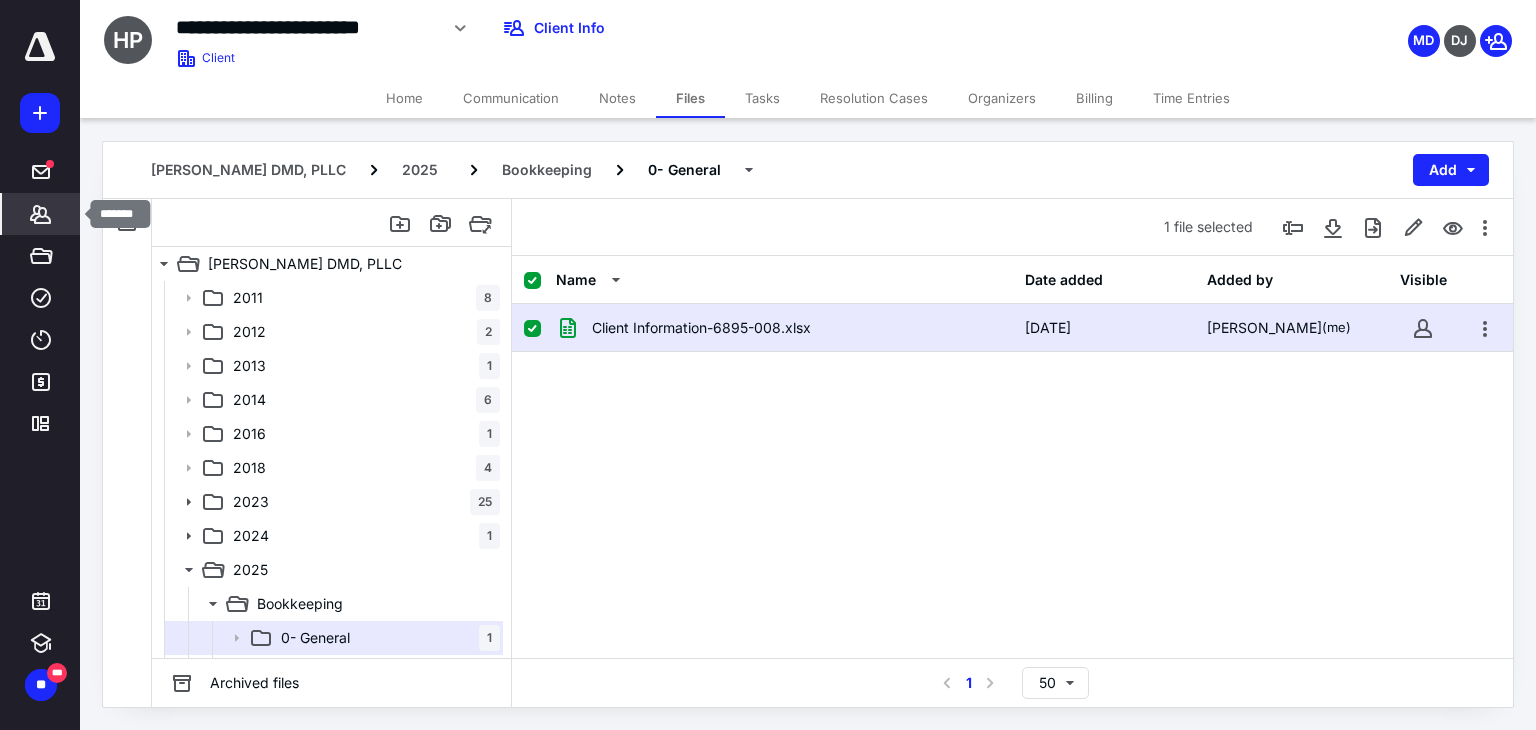 click on "*******" at bounding box center (41, 214) 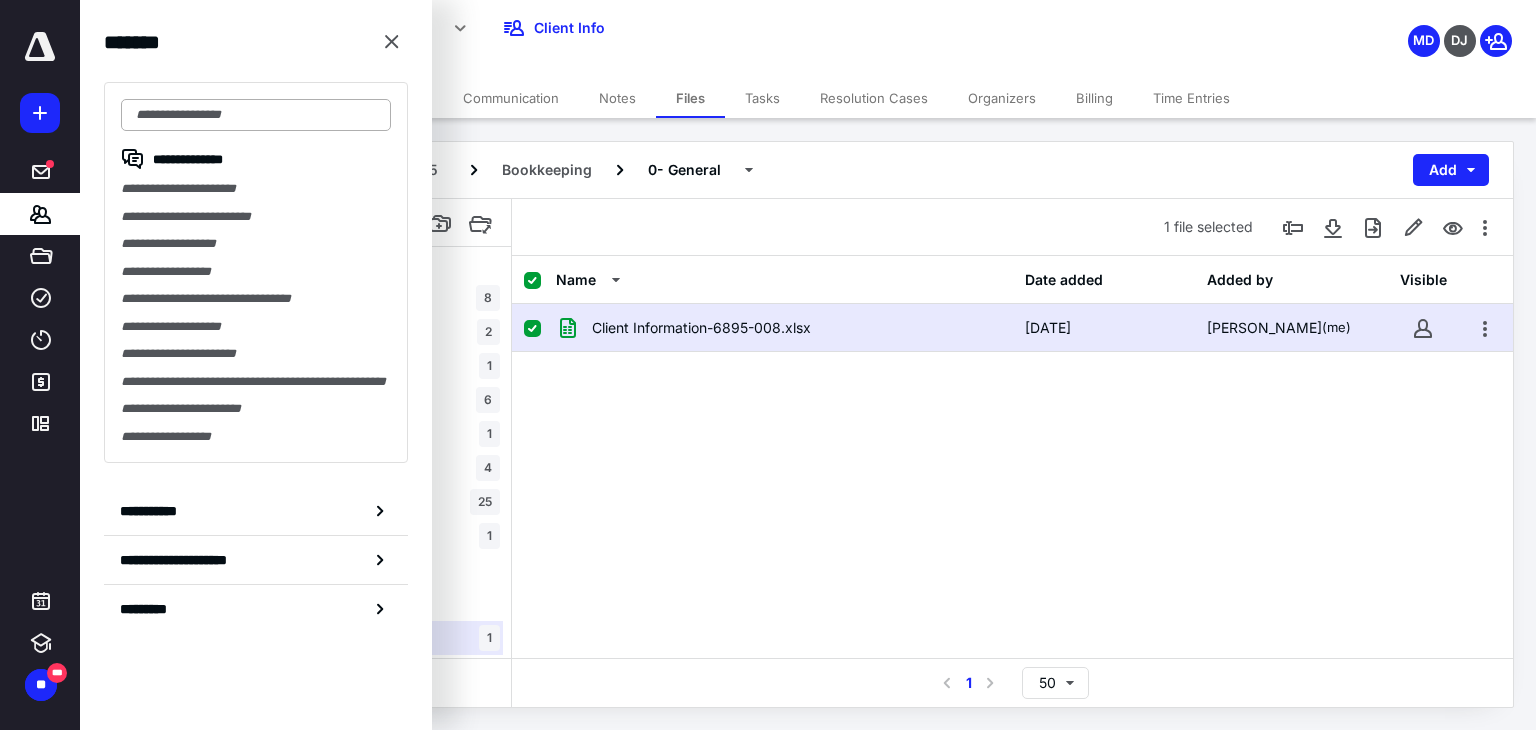 click at bounding box center (256, 115) 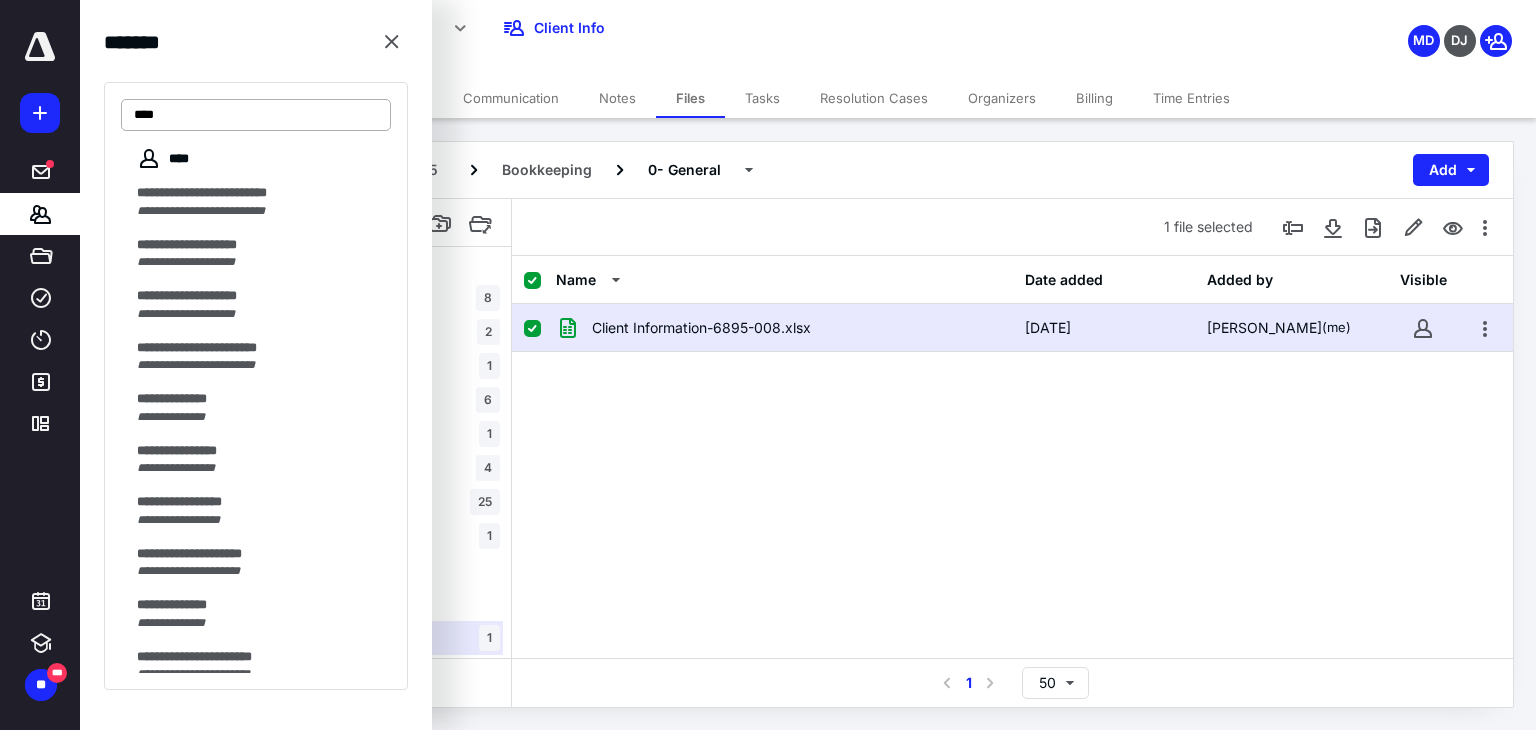click on "****" at bounding box center (256, 115) 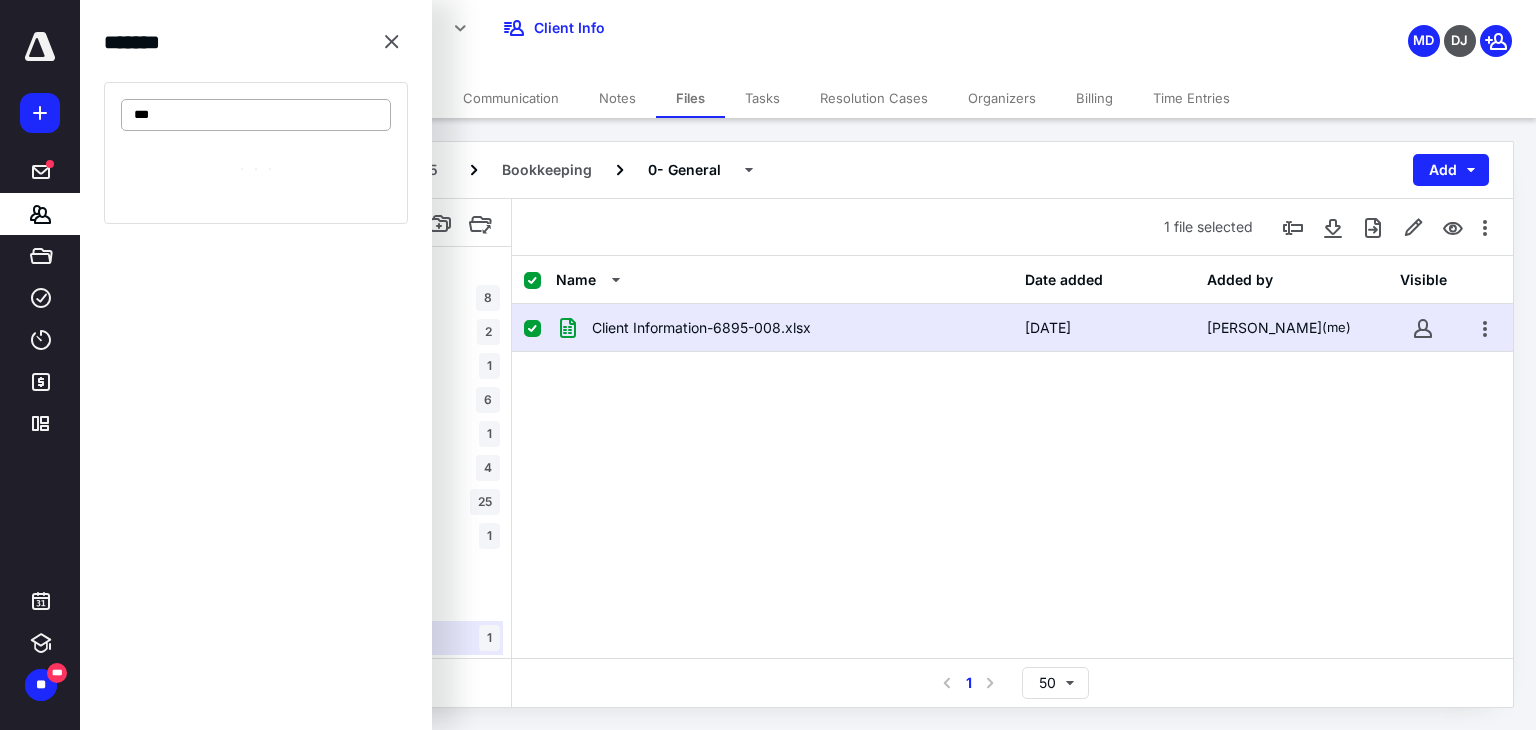 type on "****" 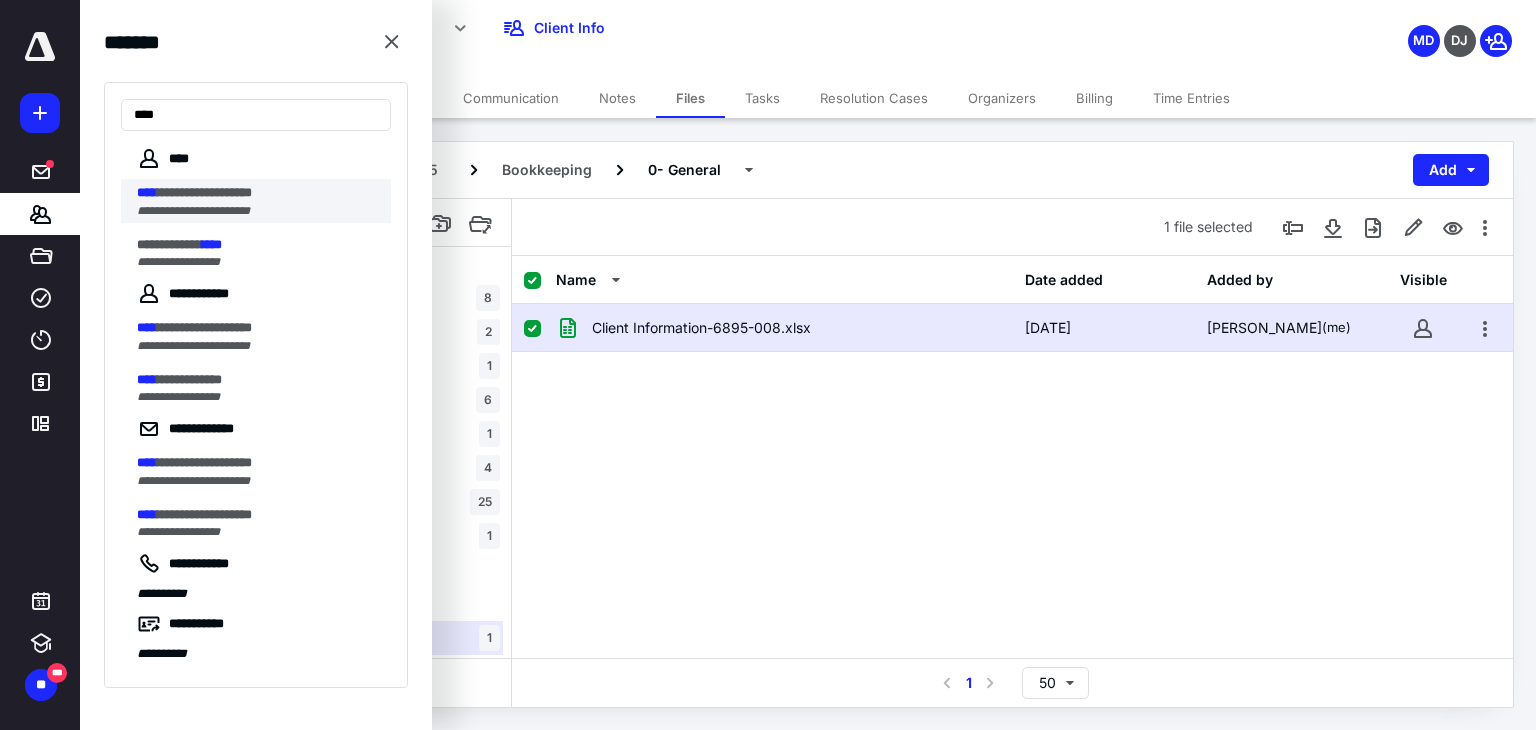 click on "**********" at bounding box center (204, 192) 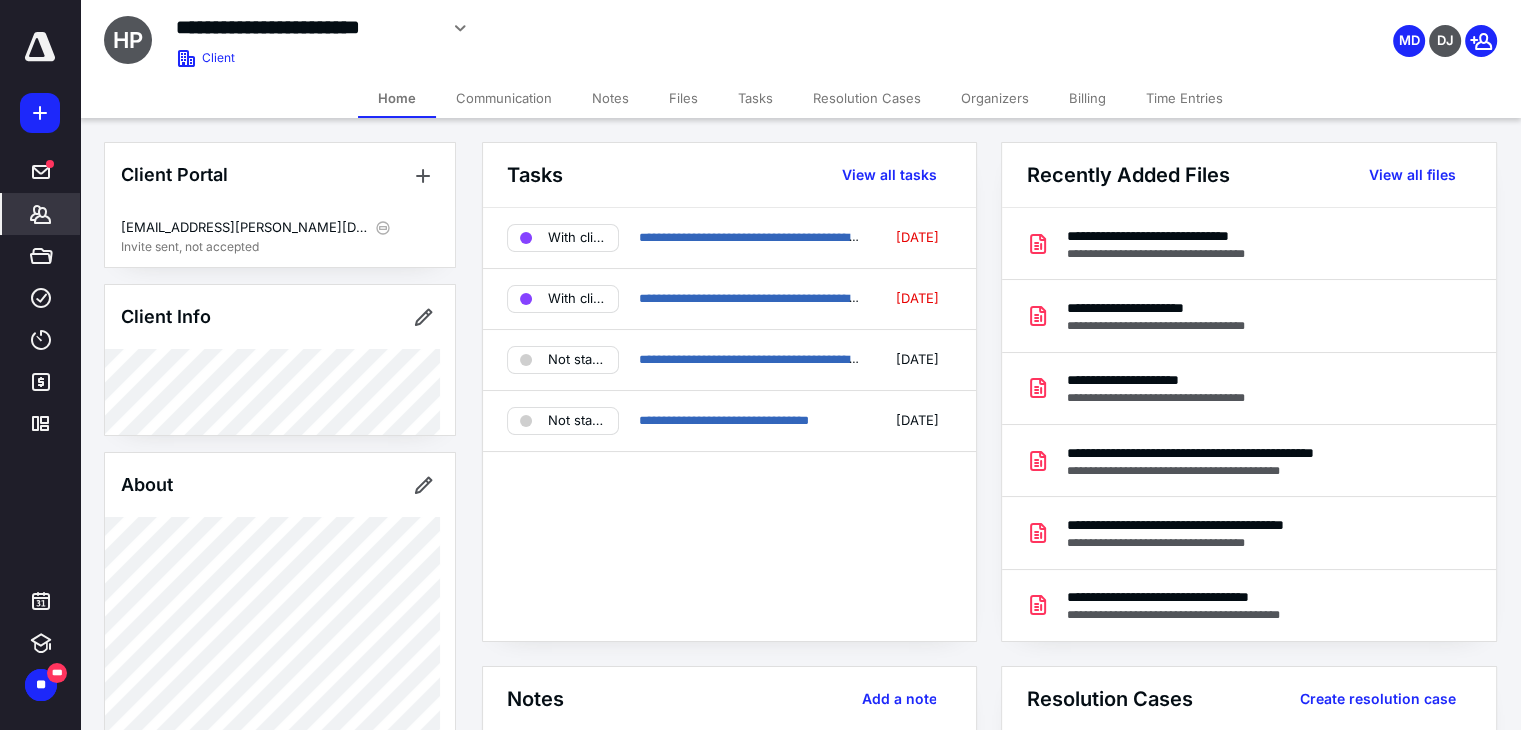 click on "Tasks" at bounding box center [755, 98] 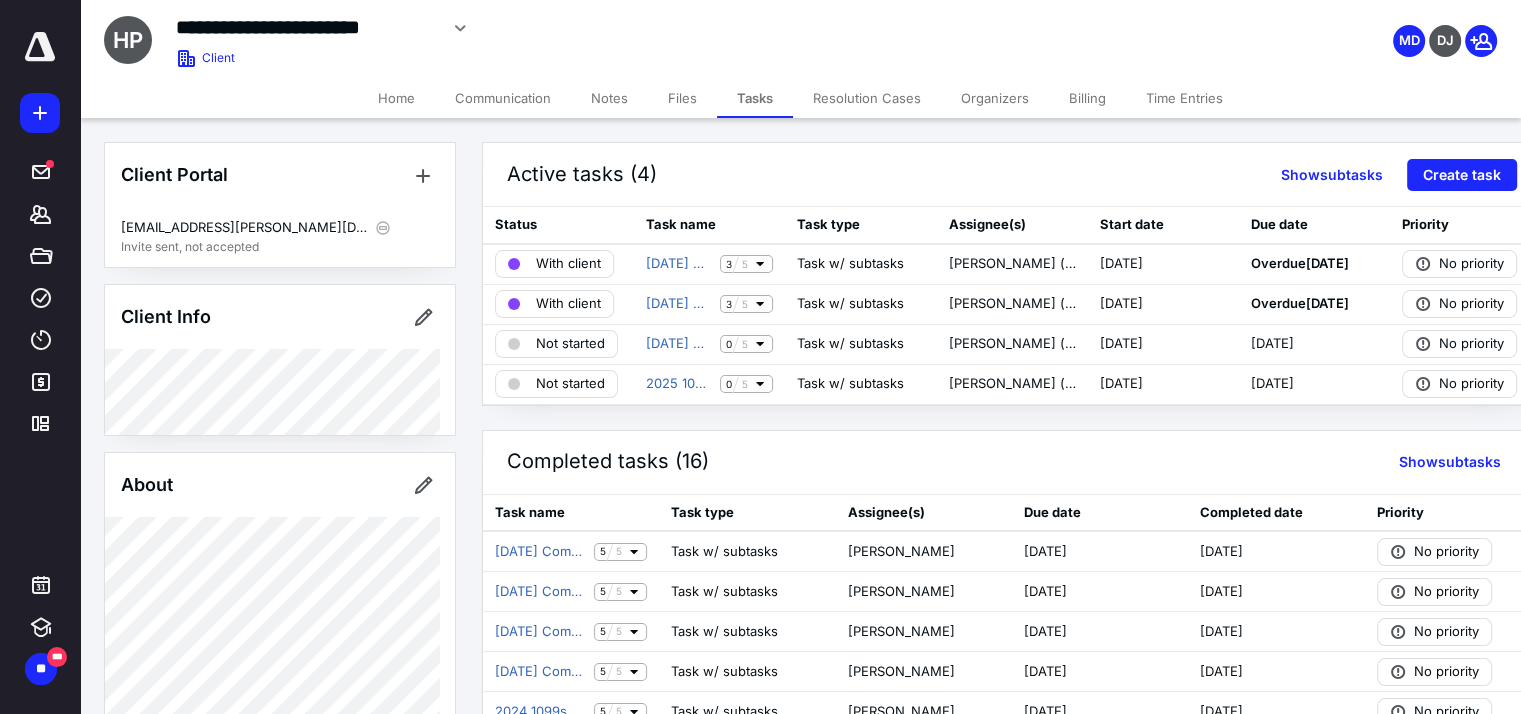 click on "Files" at bounding box center [682, 98] 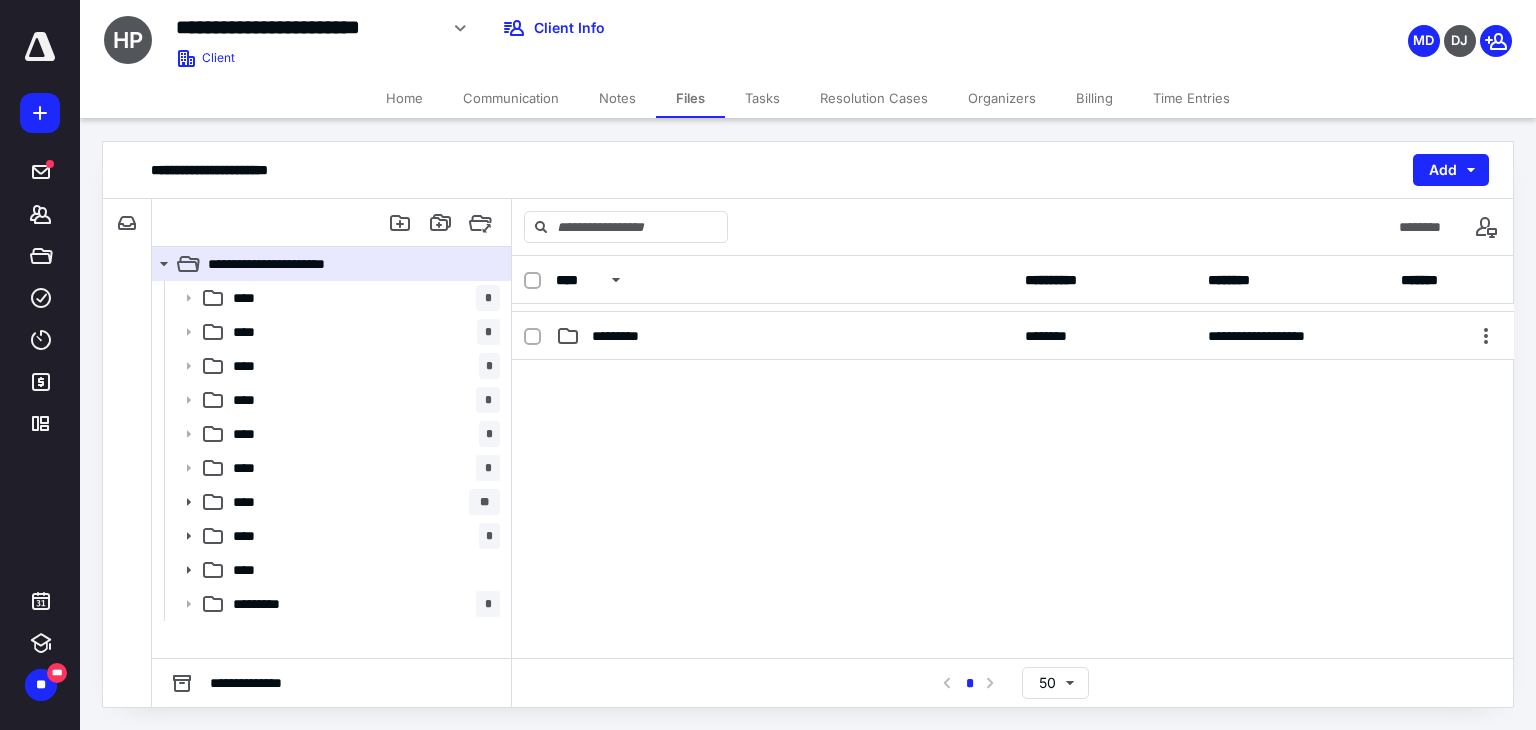 scroll, scrollTop: 324, scrollLeft: 0, axis: vertical 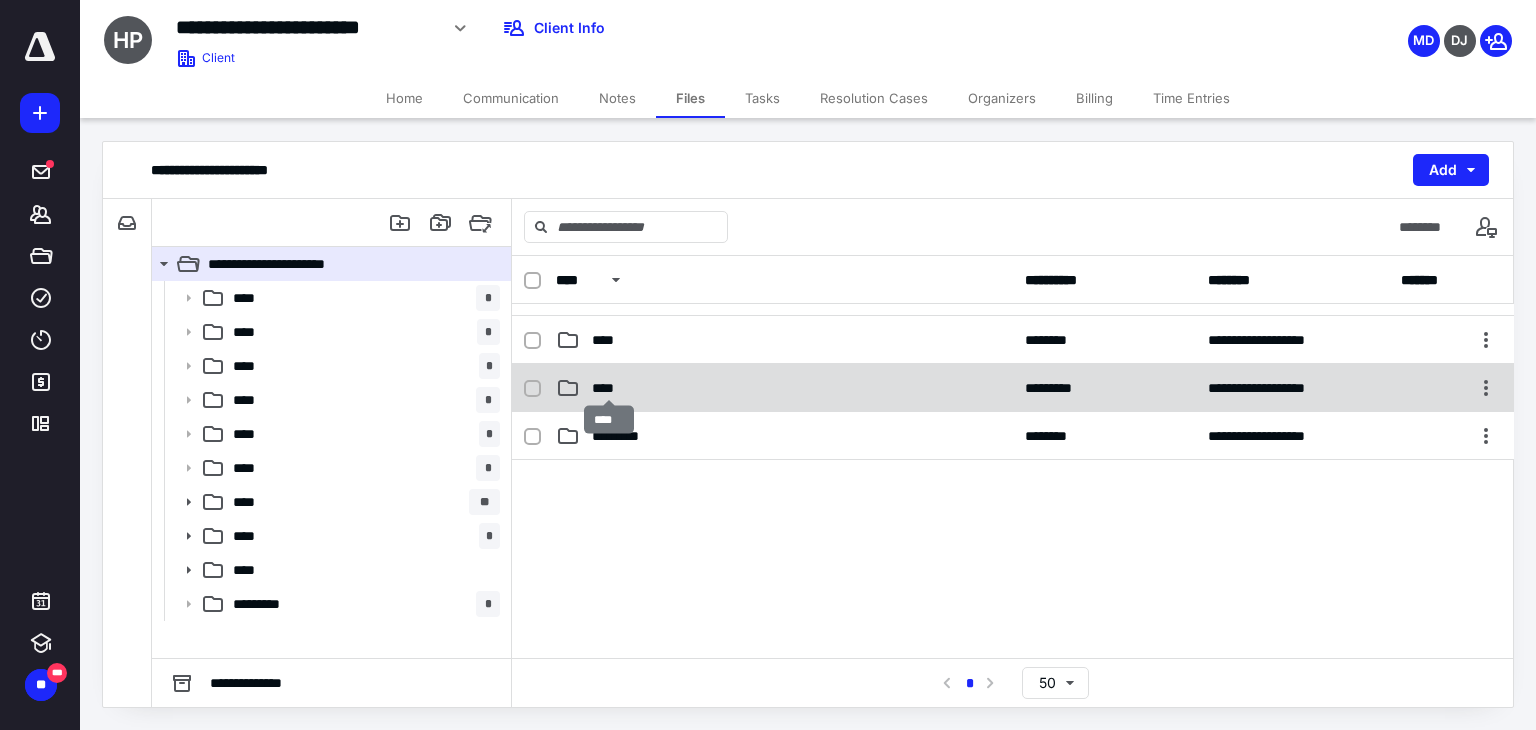 click on "****" at bounding box center (609, 388) 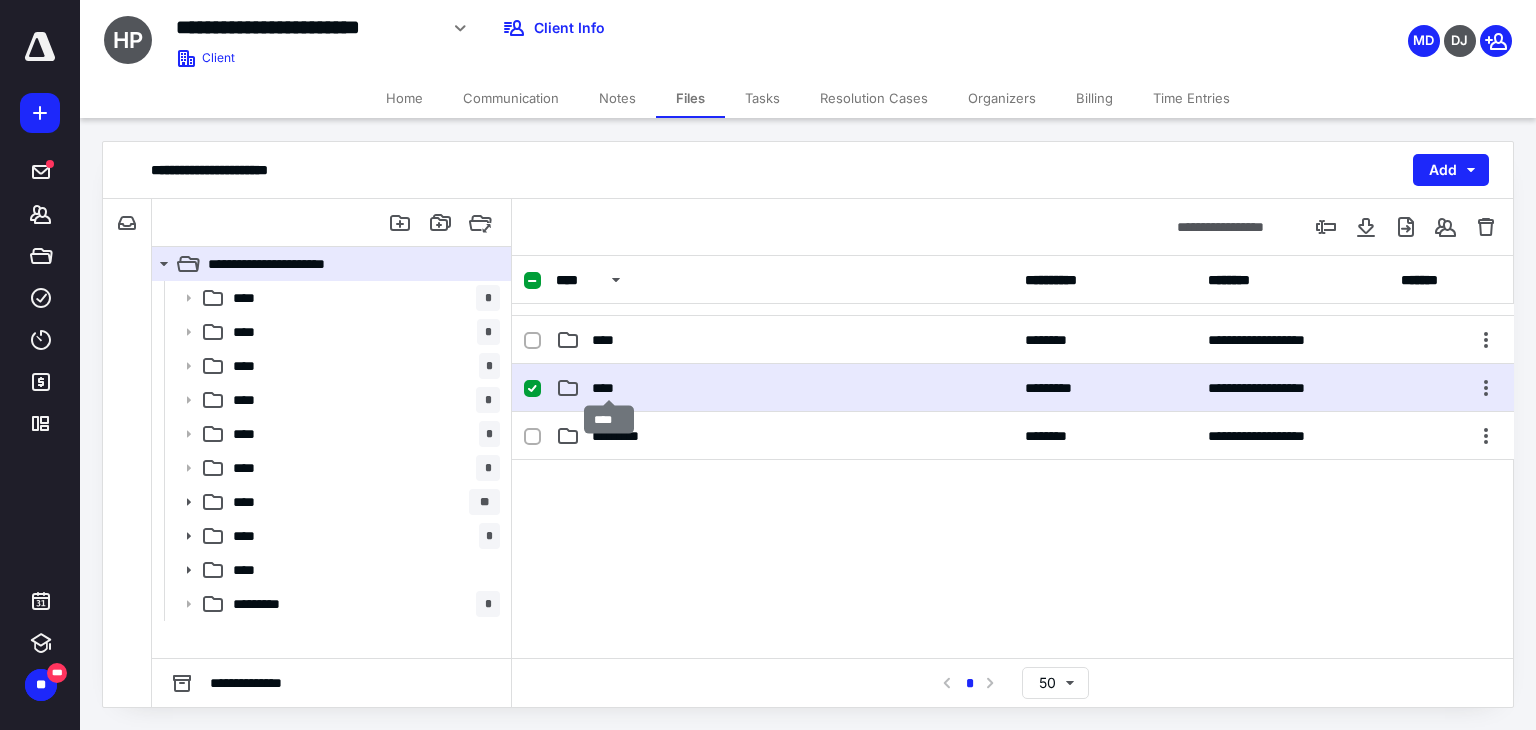 click on "****" at bounding box center [609, 388] 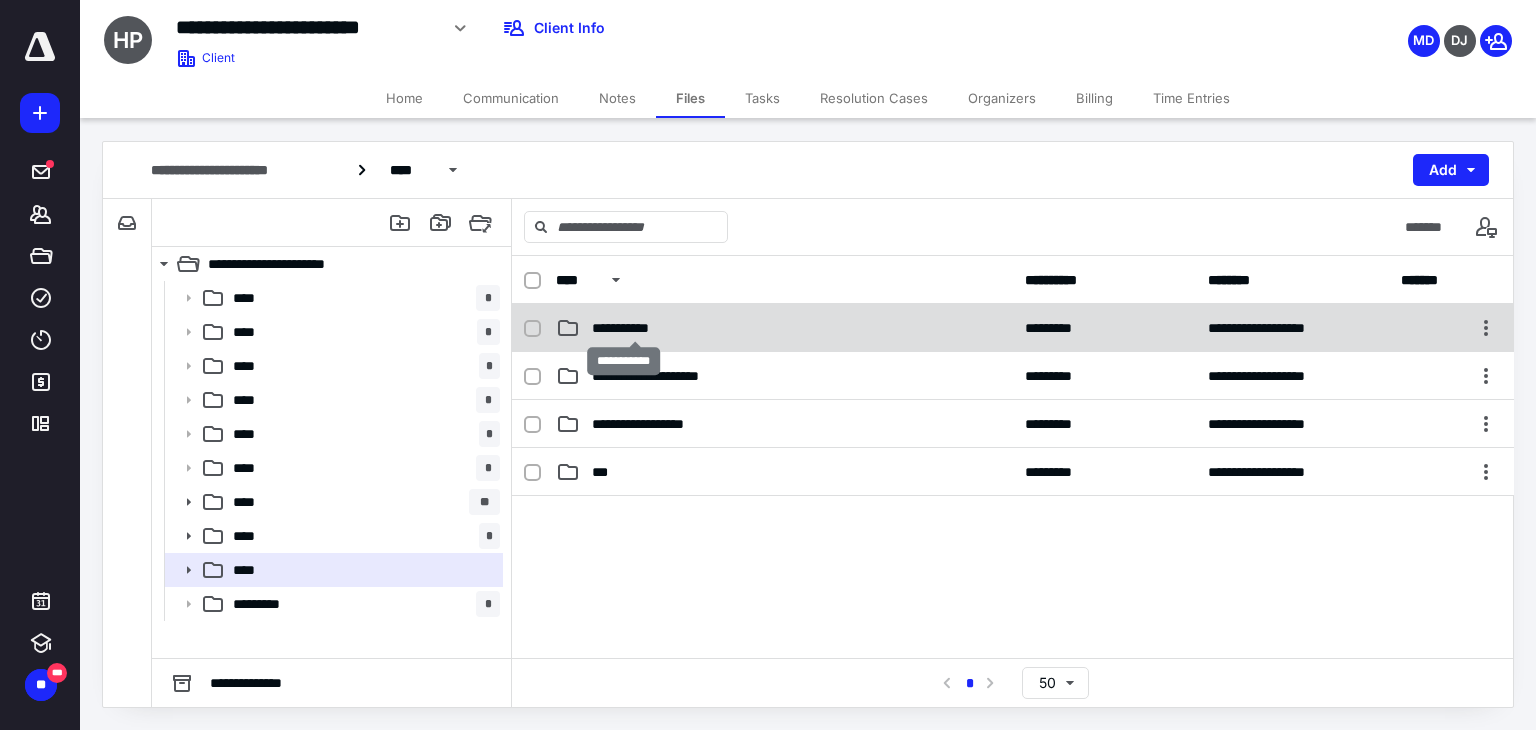 click on "**********" at bounding box center (635, 328) 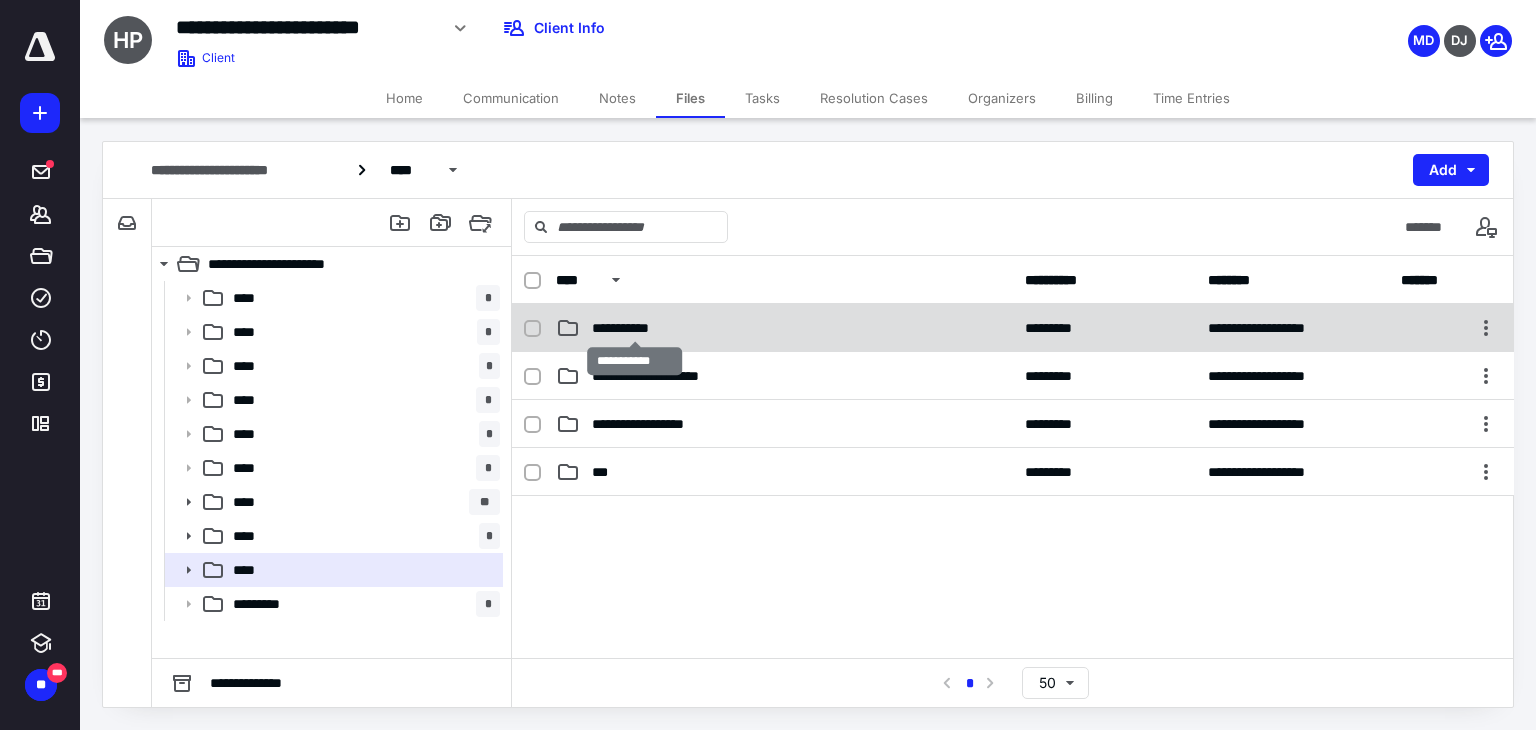 click on "**********" at bounding box center (635, 328) 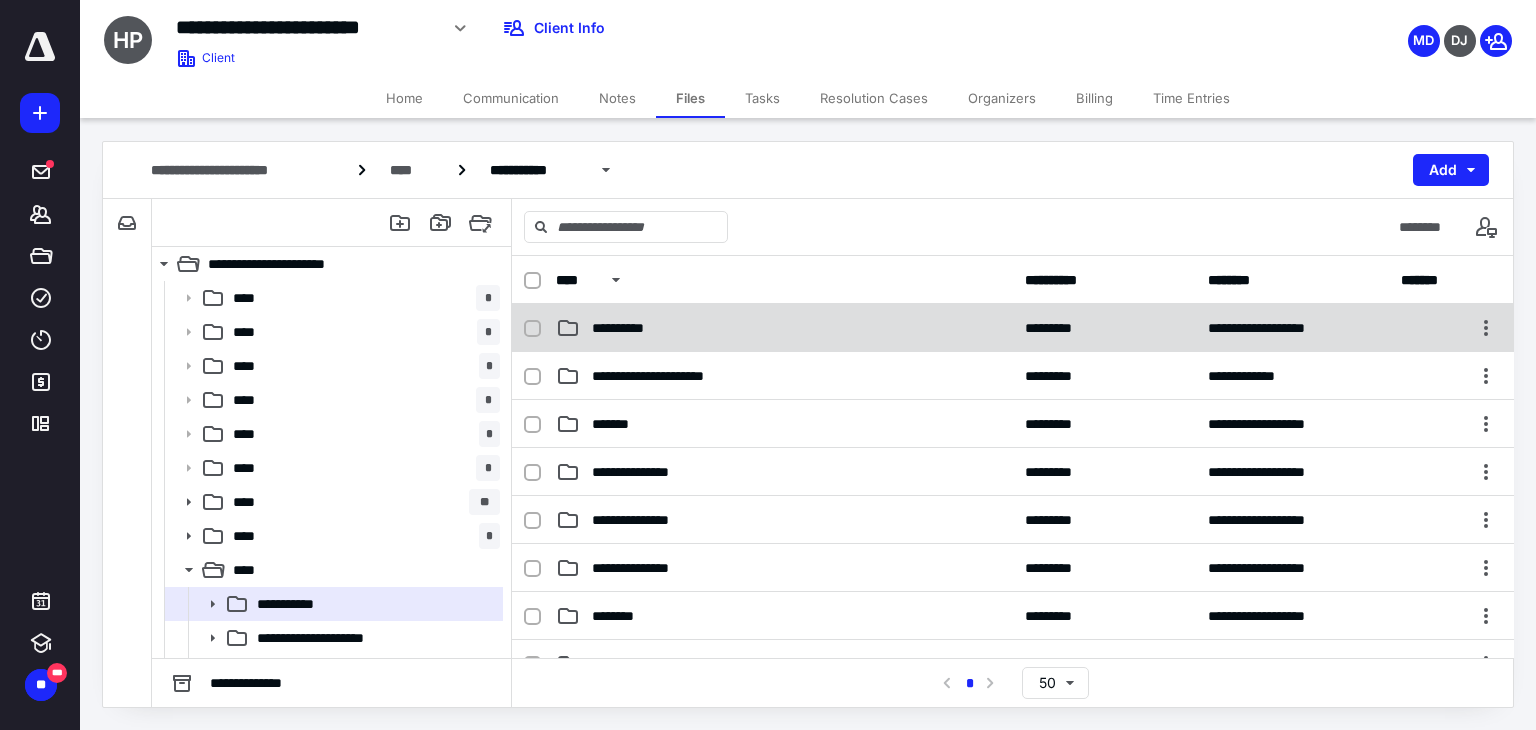 click on "**********" at bounding box center [627, 328] 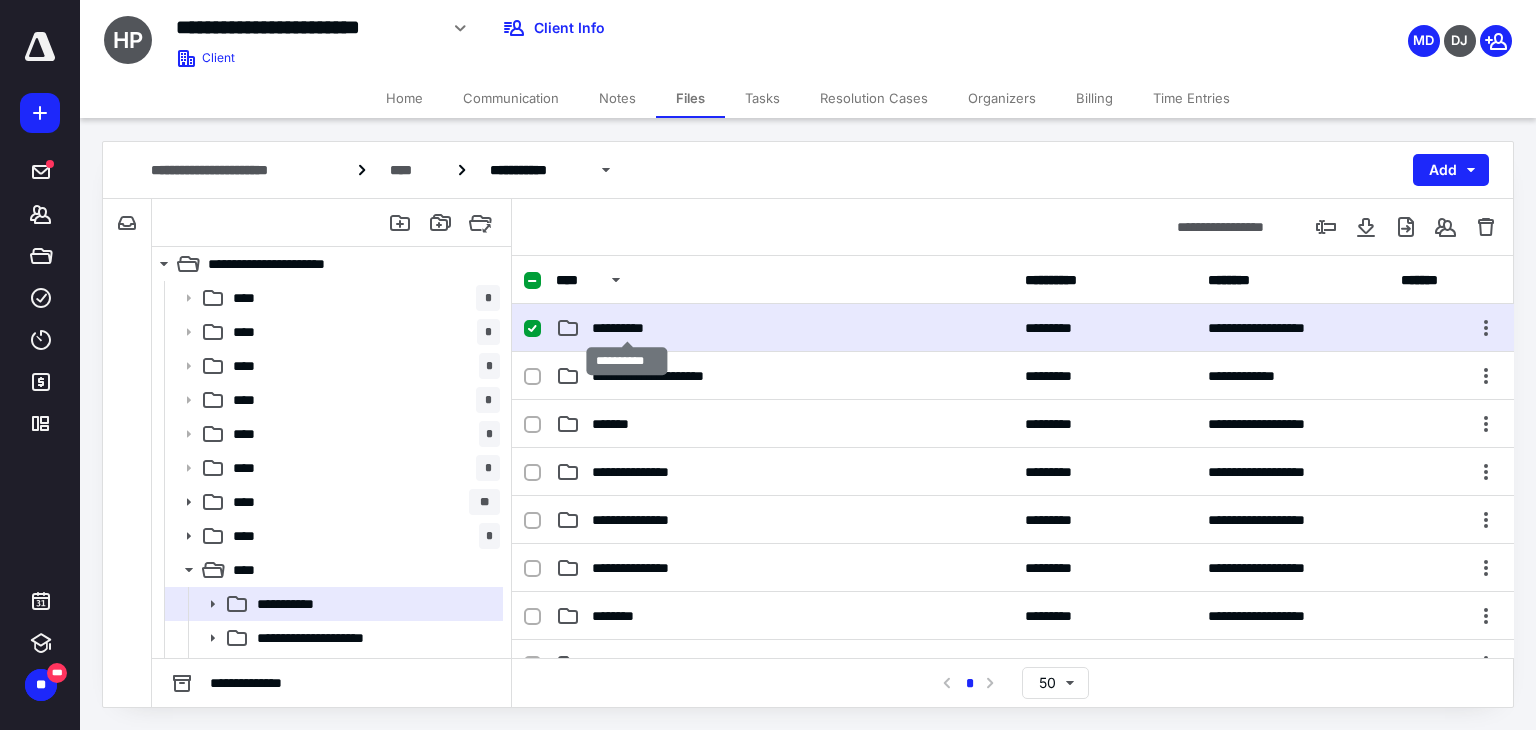 click on "**********" at bounding box center (627, 328) 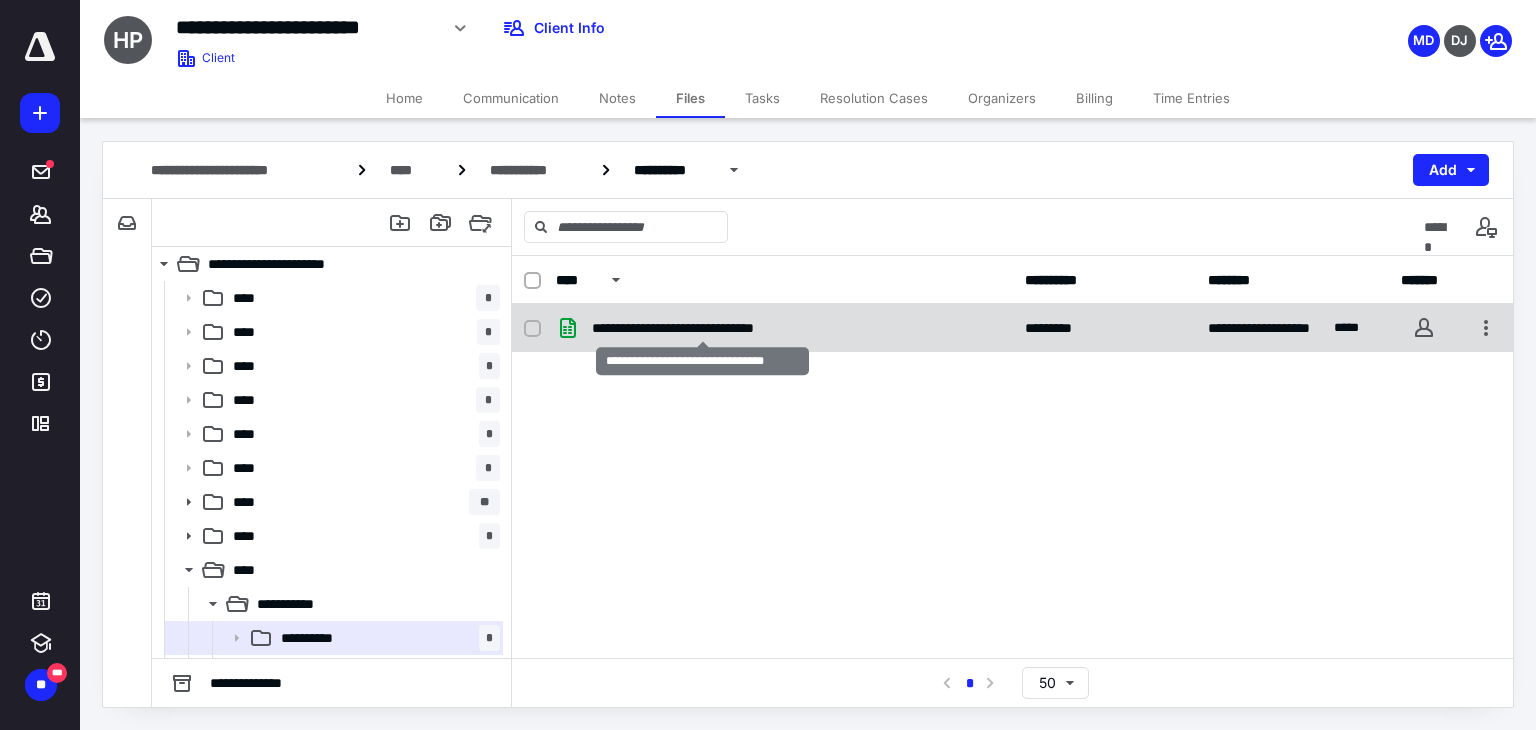 click on "**********" at bounding box center [702, 328] 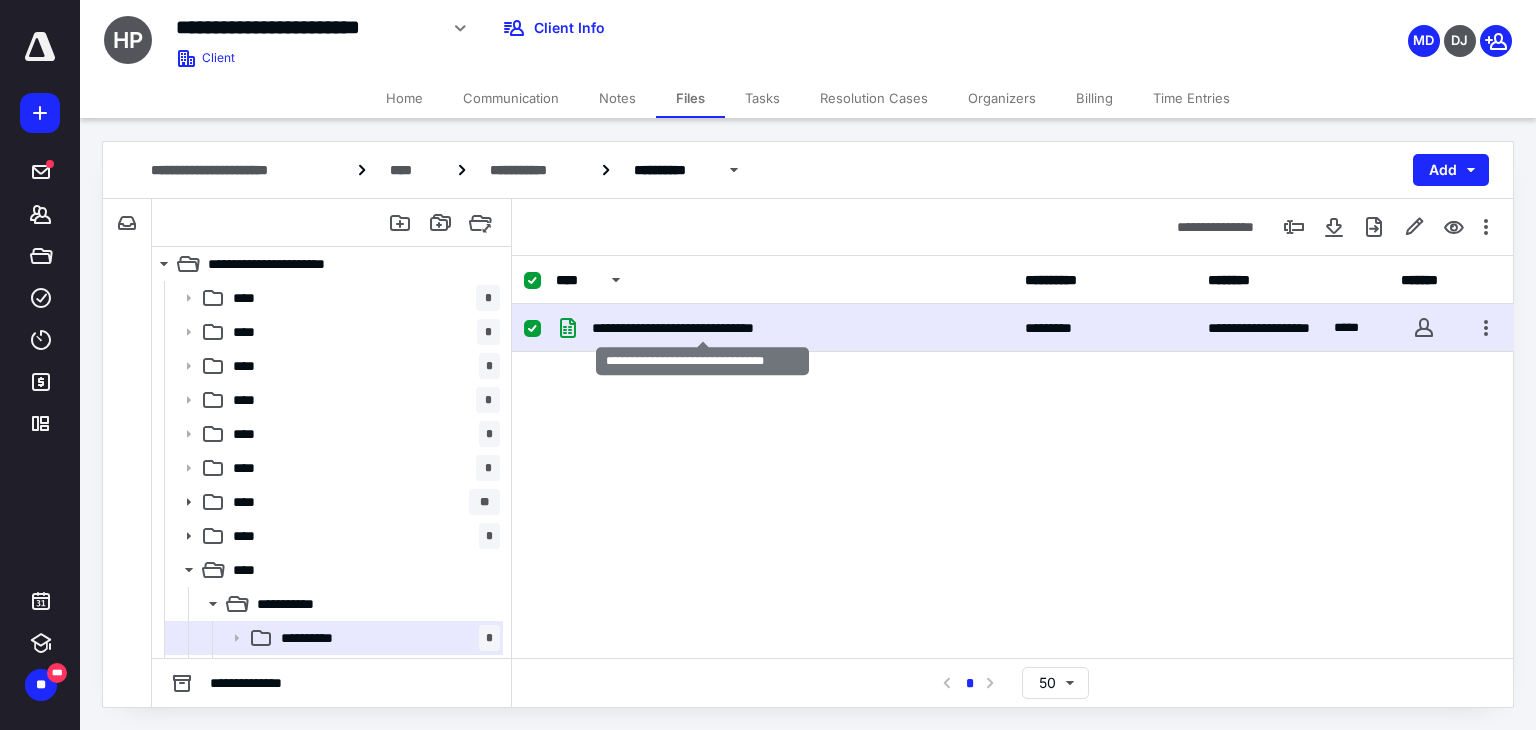 click on "**********" at bounding box center [702, 328] 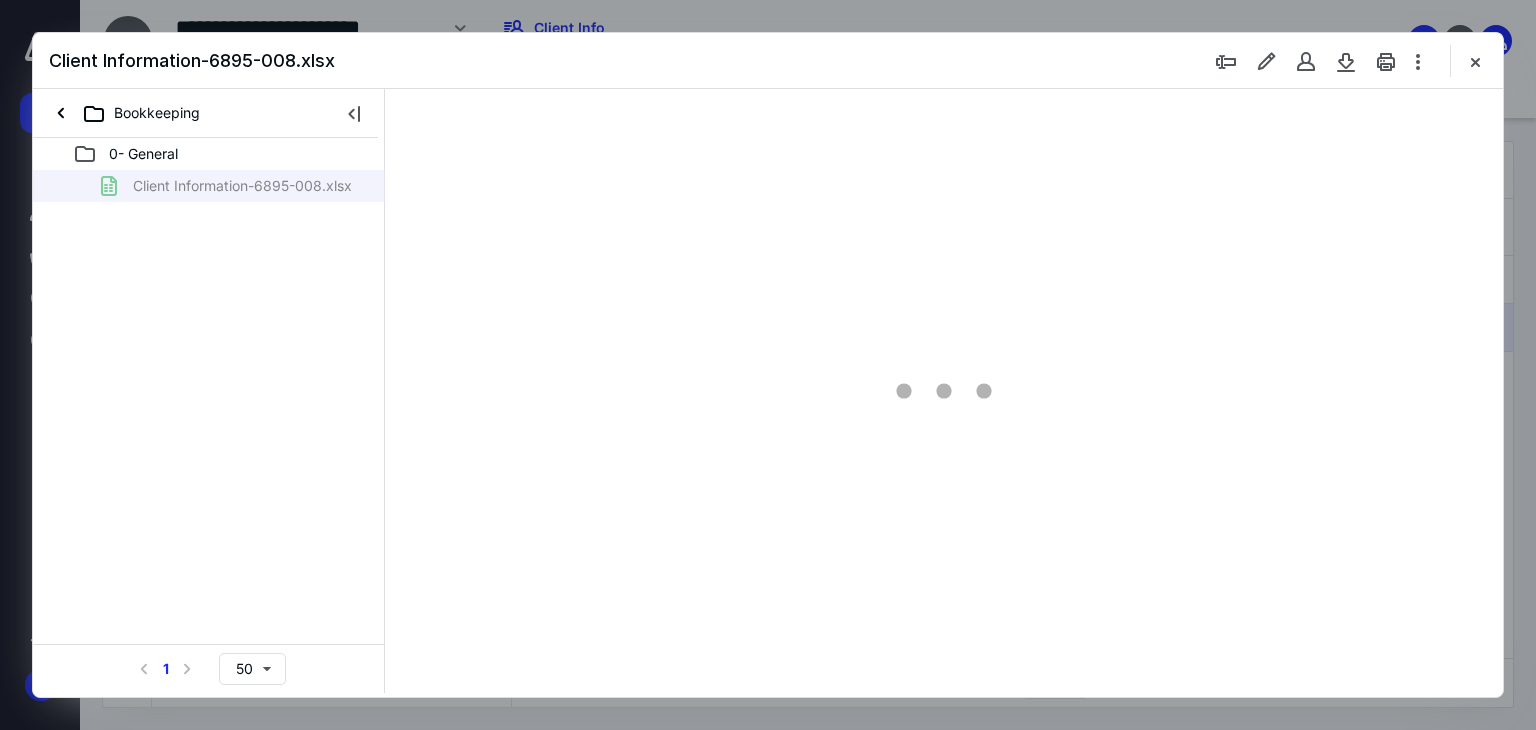 scroll, scrollTop: 0, scrollLeft: 0, axis: both 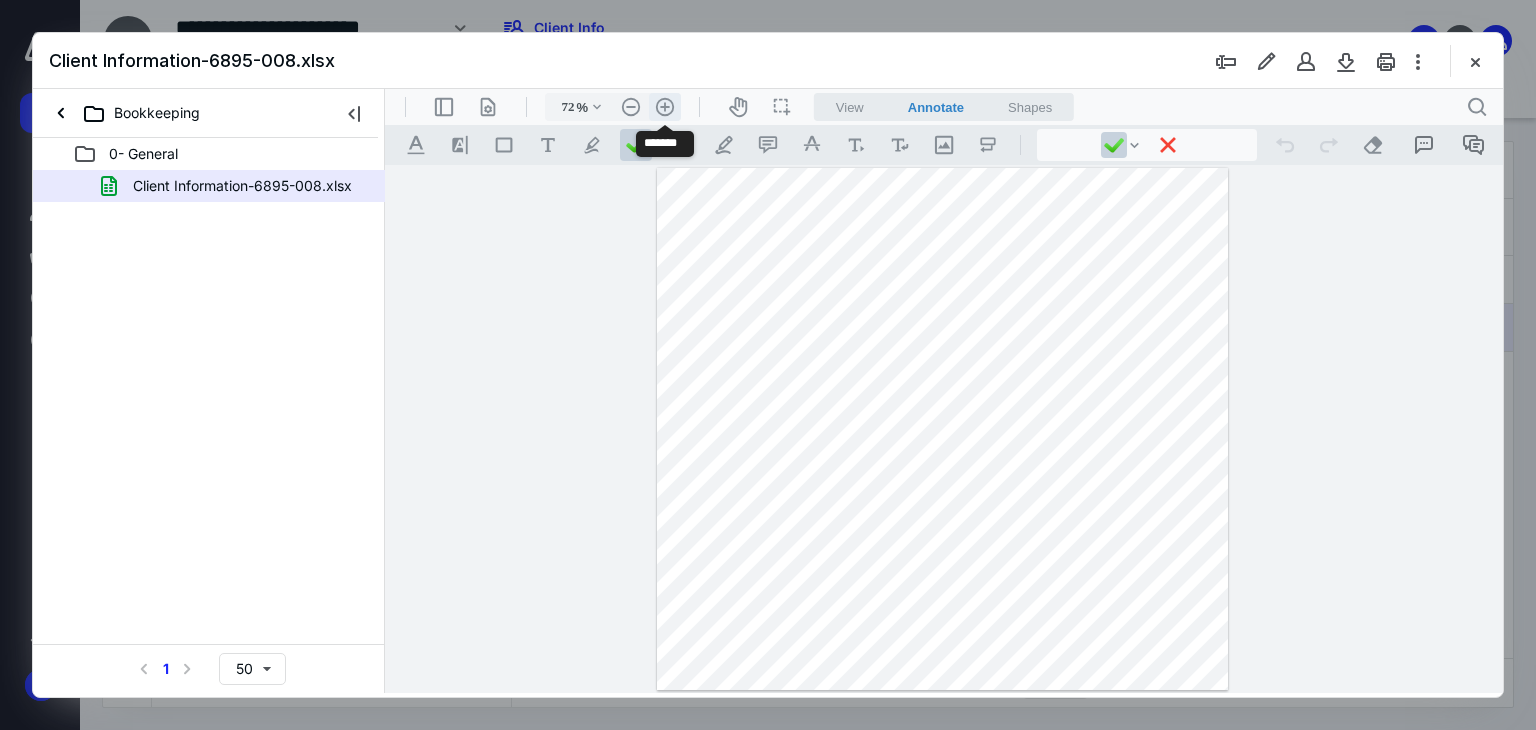 click on ".cls-1{fill:#abb0c4;} icon - header - zoom - in - line" at bounding box center (665, 107) 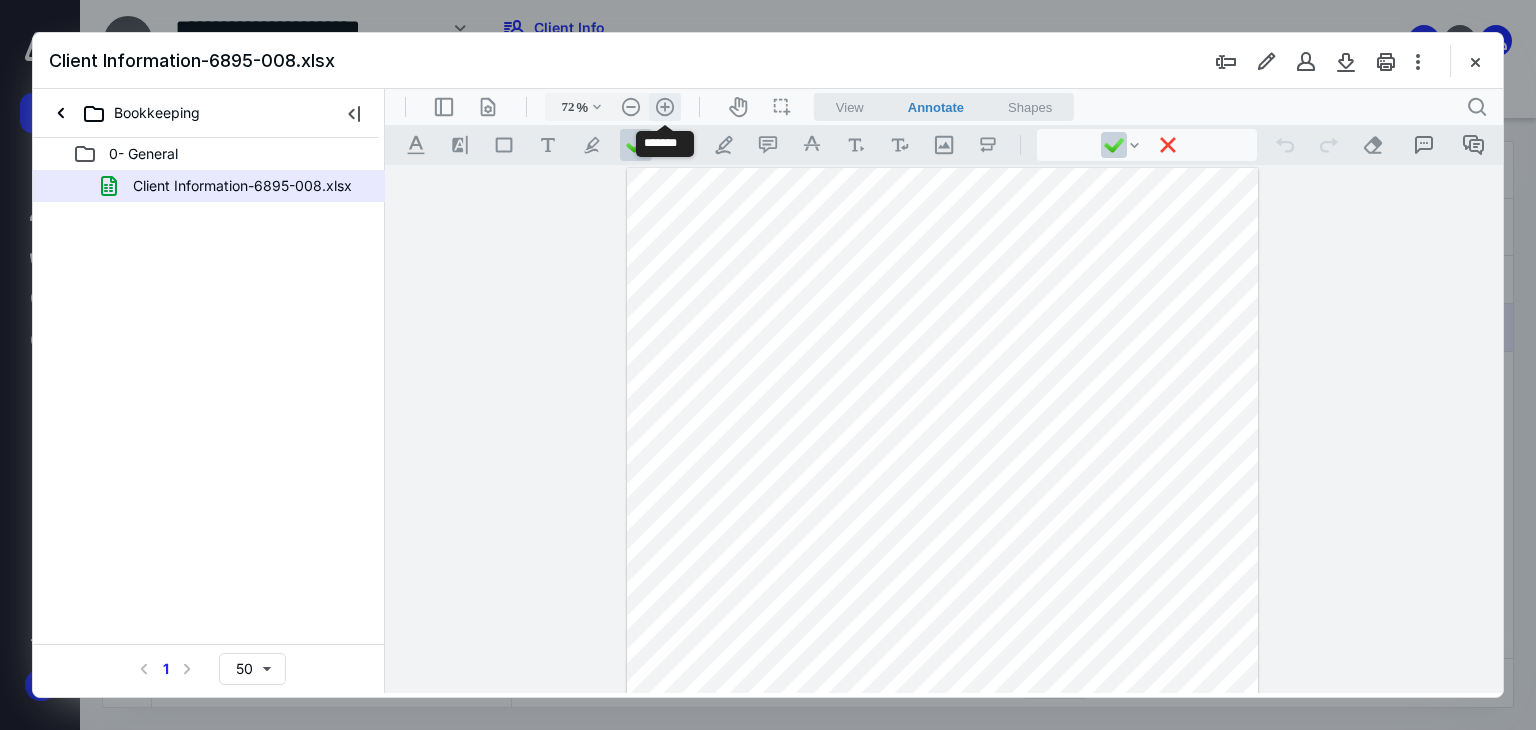 click on ".cls-1{fill:#abb0c4;} icon - header - zoom - in - line" at bounding box center (665, 107) 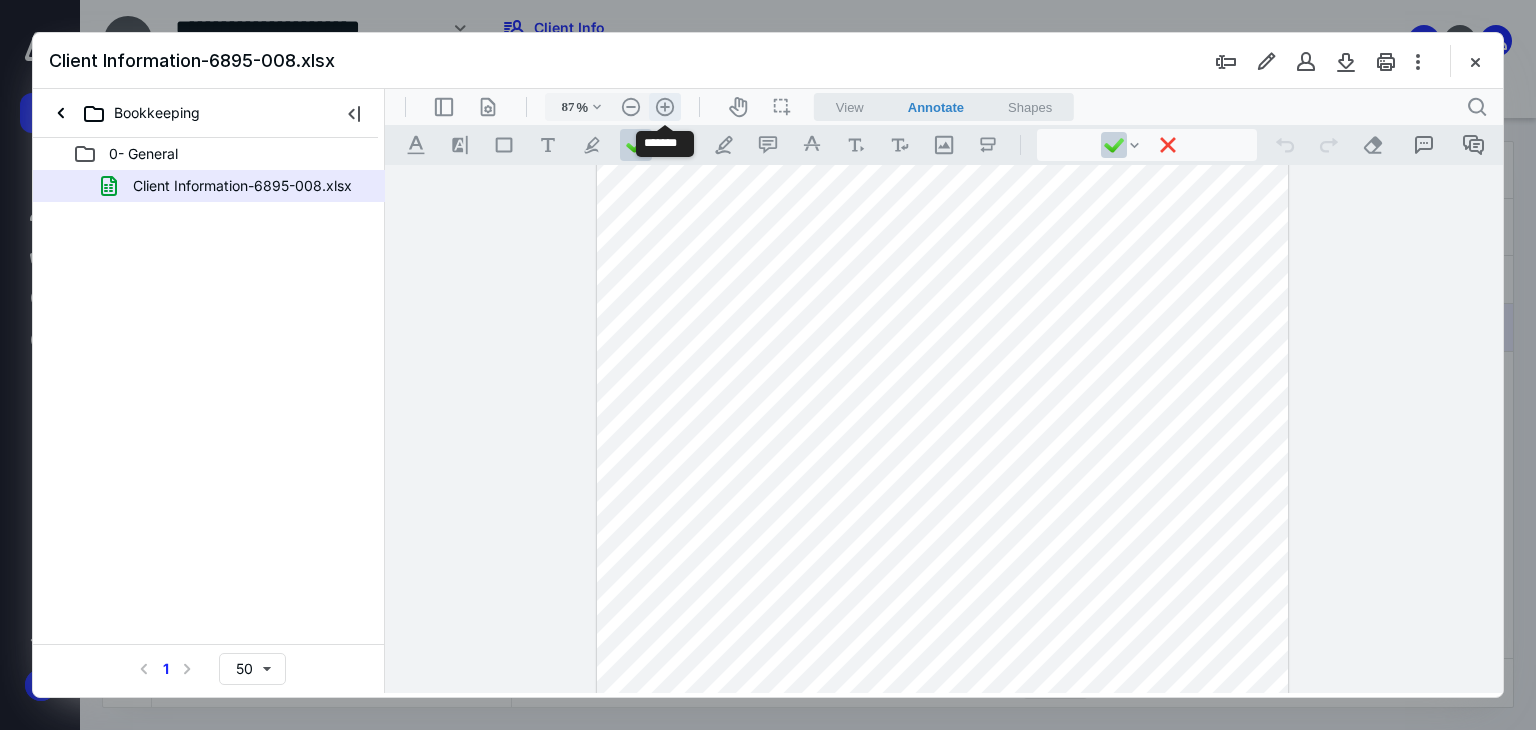 click on ".cls-1{fill:#abb0c4;} icon - header - zoom - in - line" at bounding box center (665, 107) 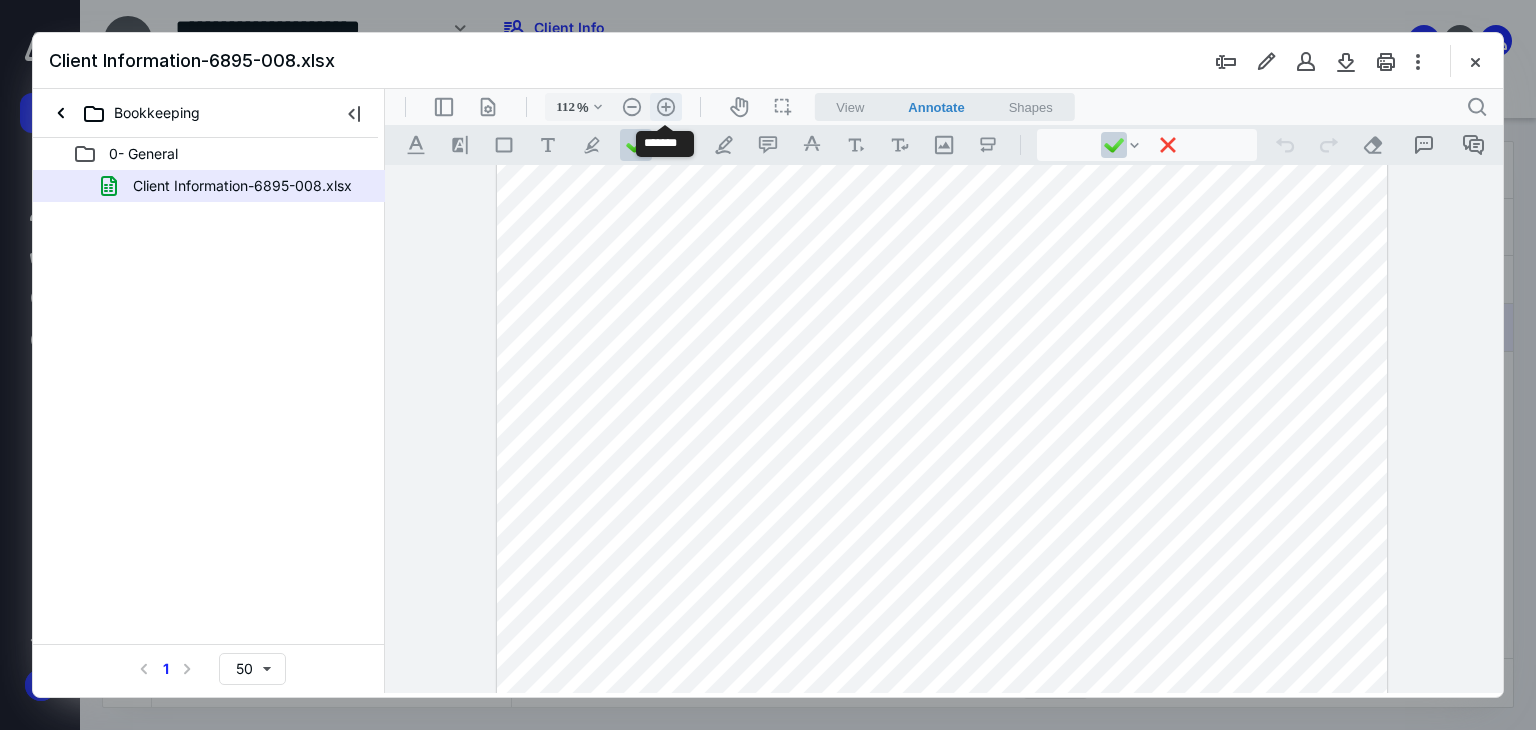 click on ".cls-1{fill:#abb0c4;} icon - header - zoom - in - line" at bounding box center [666, 107] 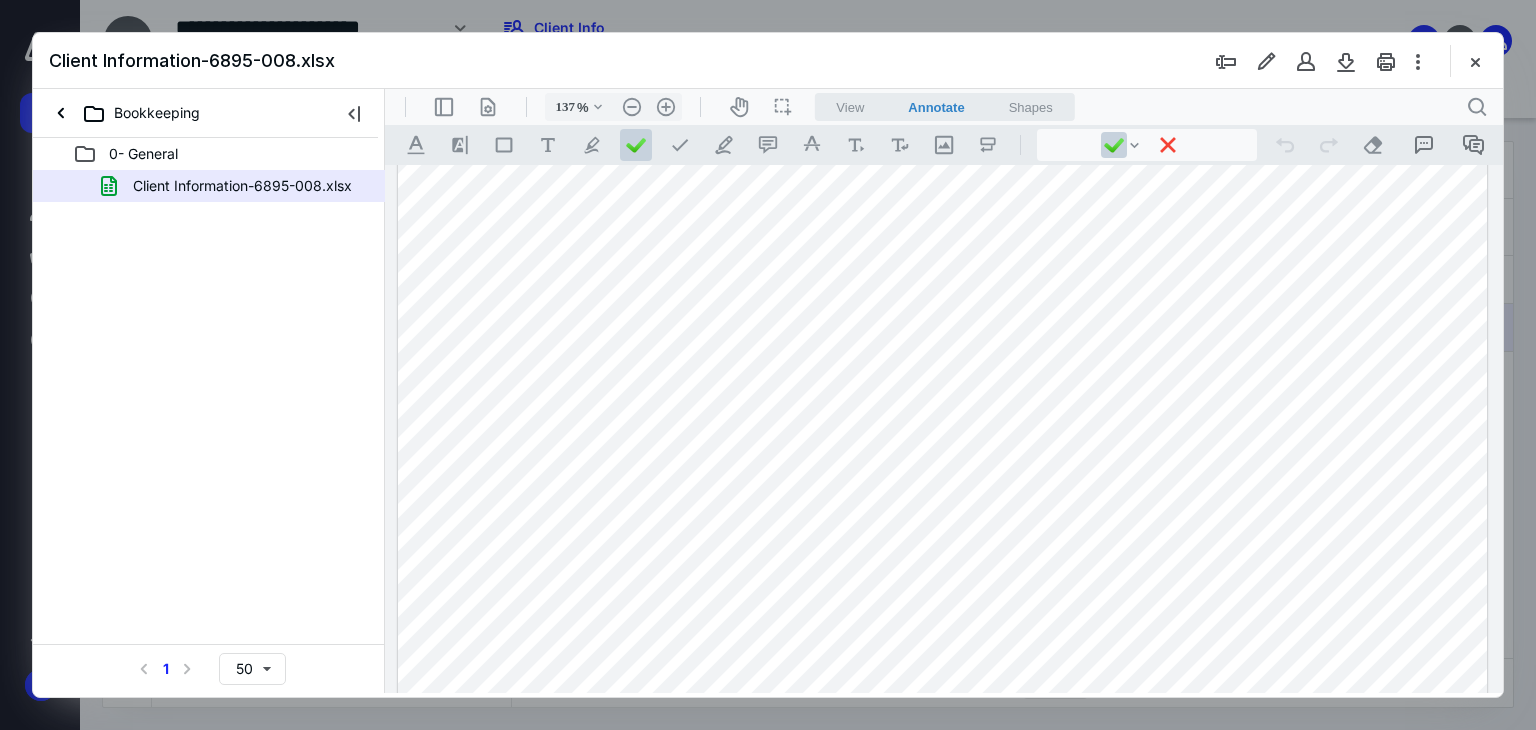 scroll, scrollTop: 476, scrollLeft: 0, axis: vertical 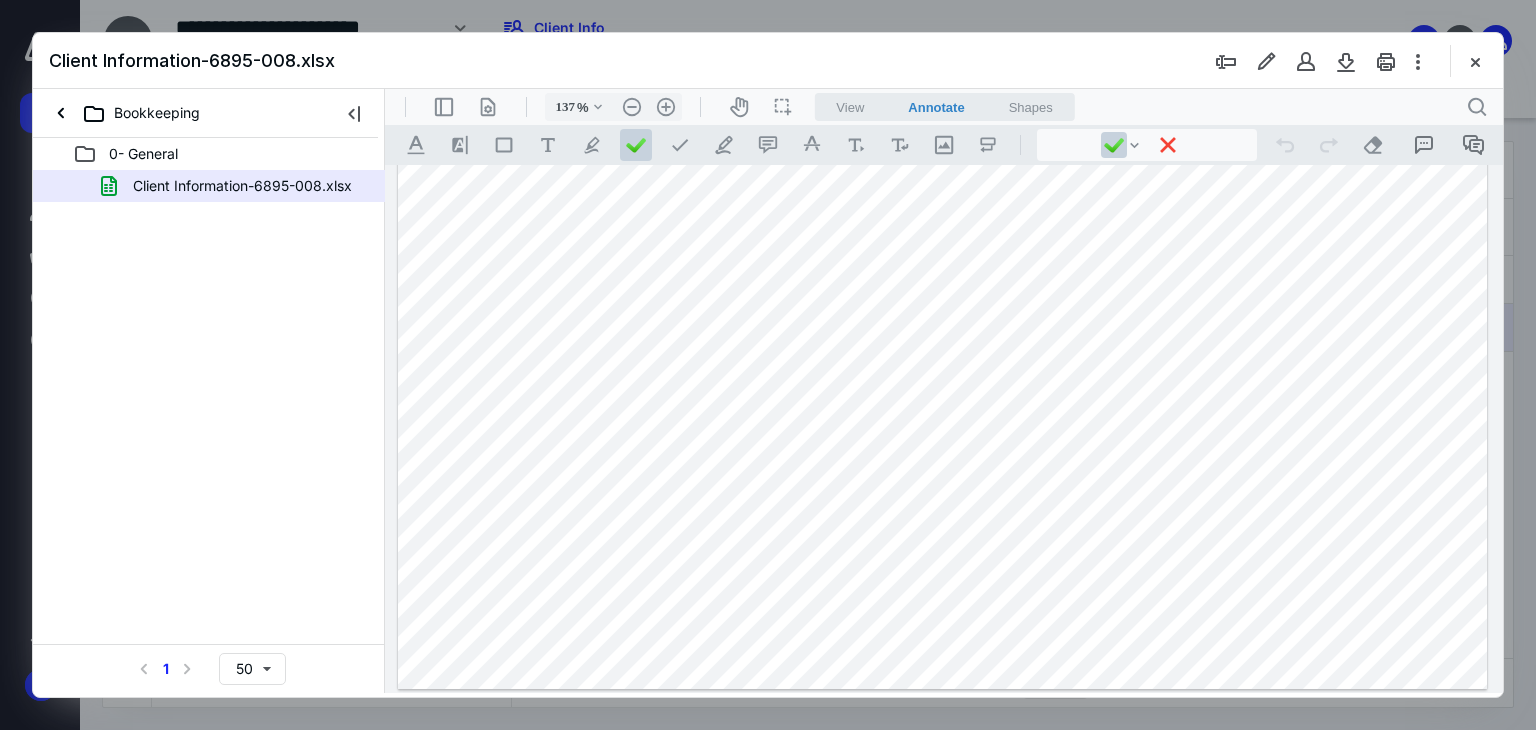 drag, startPoint x: 1481, startPoint y: 61, endPoint x: 1328, endPoint y: 94, distance: 156.51837 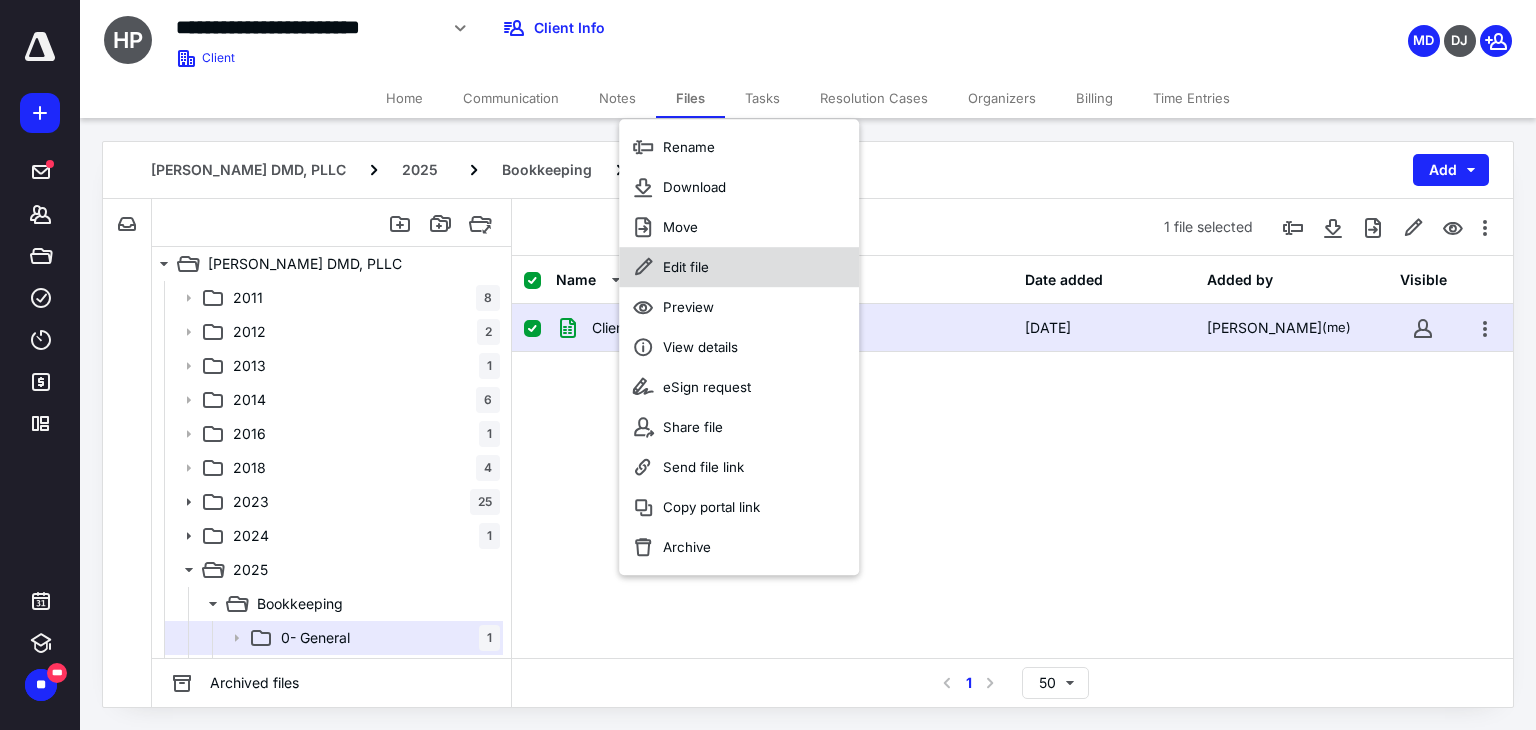 click on "Edit file" at bounding box center [686, 267] 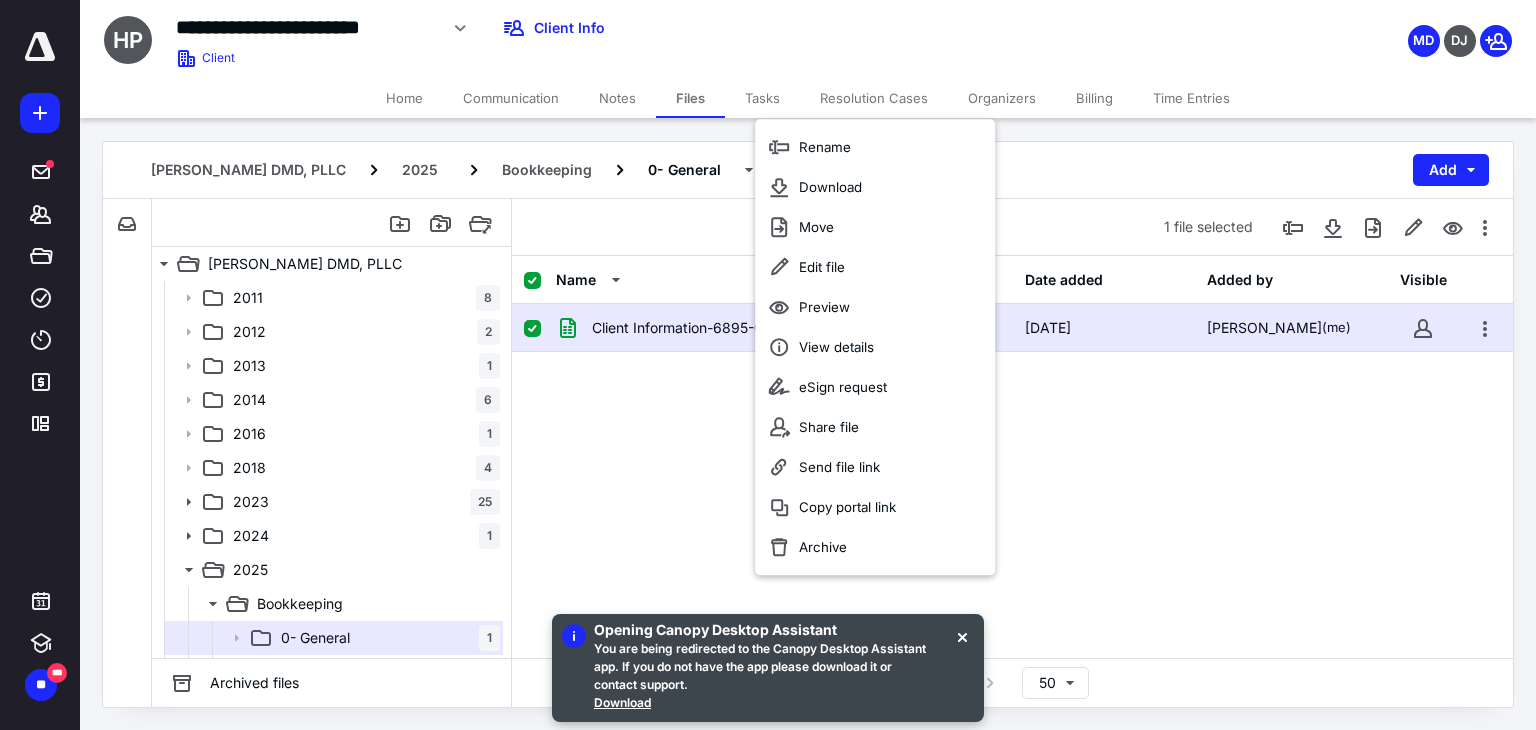 click on "Client Information-6895-008.xlsx" at bounding box center (701, 328) 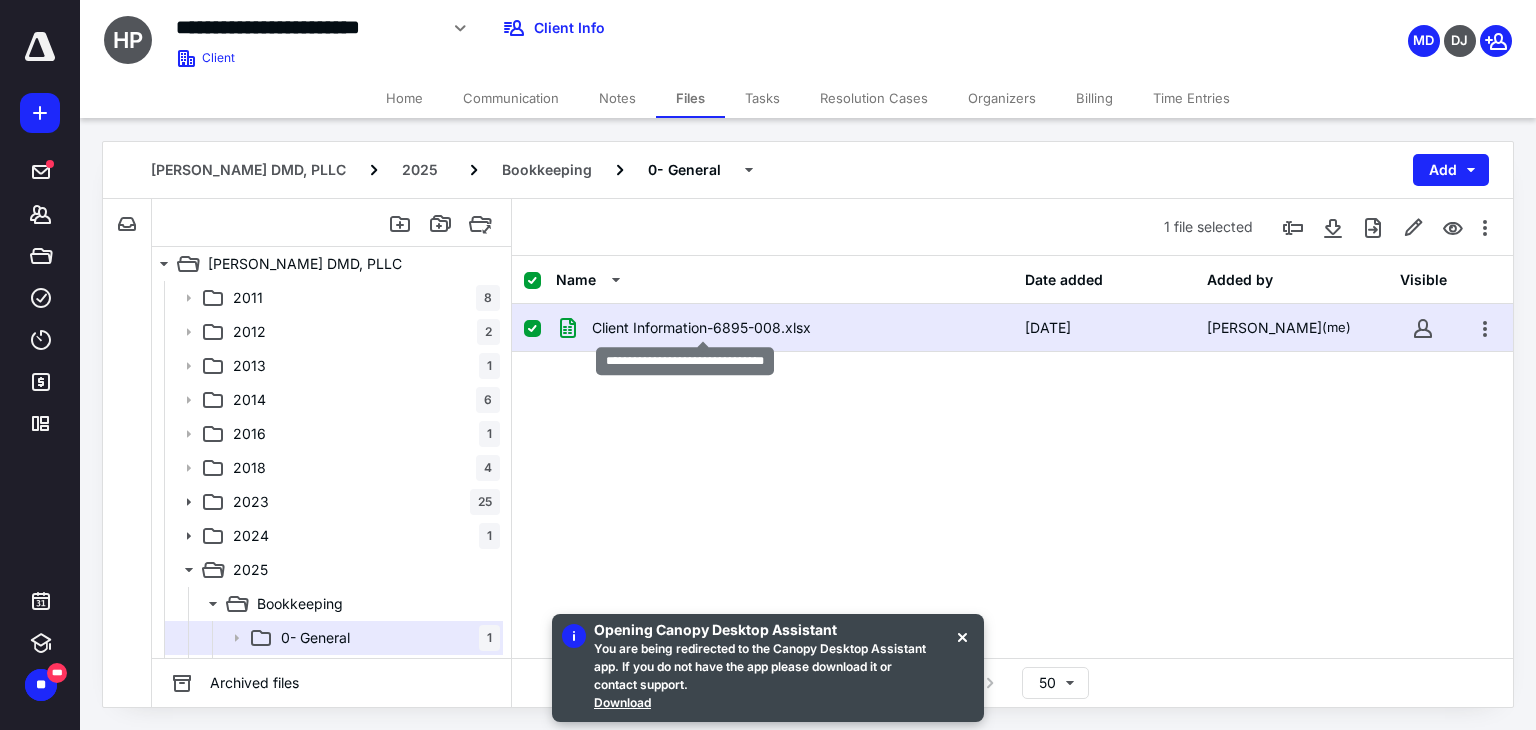 click on "Client Information-6895-008.xlsx" at bounding box center [701, 328] 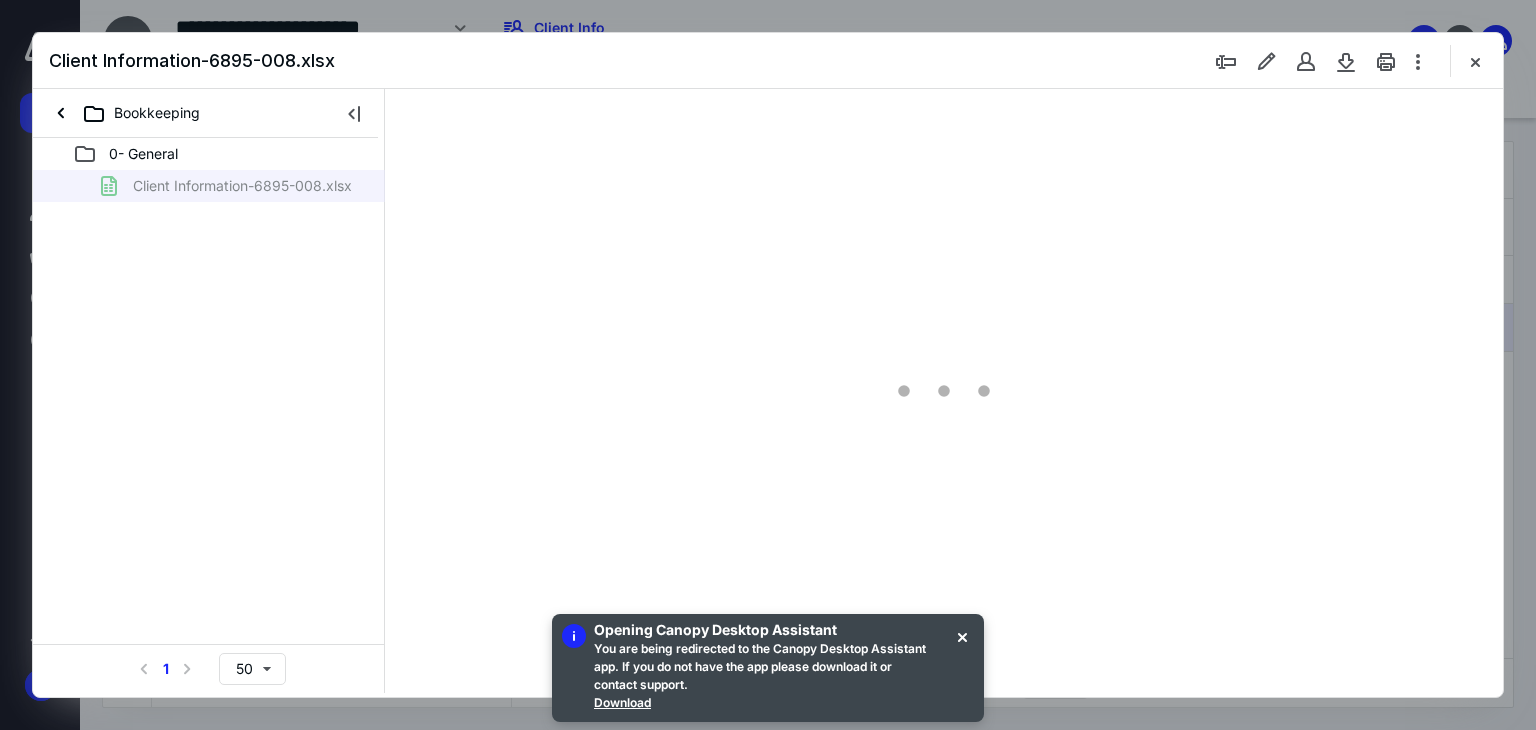 scroll, scrollTop: 0, scrollLeft: 0, axis: both 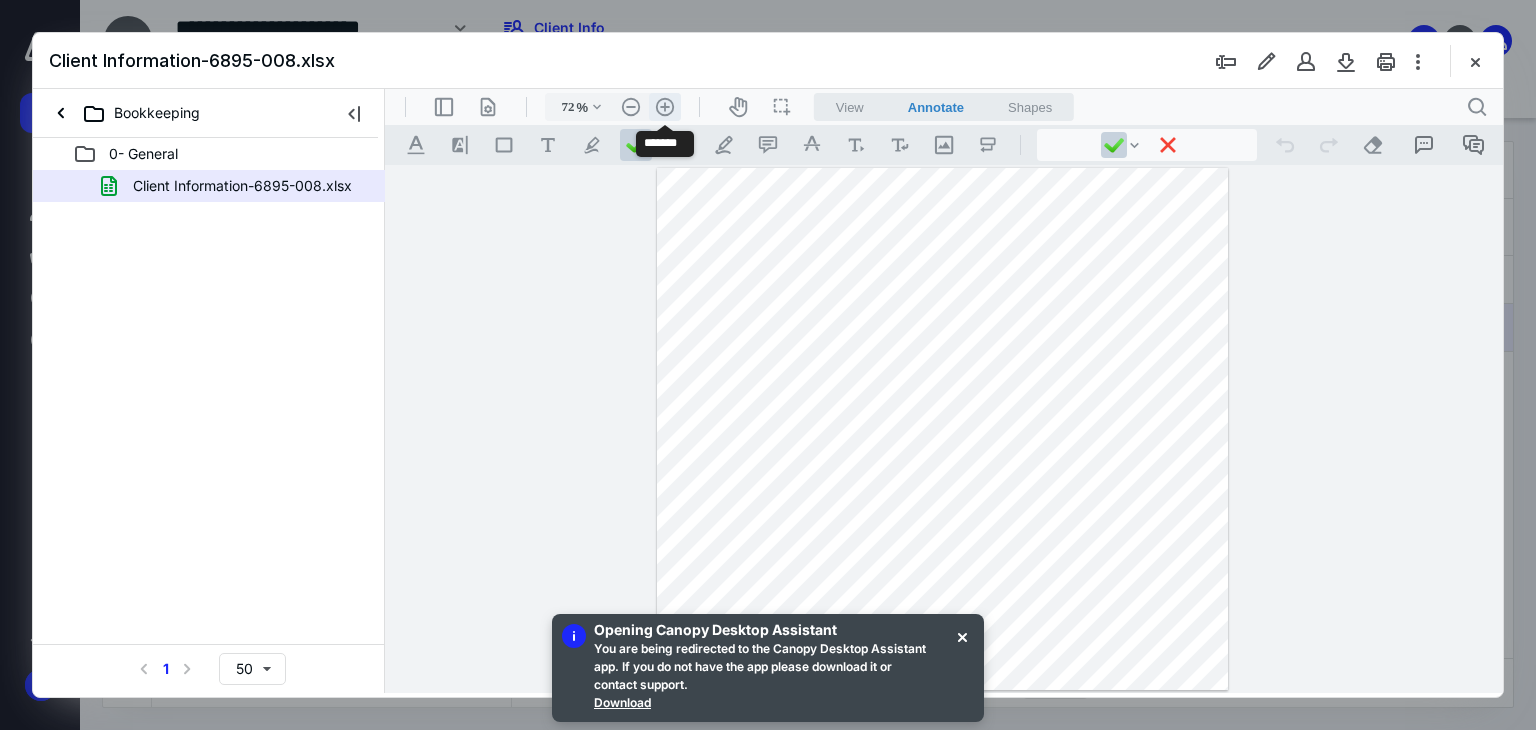 click on ".cls-1{fill:#abb0c4;} icon - header - zoom - in - line" at bounding box center (665, 107) 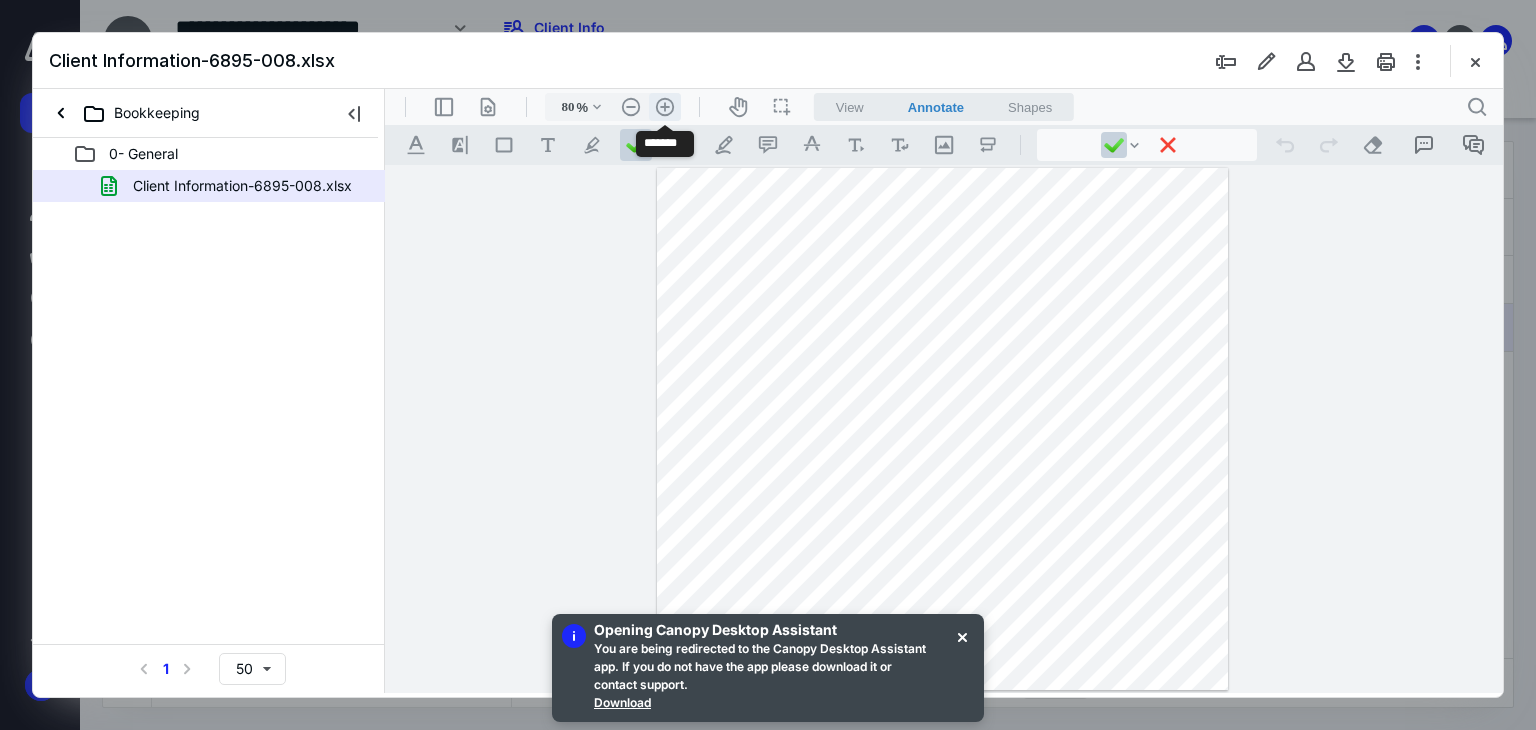 click on ".cls-1{fill:#abb0c4;} icon - header - zoom - in - line" at bounding box center (665, 107) 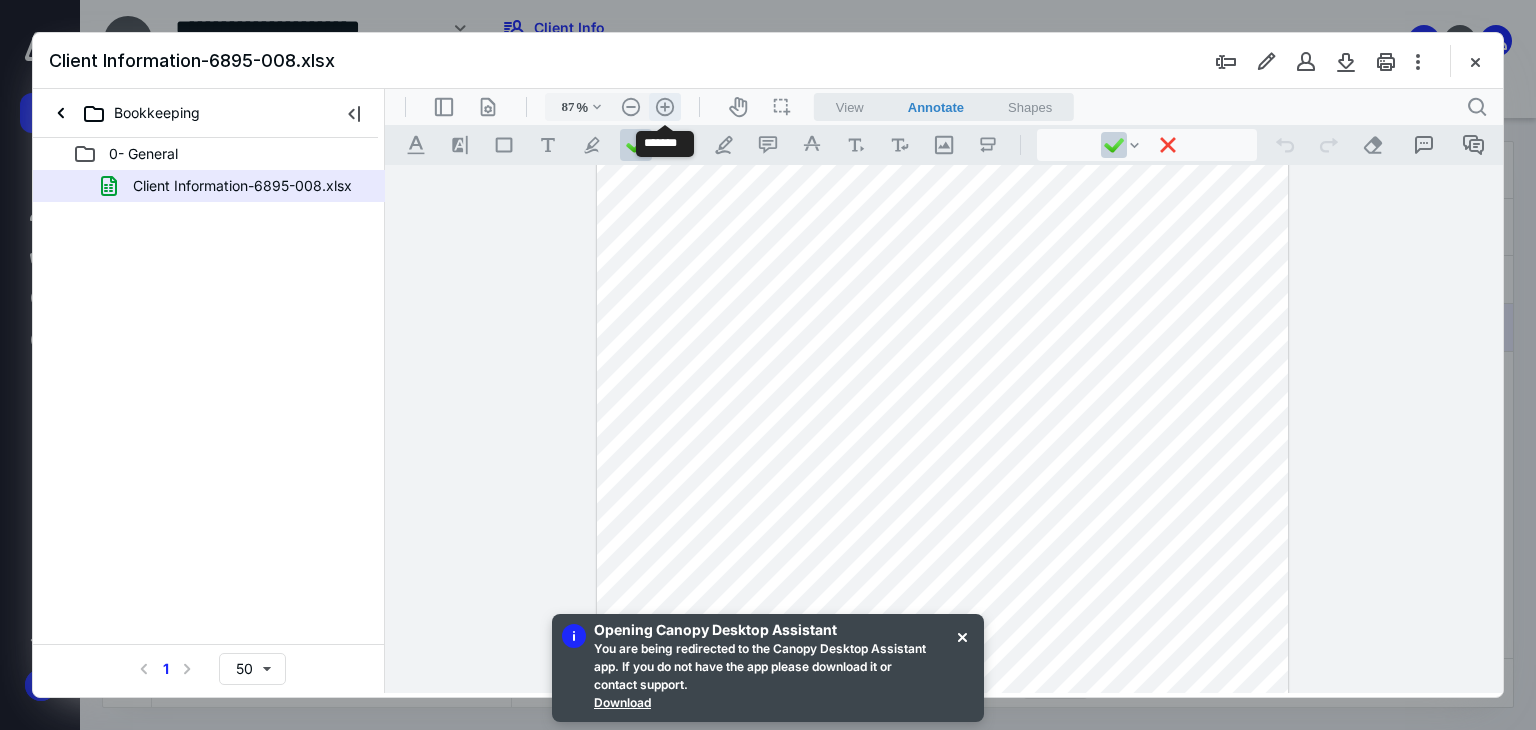 click on ".cls-1{fill:#abb0c4;} icon - header - zoom - in - line" at bounding box center (665, 107) 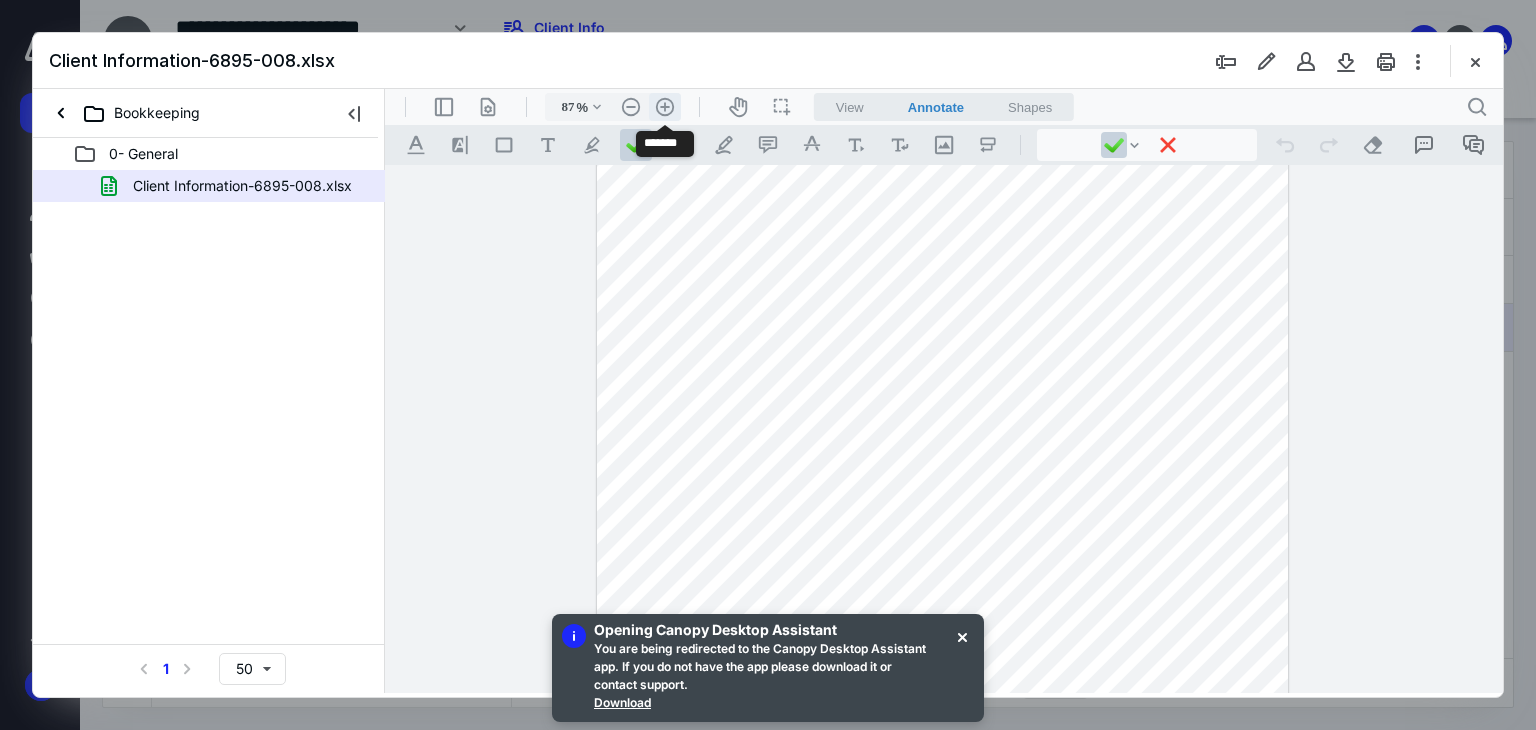 type on "112" 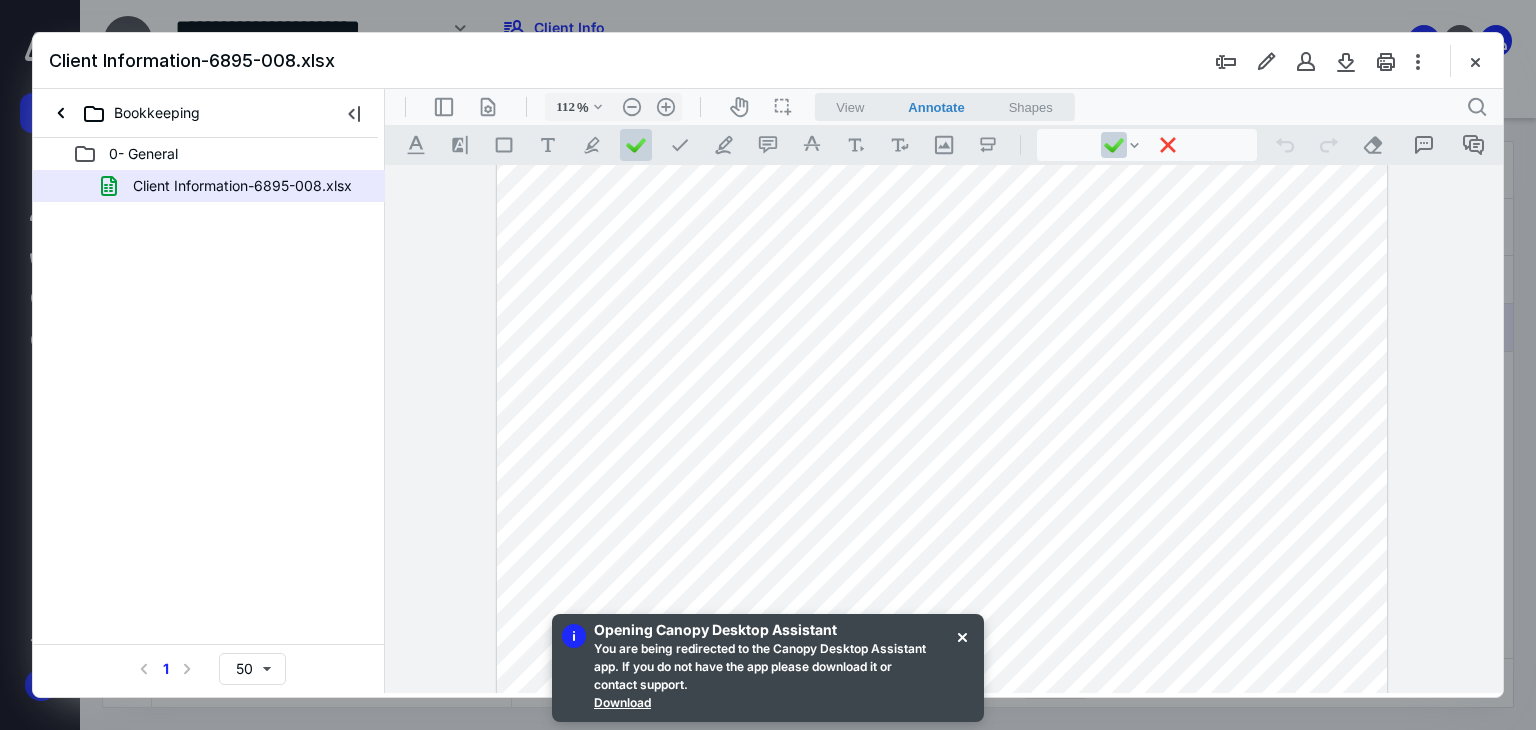 scroll, scrollTop: 292, scrollLeft: 0, axis: vertical 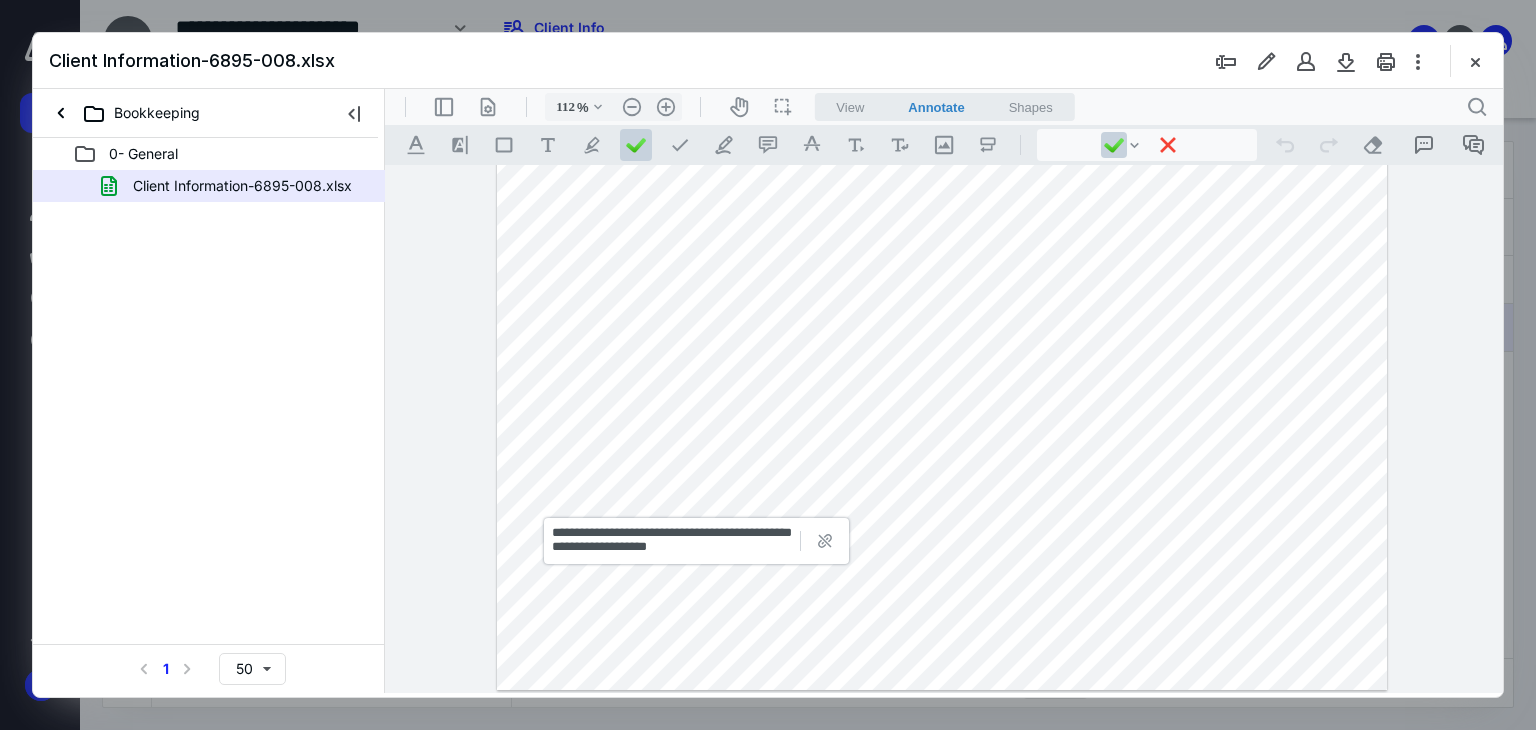 click on "**********" at bounding box center (672, 541) 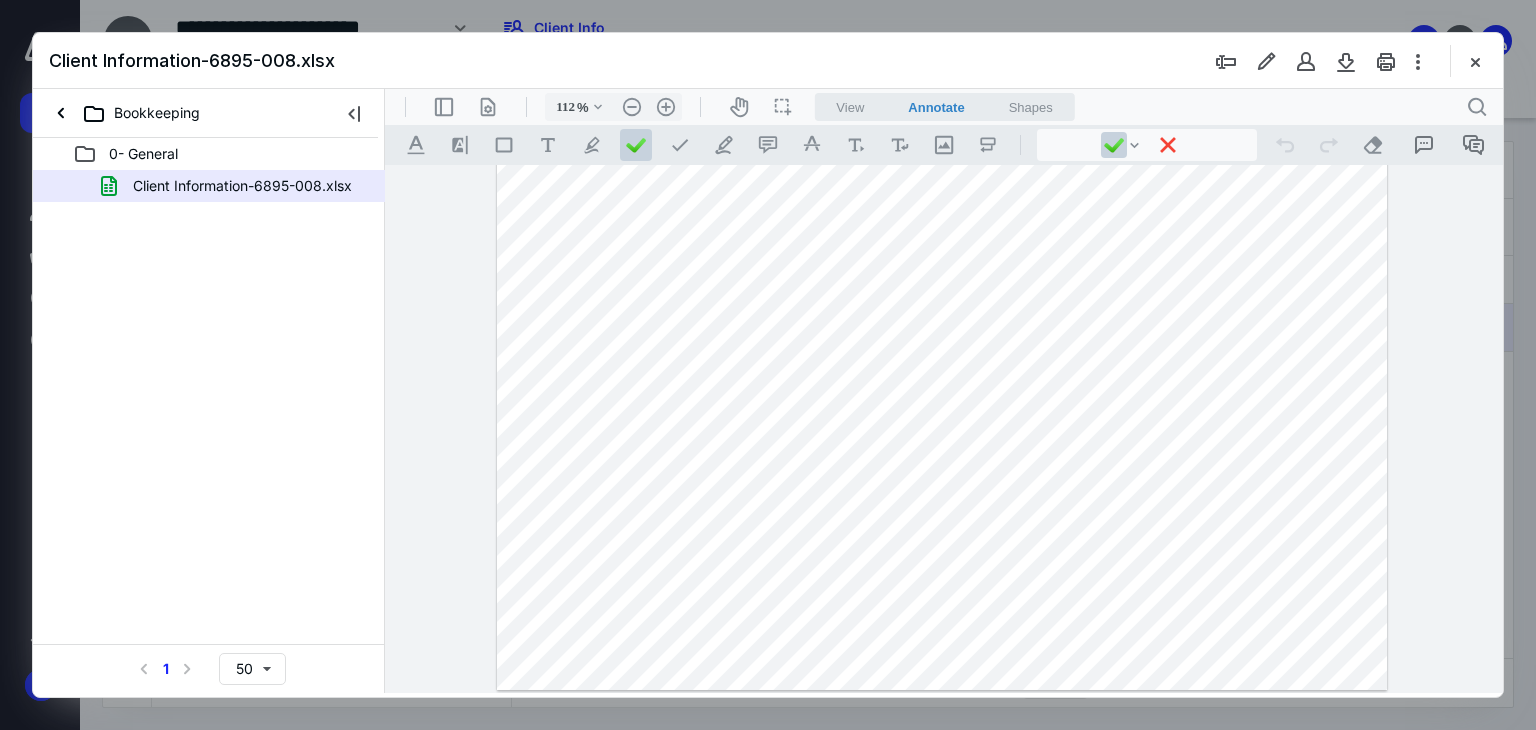 click at bounding box center (700, 507) 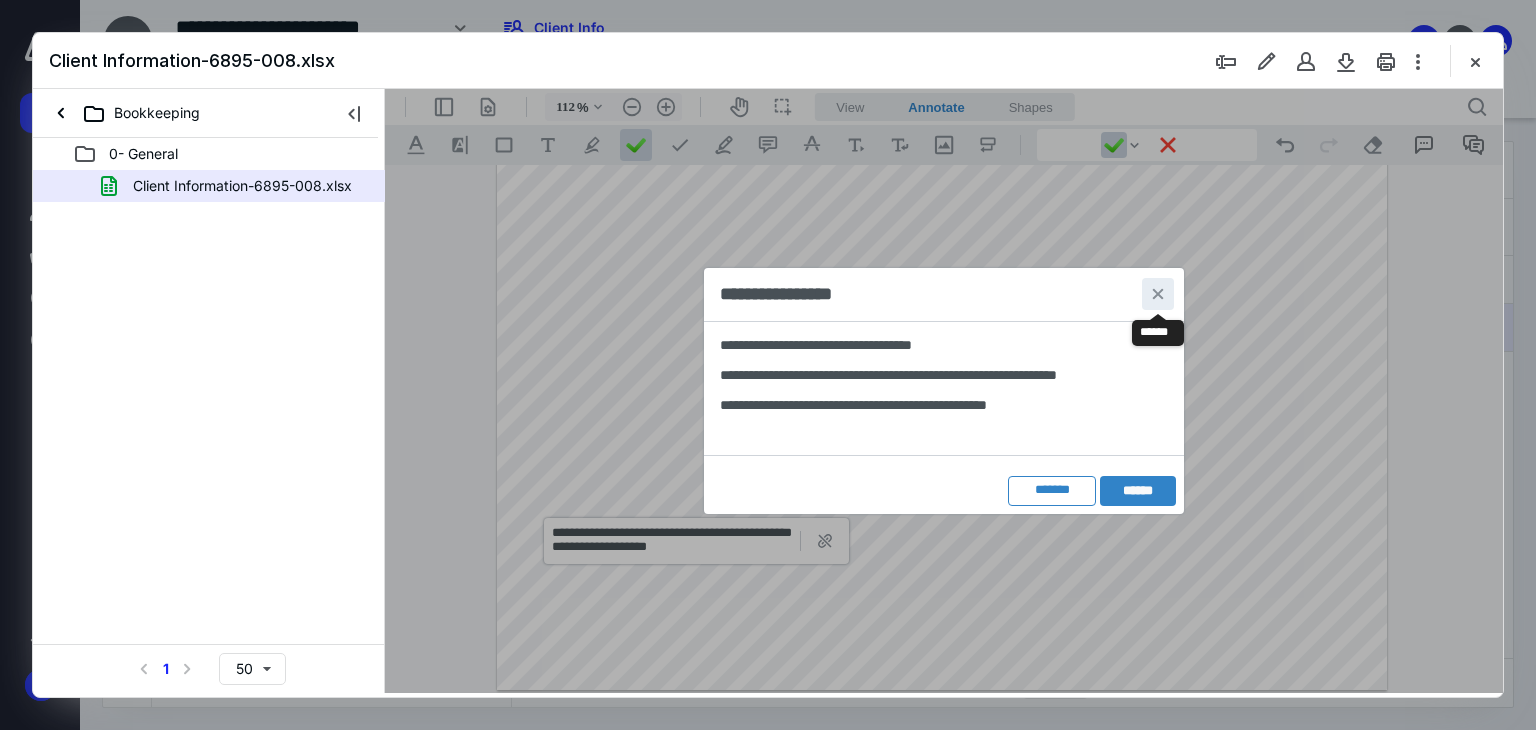click on "**********" at bounding box center (1158, 294) 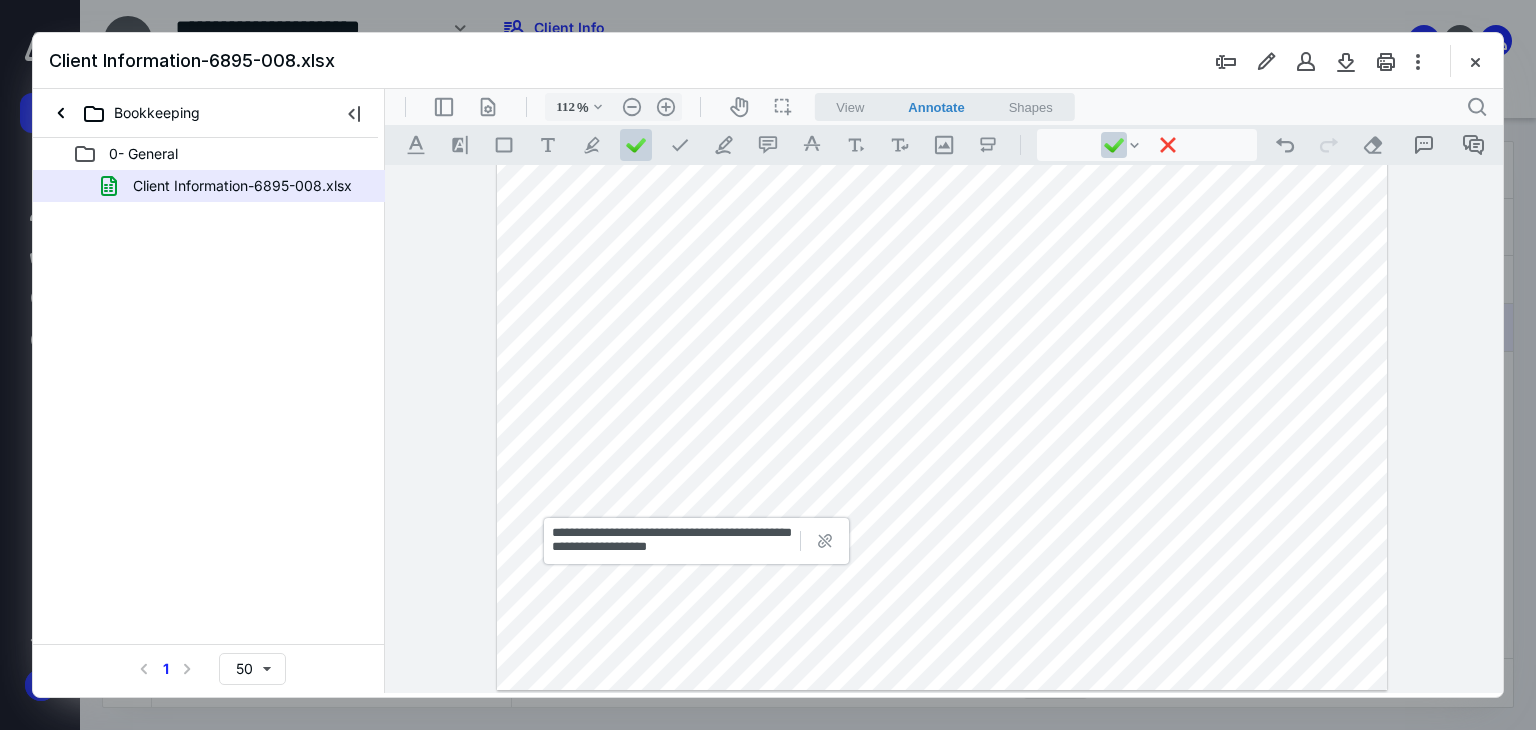 click at bounding box center [700, 507] 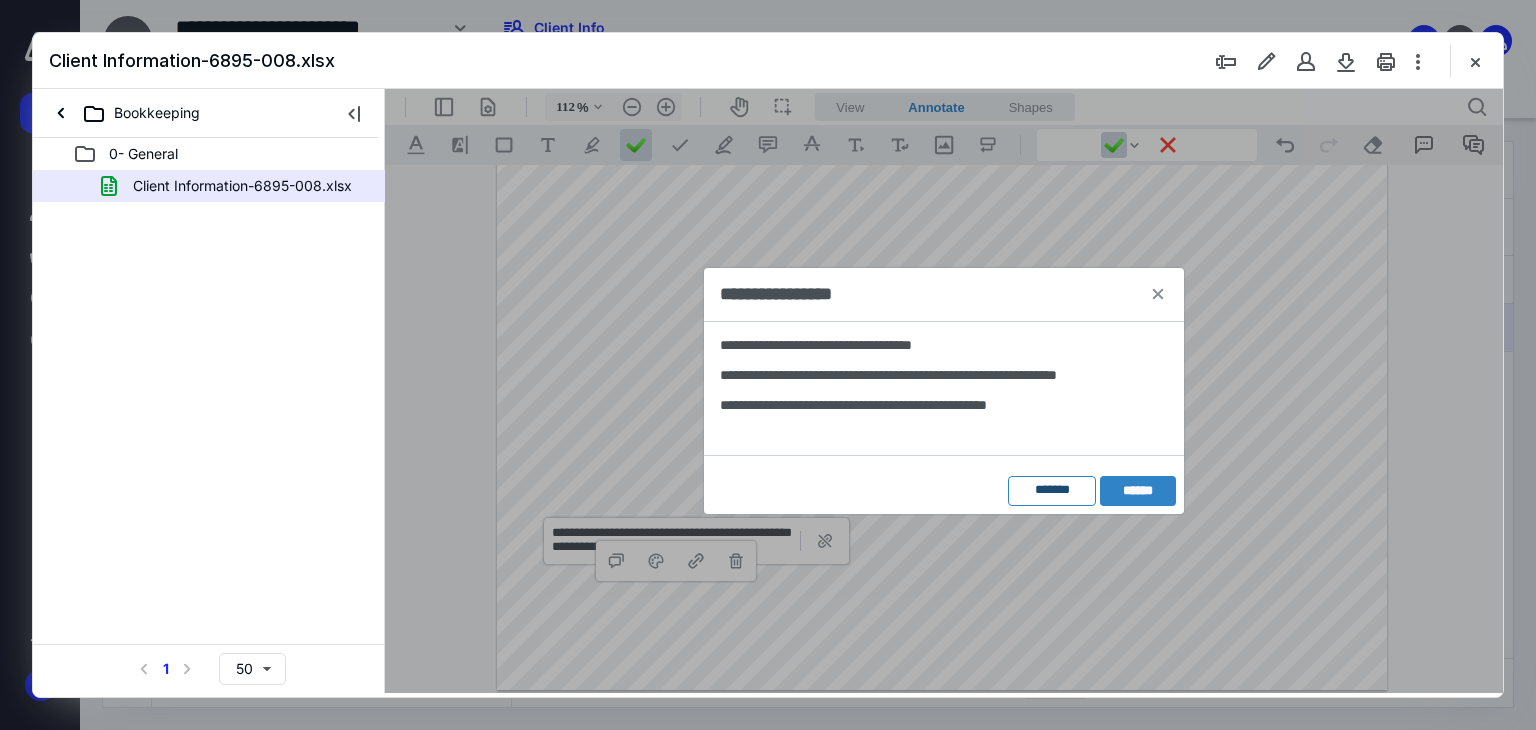 click on "*******" at bounding box center [1052, 490] 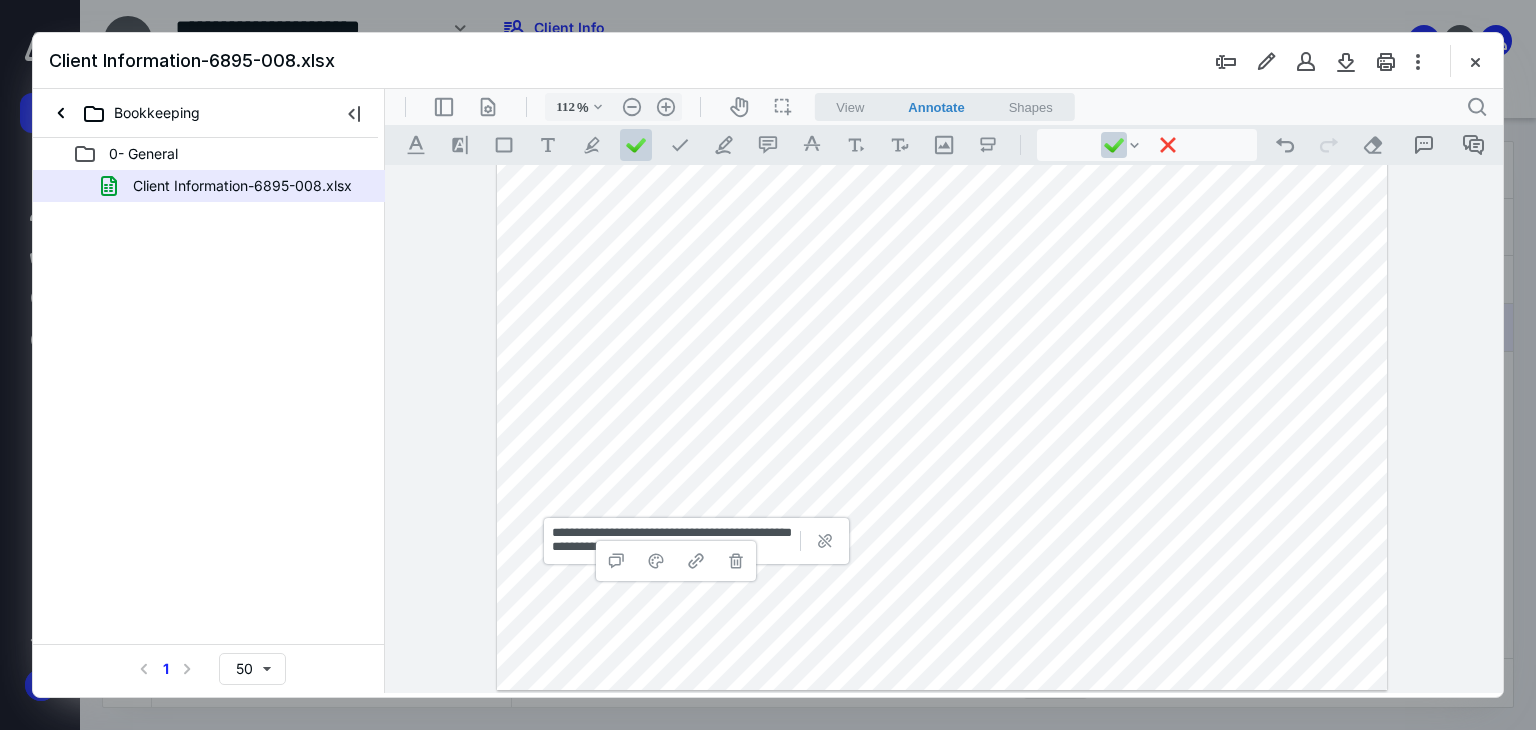 click at bounding box center (942, 283) 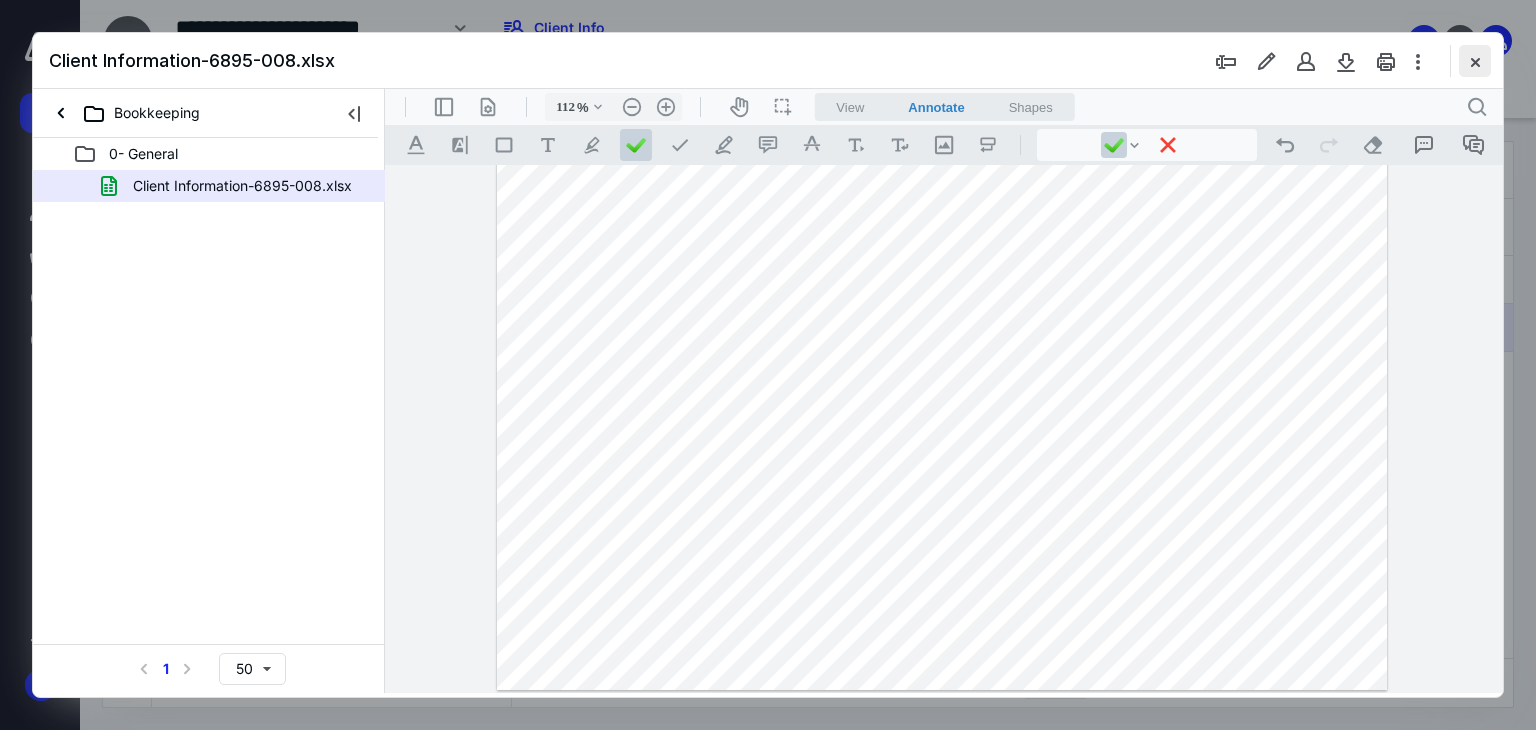 click at bounding box center [1475, 61] 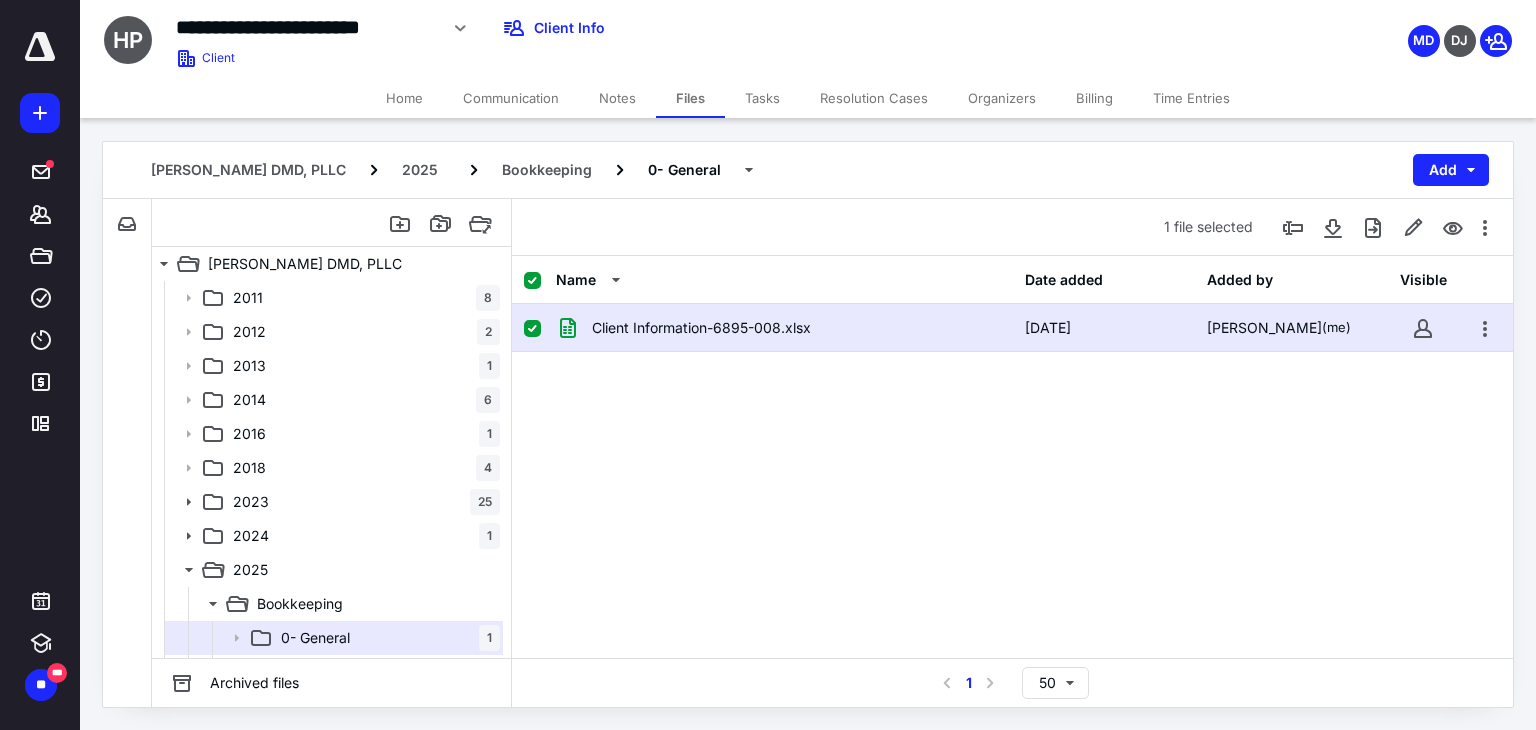 click on "Client Information-6895-008.xlsx" at bounding box center (701, 328) 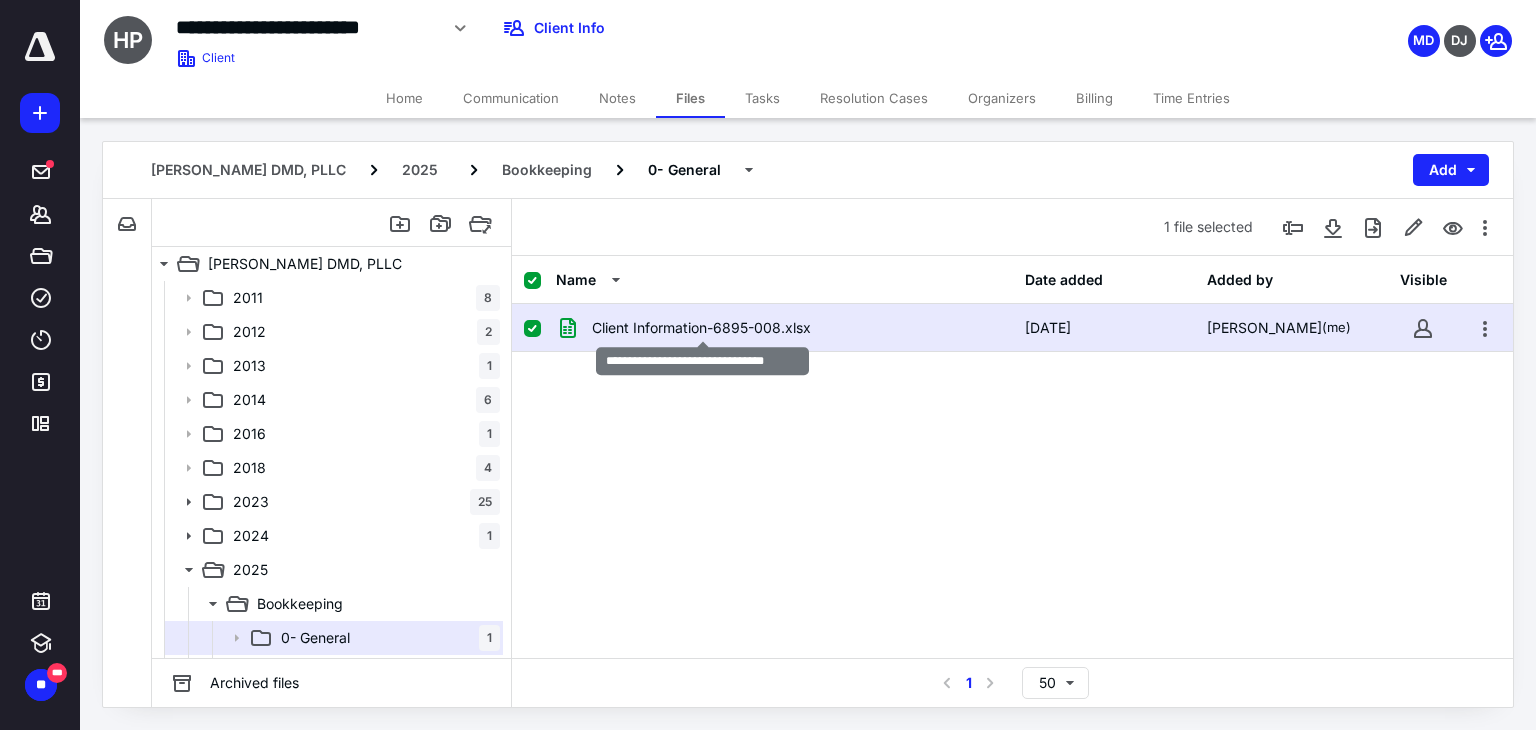 click on "Client Information-6895-008.xlsx" at bounding box center (701, 328) 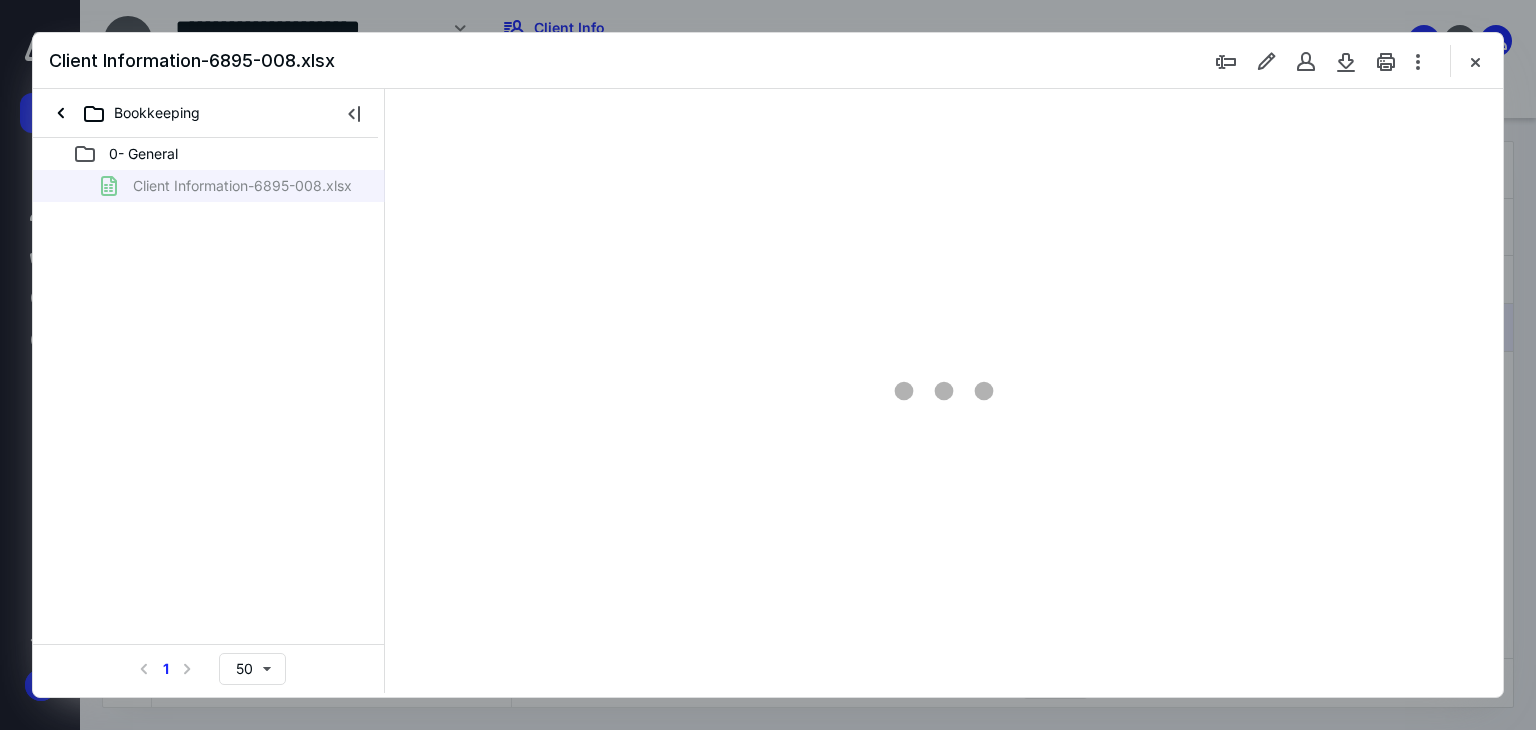 scroll, scrollTop: 0, scrollLeft: 0, axis: both 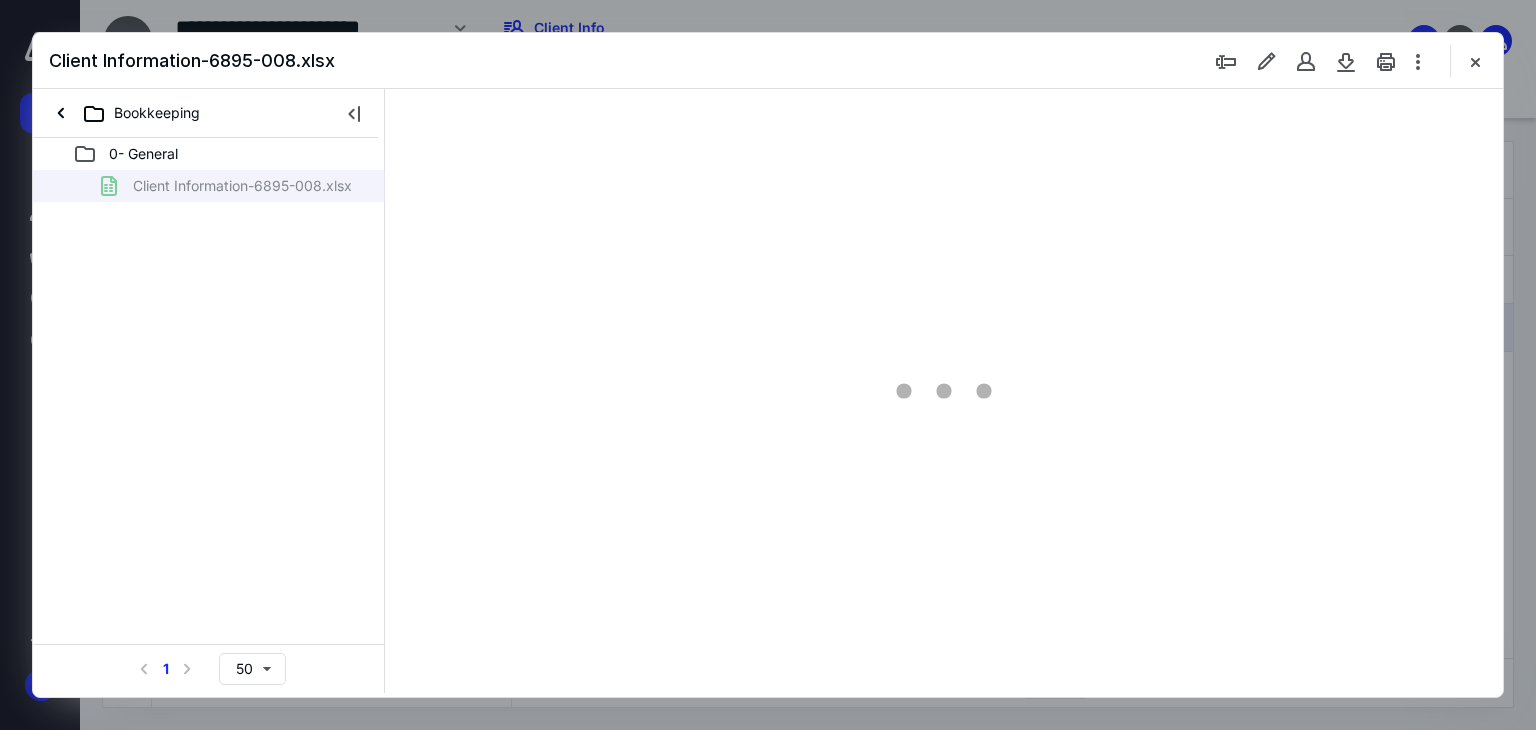 type on "72" 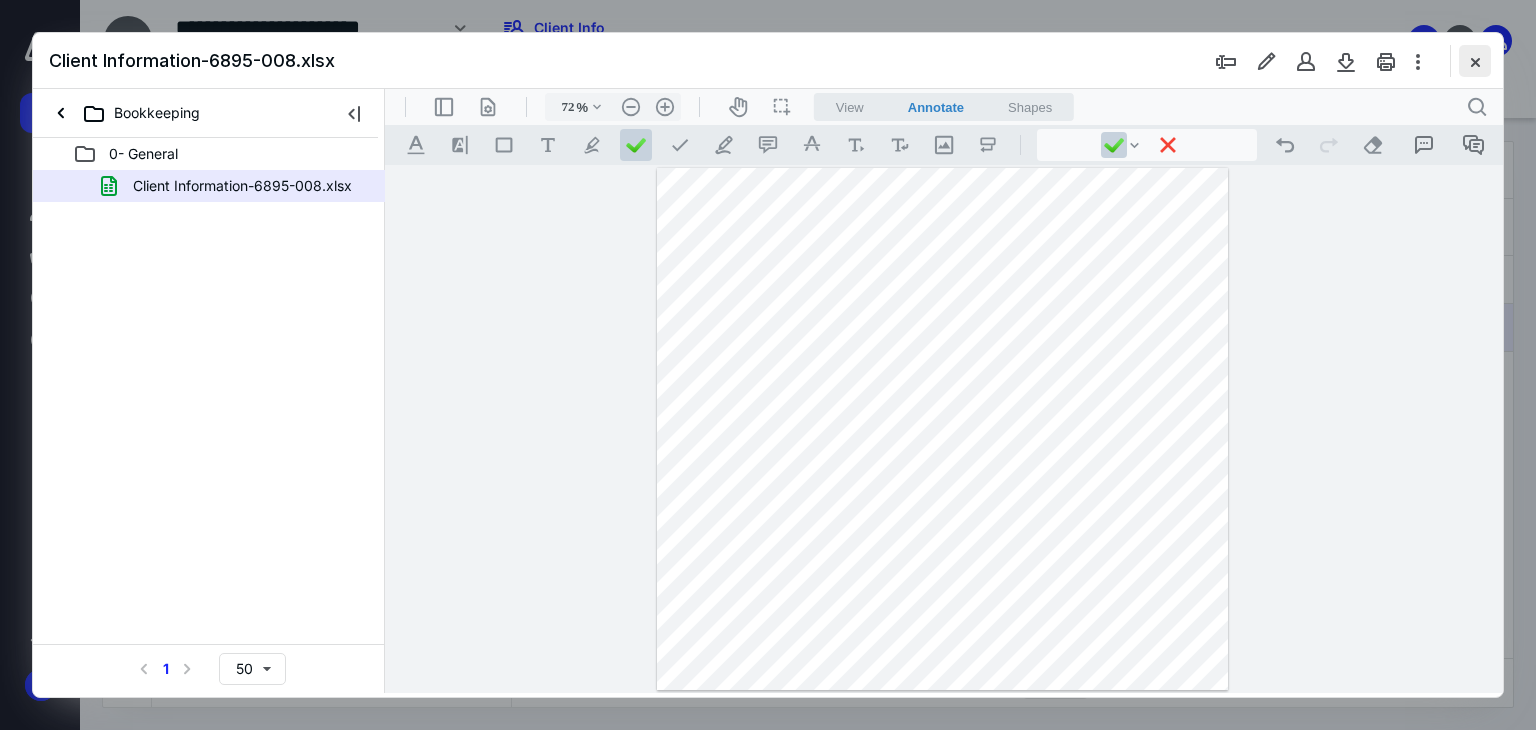 click at bounding box center (1475, 61) 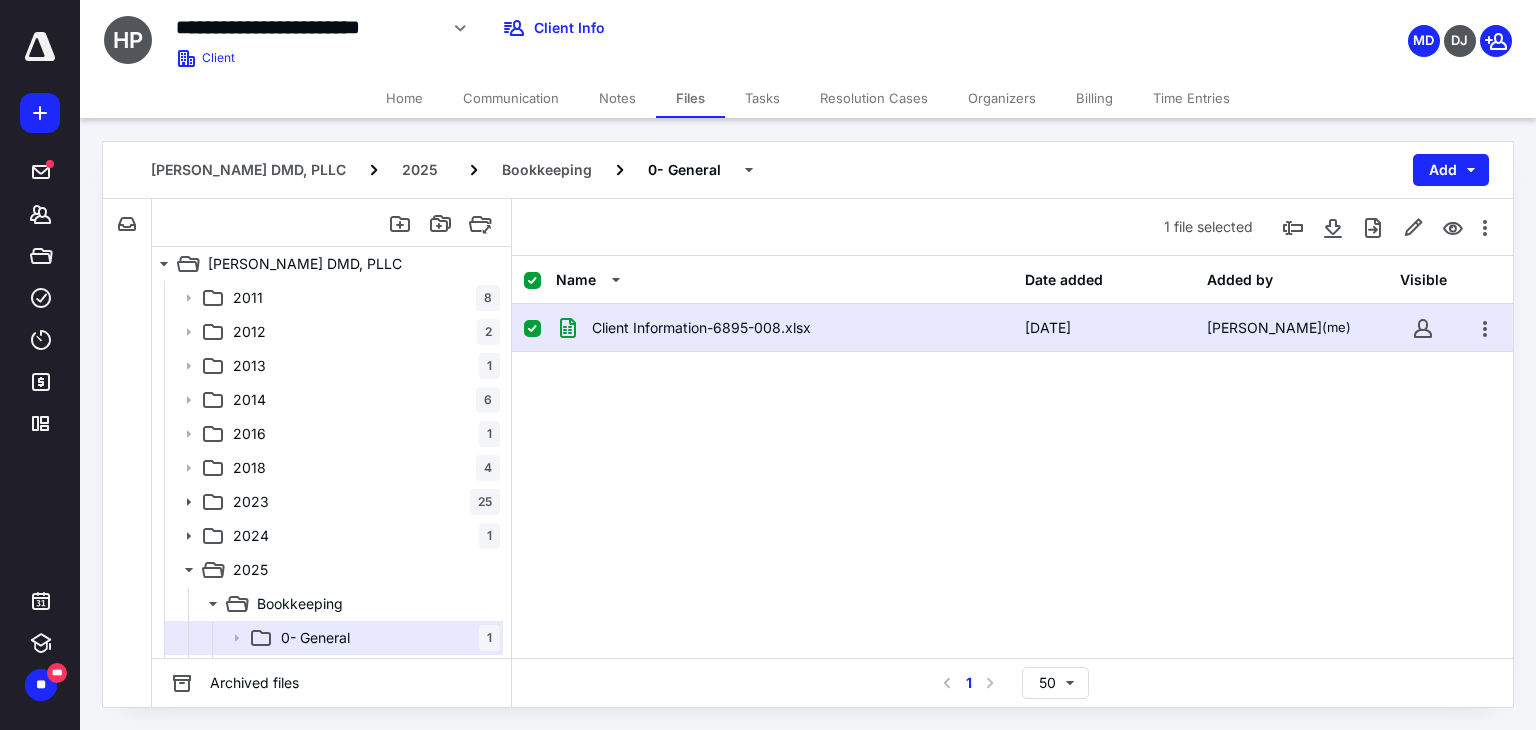 click on "Tasks" at bounding box center (762, 98) 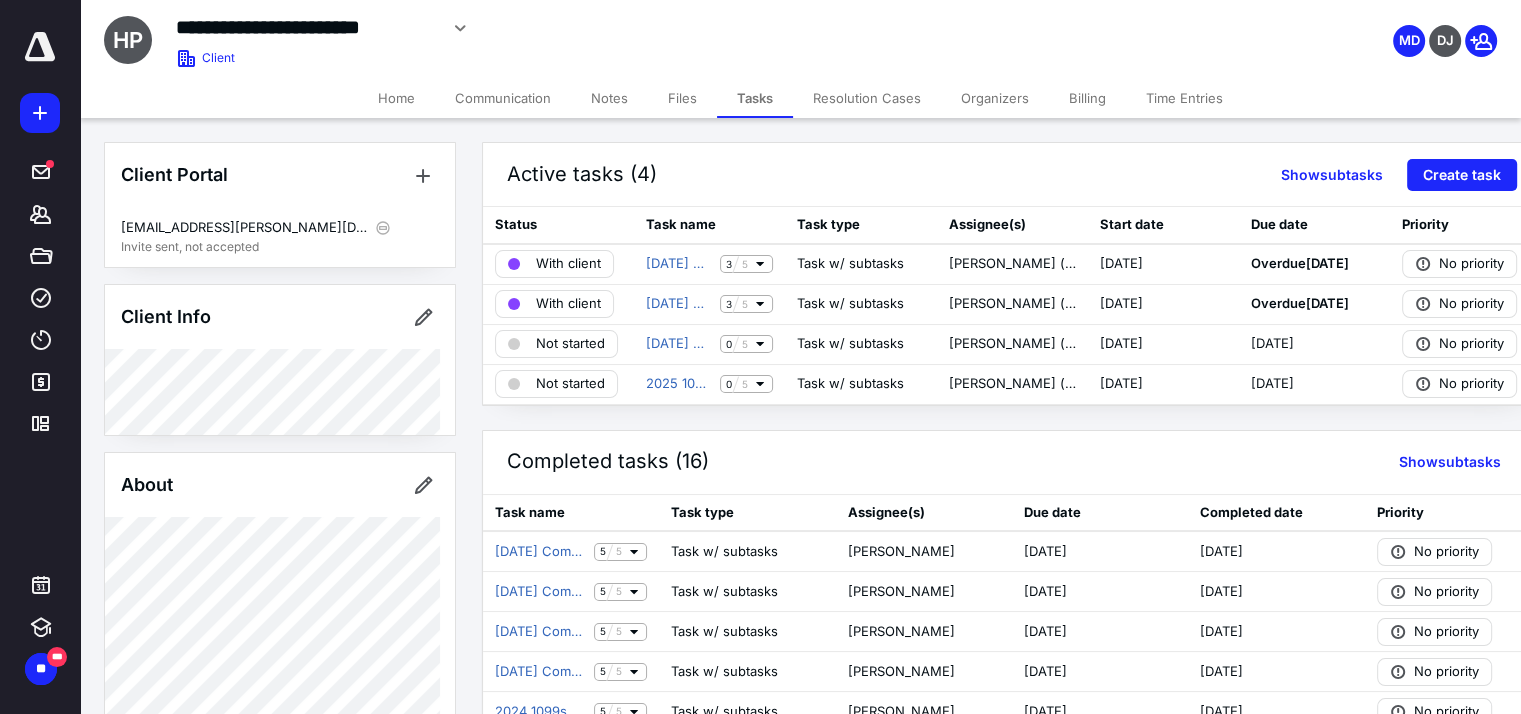 click on "Notes" at bounding box center [609, 98] 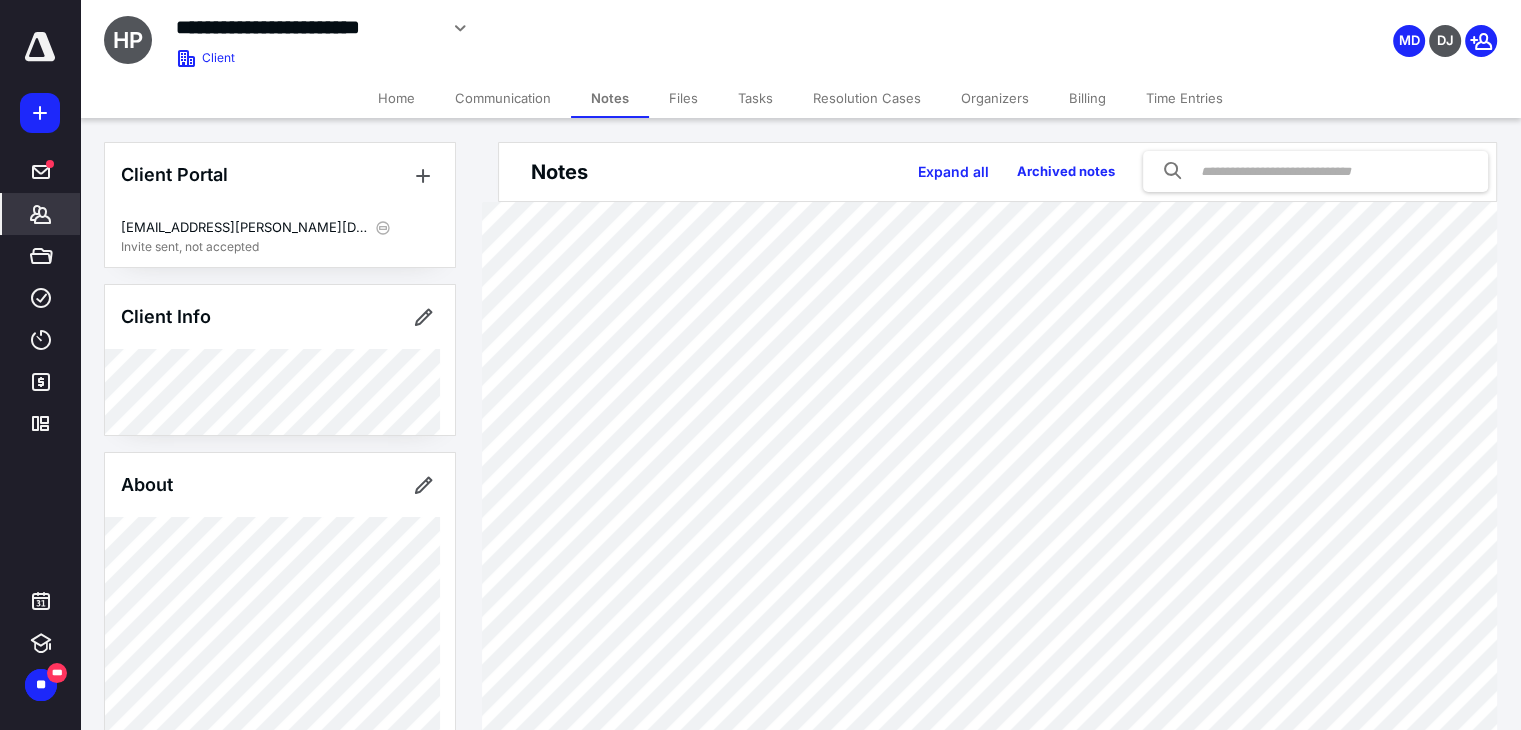 click on "Files" at bounding box center (683, 98) 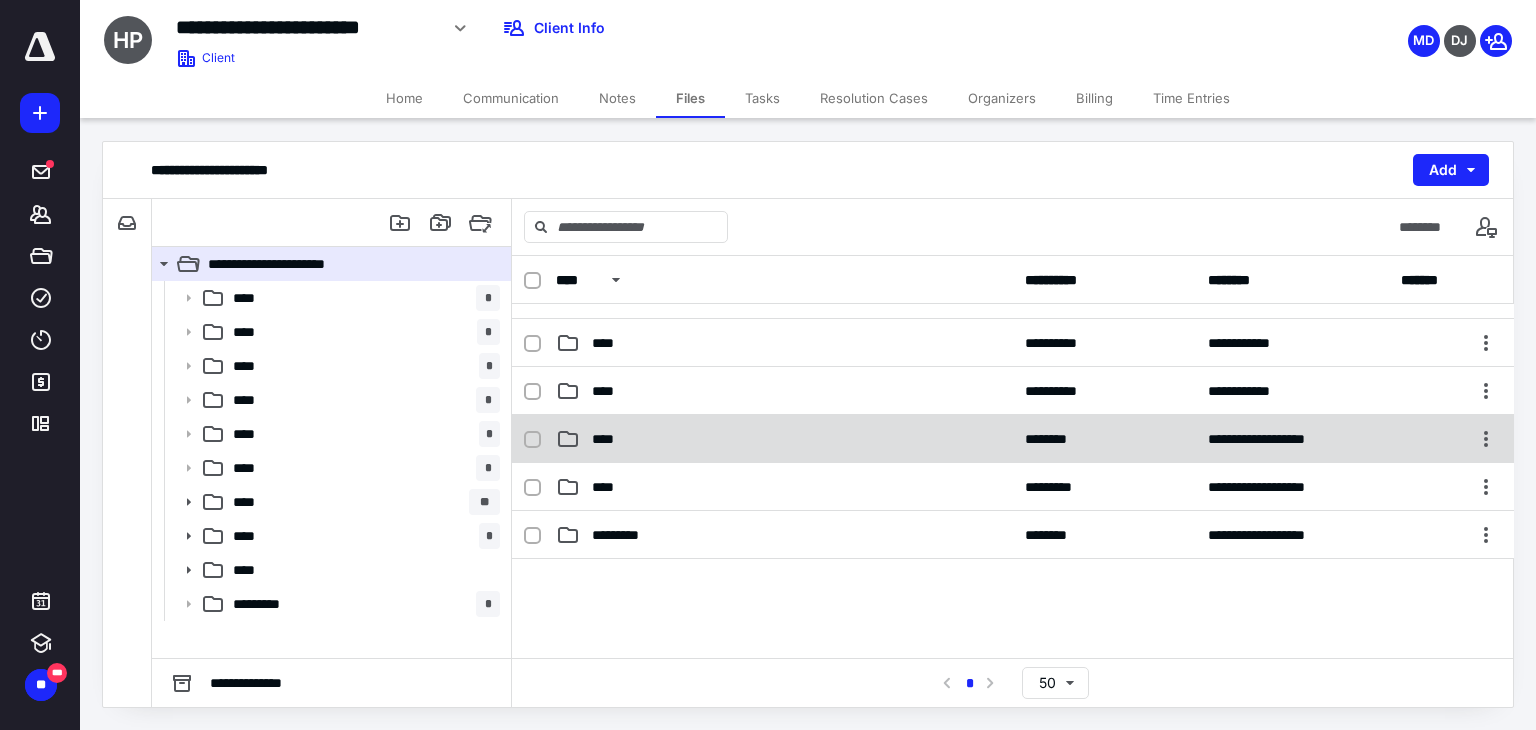 scroll, scrollTop: 224, scrollLeft: 0, axis: vertical 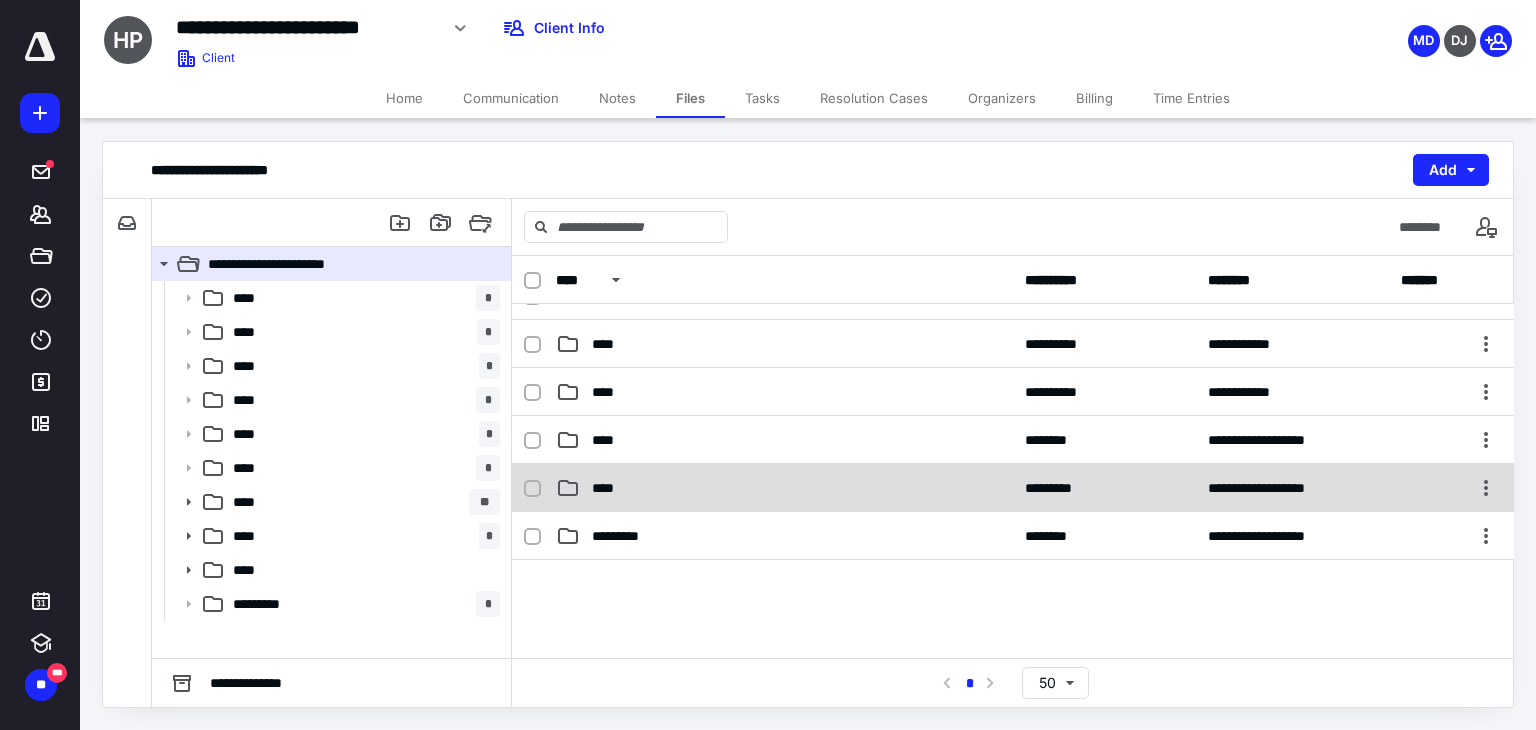 click on "**********" at bounding box center (1013, 488) 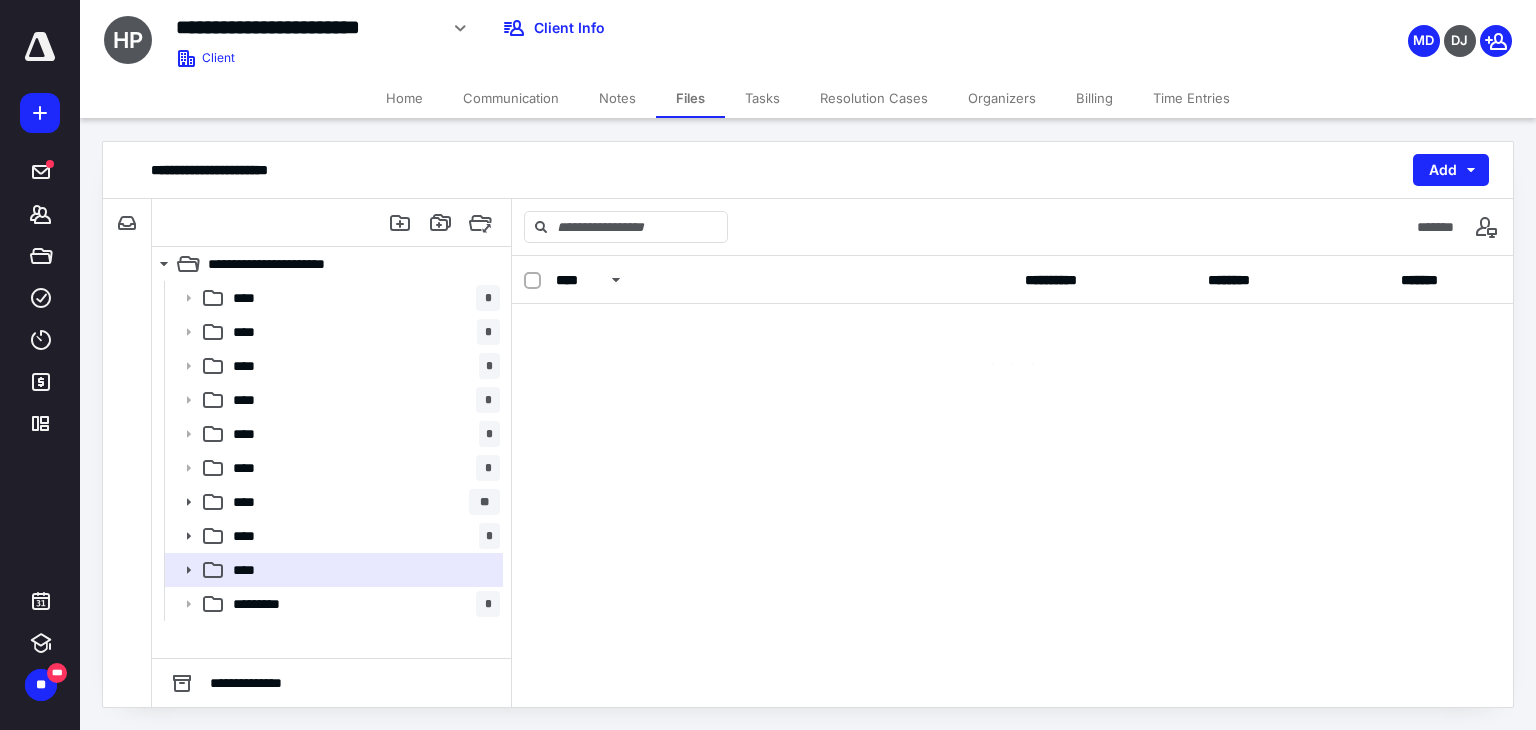 scroll, scrollTop: 0, scrollLeft: 0, axis: both 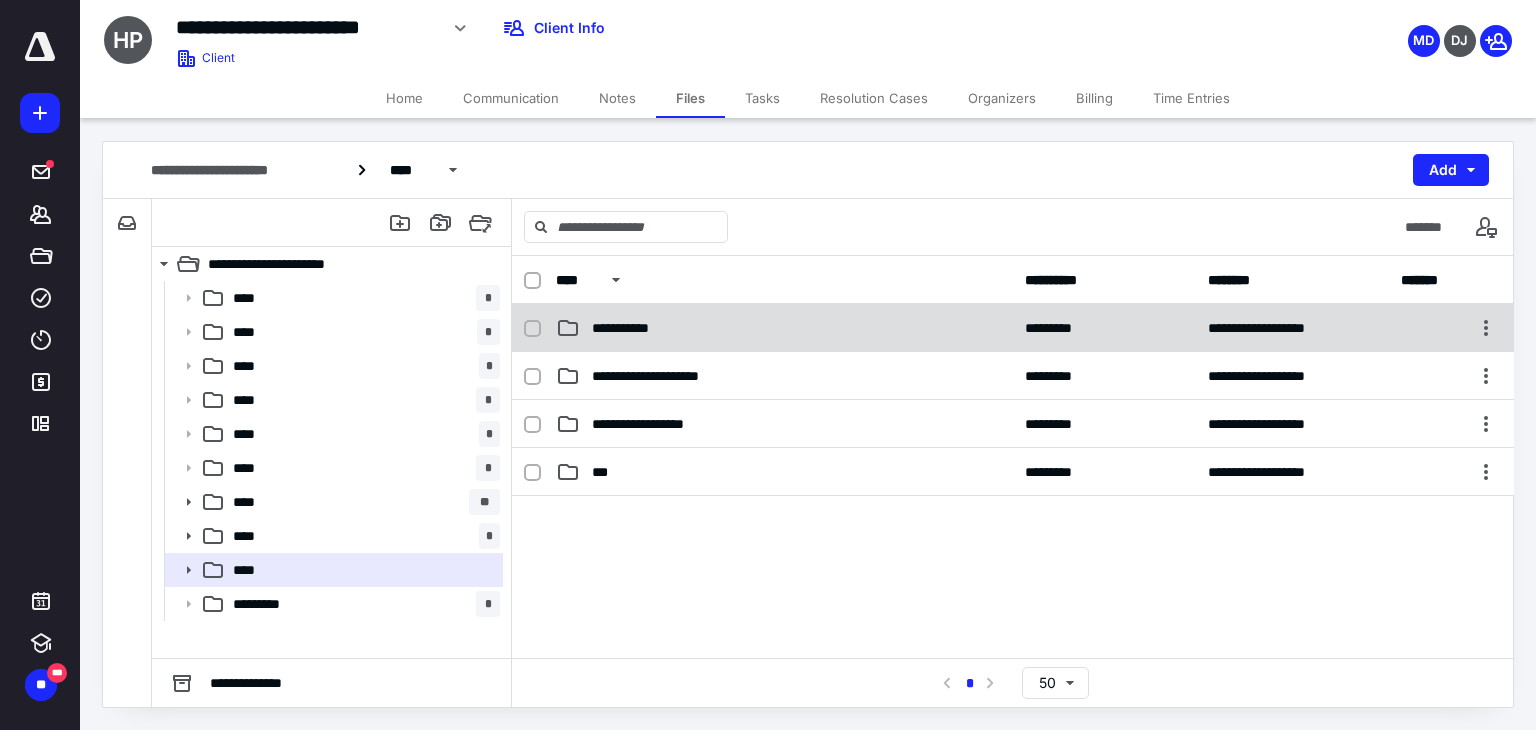 click on "**********" at bounding box center [635, 328] 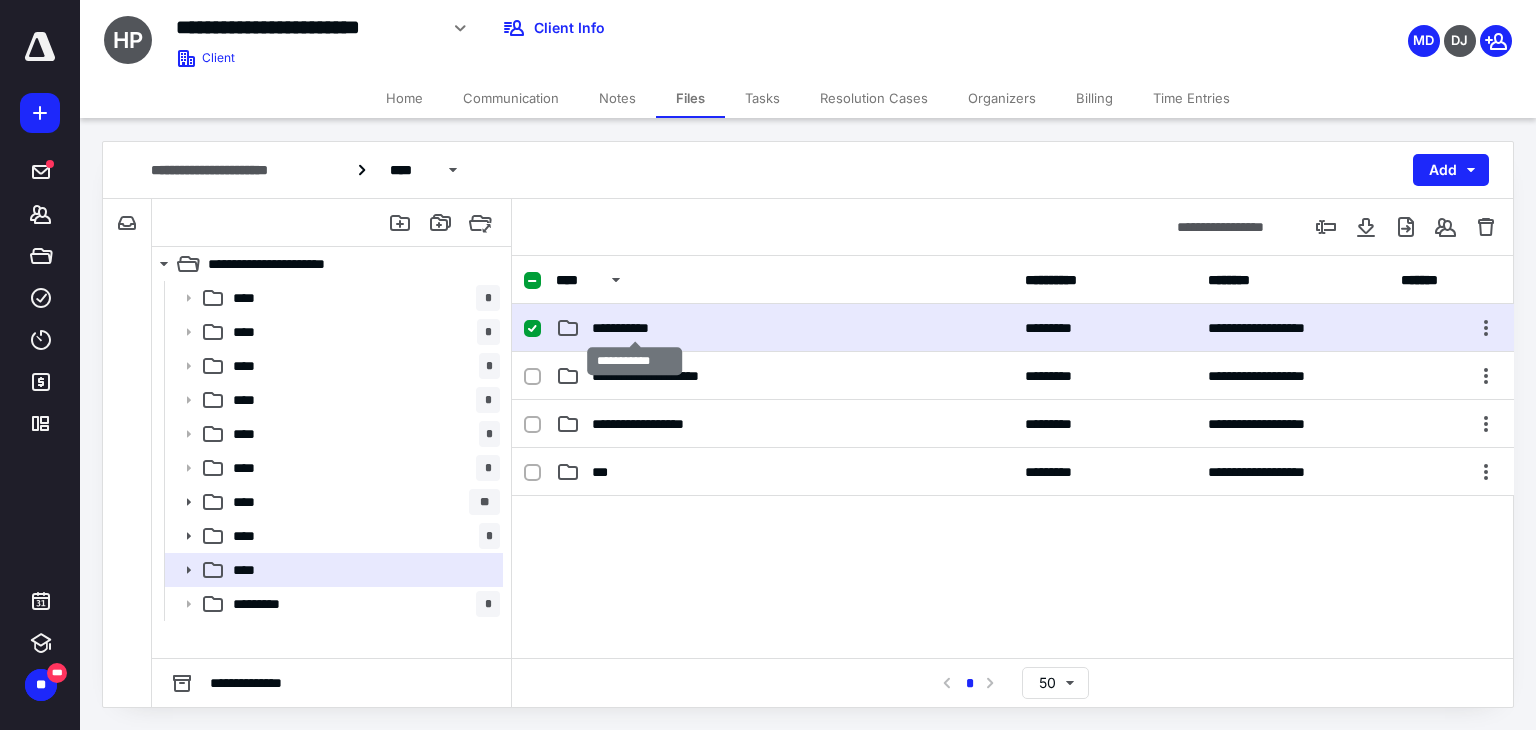 click on "**********" at bounding box center (635, 328) 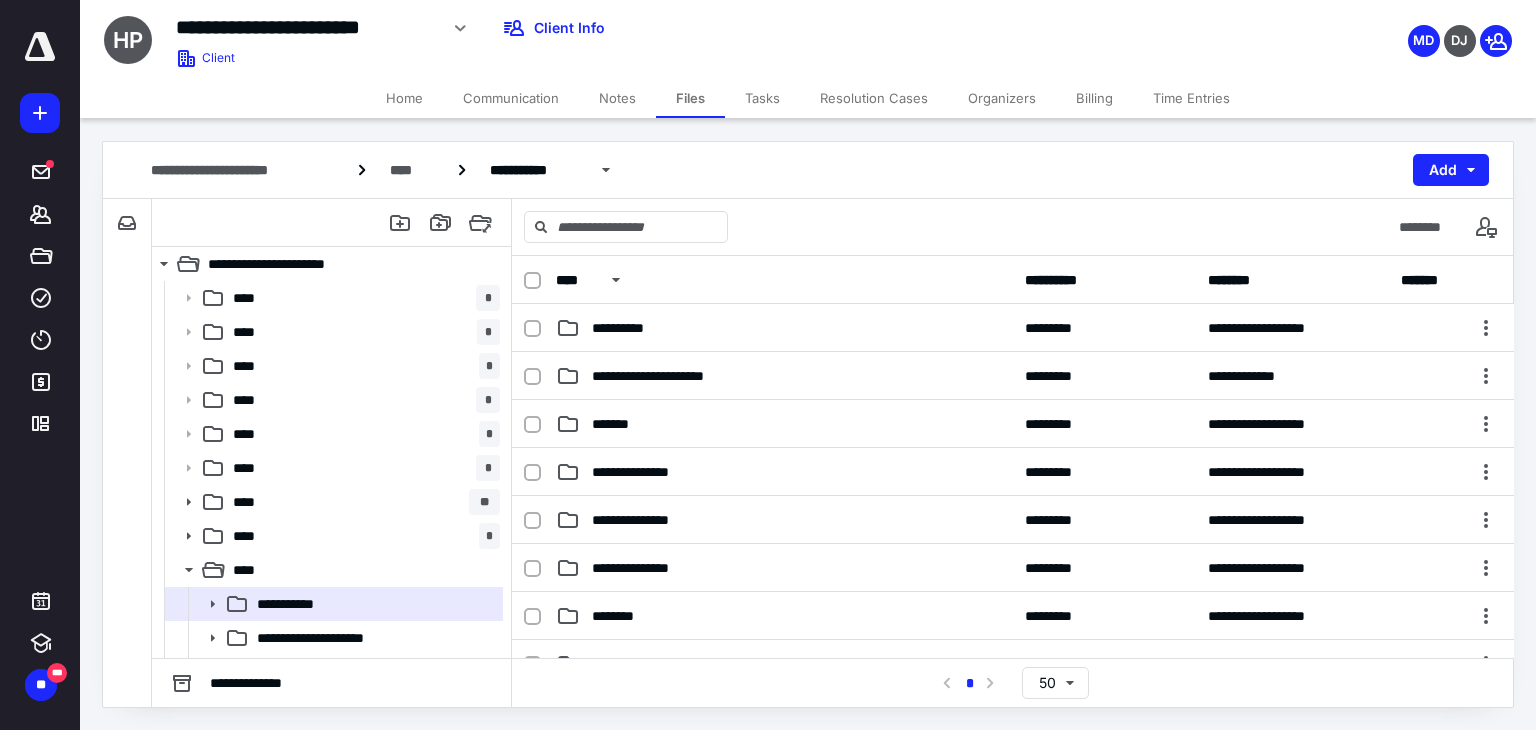 click on "**********" at bounding box center [627, 328] 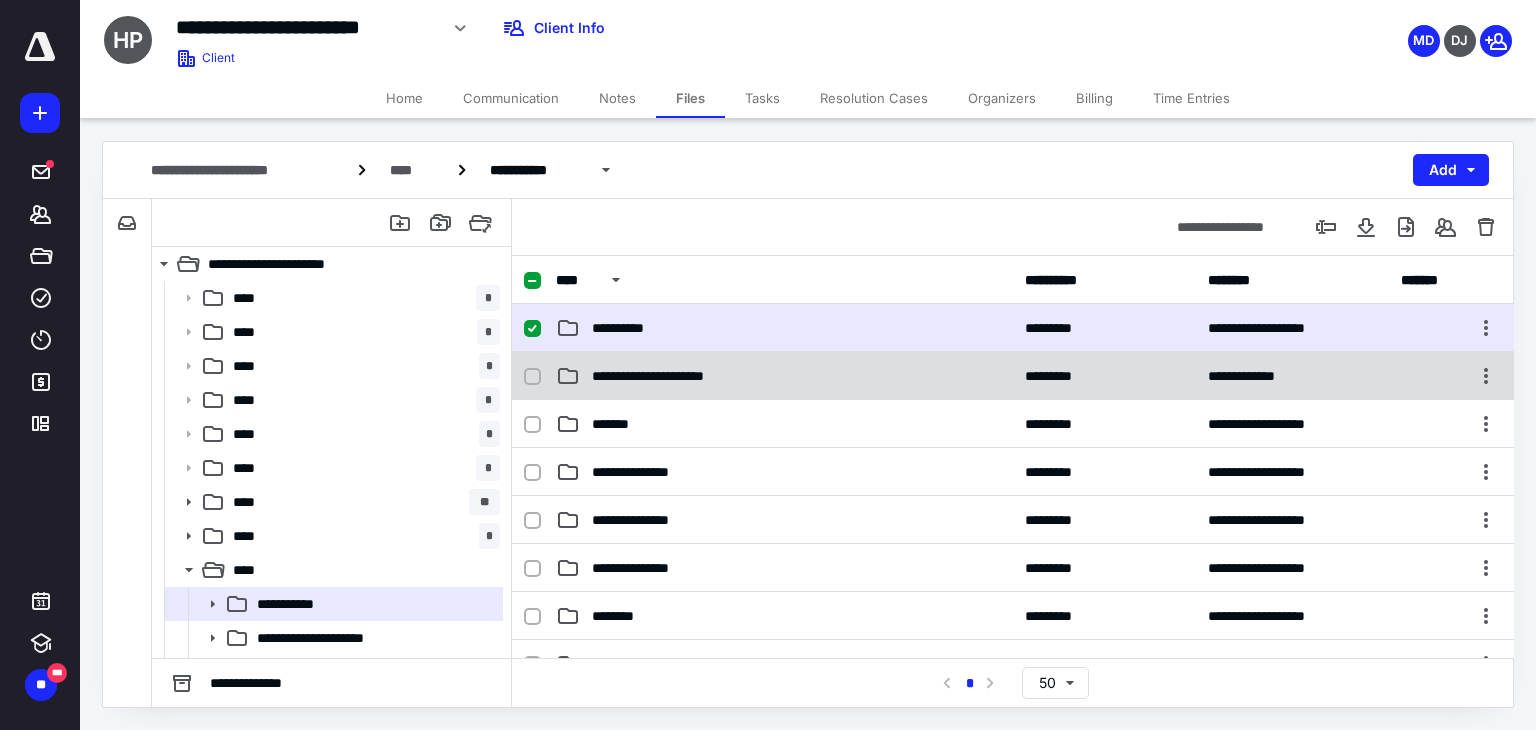 click on "**********" at bounding box center [669, 376] 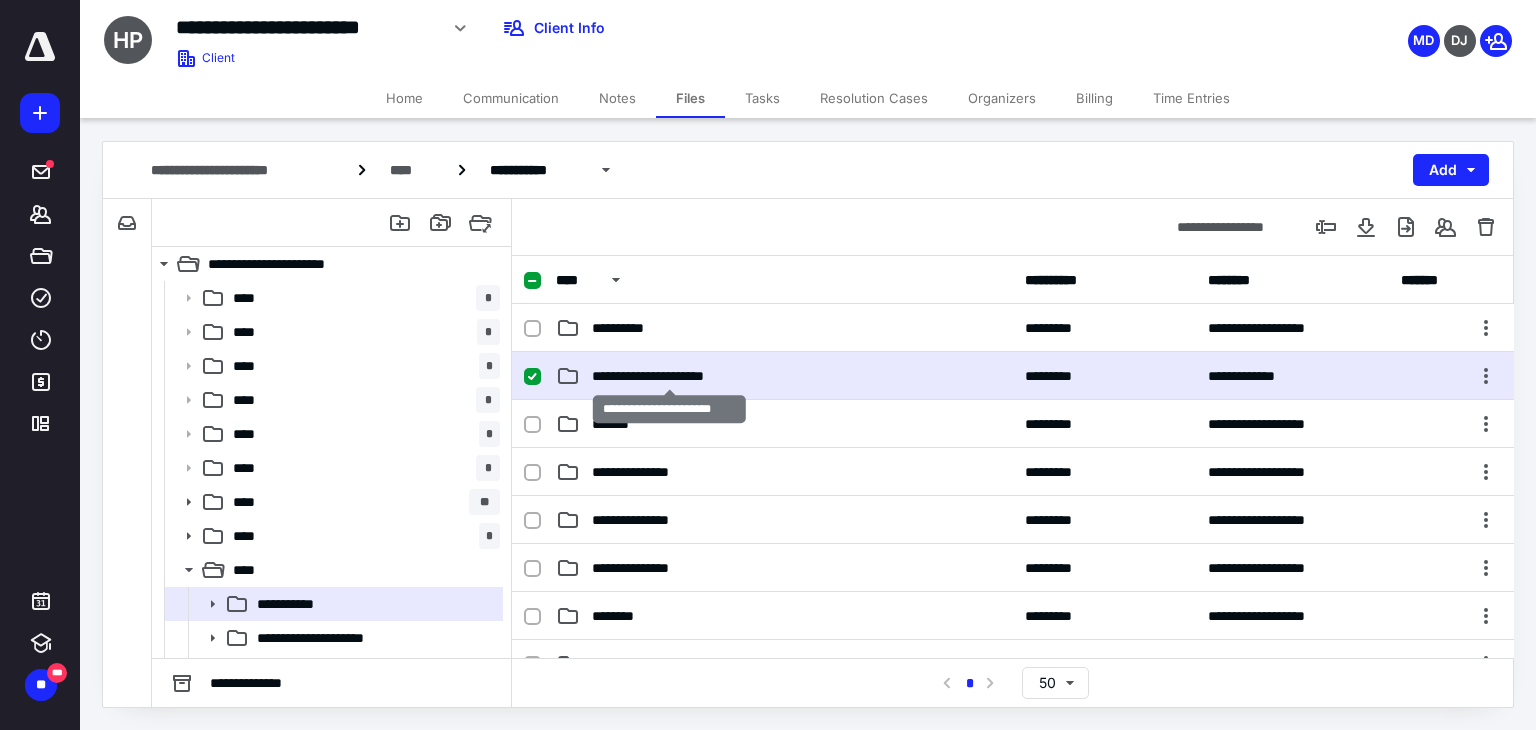 click on "**********" at bounding box center [669, 376] 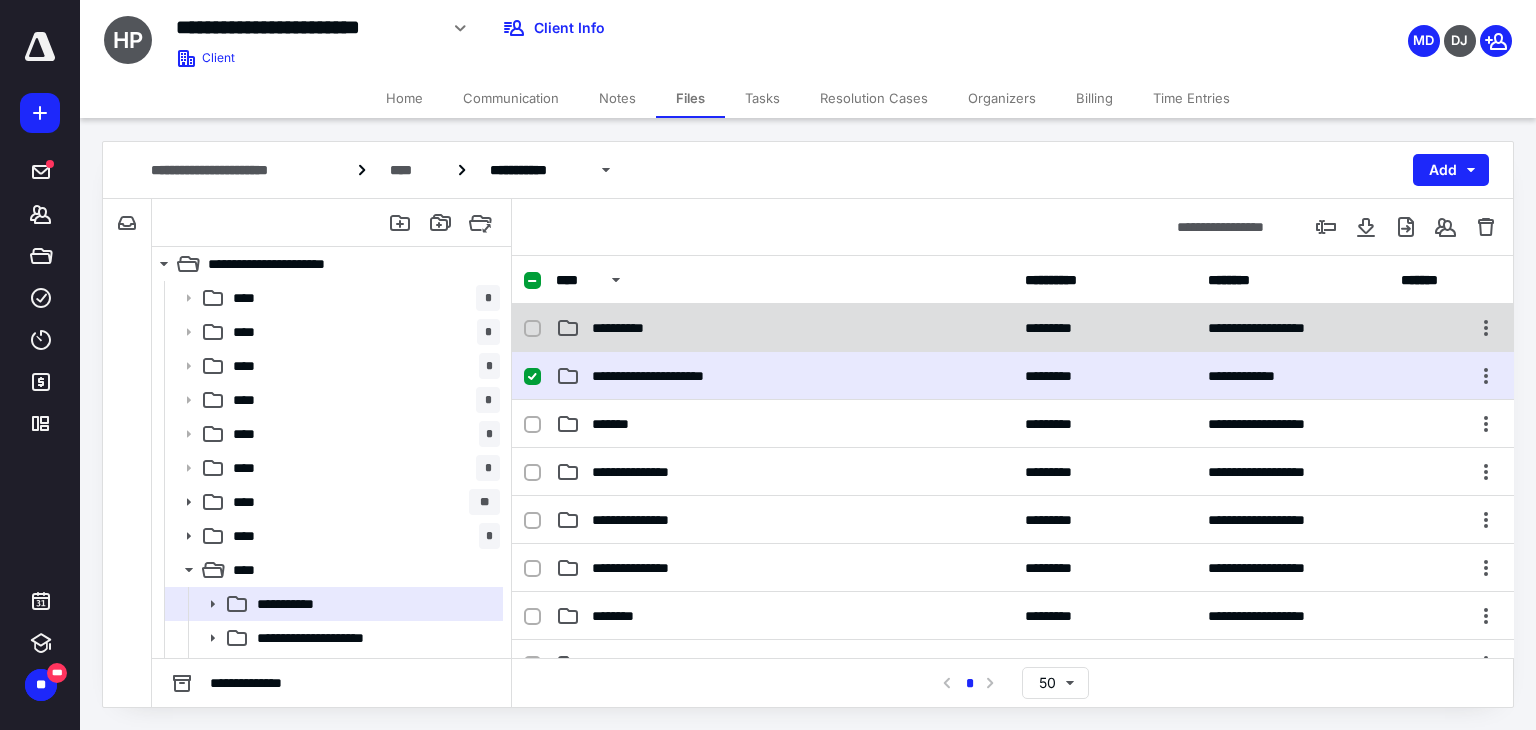 click on "**********" at bounding box center (784, 328) 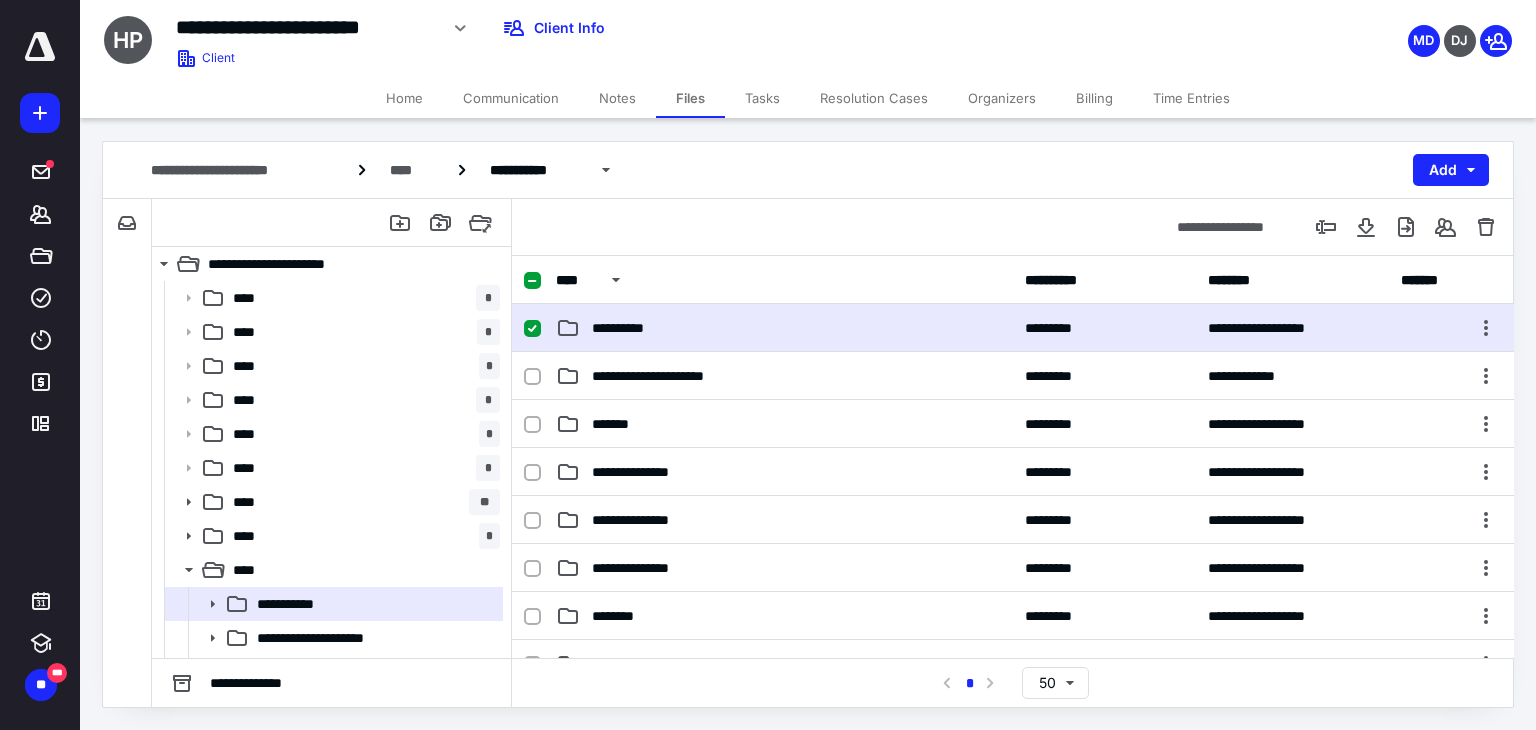 click on "**********" at bounding box center [1013, 328] 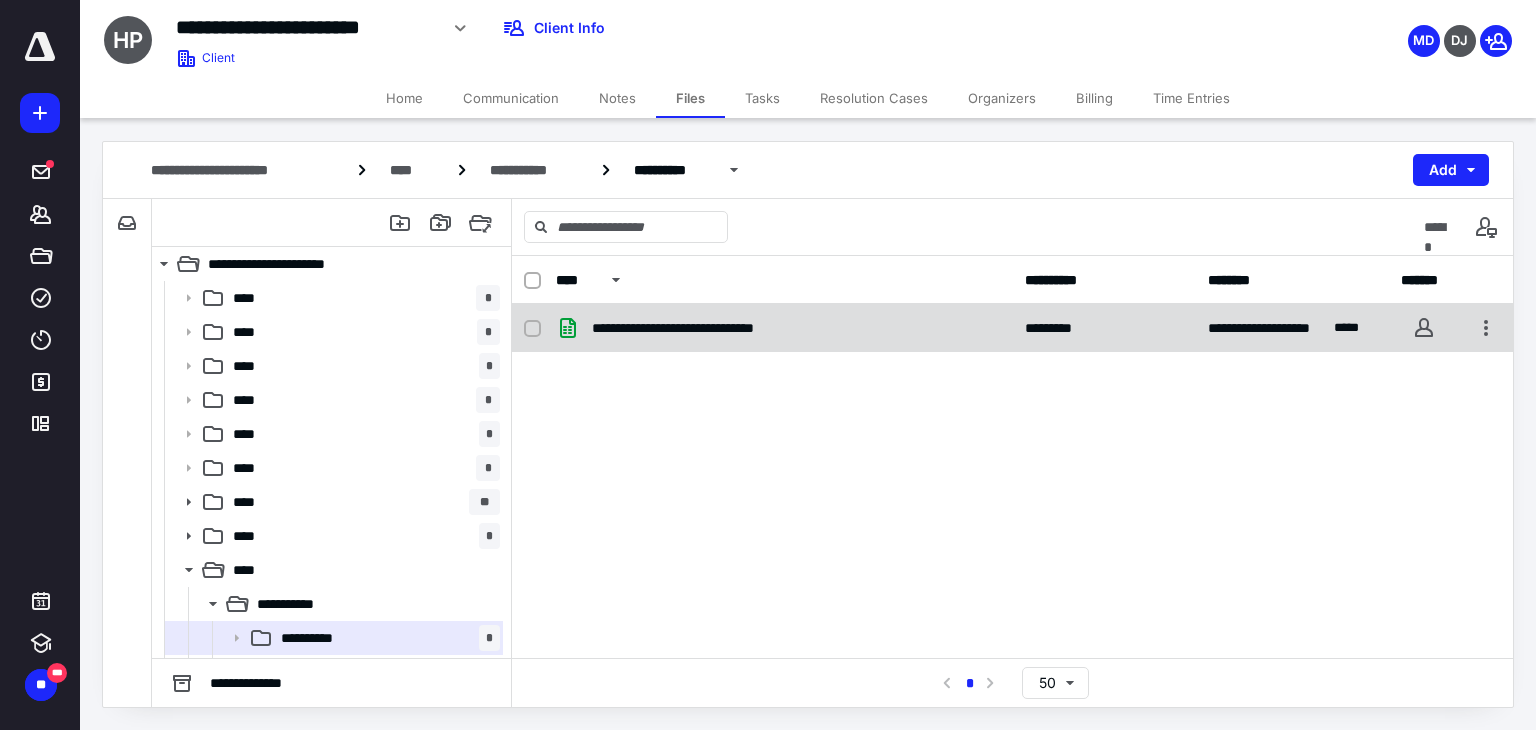 click on "**********" at bounding box center [1013, 328] 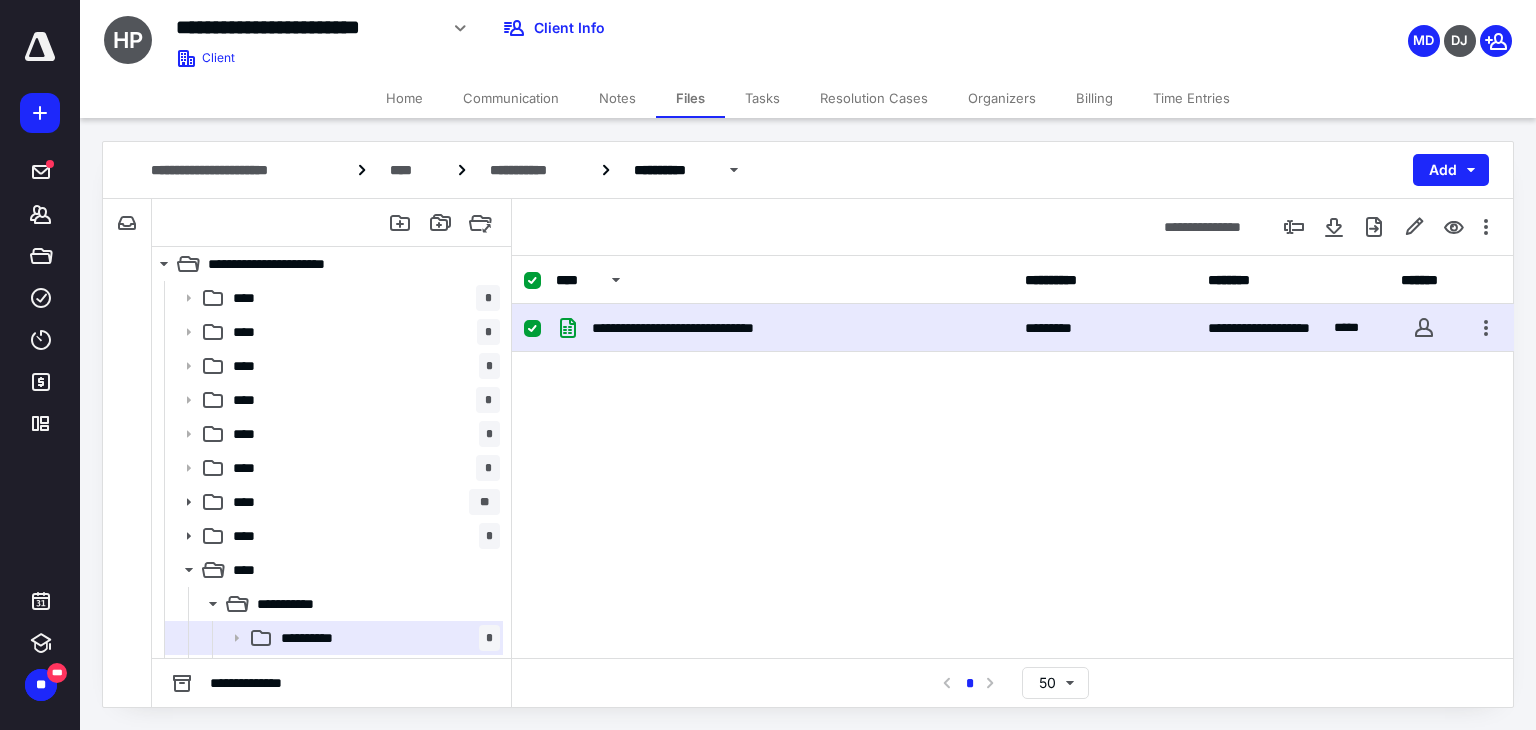 click on "**********" at bounding box center (702, 328) 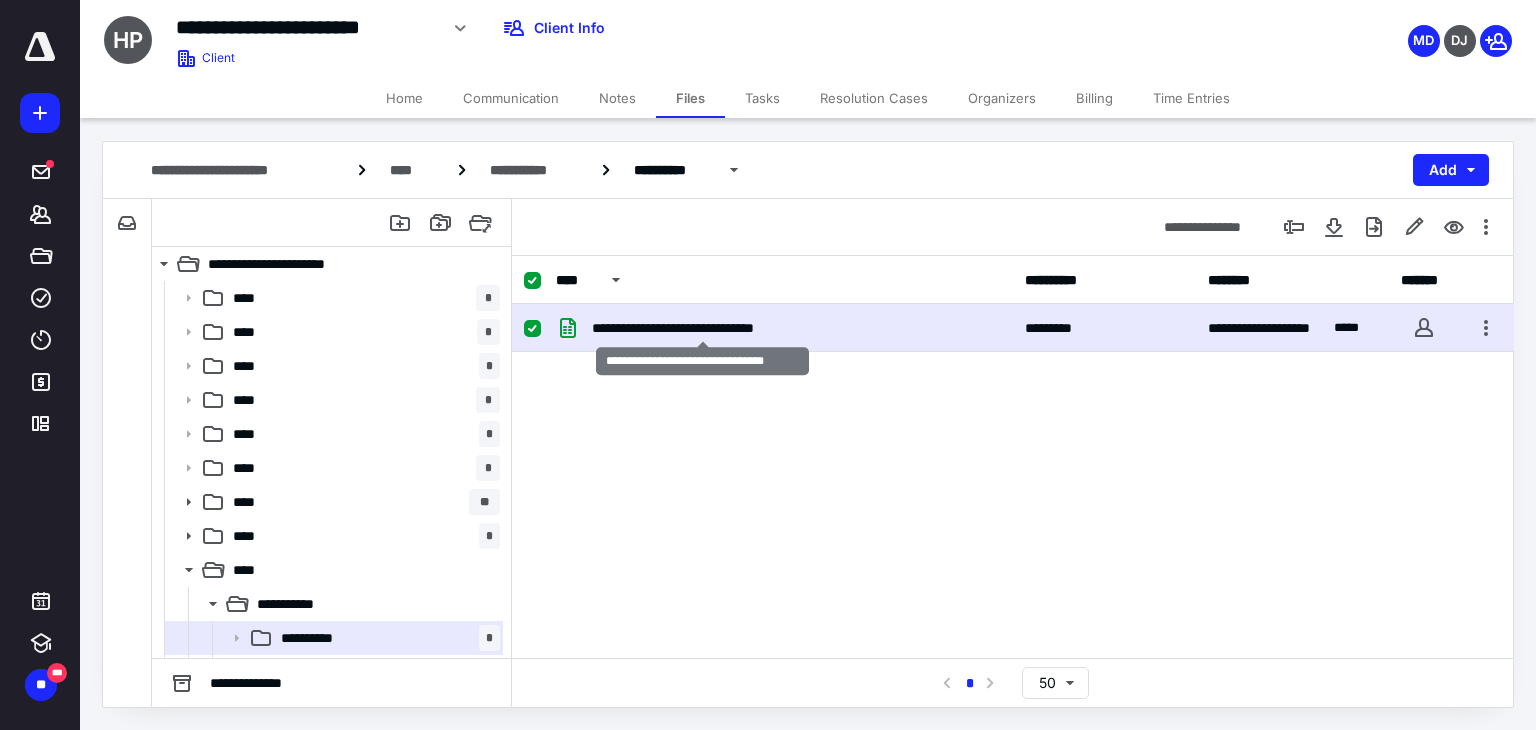 click on "**********" at bounding box center (702, 328) 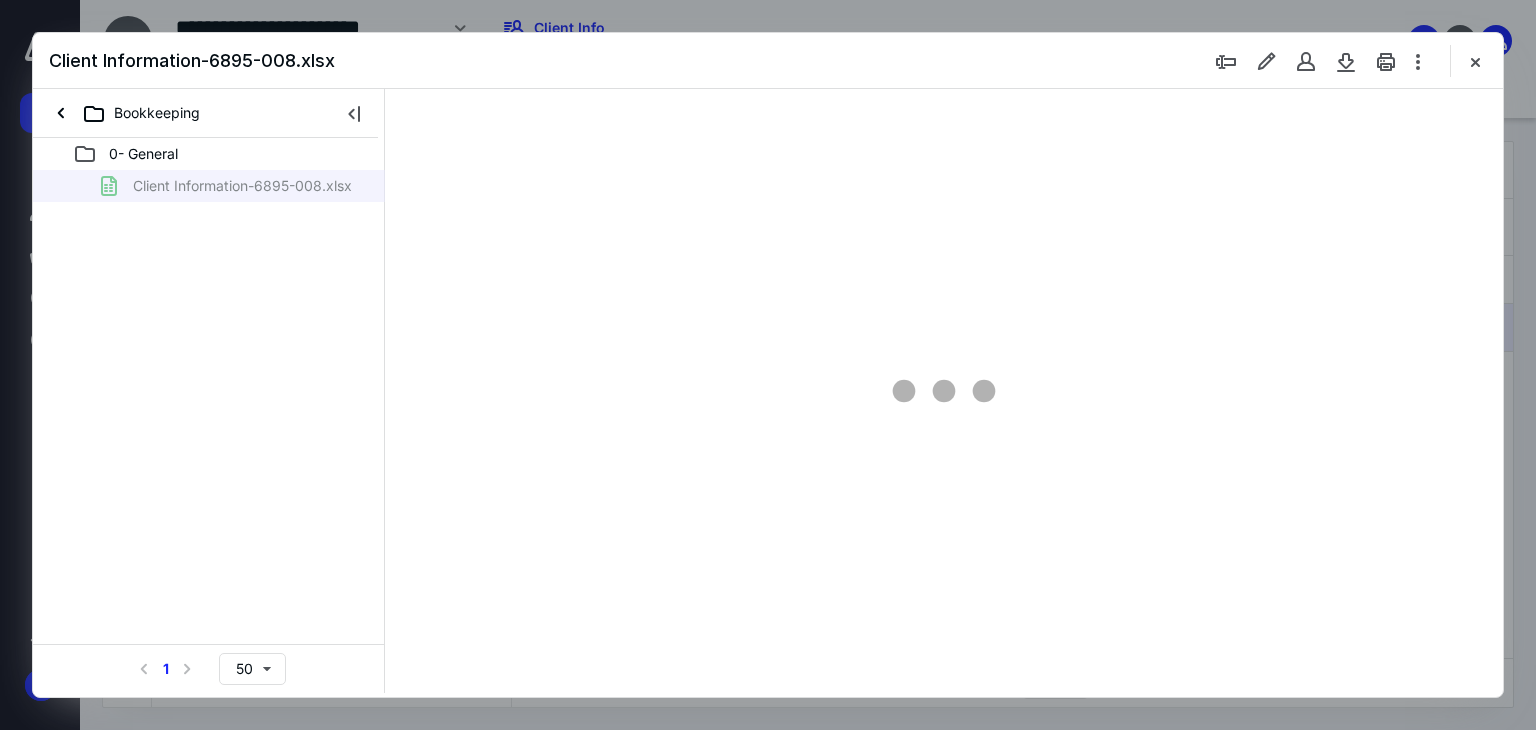 scroll, scrollTop: 0, scrollLeft: 0, axis: both 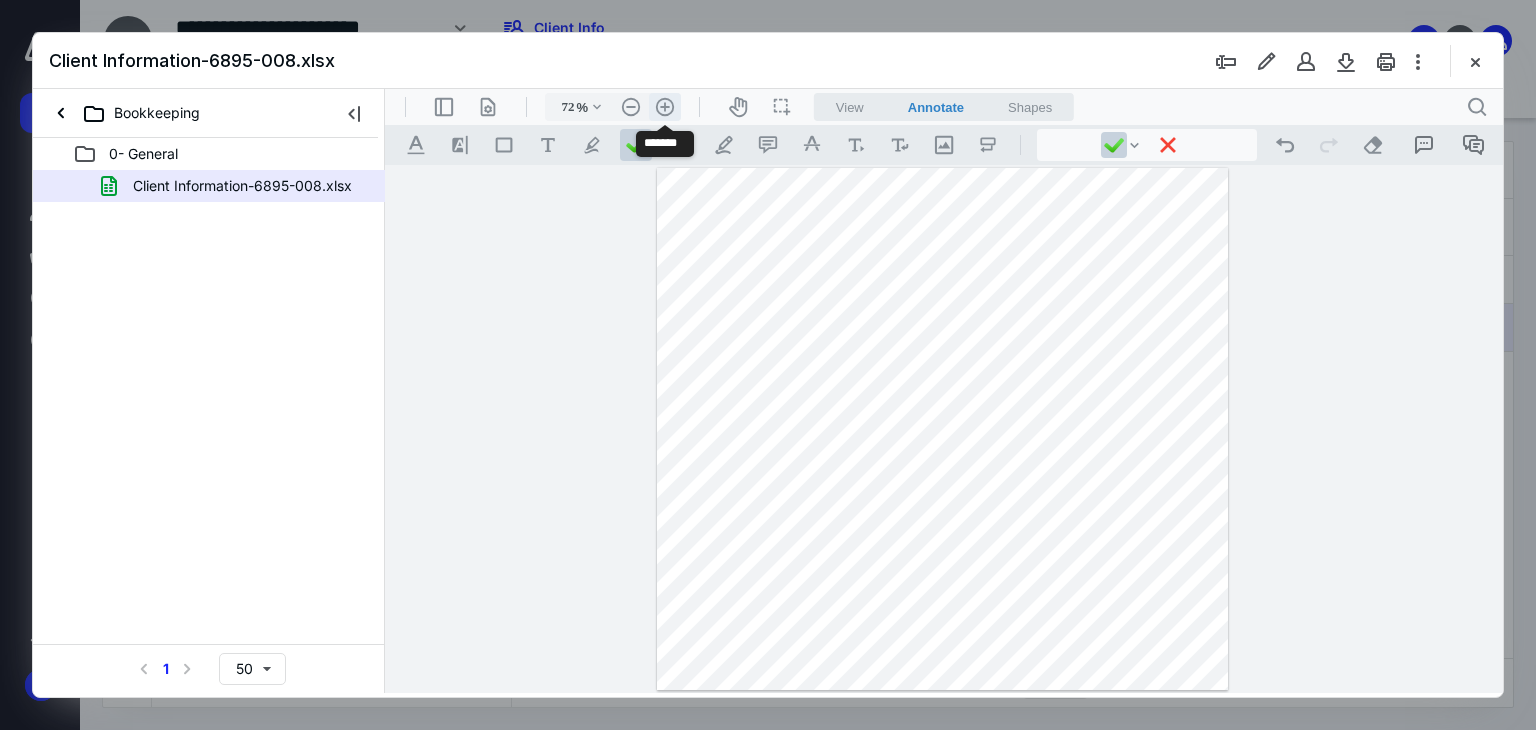 click on ".cls-1{fill:#abb0c4;} icon - header - zoom - in - line" at bounding box center (665, 107) 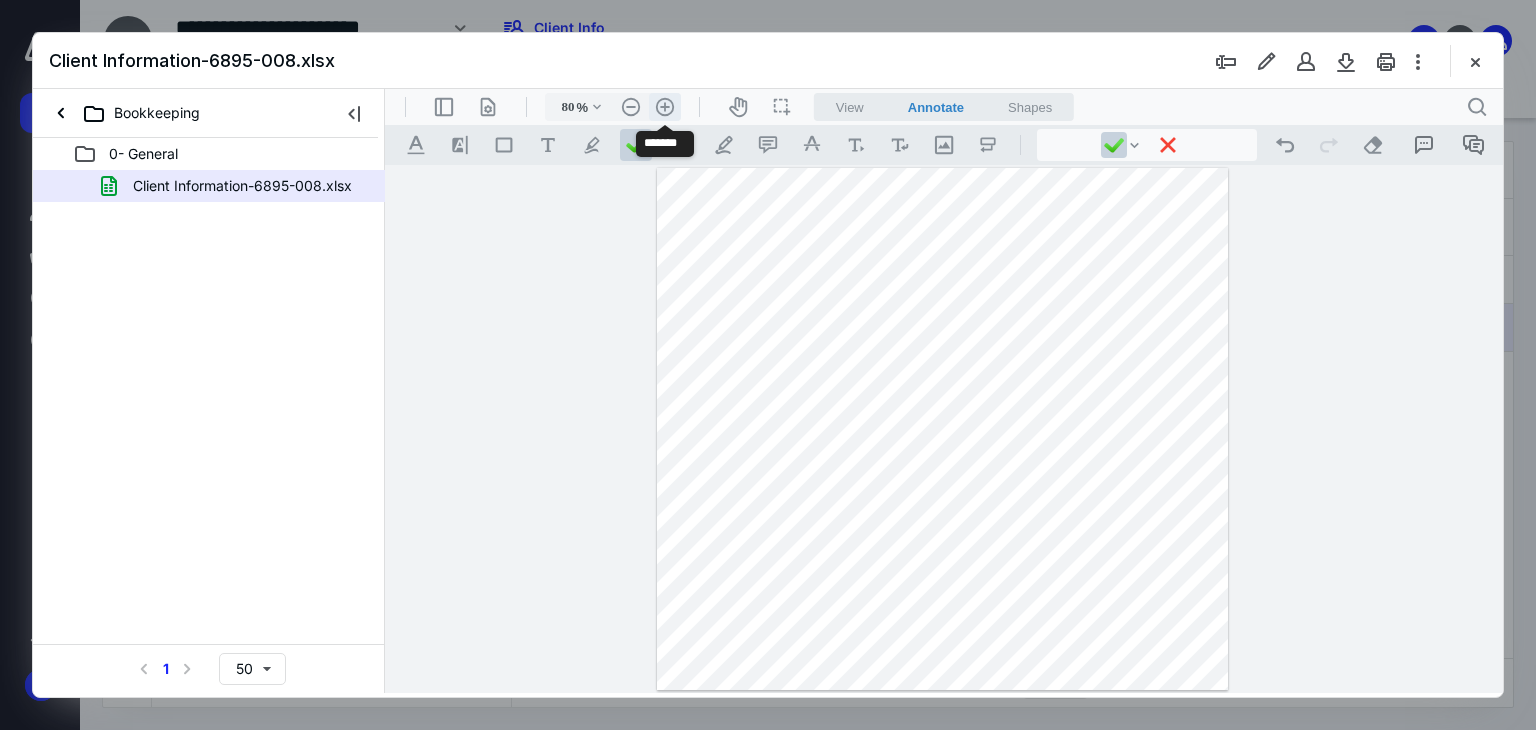 click on ".cls-1{fill:#abb0c4;} icon - header - zoom - in - line" at bounding box center (665, 107) 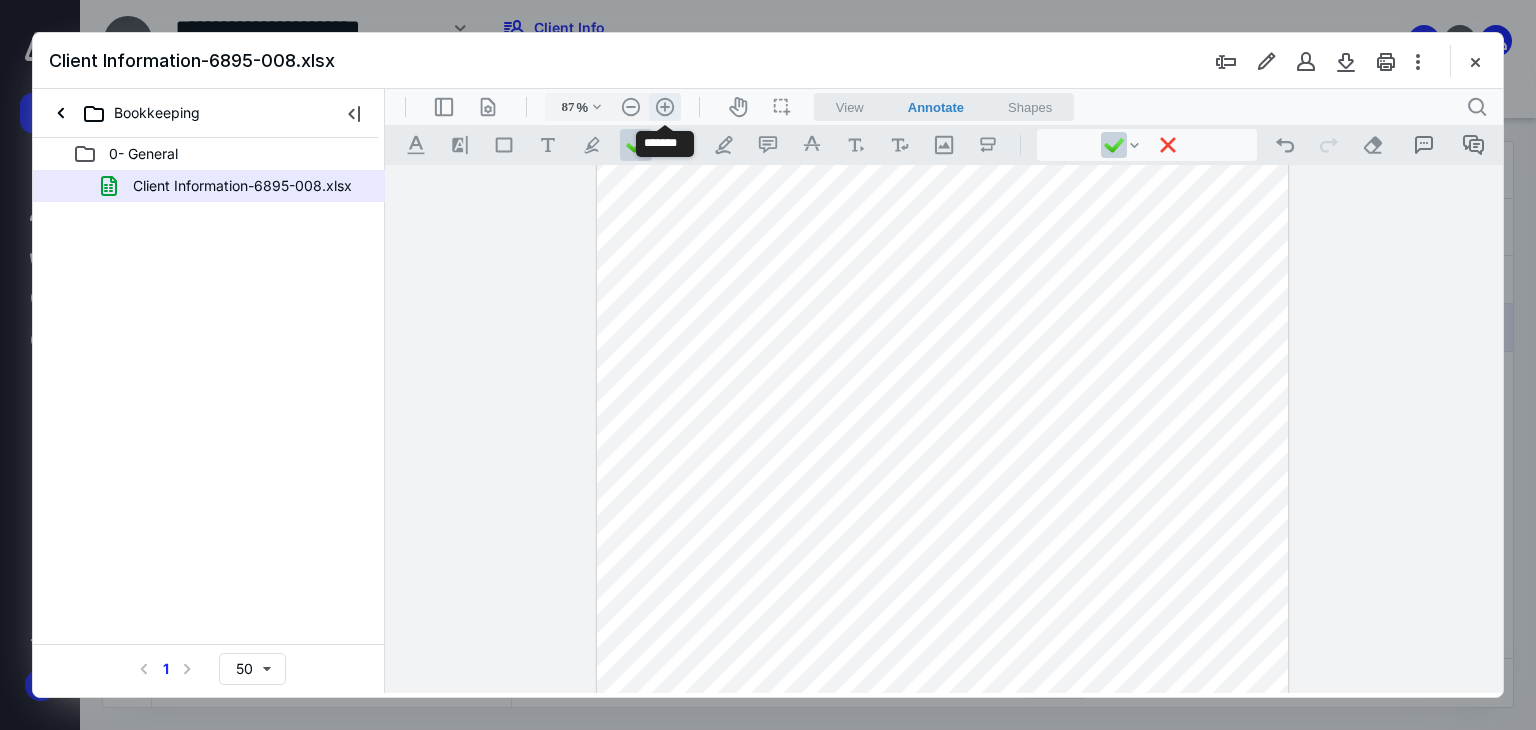 click on ".cls-1{fill:#abb0c4;} icon - header - zoom - in - line" at bounding box center (665, 107) 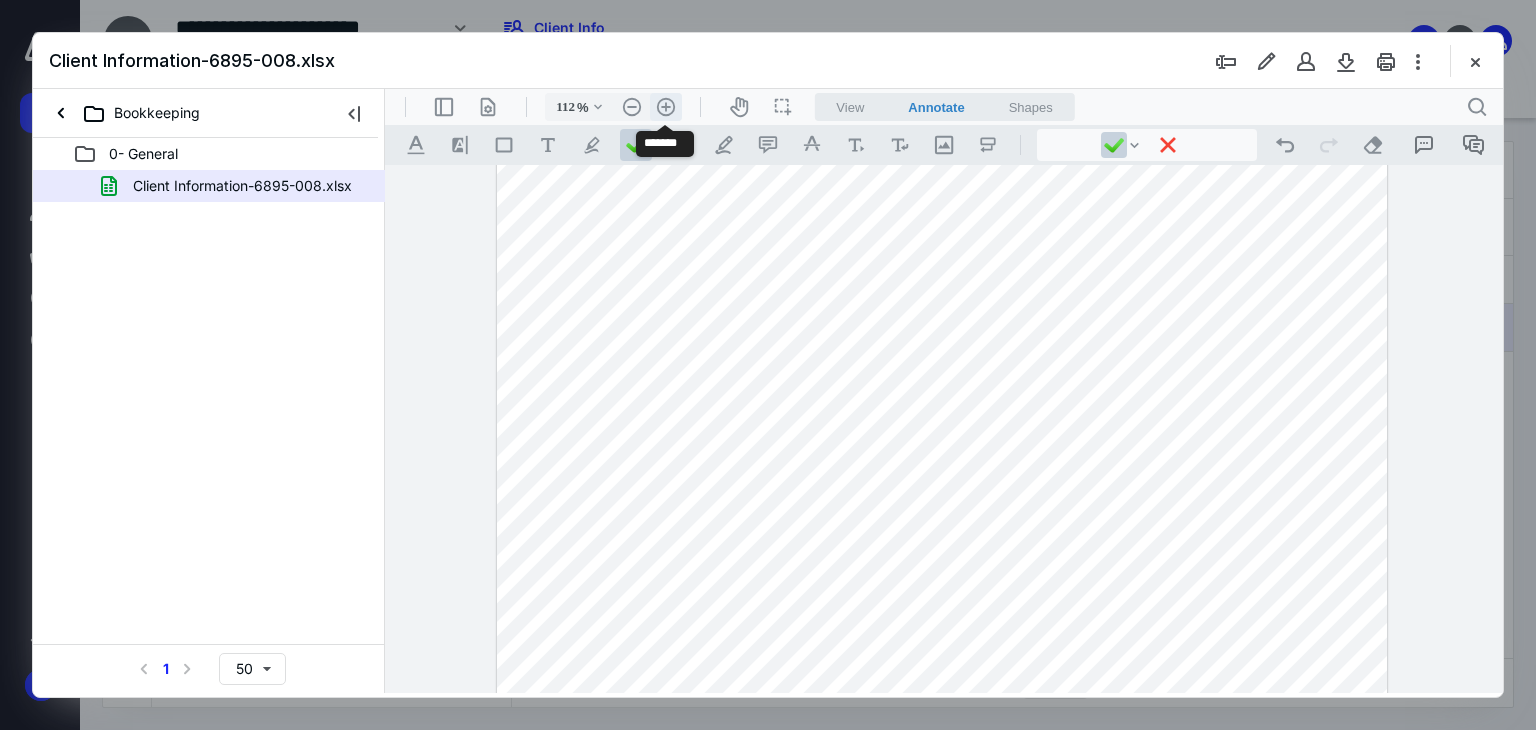 click on ".cls-1{fill:#abb0c4;} icon - header - zoom - in - line" at bounding box center (666, 107) 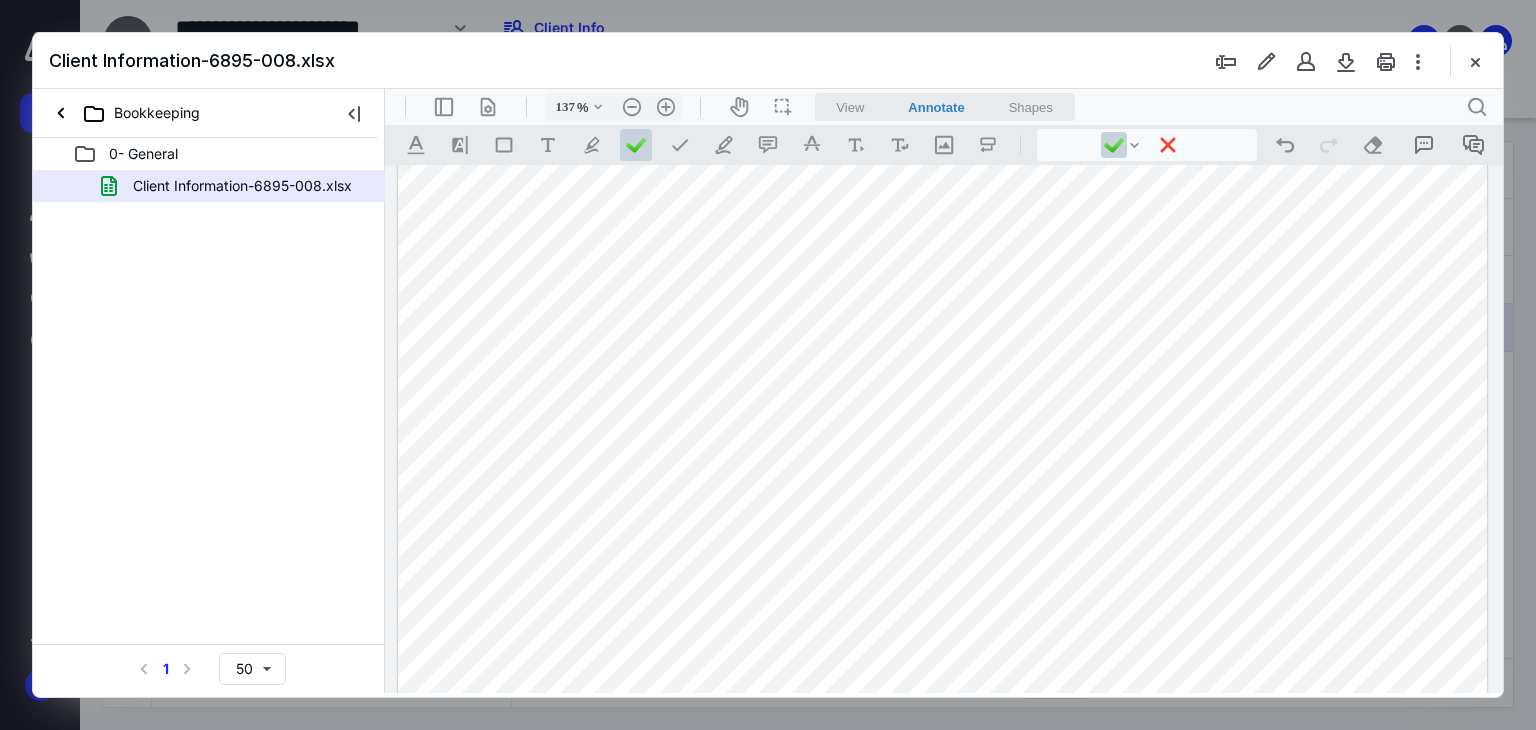 scroll, scrollTop: 476, scrollLeft: 0, axis: vertical 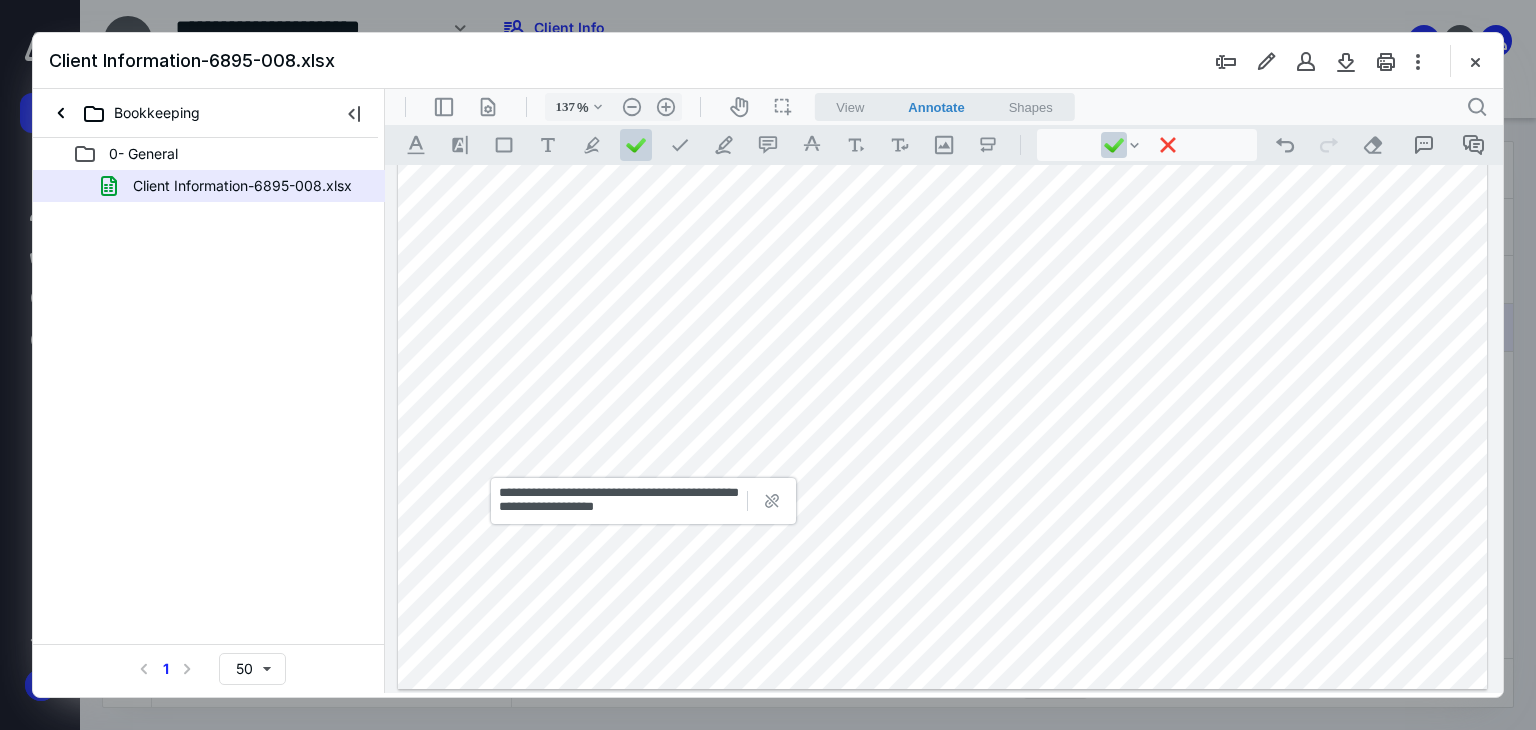 drag, startPoint x: 1377, startPoint y: 138, endPoint x: 1210, endPoint y: 235, distance: 193.1269 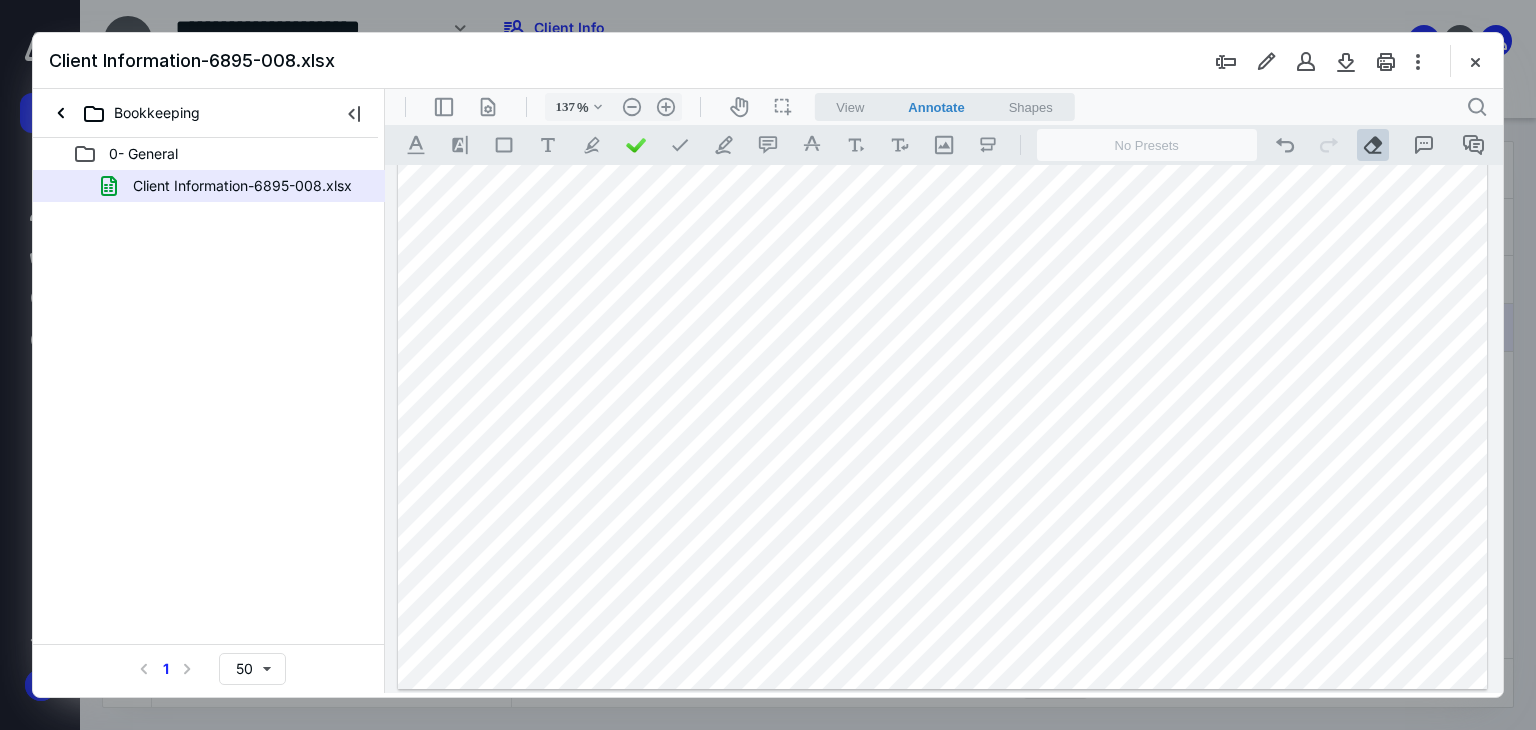 drag, startPoint x: 950, startPoint y: 433, endPoint x: 618, endPoint y: 473, distance: 334.40097 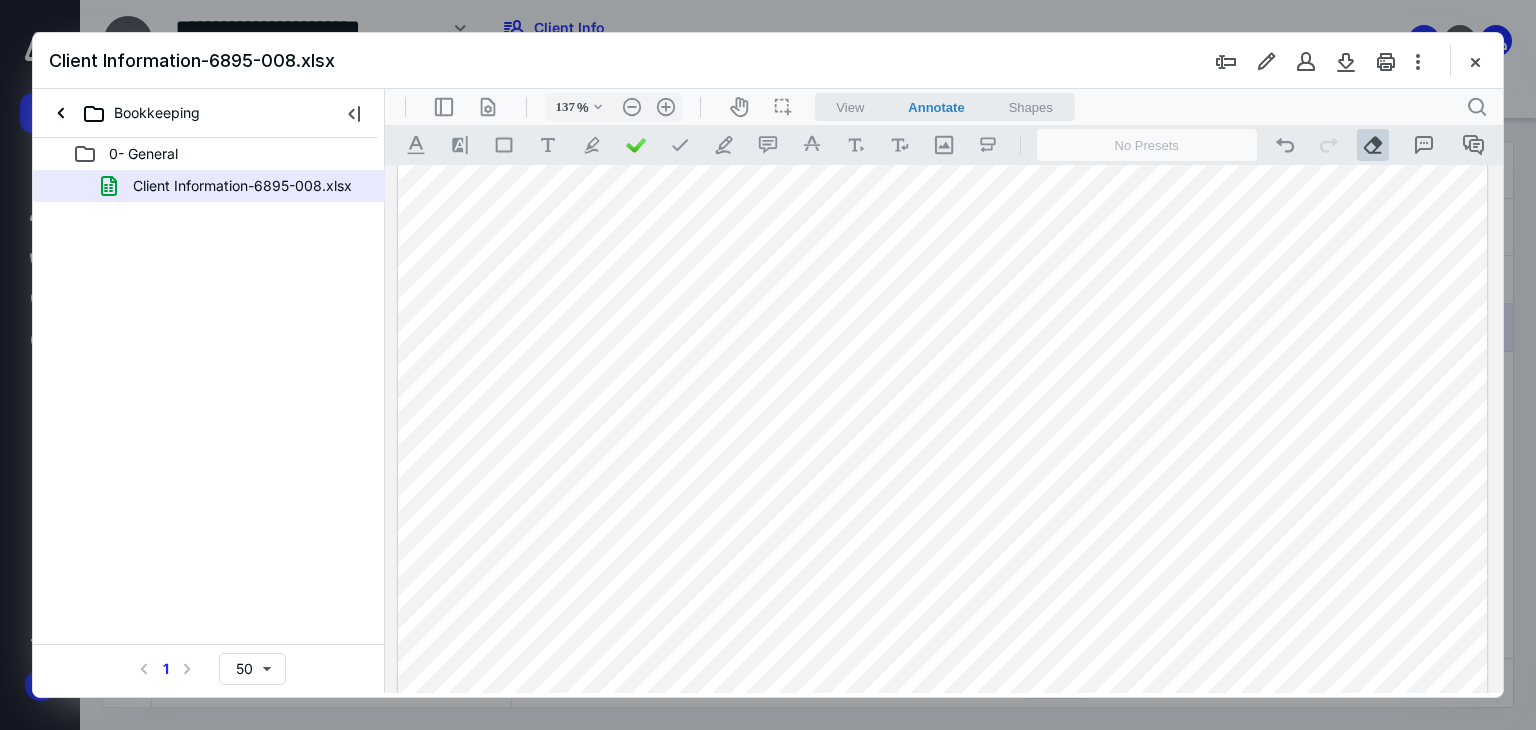 scroll, scrollTop: 0, scrollLeft: 0, axis: both 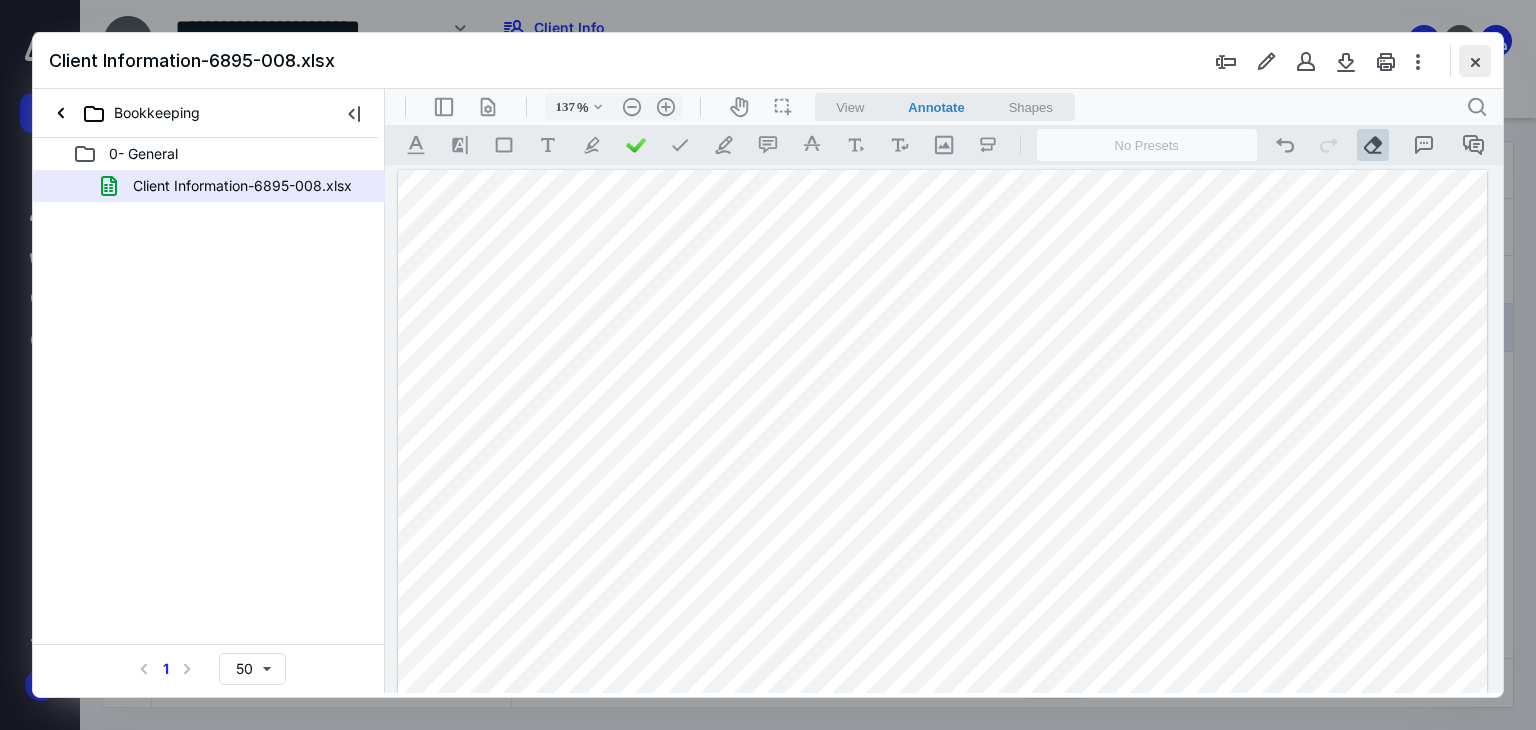 click at bounding box center [1475, 61] 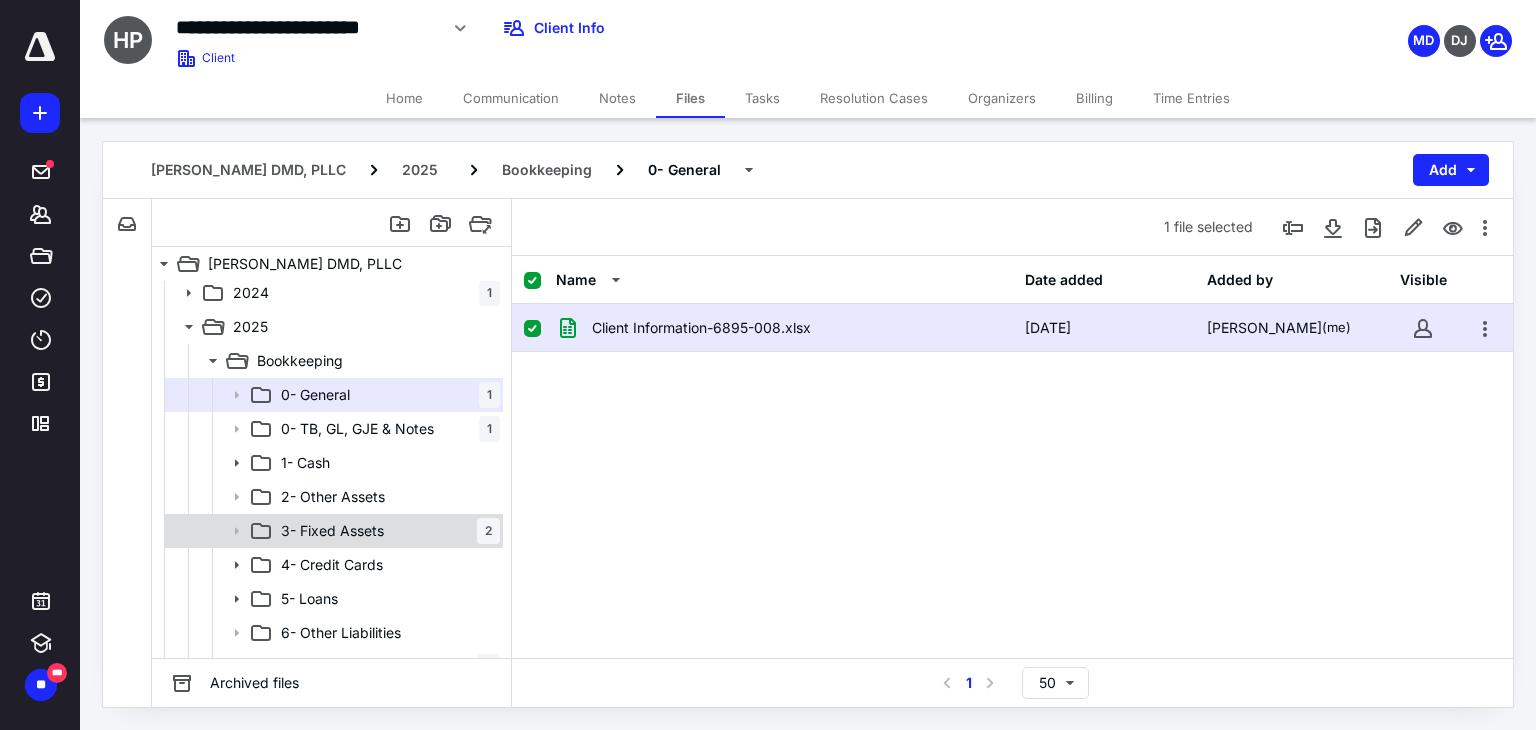 scroll, scrollTop: 300, scrollLeft: 0, axis: vertical 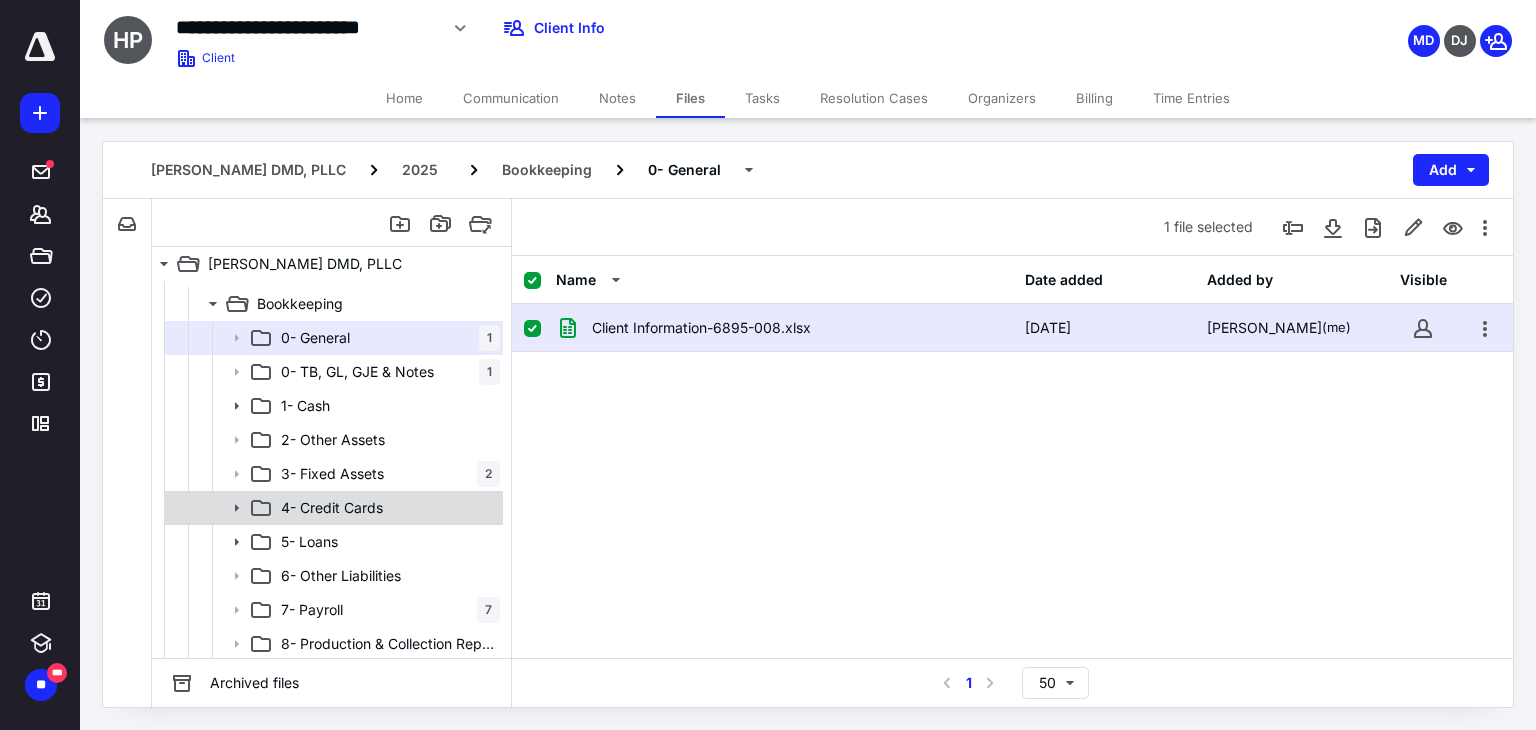 click on "4- Credit Cards" at bounding box center (332, 508) 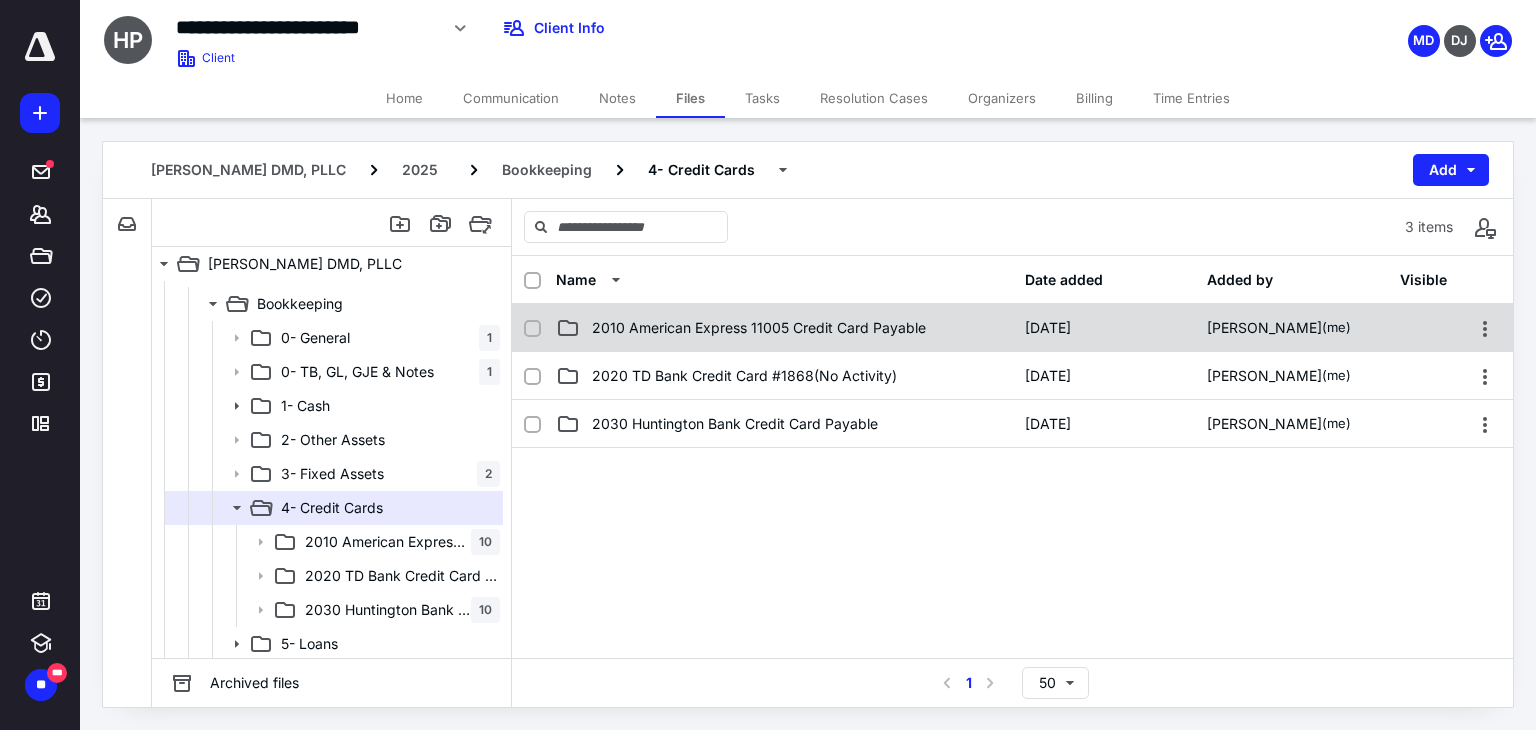 click on "2010 American Express 11005 Credit Card Payable 2/4/2025 Mallory Diffenderfer  (me)" at bounding box center [1012, 328] 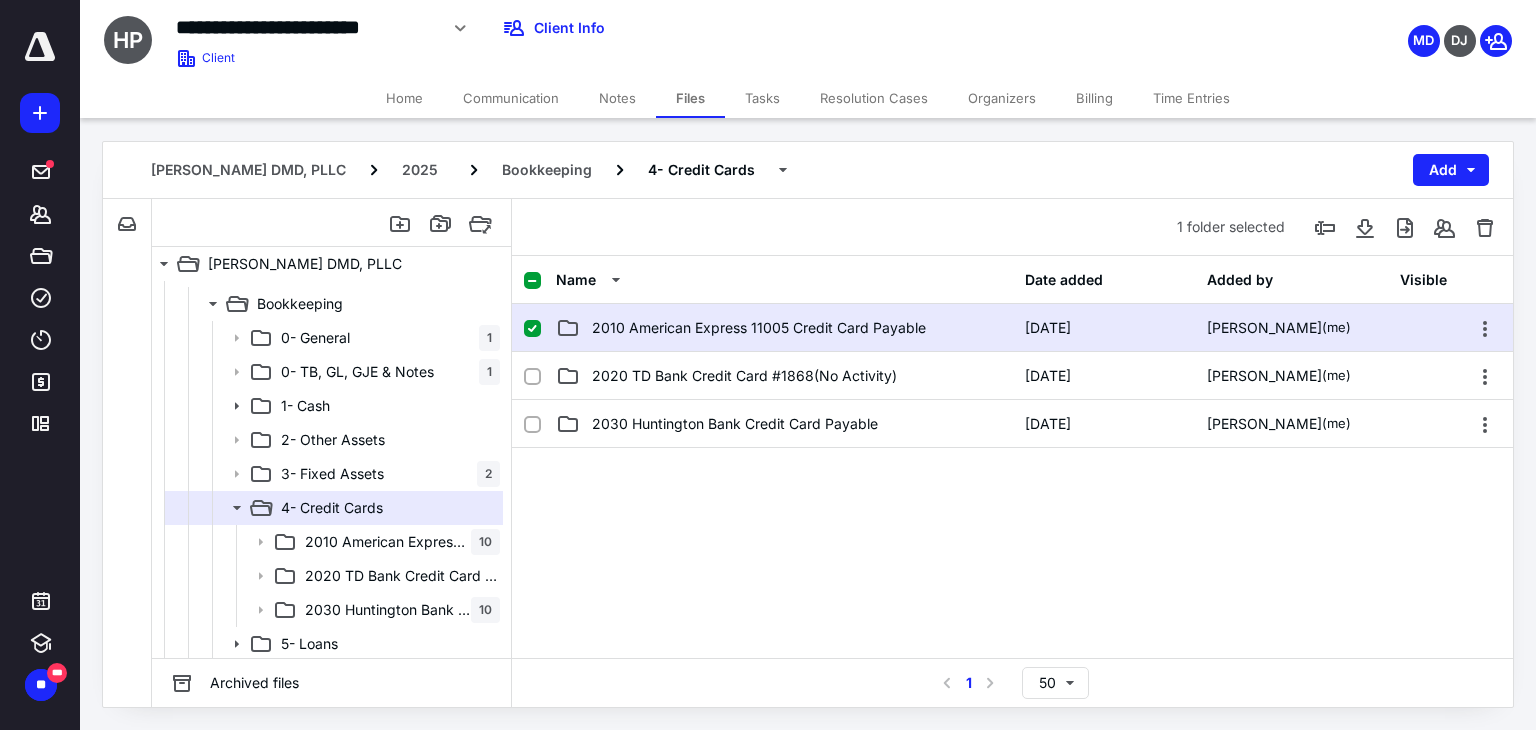 click on "2010 American Express 11005 Credit Card Payable 2/4/2025 Mallory Diffenderfer  (me)" at bounding box center [1012, 328] 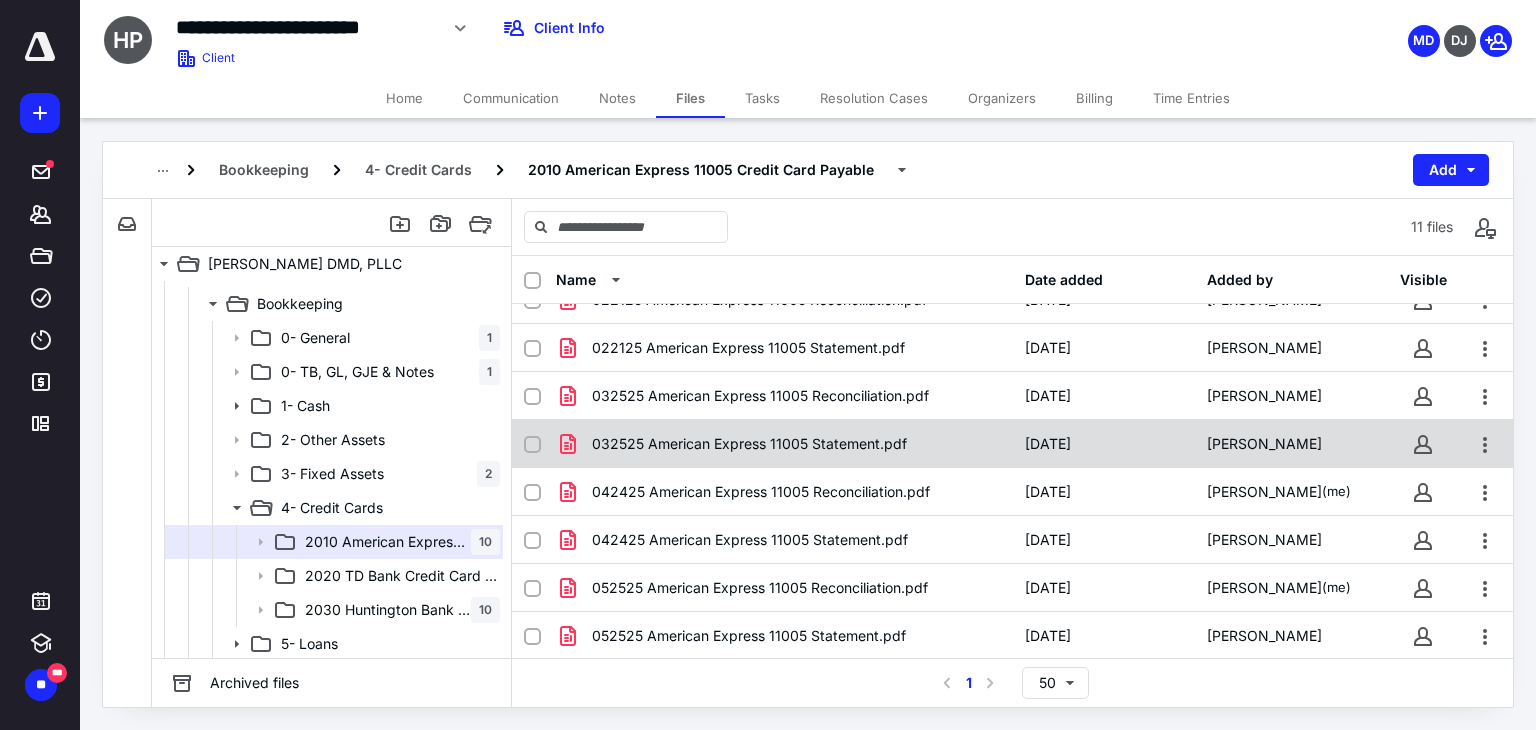 scroll, scrollTop: 171, scrollLeft: 0, axis: vertical 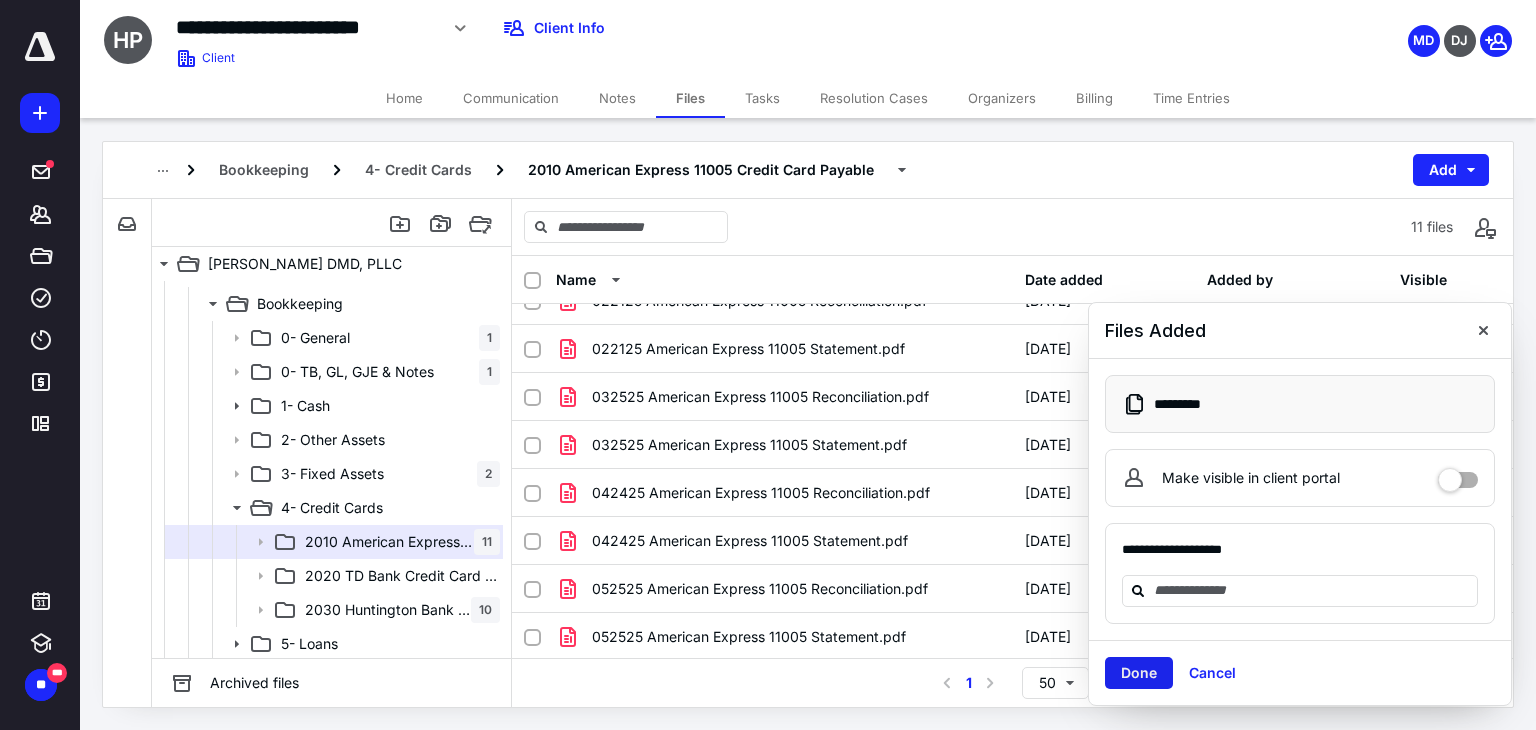 click on "Done" at bounding box center (1139, 673) 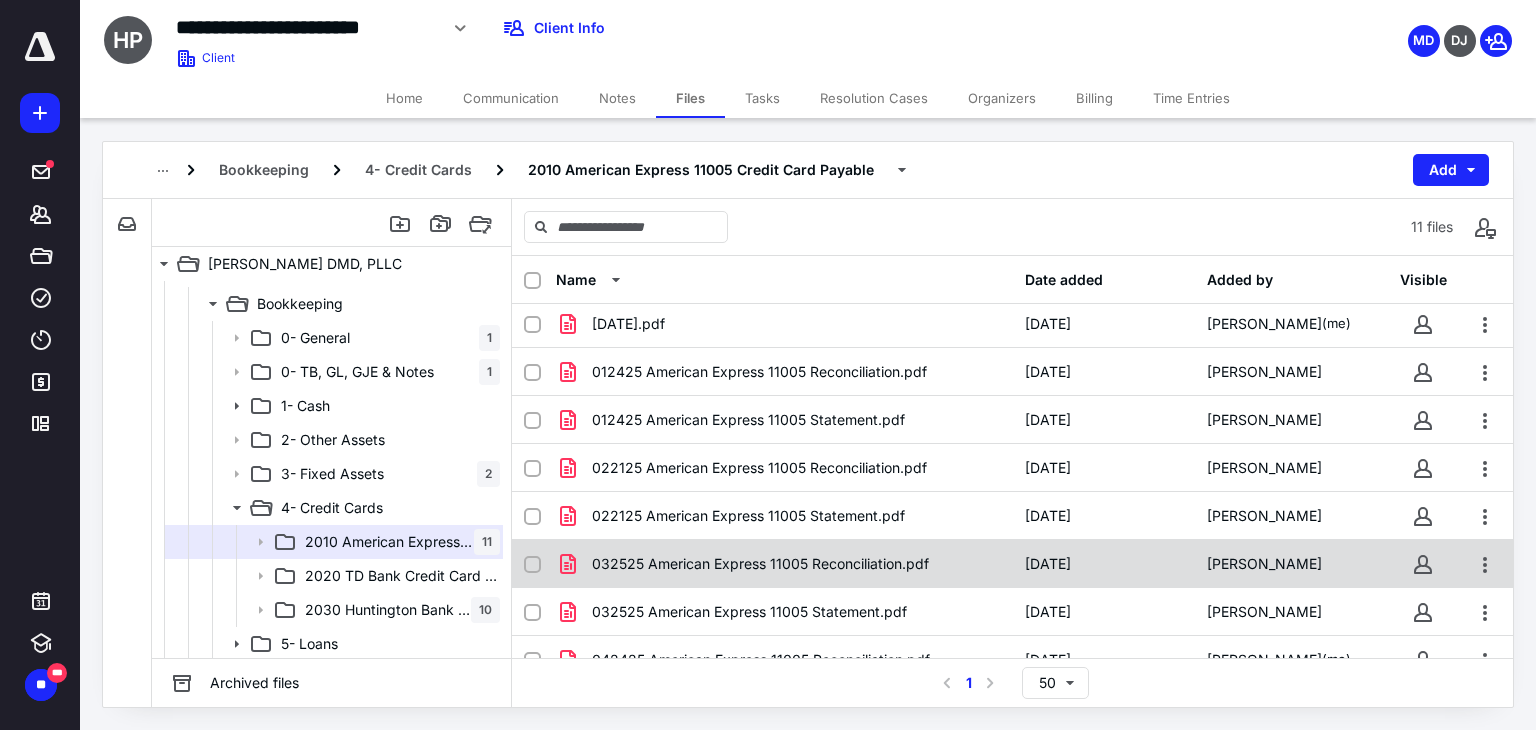 scroll, scrollTop: 0, scrollLeft: 0, axis: both 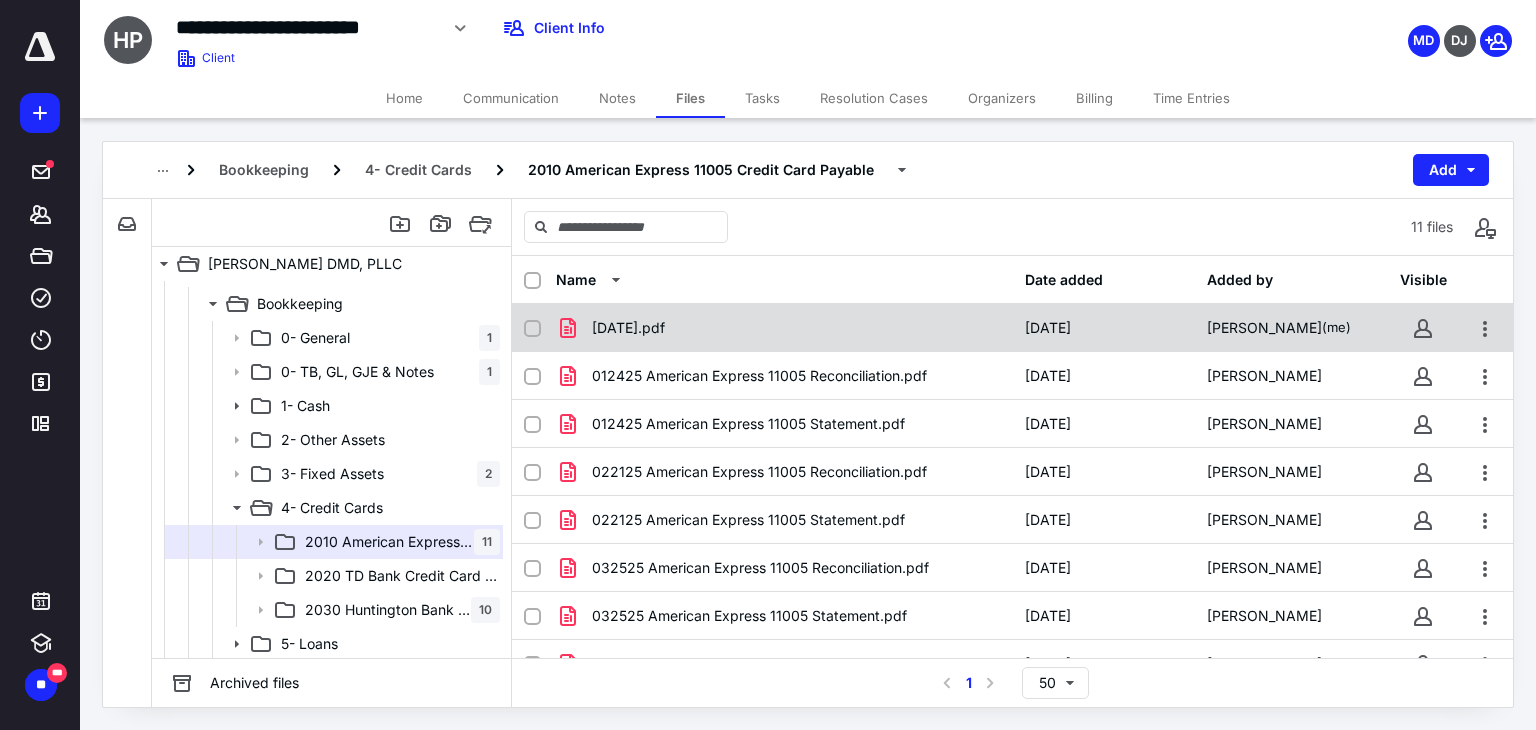 checkbox on "true" 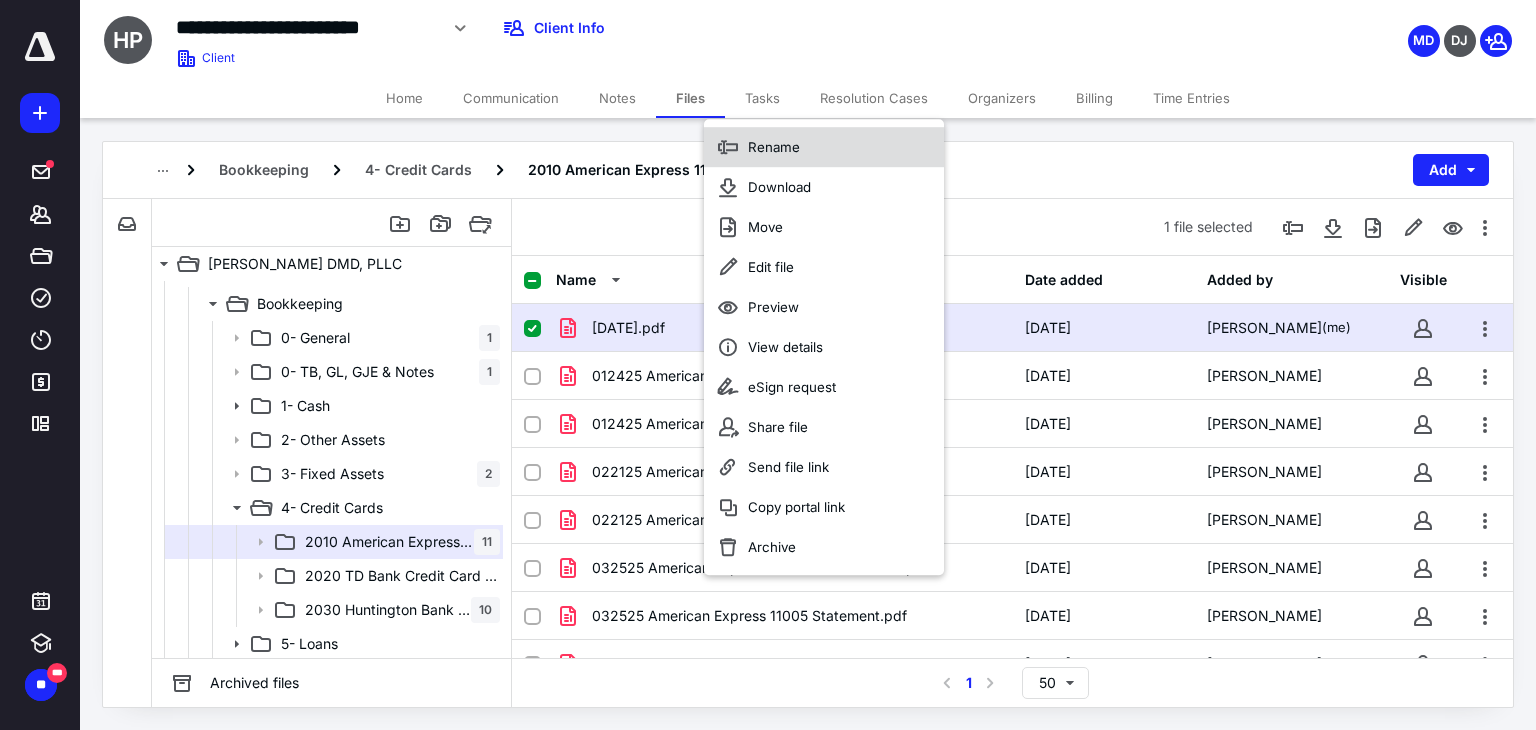 click on "Rename" at bounding box center [774, 147] 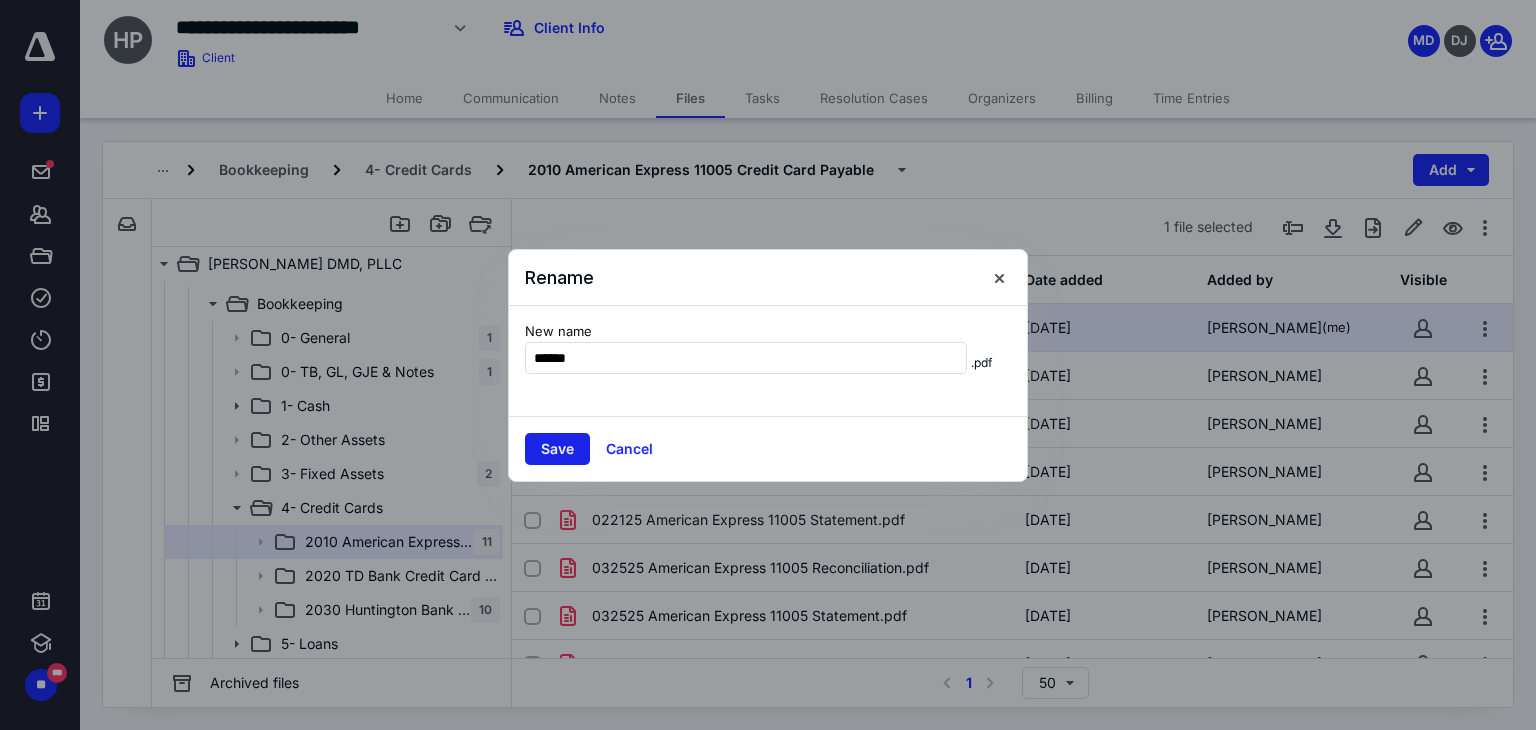type on "******" 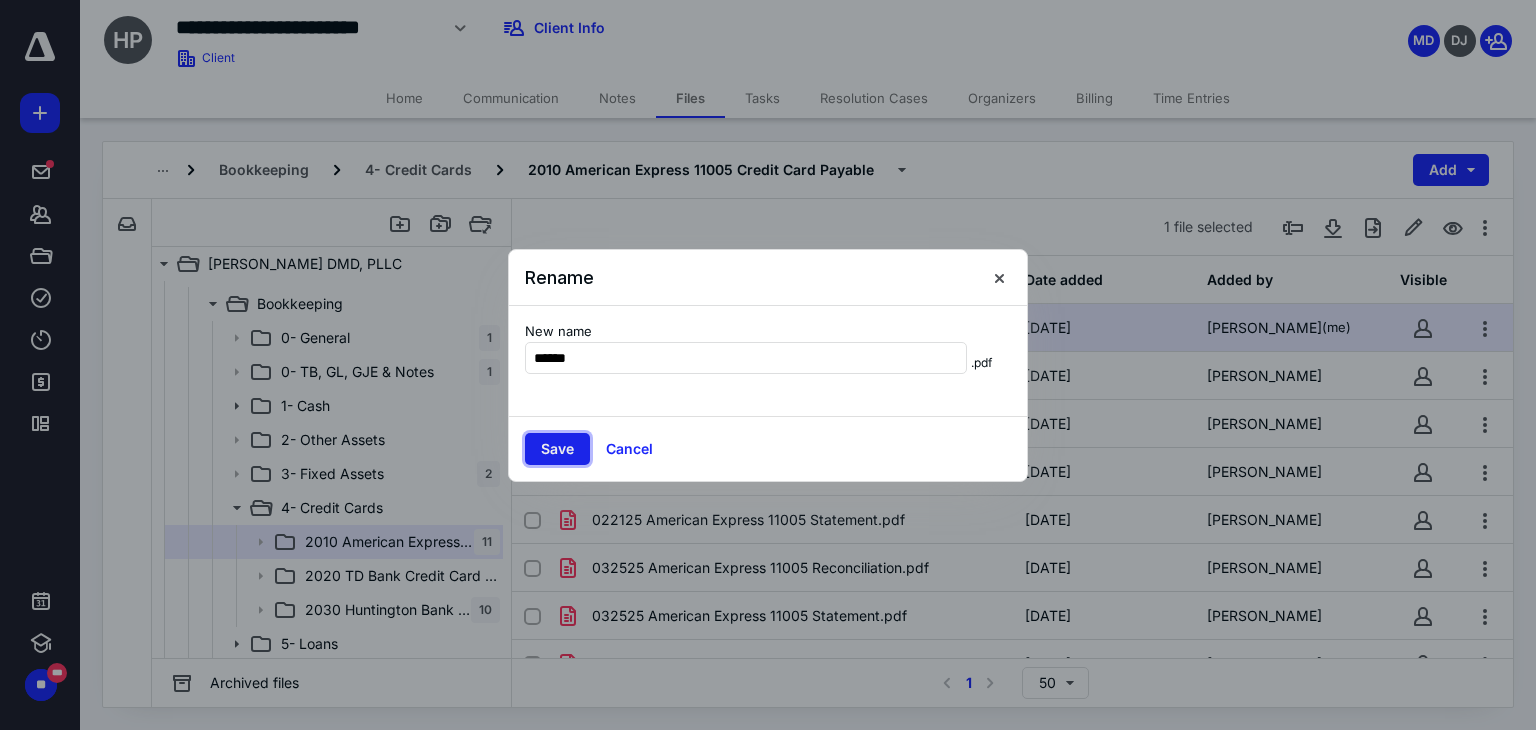 click on "Save" at bounding box center (557, 449) 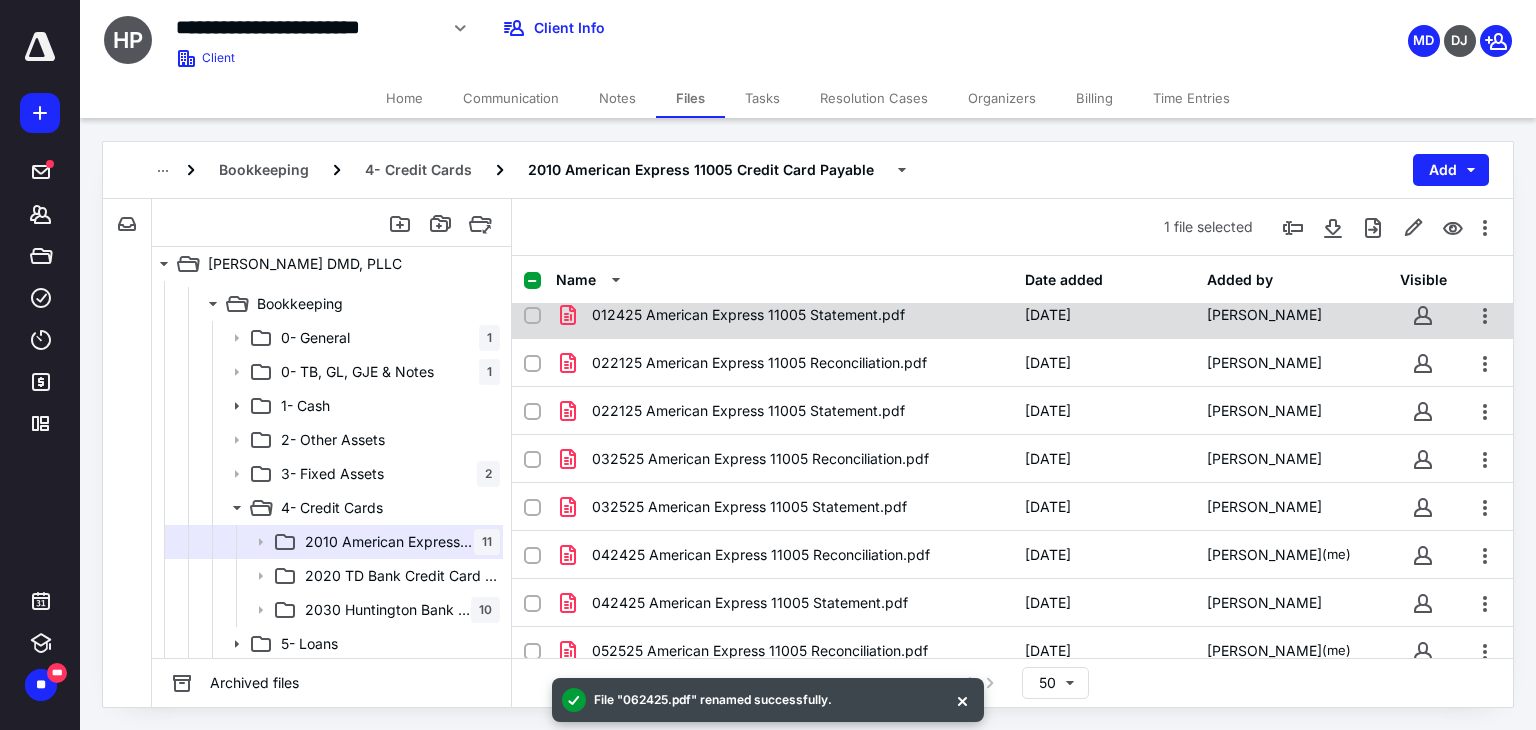 scroll, scrollTop: 171, scrollLeft: 0, axis: vertical 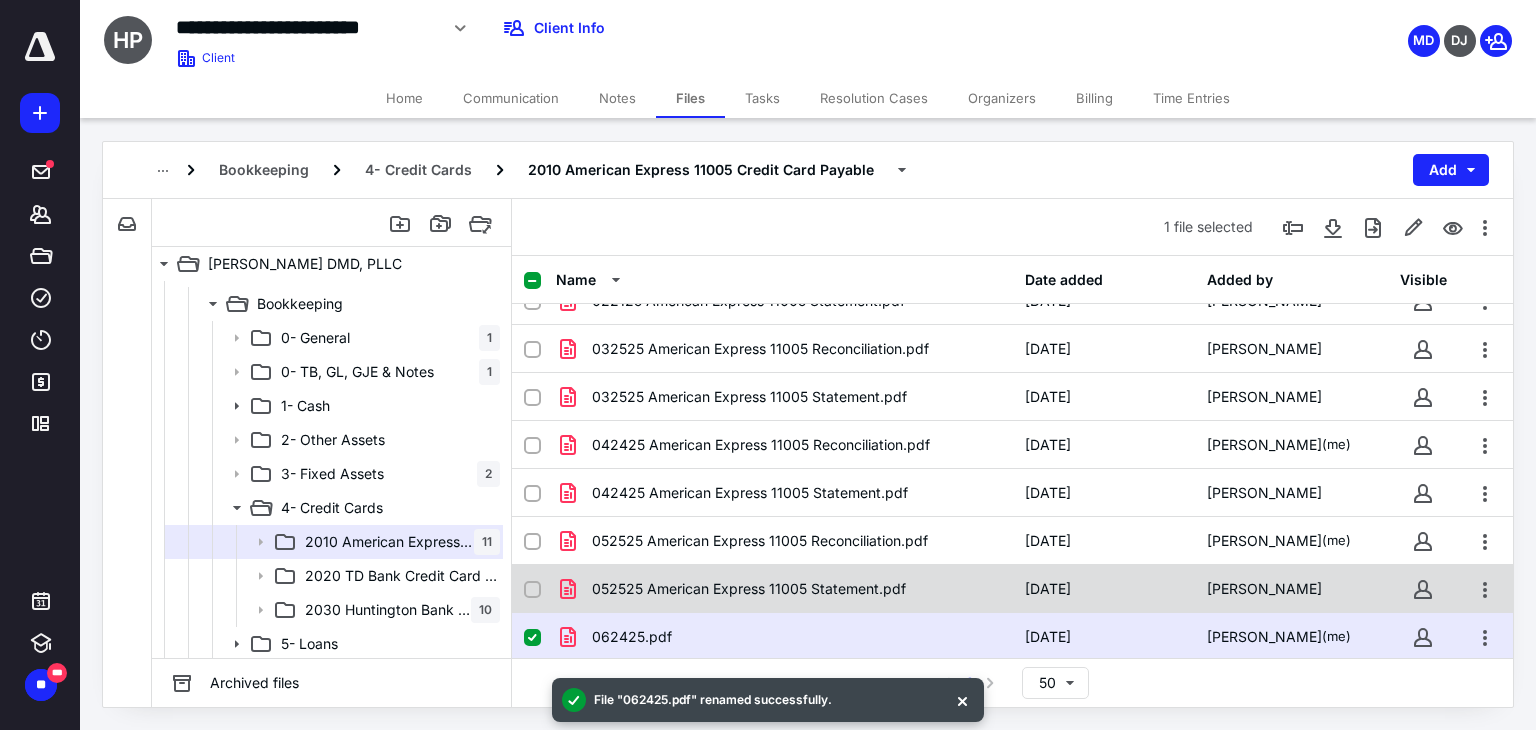 checkbox on "true" 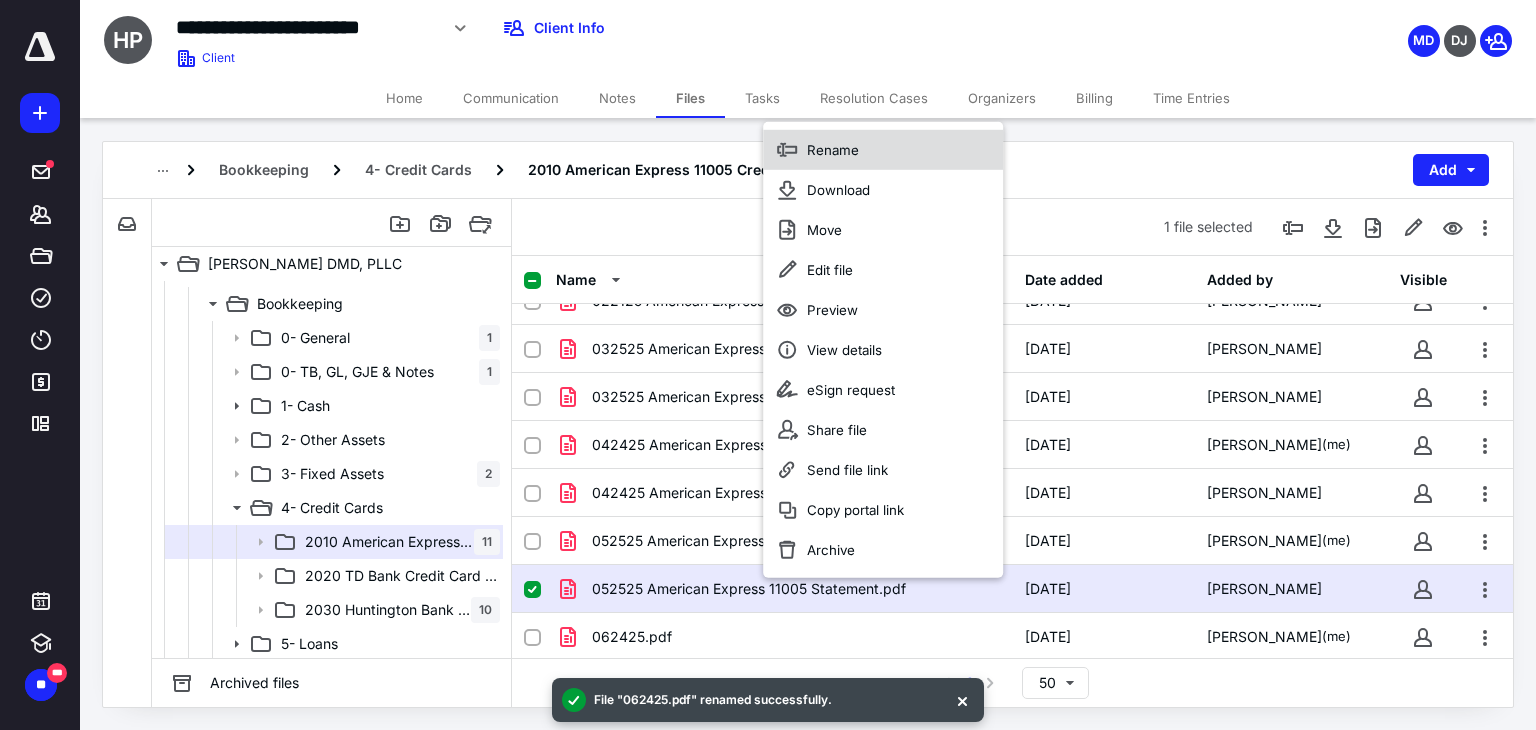 click on "Rename" at bounding box center (883, 149) 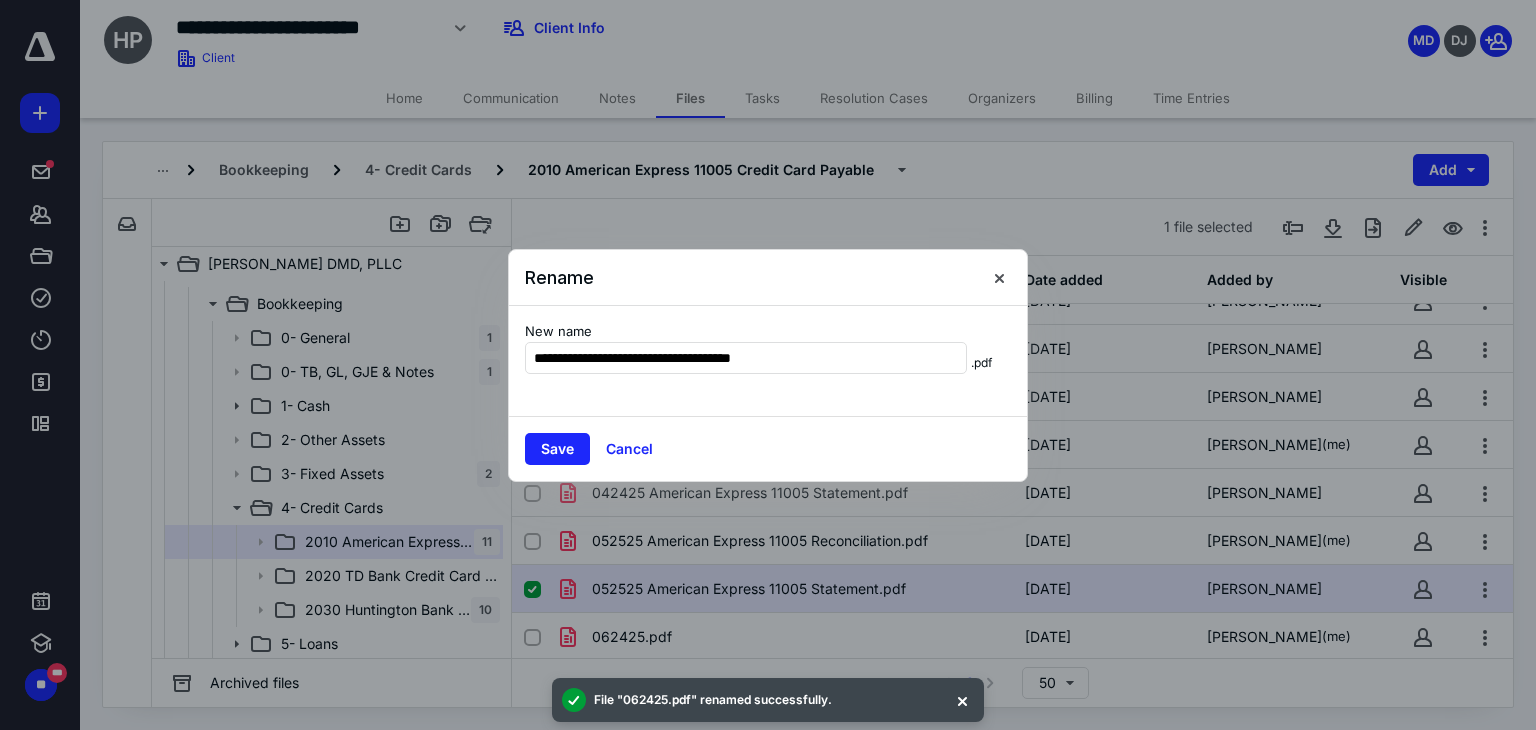 click on "**********" at bounding box center [768, 361] 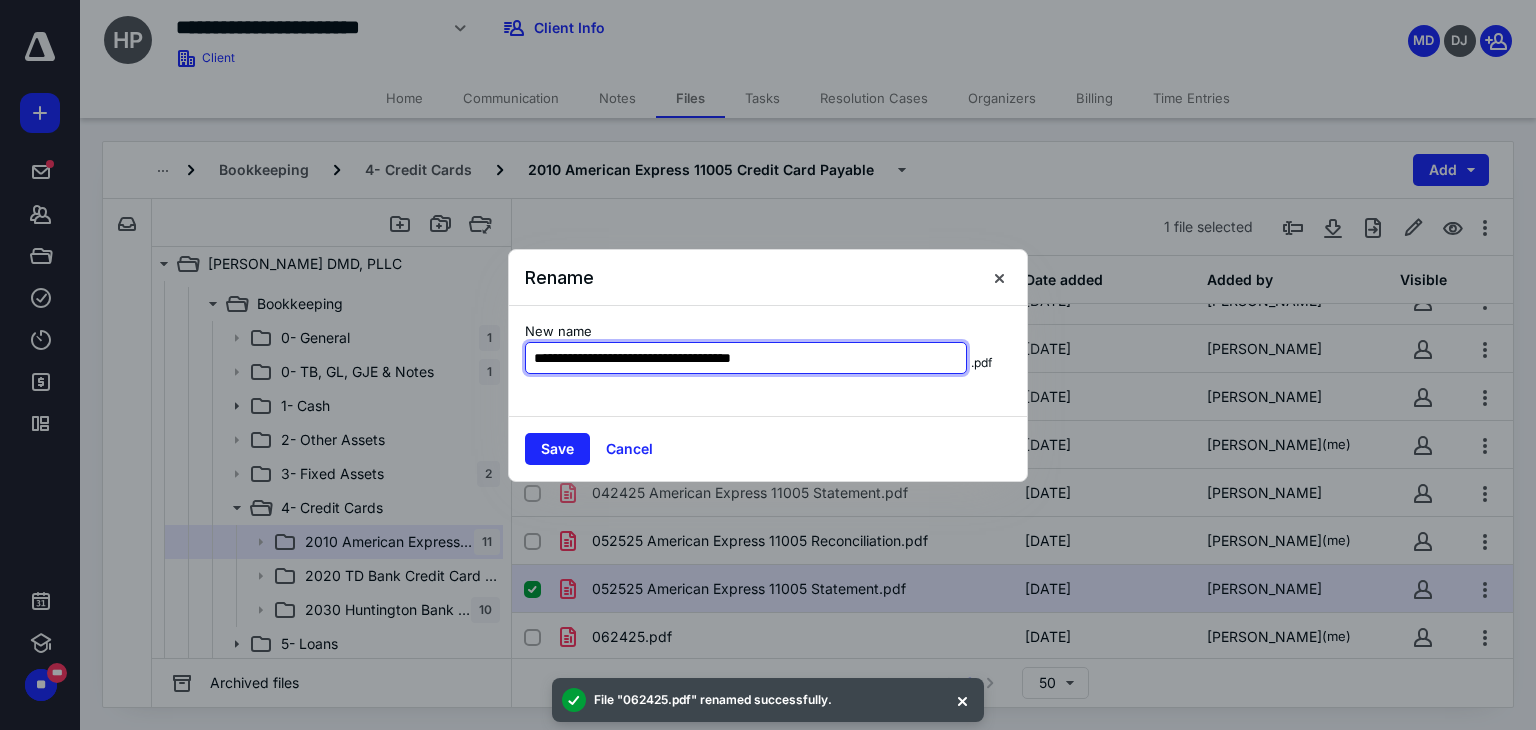 drag, startPoint x: 589, startPoint y: 353, endPoint x: 836, endPoint y: 313, distance: 250.21791 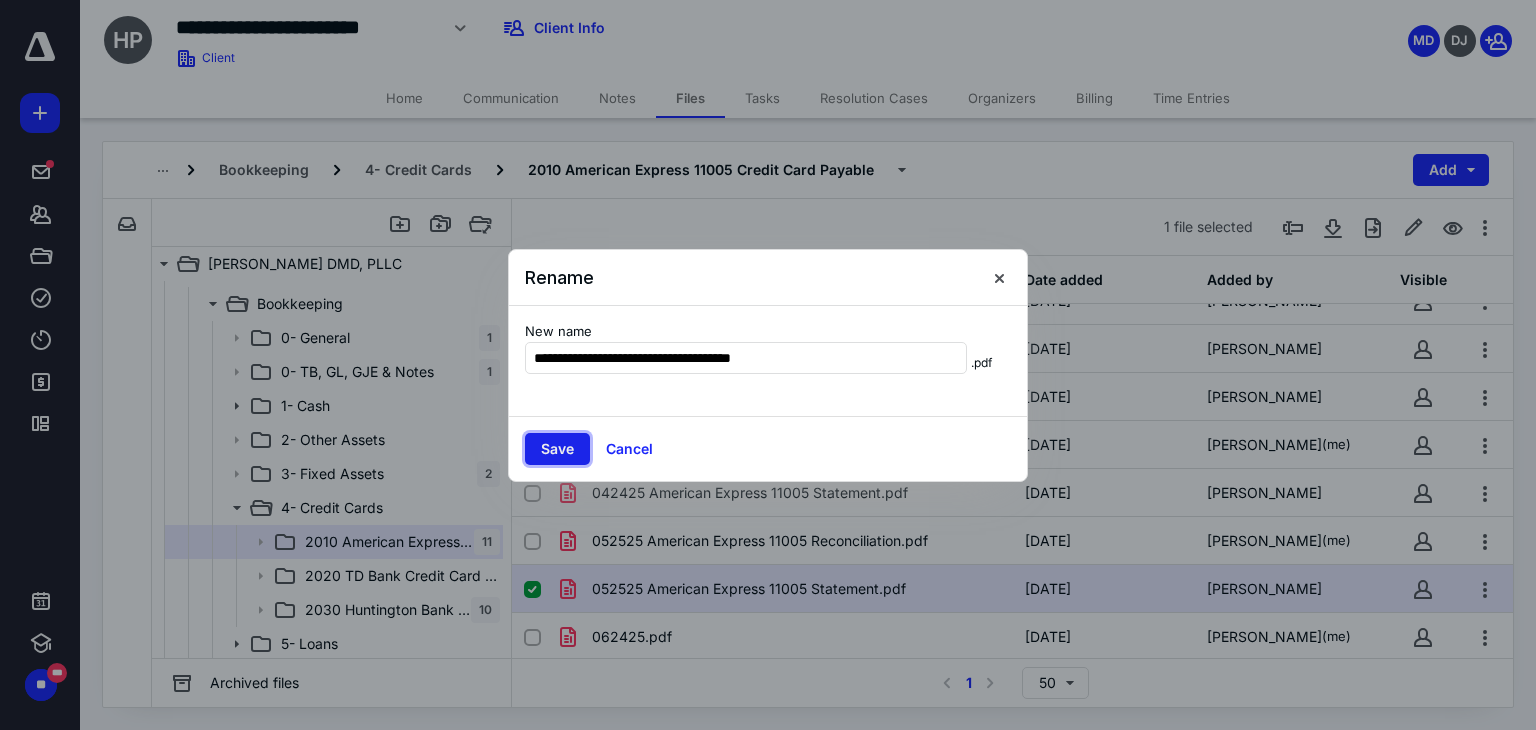 click on "Save" at bounding box center (557, 449) 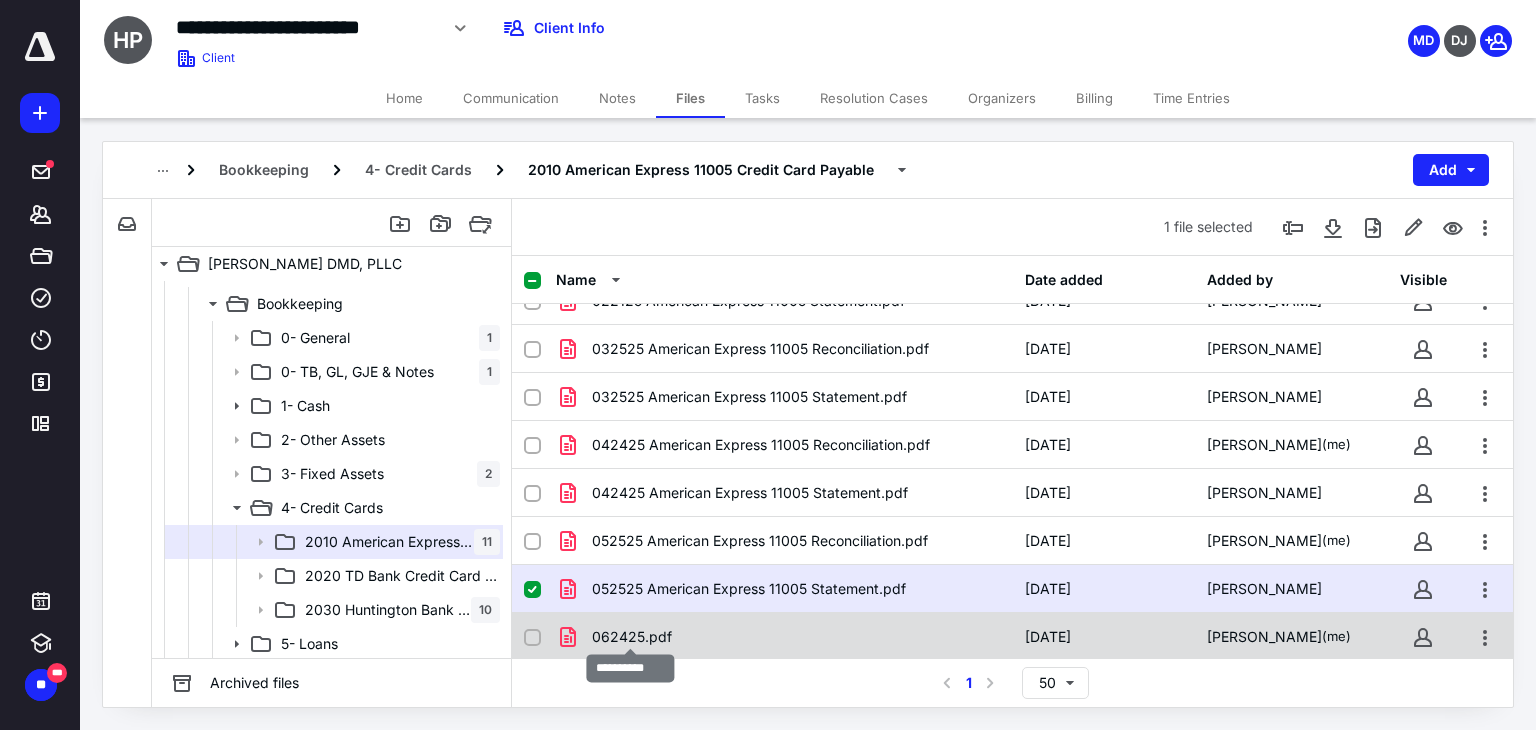 checkbox on "false" 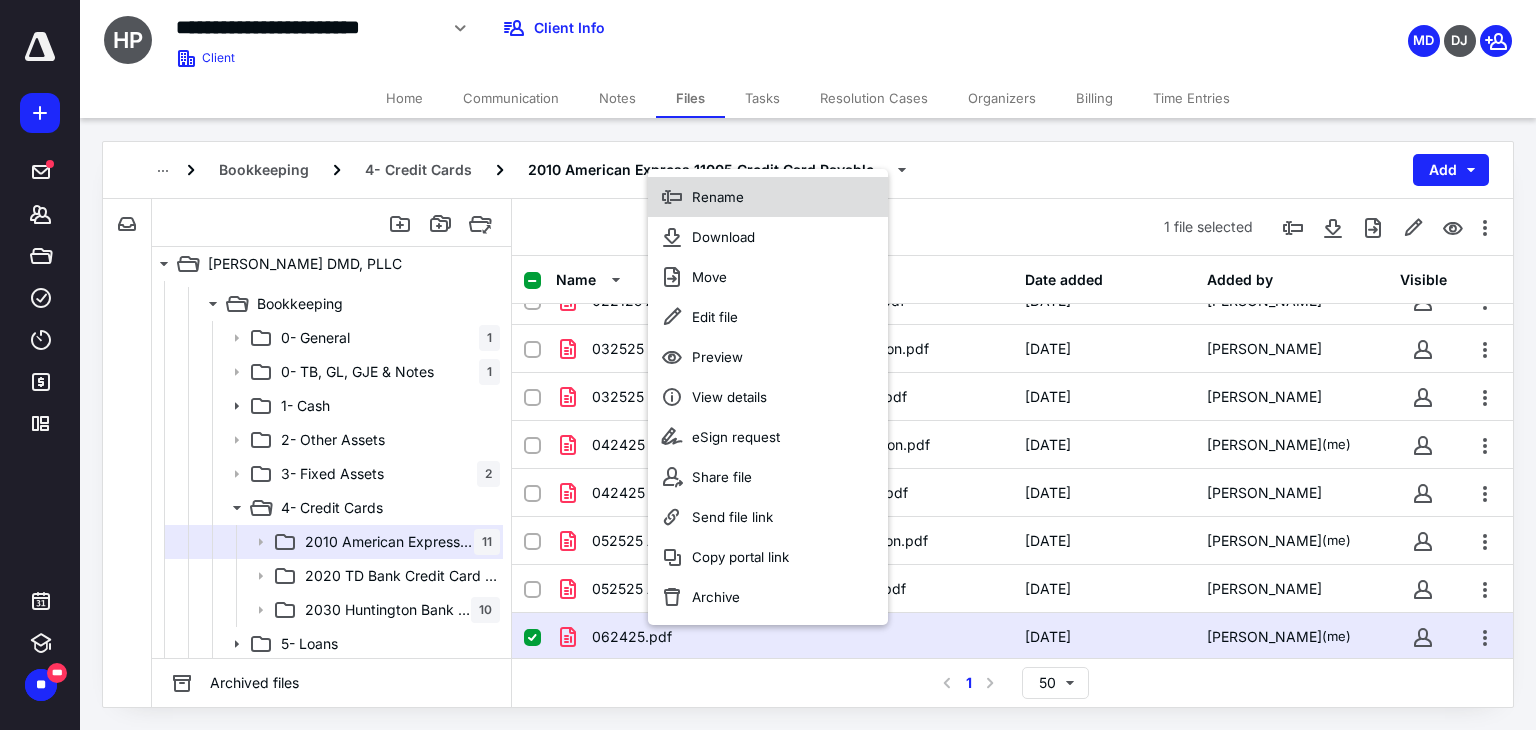 click on "Rename" at bounding box center (718, 197) 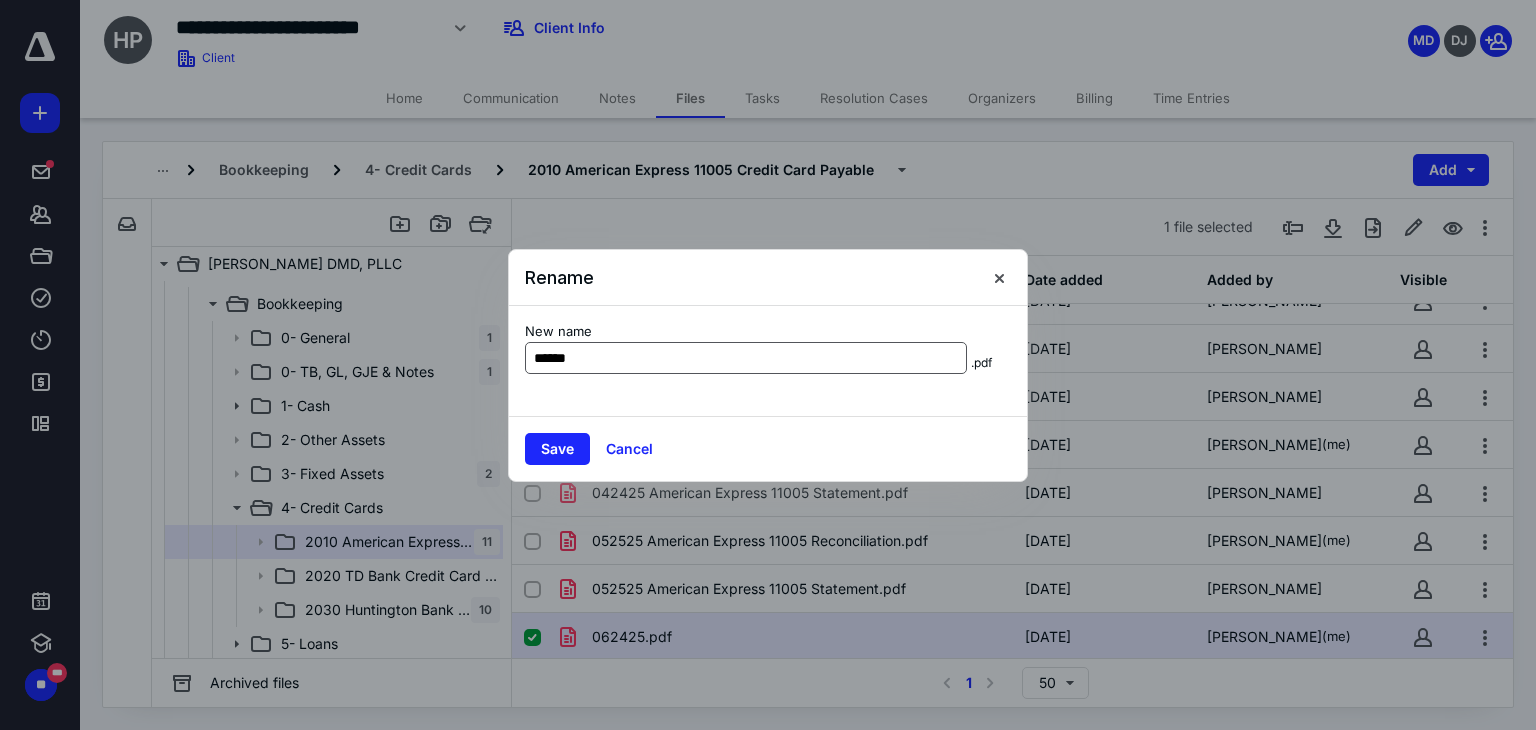 click on "******" at bounding box center (746, 358) 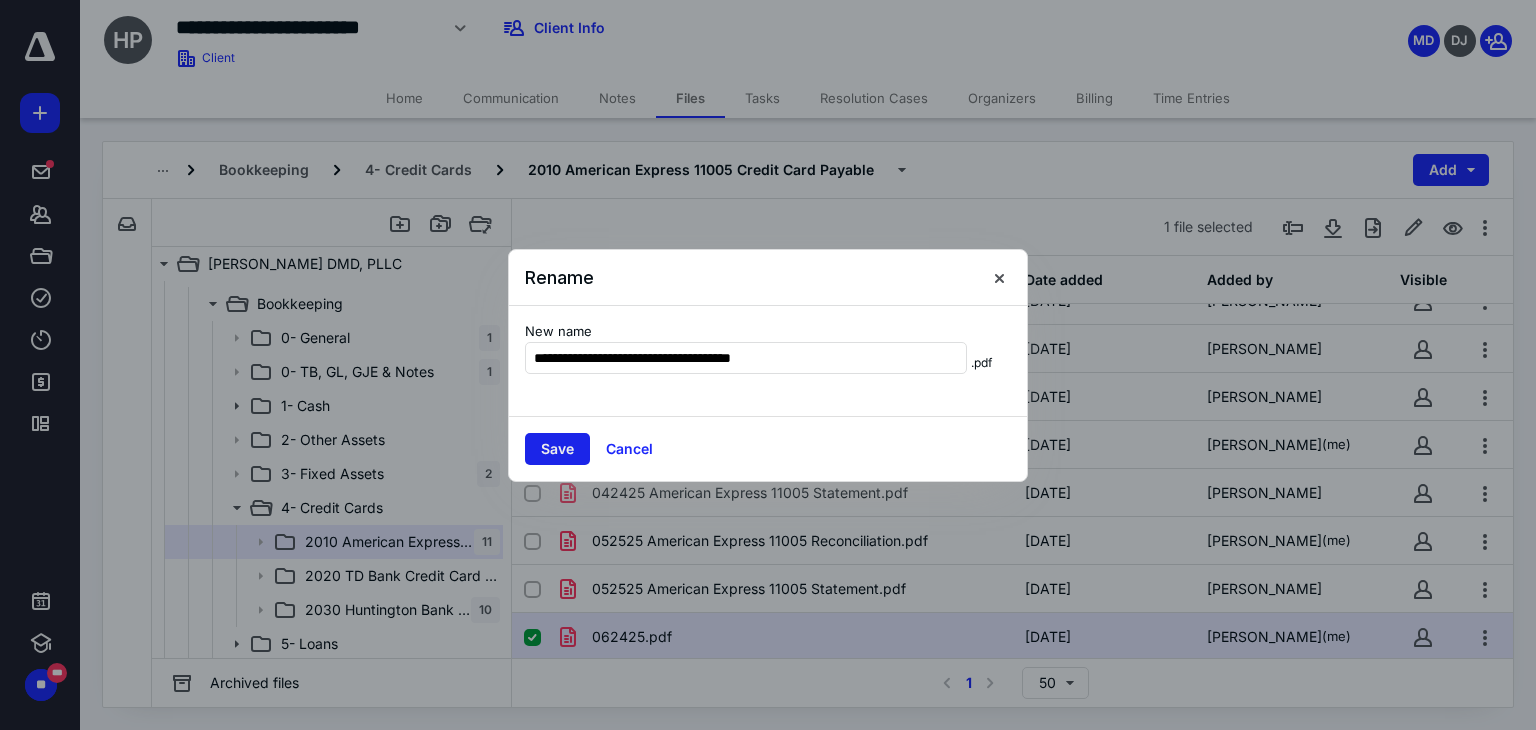type on "**********" 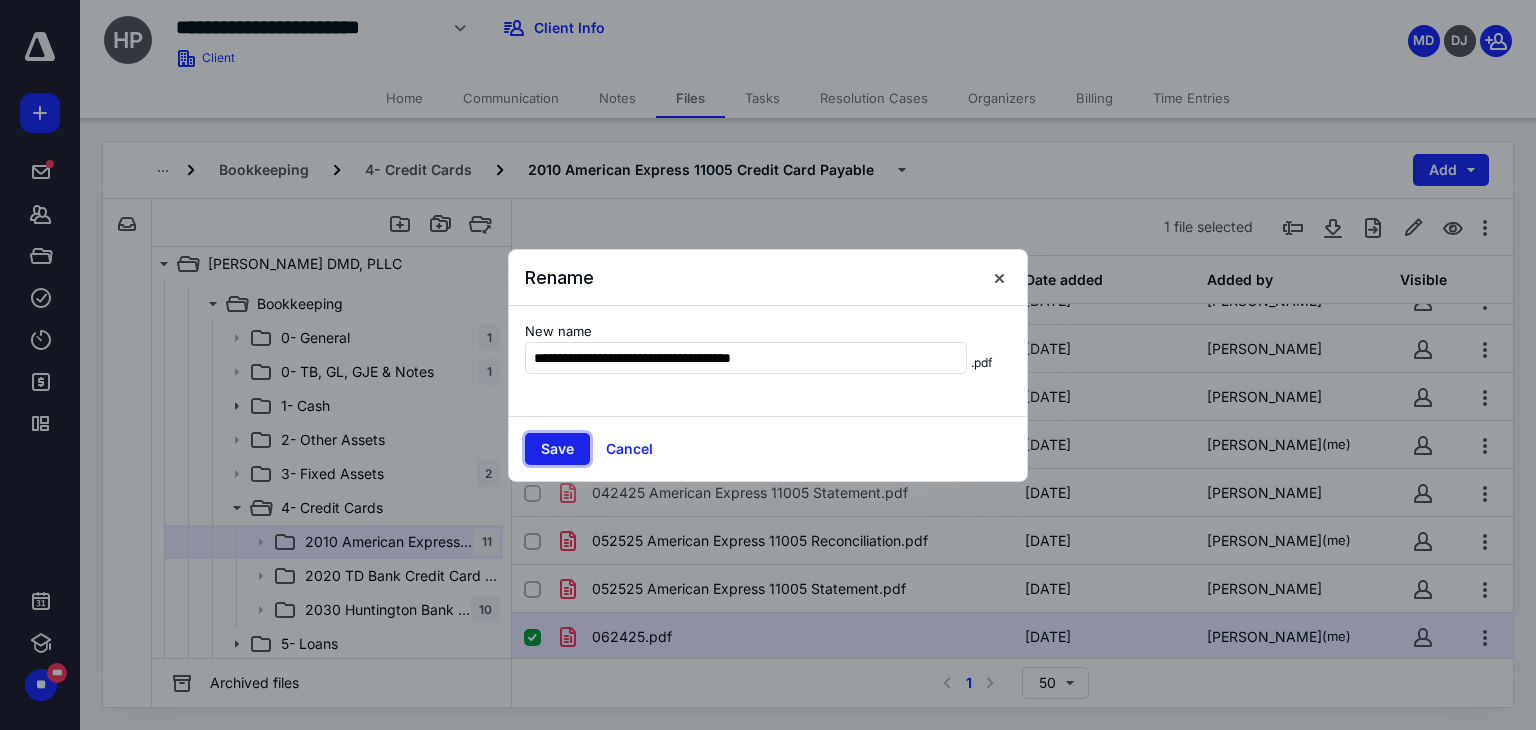 click on "Save" at bounding box center [557, 449] 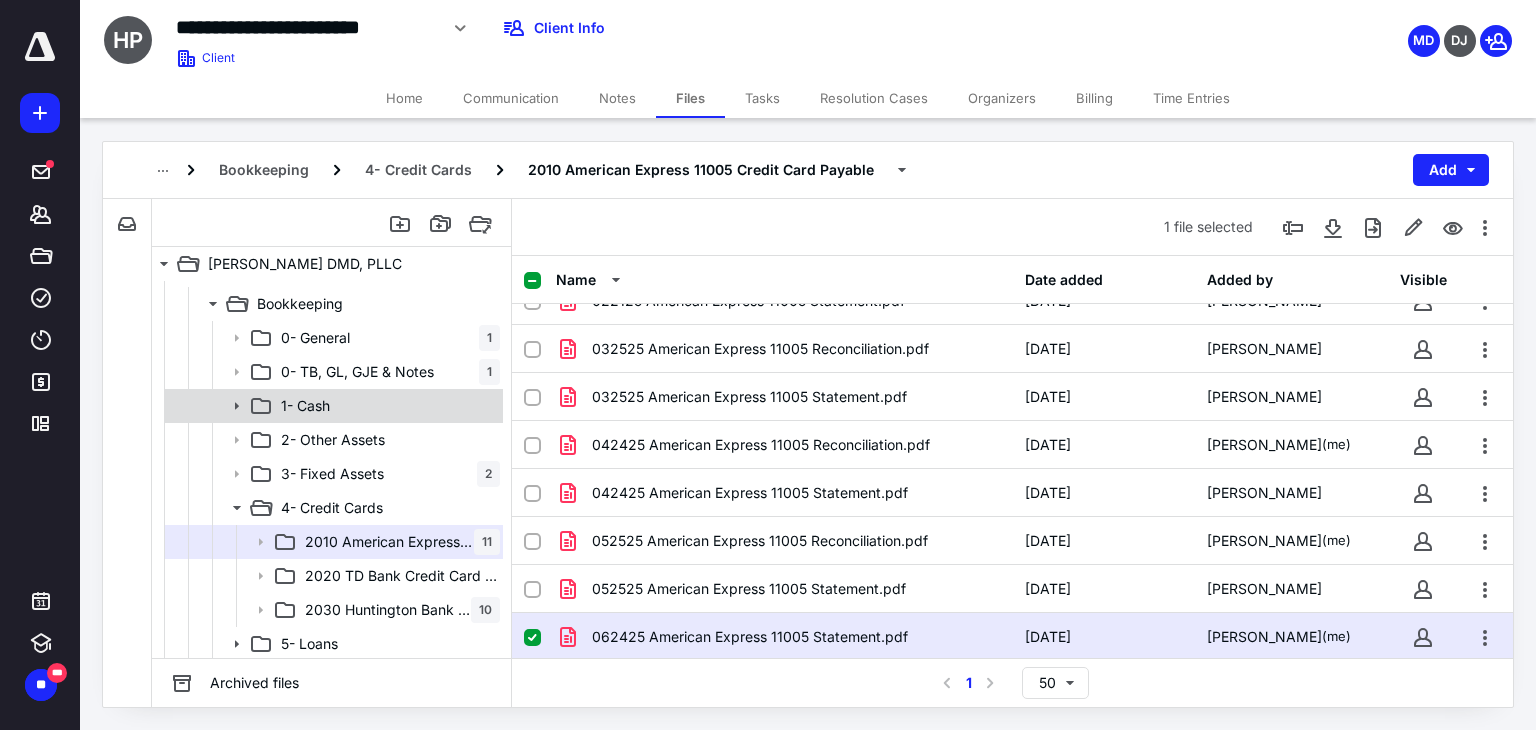 click on "1- Cash" at bounding box center (332, 406) 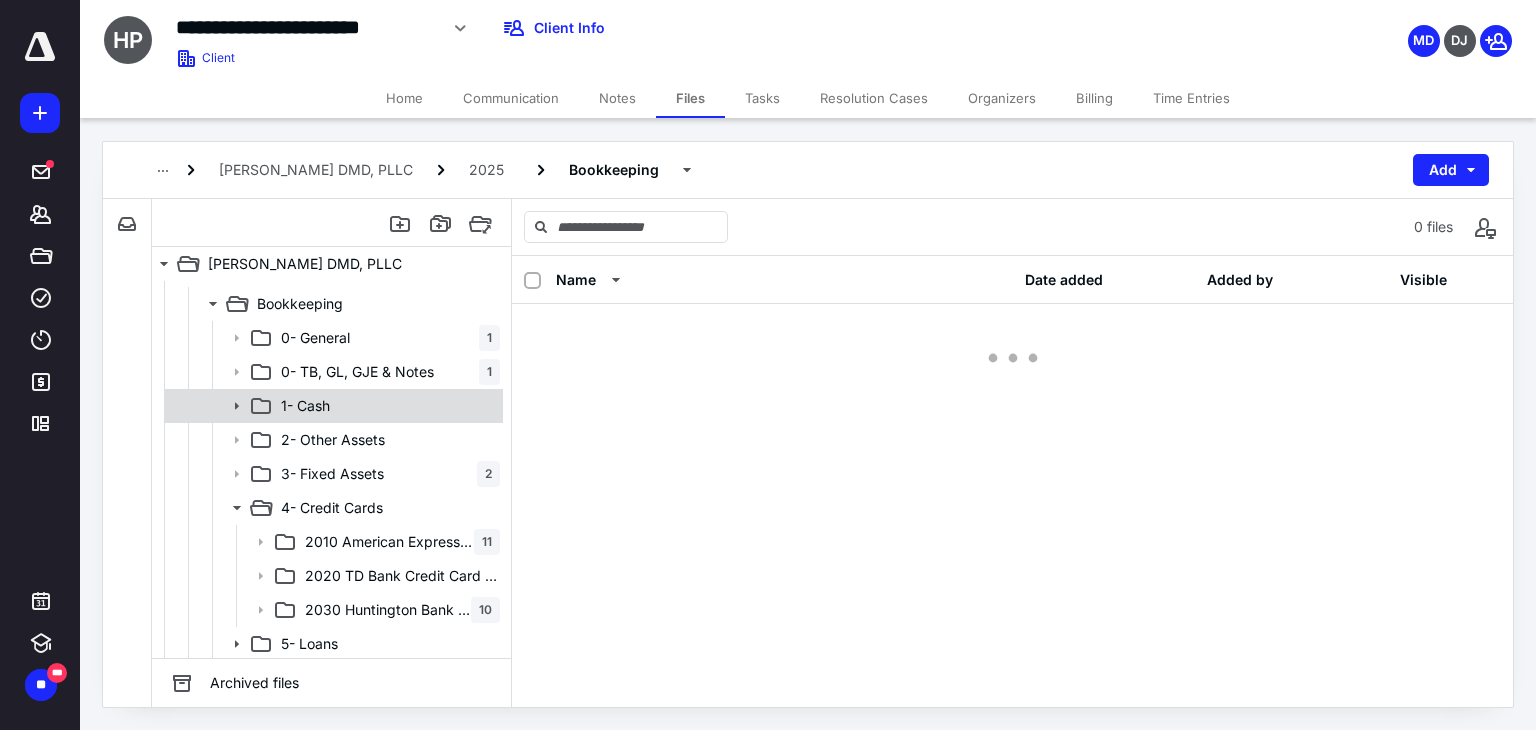 scroll, scrollTop: 0, scrollLeft: 0, axis: both 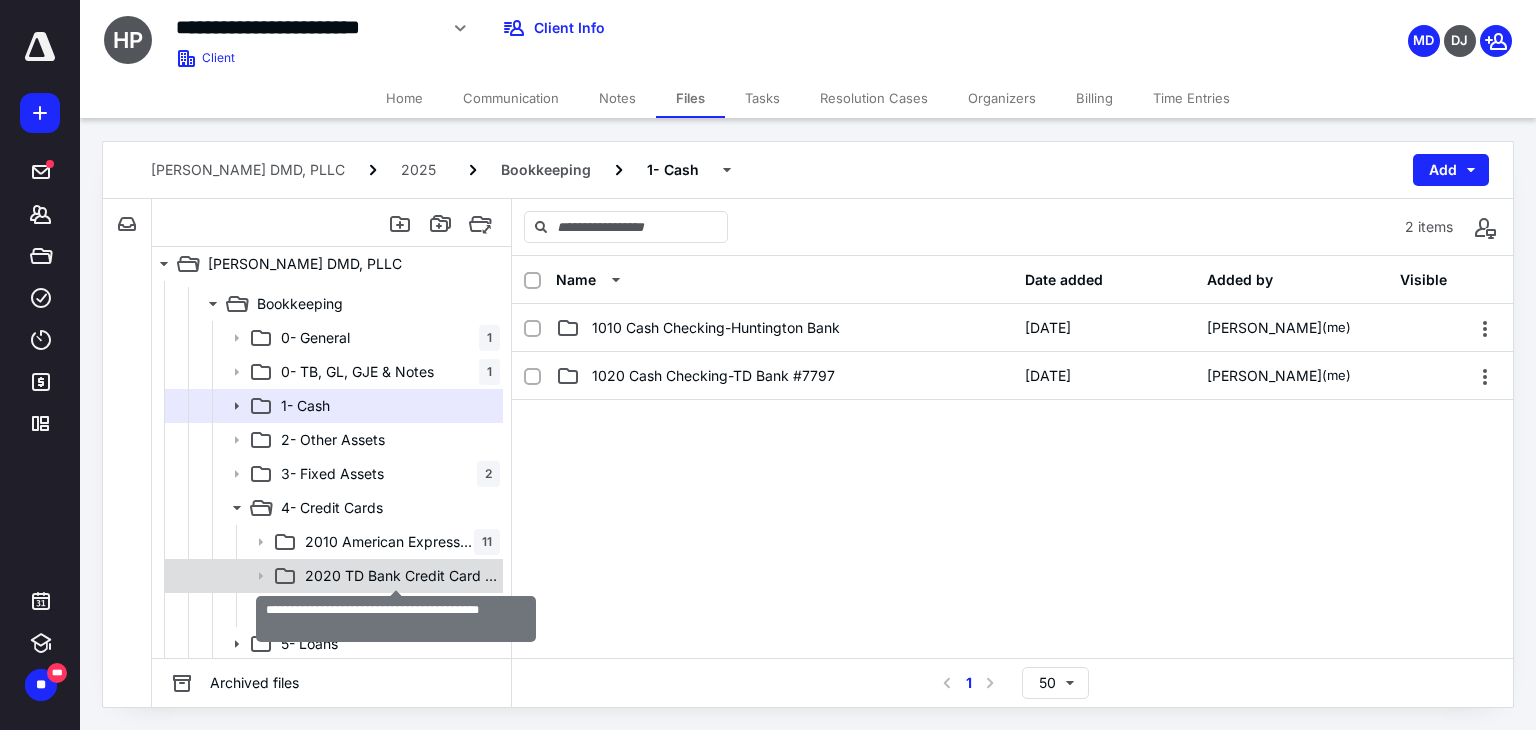 click on "2020 TD Bank Credit Card #1868(No Activity)" at bounding box center (402, 576) 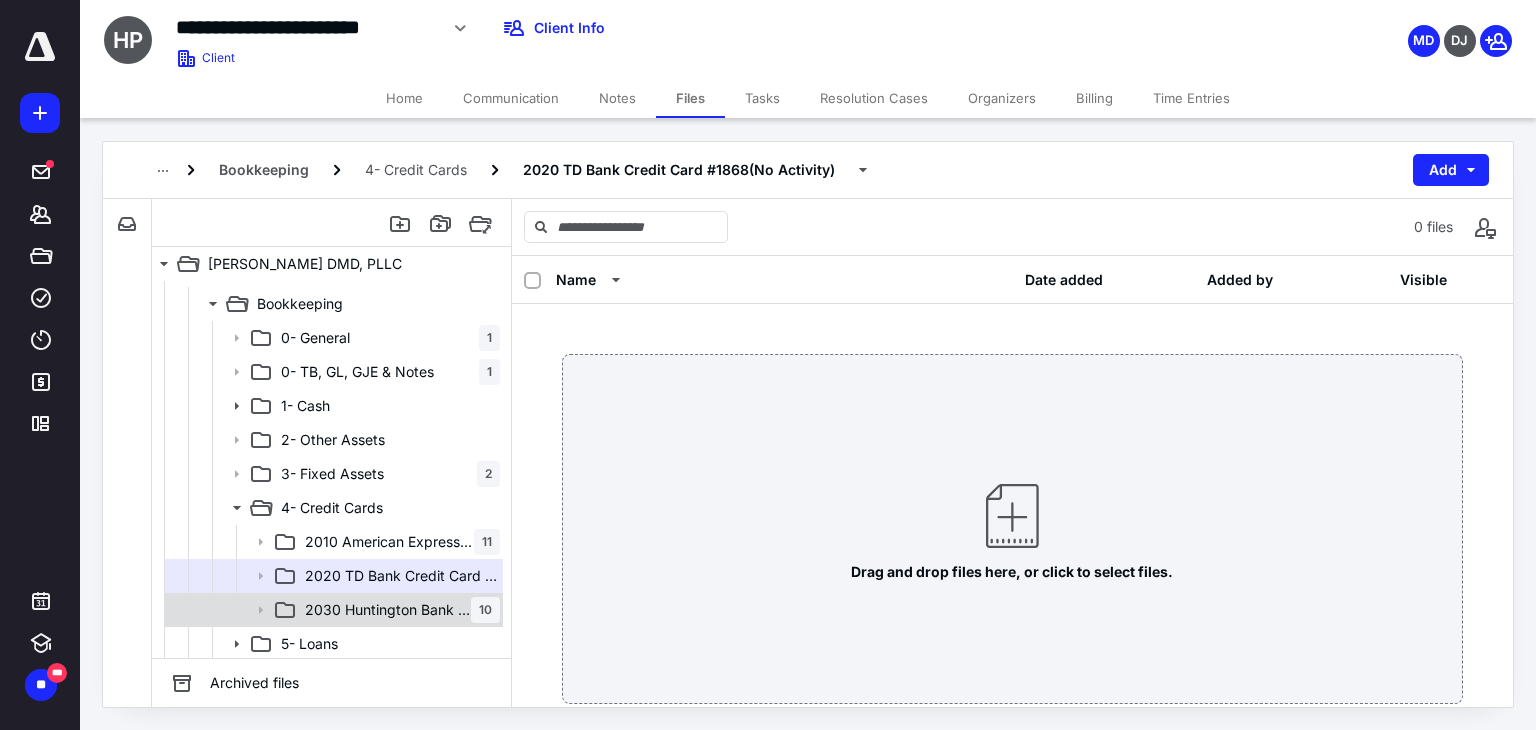click on "2030 Huntington Bank Credit Card Payable" at bounding box center (388, 610) 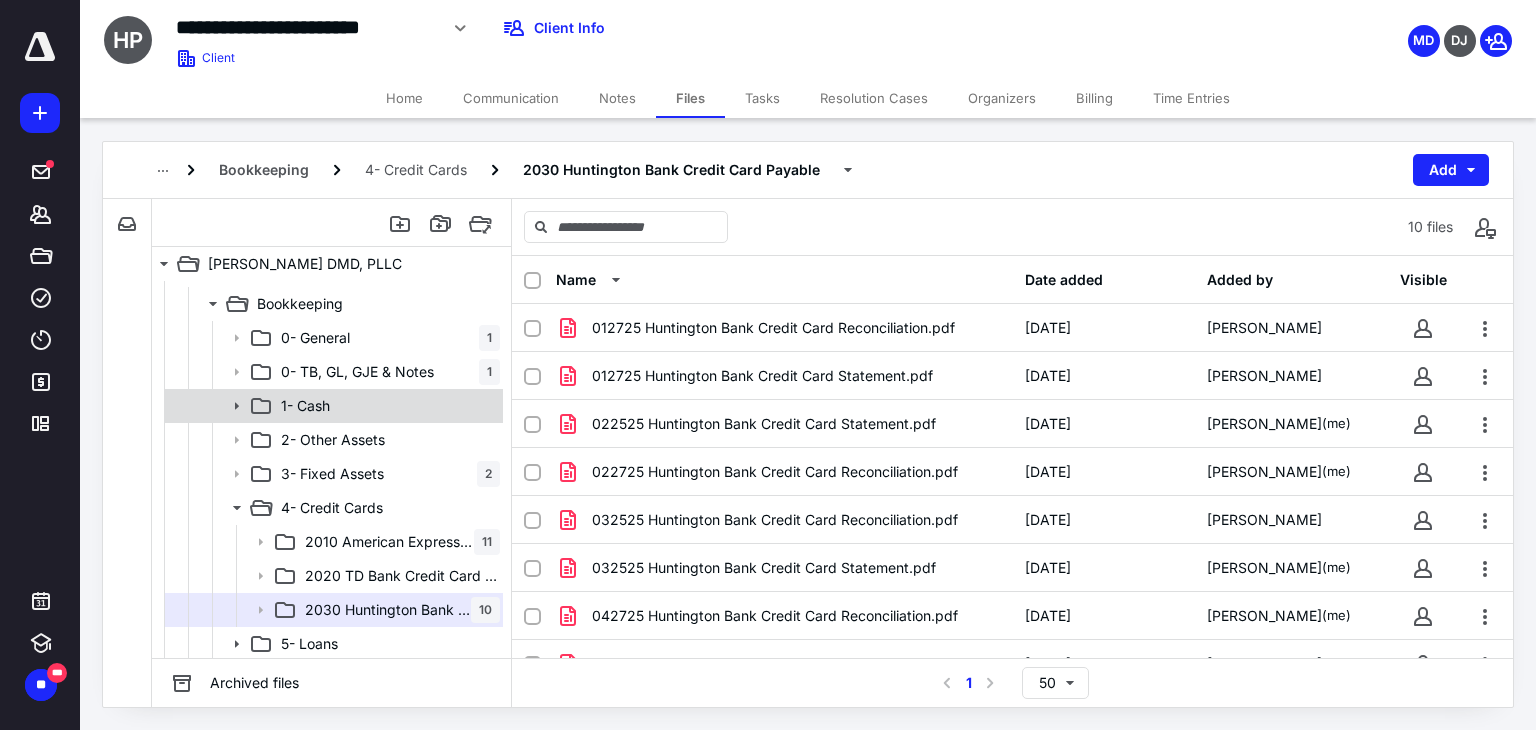 click on "1- Cash" at bounding box center [332, 406] 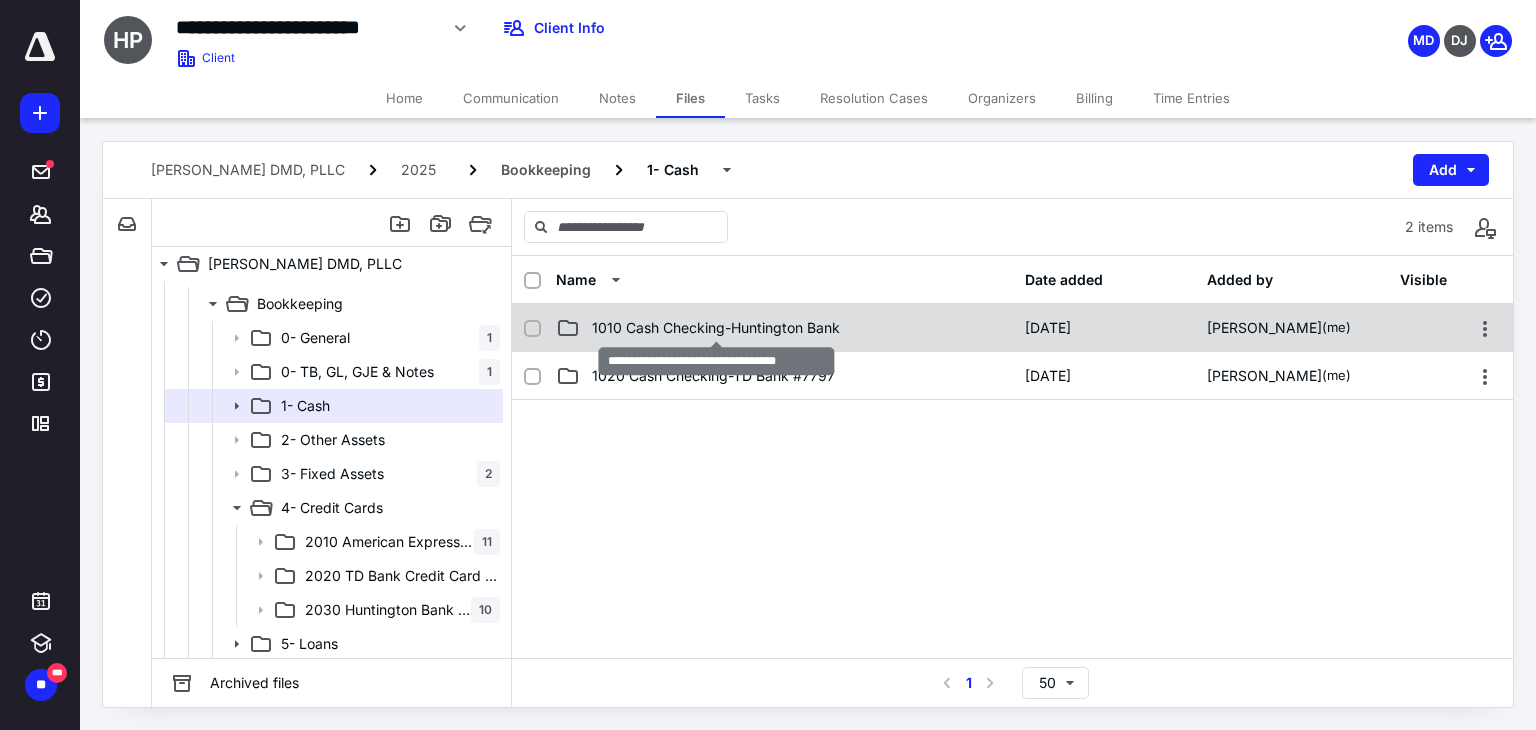 click on "1010 Cash Checking-Huntington Bank" at bounding box center (716, 328) 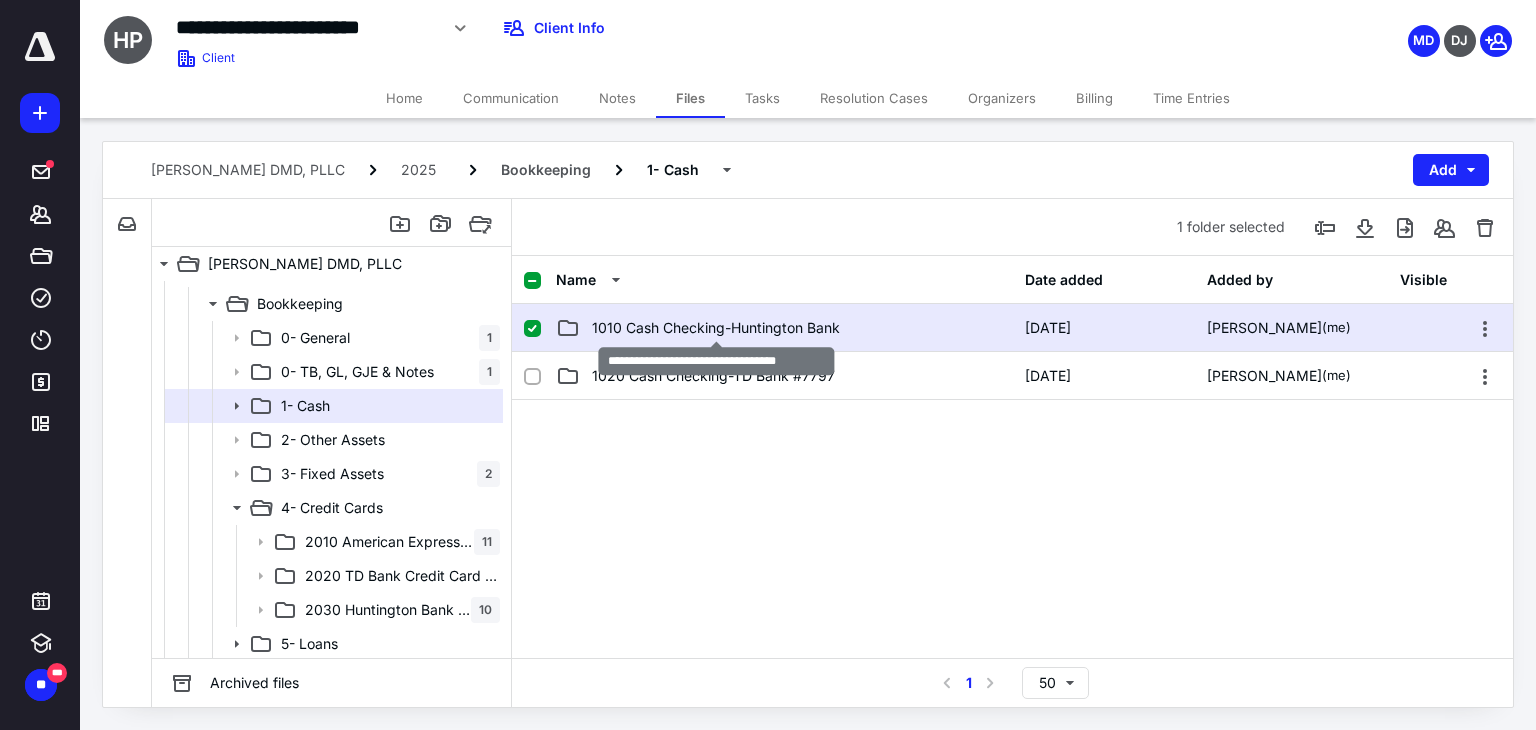click on "1010 Cash Checking-Huntington Bank" at bounding box center [716, 328] 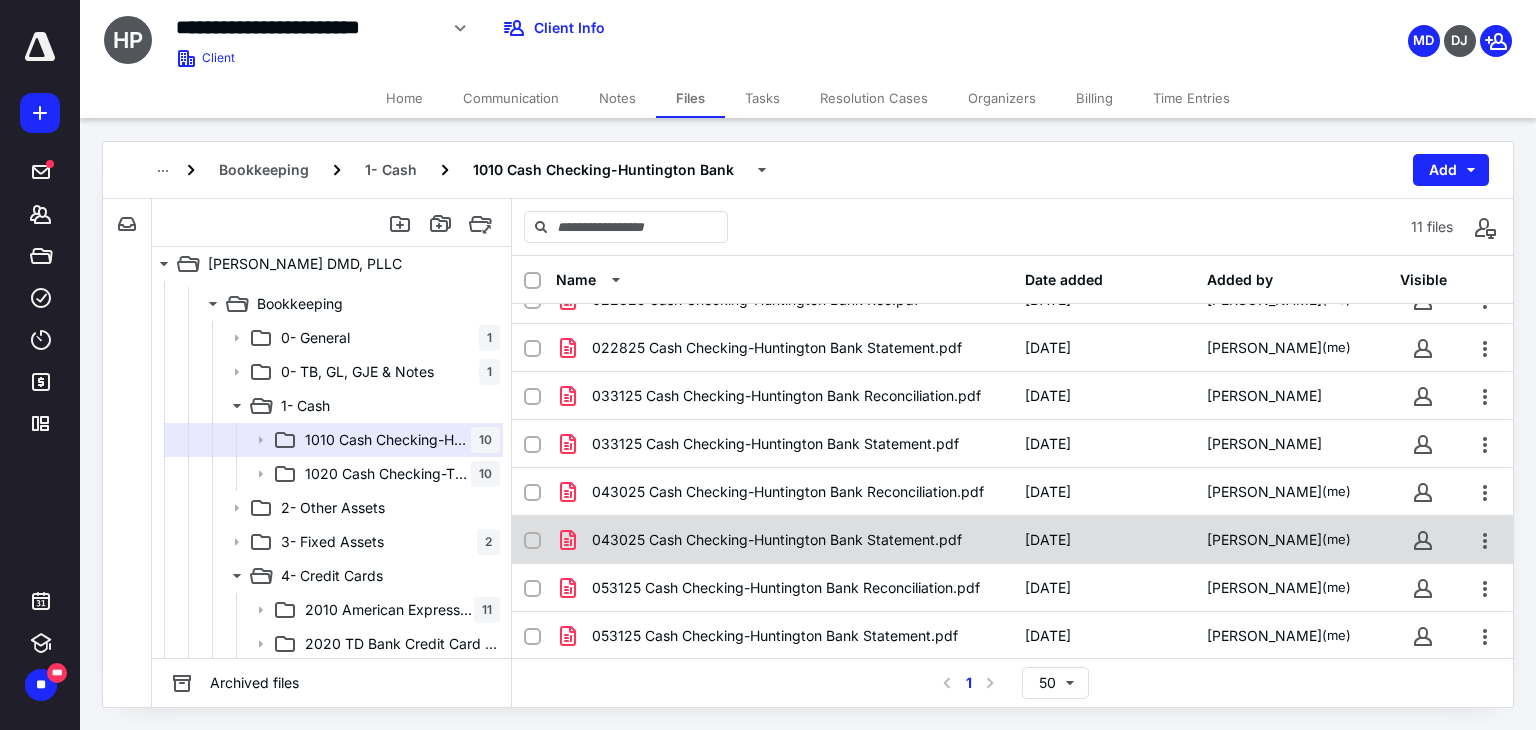 scroll, scrollTop: 124, scrollLeft: 0, axis: vertical 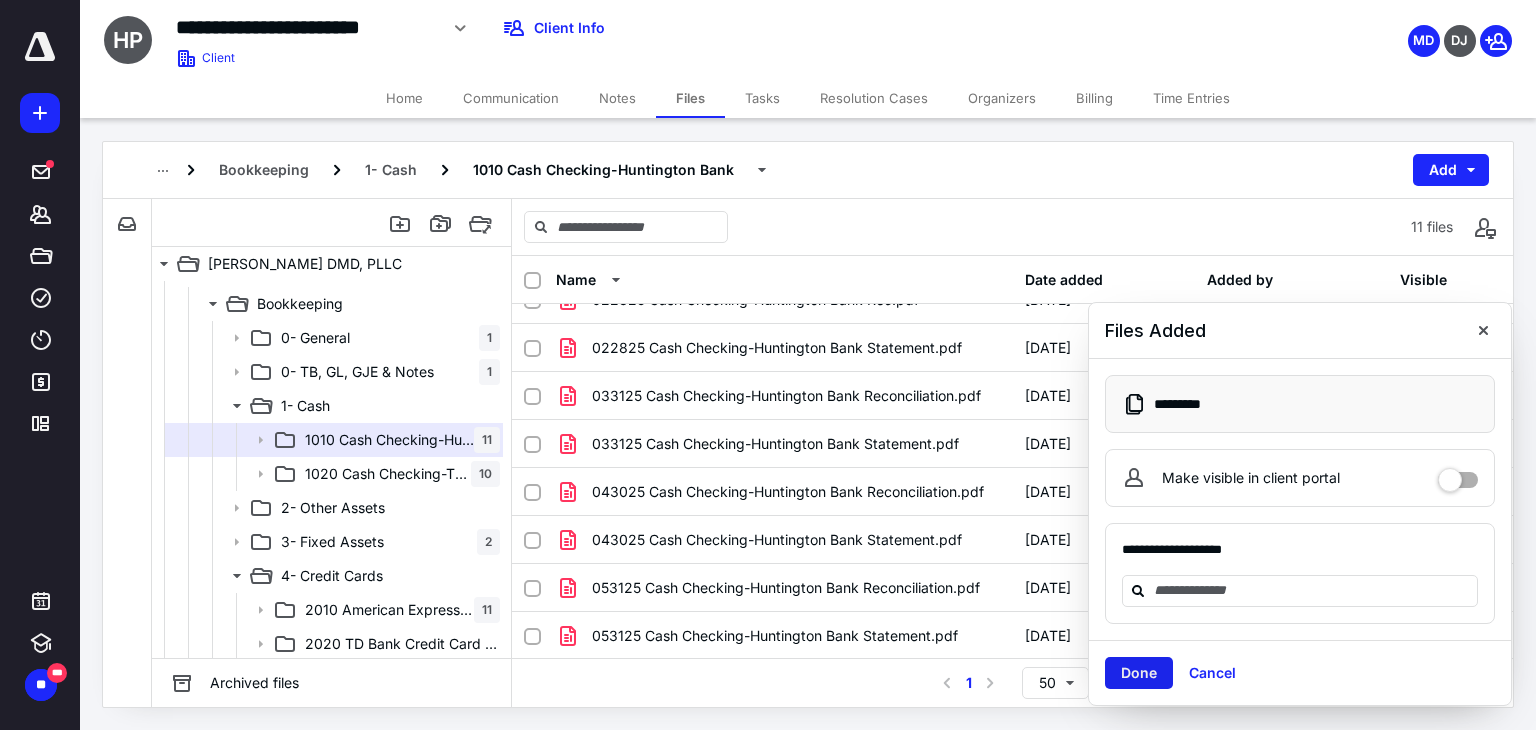 click on "Done" at bounding box center (1139, 673) 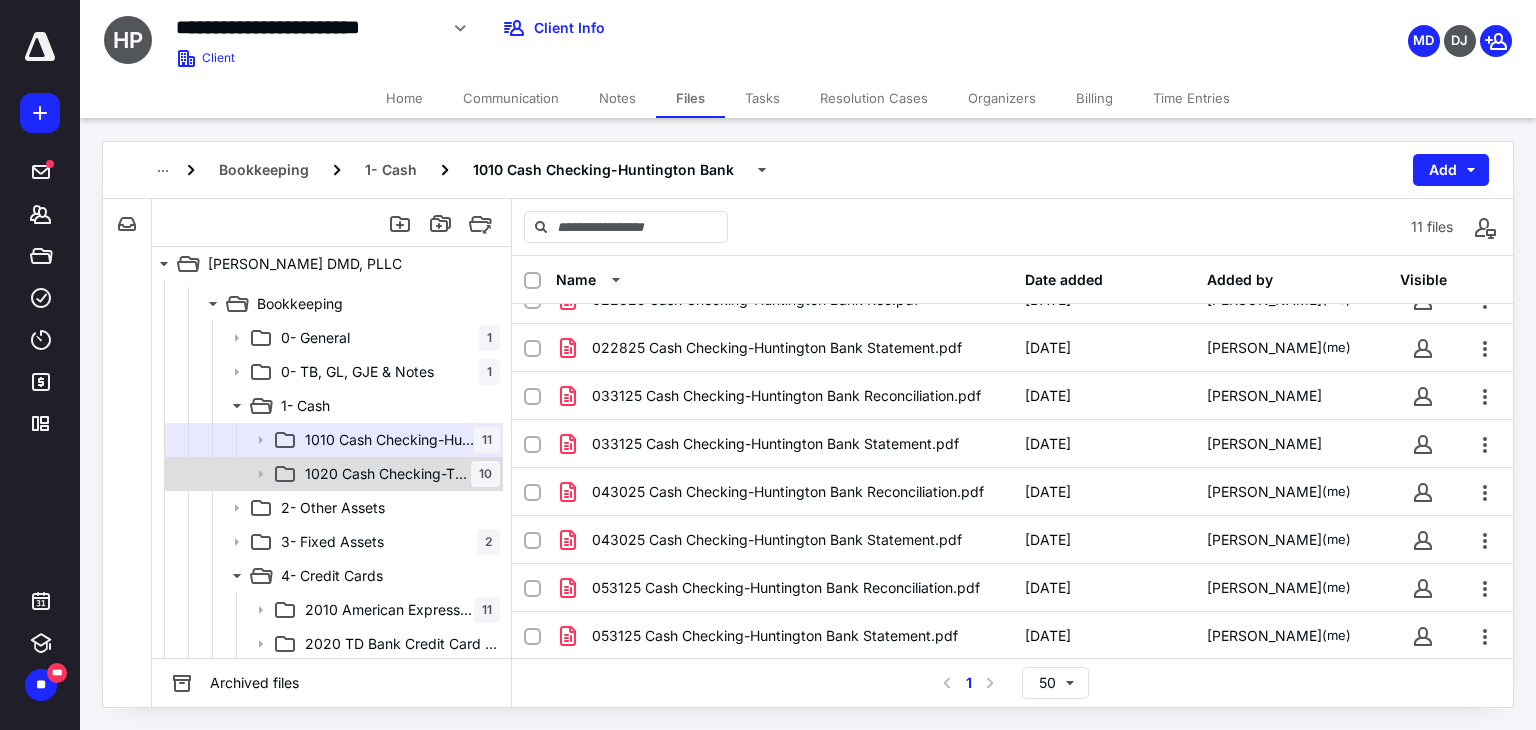 click on "1020 Cash Checking-TD Bank #7797 10" at bounding box center (398, 474) 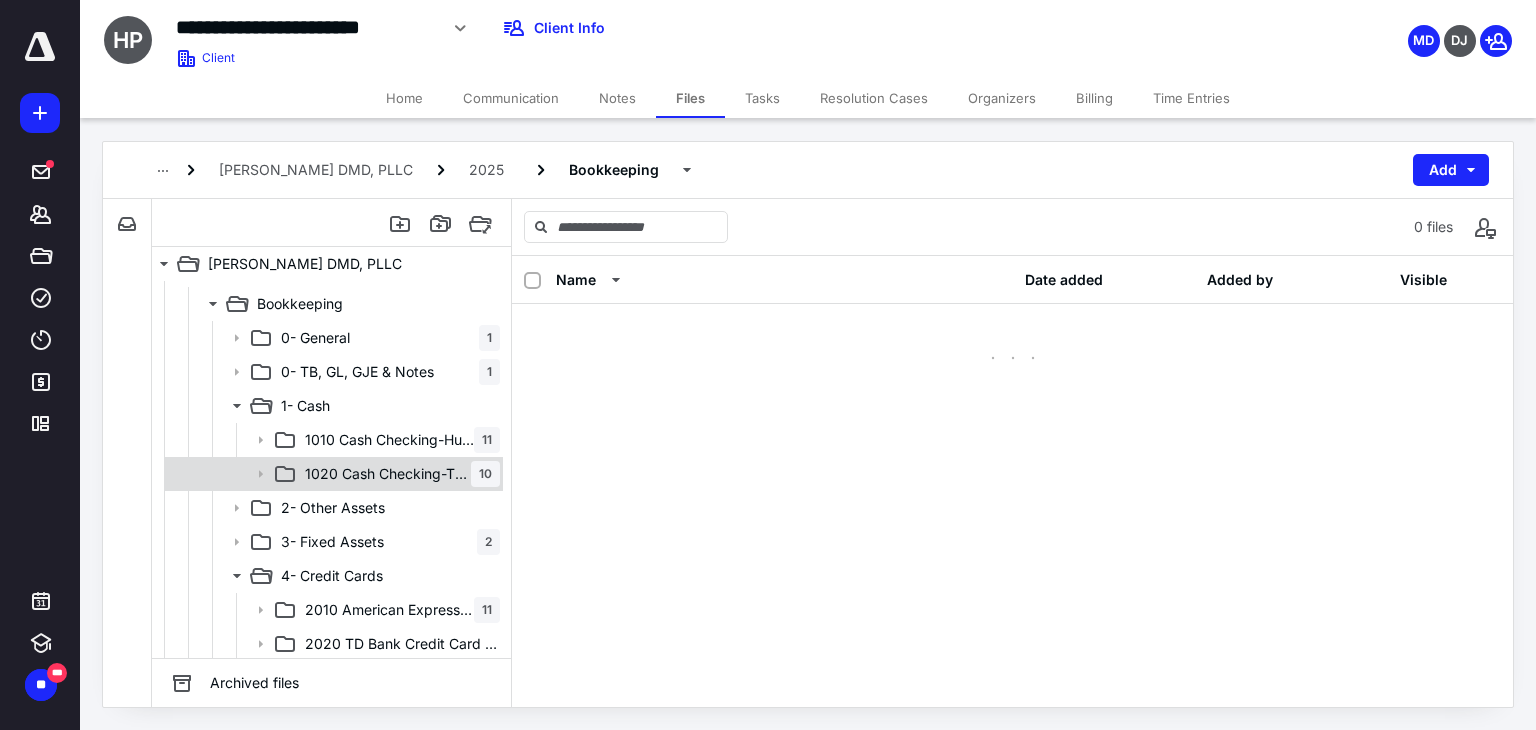 scroll, scrollTop: 0, scrollLeft: 0, axis: both 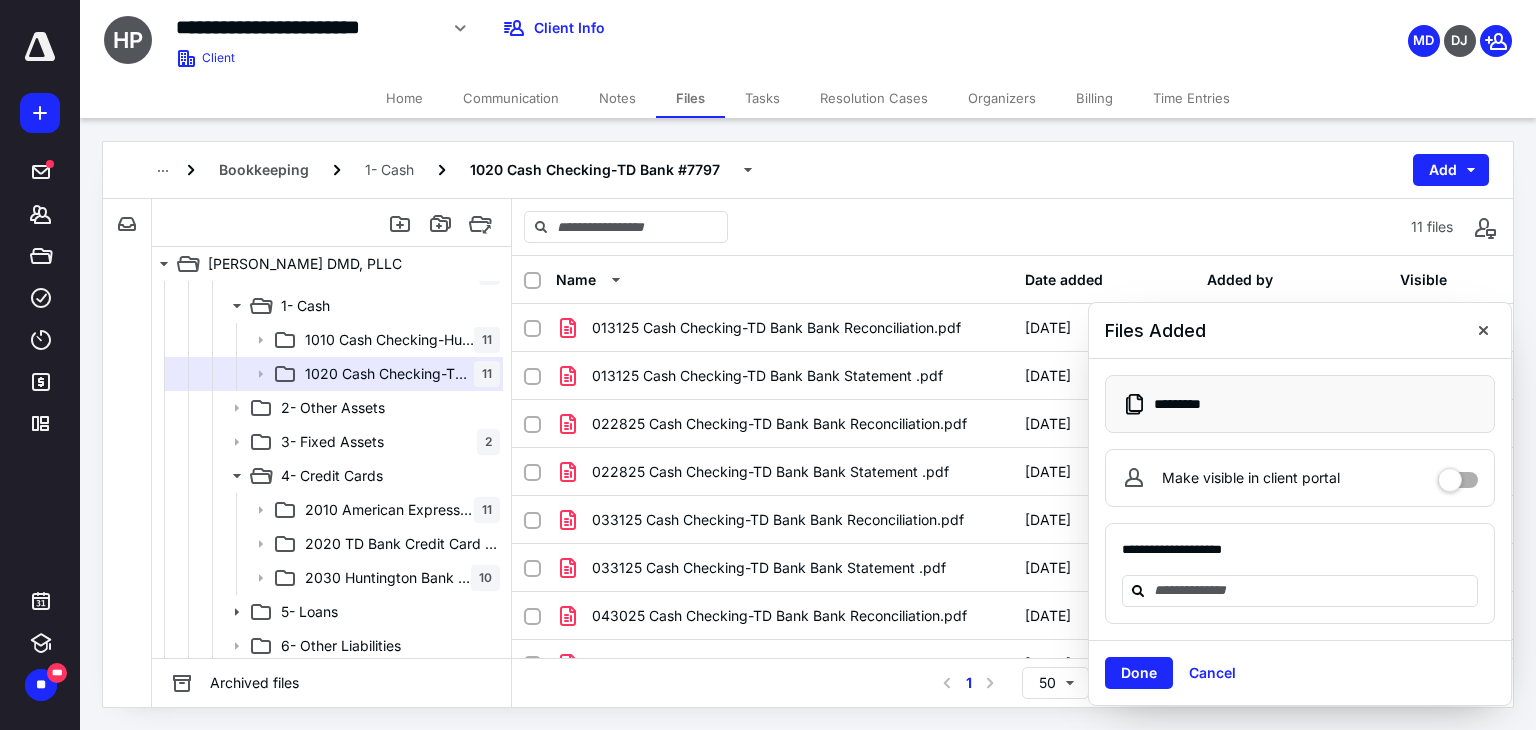 drag, startPoint x: 1147, startPoint y: 673, endPoint x: 1114, endPoint y: 662, distance: 34.785053 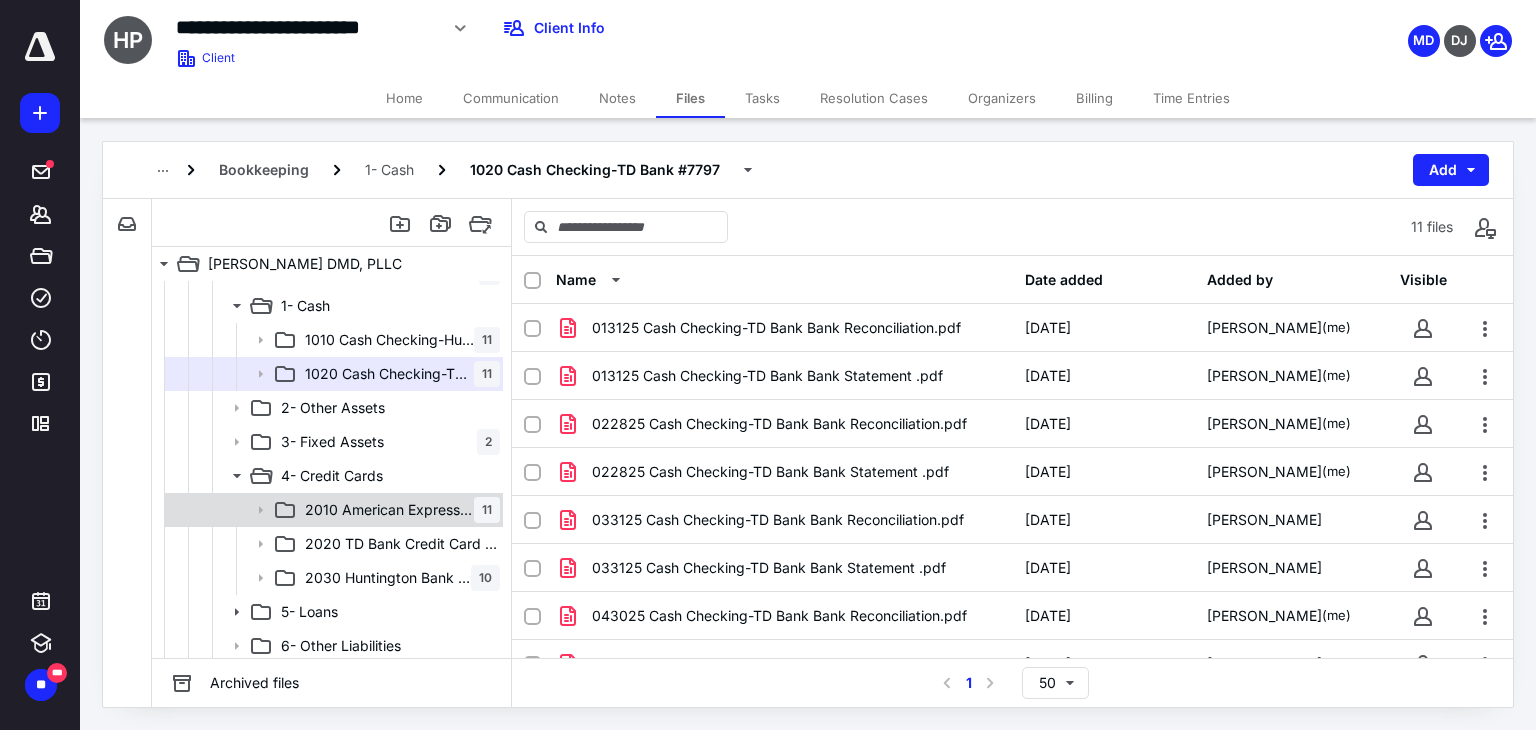 click on "2010 American Express 11005 Credit Card Payable 11" at bounding box center [332, 510] 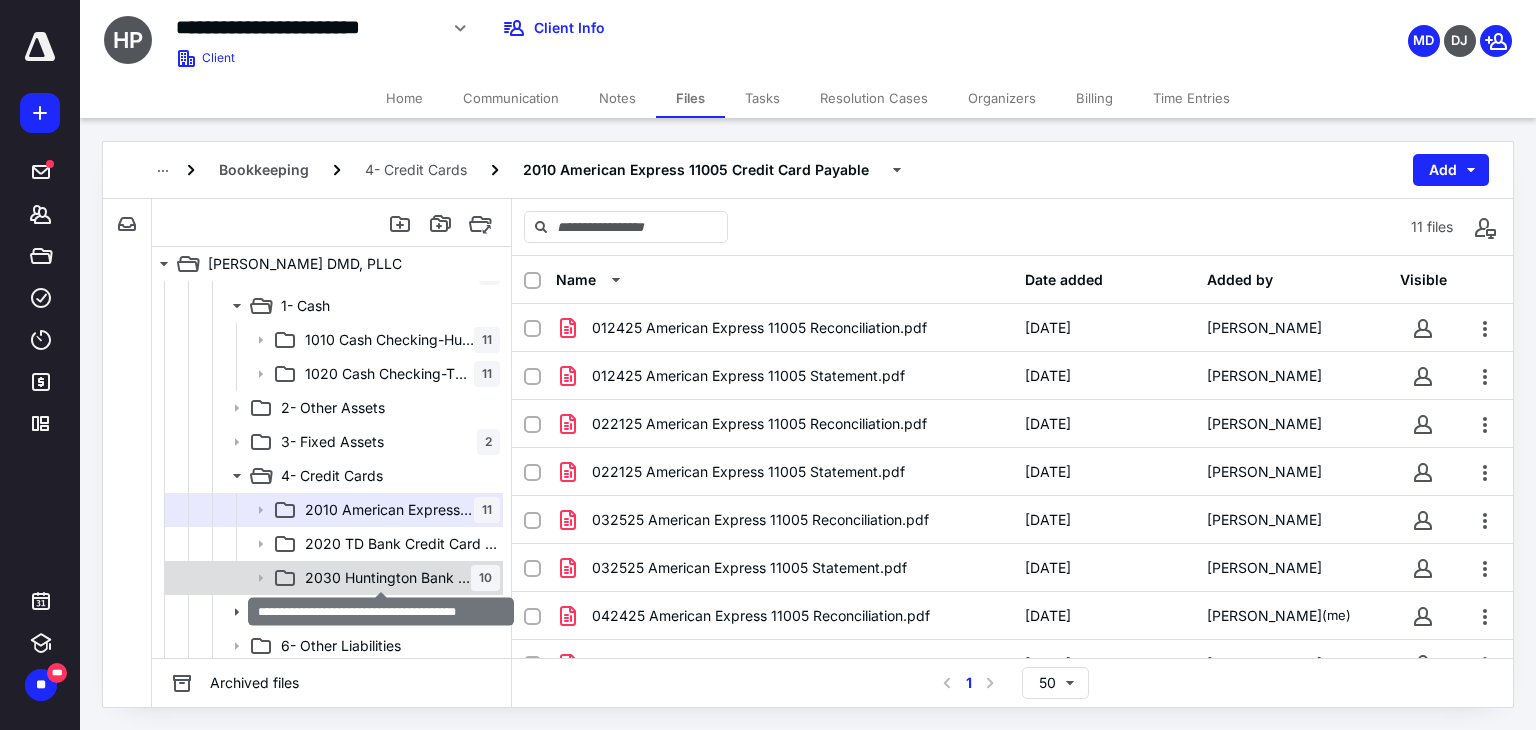 click on "2030 Huntington Bank Credit Card Payable" at bounding box center [388, 578] 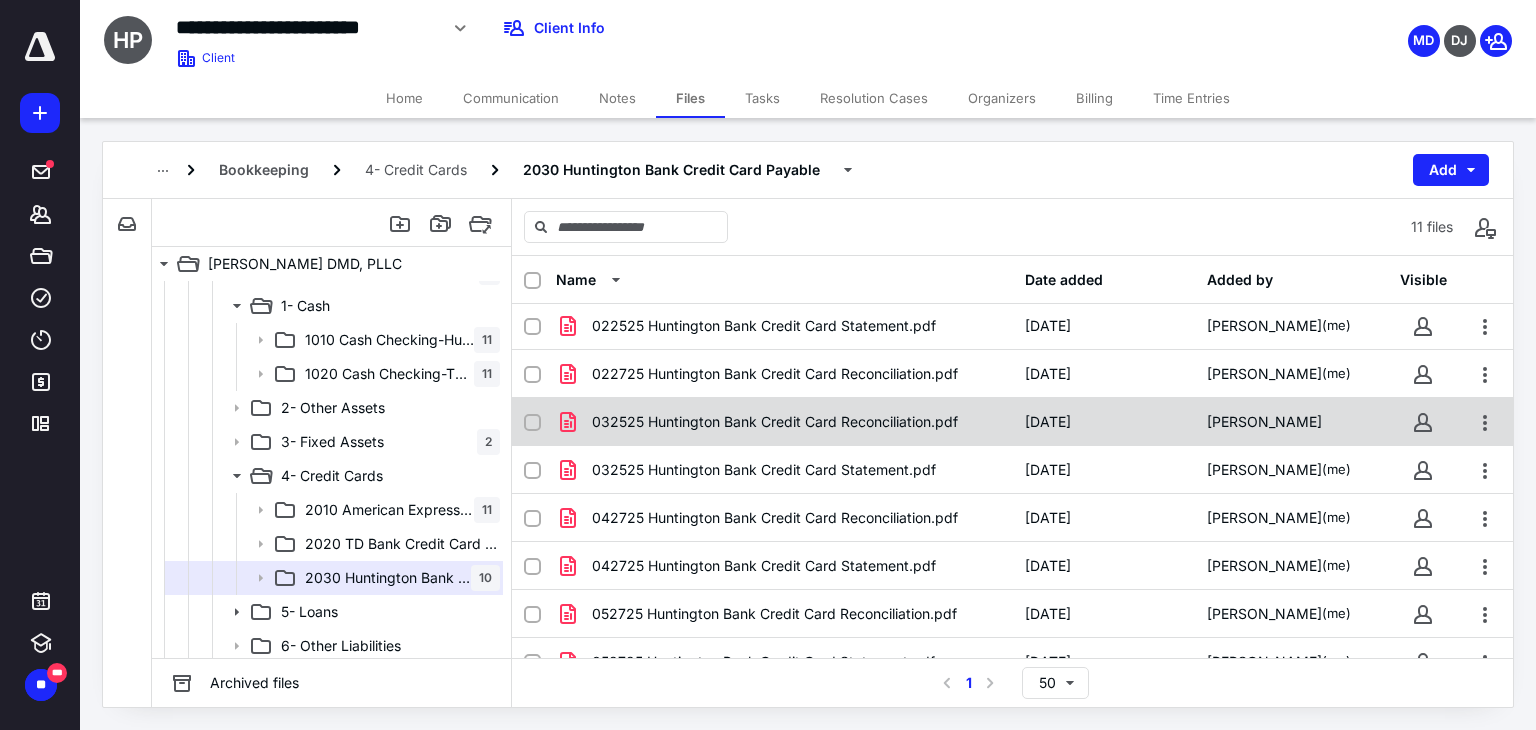 scroll, scrollTop: 171, scrollLeft: 0, axis: vertical 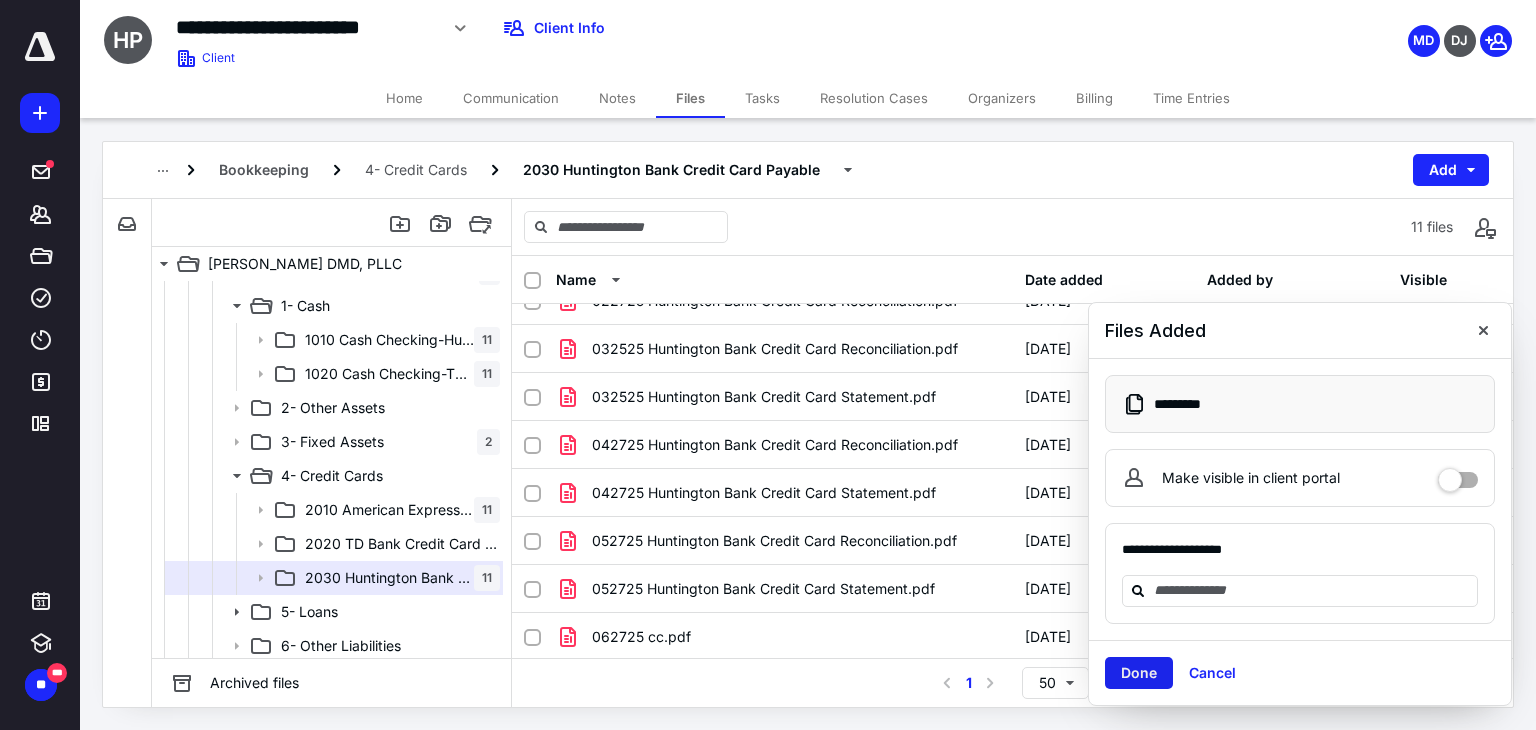 click on "Done" at bounding box center [1139, 673] 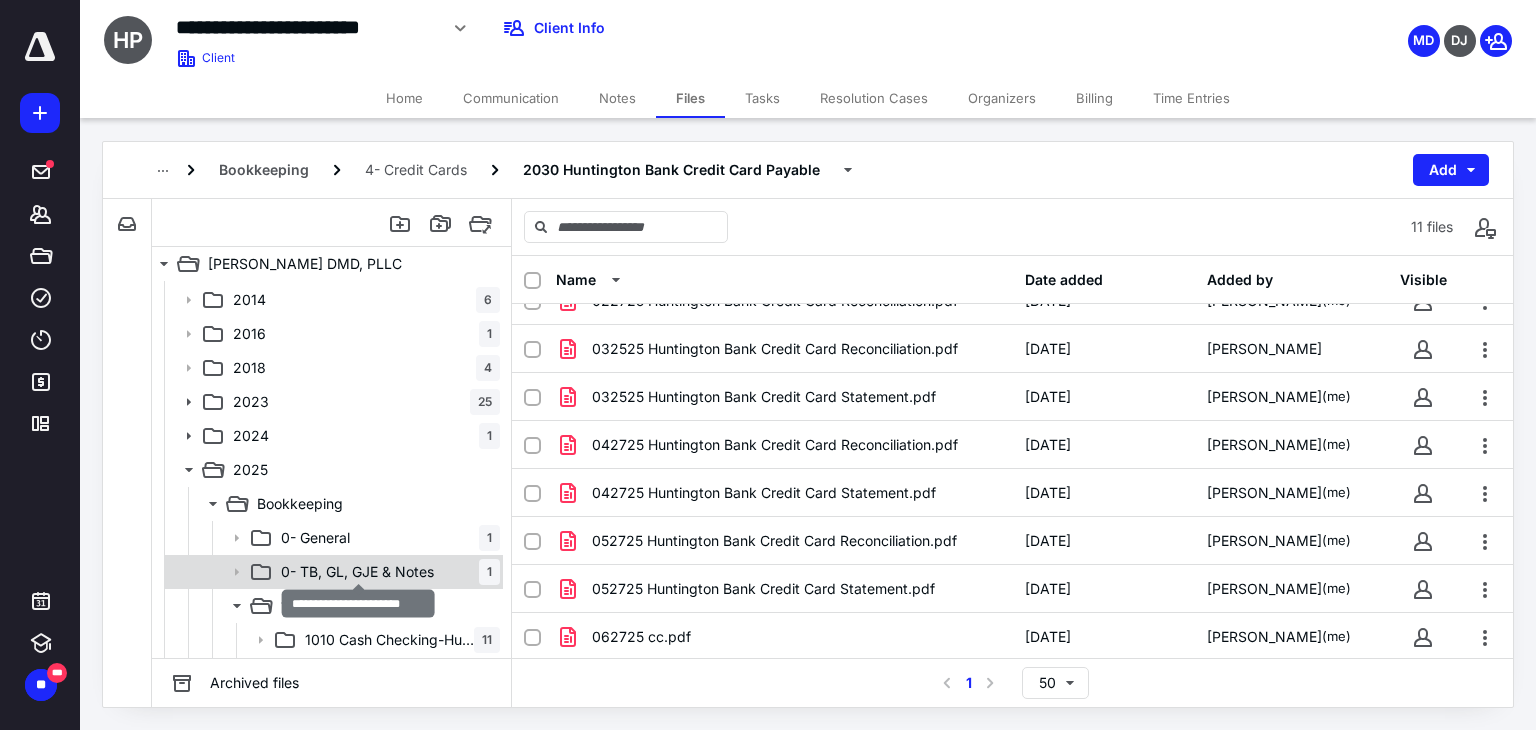 scroll, scrollTop: 200, scrollLeft: 0, axis: vertical 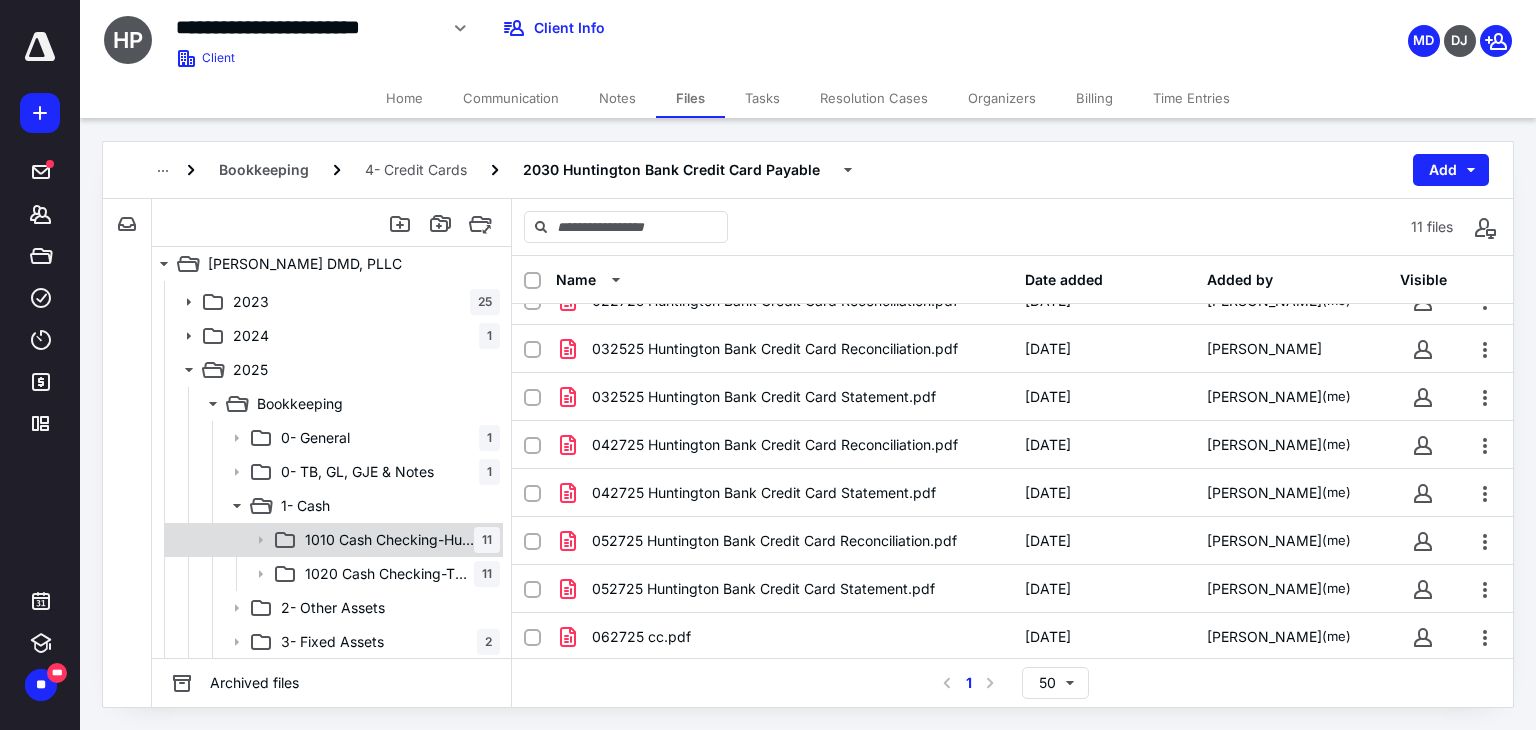 click on "1010 Cash Checking-Huntington Bank 11" at bounding box center [398, 540] 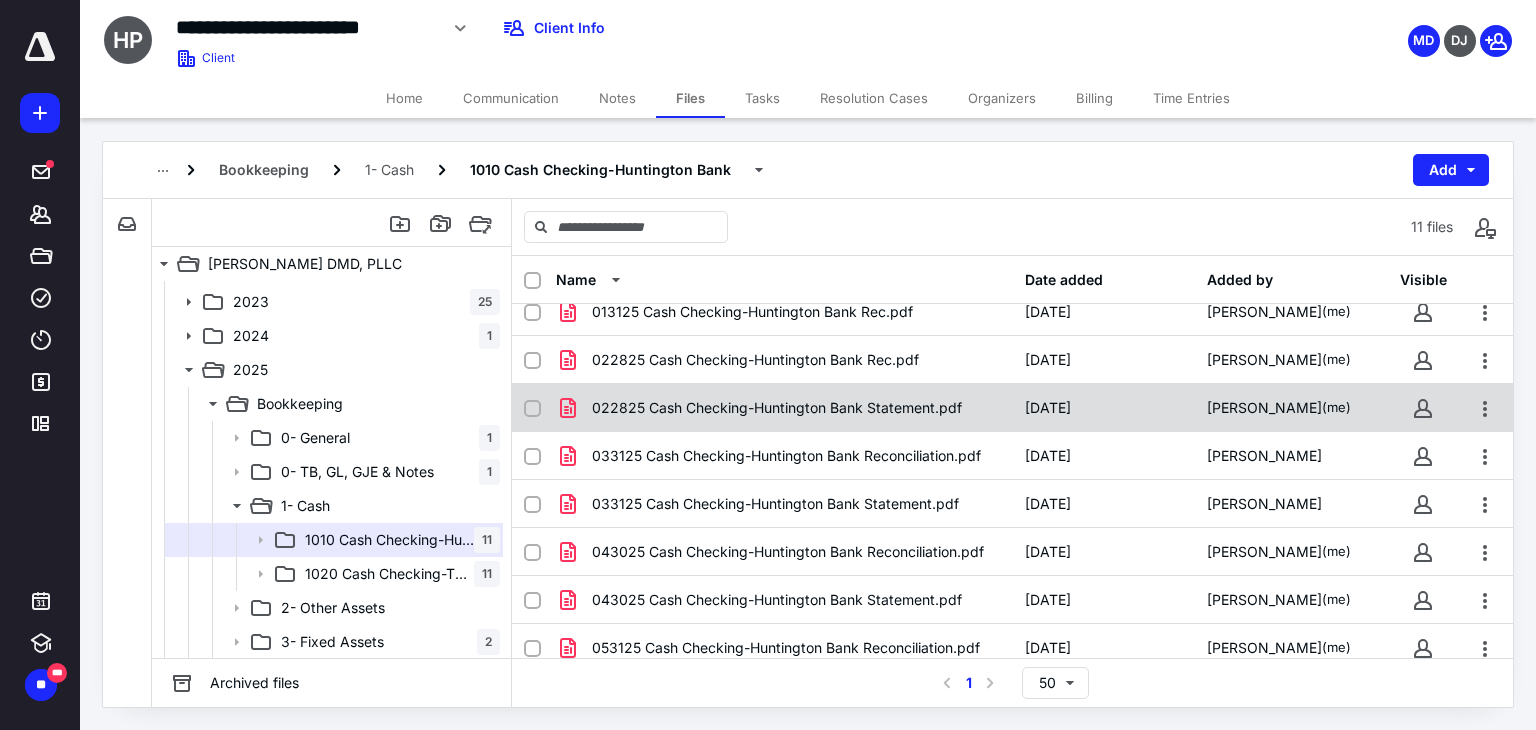 scroll, scrollTop: 171, scrollLeft: 0, axis: vertical 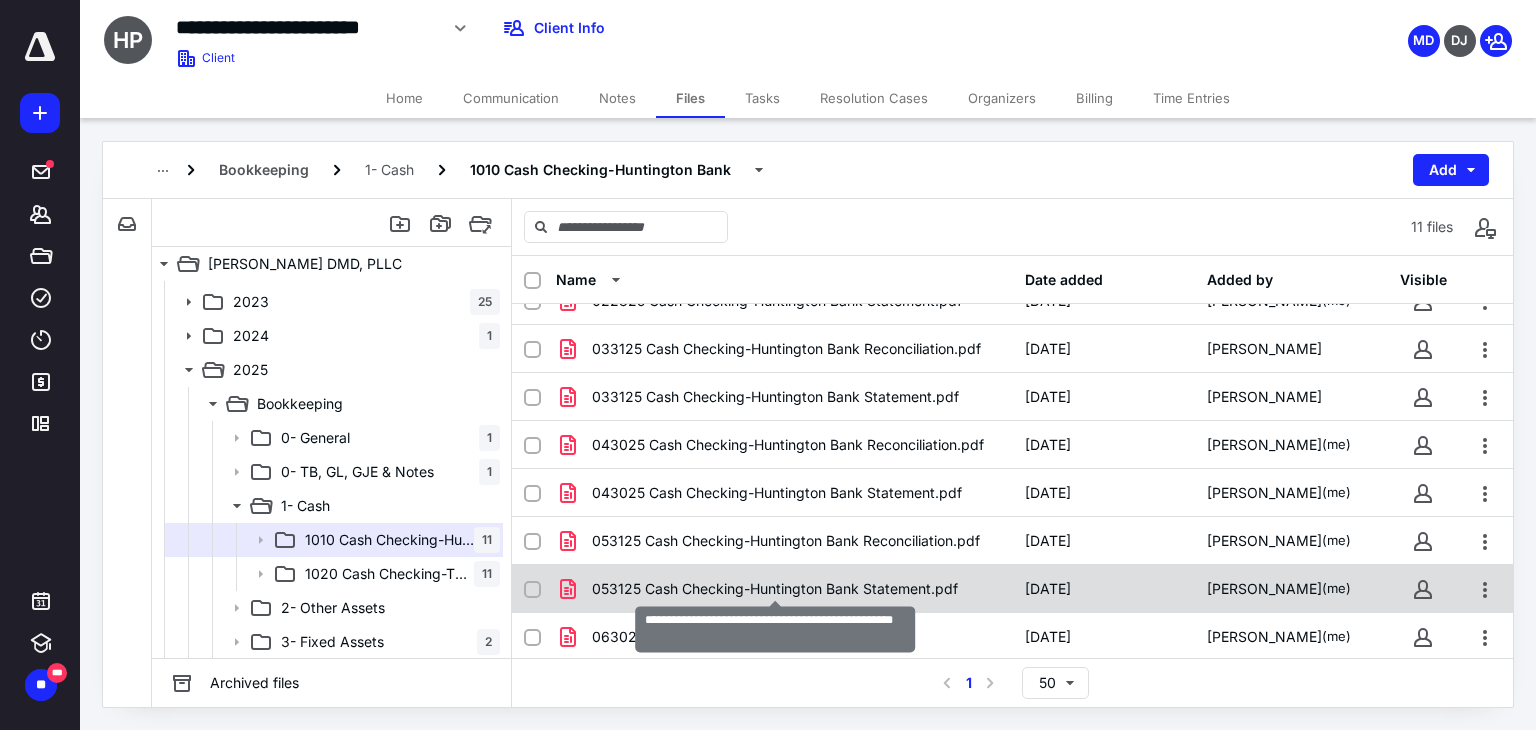 checkbox on "true" 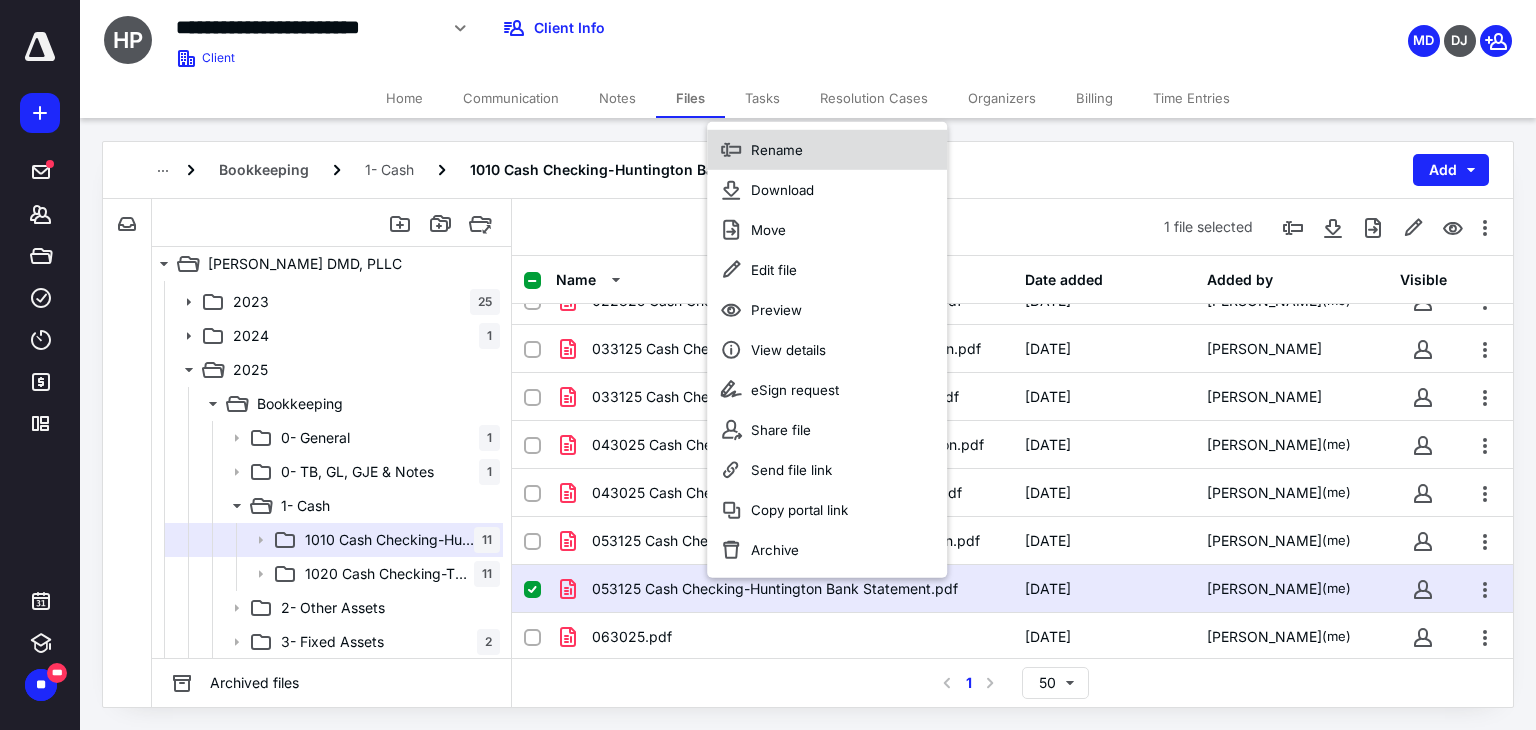 click on "Rename" at bounding box center (777, 149) 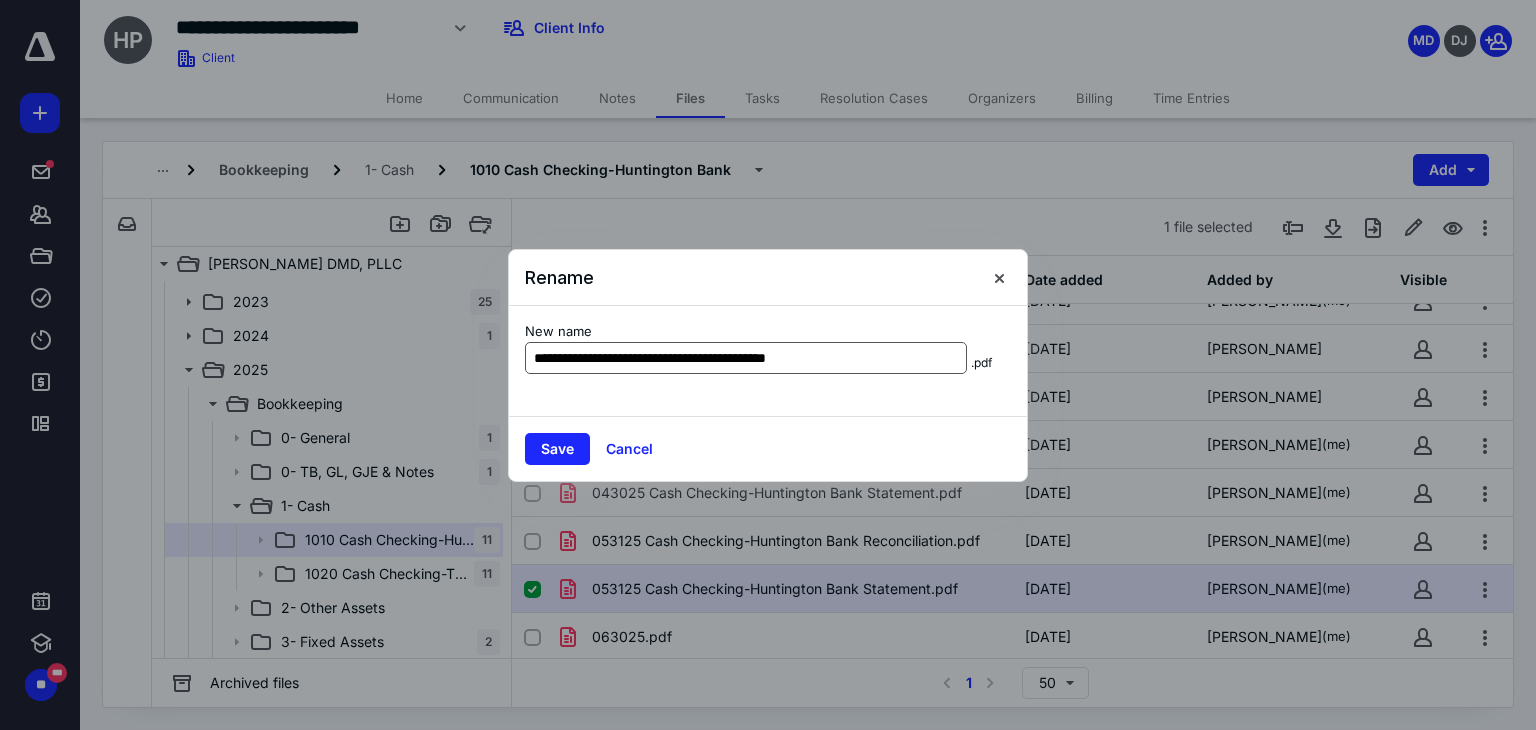 click on "New  name" at bounding box center (746, 332) 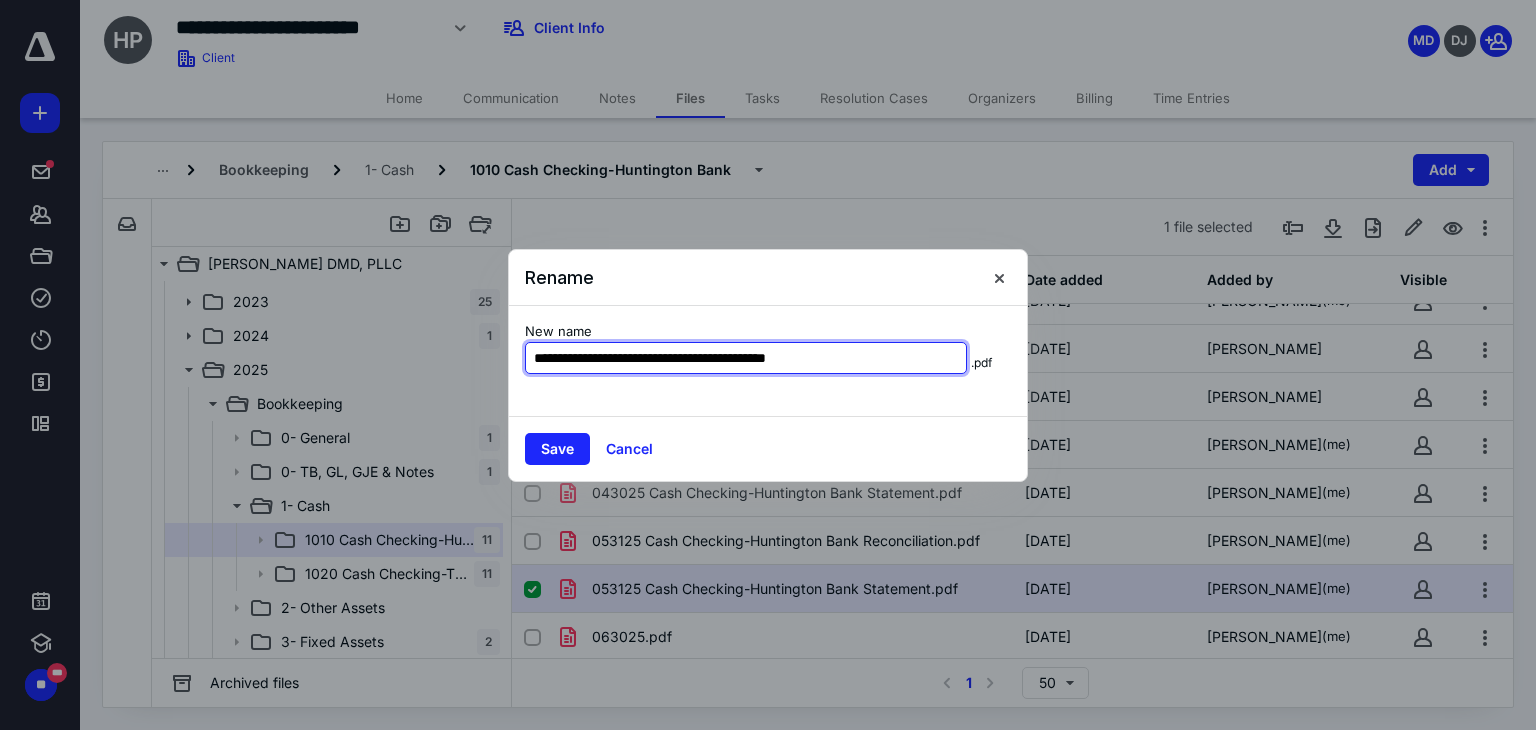 click on "**********" at bounding box center [746, 358] 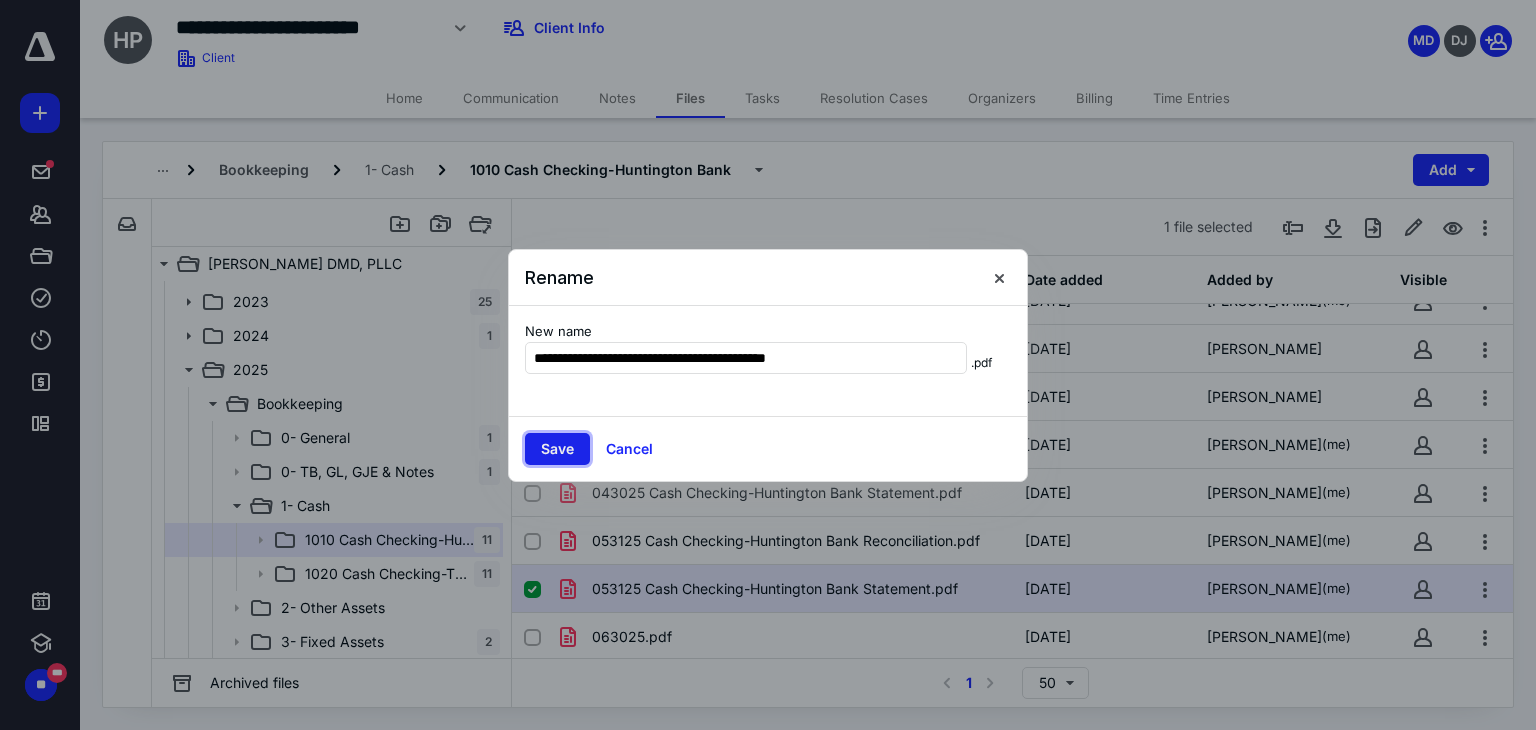 click on "Save" at bounding box center (557, 449) 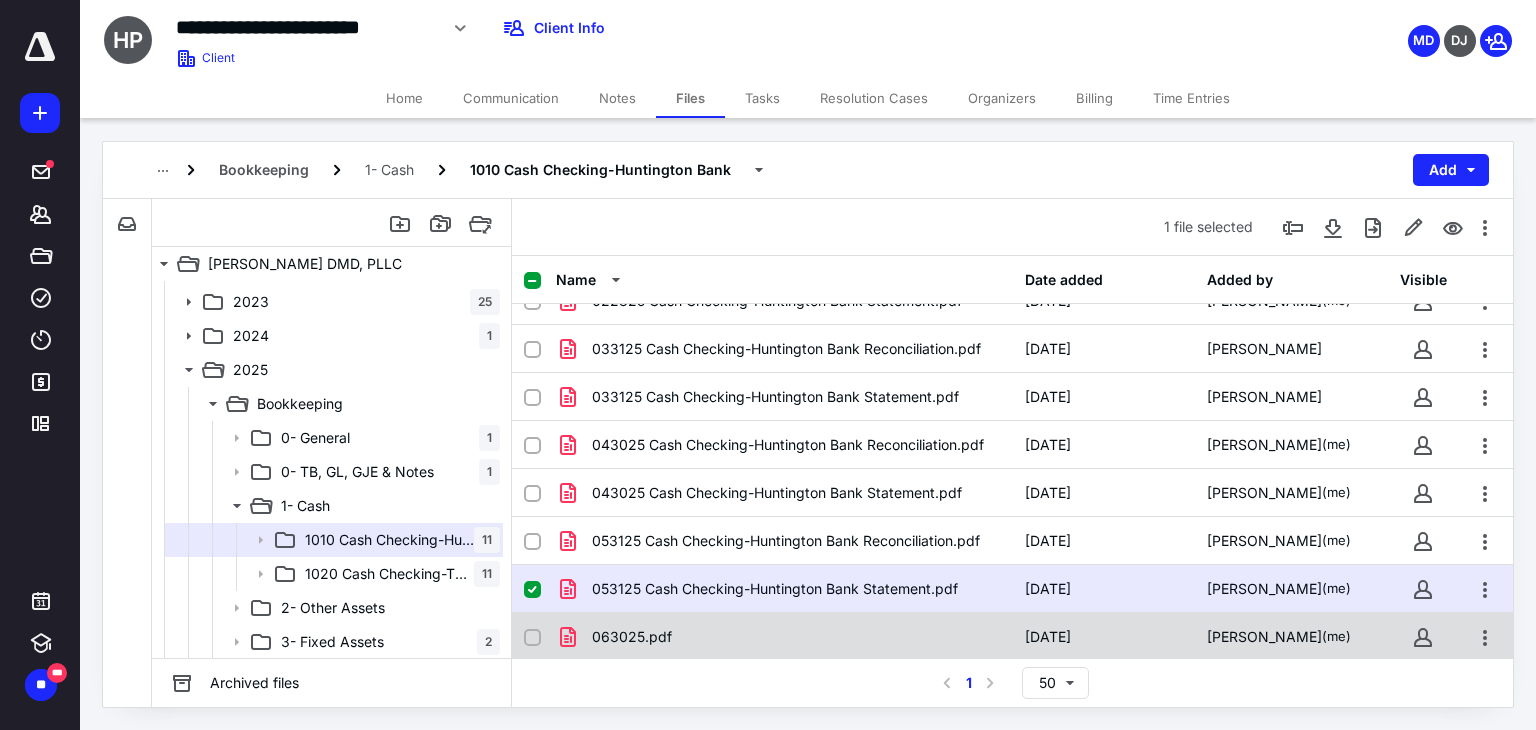 checkbox on "false" 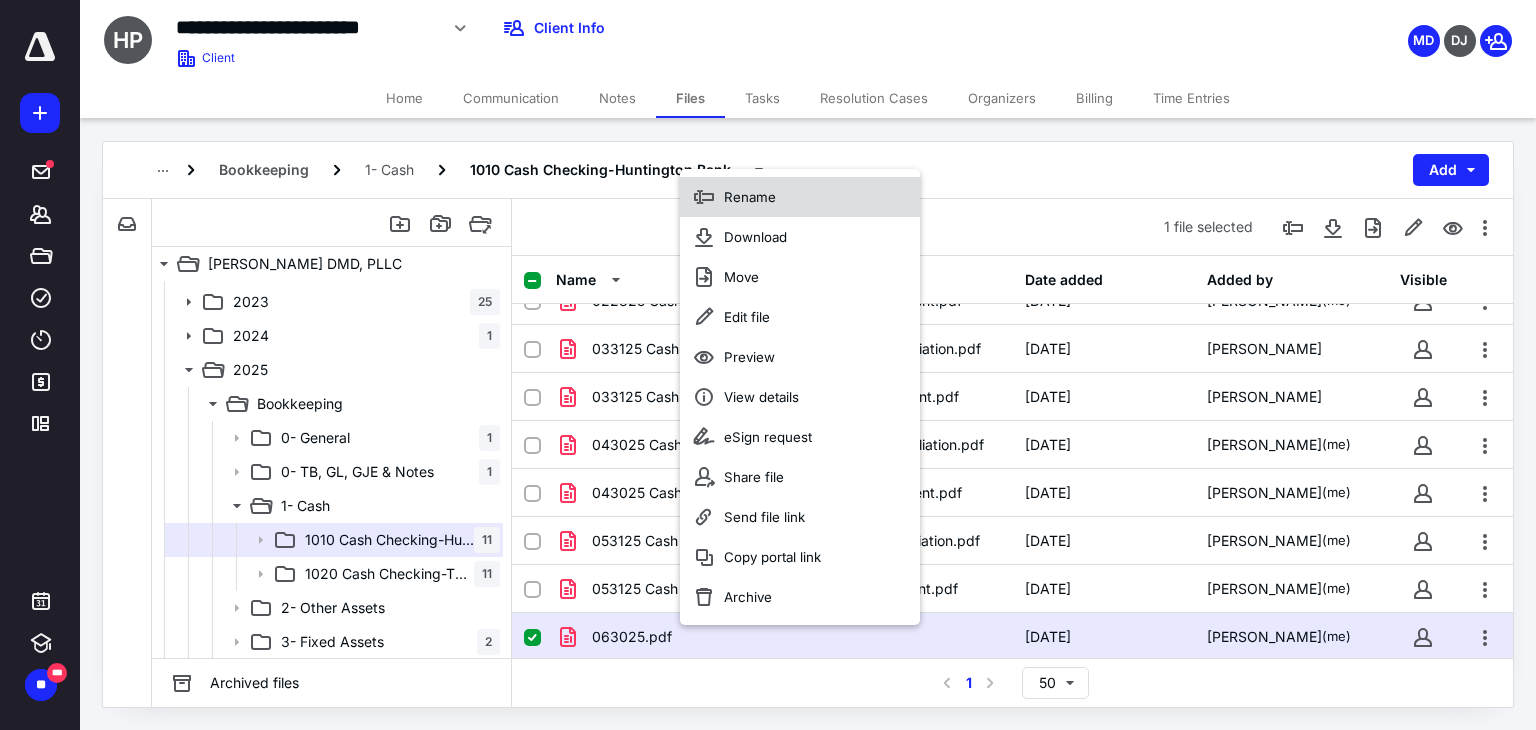 click on "Rename" at bounding box center (800, 197) 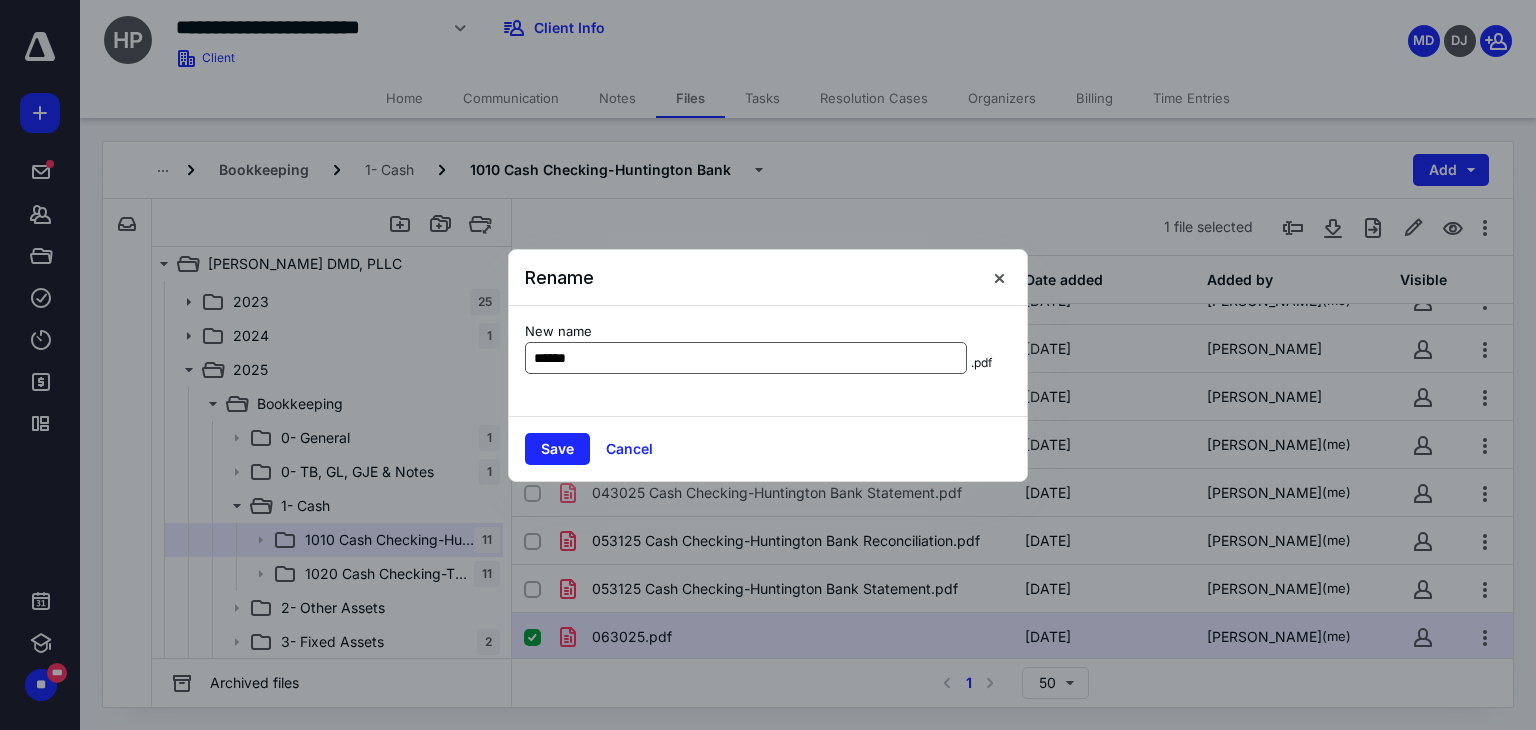 click on "******" at bounding box center (746, 358) 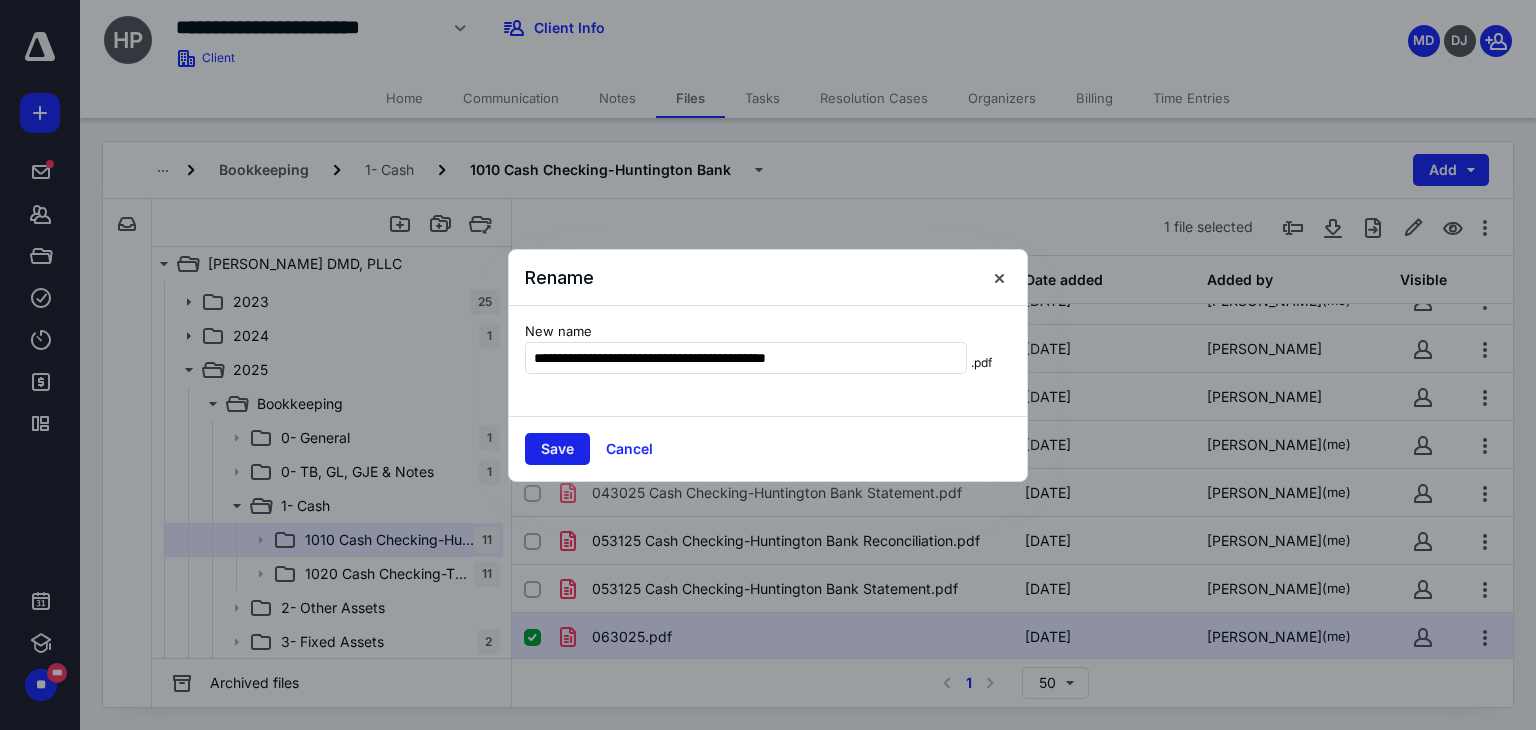 type on "**********" 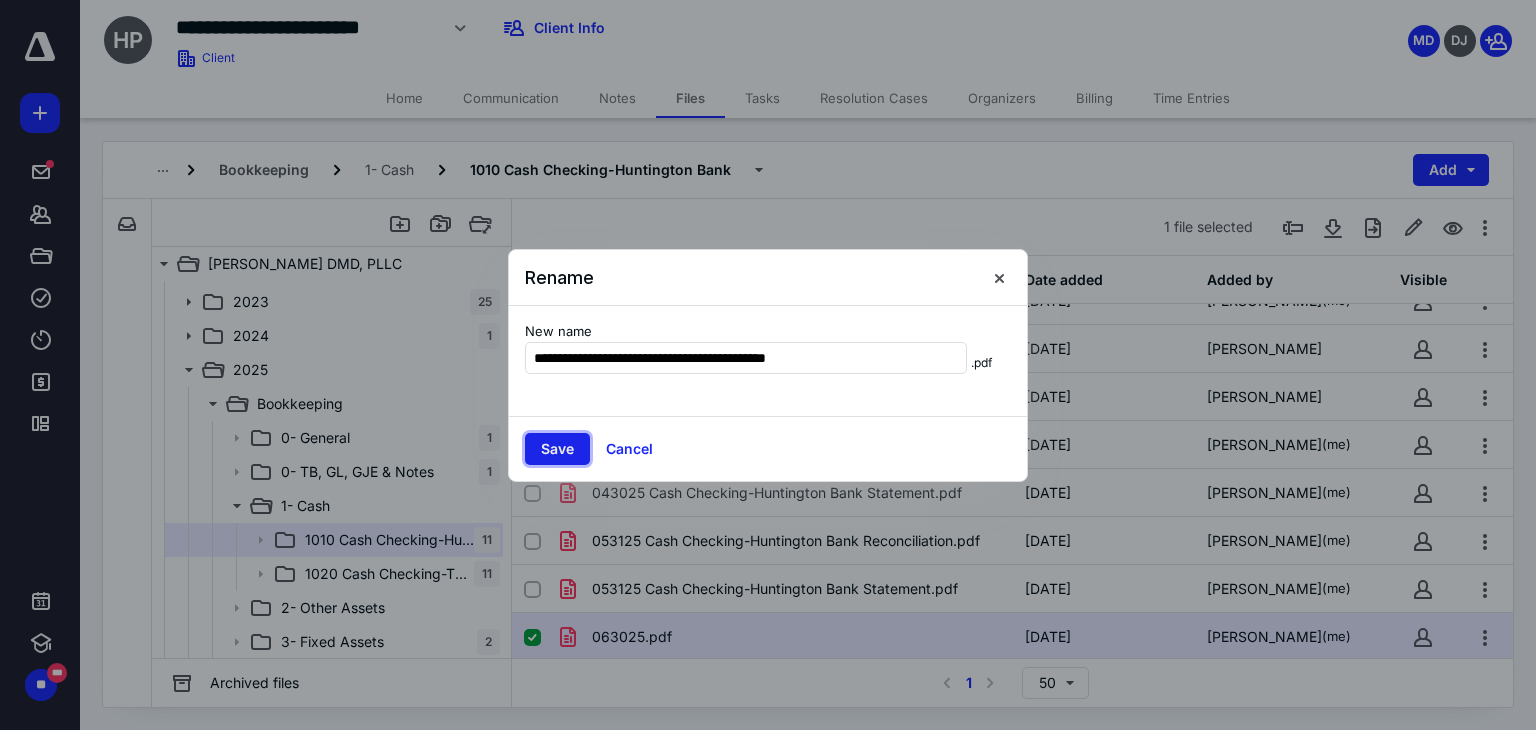 click on "Save" at bounding box center [557, 449] 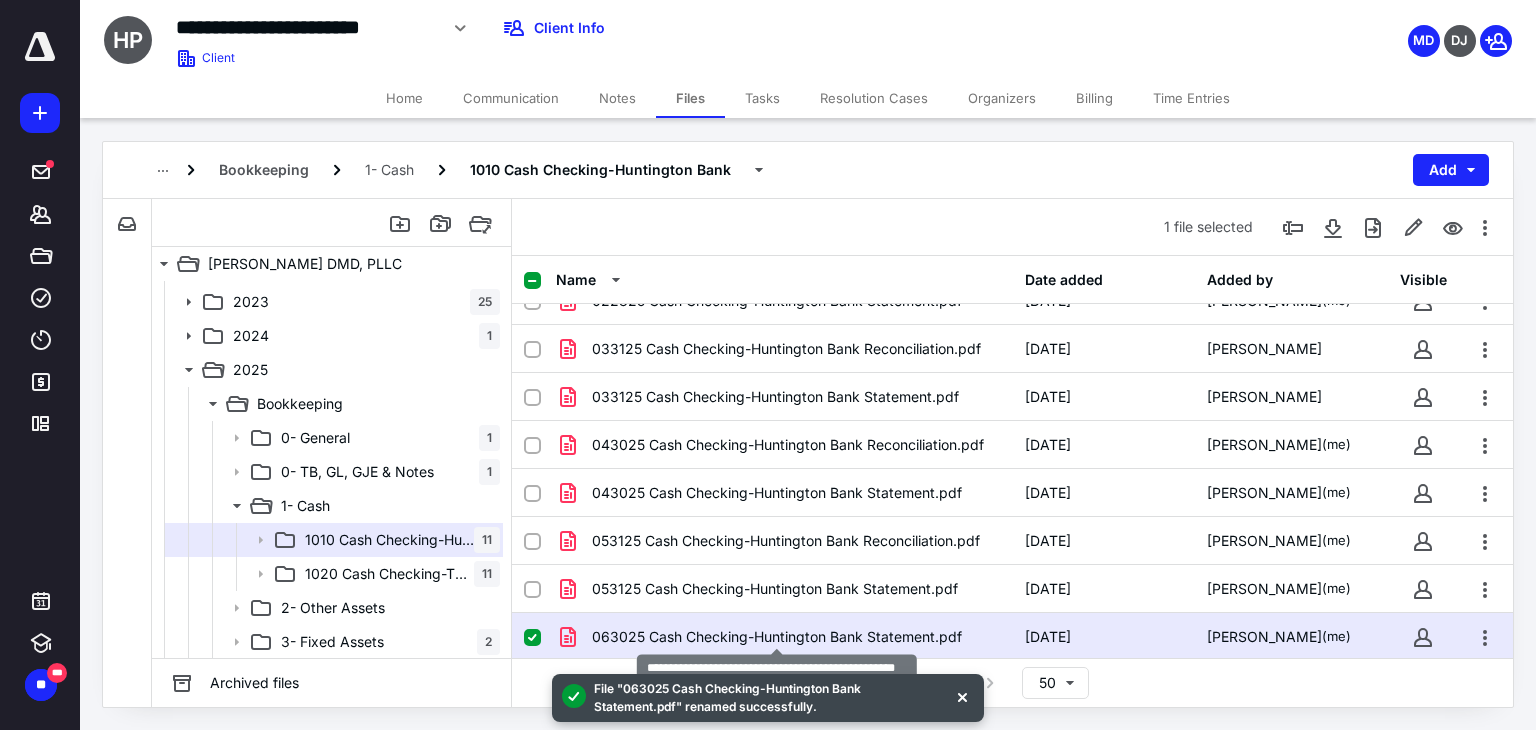 click on "063025 Cash Checking-Huntington Bank Statement.pdf" at bounding box center (777, 637) 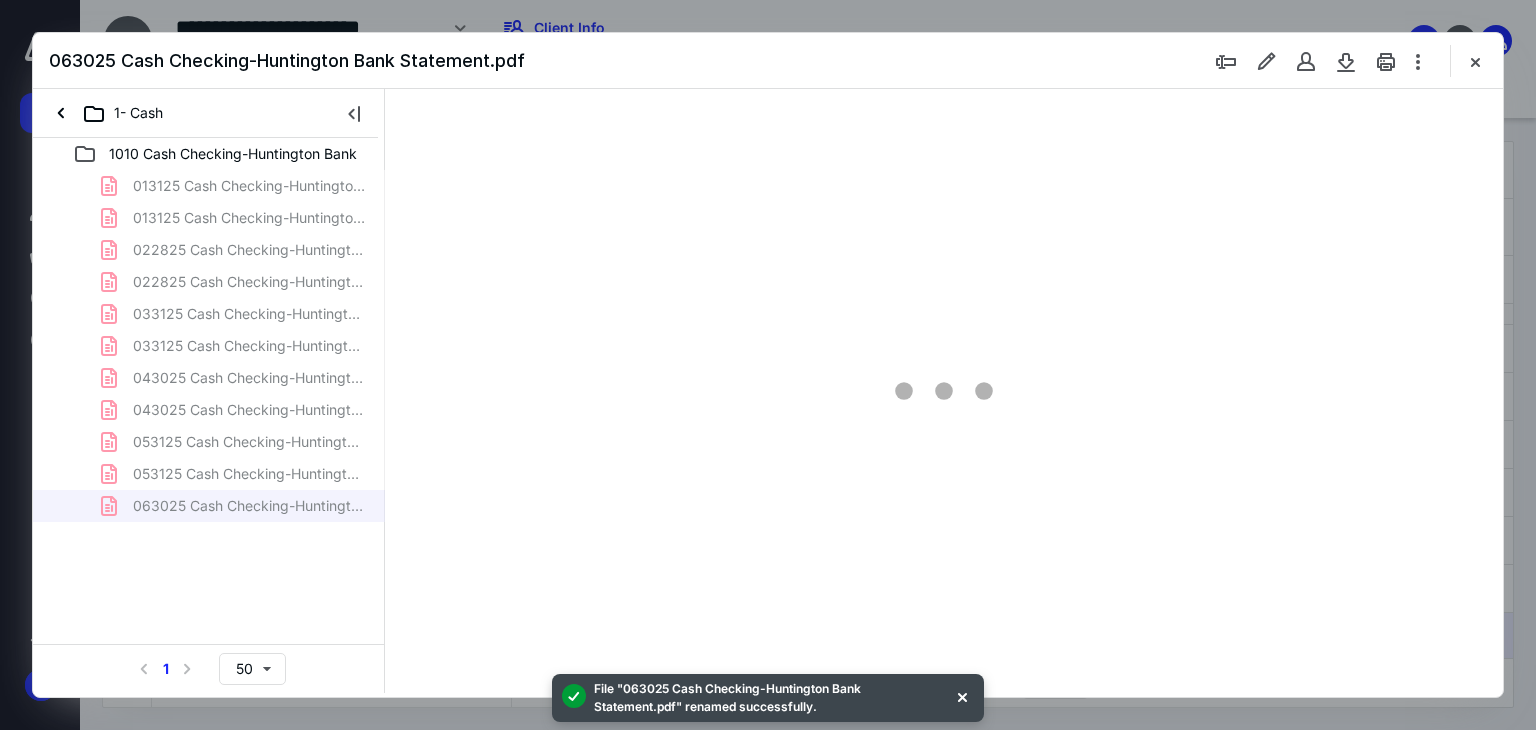 scroll, scrollTop: 0, scrollLeft: 0, axis: both 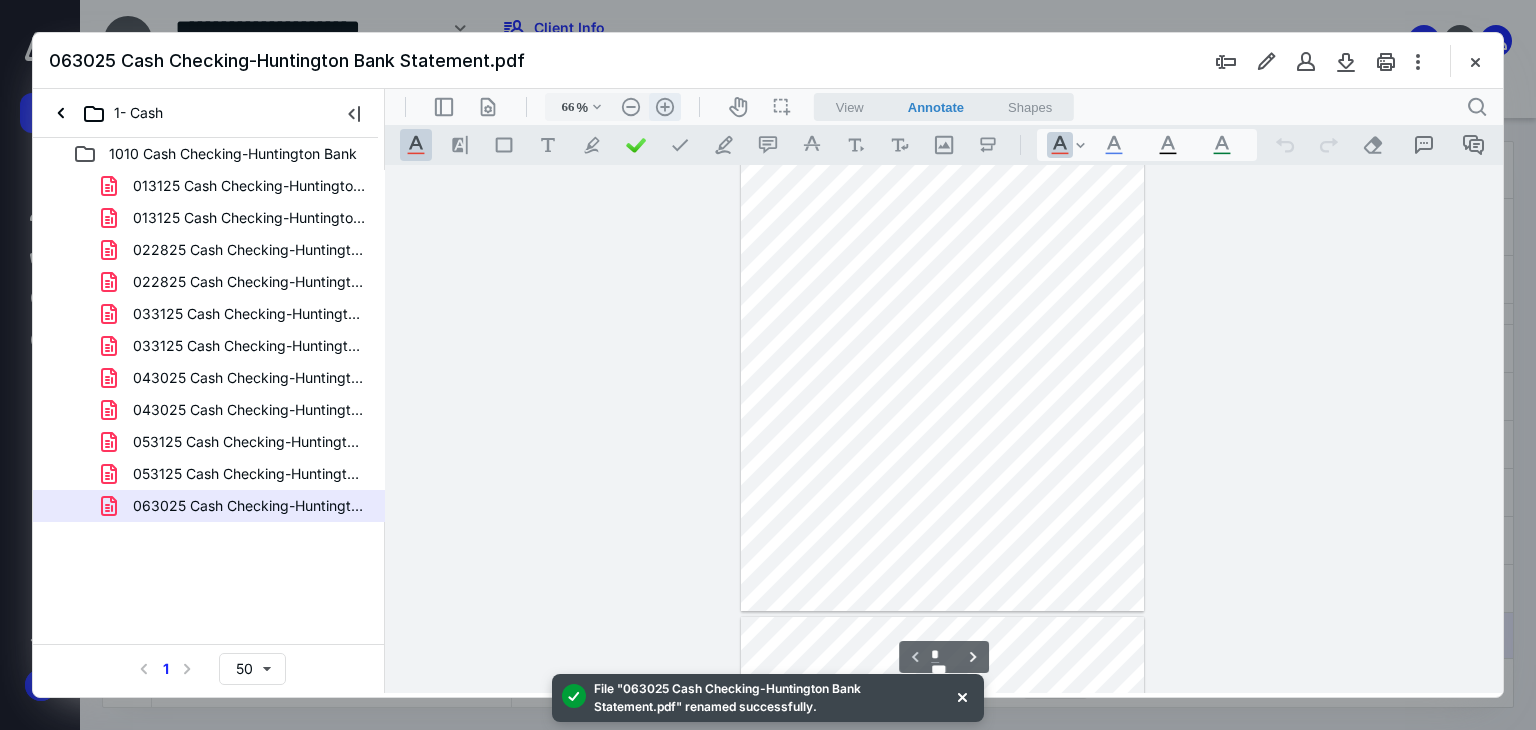 click on ".cls-1{fill:#abb0c4;} icon - header - zoom - in - line" at bounding box center (665, 107) 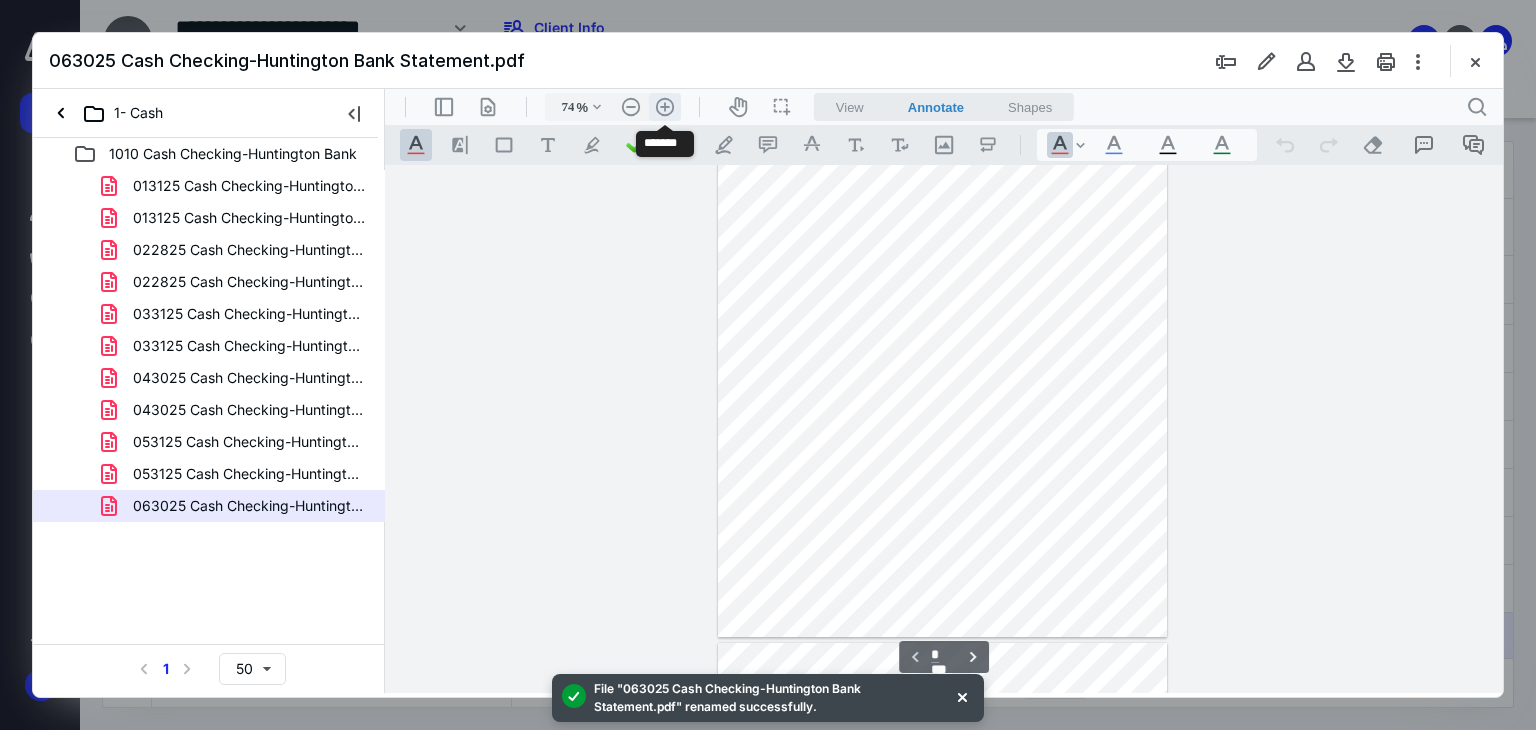 click on ".cls-1{fill:#abb0c4;} icon - header - zoom - in - line" at bounding box center (665, 107) 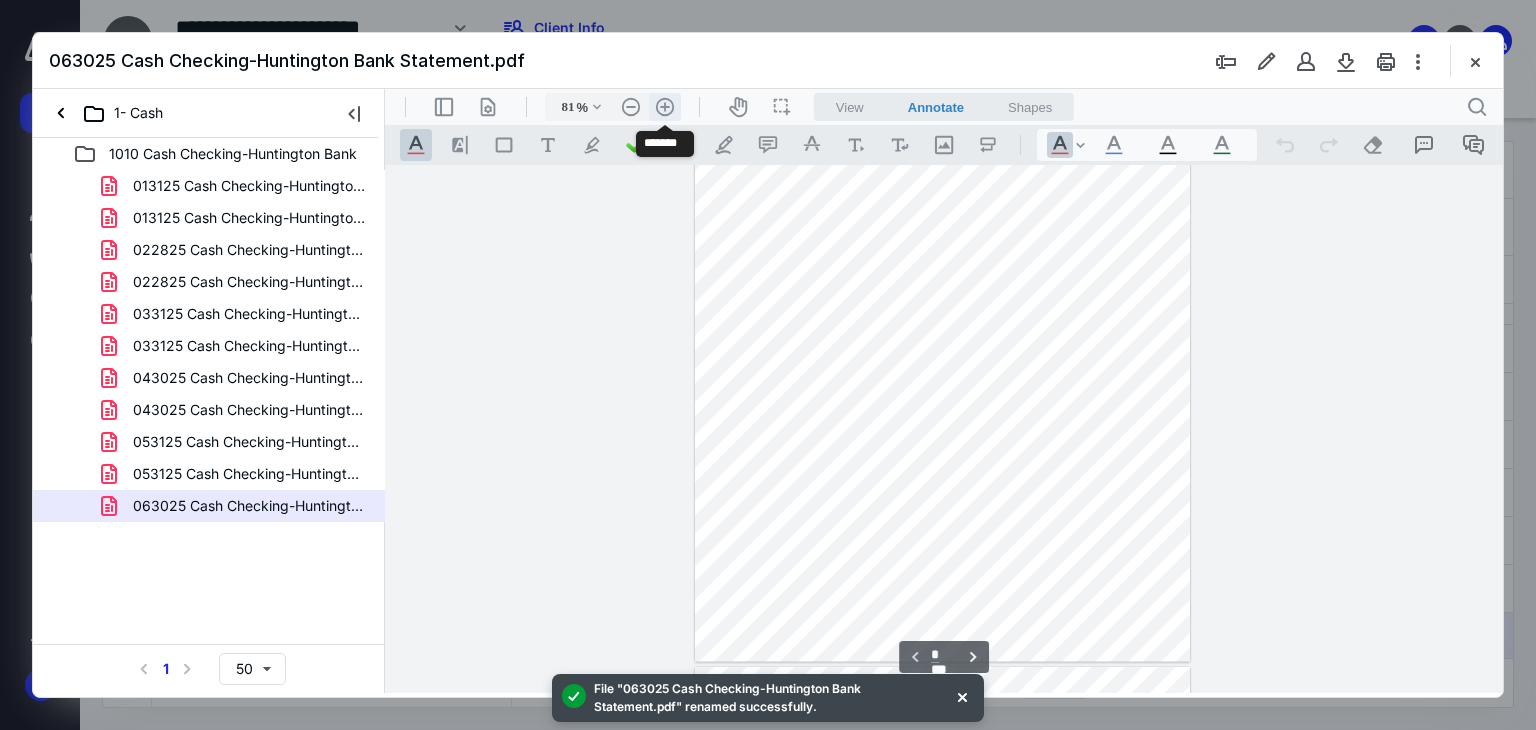 click on ".cls-1{fill:#abb0c4;} icon - header - zoom - in - line" at bounding box center (665, 107) 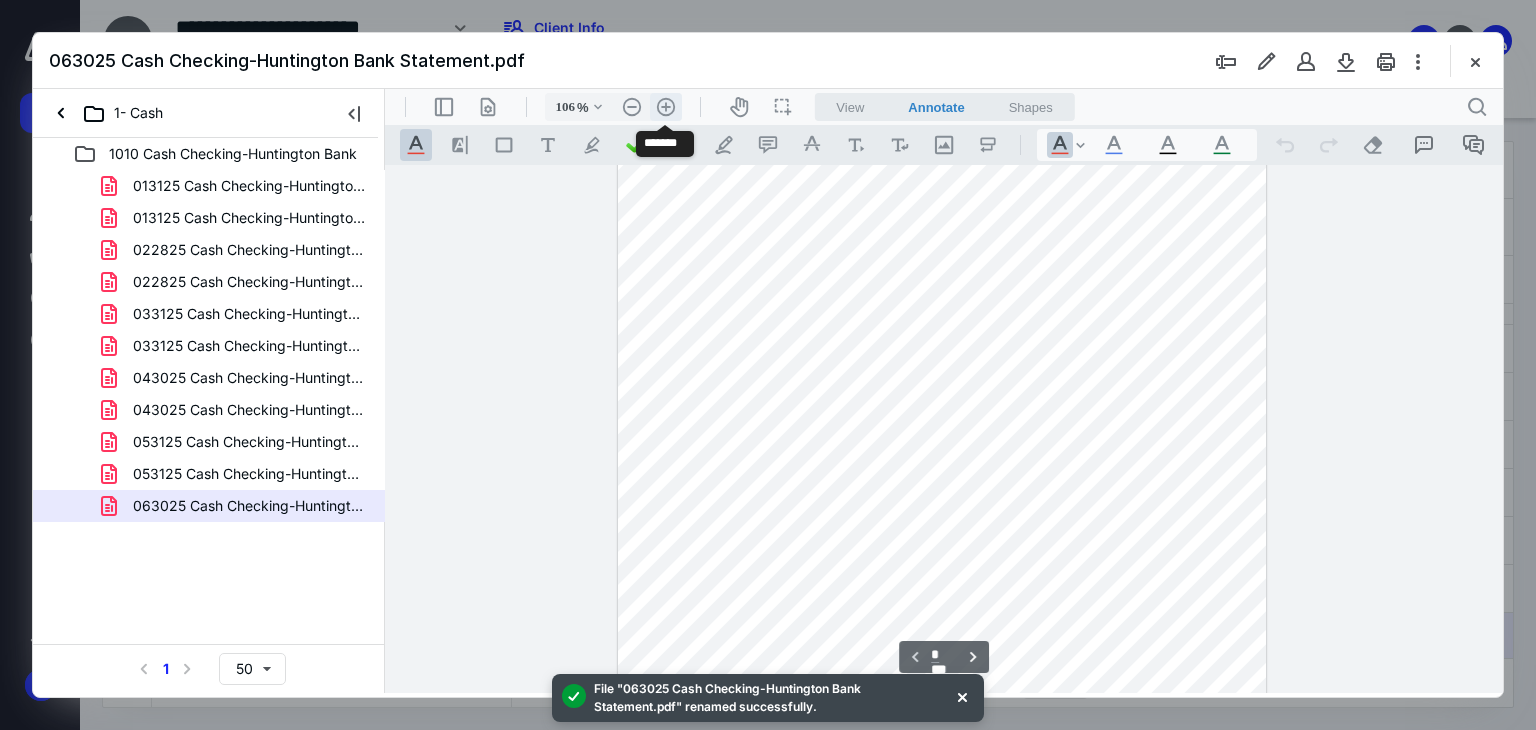 click on ".cls-1{fill:#abb0c4;} icon - header - zoom - in - line" at bounding box center (666, 107) 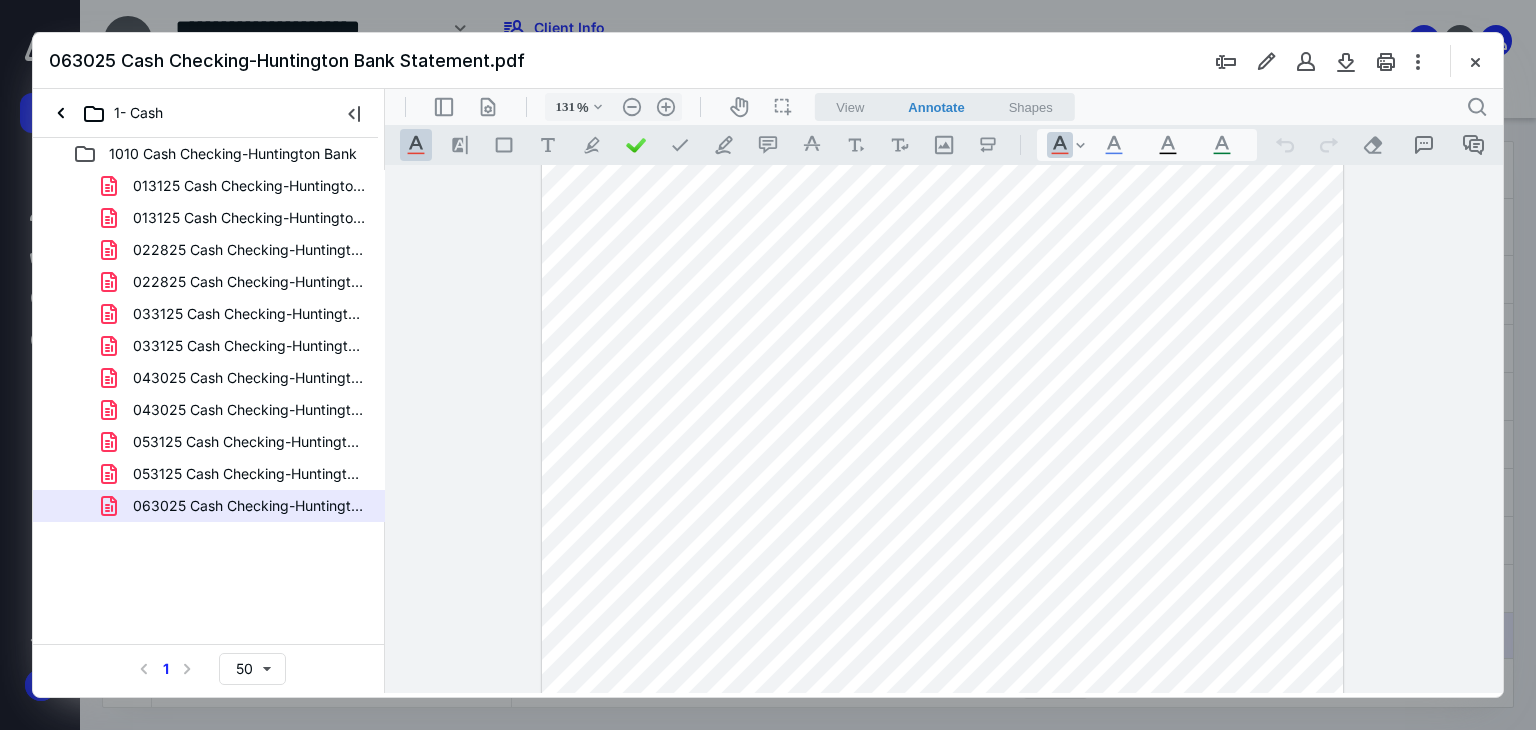 scroll, scrollTop: 178, scrollLeft: 0, axis: vertical 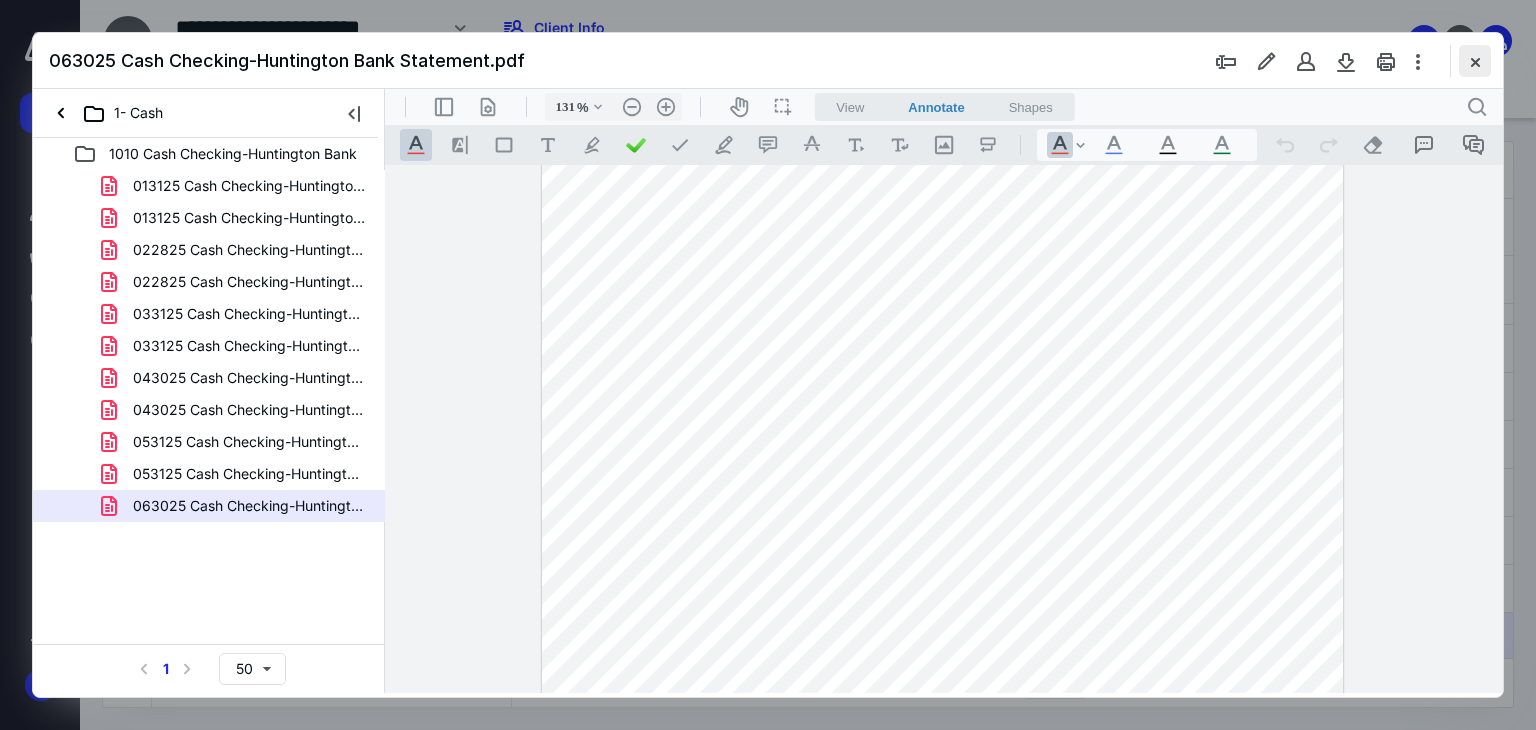 click at bounding box center [1475, 61] 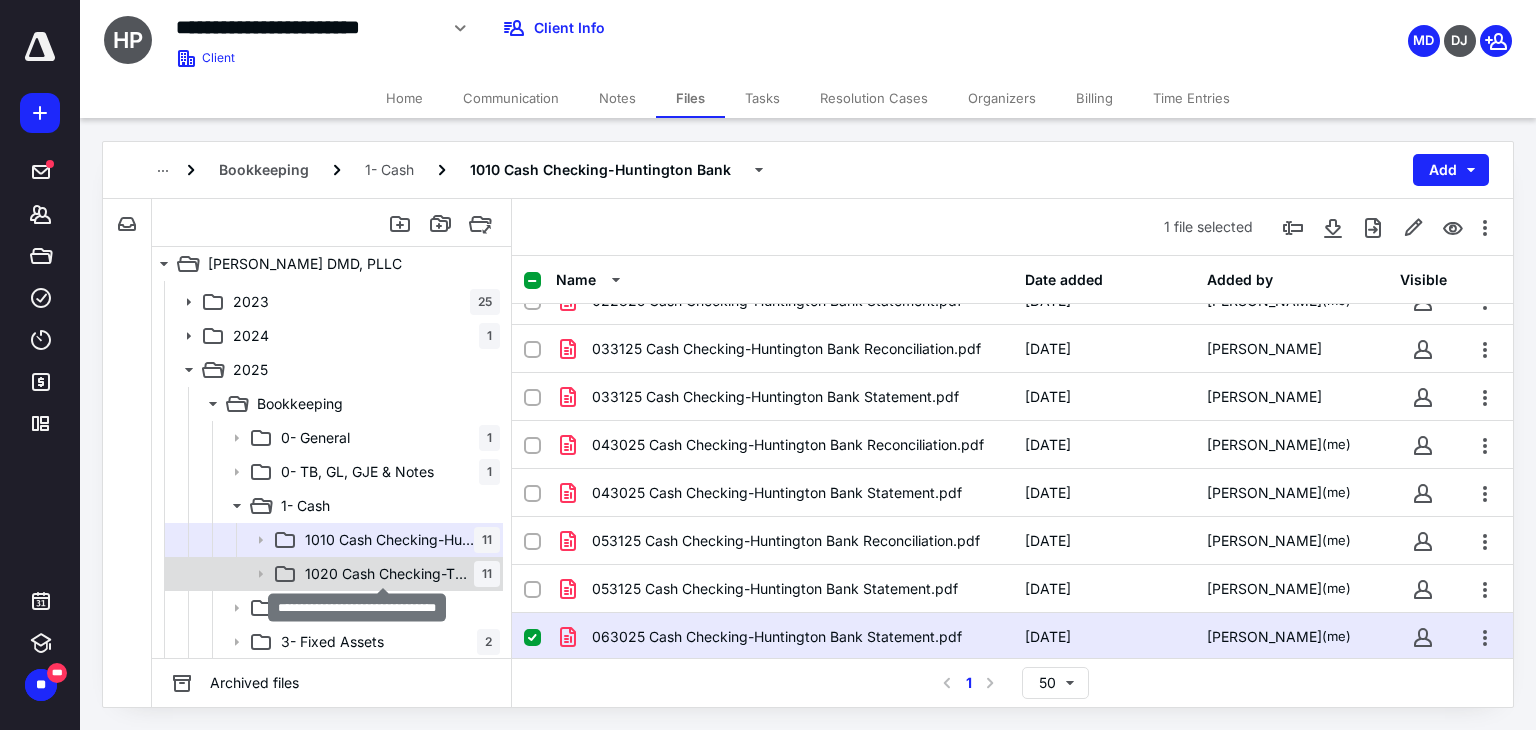 click on "1020 Cash Checking-TD Bank #7797" at bounding box center [389, 574] 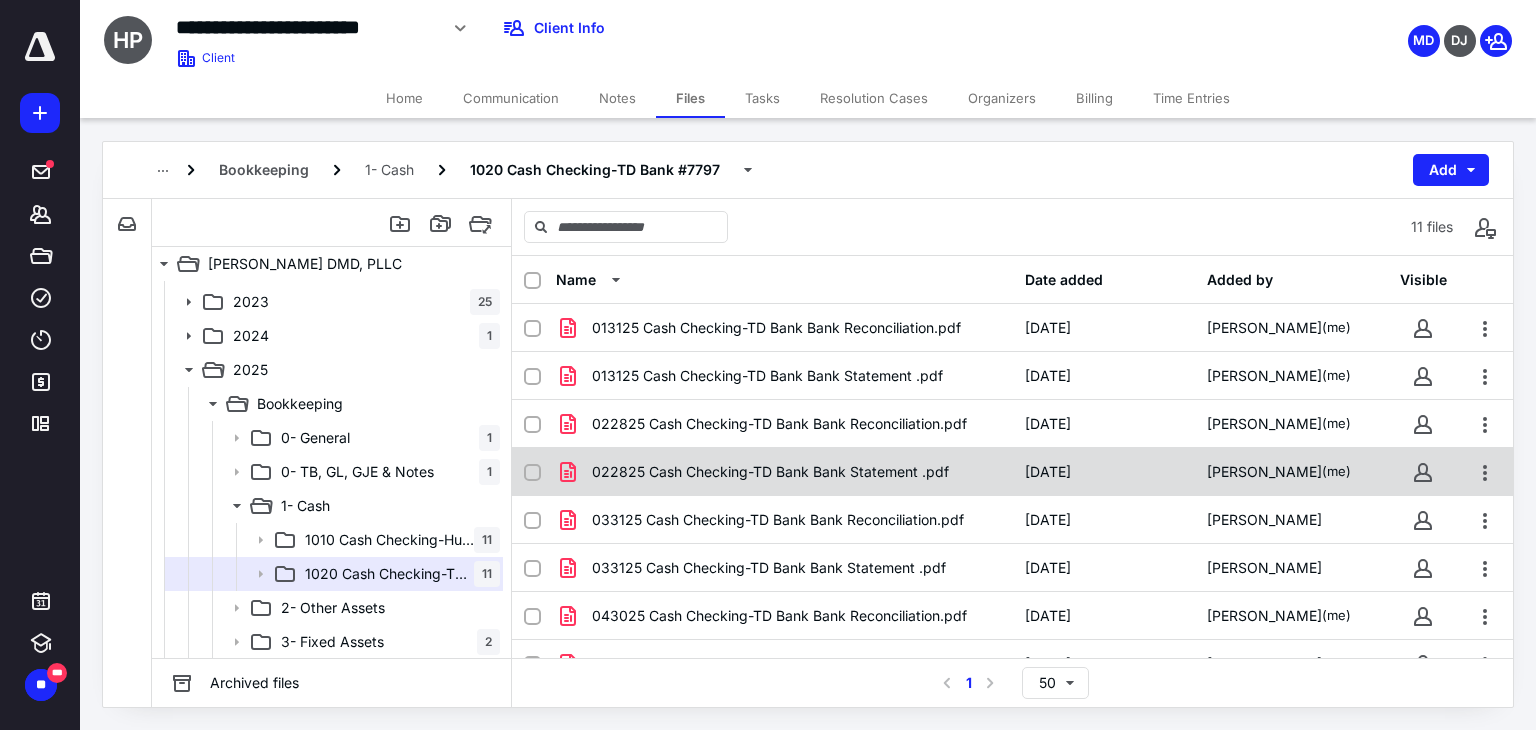 scroll, scrollTop: 171, scrollLeft: 0, axis: vertical 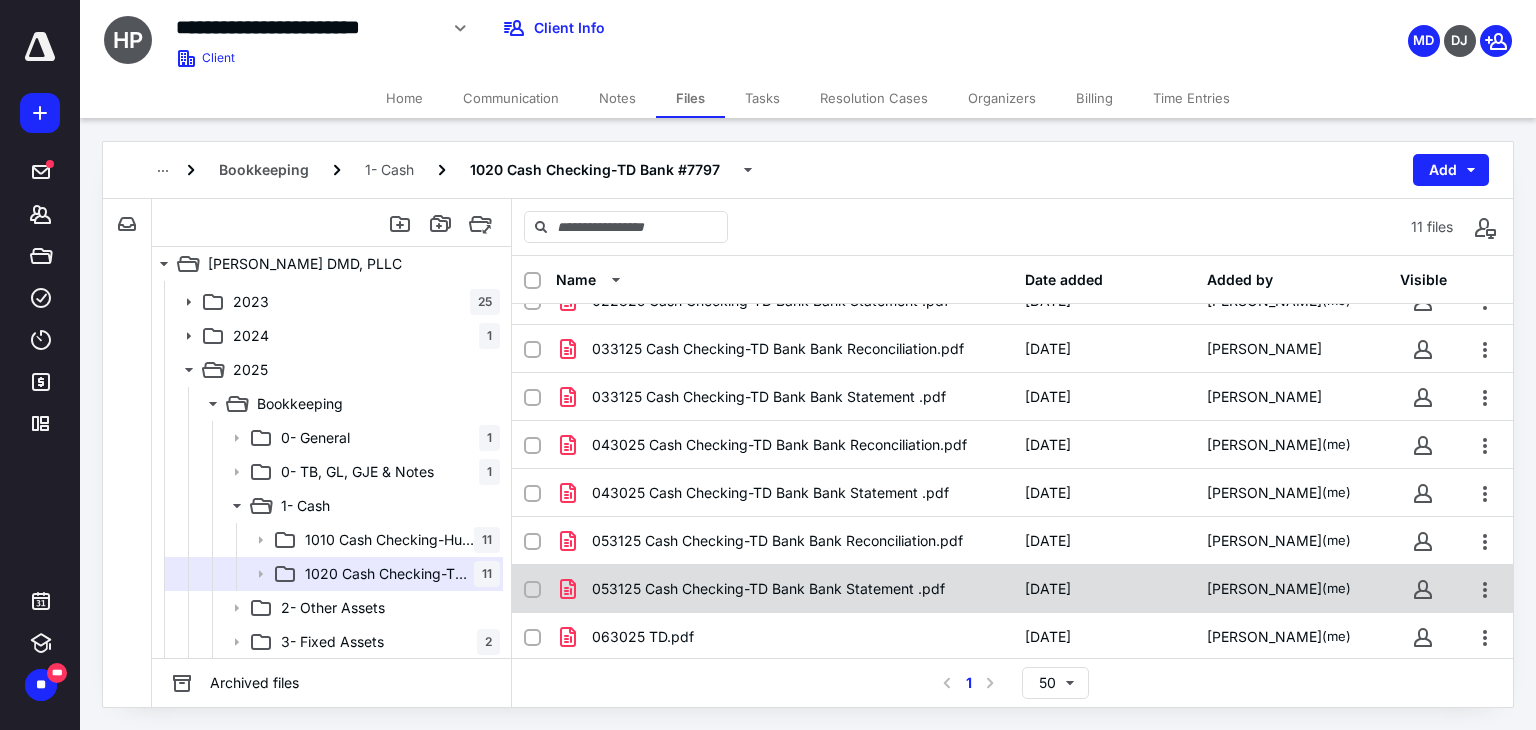 checkbox on "true" 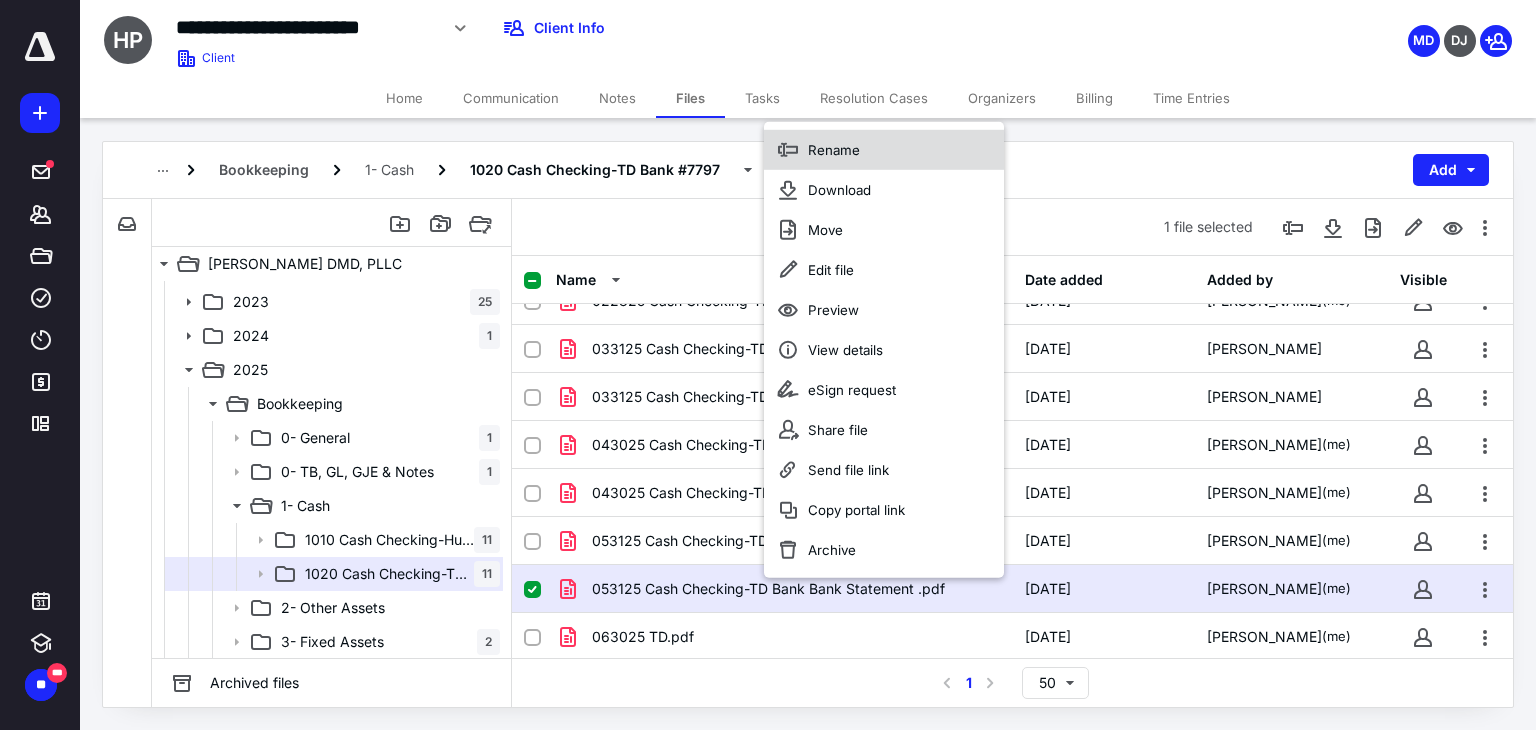 click on "Rename" at bounding box center (884, 149) 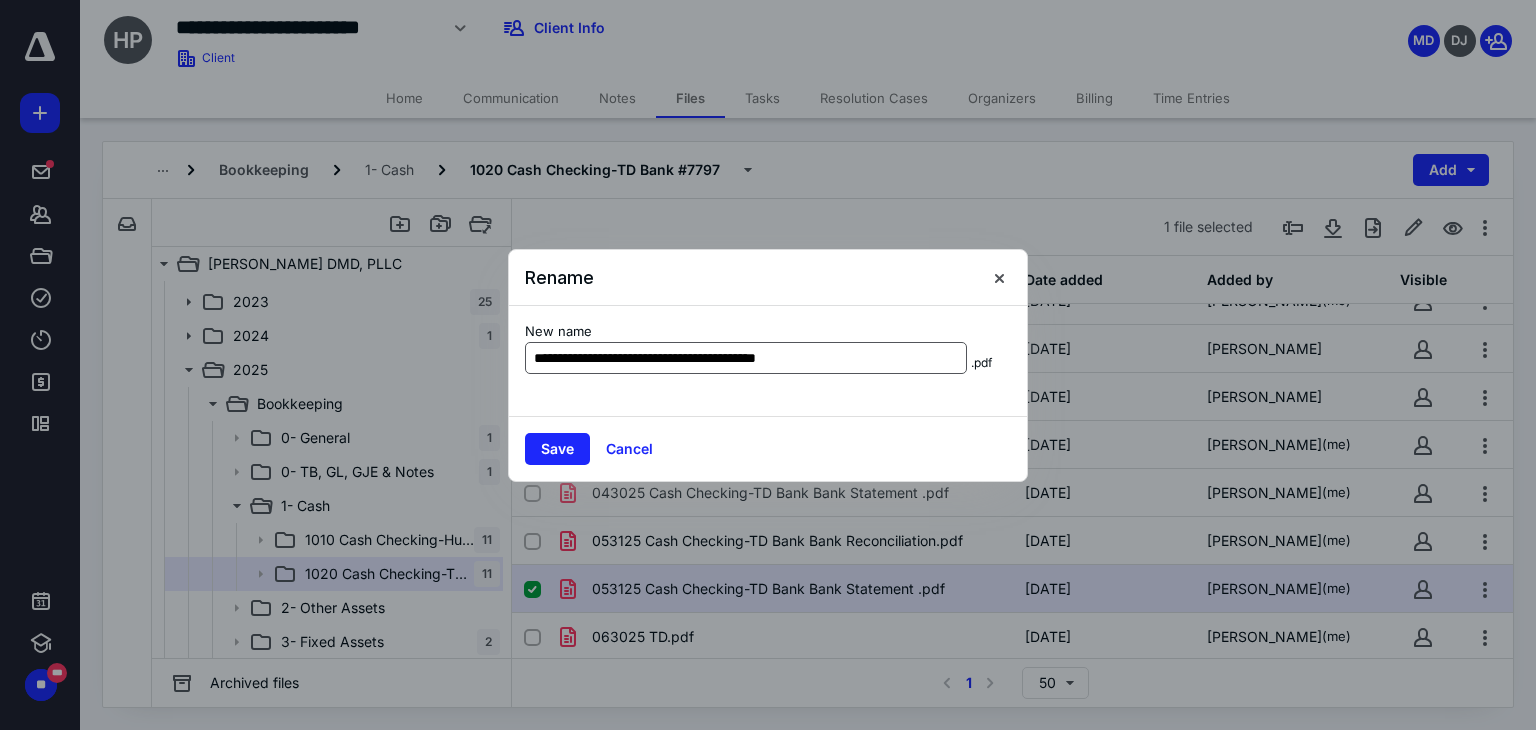 click on "**********" at bounding box center (746, 358) 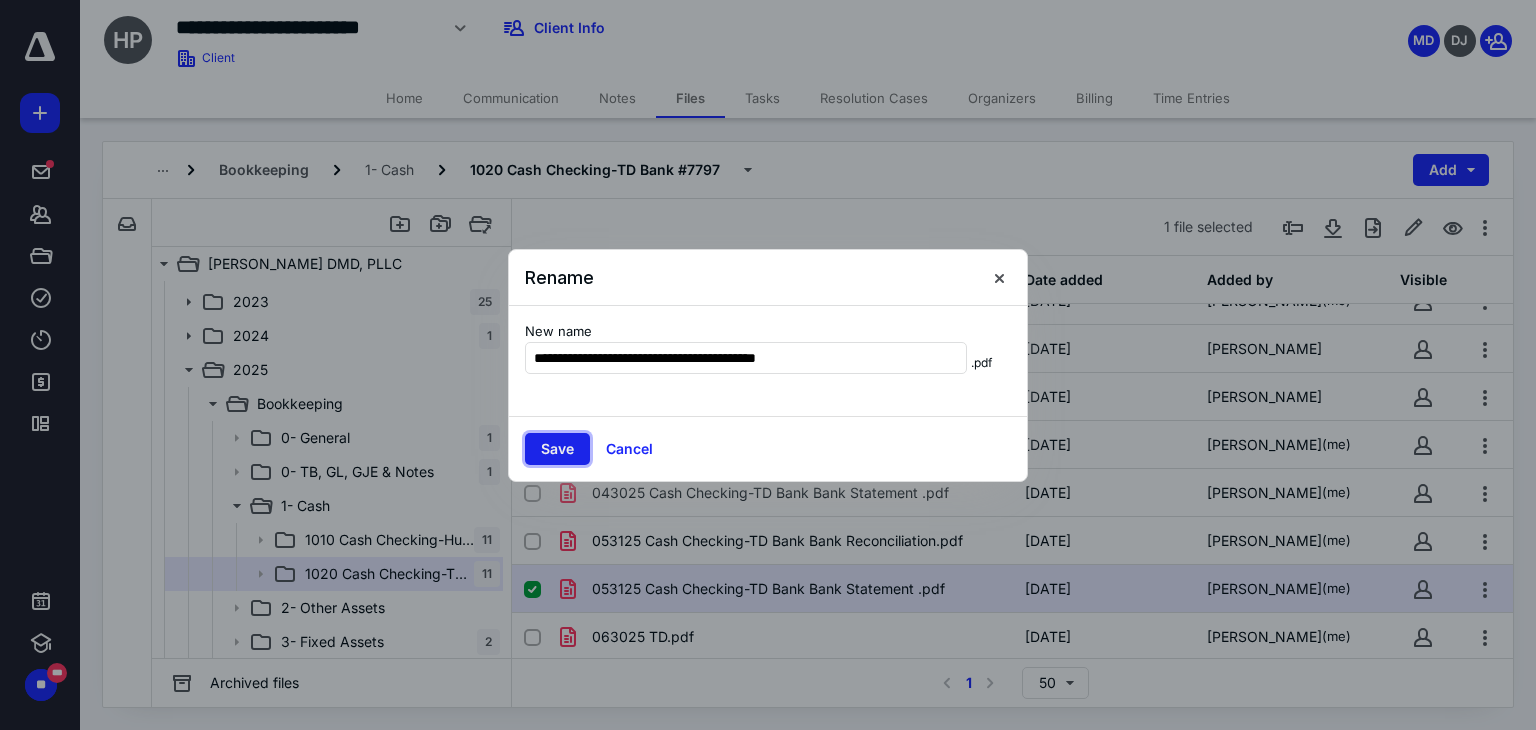 click on "Save" at bounding box center (557, 449) 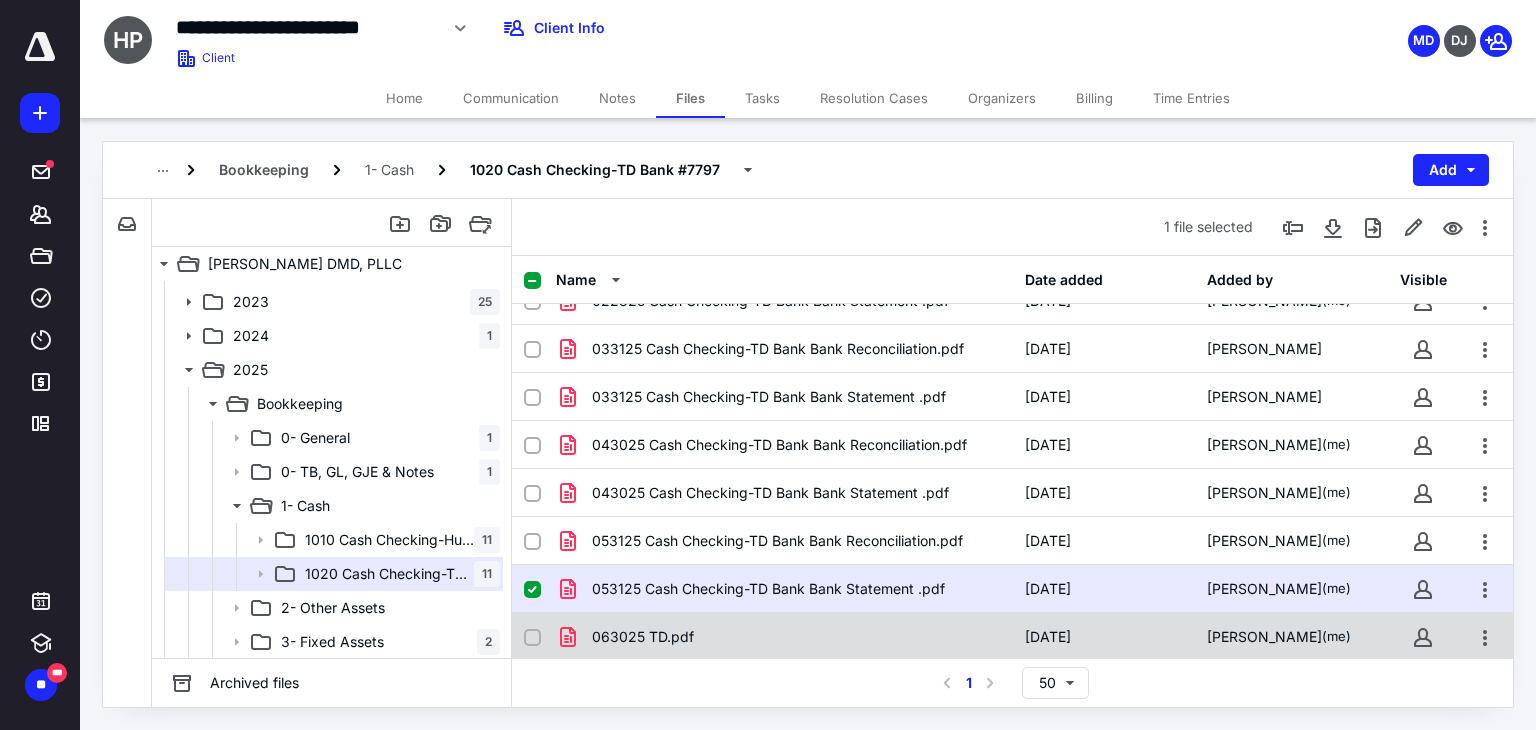checkbox on "false" 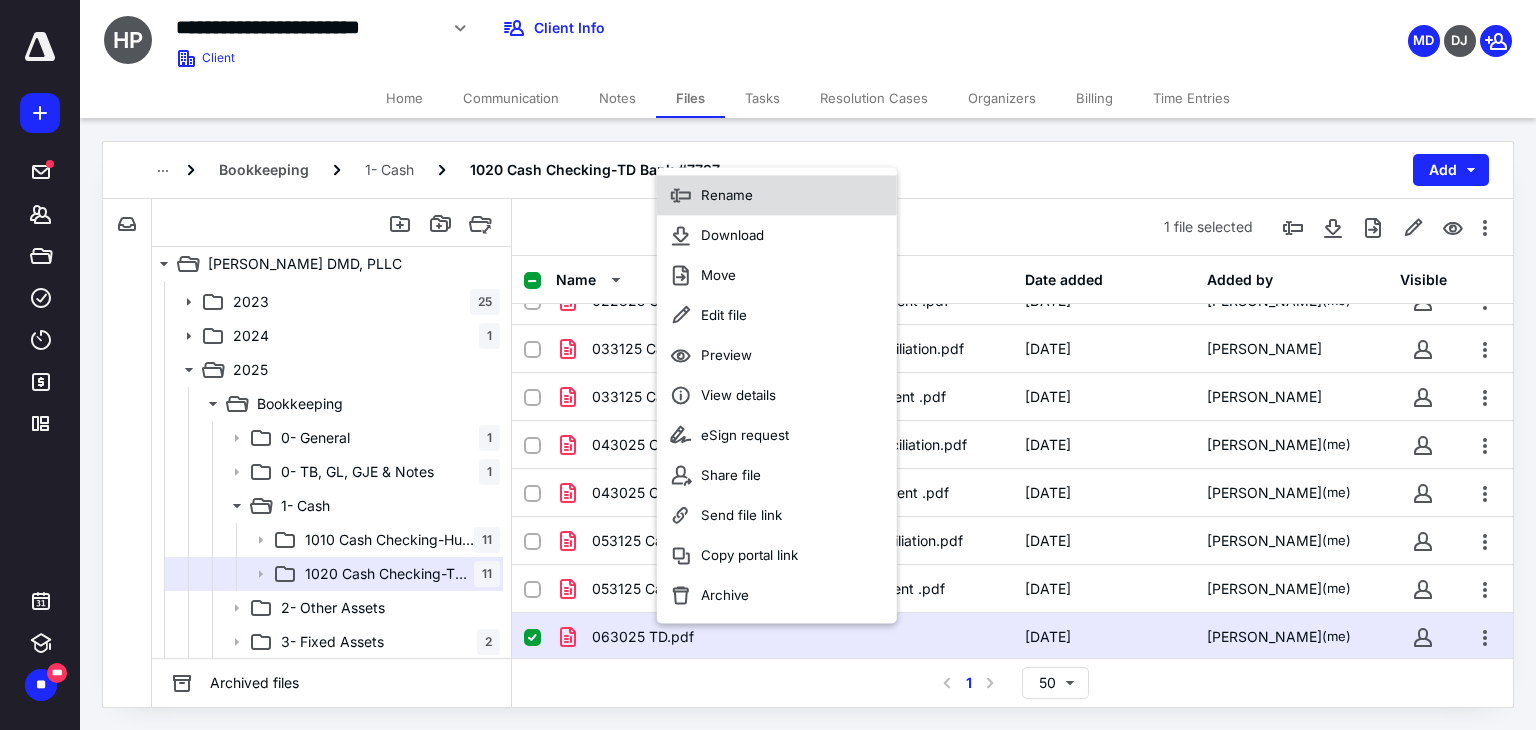 click on "Rename" at bounding box center [727, 195] 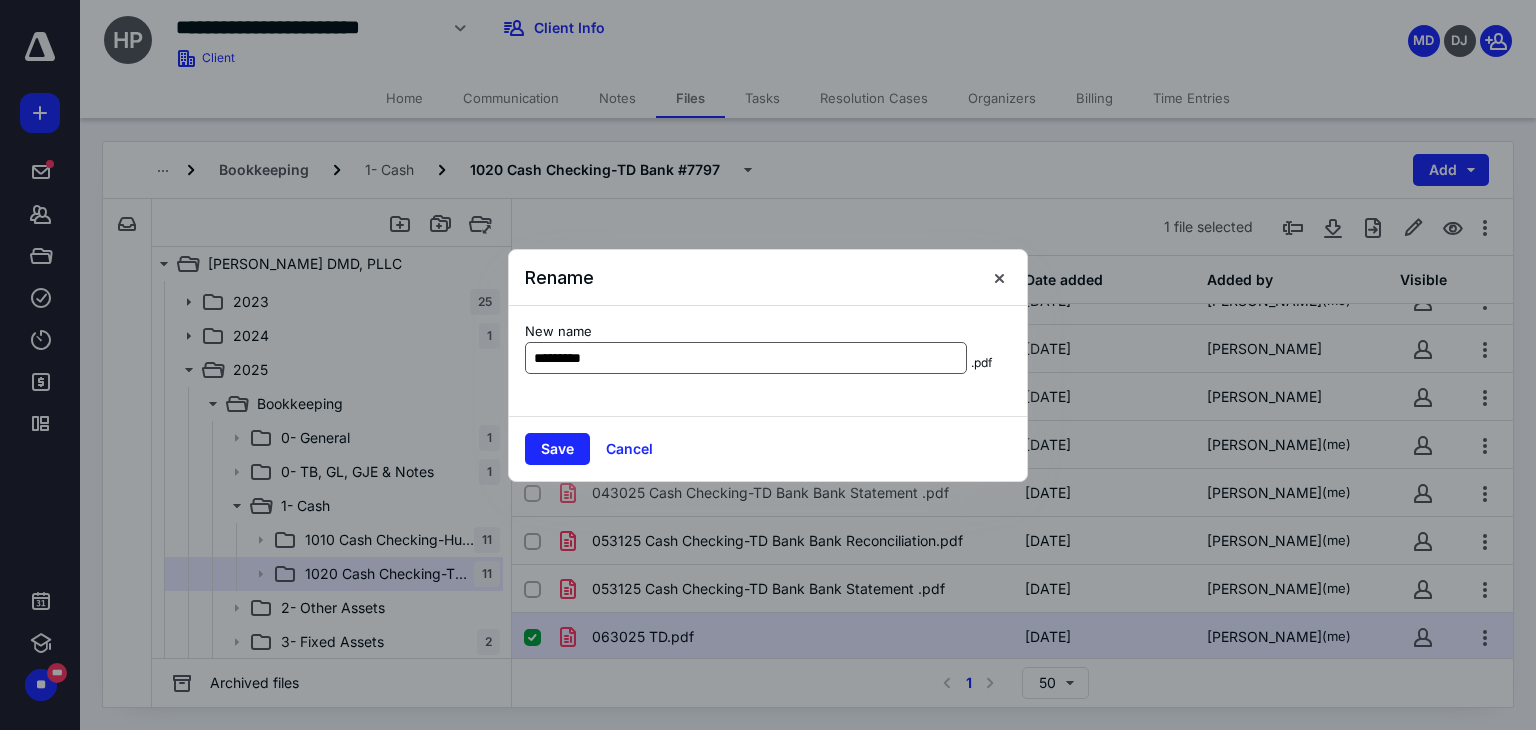 click on "*********" at bounding box center [746, 358] 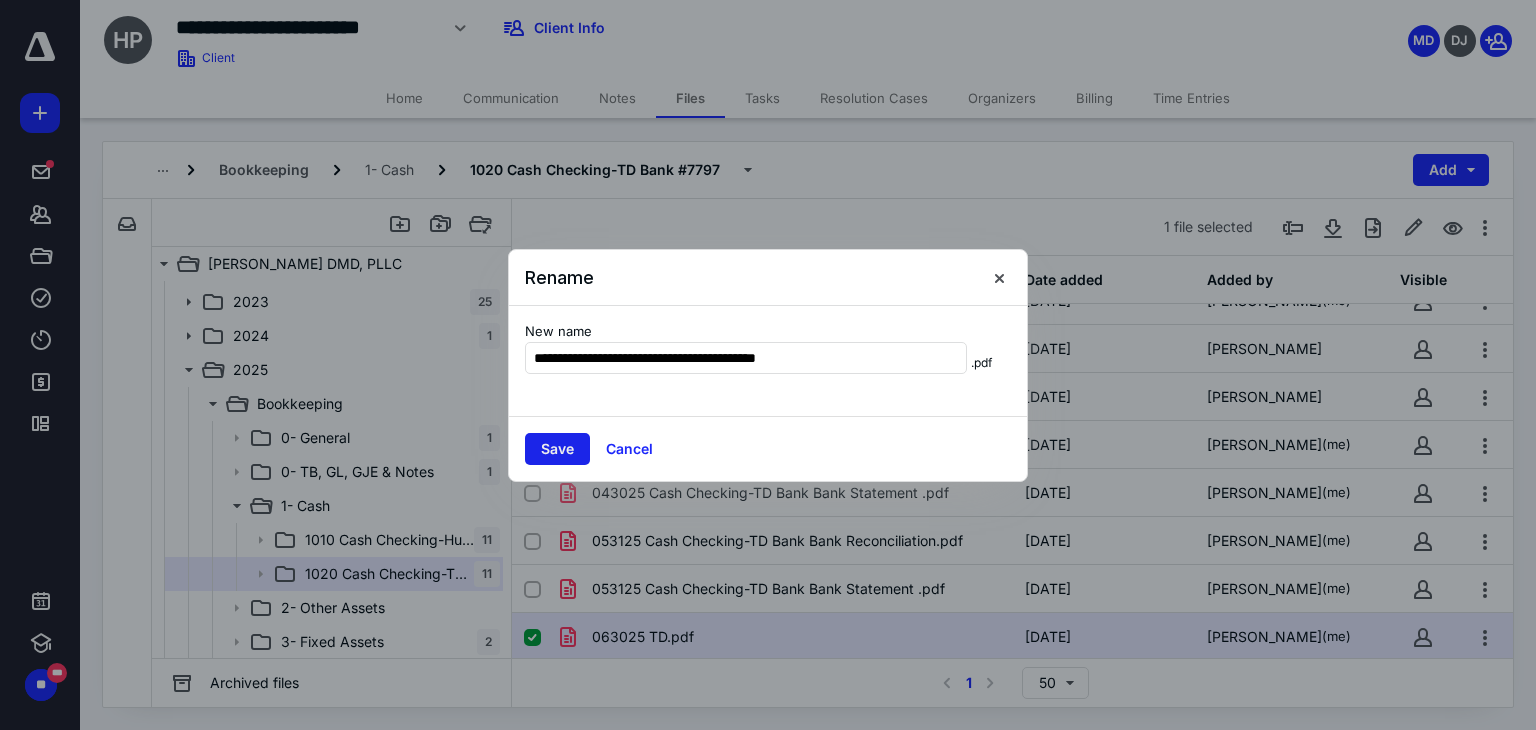 type on "**********" 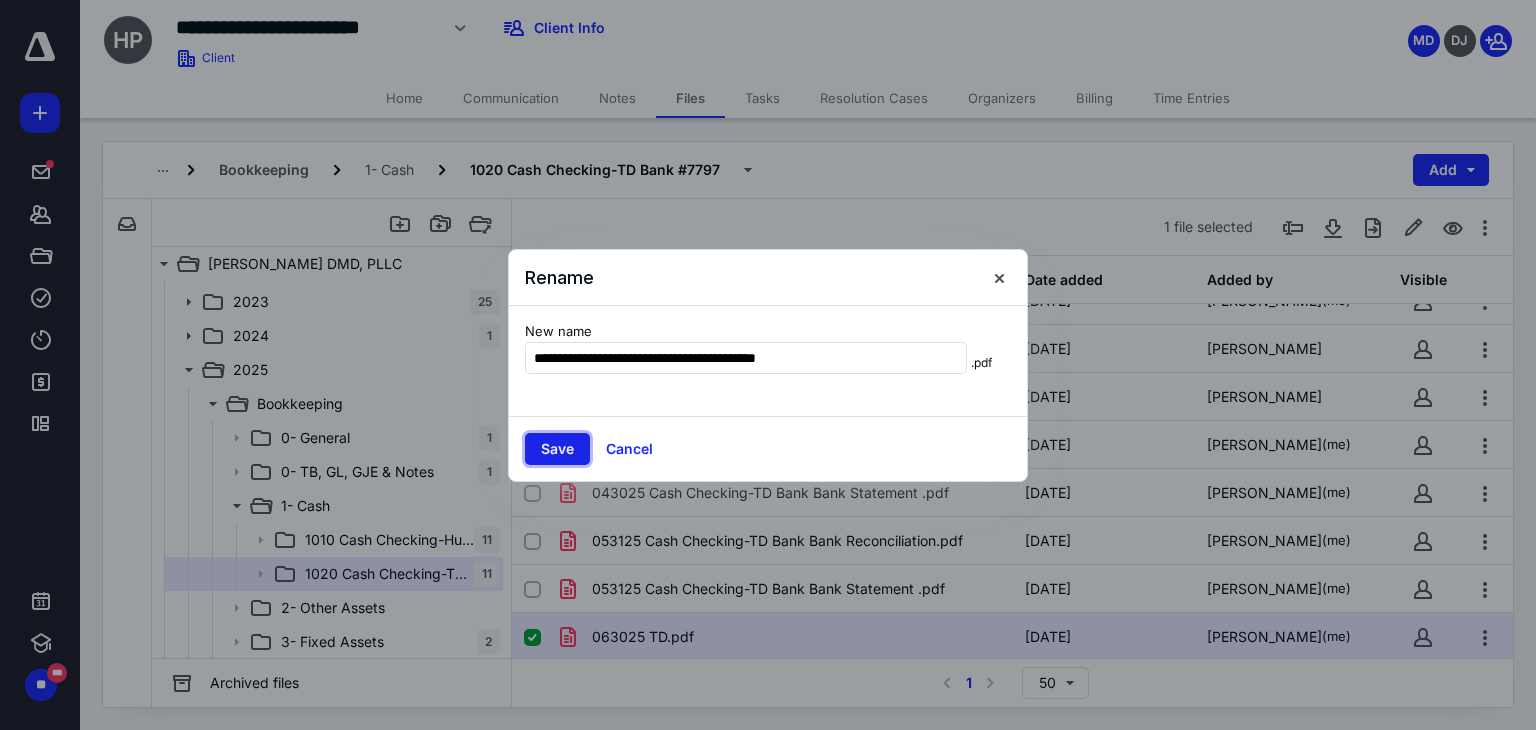 click on "Save" at bounding box center [557, 449] 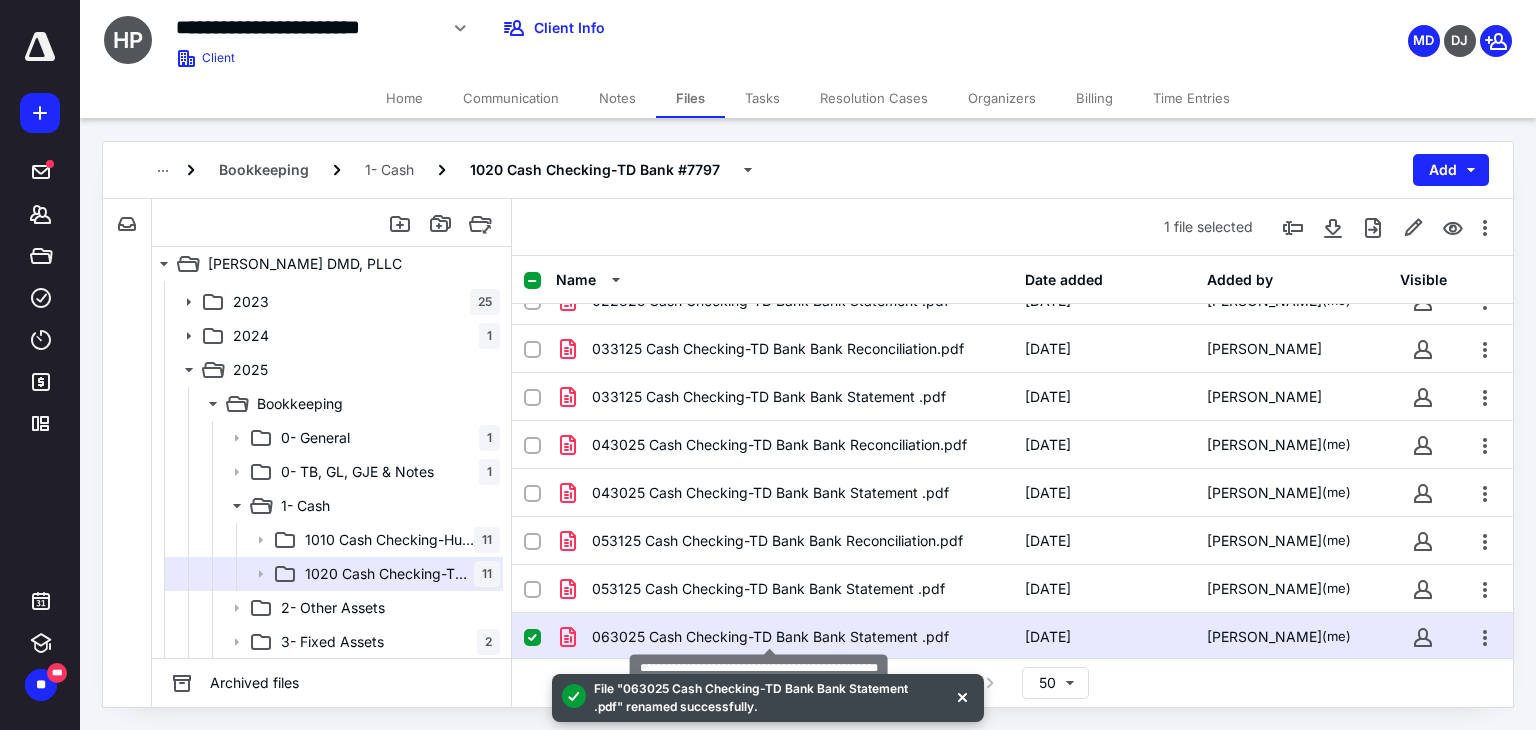 click on "063025 Cash Checking-TD Bank Bank Statement .pdf" at bounding box center [770, 637] 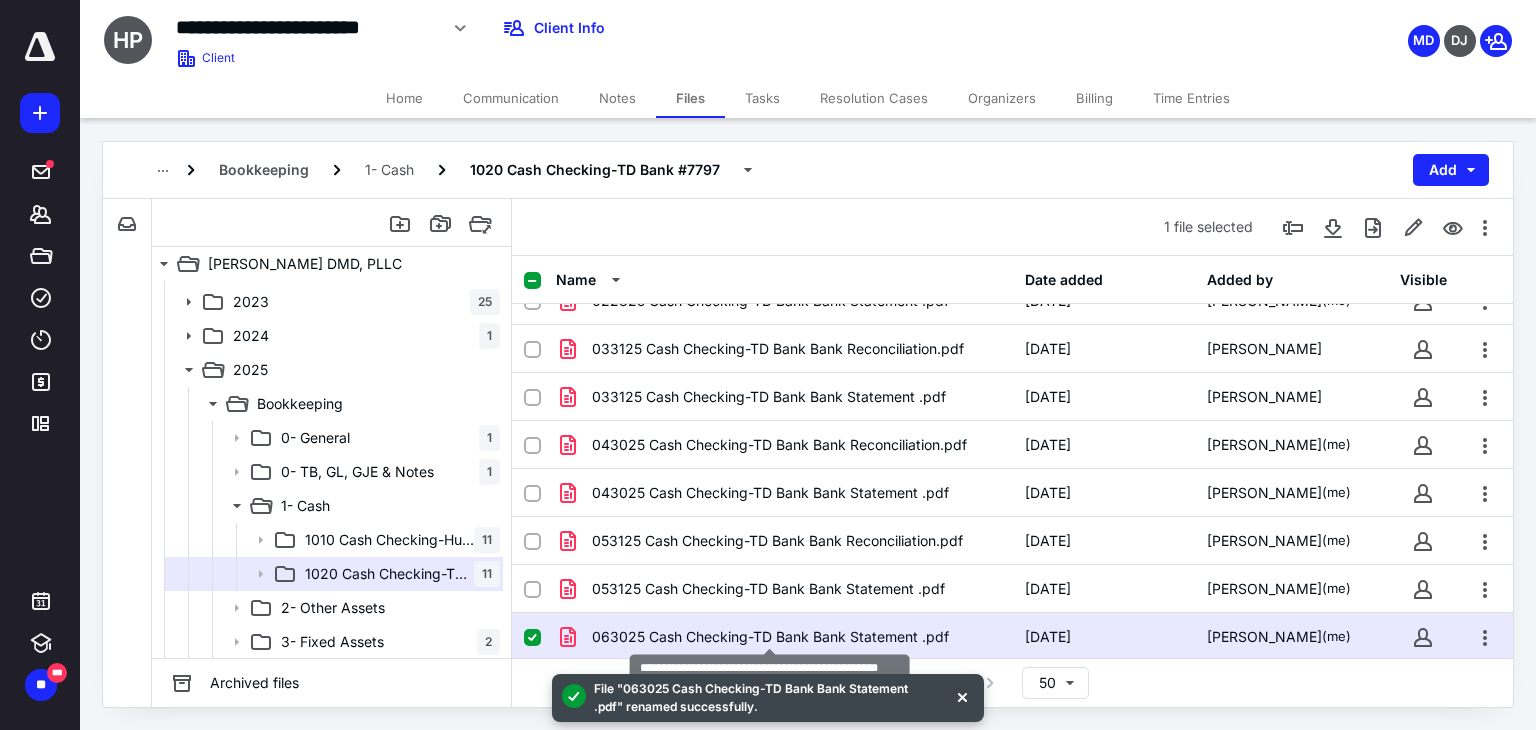 click on "063025 Cash Checking-TD Bank Bank Statement .pdf" at bounding box center [770, 637] 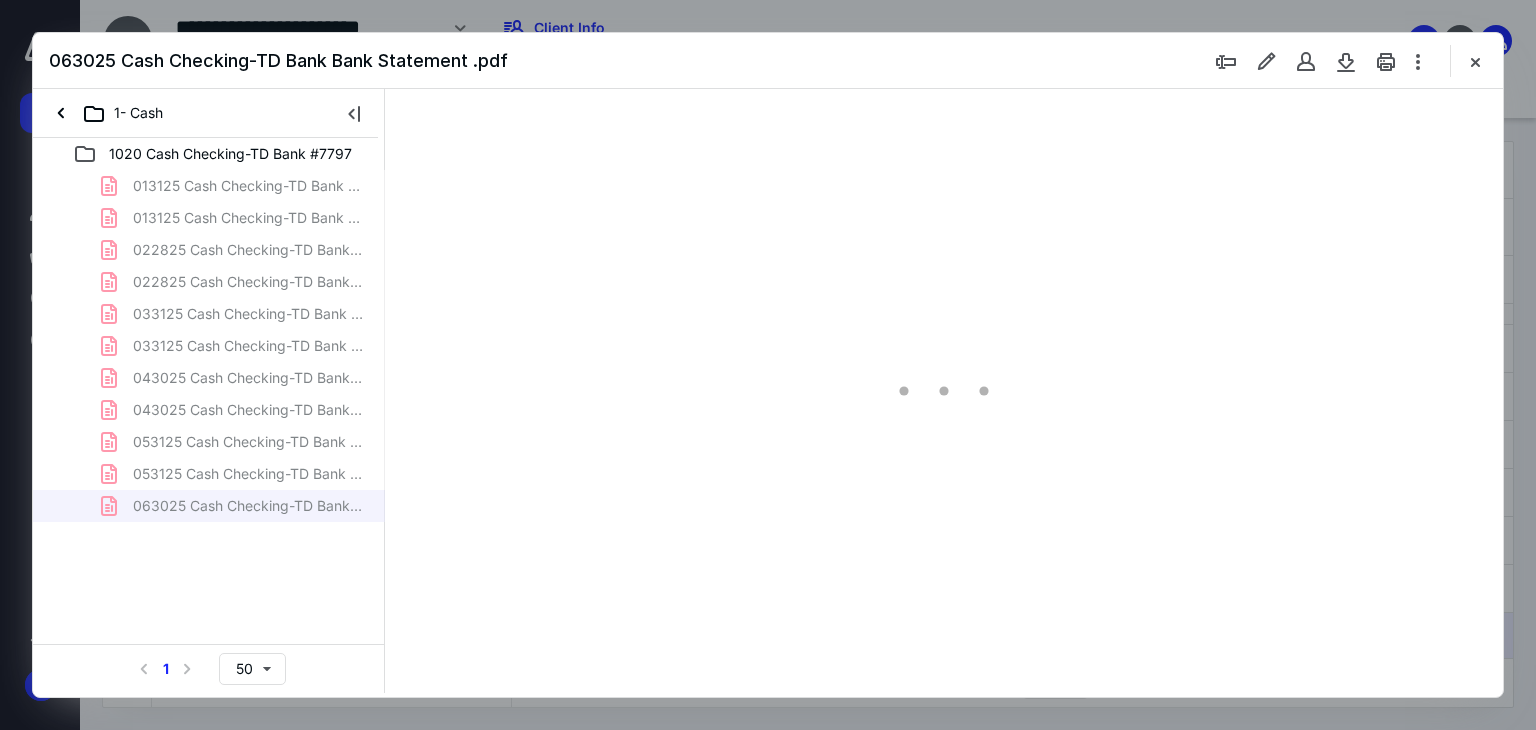 scroll, scrollTop: 0, scrollLeft: 0, axis: both 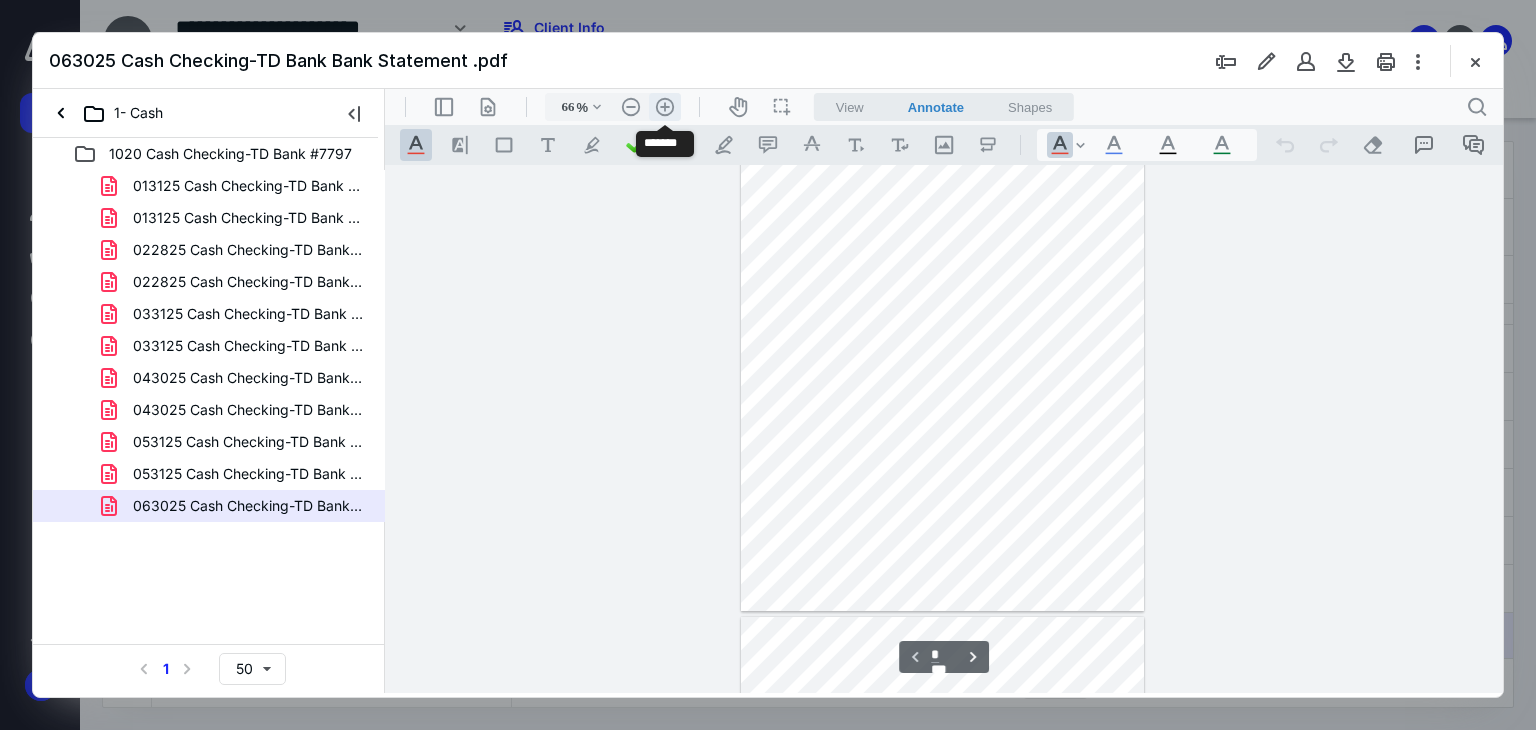 click on ".cls-1{fill:#abb0c4;} icon - header - zoom - in - line" at bounding box center (665, 107) 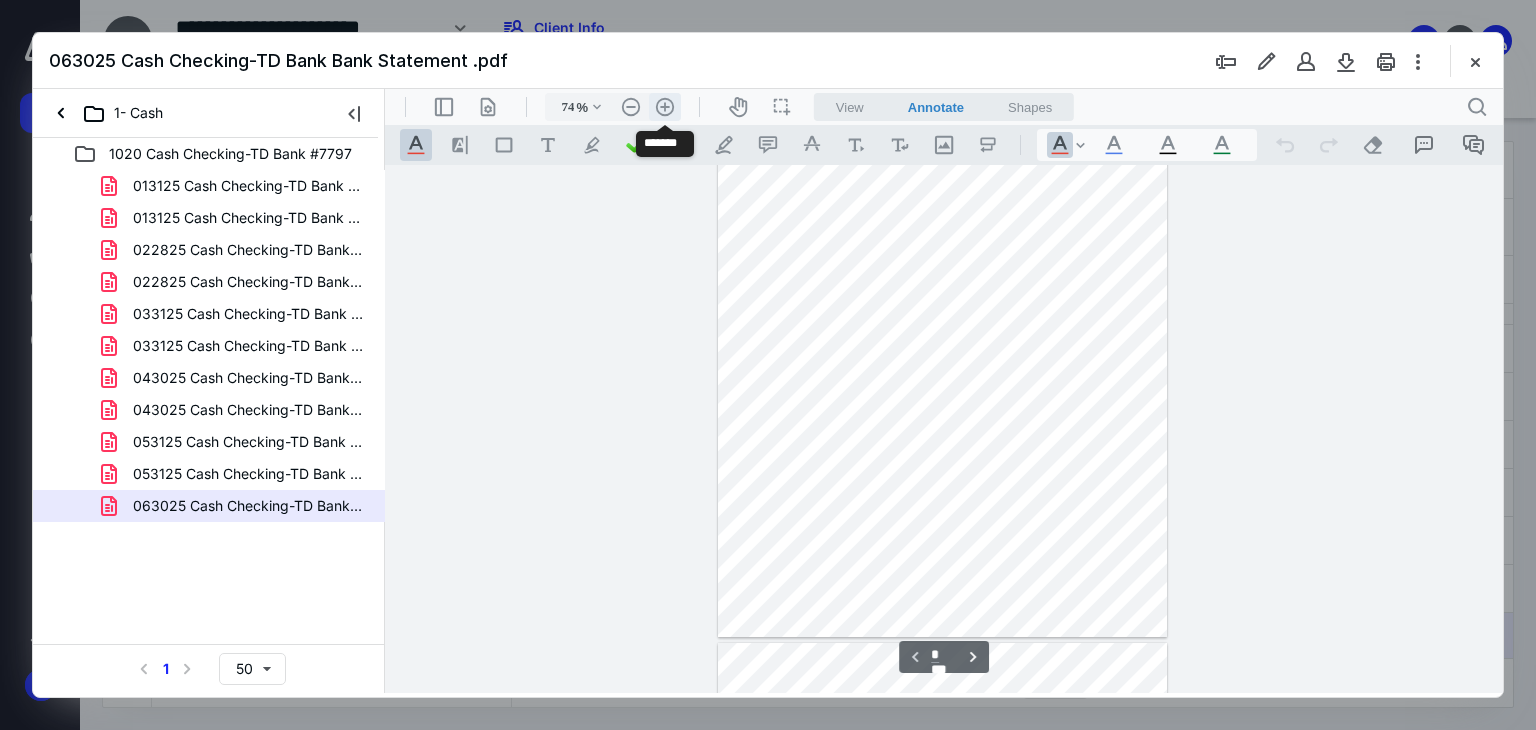 click on ".cls-1{fill:#abb0c4;} icon - header - zoom - in - line" at bounding box center (665, 107) 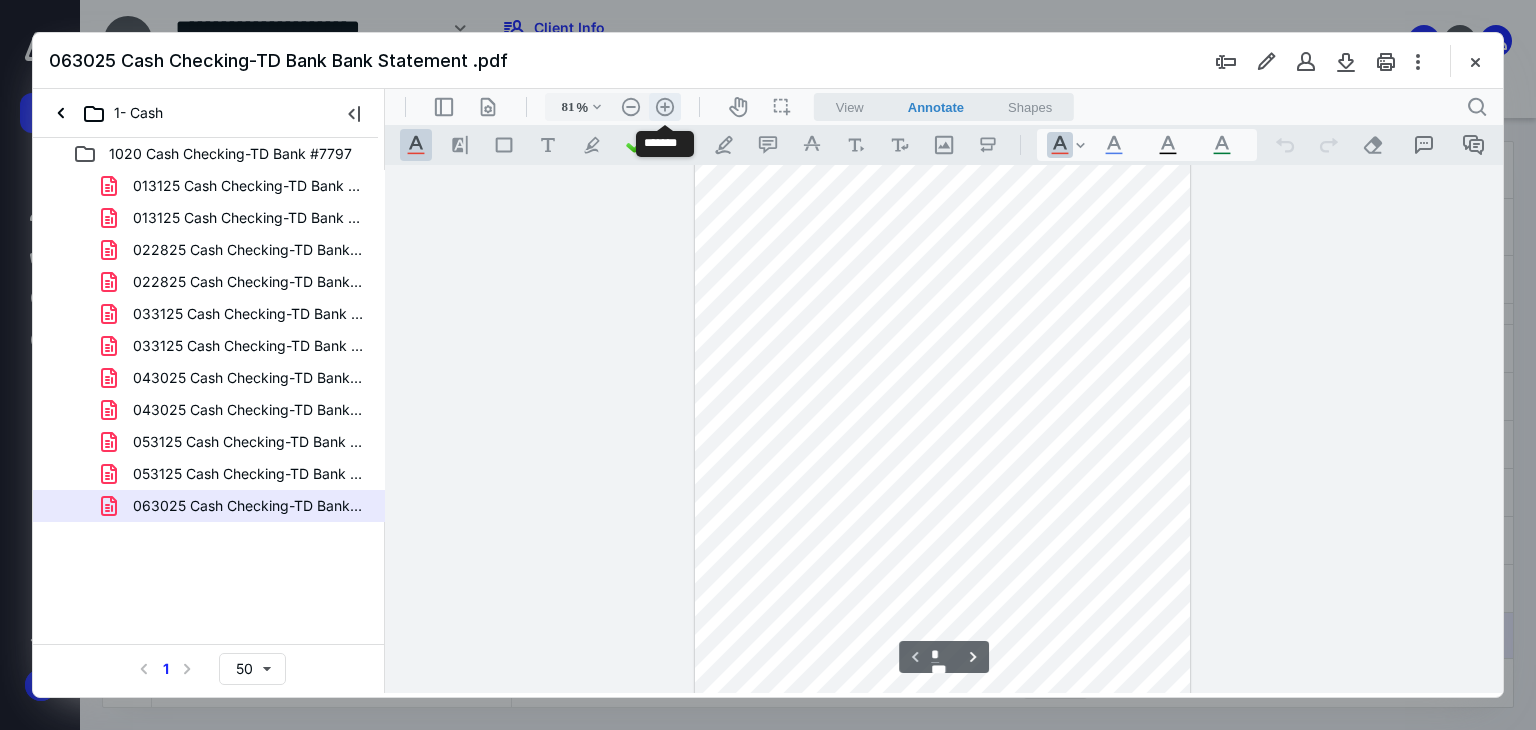 click on ".cls-1{fill:#abb0c4;} icon - header - zoom - in - line" at bounding box center [665, 107] 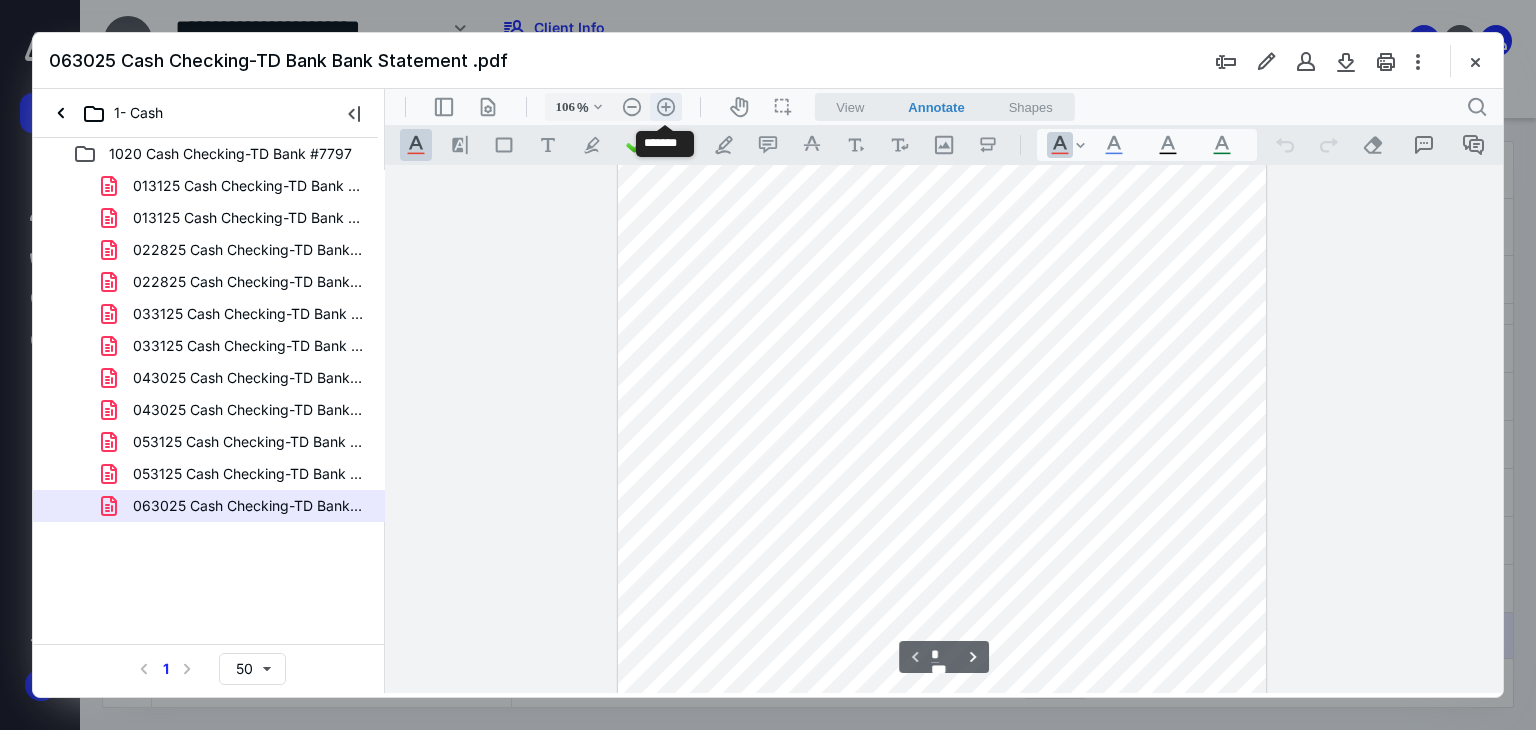 click on ".cls-1{fill:#abb0c4;} icon - header - zoom - in - line" at bounding box center [666, 107] 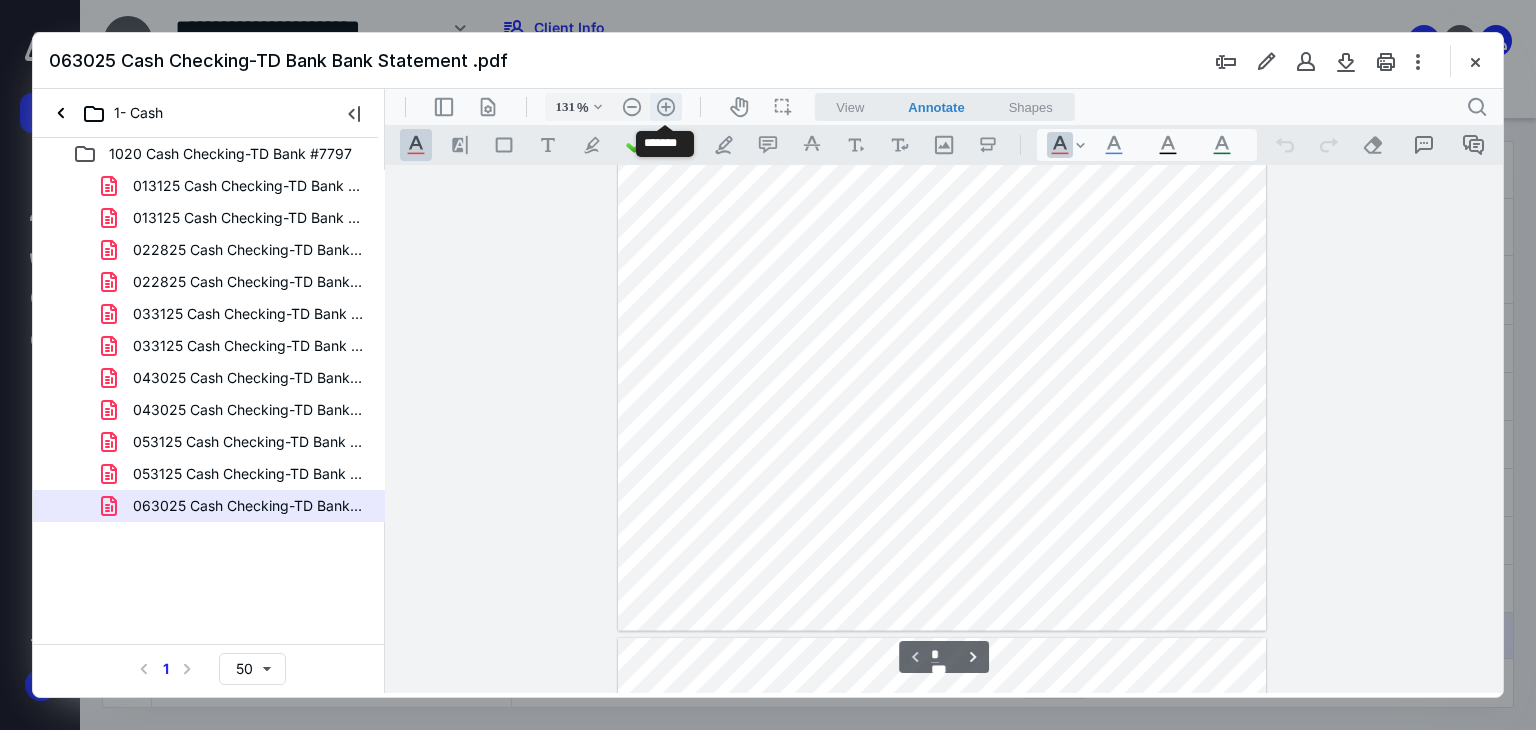 click on ".cls-1{fill:#abb0c4;} icon - header - zoom - in - line" at bounding box center (666, 107) 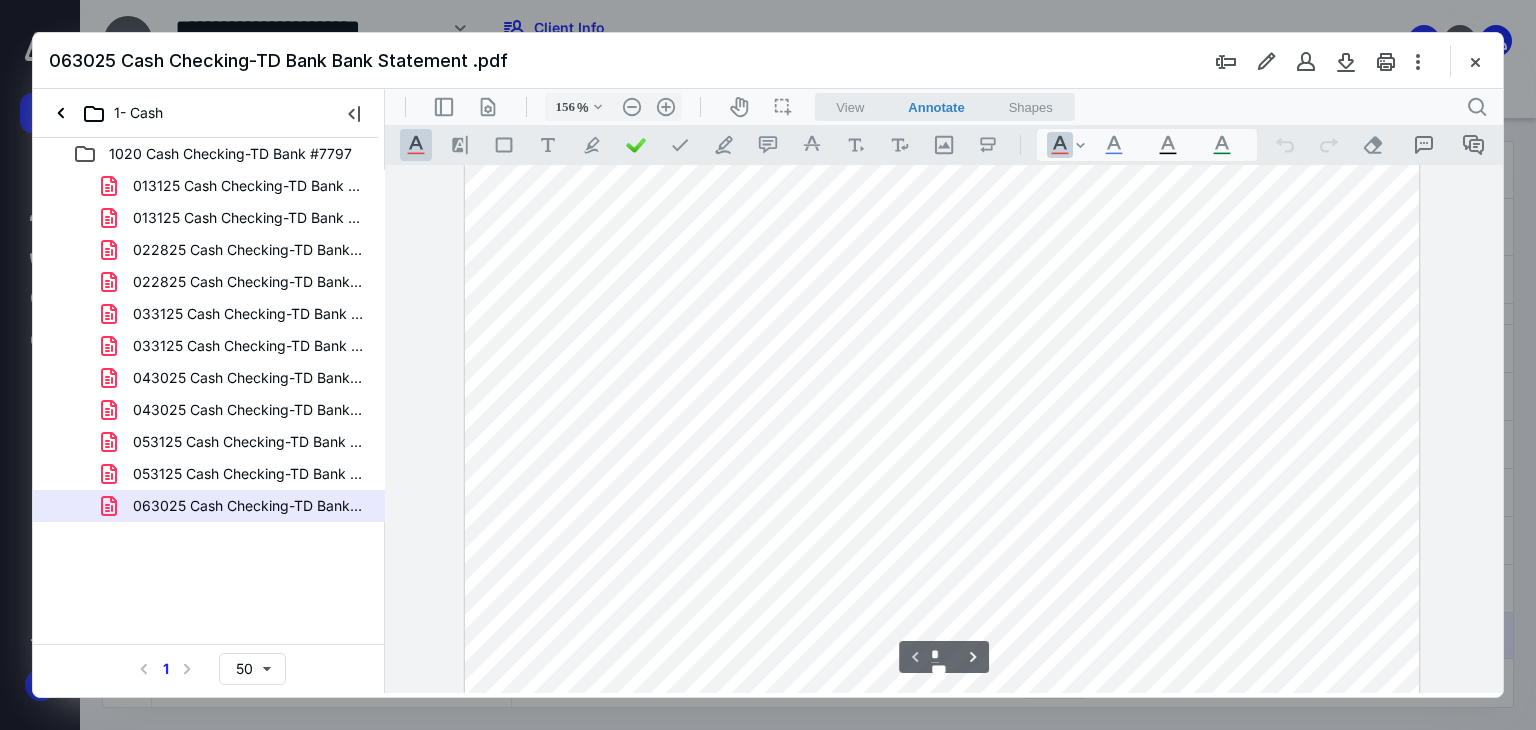 scroll, scrollTop: 300, scrollLeft: 0, axis: vertical 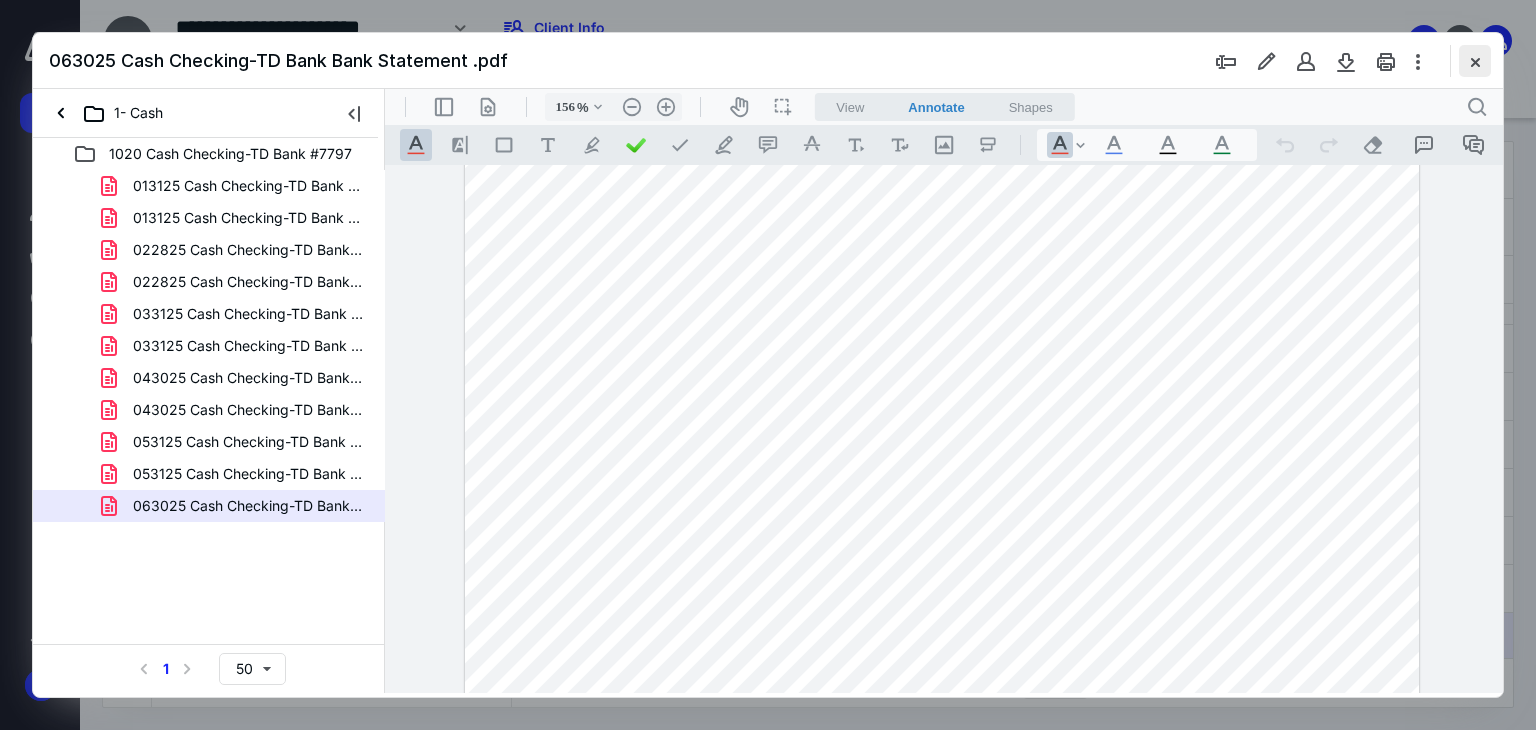 click at bounding box center (1475, 61) 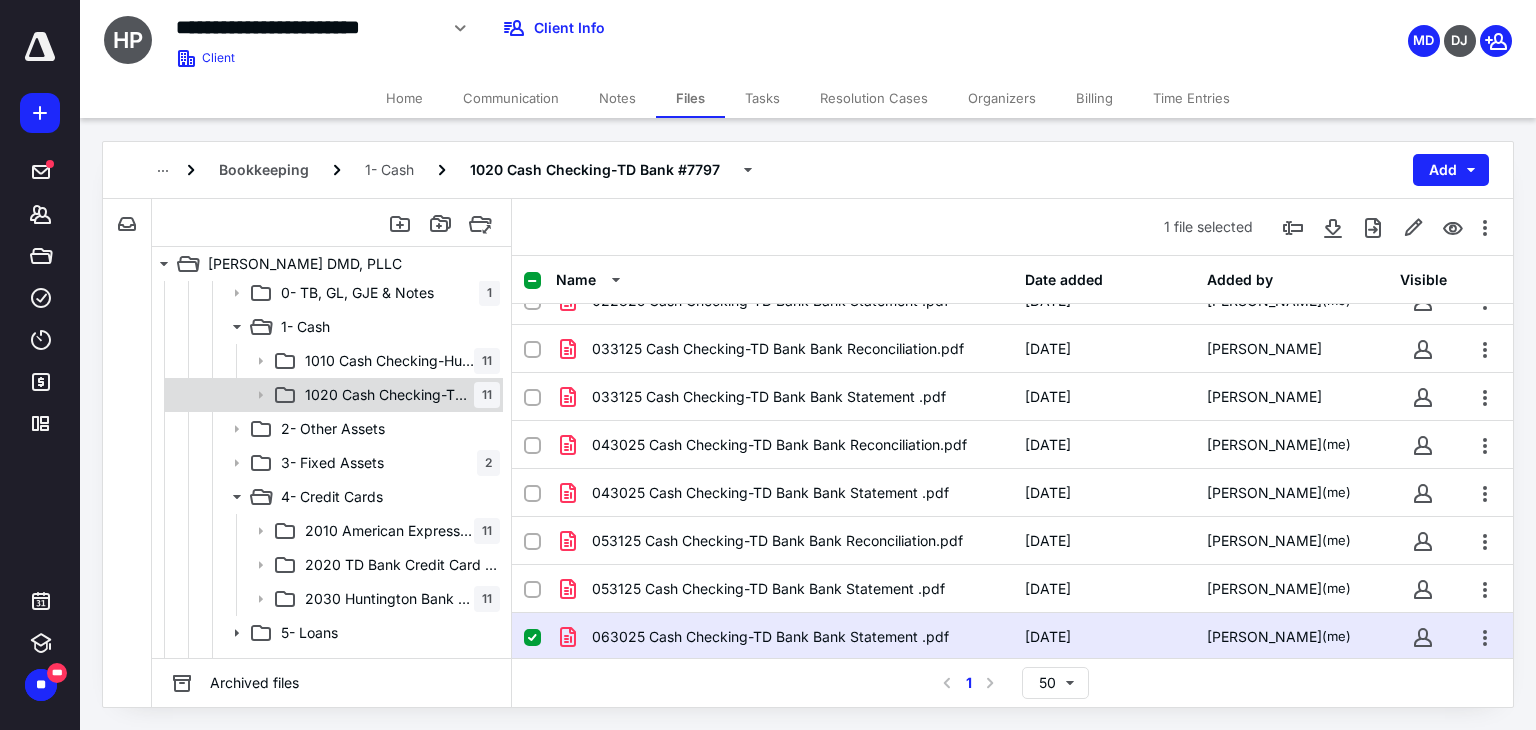 scroll, scrollTop: 400, scrollLeft: 0, axis: vertical 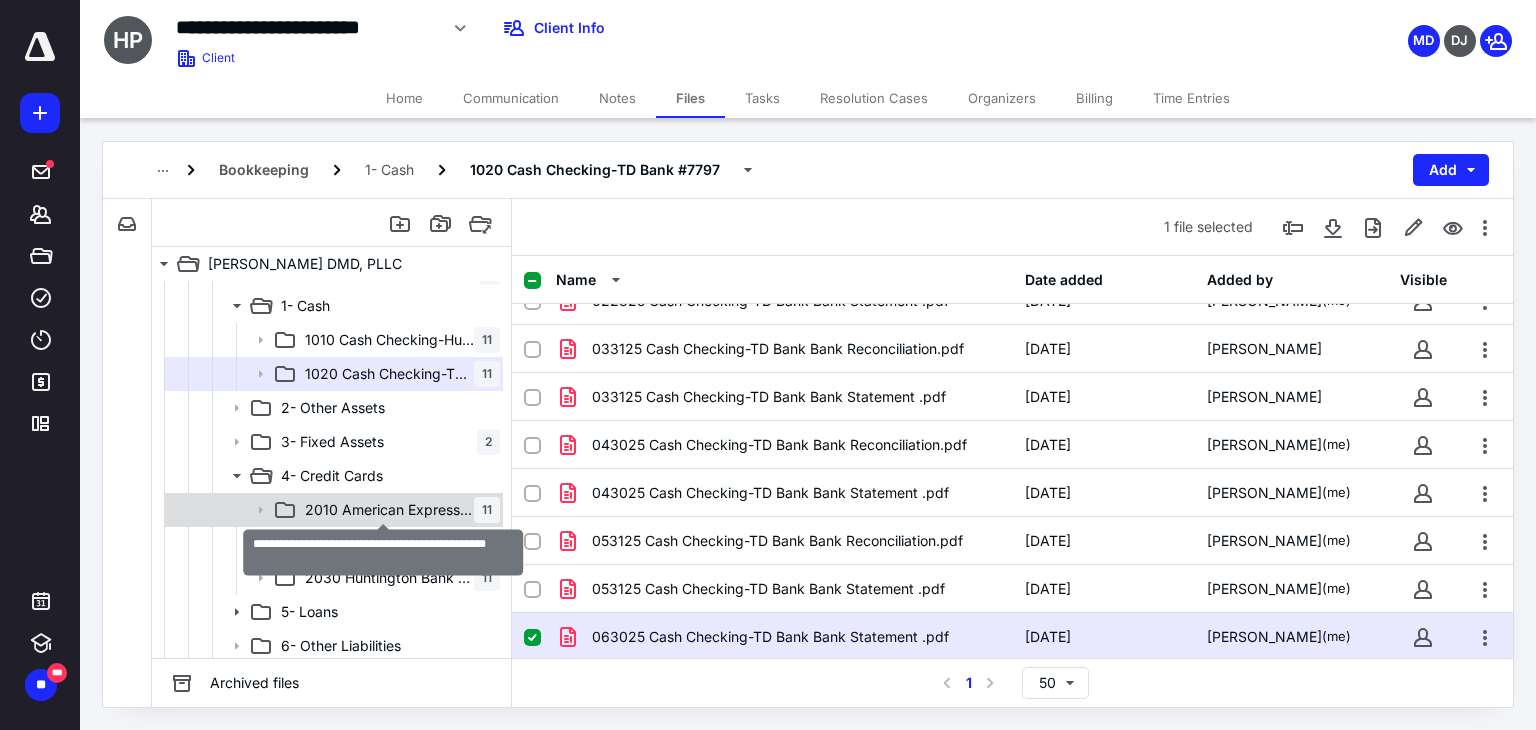 click on "2010 American Express 11005 Credit Card Payable" at bounding box center [389, 510] 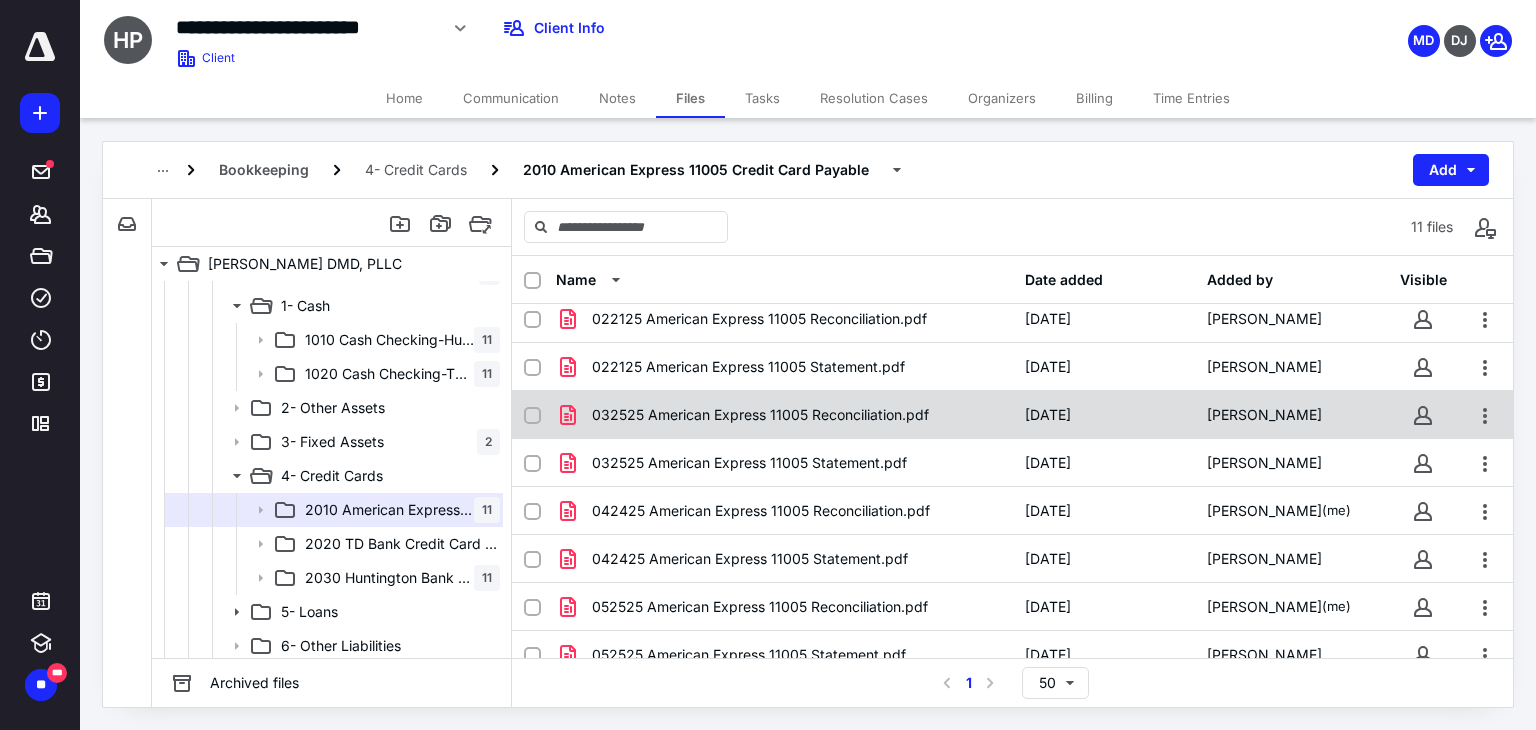 scroll, scrollTop: 171, scrollLeft: 0, axis: vertical 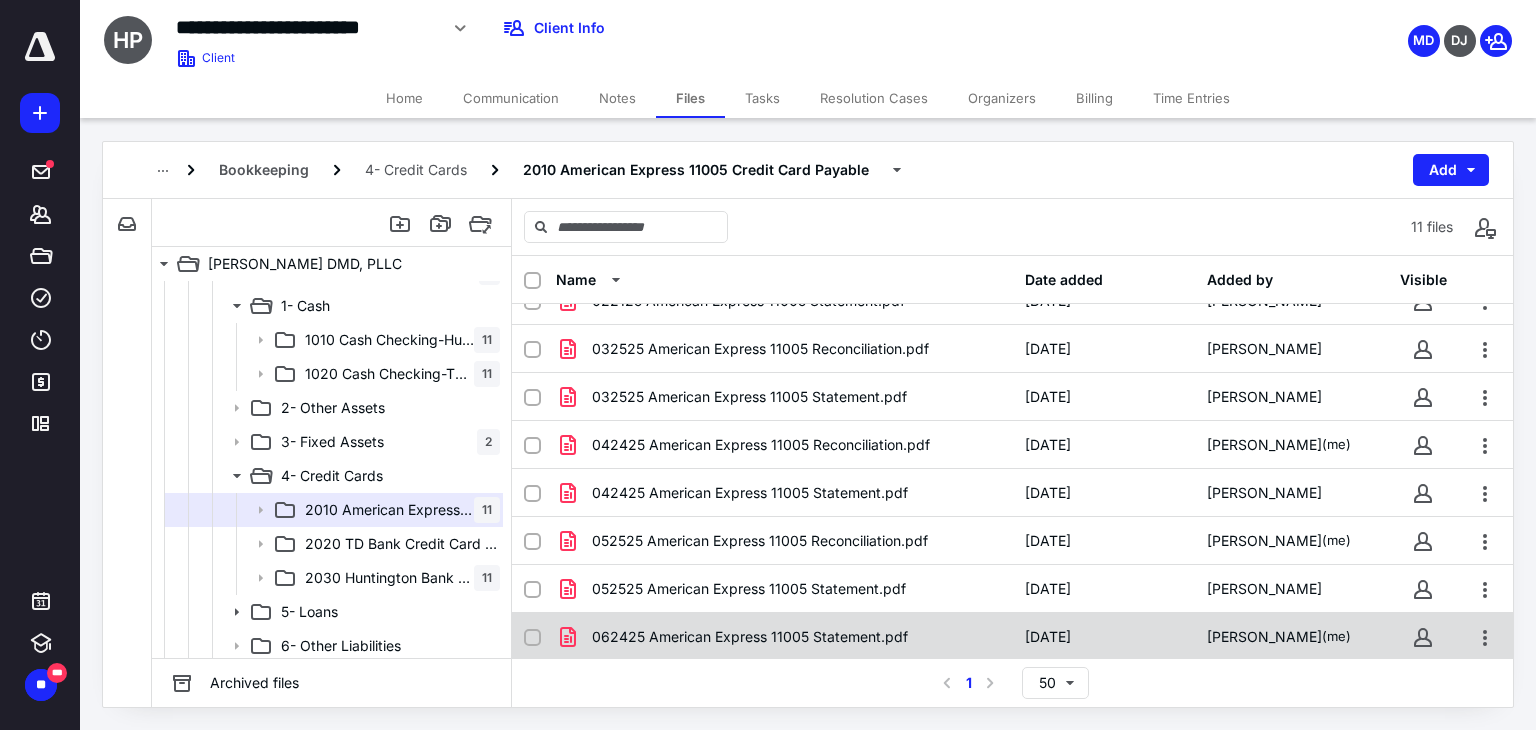 click on "062425 American Express 11005 Statement.pdf 7/10/2025 Mallory Diffenderfer  (me)" at bounding box center [1012, 637] 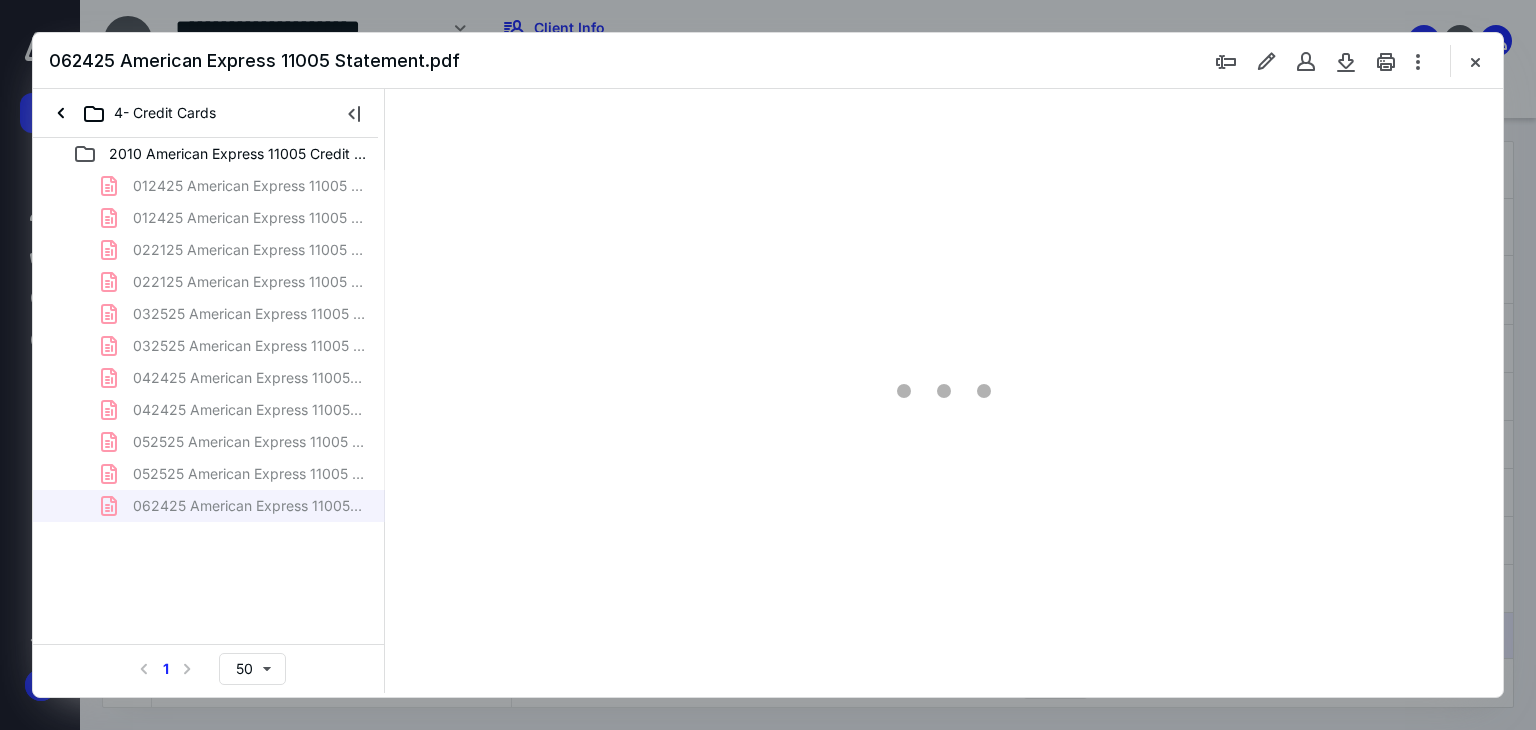 scroll, scrollTop: 0, scrollLeft: 0, axis: both 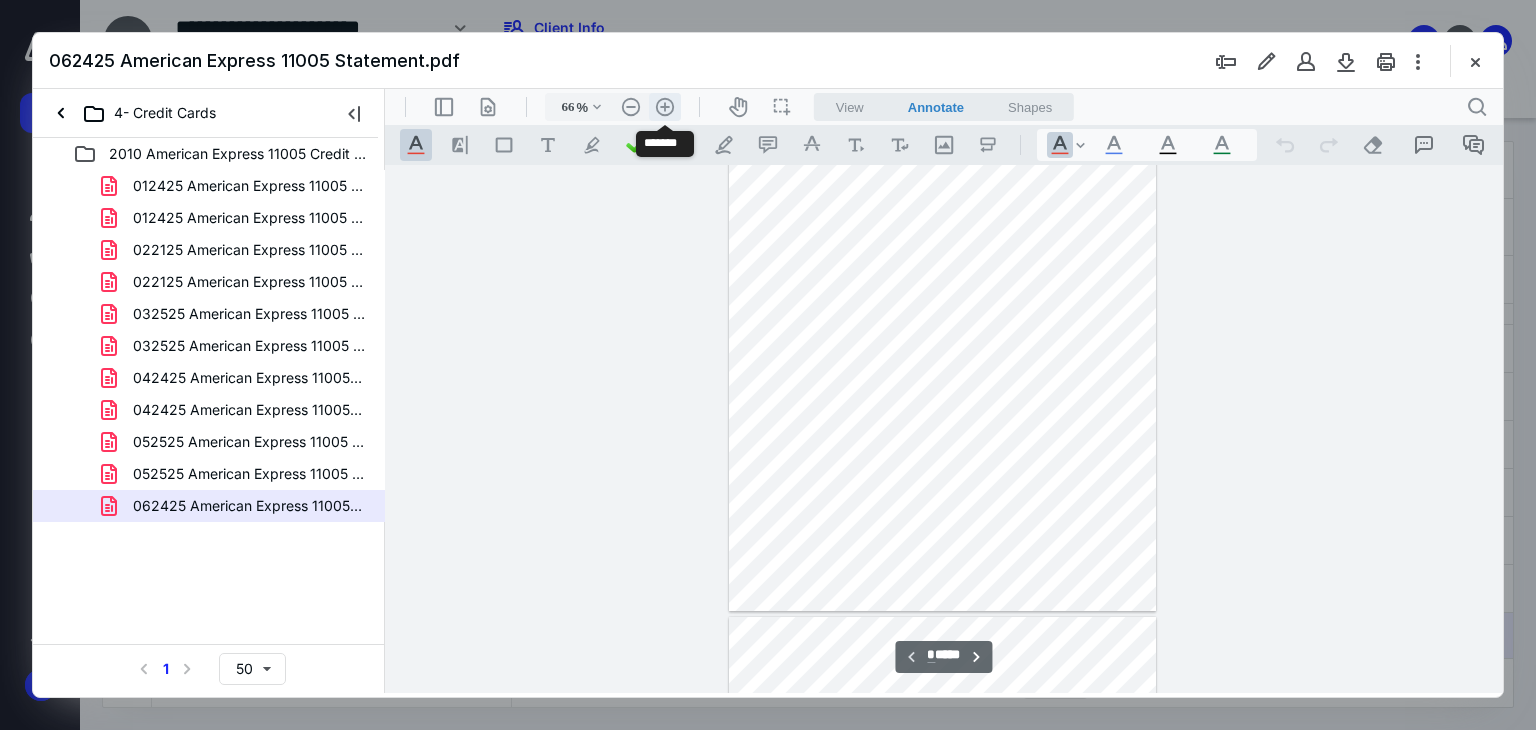 click on ".cls-1{fill:#abb0c4;} icon - header - zoom - in - line" at bounding box center [665, 107] 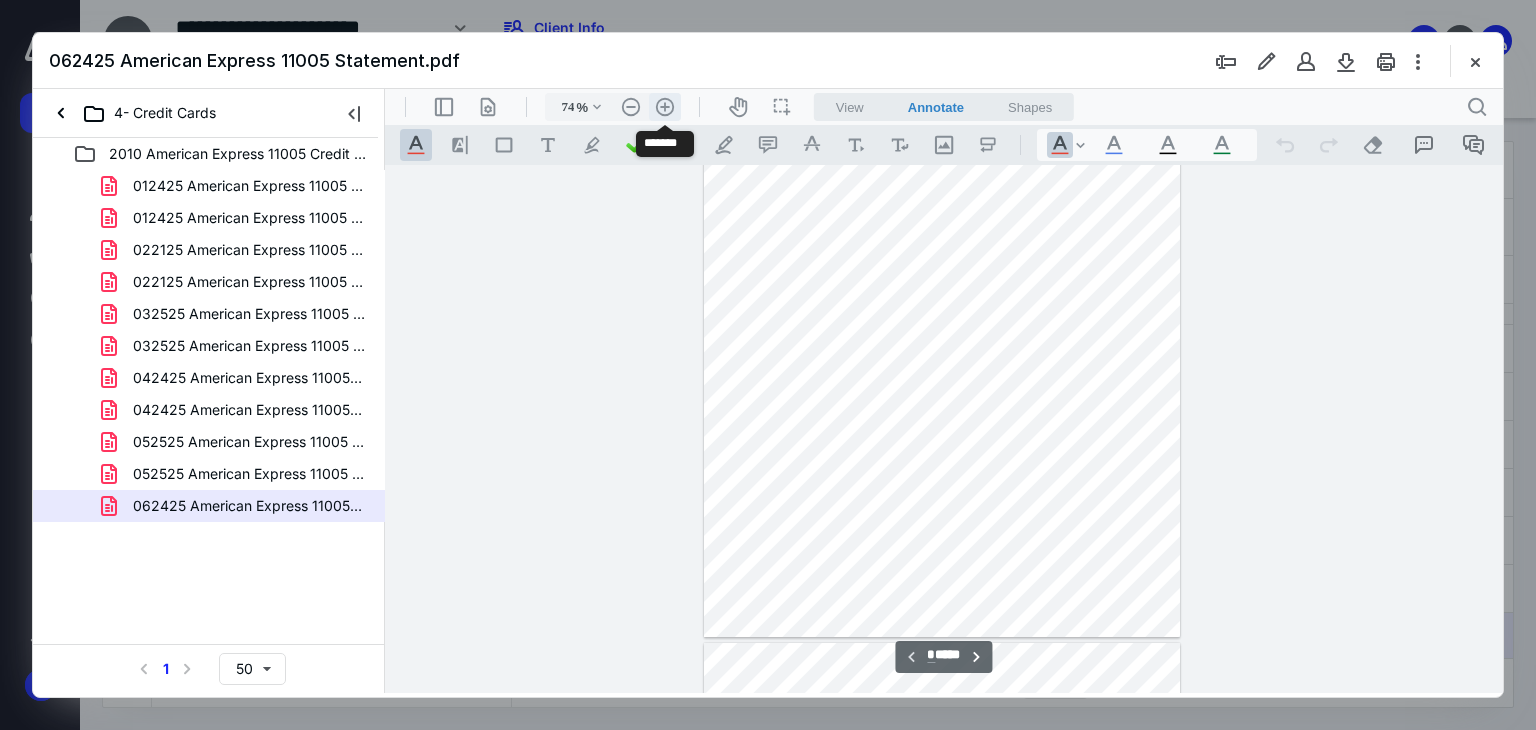 click on ".cls-1{fill:#abb0c4;} icon - header - zoom - in - line" at bounding box center (665, 107) 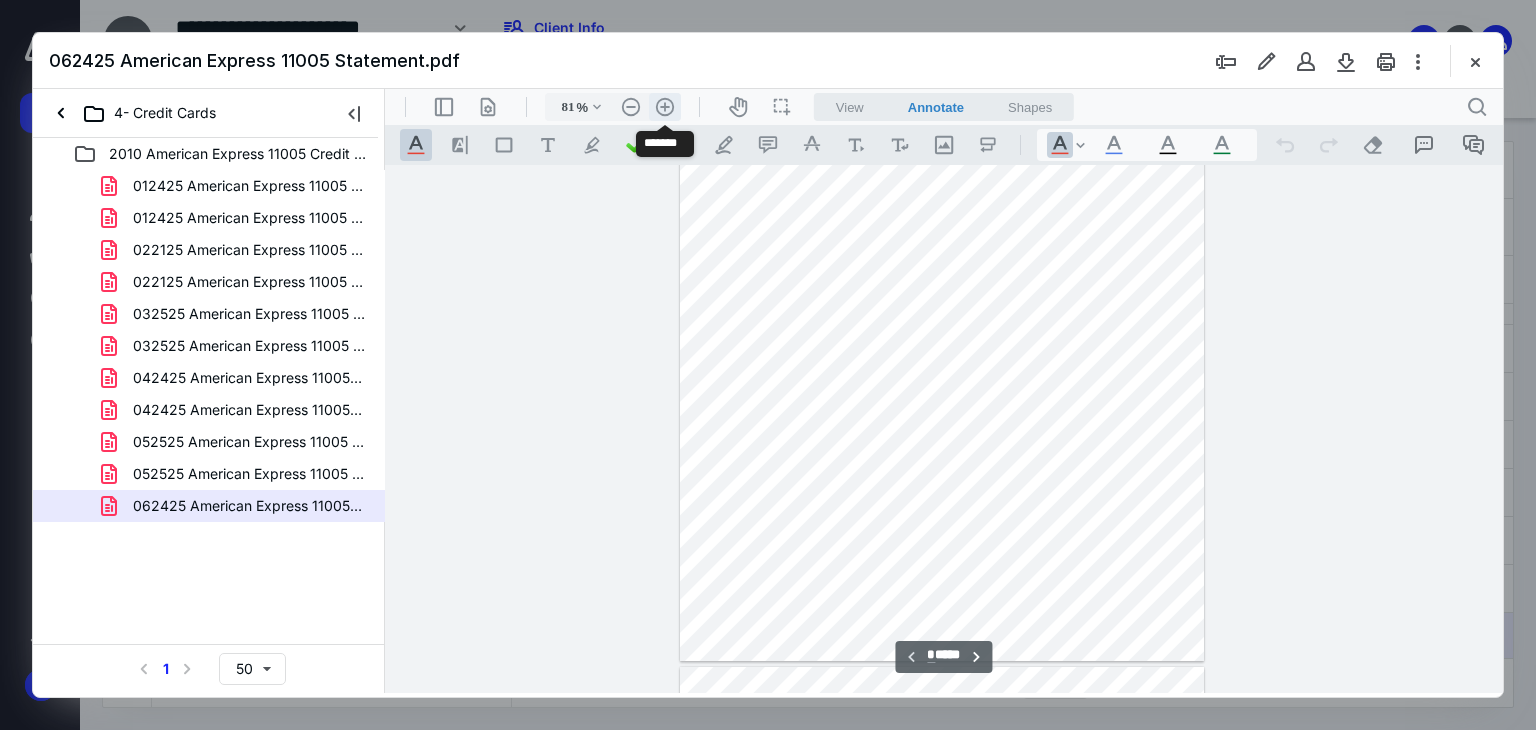 click on ".cls-1{fill:#abb0c4;} icon - header - zoom - in - line" at bounding box center (665, 107) 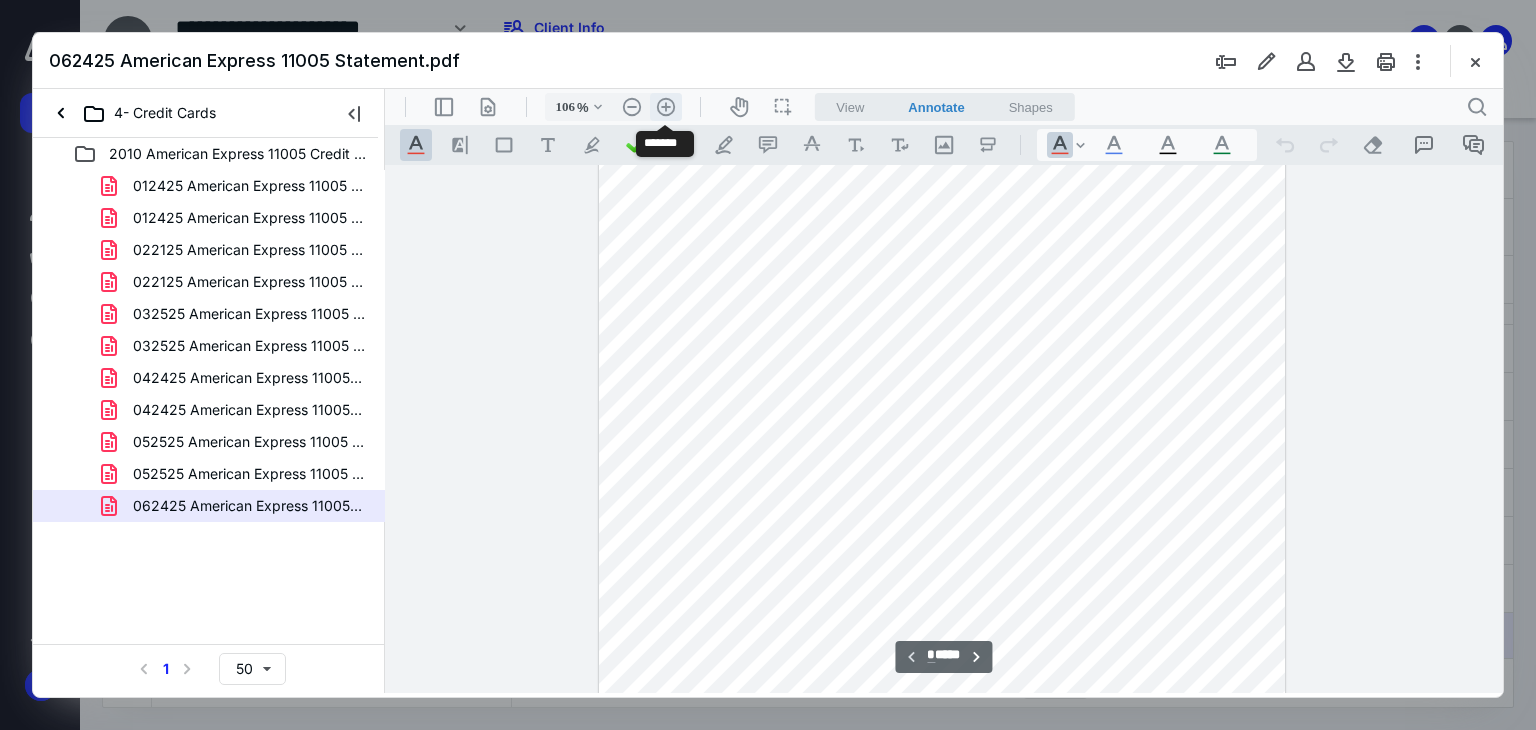 click on ".cls-1{fill:#abb0c4;} icon - header - zoom - in - line" at bounding box center [666, 107] 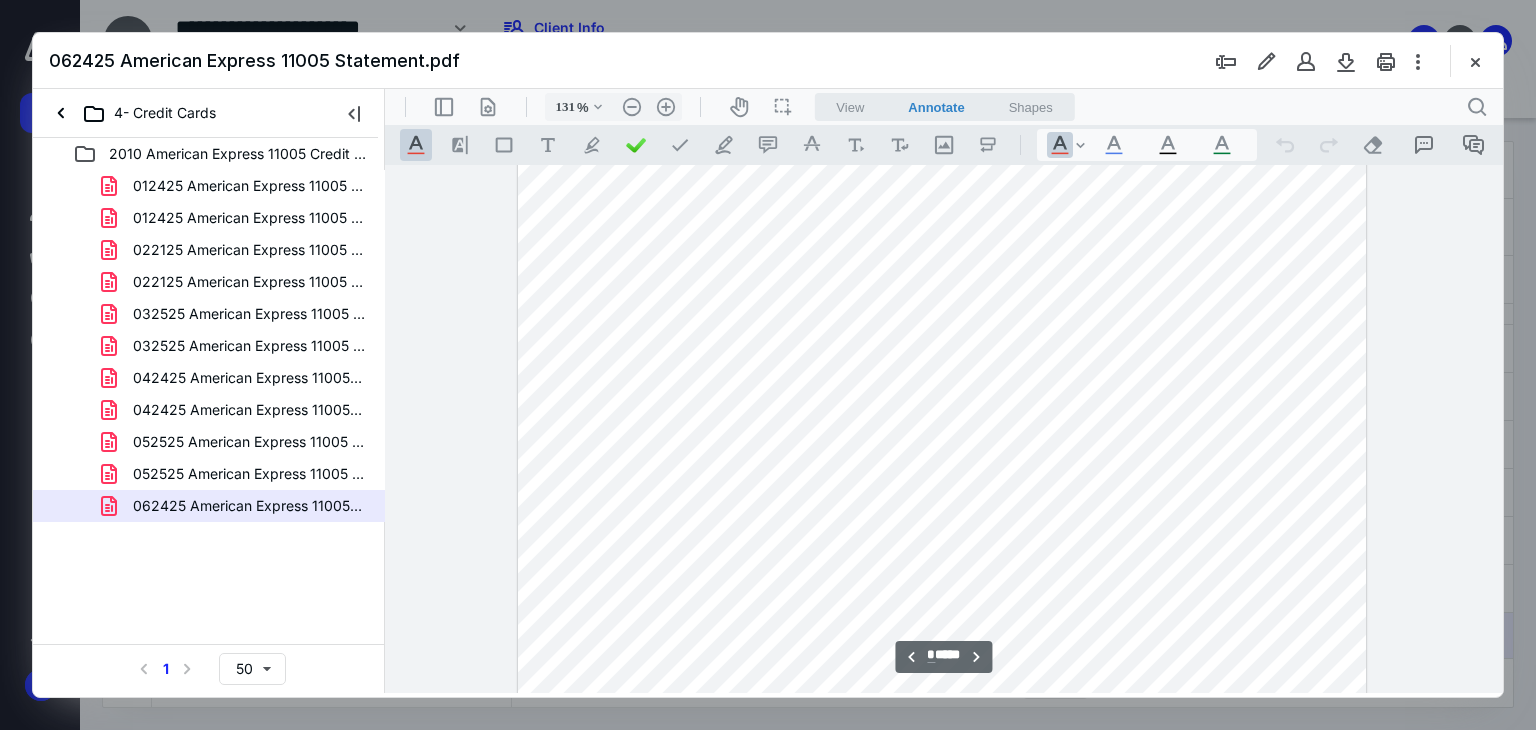 scroll, scrollTop: 4700, scrollLeft: 0, axis: vertical 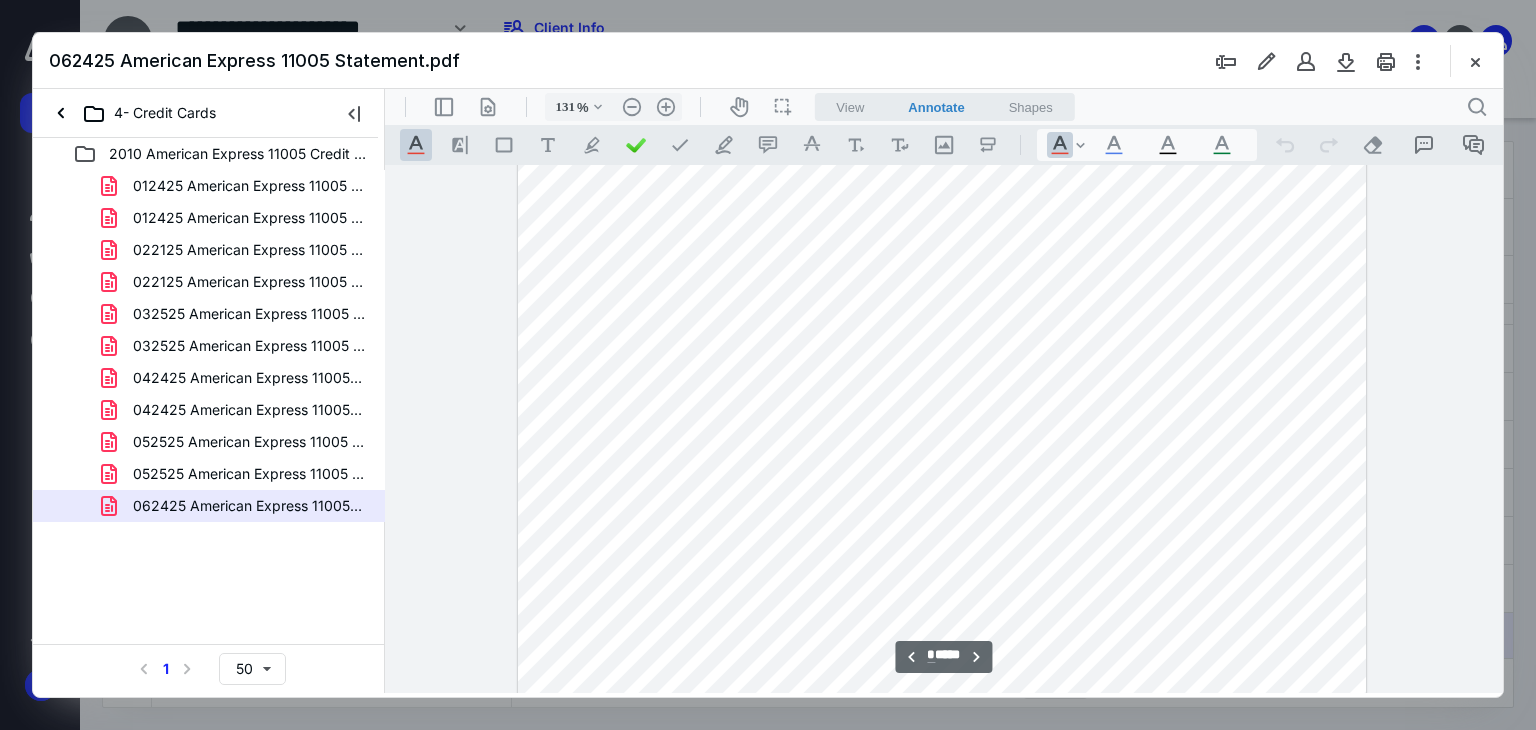 type on "*" 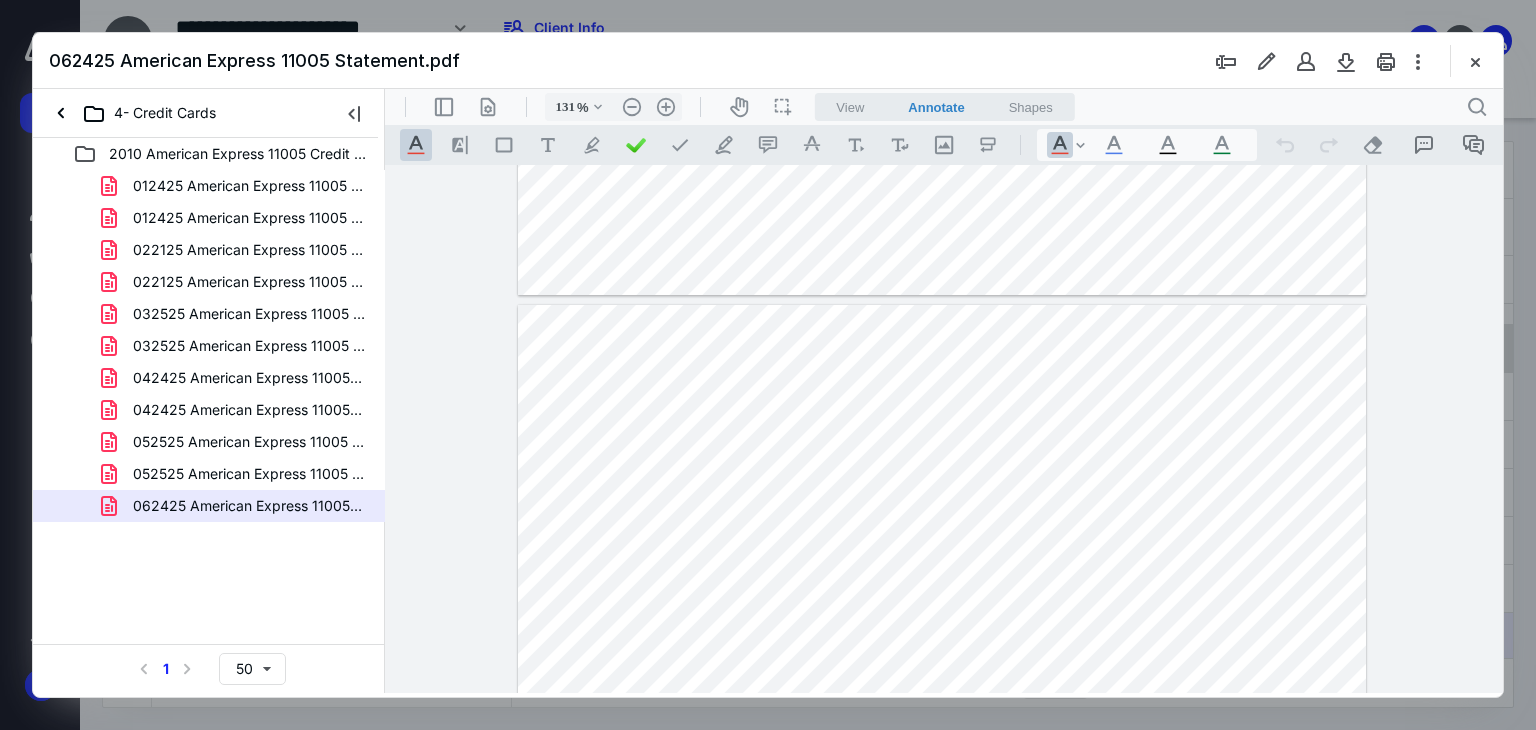 drag, startPoint x: 1472, startPoint y: 64, endPoint x: 998, endPoint y: 337, distance: 546.99634 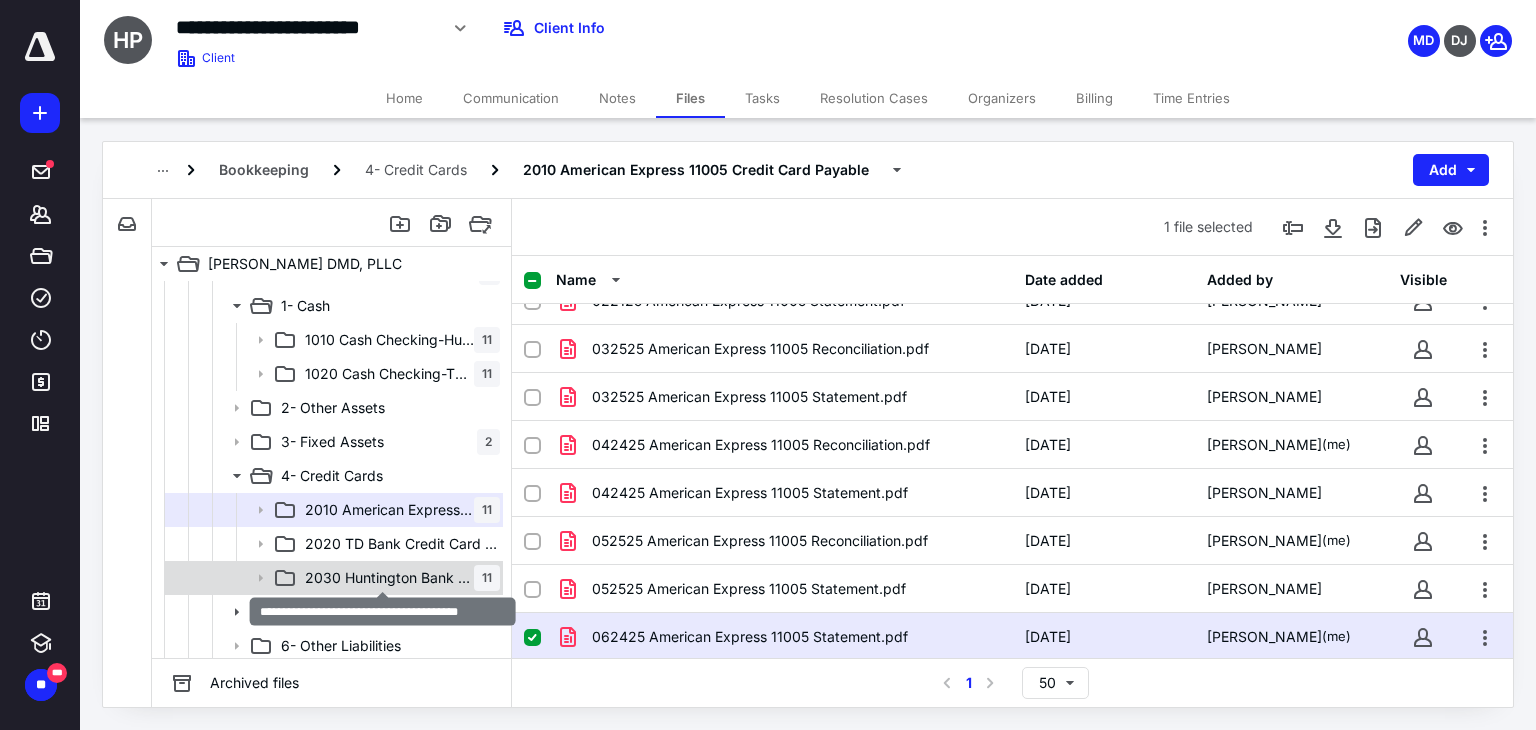 click on "2030 Huntington Bank Credit Card Payable" at bounding box center (389, 578) 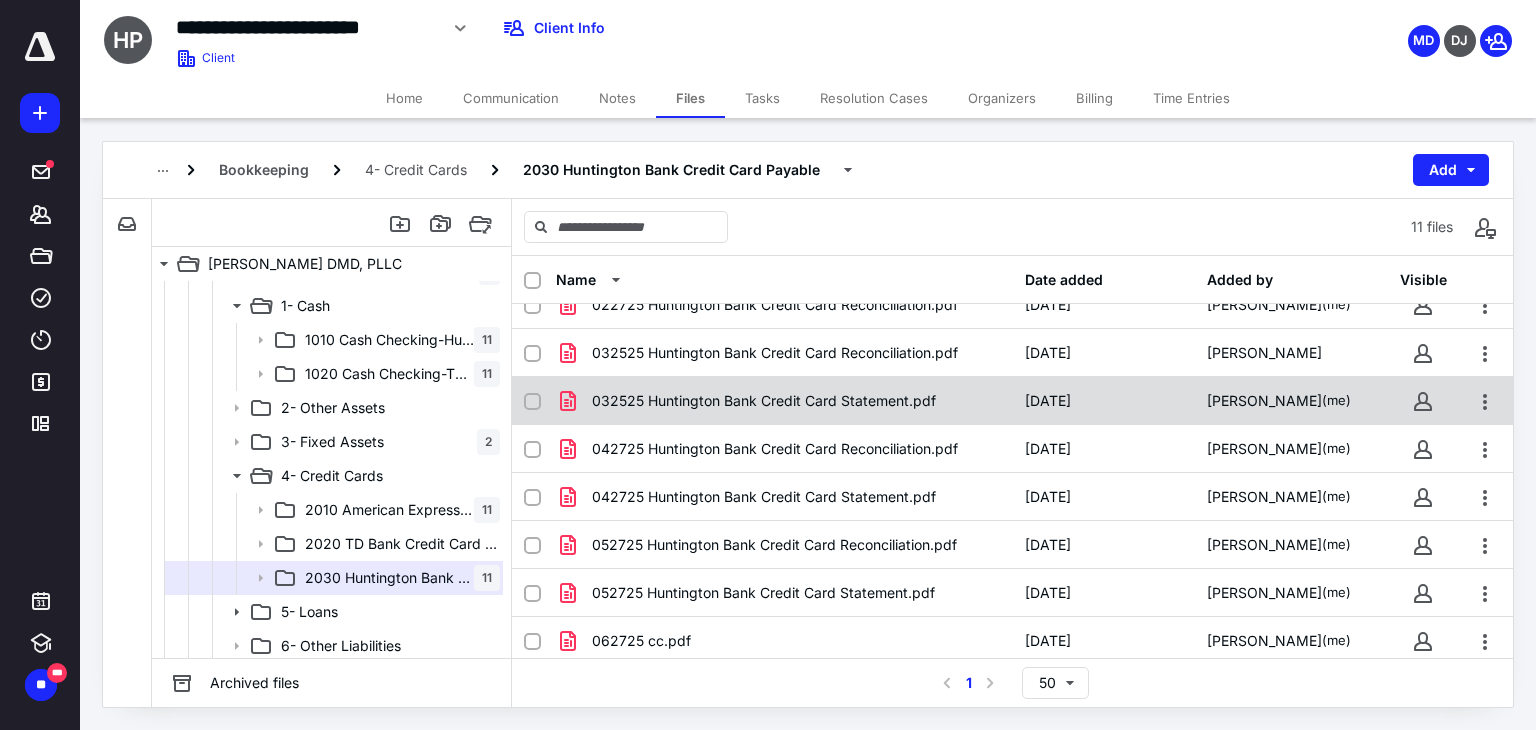 scroll, scrollTop: 171, scrollLeft: 0, axis: vertical 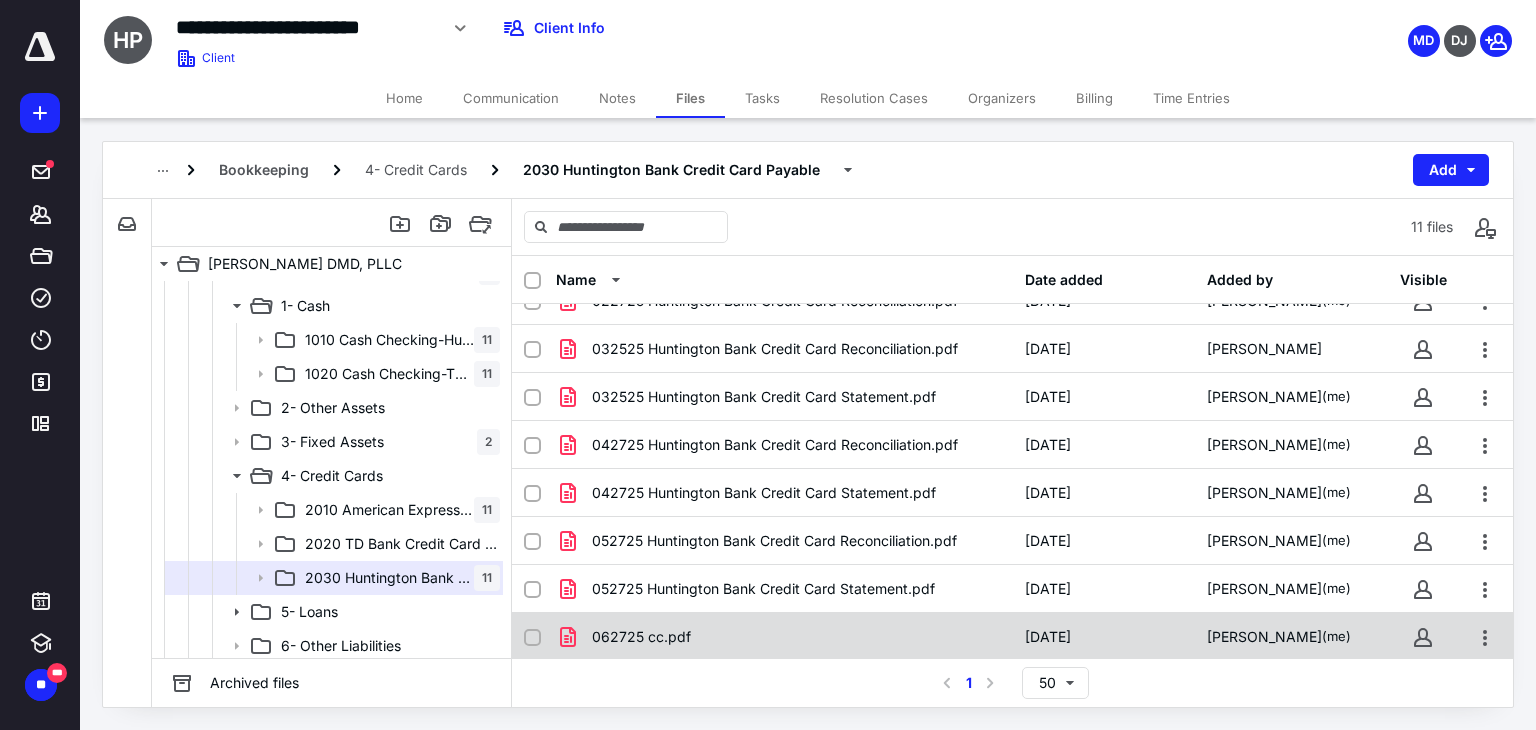 click on "062725 cc.pdf" at bounding box center (784, 637) 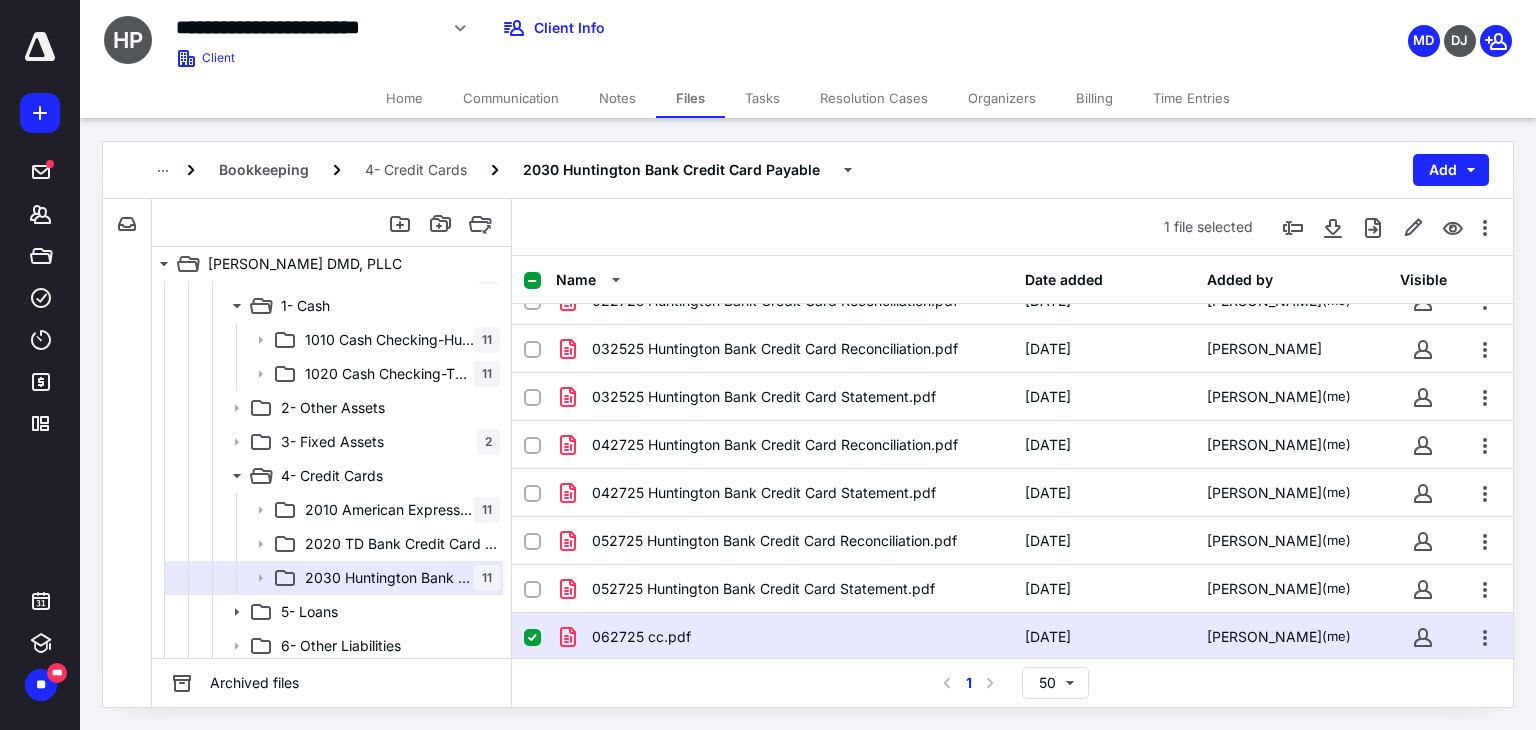 click on "062725 cc.pdf" at bounding box center (784, 637) 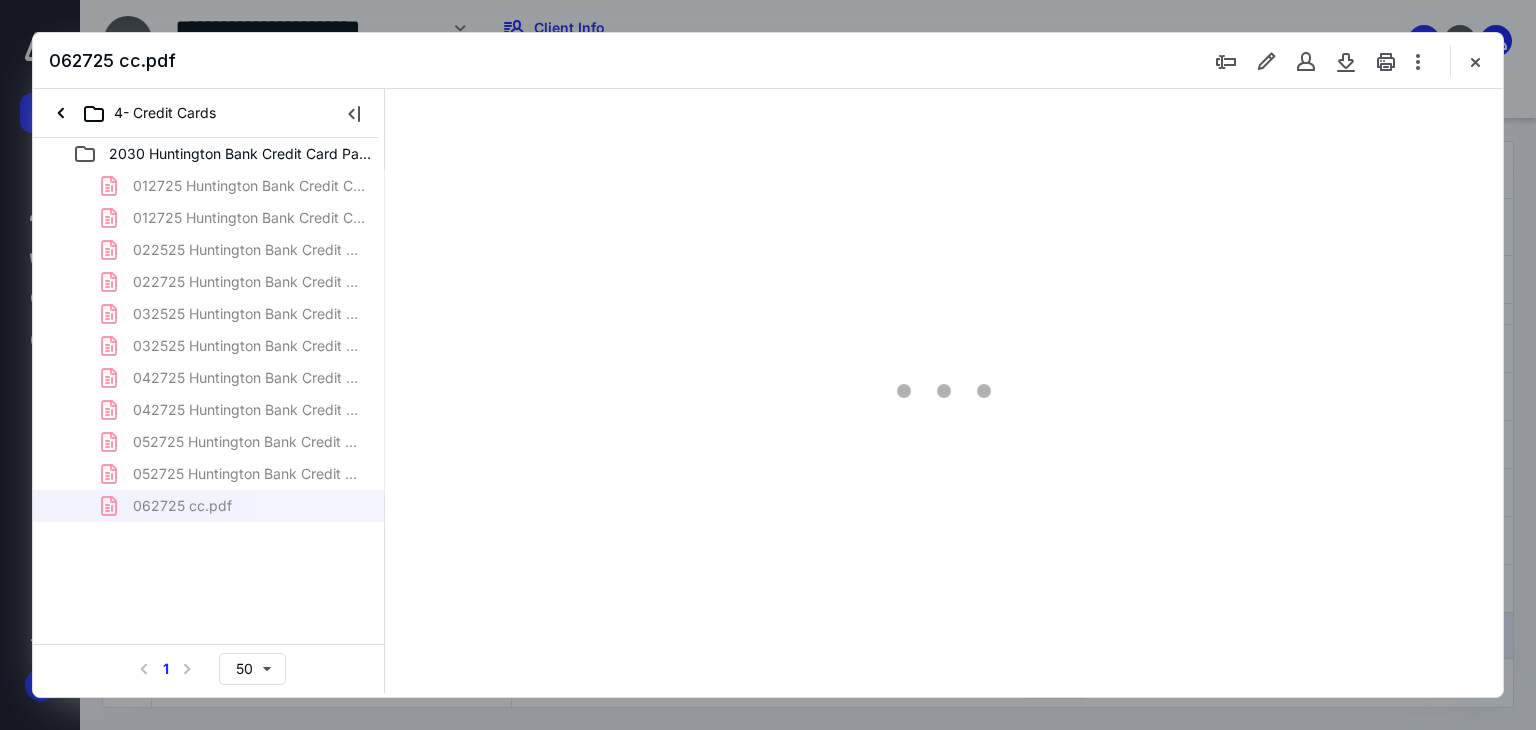 scroll, scrollTop: 0, scrollLeft: 0, axis: both 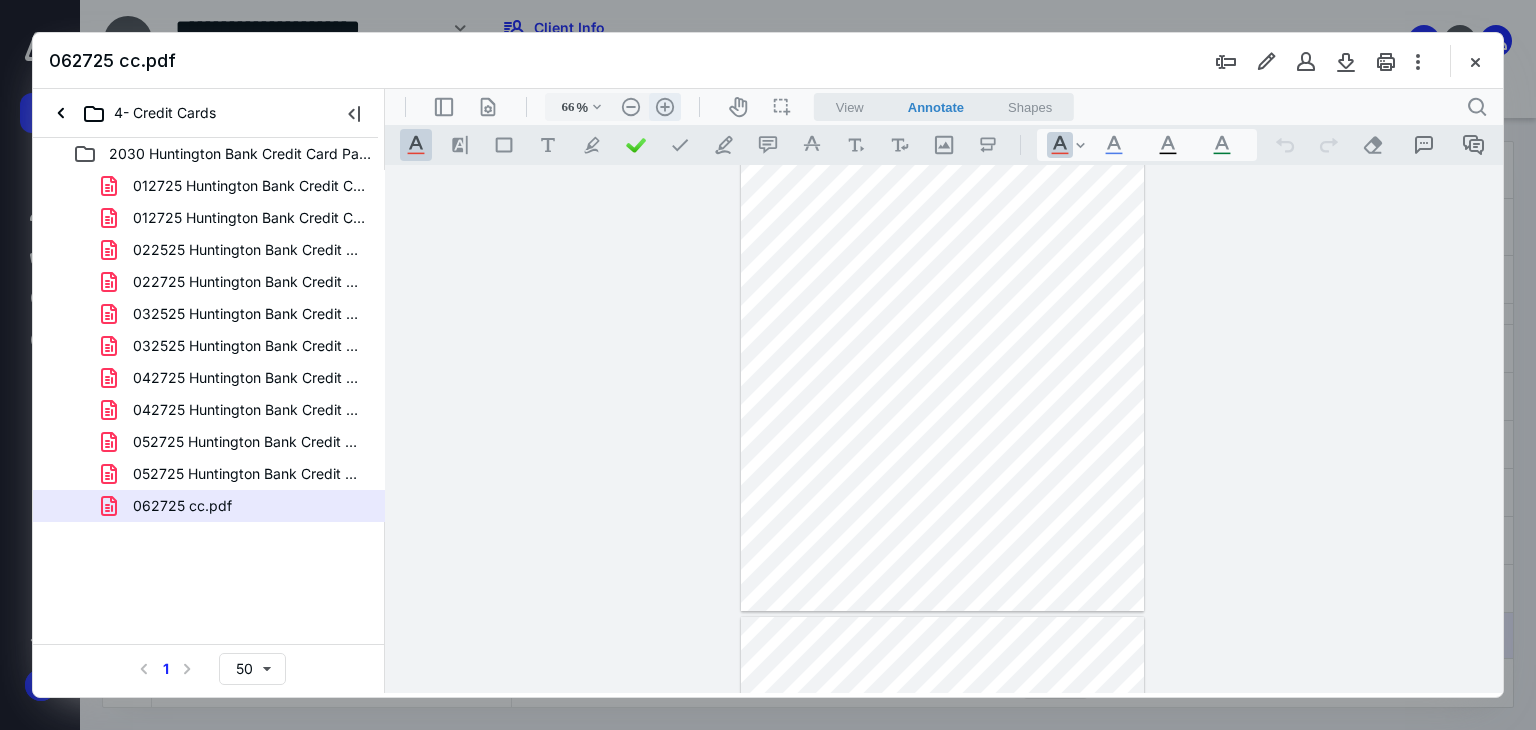 click on ".cls-1{fill:#abb0c4;} icon - header - zoom - in - line" at bounding box center (665, 107) 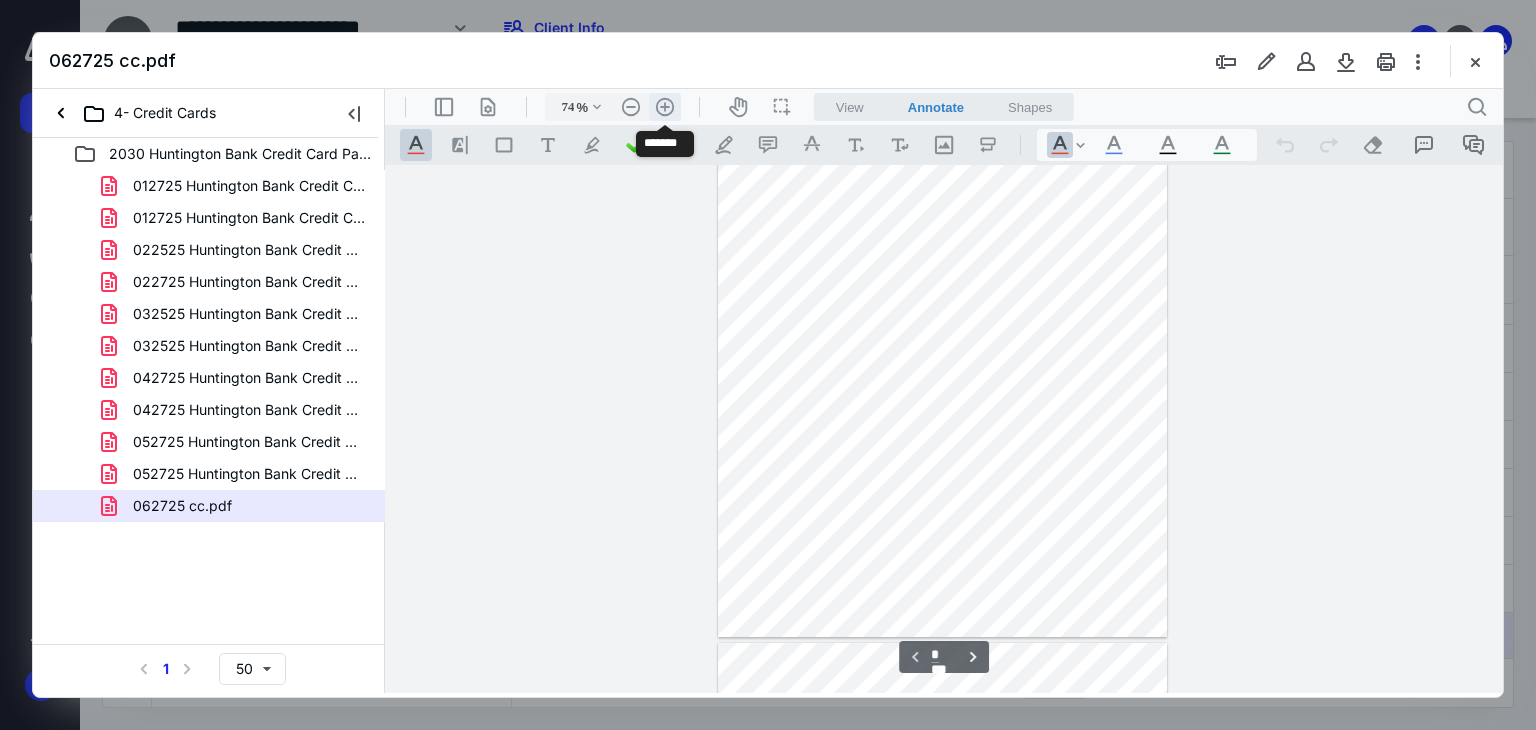 click on ".cls-1{fill:#abb0c4;} icon - header - zoom - in - line" at bounding box center [665, 107] 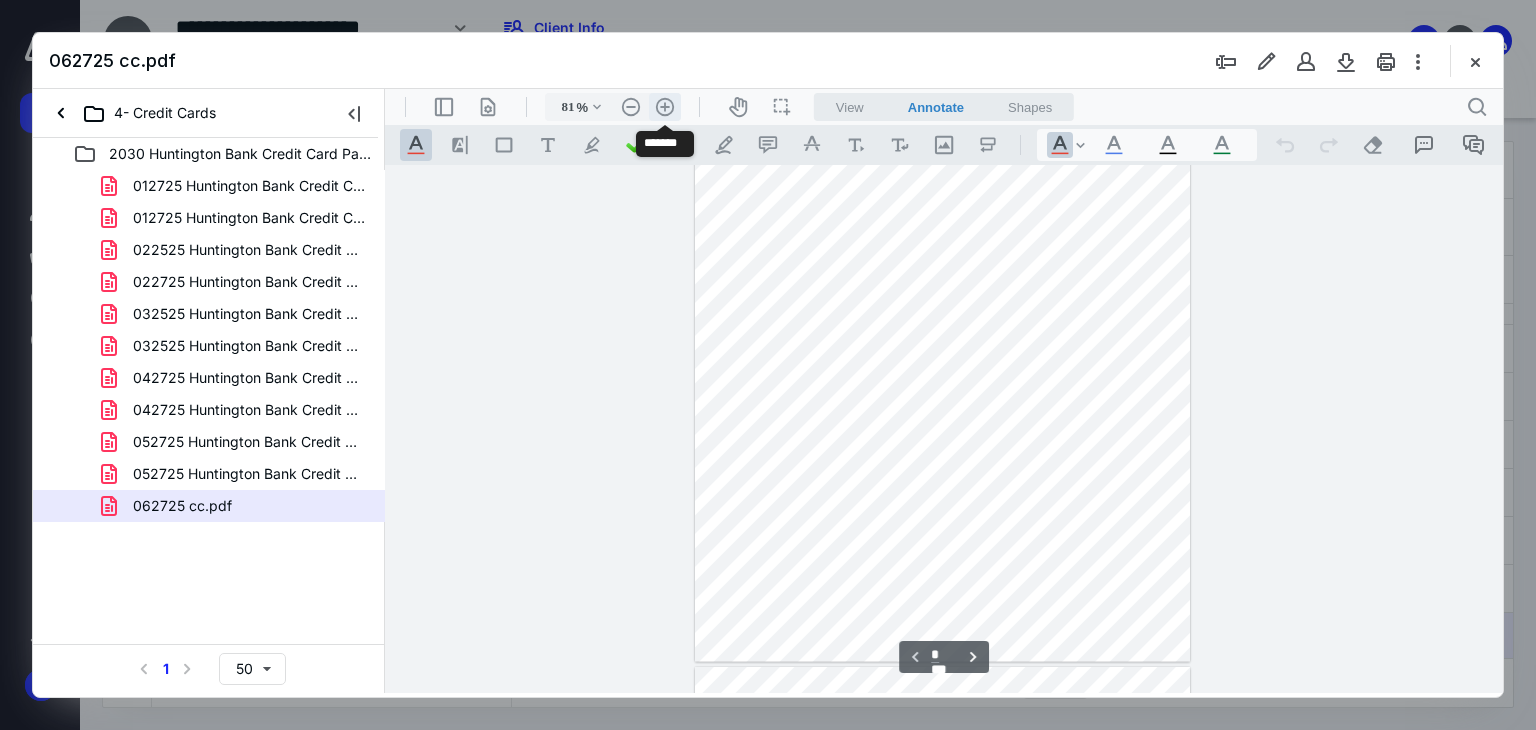 click on ".cls-1{fill:#abb0c4;} icon - header - zoom - in - line" at bounding box center [665, 107] 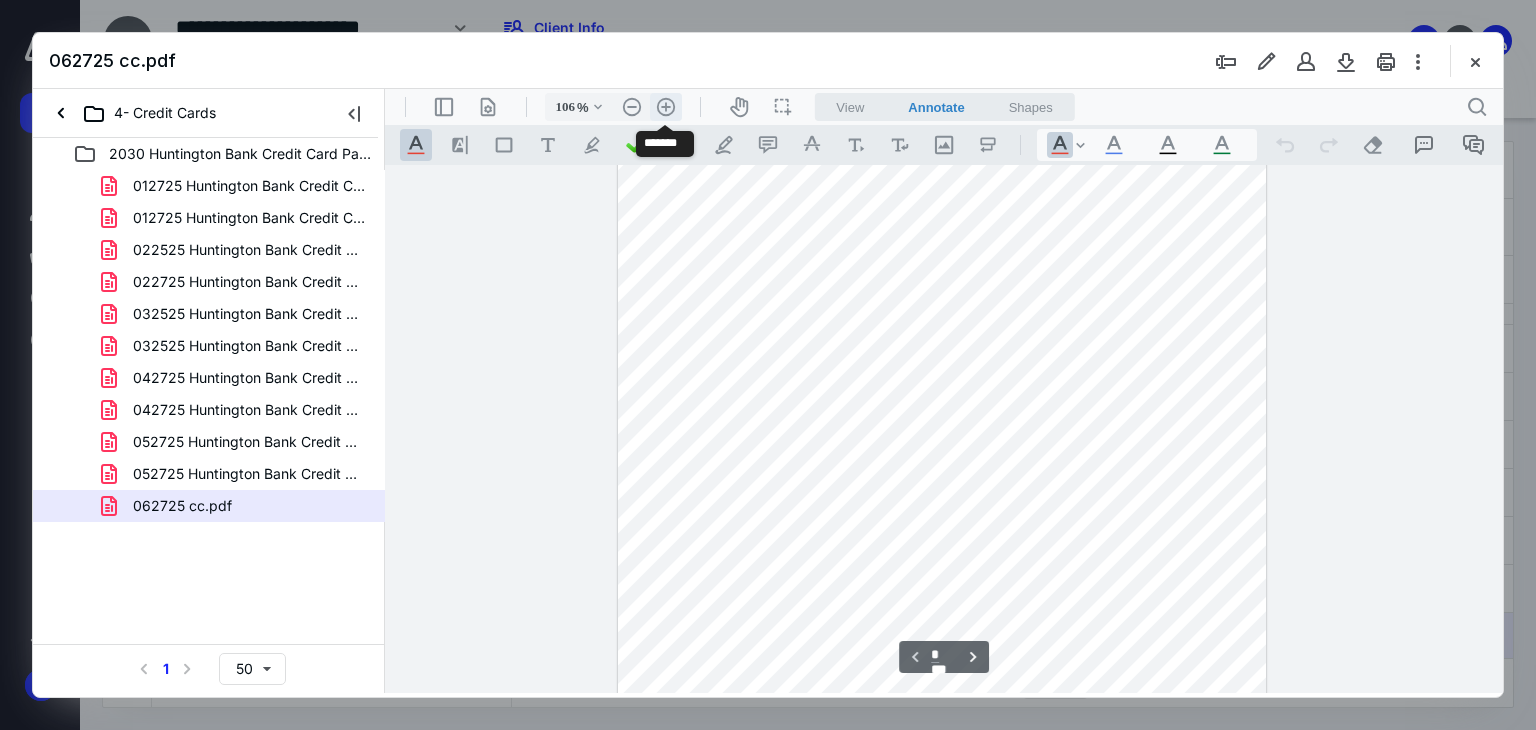 click on ".cls-1{fill:#abb0c4;} icon - header - zoom - in - line" at bounding box center [666, 107] 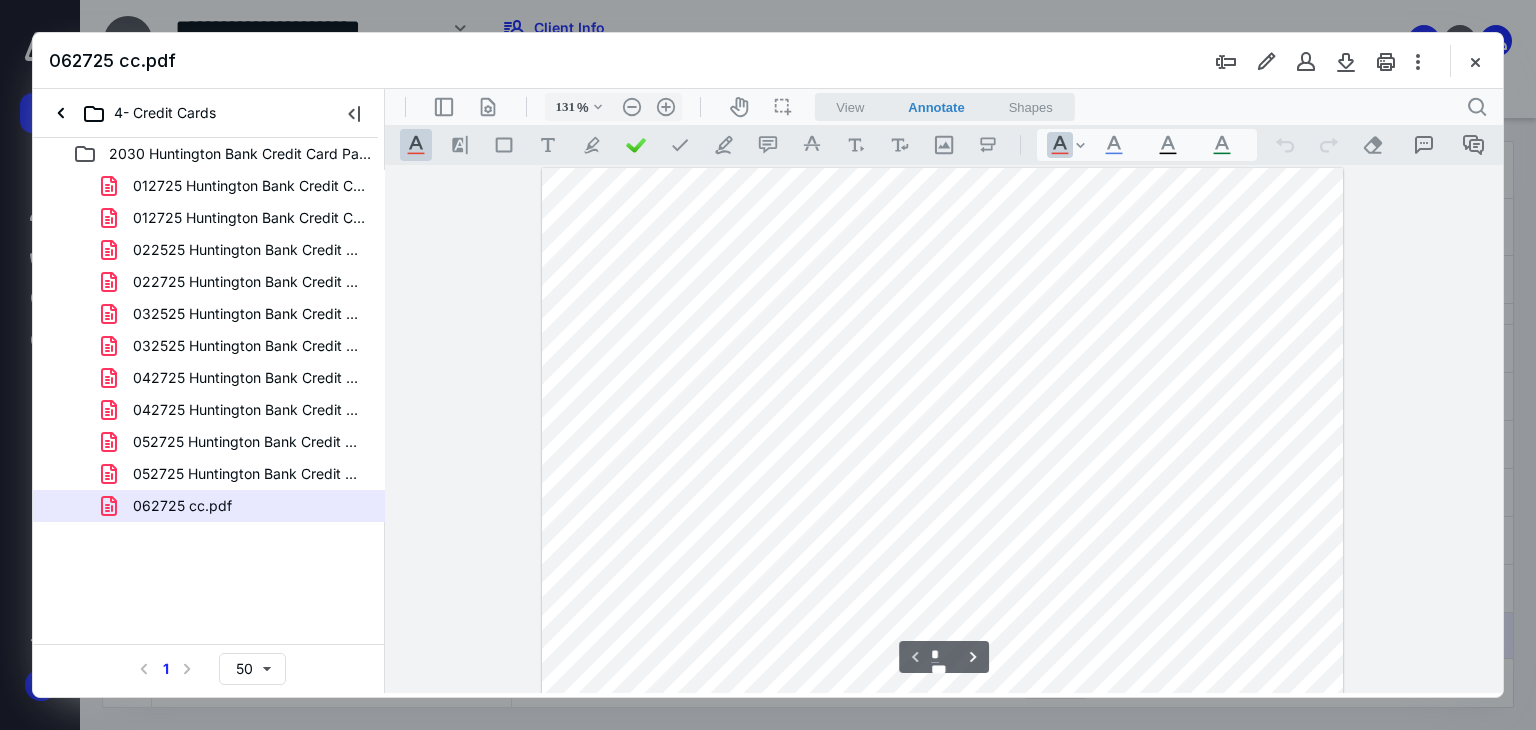 scroll, scrollTop: 0, scrollLeft: 0, axis: both 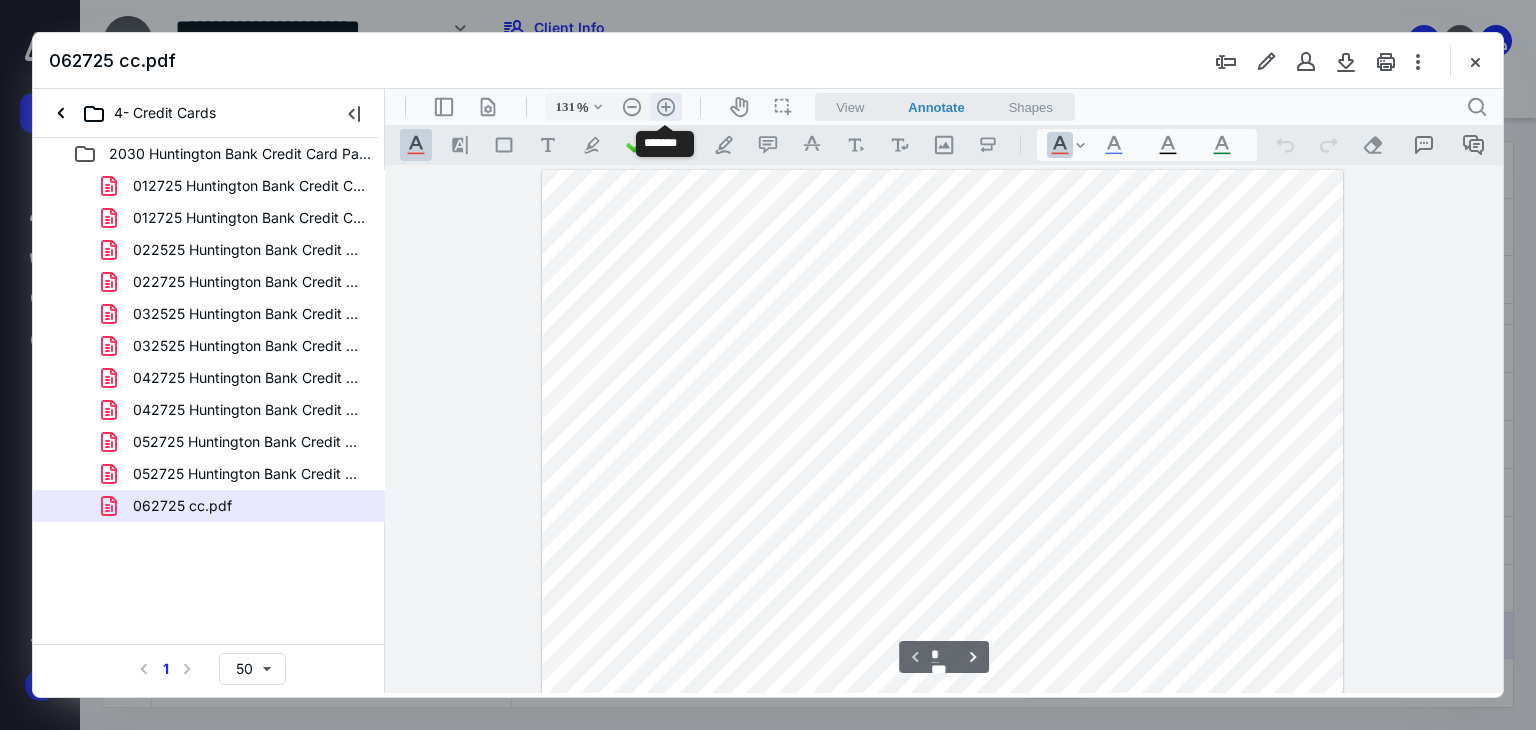 click on ".cls-1{fill:#abb0c4;} icon - header - zoom - in - line" at bounding box center [666, 107] 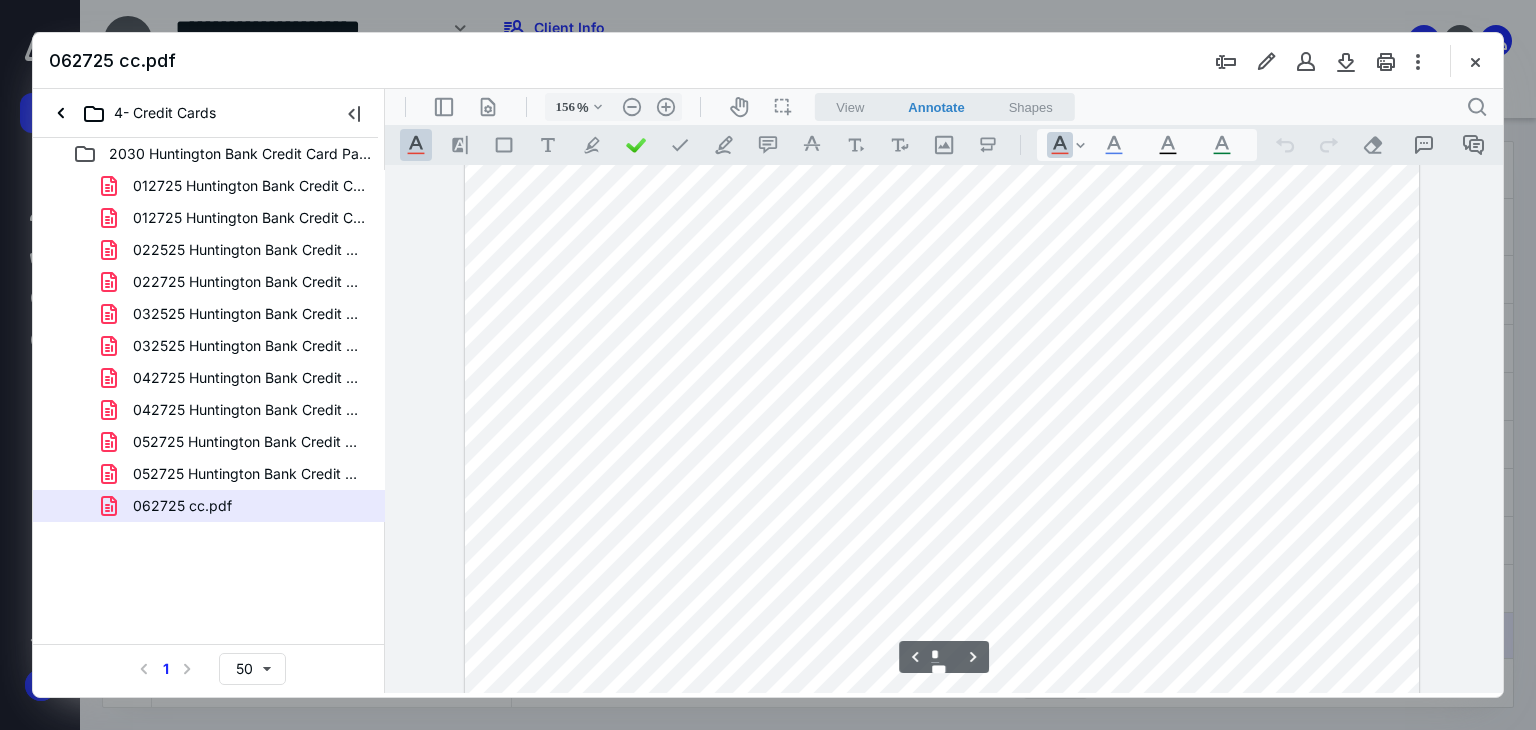 scroll, scrollTop: 2943, scrollLeft: 0, axis: vertical 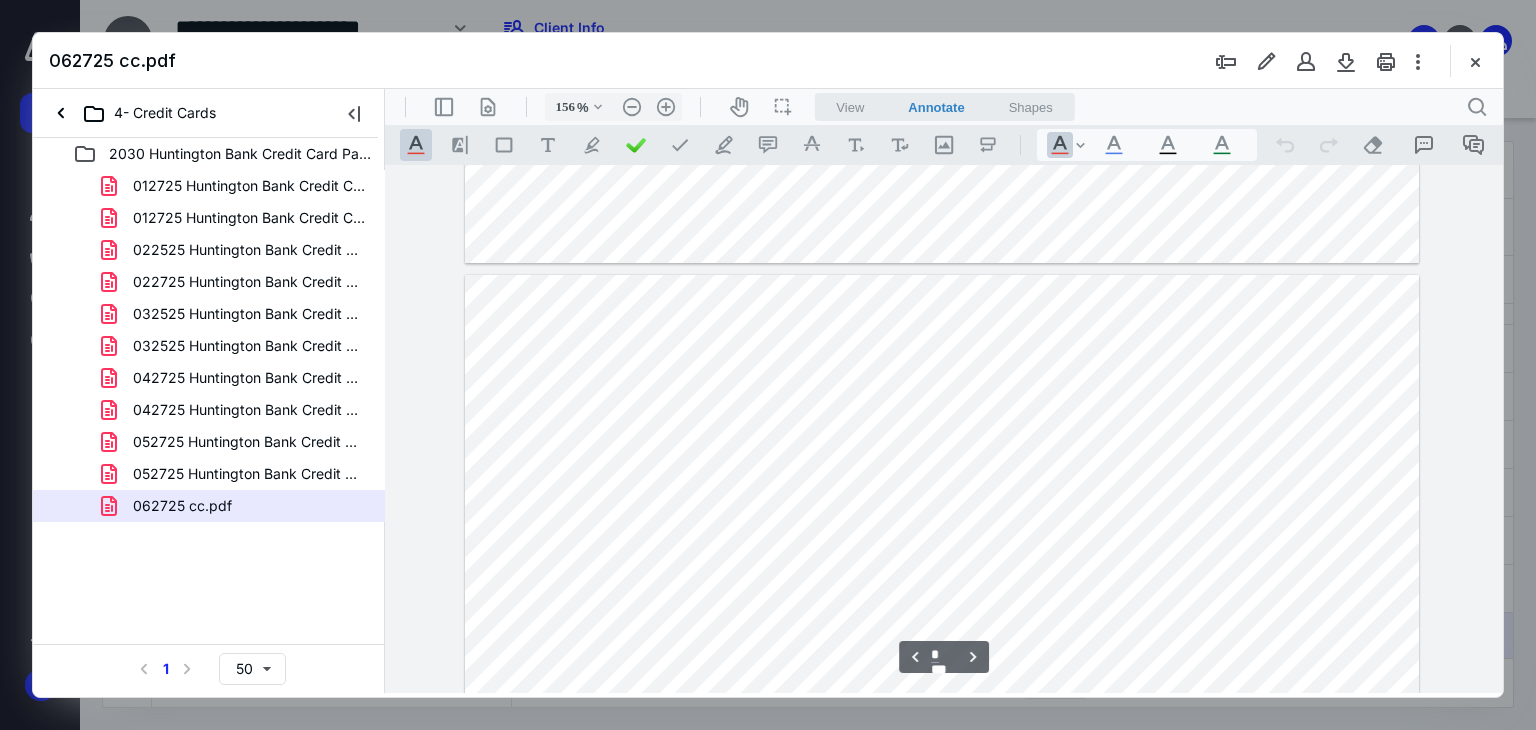 type on "*" 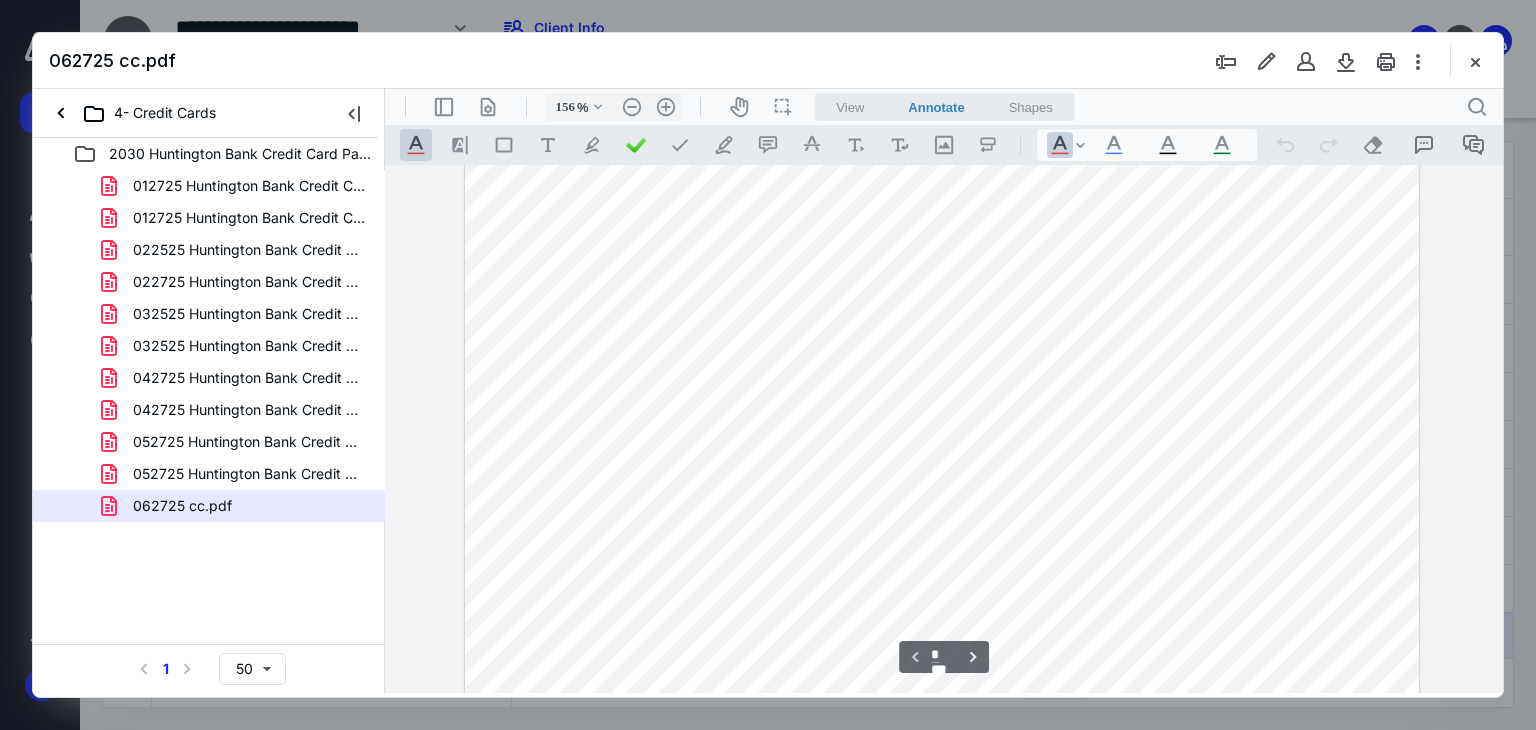 scroll, scrollTop: 243, scrollLeft: 0, axis: vertical 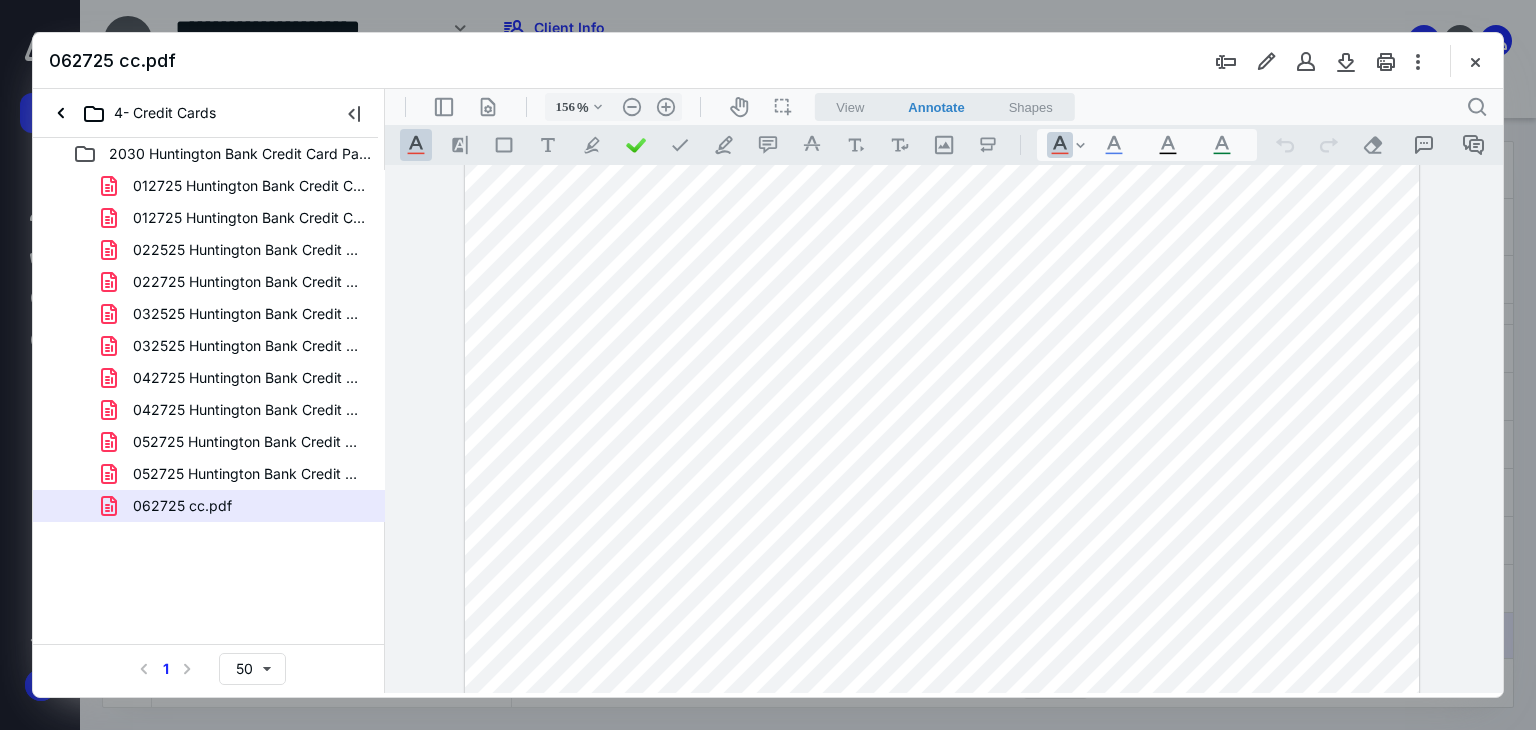 click at bounding box center (1475, 61) 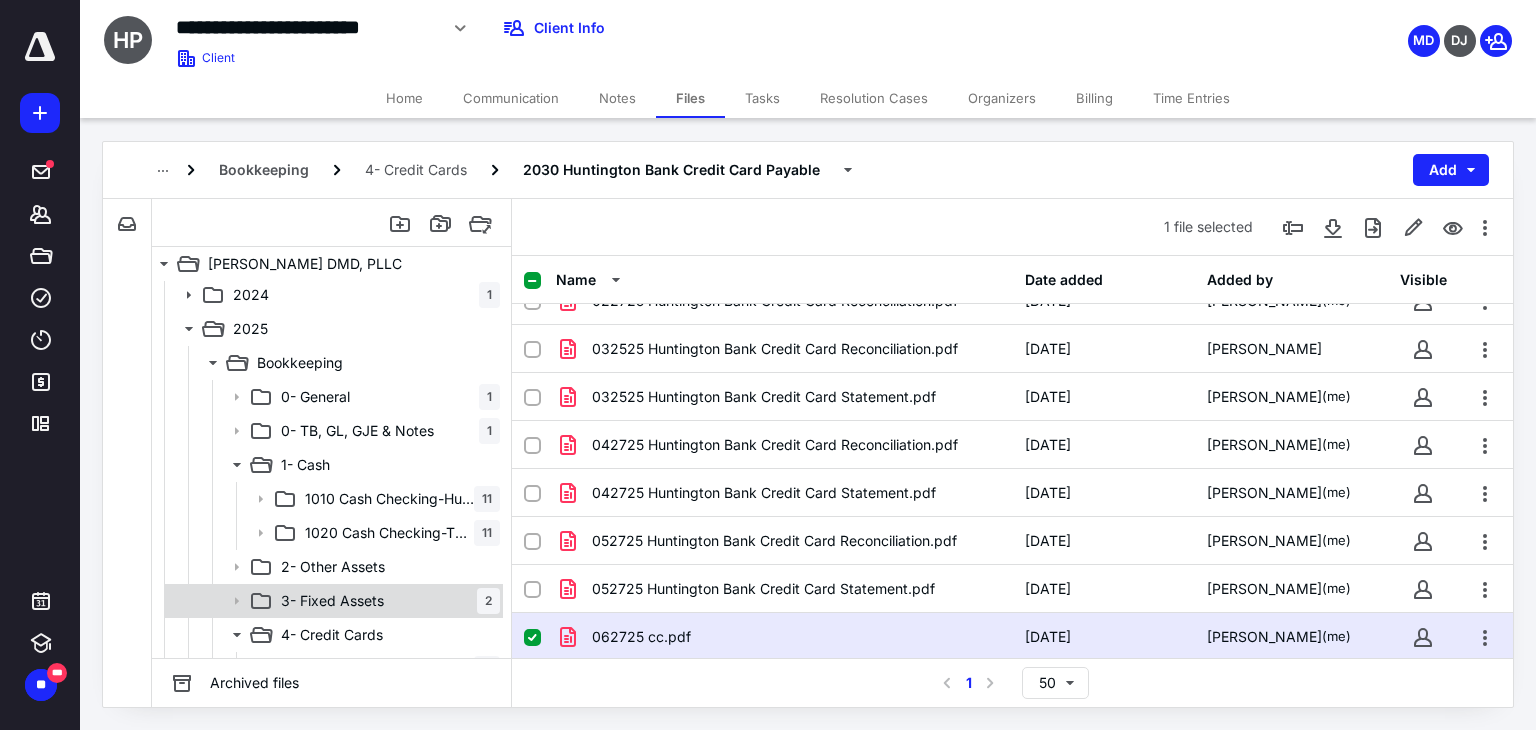 scroll, scrollTop: 200, scrollLeft: 0, axis: vertical 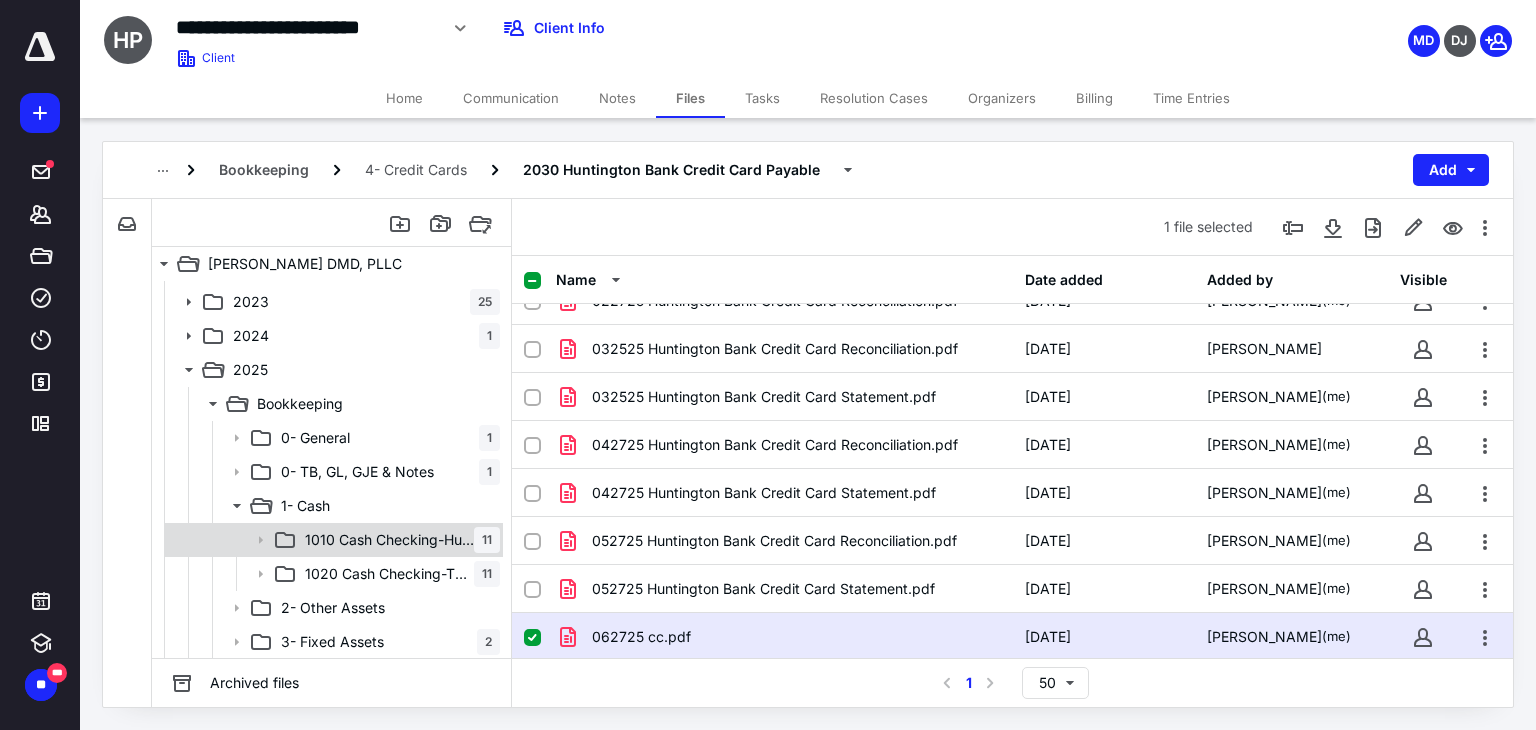 click on "1010 Cash Checking-Huntington Bank 11" at bounding box center [332, 540] 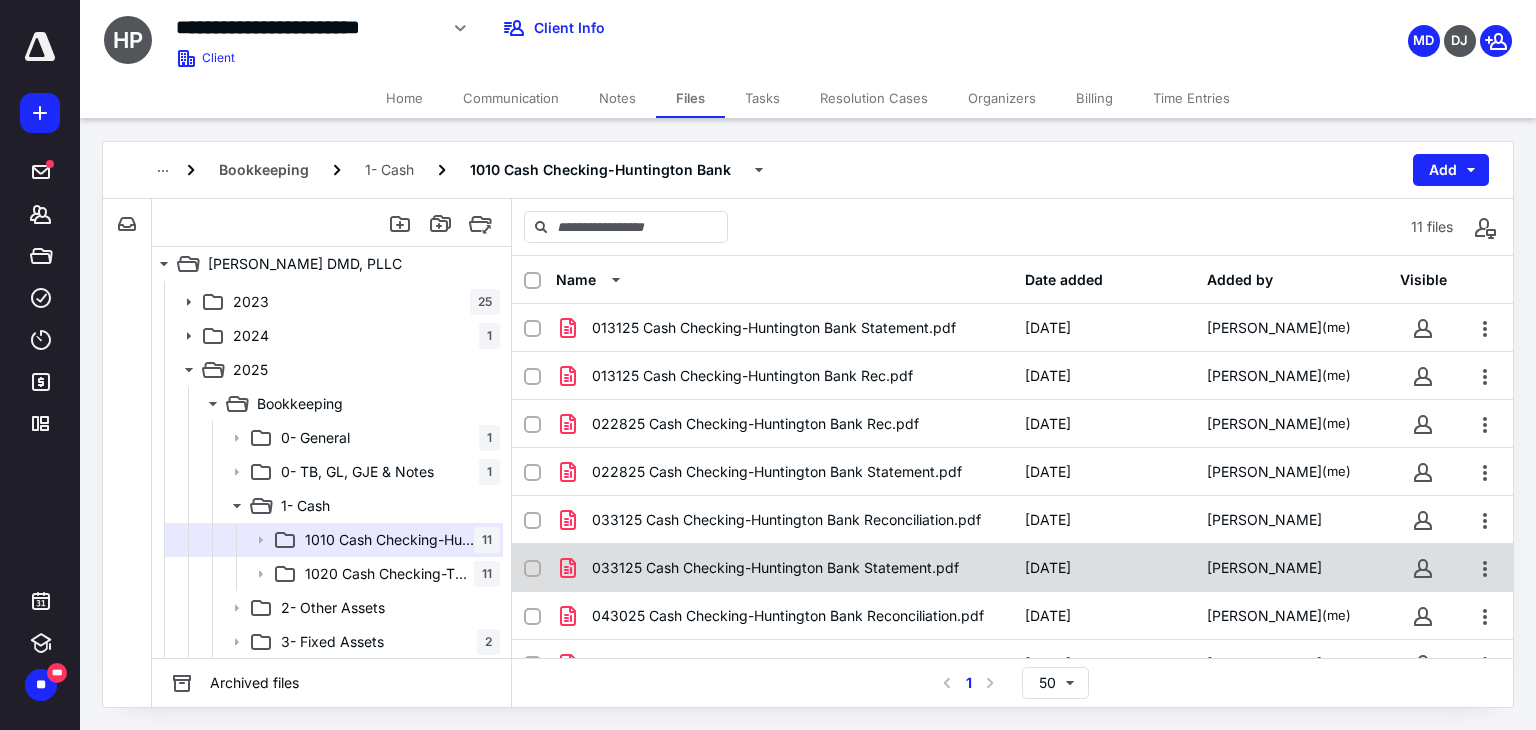 scroll, scrollTop: 171, scrollLeft: 0, axis: vertical 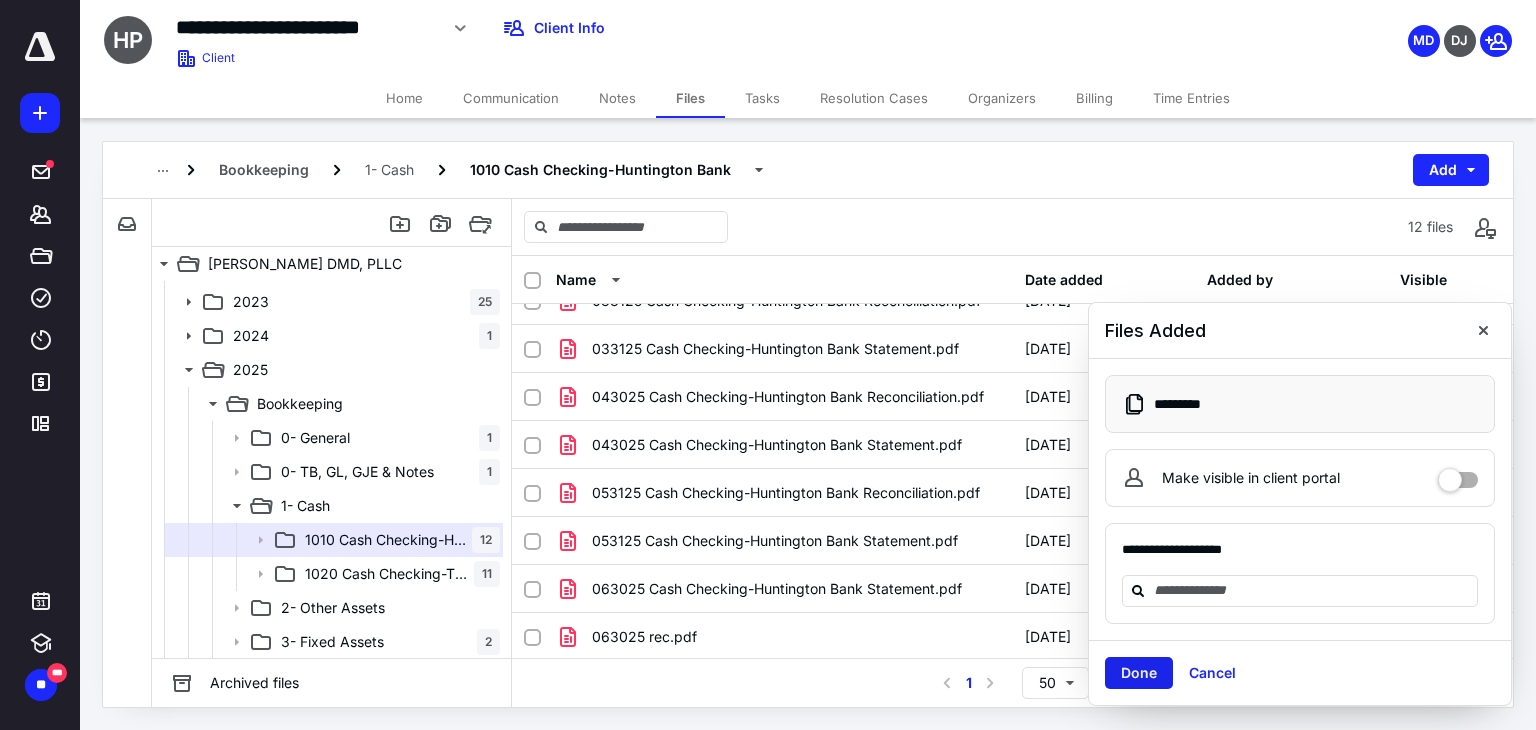 click on "Done" at bounding box center (1139, 673) 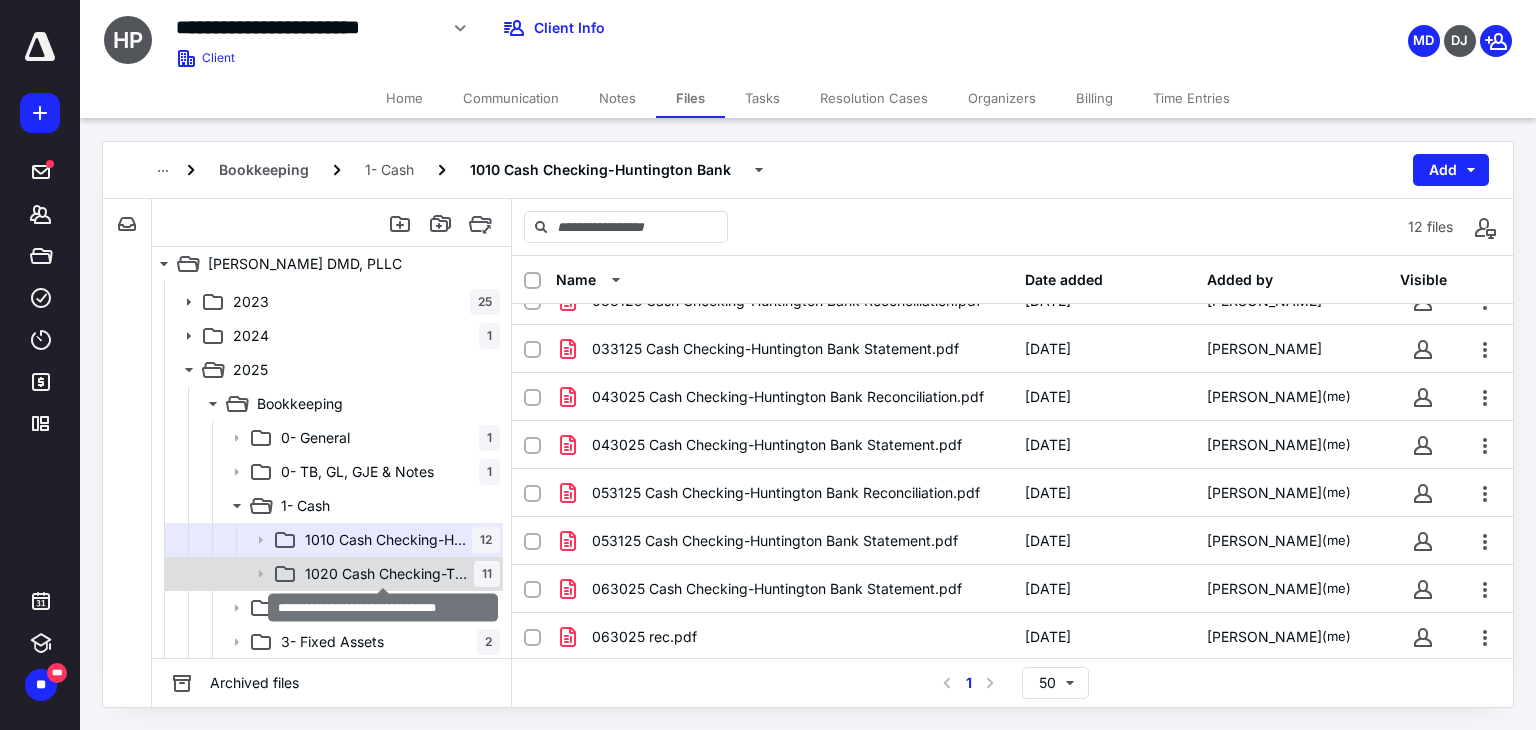 click on "1020 Cash Checking-TD Bank #7797" at bounding box center (389, 574) 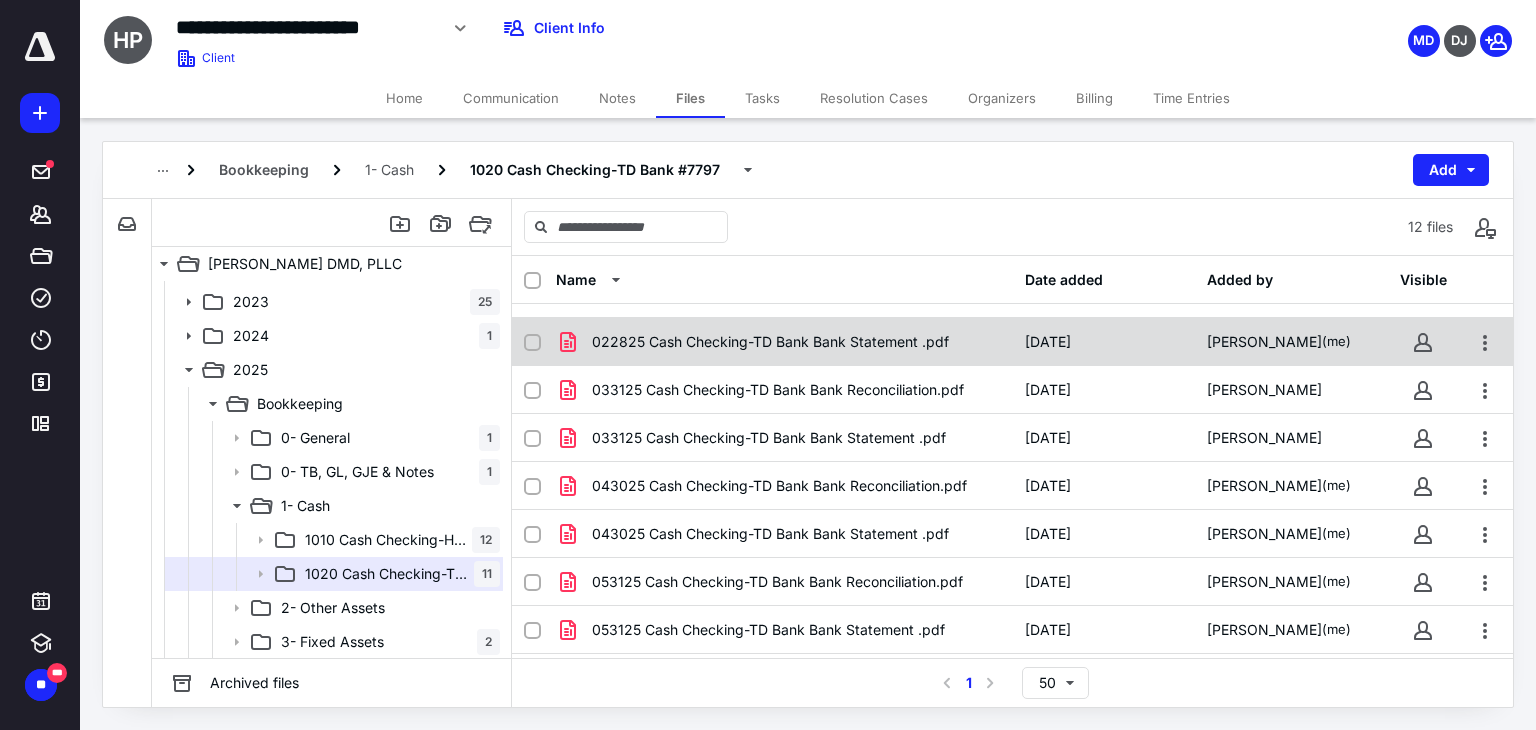 scroll, scrollTop: 219, scrollLeft: 0, axis: vertical 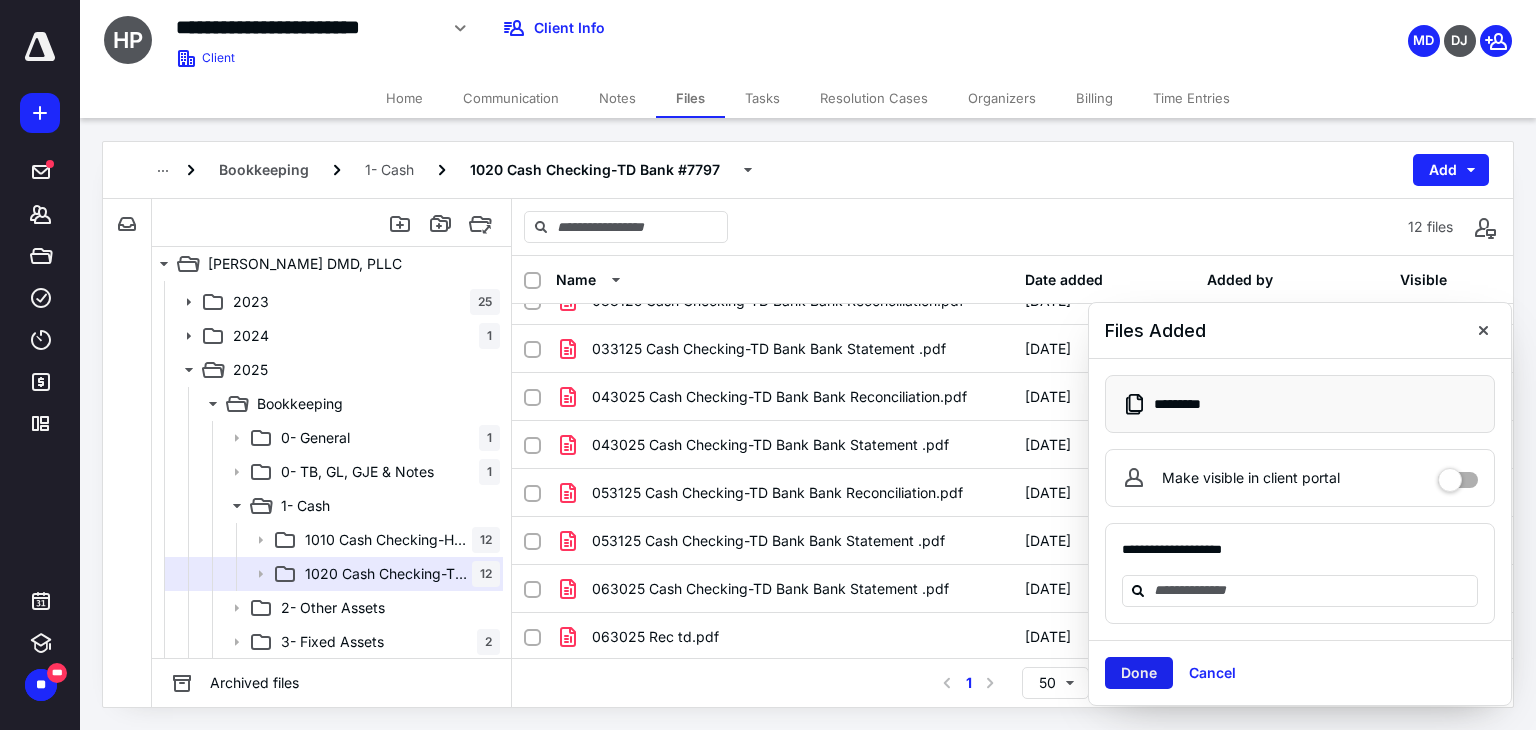 click on "Done" at bounding box center (1139, 673) 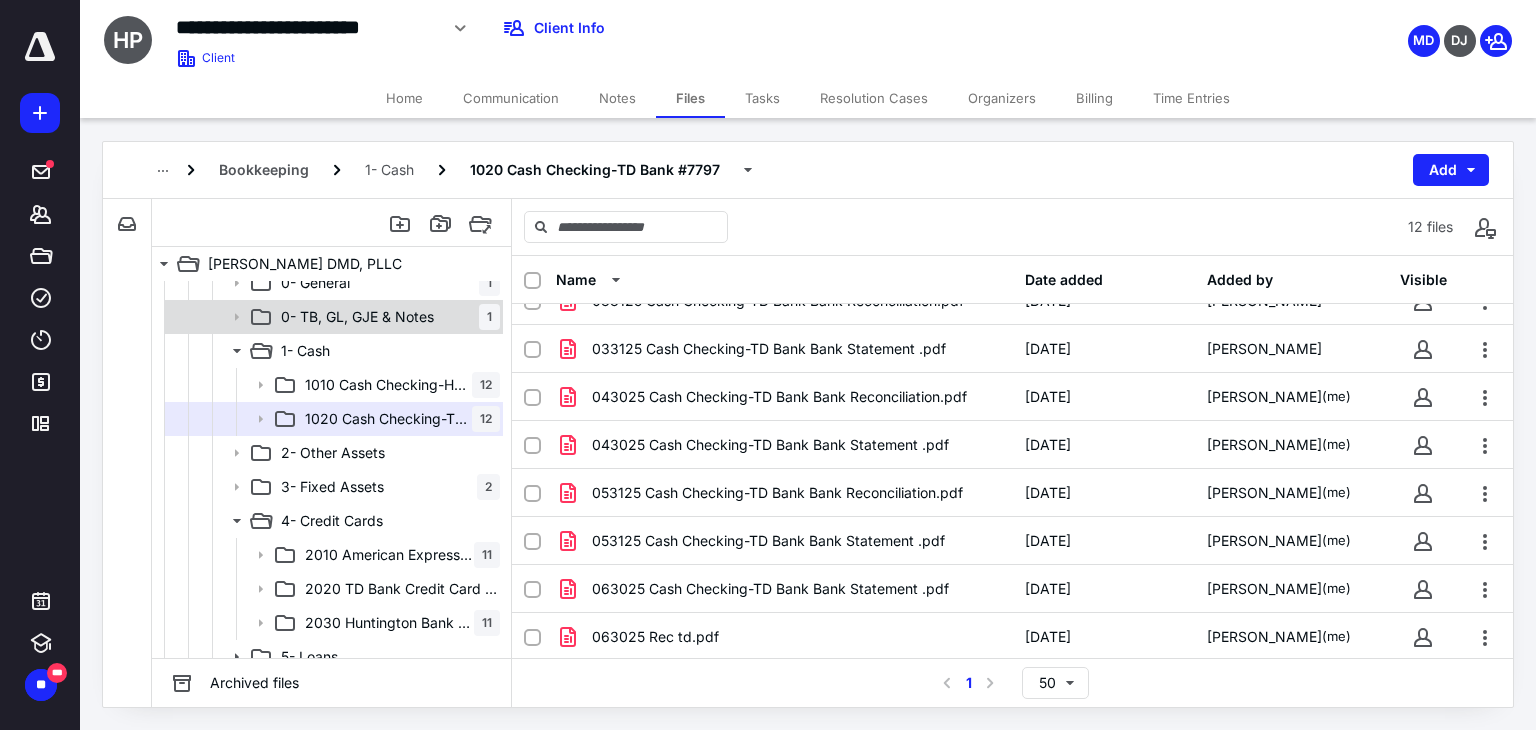 scroll, scrollTop: 400, scrollLeft: 0, axis: vertical 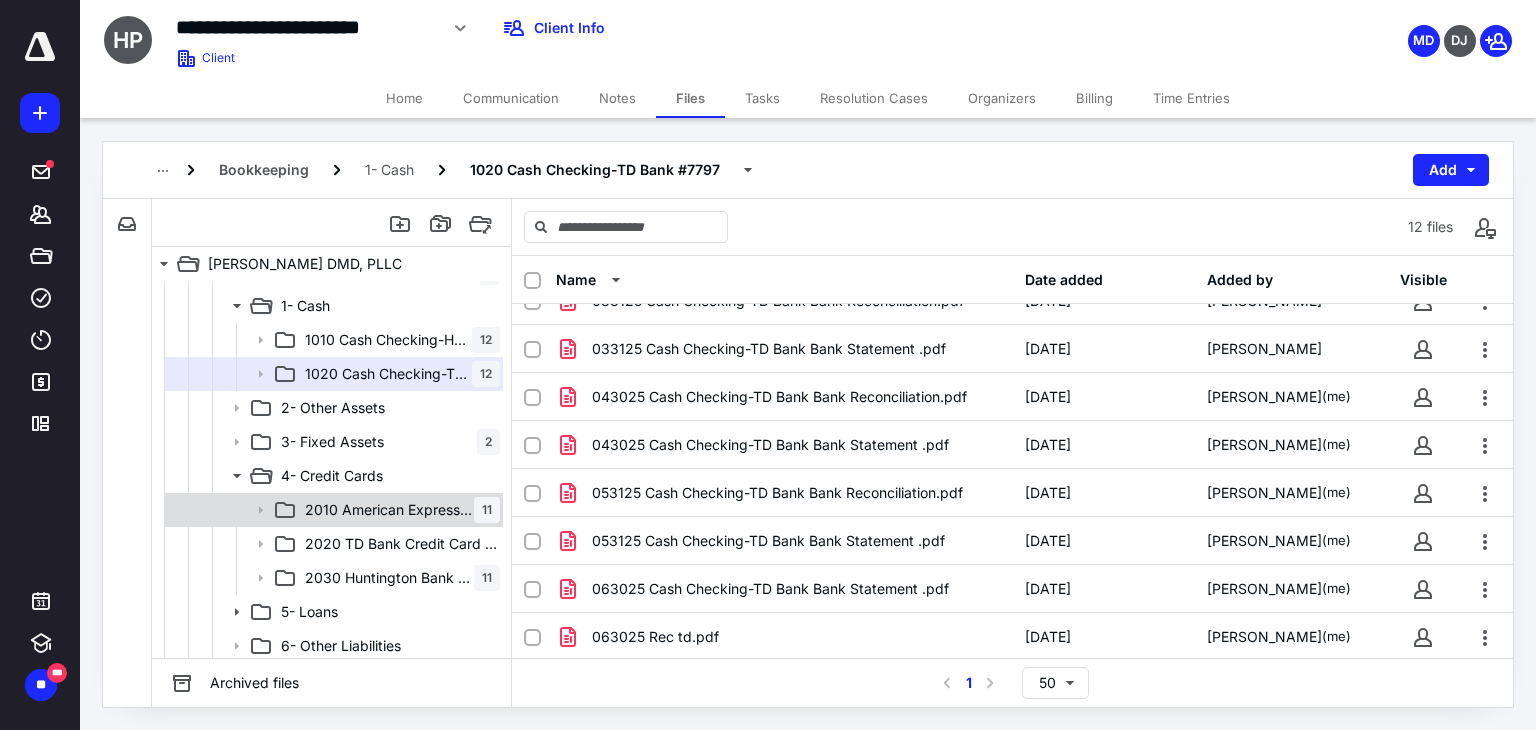 click on "2010 American Express 11005 Credit Card Payable 11" at bounding box center [398, 510] 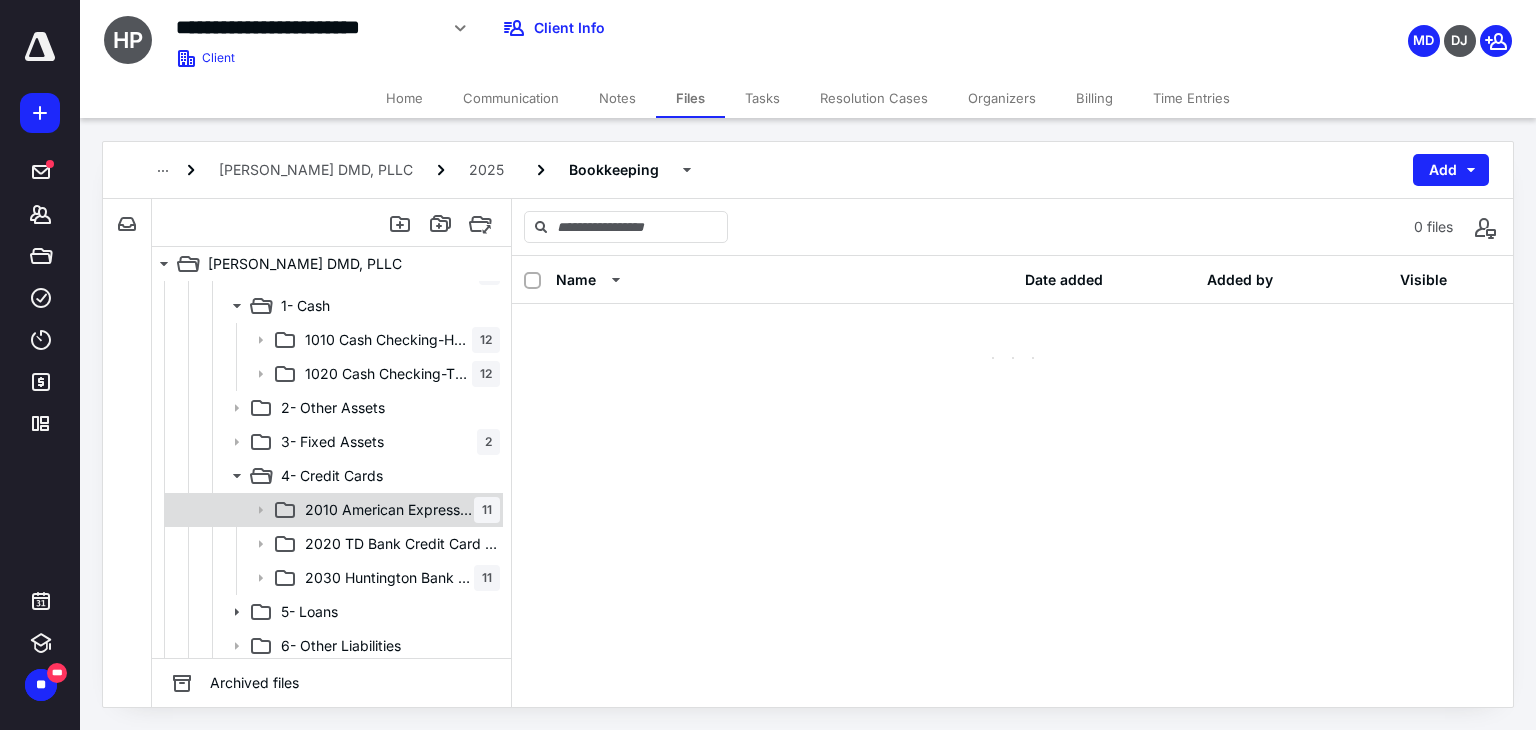 scroll, scrollTop: 0, scrollLeft: 0, axis: both 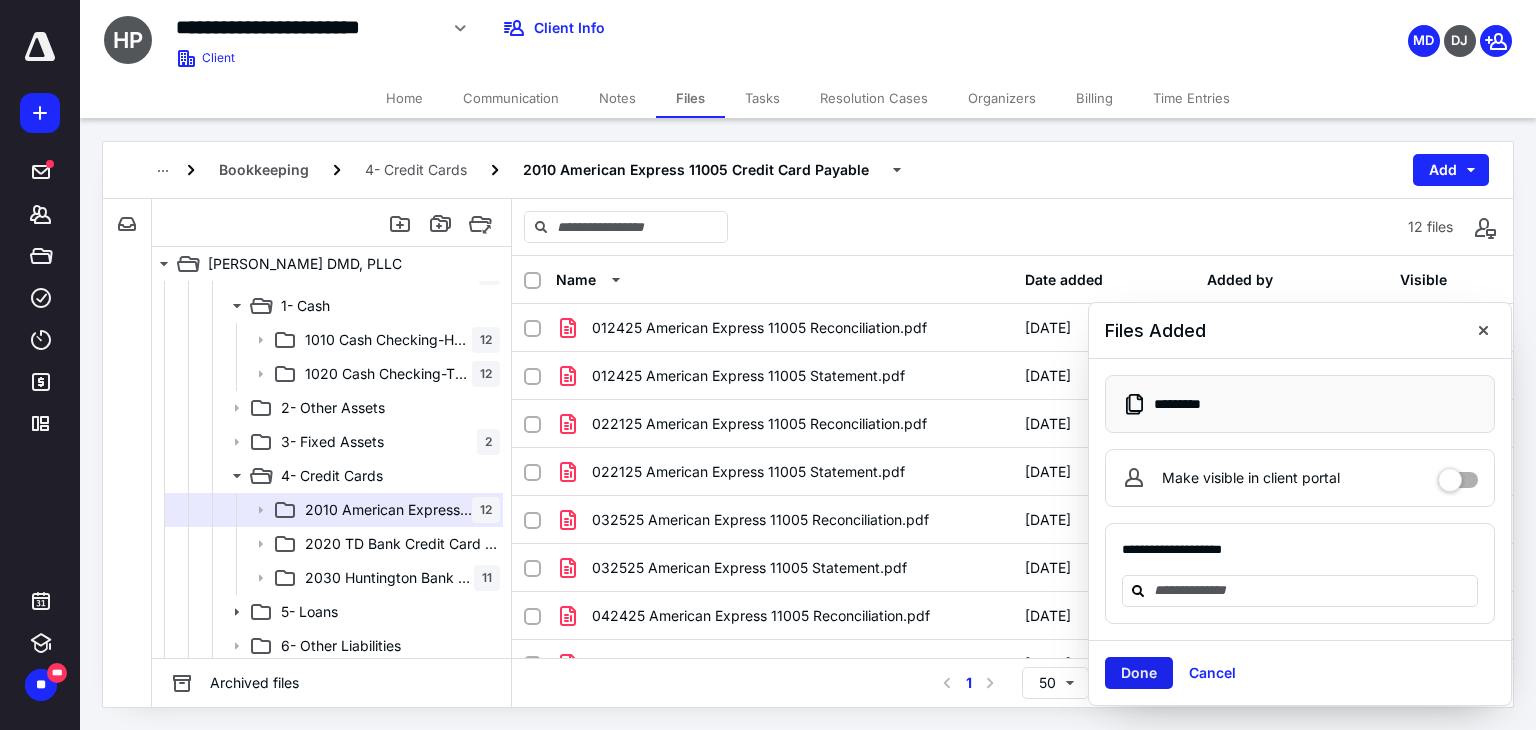 click on "Done" at bounding box center (1139, 673) 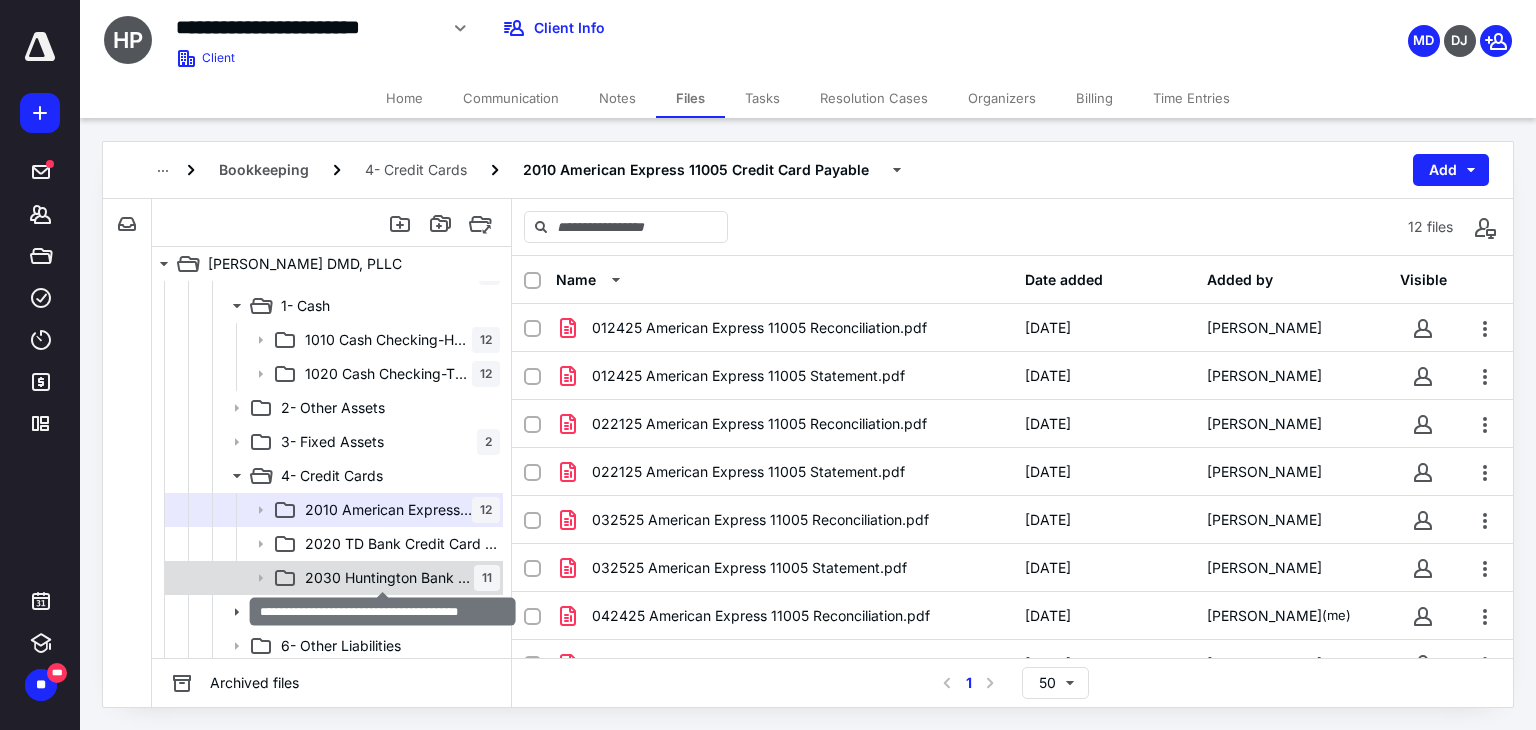 click on "2030 Huntington Bank Credit Card Payable" at bounding box center [389, 578] 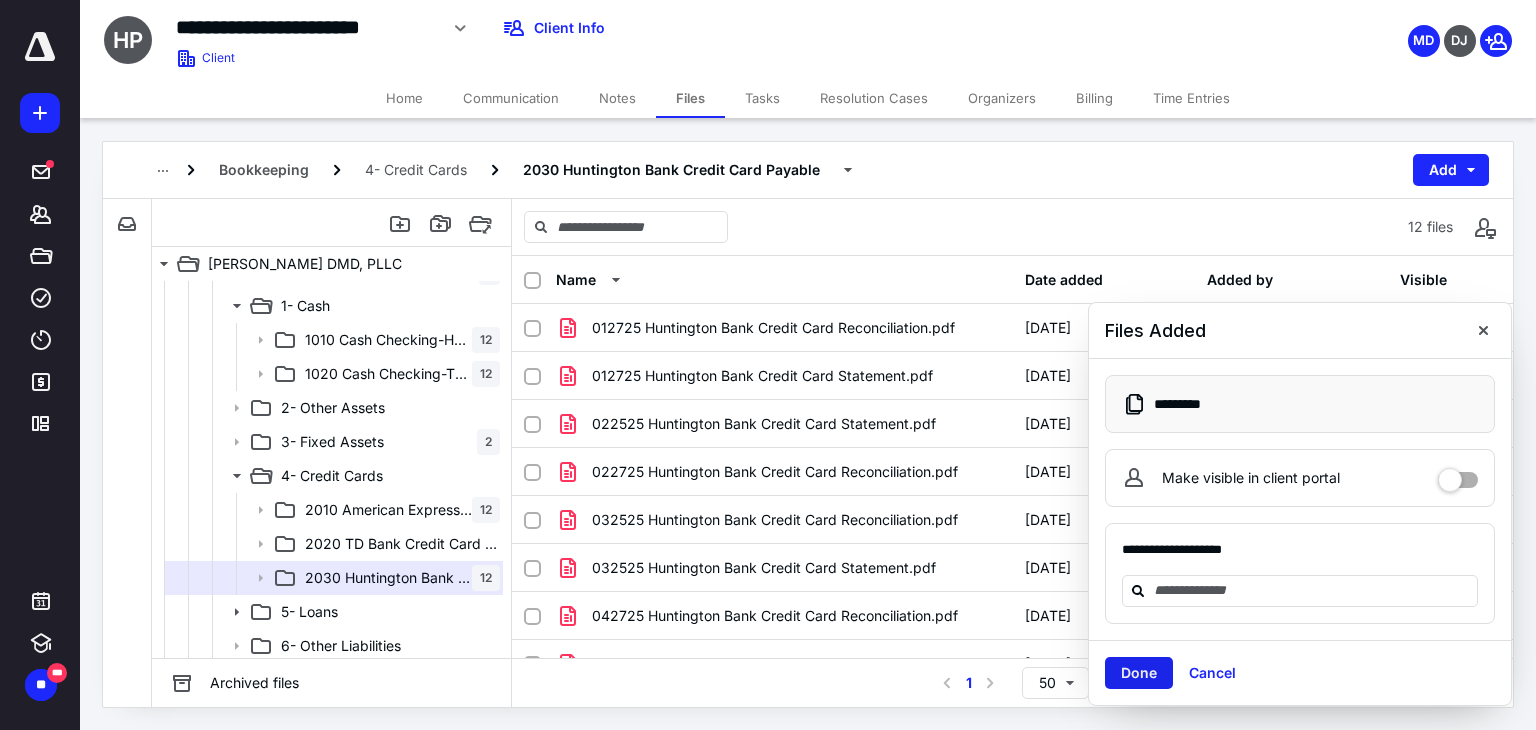 click on "Done" at bounding box center [1139, 673] 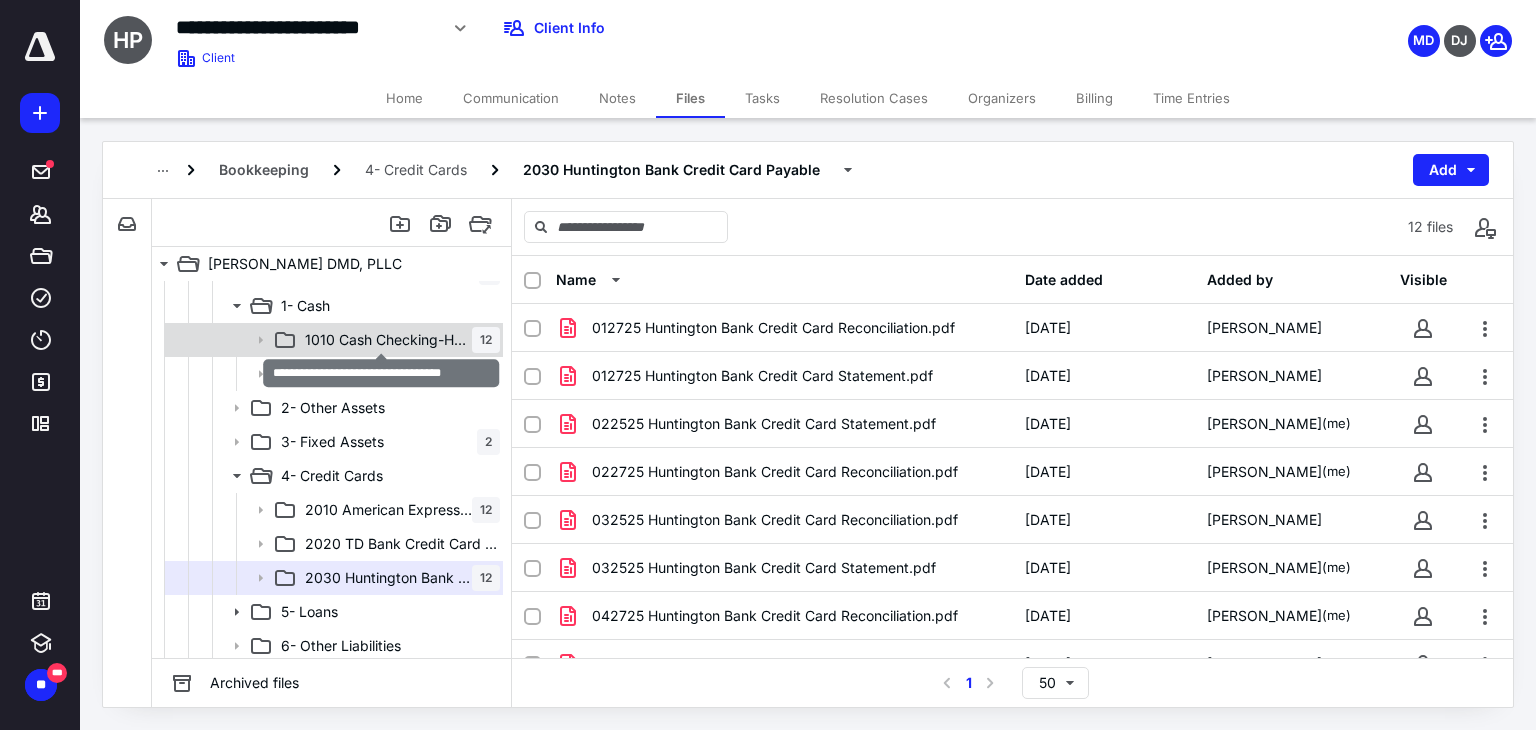 click on "1010 Cash Checking-Huntington Bank" at bounding box center (388, 340) 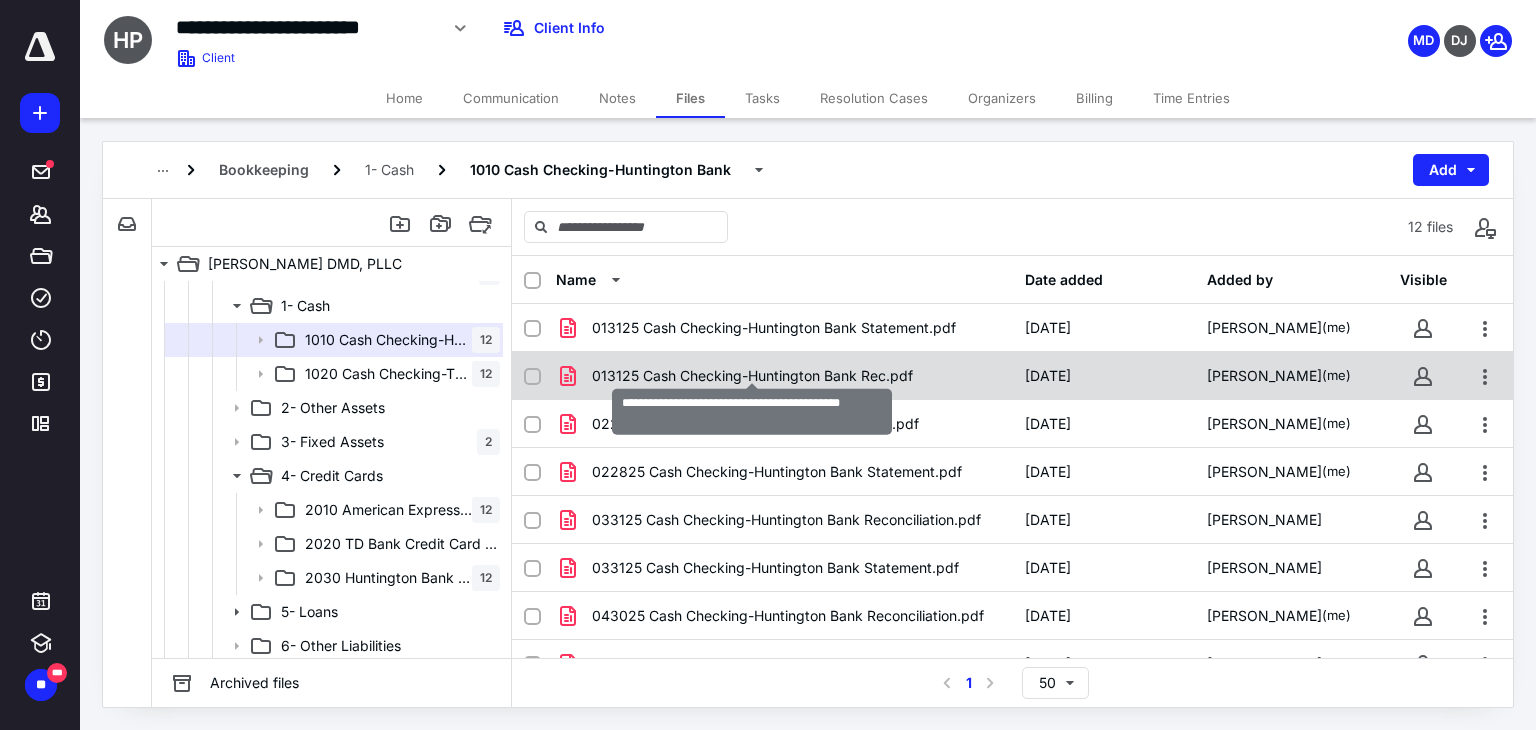 scroll, scrollTop: 219, scrollLeft: 0, axis: vertical 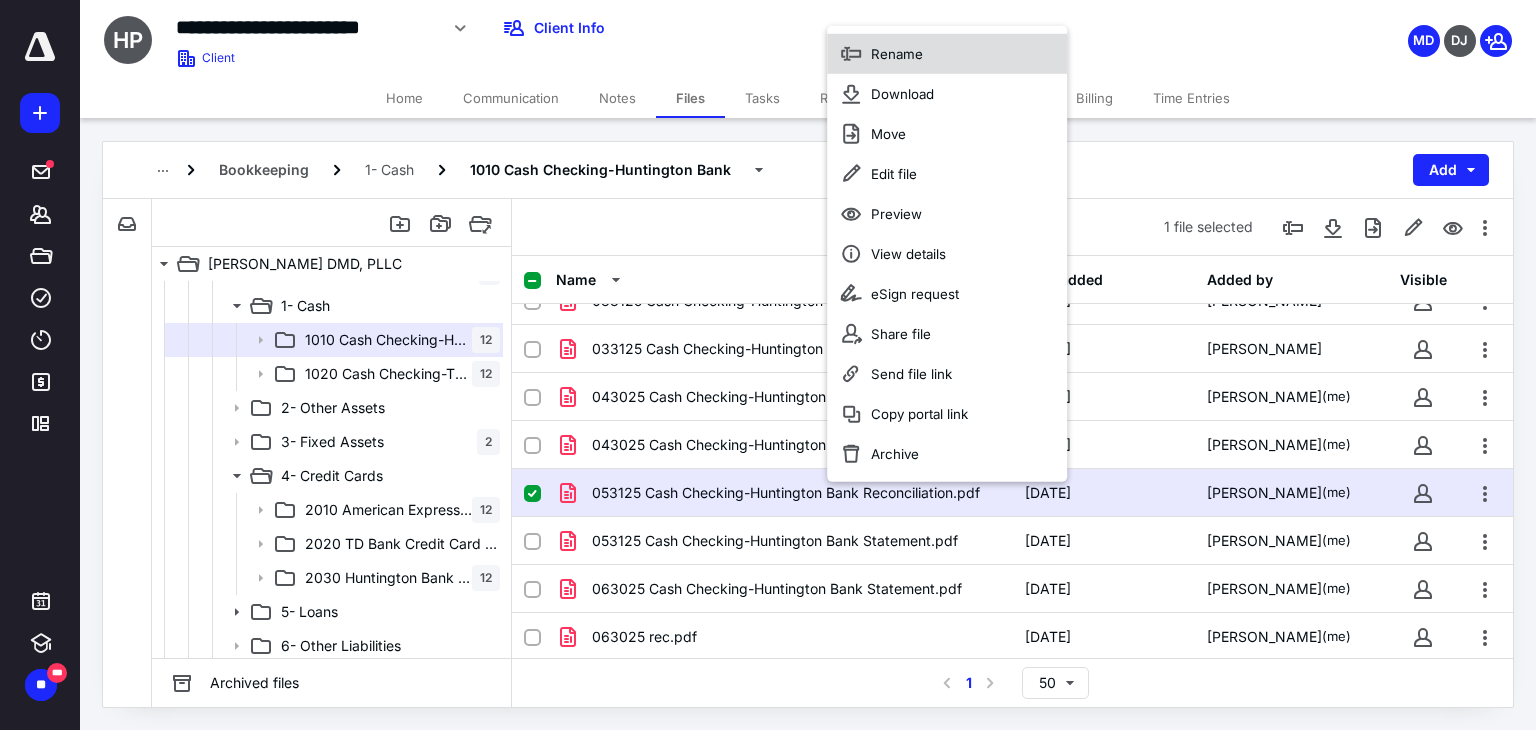 click on "Rename" at bounding box center (897, 53) 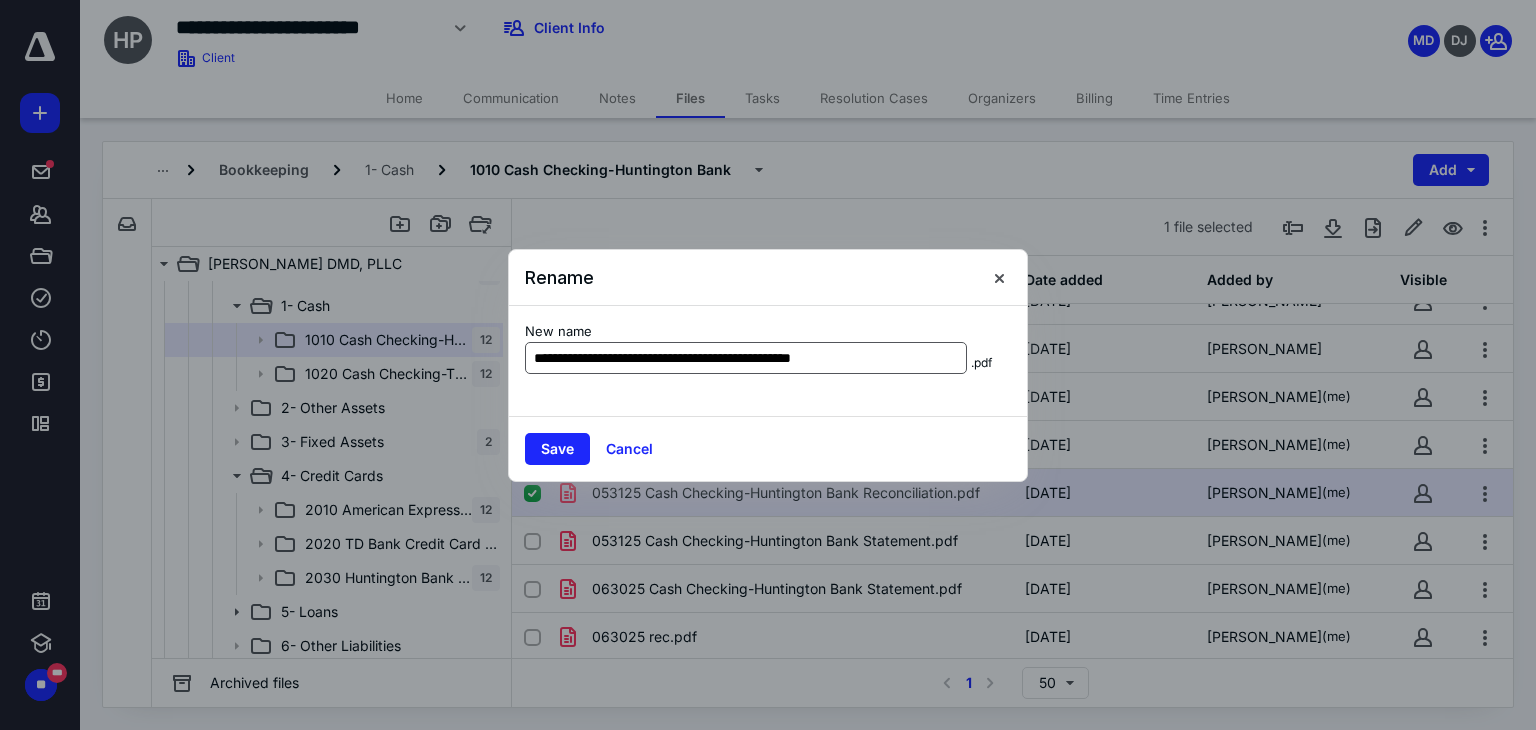 click on "**********" at bounding box center (746, 358) 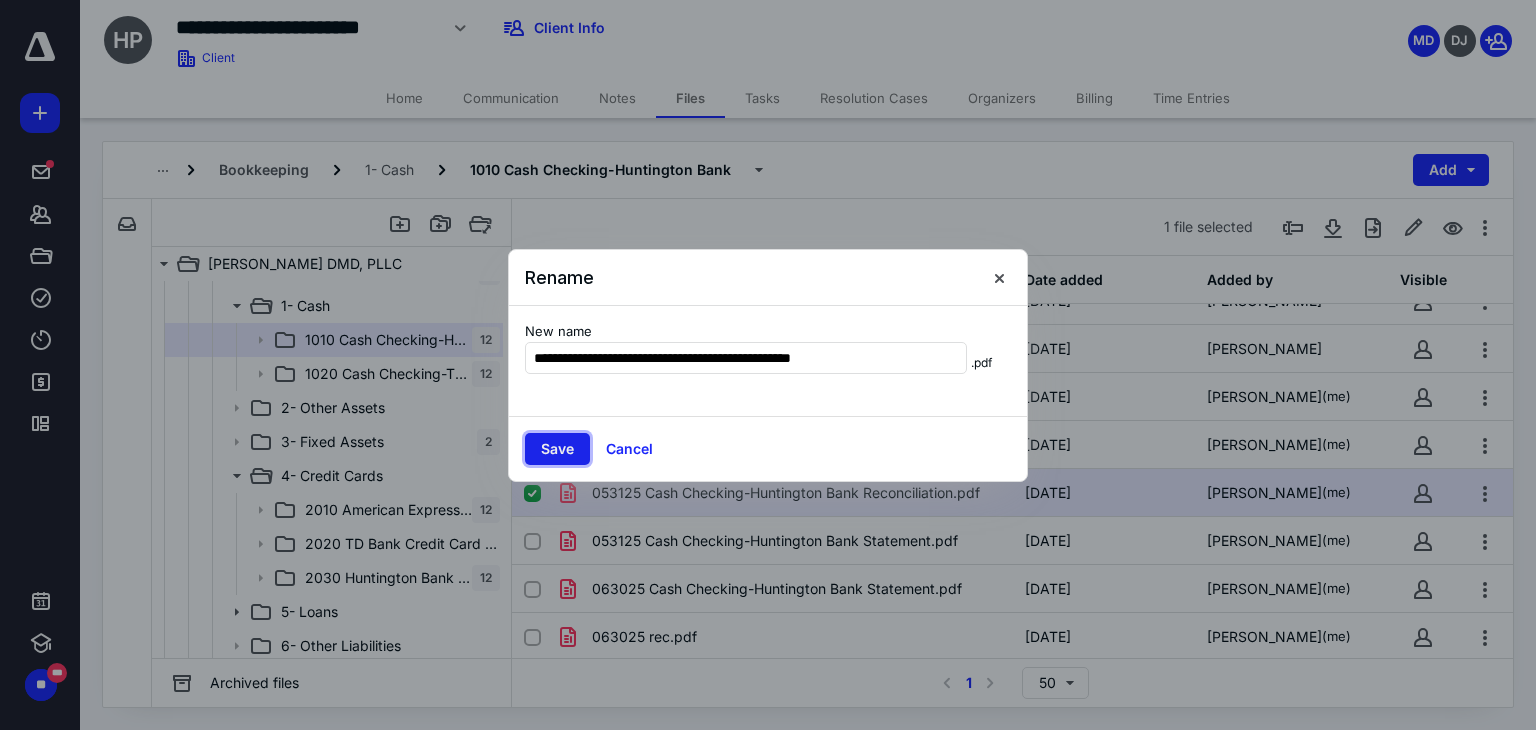 click on "Save" at bounding box center [557, 449] 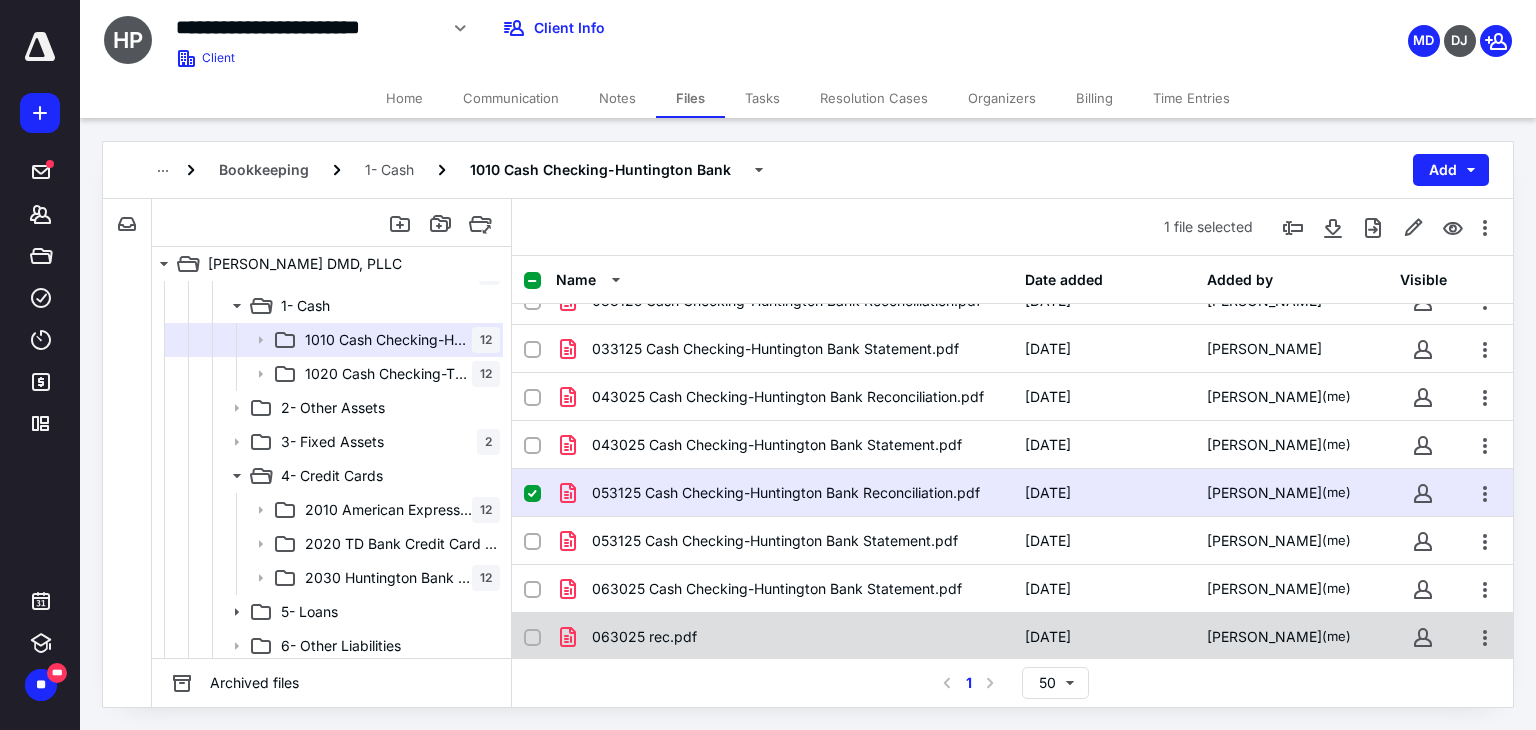 checkbox on "false" 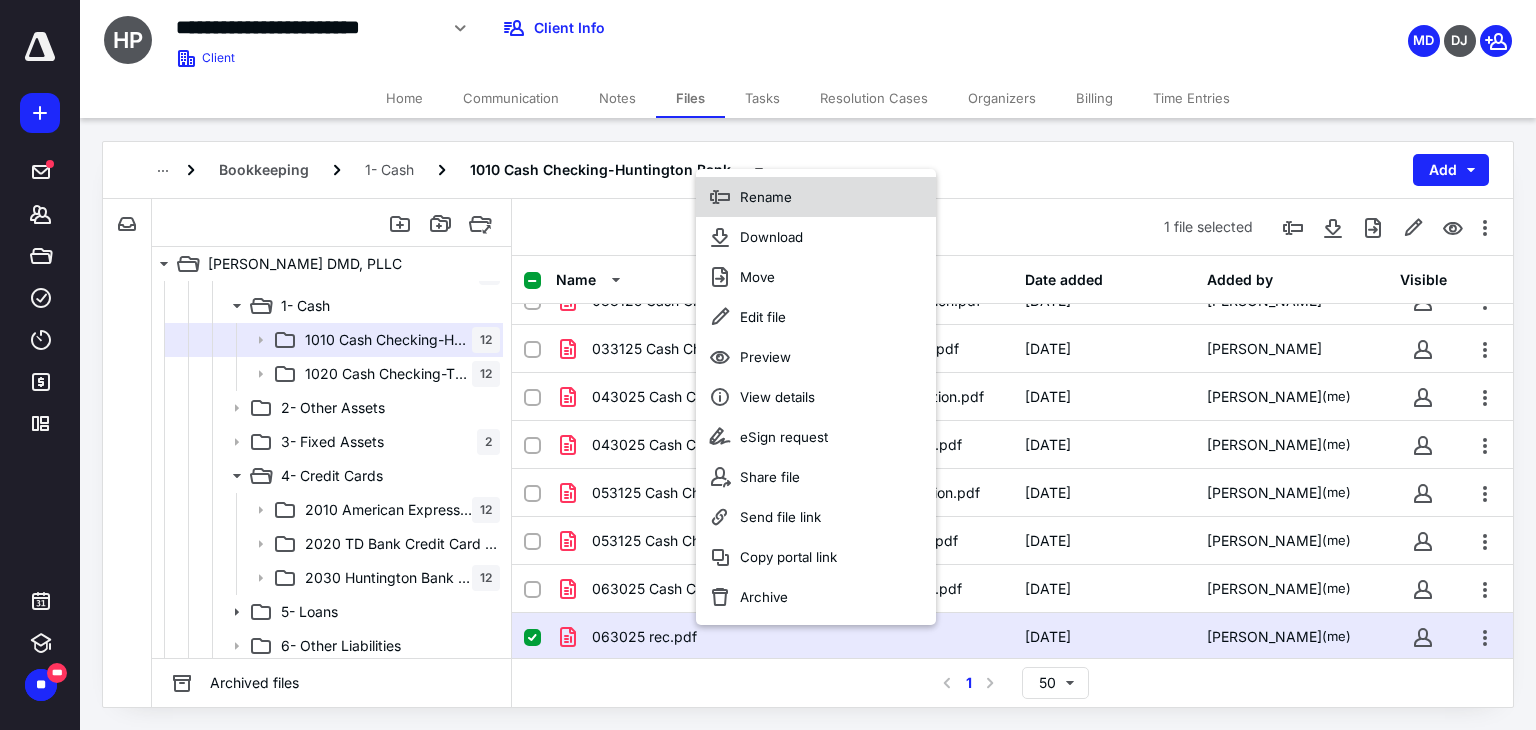 click on "Rename" at bounding box center [766, 197] 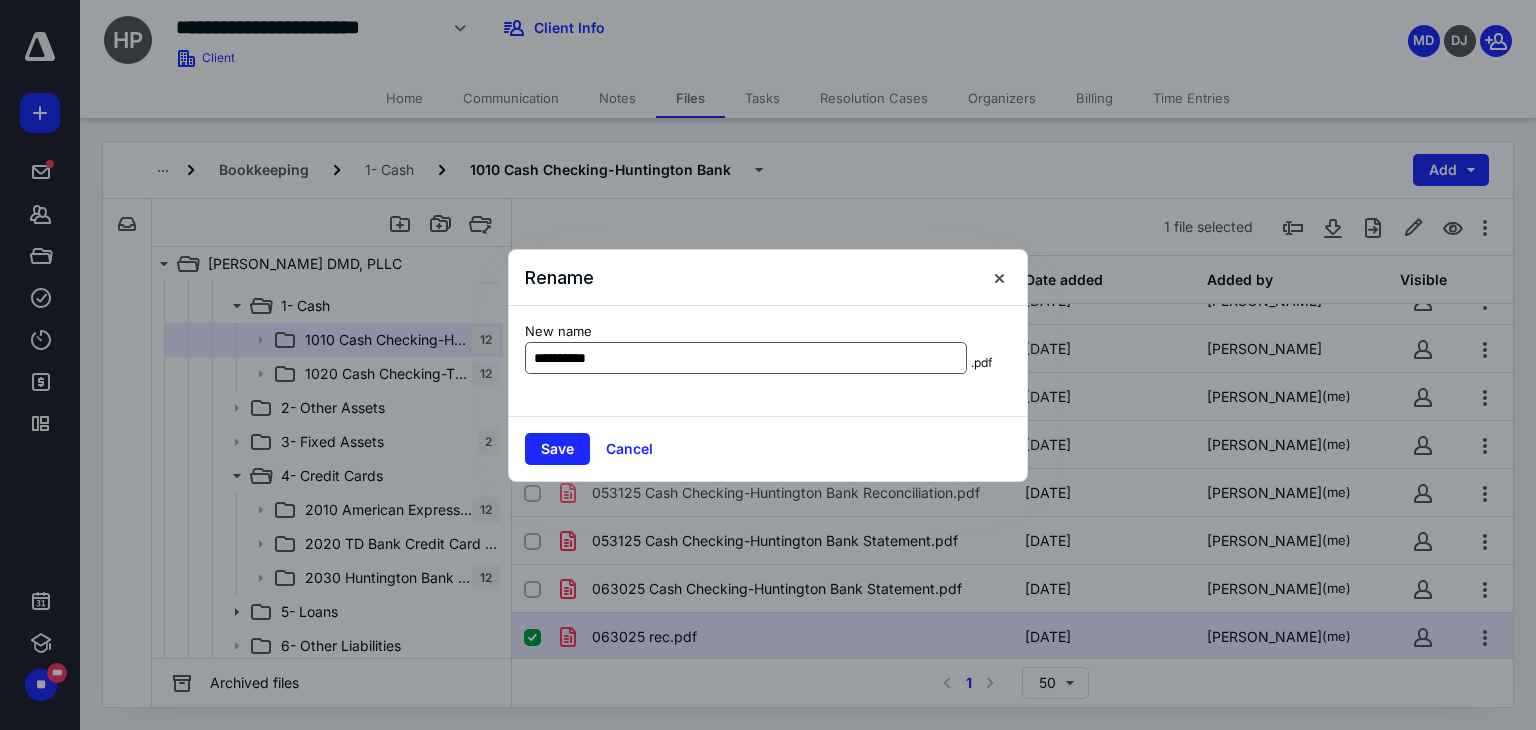 click on "**********" at bounding box center (746, 358) 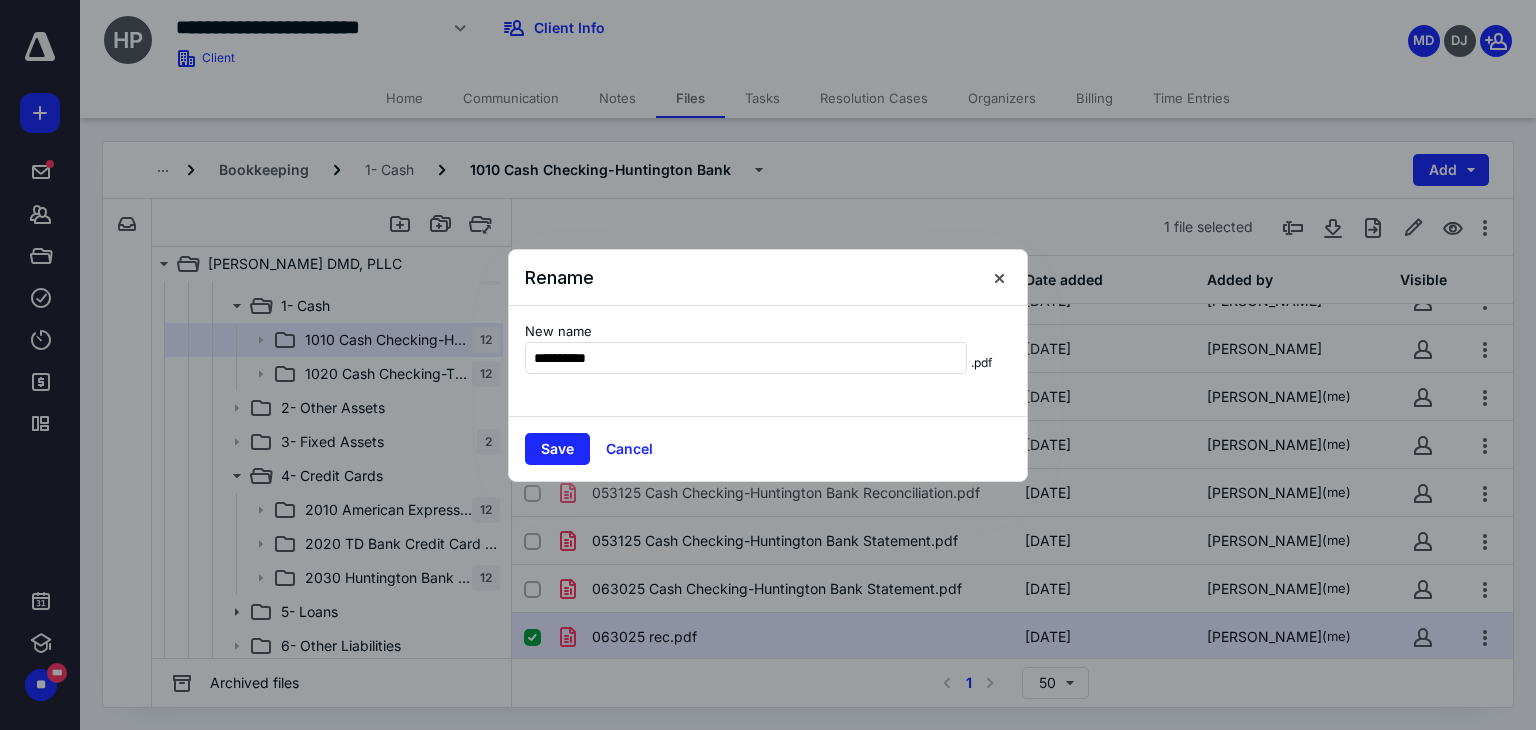 drag, startPoint x: 629, startPoint y: 366, endPoint x: 589, endPoint y: 374, distance: 40.792156 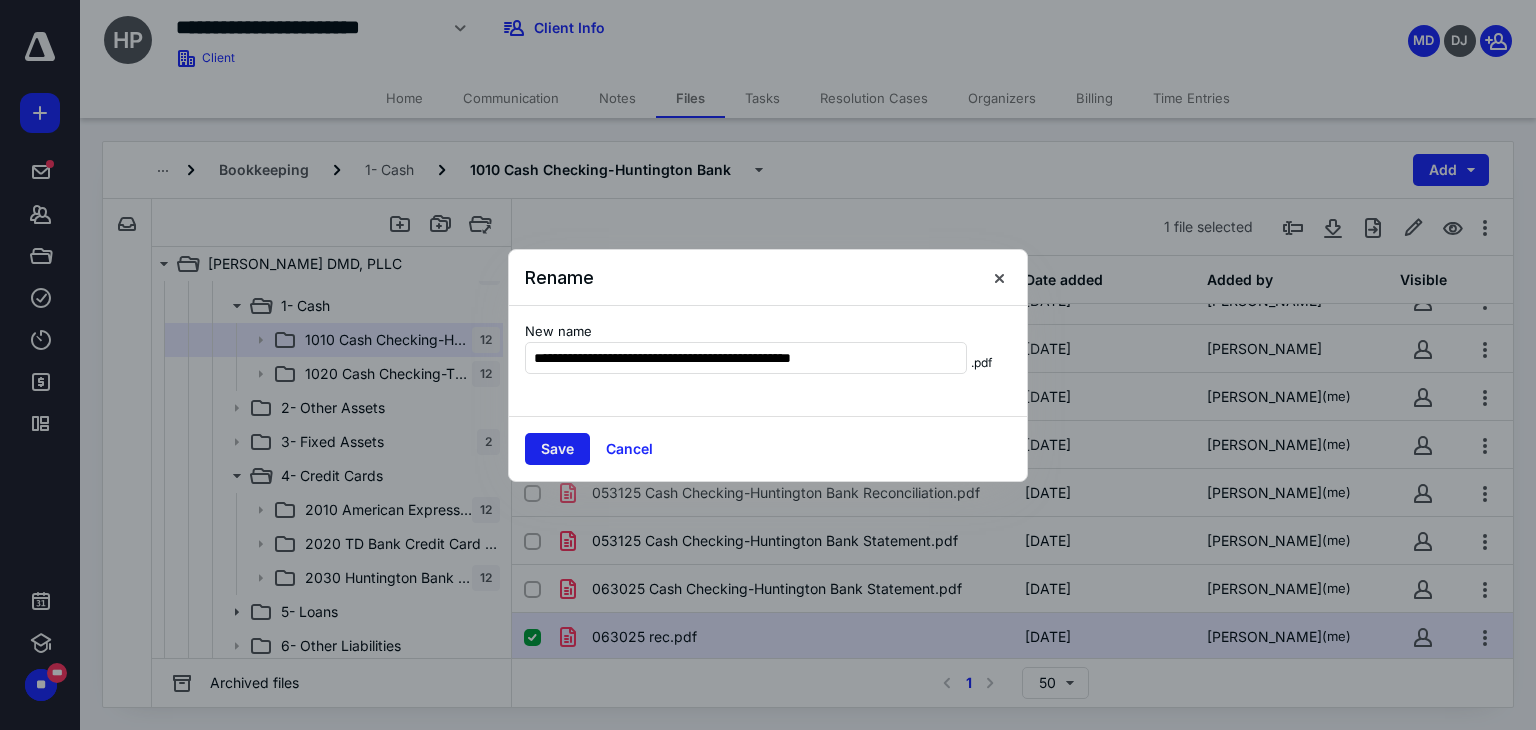 type on "**********" 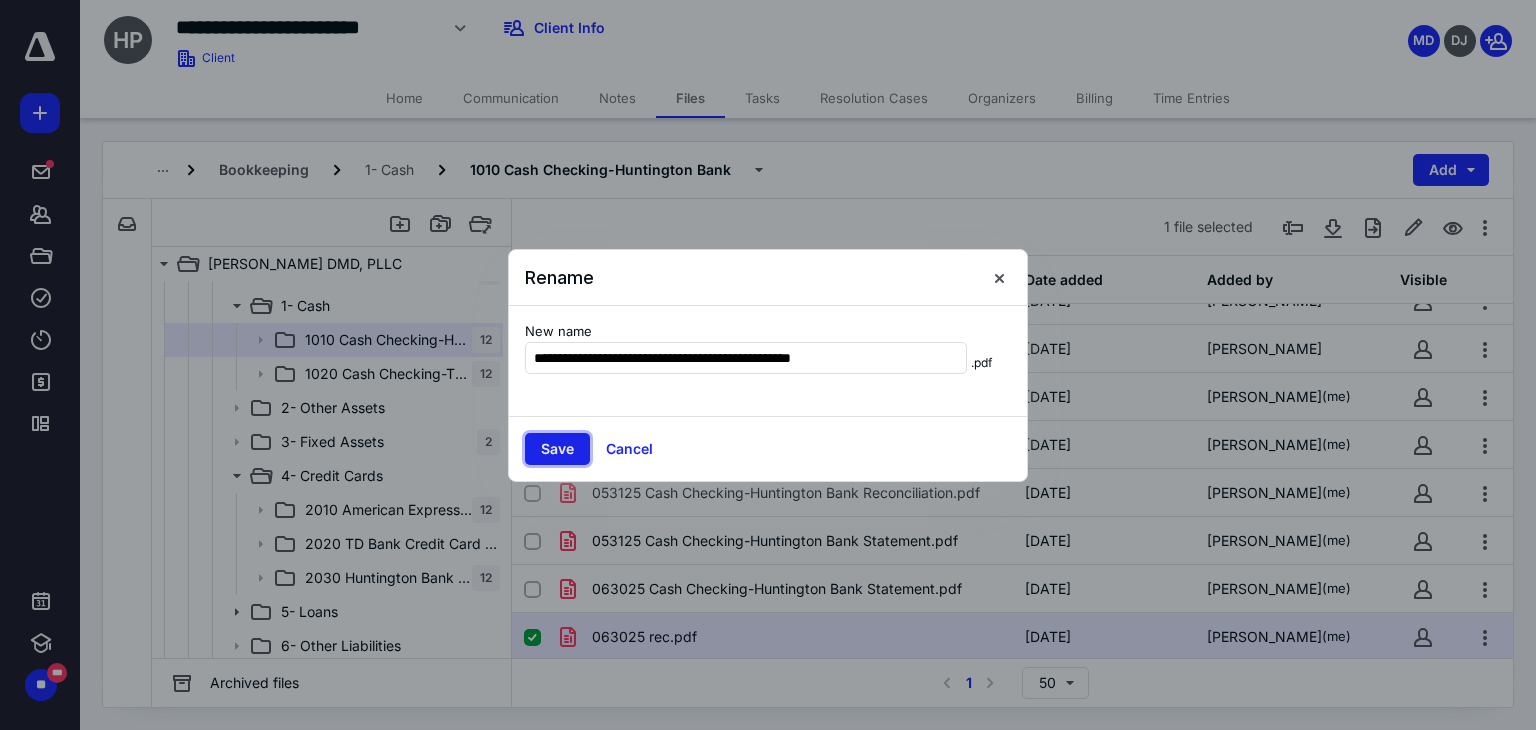 click on "Save" at bounding box center (557, 449) 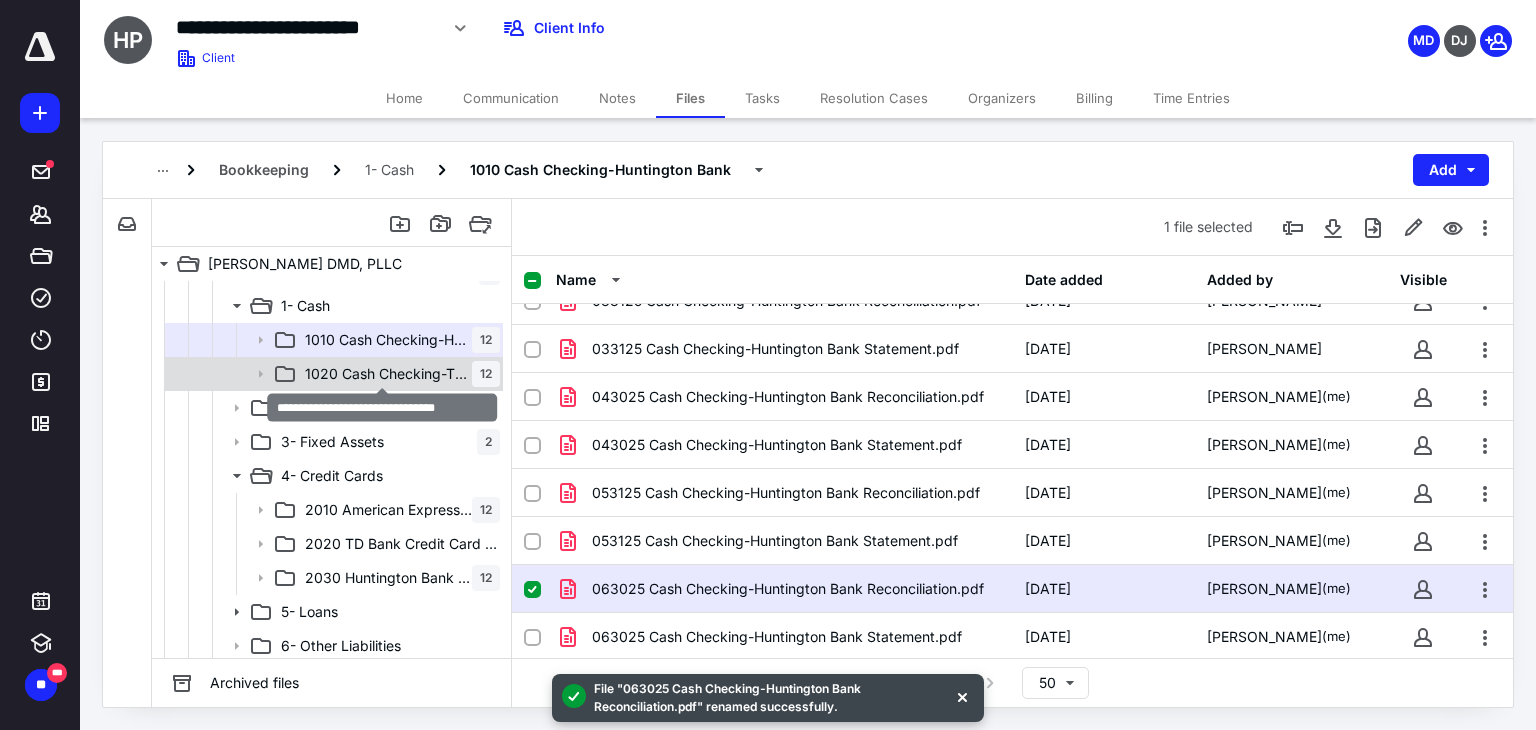 click on "1020 Cash Checking-TD Bank #7797" at bounding box center (388, 374) 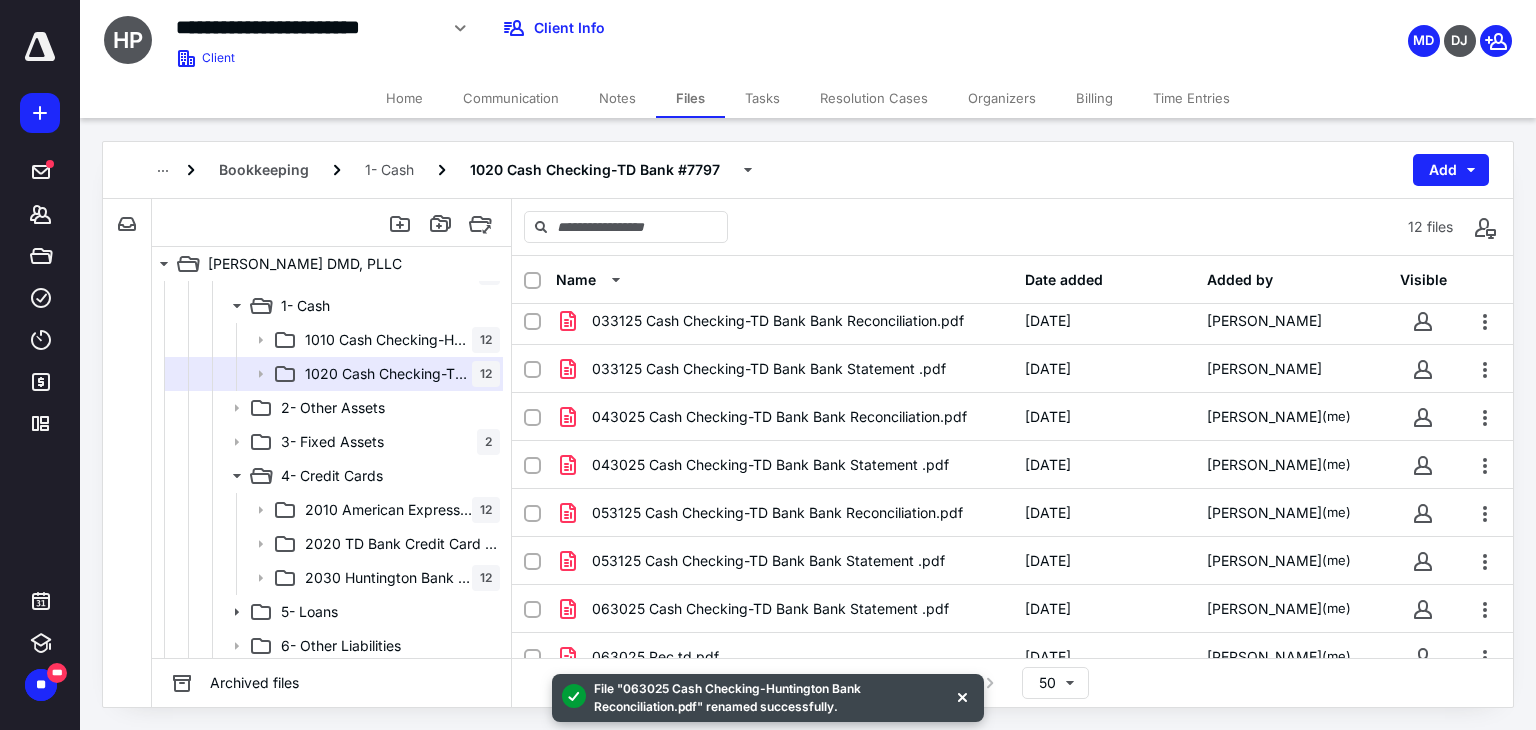 scroll, scrollTop: 219, scrollLeft: 0, axis: vertical 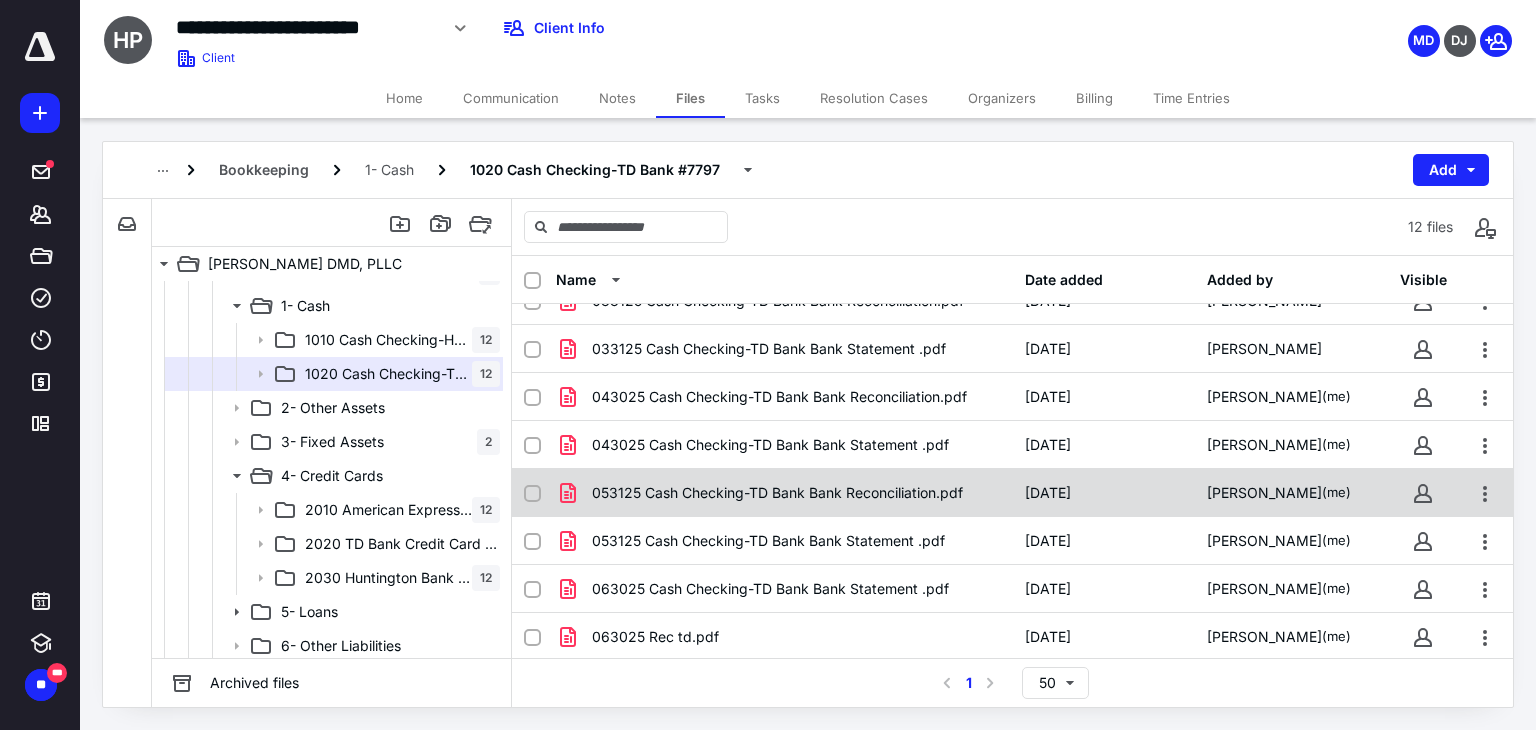 checkbox on "true" 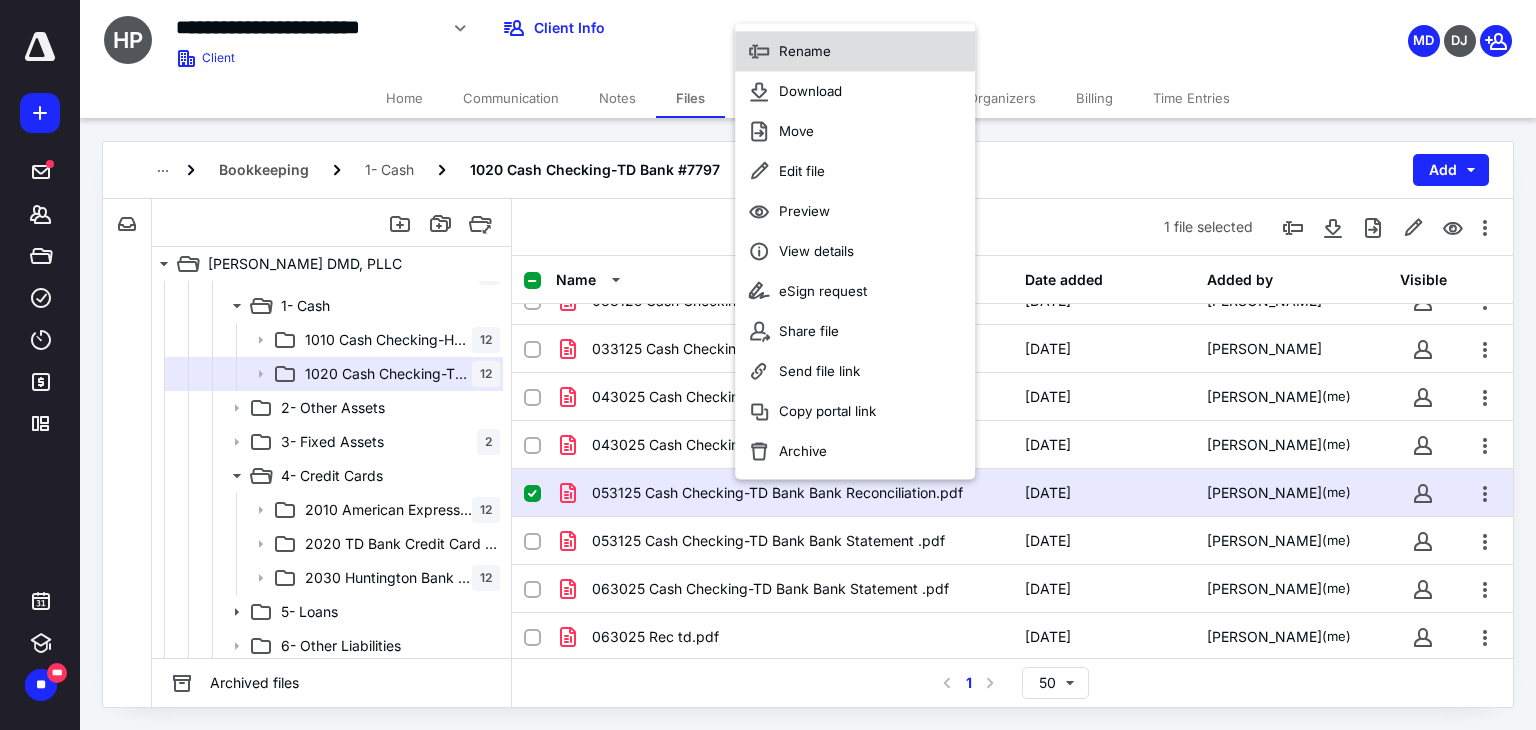 click on "Rename" at bounding box center (855, 51) 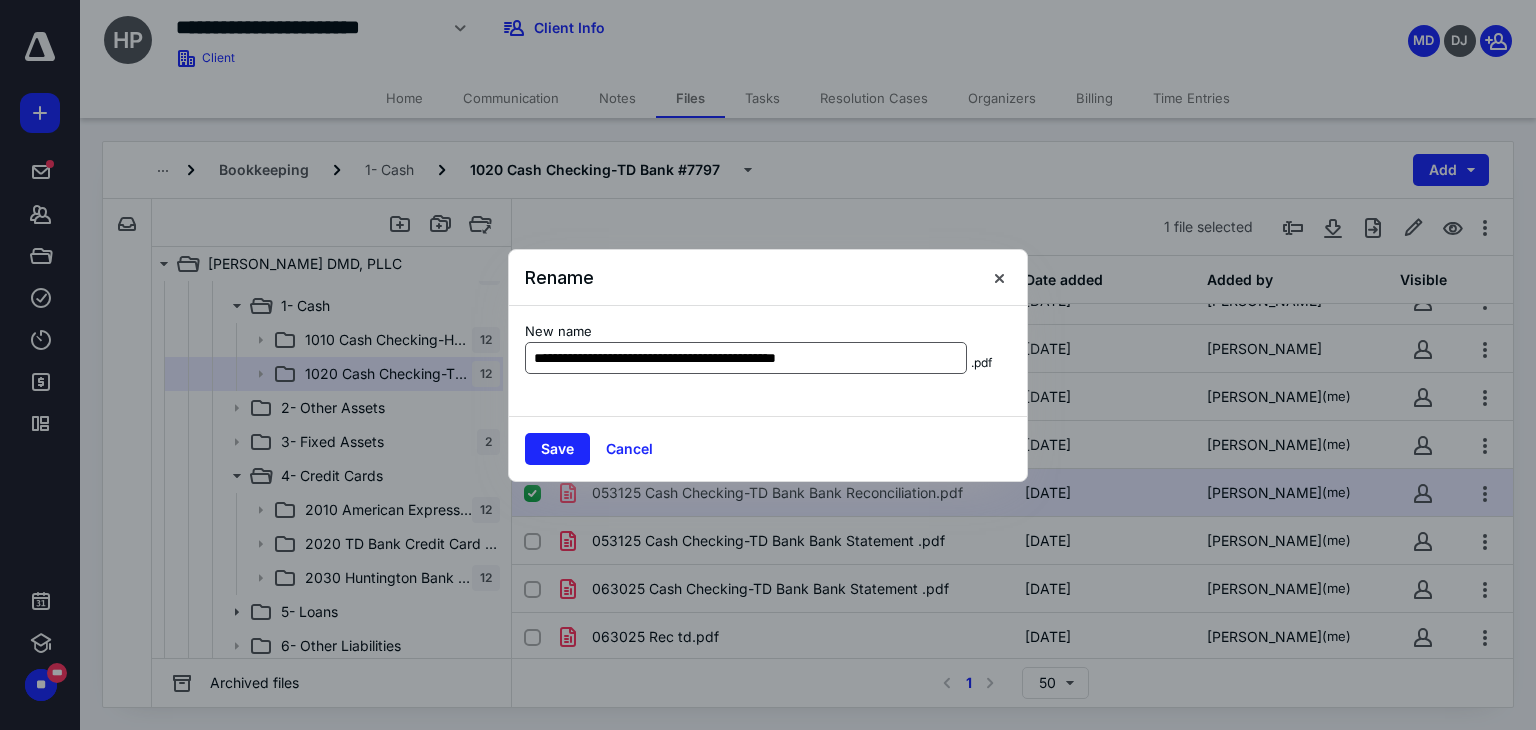 click on "**********" at bounding box center (746, 358) 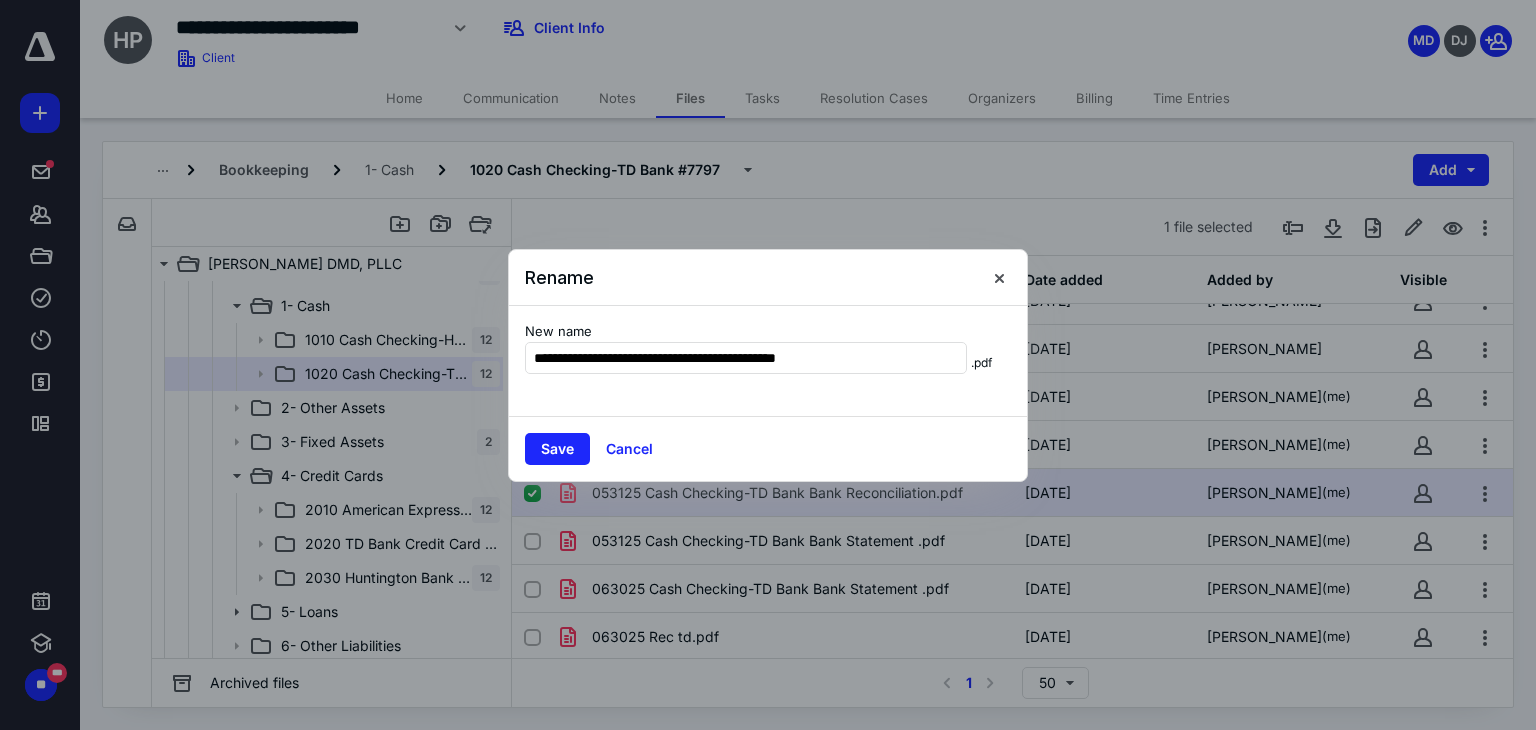 drag, startPoint x: 584, startPoint y: 353, endPoint x: 888, endPoint y: 389, distance: 306.12415 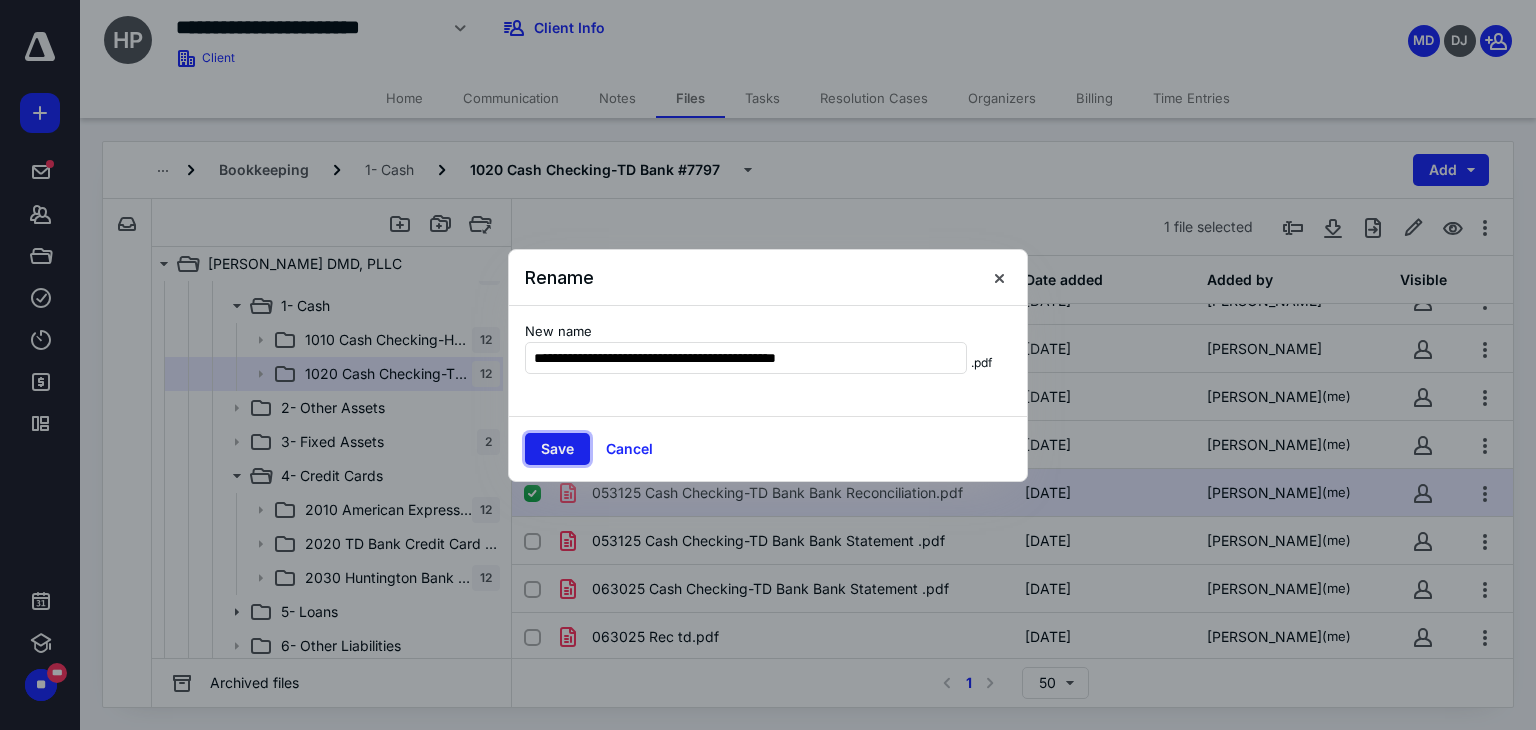 click on "Save" at bounding box center (557, 449) 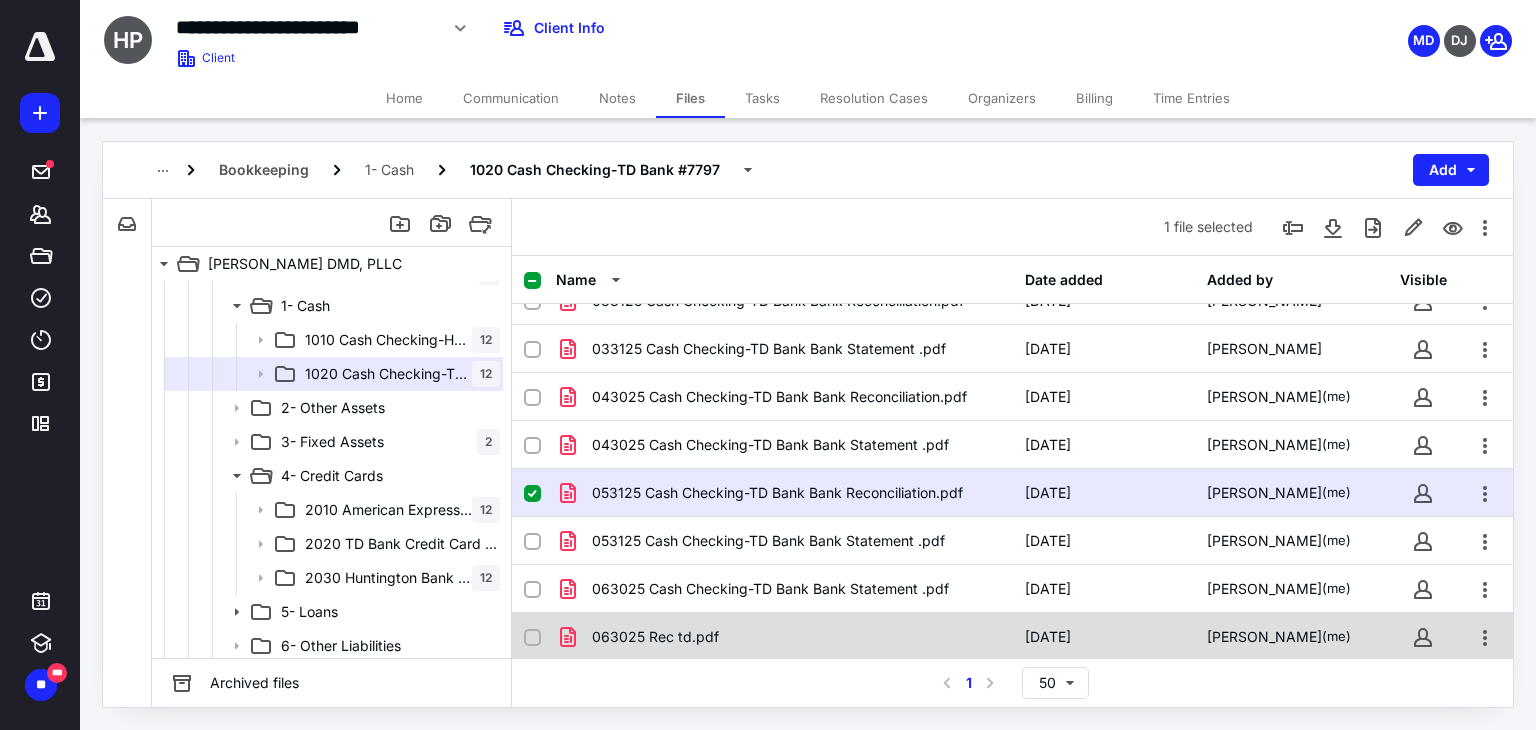 checkbox on "false" 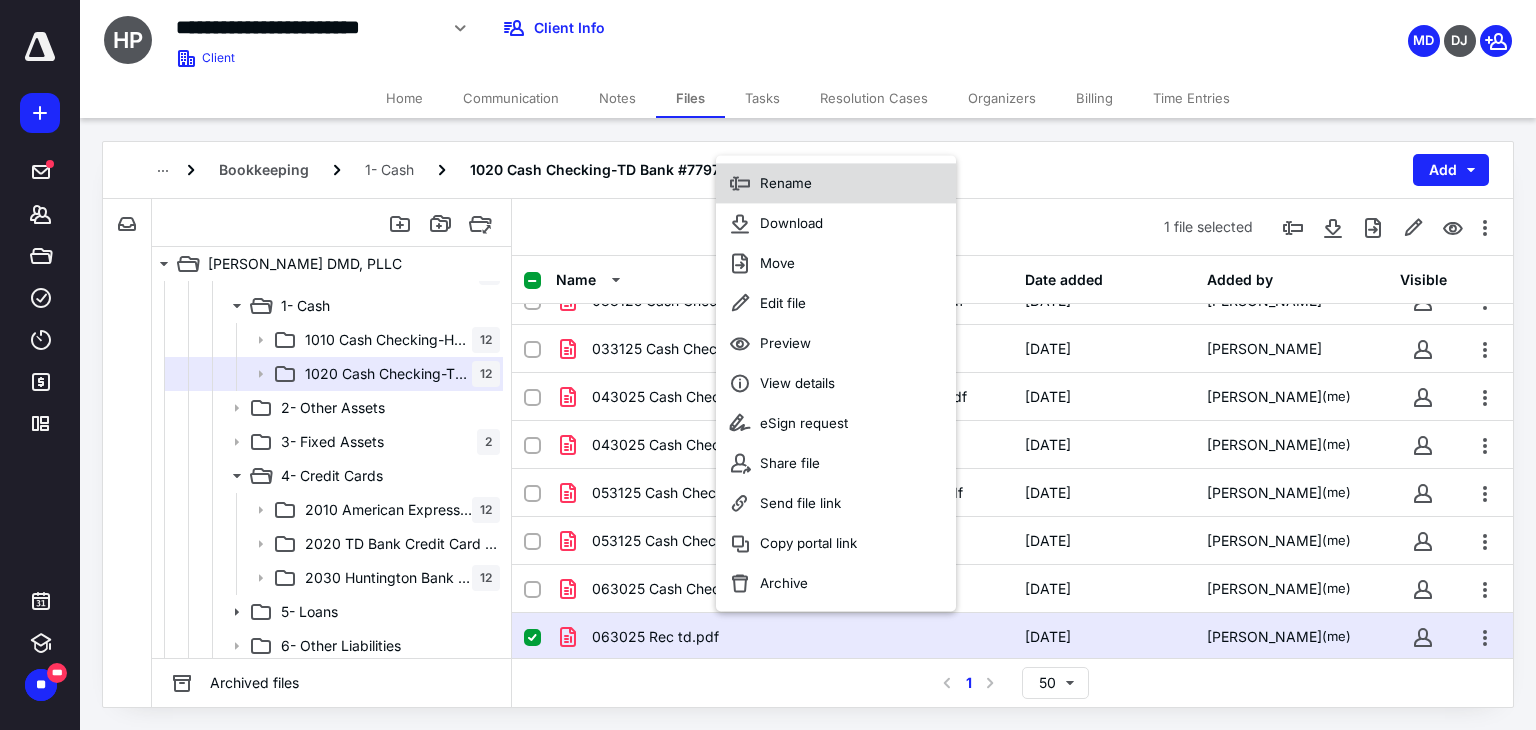 click on "Rename" at bounding box center [786, 183] 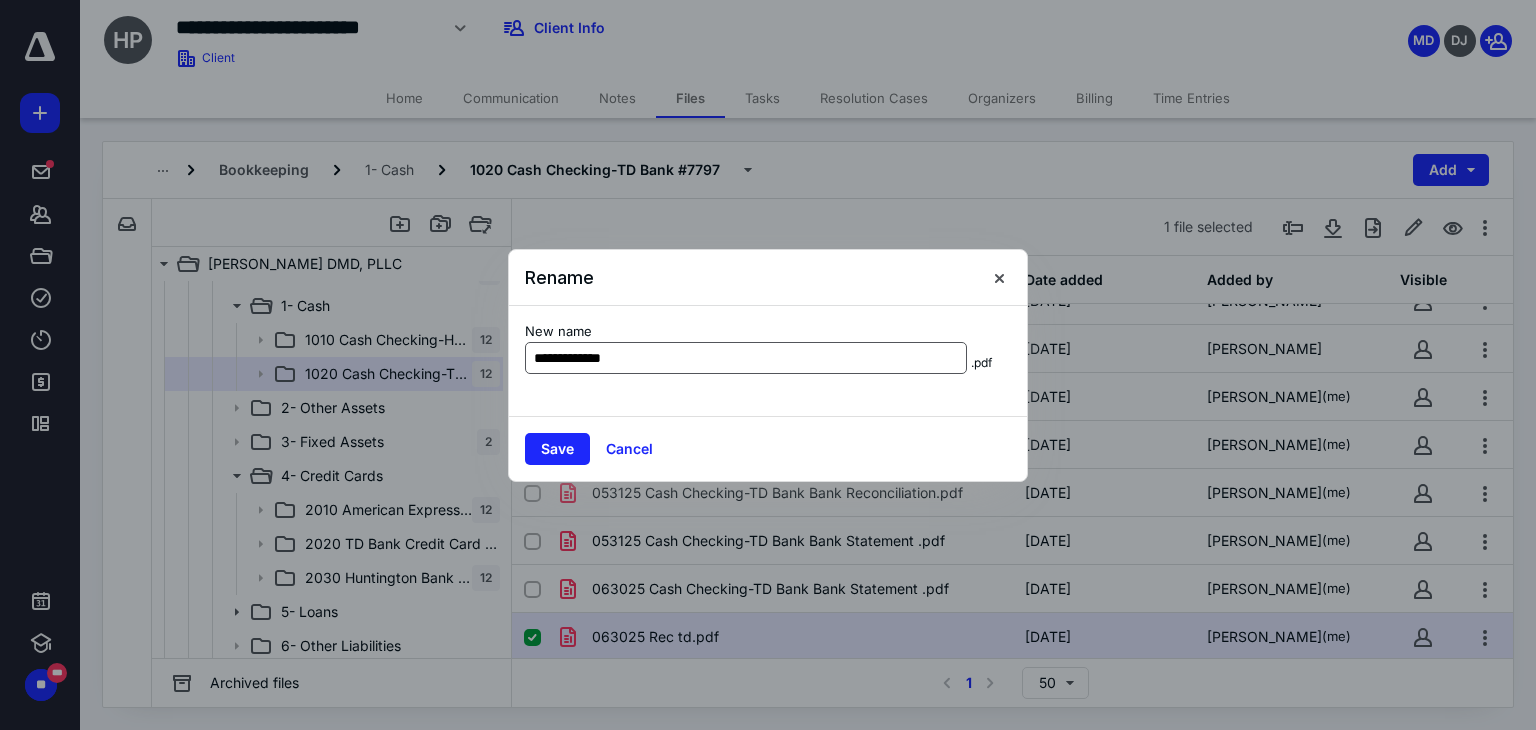 click on "**********" at bounding box center [746, 358] 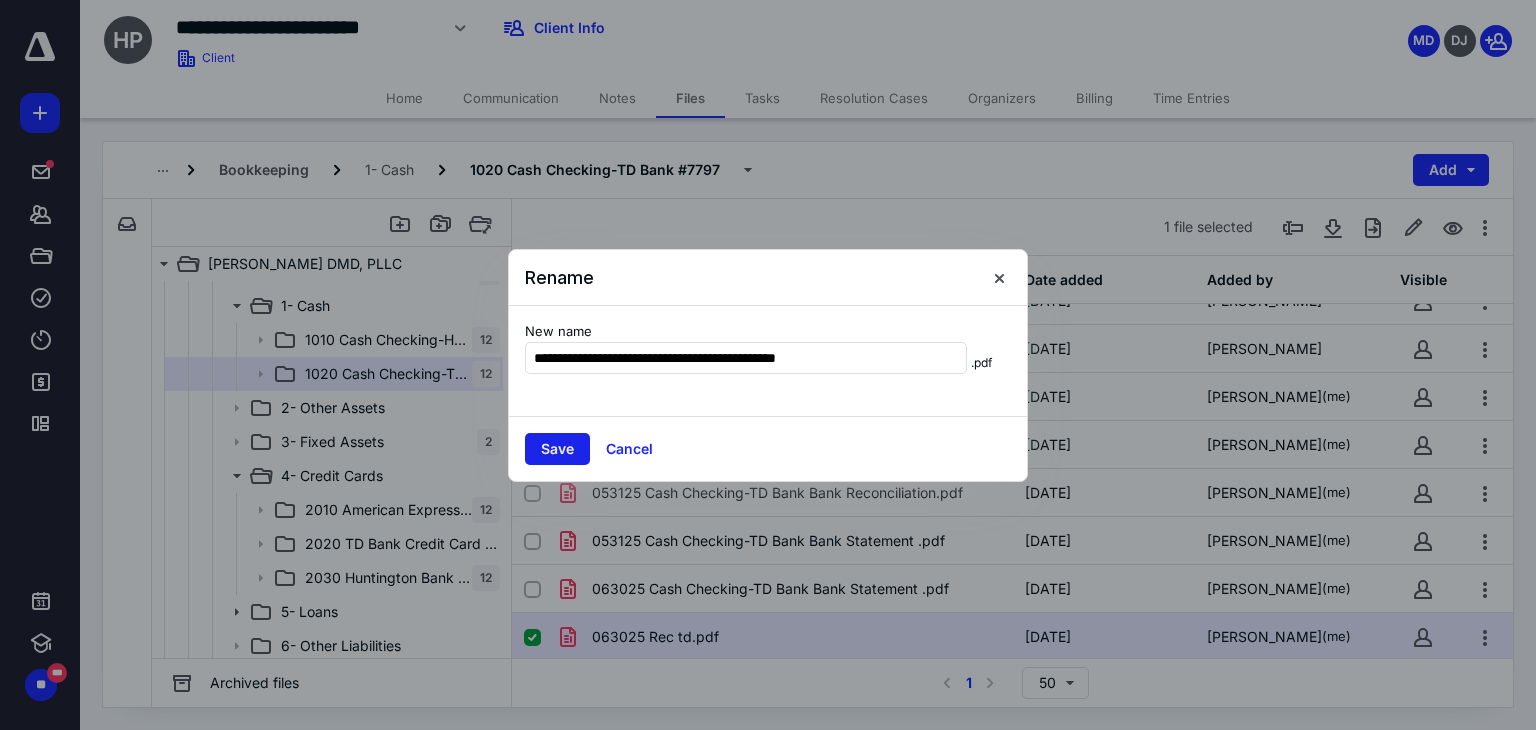type on "**********" 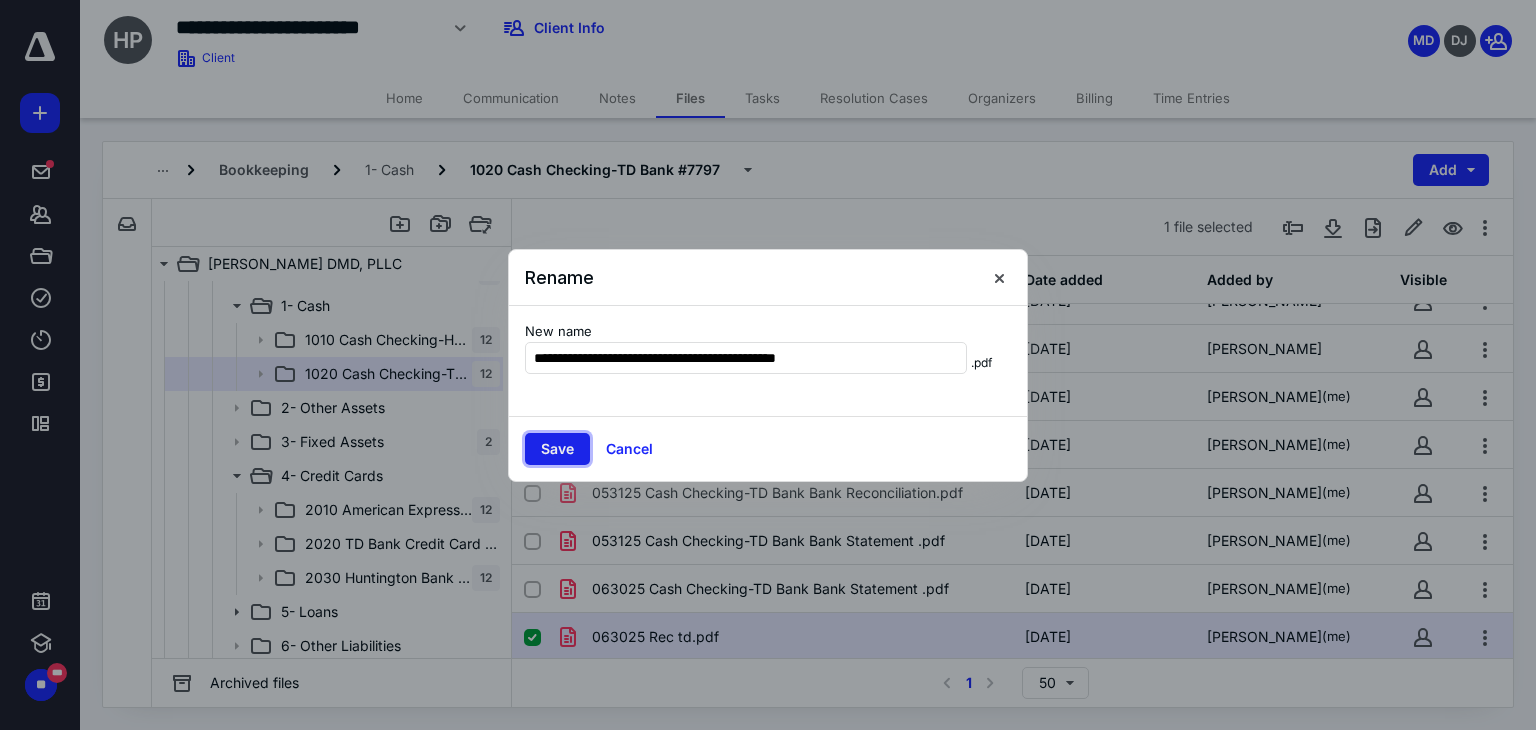 click on "Save" at bounding box center (557, 449) 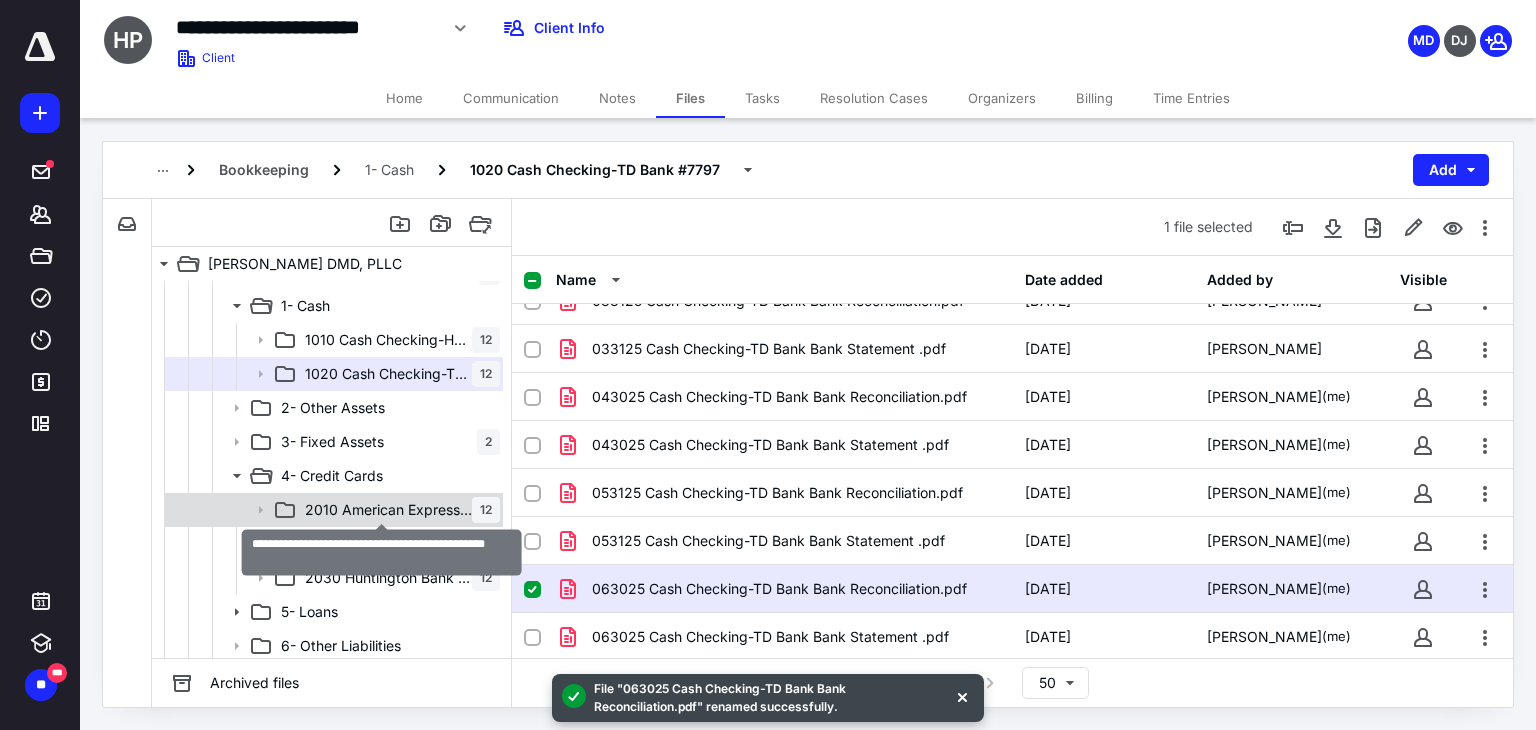 click on "2010 American Express 11005 Credit Card Payable" at bounding box center [388, 510] 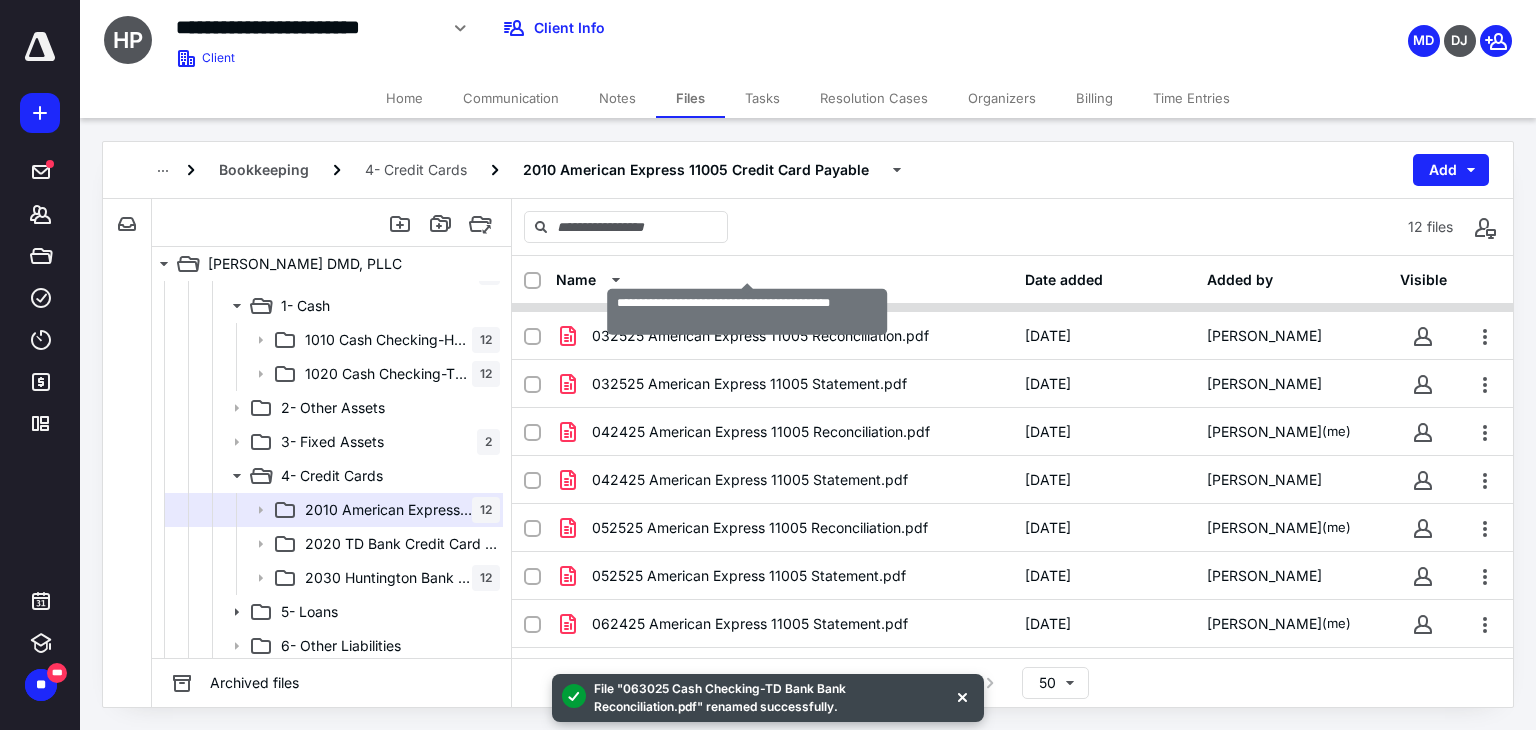 scroll, scrollTop: 219, scrollLeft: 0, axis: vertical 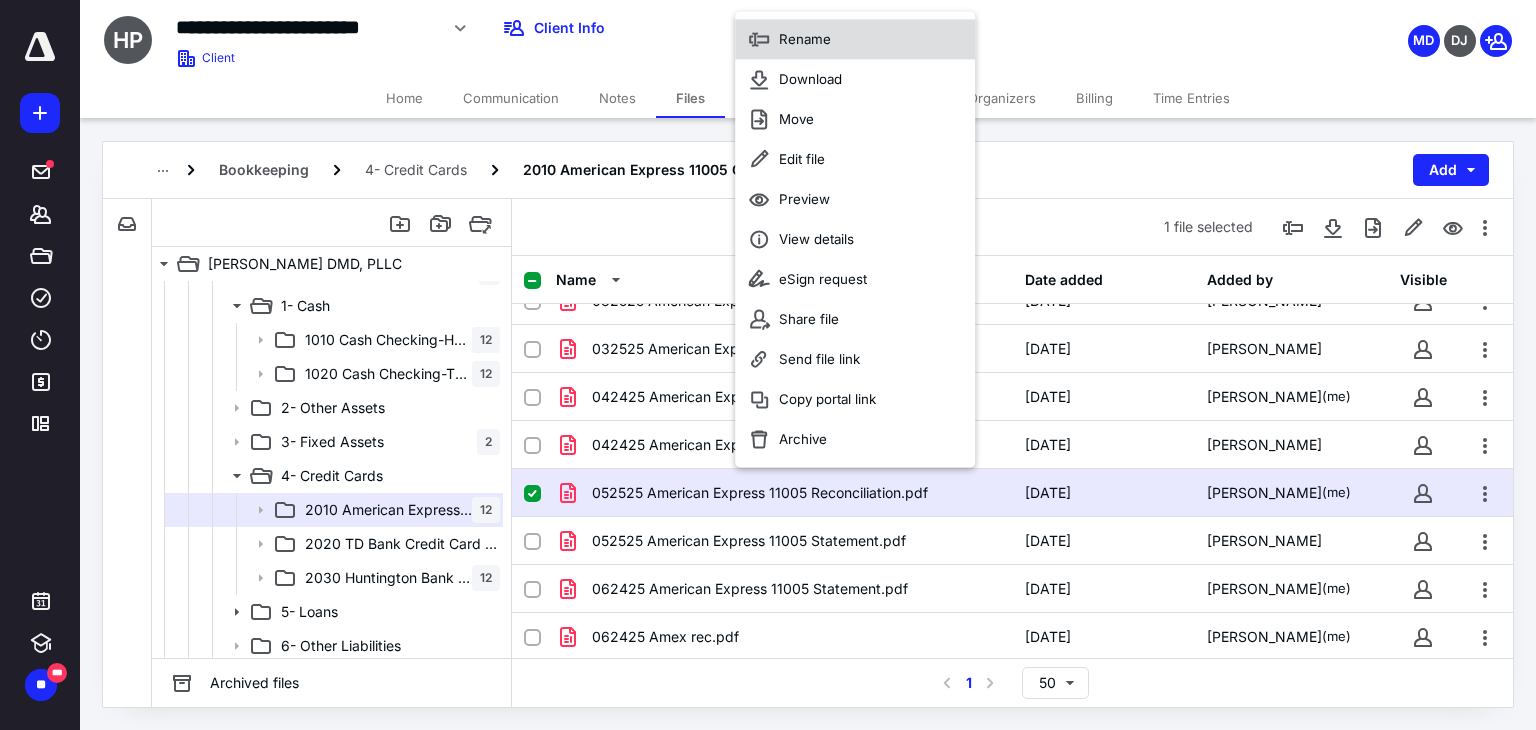 click on "Rename" at bounding box center [805, 39] 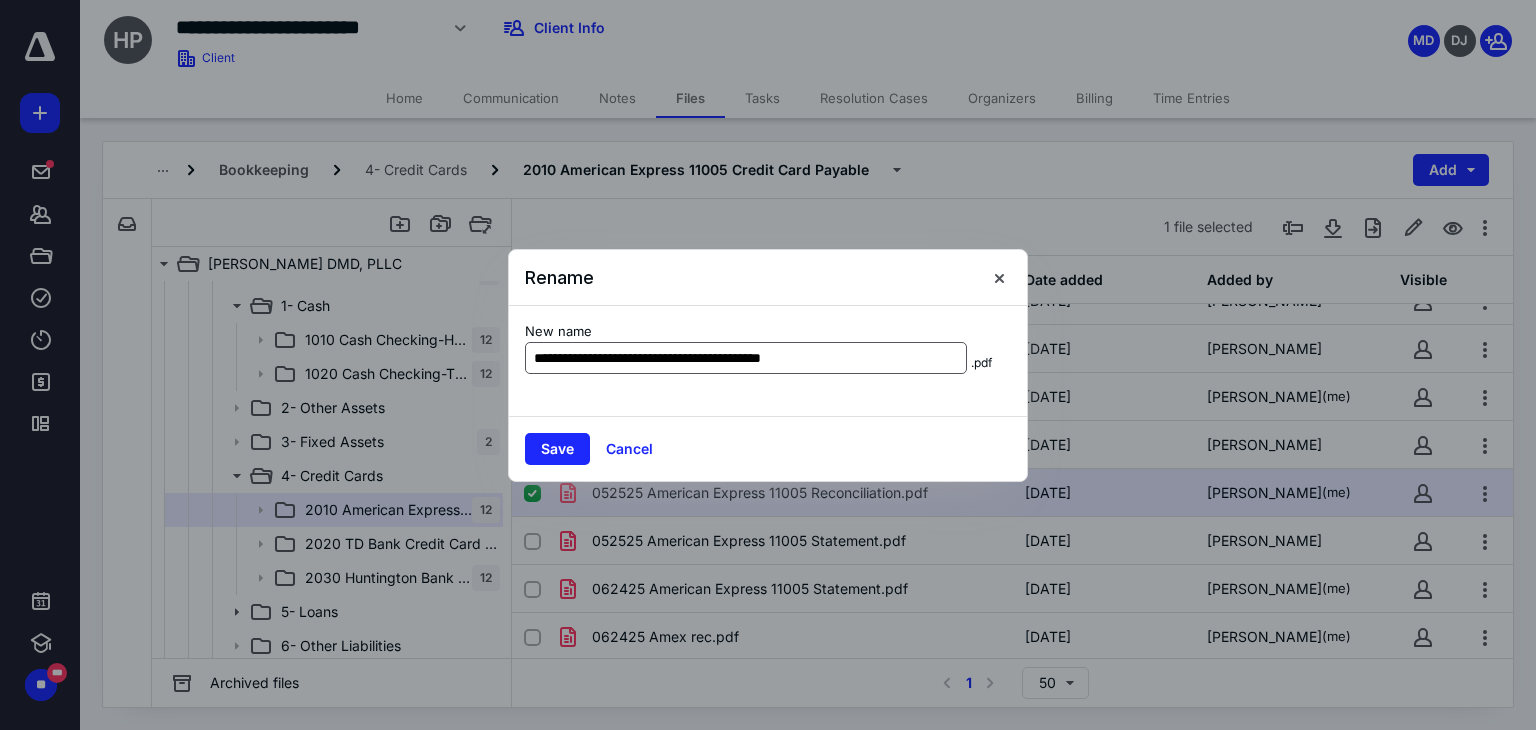 click on "**********" at bounding box center (746, 358) 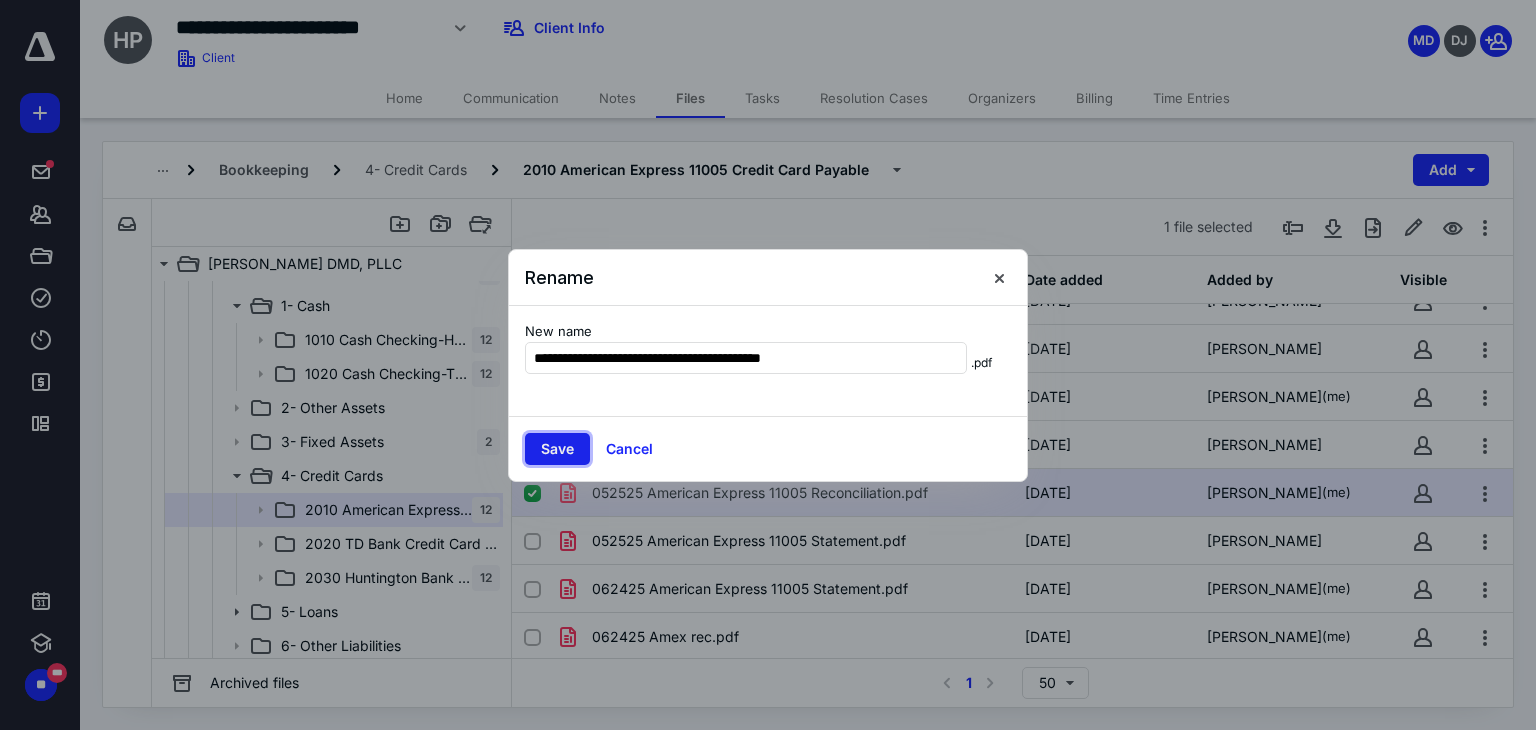 click on "Save" at bounding box center (557, 449) 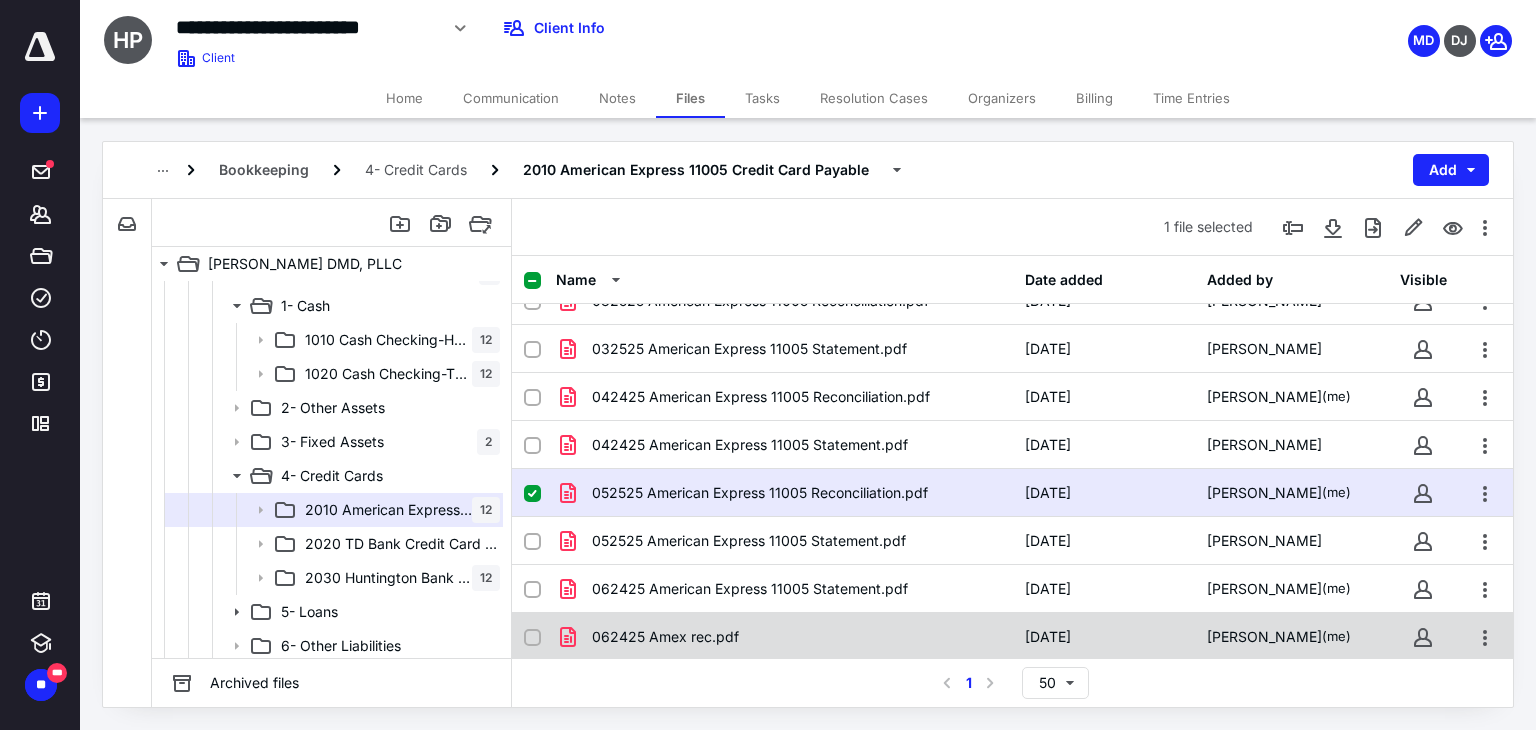 checkbox on "false" 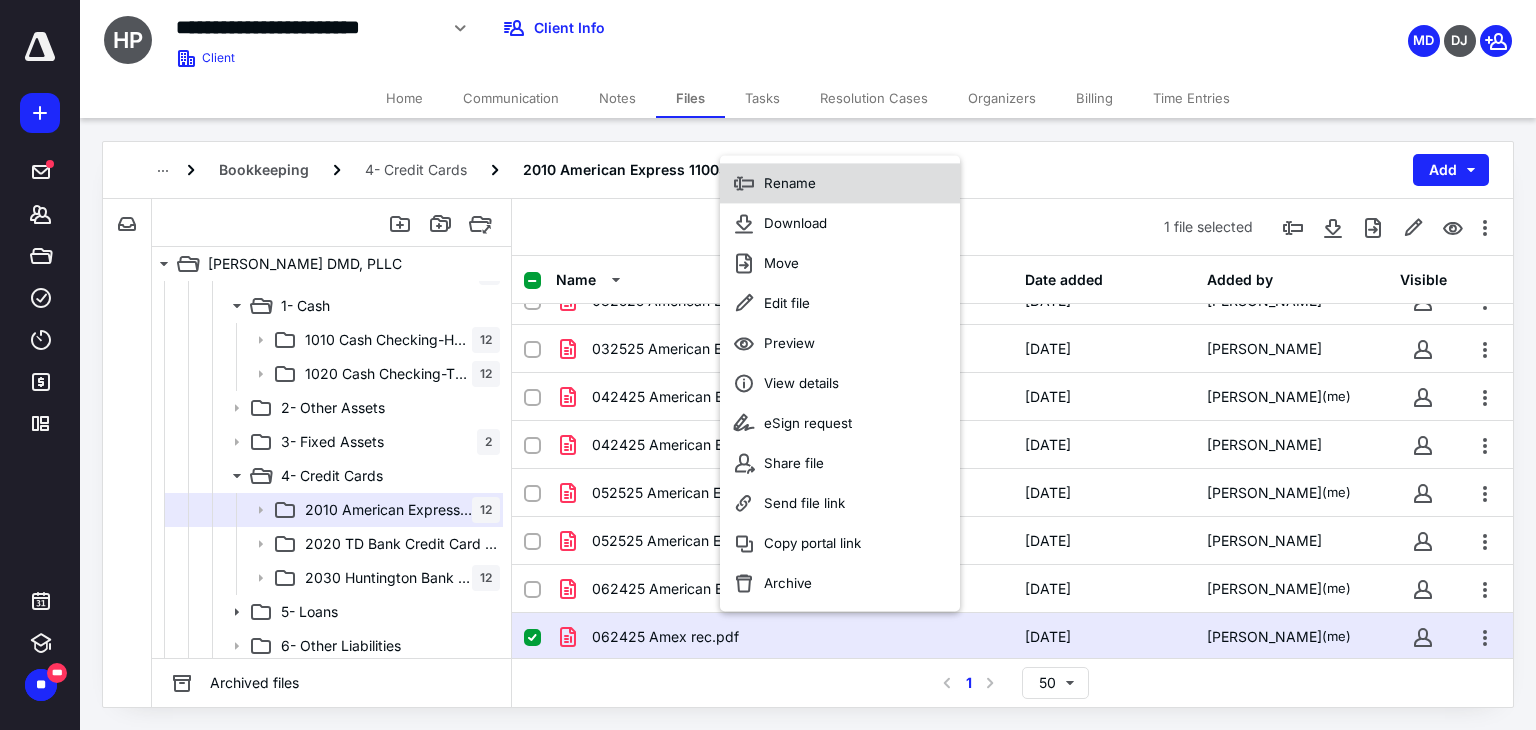 click on "Rename" at bounding box center (840, 183) 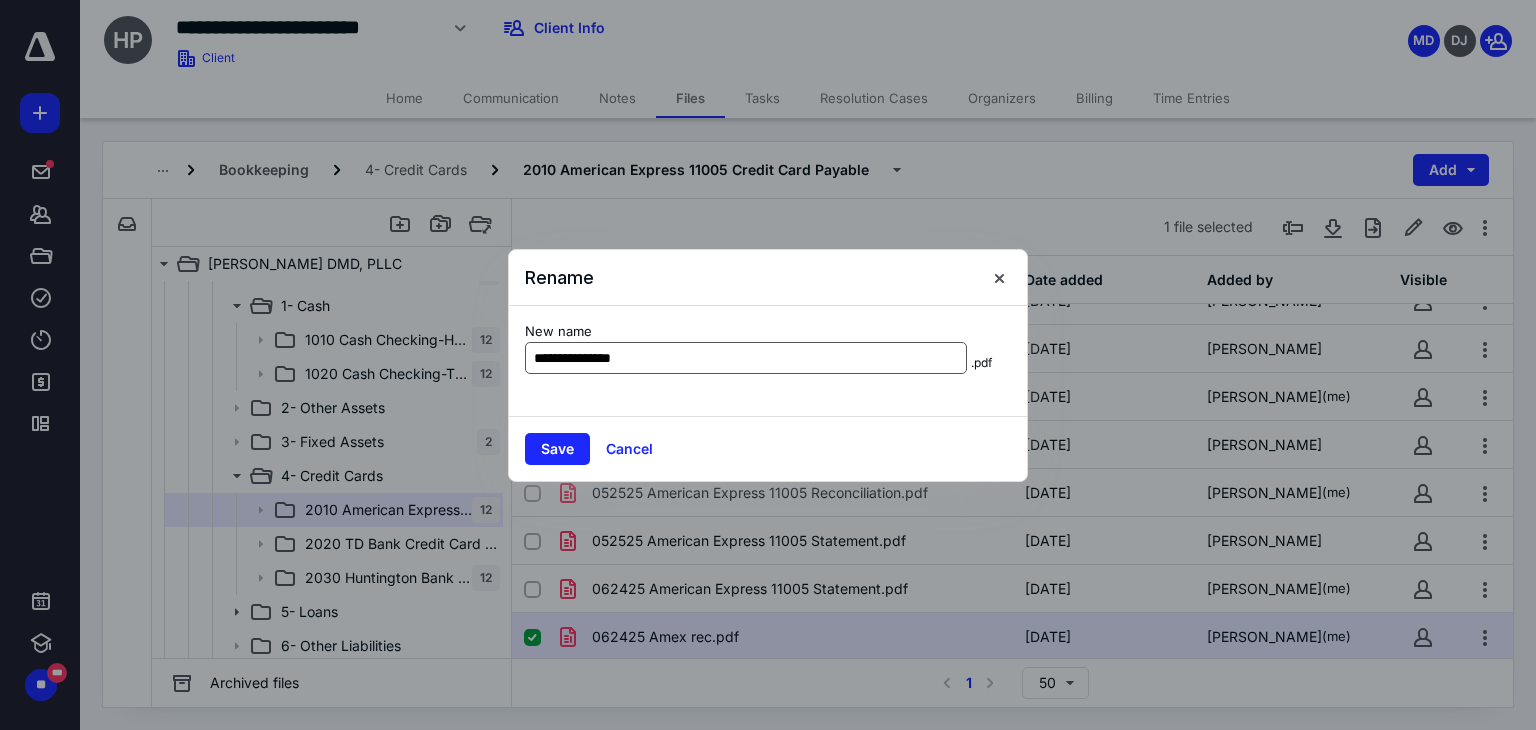 click on "**********" at bounding box center (746, 358) 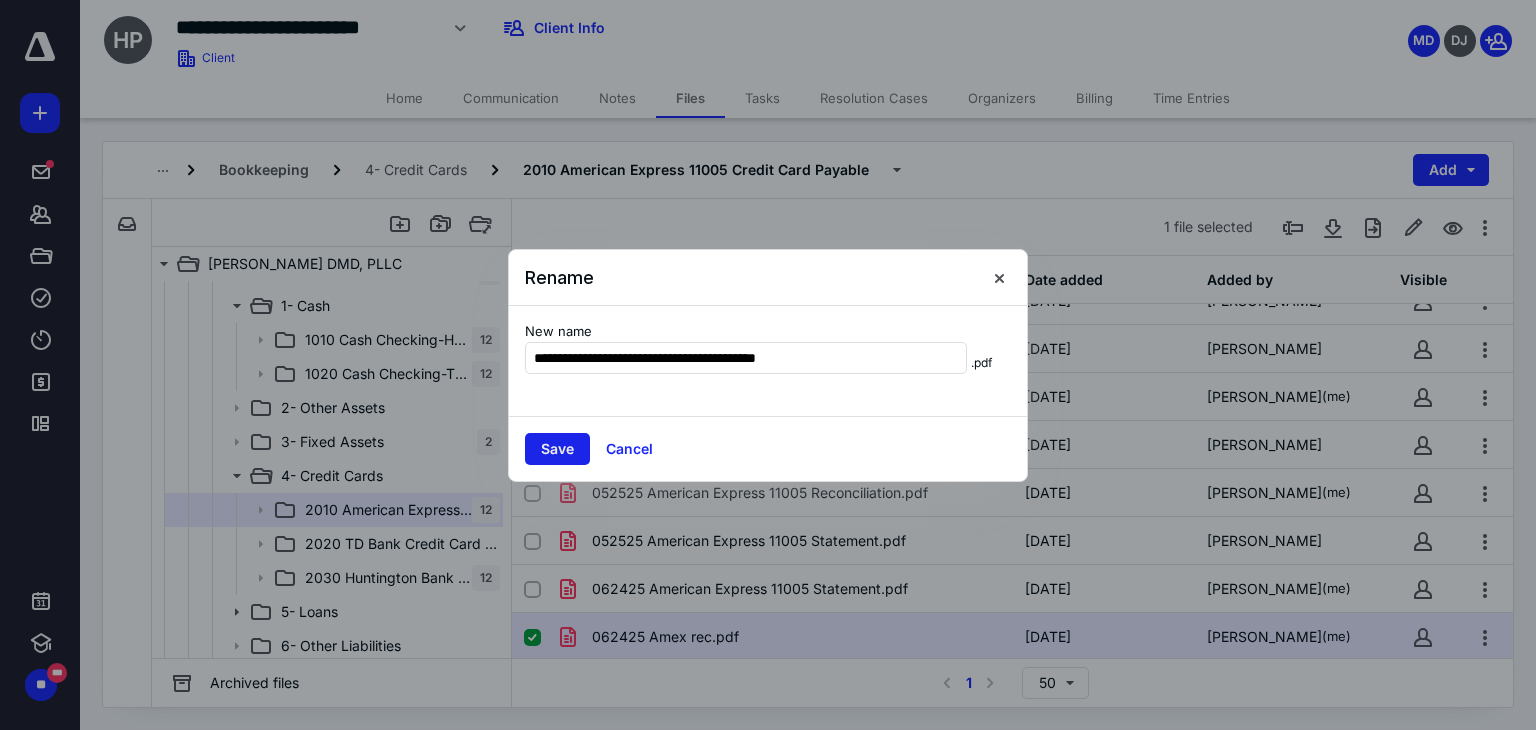type on "**********" 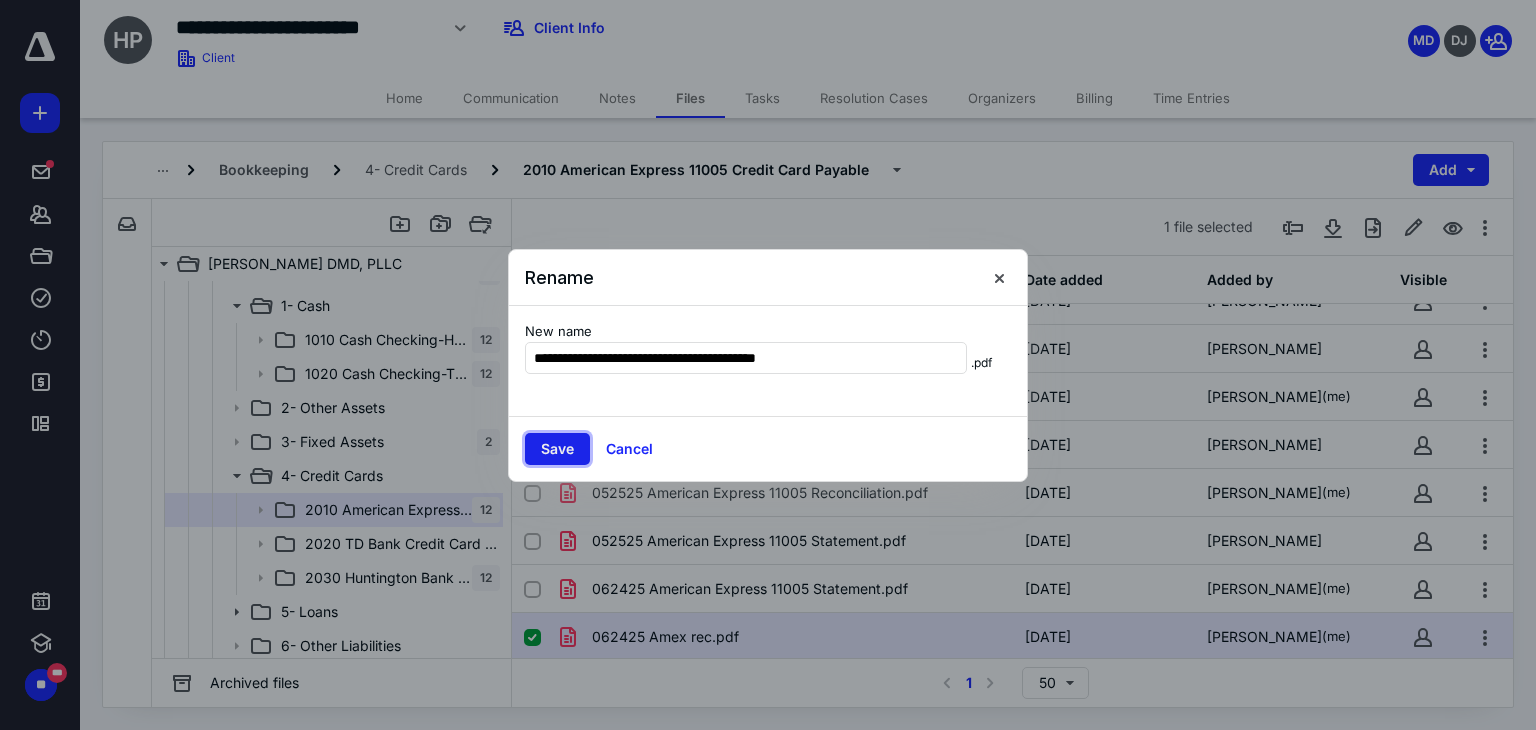 click on "Save" at bounding box center (557, 449) 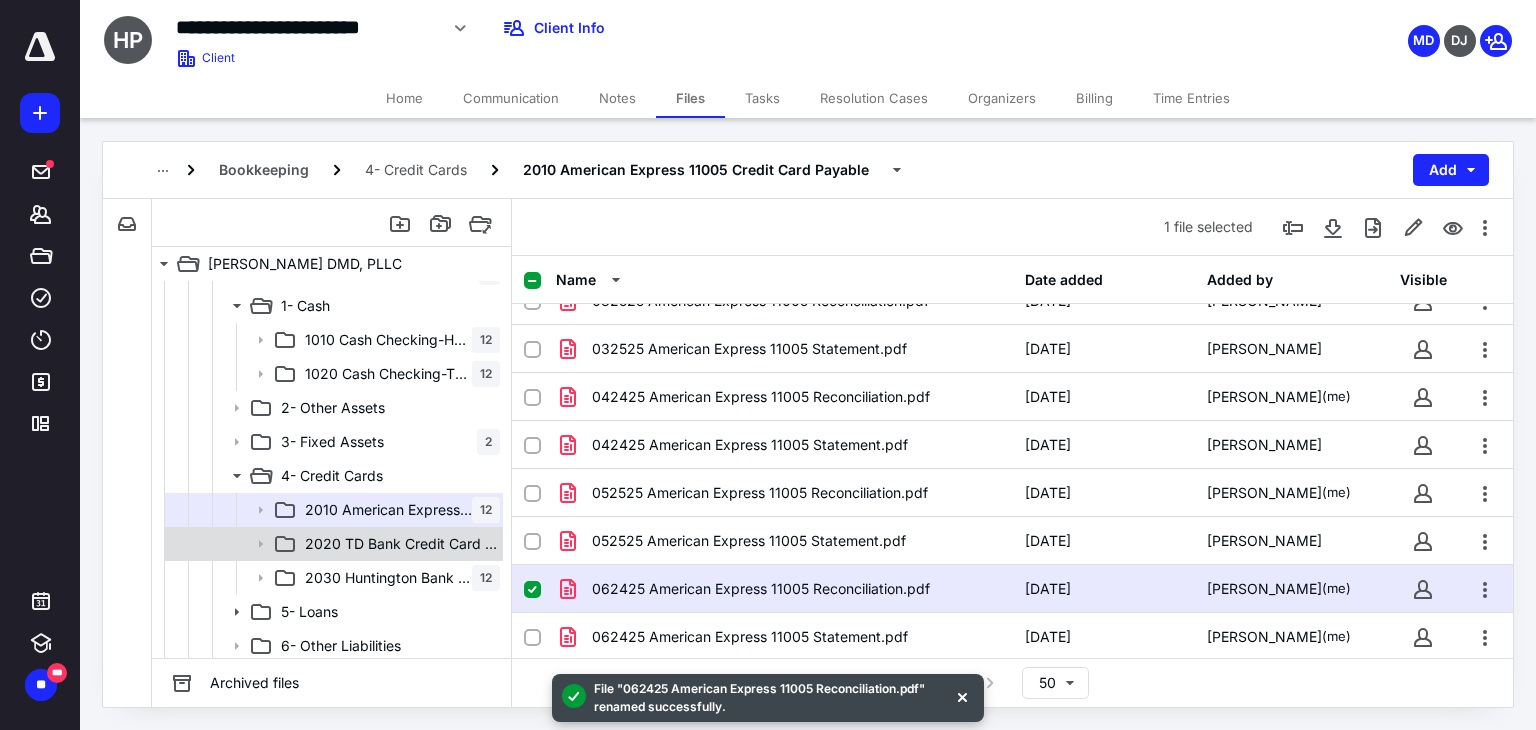 click on "2020 TD Bank Credit Card #1868(No Activity)" at bounding box center (332, 544) 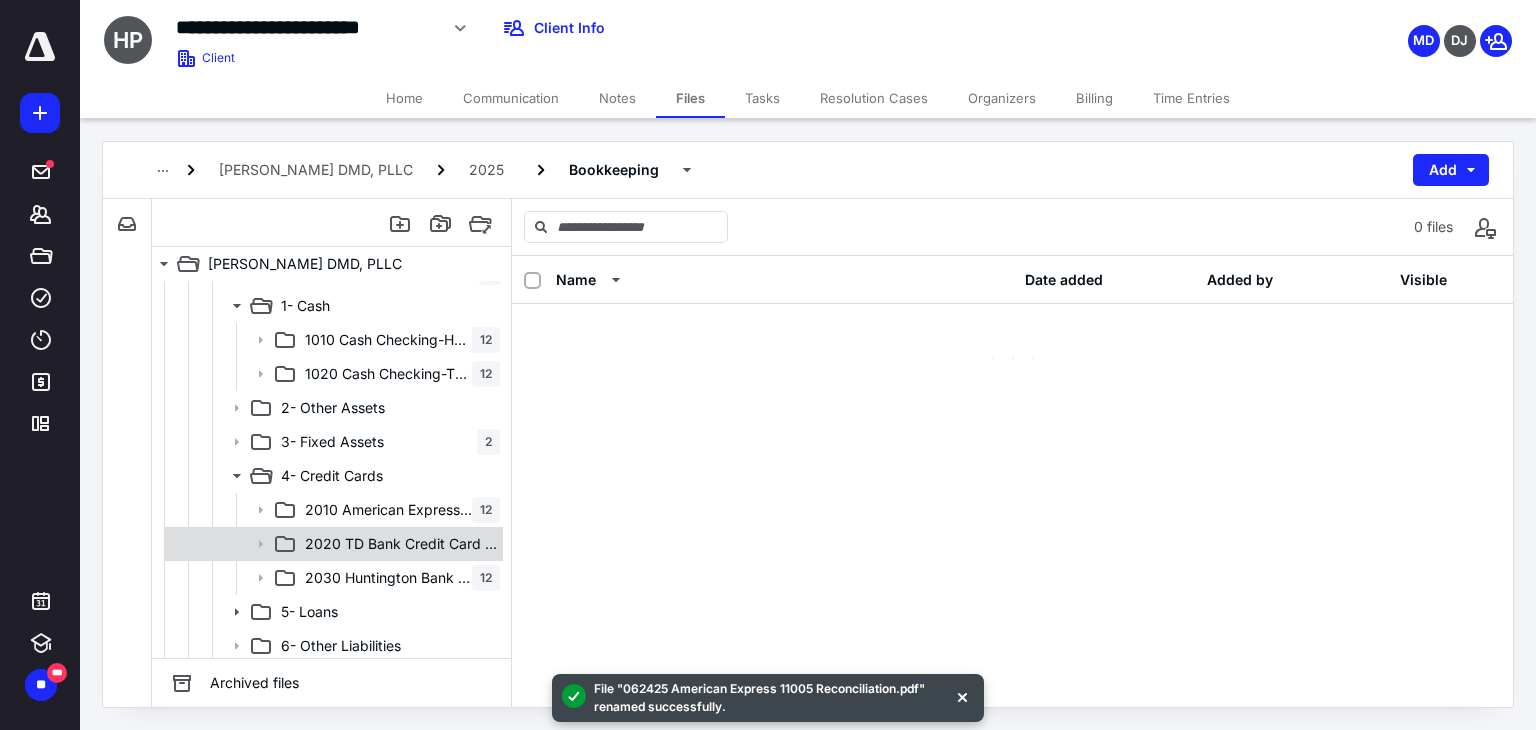 scroll, scrollTop: 0, scrollLeft: 0, axis: both 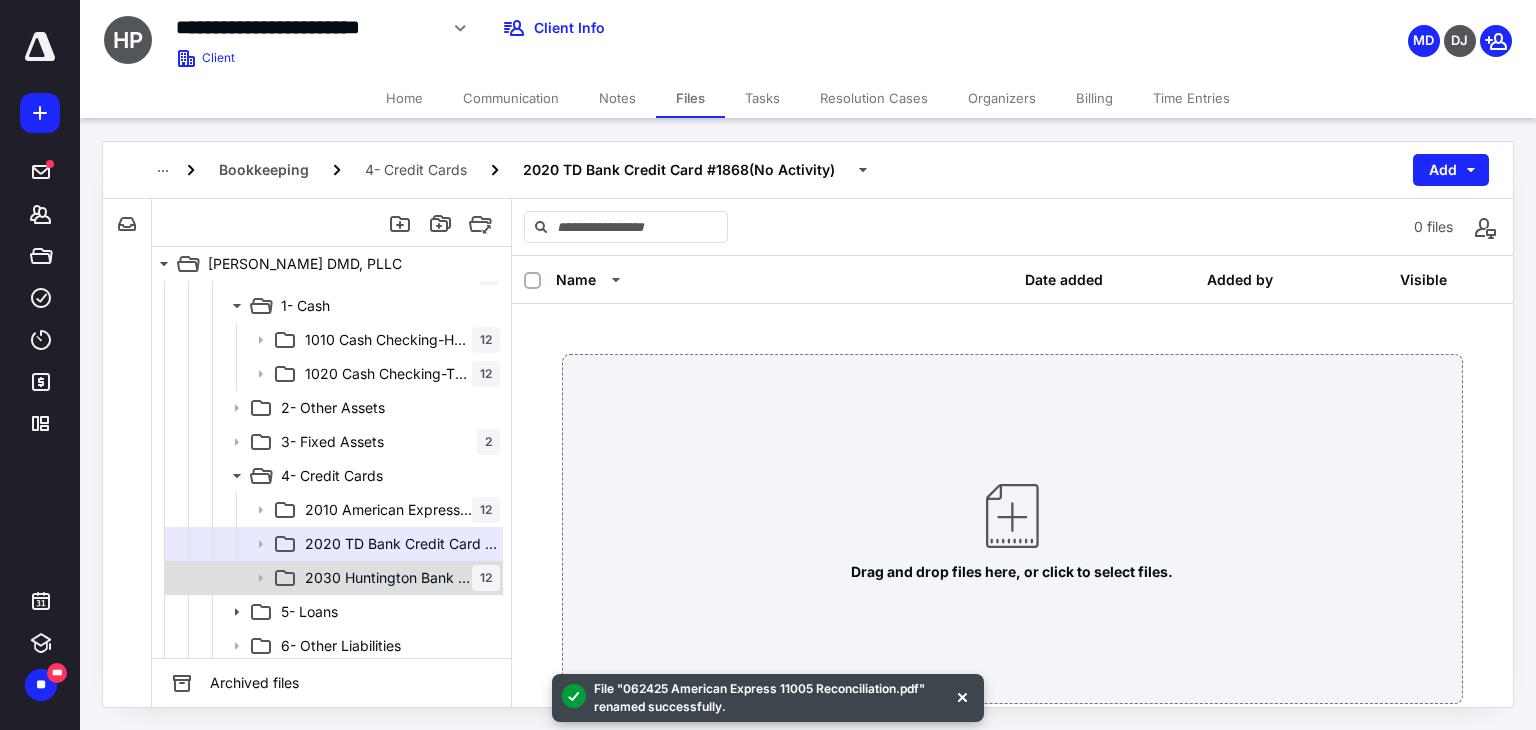 click on "2030 Huntington Bank Credit Card Payable" at bounding box center (388, 578) 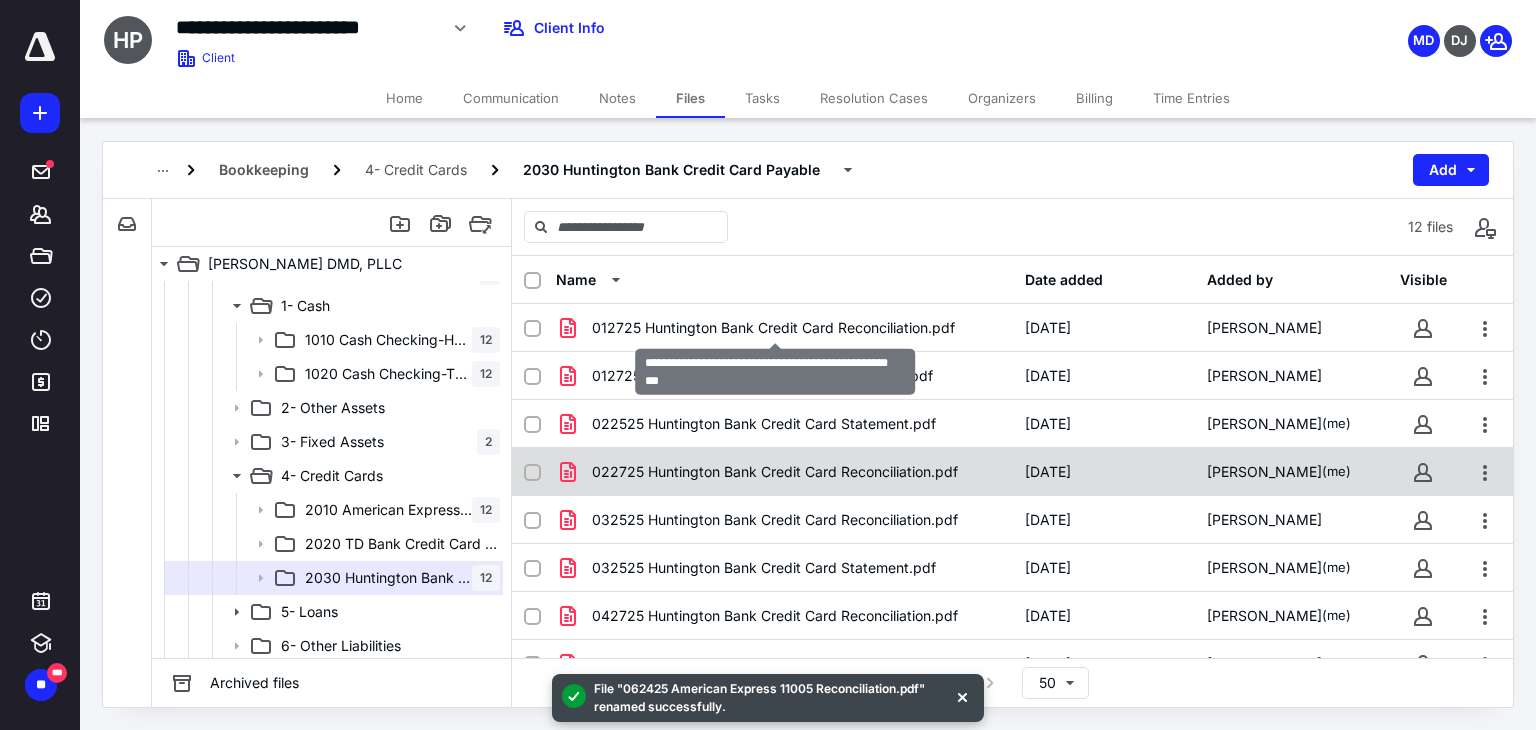 scroll, scrollTop: 219, scrollLeft: 0, axis: vertical 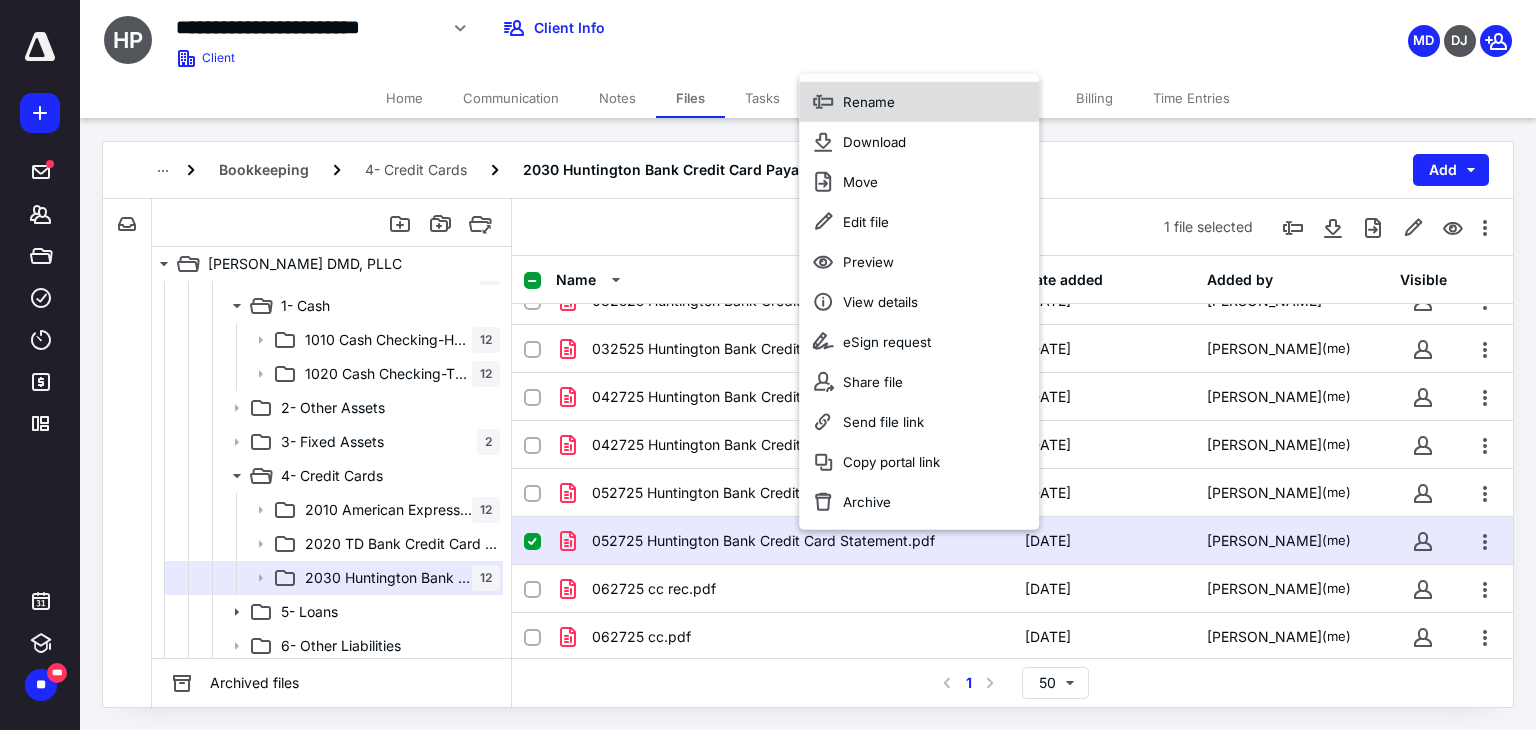 click on "Rename" at bounding box center (869, 101) 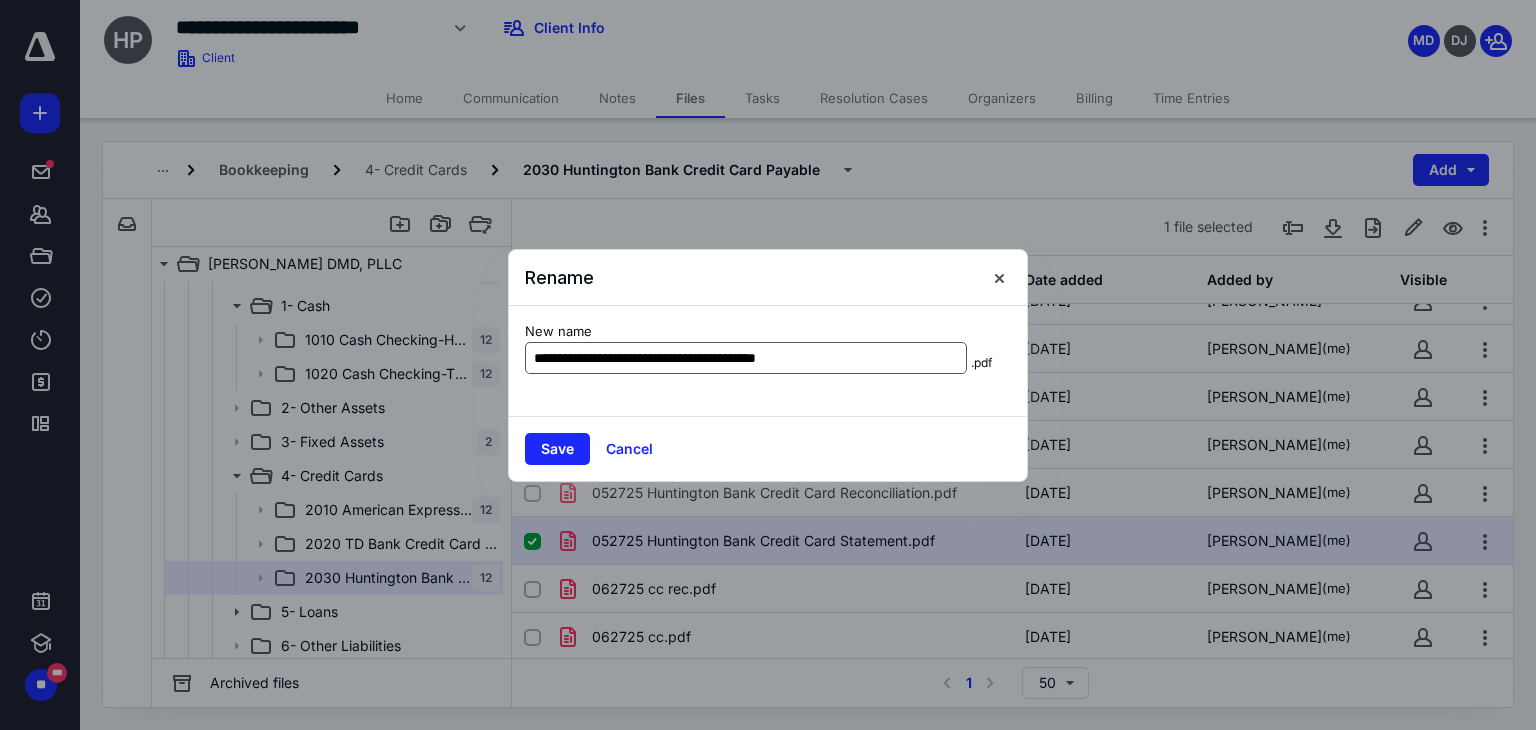 click on "**********" at bounding box center (746, 358) 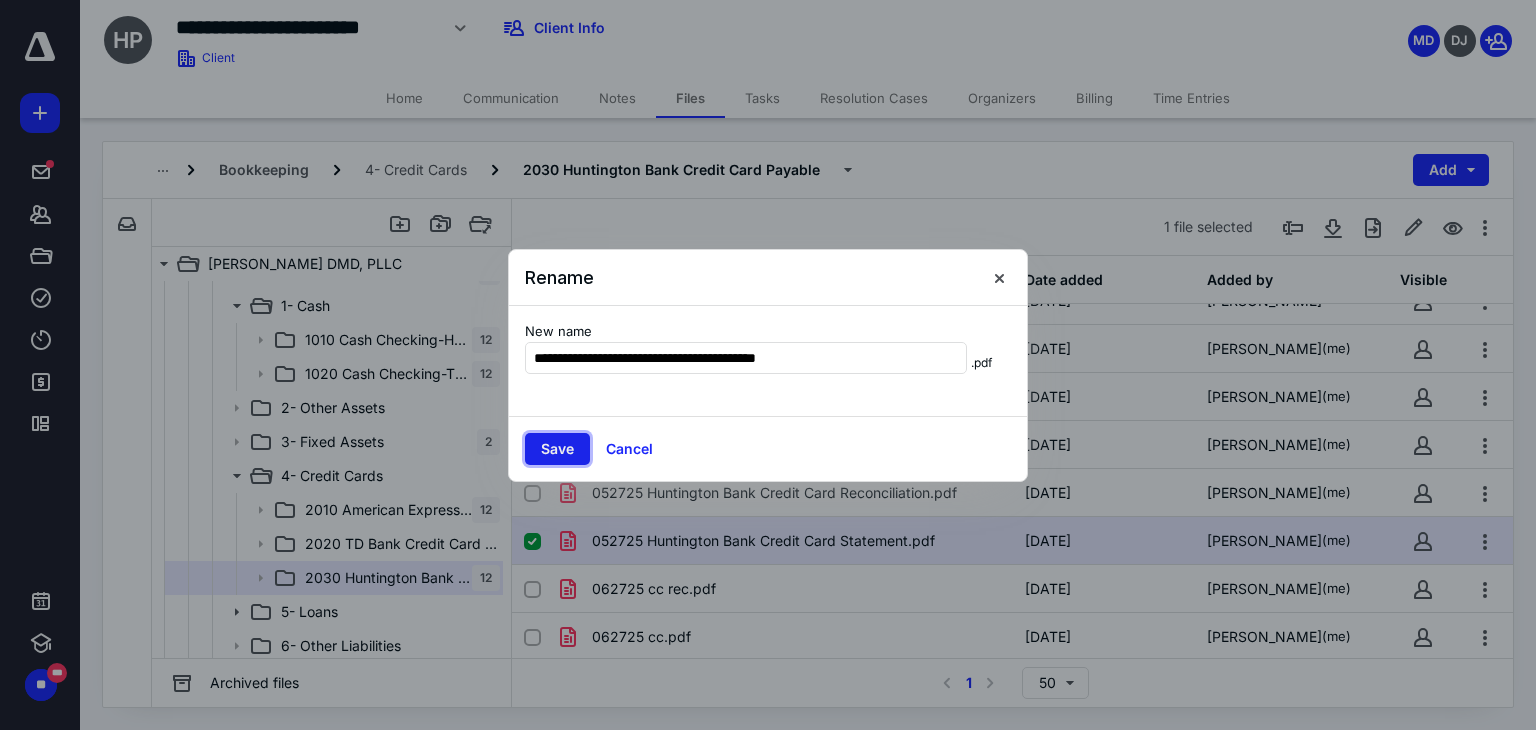 click on "Save" at bounding box center (557, 449) 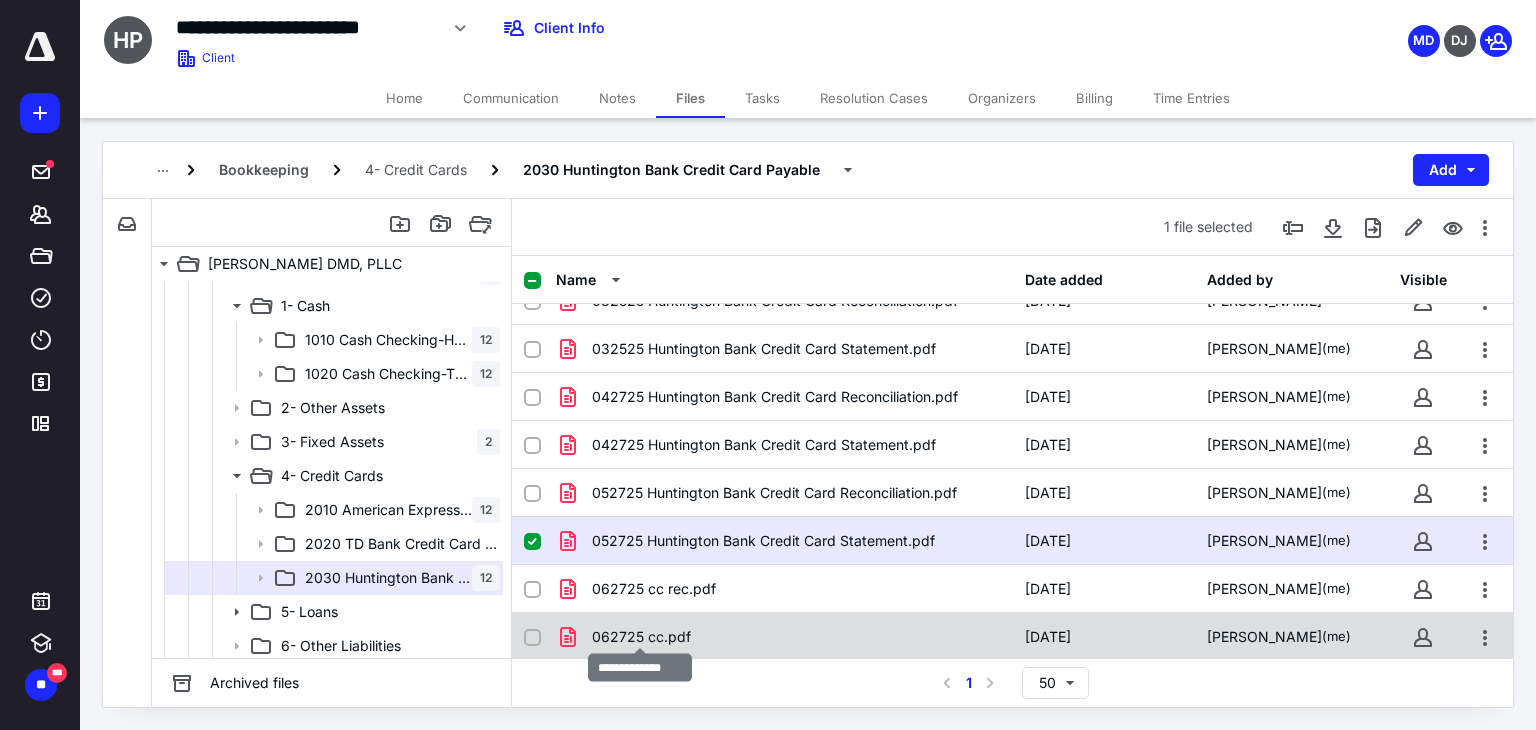 checkbox on "false" 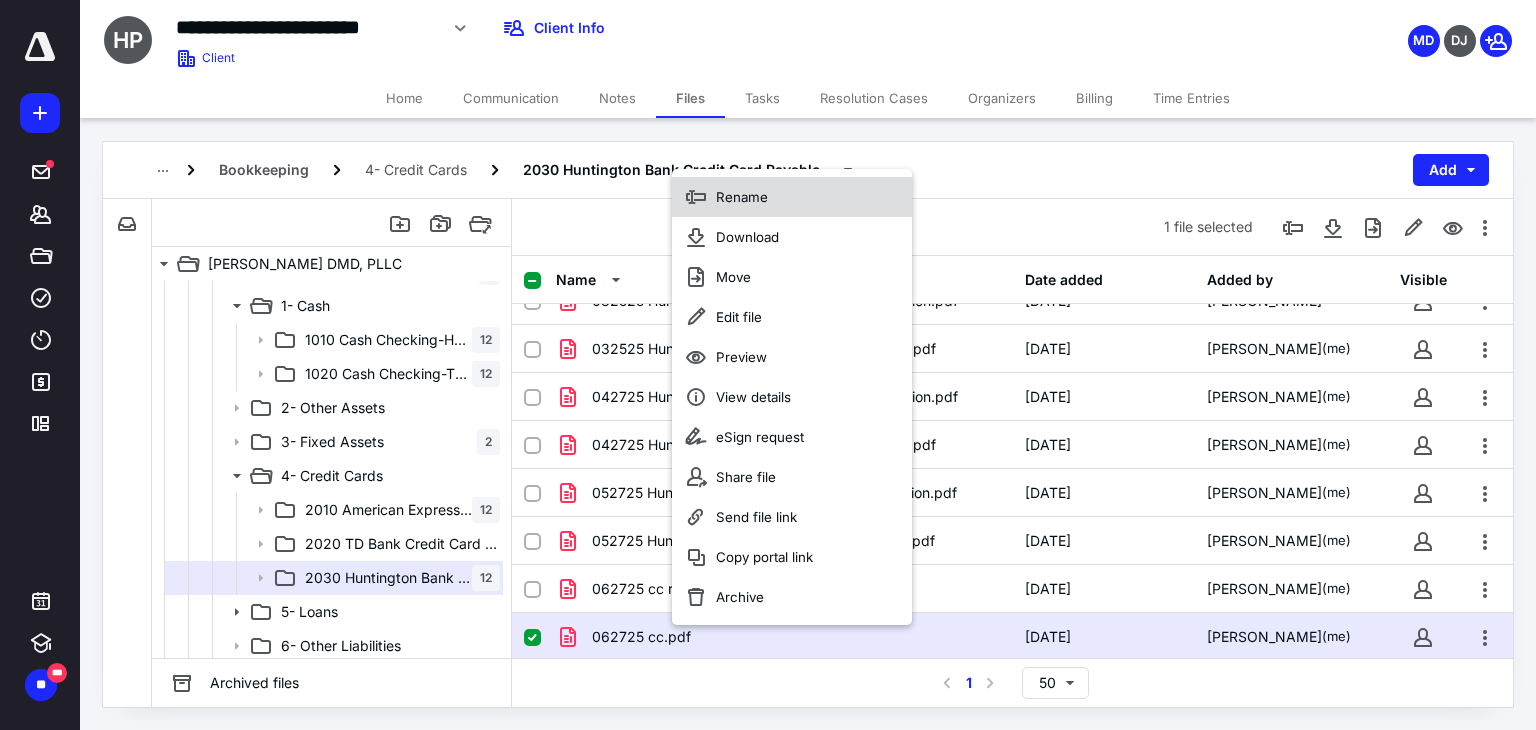 click on "Rename" at bounding box center [792, 197] 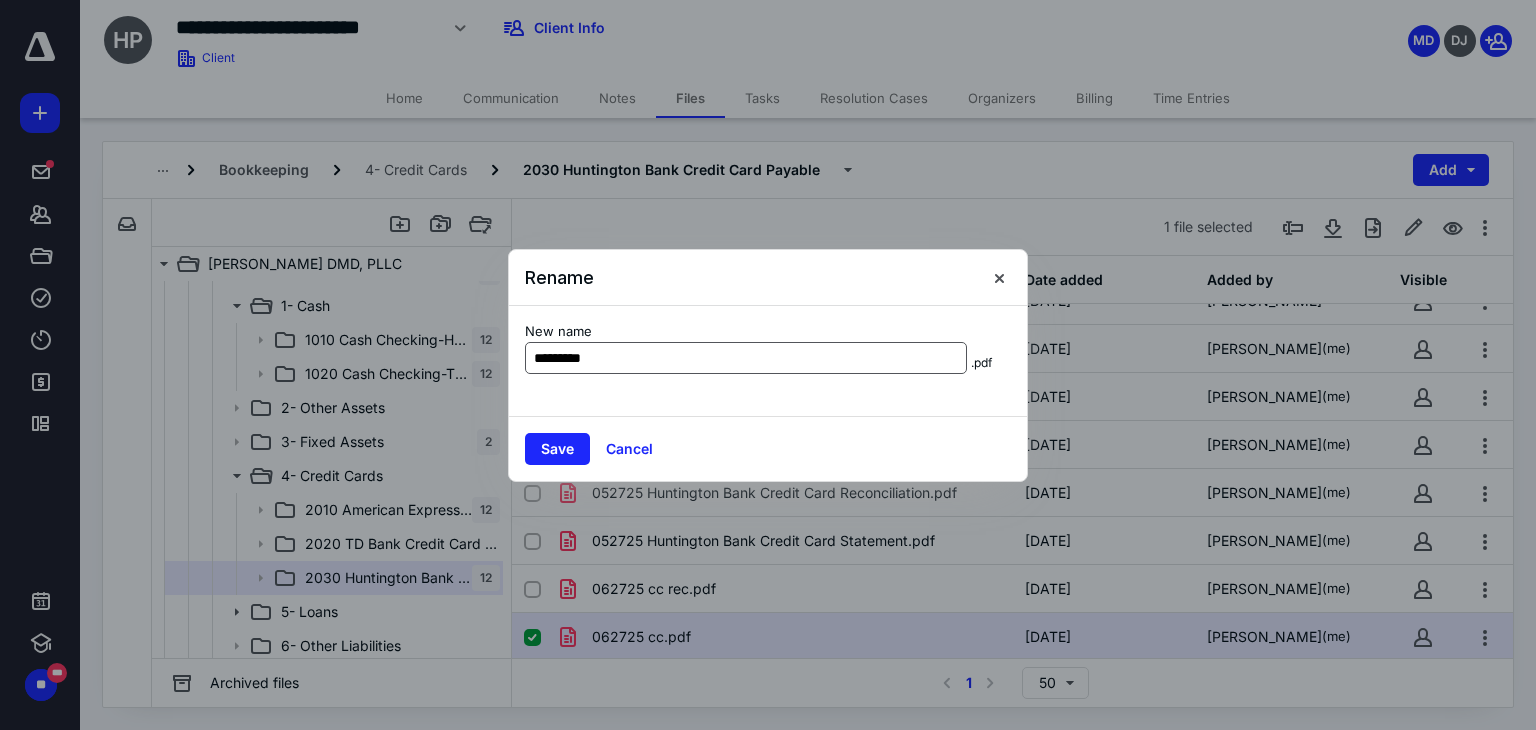 click on "*********" at bounding box center (746, 358) 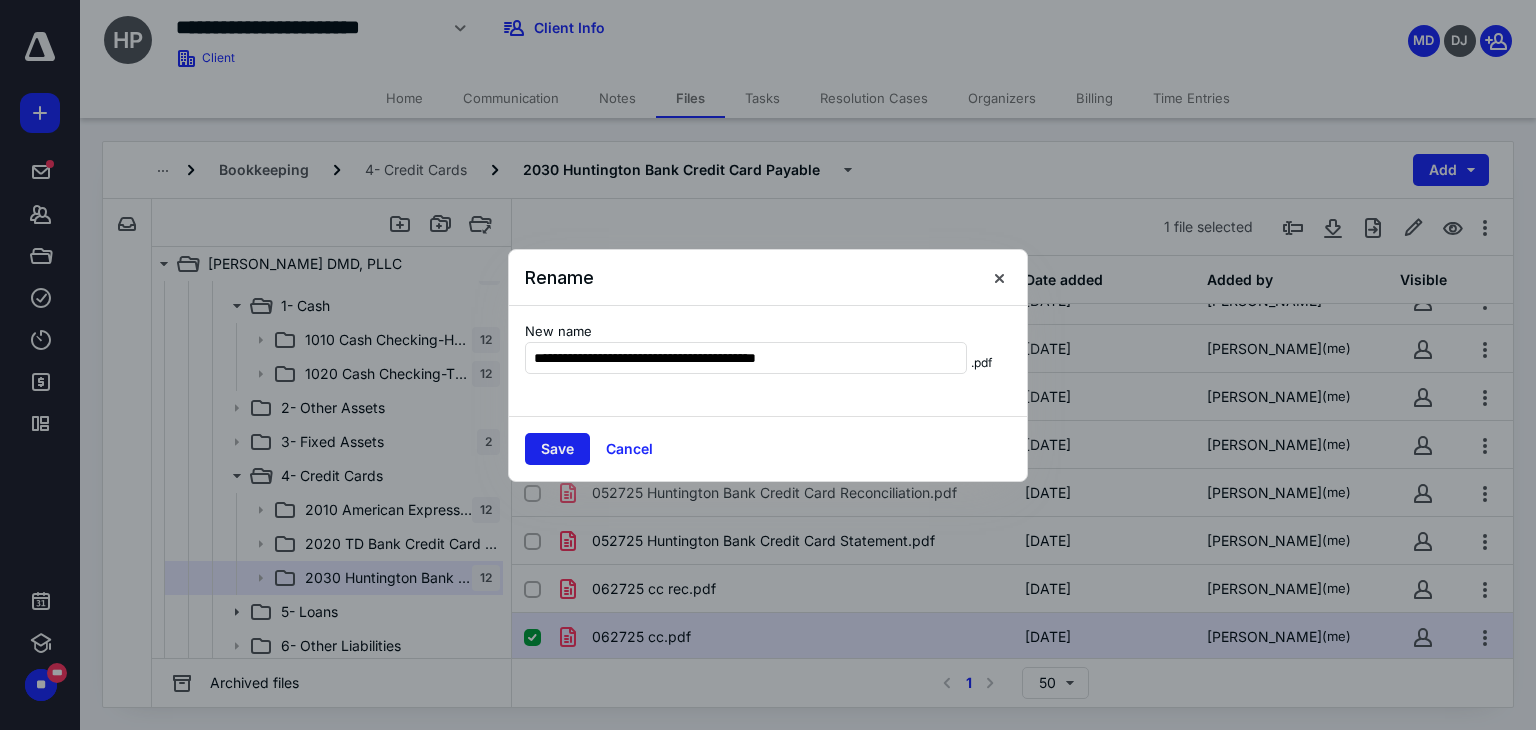 type on "**********" 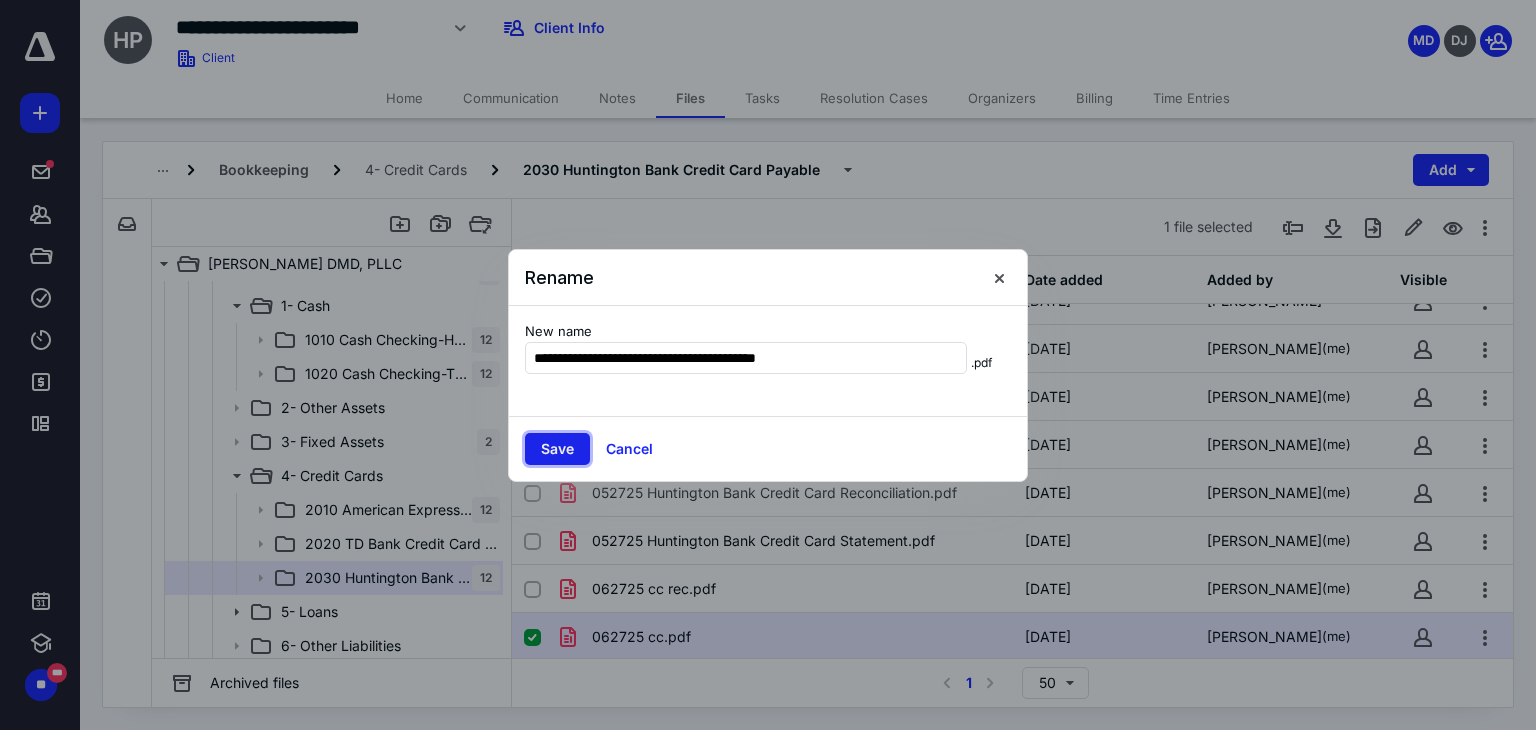 click on "Save" at bounding box center [557, 449] 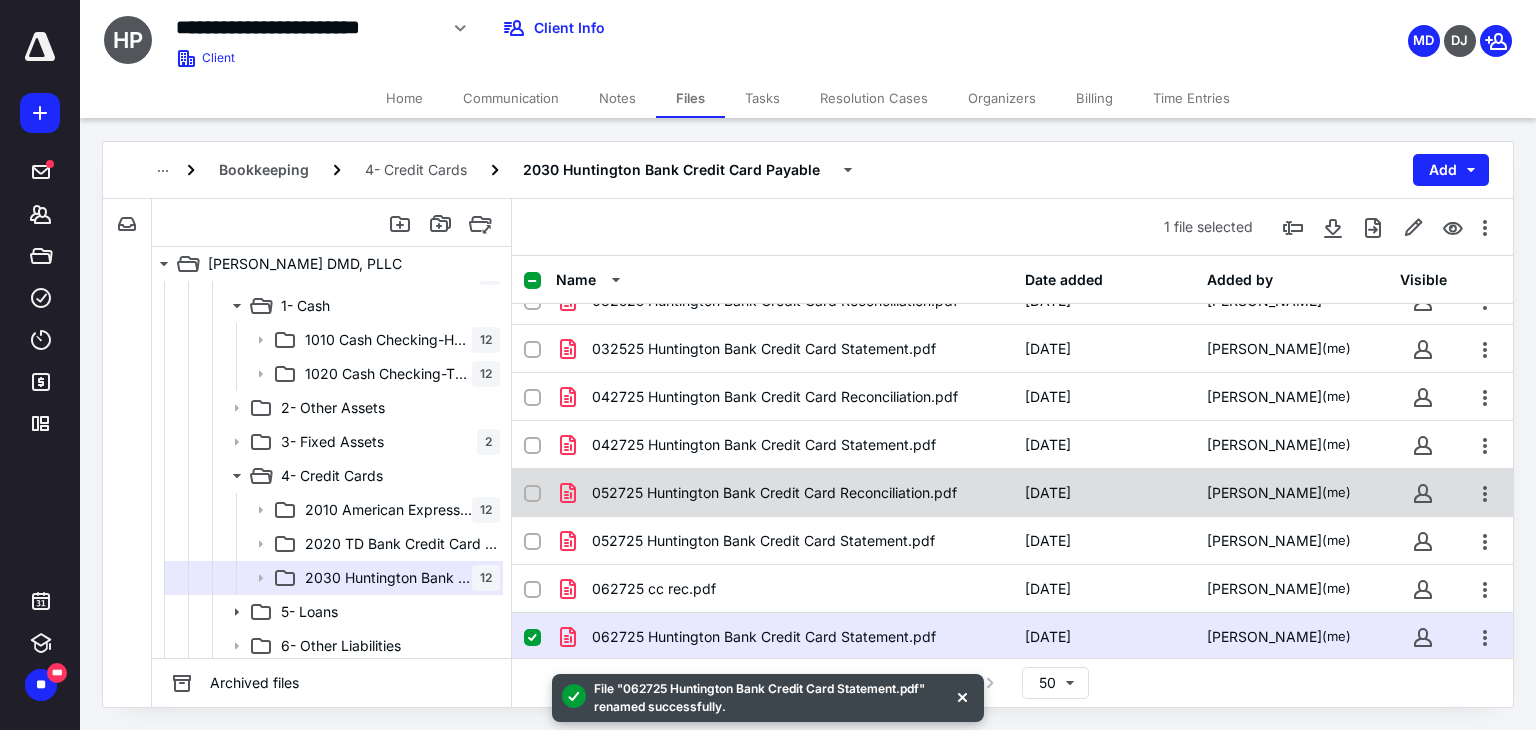 checkbox on "true" 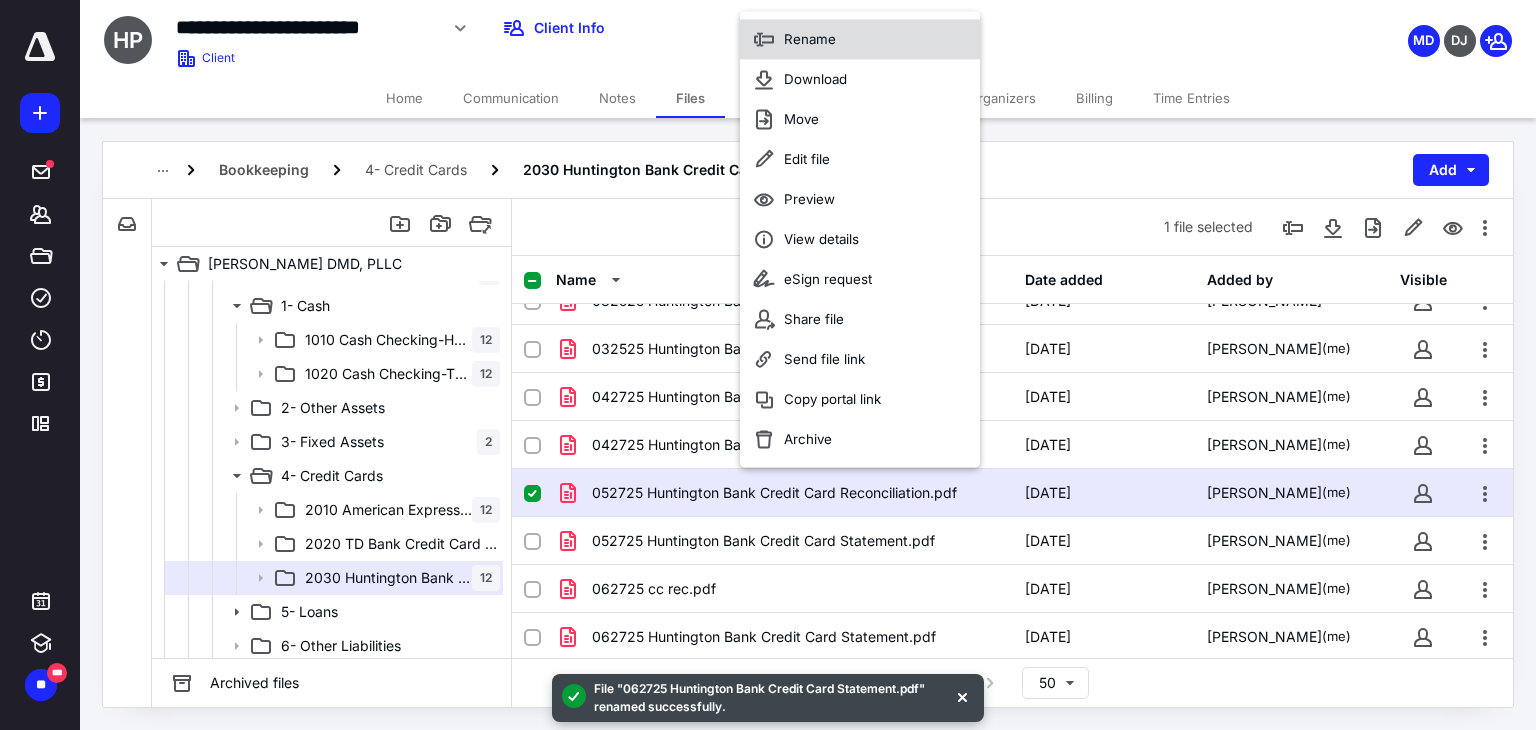 click on "Rename" at bounding box center (860, 39) 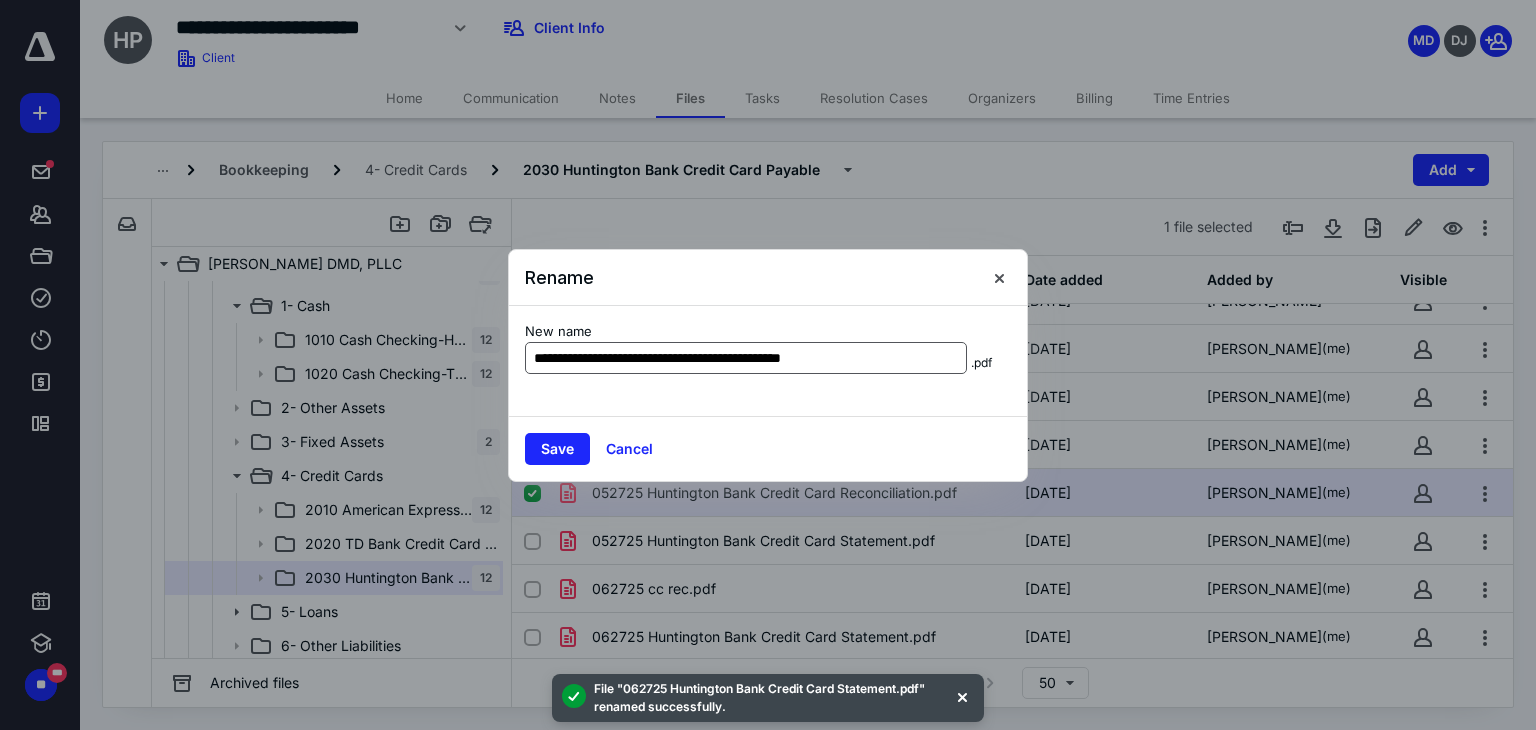 click on "**********" at bounding box center (746, 358) 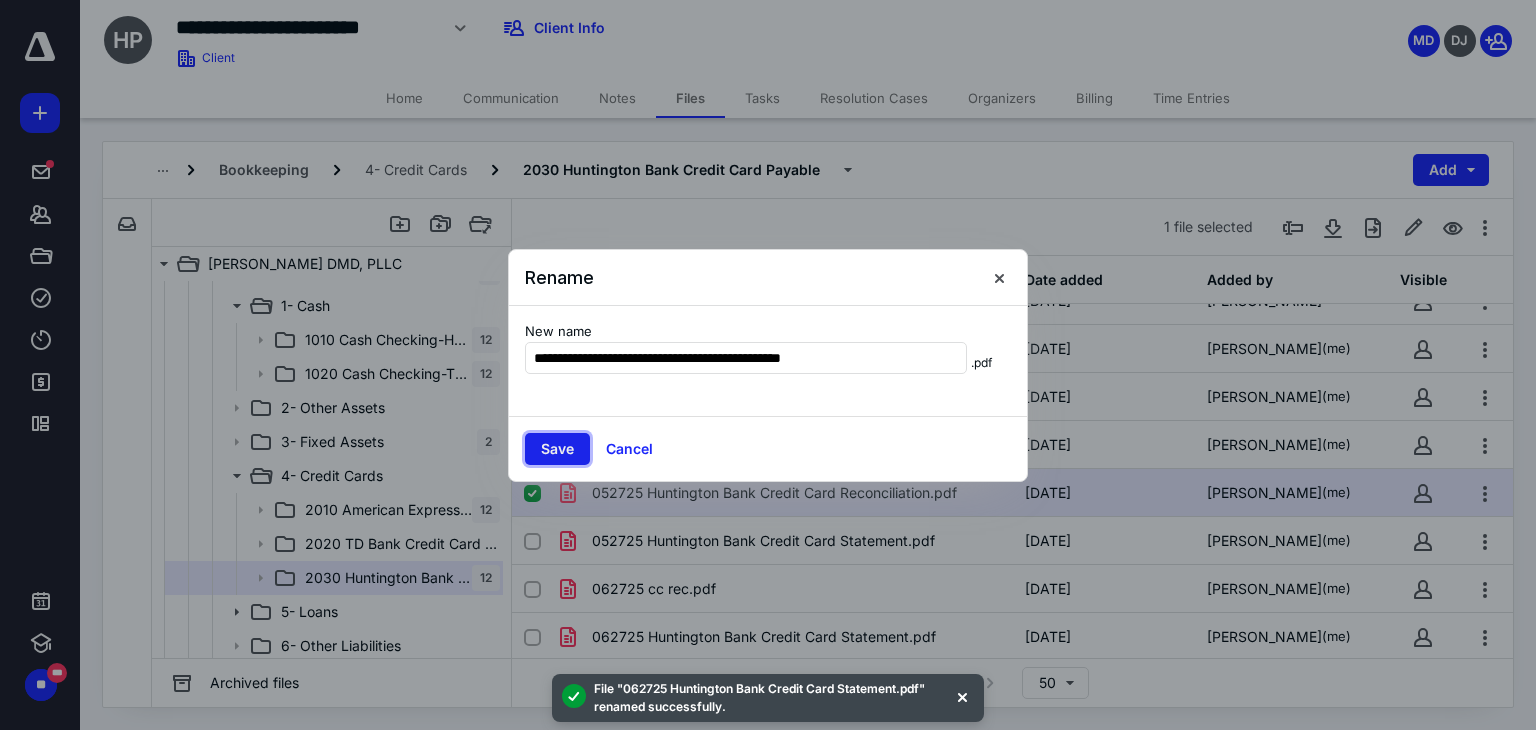 click on "Save" at bounding box center [557, 449] 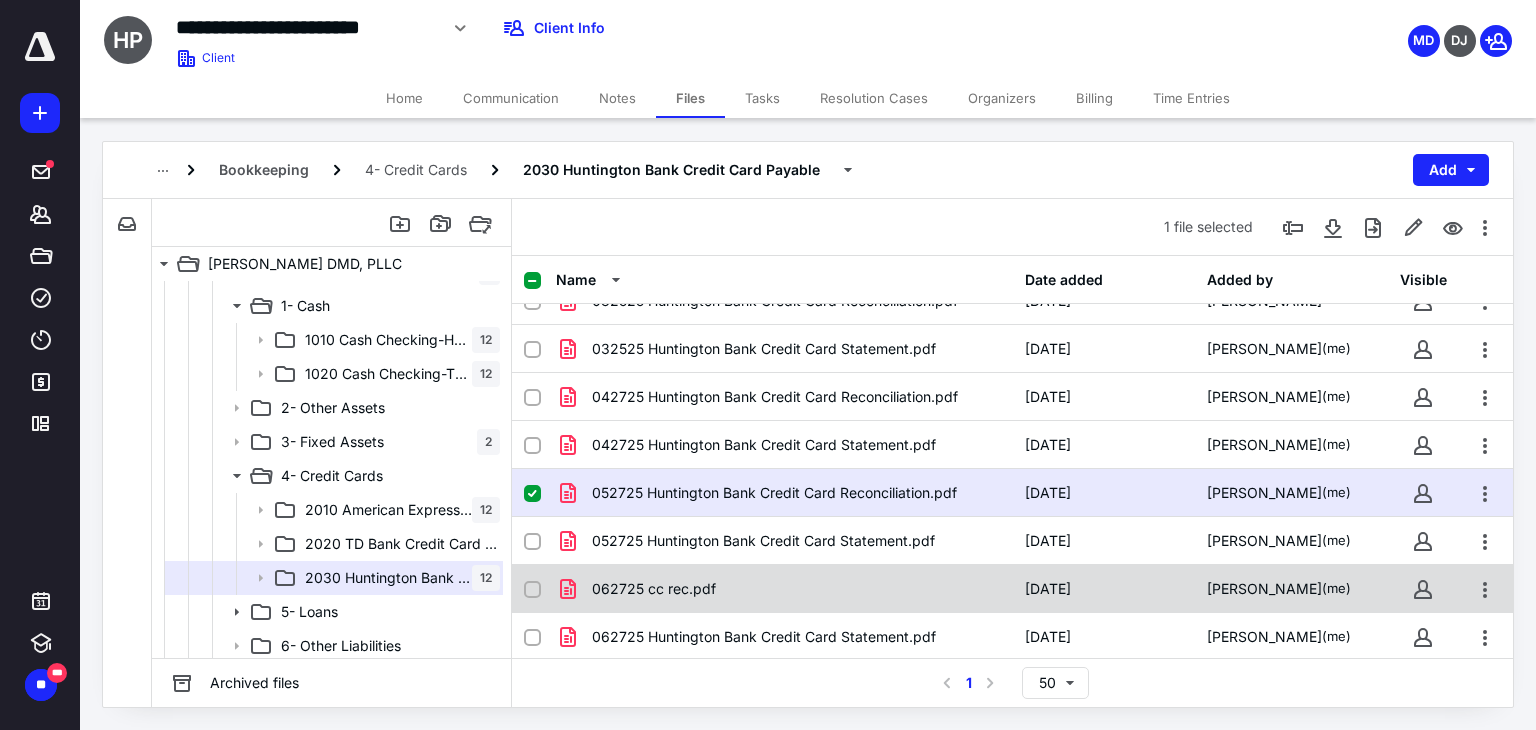 checkbox on "false" 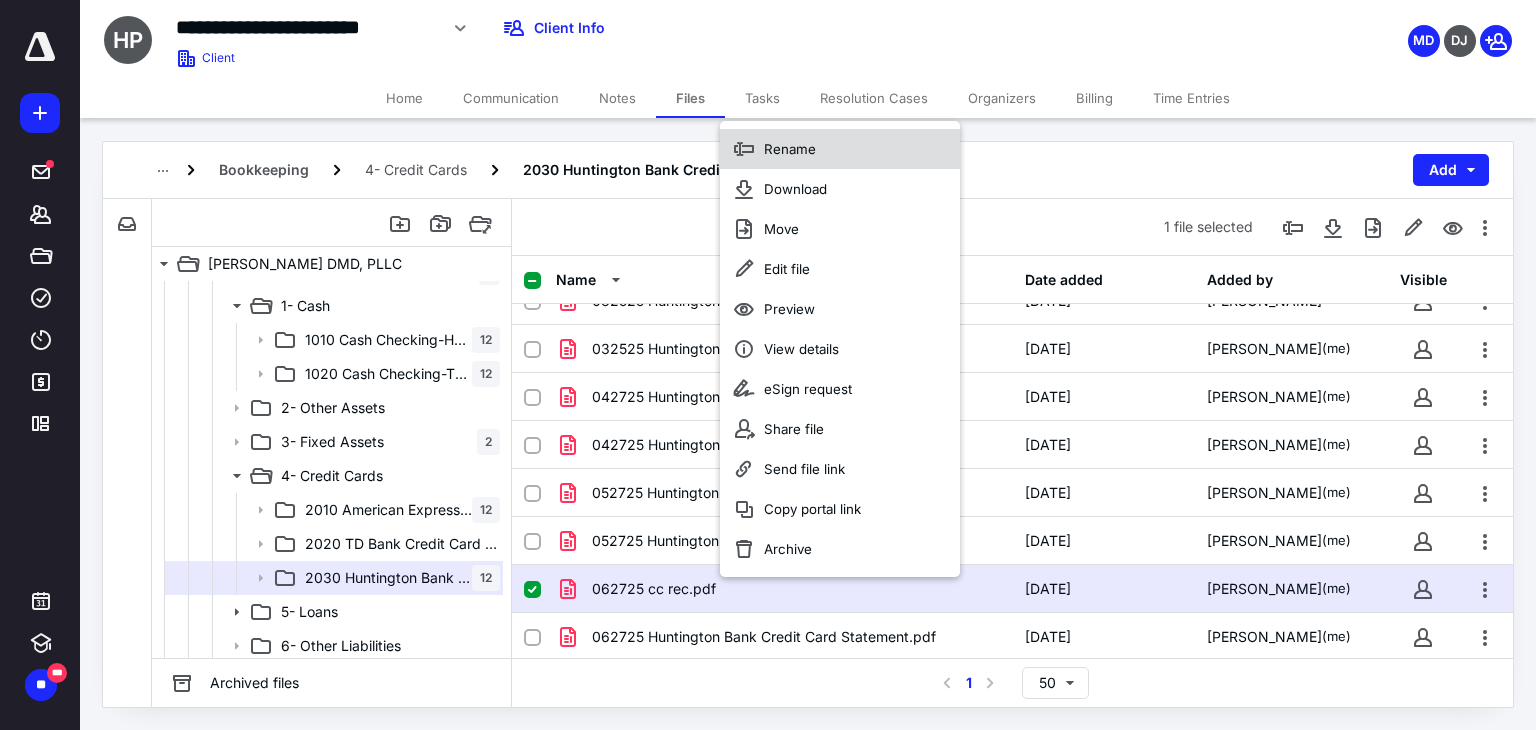 click on "Rename" at bounding box center [790, 149] 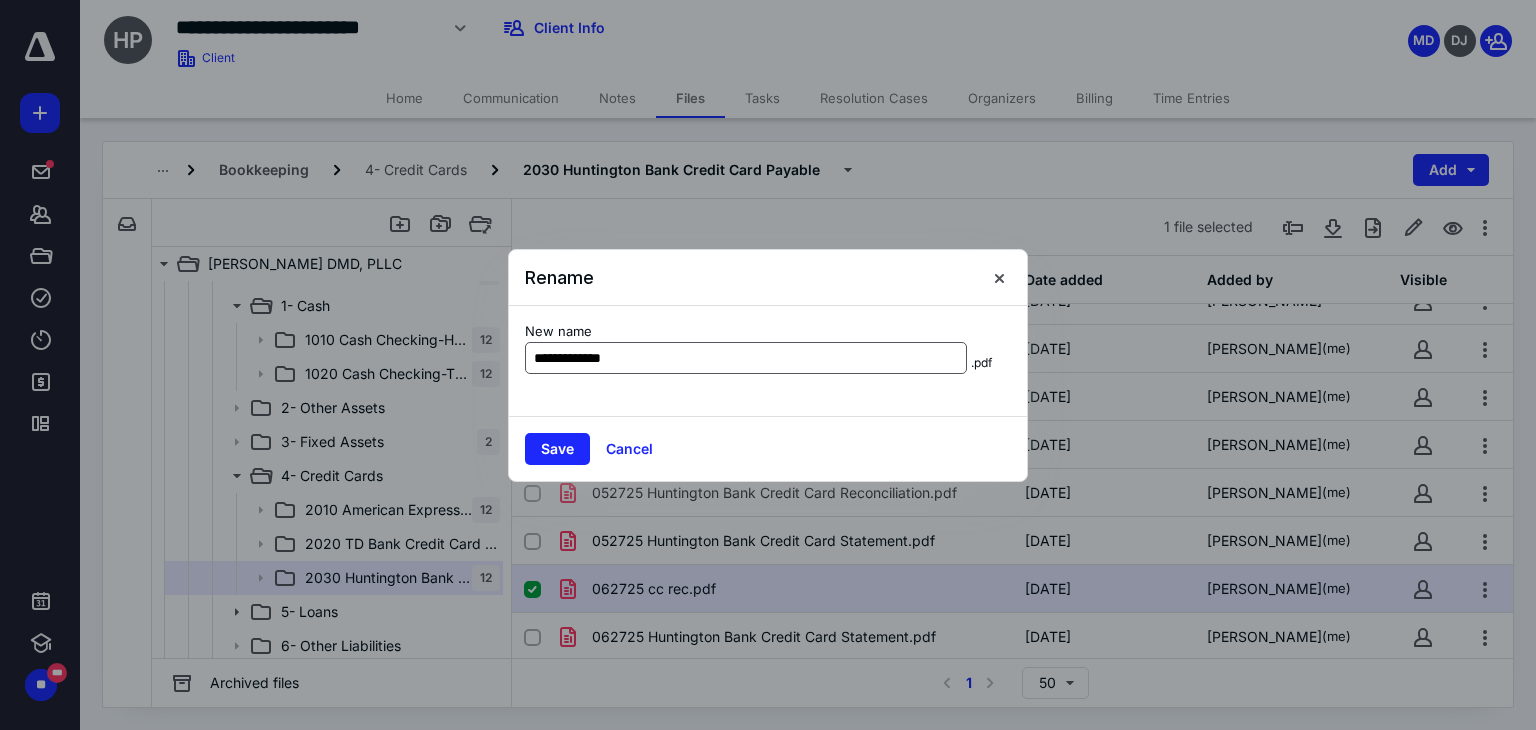 click on "**********" at bounding box center (746, 358) 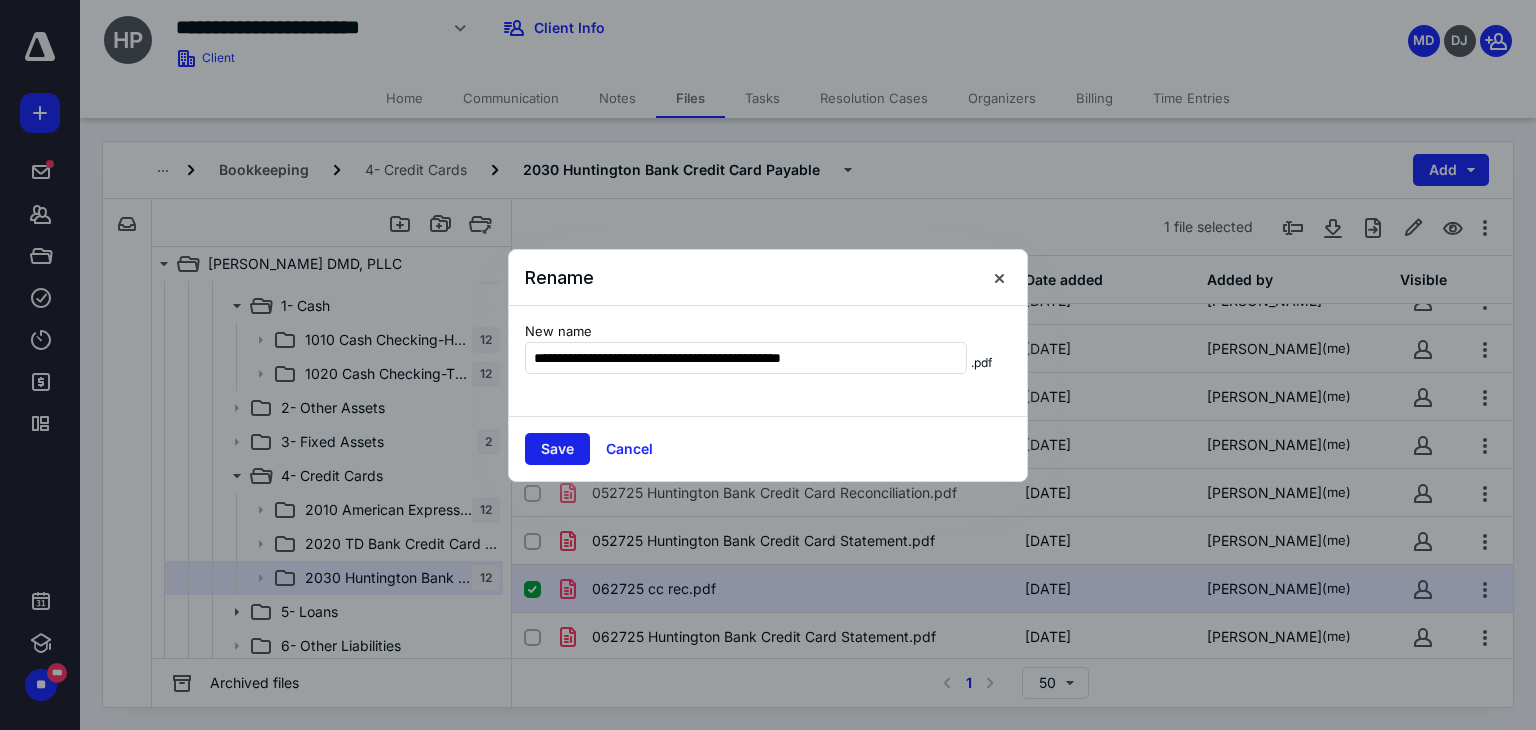 type on "**********" 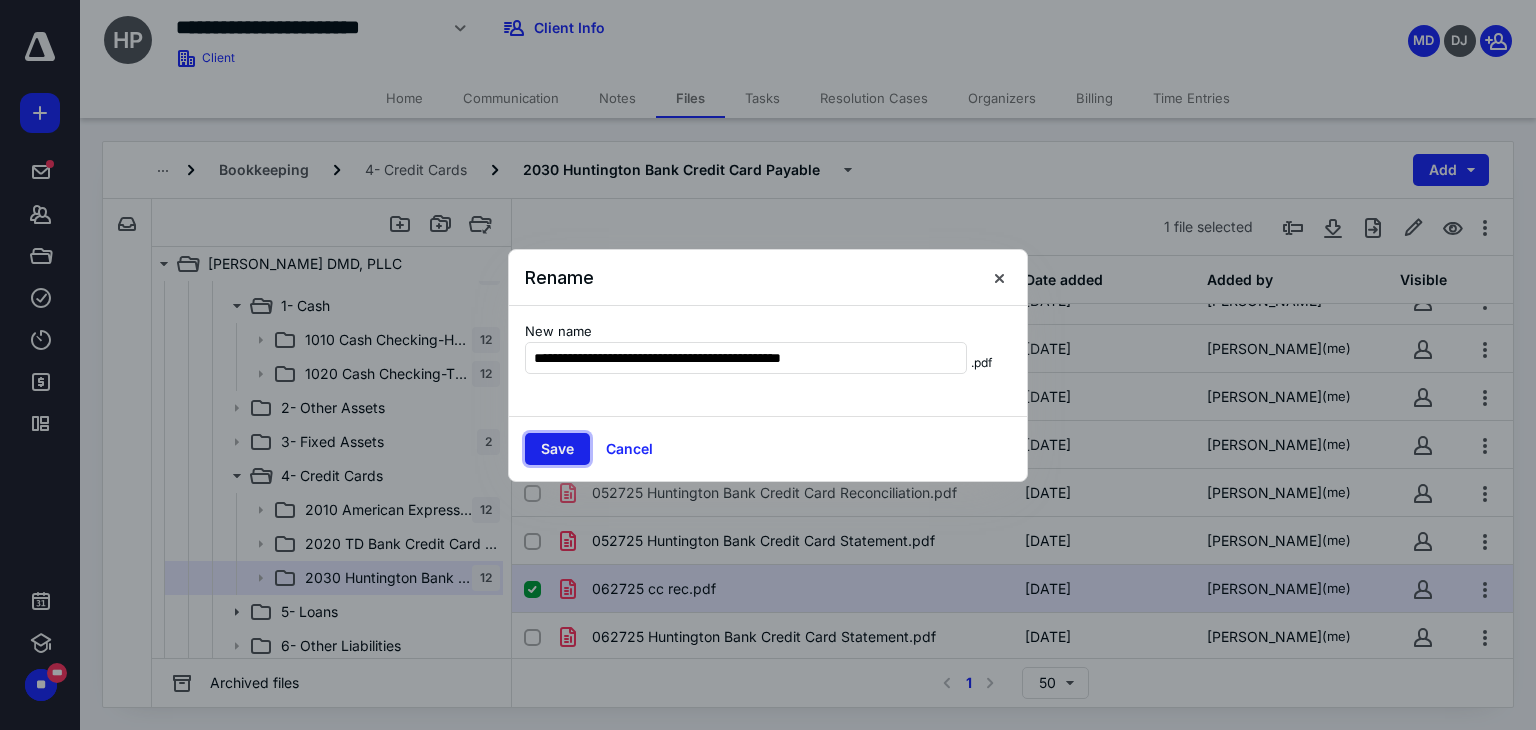 click on "Save" at bounding box center [557, 449] 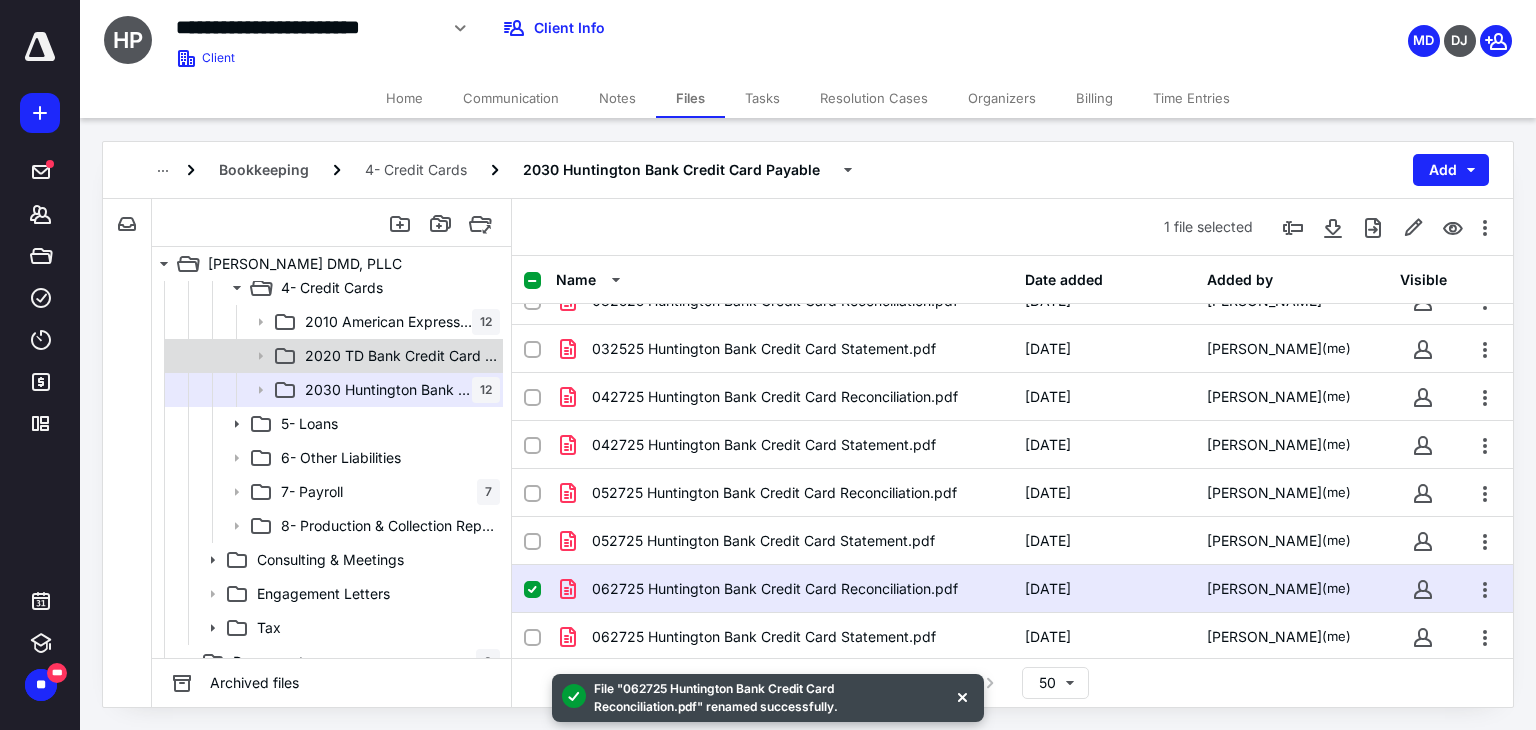 scroll, scrollTop: 600, scrollLeft: 0, axis: vertical 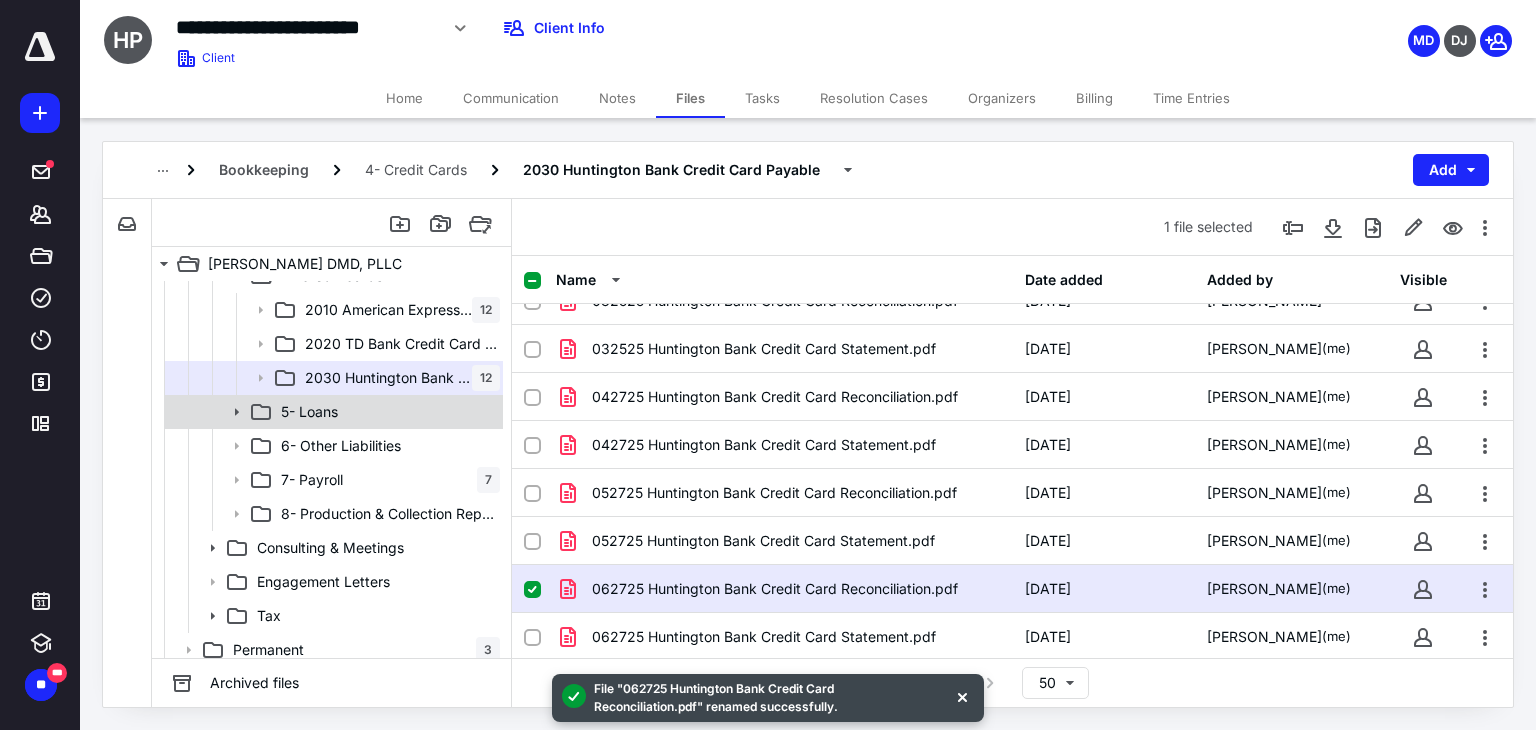 click on "5- Loans" at bounding box center (386, 412) 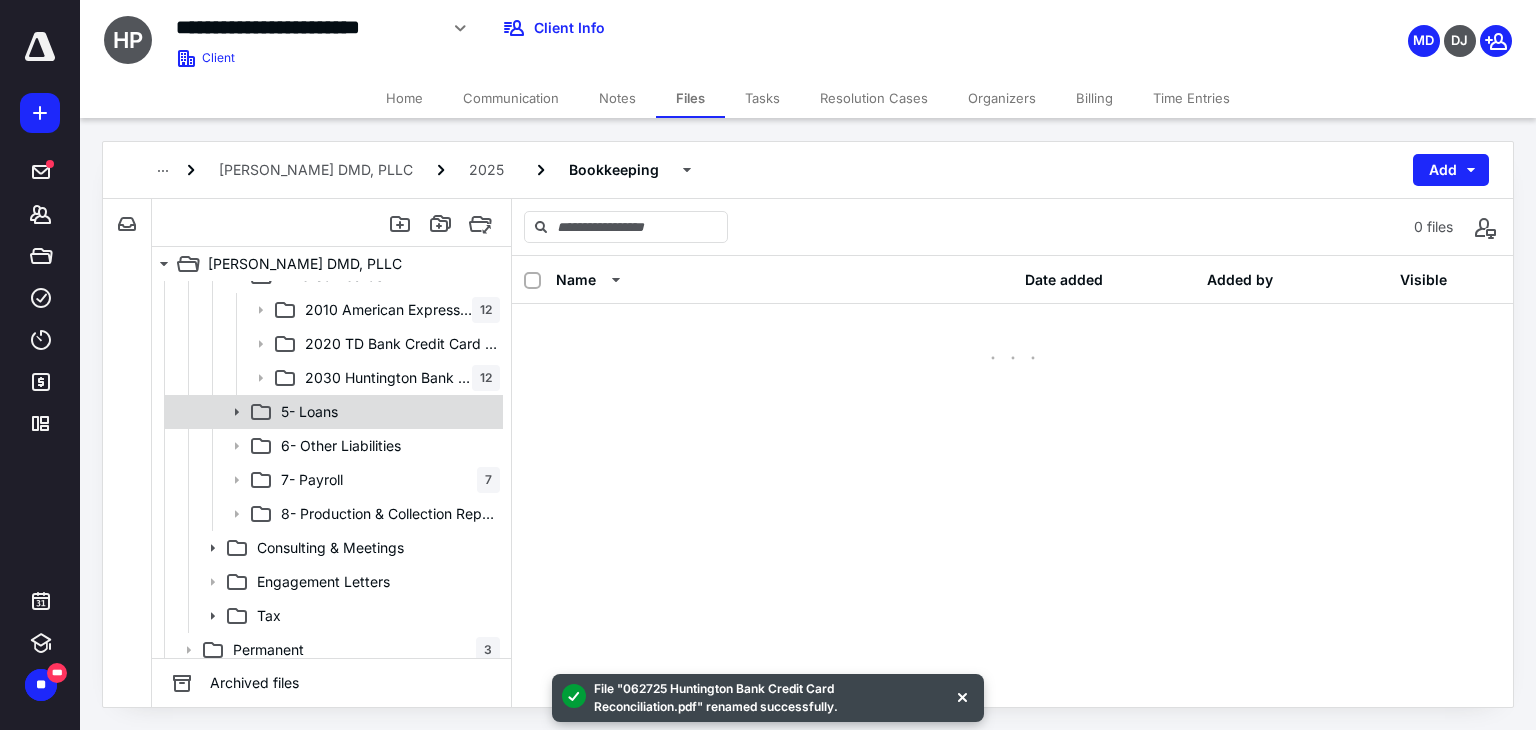 scroll, scrollTop: 0, scrollLeft: 0, axis: both 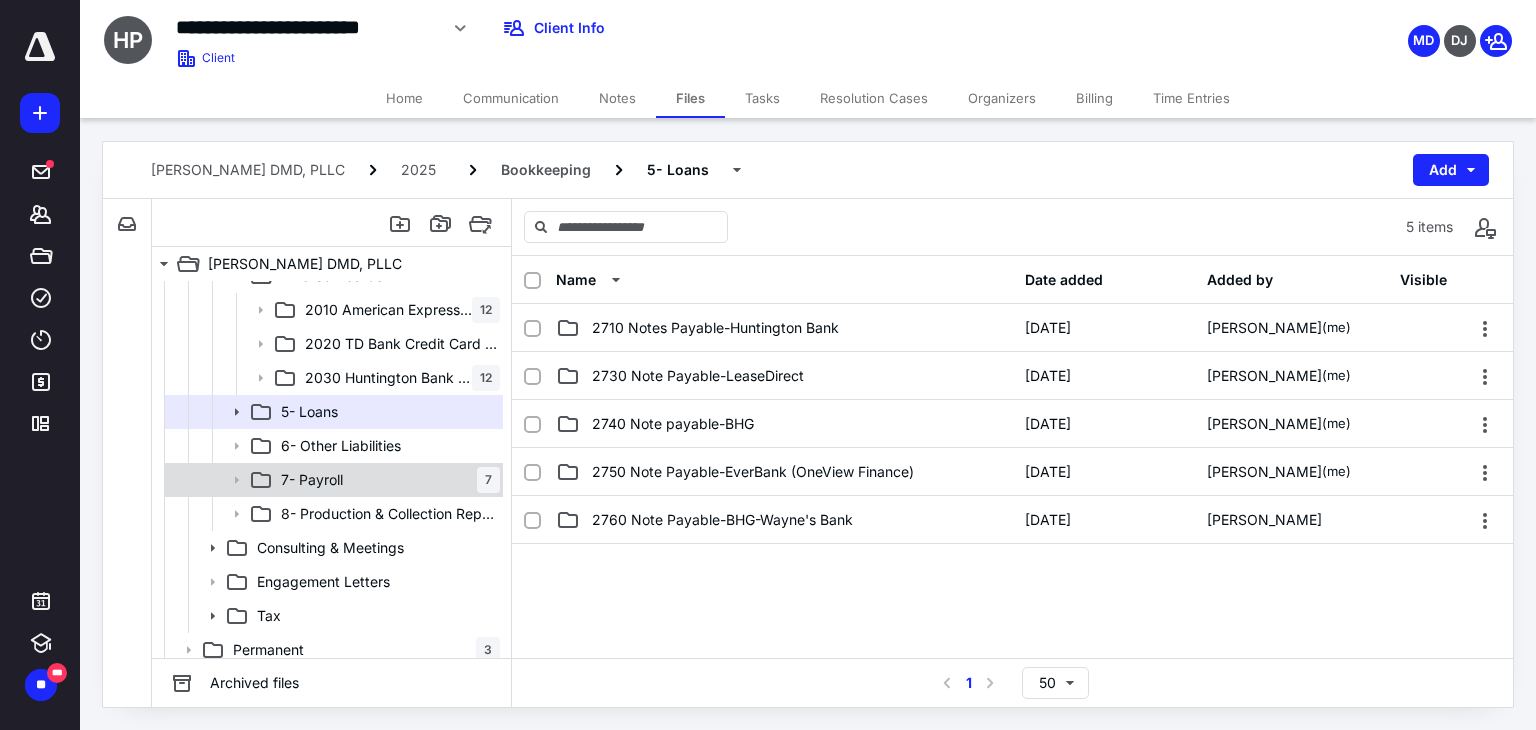 click on "7- Payroll 7" at bounding box center [386, 480] 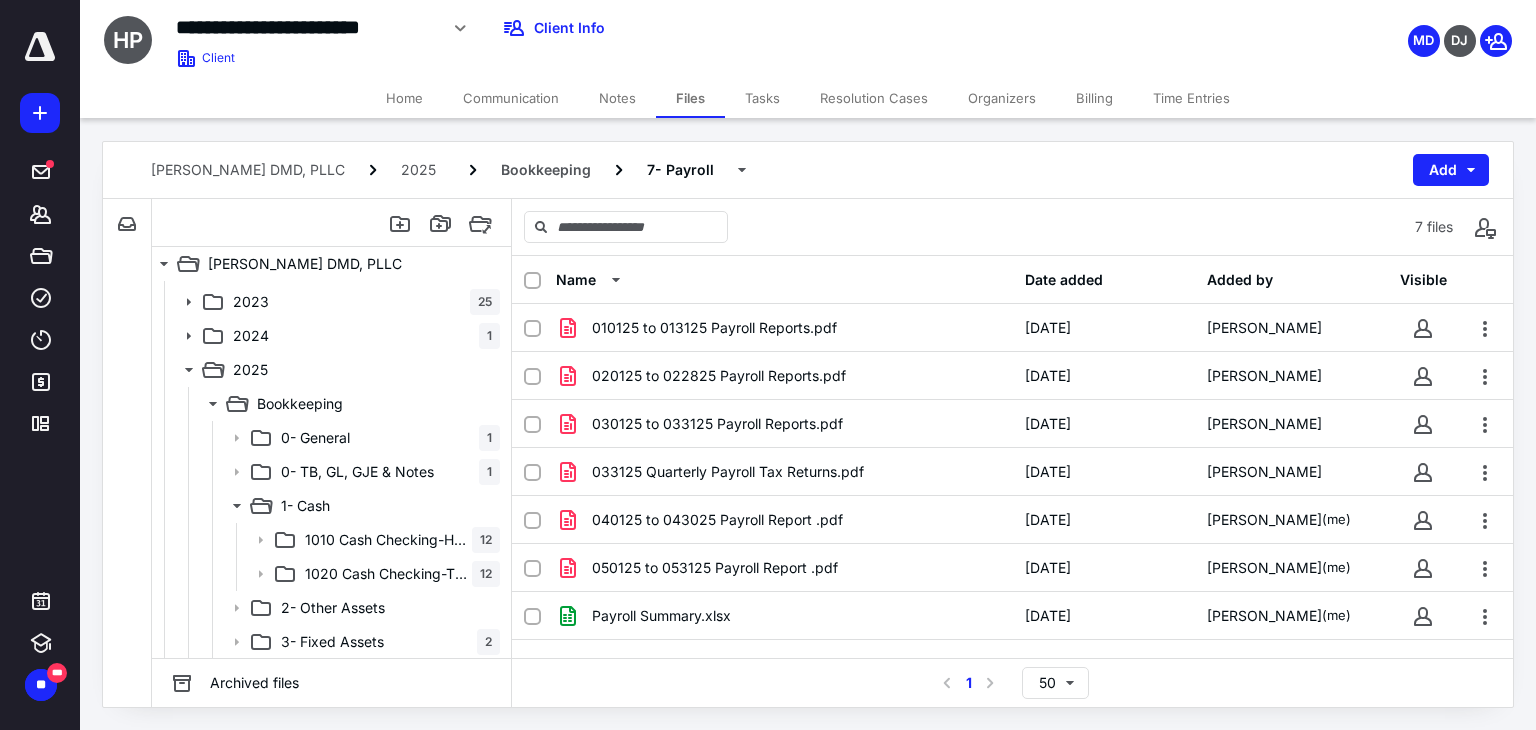 scroll, scrollTop: 0, scrollLeft: 0, axis: both 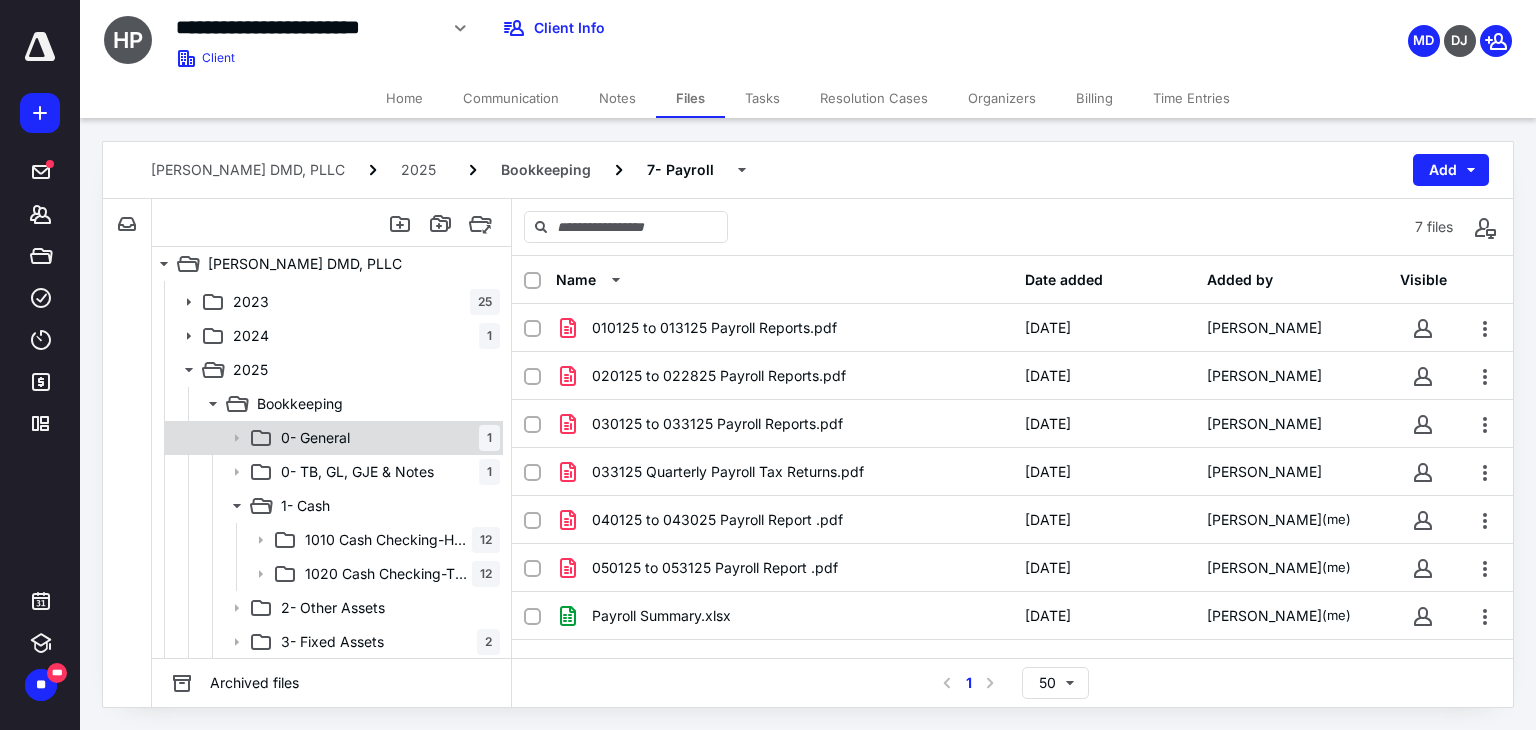 click on "0- General 1" at bounding box center [386, 438] 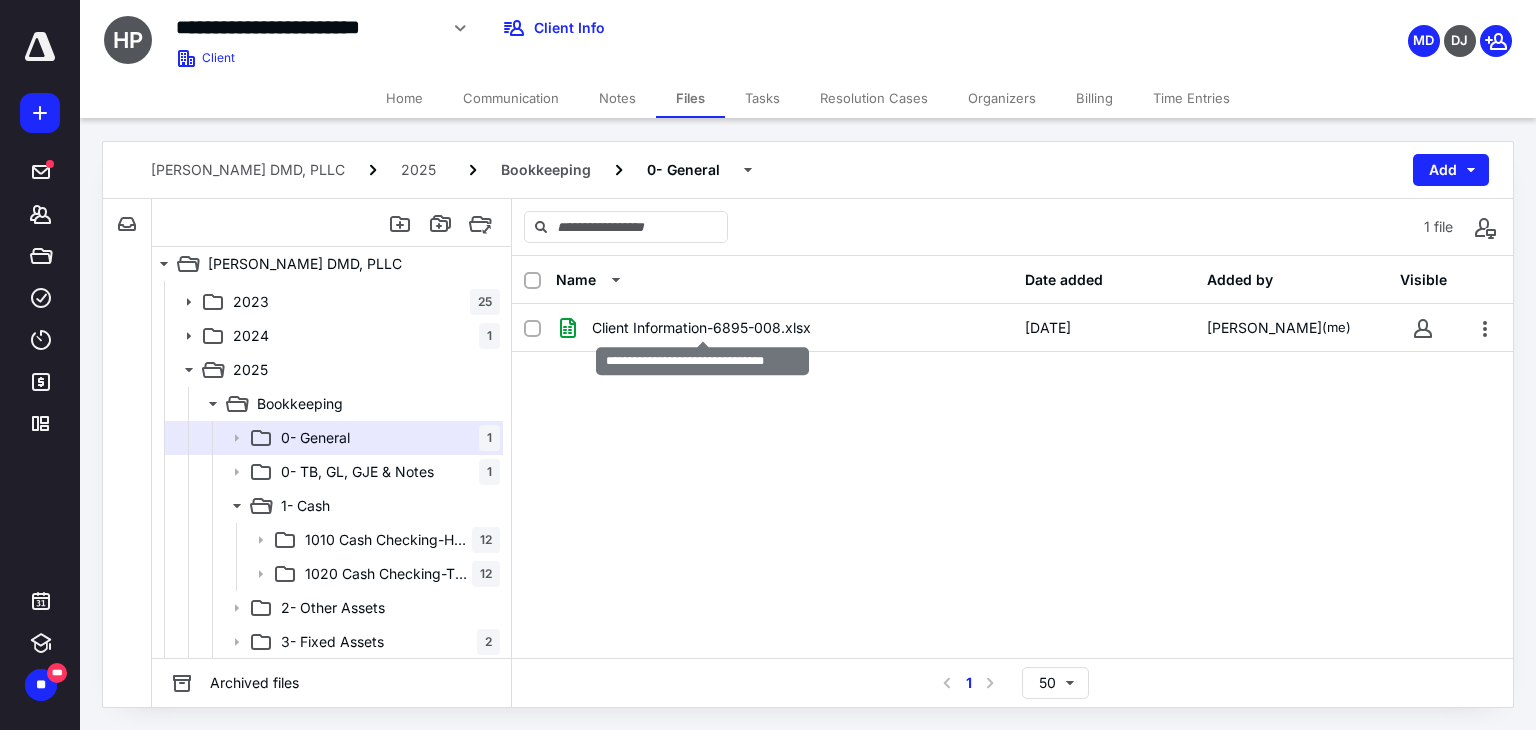 click on "Client Information-6895-008.xlsx" at bounding box center (701, 328) 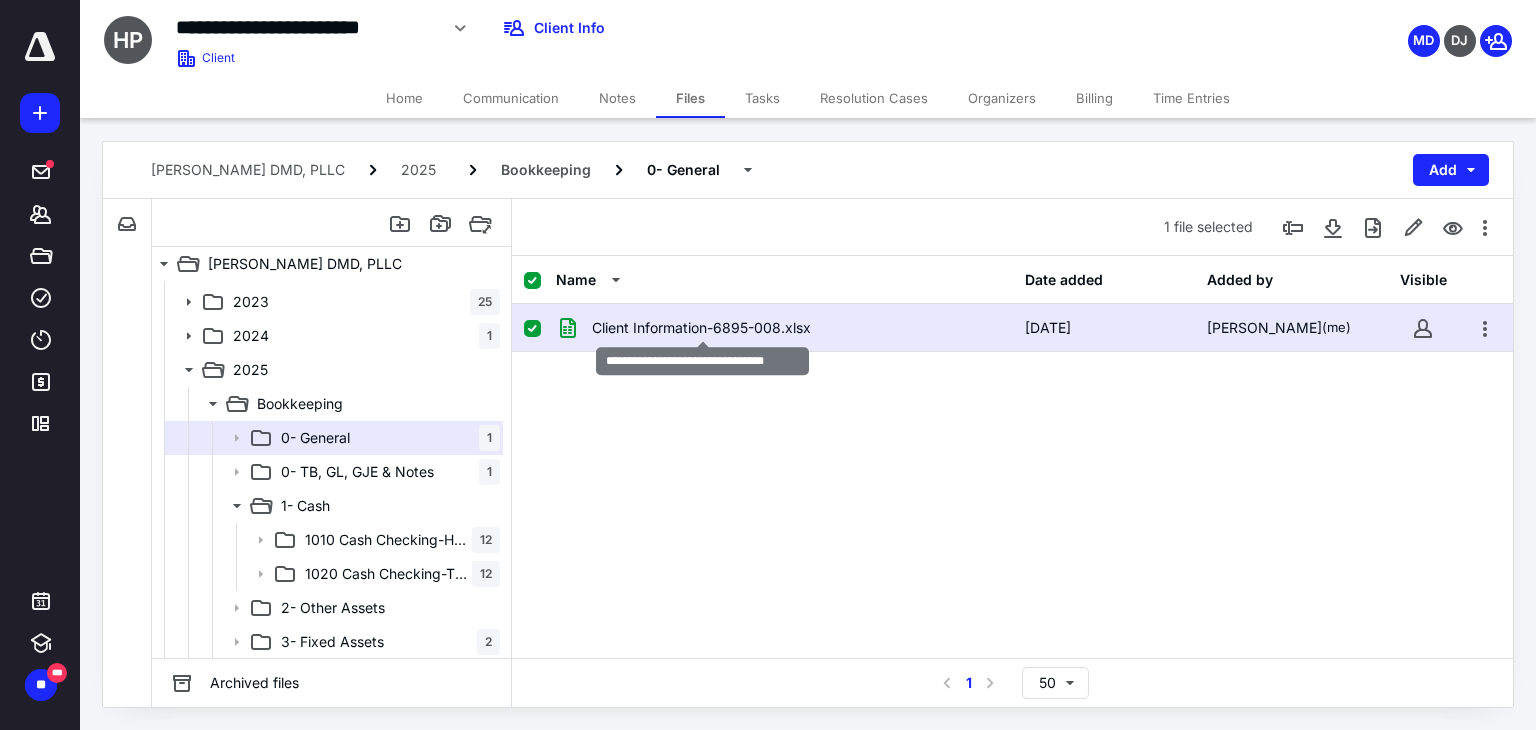 click on "Client Information-6895-008.xlsx" at bounding box center (701, 328) 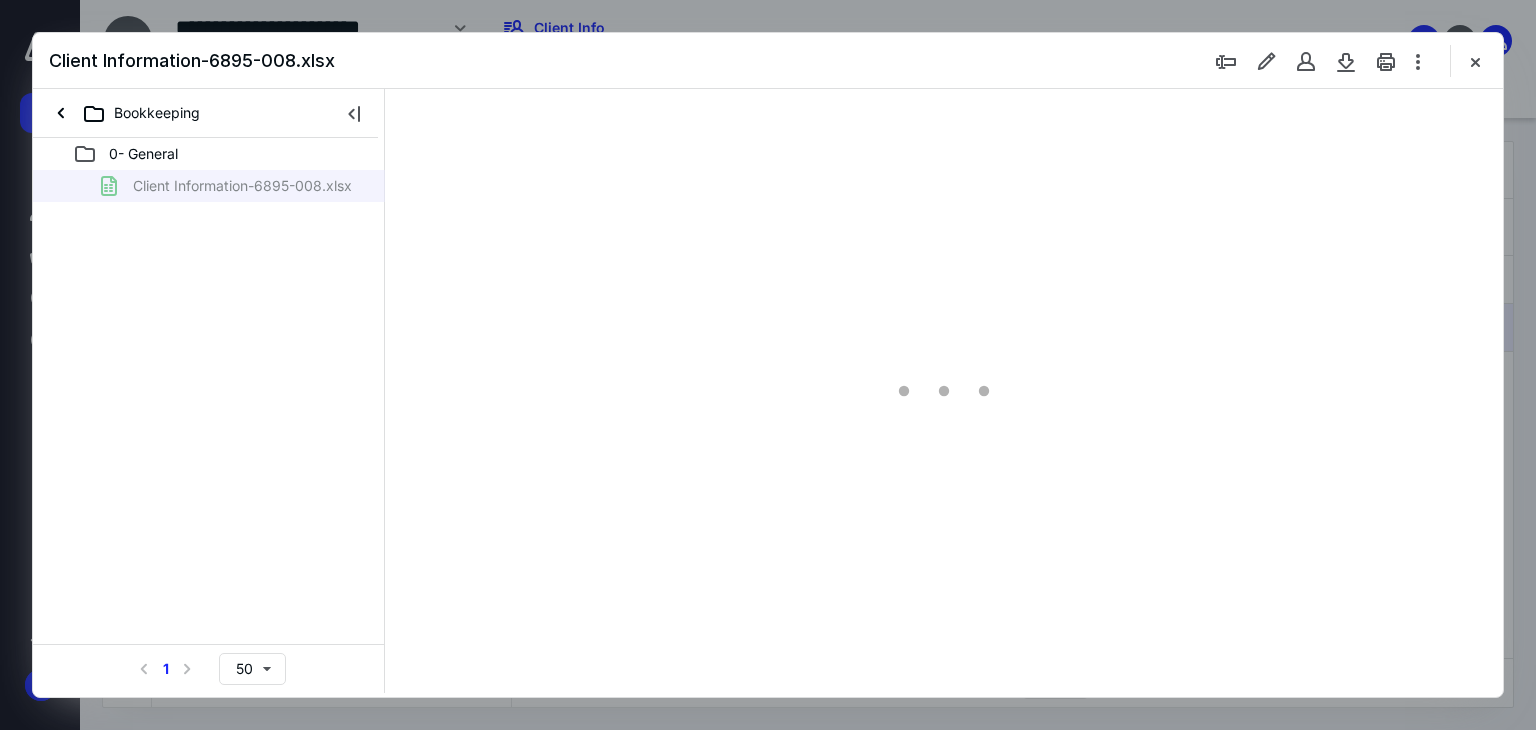 scroll, scrollTop: 0, scrollLeft: 0, axis: both 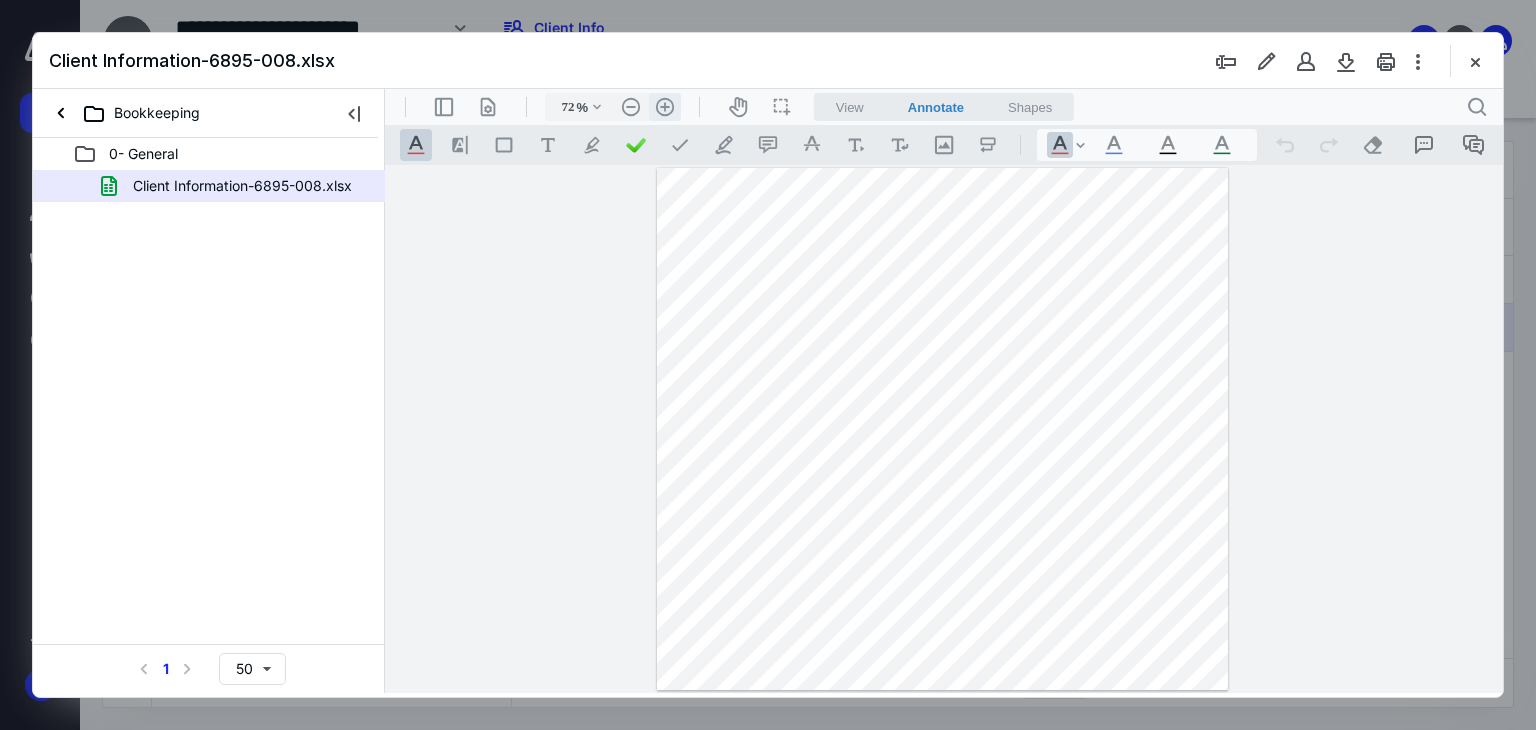 click on ".cls-1{fill:#abb0c4;} icon - header - zoom - in - line" at bounding box center [665, 107] 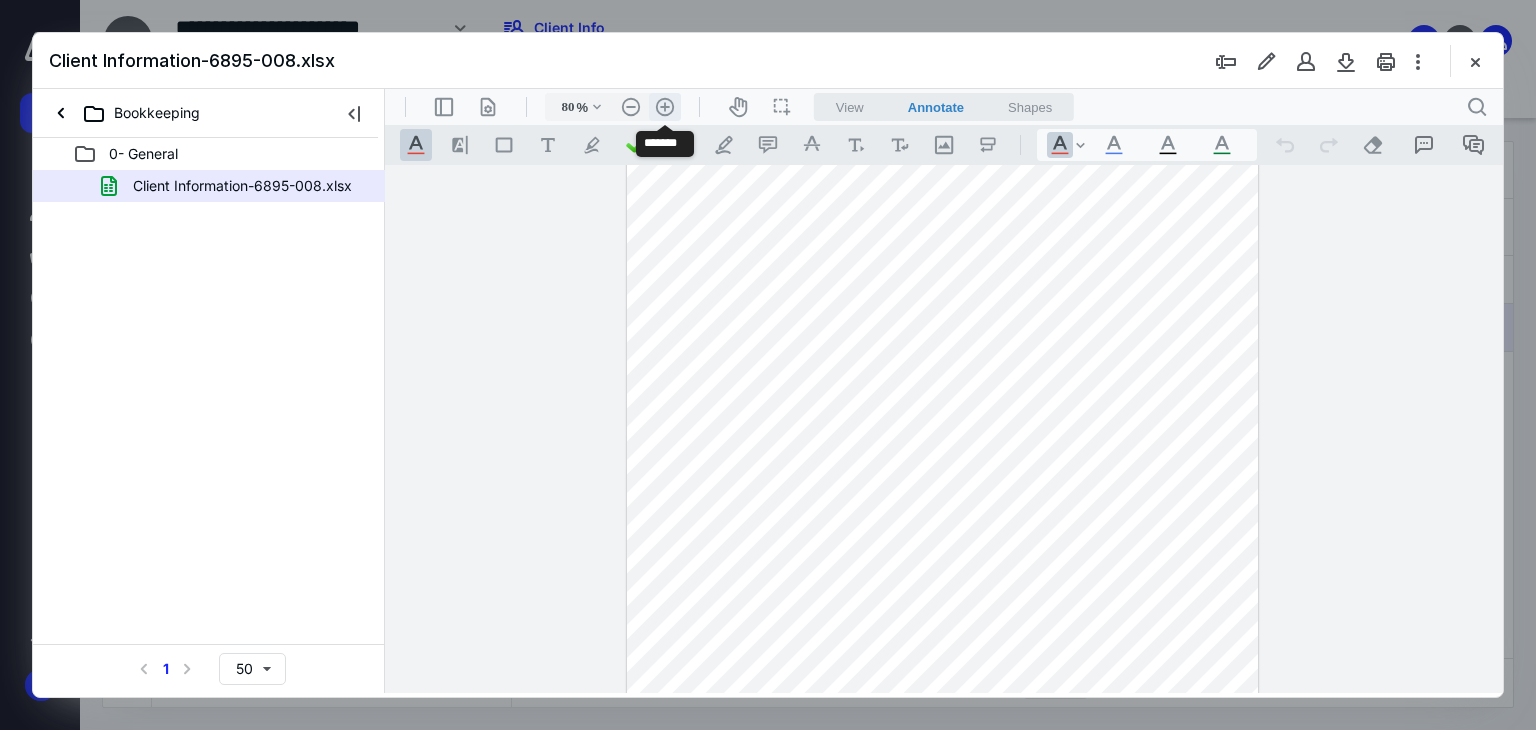 click on ".cls-1{fill:#abb0c4;} icon - header - zoom - in - line" at bounding box center (665, 107) 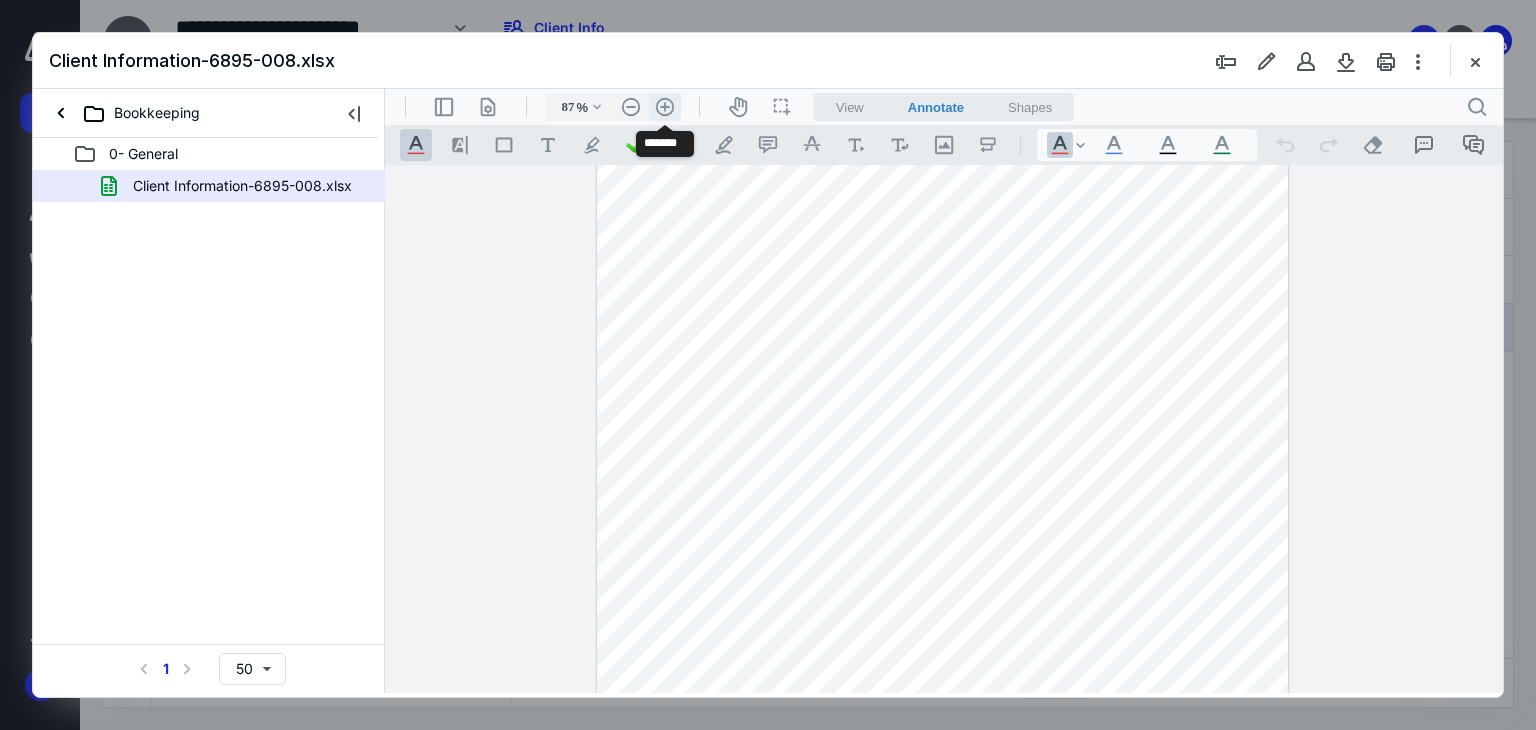 click on ".cls-1{fill:#abb0c4;} icon - header - zoom - in - line" at bounding box center (665, 107) 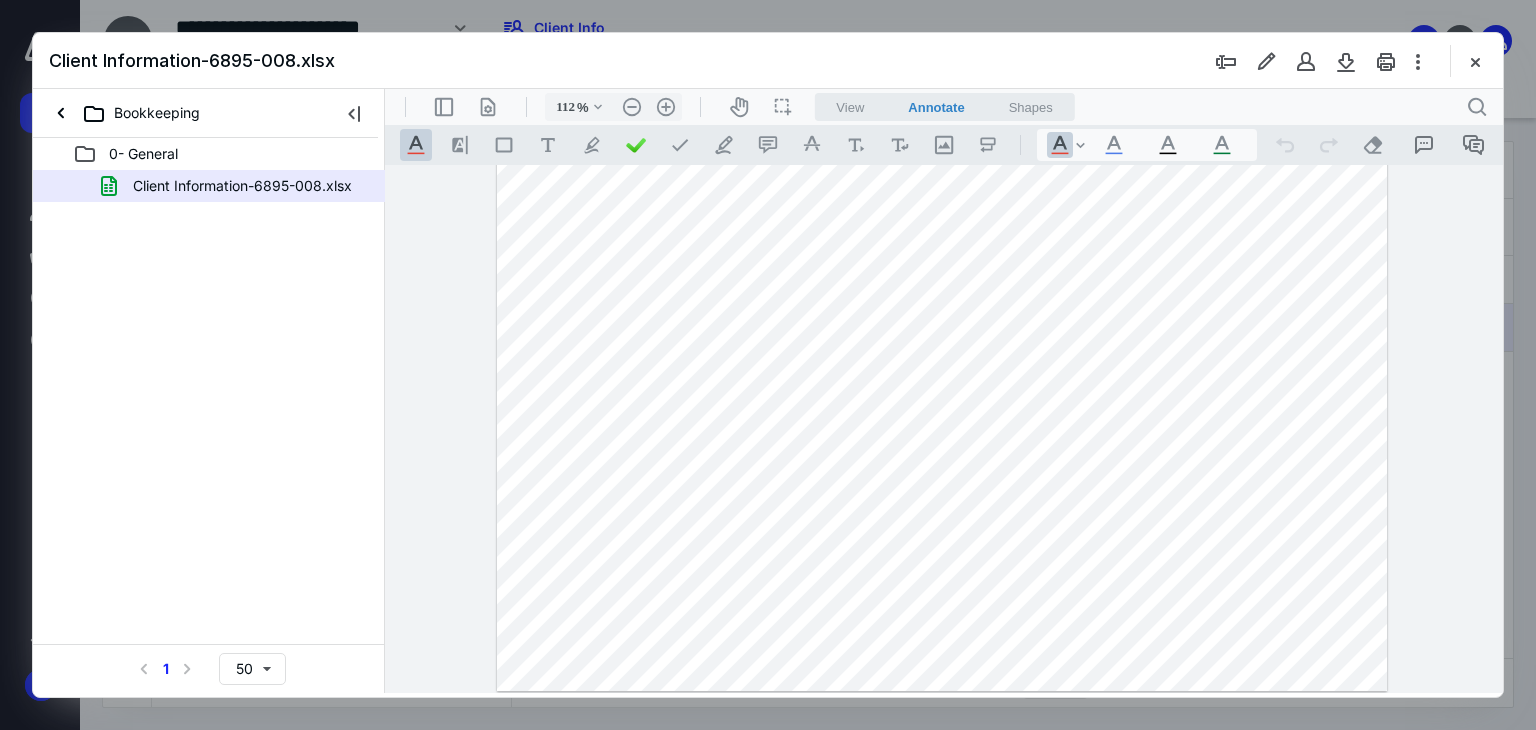 scroll, scrollTop: 292, scrollLeft: 0, axis: vertical 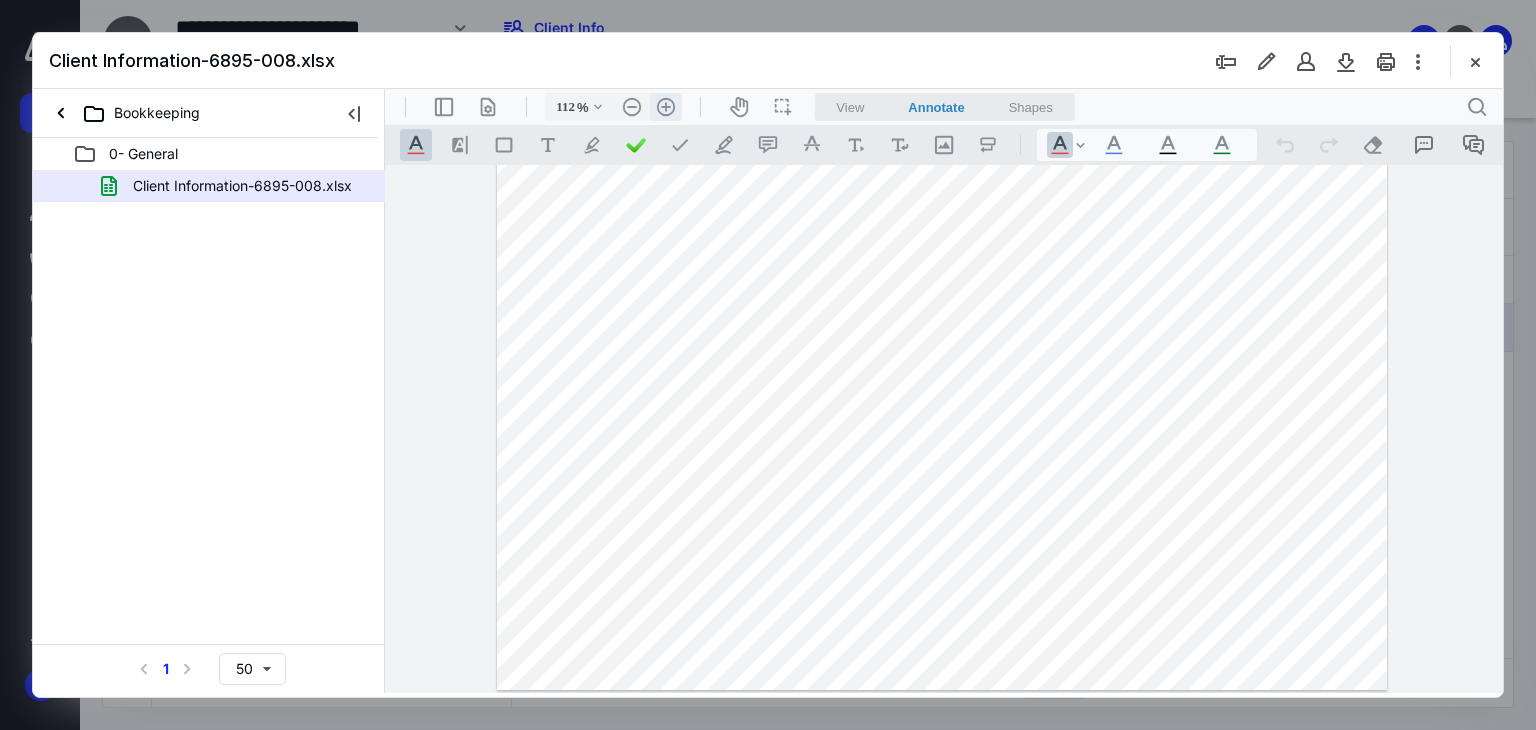 click on ".cls-1{fill:#abb0c4;} icon - header - zoom - in - line" at bounding box center [666, 107] 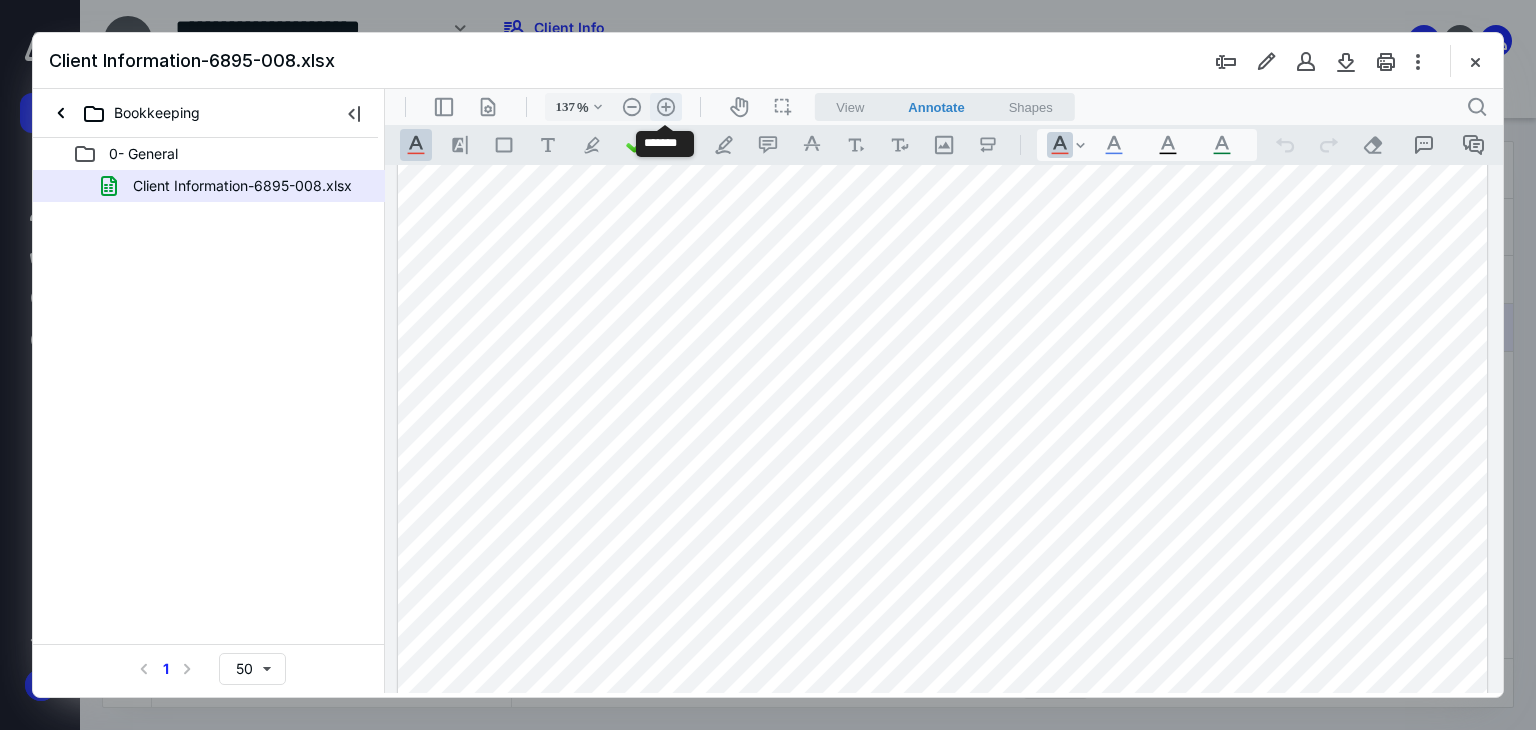 scroll, scrollTop: 408, scrollLeft: 0, axis: vertical 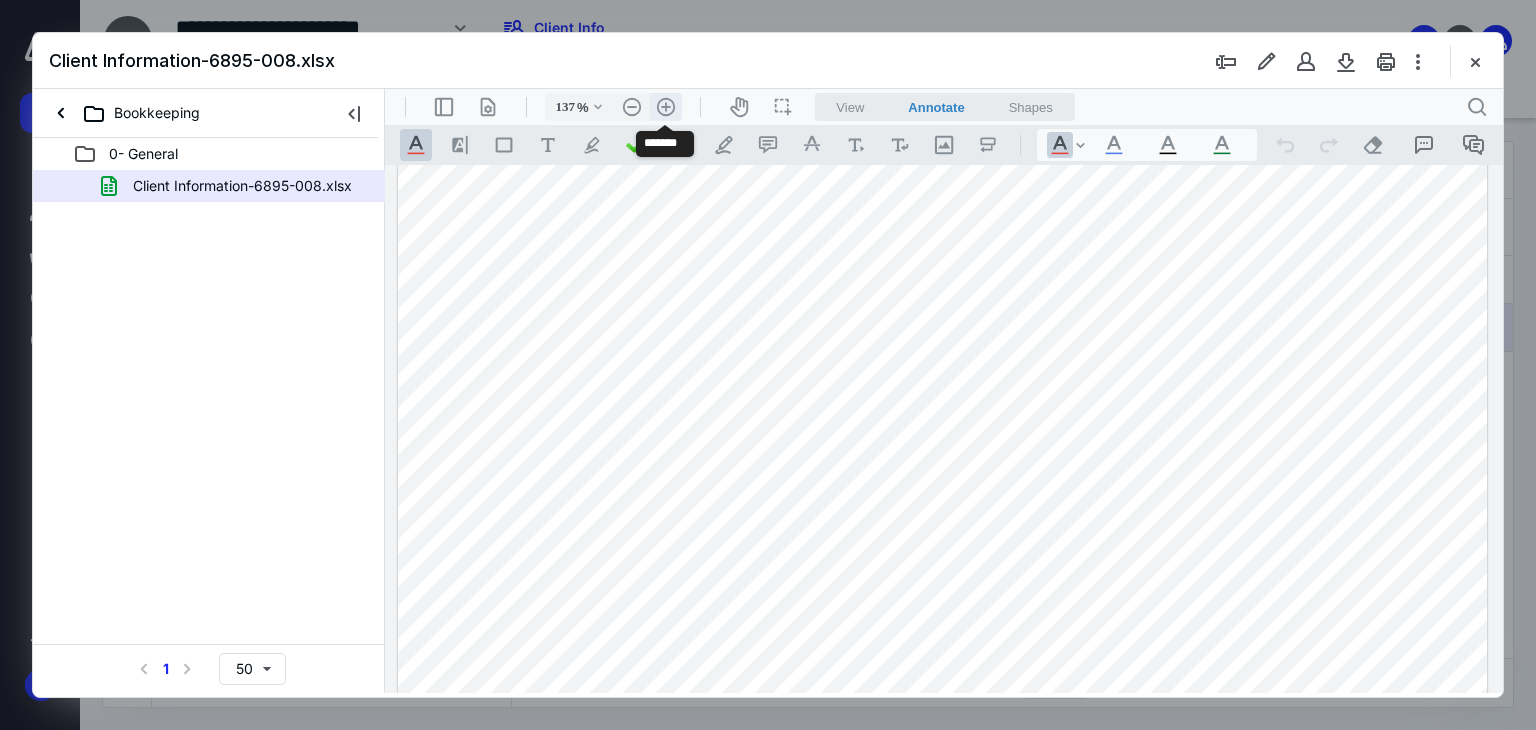 click on ".cls-1{fill:#abb0c4;} icon - header - zoom - in - line" at bounding box center [666, 107] 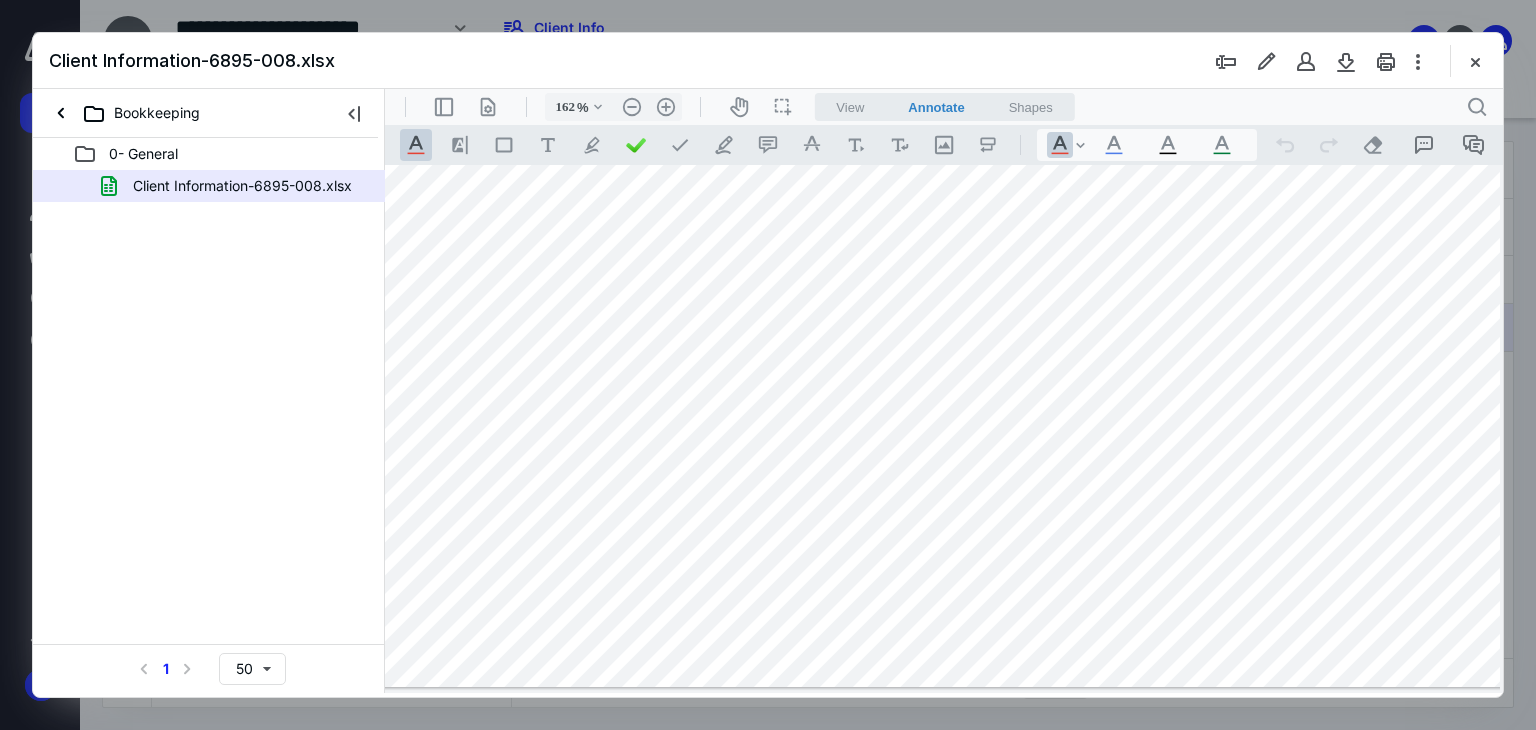 scroll, scrollTop: 667, scrollLeft: 96, axis: both 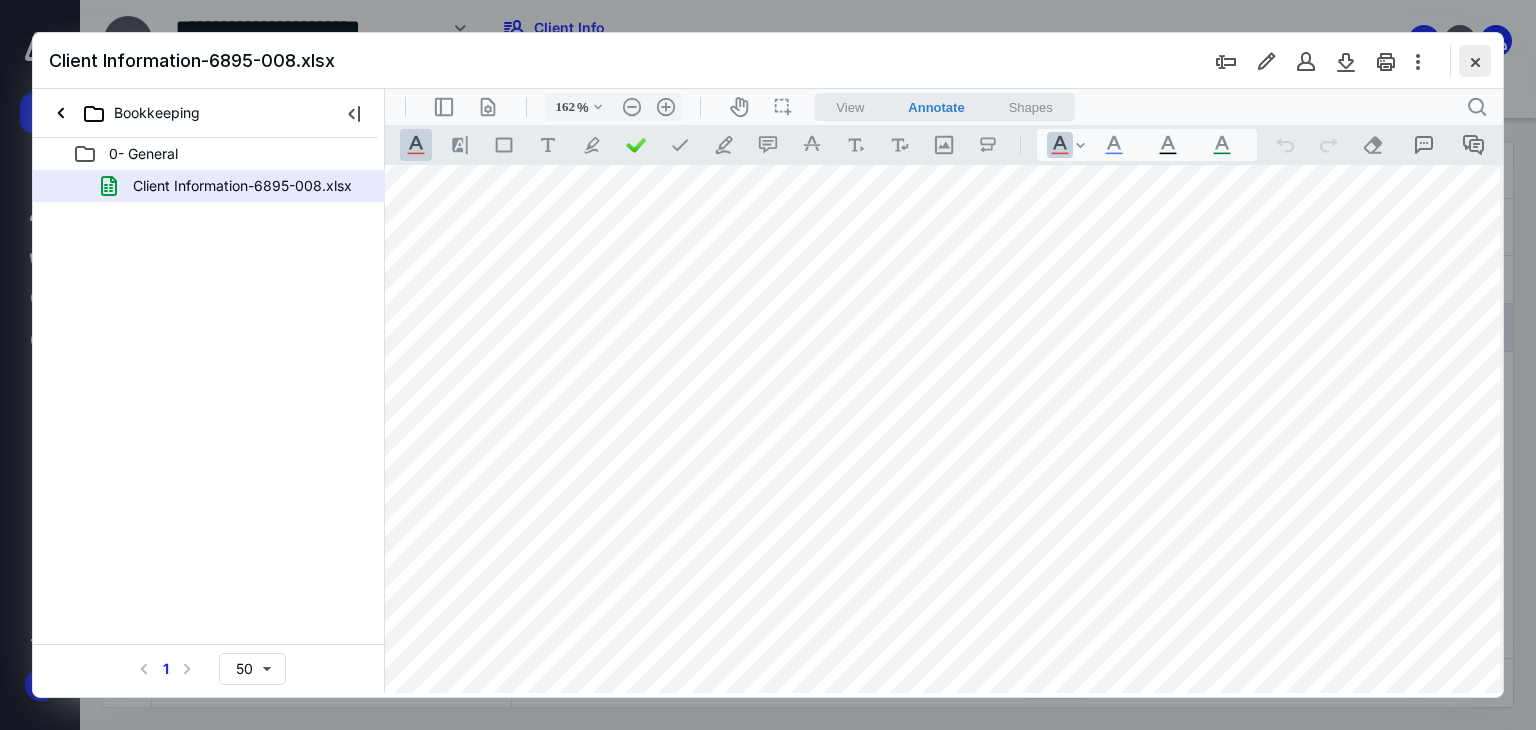 click at bounding box center [1475, 61] 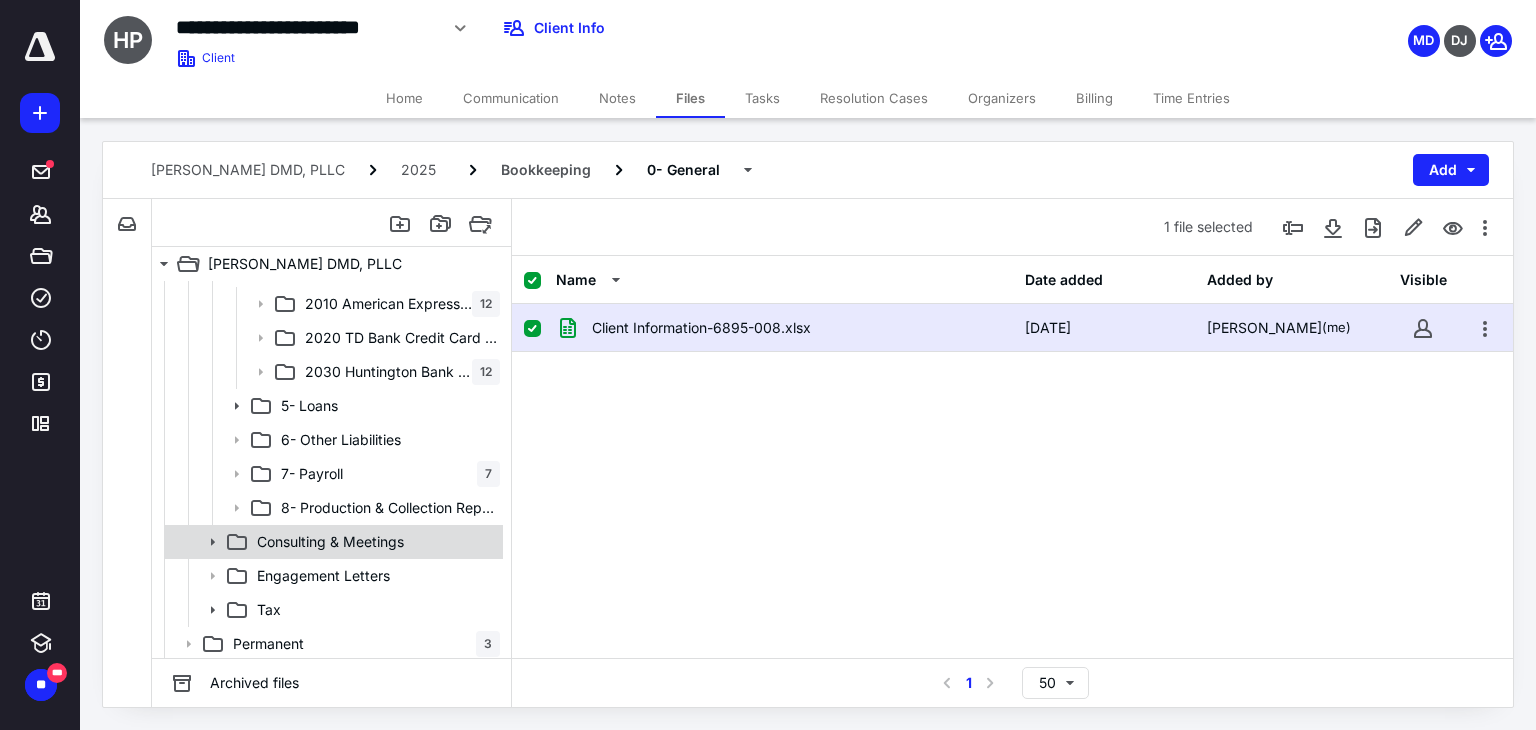 scroll, scrollTop: 608, scrollLeft: 0, axis: vertical 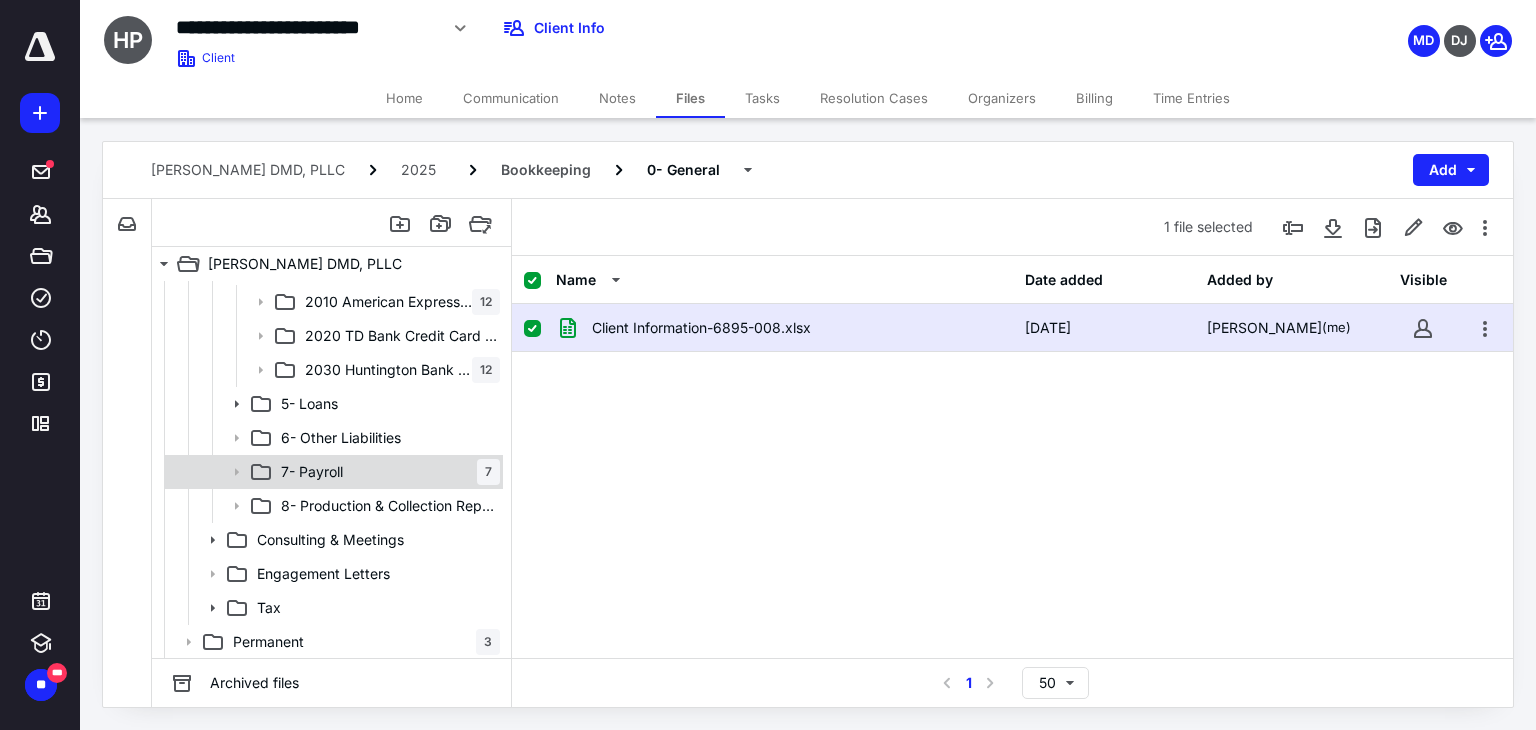 click on "7- Payroll 7" at bounding box center [386, 472] 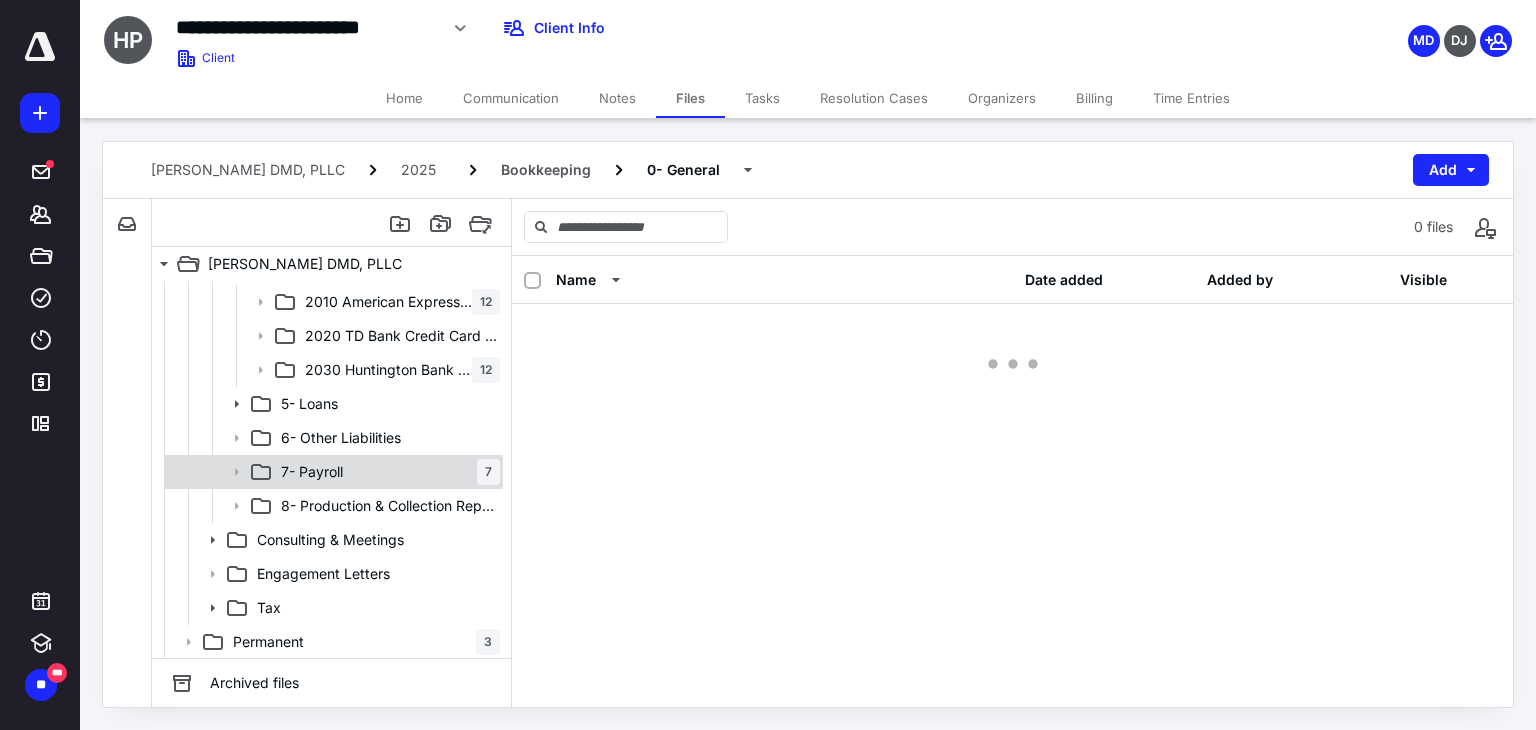 click on "7- Payroll 7" at bounding box center (386, 472) 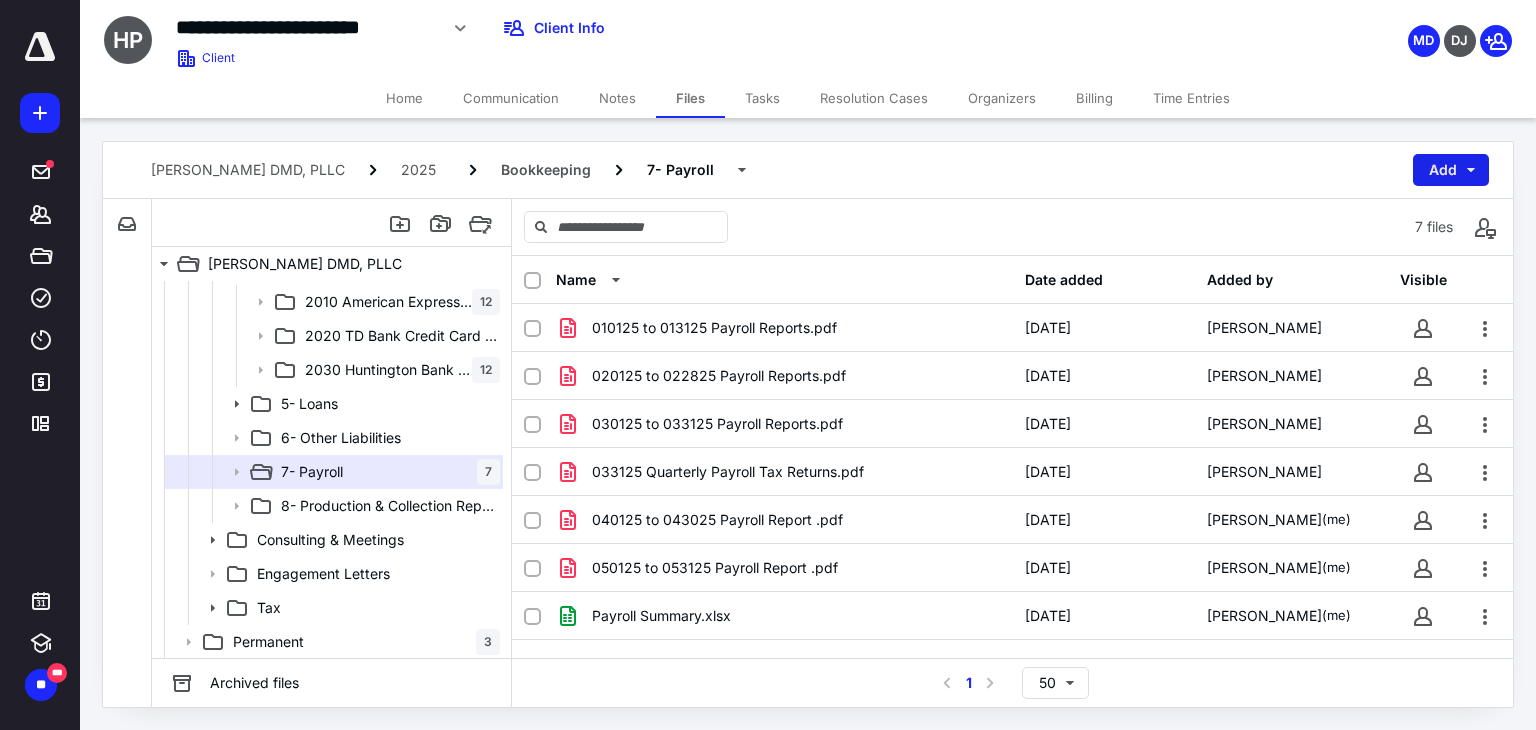 click on "Add" at bounding box center (1451, 170) 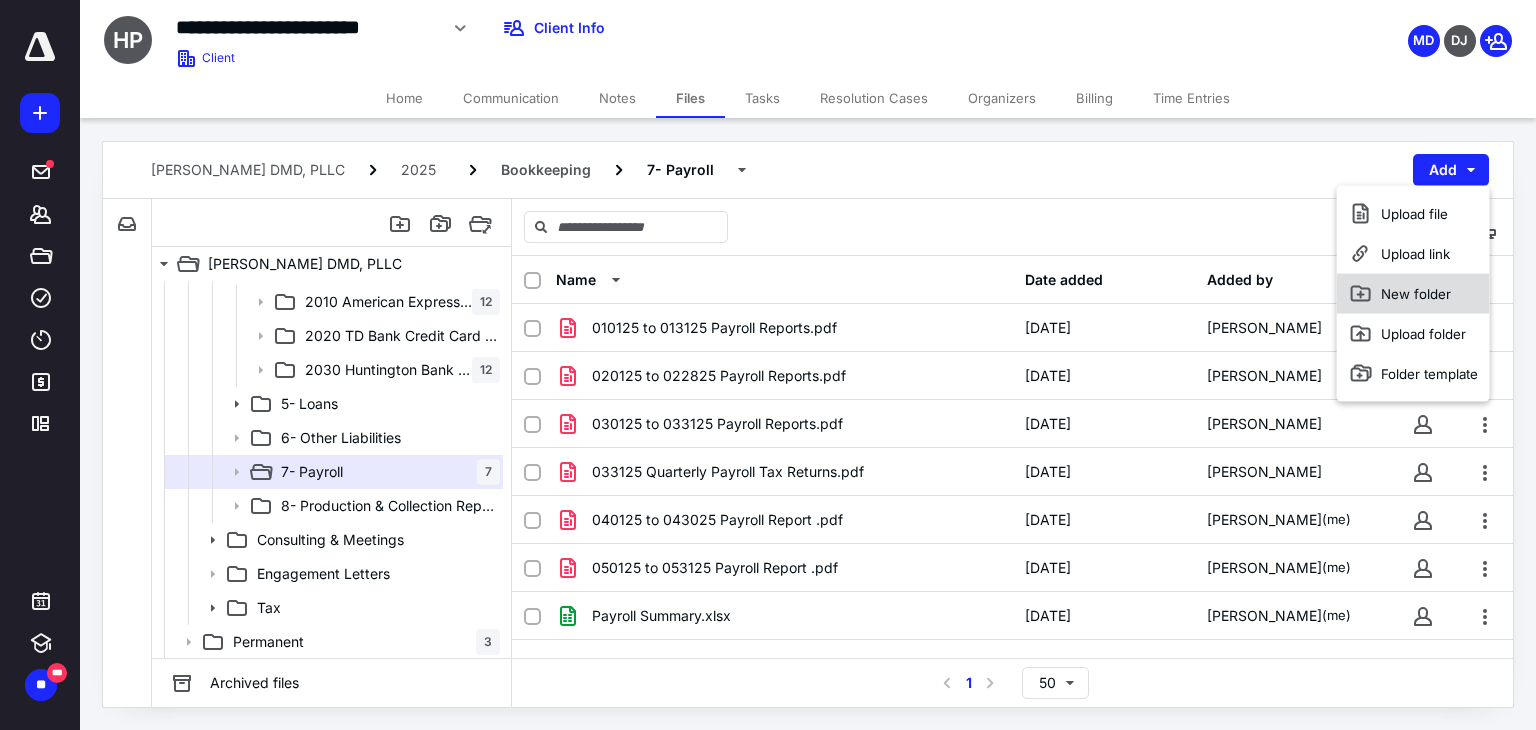 click on "New folder" at bounding box center (1413, 294) 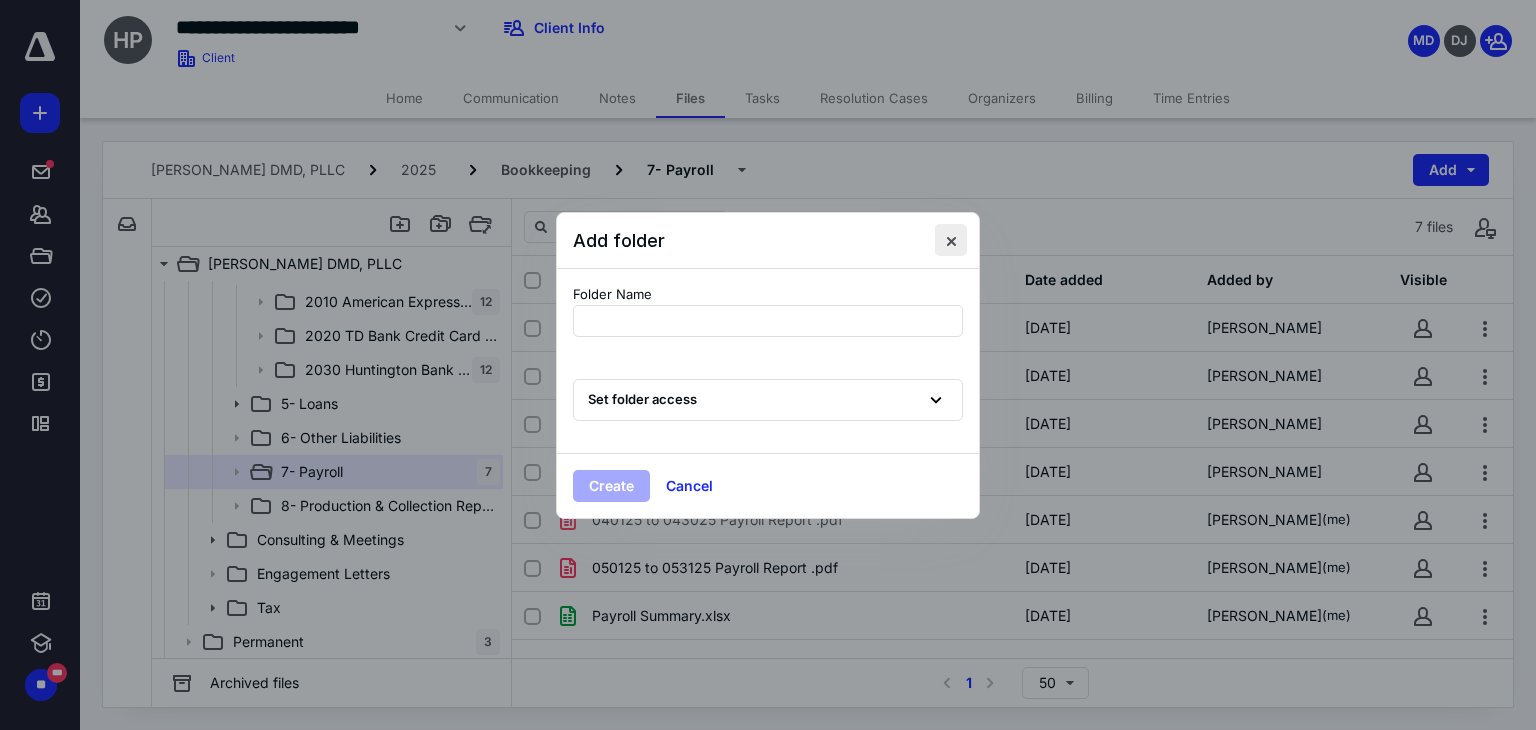 click at bounding box center (951, 240) 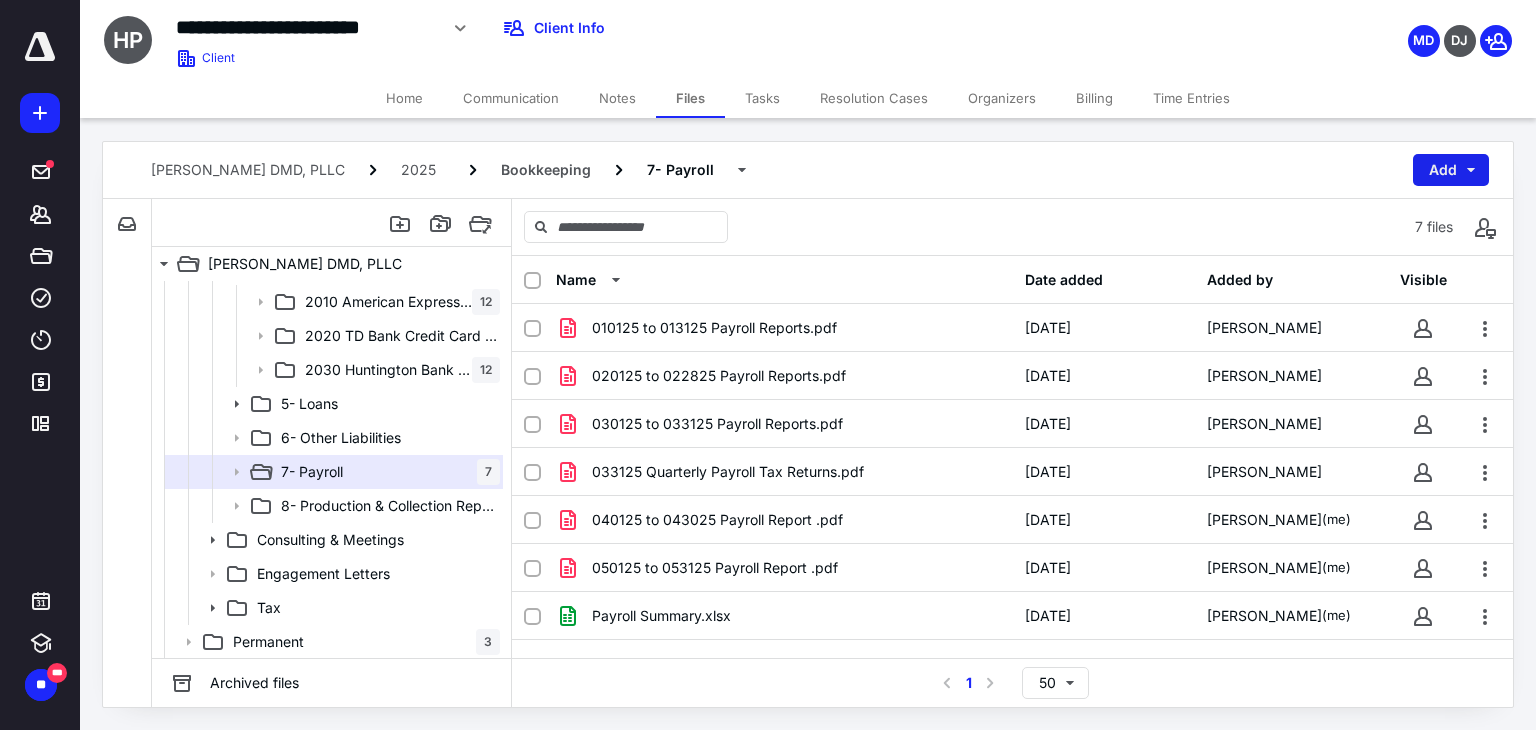 click on "Add" at bounding box center [1451, 170] 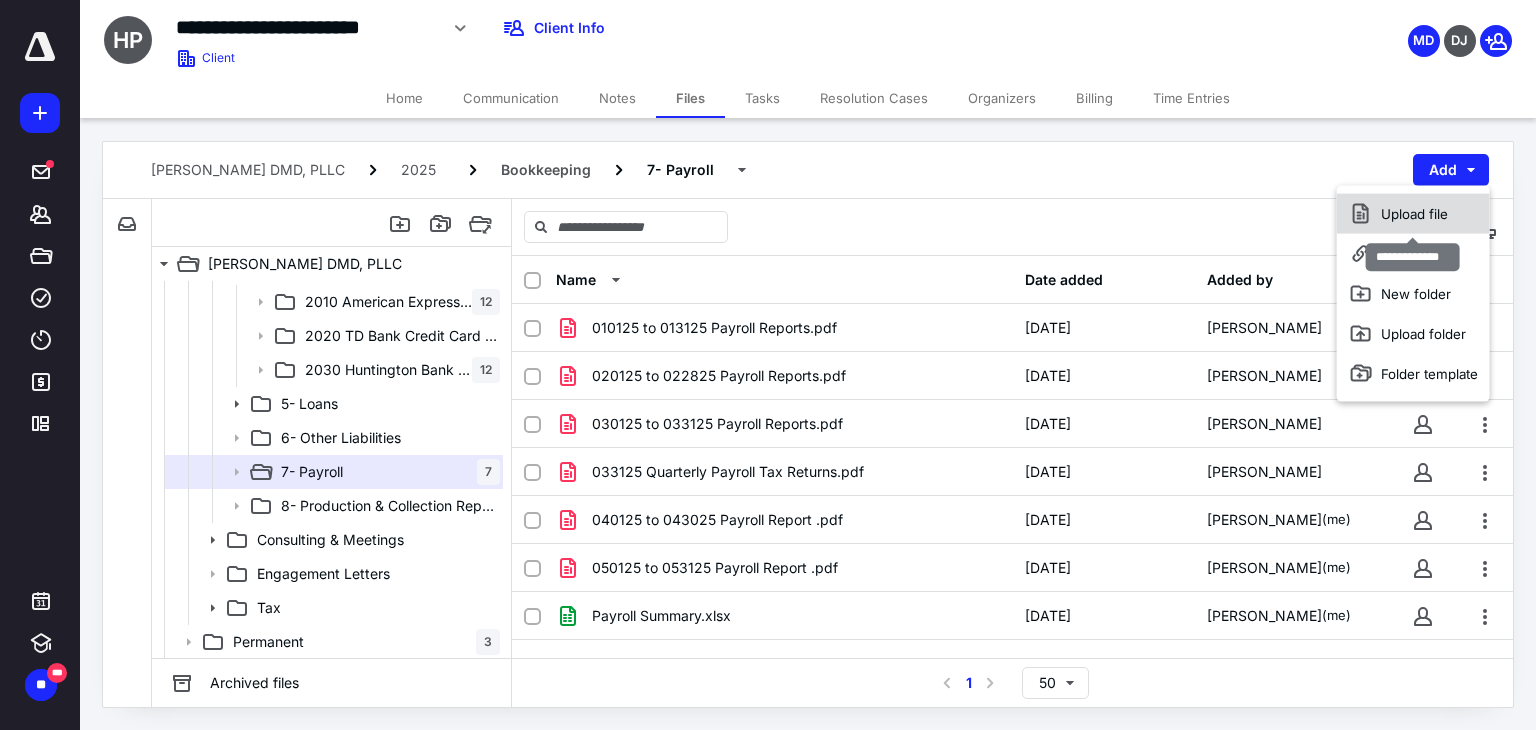 click on "Upload file" at bounding box center [1413, 214] 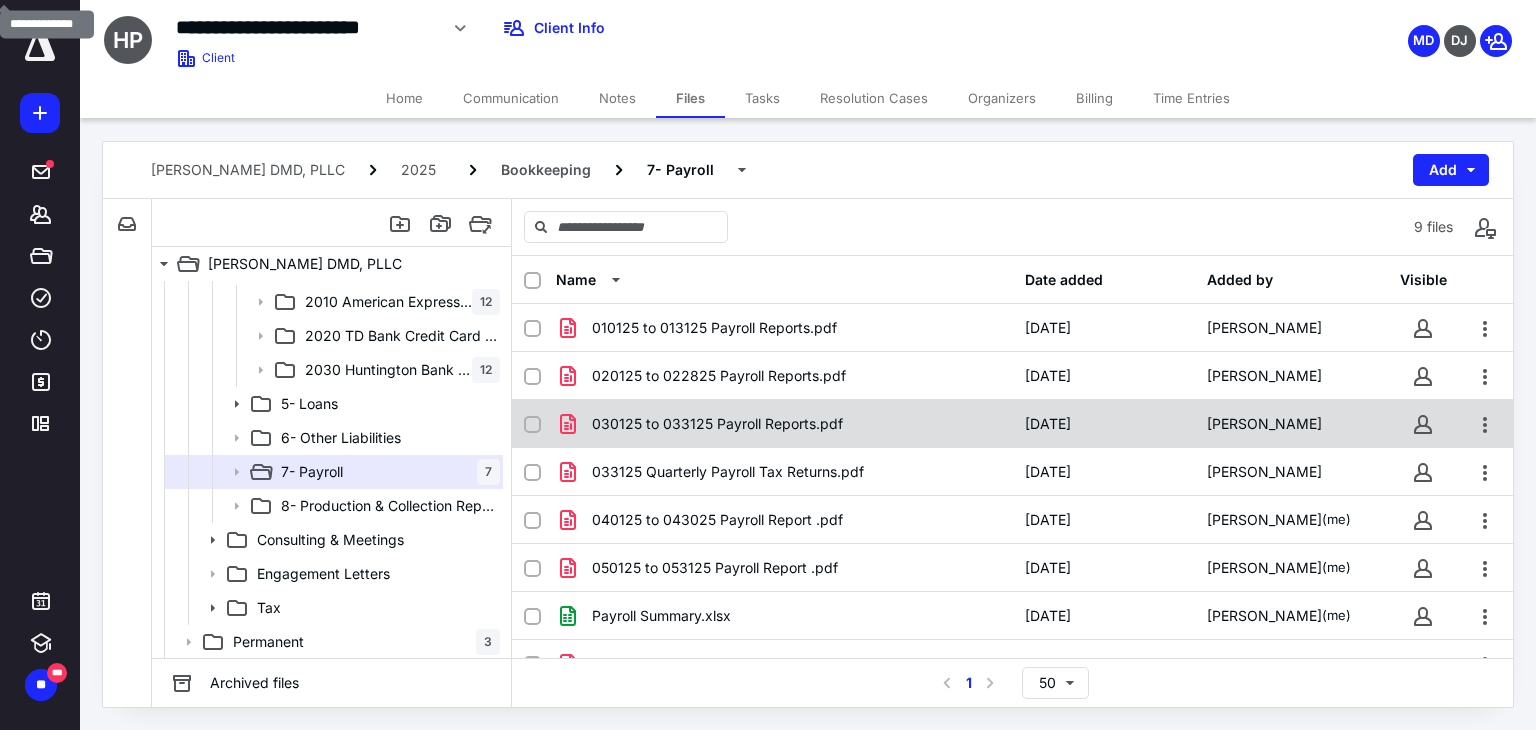 scroll, scrollTop: 76, scrollLeft: 0, axis: vertical 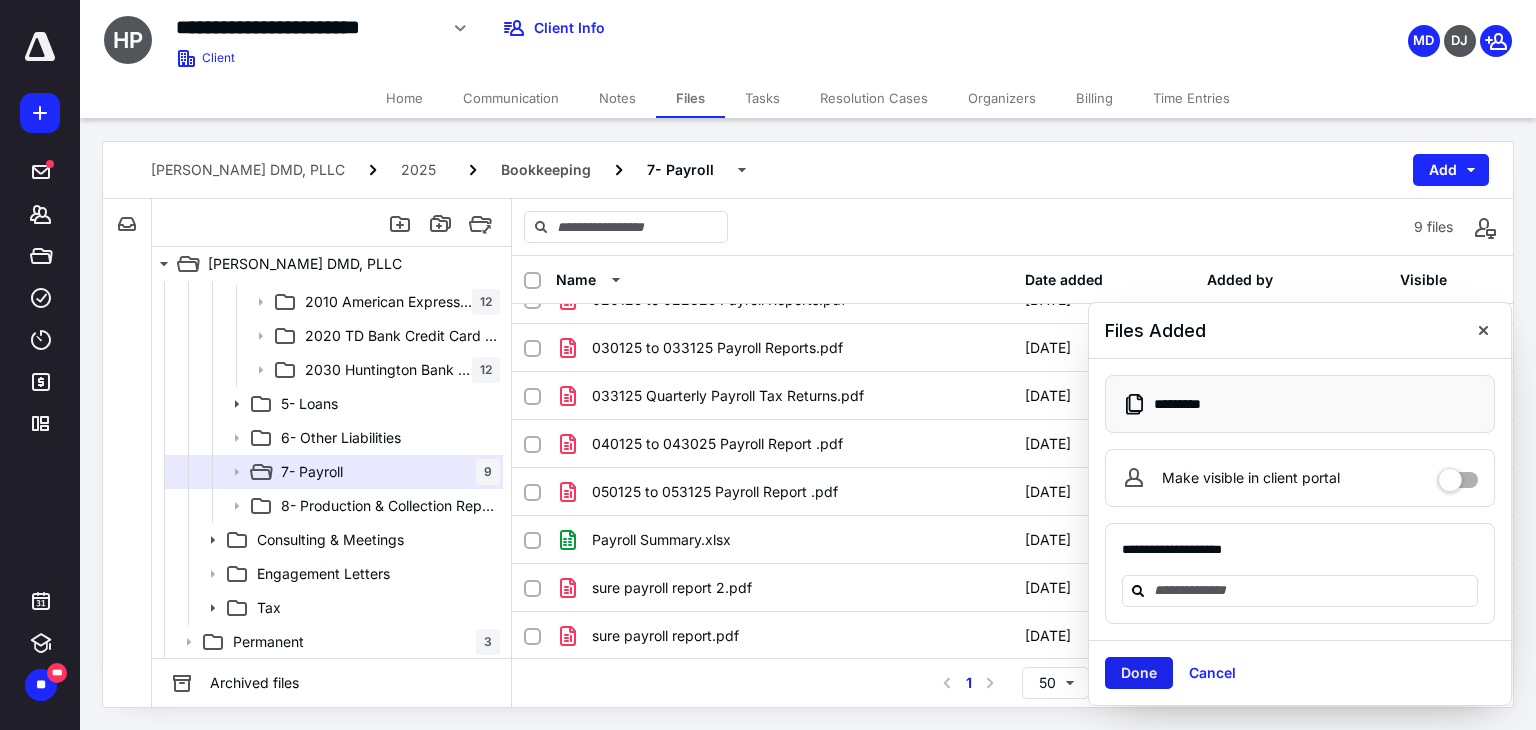 click on "Done" at bounding box center [1139, 673] 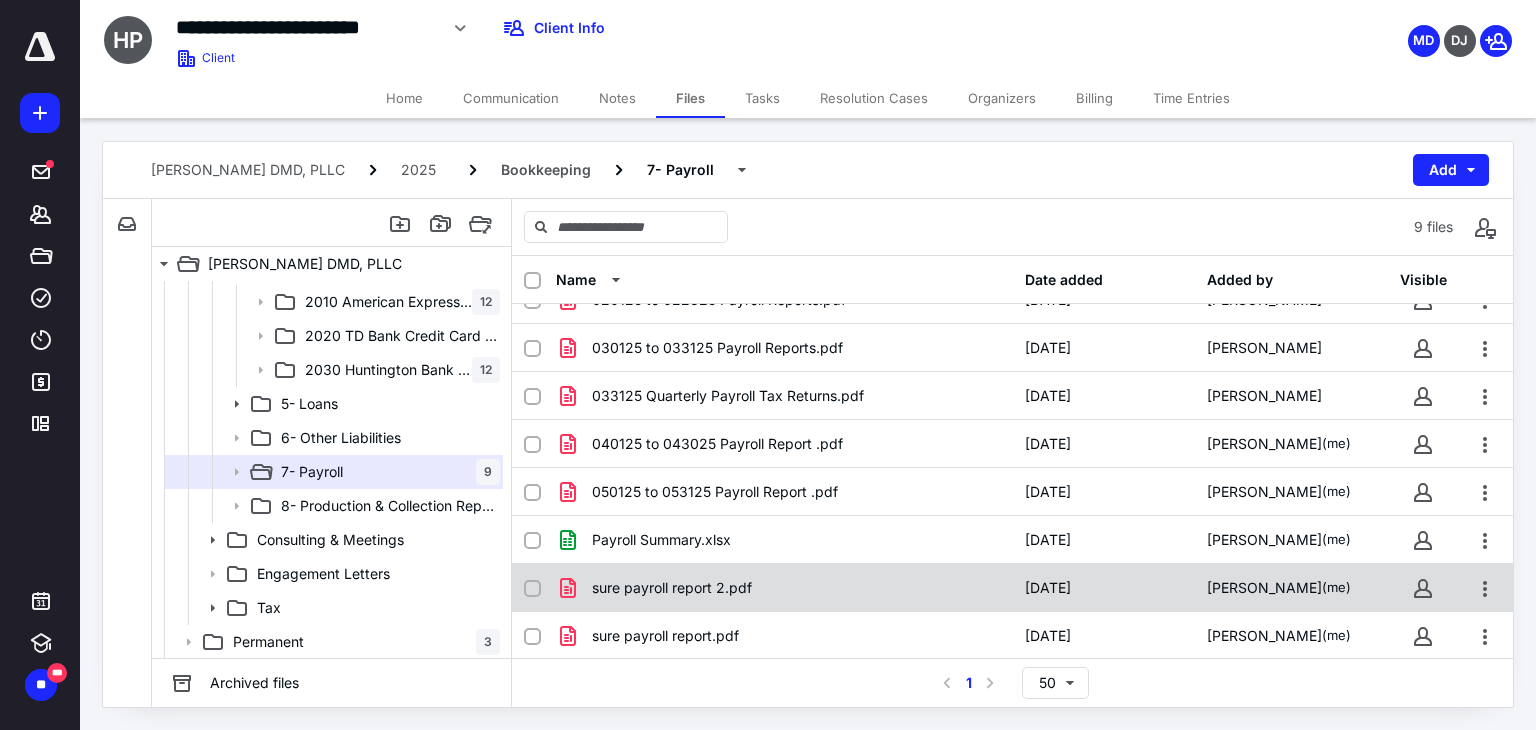 click at bounding box center [532, 589] 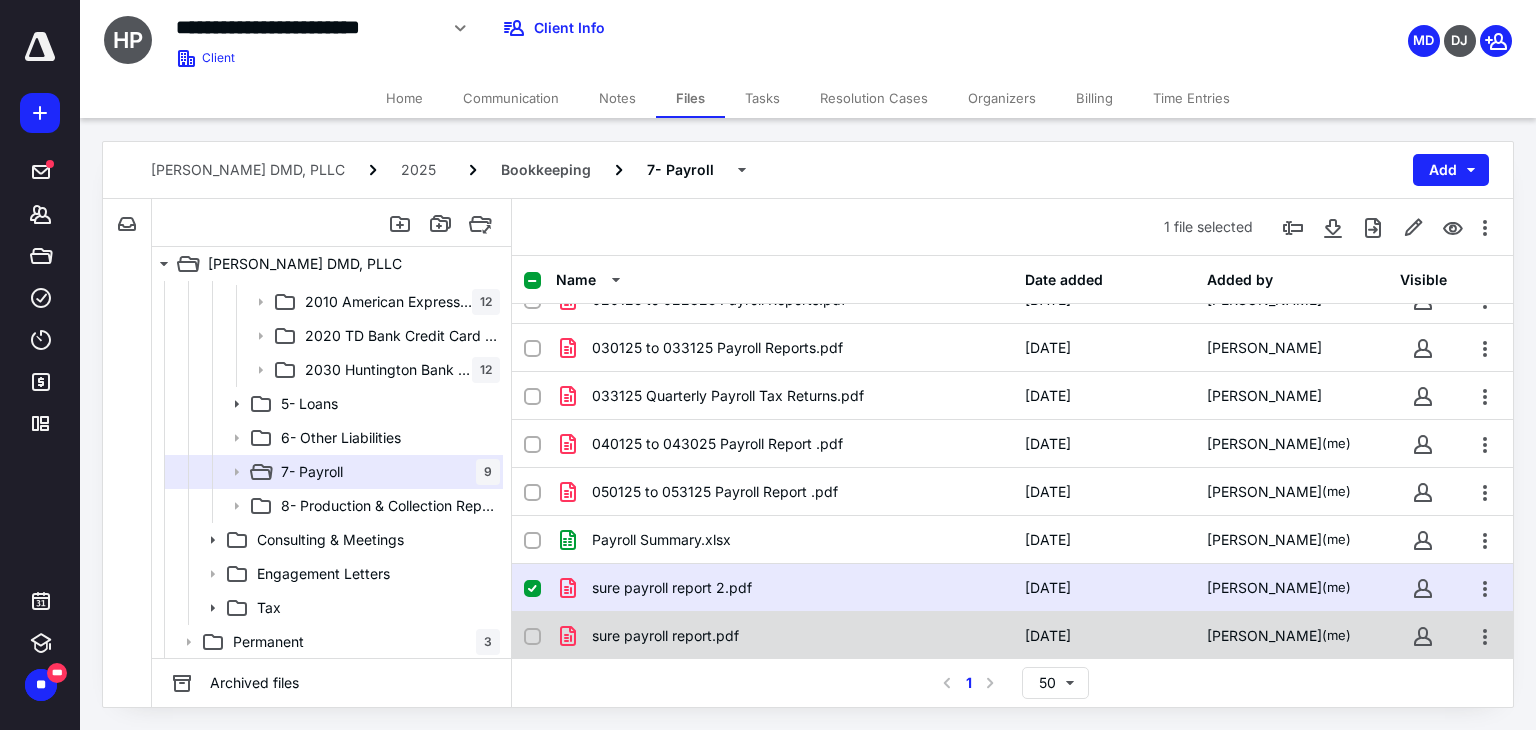 click at bounding box center (532, 637) 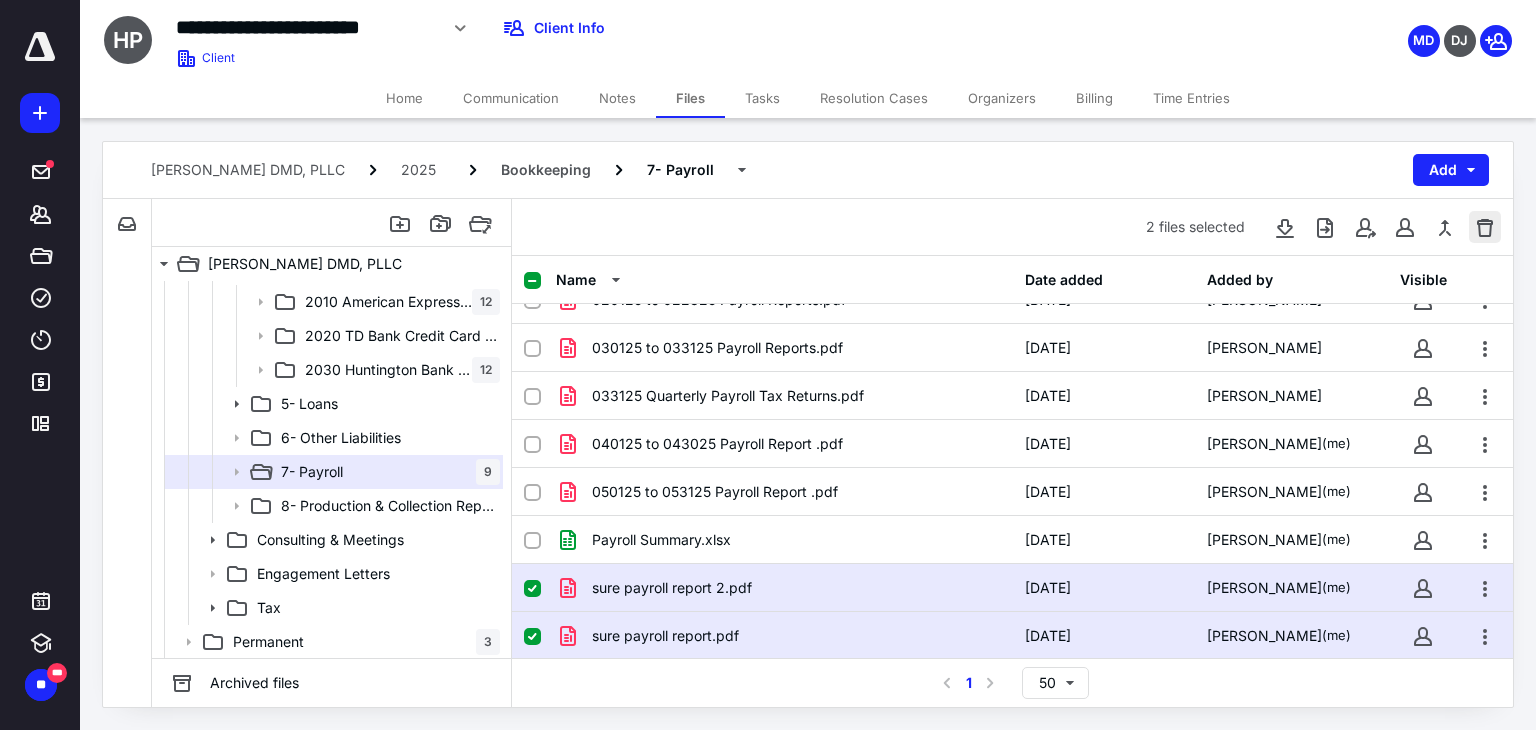 checkbox on "true" 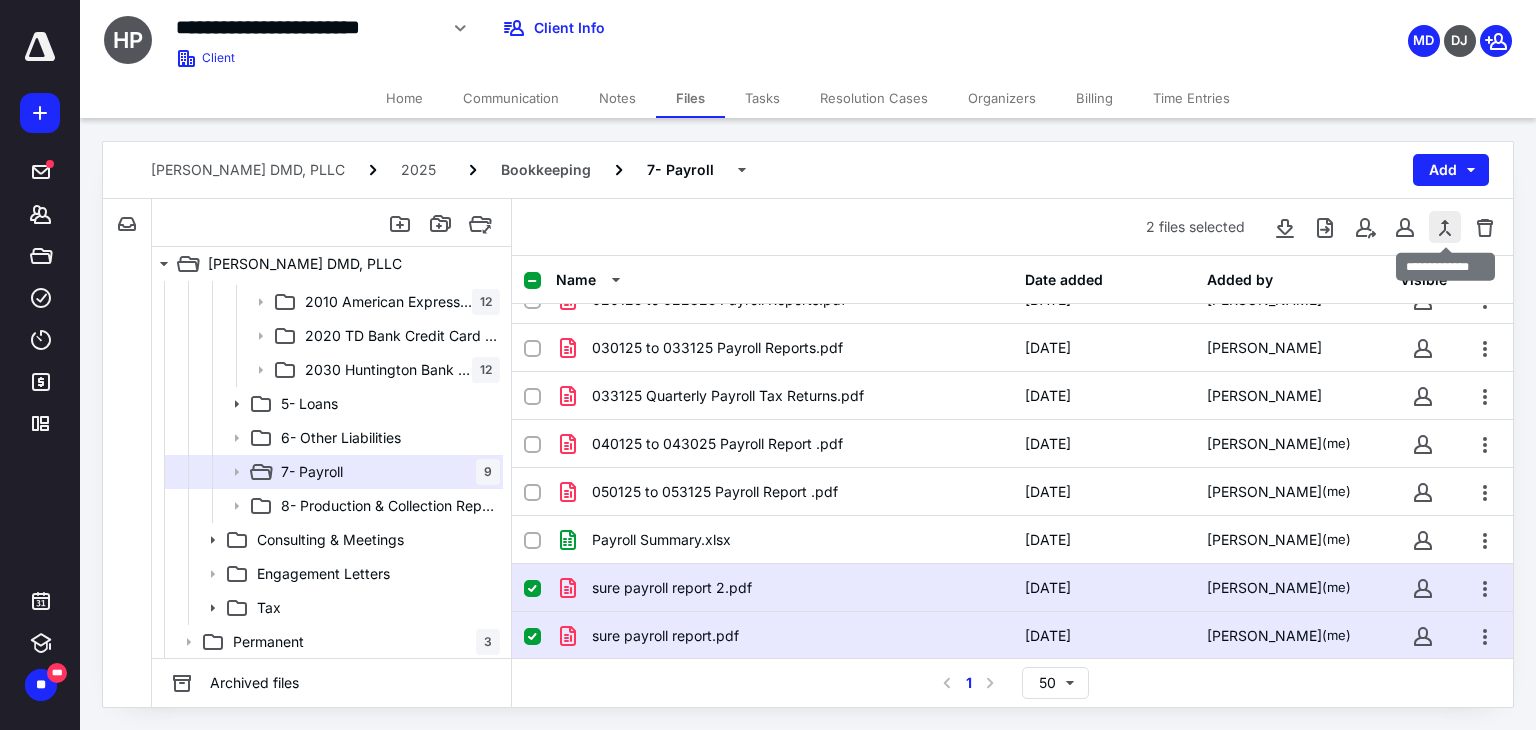 click at bounding box center [1445, 227] 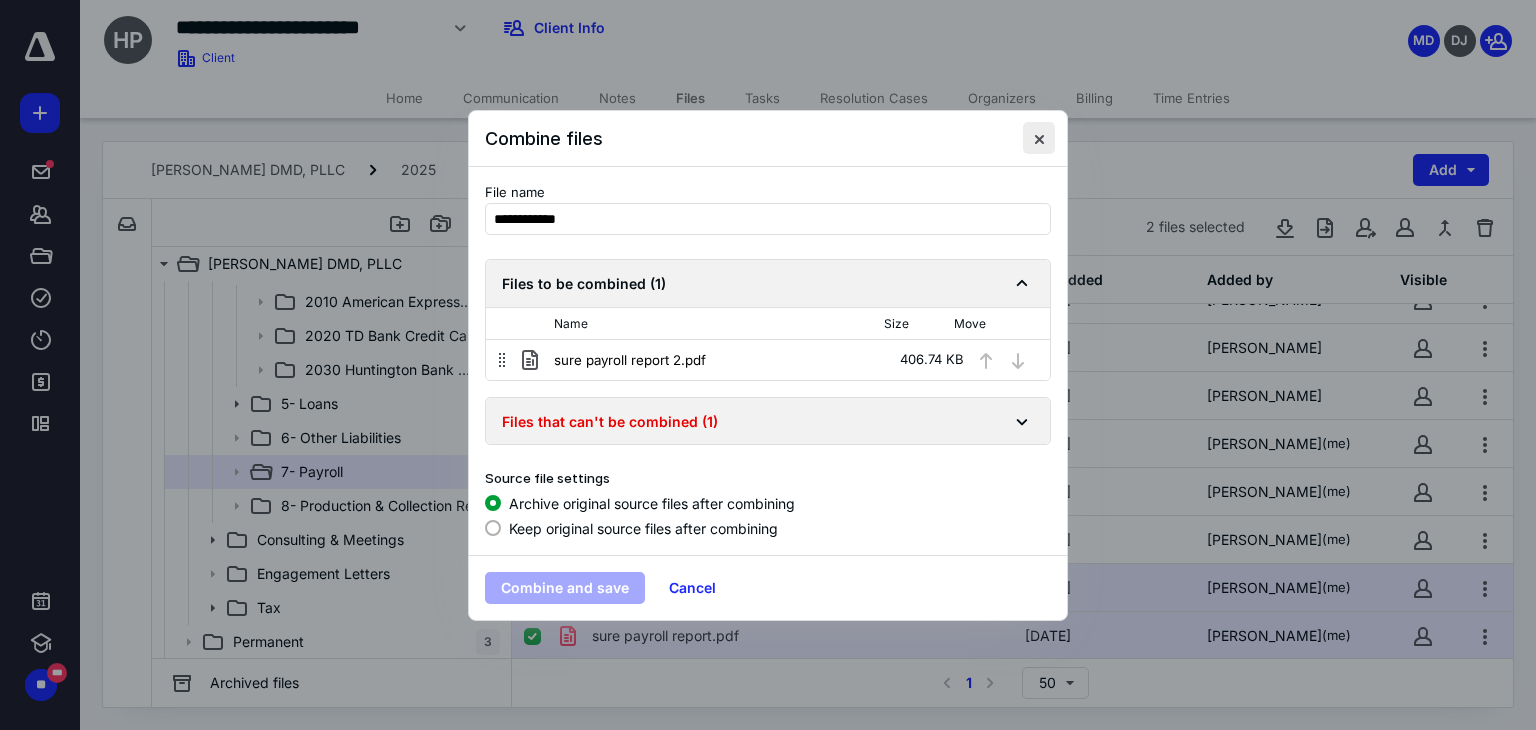 click at bounding box center (1039, 138) 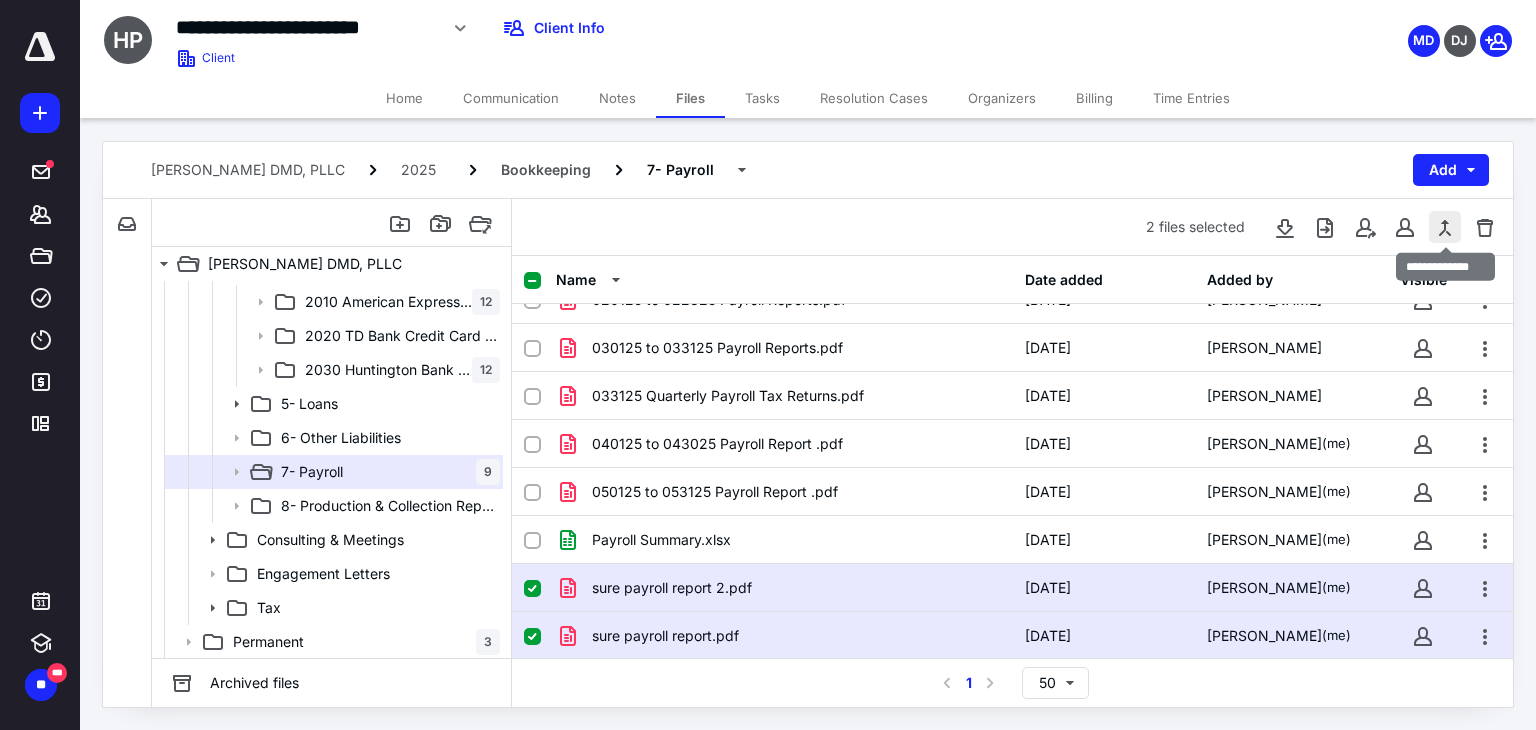 click at bounding box center [1445, 227] 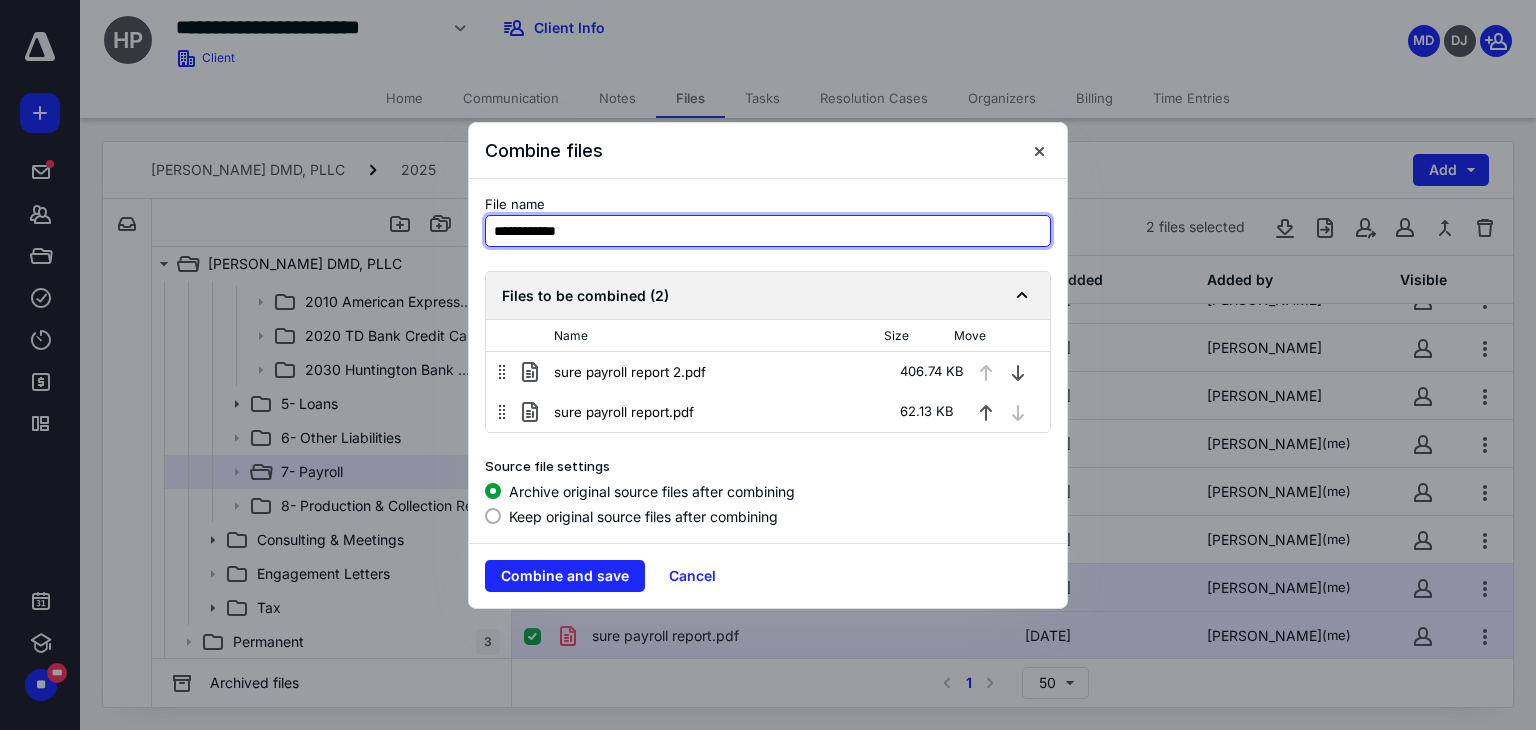 drag, startPoint x: 615, startPoint y: 225, endPoint x: 493, endPoint y: 260, distance: 126.921234 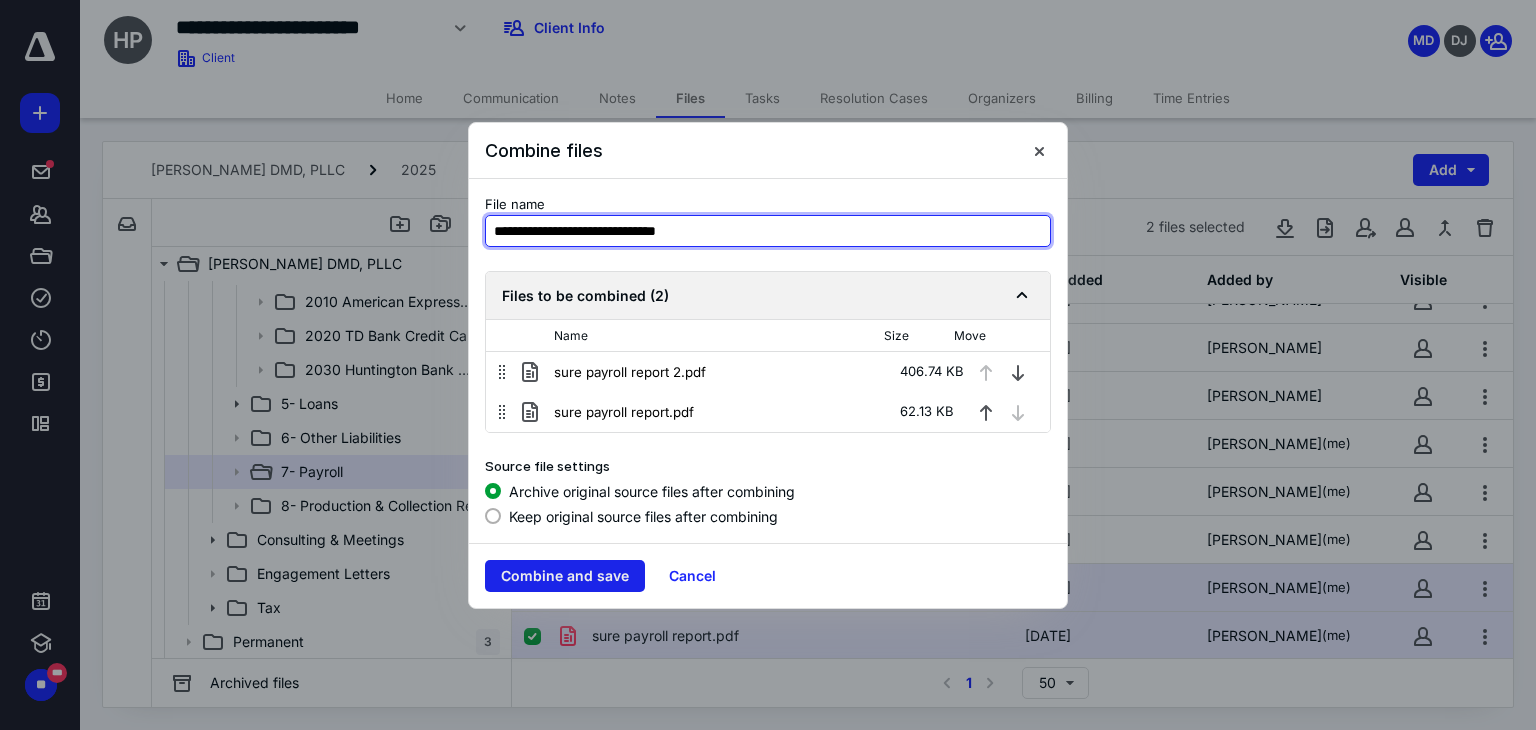 type on "**********" 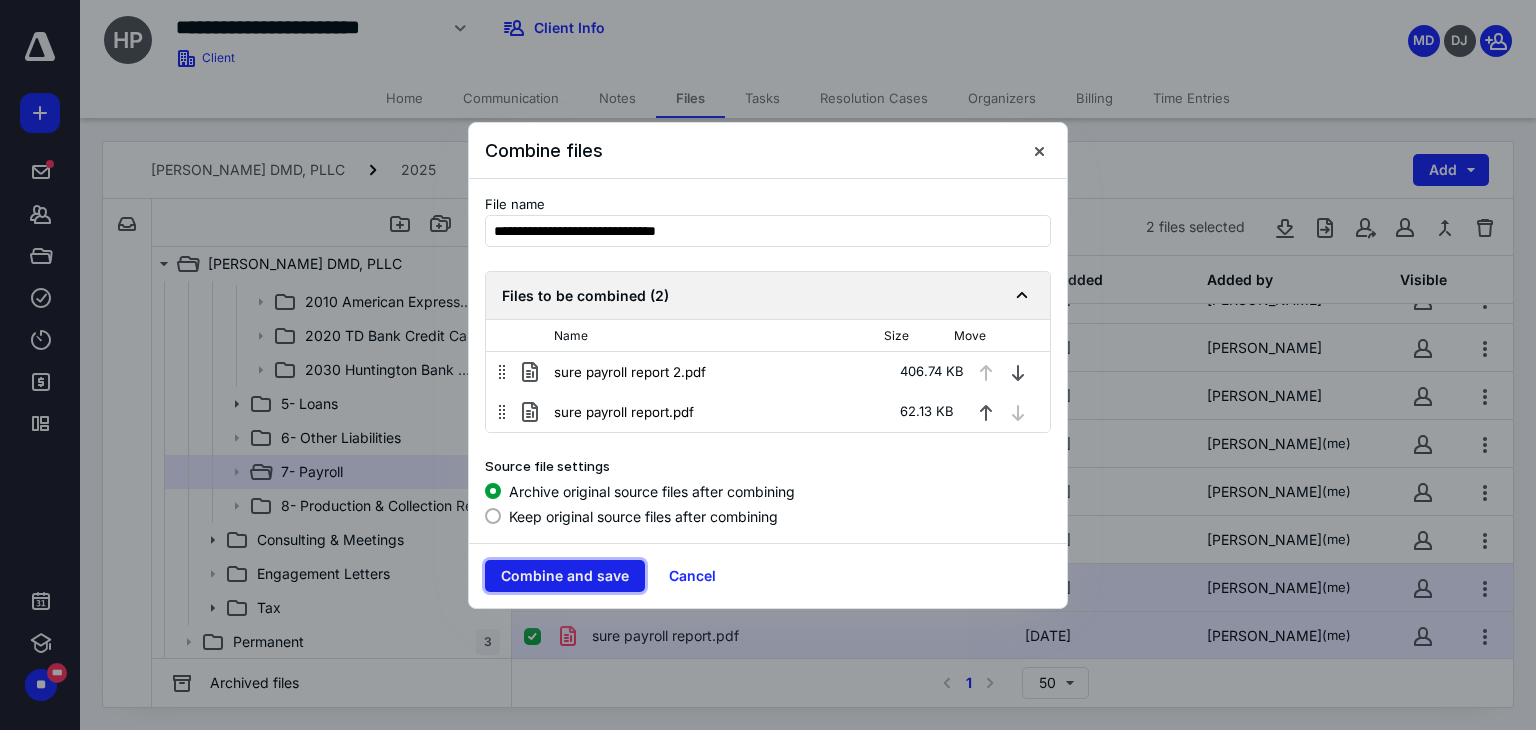 click on "Combine and save" at bounding box center (565, 576) 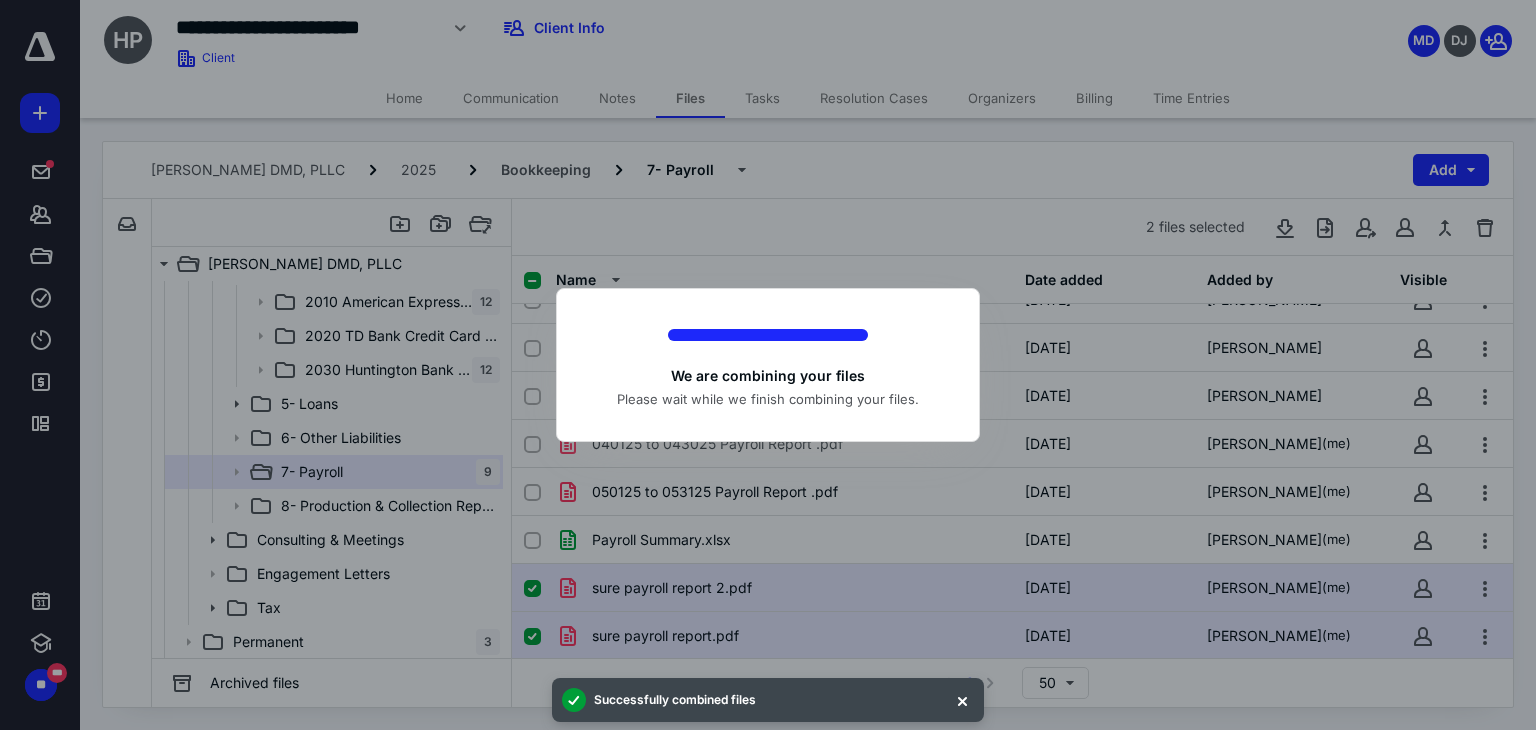 checkbox on "false" 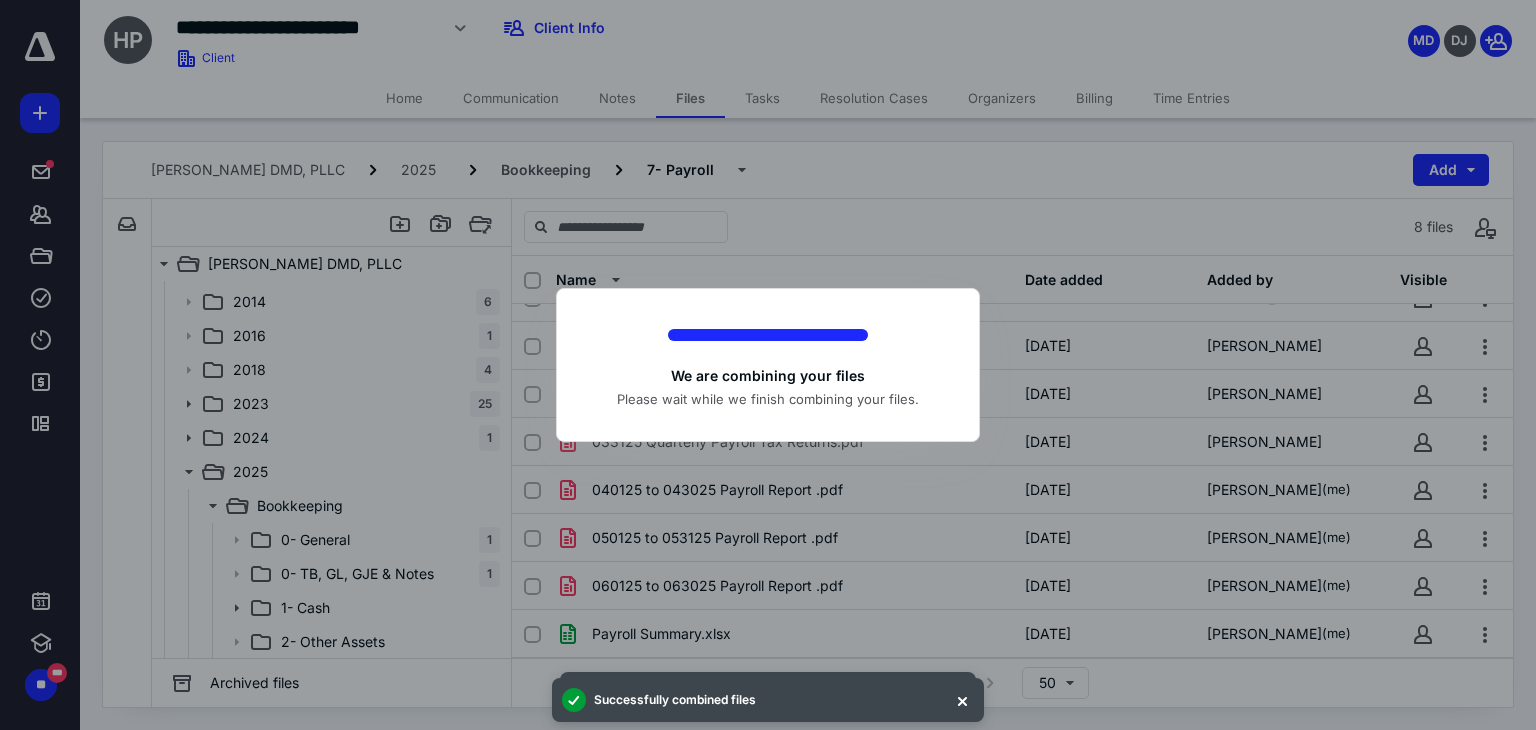 scroll, scrollTop: 28, scrollLeft: 0, axis: vertical 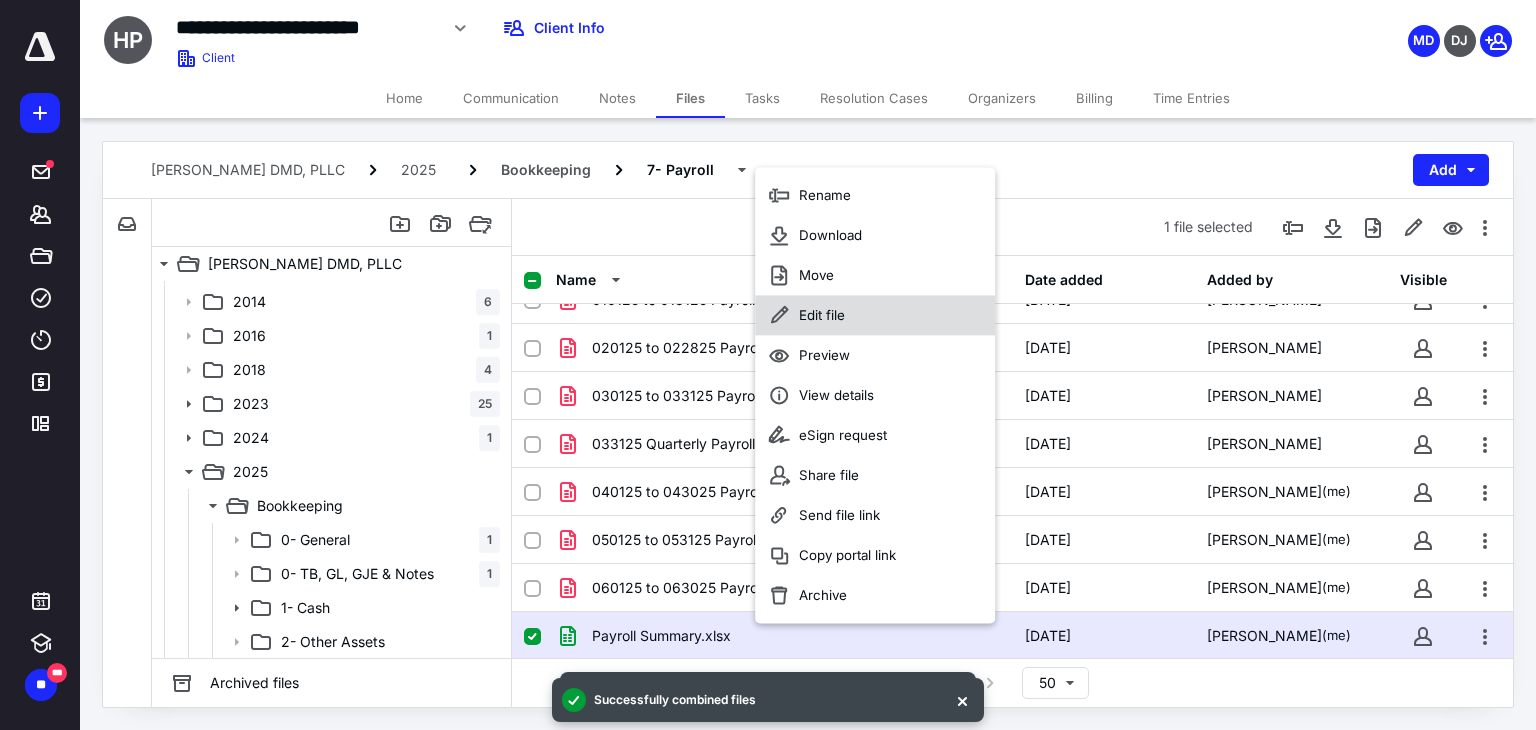 click on "Edit file" at bounding box center (875, 315) 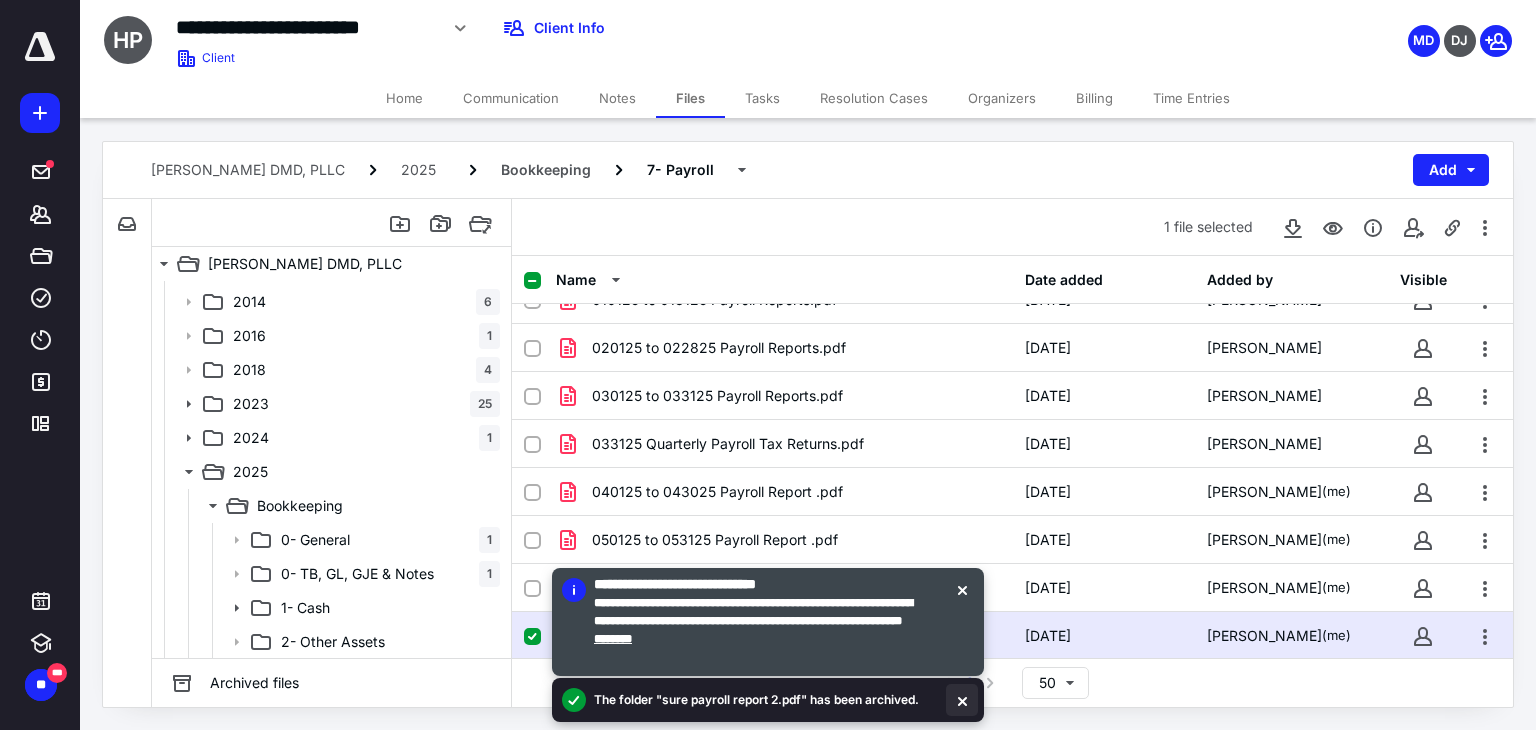 click at bounding box center (962, 700) 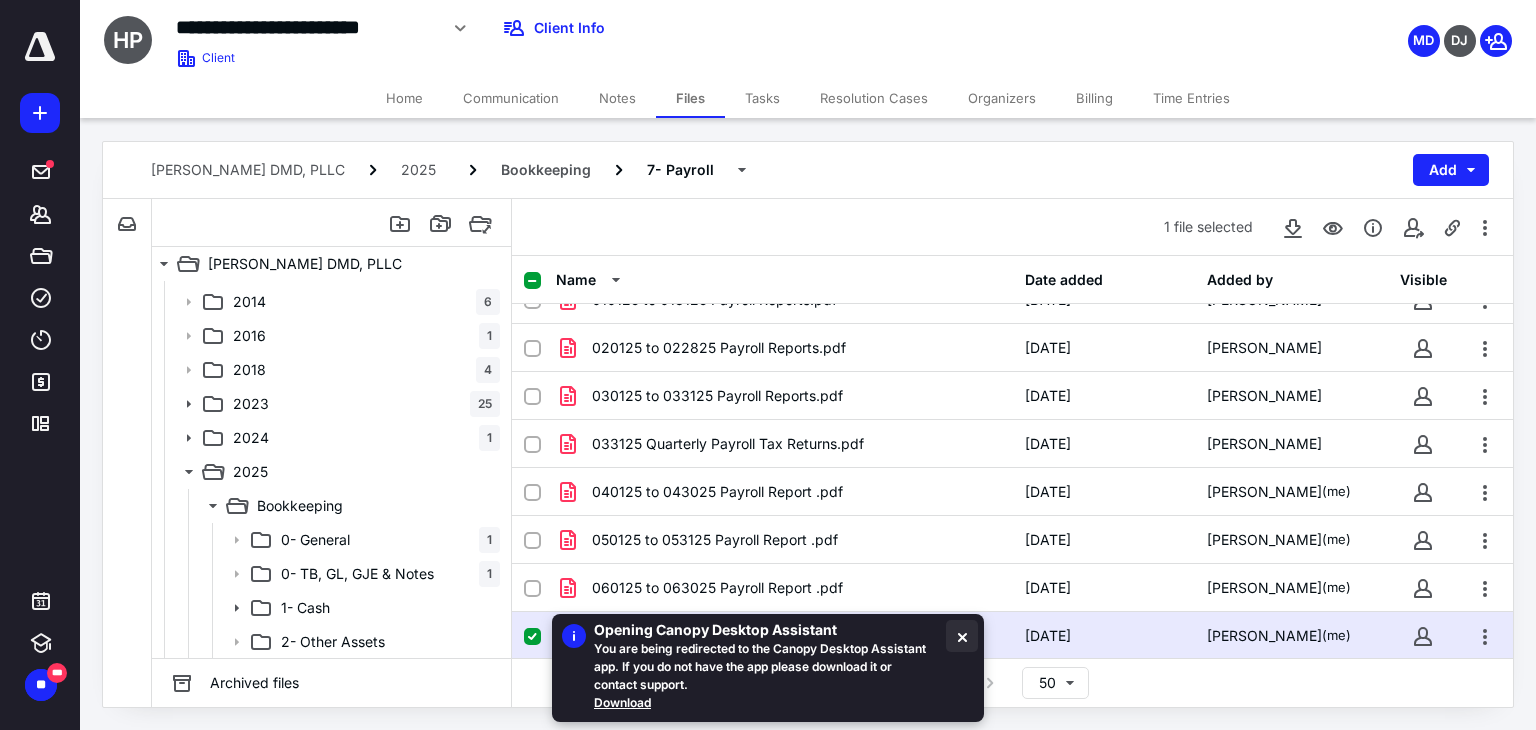 click at bounding box center [962, 636] 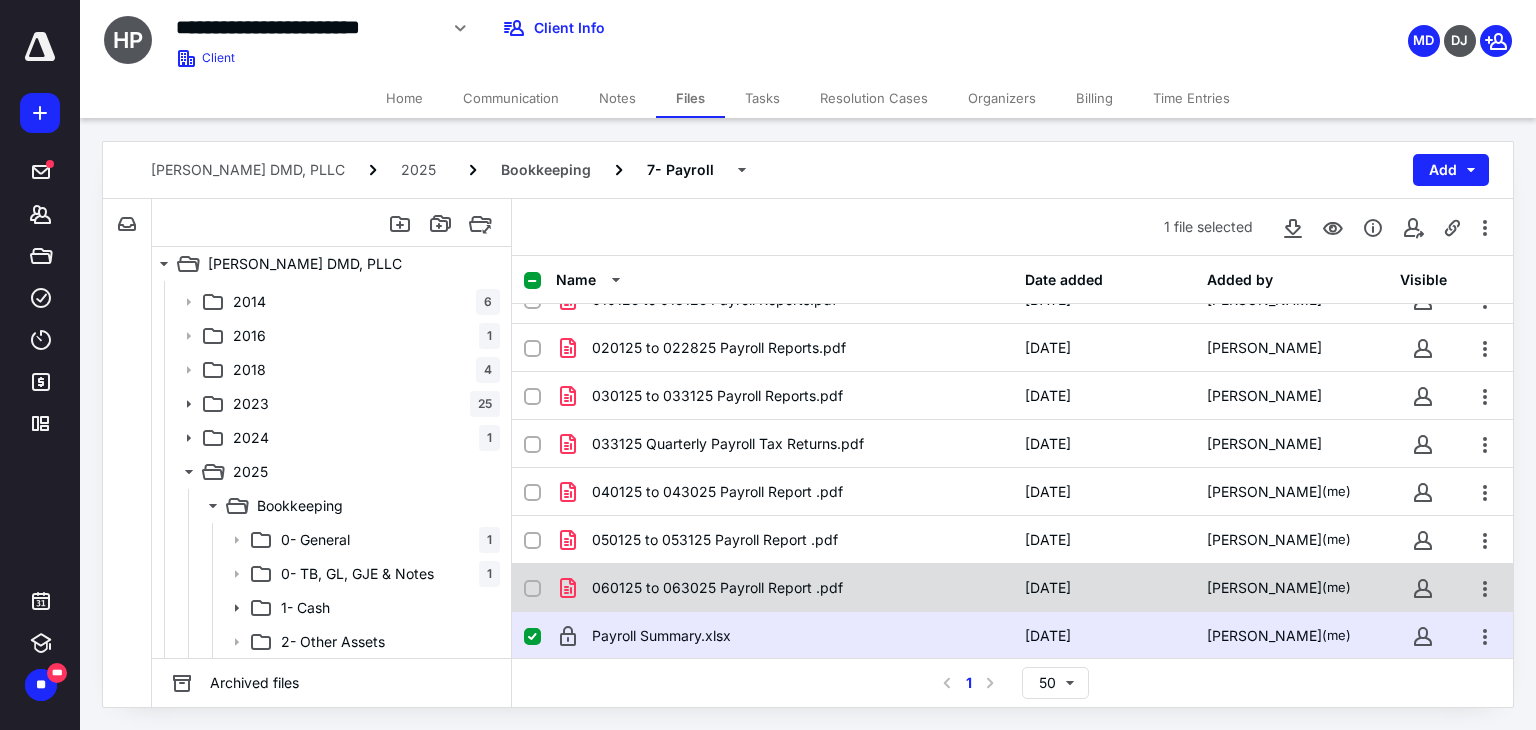 click on "060125 to 063025 Payroll Report .pdf 7/10/2025 Mallory Diffenderfer  (me)" at bounding box center [1012, 588] 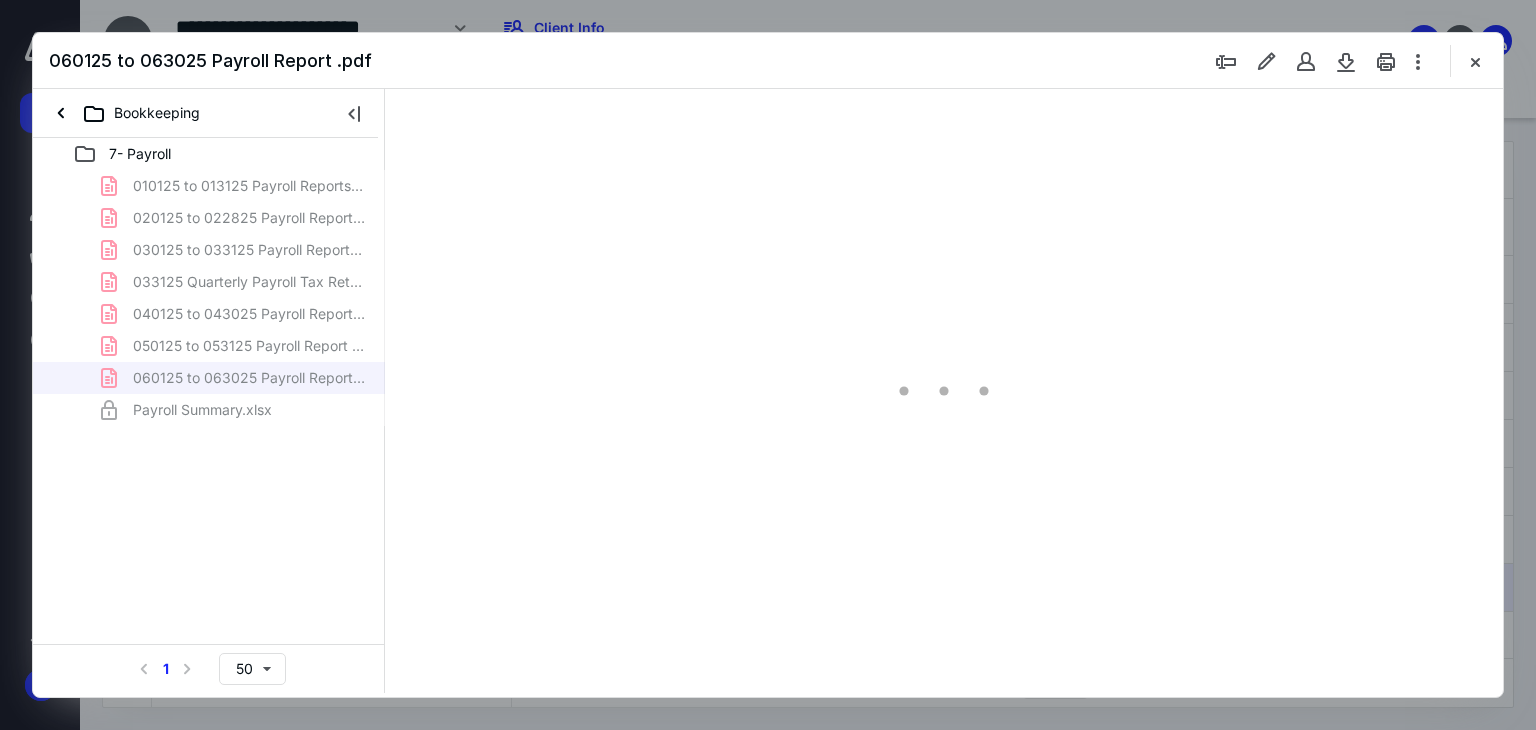 scroll, scrollTop: 0, scrollLeft: 0, axis: both 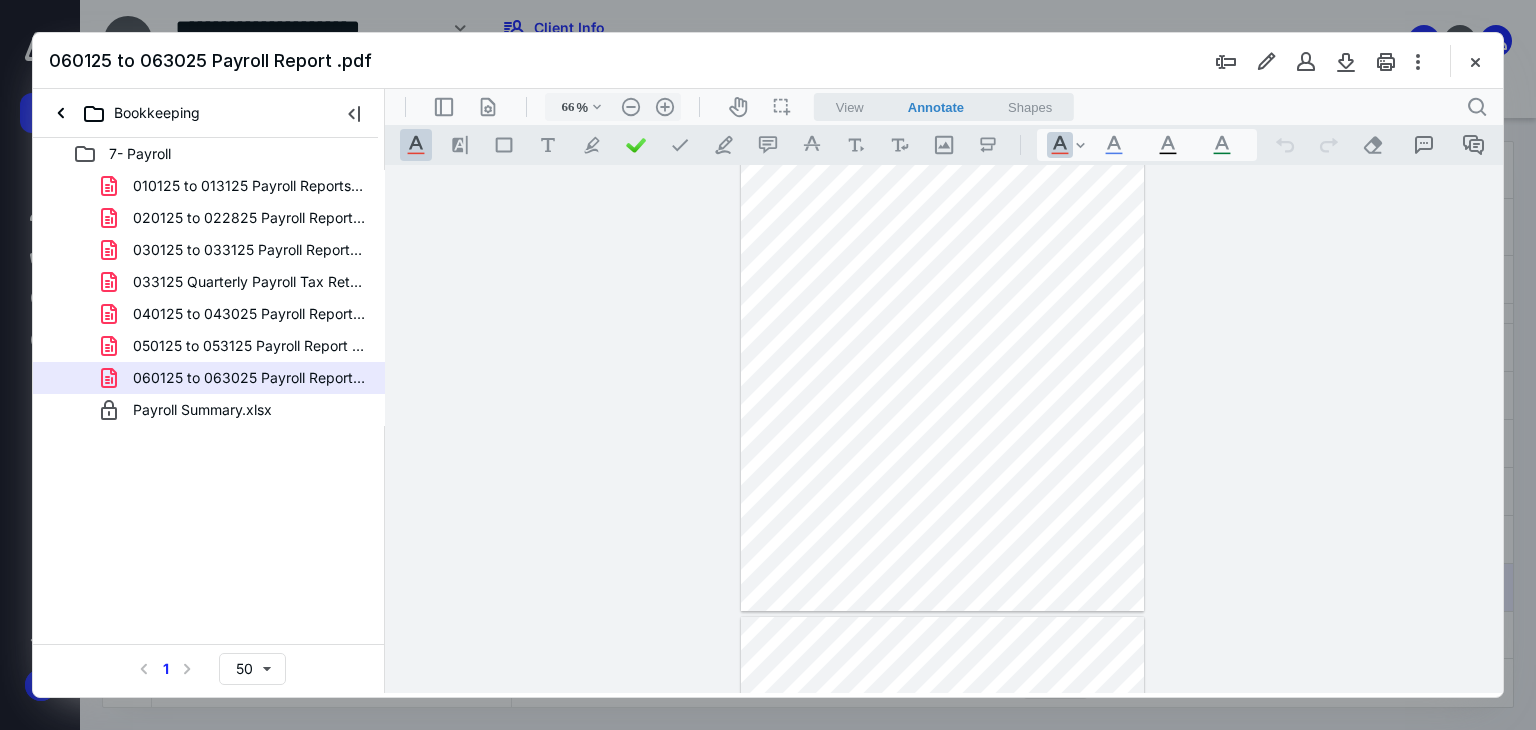 click on ".cls-1{fill:#abb0c4;} icon - header - sidebar - line .cls-1{fill:#abb0c4;} icon - header - page manipulation - line 66 % .cls-1{fill:#abb0c4;} icon - chevron - down .cls-1{fill:#abb0c4;} icon - header - zoom - out - line Current zoom is   66 % .cls-1{fill:#abb0c4;} icon - header - zoom - in - line icon-header-pan20 icon / operation / multi select View Annotate Shapes Annotate .cls-1{fill:#abb0c4;} icon - chevron - down View Annotate Shapes .cls-1{fill:#abb0c4;} icon - header - search" at bounding box center (944, 107) 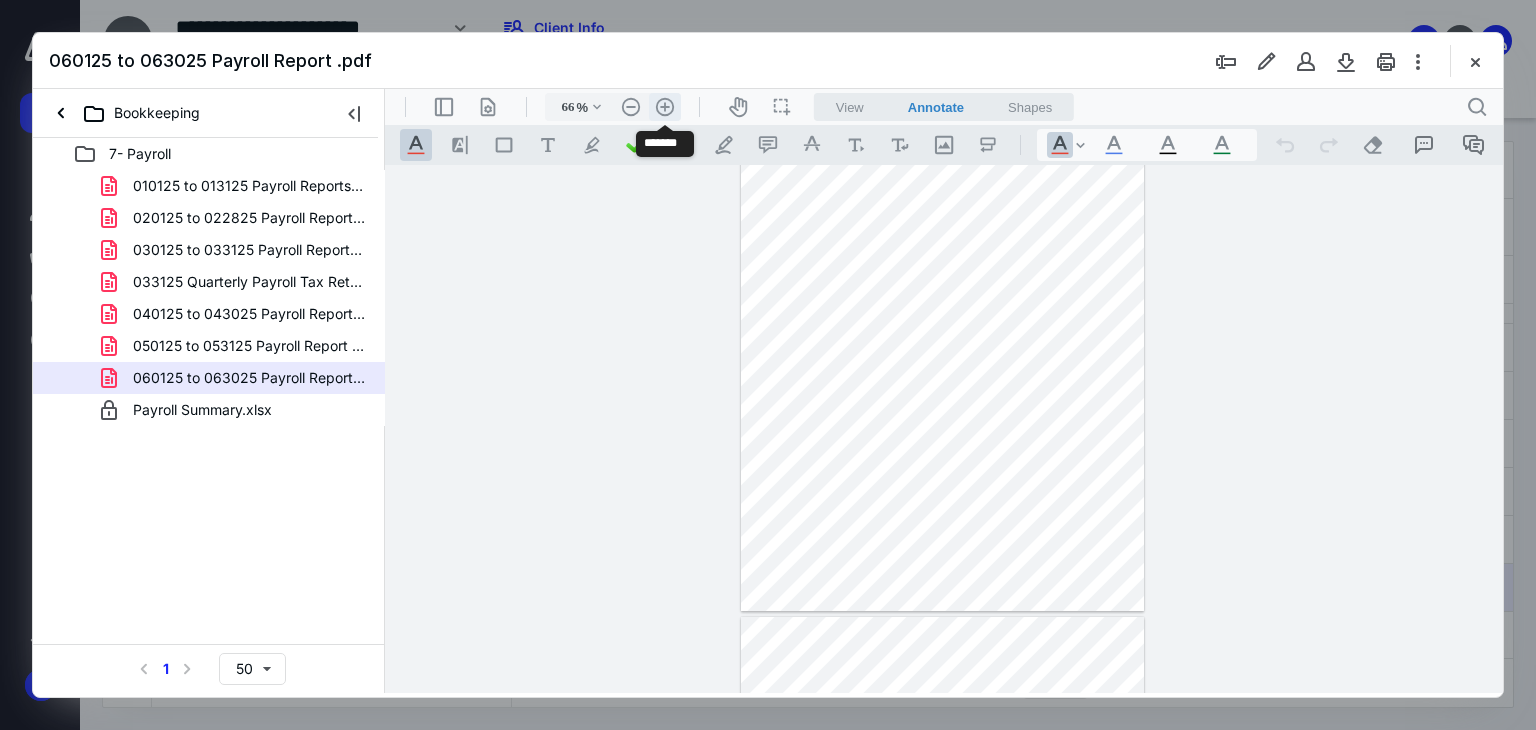click on ".cls-1{fill:#abb0c4;} icon - header - zoom - in - line" at bounding box center [665, 107] 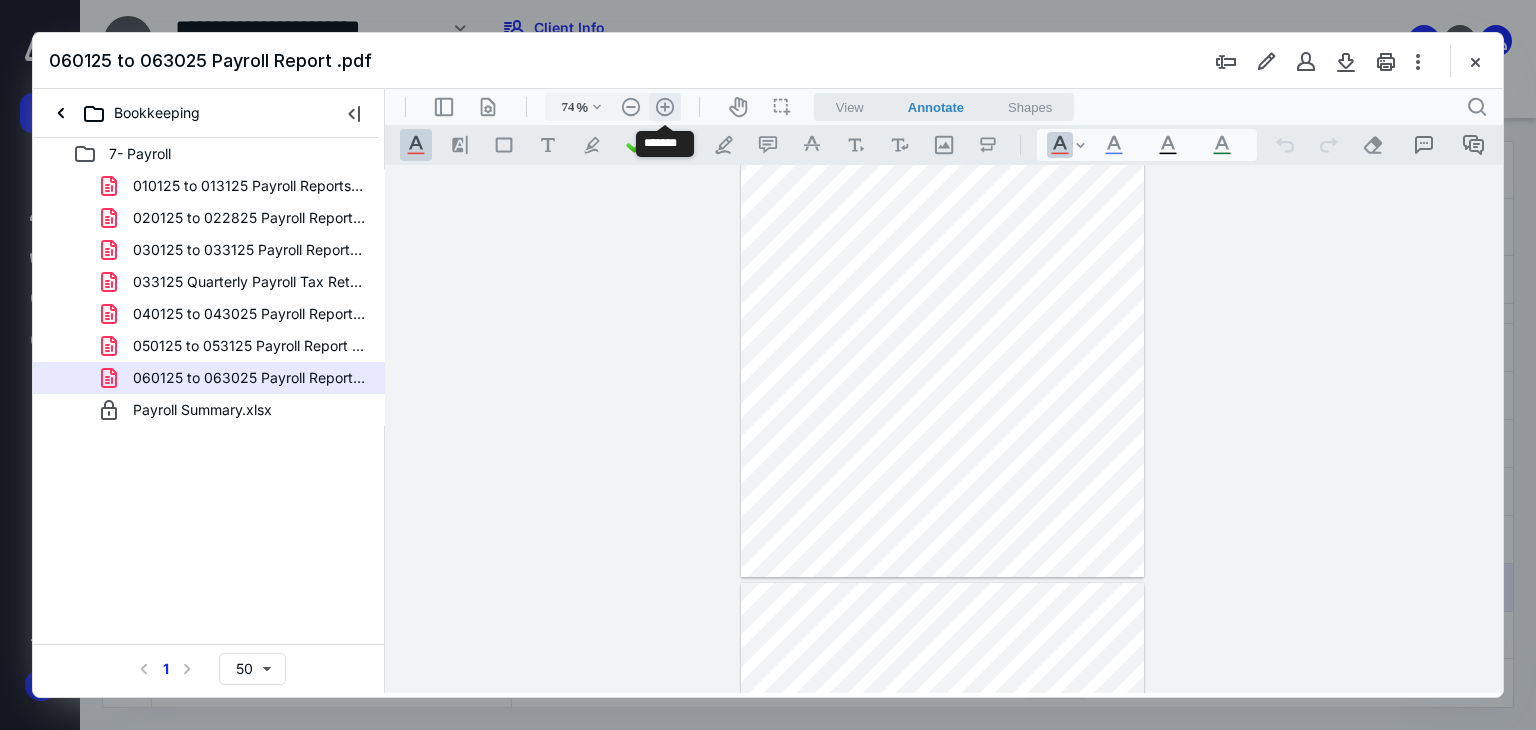 click on ".cls-1{fill:#abb0c4;} icon - header - zoom - in - line" at bounding box center (665, 107) 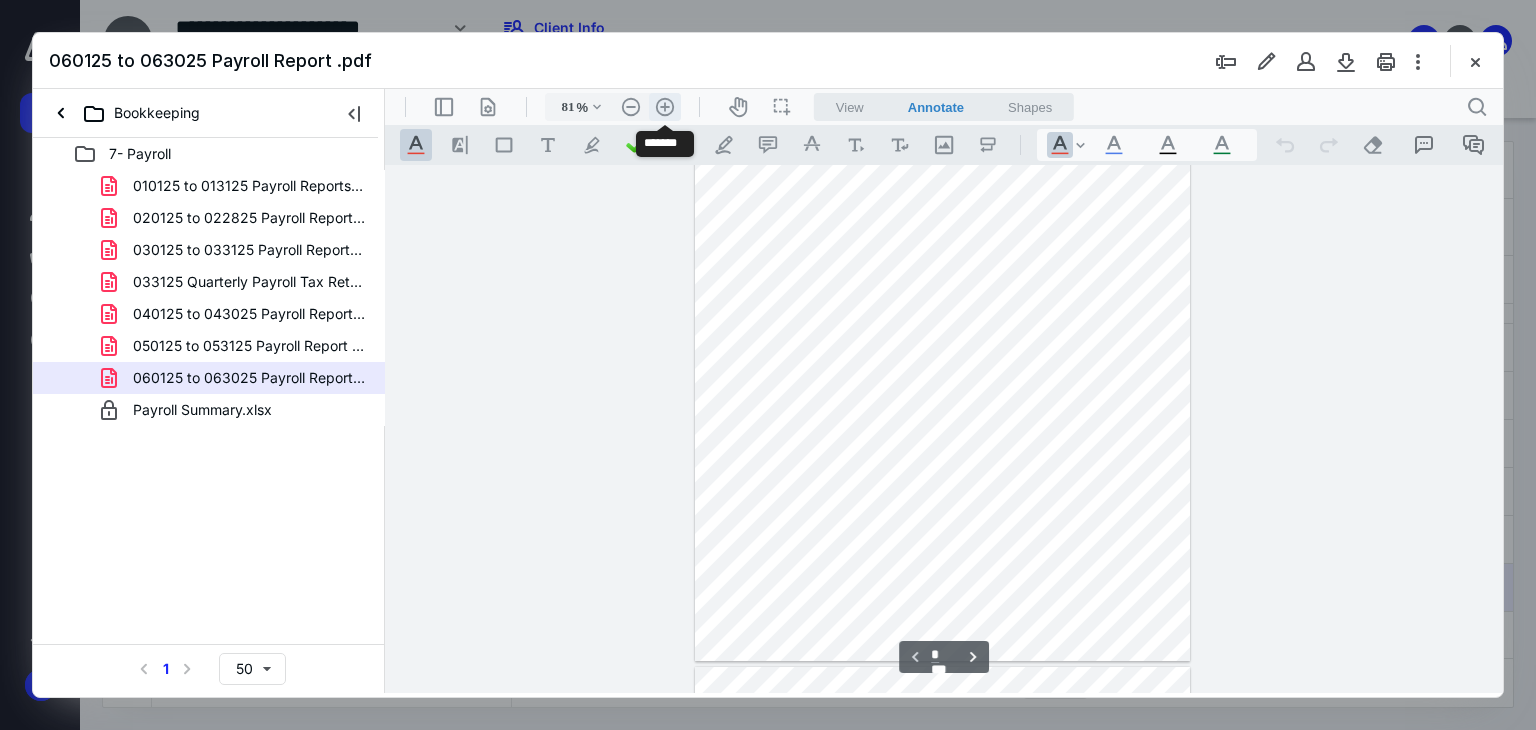 click on ".cls-1{fill:#abb0c4;} icon - header - zoom - in - line" at bounding box center [665, 107] 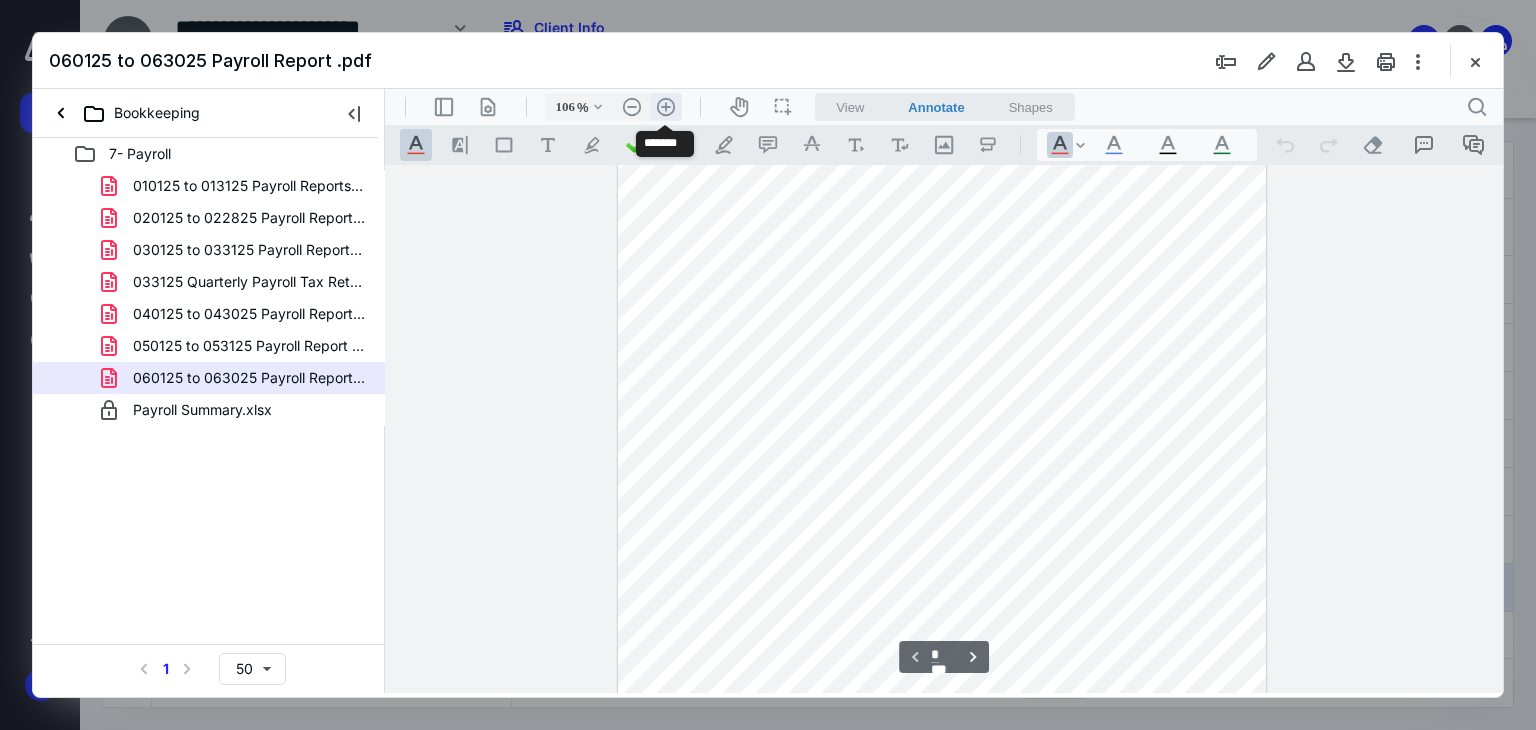 click on ".cls-1{fill:#abb0c4;} icon - header - zoom - in - line" at bounding box center (666, 107) 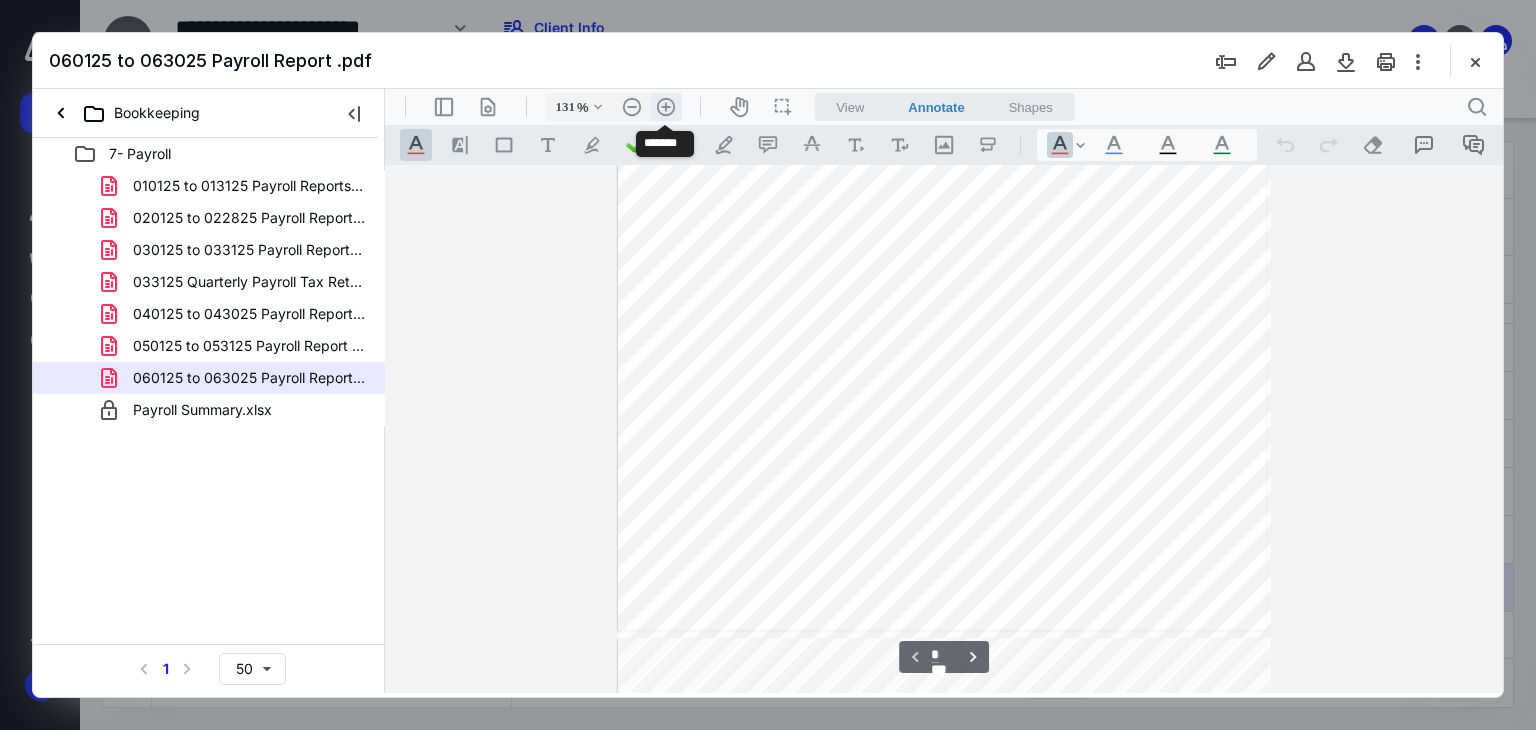 click on ".cls-1{fill:#abb0c4;} icon - header - zoom - in - line" at bounding box center (666, 107) 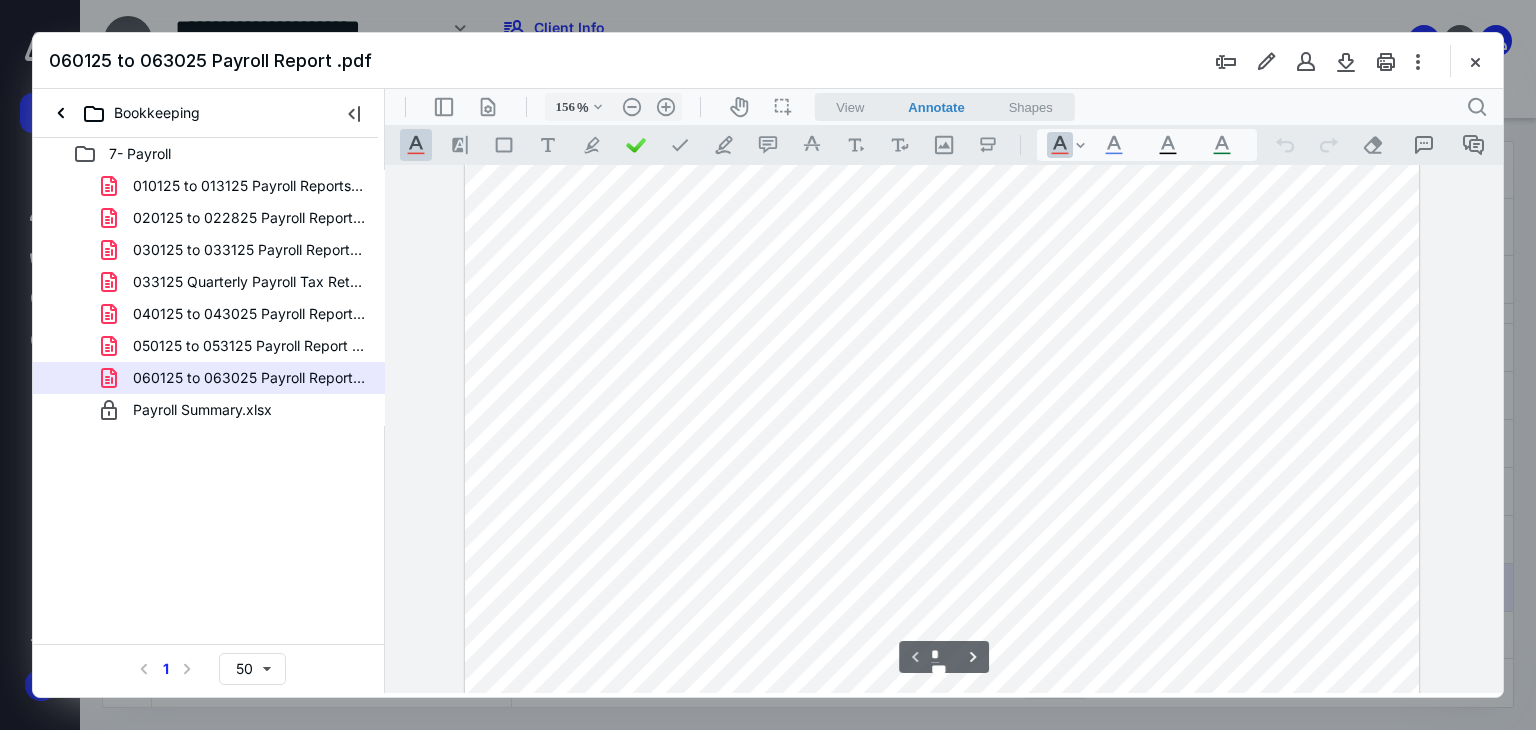 scroll, scrollTop: 0, scrollLeft: 0, axis: both 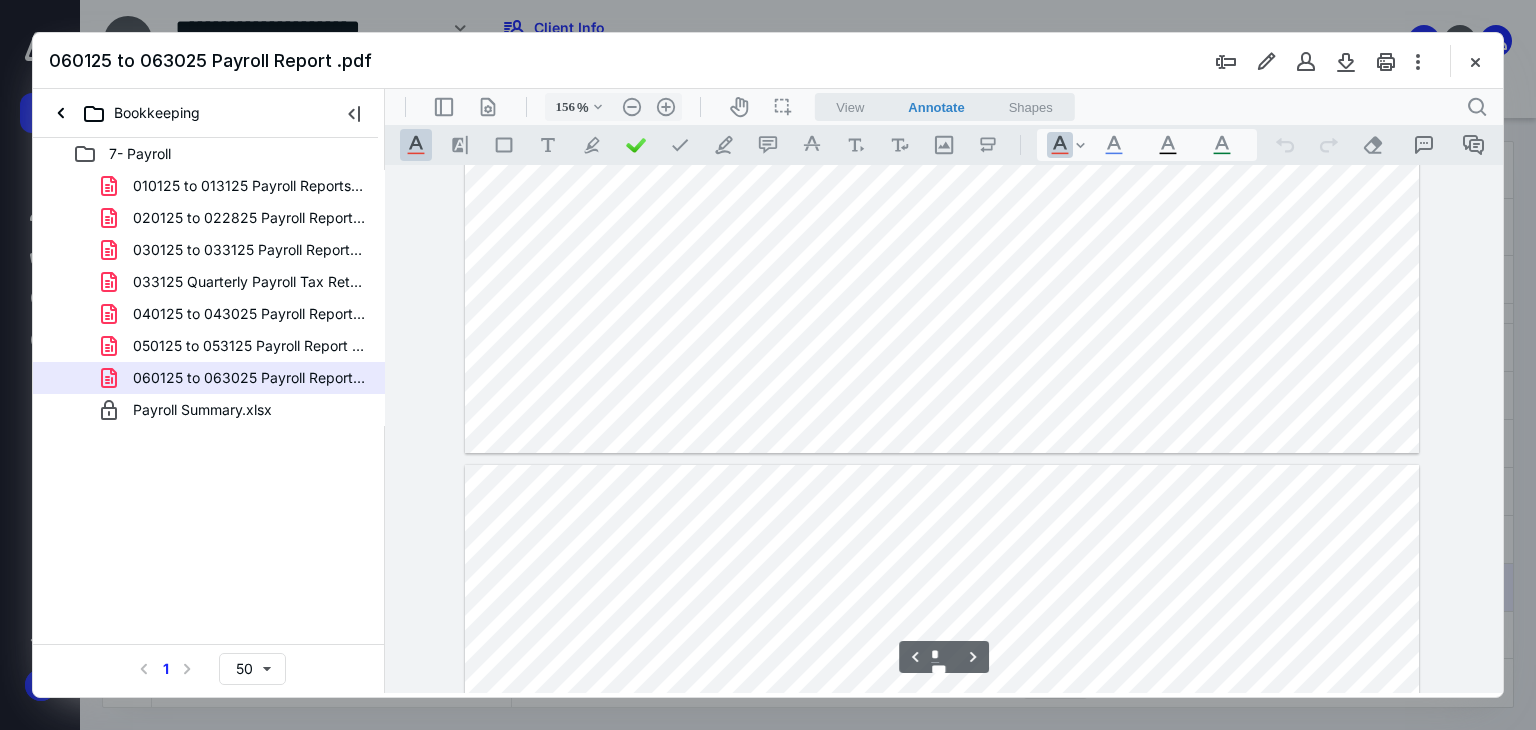 type on "*" 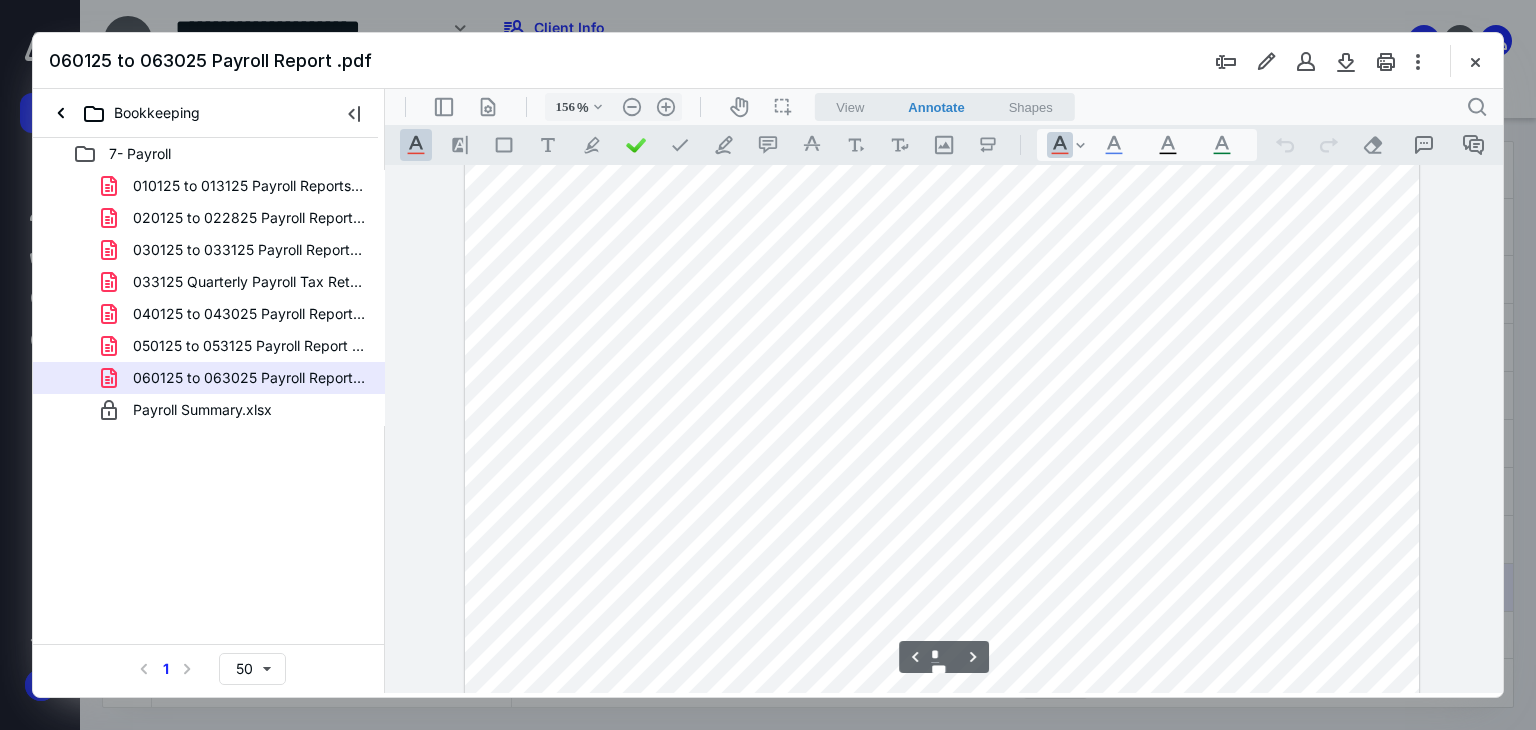 scroll, scrollTop: 5000, scrollLeft: 0, axis: vertical 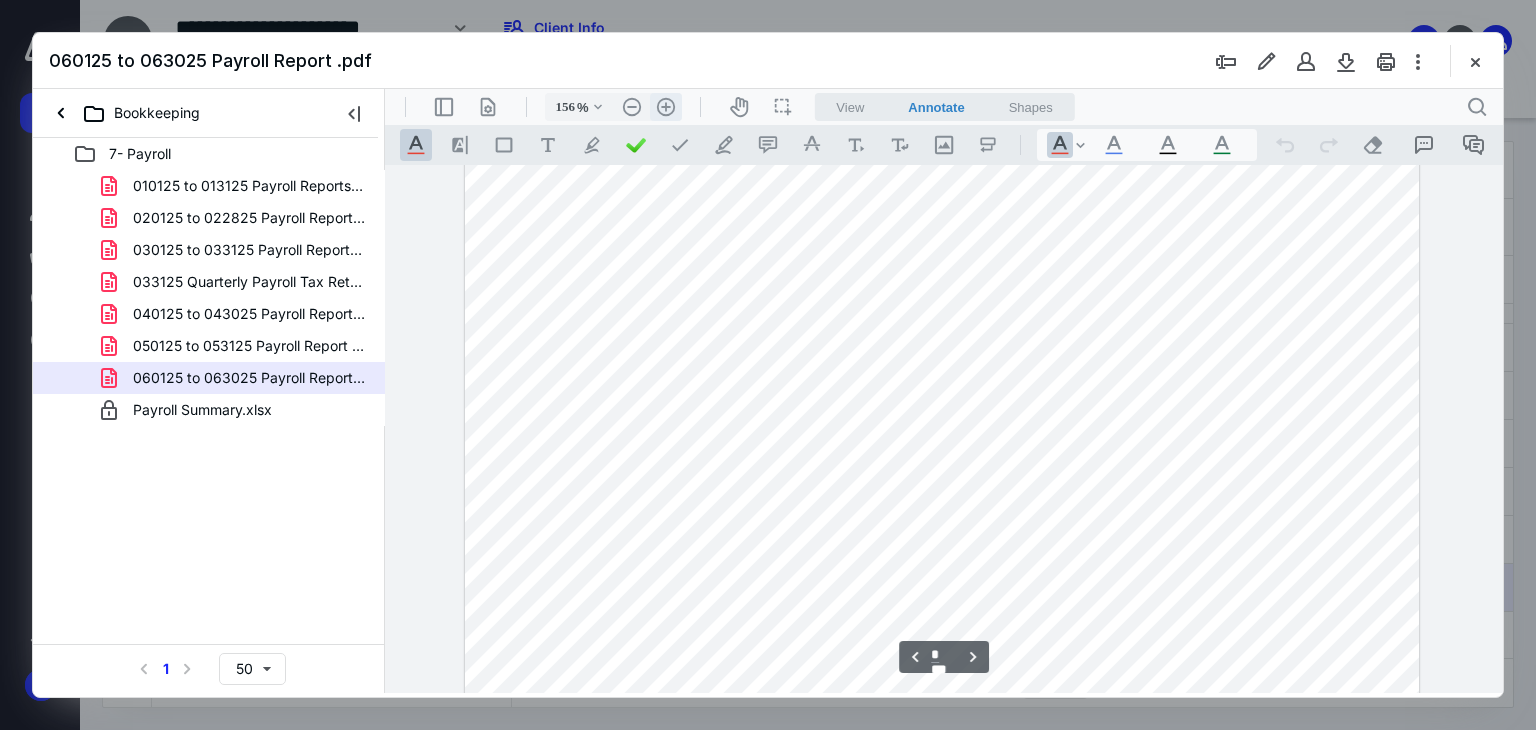 click on ".cls-1{fill:#abb0c4;} icon - header - zoom - in - line" at bounding box center (666, 107) 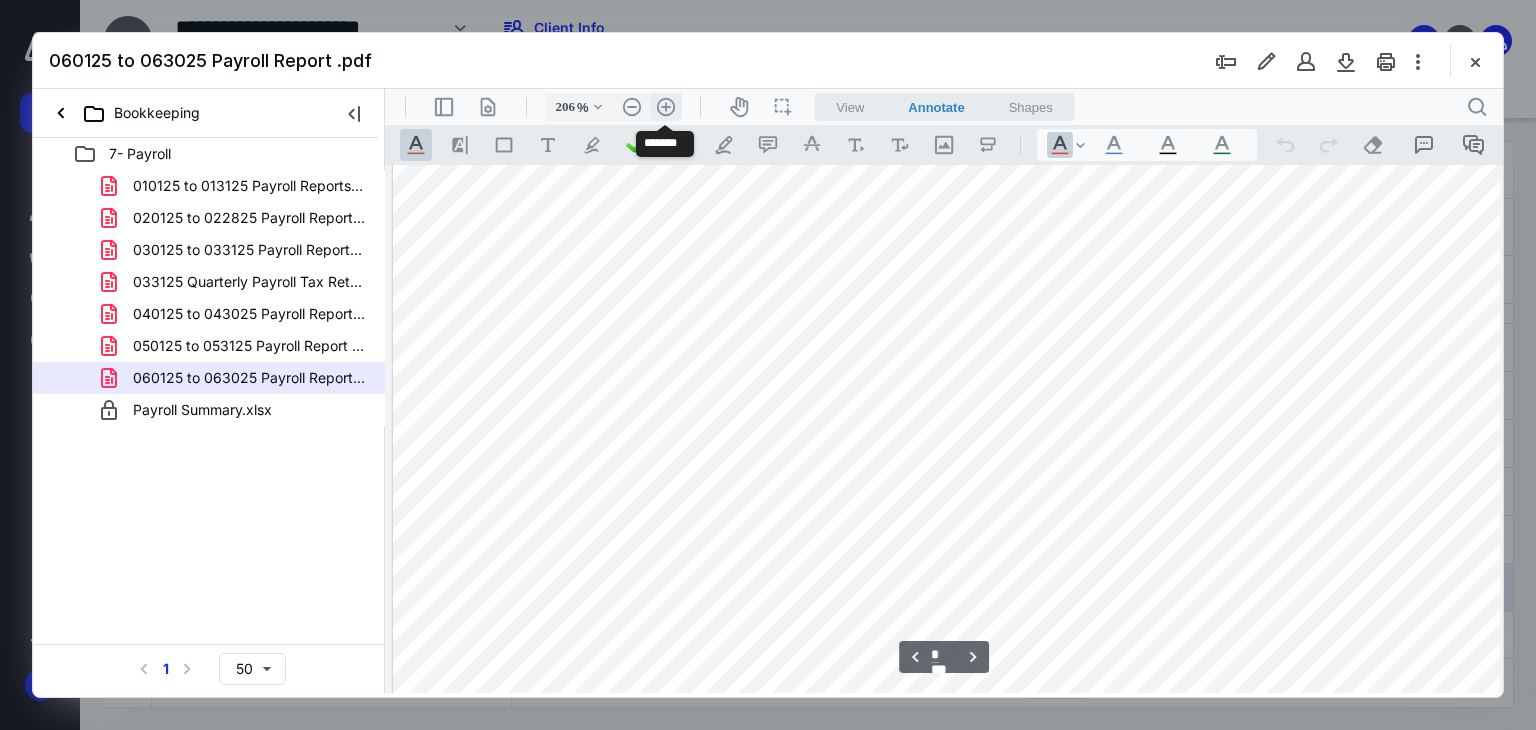 scroll, scrollTop: 6675, scrollLeft: 85, axis: both 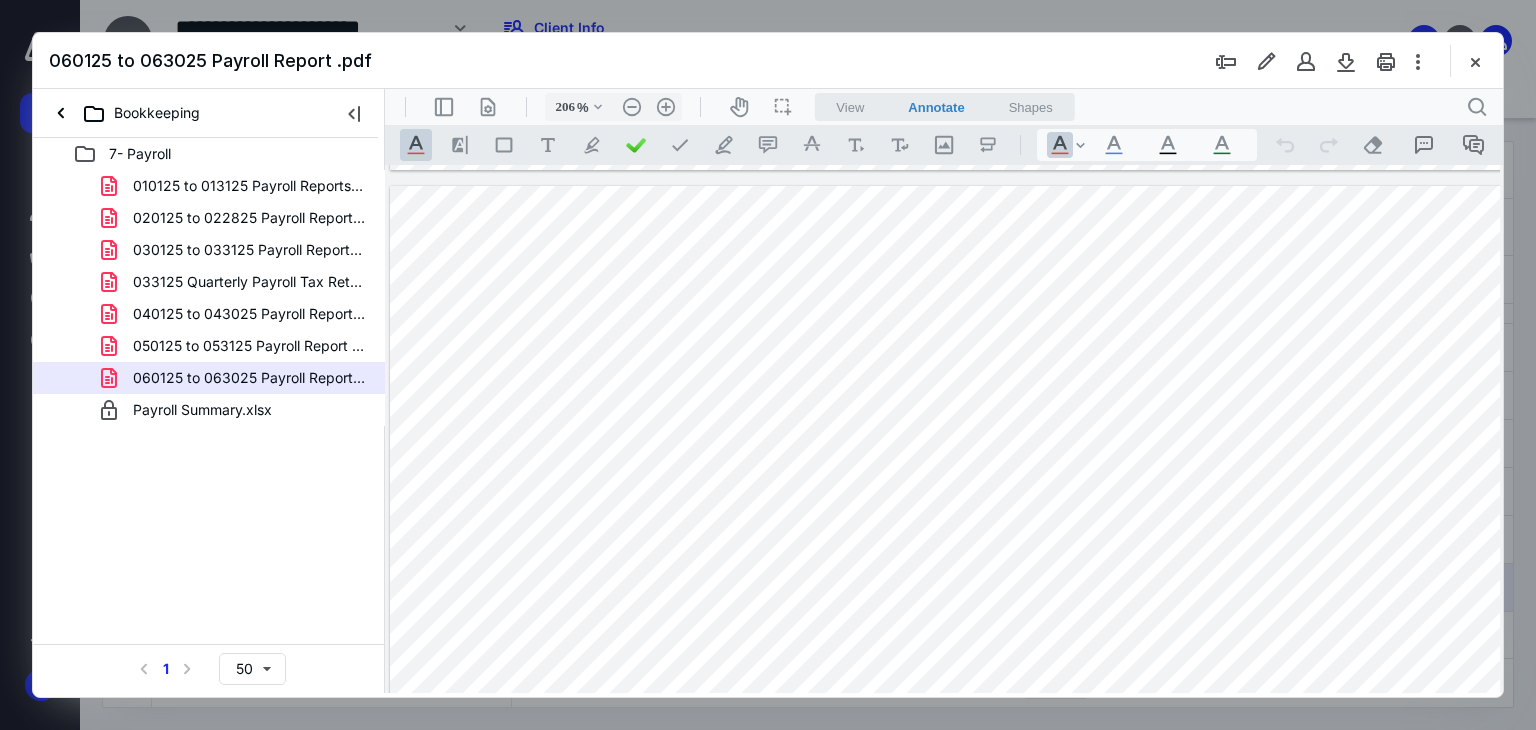 drag, startPoint x: 1379, startPoint y: 785, endPoint x: 1218, endPoint y: 645, distance: 213.3565 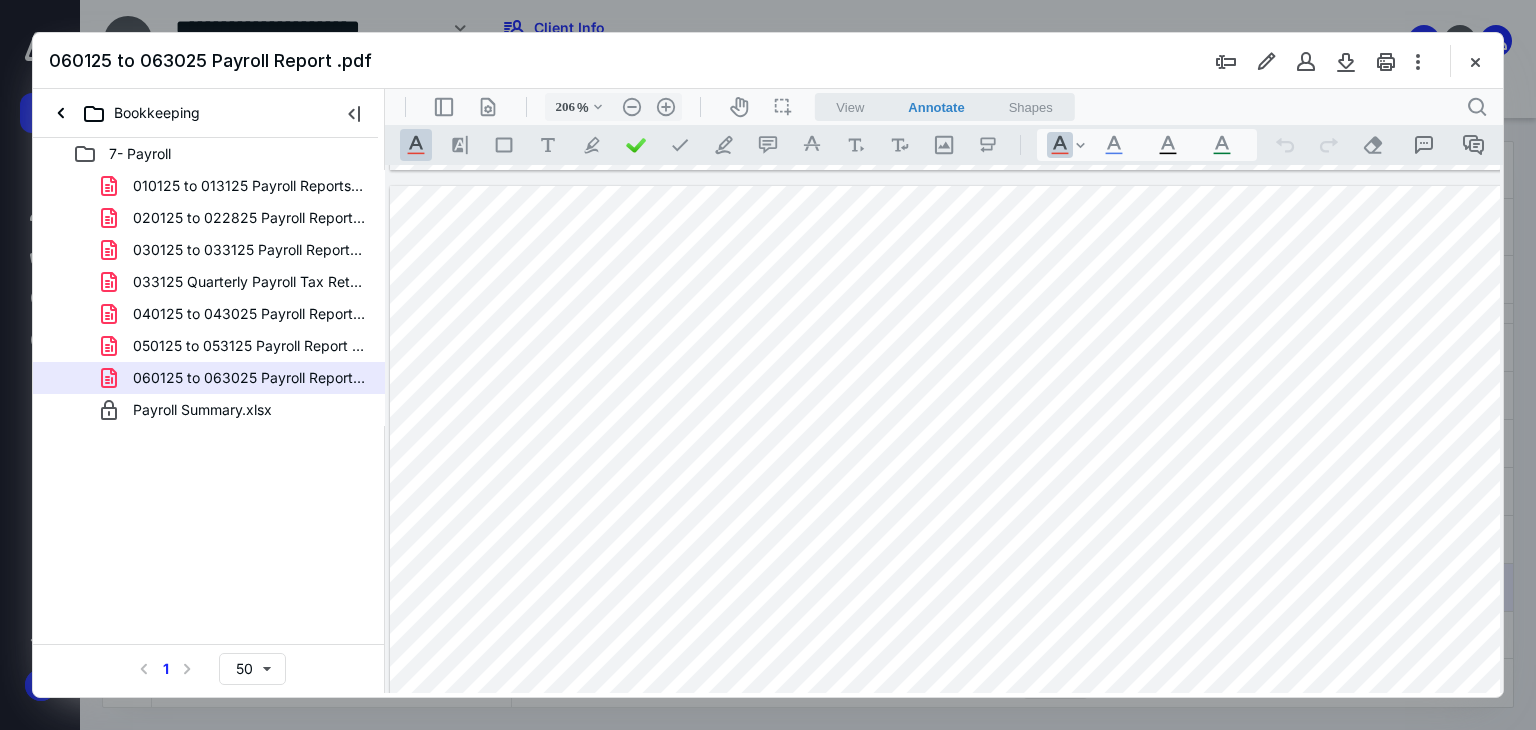 drag, startPoint x: 1445, startPoint y: 782, endPoint x: 1141, endPoint y: 669, distance: 324.32236 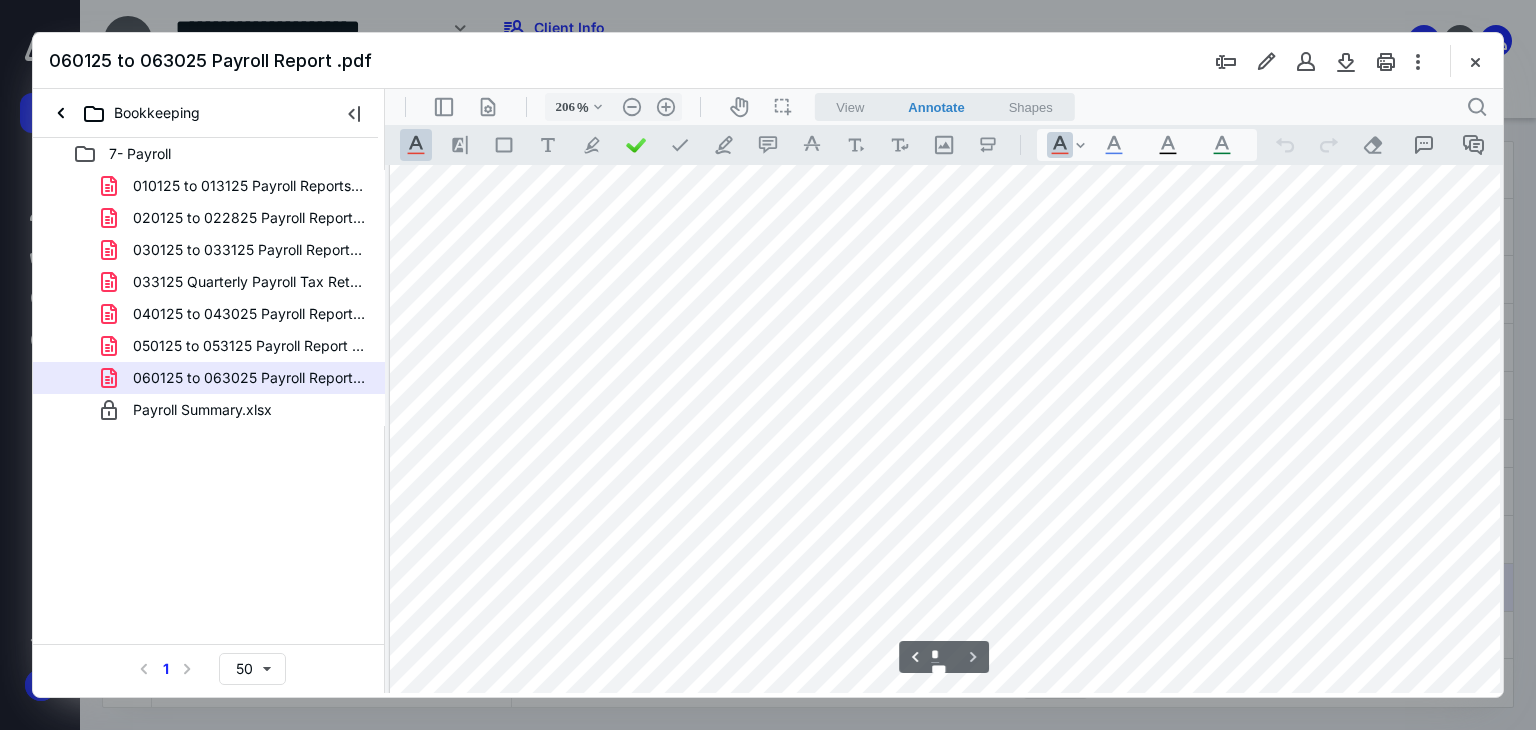 type on "*" 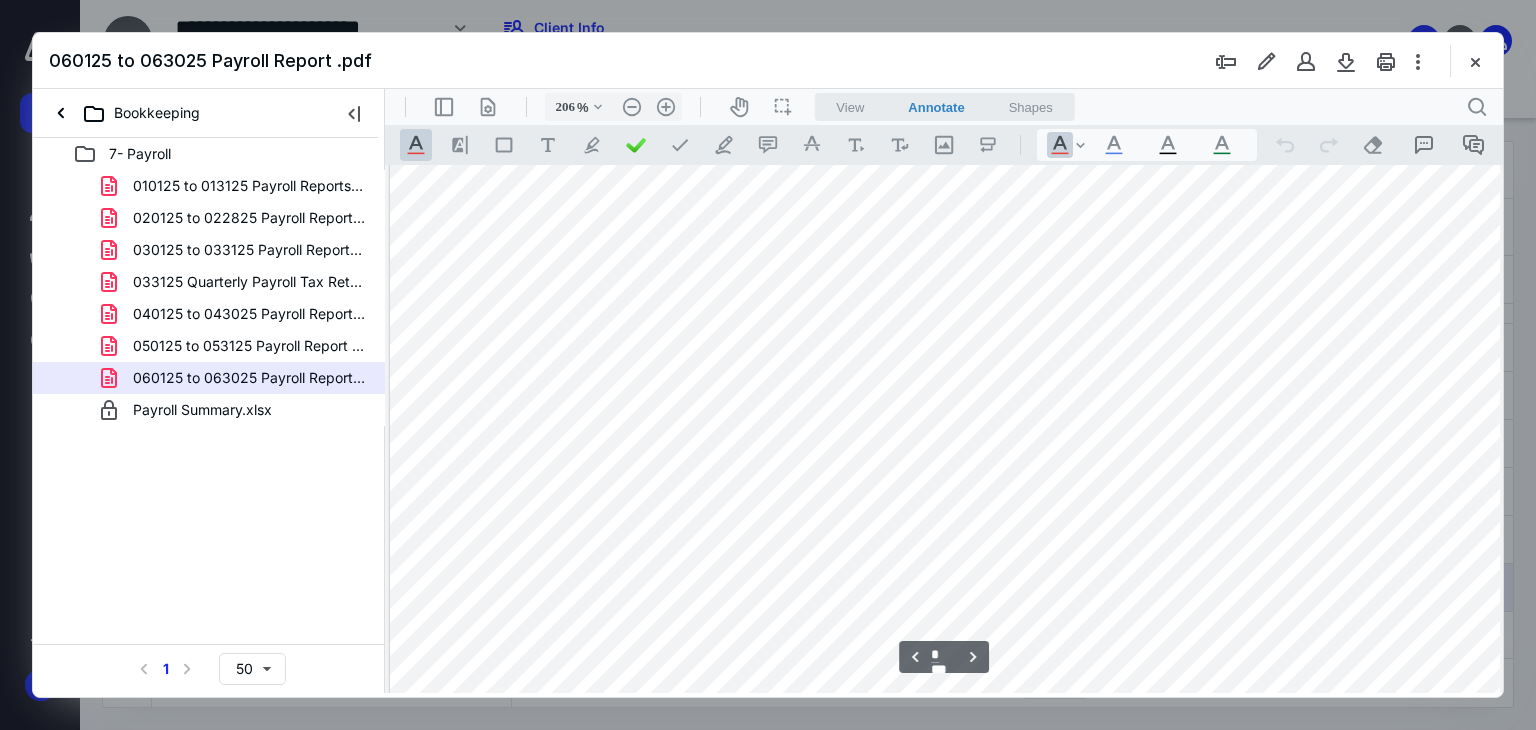 scroll, scrollTop: 6760, scrollLeft: 3, axis: both 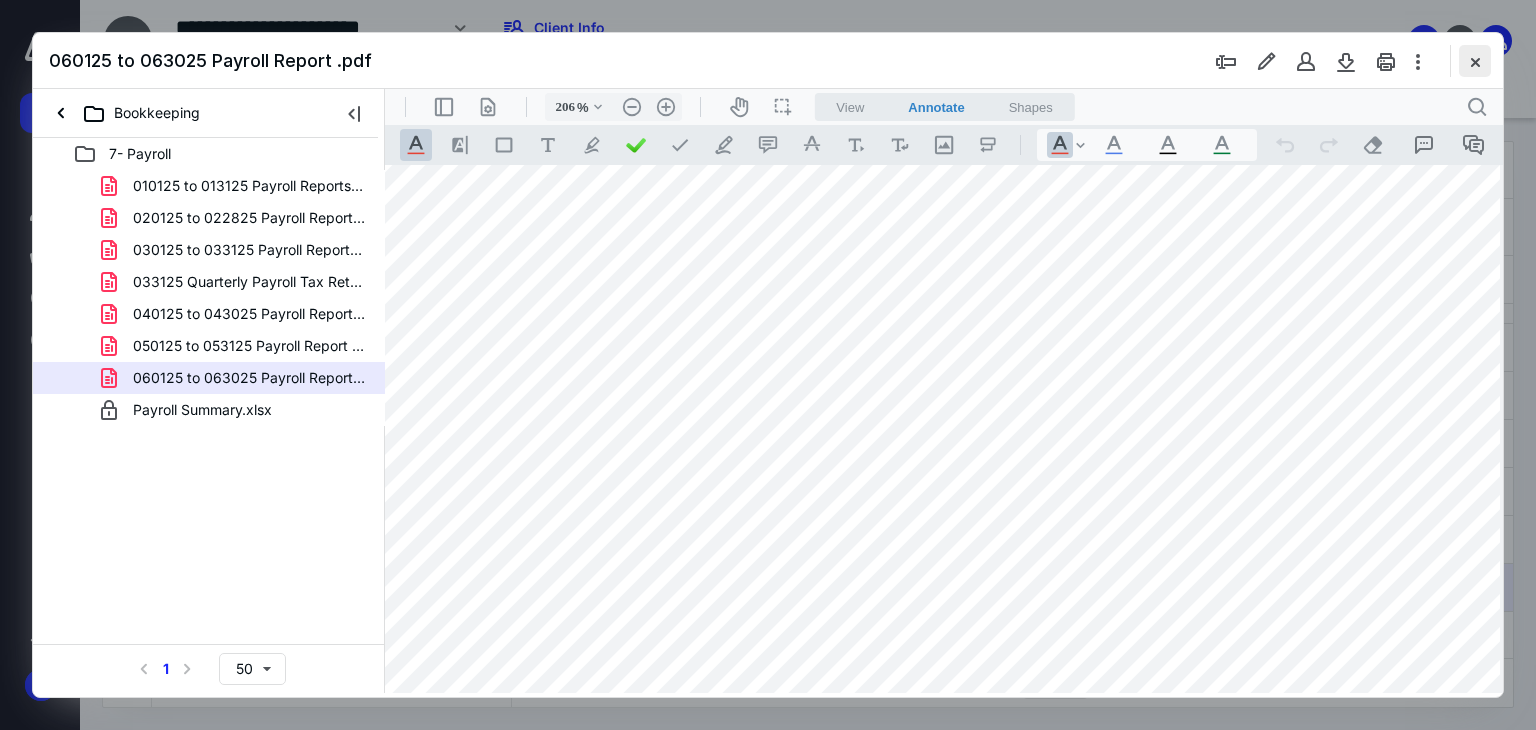 click at bounding box center [1475, 61] 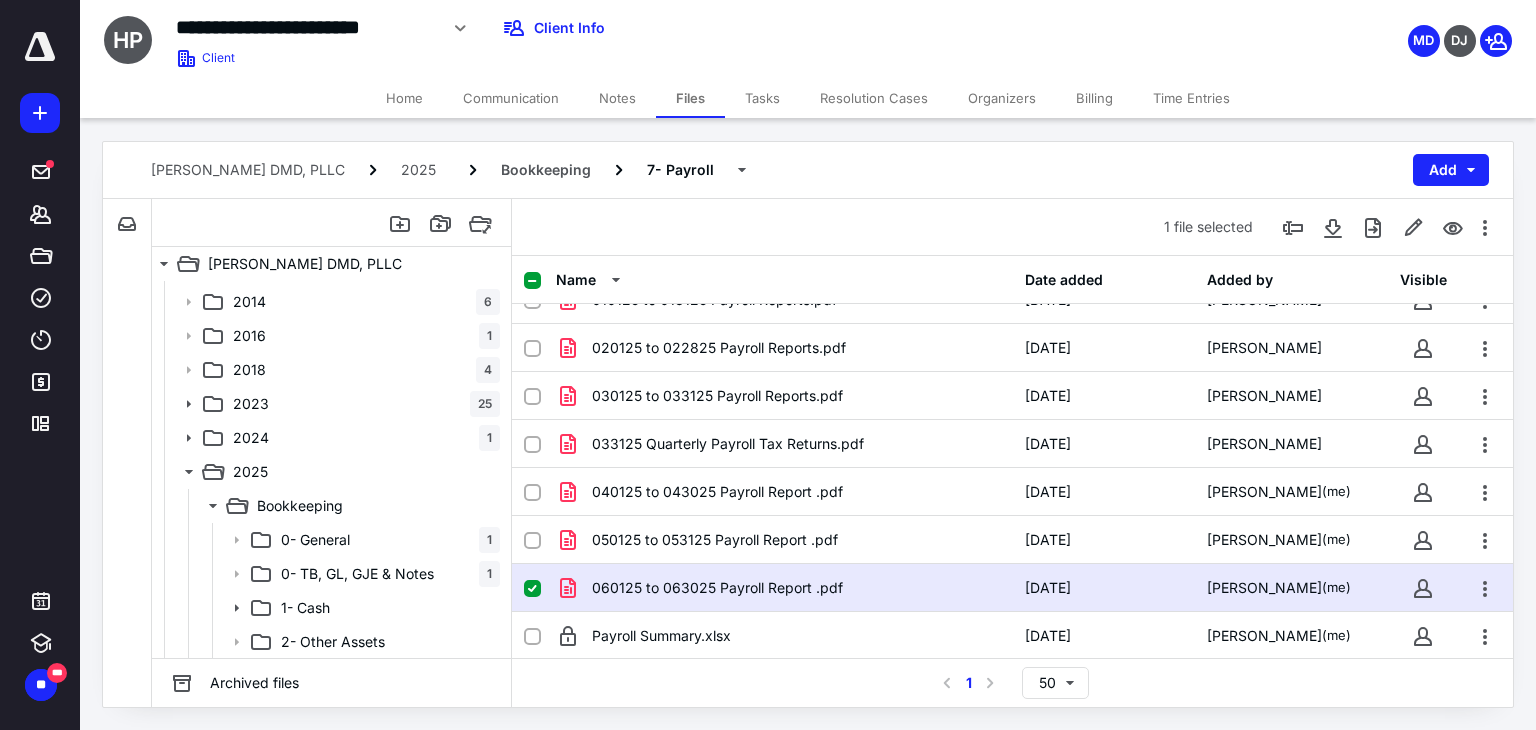 click at bounding box center [532, 589] 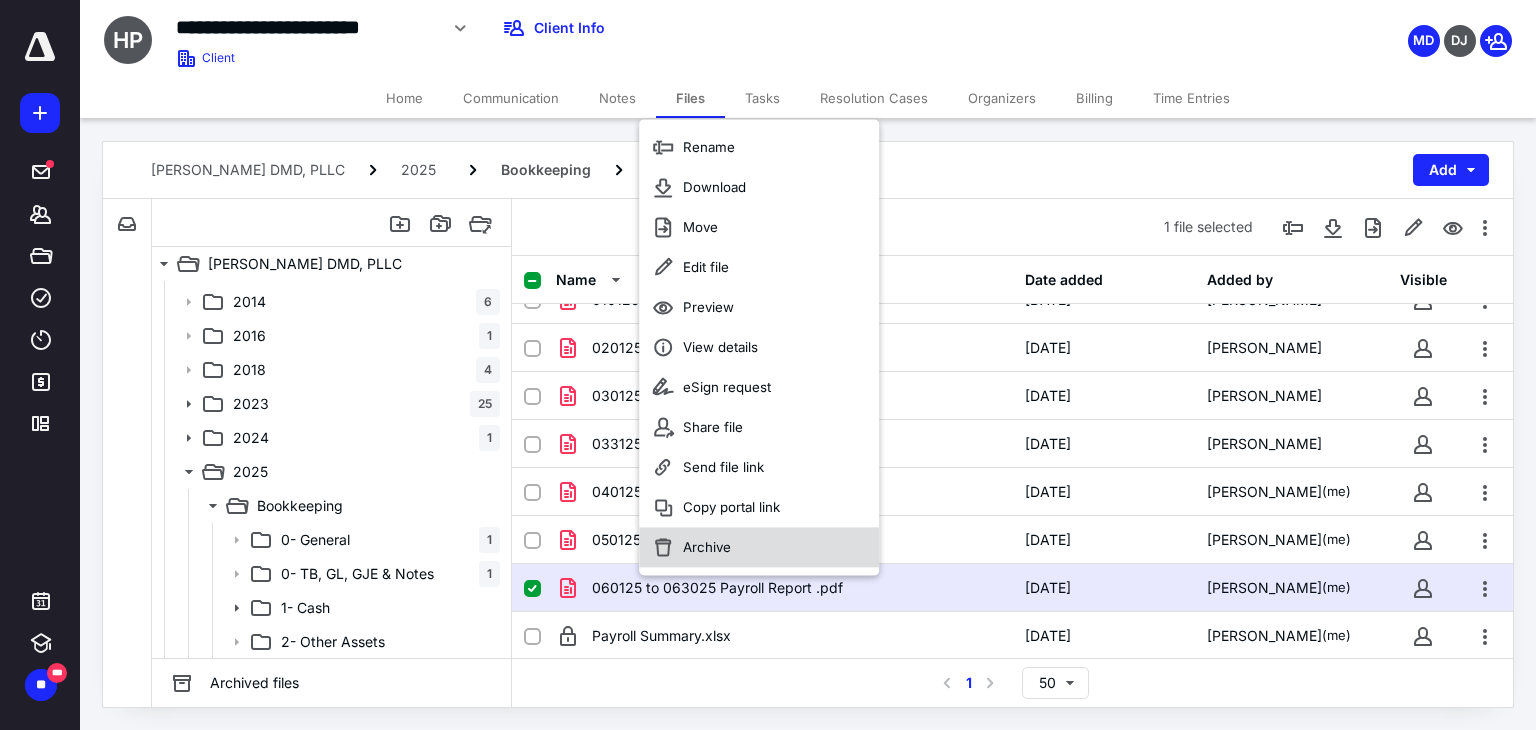 click on "Archive" at bounding box center [759, 547] 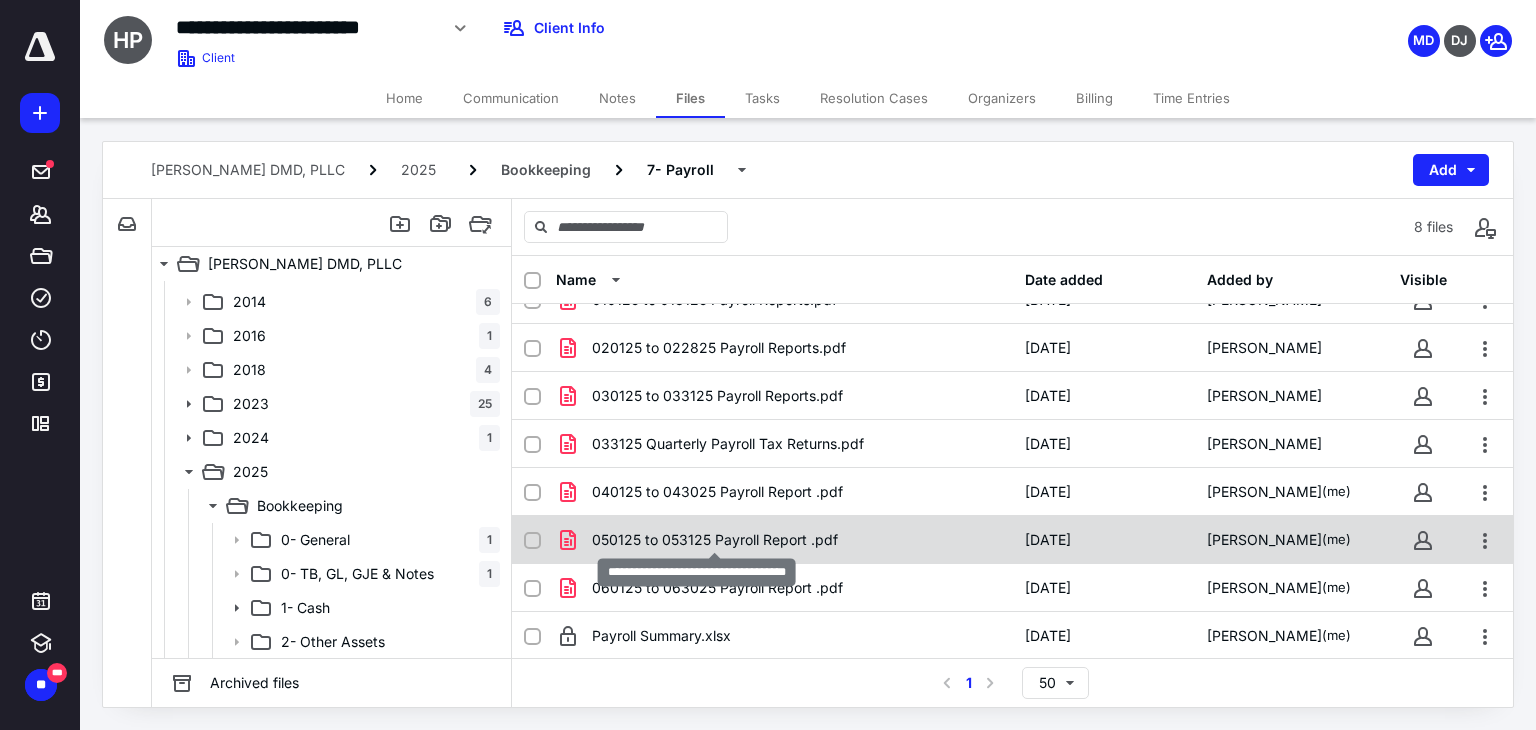 checkbox on "false" 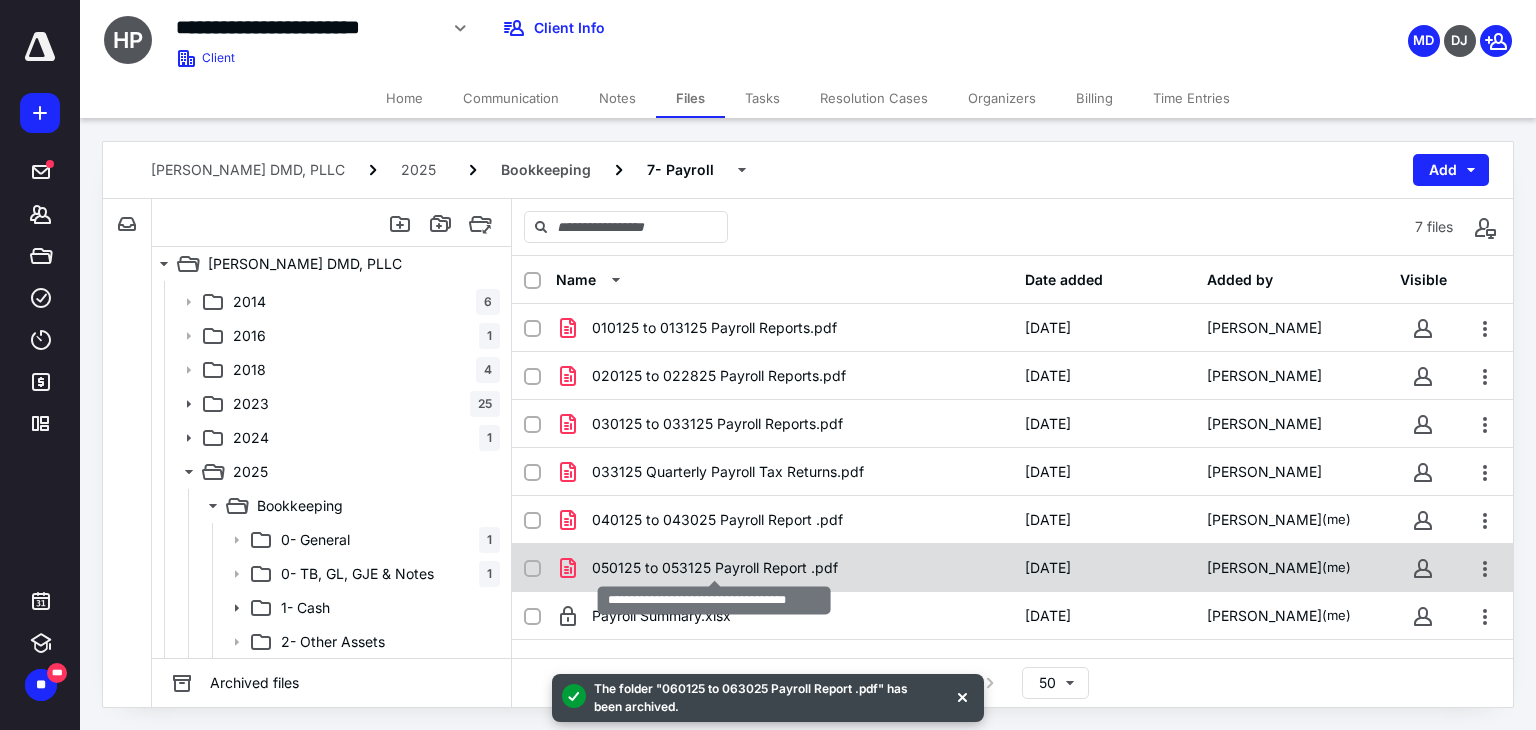 scroll, scrollTop: 0, scrollLeft: 0, axis: both 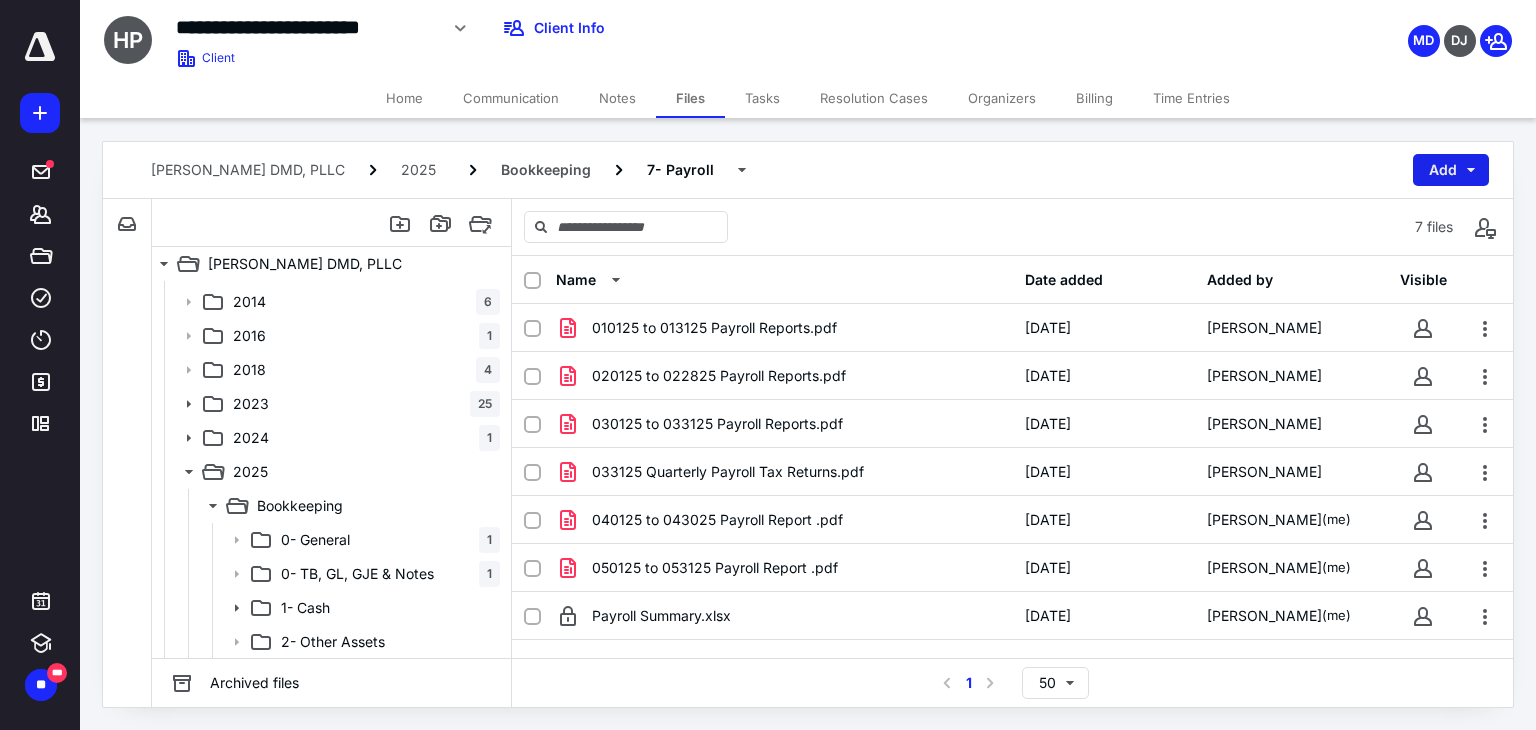 click on "Add" at bounding box center [1451, 170] 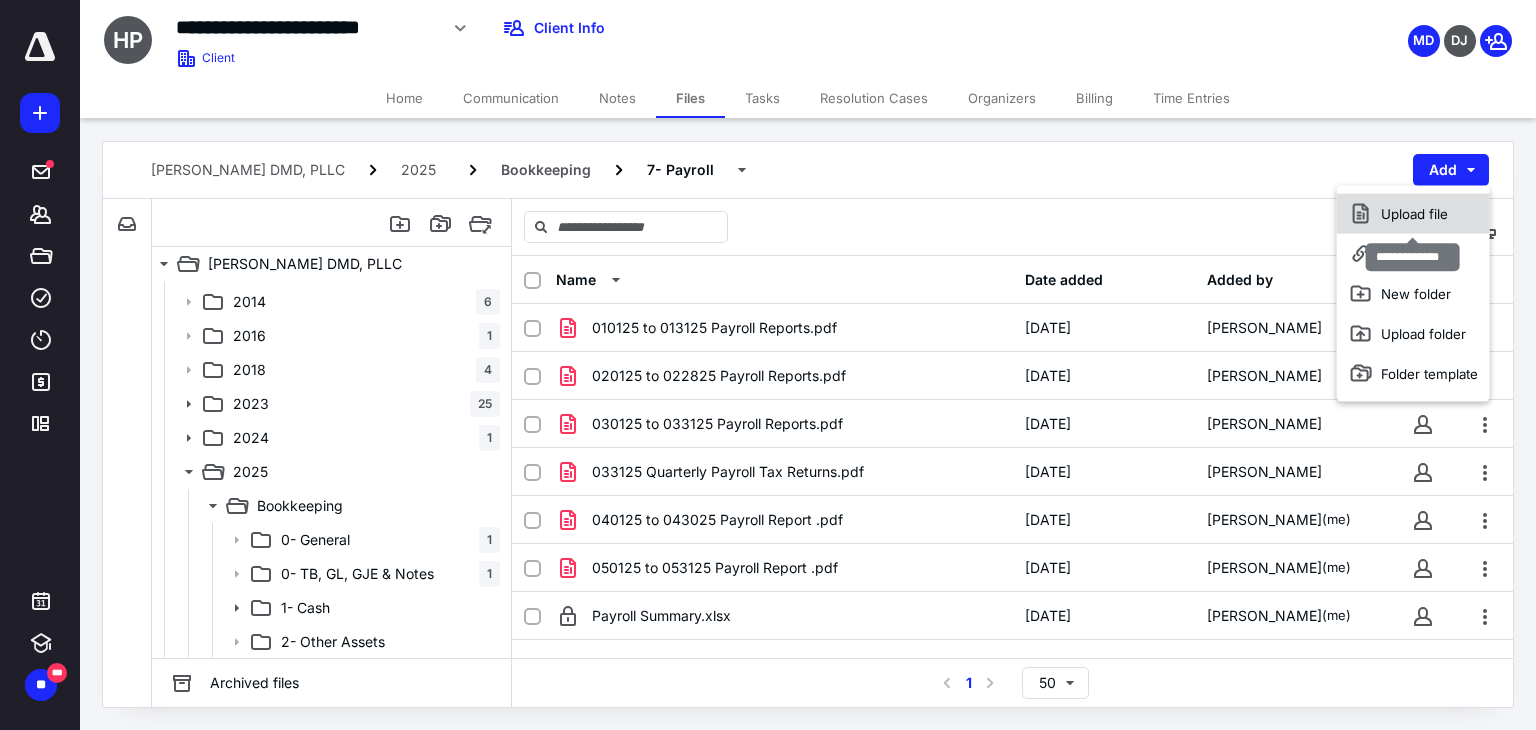 click 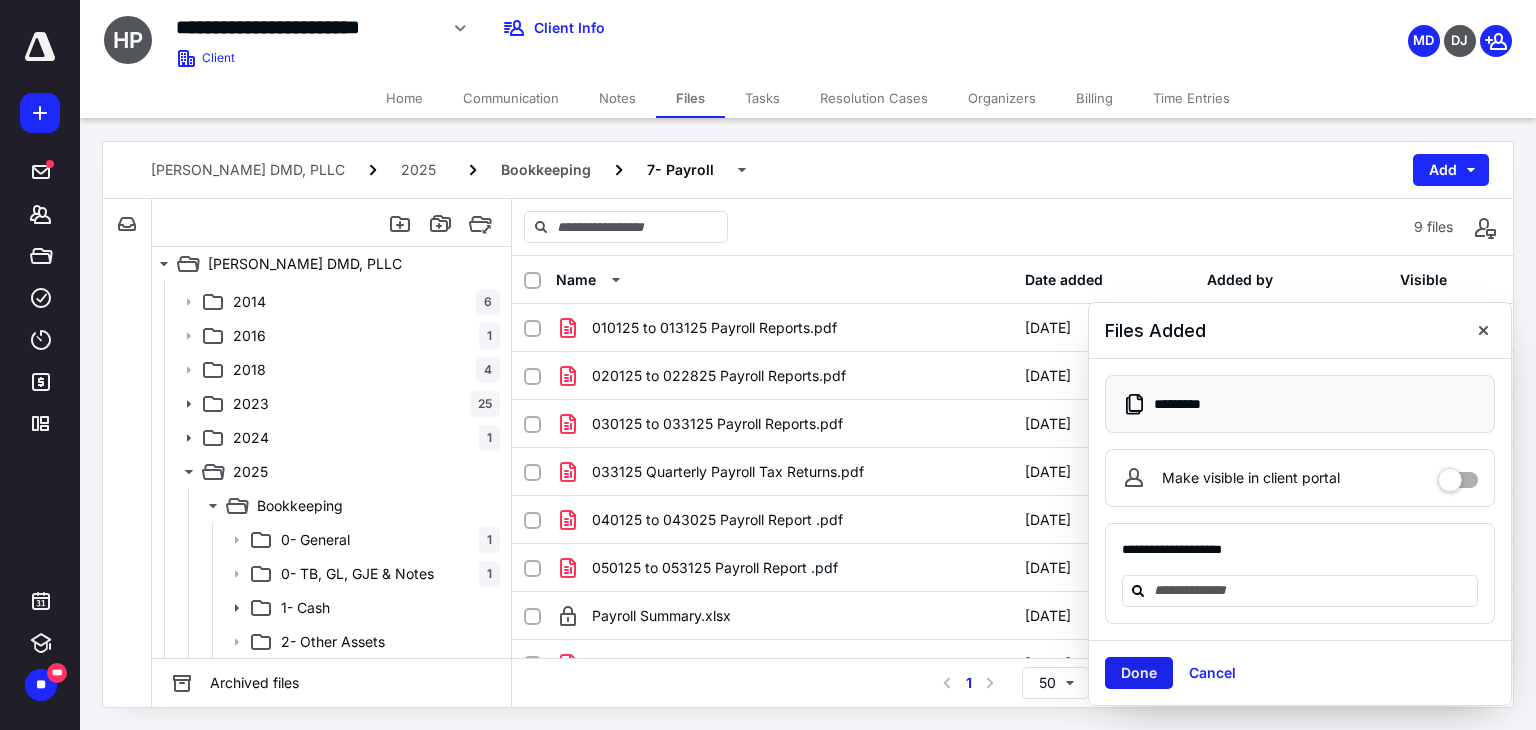 click on "Done" at bounding box center [1139, 673] 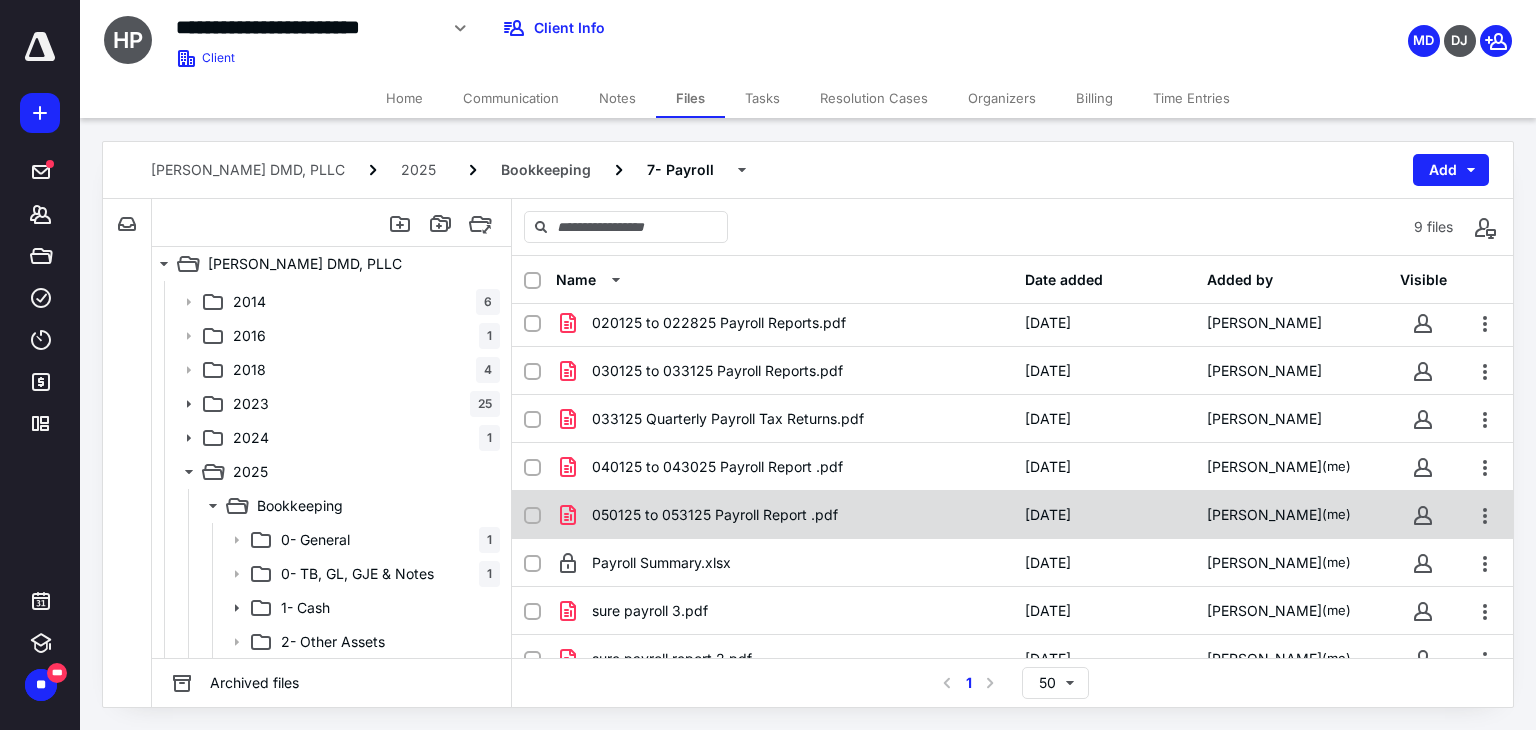 scroll, scrollTop: 76, scrollLeft: 0, axis: vertical 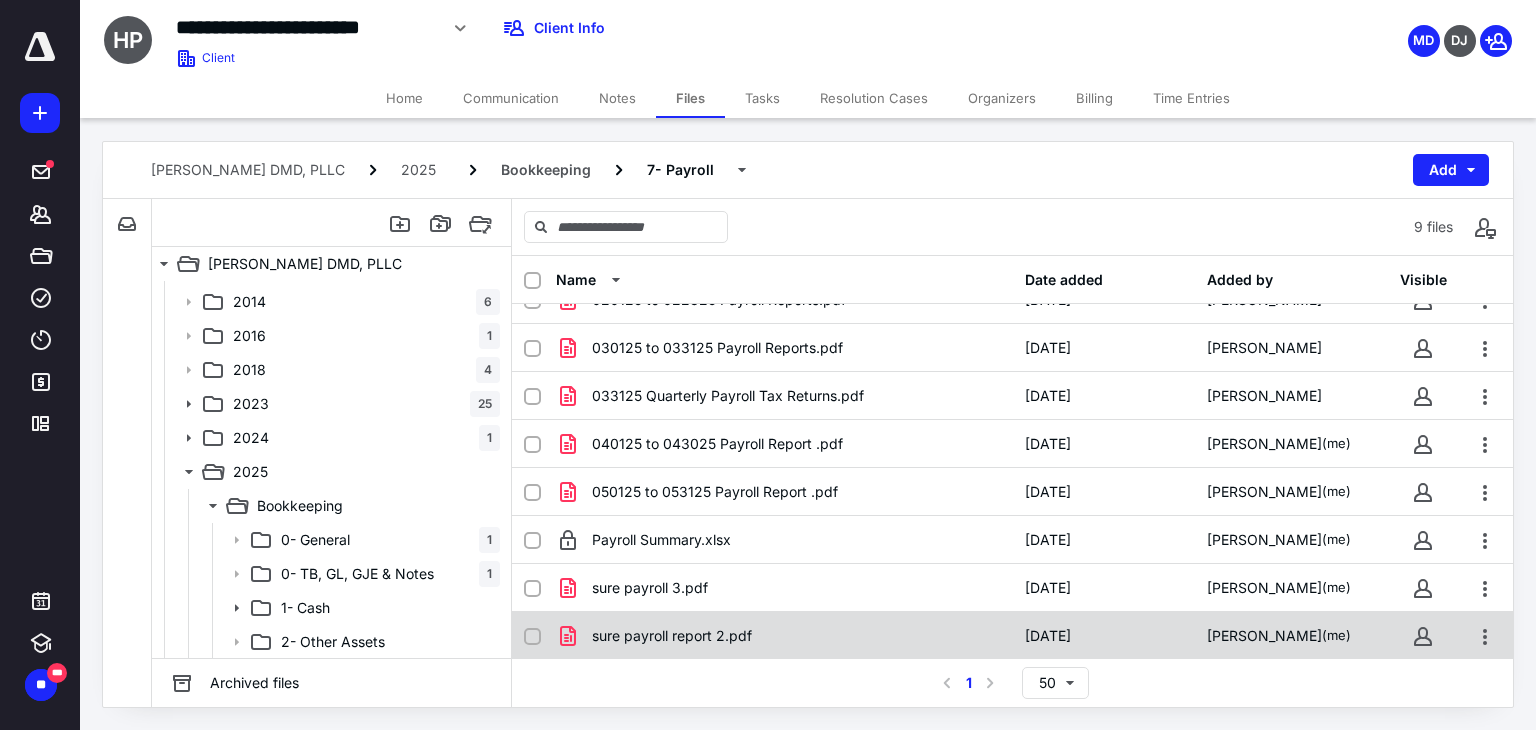 drag, startPoint x: 527, startPoint y: 595, endPoint x: 532, endPoint y: 617, distance: 22.561028 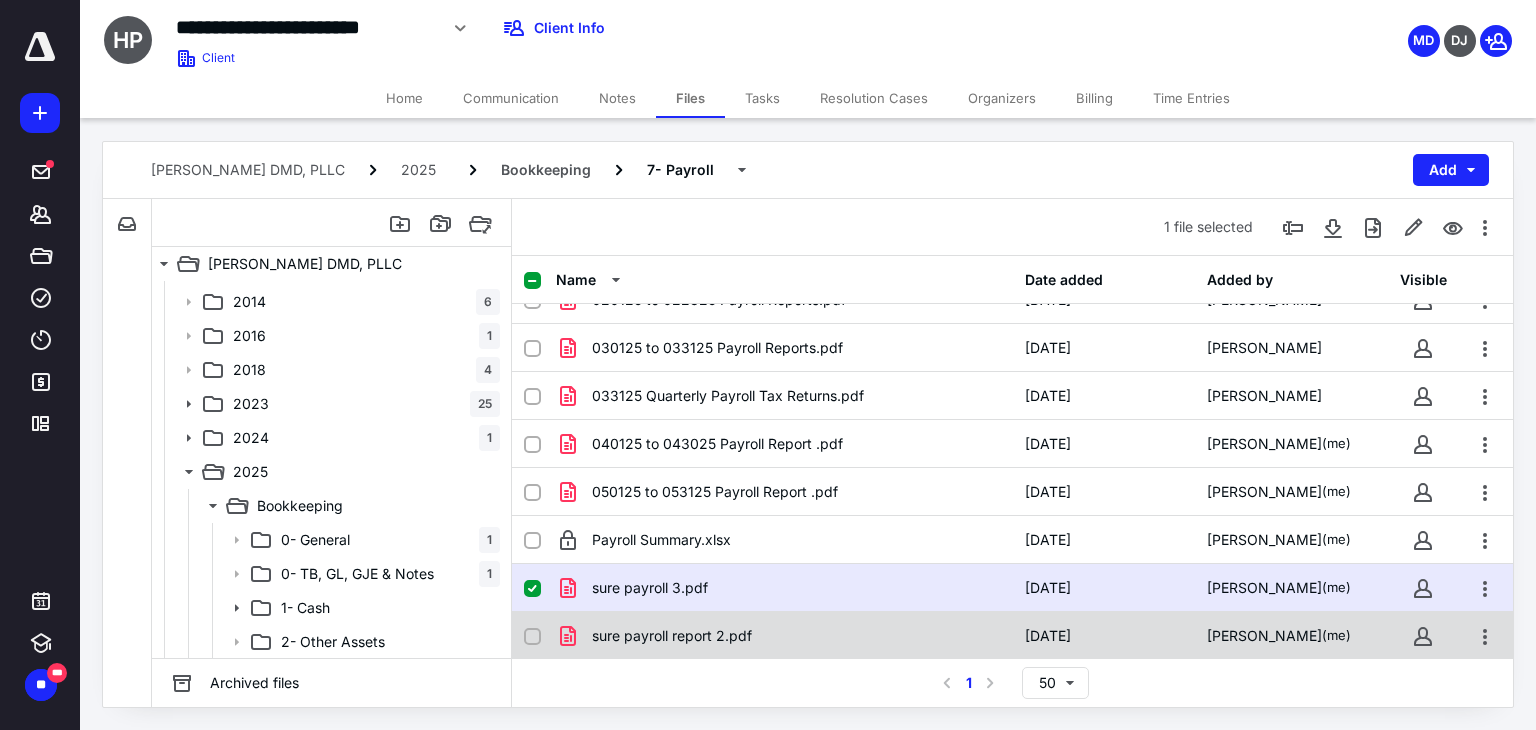checkbox on "true" 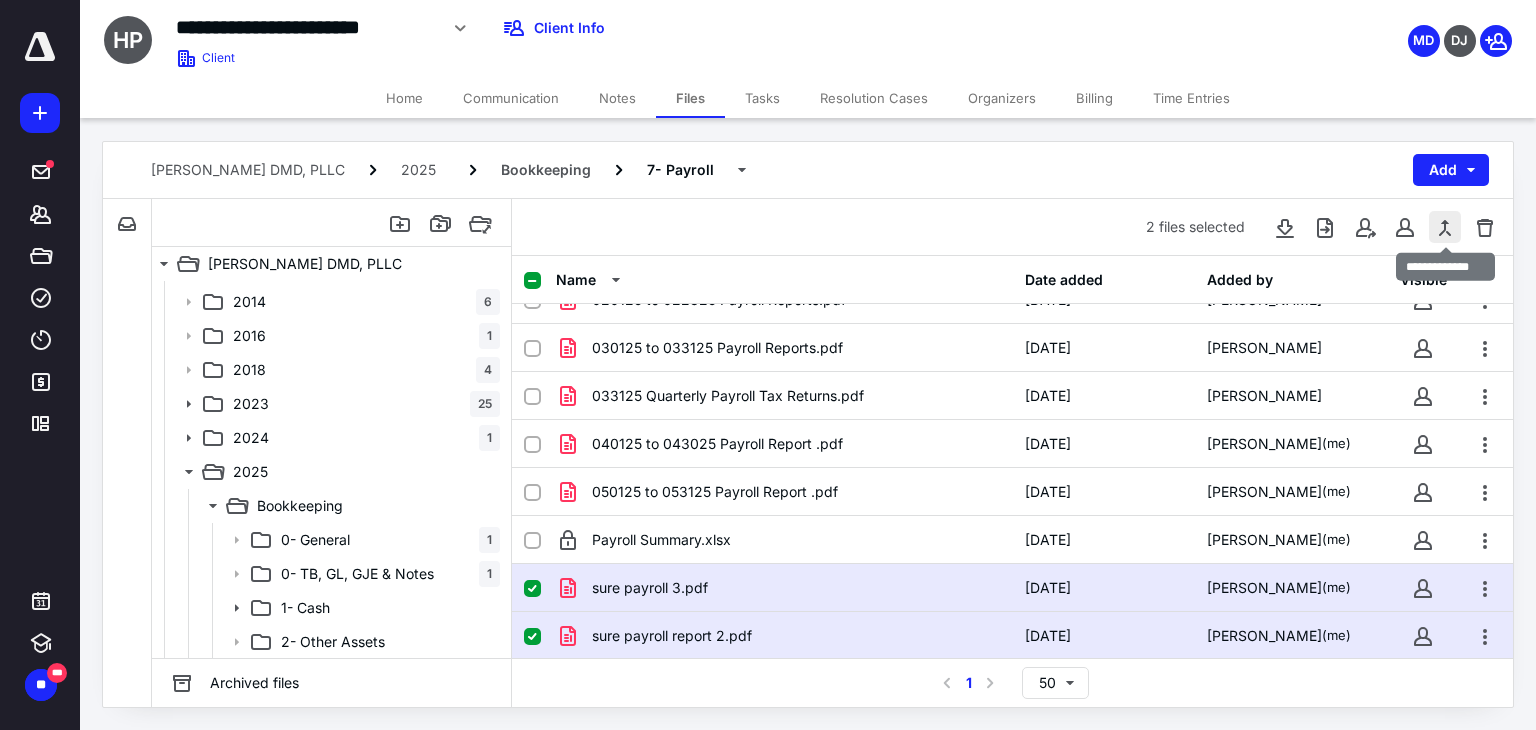 click at bounding box center [1445, 227] 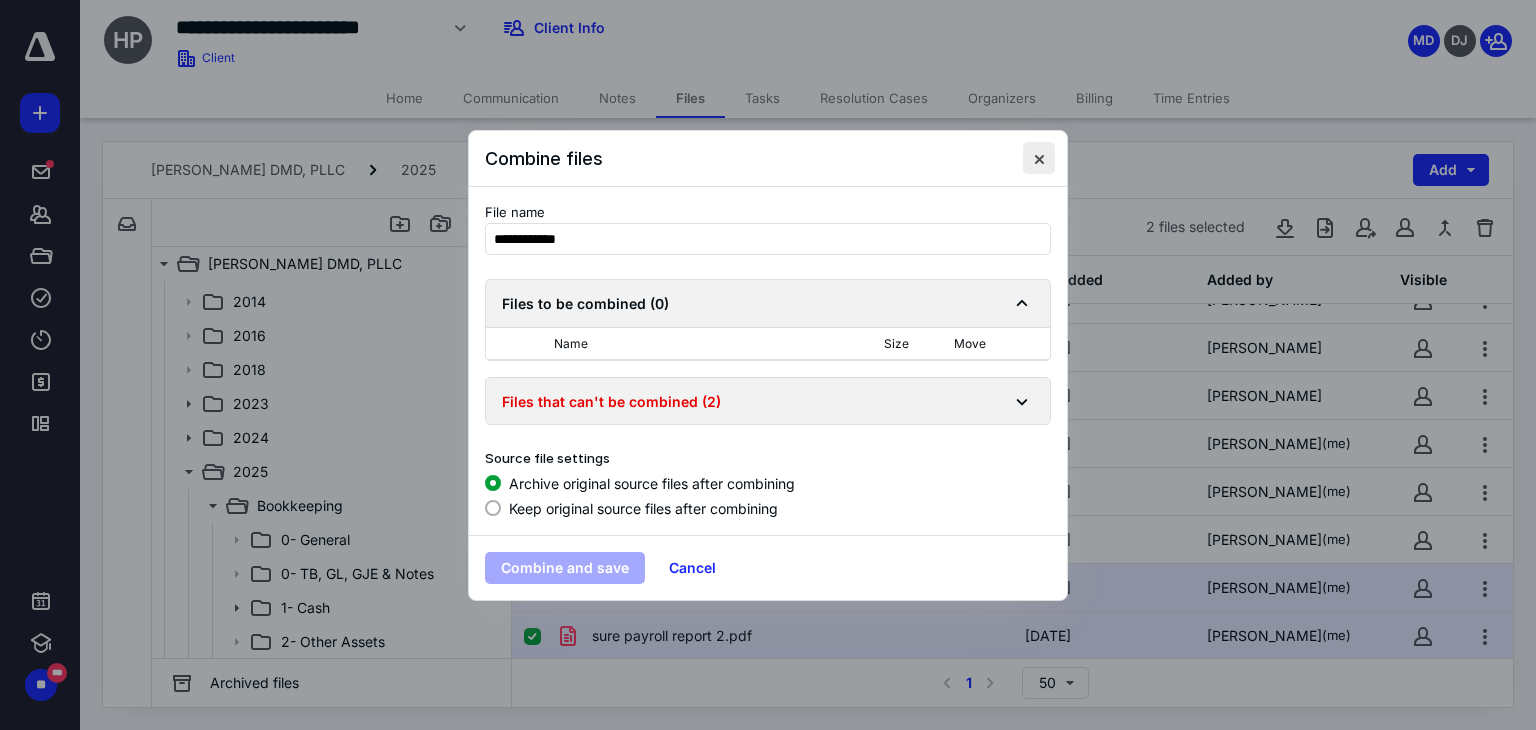click at bounding box center [1039, 158] 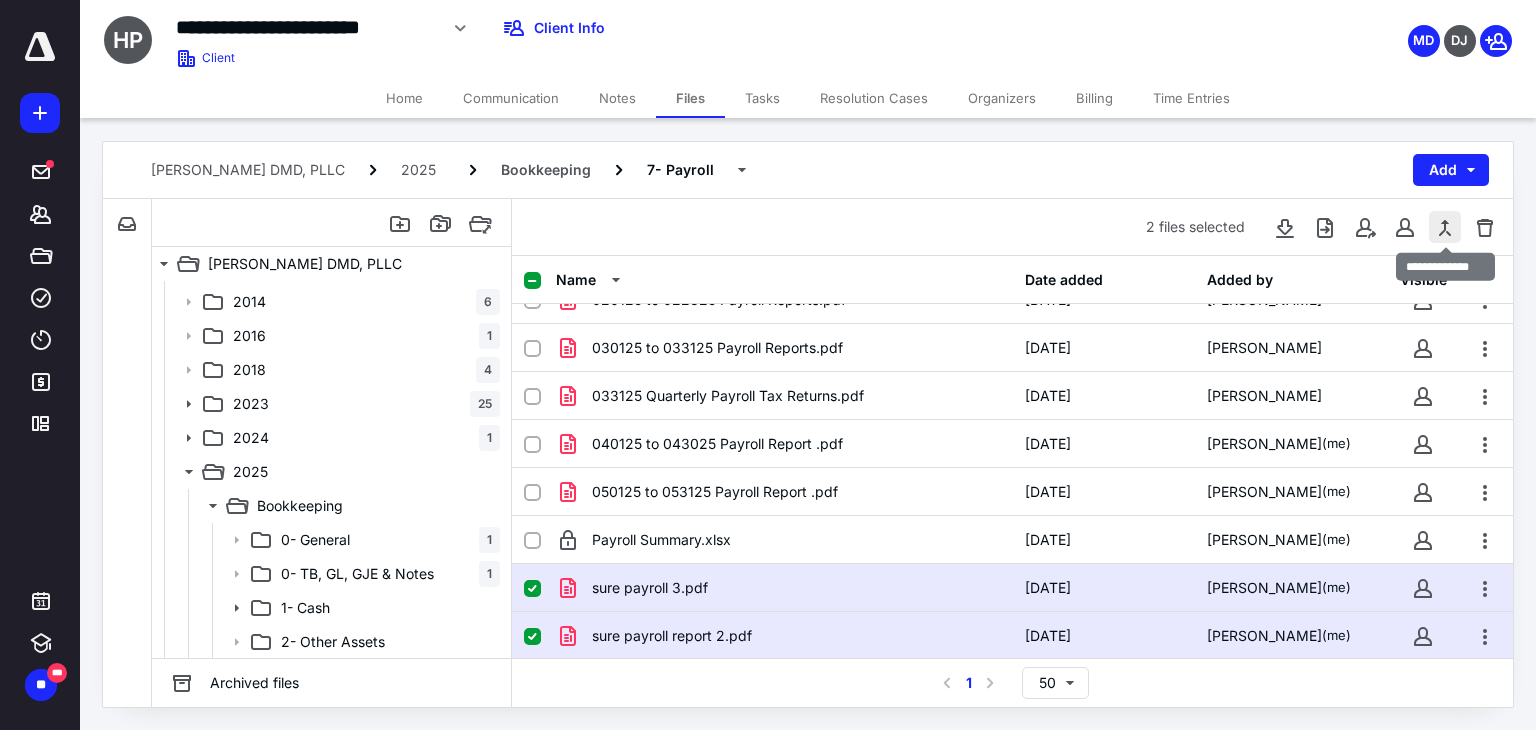 click at bounding box center [1445, 227] 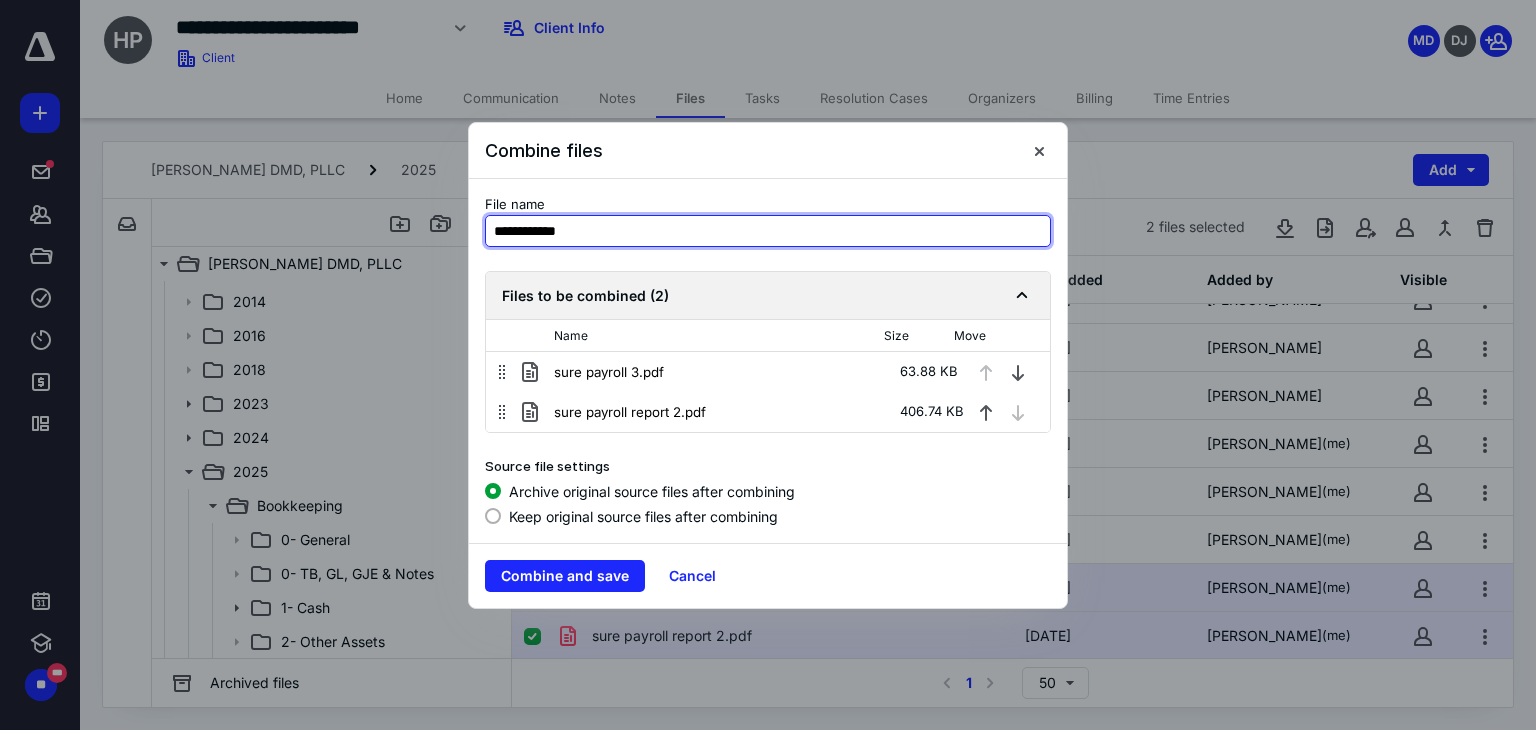 drag, startPoint x: 612, startPoint y: 225, endPoint x: 477, endPoint y: 254, distance: 138.07968 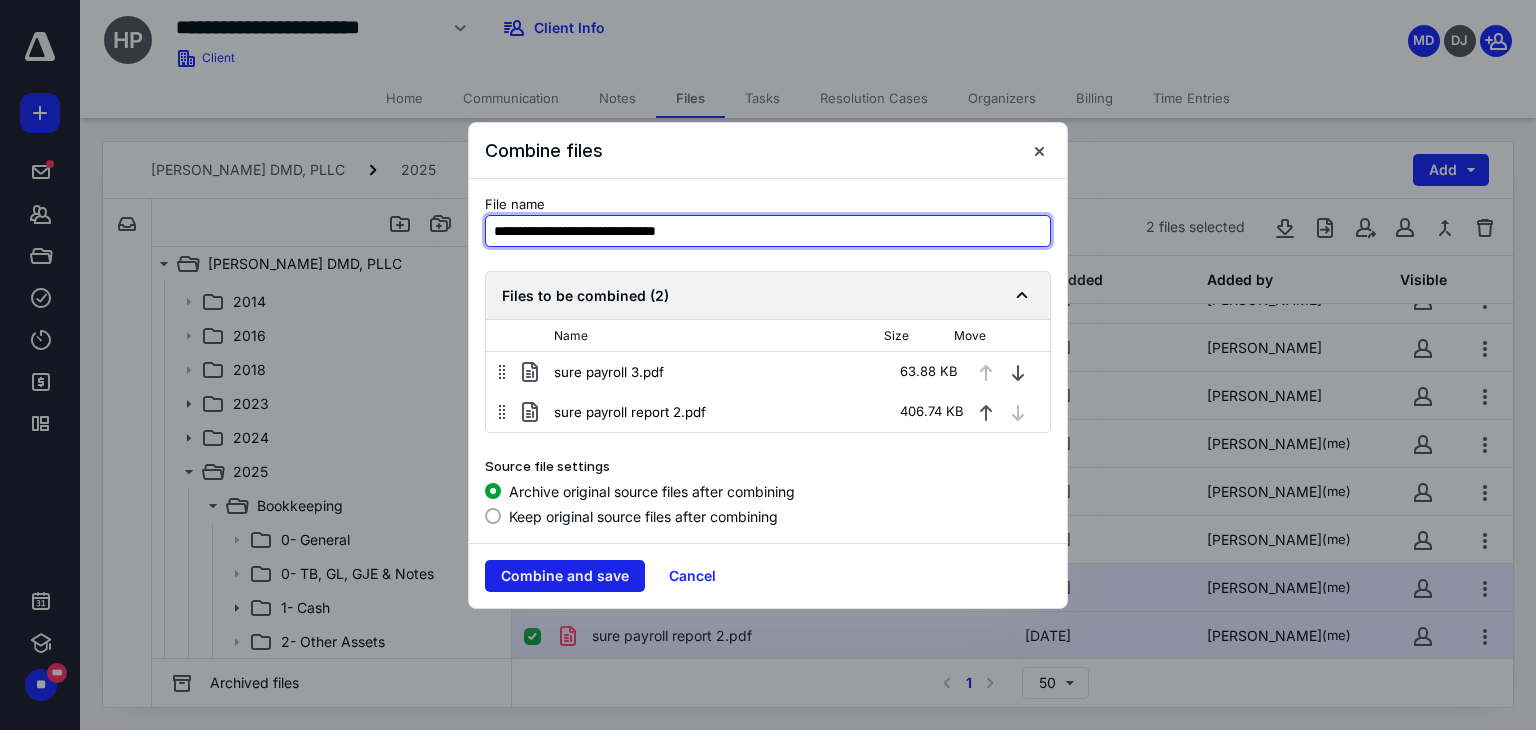 type on "**********" 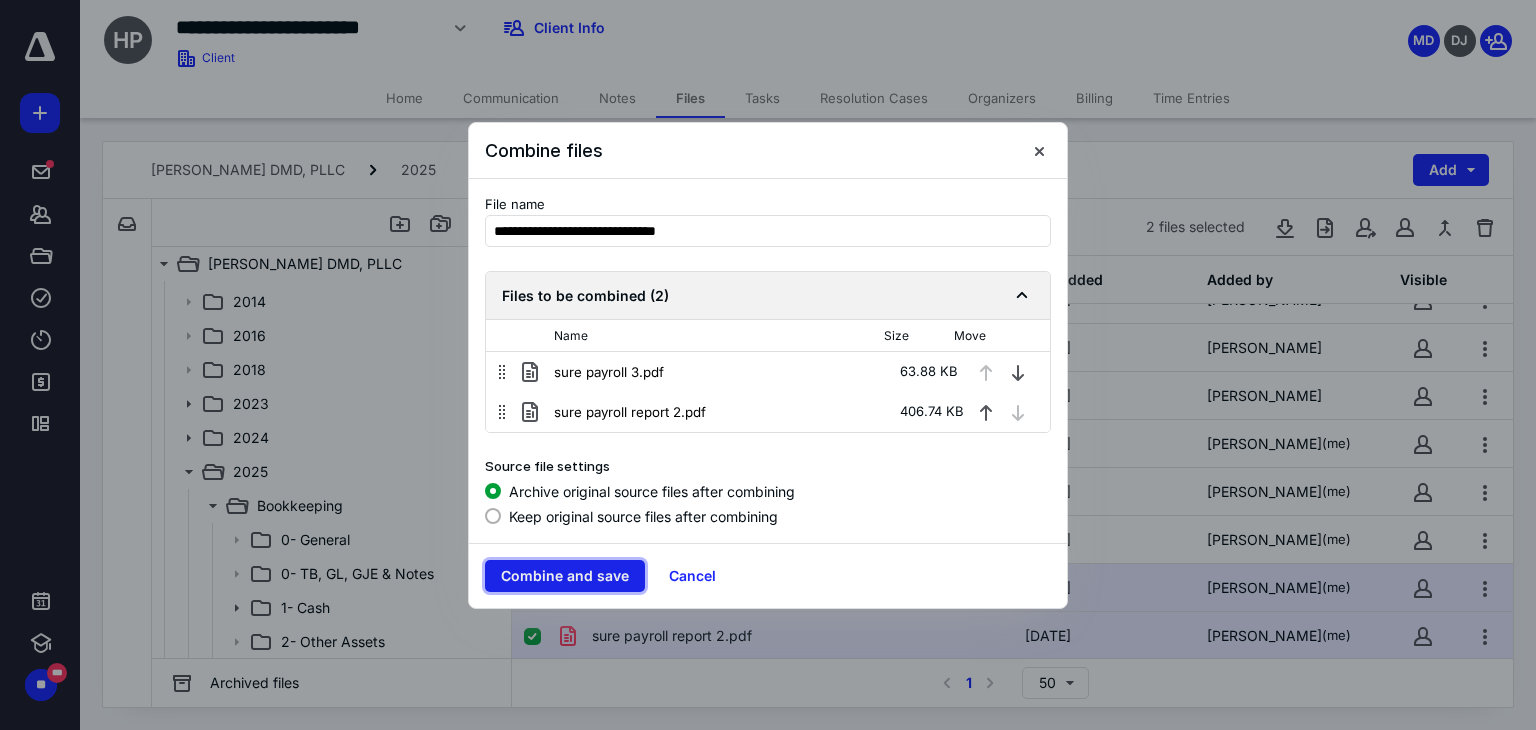 click on "Combine and save" at bounding box center [565, 576] 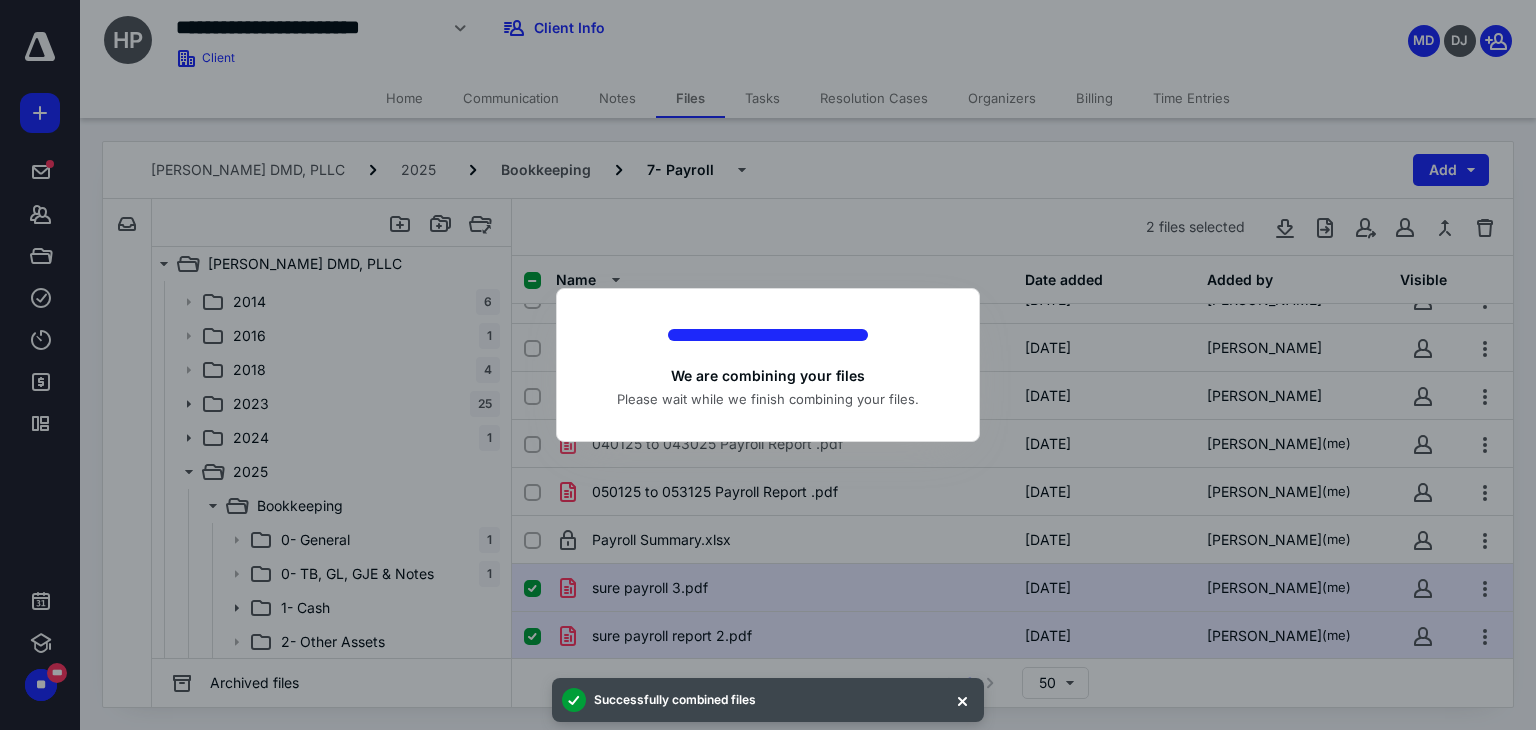 checkbox on "false" 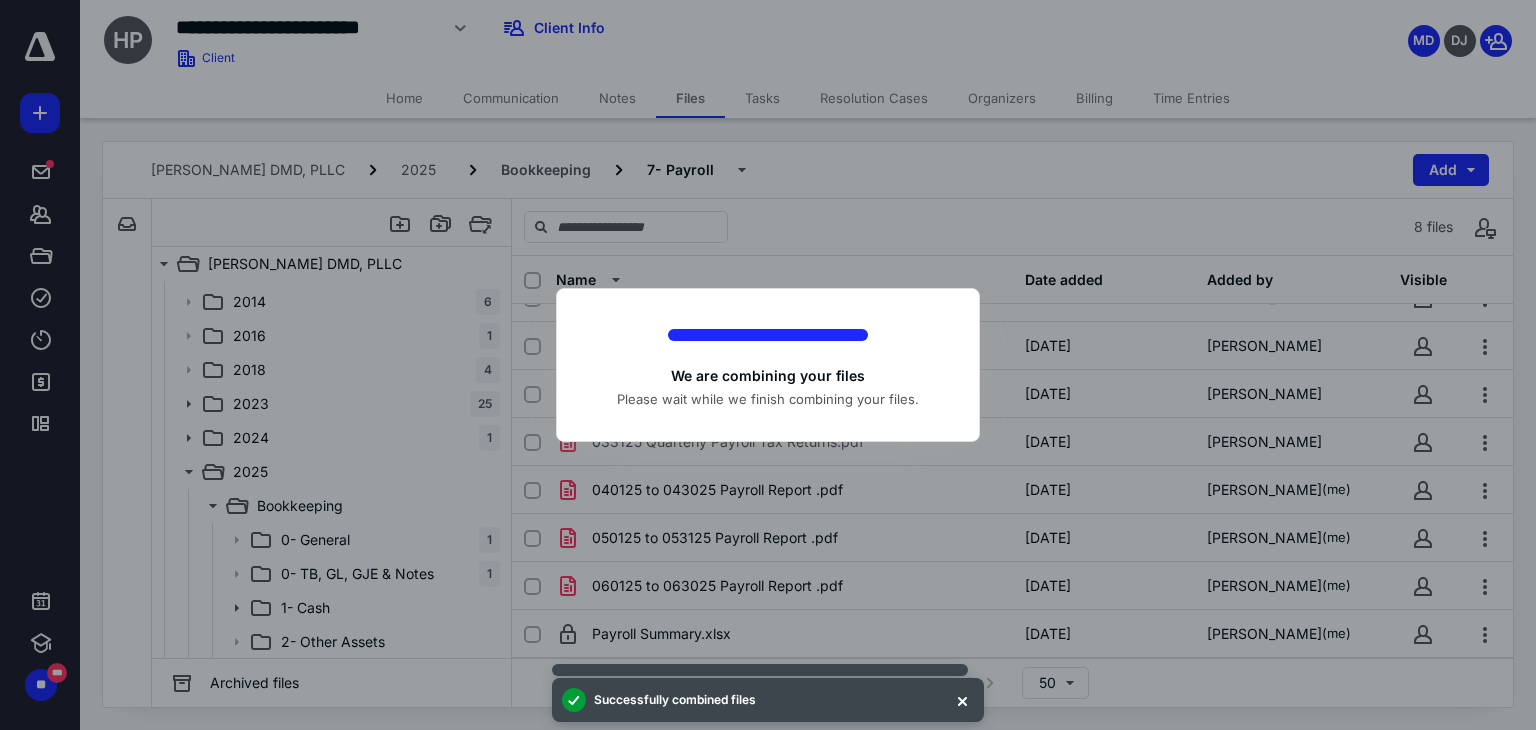 scroll, scrollTop: 28, scrollLeft: 0, axis: vertical 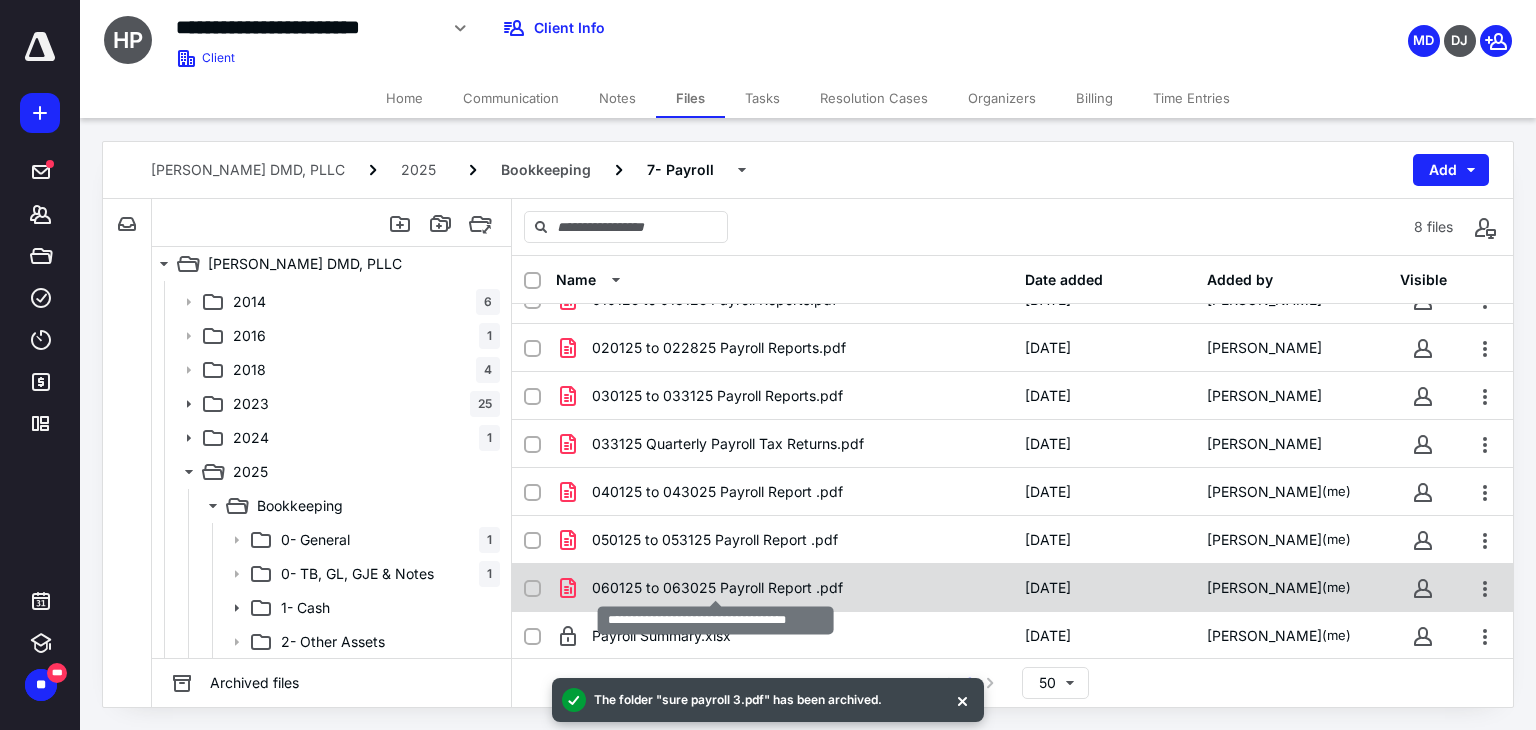 click on "060125 to 063025 Payroll Report .pdf" at bounding box center (717, 588) 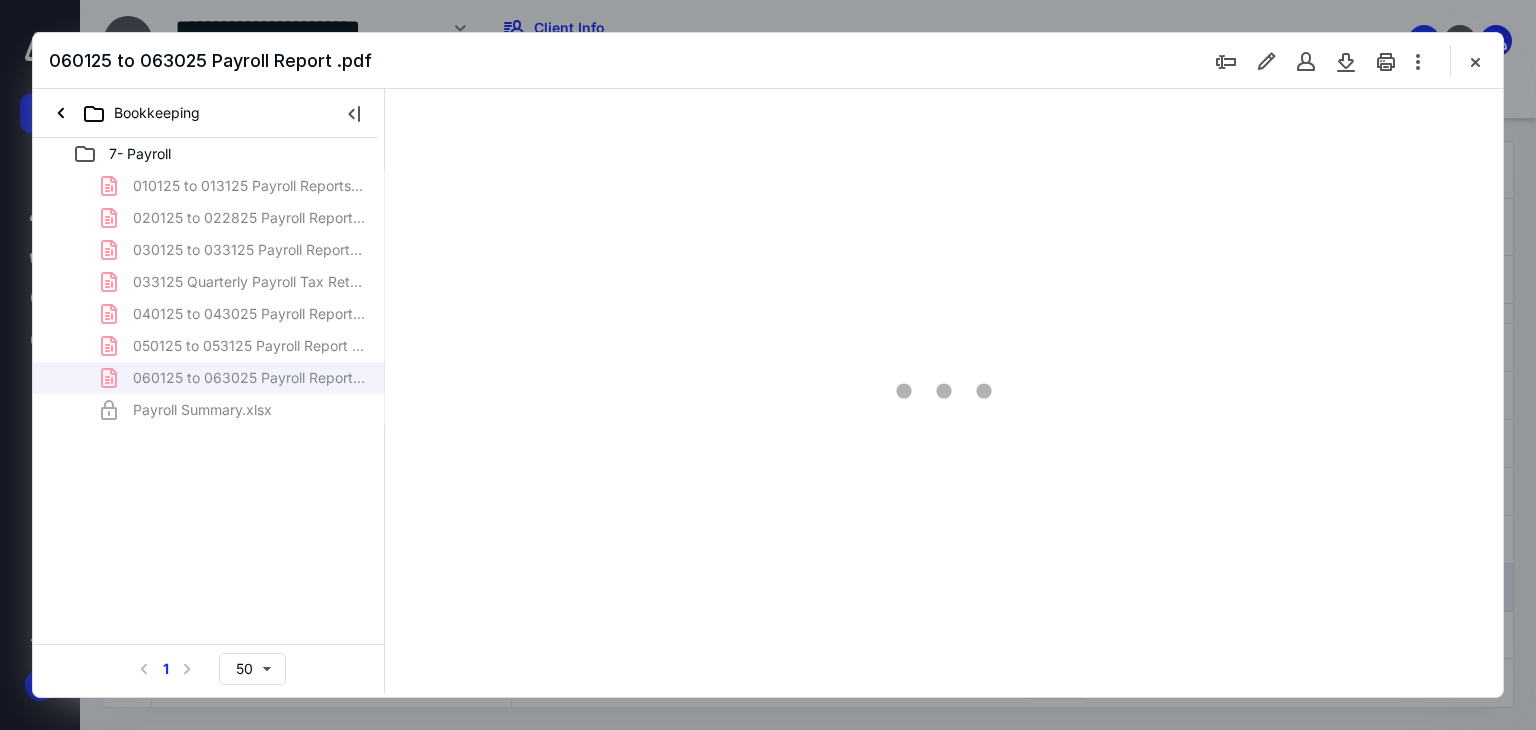scroll, scrollTop: 0, scrollLeft: 0, axis: both 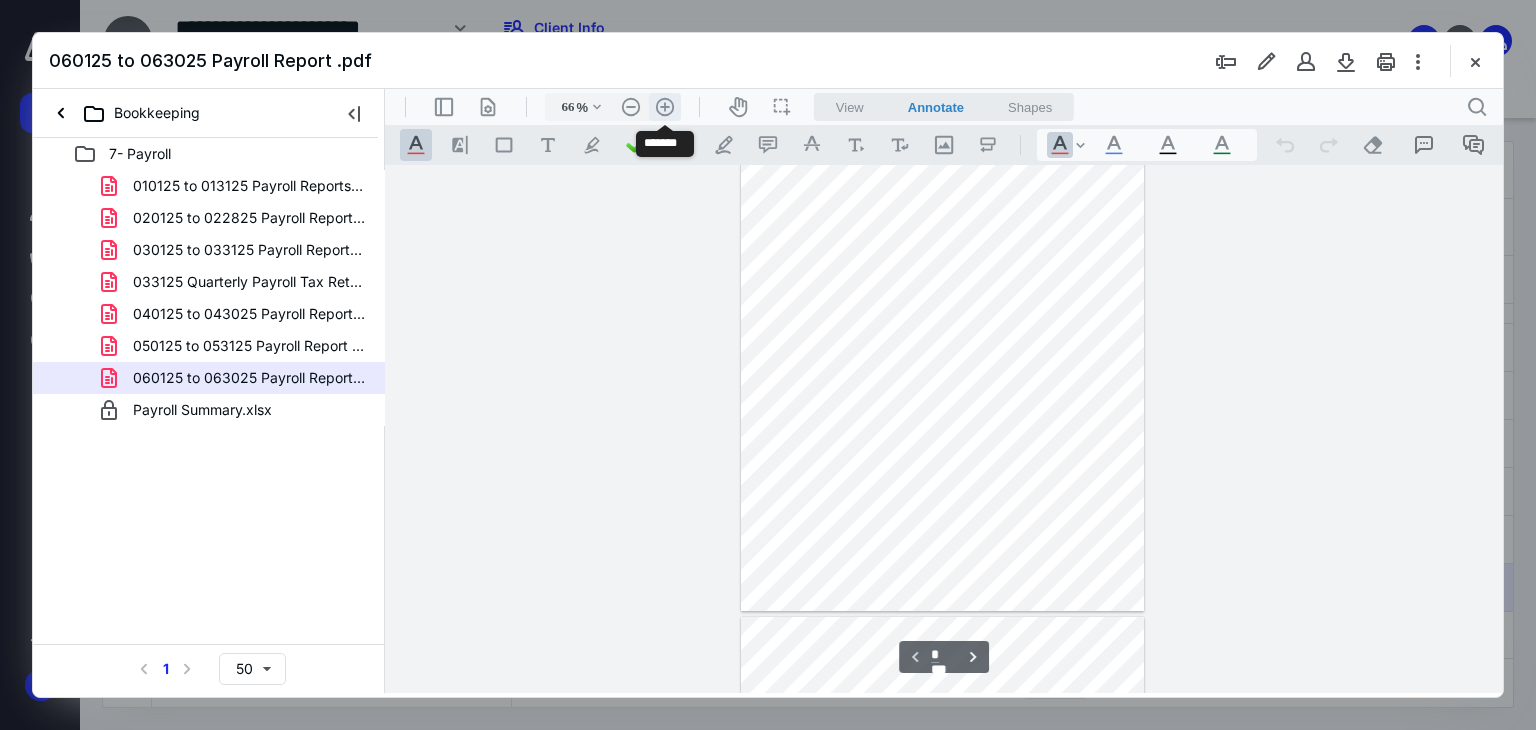 click on ".cls-1{fill:#abb0c4;} icon - header - zoom - in - line" at bounding box center [665, 107] 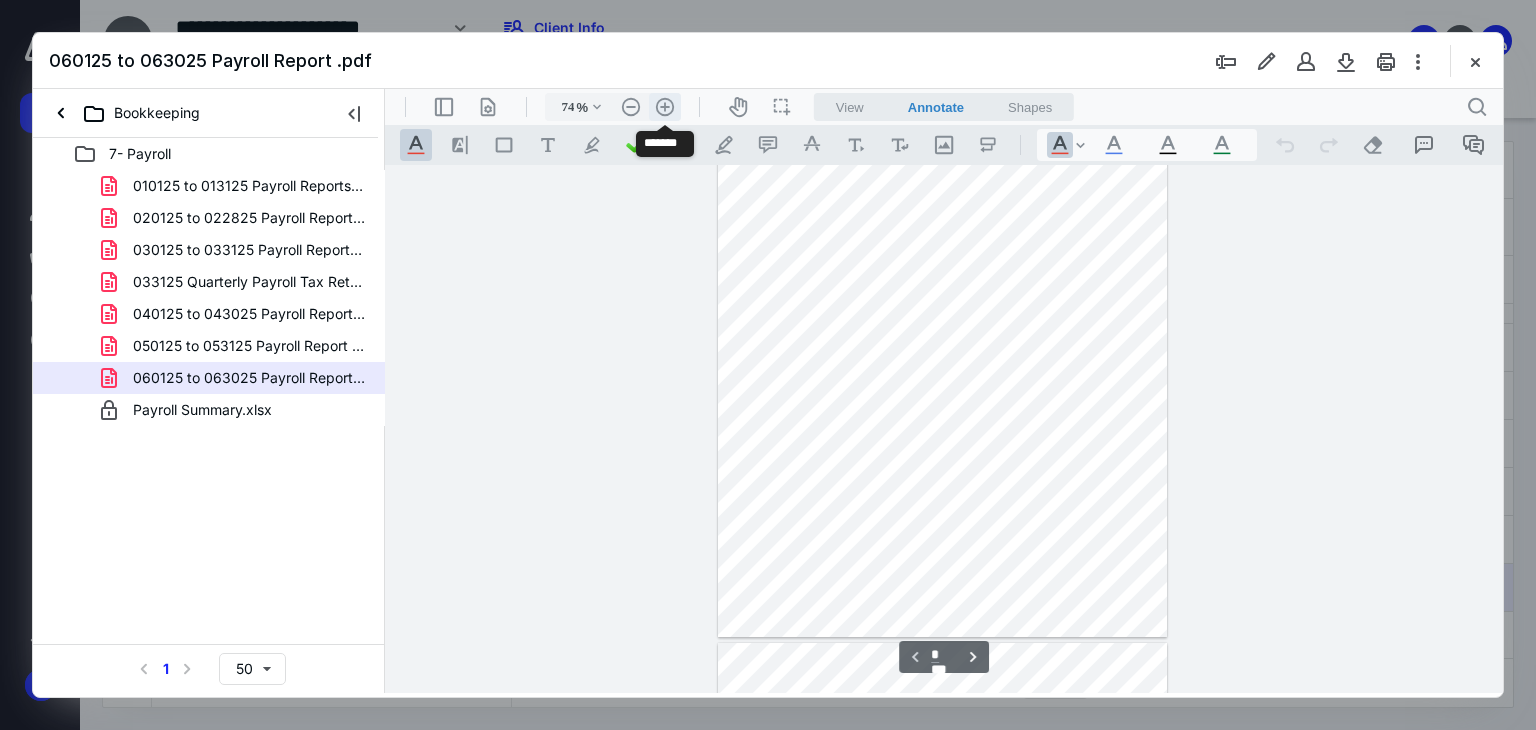 click on ".cls-1{fill:#abb0c4;} icon - header - zoom - in - line" at bounding box center (665, 107) 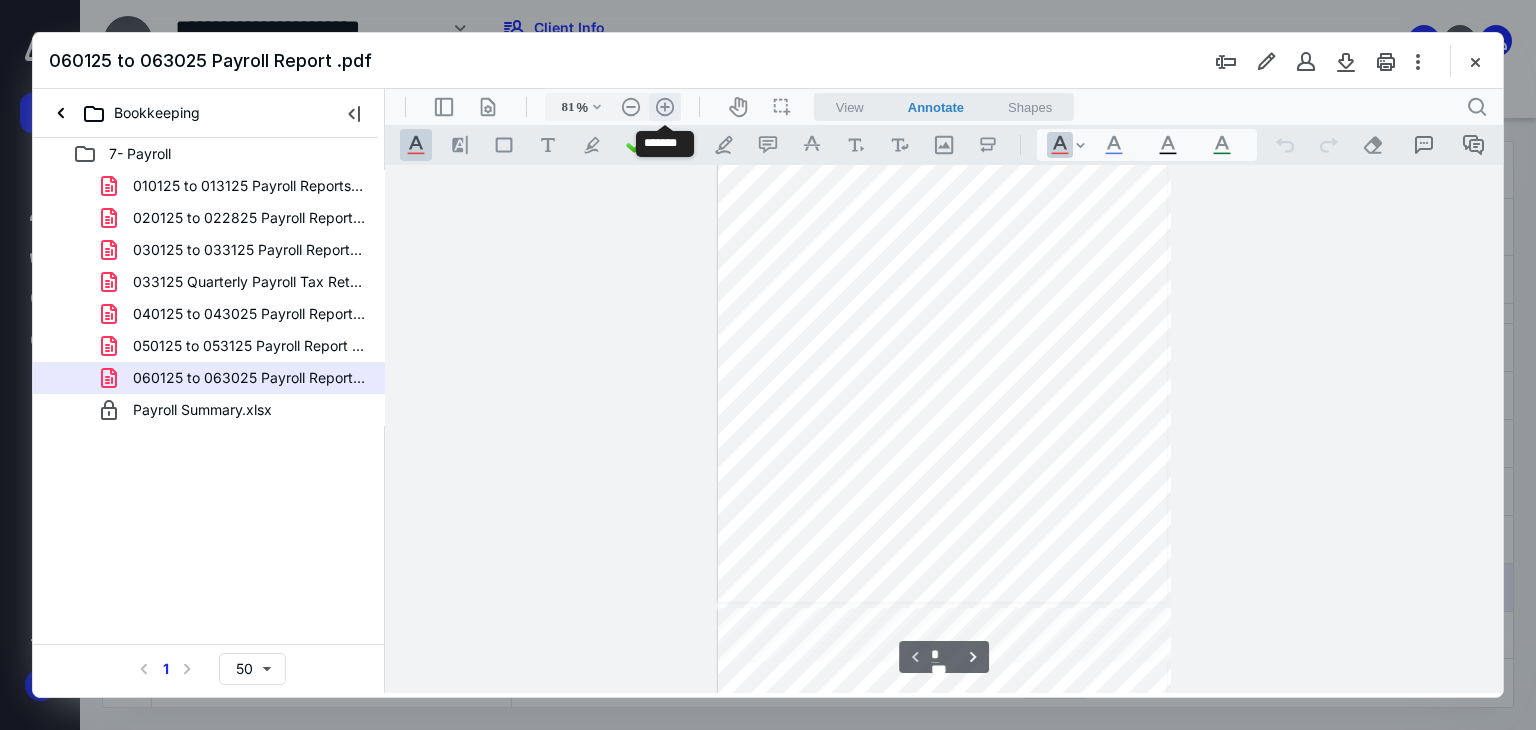 click on ".cls-1{fill:#abb0c4;} icon - header - zoom - in - line" at bounding box center [665, 107] 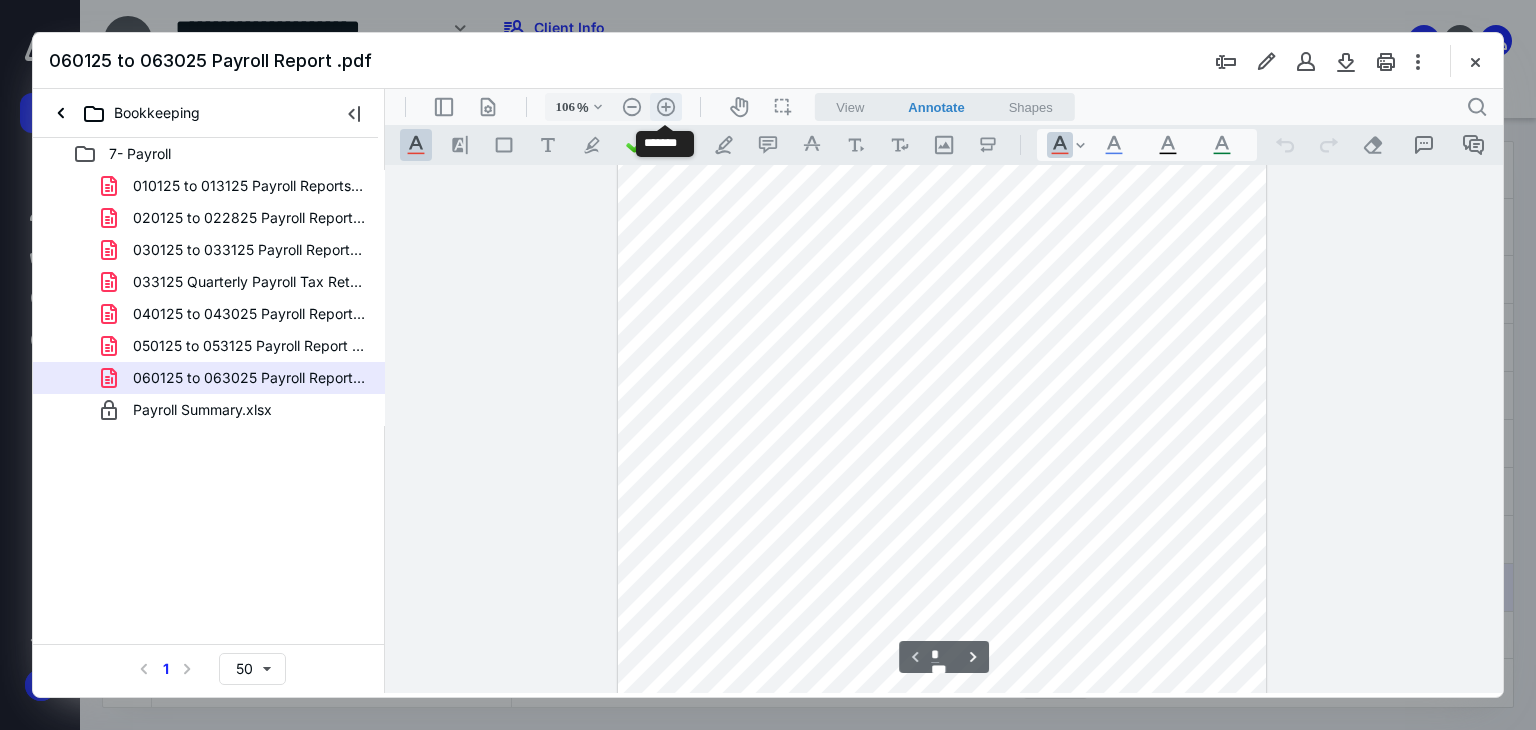 click on ".cls-1{fill:#abb0c4;} icon - header - zoom - in - line" at bounding box center [666, 107] 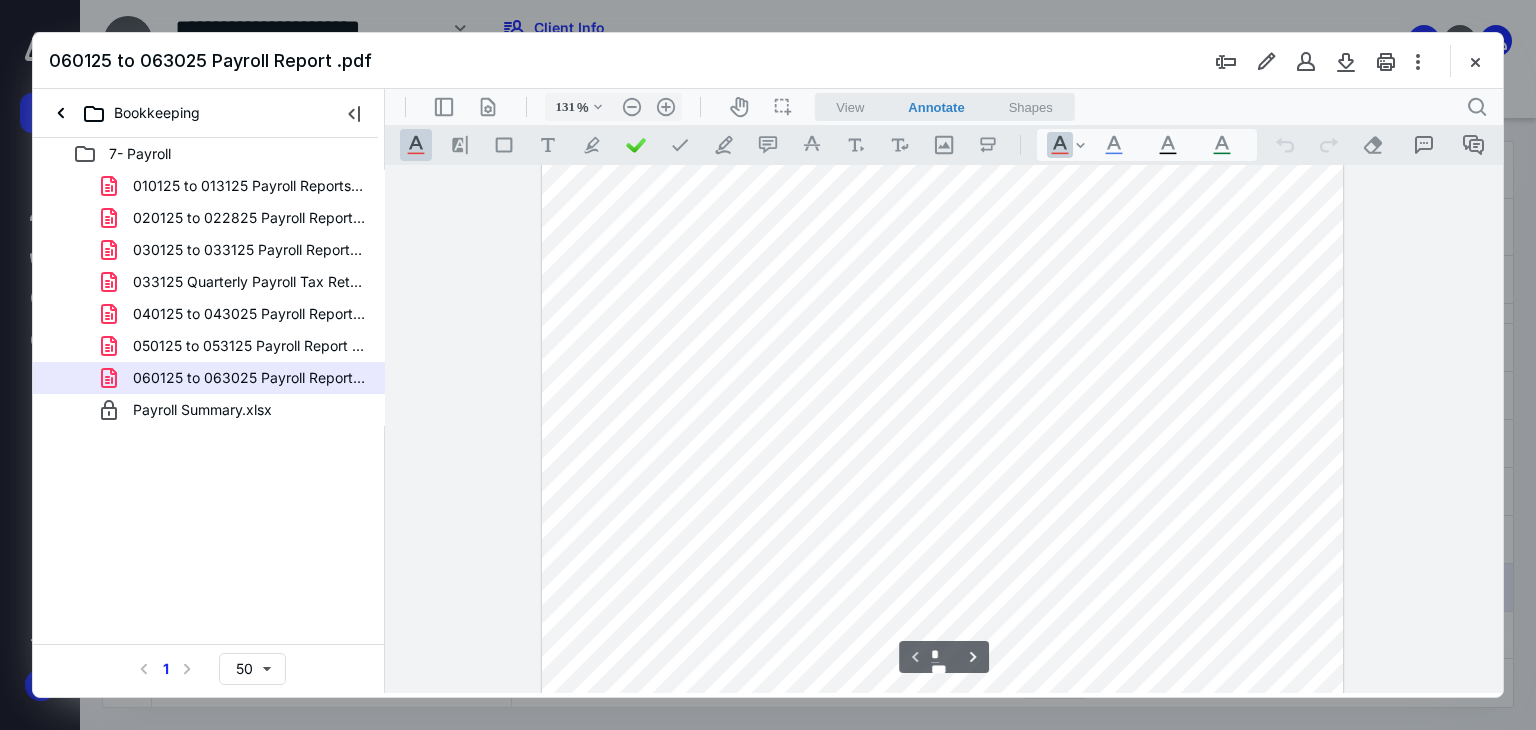 scroll, scrollTop: 0, scrollLeft: 0, axis: both 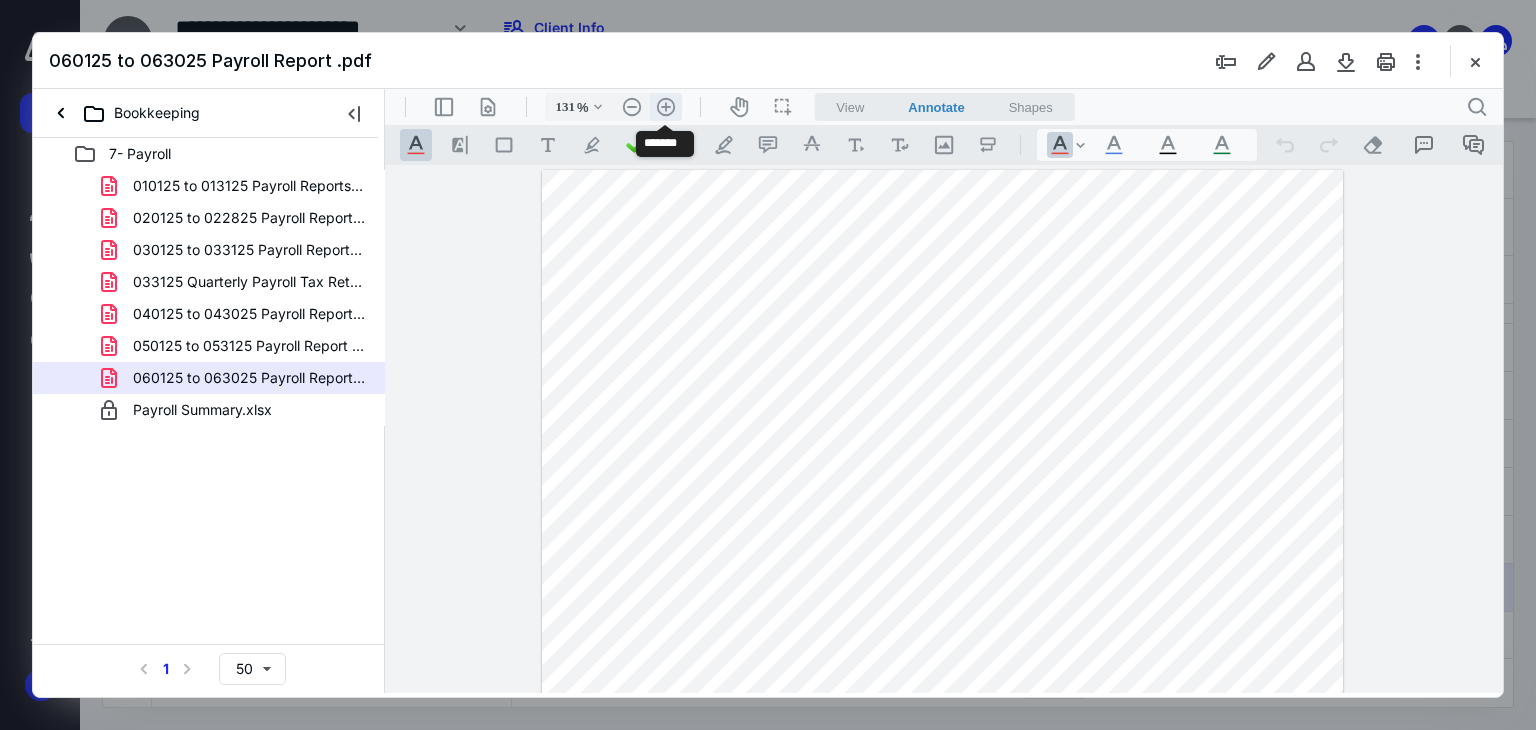 click on ".cls-1{fill:#abb0c4;} icon - header - zoom - in - line" at bounding box center (666, 107) 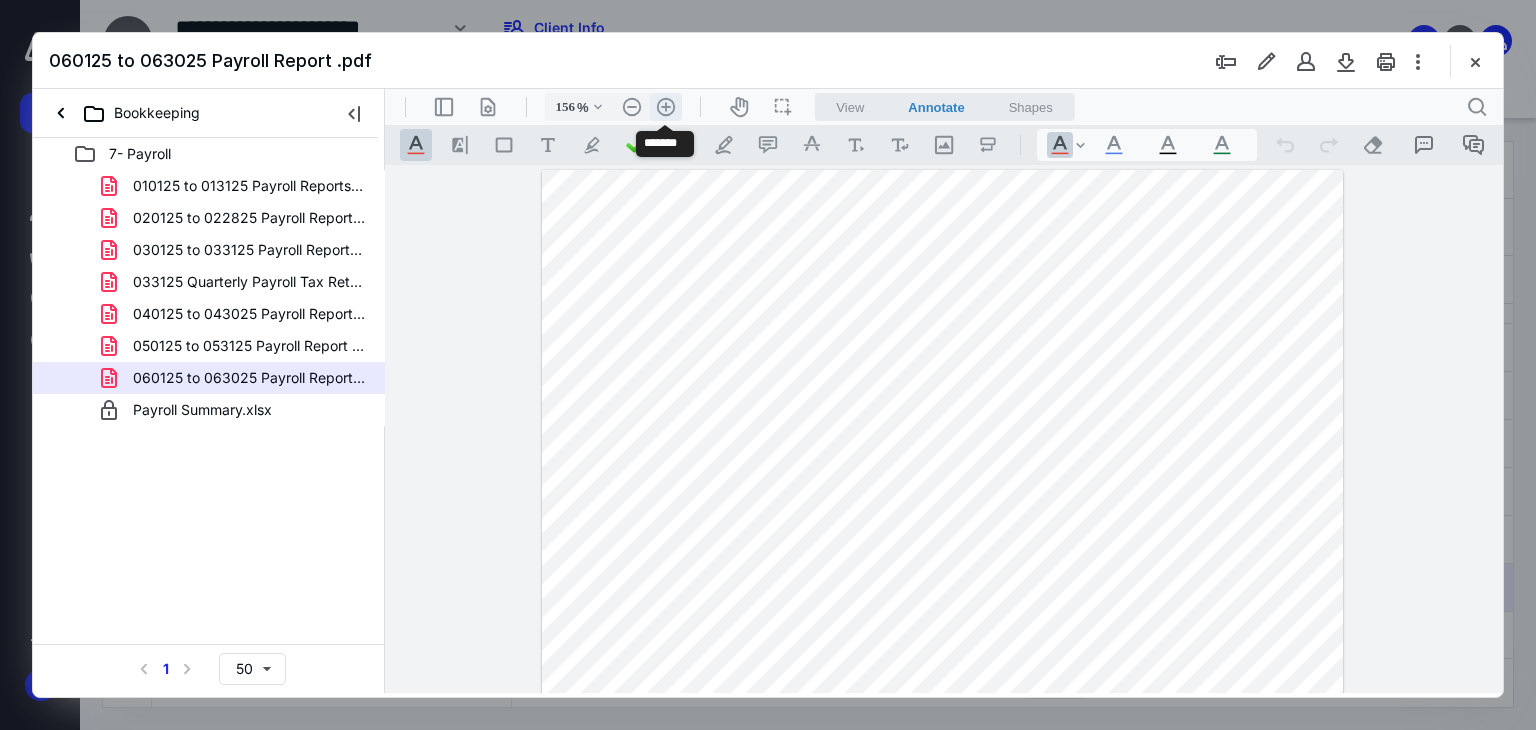 scroll, scrollTop: 43, scrollLeft: 0, axis: vertical 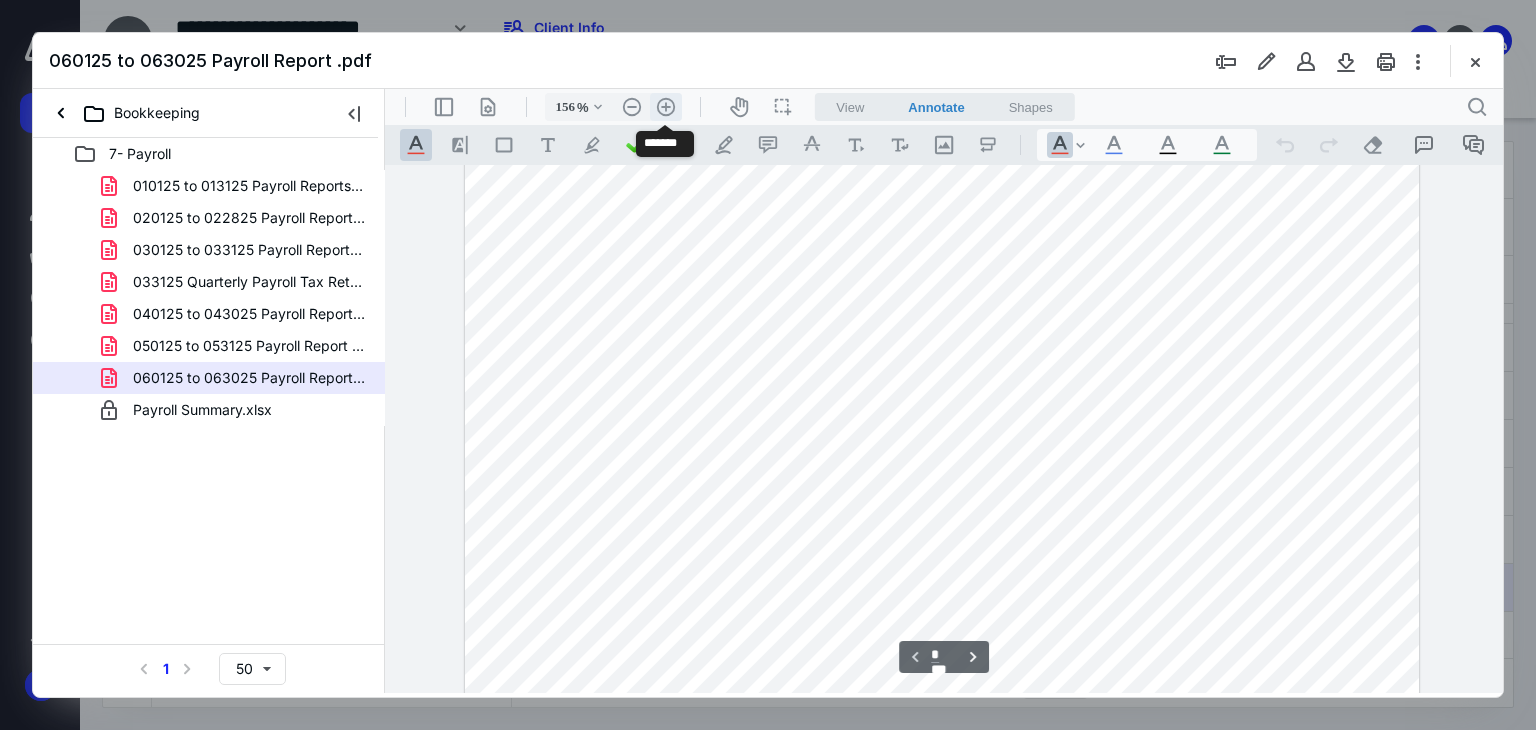 click on ".cls-1{fill:#abb0c4;} icon - header - zoom - in - line" at bounding box center (666, 107) 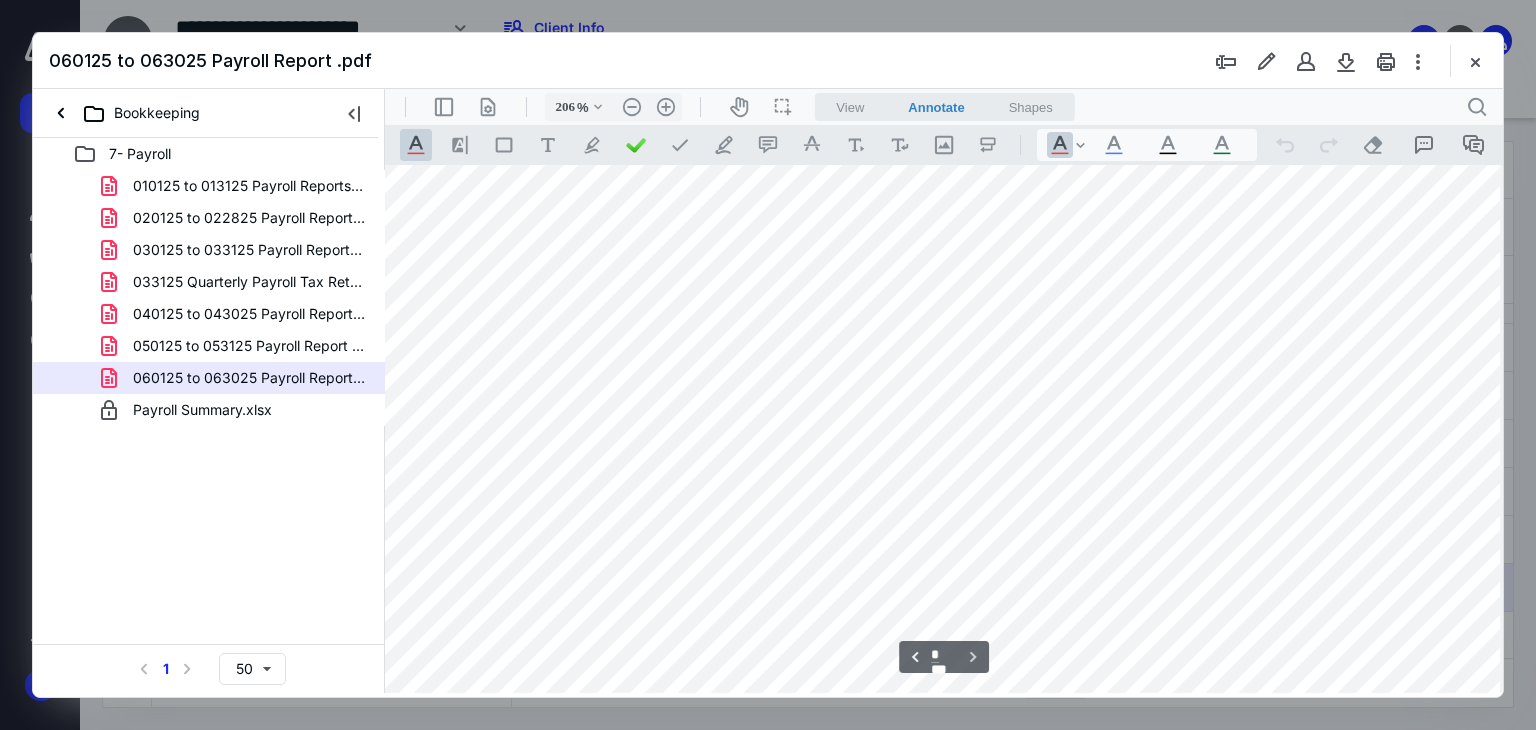 scroll, scrollTop: 8529, scrollLeft: 20, axis: both 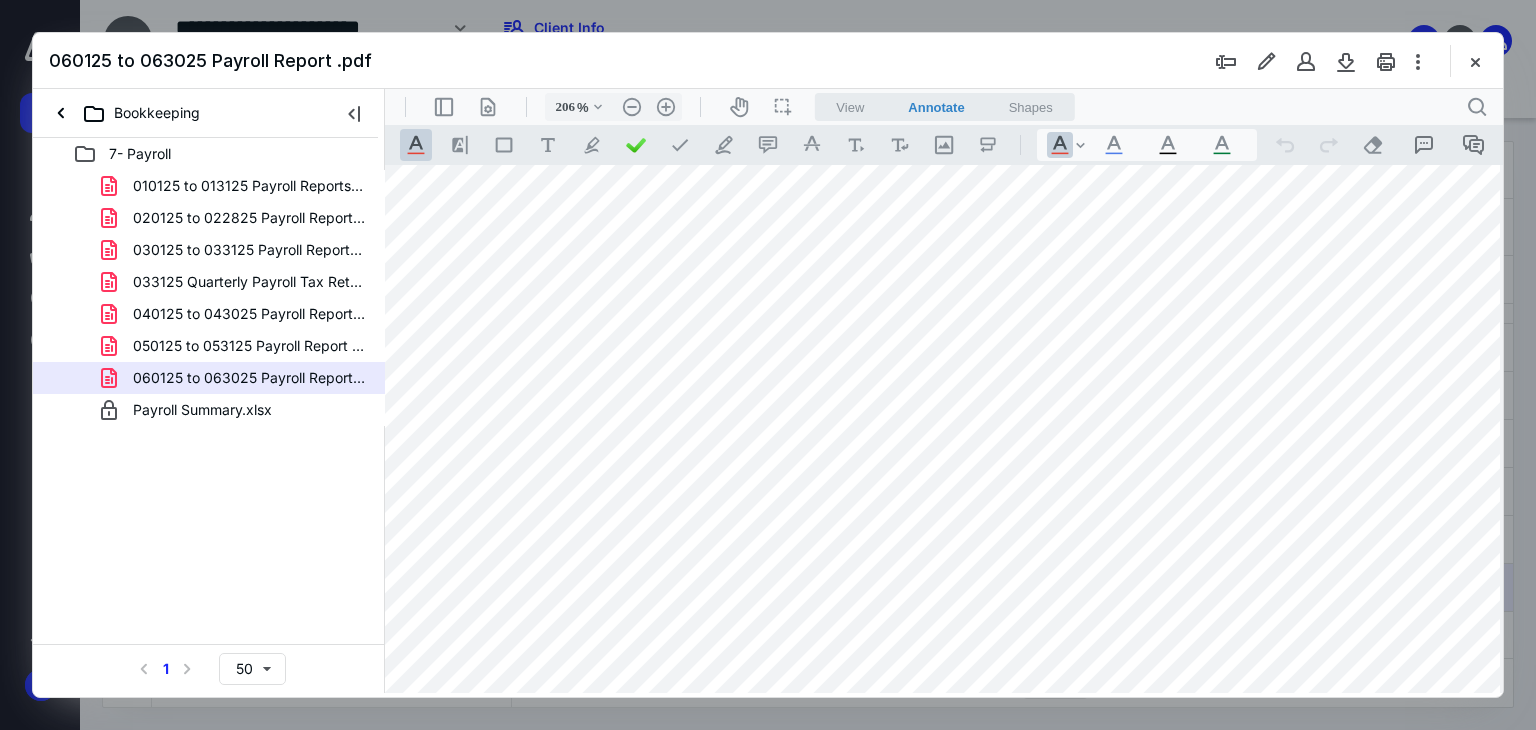 drag, startPoint x: 1449, startPoint y: 782, endPoint x: 1219, endPoint y: 662, distance: 259.42242 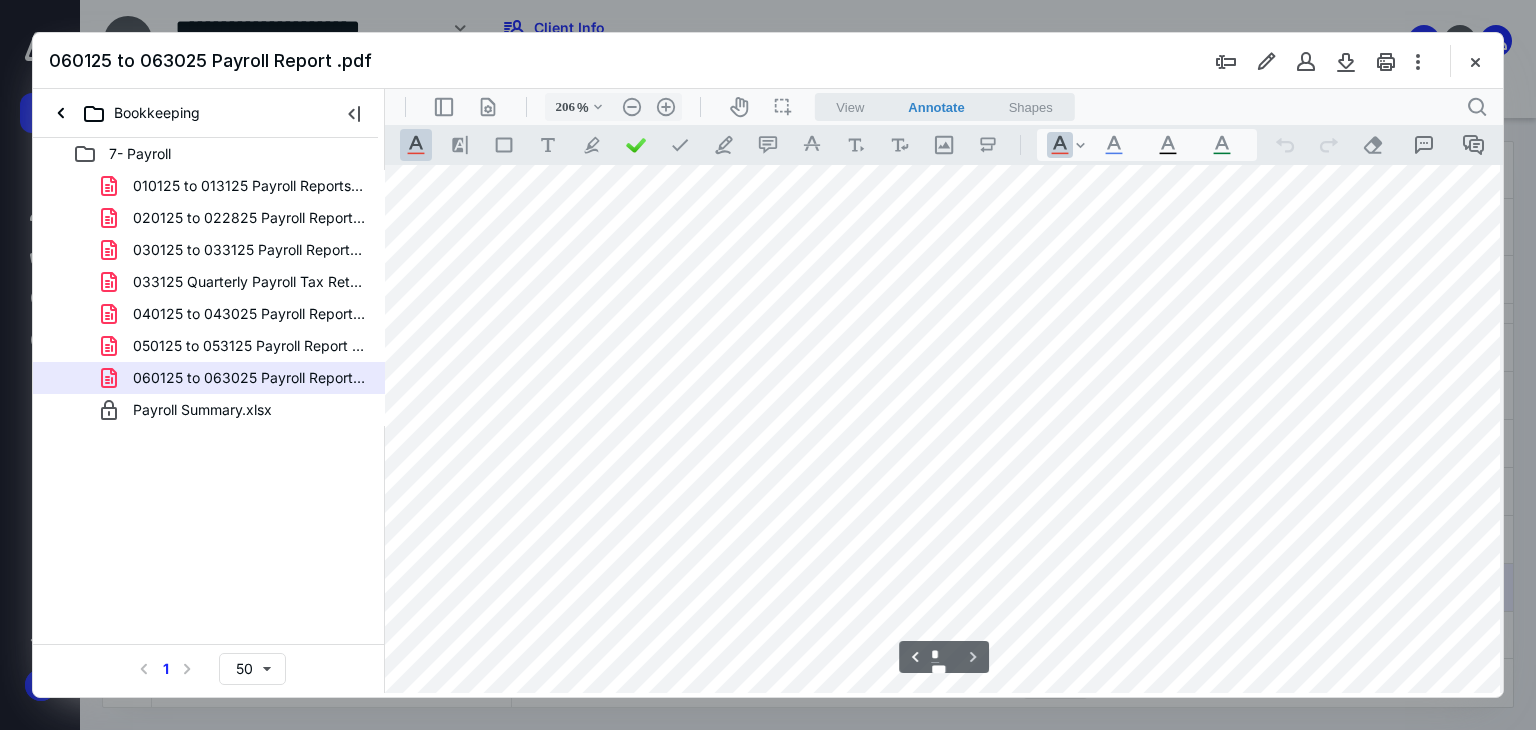 scroll, scrollTop: 8529, scrollLeft: 167, axis: both 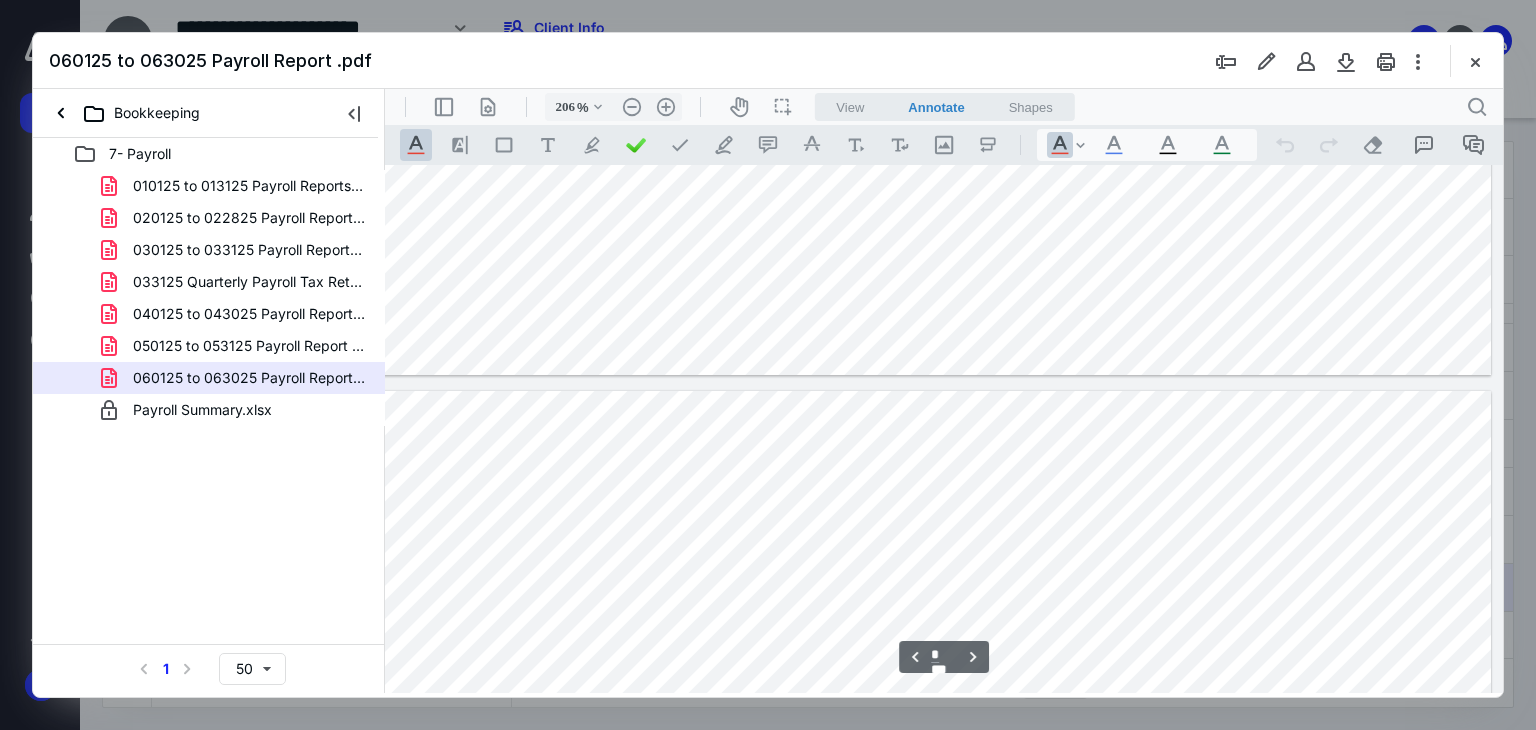 type on "*" 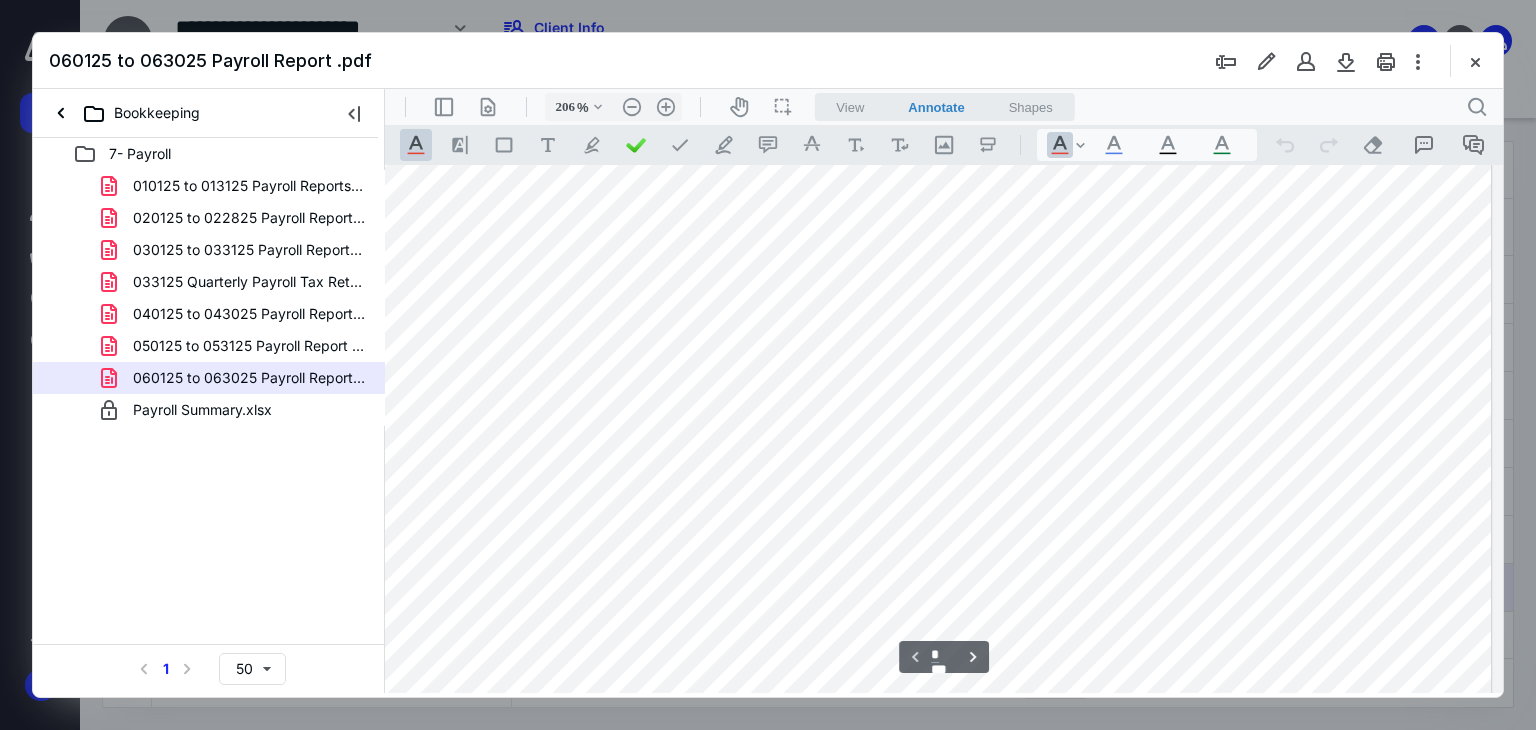 scroll, scrollTop: 0, scrollLeft: 167, axis: horizontal 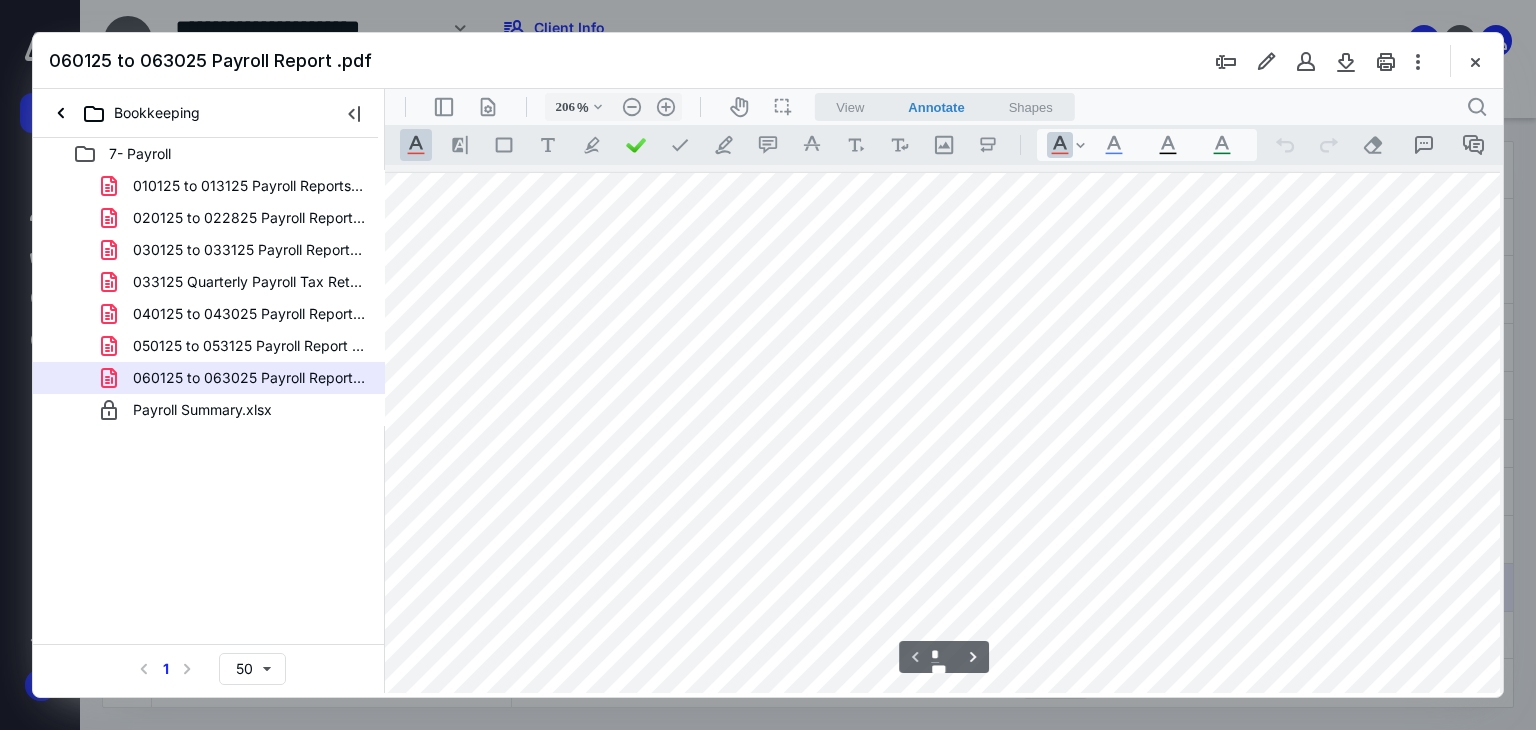 drag, startPoint x: 704, startPoint y: 689, endPoint x: 957, endPoint y: 796, distance: 274.6962 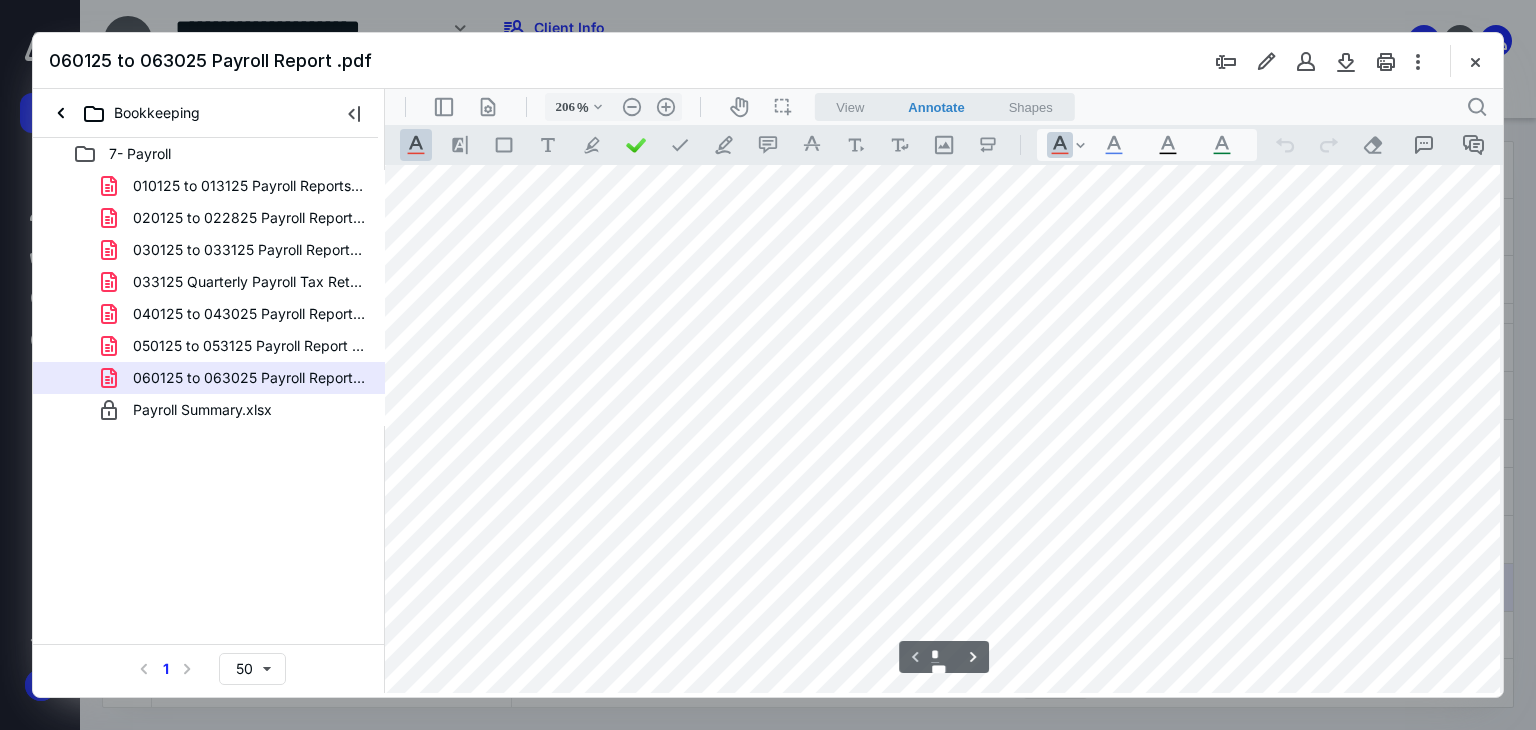 scroll, scrollTop: 100, scrollLeft: 14, axis: both 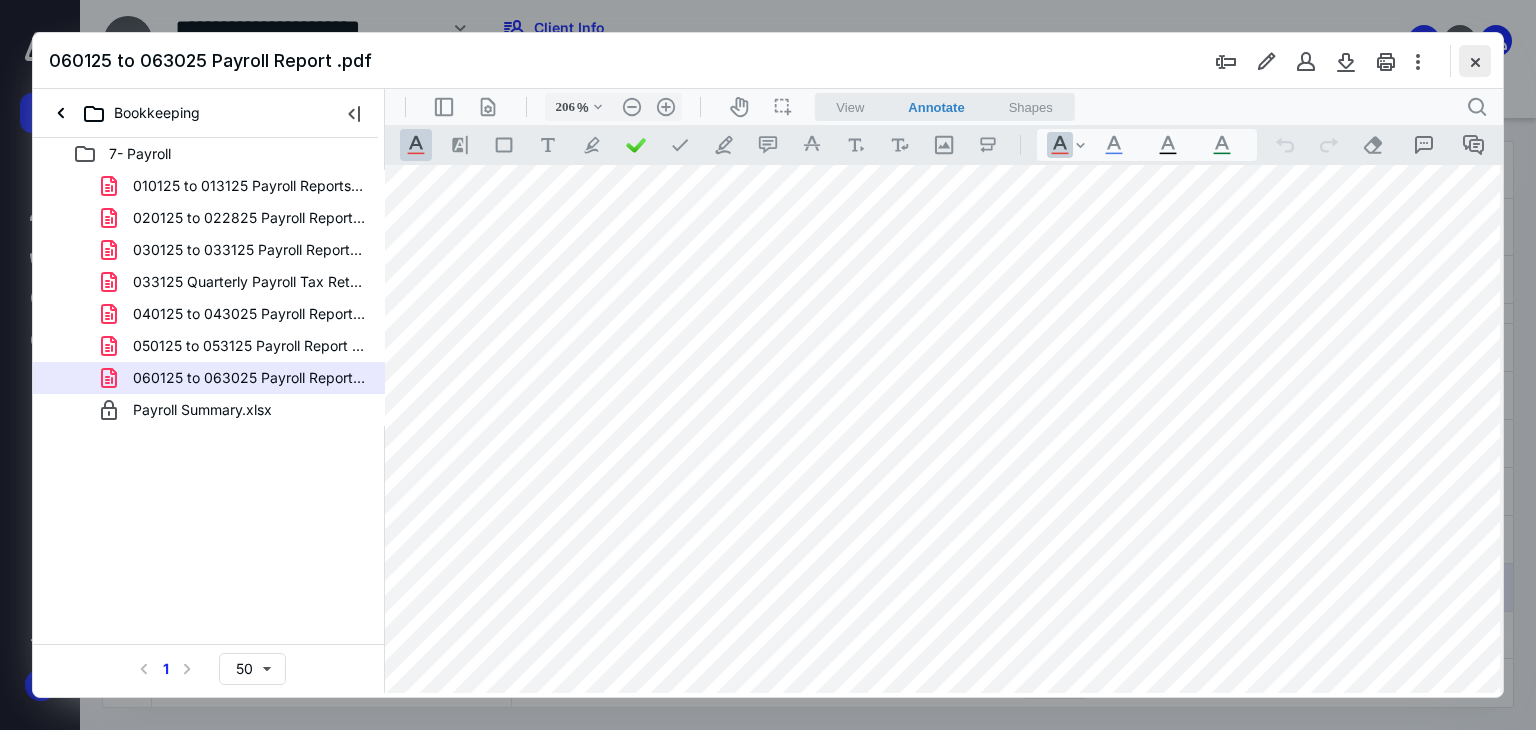 click at bounding box center (1475, 61) 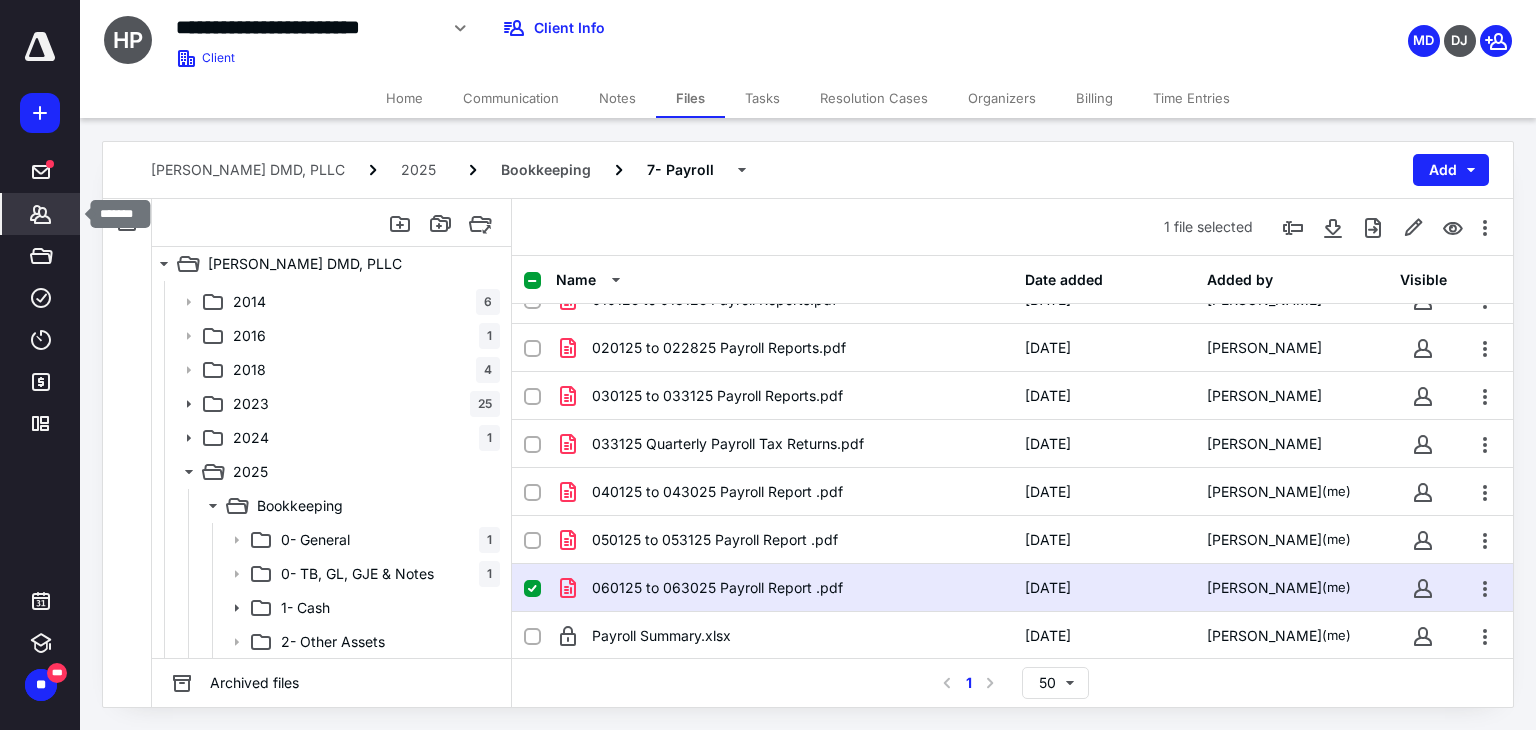click 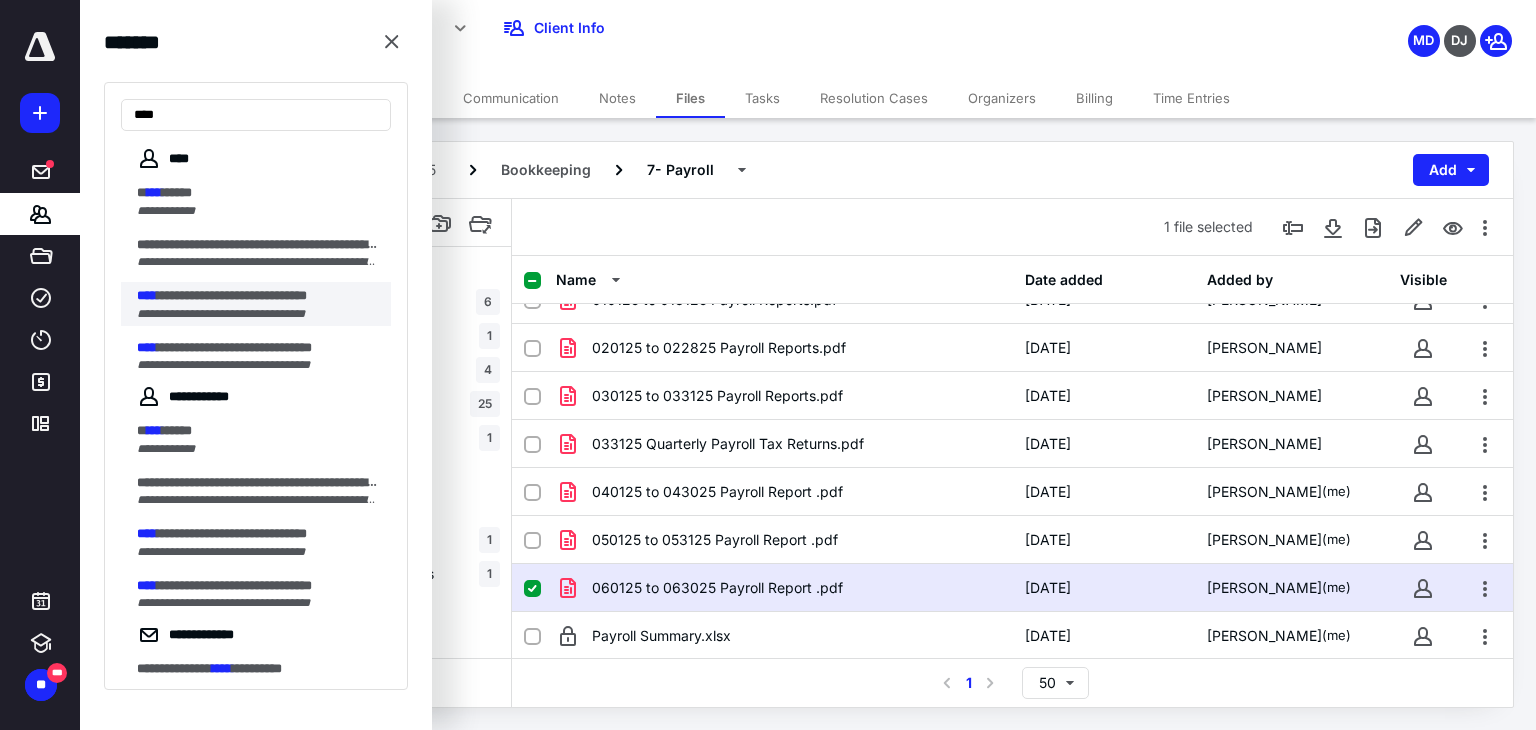 type on "****" 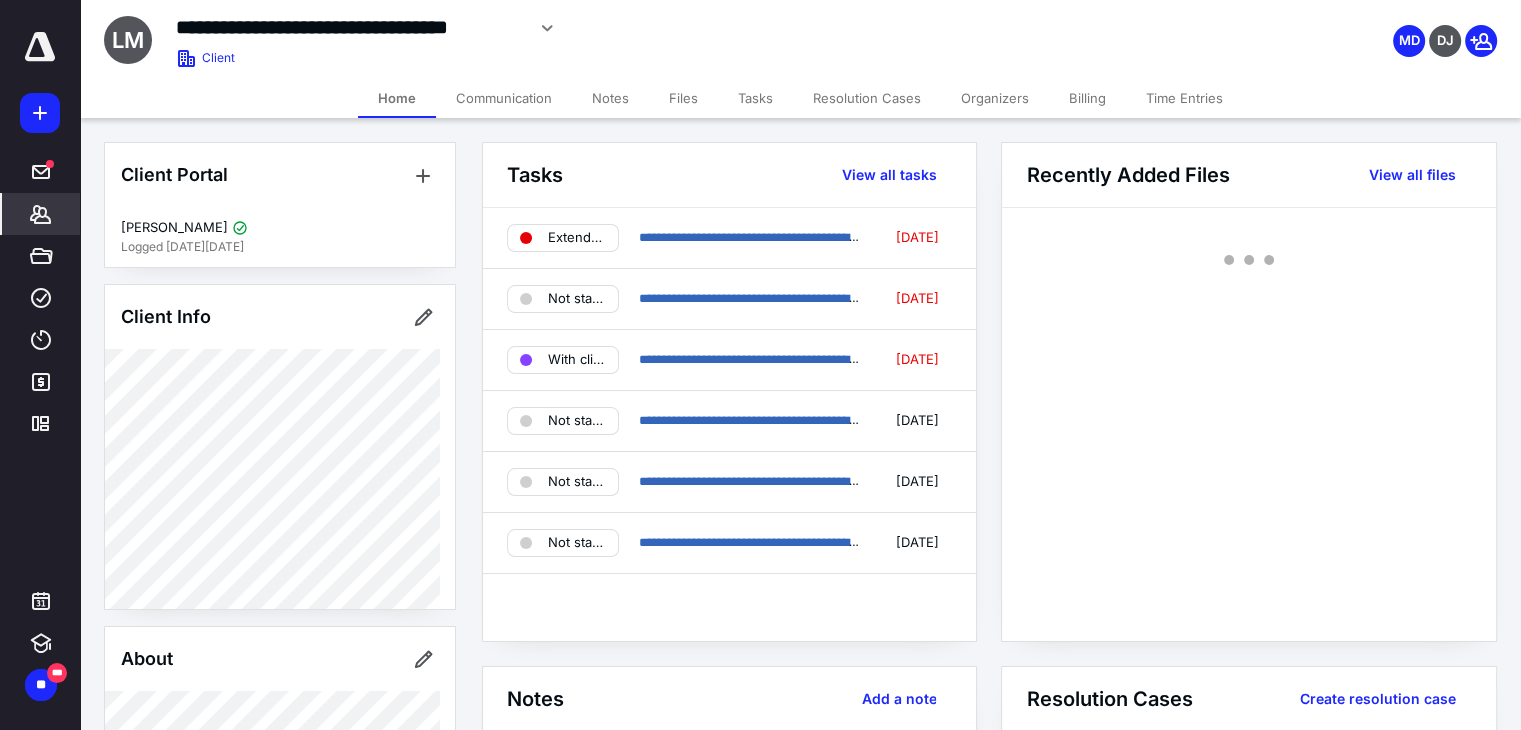 click on "Tasks" at bounding box center (755, 98) 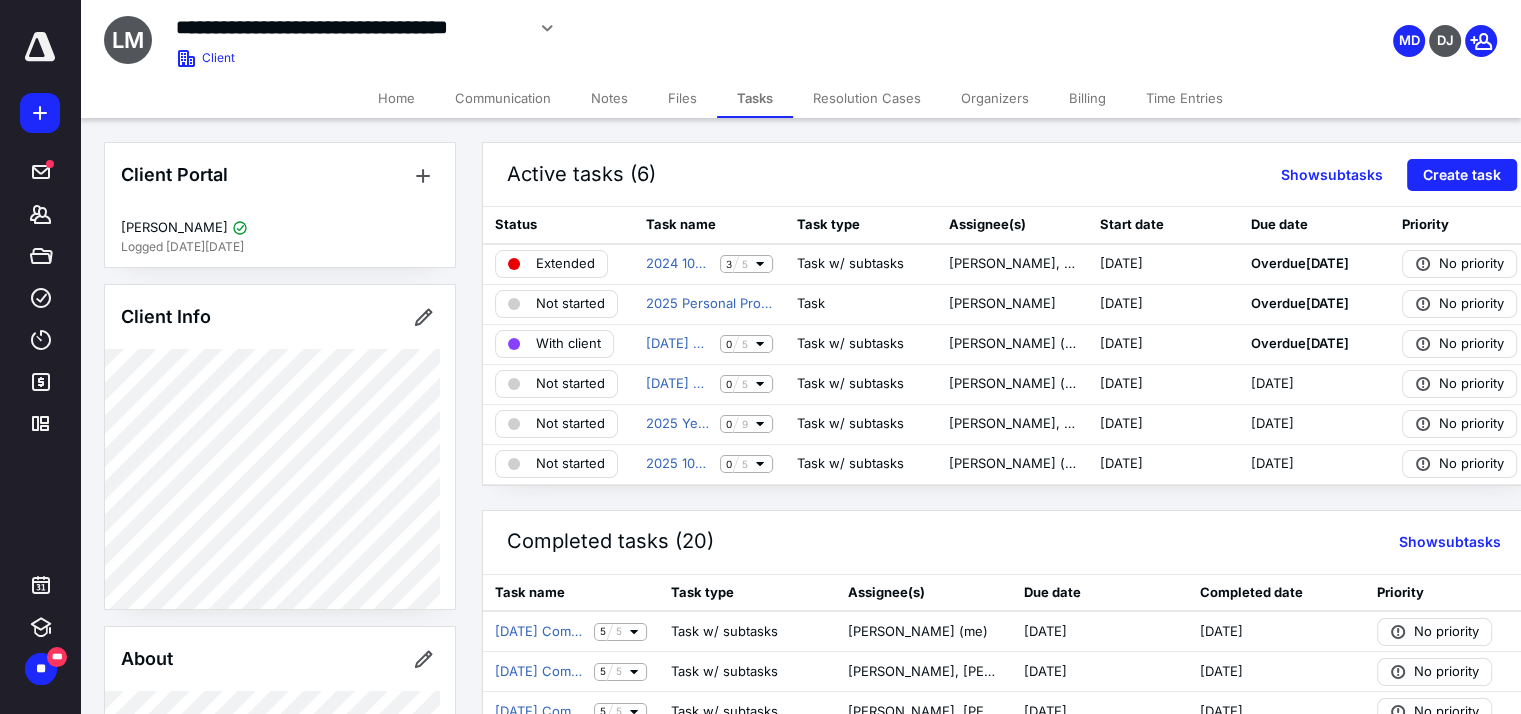 click on "Files" at bounding box center [682, 98] 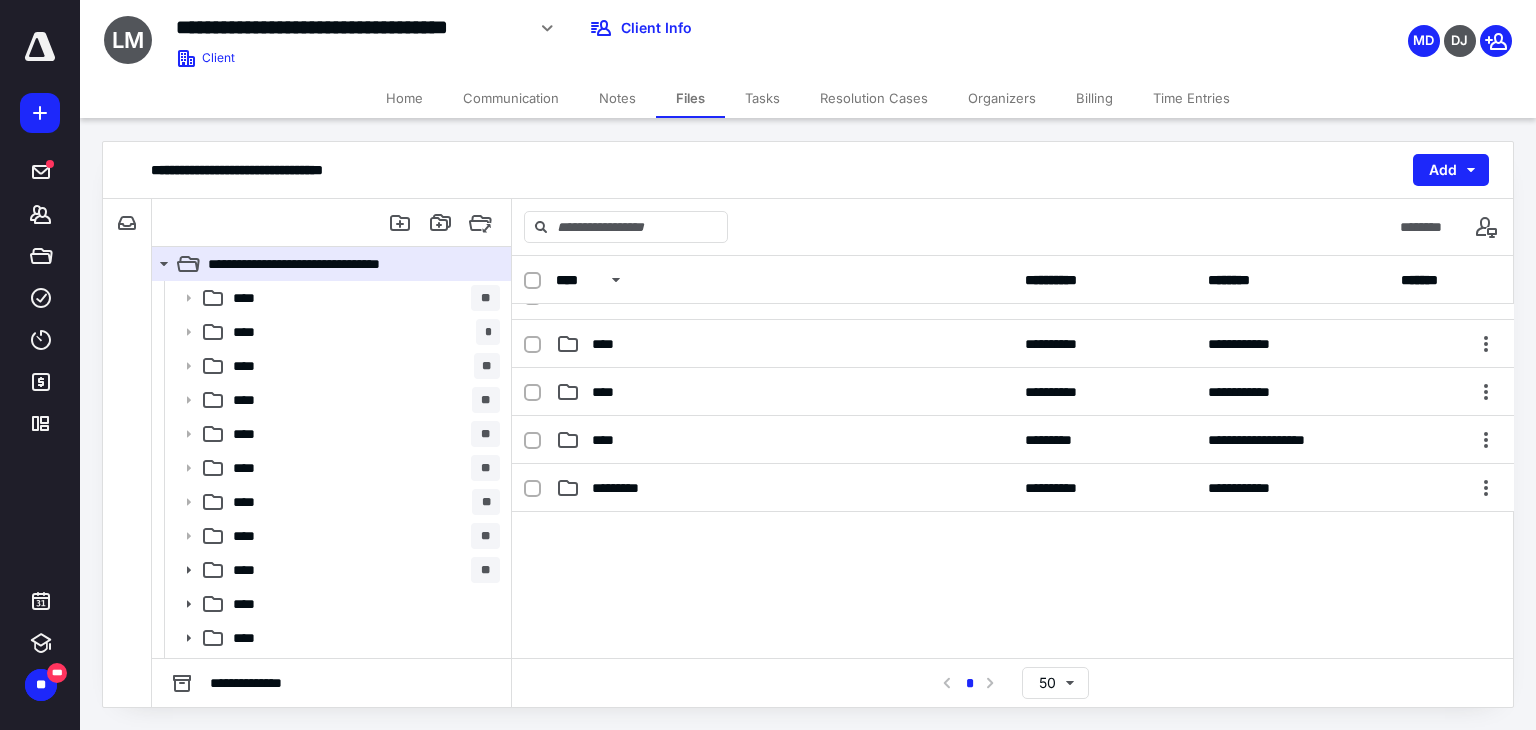 scroll, scrollTop: 400, scrollLeft: 0, axis: vertical 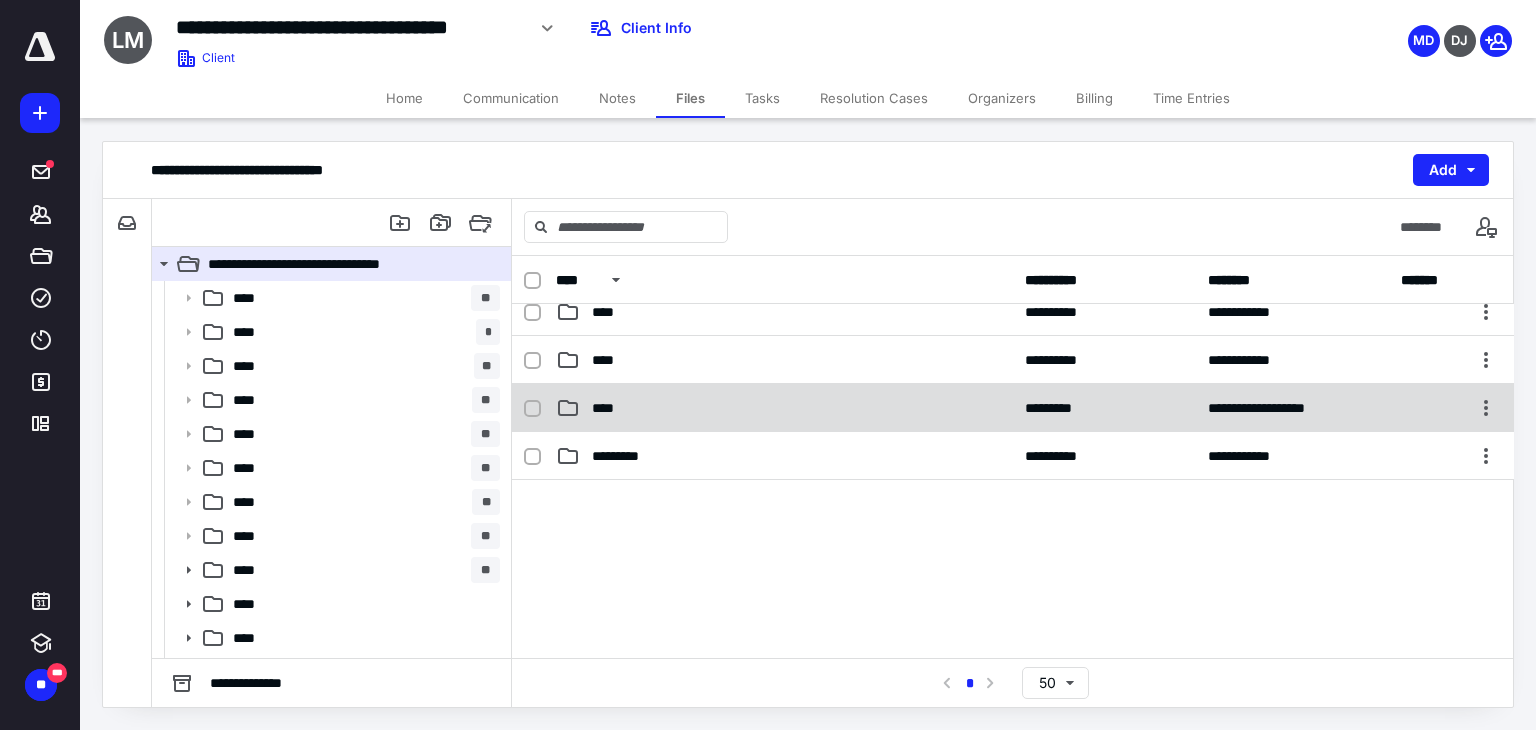 click on "****" at bounding box center (784, 408) 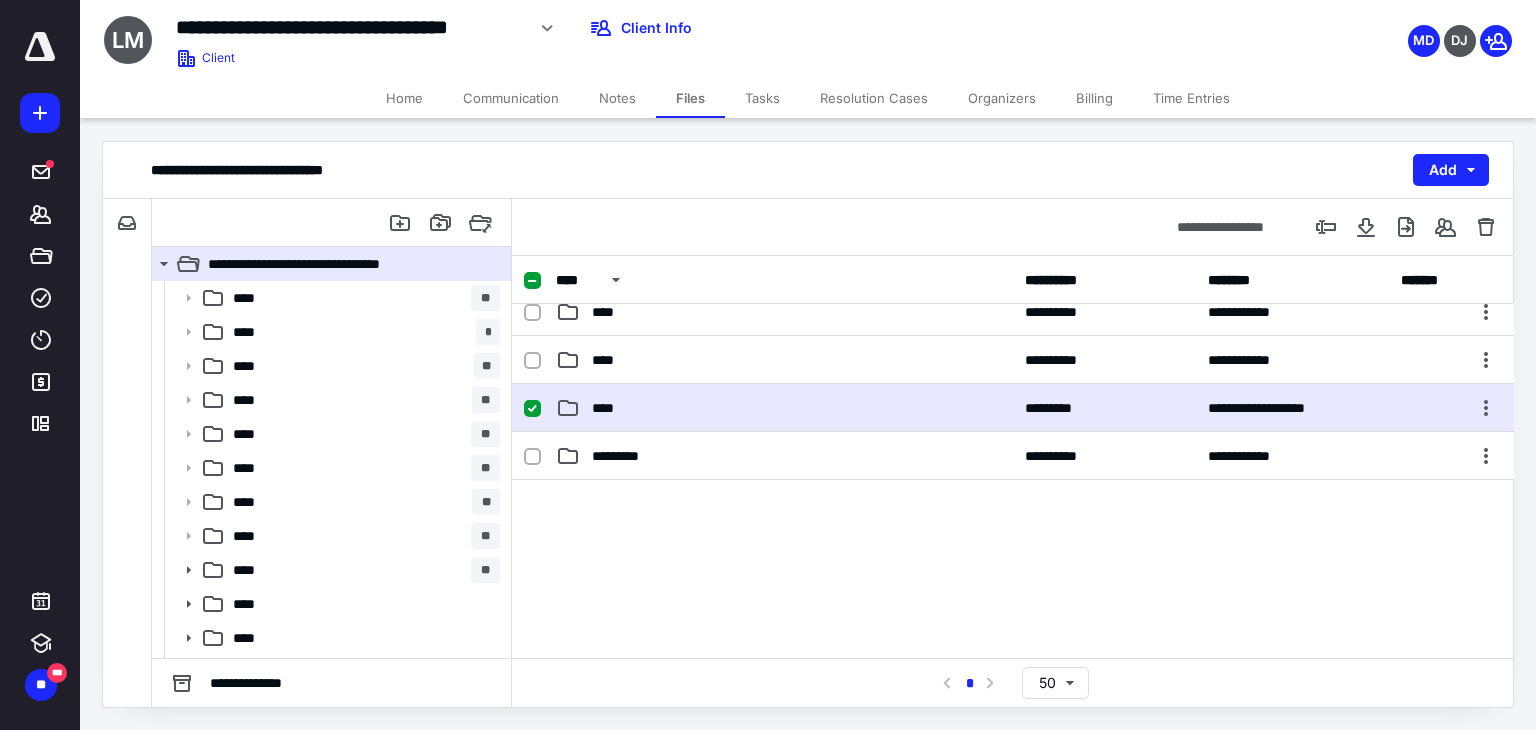 click on "****" at bounding box center [784, 408] 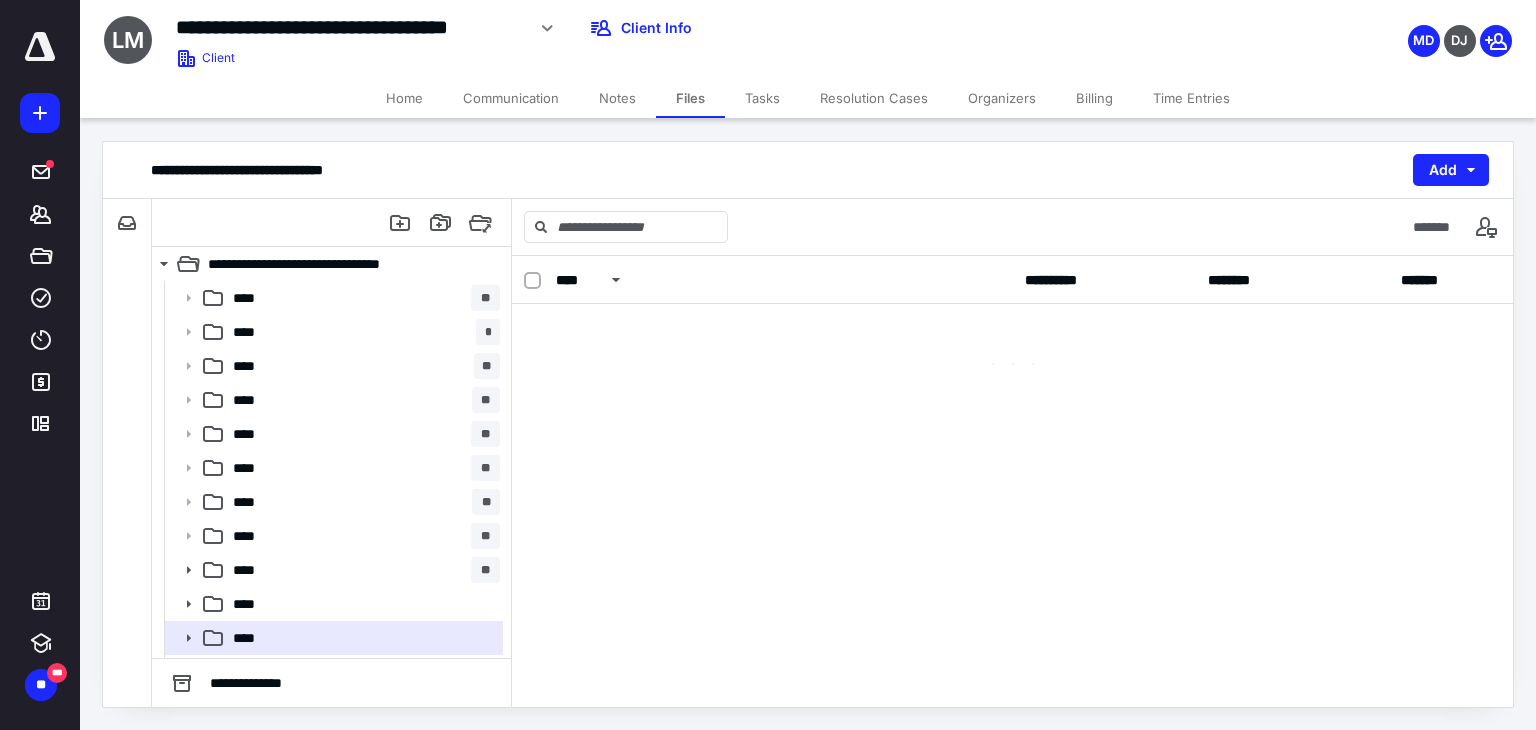 scroll, scrollTop: 0, scrollLeft: 0, axis: both 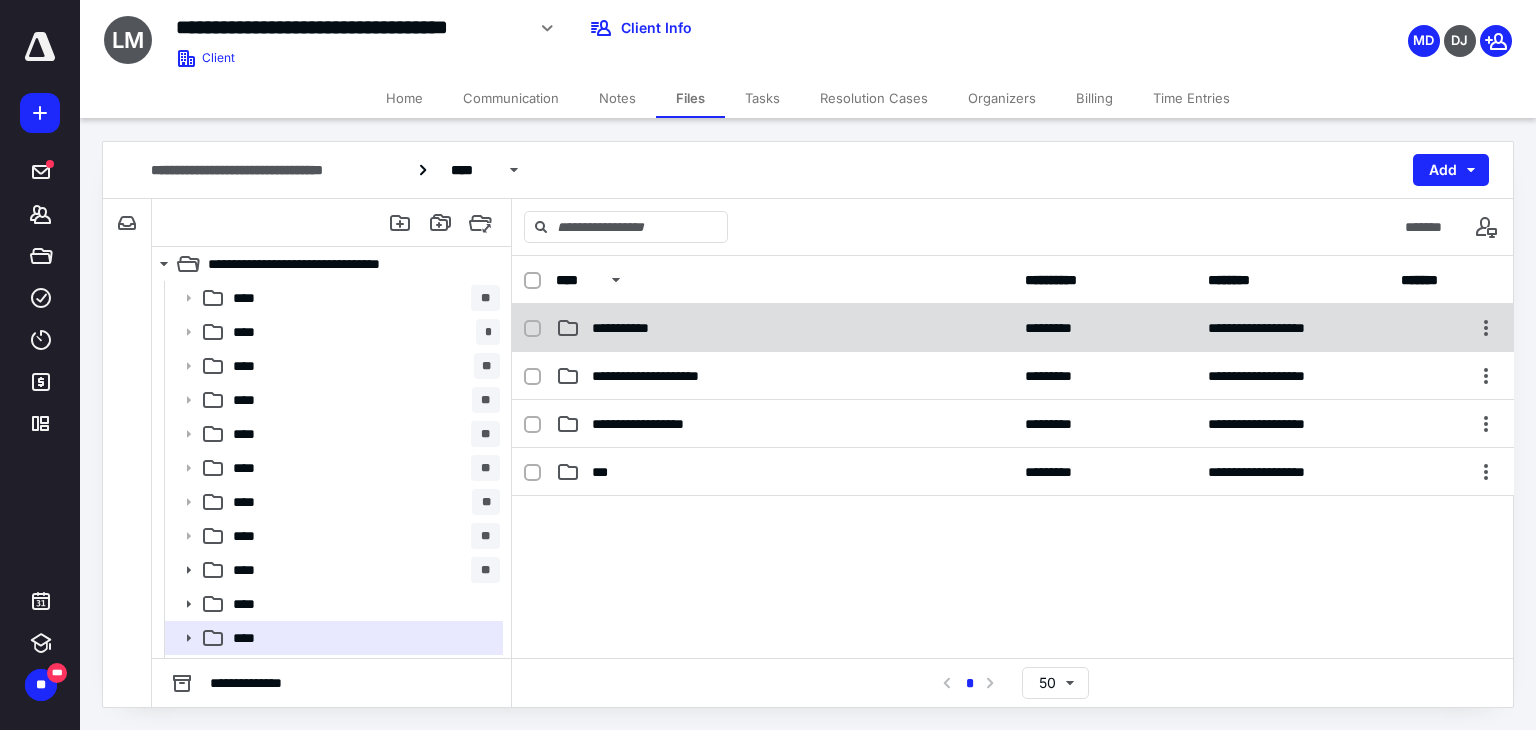 click on "**********" at bounding box center [1013, 328] 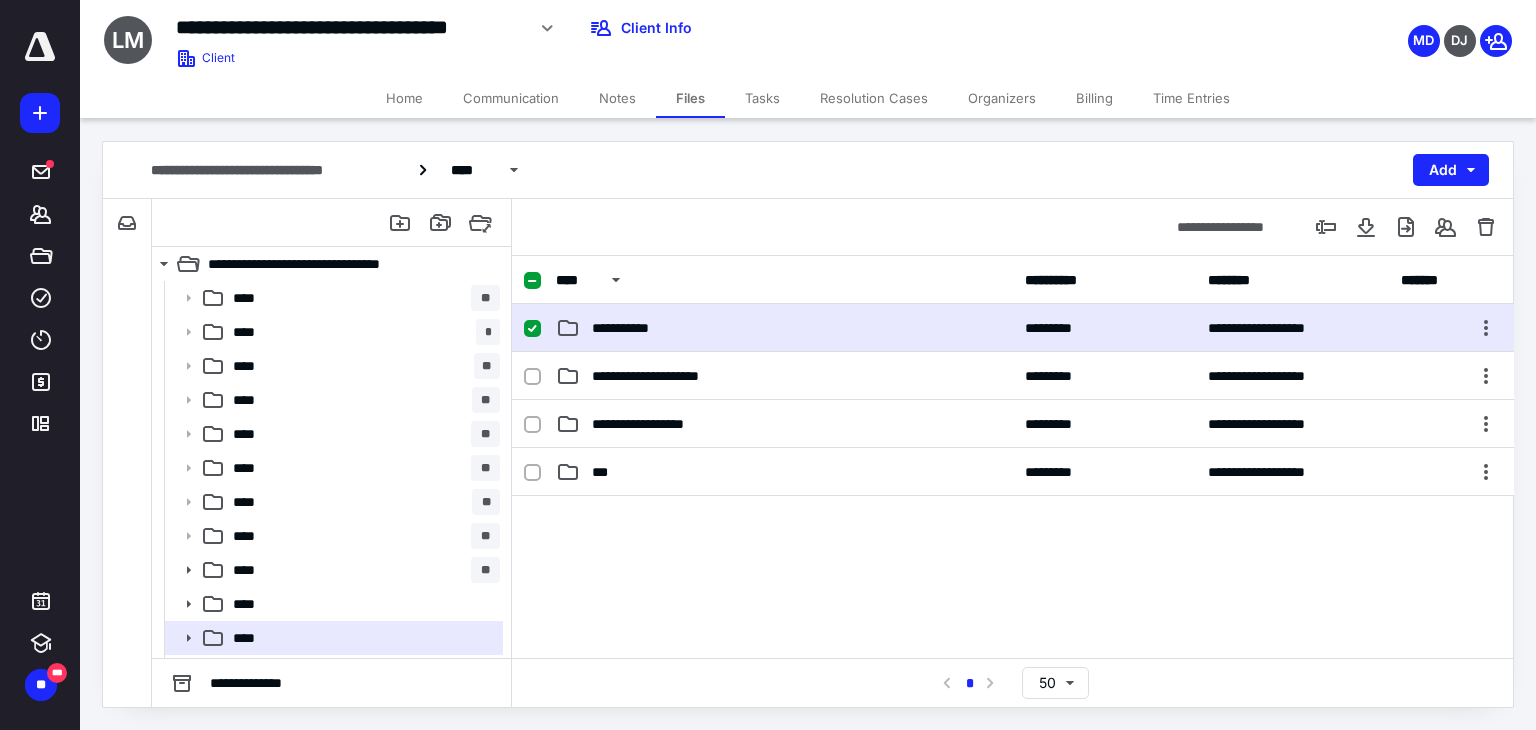 click on "**********" at bounding box center (1013, 328) 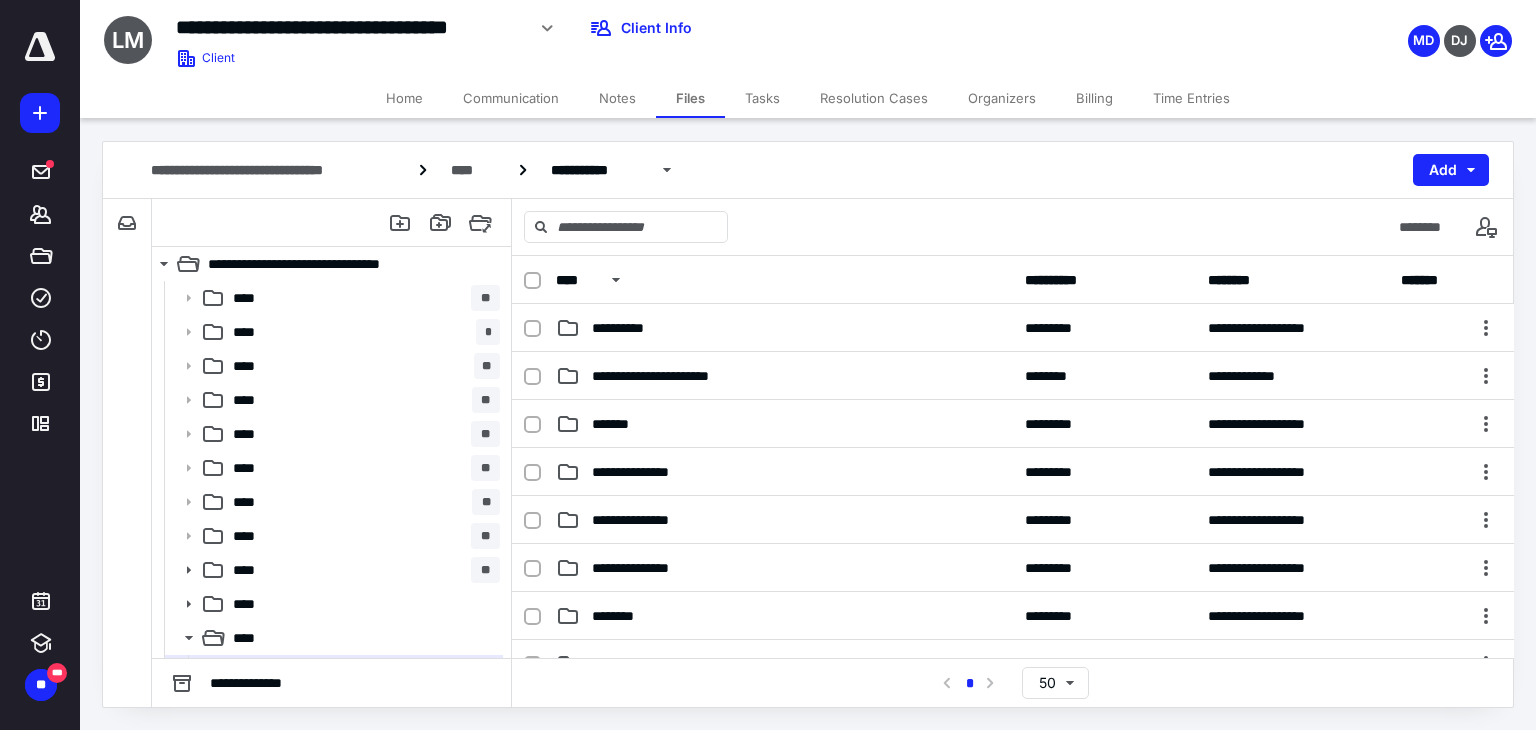 checkbox on "true" 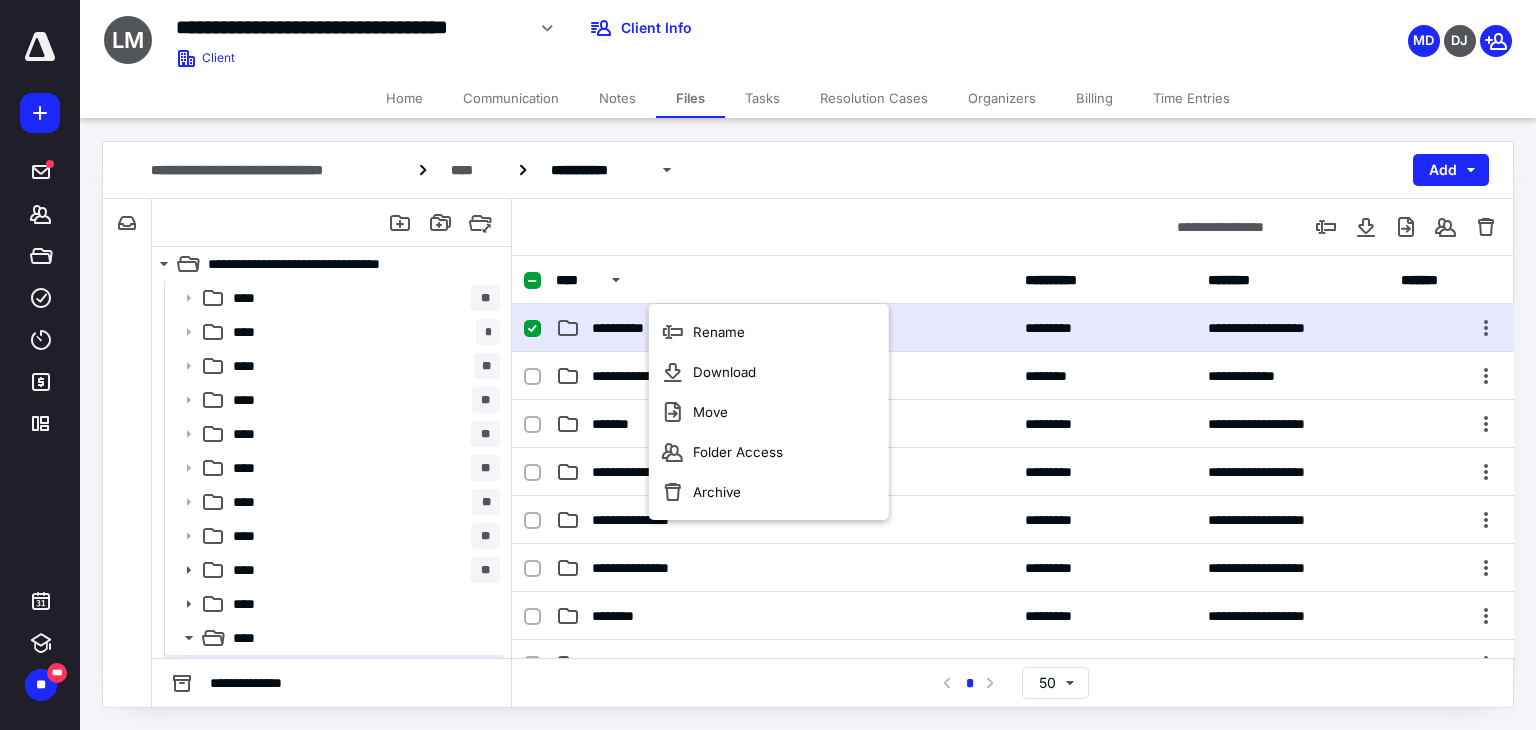 click on "**********" at bounding box center (784, 328) 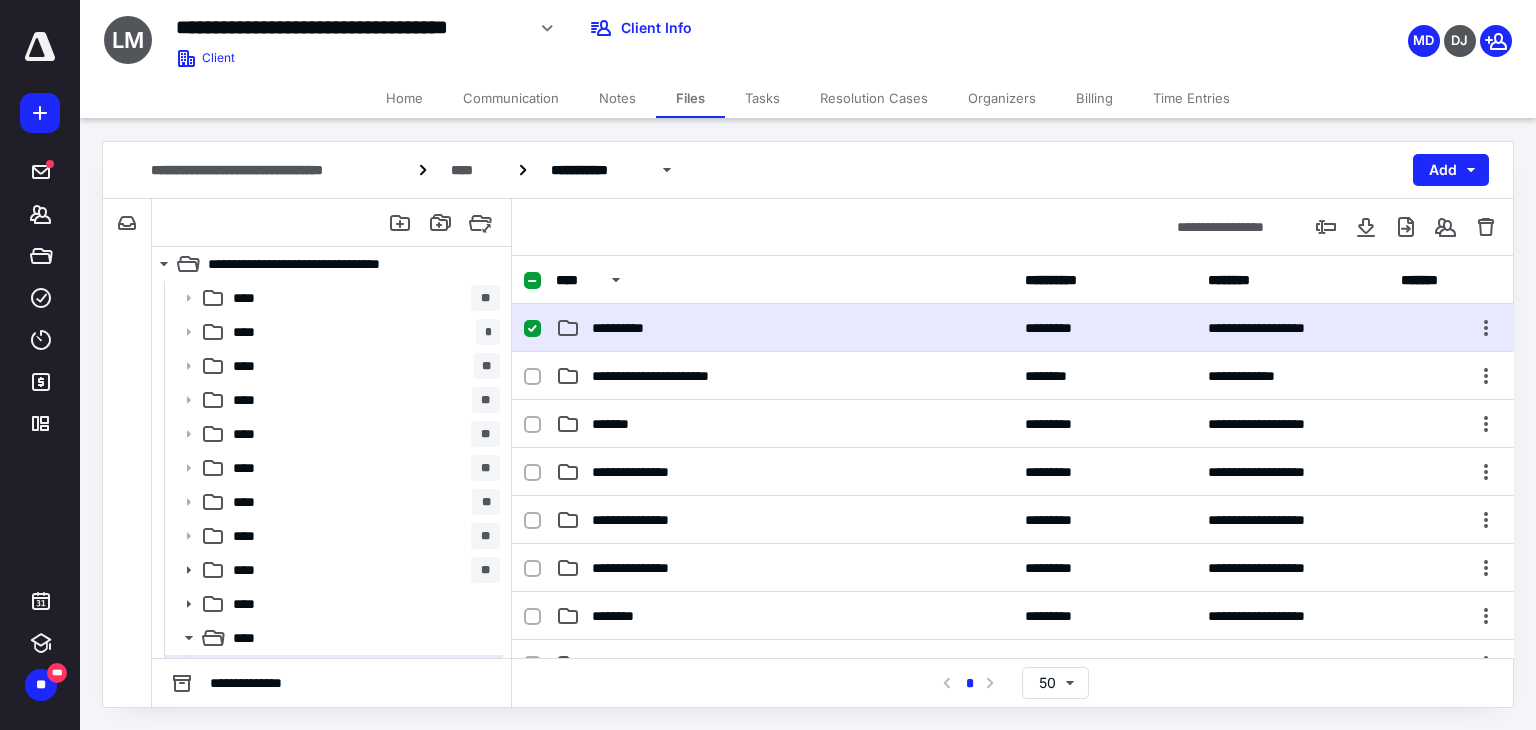click on "**********" at bounding box center [784, 328] 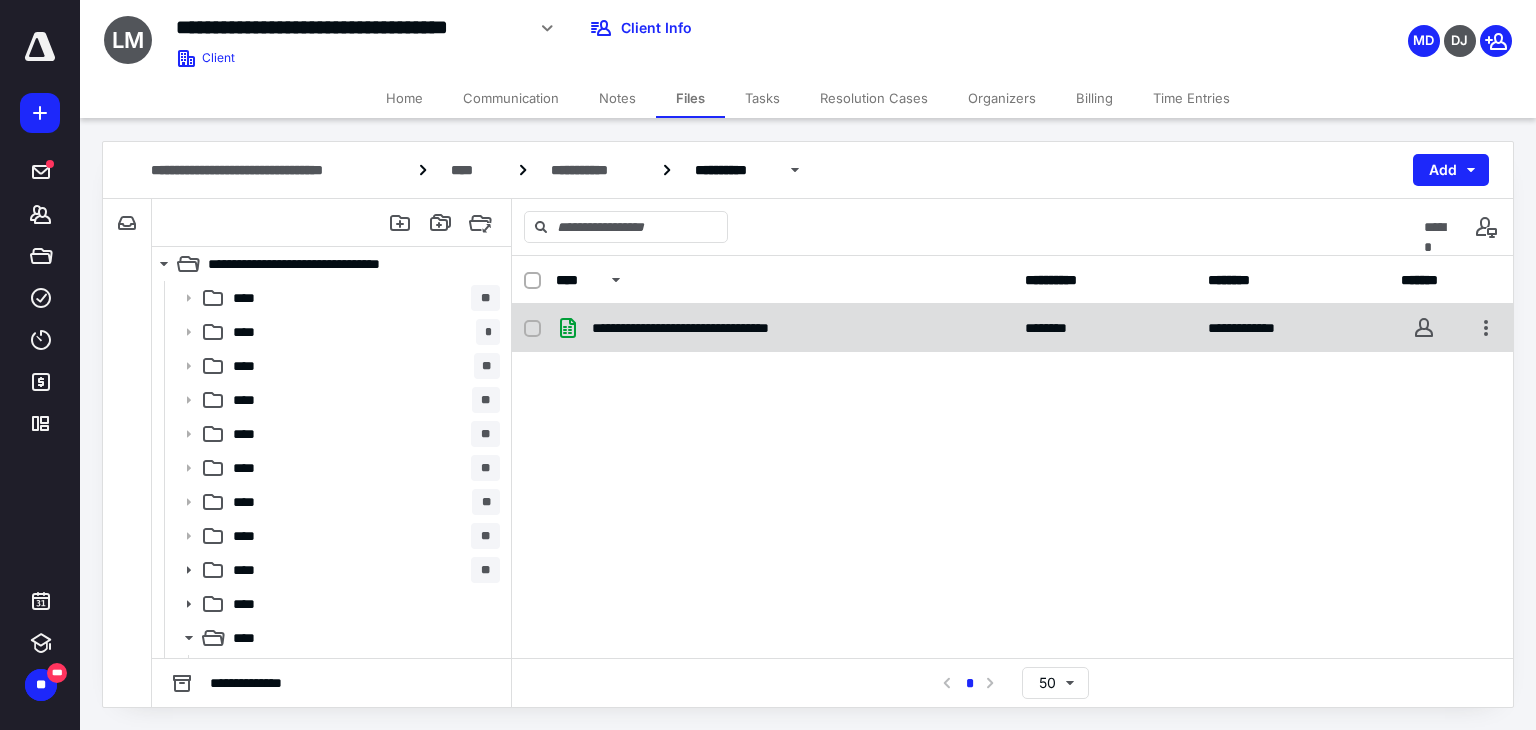 checkbox on "true" 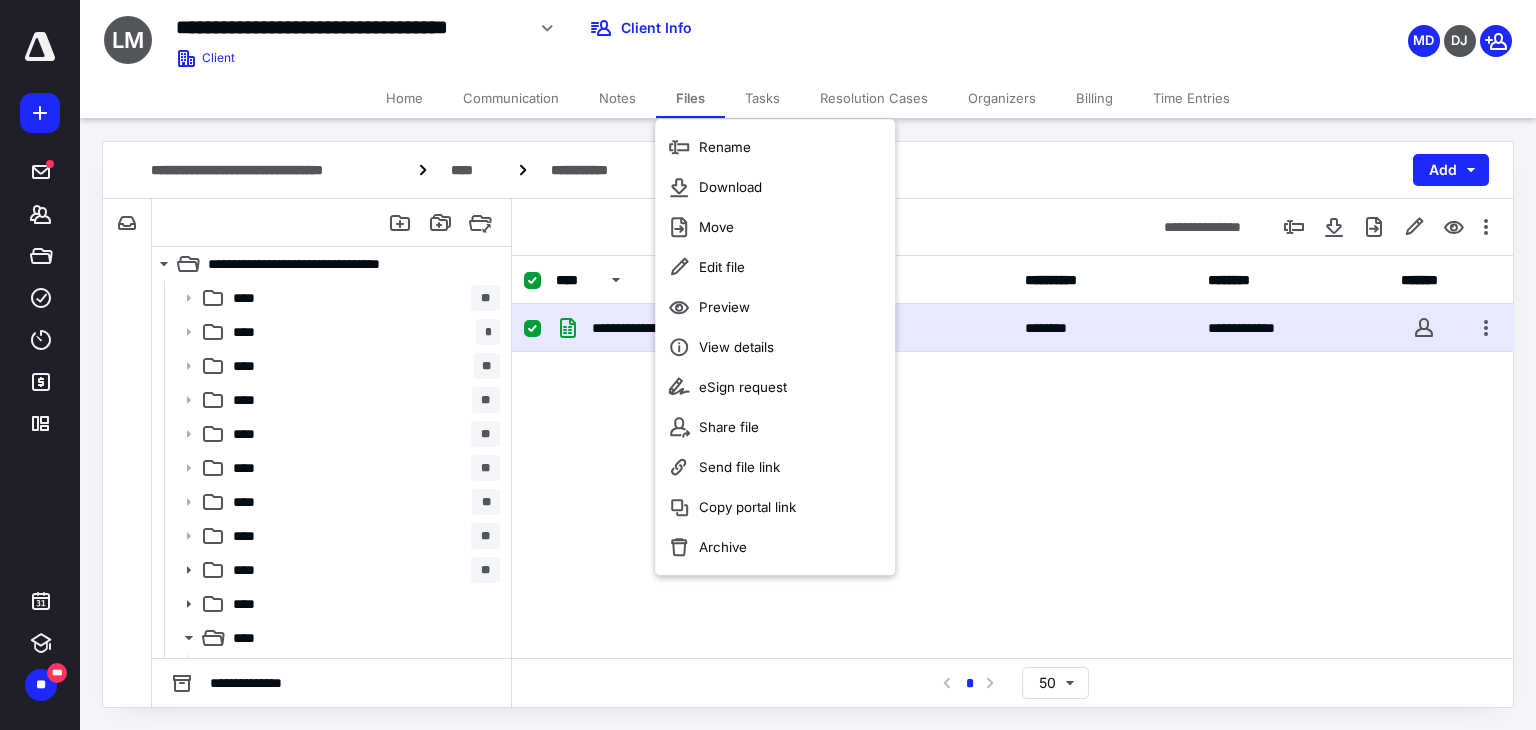 click on "**********" at bounding box center [1013, 454] 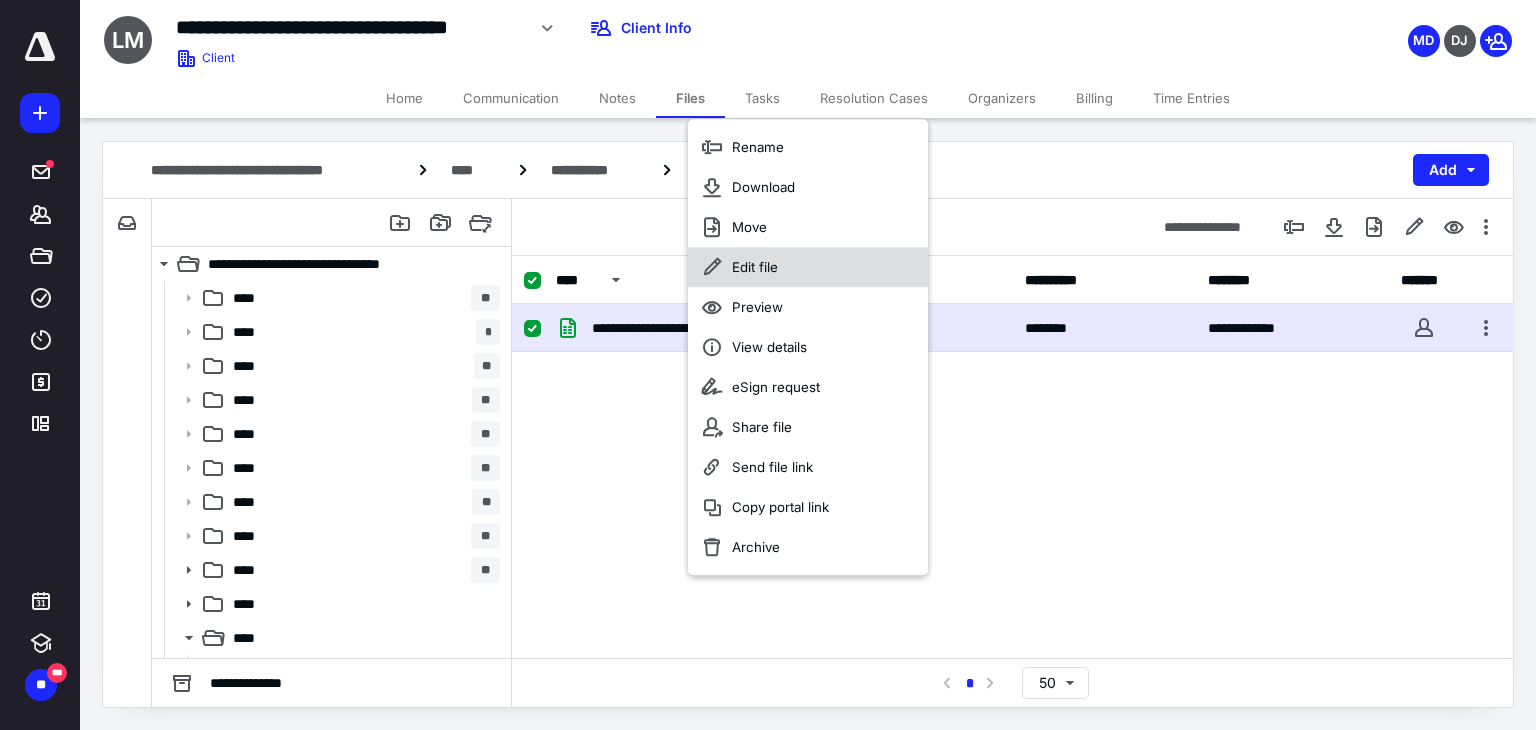 click on "Edit file" at bounding box center (808, 267) 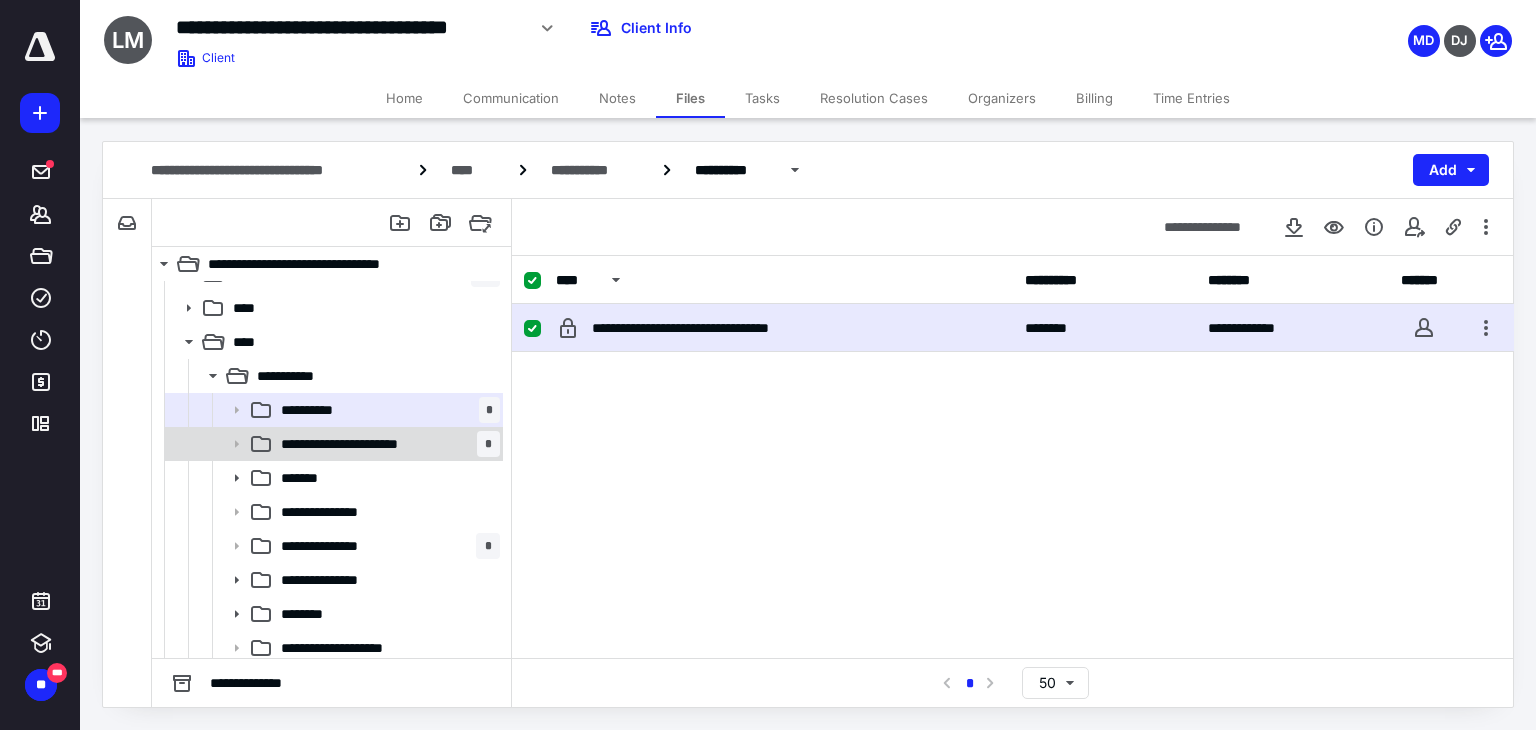 scroll, scrollTop: 300, scrollLeft: 0, axis: vertical 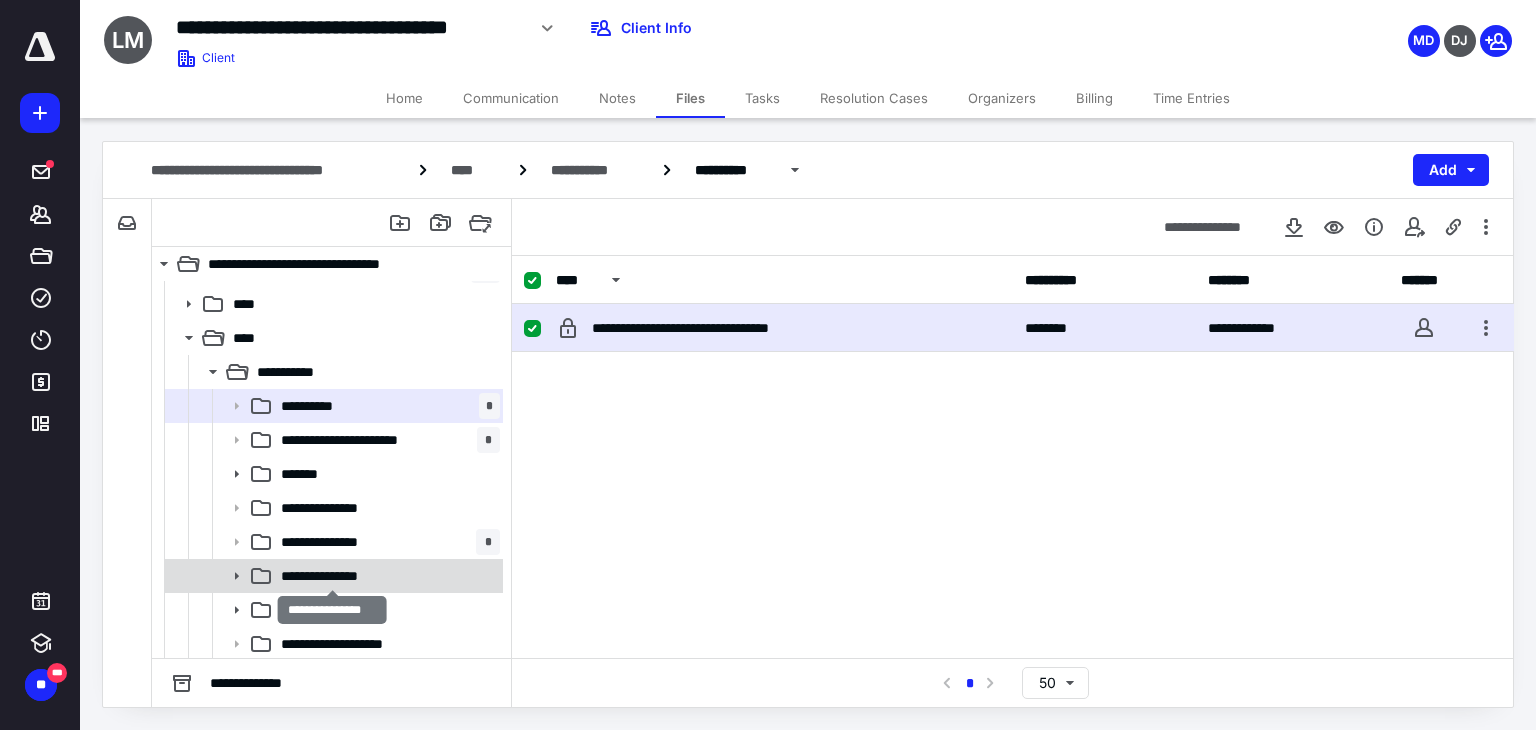 click on "**********" at bounding box center (332, 576) 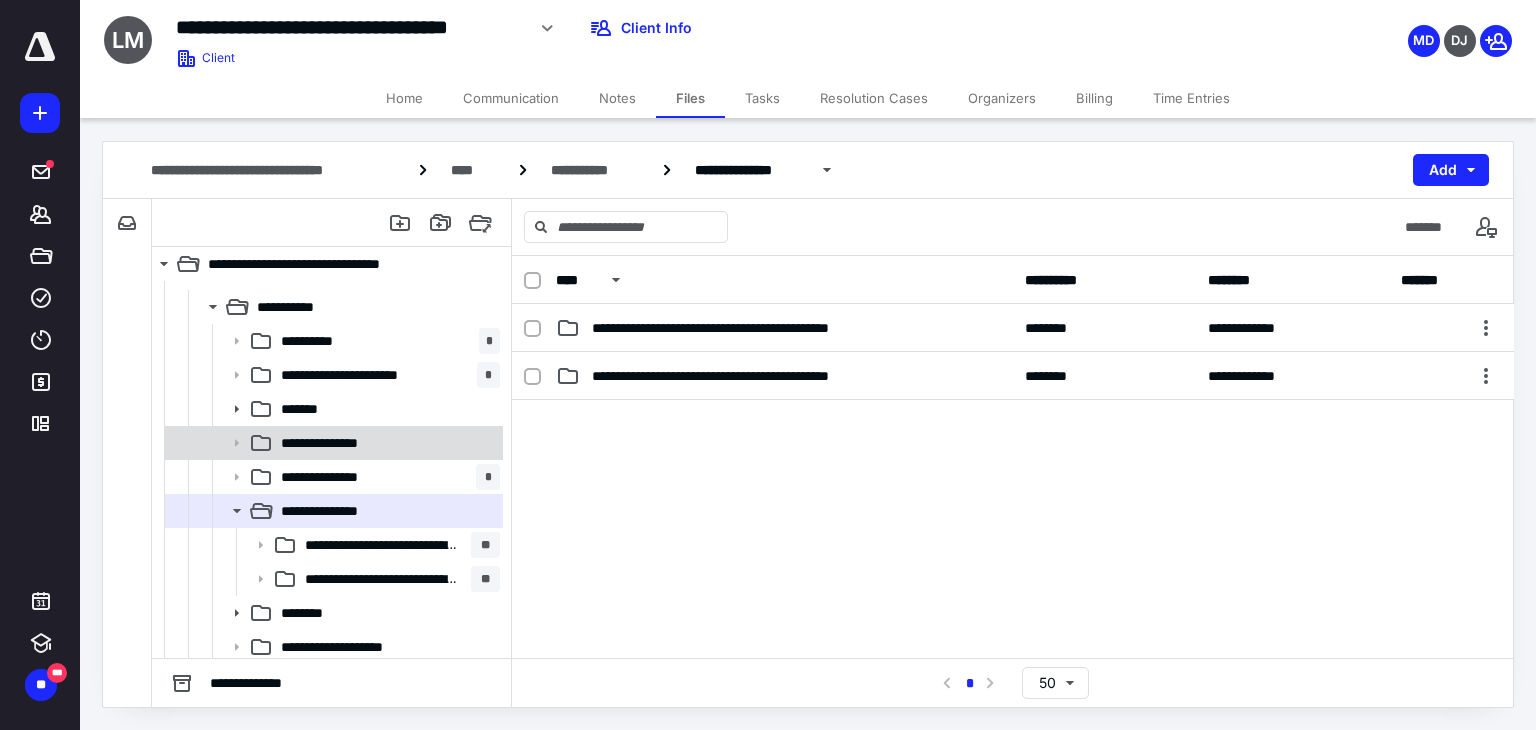 scroll, scrollTop: 400, scrollLeft: 0, axis: vertical 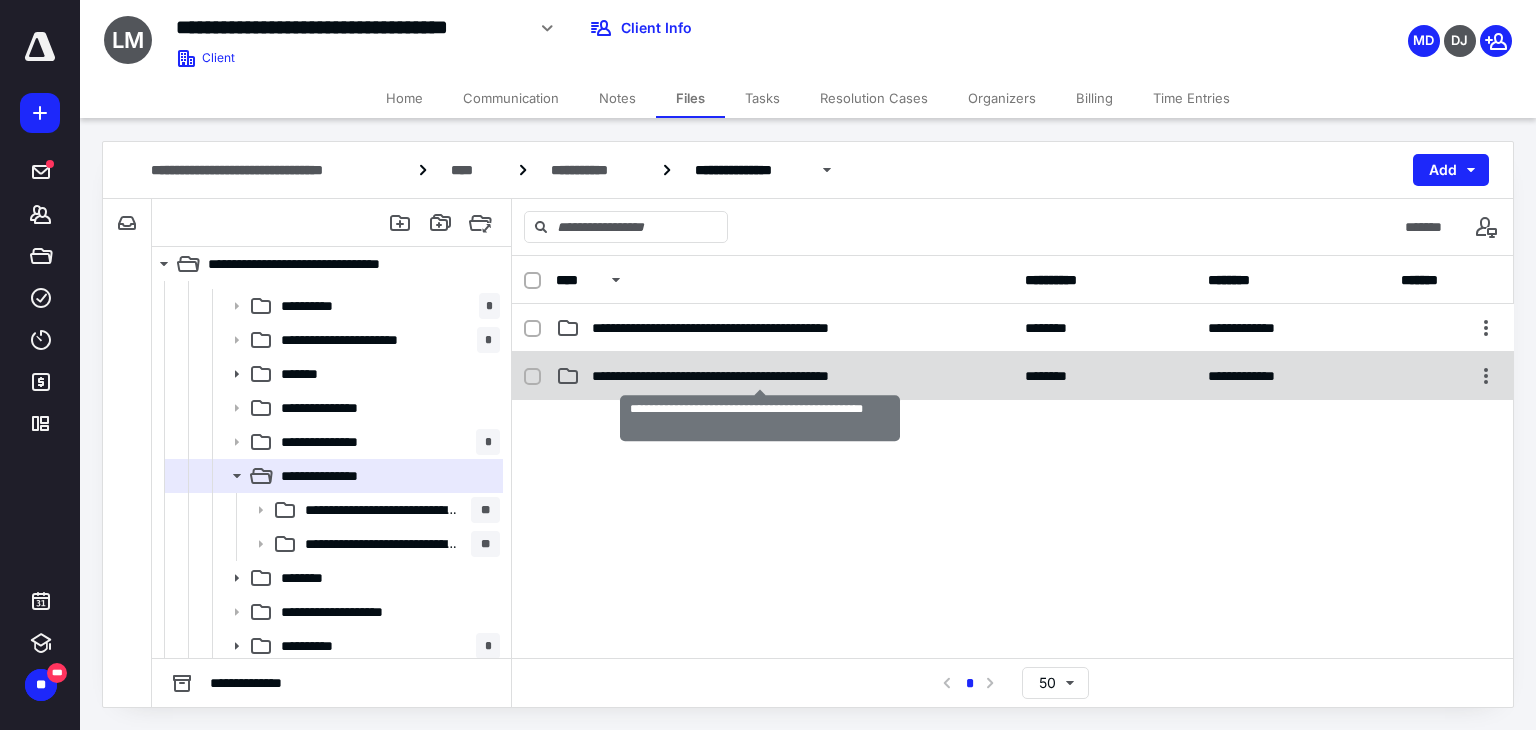 click on "**********" at bounding box center (760, 376) 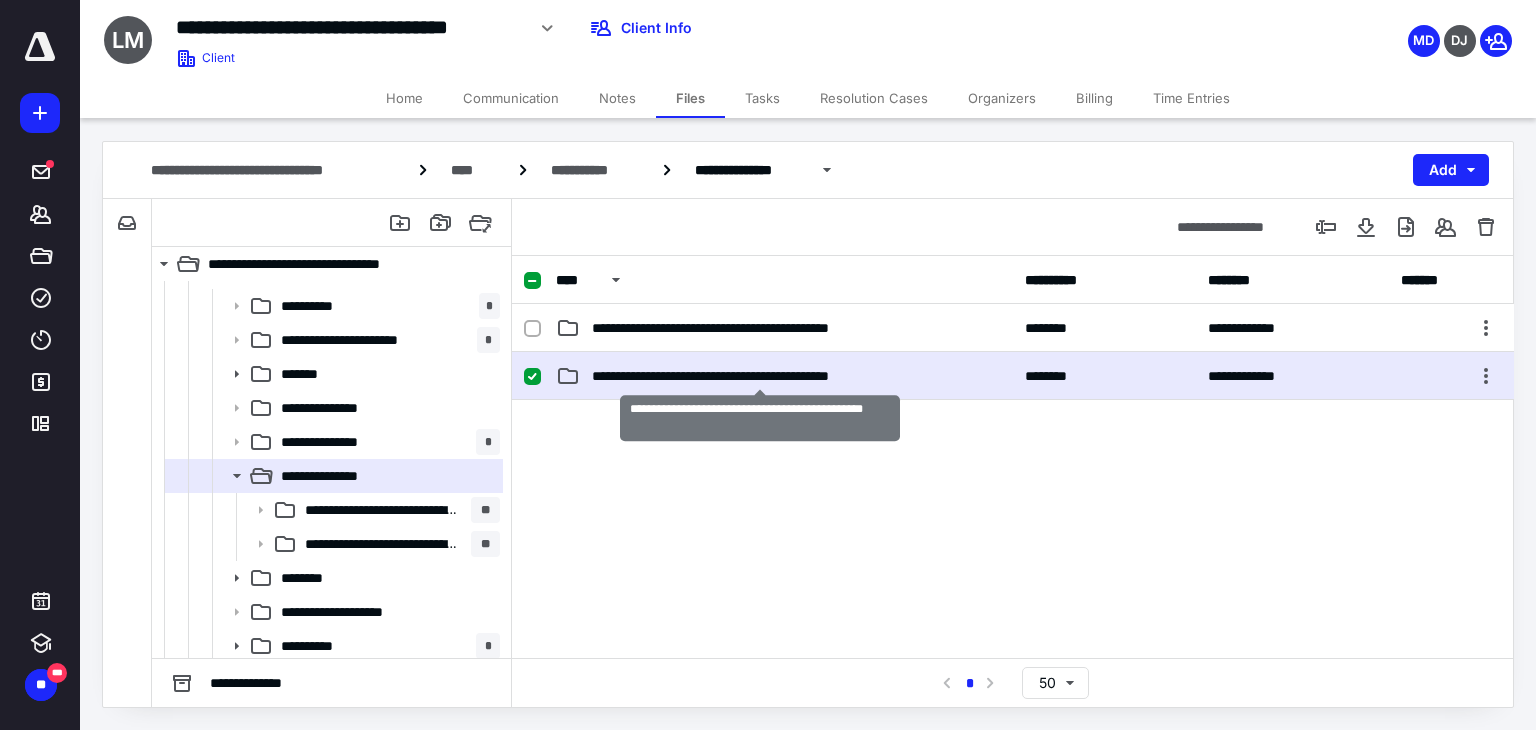 click on "**********" at bounding box center [760, 376] 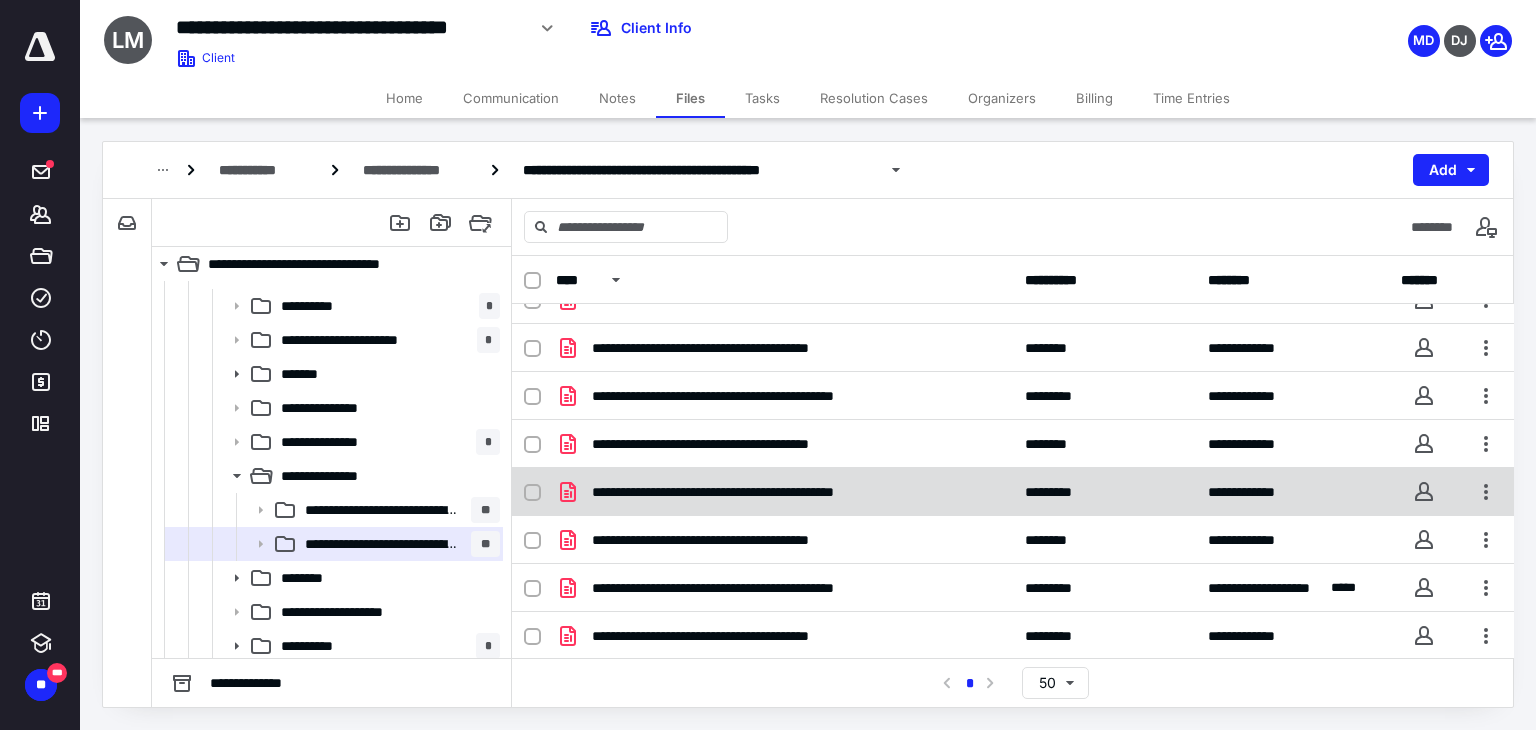 scroll, scrollTop: 171, scrollLeft: 0, axis: vertical 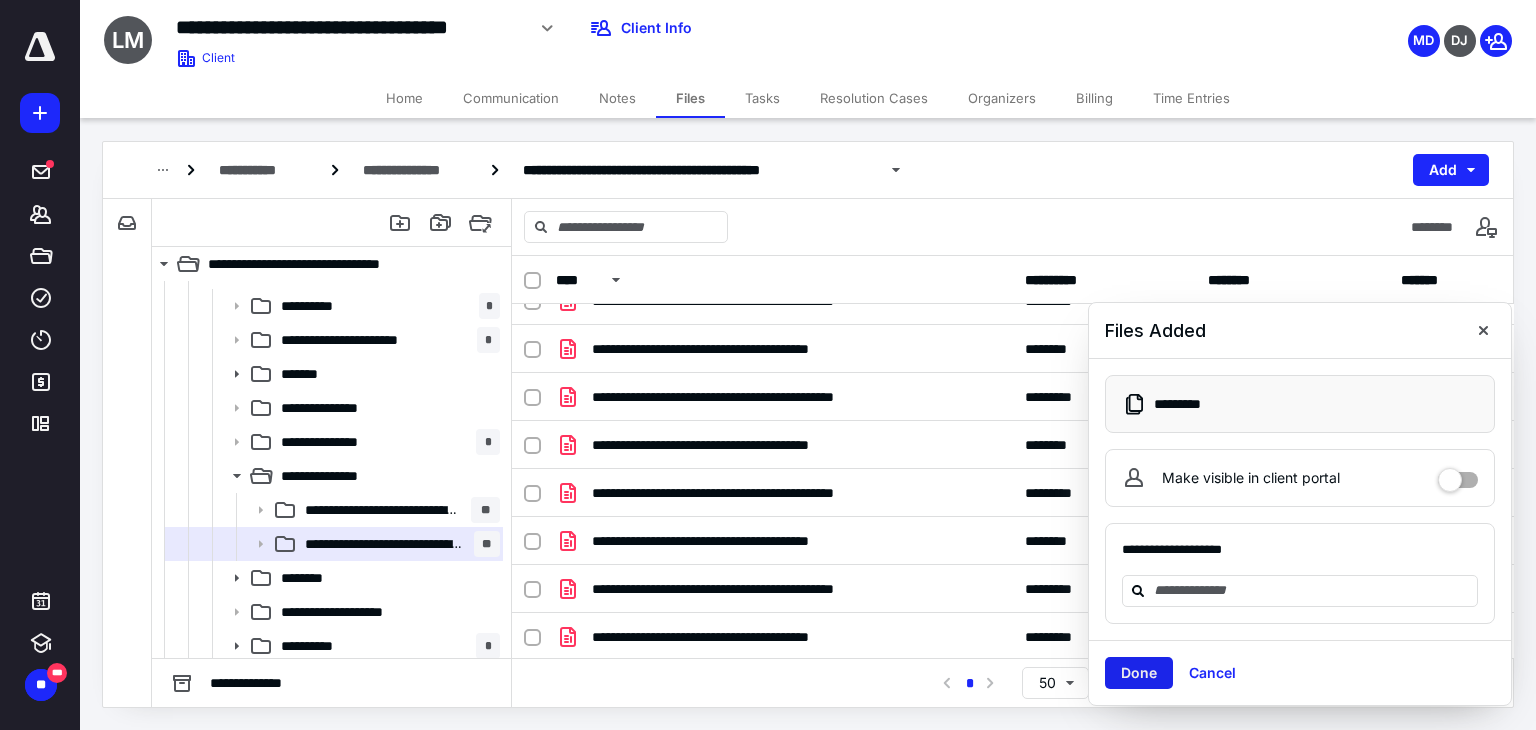 click on "Done" at bounding box center (1139, 673) 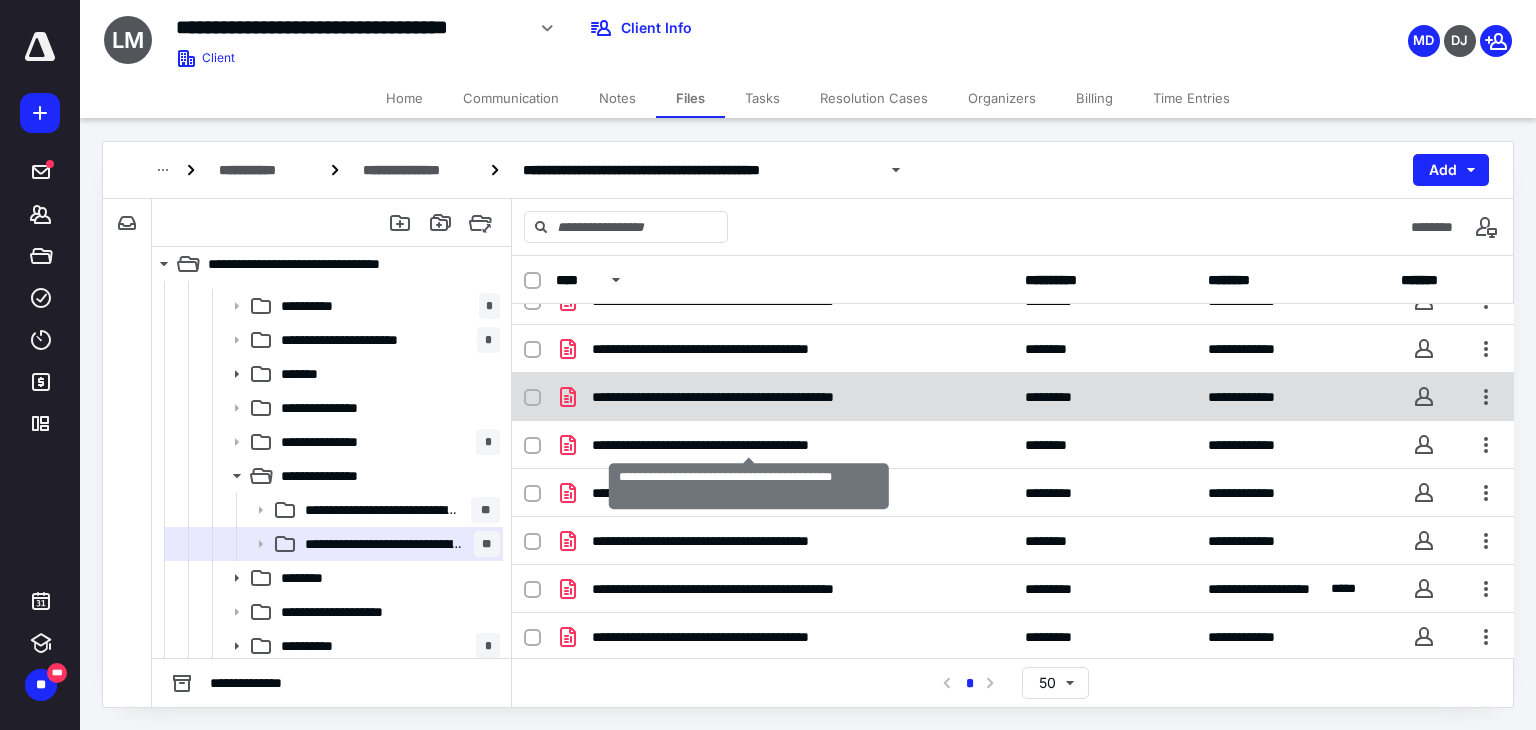 scroll, scrollTop: 0, scrollLeft: 0, axis: both 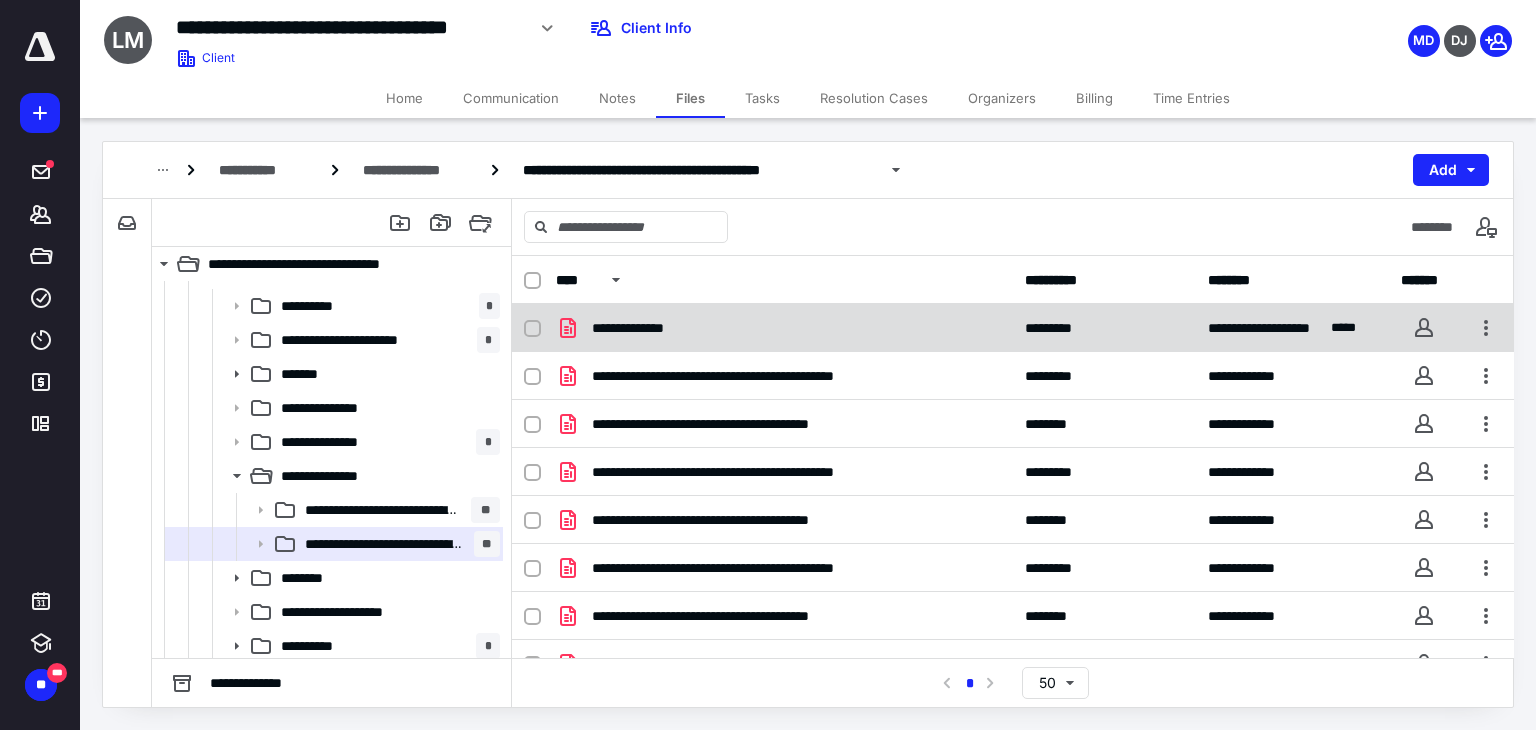 checkbox on "true" 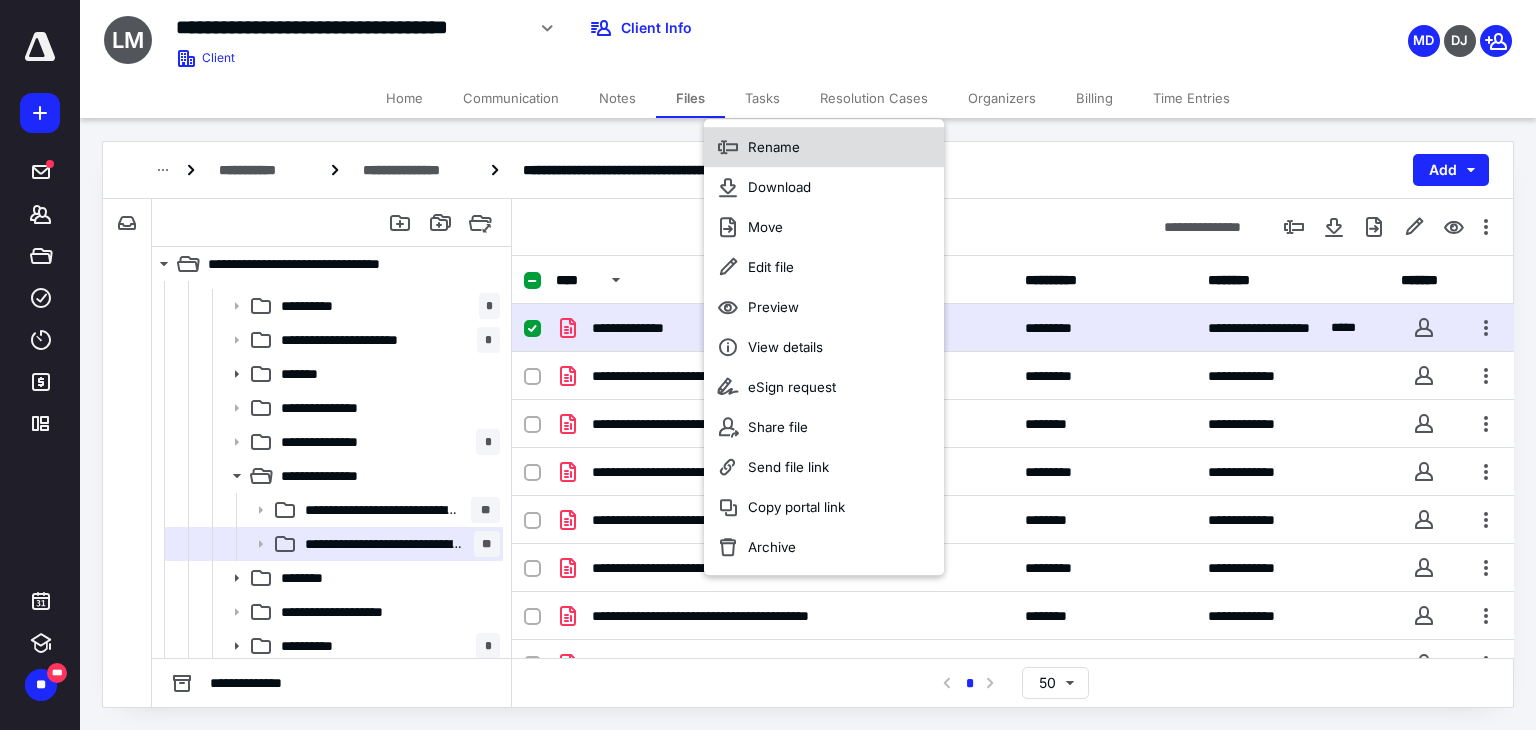 click on "Rename" at bounding box center [774, 147] 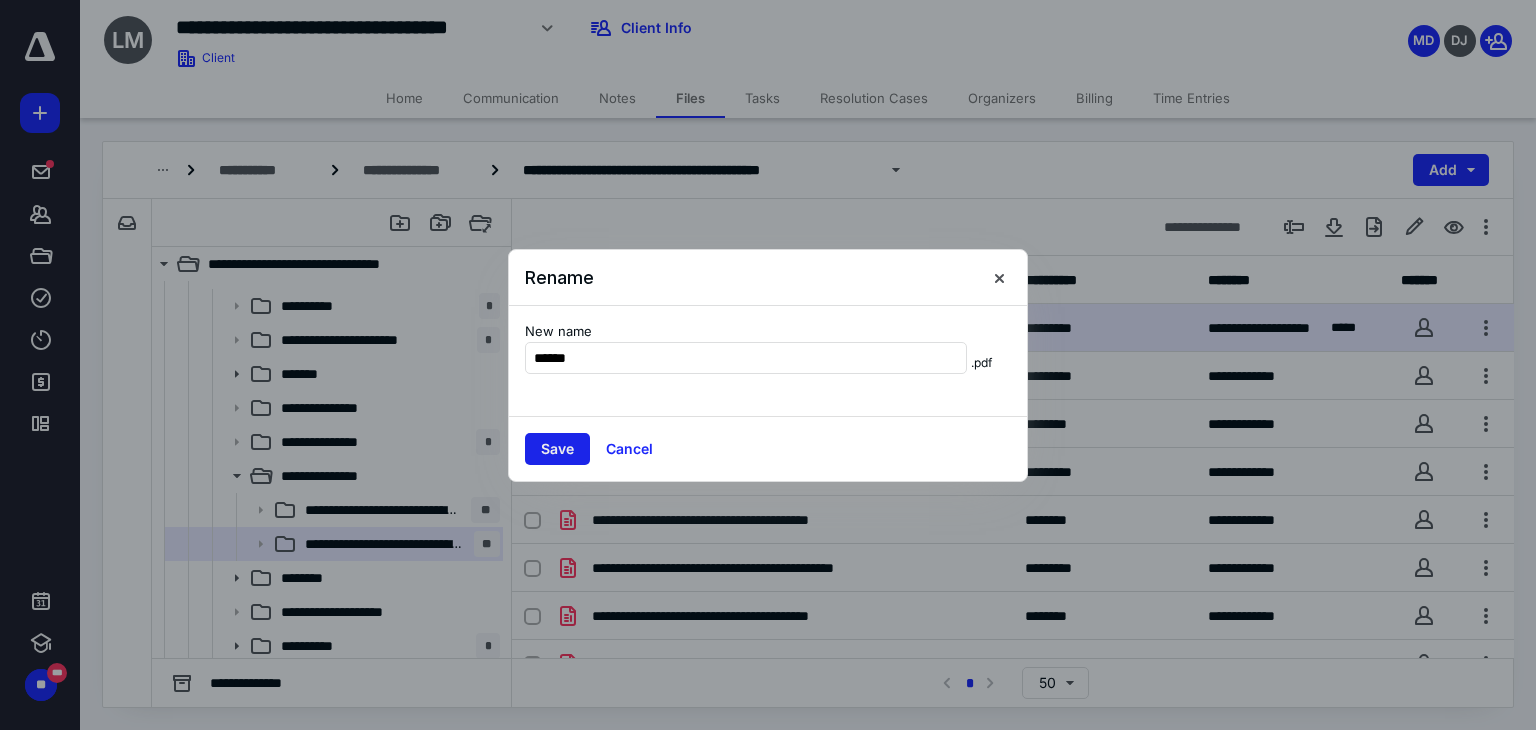 type on "******" 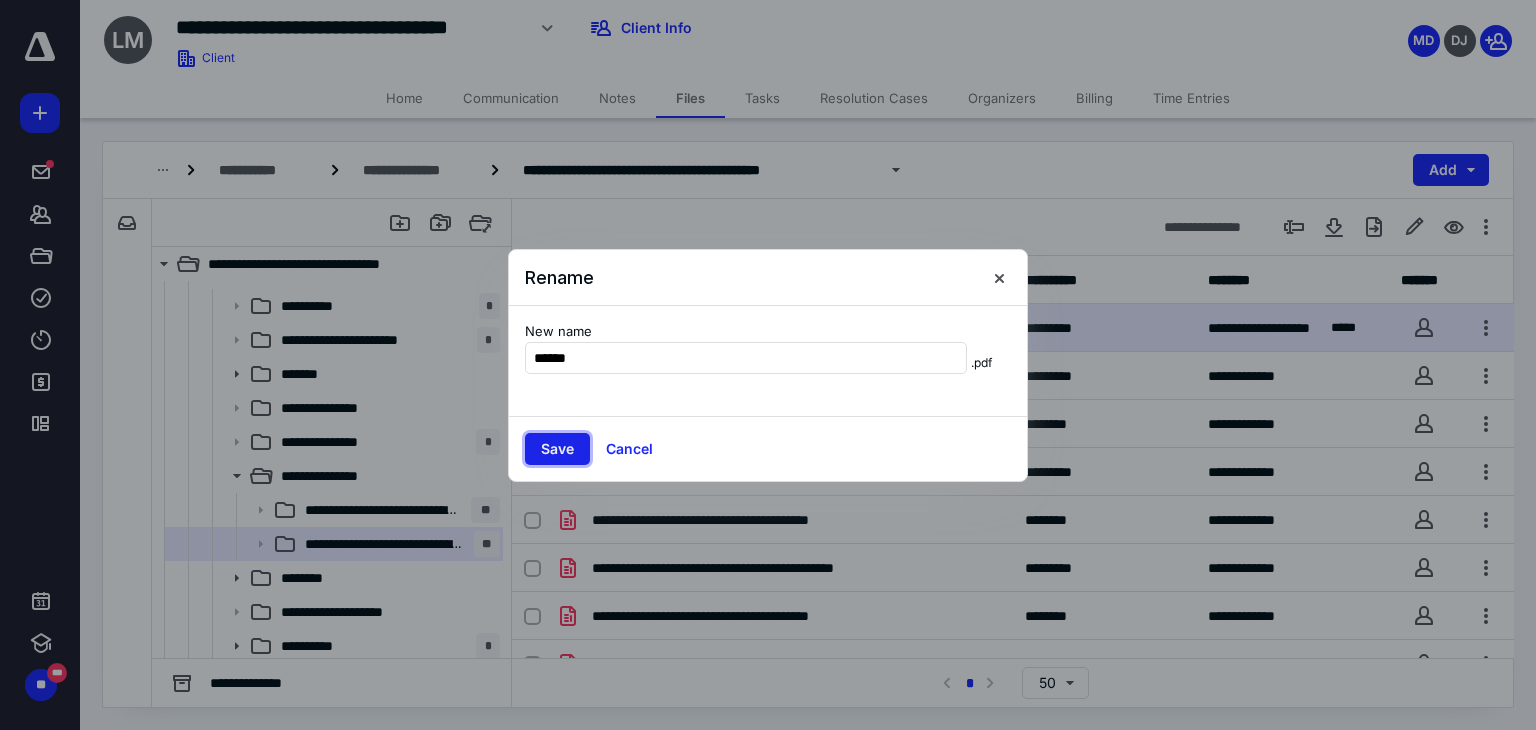 click on "Save" at bounding box center [557, 449] 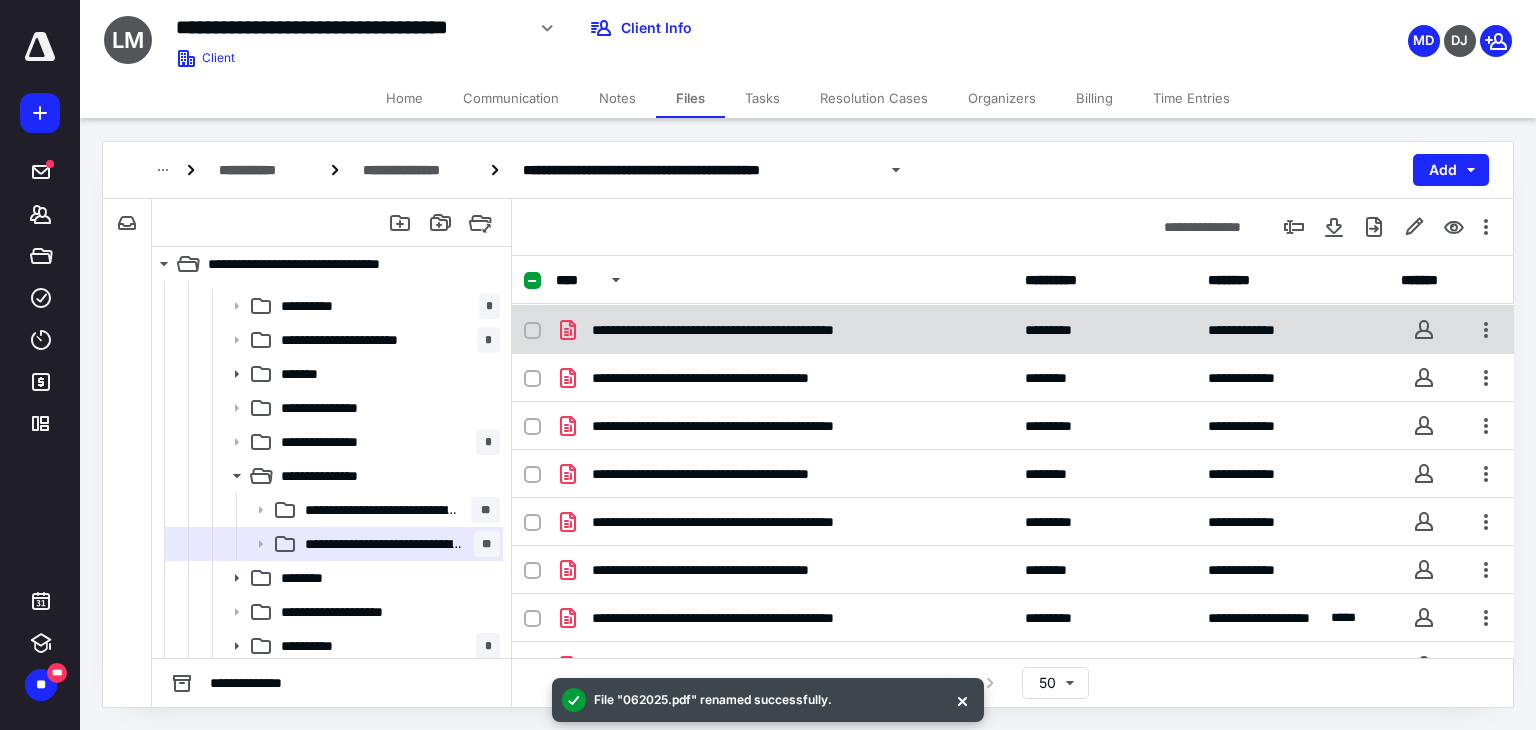 scroll, scrollTop: 171, scrollLeft: 0, axis: vertical 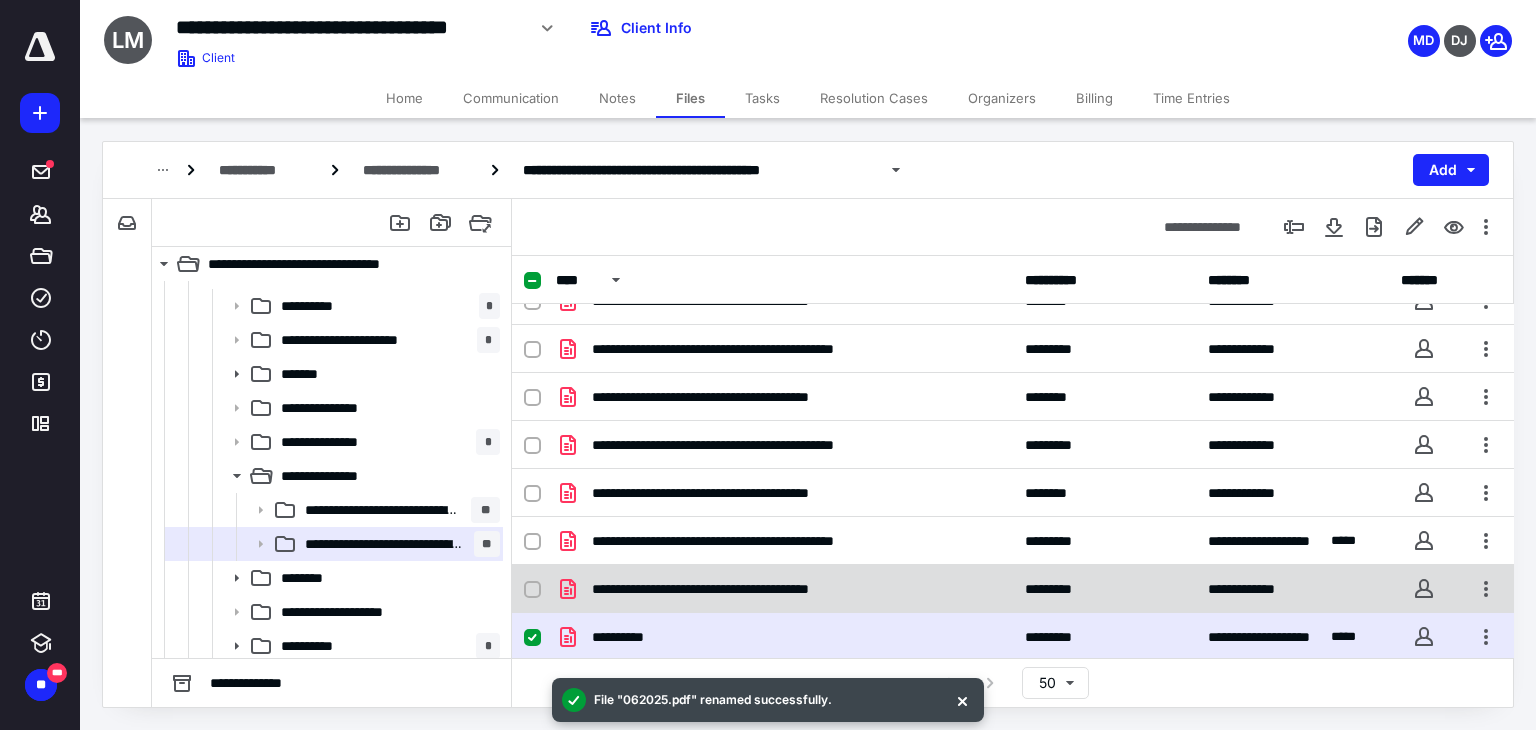 checkbox on "true" 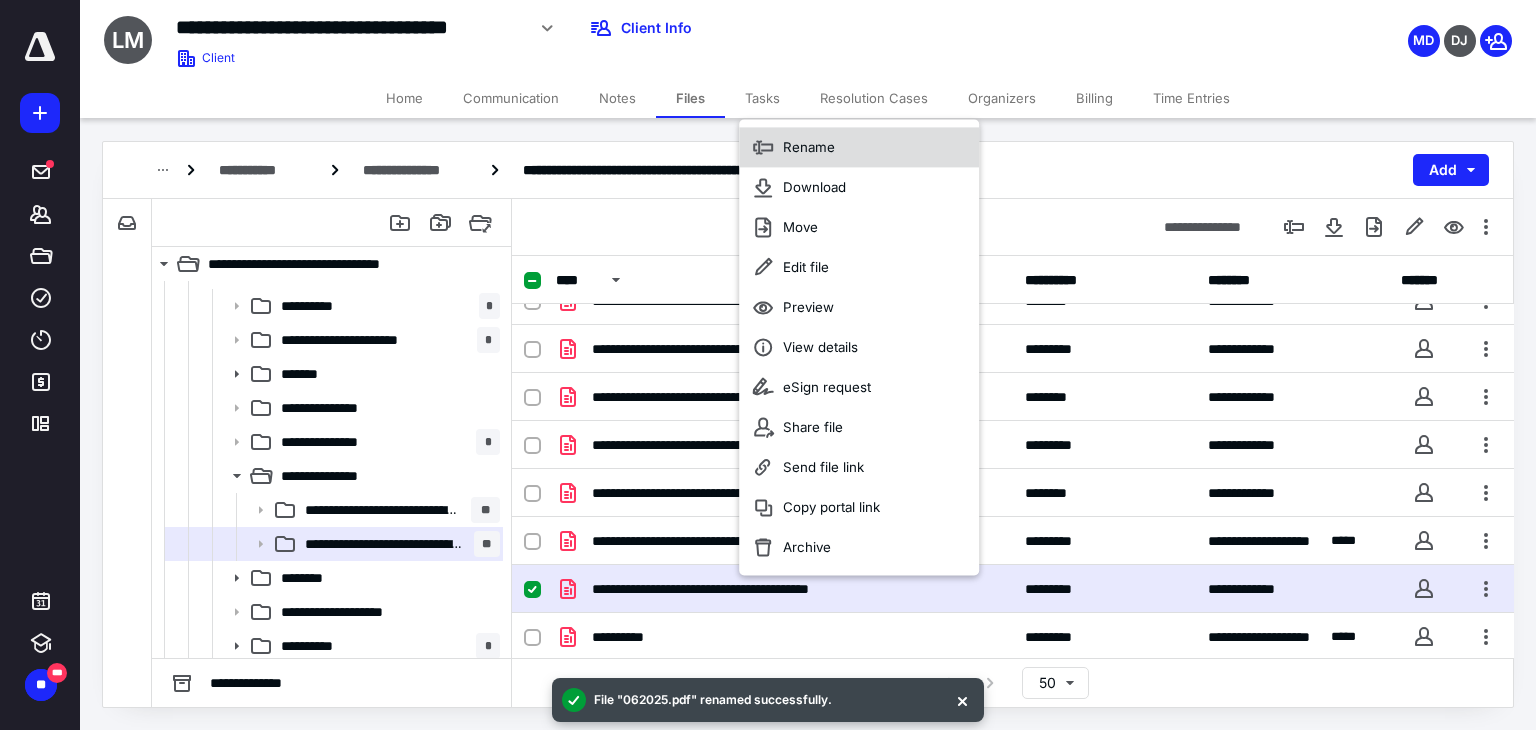 click on "Rename" at bounding box center (859, 147) 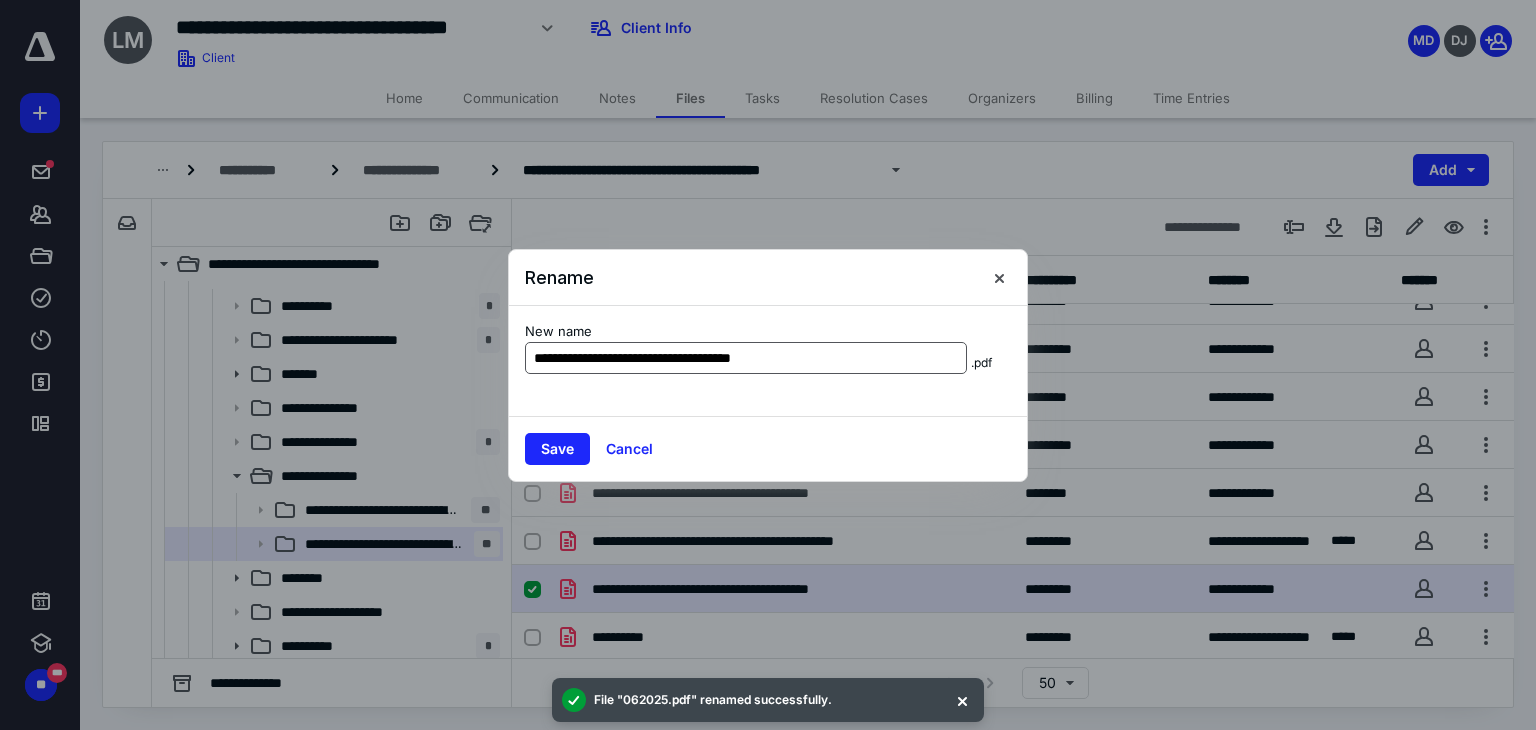 click on "**********" at bounding box center (746, 358) 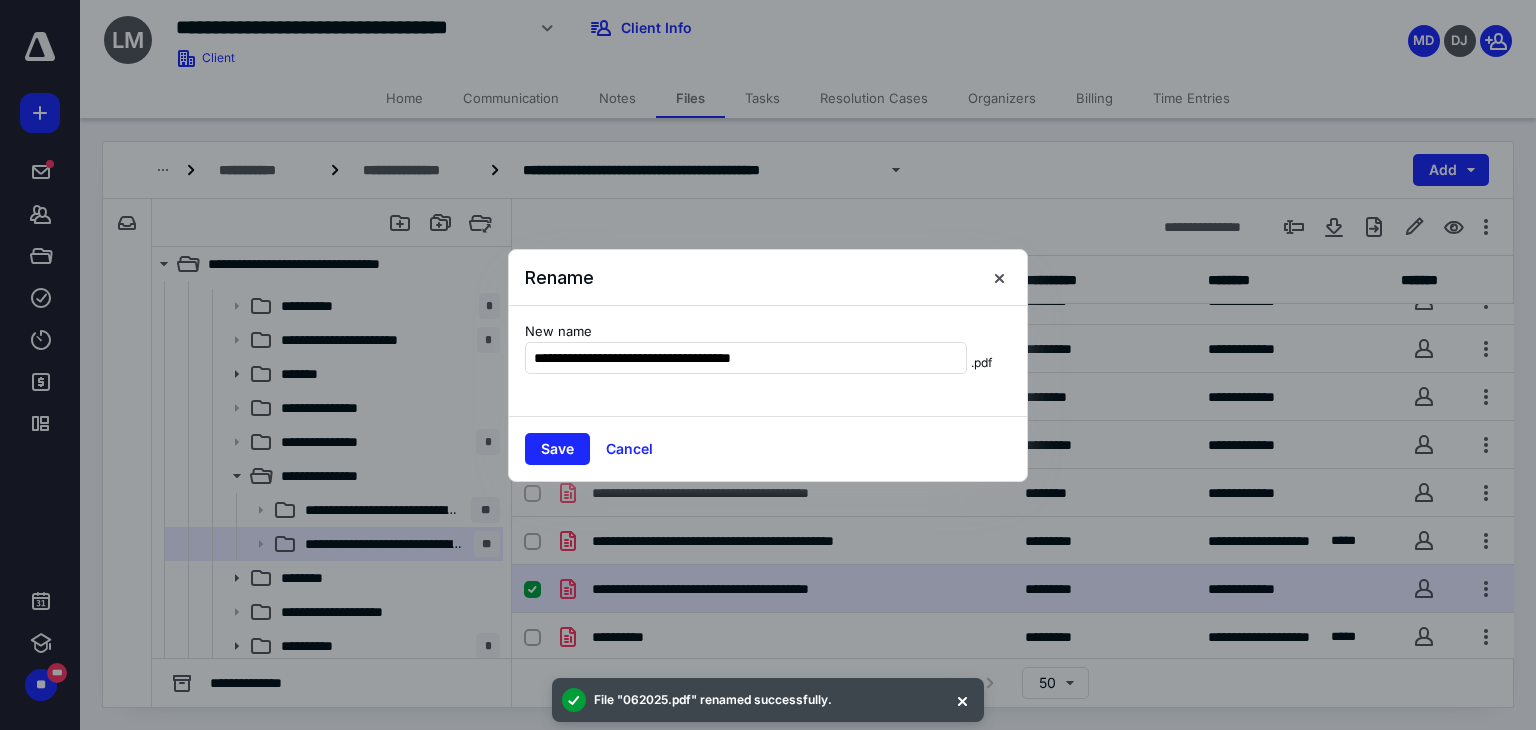 drag, startPoint x: 588, startPoint y: 357, endPoint x: 917, endPoint y: 325, distance: 330.55258 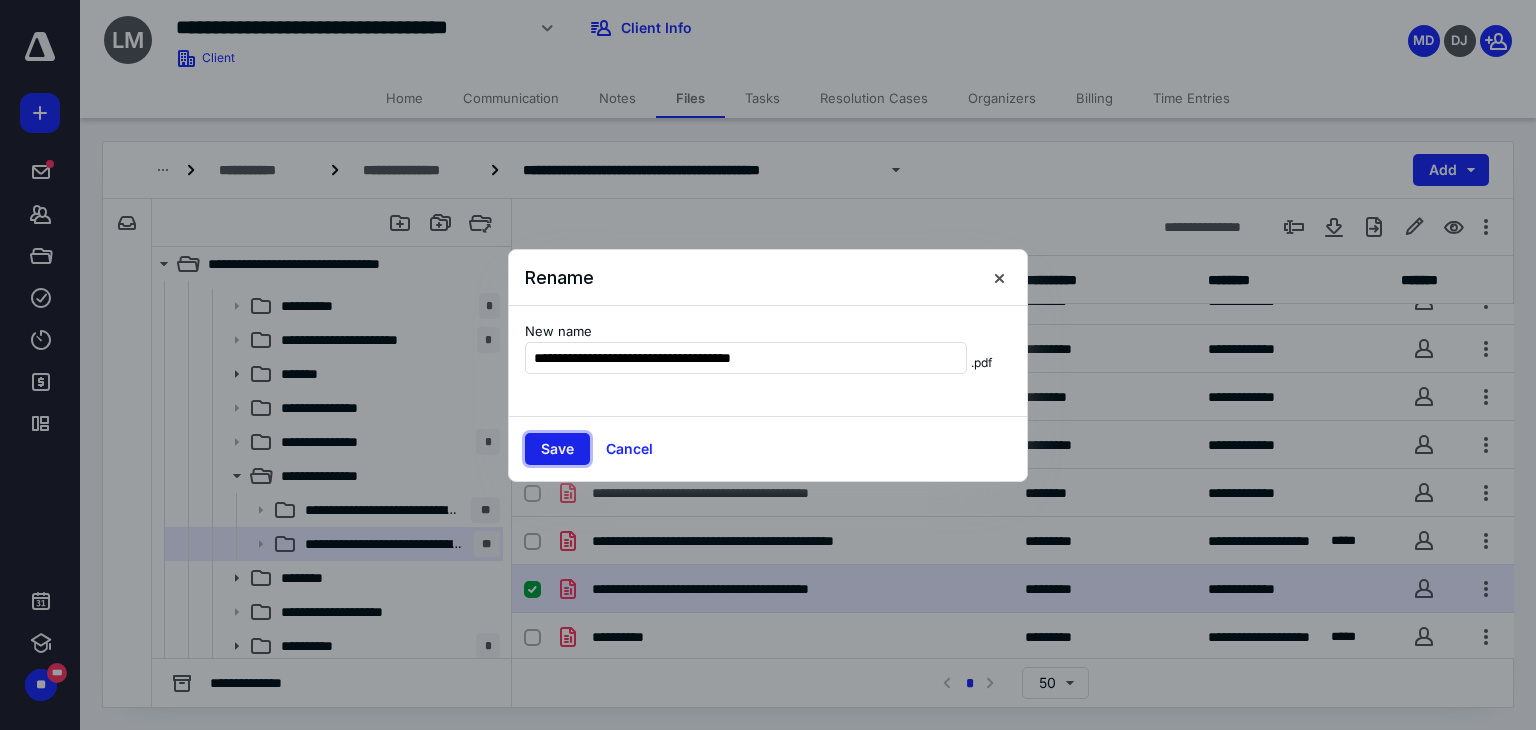 click on "Save" at bounding box center (557, 449) 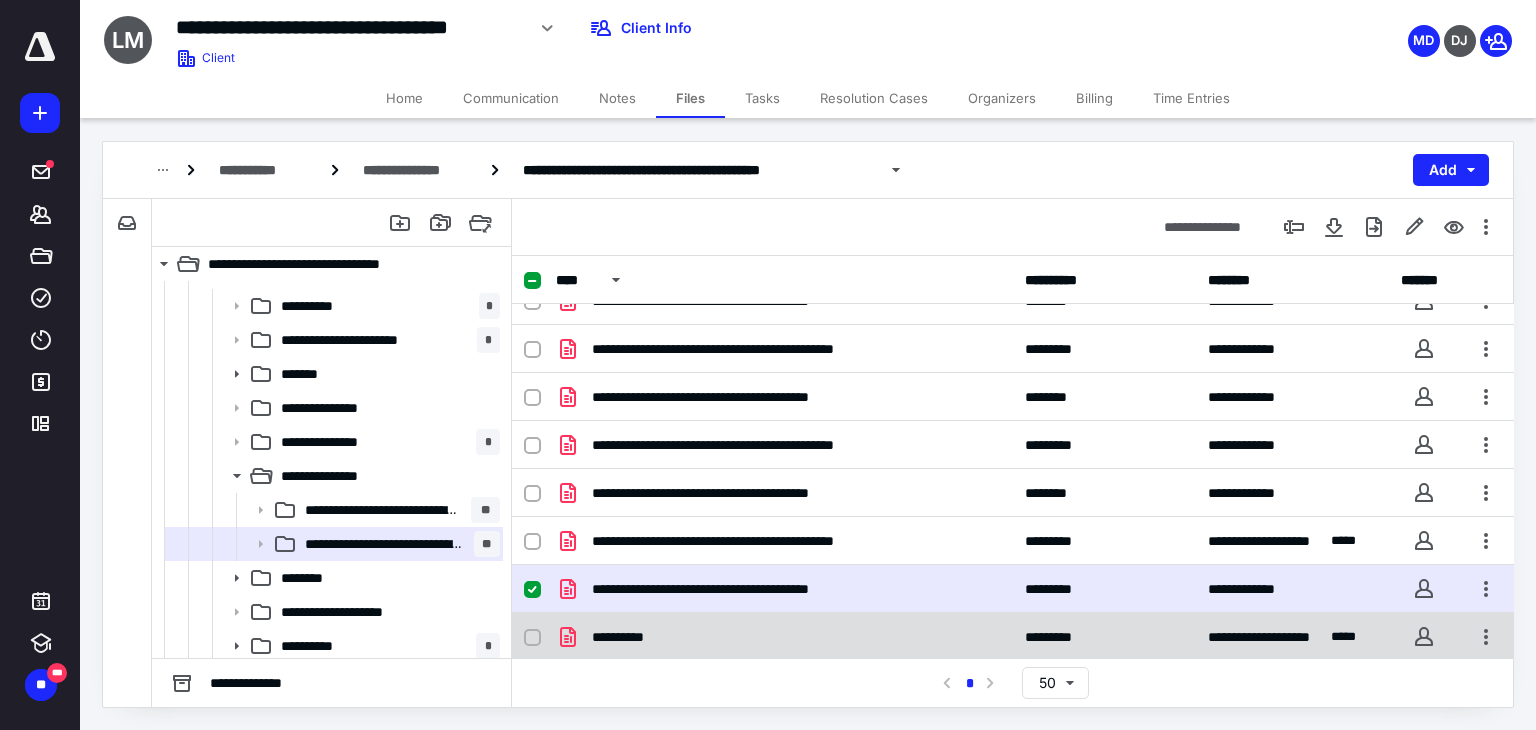 checkbox on "false" 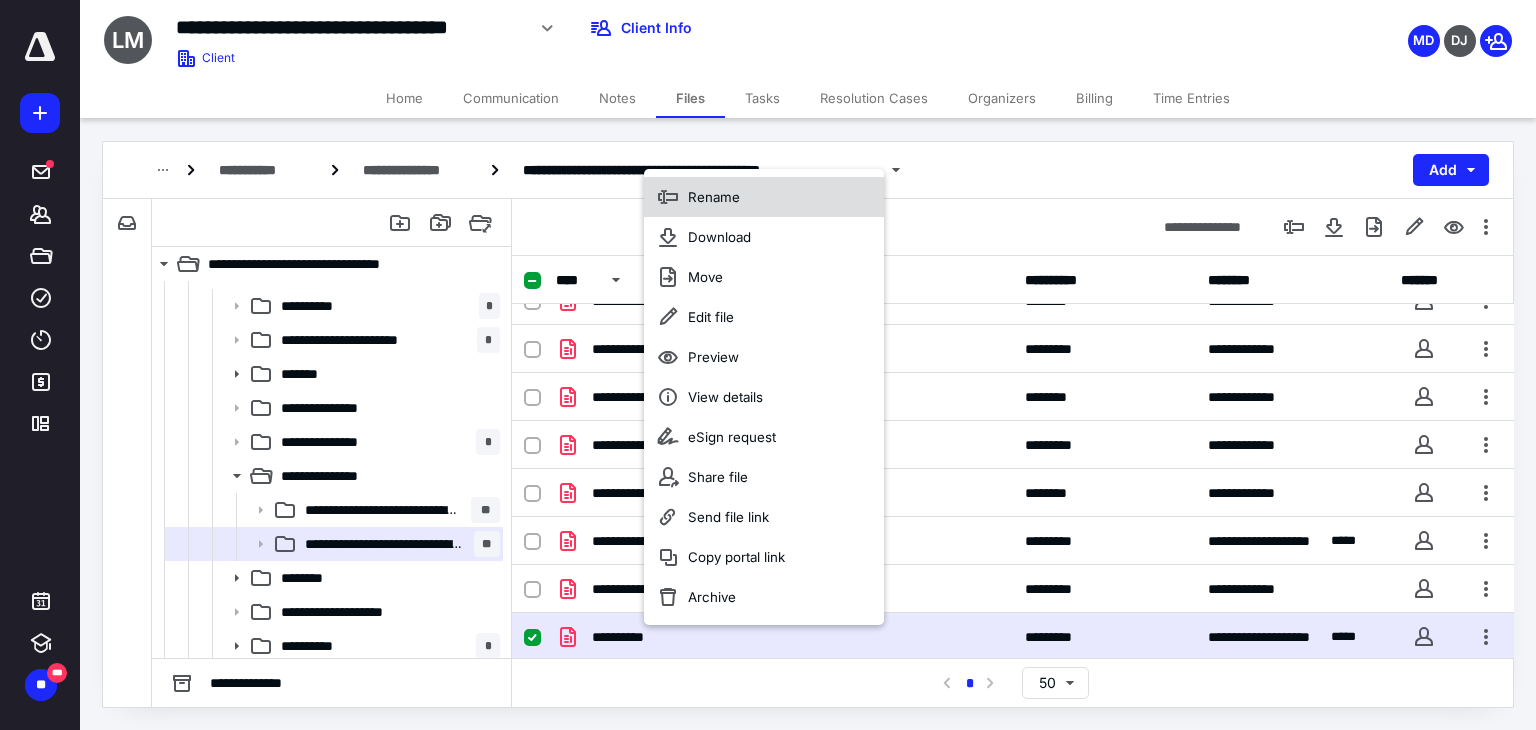 click on "Rename" at bounding box center (764, 197) 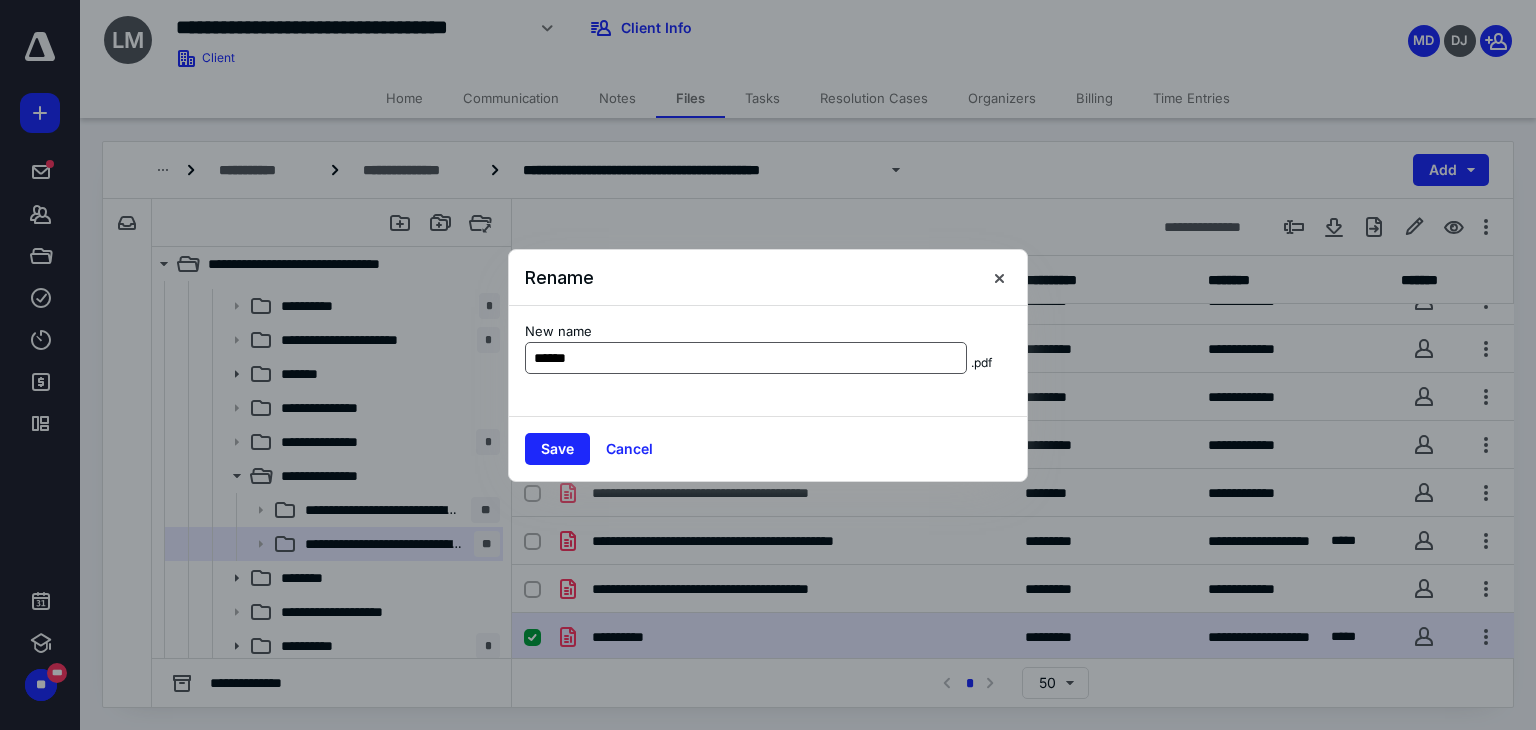 click on "******" at bounding box center (746, 358) 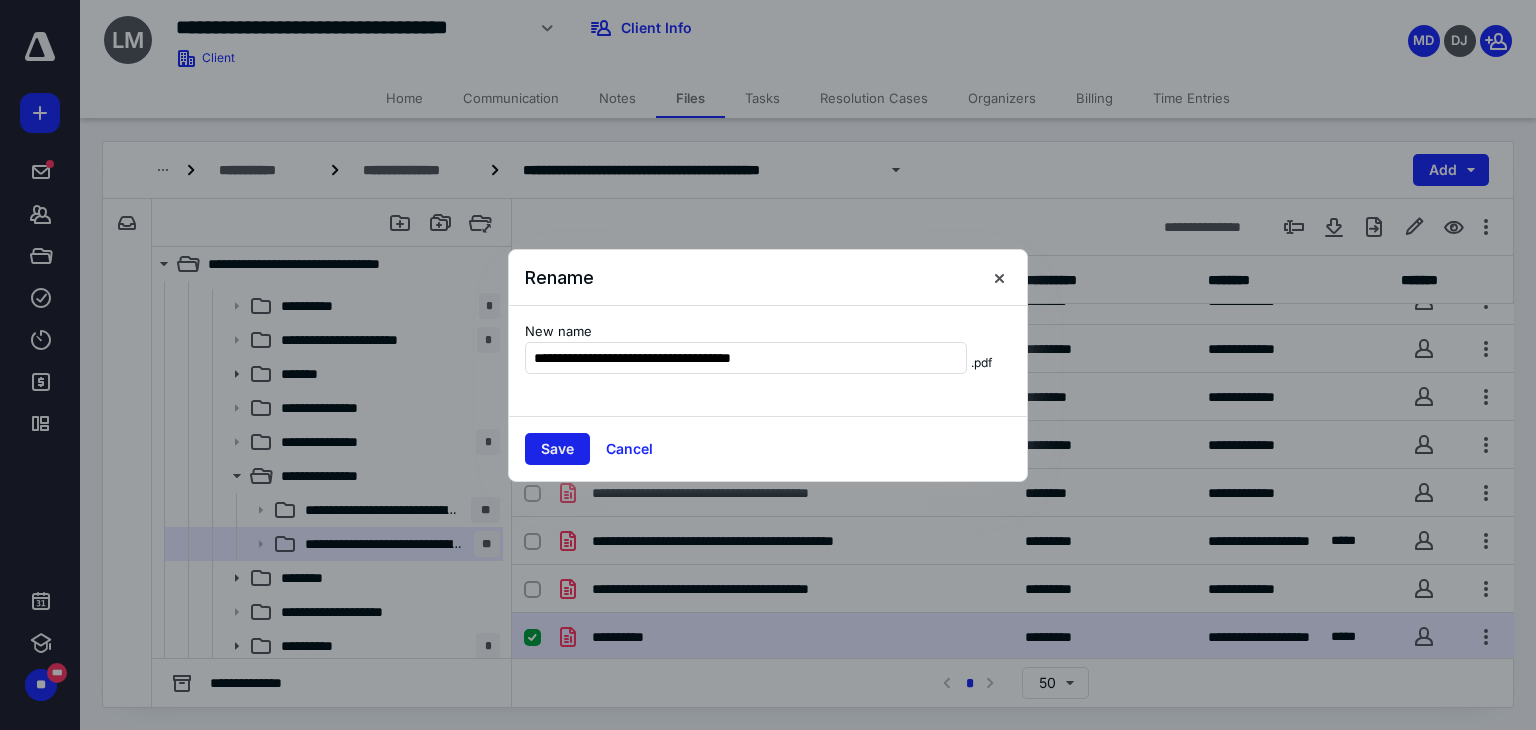 type on "**********" 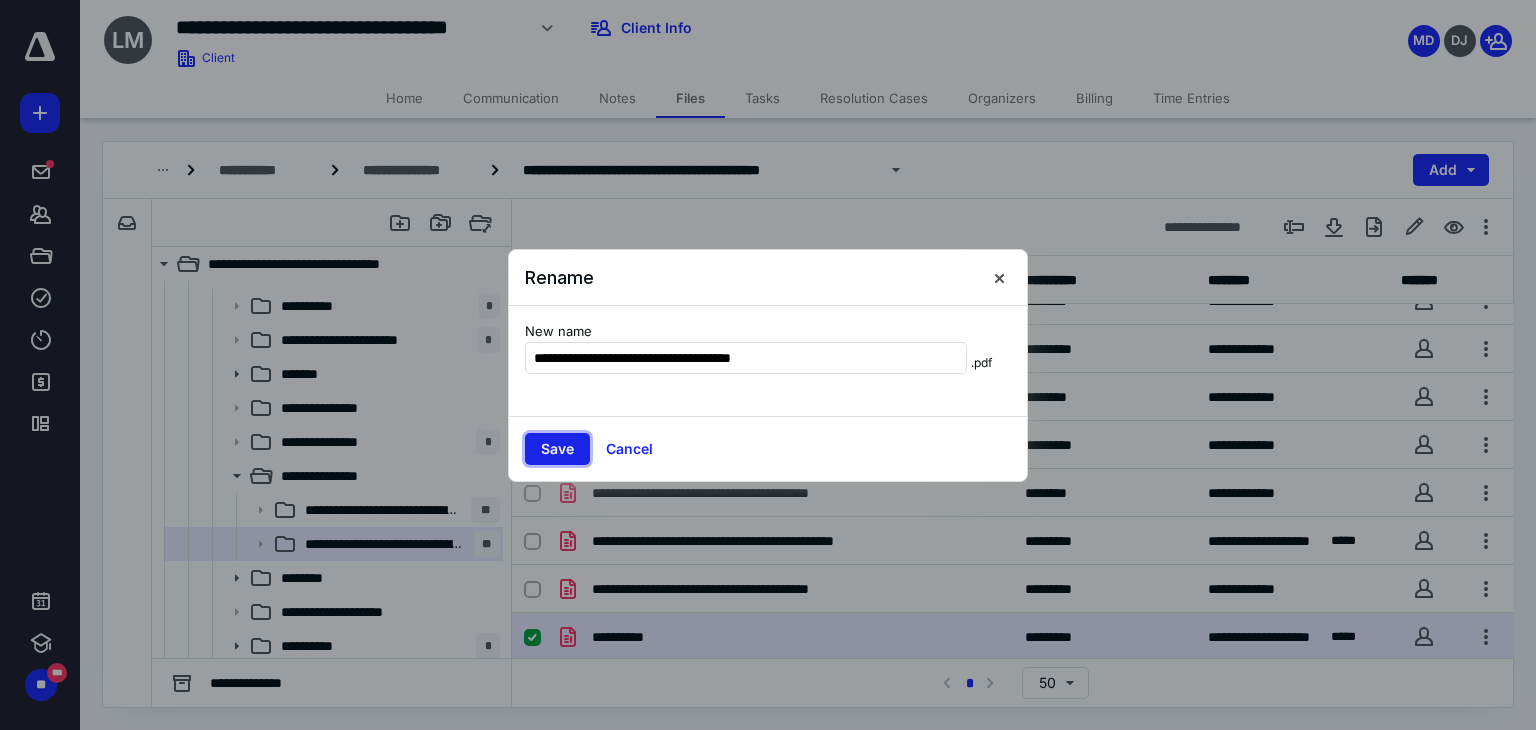 click on "Save" at bounding box center [557, 449] 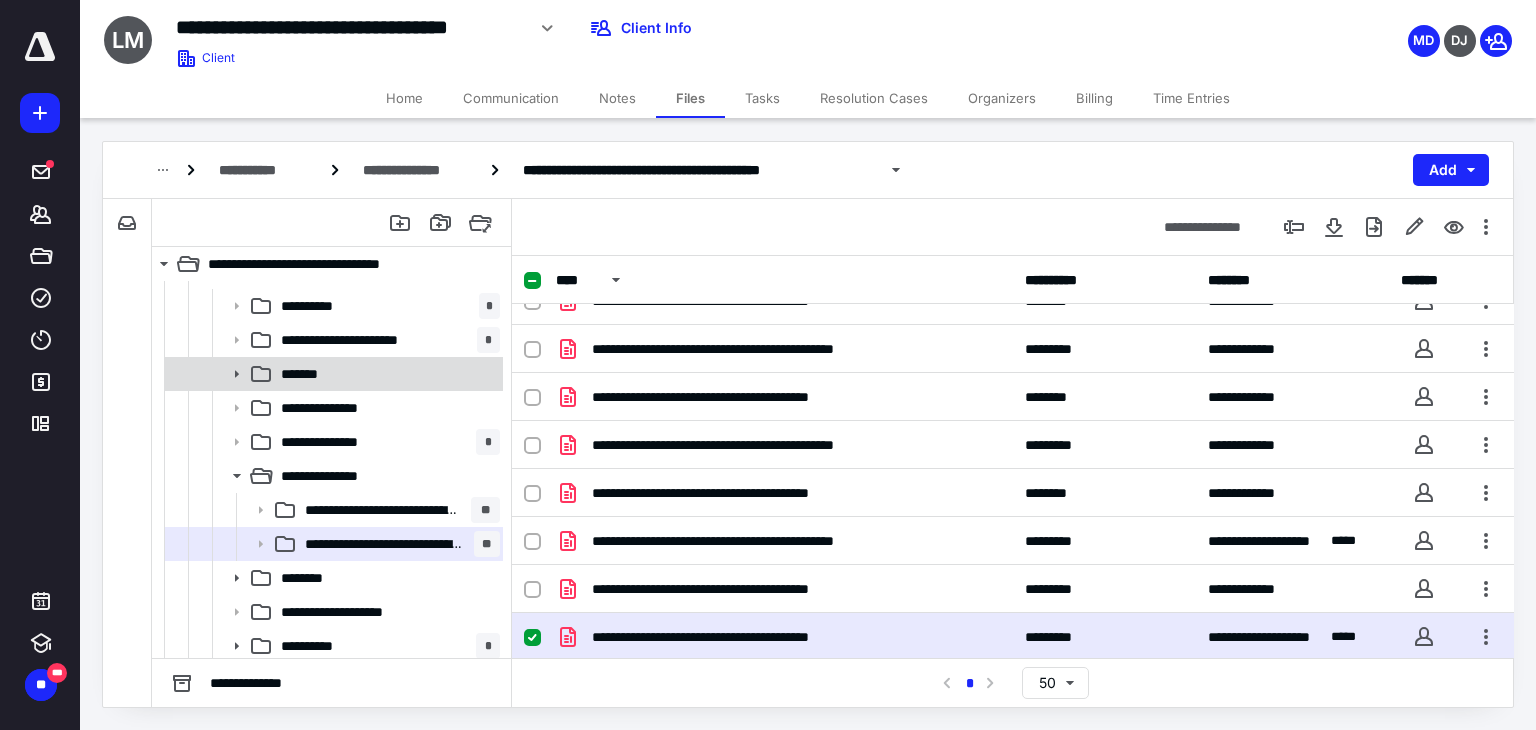 click on "*******" at bounding box center [386, 374] 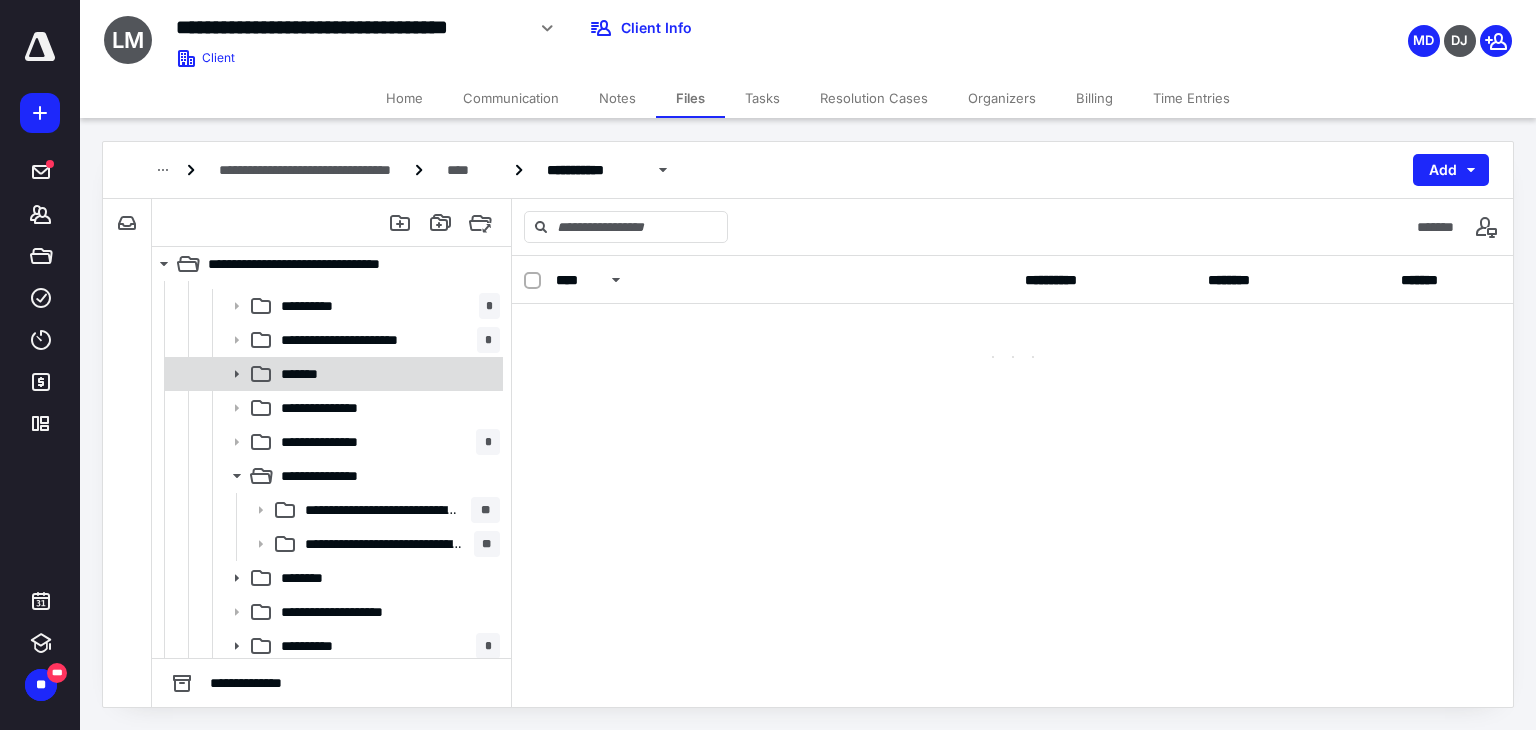 scroll, scrollTop: 0, scrollLeft: 0, axis: both 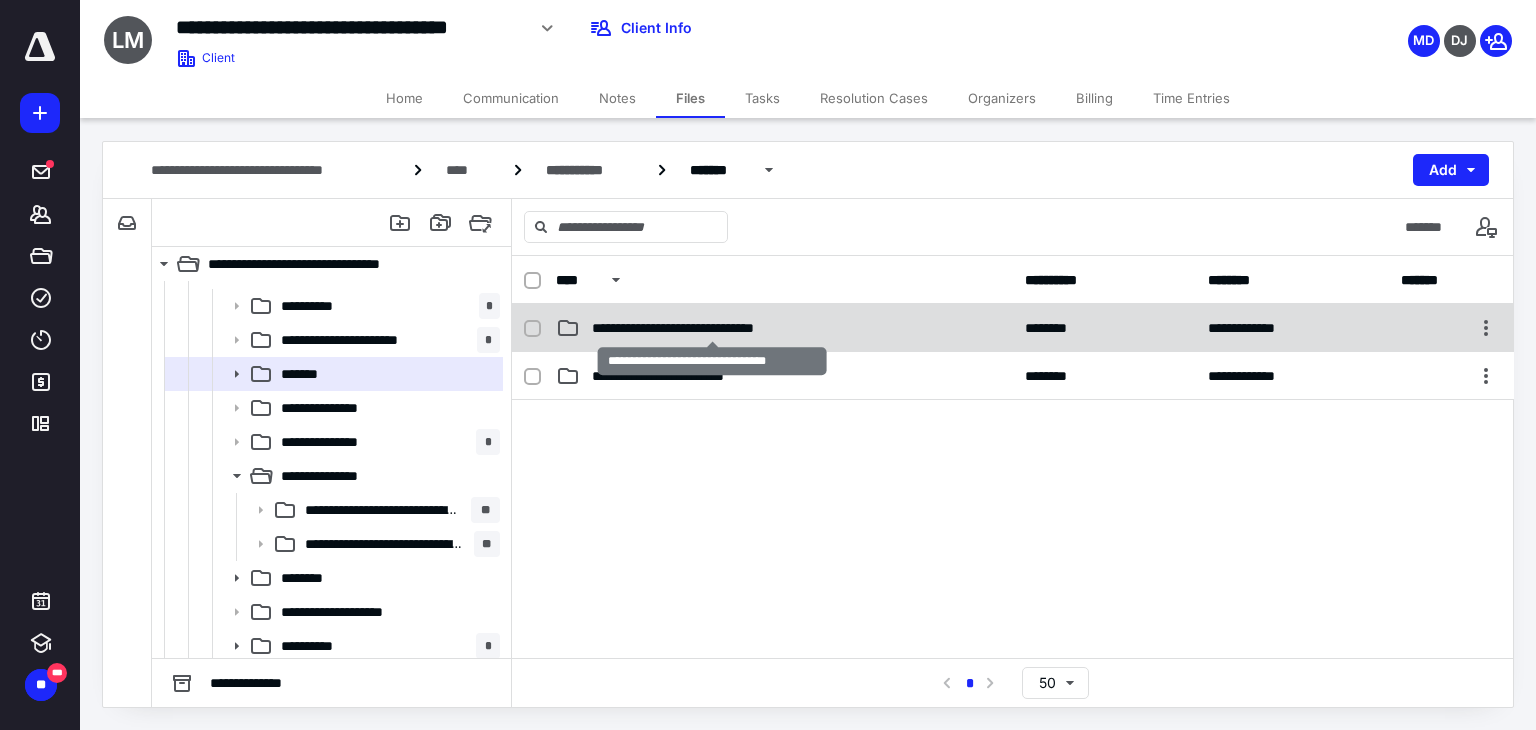 click on "**********" at bounding box center (713, 328) 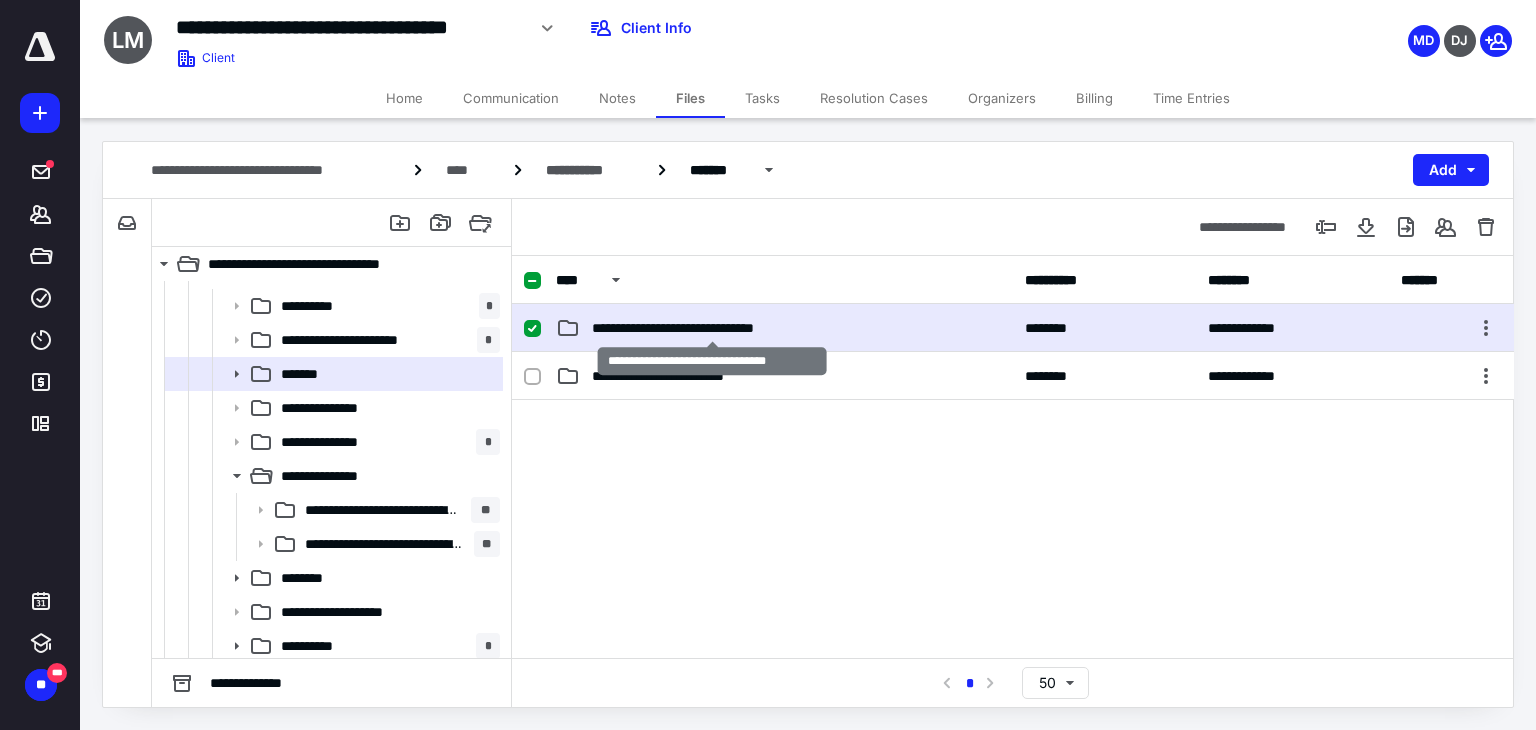 click on "**********" at bounding box center [713, 328] 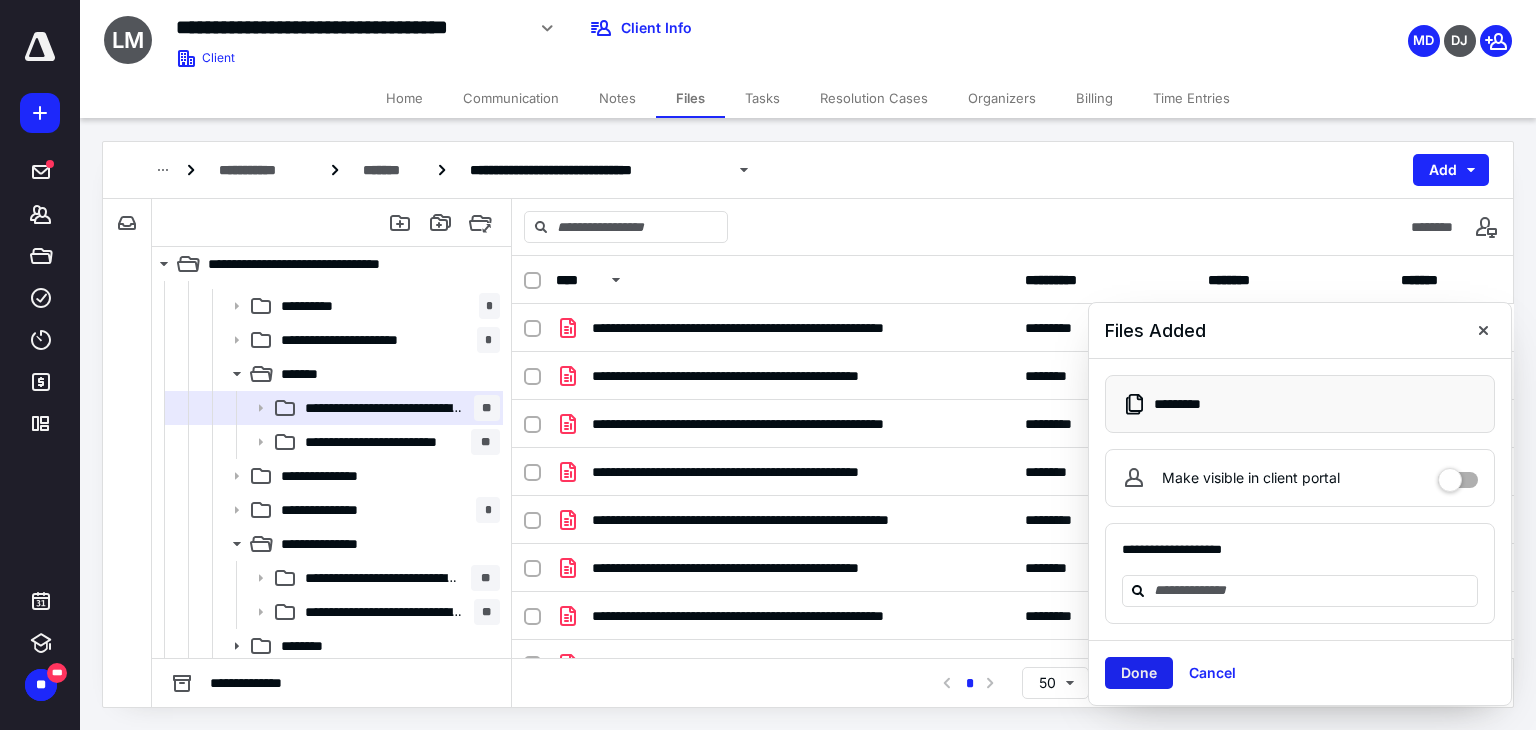 click on "Done" at bounding box center [1139, 673] 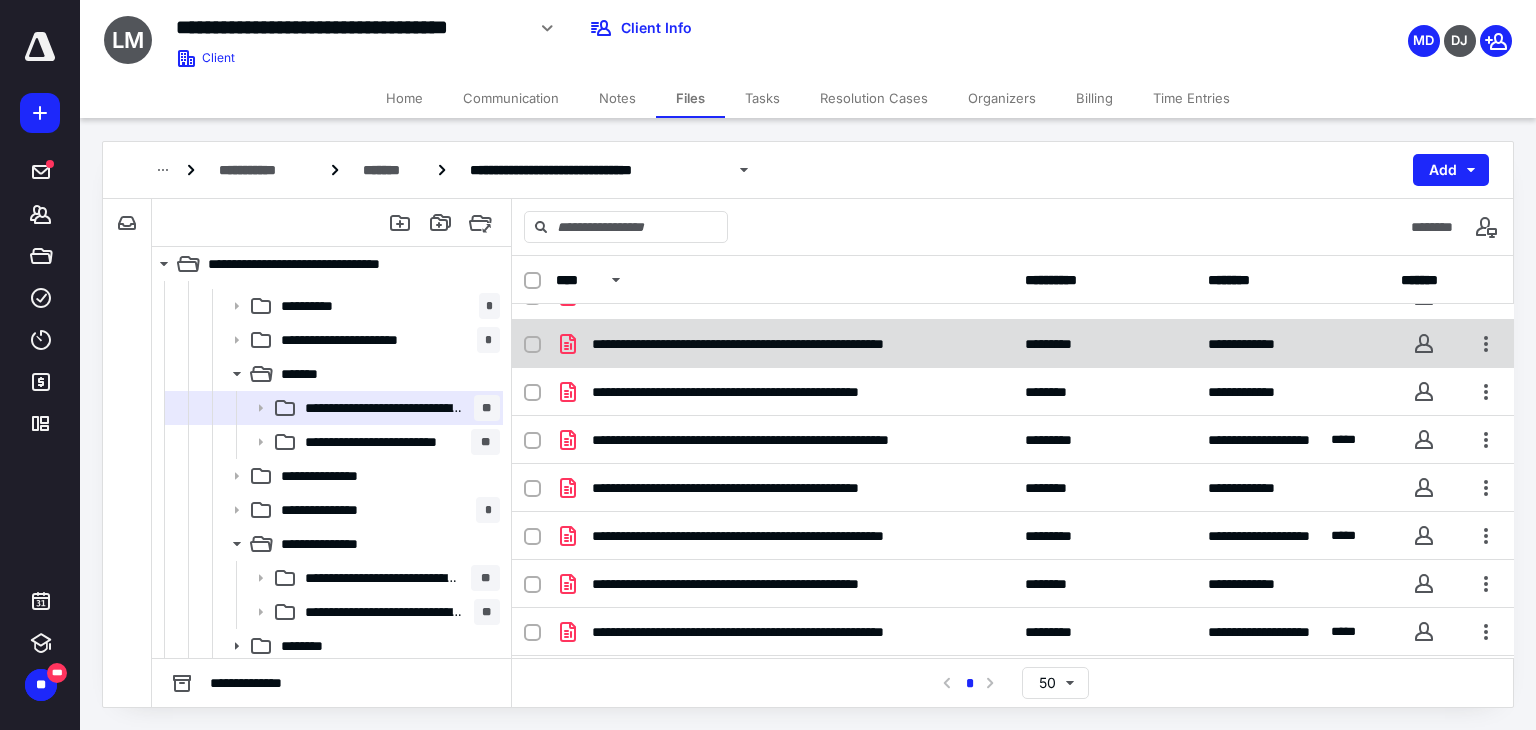 scroll, scrollTop: 171, scrollLeft: 0, axis: vertical 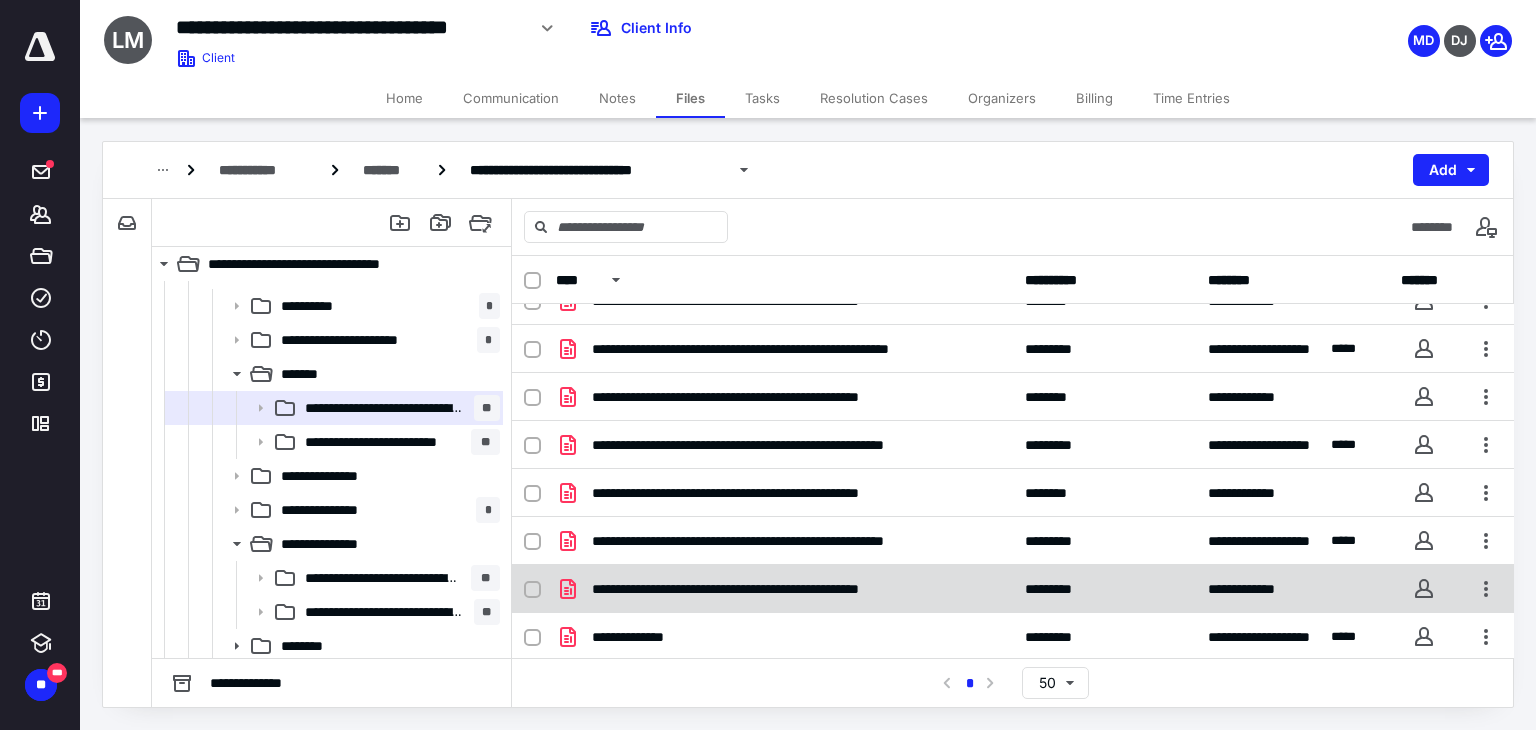 checkbox on "true" 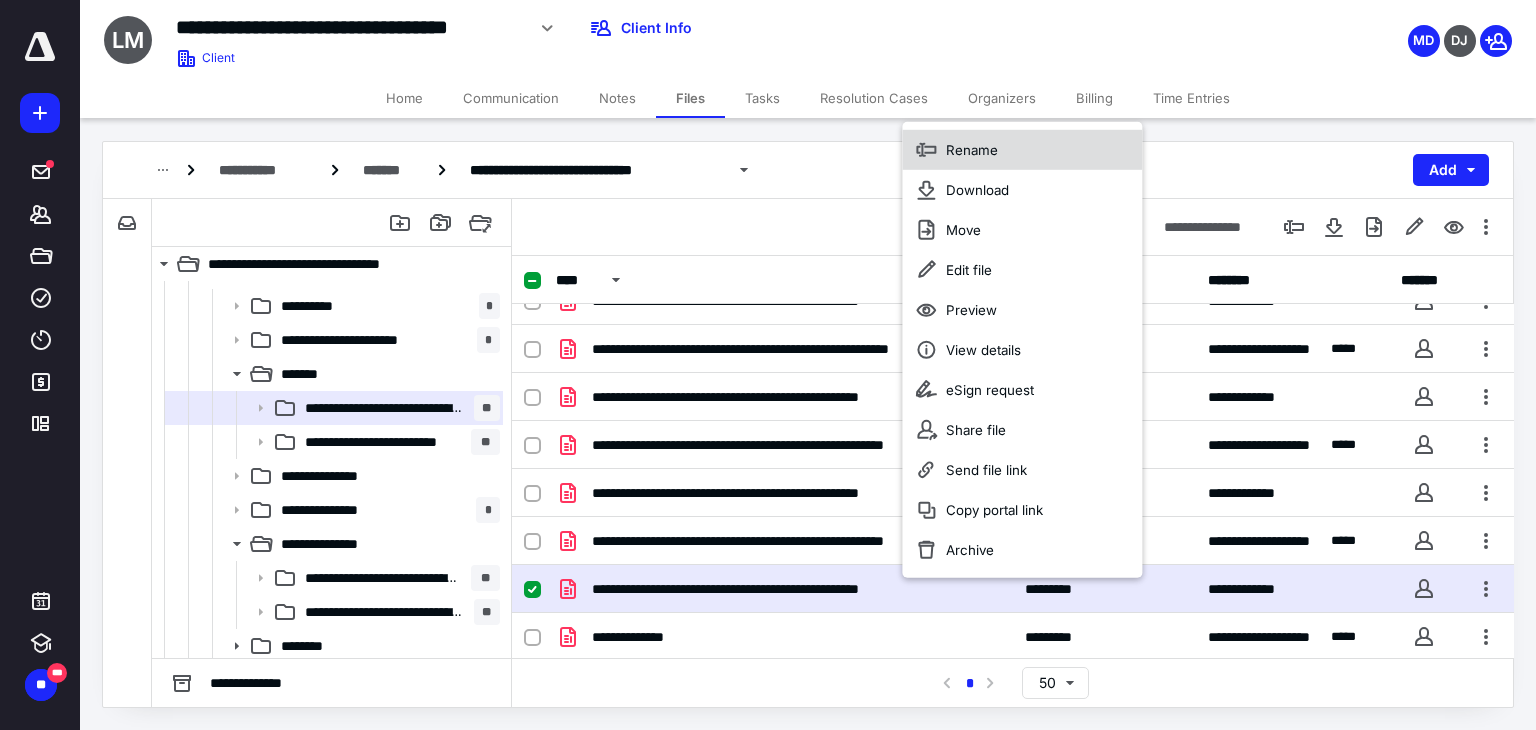 click on "Rename" at bounding box center [972, 149] 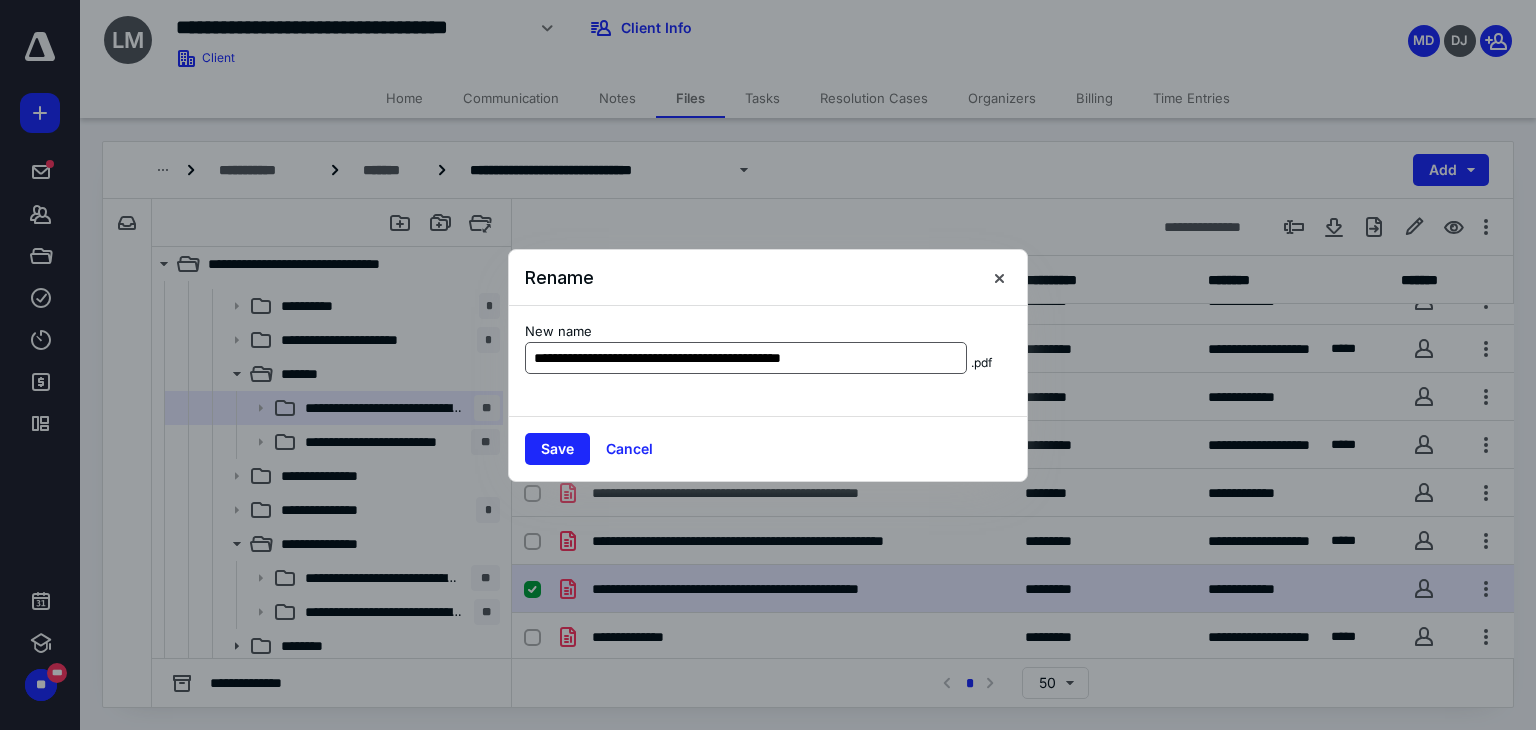 click on "**********" at bounding box center [746, 358] 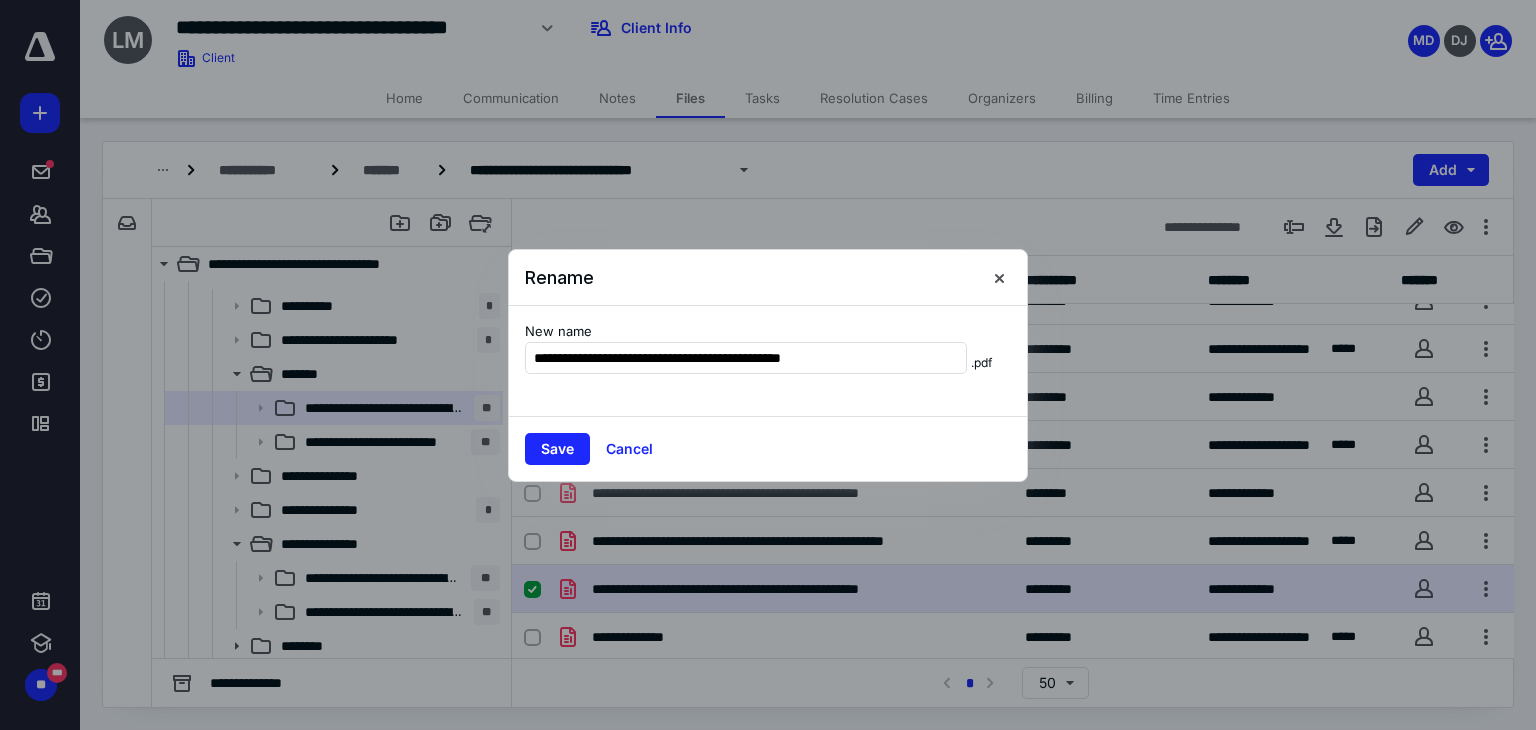 drag, startPoint x: 584, startPoint y: 357, endPoint x: 987, endPoint y: 342, distance: 403.27905 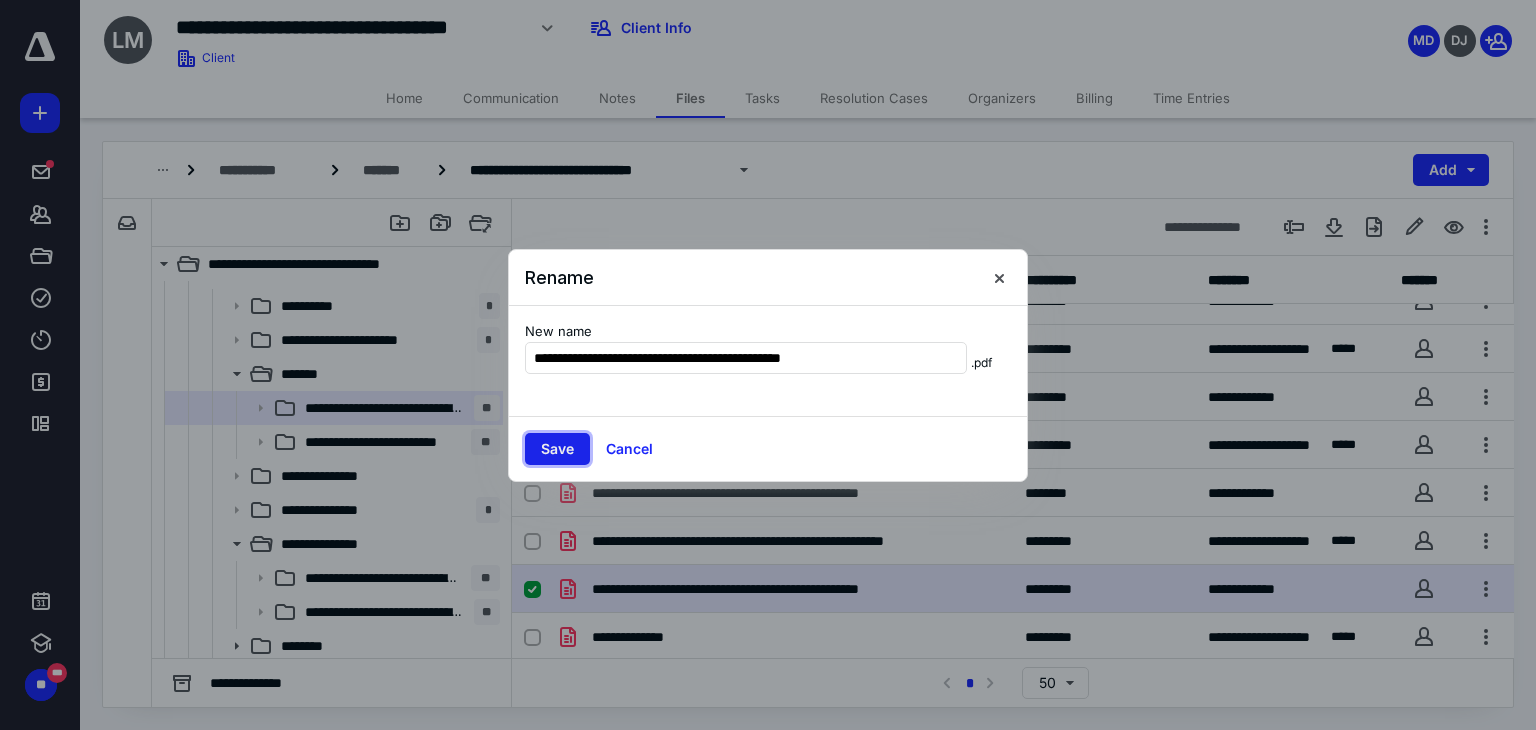 click on "Save" at bounding box center (557, 449) 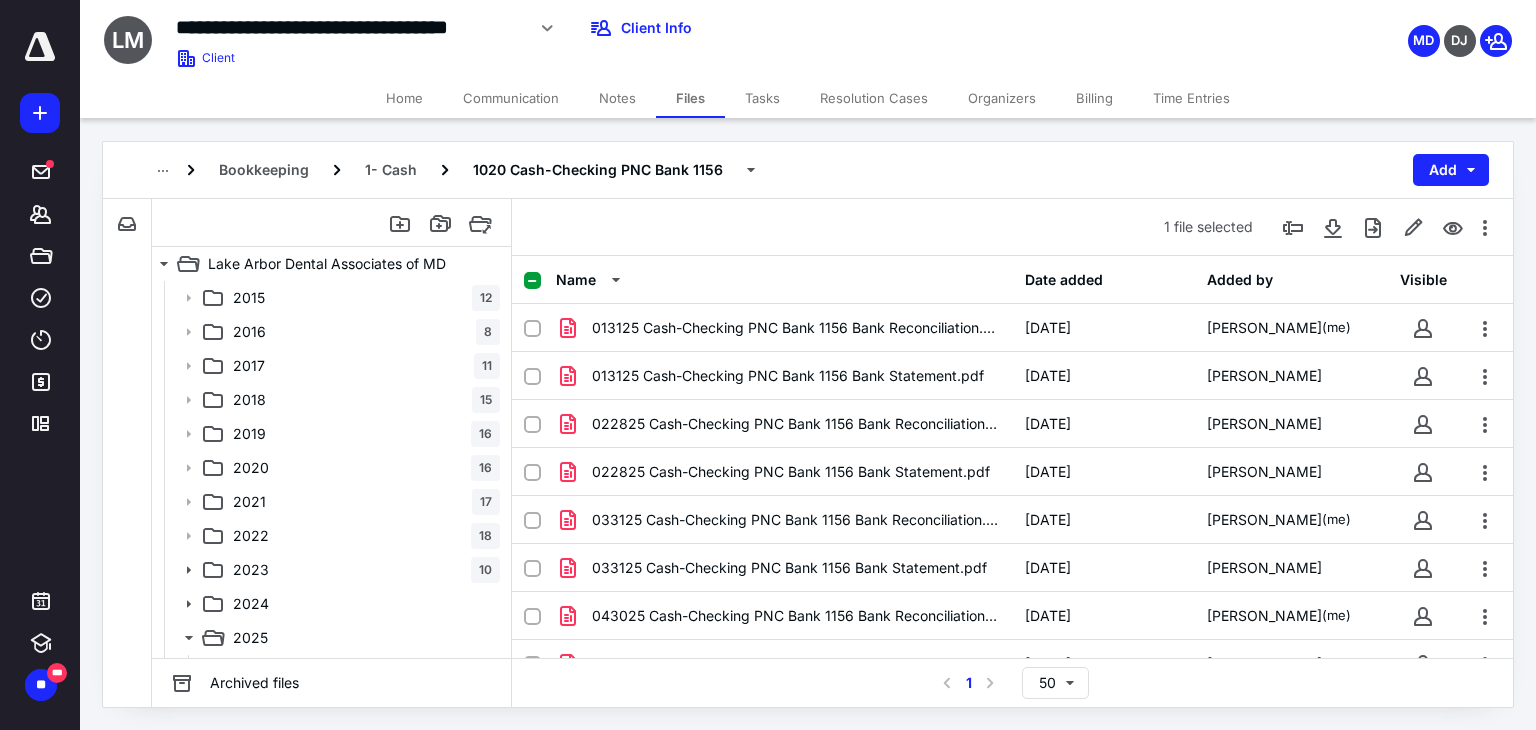 scroll, scrollTop: 400, scrollLeft: 0, axis: vertical 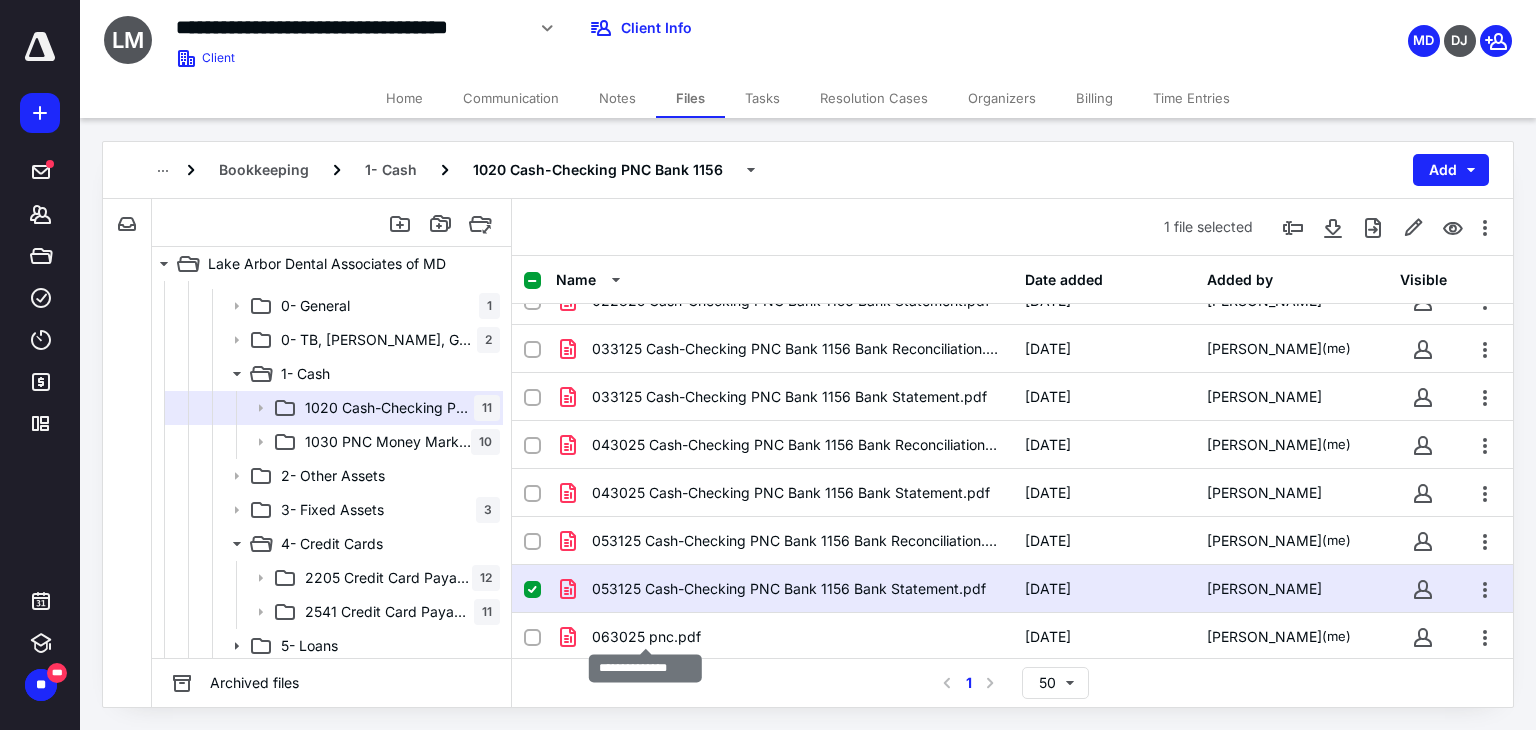 checkbox on "false" 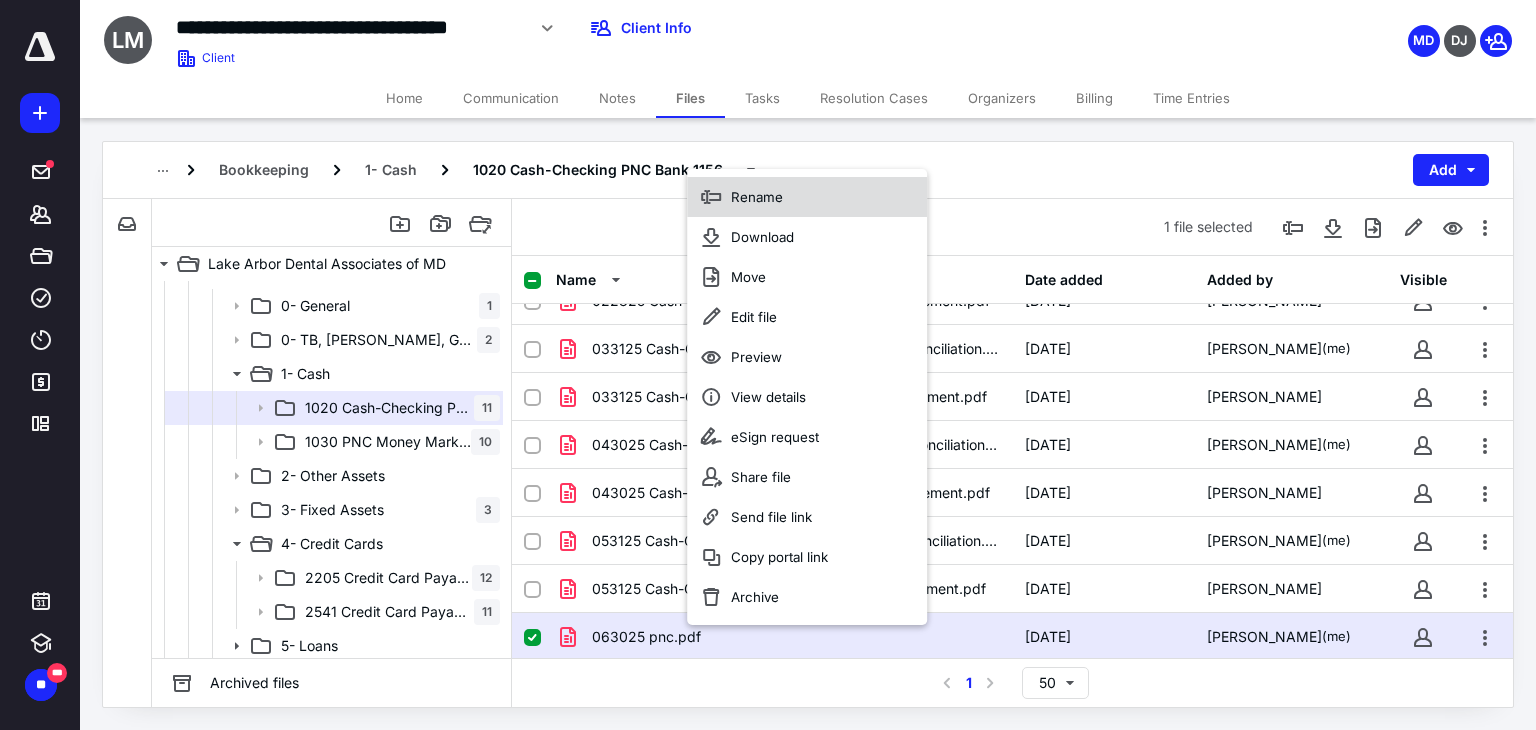 click on "Rename" at bounding box center (757, 197) 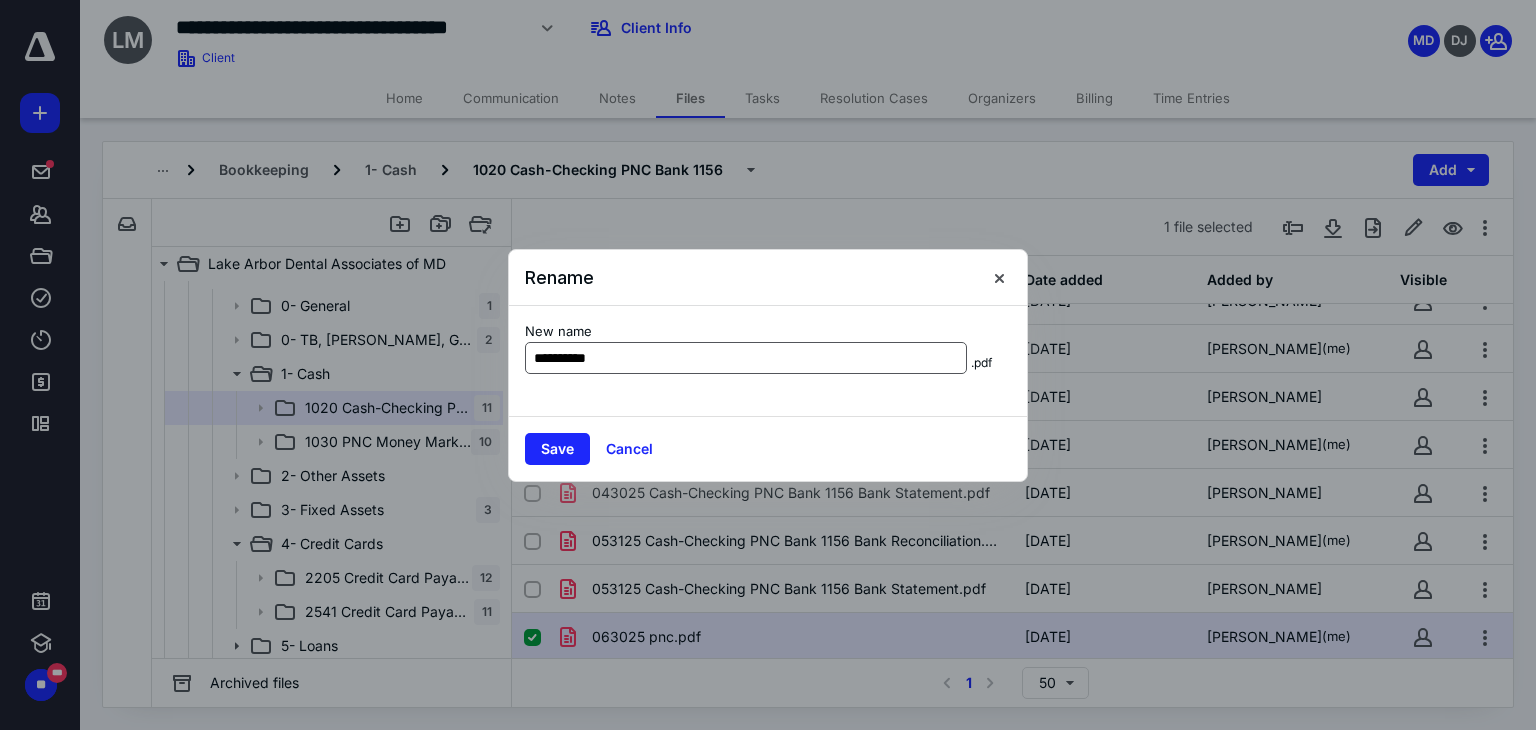 click on "**********" at bounding box center [746, 358] 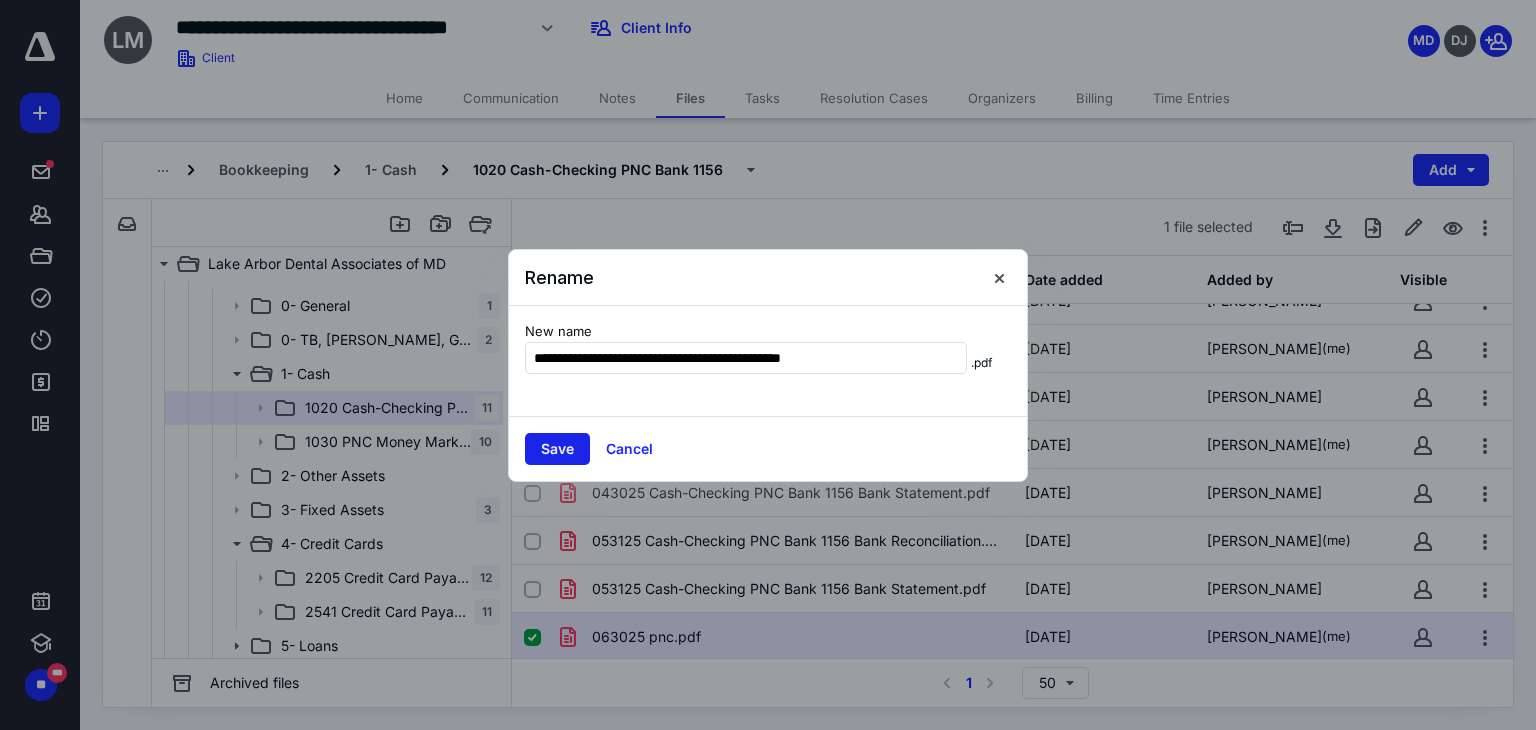 type on "**********" 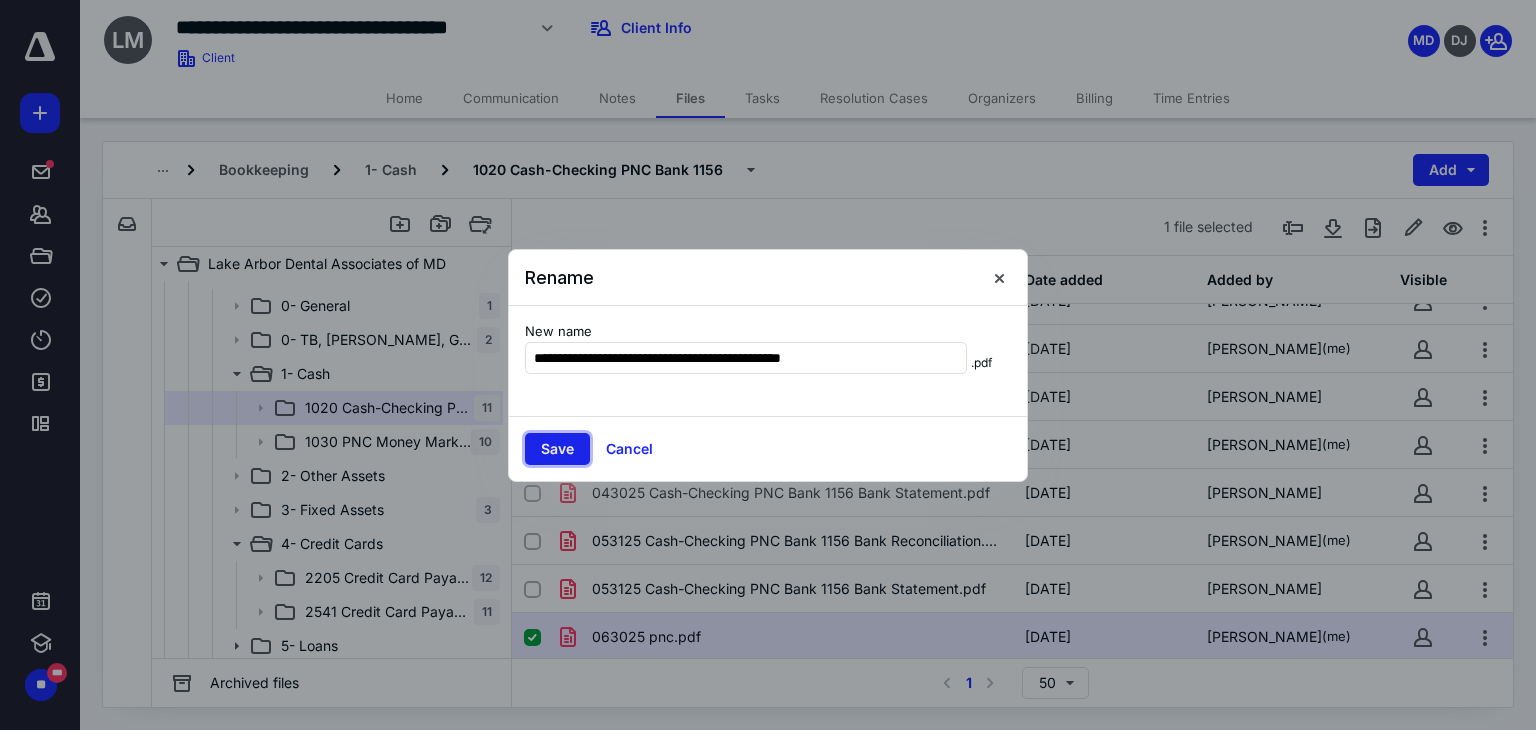click on "Save" at bounding box center [557, 449] 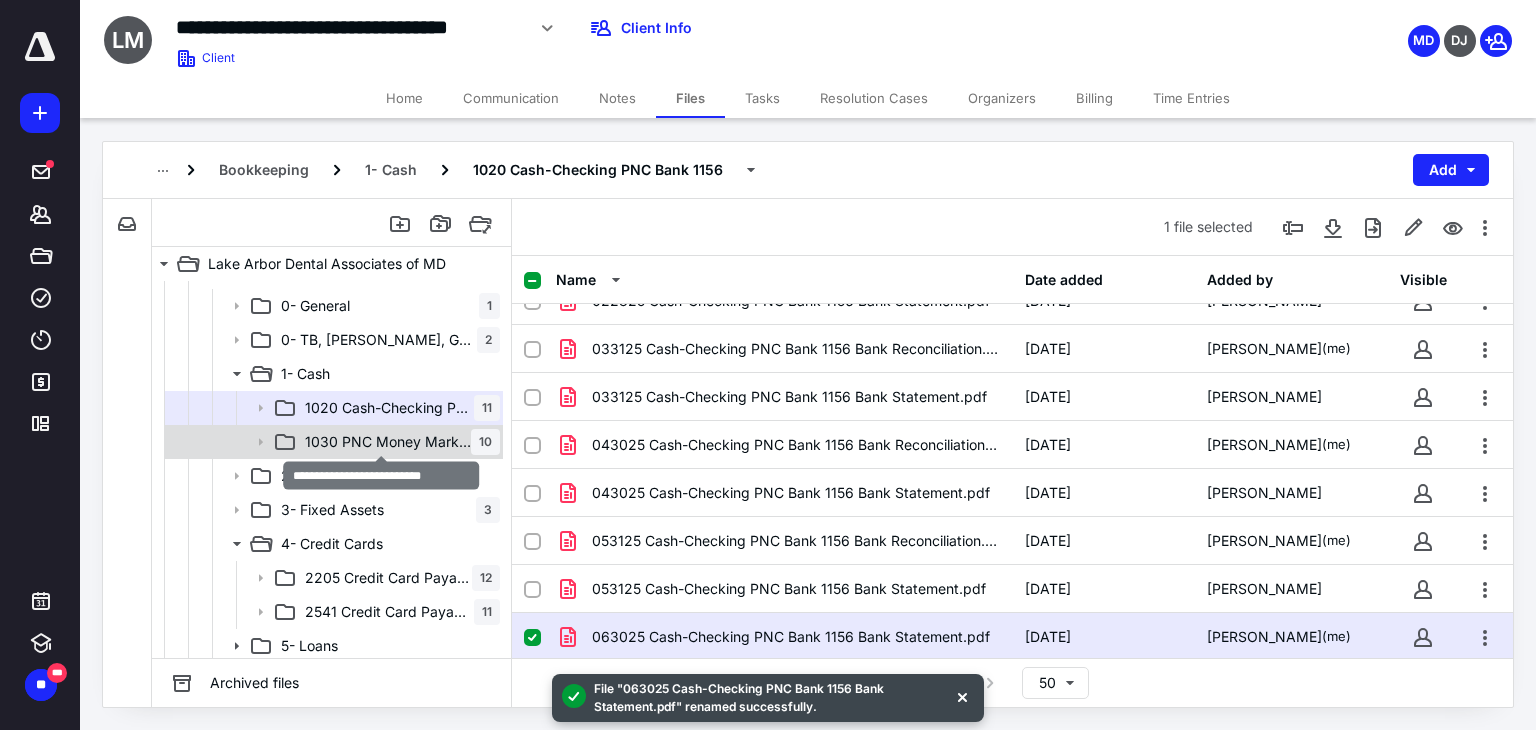 click on "1030 PNC Money Market 9945" at bounding box center [388, 442] 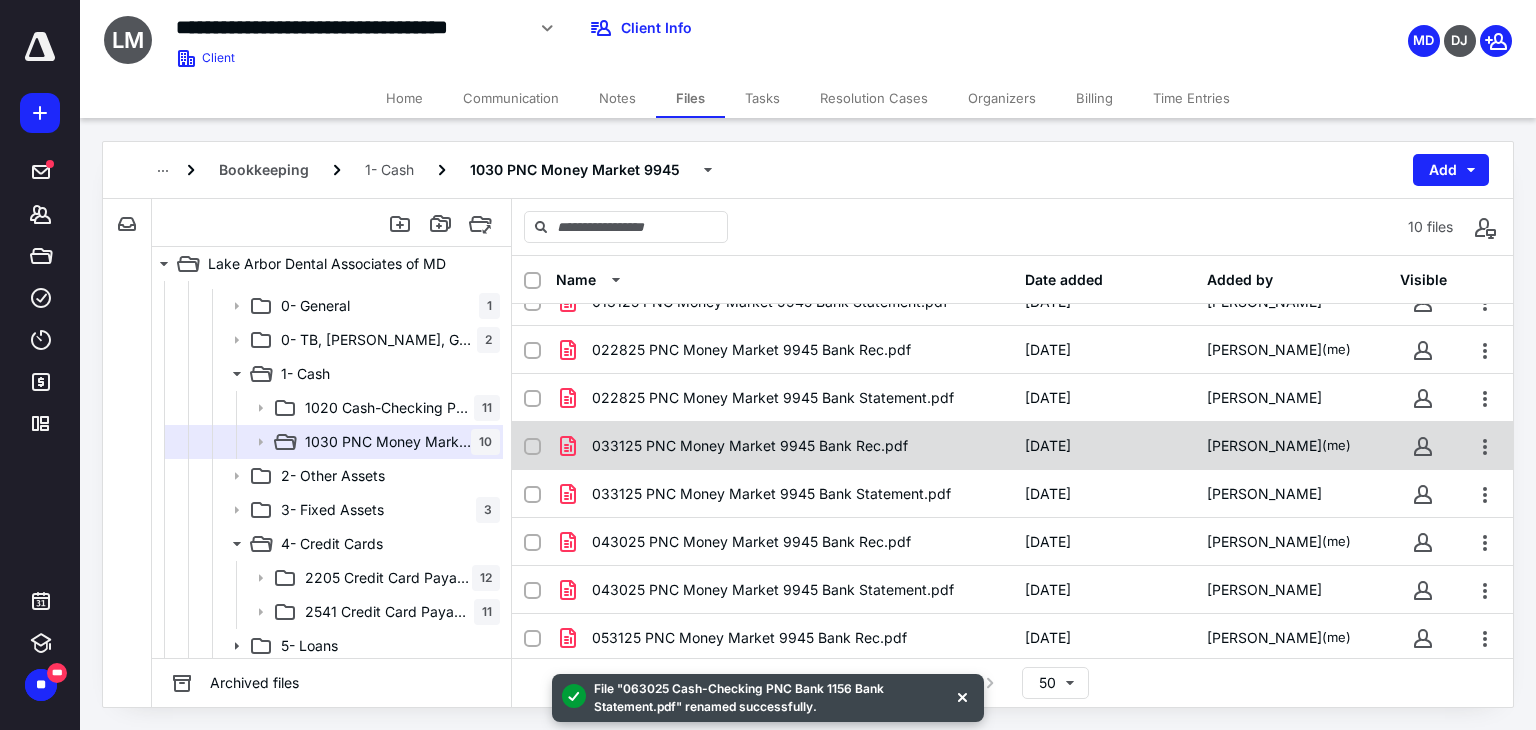 scroll, scrollTop: 124, scrollLeft: 0, axis: vertical 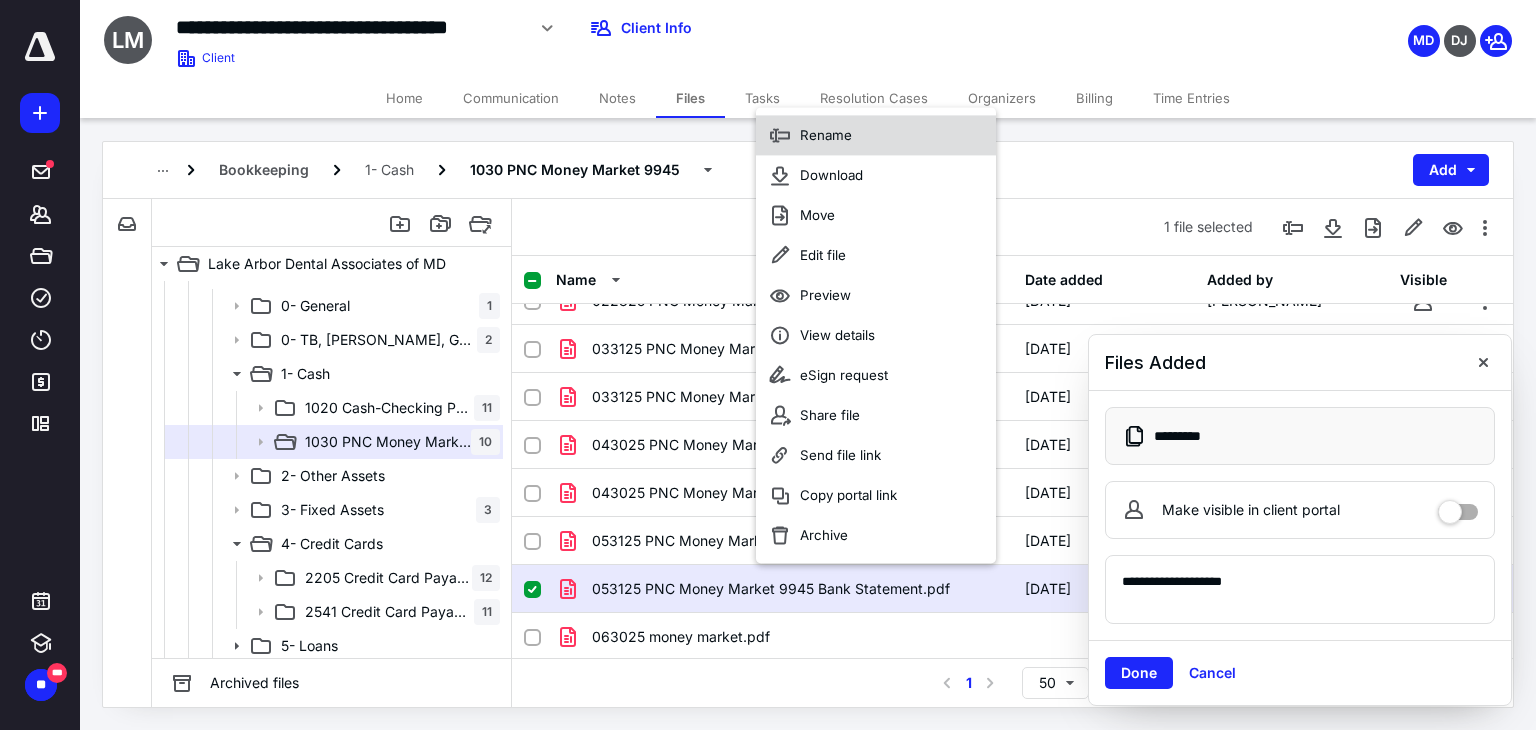 click on "Rename" at bounding box center [876, 135] 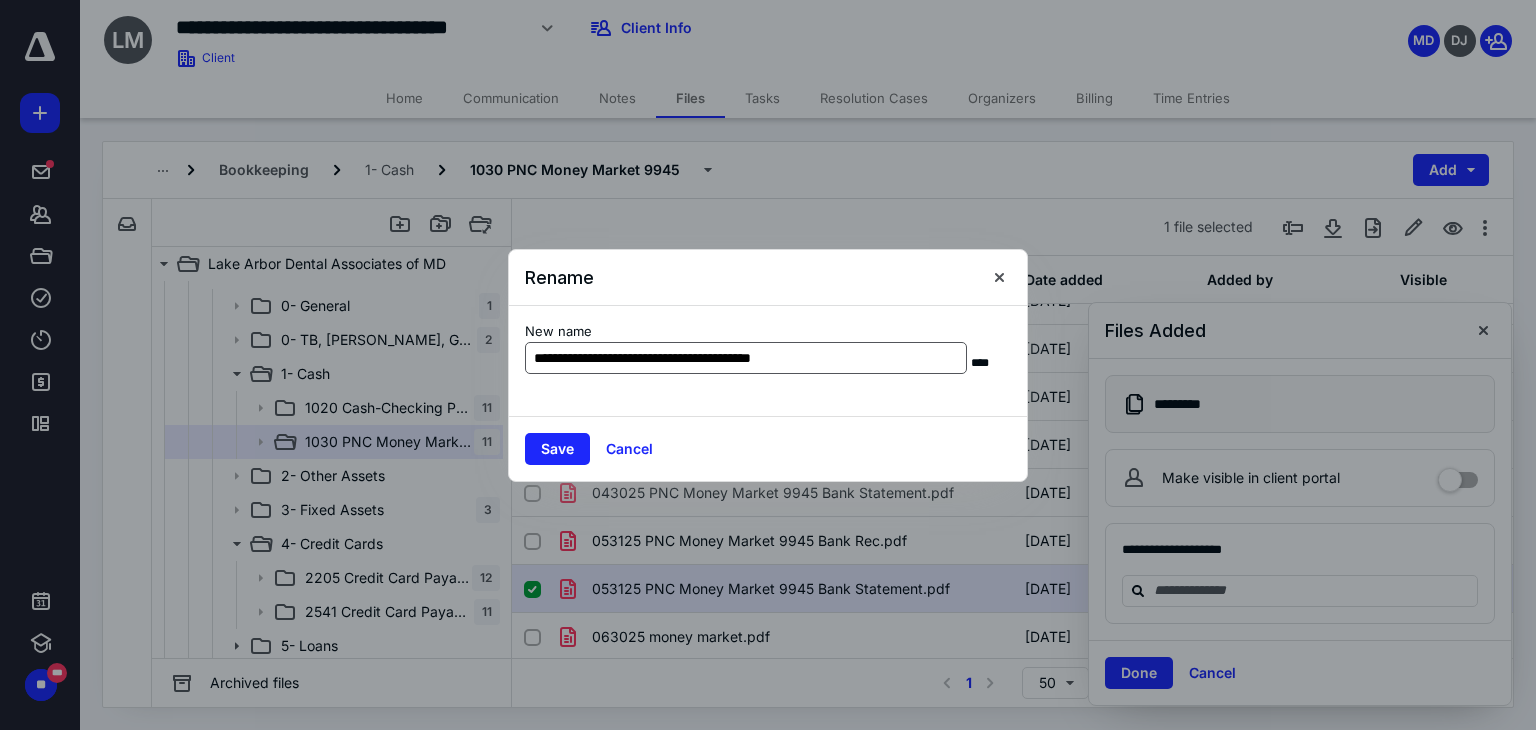 click on "**********" at bounding box center (746, 358) 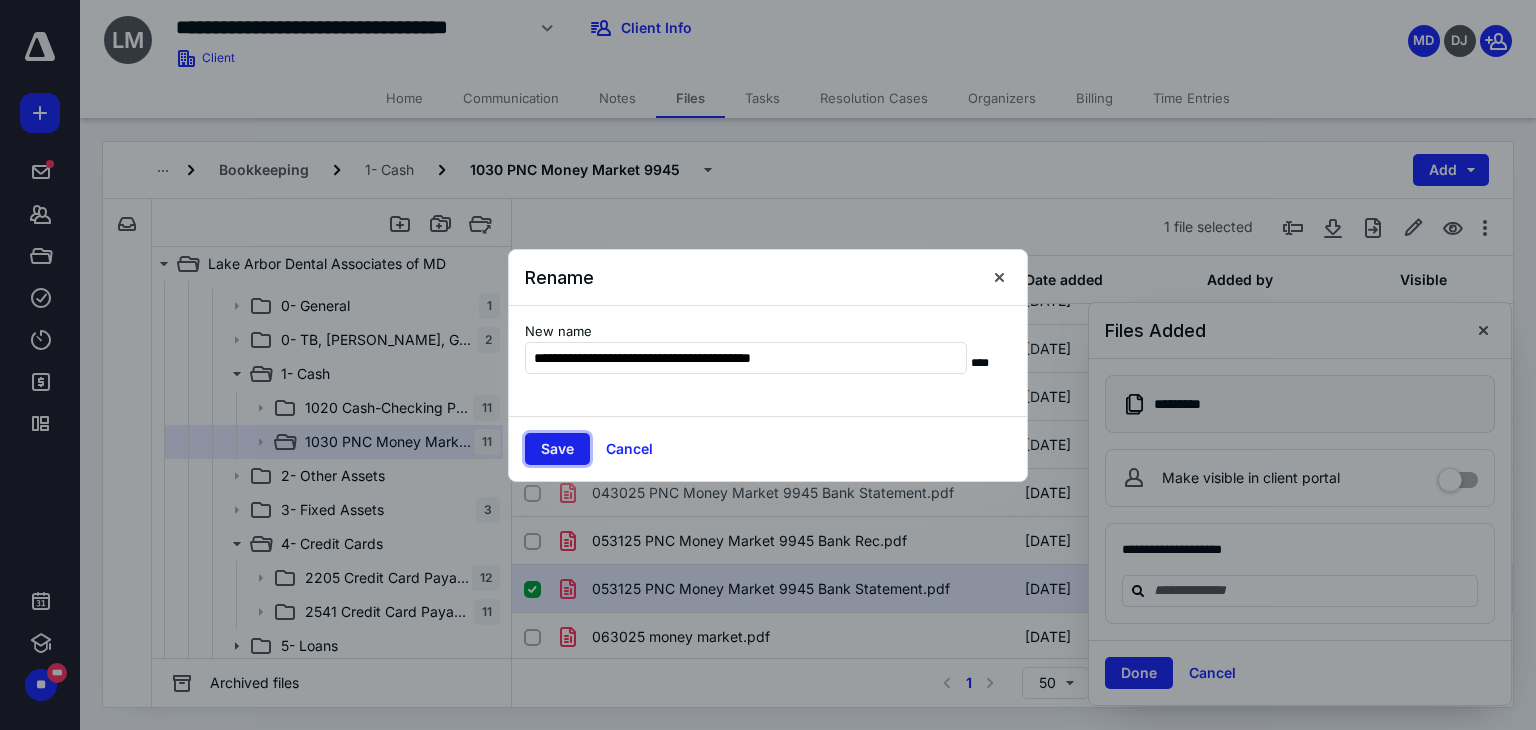 click on "Save" at bounding box center (557, 449) 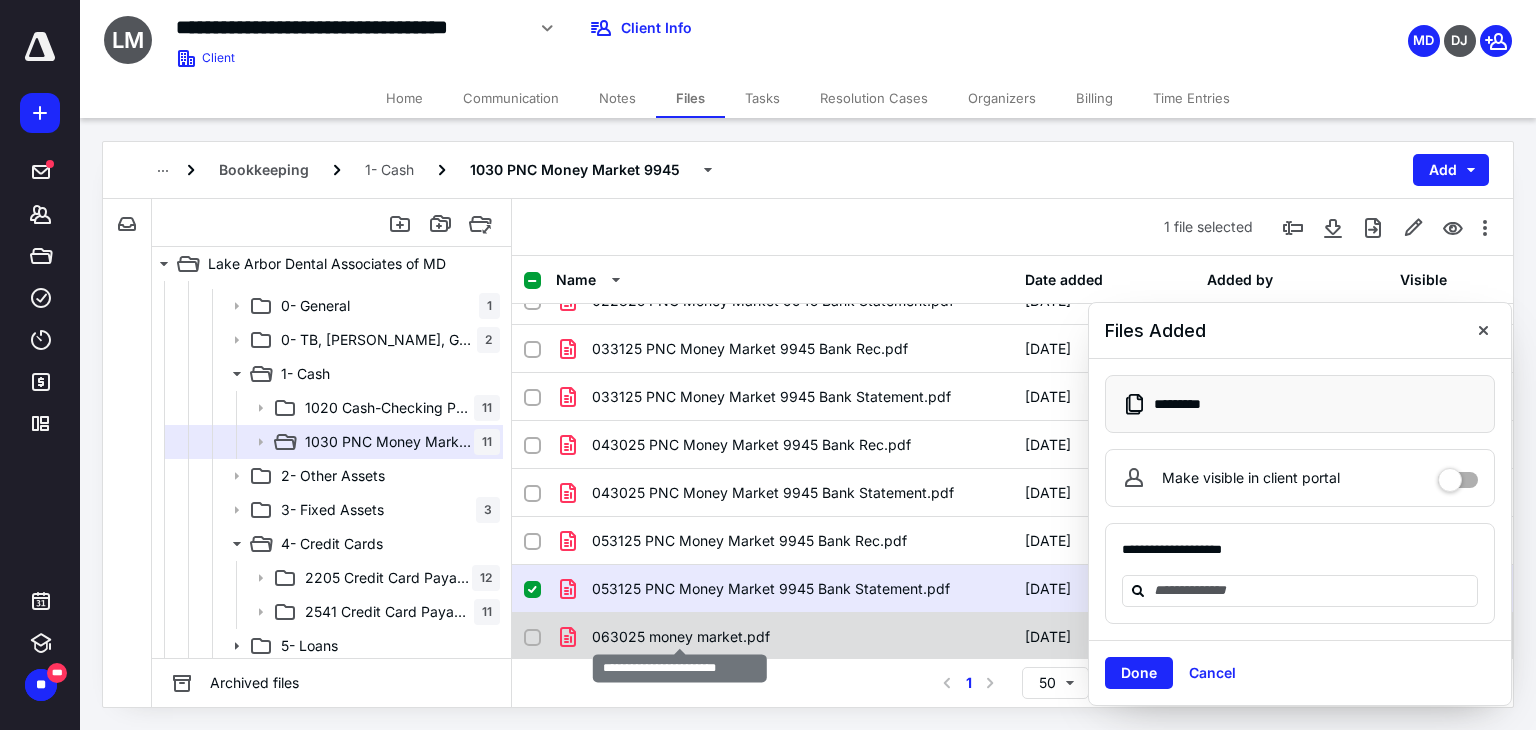 checkbox on "false" 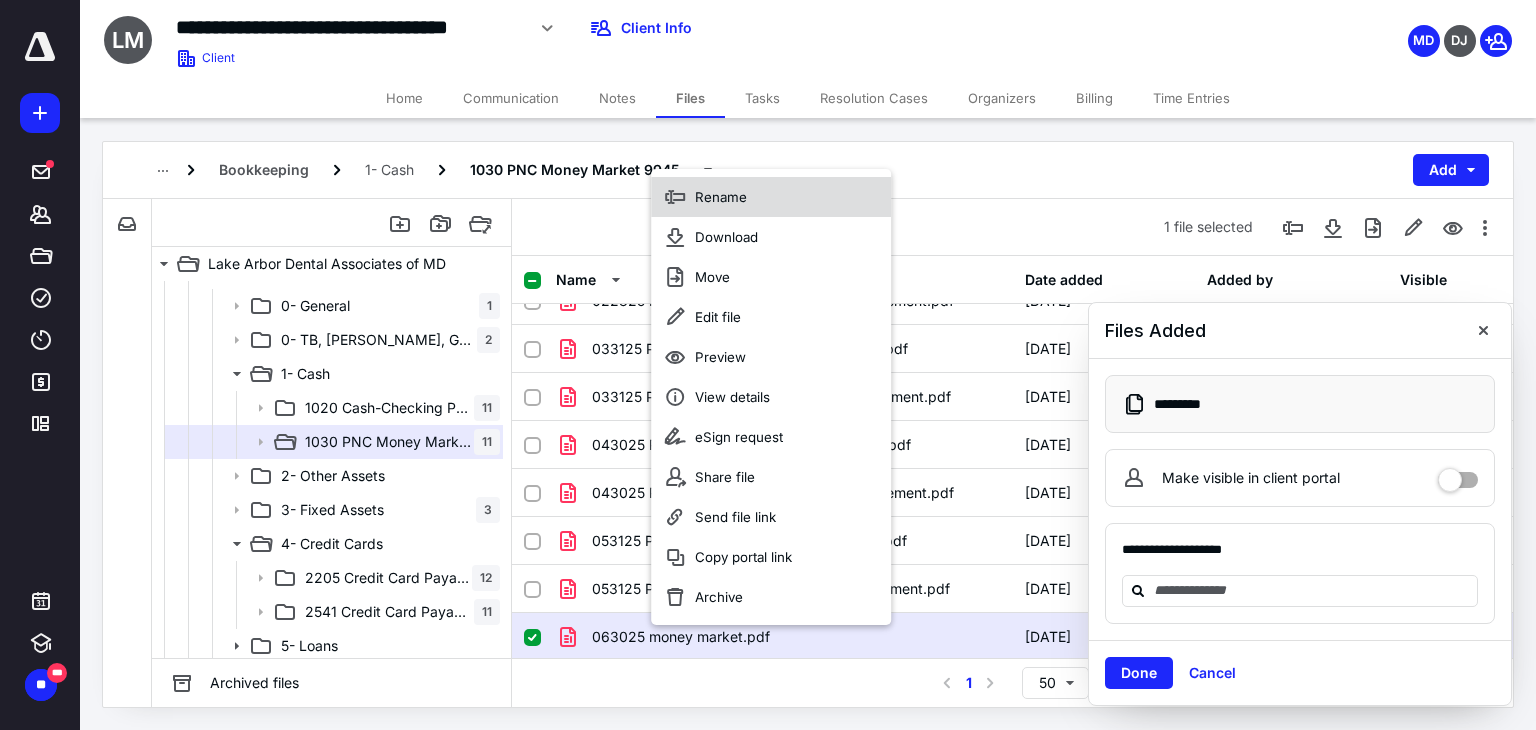 click on "Rename" at bounding box center (771, 197) 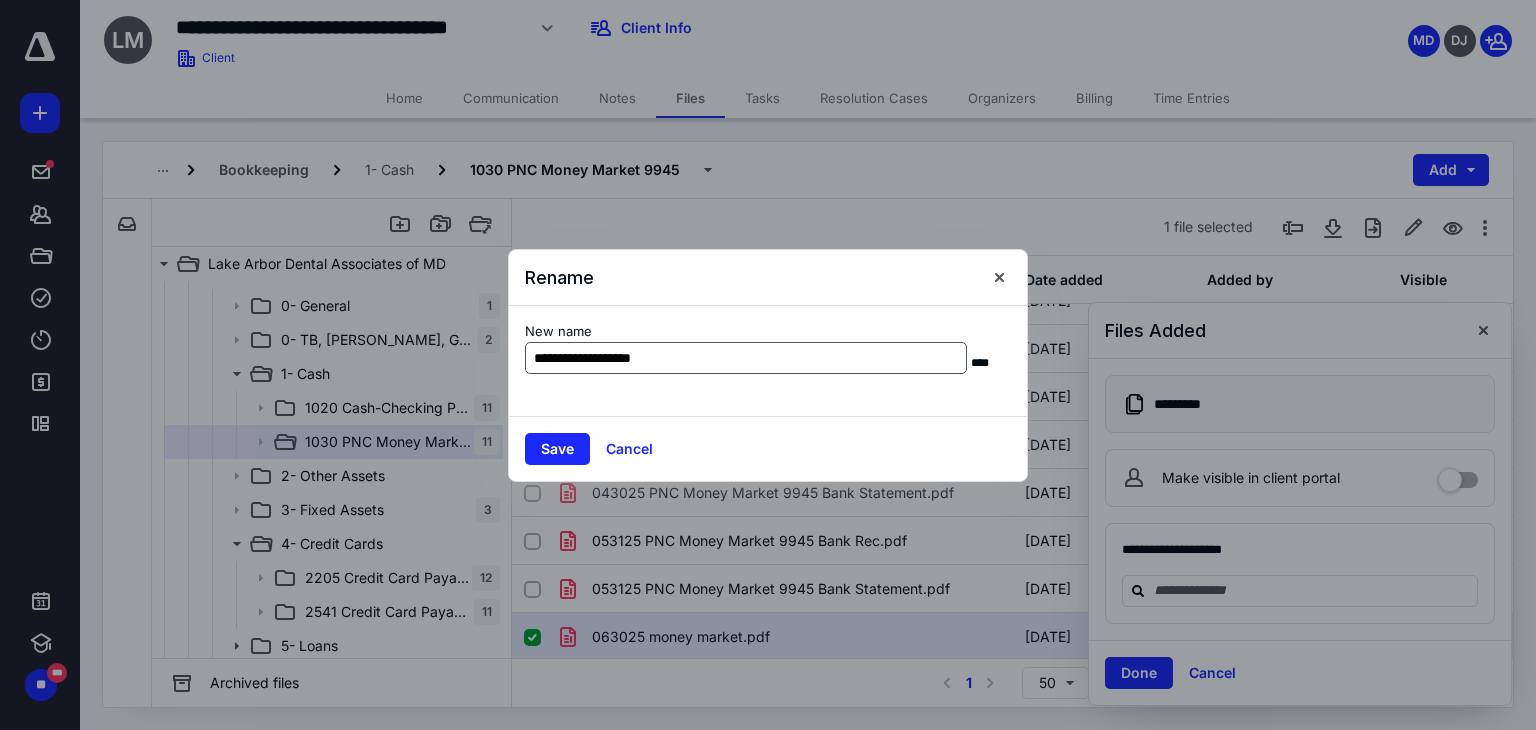 click on "**********" at bounding box center (746, 358) 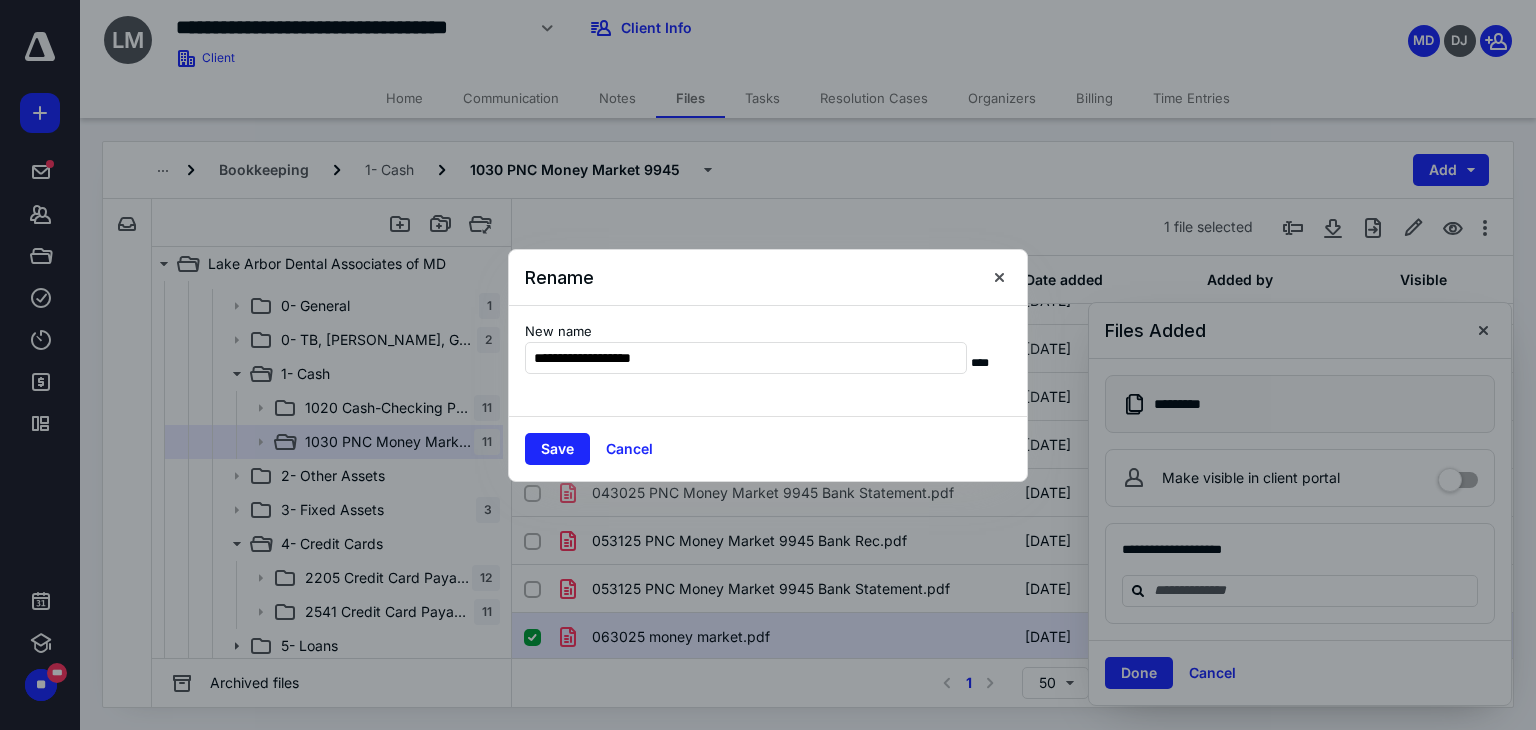 drag, startPoint x: 700, startPoint y: 356, endPoint x: 591, endPoint y: 392, distance: 114.791115 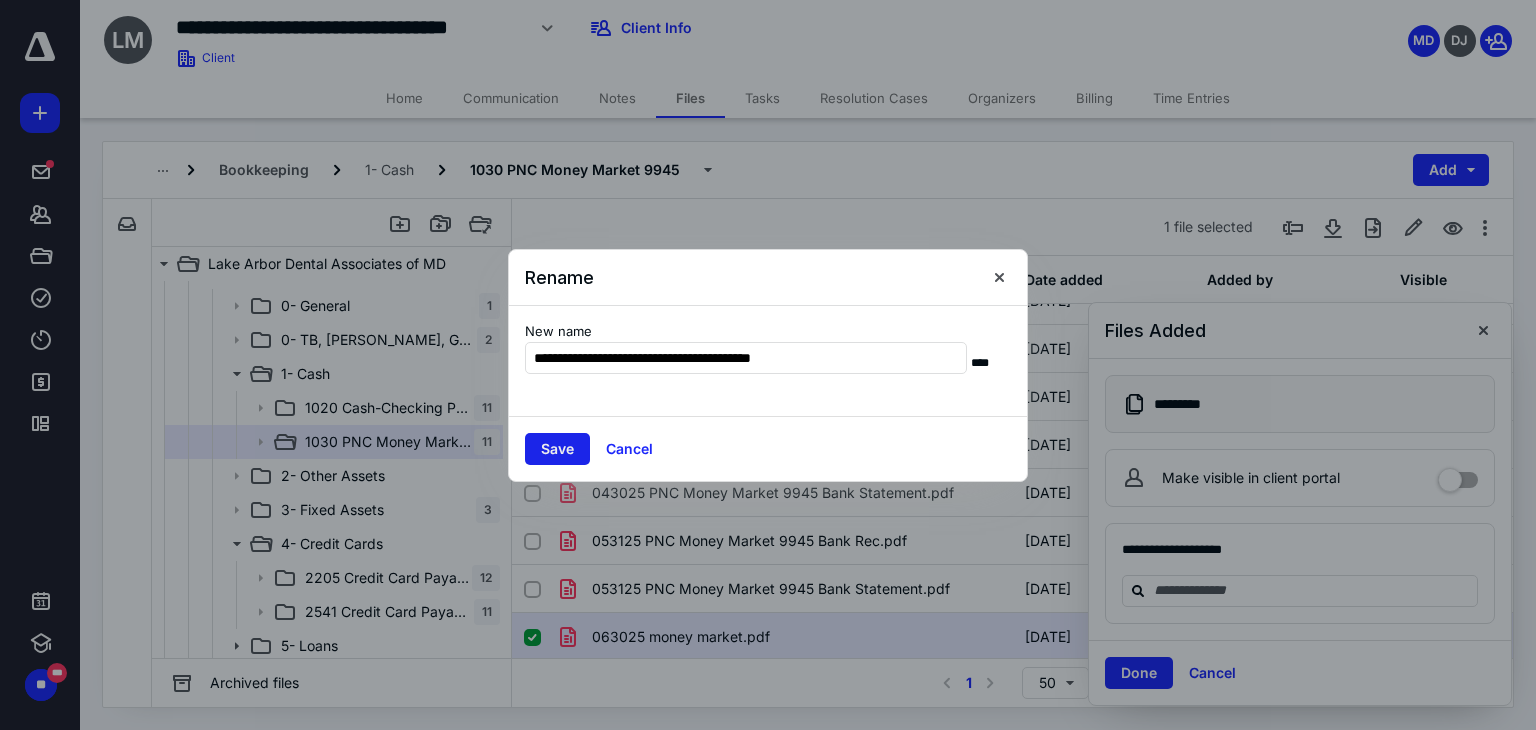 type on "**********" 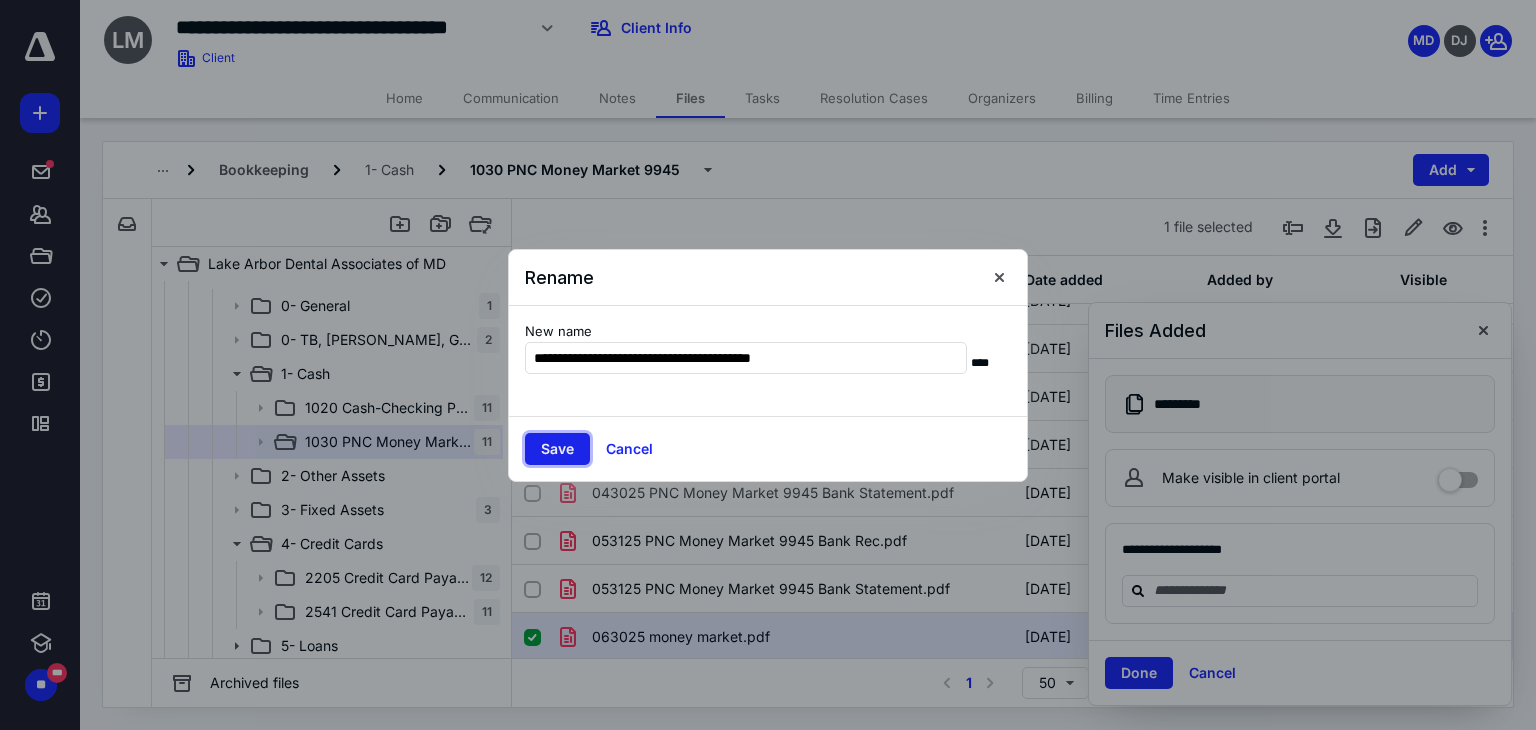 click on "Save" at bounding box center [557, 449] 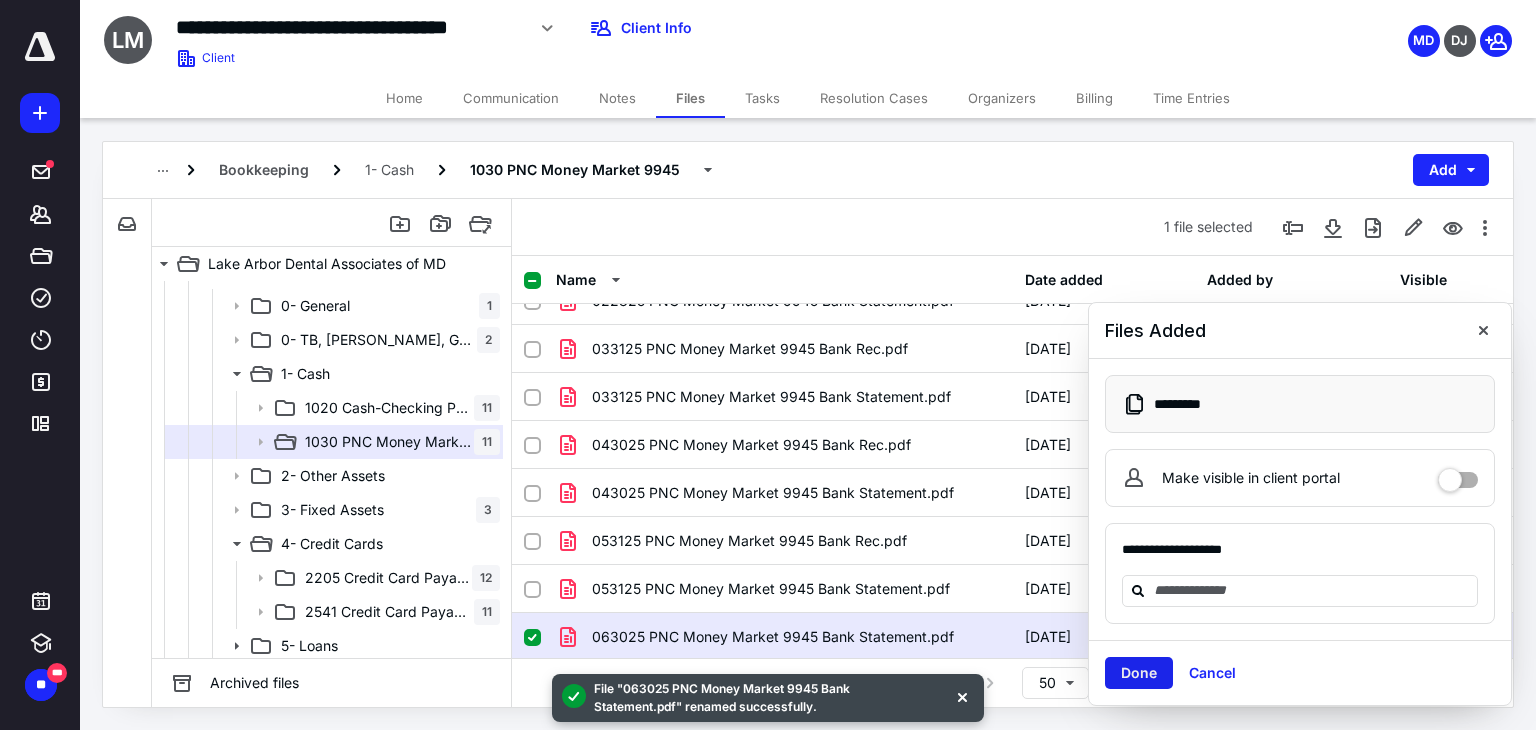 click on "Done" at bounding box center (1139, 673) 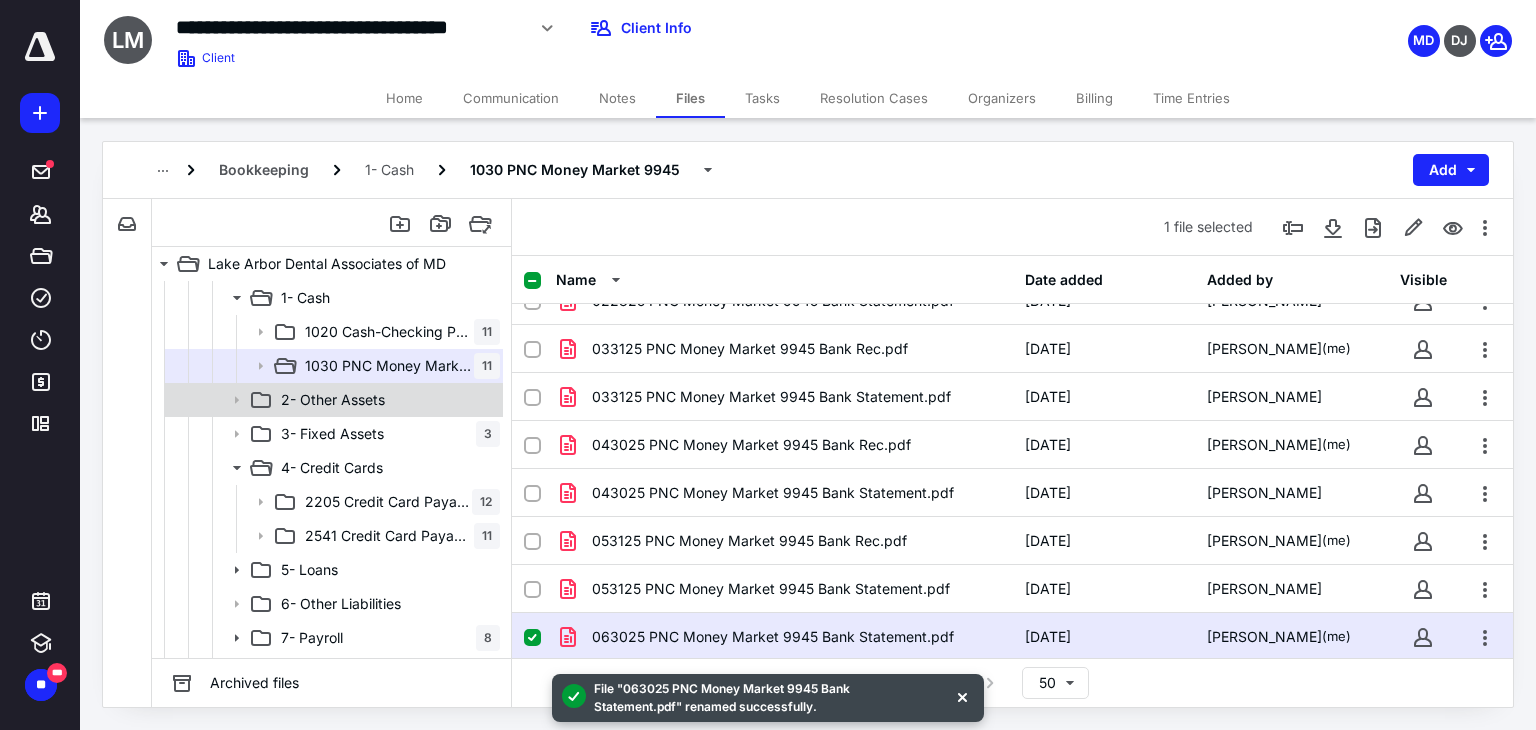 scroll, scrollTop: 500, scrollLeft: 0, axis: vertical 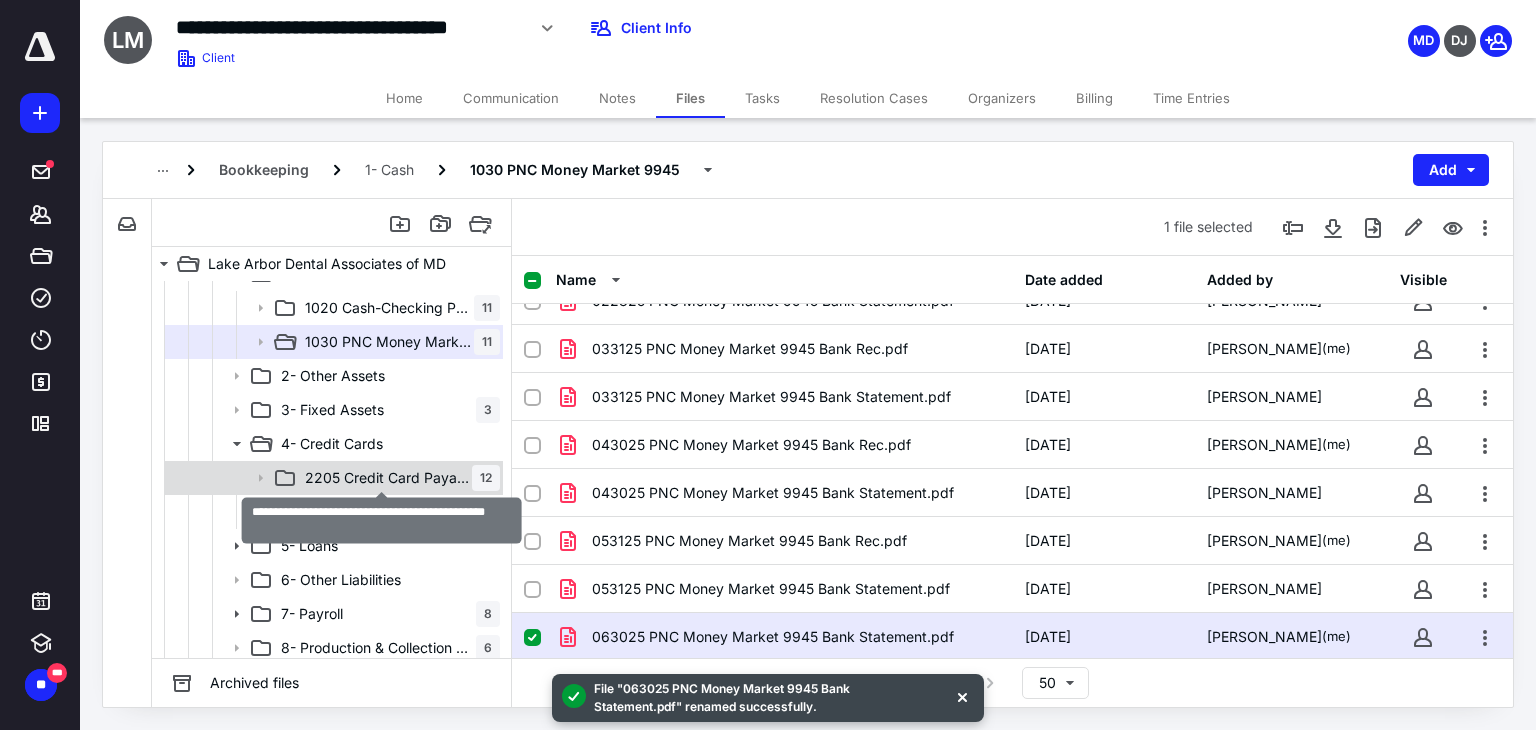 click on "2205 Credit Card Payable-PNC Business Card 2469" at bounding box center (388, 478) 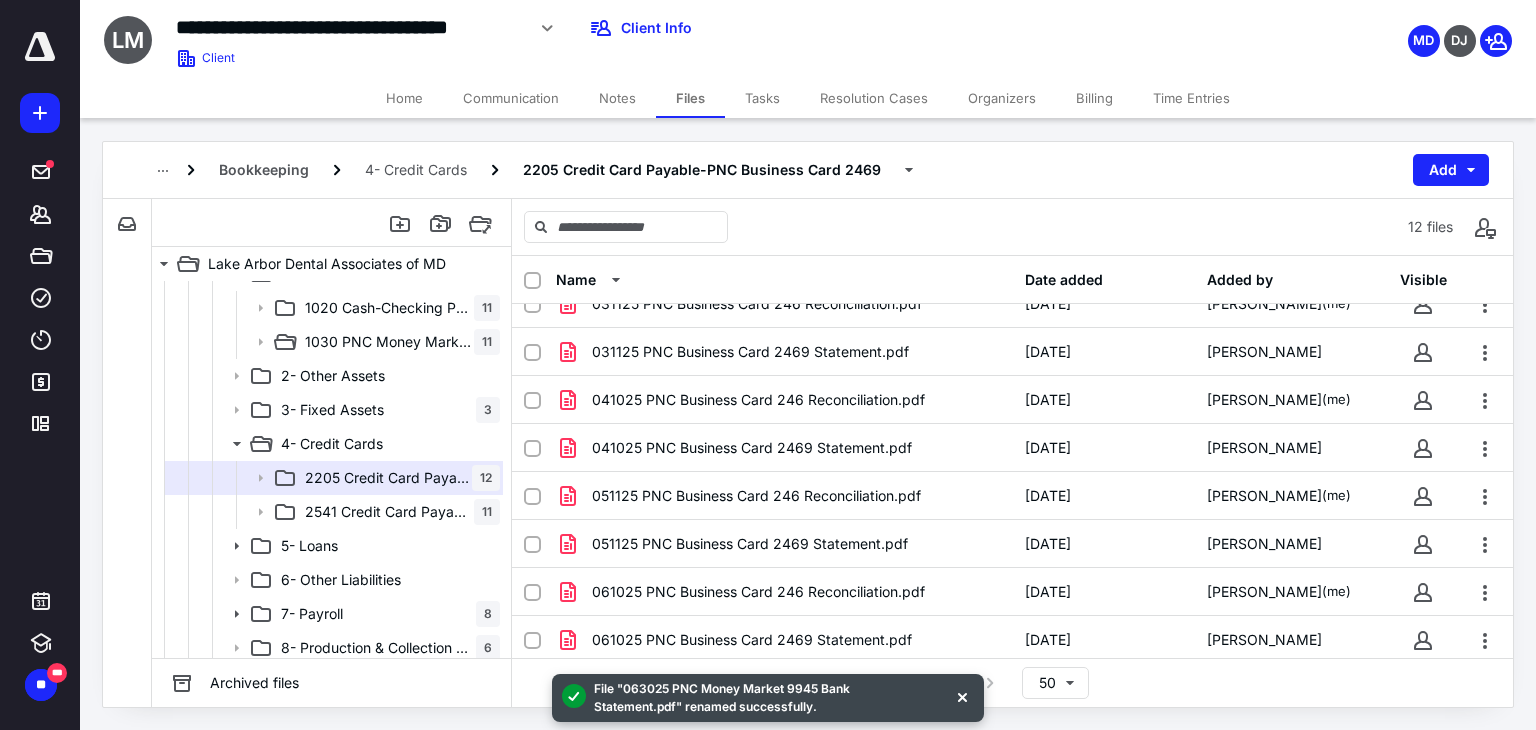 scroll, scrollTop: 219, scrollLeft: 0, axis: vertical 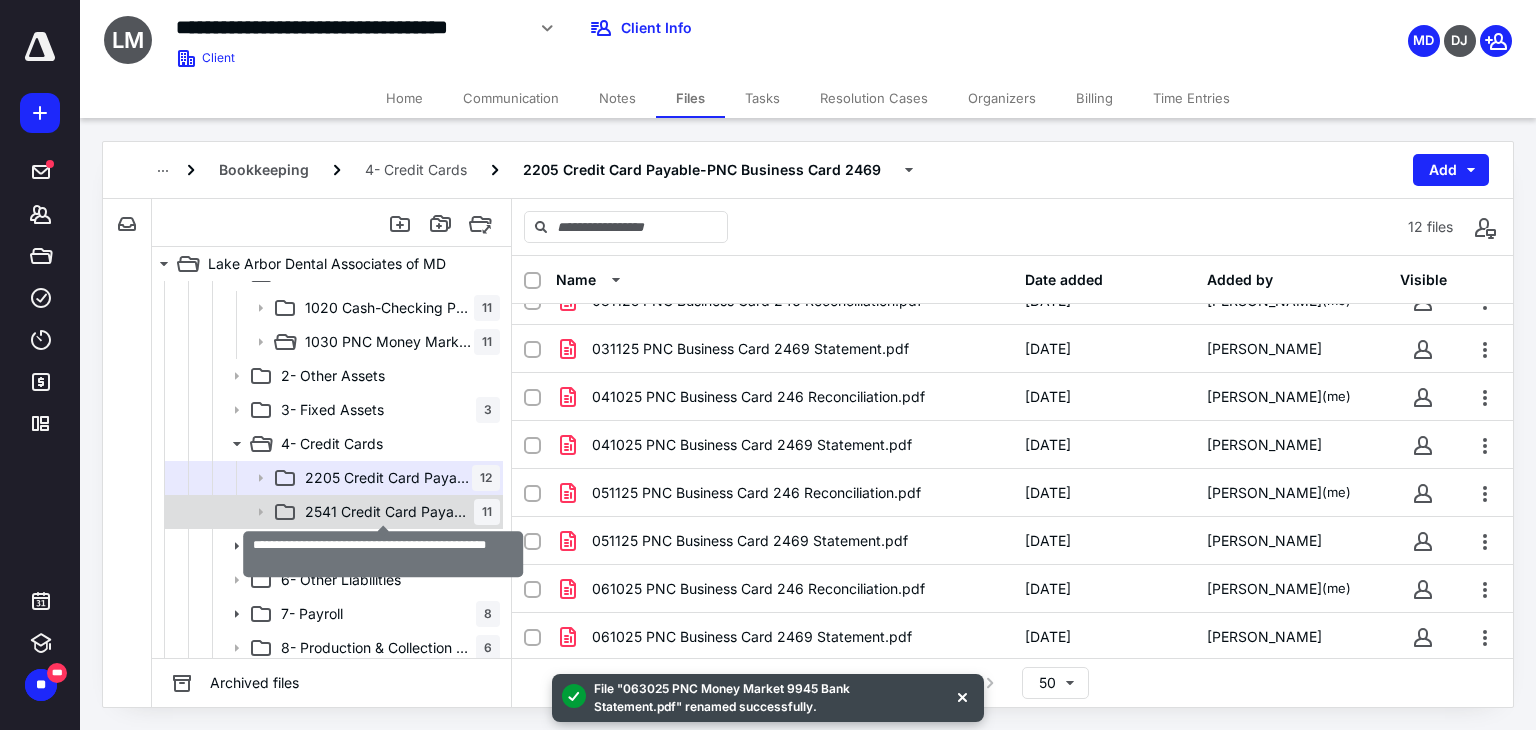 click on "2541 Credit Card Payable-American Express 32001" at bounding box center [389, 512] 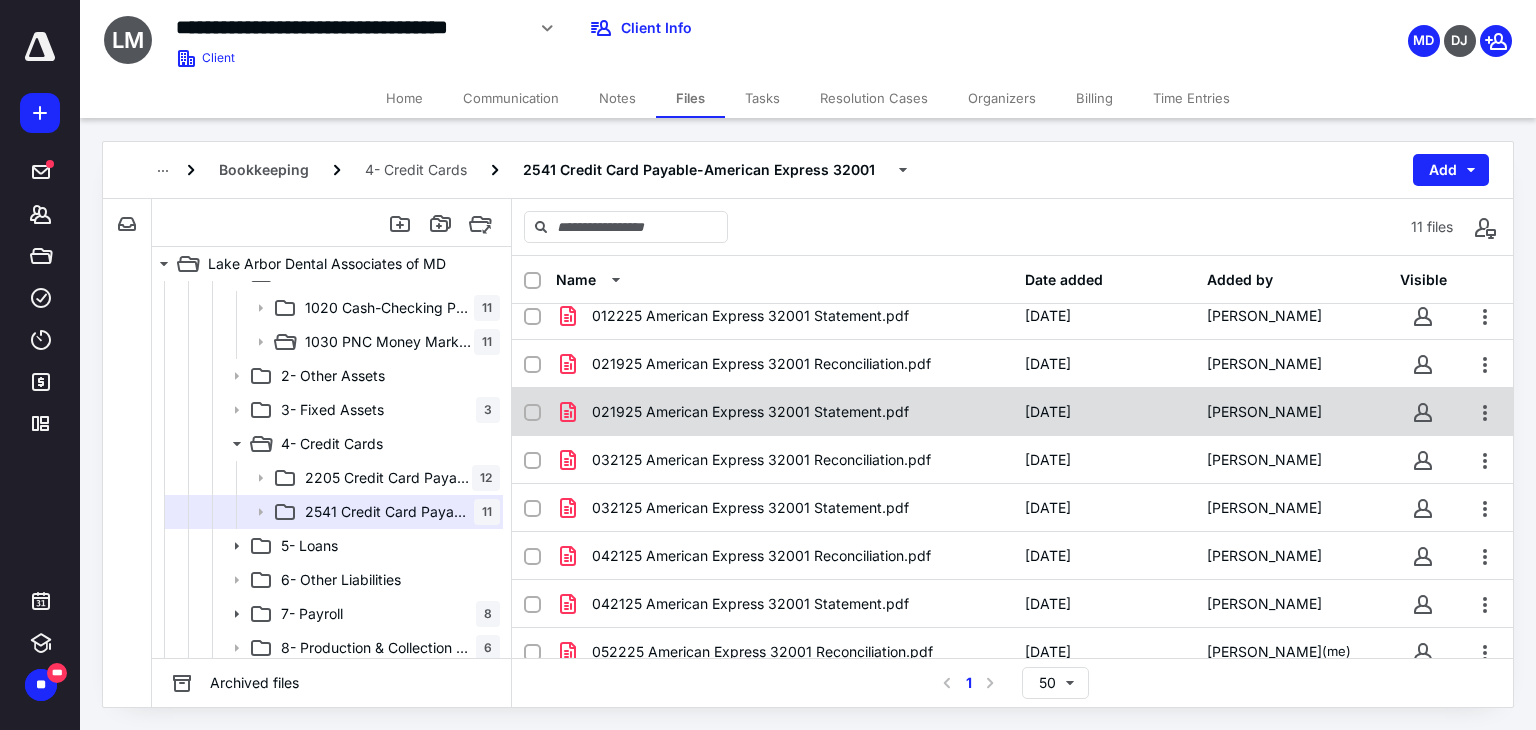 scroll, scrollTop: 171, scrollLeft: 0, axis: vertical 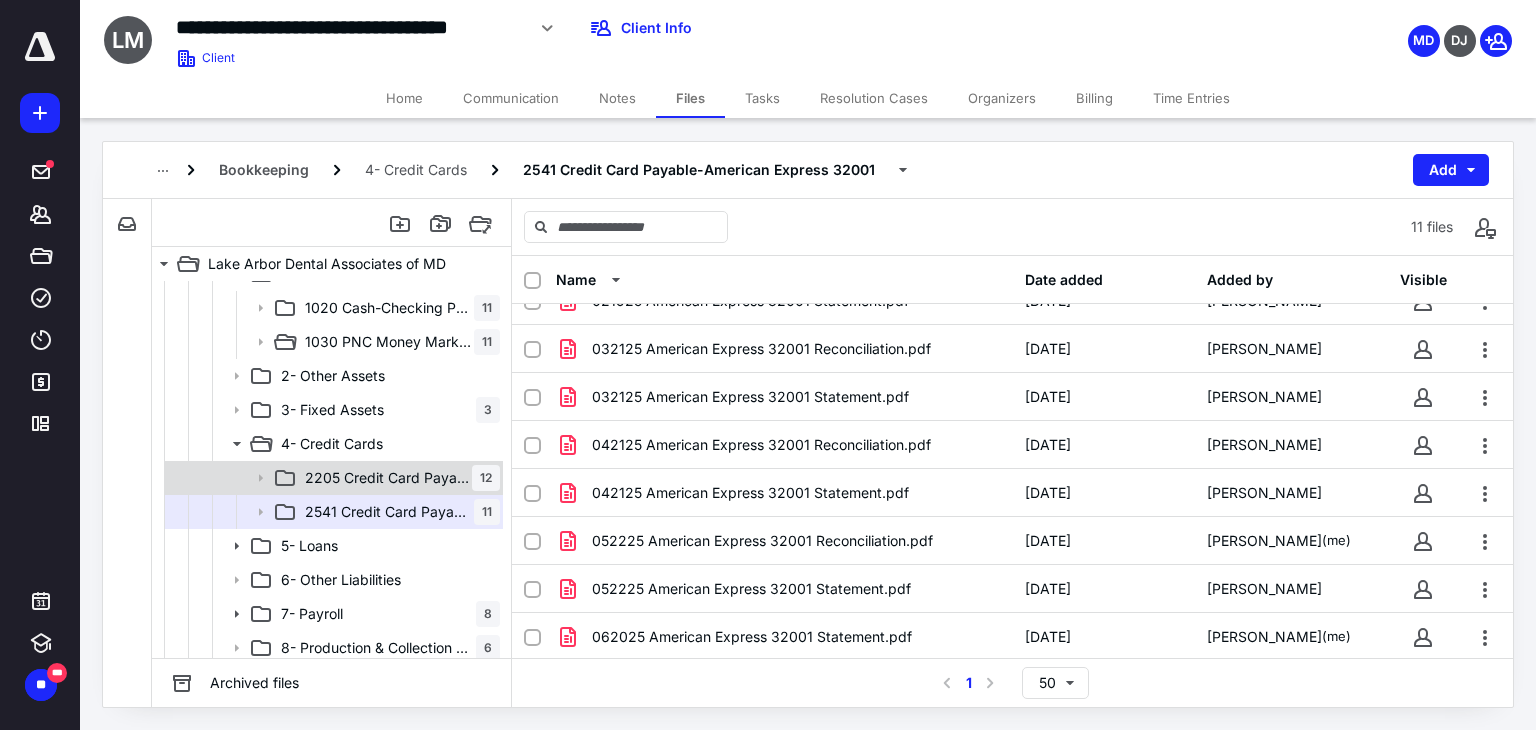 click on "2205 Credit Card Payable-PNC Business Card 2469" at bounding box center (388, 478) 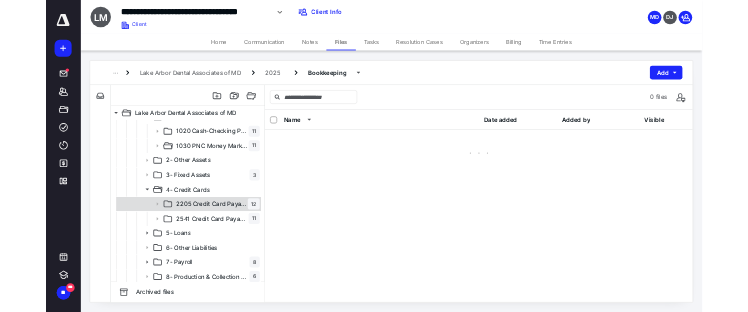 scroll, scrollTop: 0, scrollLeft: 0, axis: both 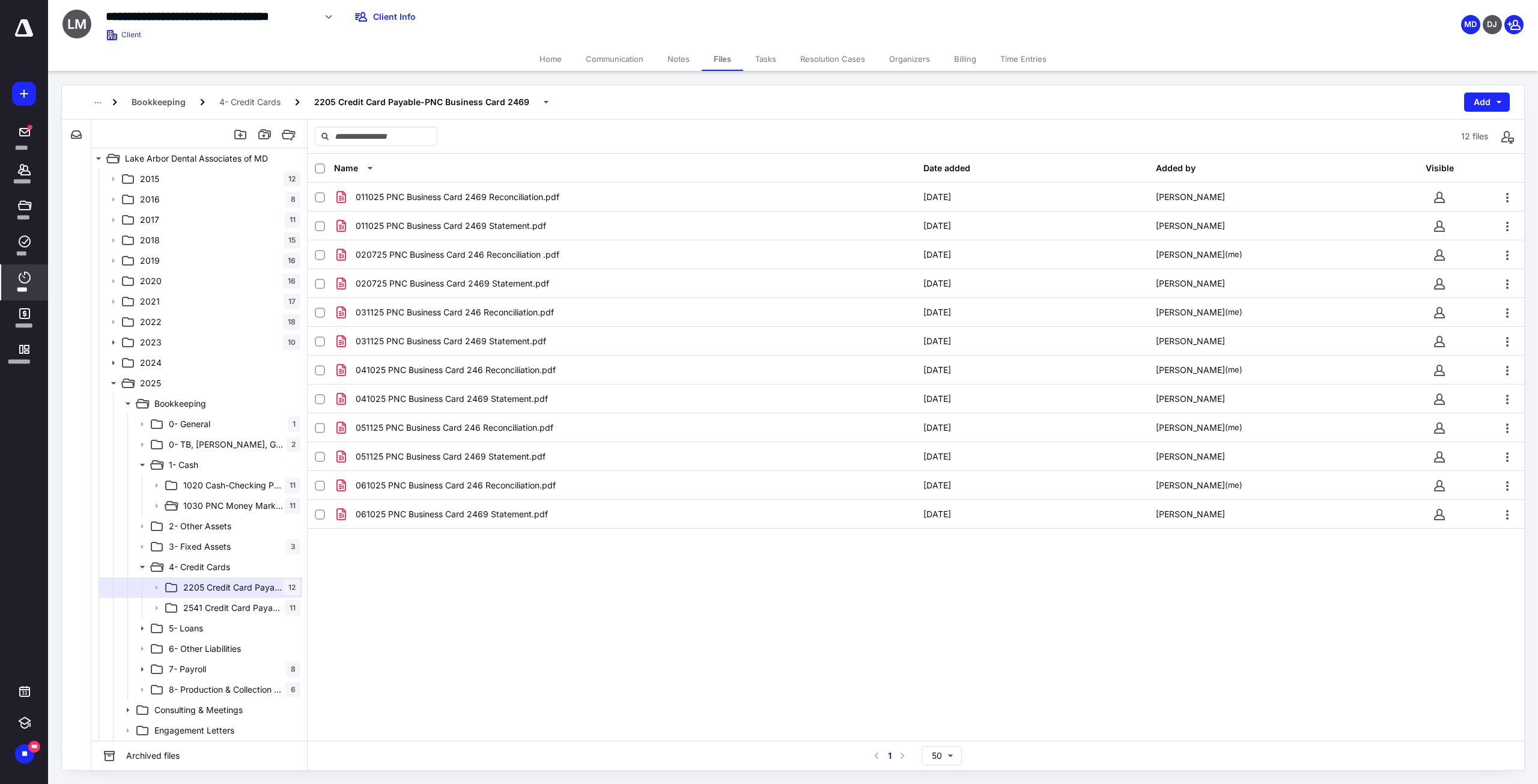 click on "****" at bounding box center [25, 282] 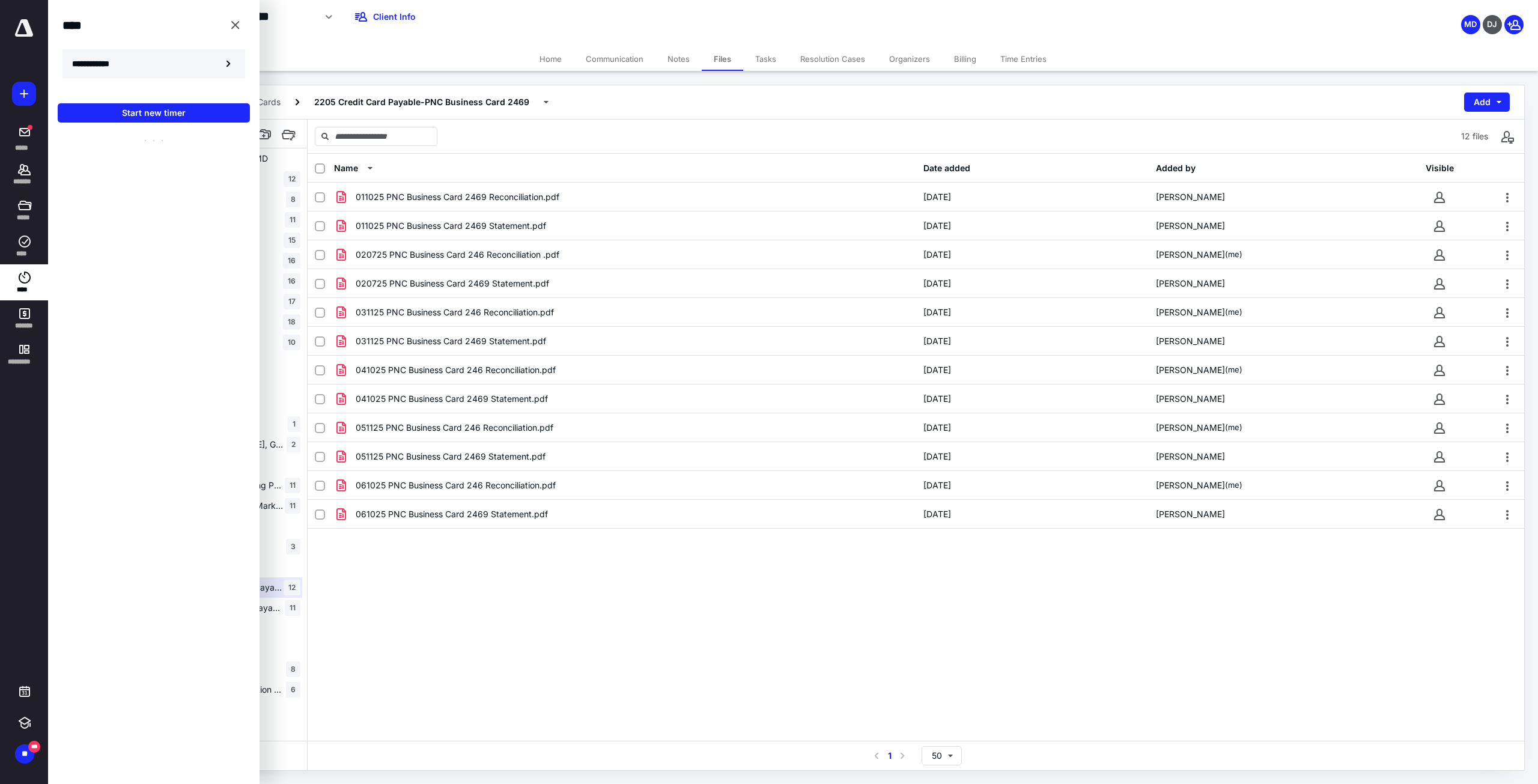 click on "**********" at bounding box center (97, 64) 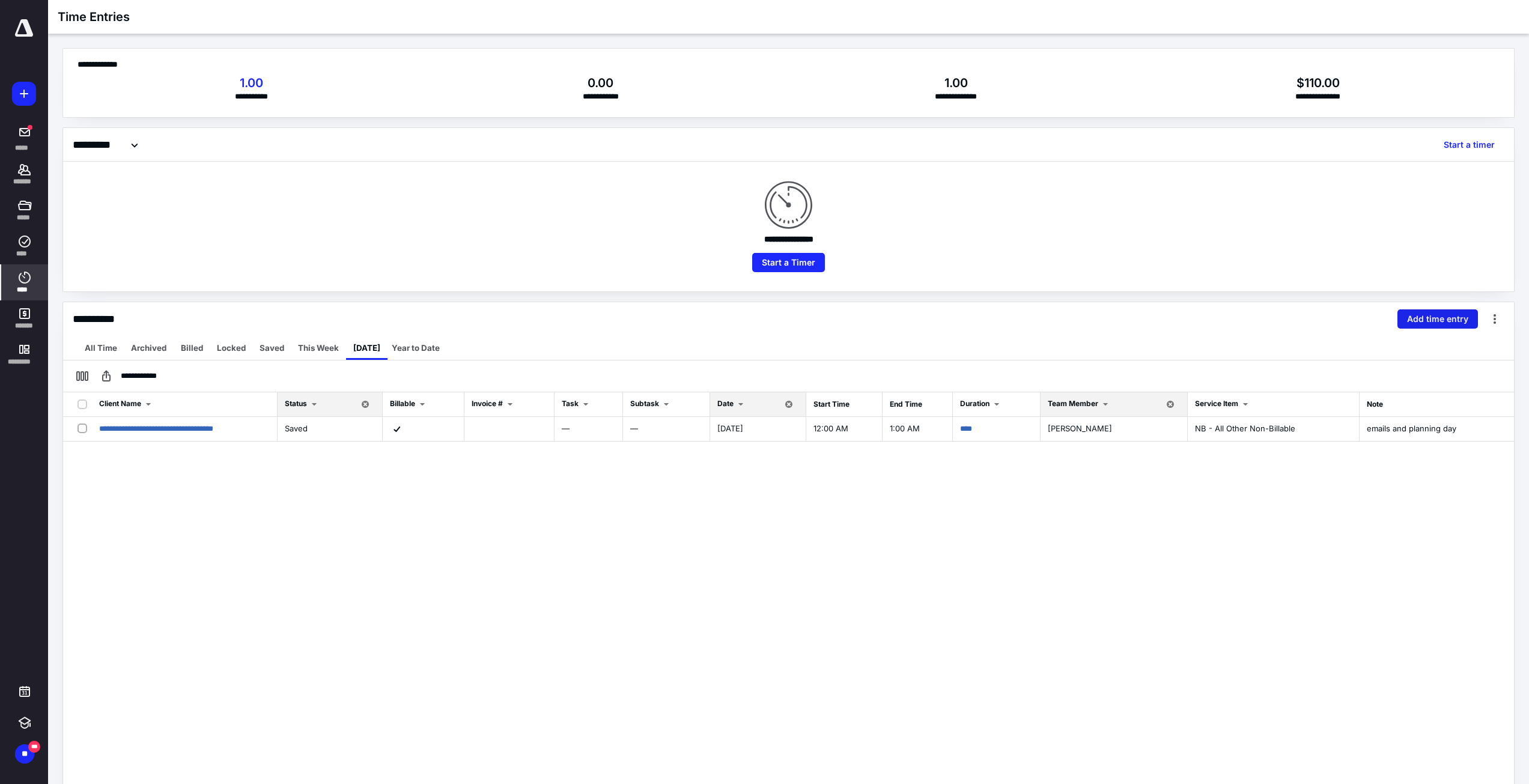 click on "Add time entry" at bounding box center [1438, 319] 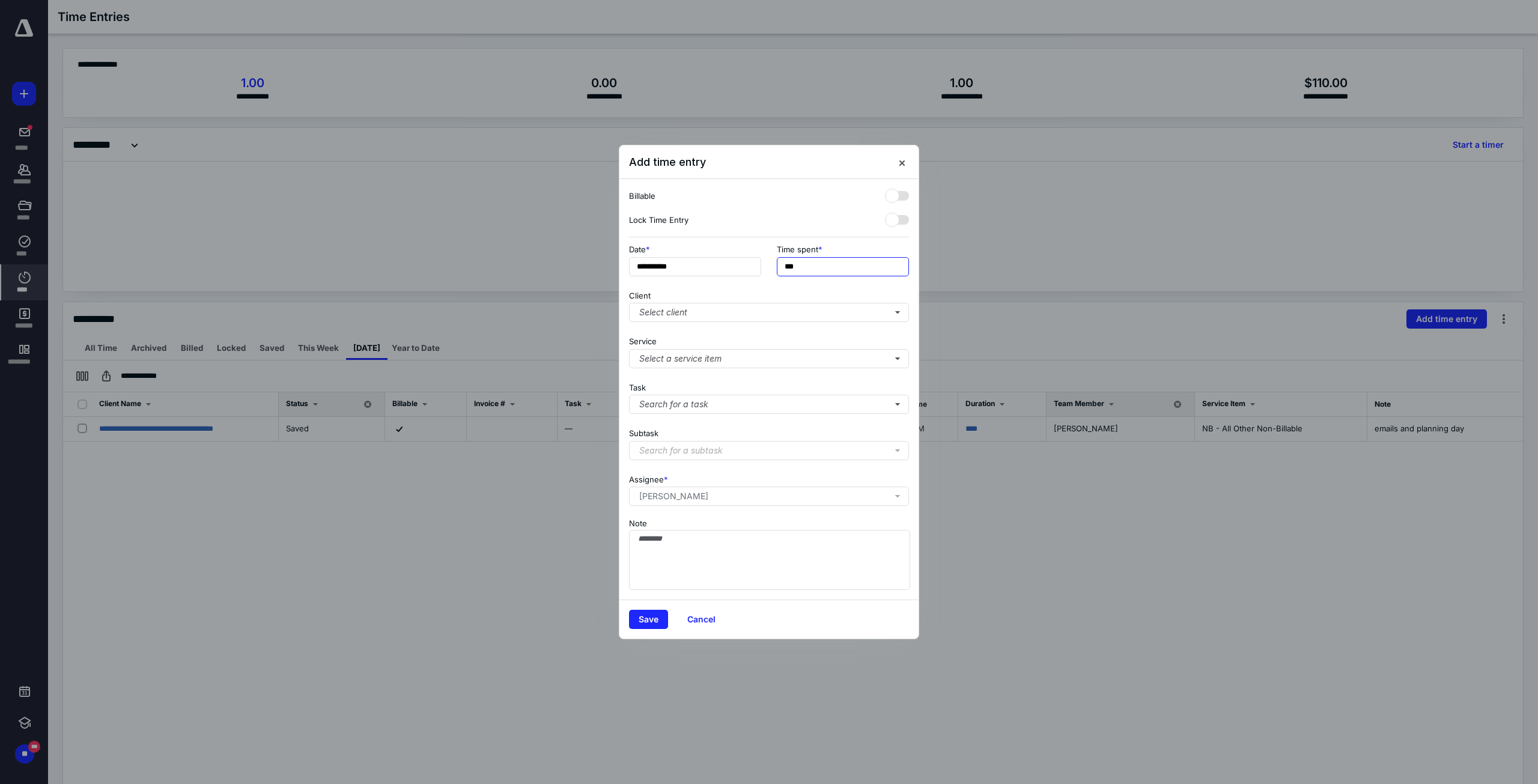 drag, startPoint x: 859, startPoint y: 264, endPoint x: 786, endPoint y: 275, distance: 73.824115 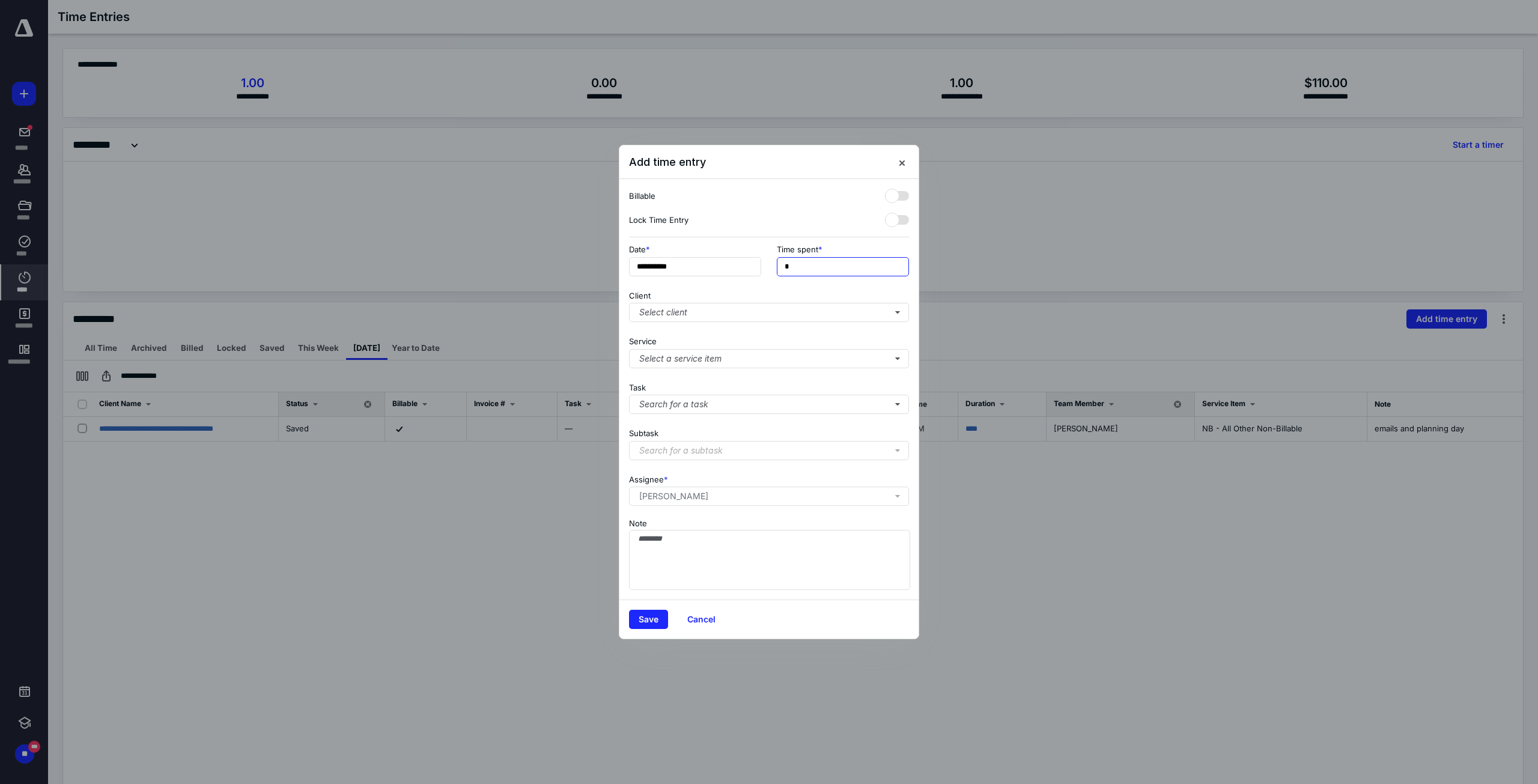 type on "**" 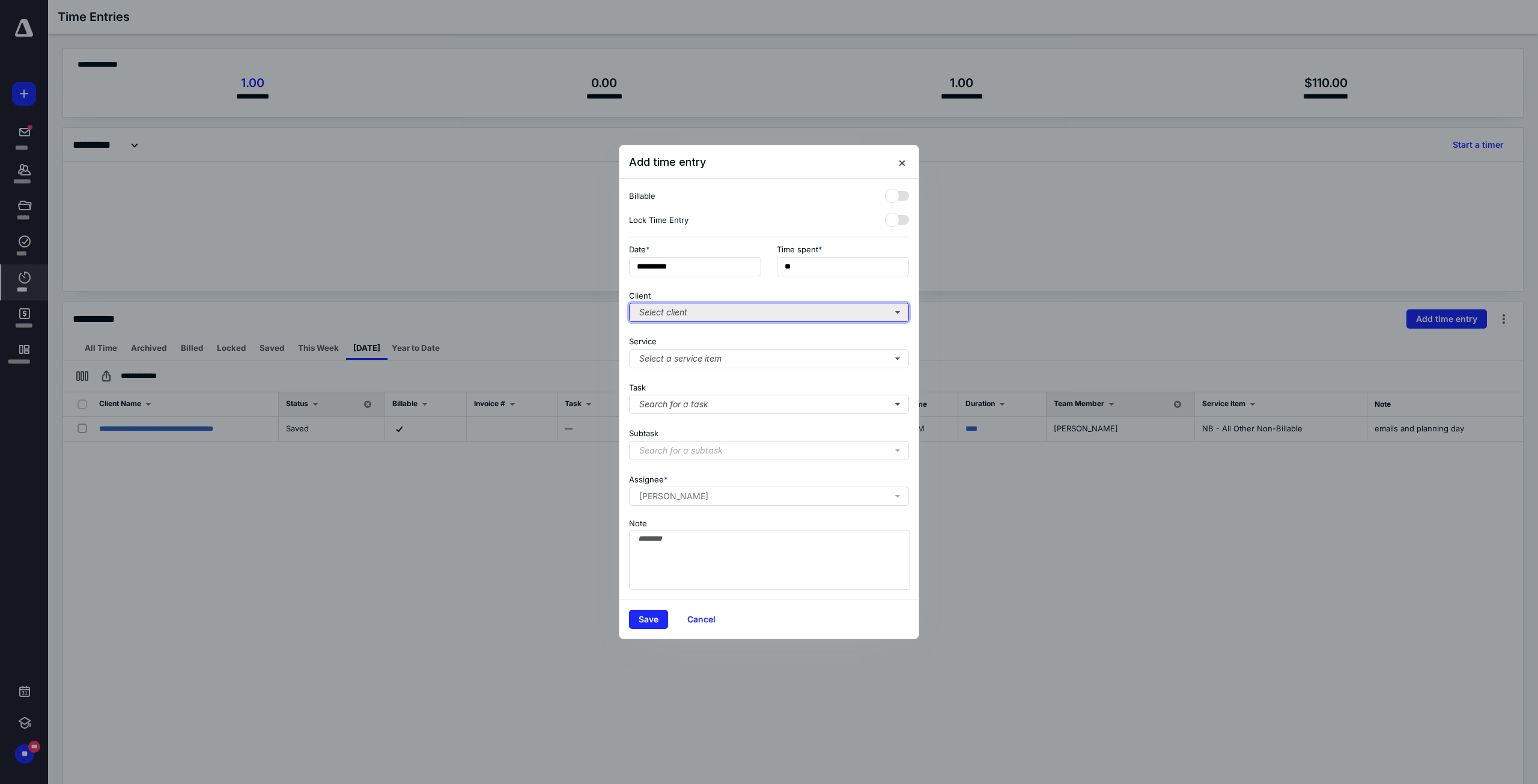 click on "Select client" at bounding box center [769, 312] 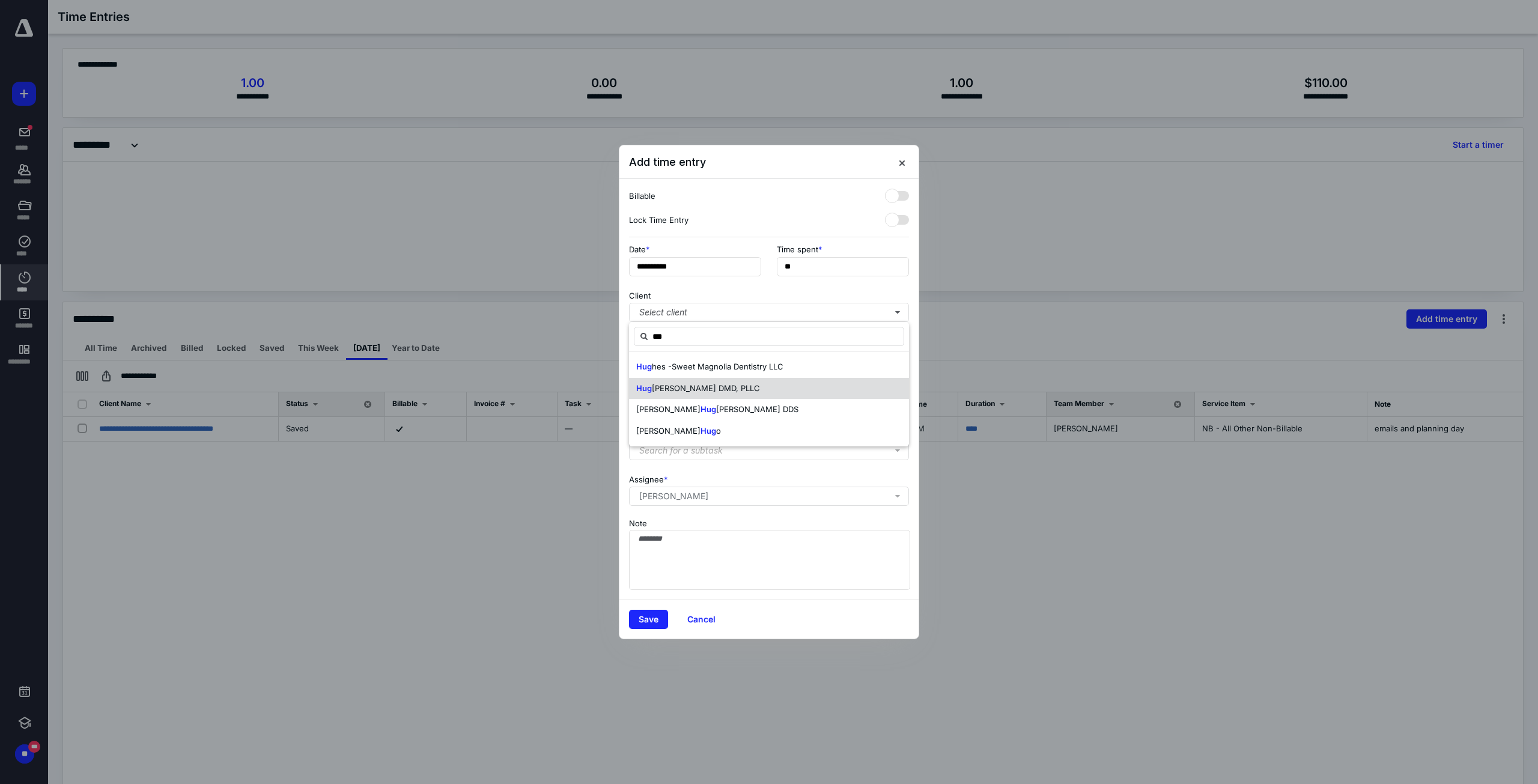 click on "Hug o Manrique DMD, PLLC" at bounding box center [698, 389] 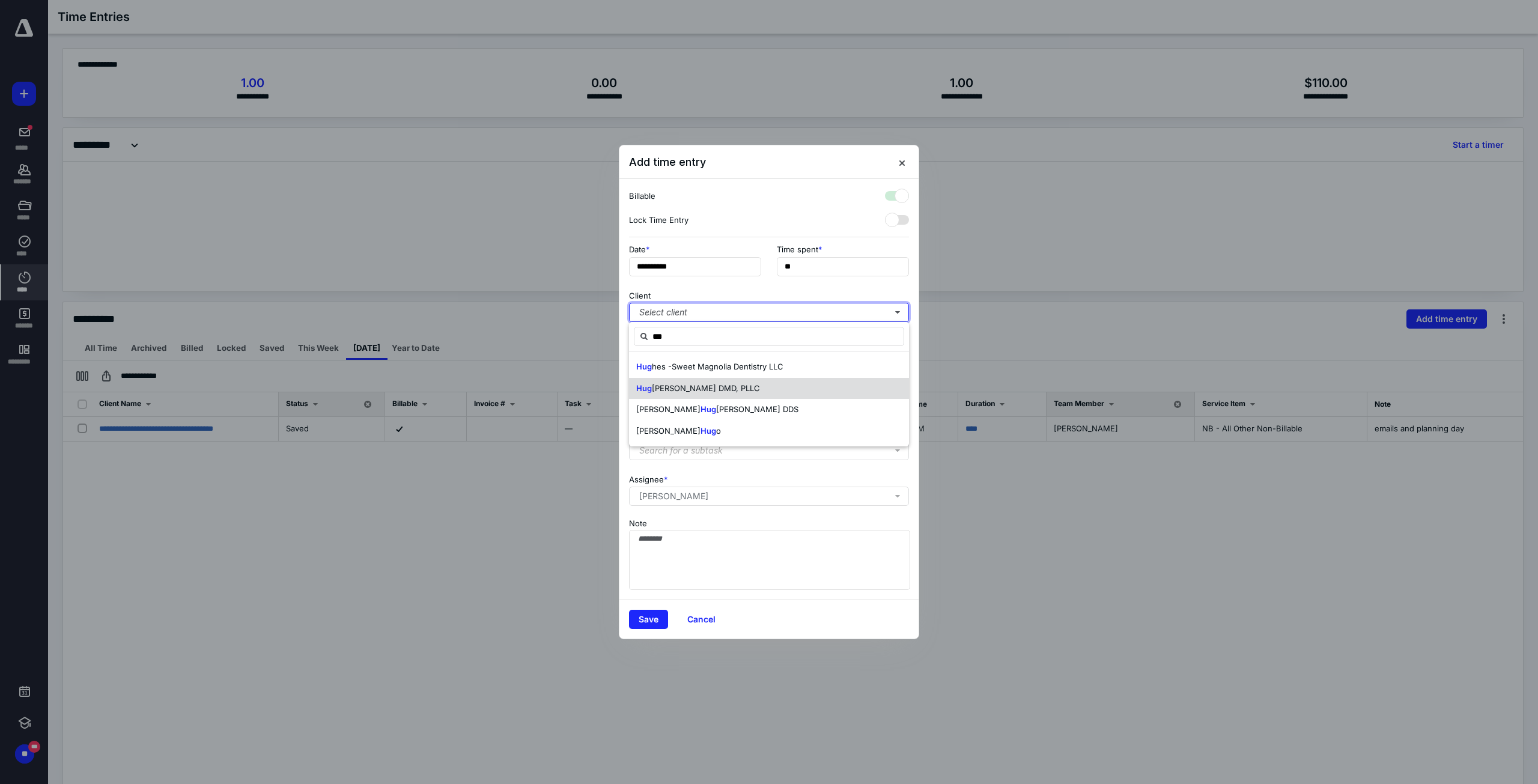 checkbox on "true" 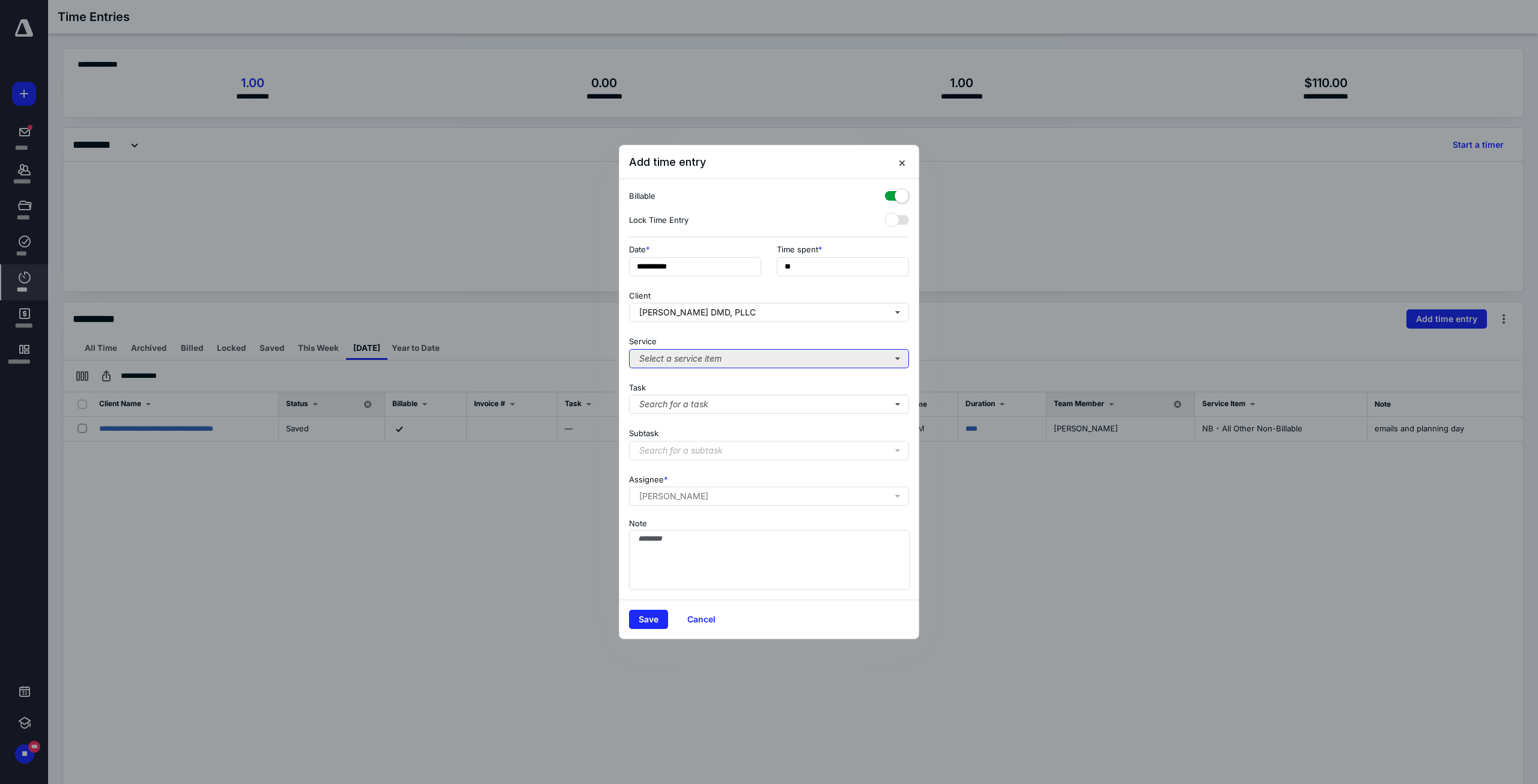 click on "Select a service item" at bounding box center [769, 359] 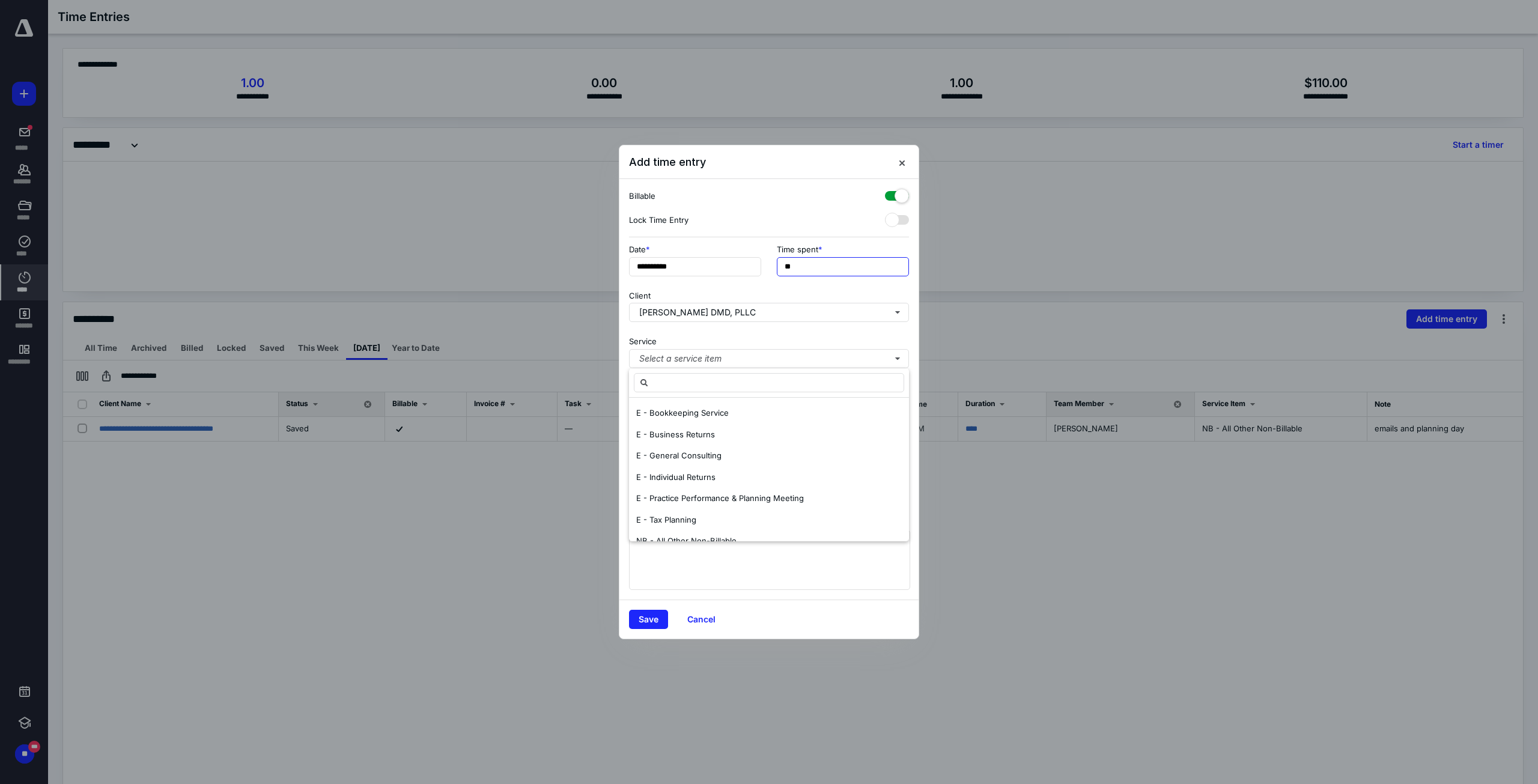 drag, startPoint x: 792, startPoint y: 270, endPoint x: 778, endPoint y: 272, distance: 14.142136 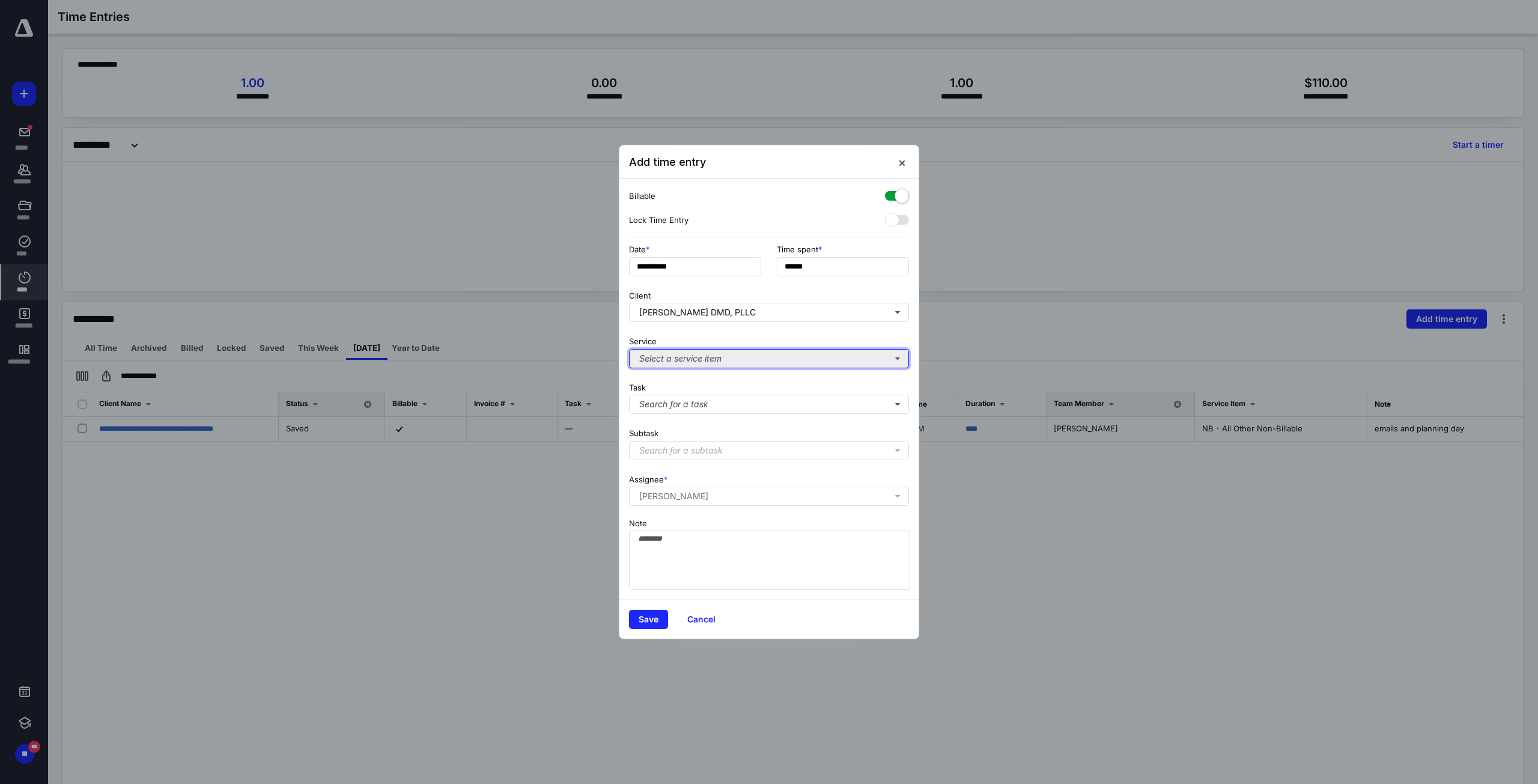 click on "Select a service item" at bounding box center [769, 359] 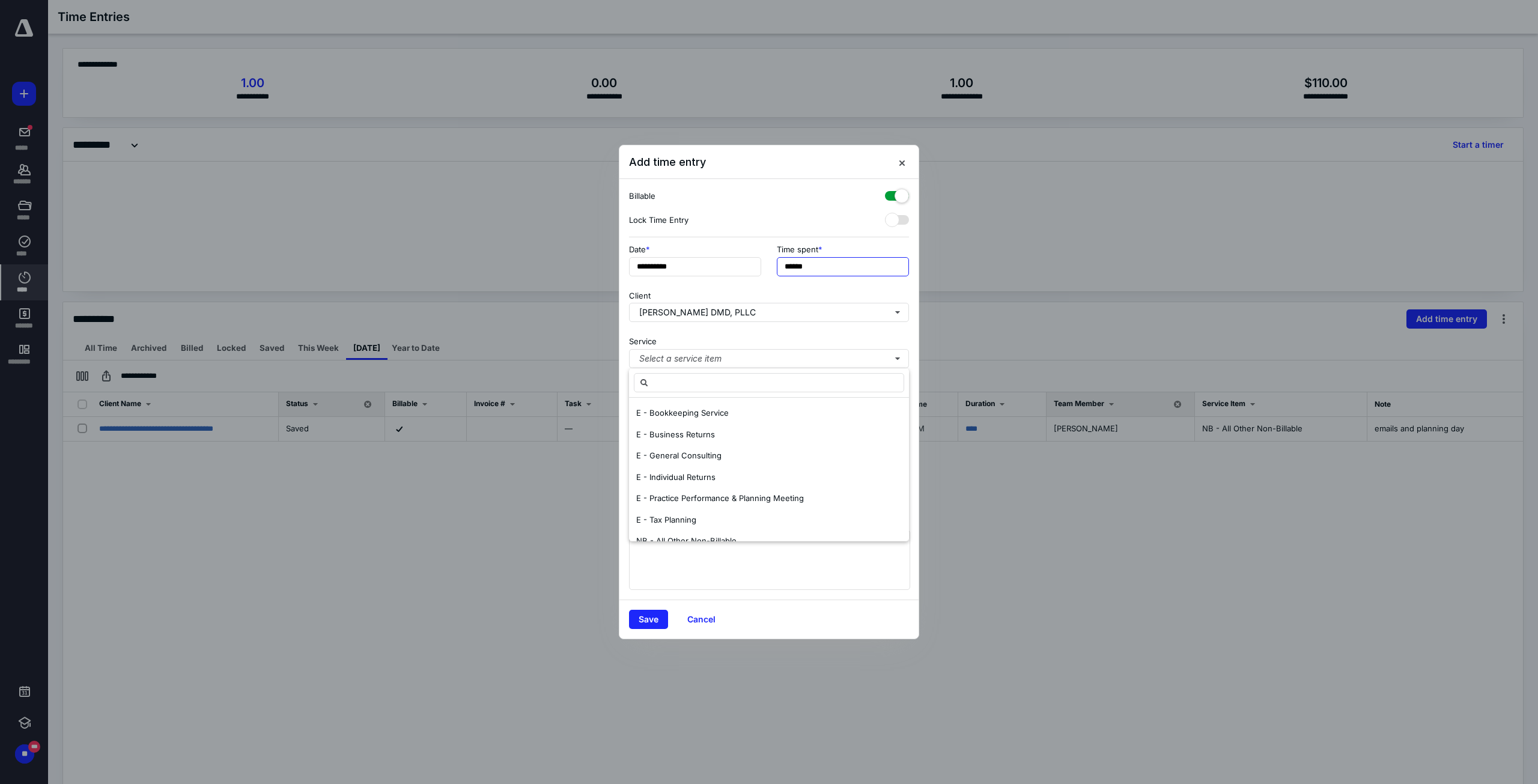 click on "******" at bounding box center [843, 267] 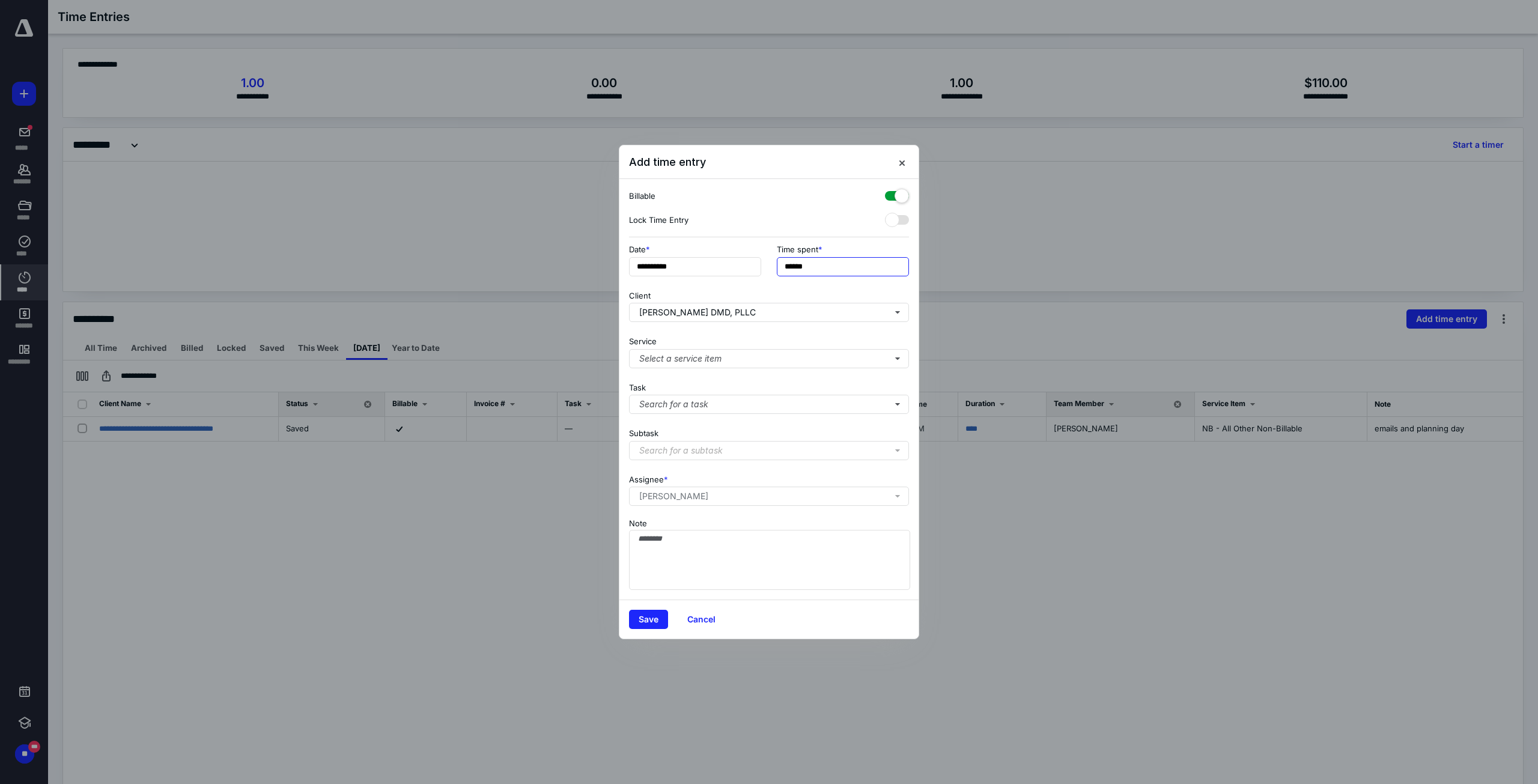 drag, startPoint x: 818, startPoint y: 266, endPoint x: 760, endPoint y: 281, distance: 59.90826 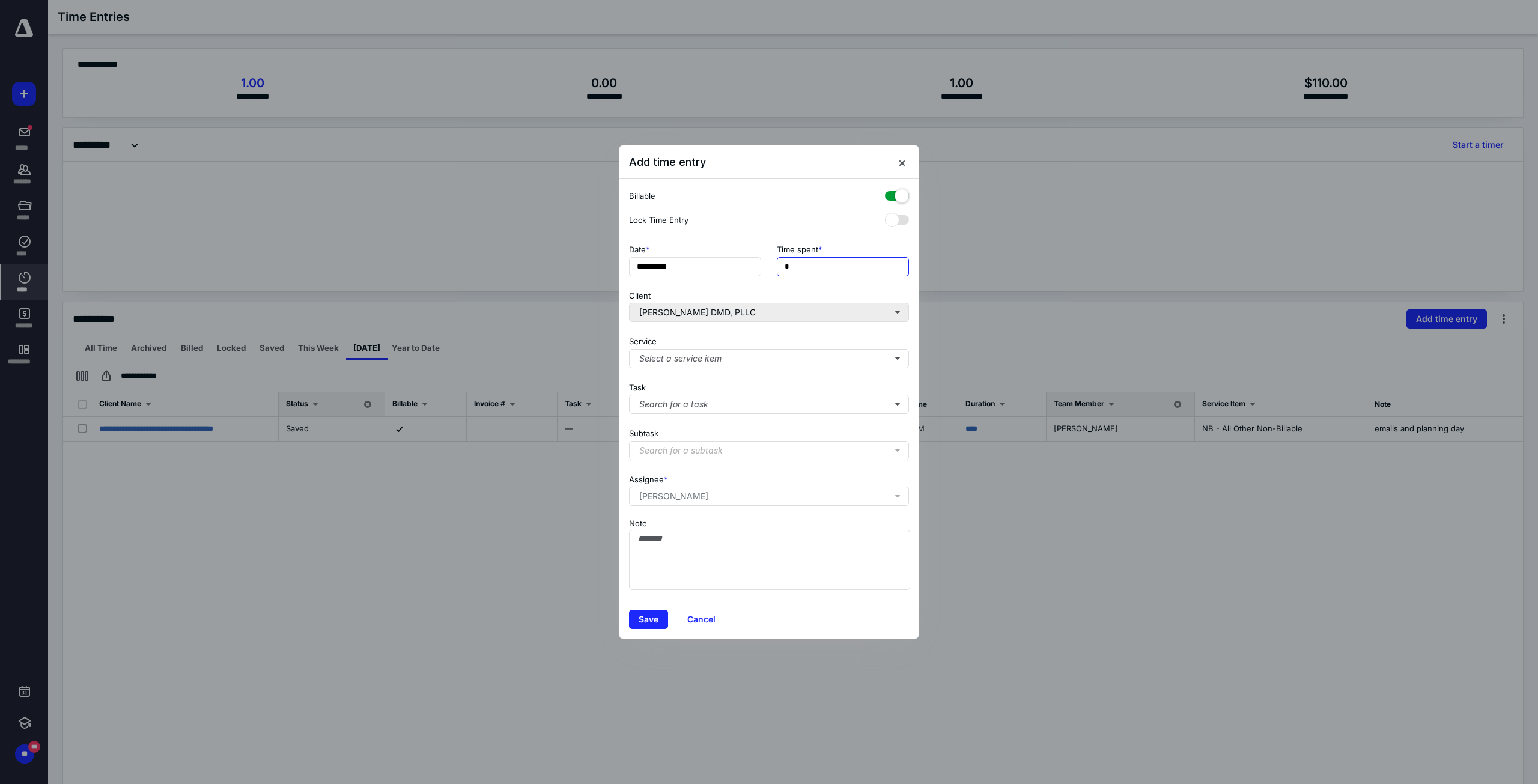 type on "**" 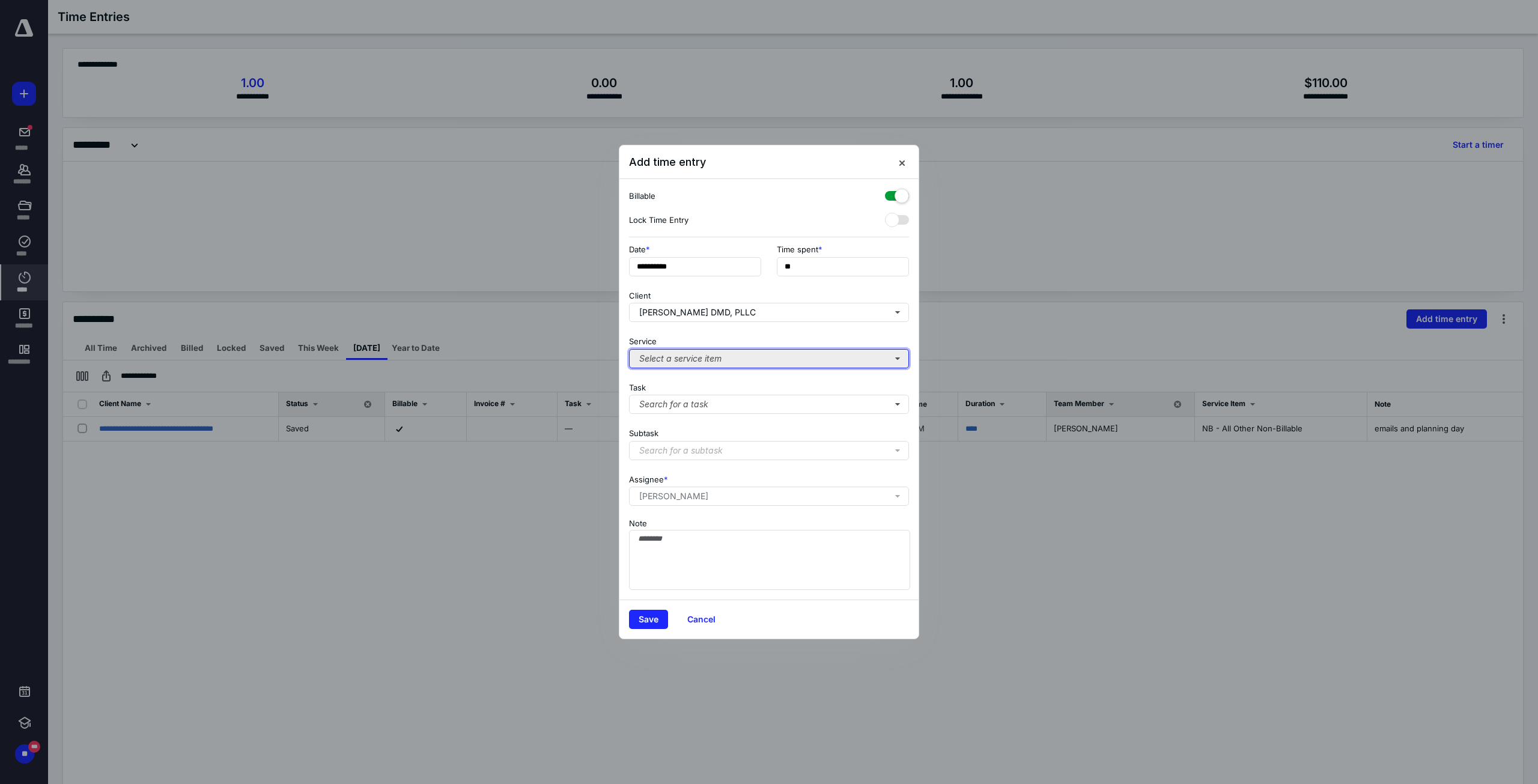 click on "Select a service item" at bounding box center [769, 359] 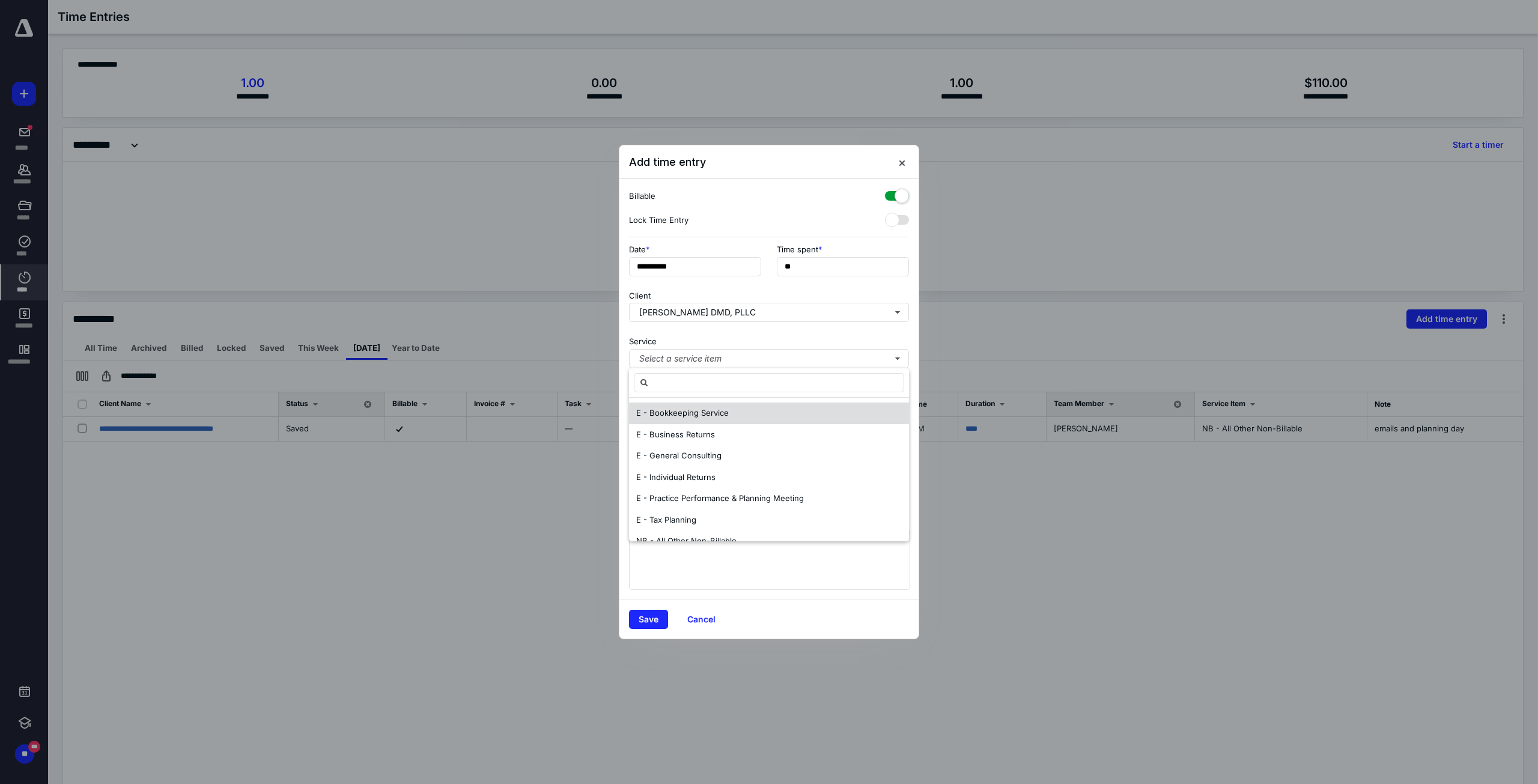 click on "E - Bookkeeping Service" at bounding box center (769, 413) 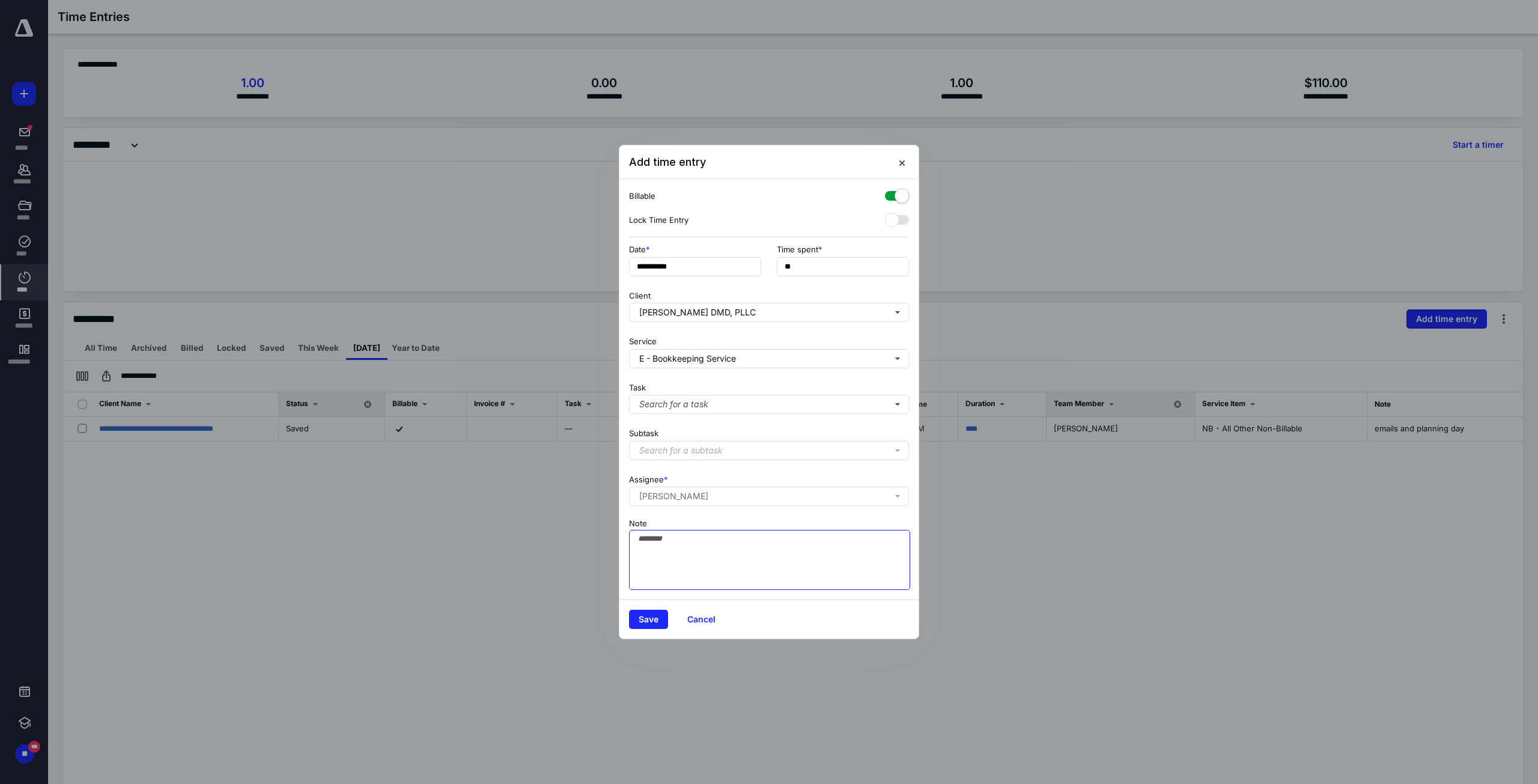 click on "Note" at bounding box center (770, 560) 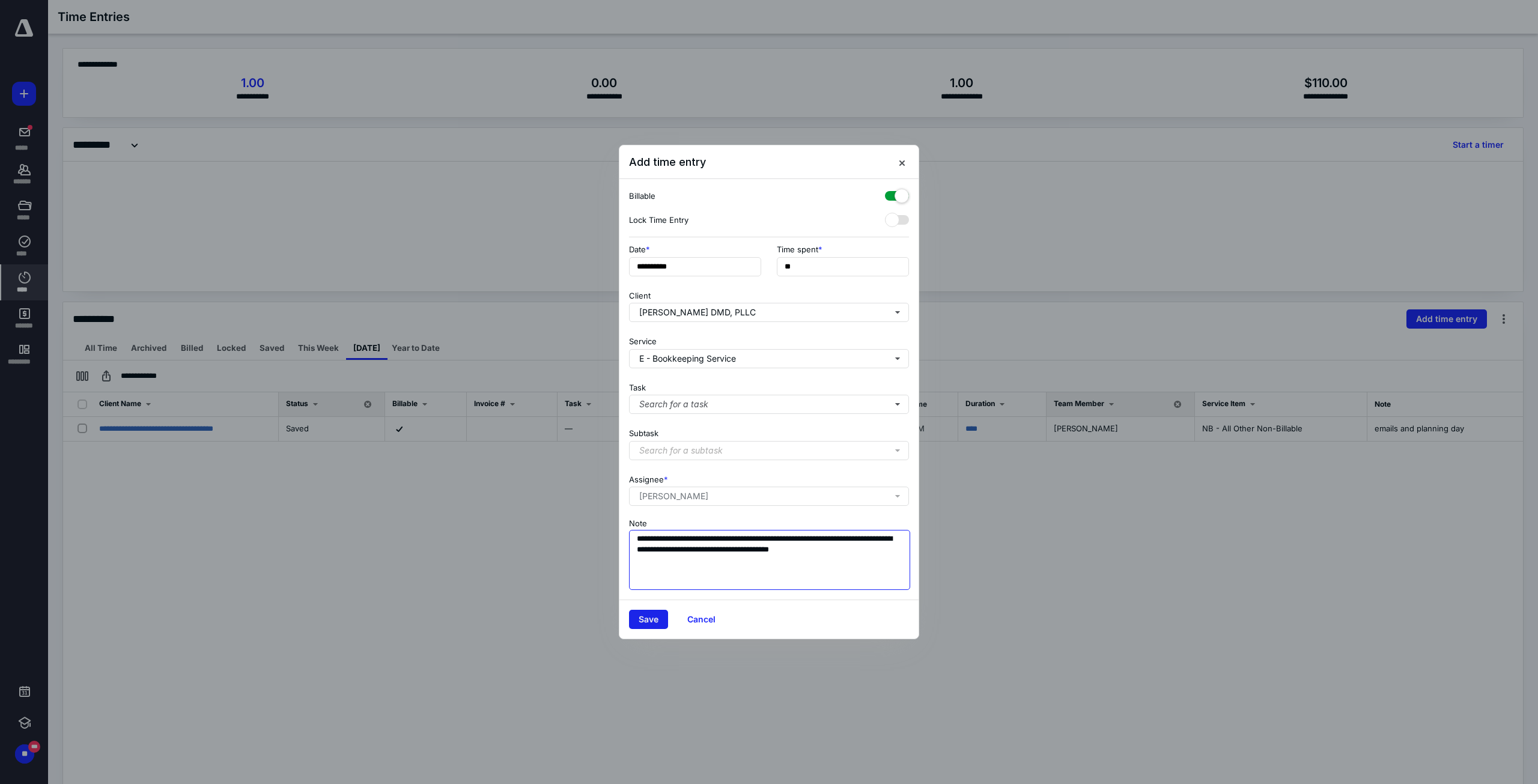 type on "**********" 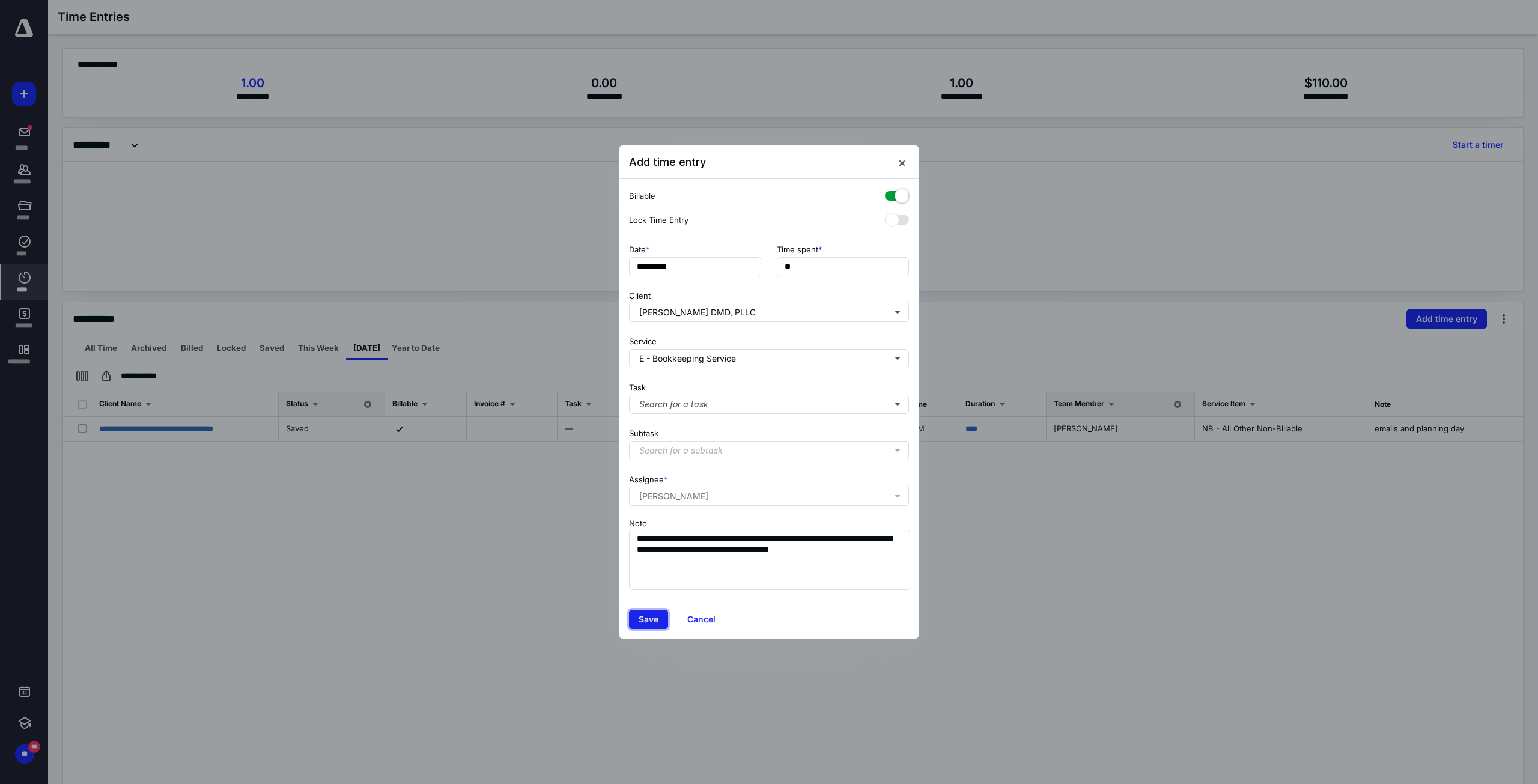 click on "Save" at bounding box center [648, 619] 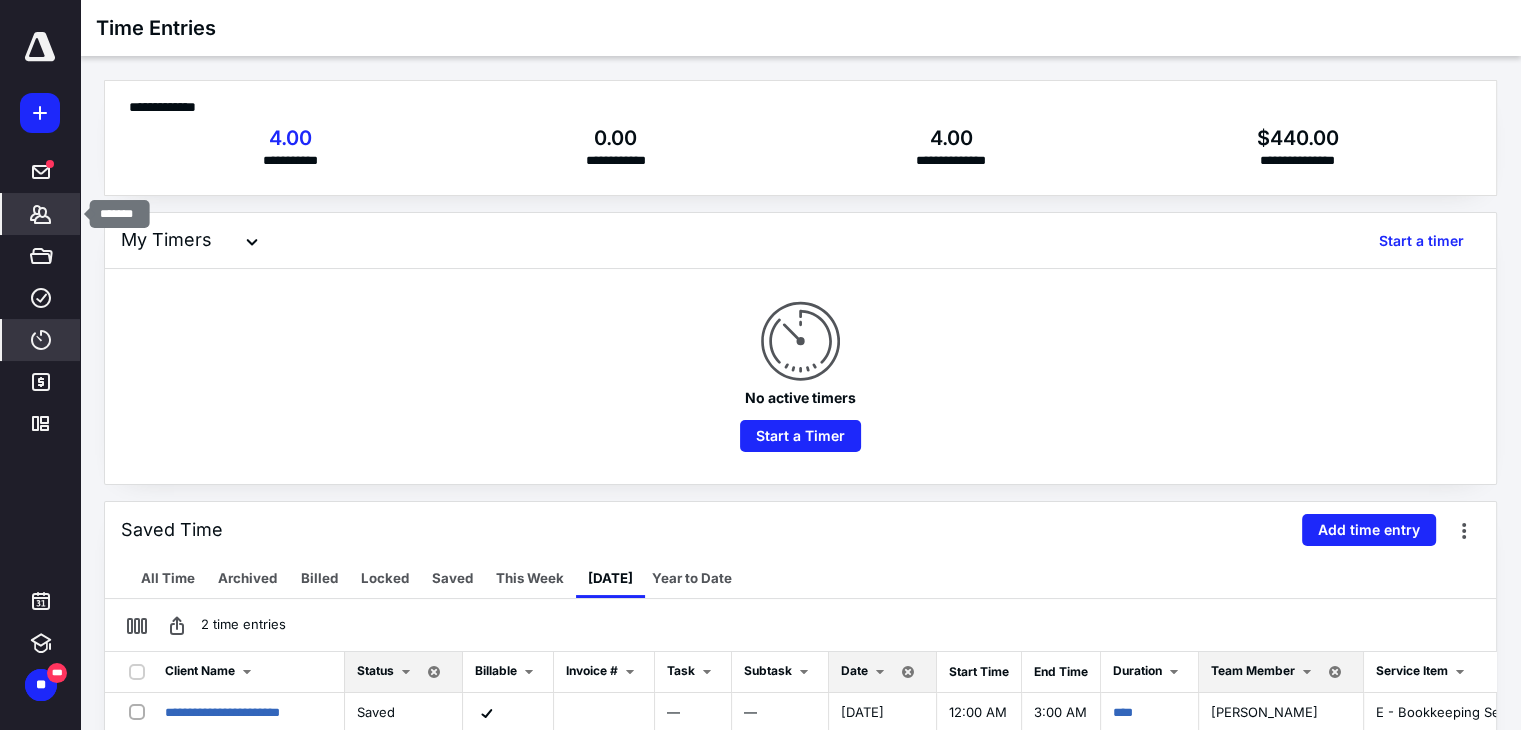 click 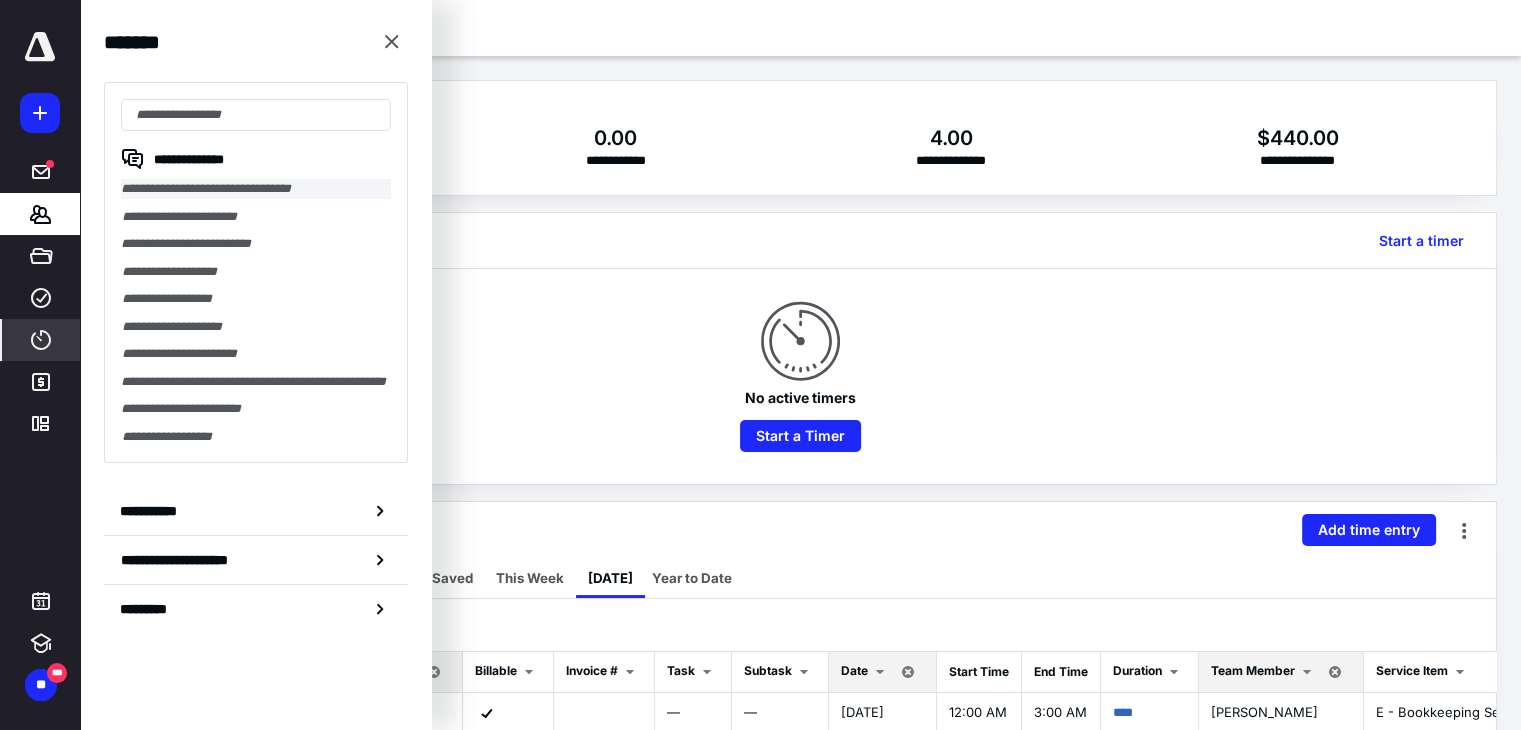 click on "**********" at bounding box center [256, 189] 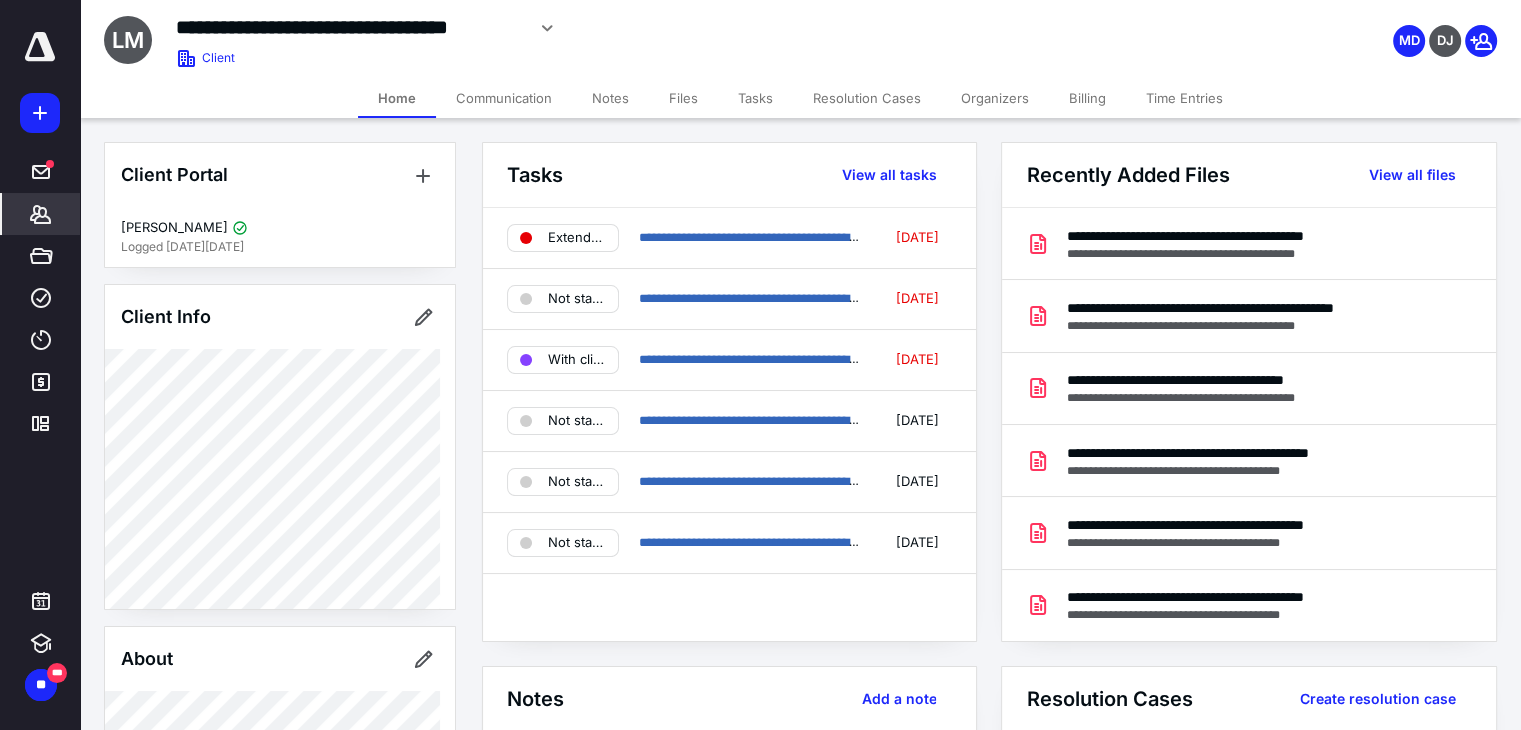 click on "Tasks" at bounding box center [755, 98] 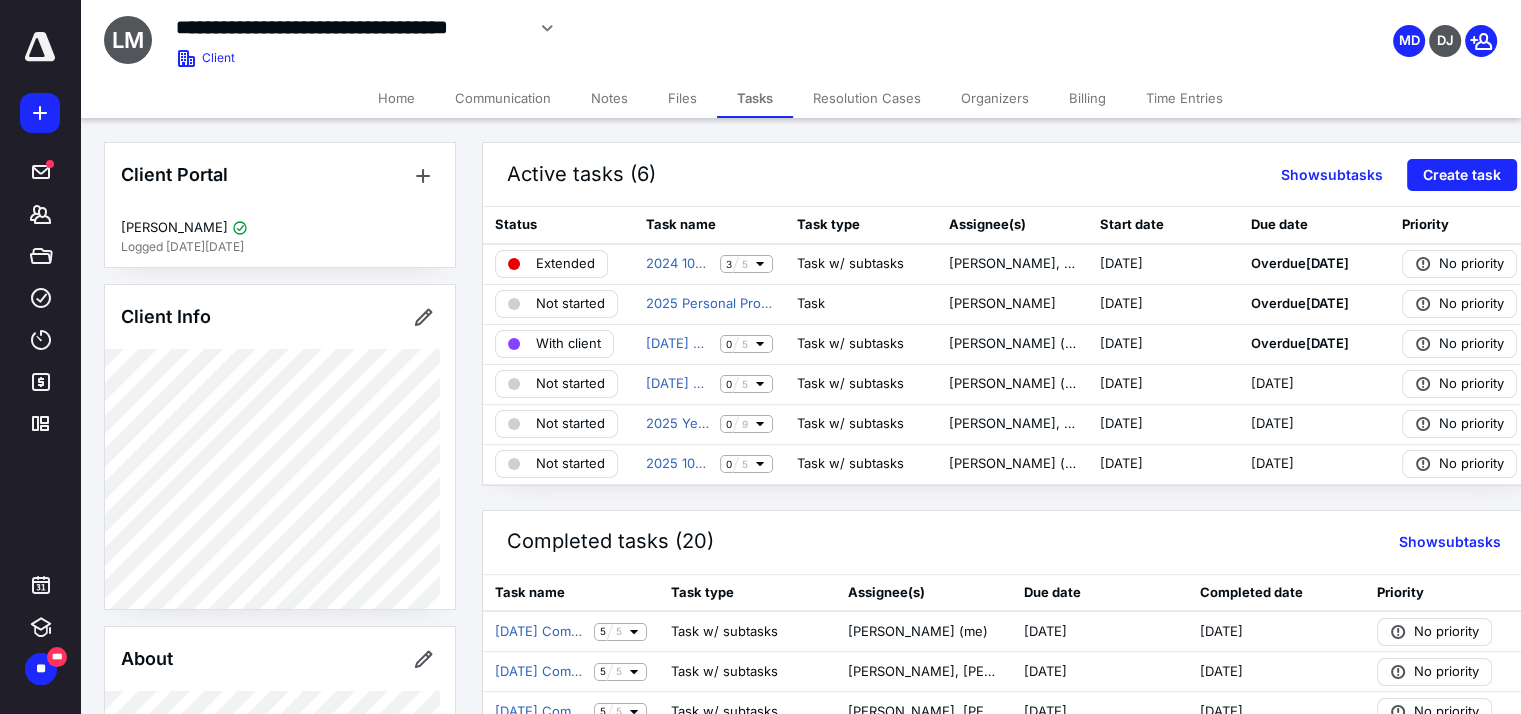click on "Files" at bounding box center [682, 98] 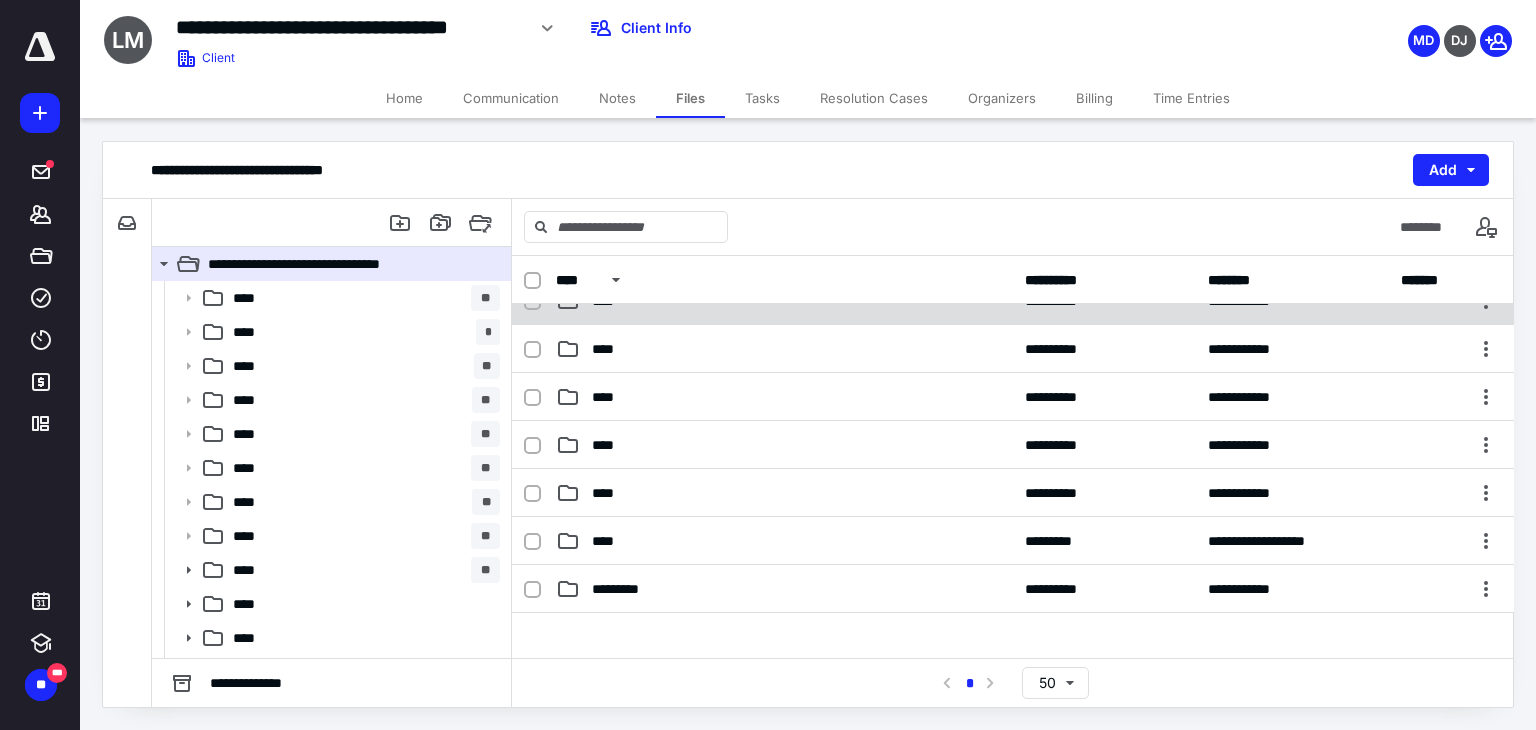 scroll, scrollTop: 300, scrollLeft: 0, axis: vertical 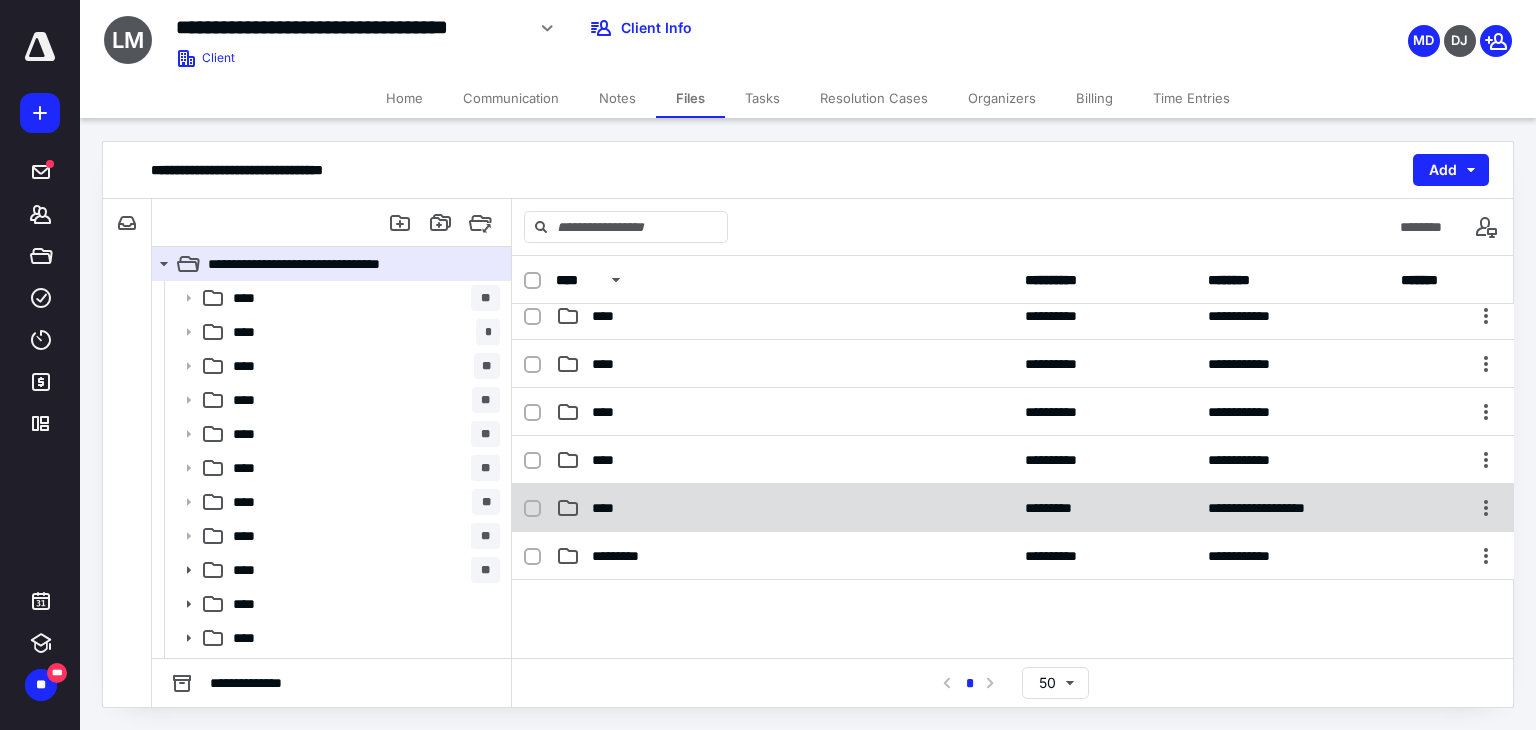 click on "****" at bounding box center [784, 508] 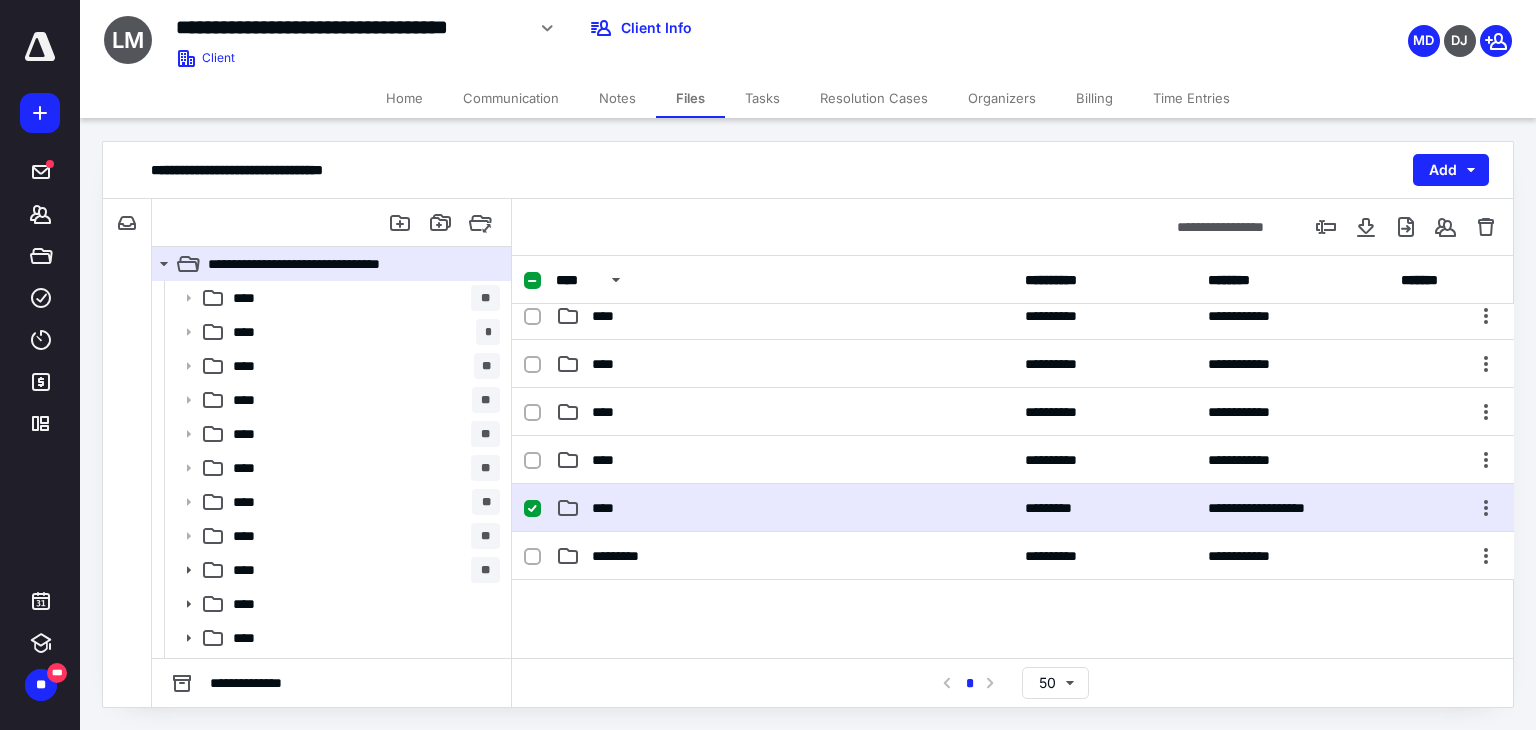 click on "****" at bounding box center (784, 508) 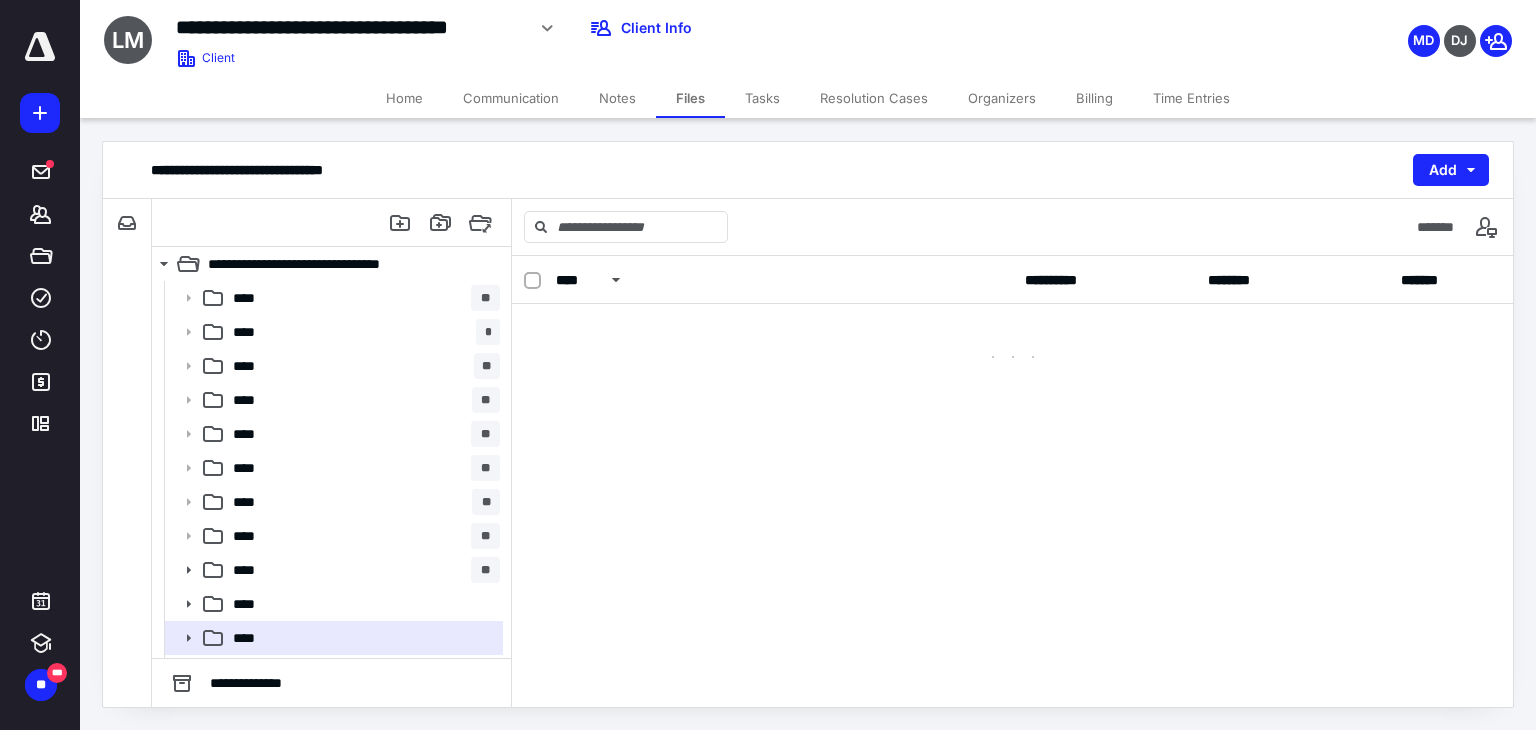 scroll, scrollTop: 0, scrollLeft: 0, axis: both 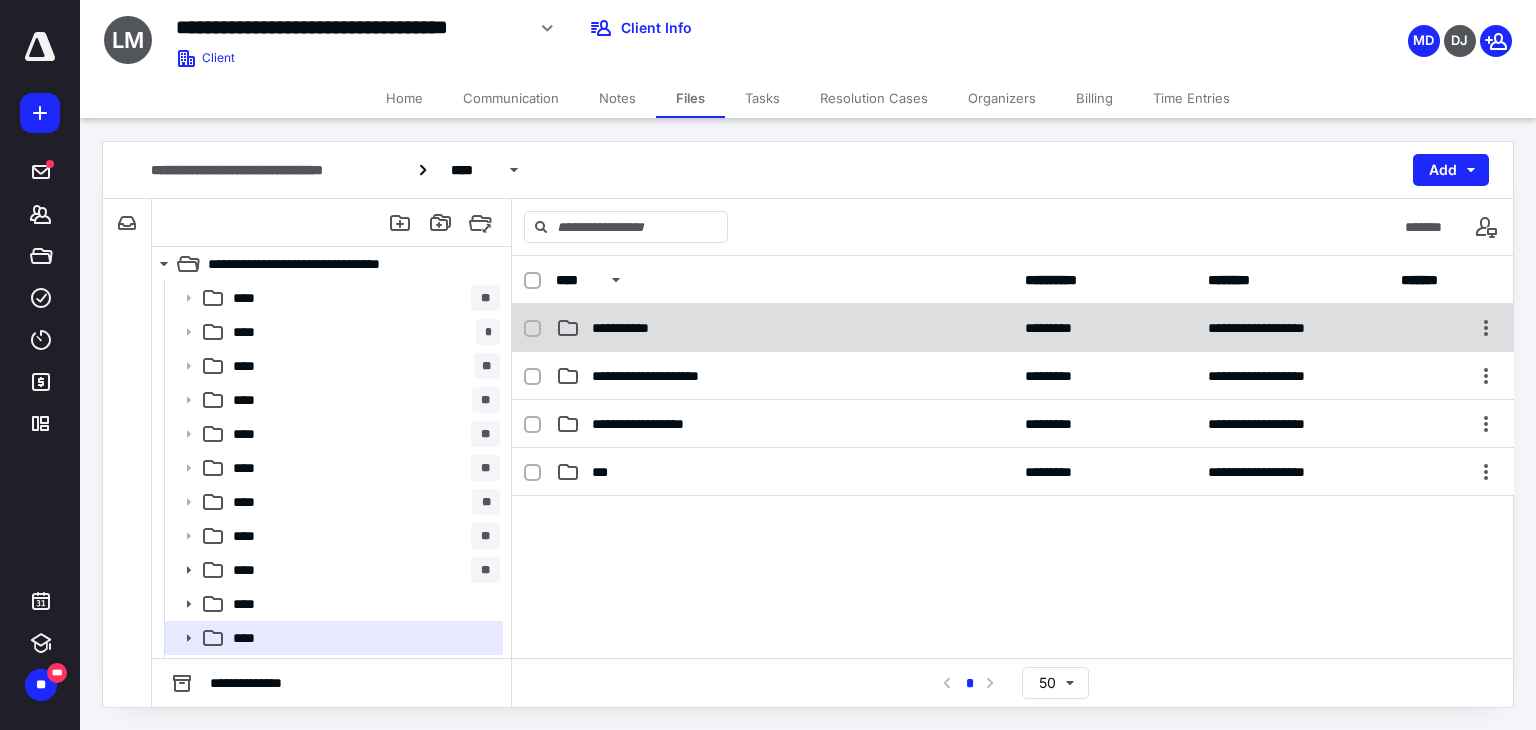 click on "**********" at bounding box center (1013, 328) 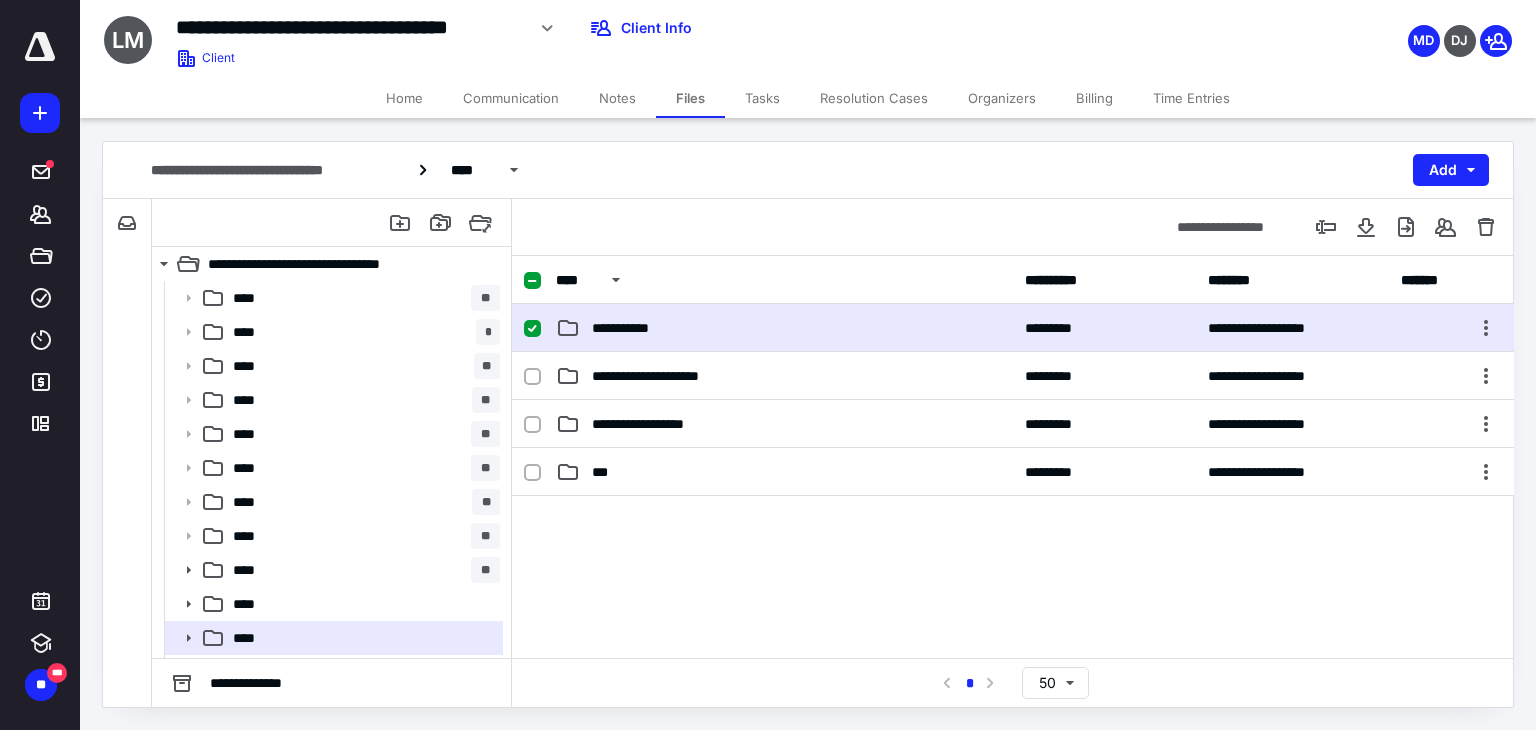click on "**********" at bounding box center [1013, 328] 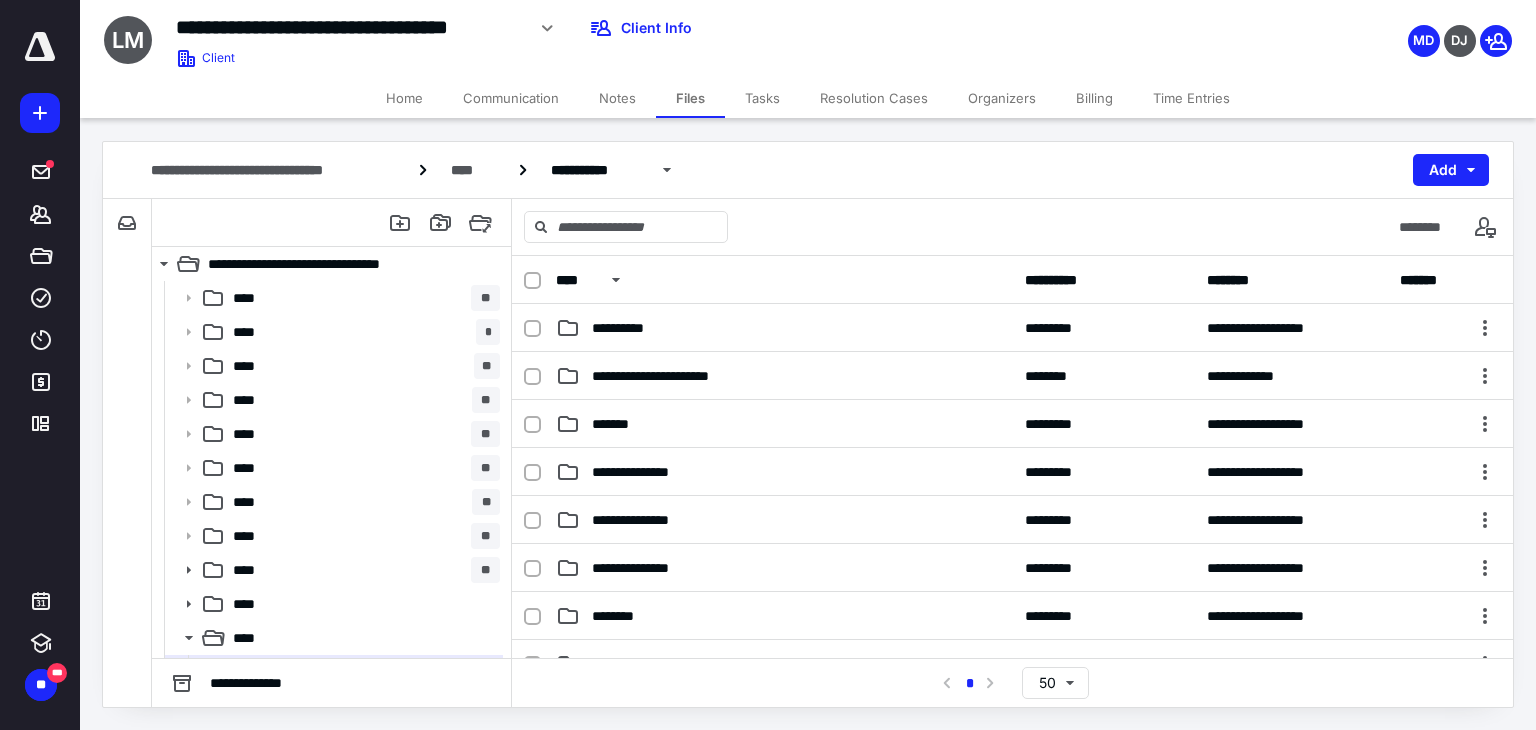 scroll, scrollTop: 0, scrollLeft: 0, axis: both 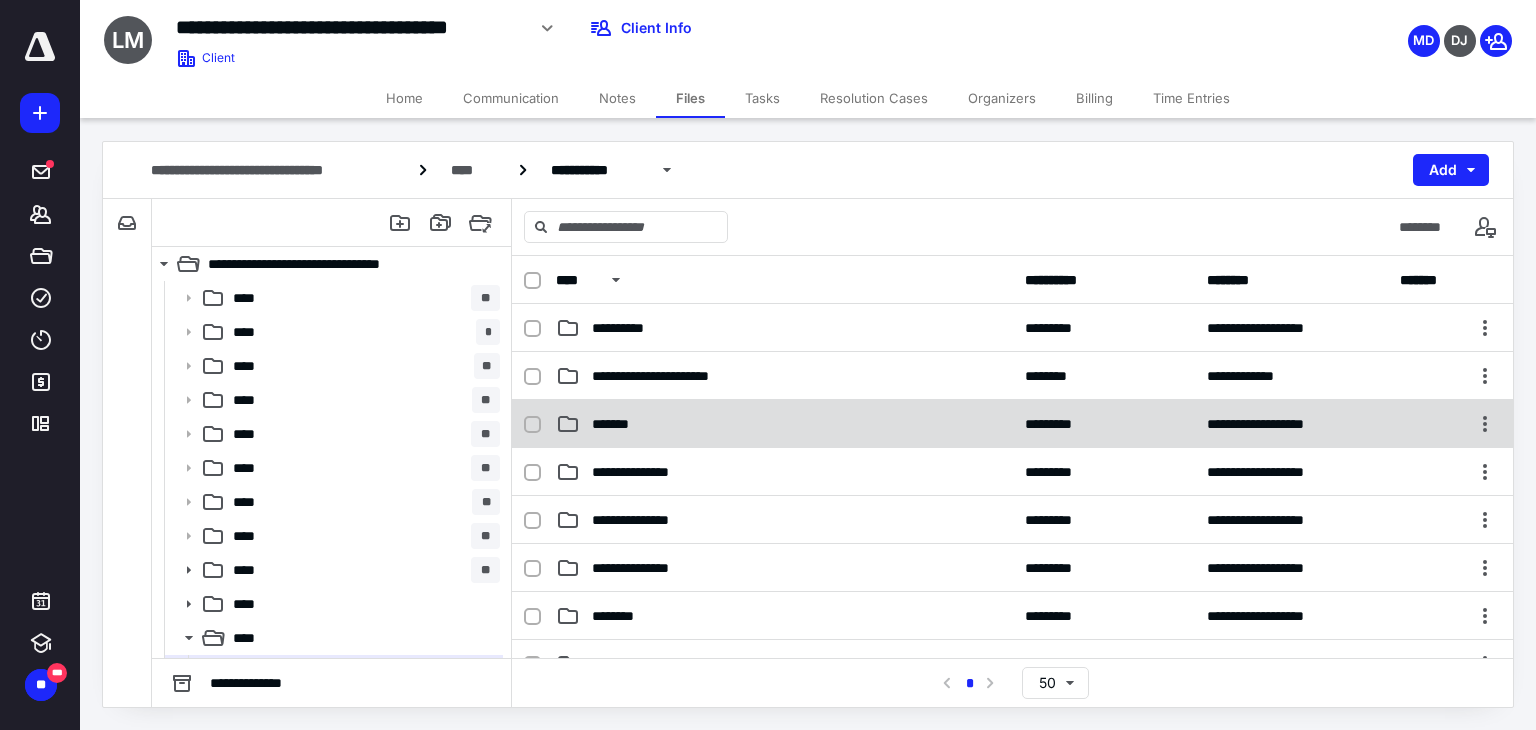 click on "*******" at bounding box center (784, 424) 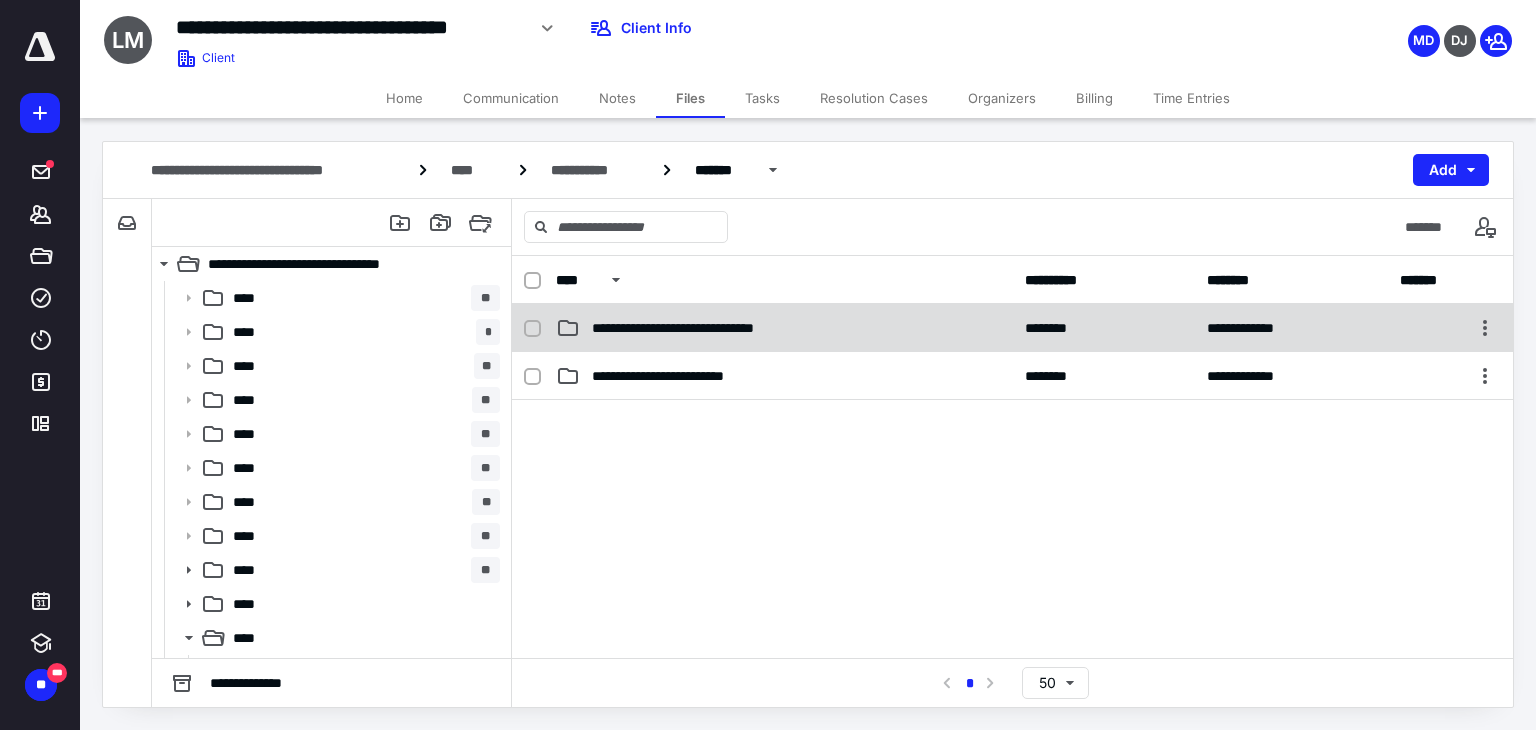 click on "**********" at bounding box center (713, 328) 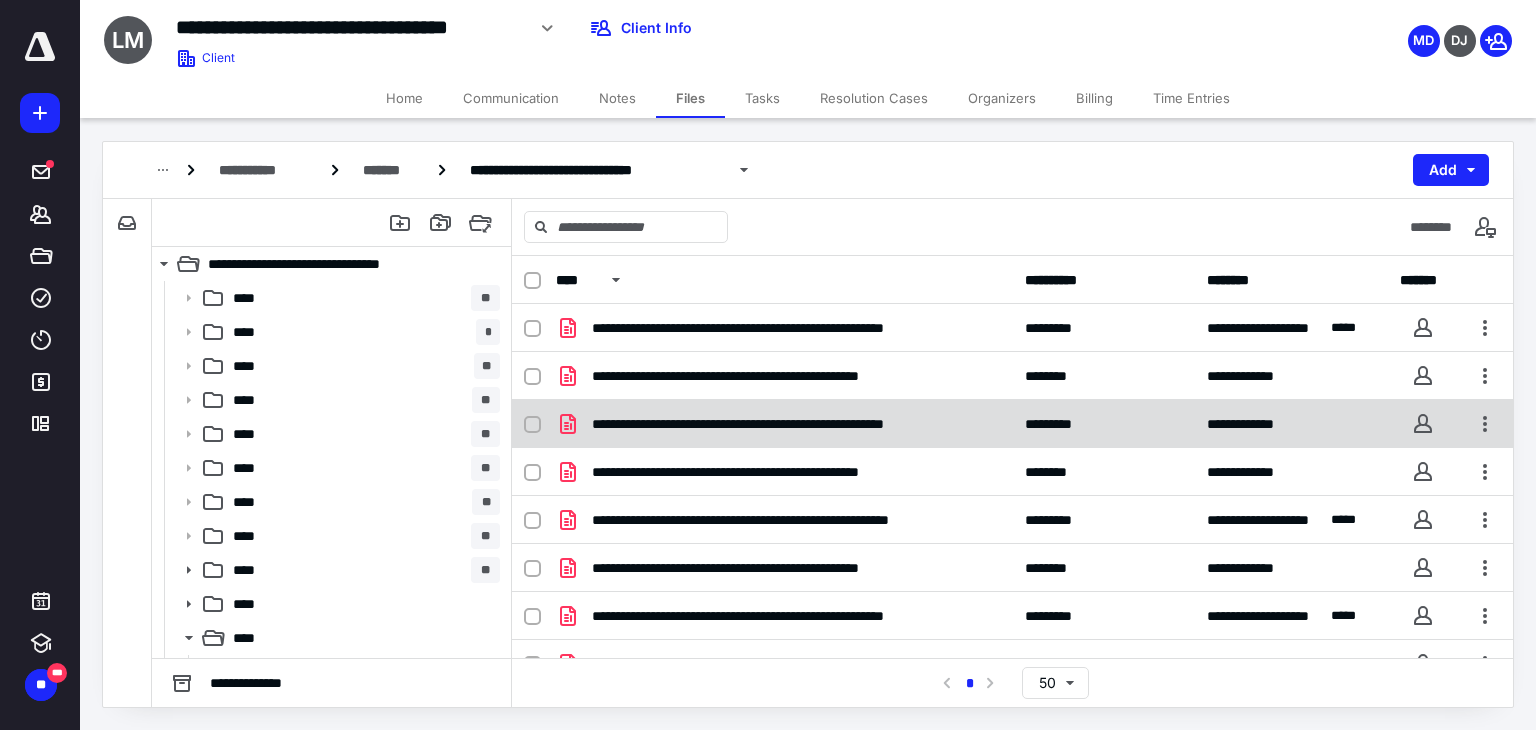 scroll, scrollTop: 171, scrollLeft: 0, axis: vertical 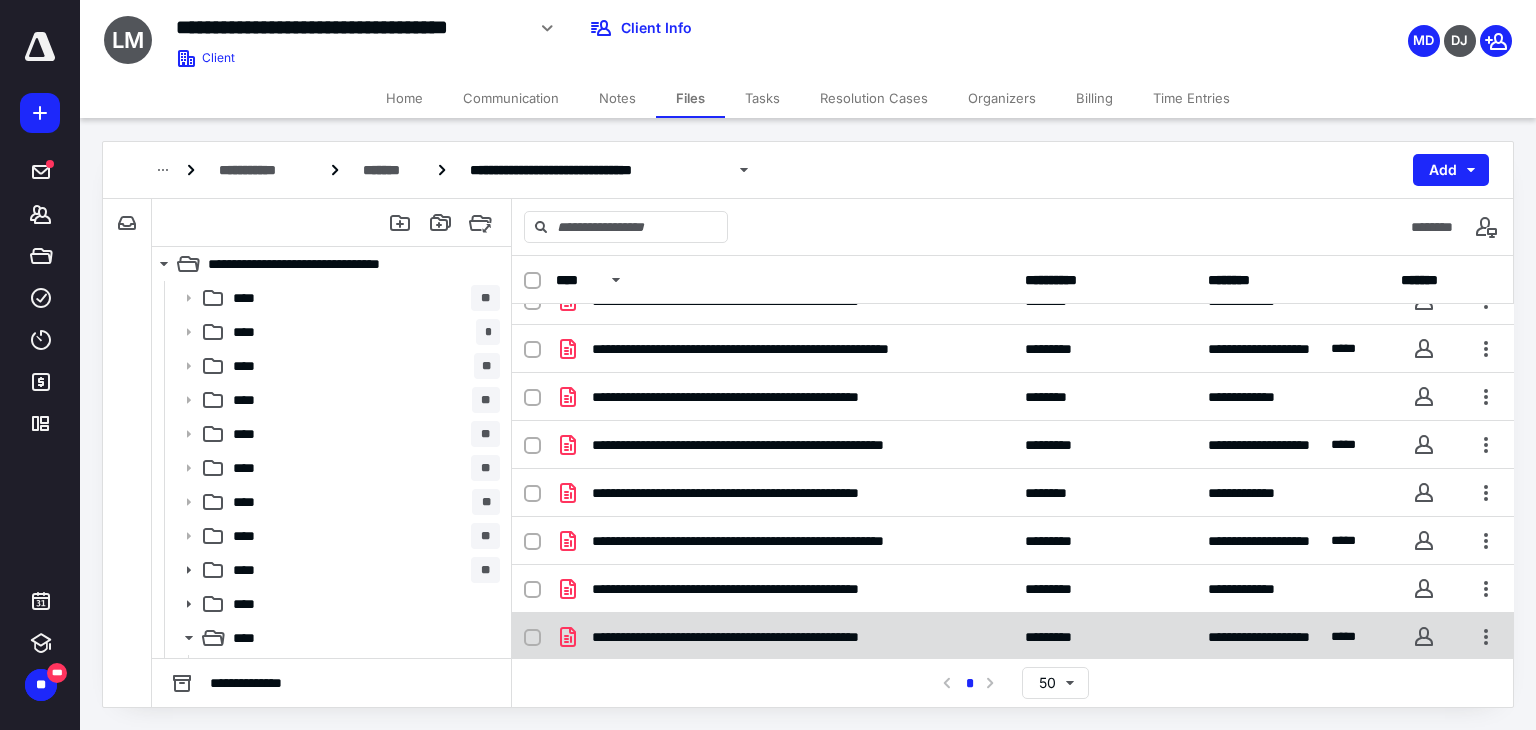 click on "**********" at bounding box center (790, 637) 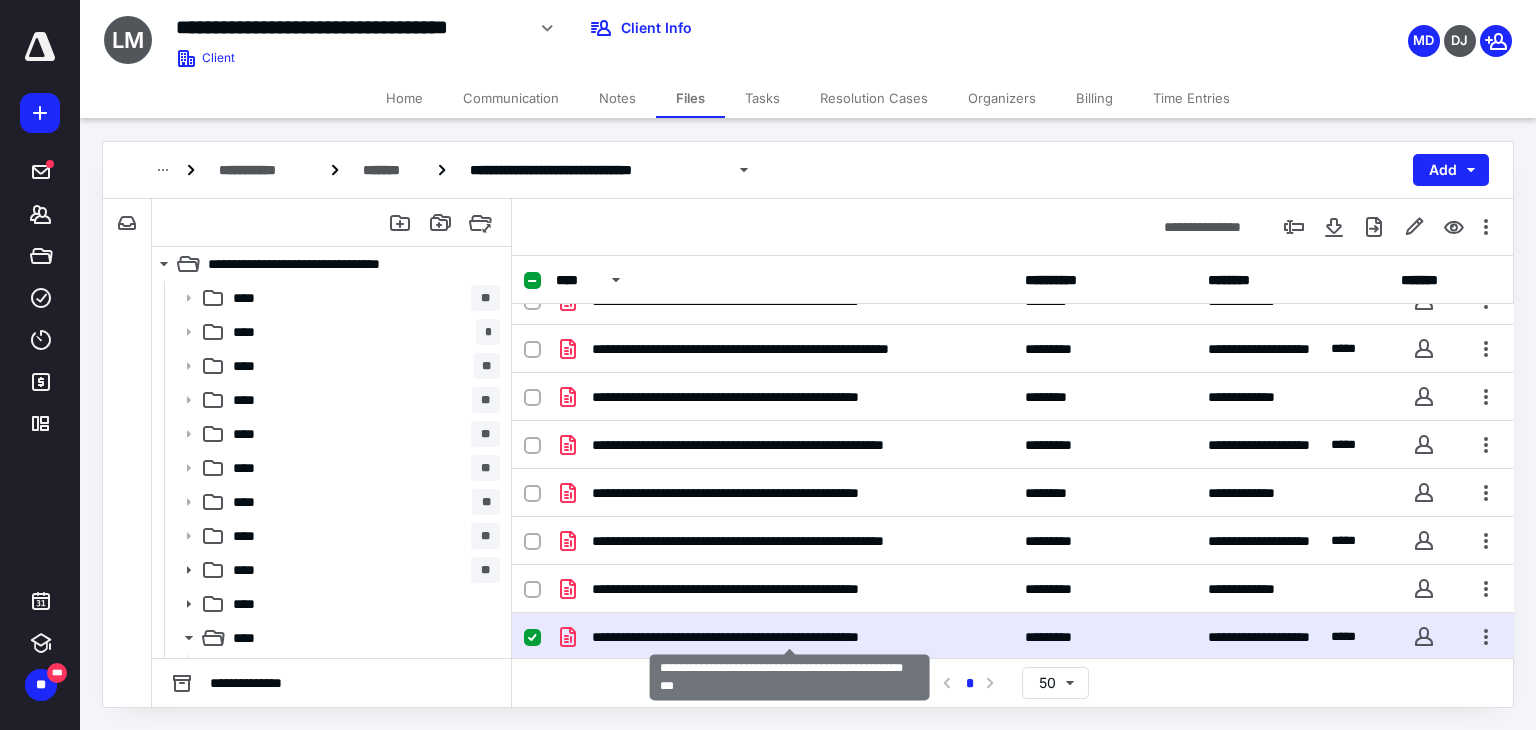 click on "**********" at bounding box center [790, 637] 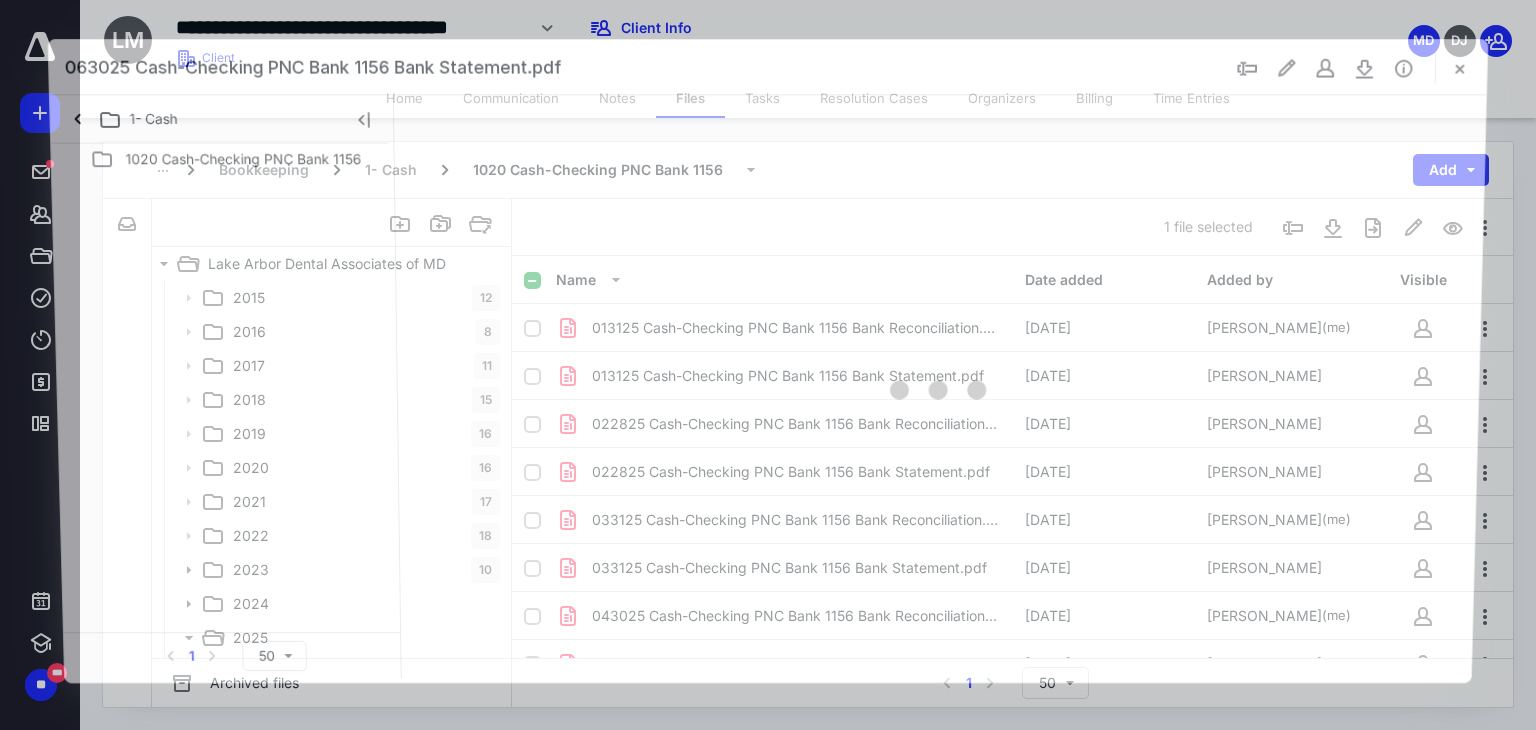 scroll, scrollTop: 171, scrollLeft: 0, axis: vertical 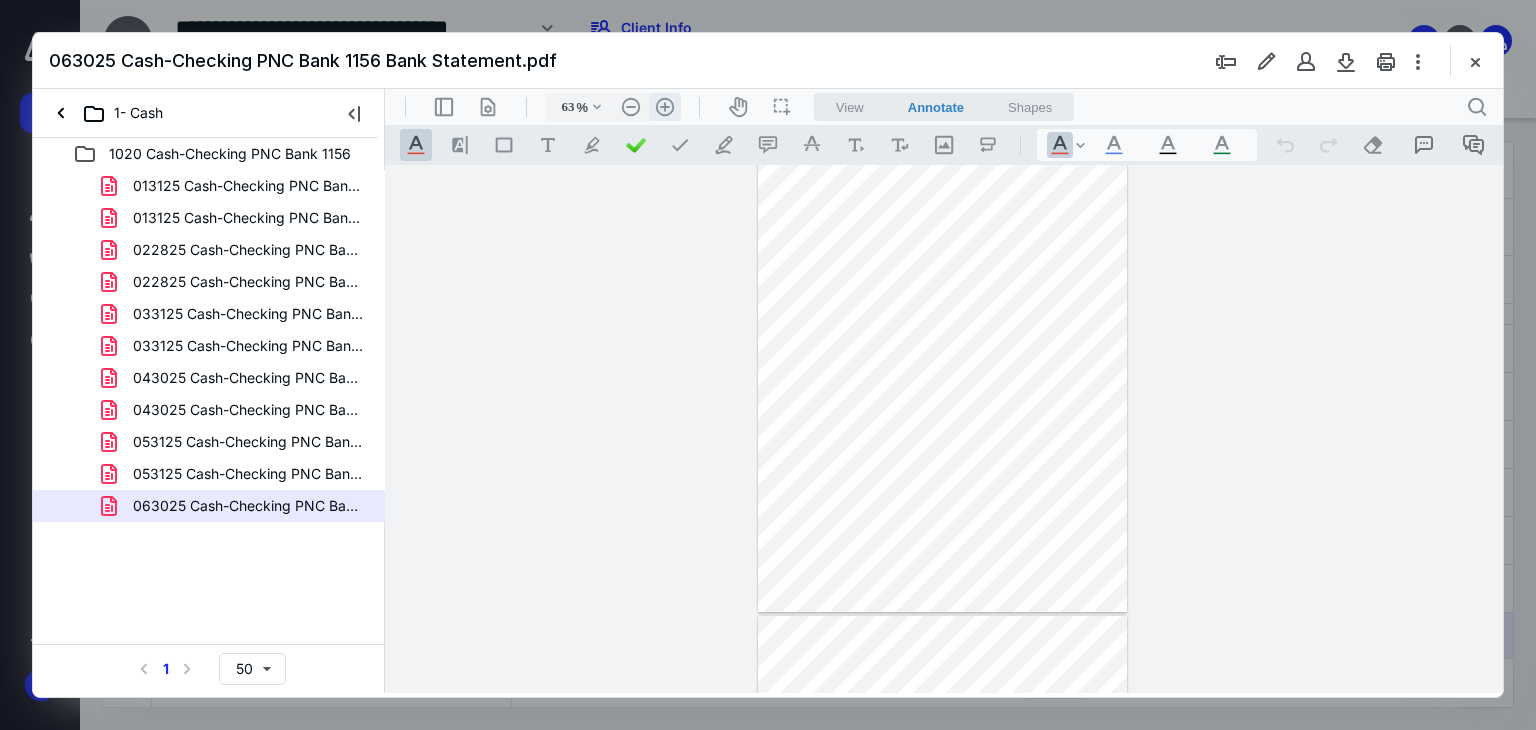 click on ".cls-1{fill:#abb0c4;} icon - header - zoom - in - line" at bounding box center (665, 107) 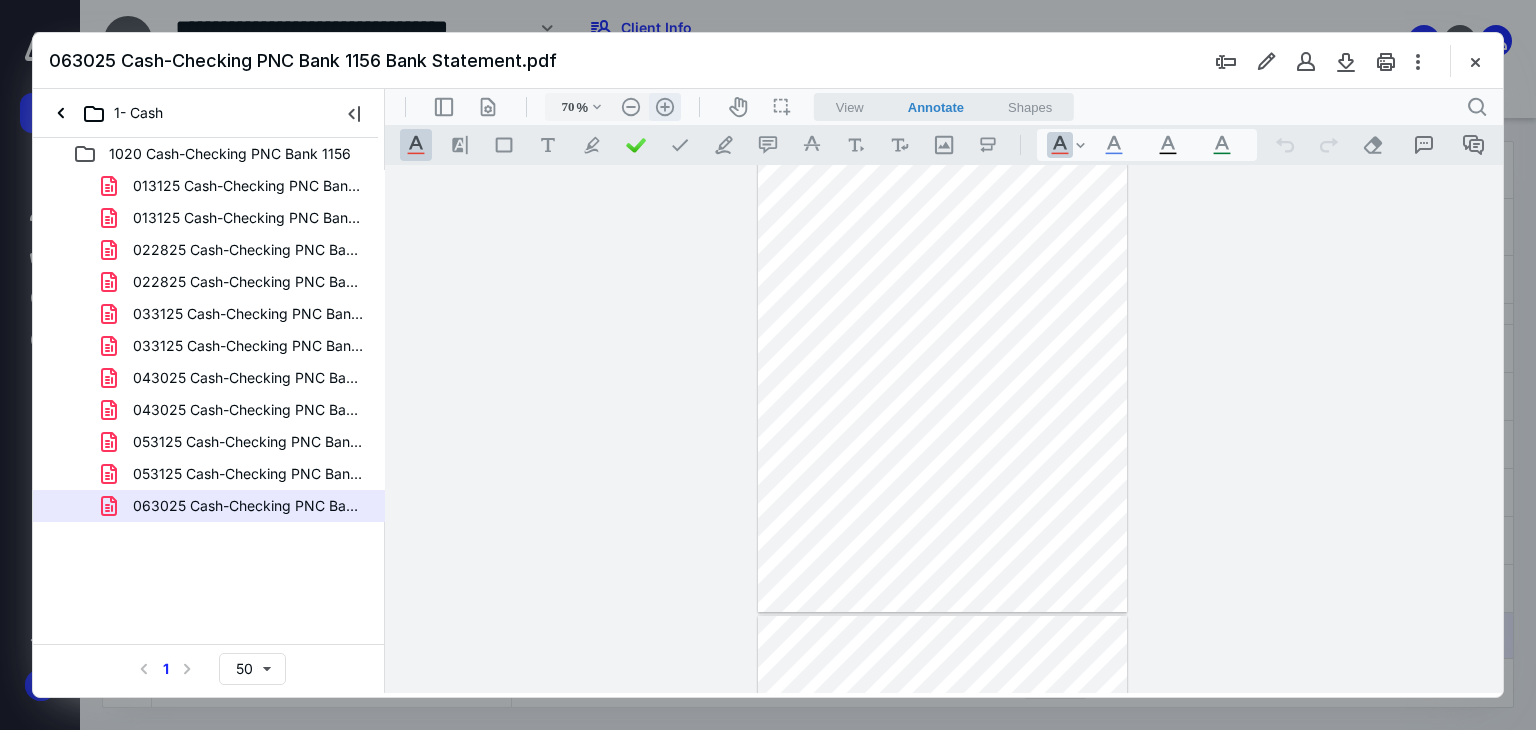 click on ".cls-1{fill:#abb0c4;} icon - header - zoom - in - line" at bounding box center [665, 107] 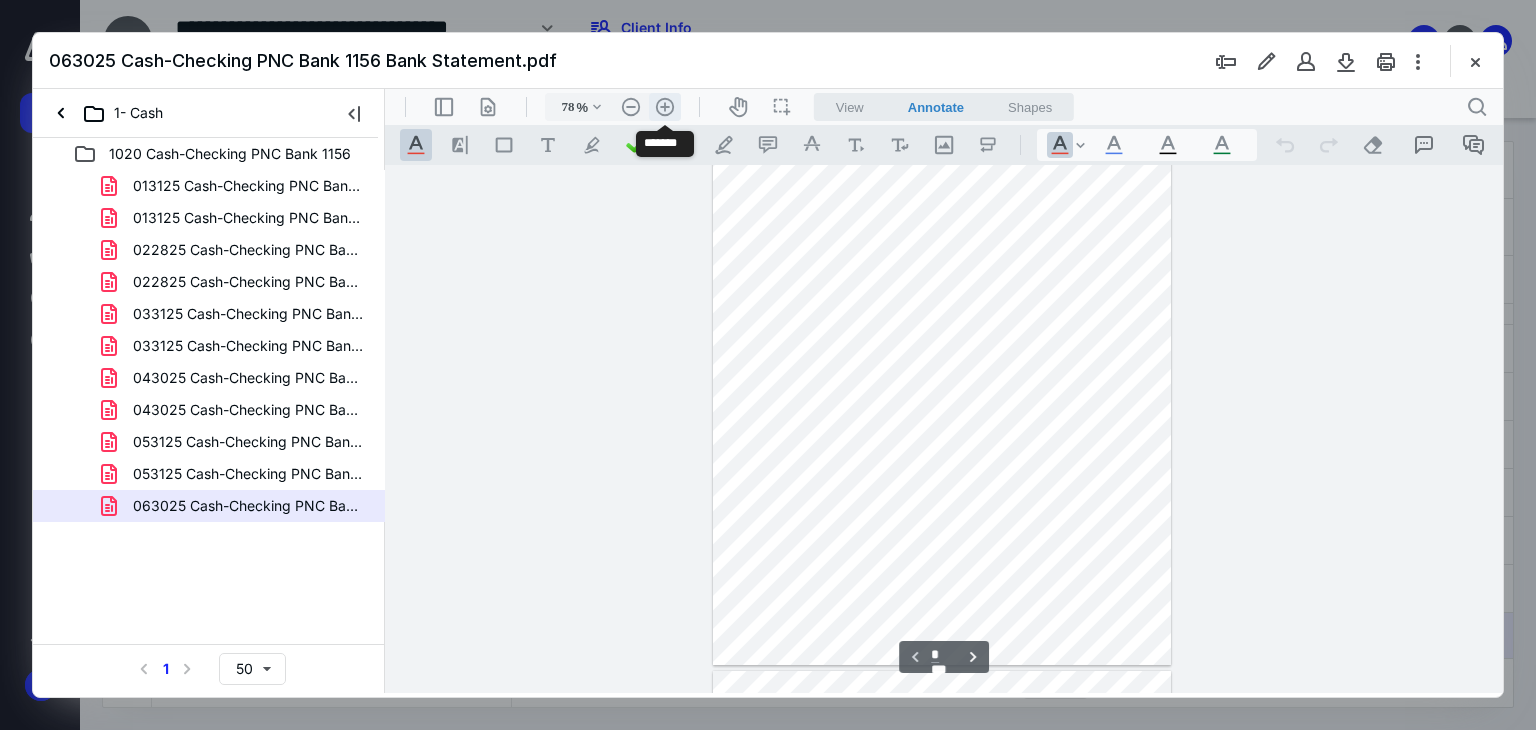click on ".cls-1{fill:#abb0c4;} icon - header - zoom - in - line" at bounding box center [665, 107] 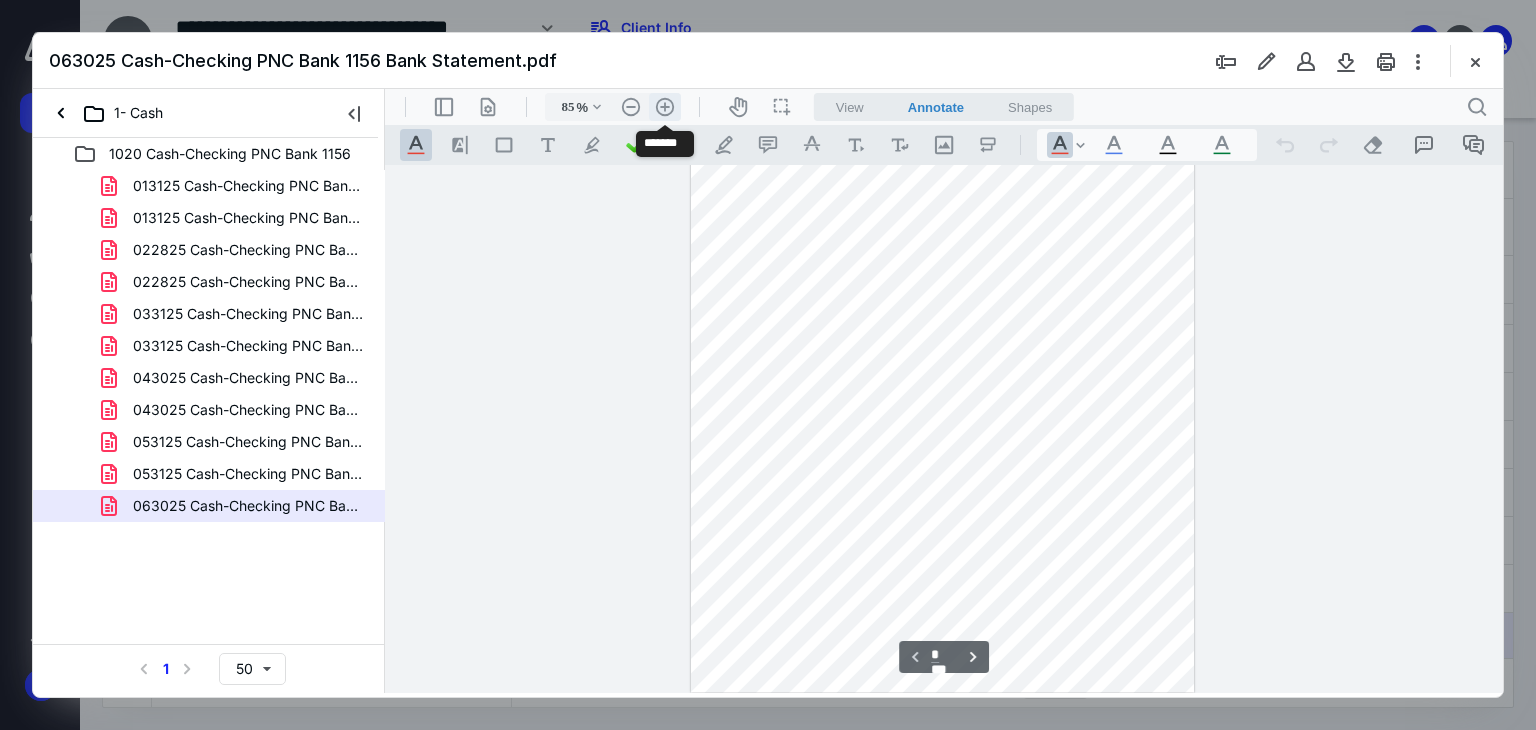 click on ".cls-1{fill:#abb0c4;} icon - header - zoom - in - line" at bounding box center [665, 107] 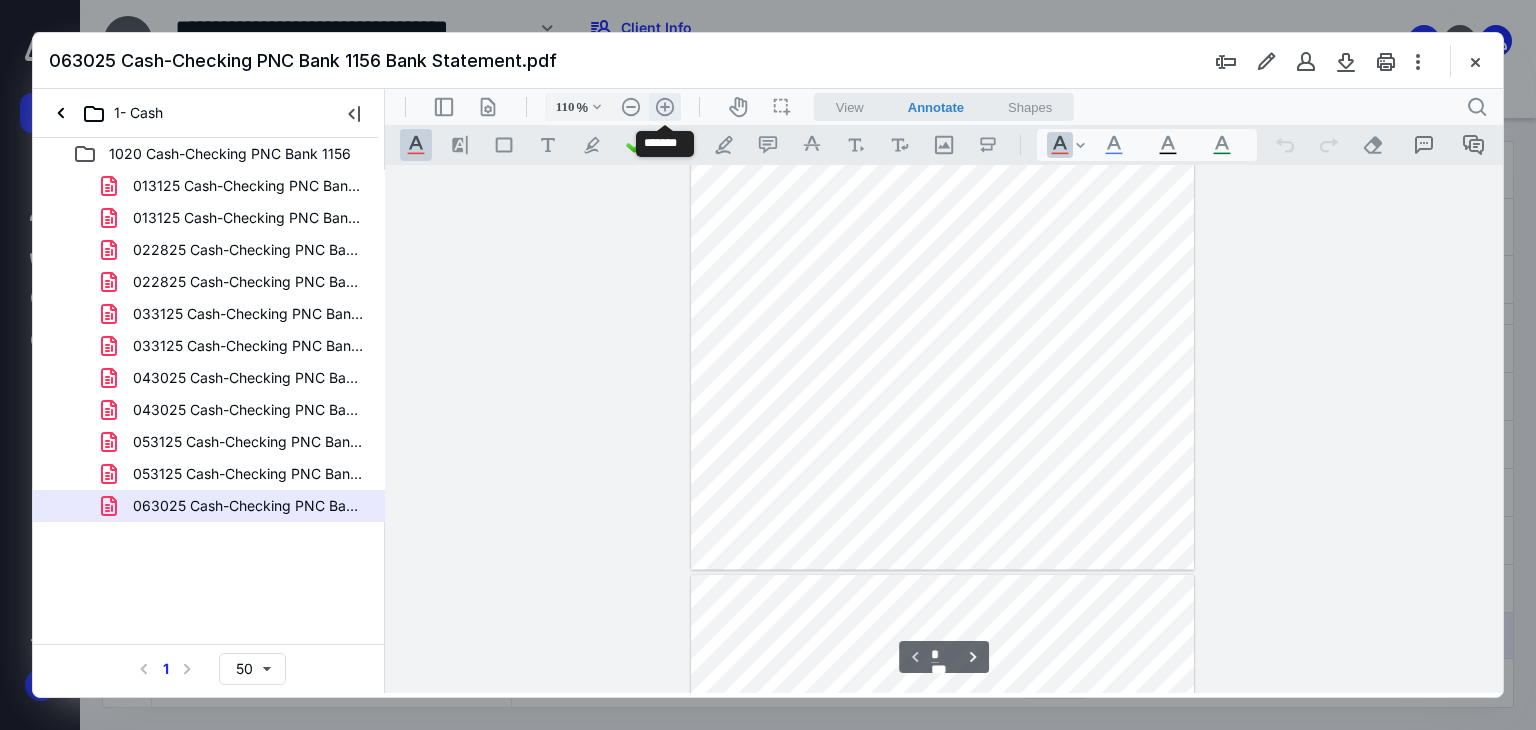 click on ".cls-1{fill:#abb0c4;} icon - header - zoom - in - line" at bounding box center [665, 107] 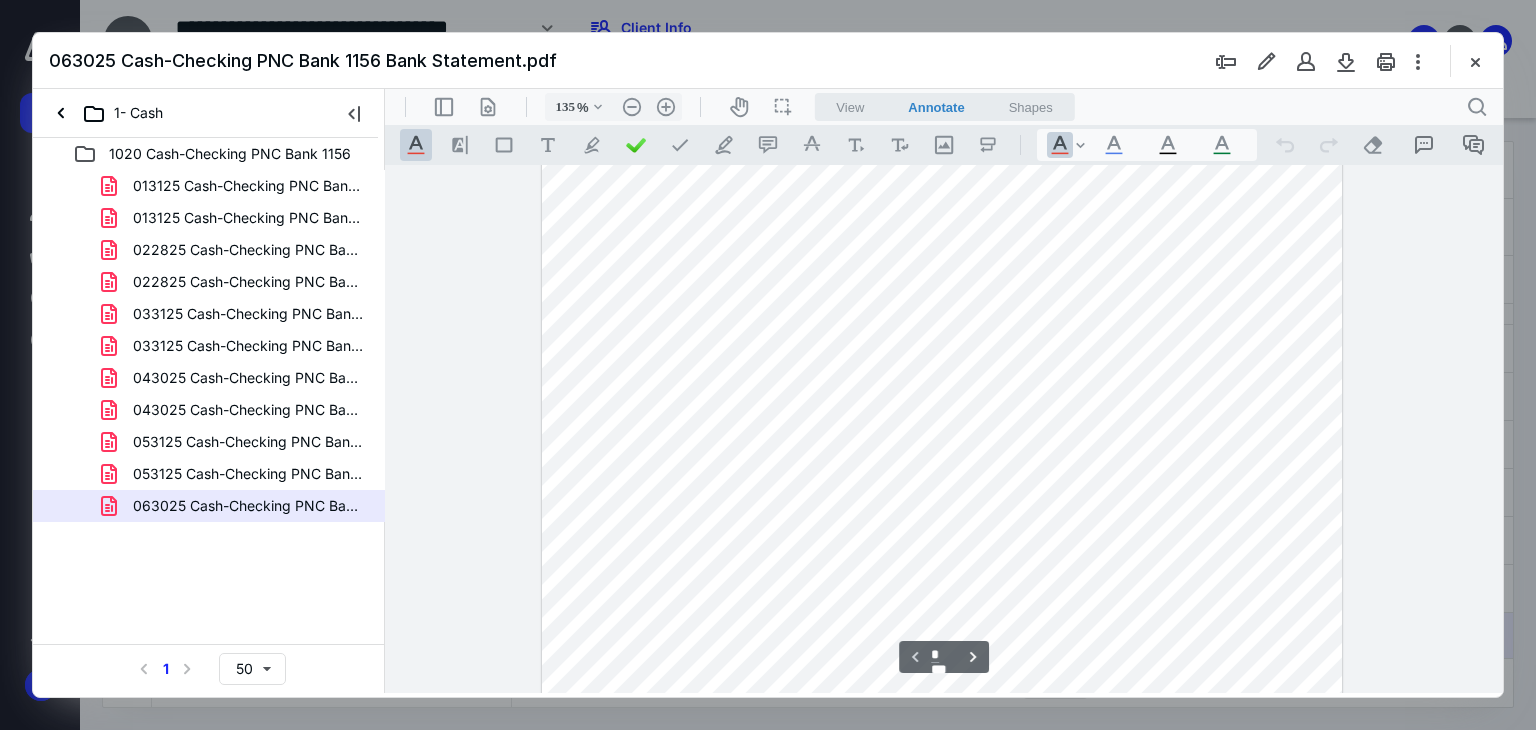 scroll, scrollTop: 0, scrollLeft: 0, axis: both 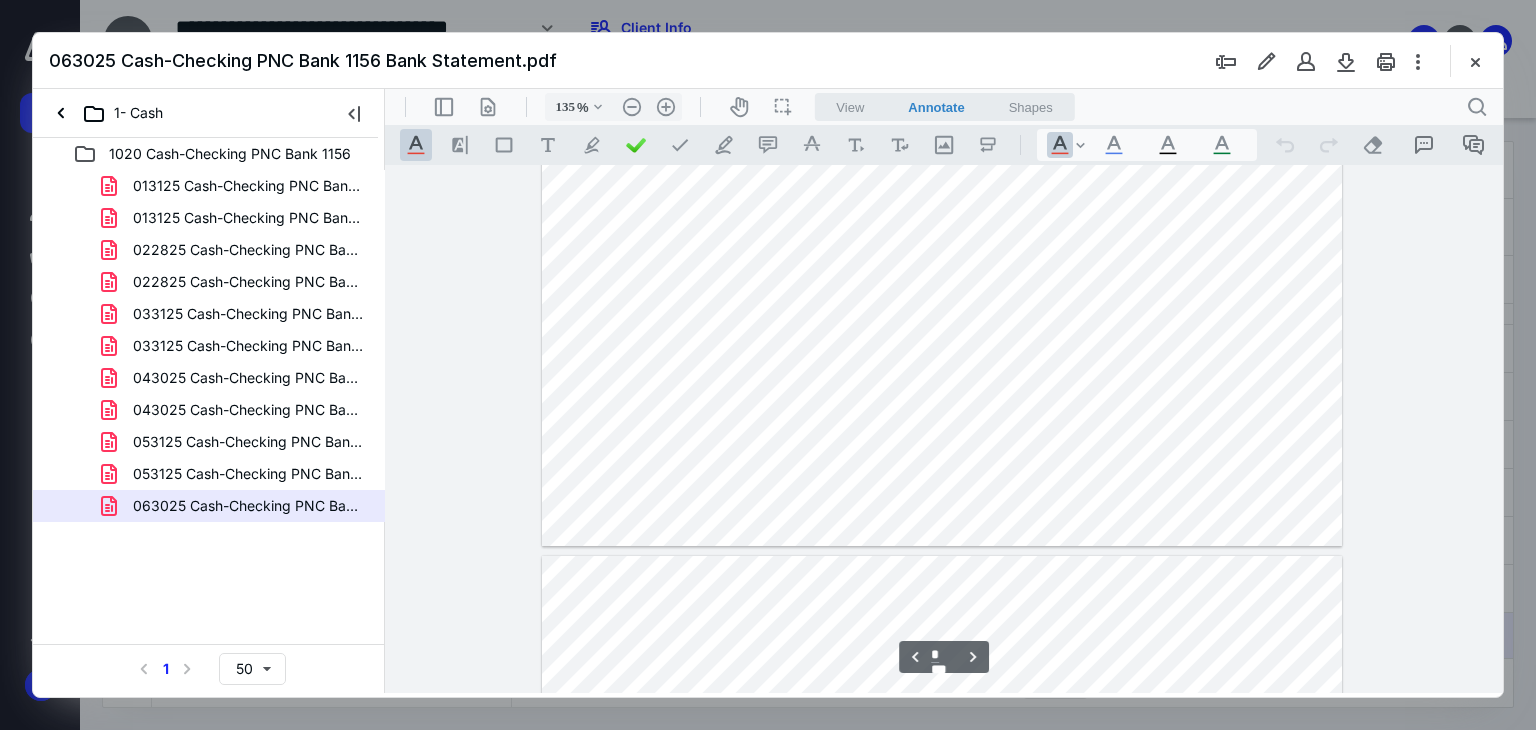 type on "*" 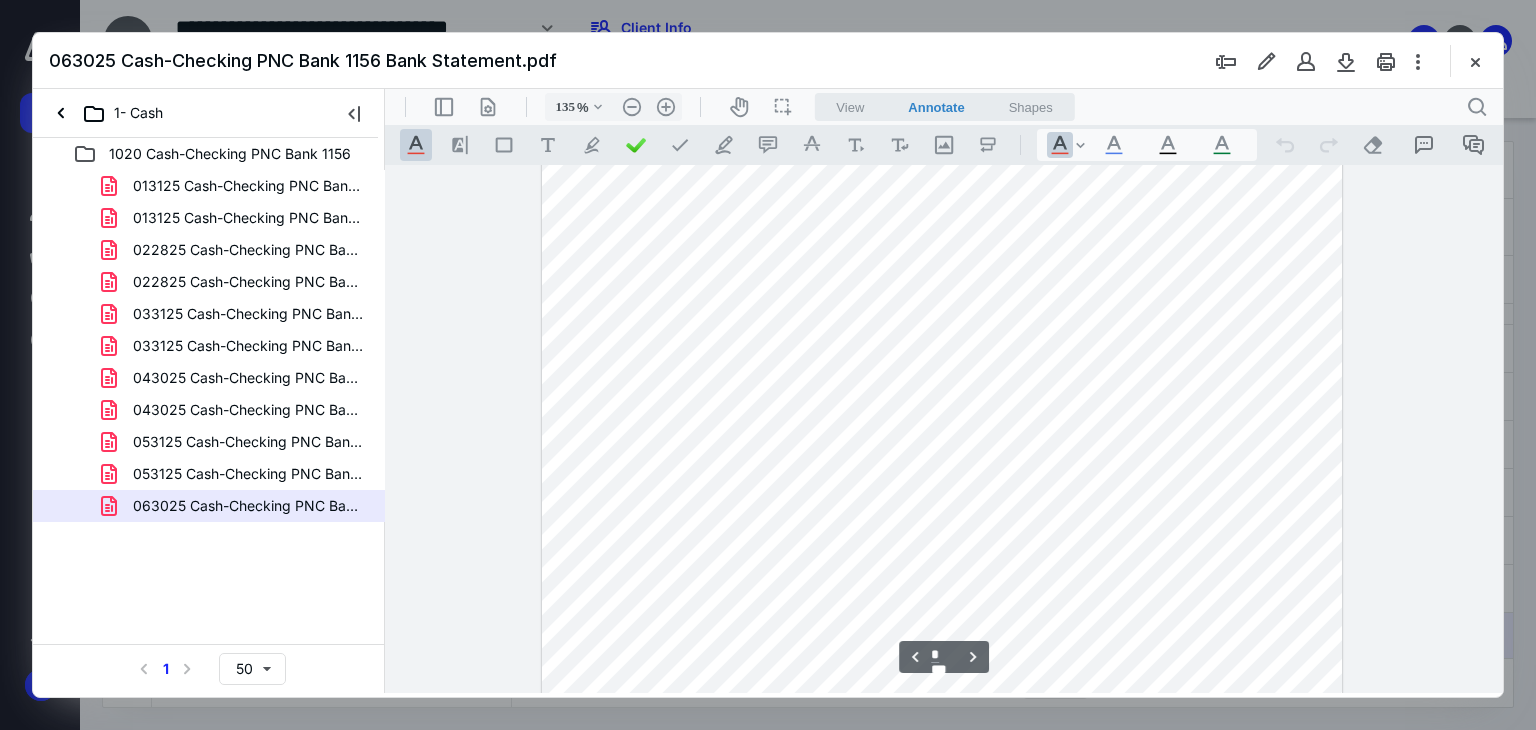 scroll, scrollTop: 2500, scrollLeft: 0, axis: vertical 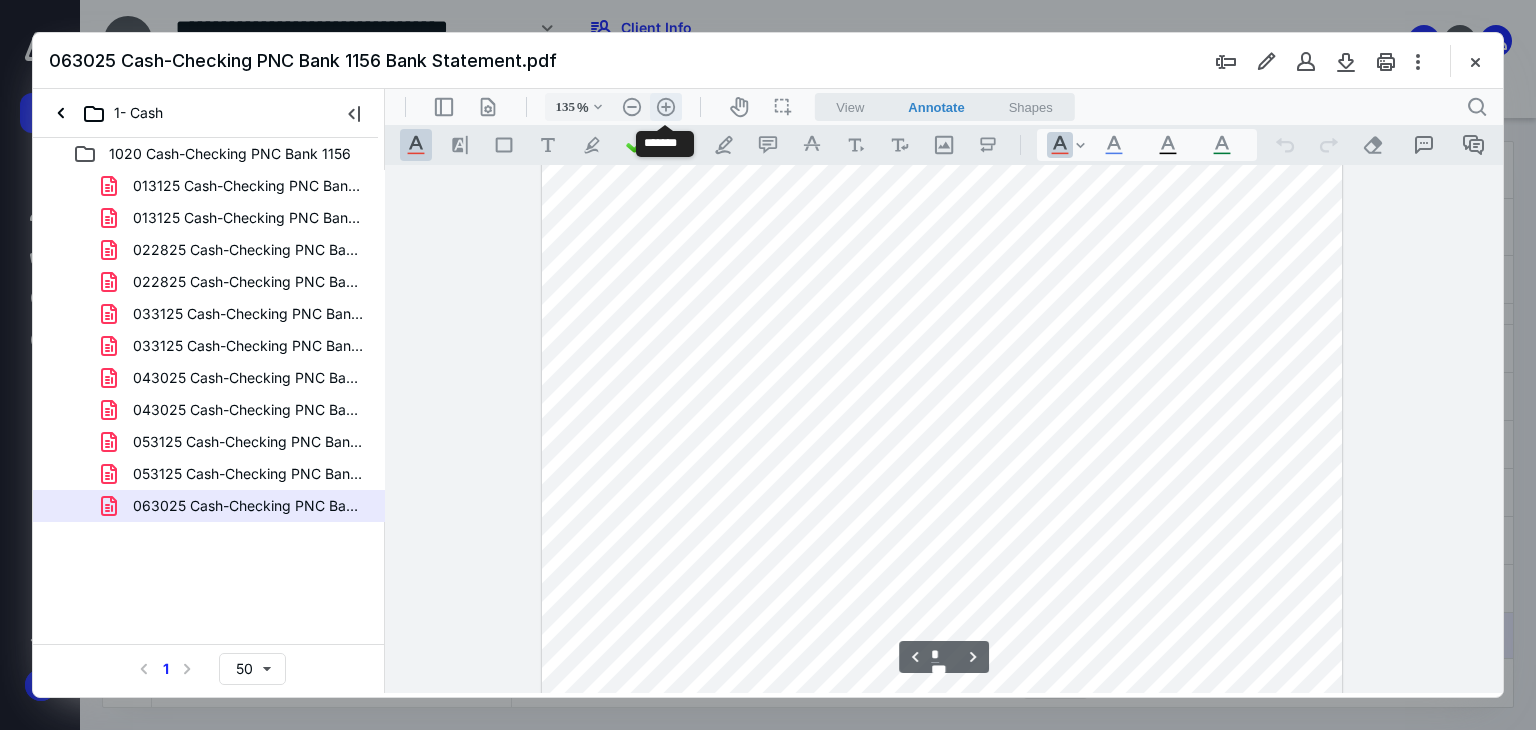 click on ".cls-1{fill:#abb0c4;} icon - header - zoom - in - line" at bounding box center (666, 107) 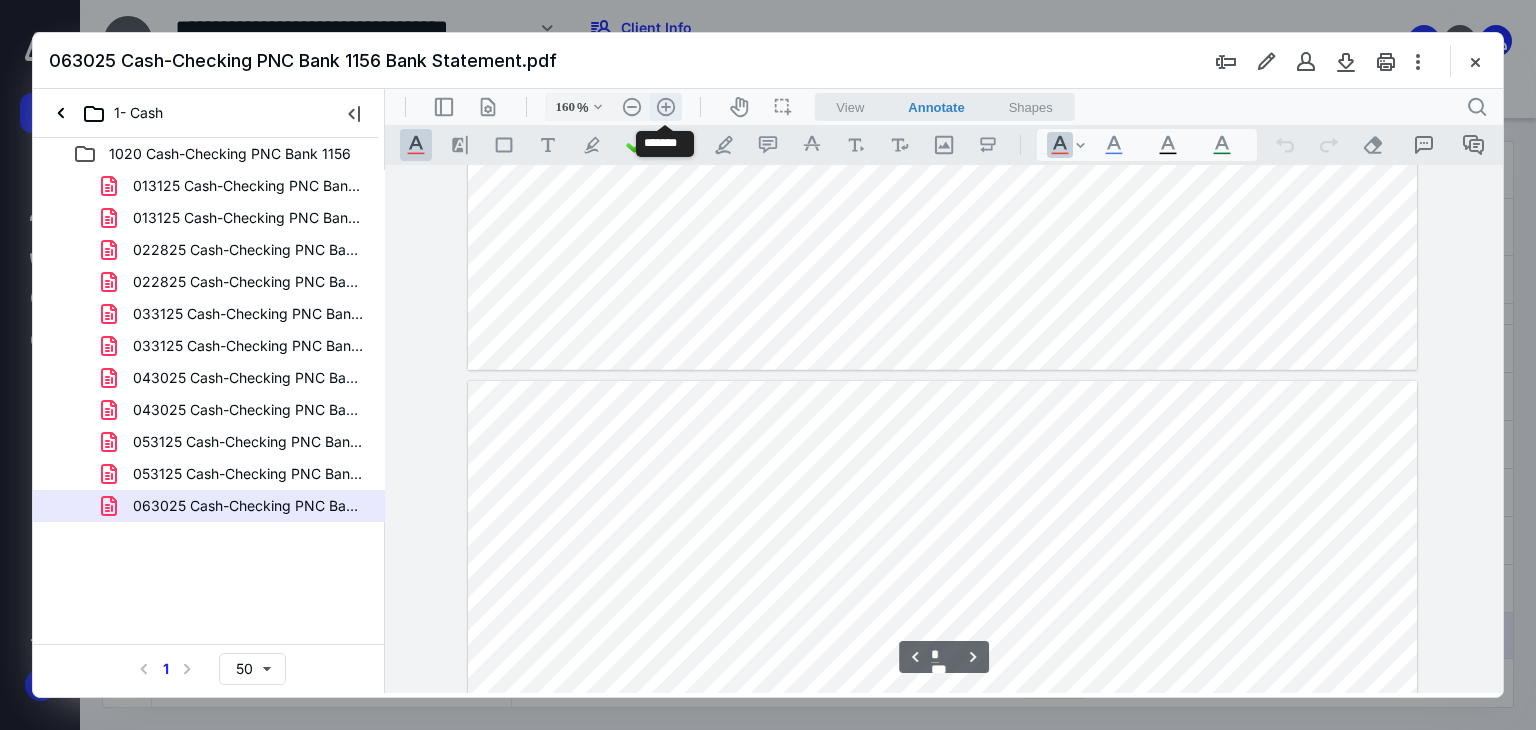 scroll, scrollTop: 3006, scrollLeft: 0, axis: vertical 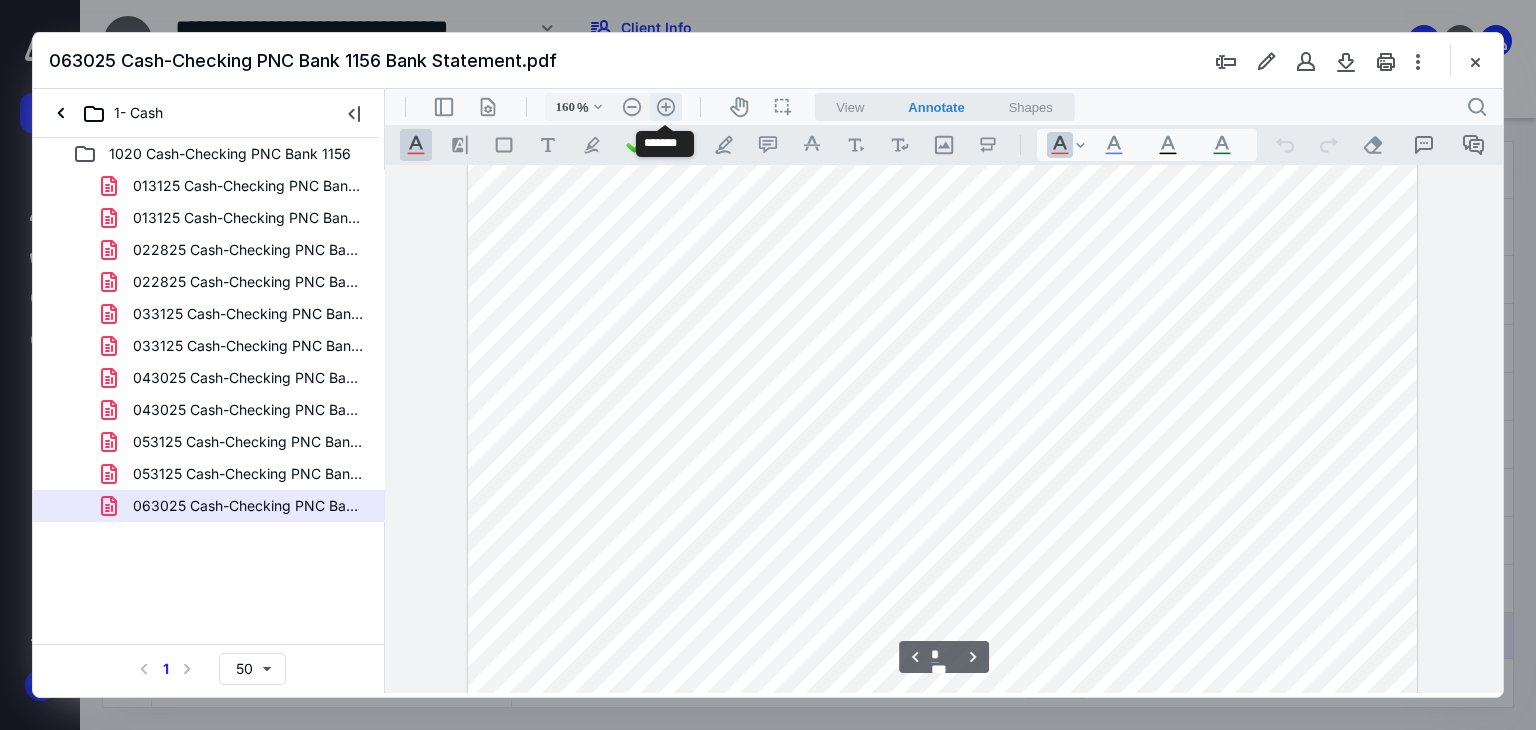 click on ".cls-1{fill:#abb0c4;} icon - header - zoom - in - line" at bounding box center [666, 107] 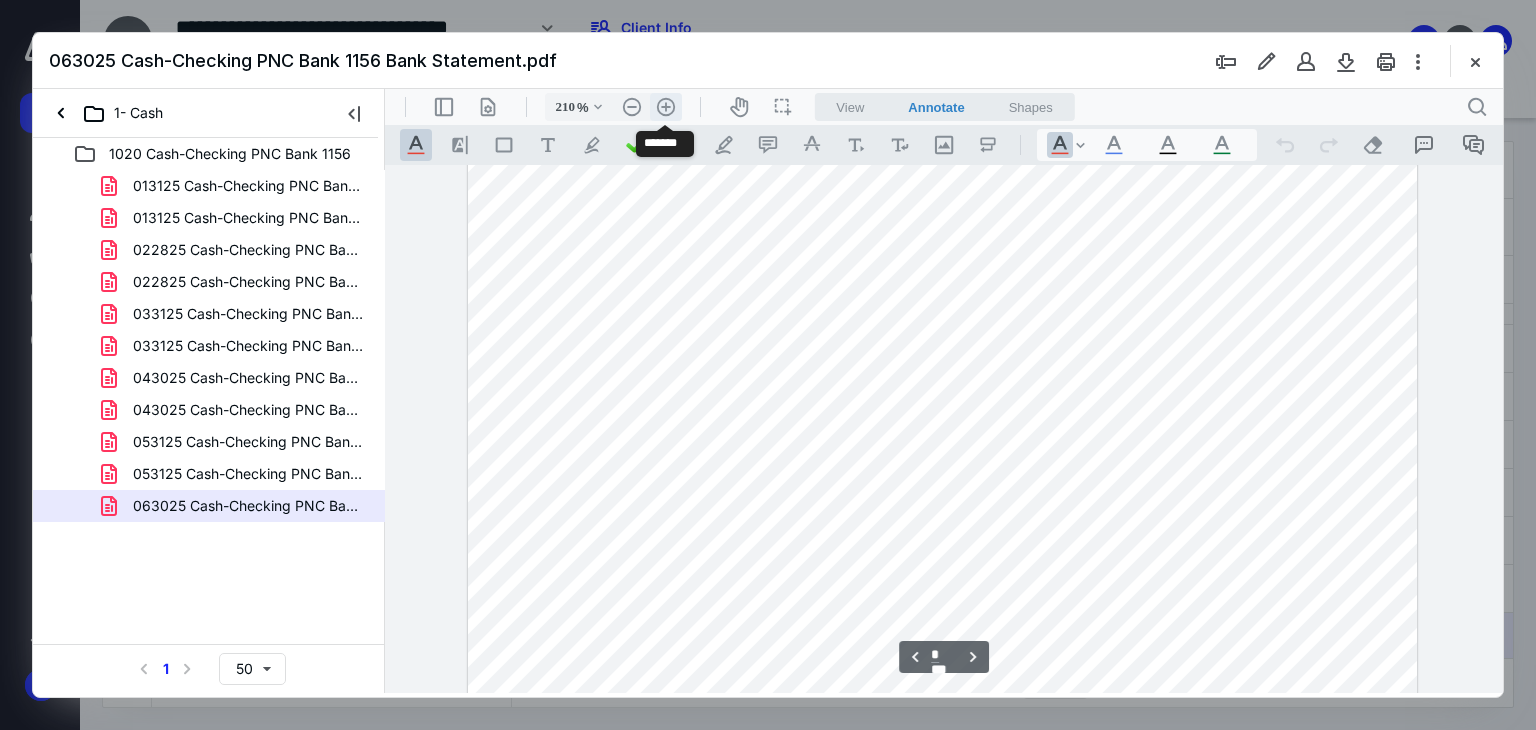 scroll, scrollTop: 4019, scrollLeft: 77, axis: both 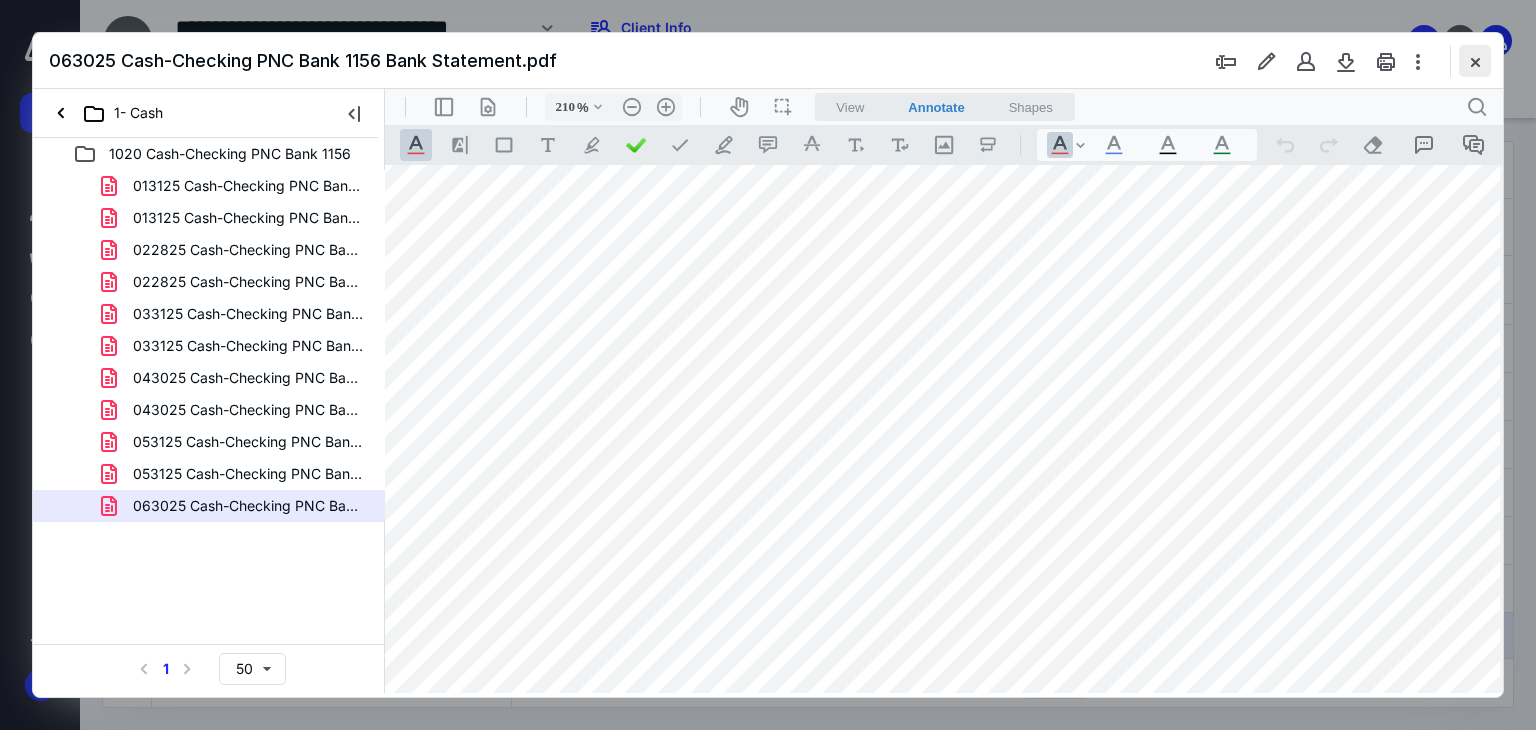 click at bounding box center (1475, 61) 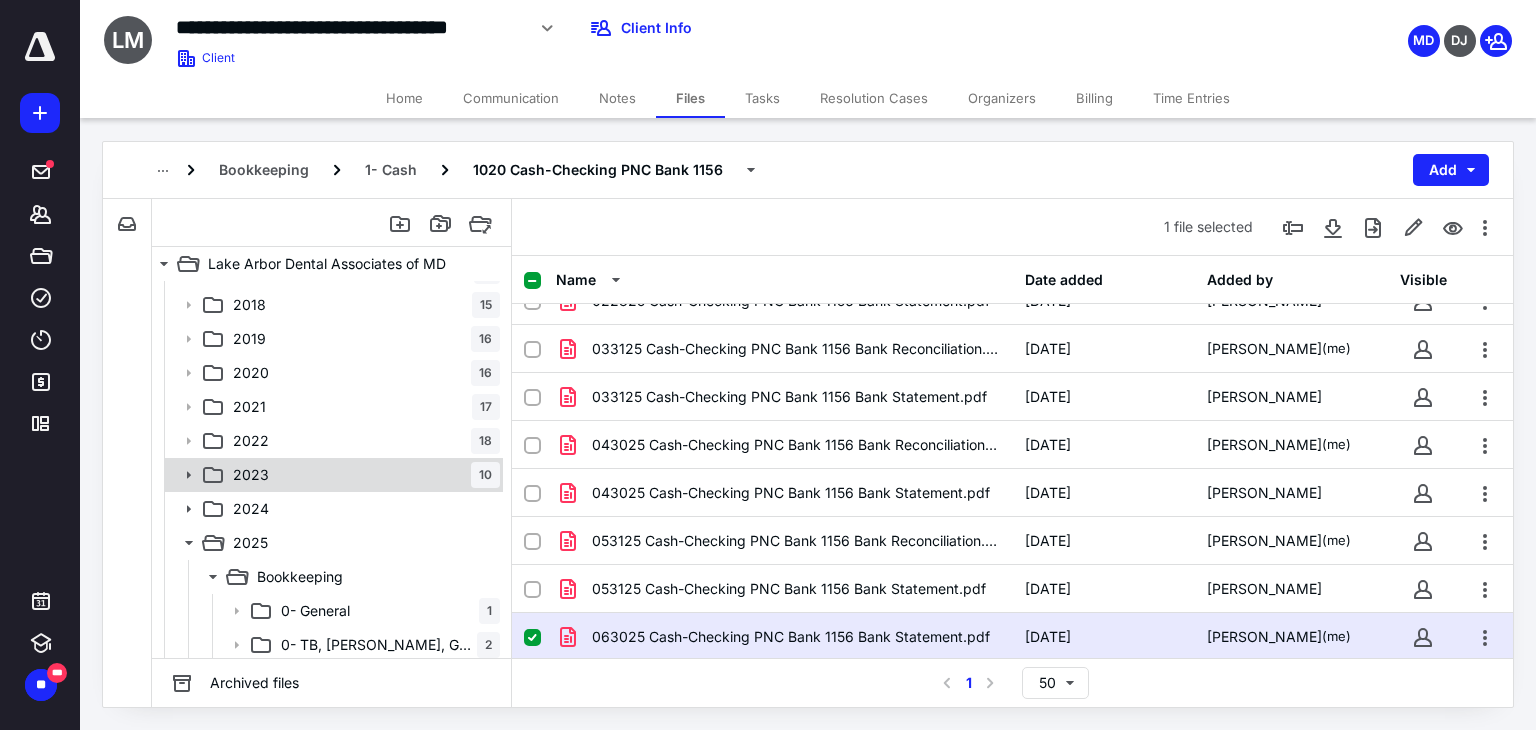 scroll, scrollTop: 200, scrollLeft: 0, axis: vertical 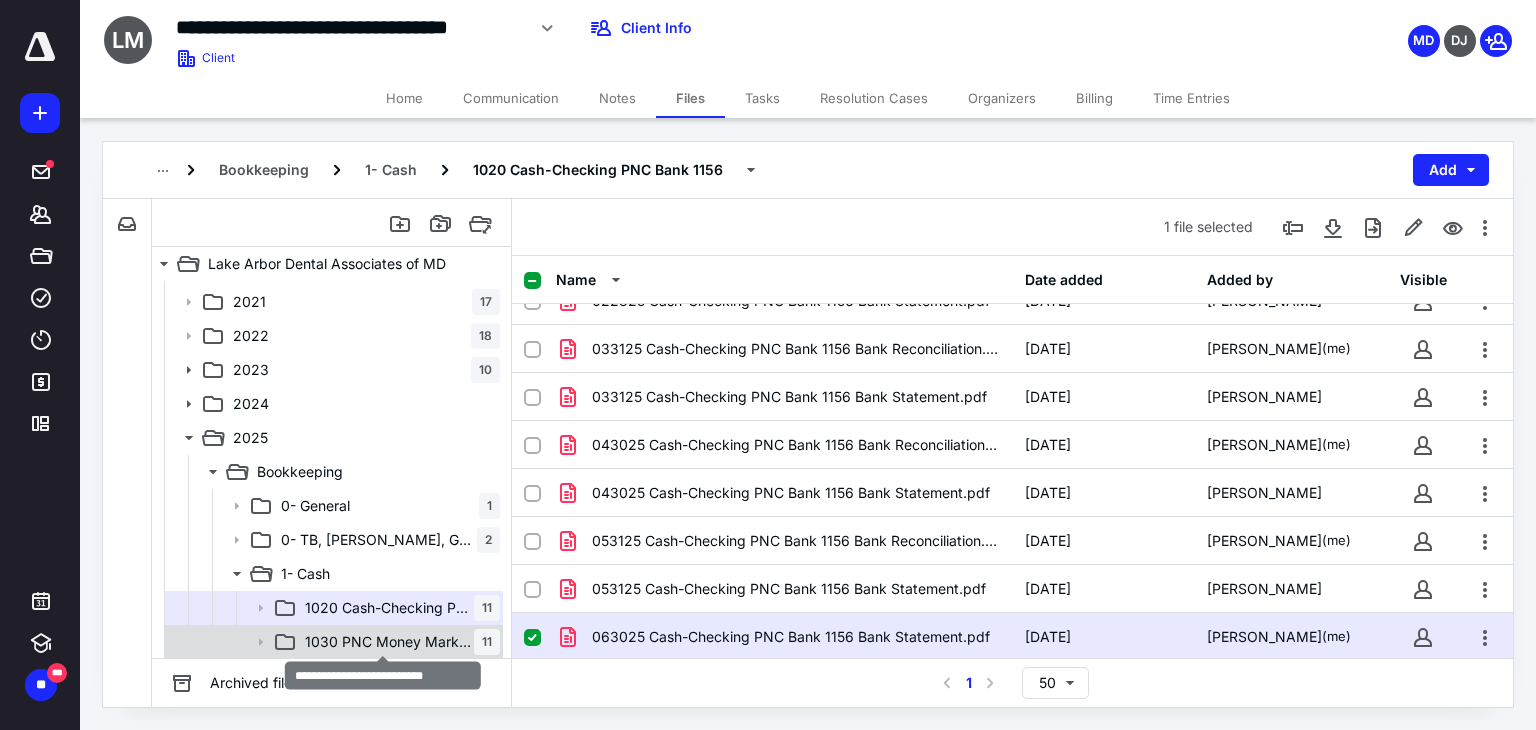 click on "1030 PNC Money Market 9945" at bounding box center (389, 642) 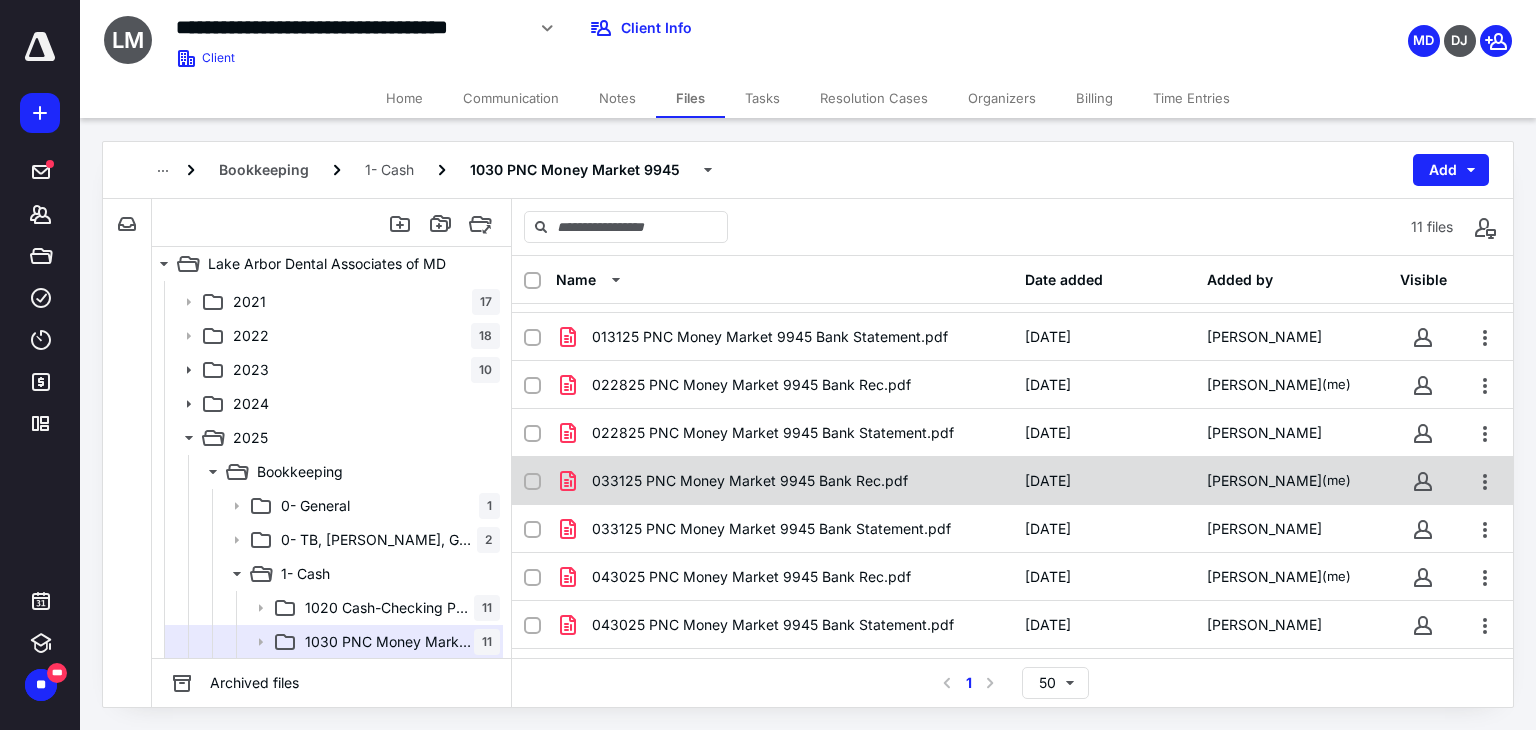 scroll, scrollTop: 171, scrollLeft: 0, axis: vertical 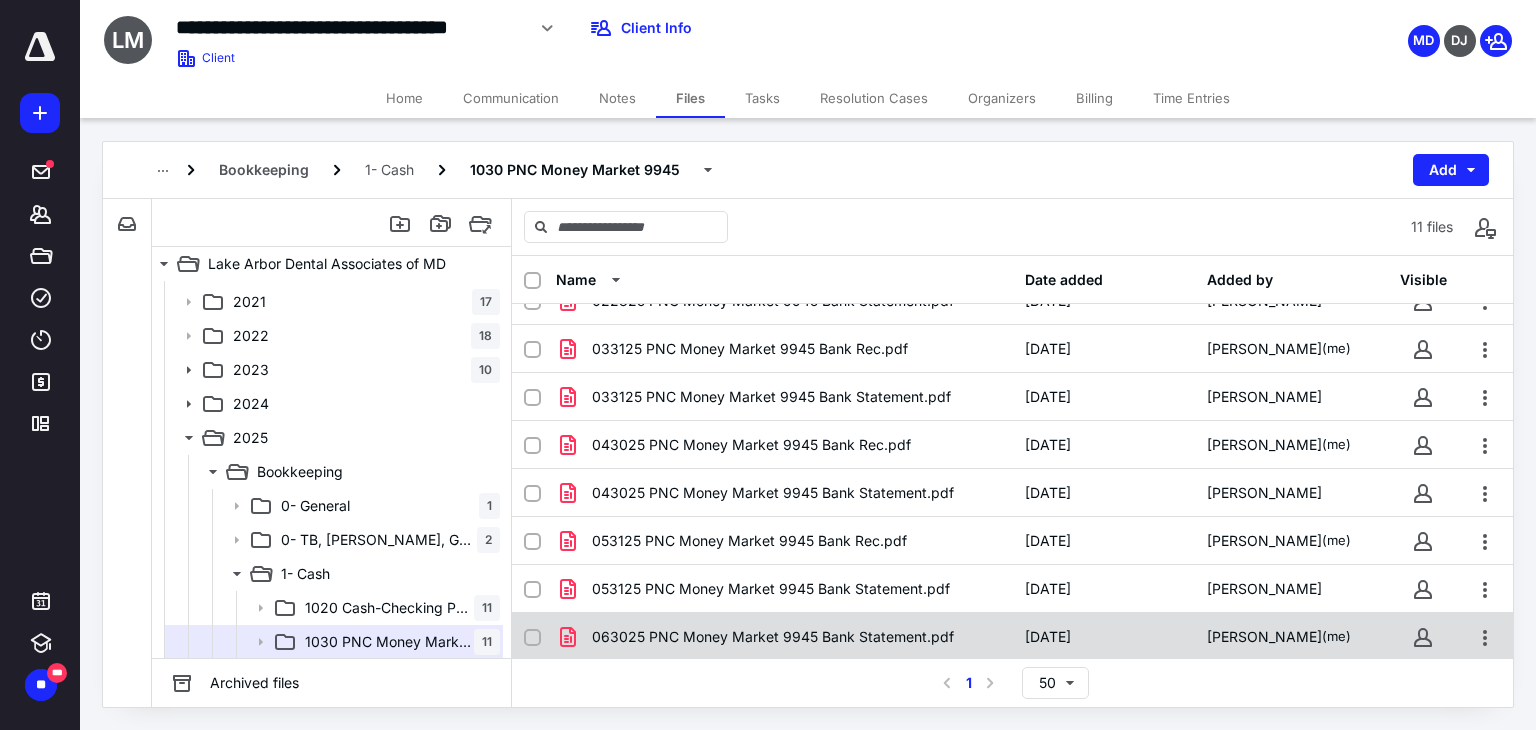 click on "063025 PNC Money Market 9945 Bank Statement.pdf" at bounding box center (773, 637) 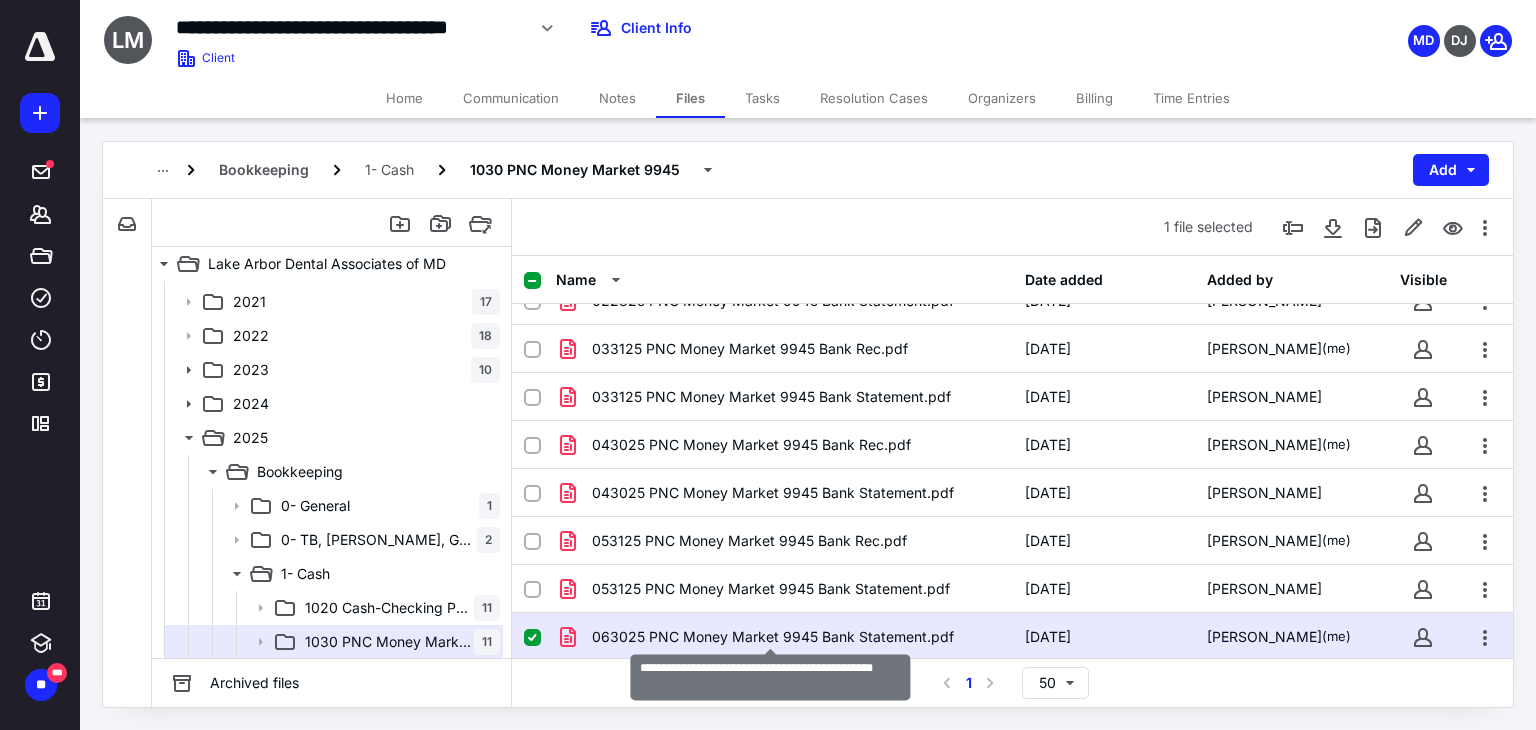click on "063025 PNC Money Market 9945 Bank Statement.pdf" at bounding box center (773, 637) 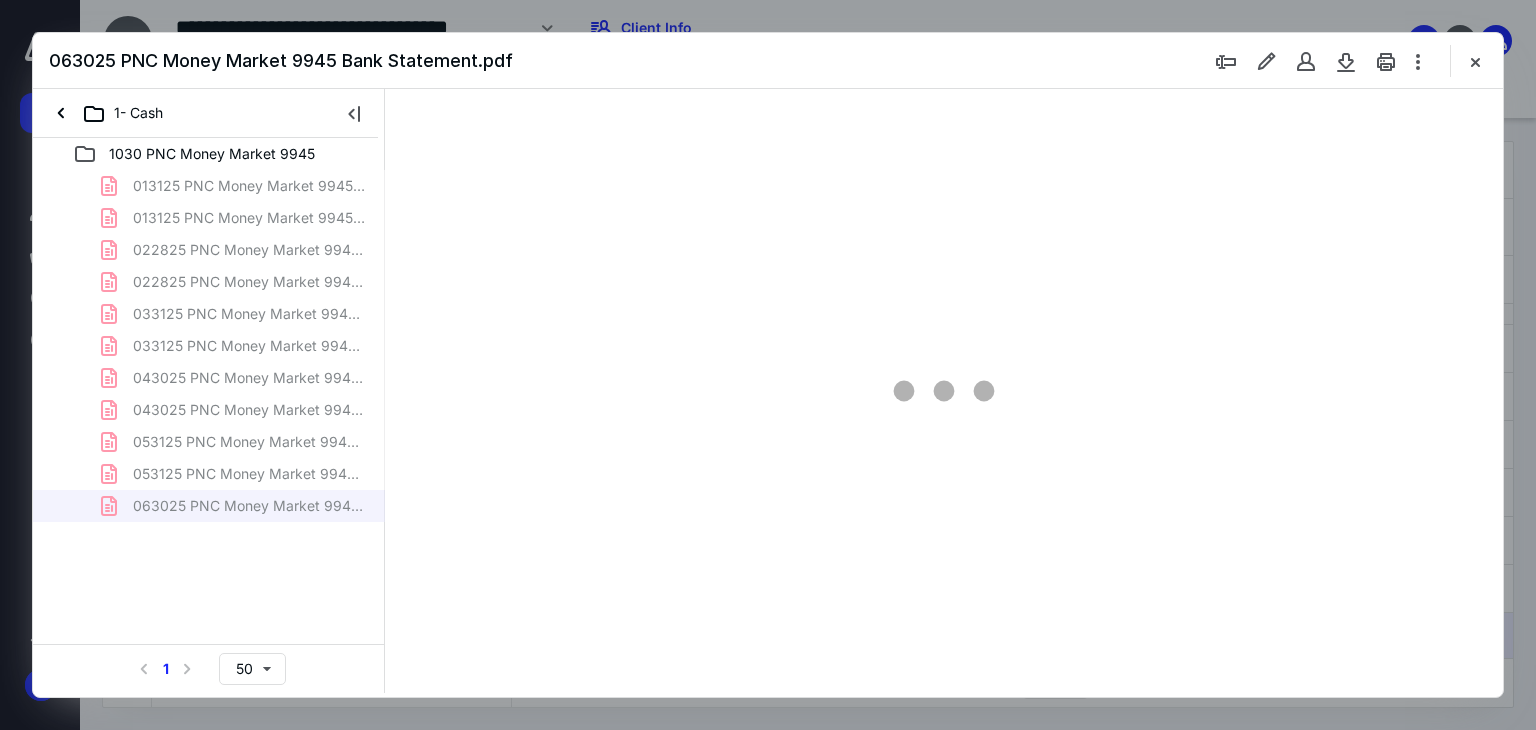 scroll, scrollTop: 0, scrollLeft: 0, axis: both 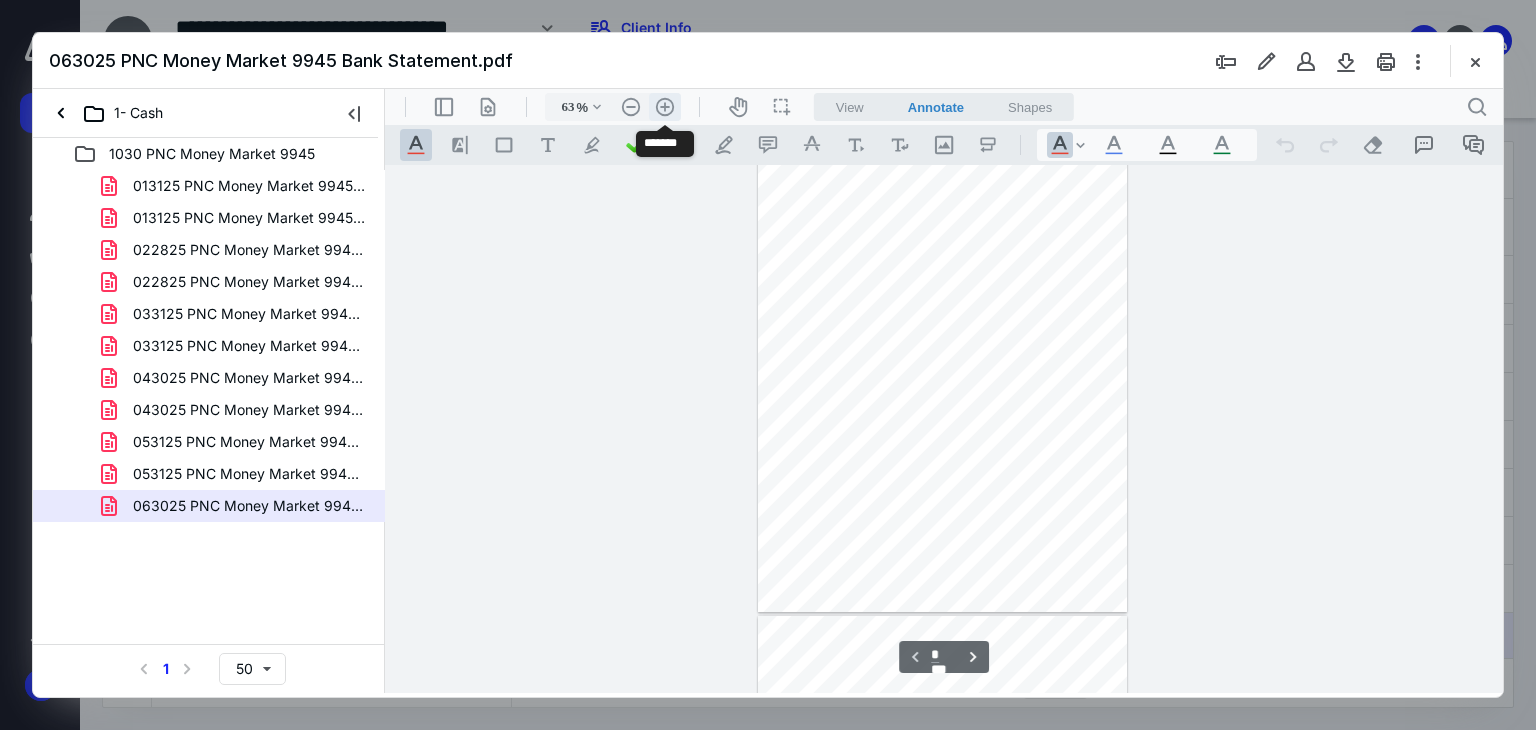 click on ".cls-1{fill:#abb0c4;} icon - header - zoom - in - line" at bounding box center [665, 107] 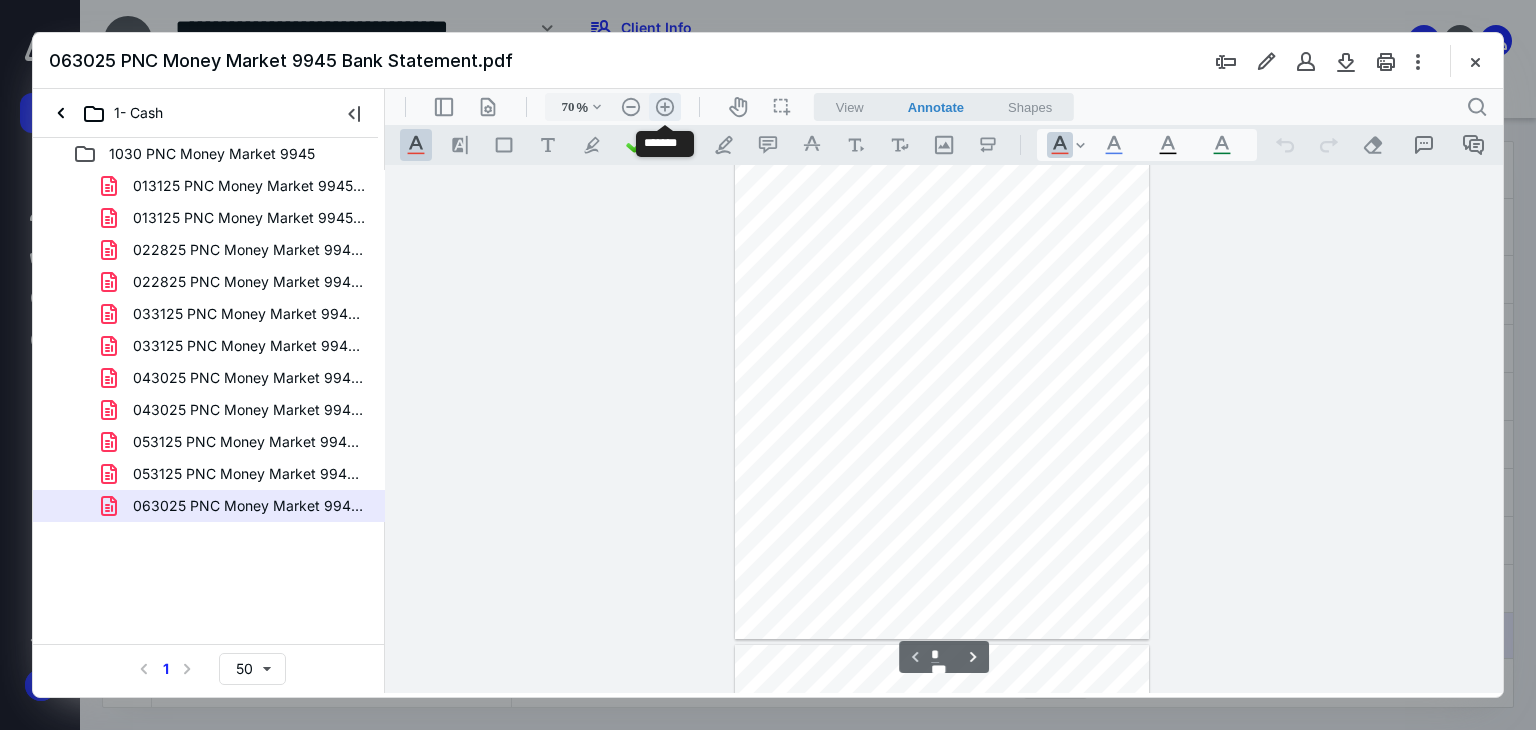 click on ".cls-1{fill:#abb0c4;} icon - header - zoom - in - line" at bounding box center [665, 107] 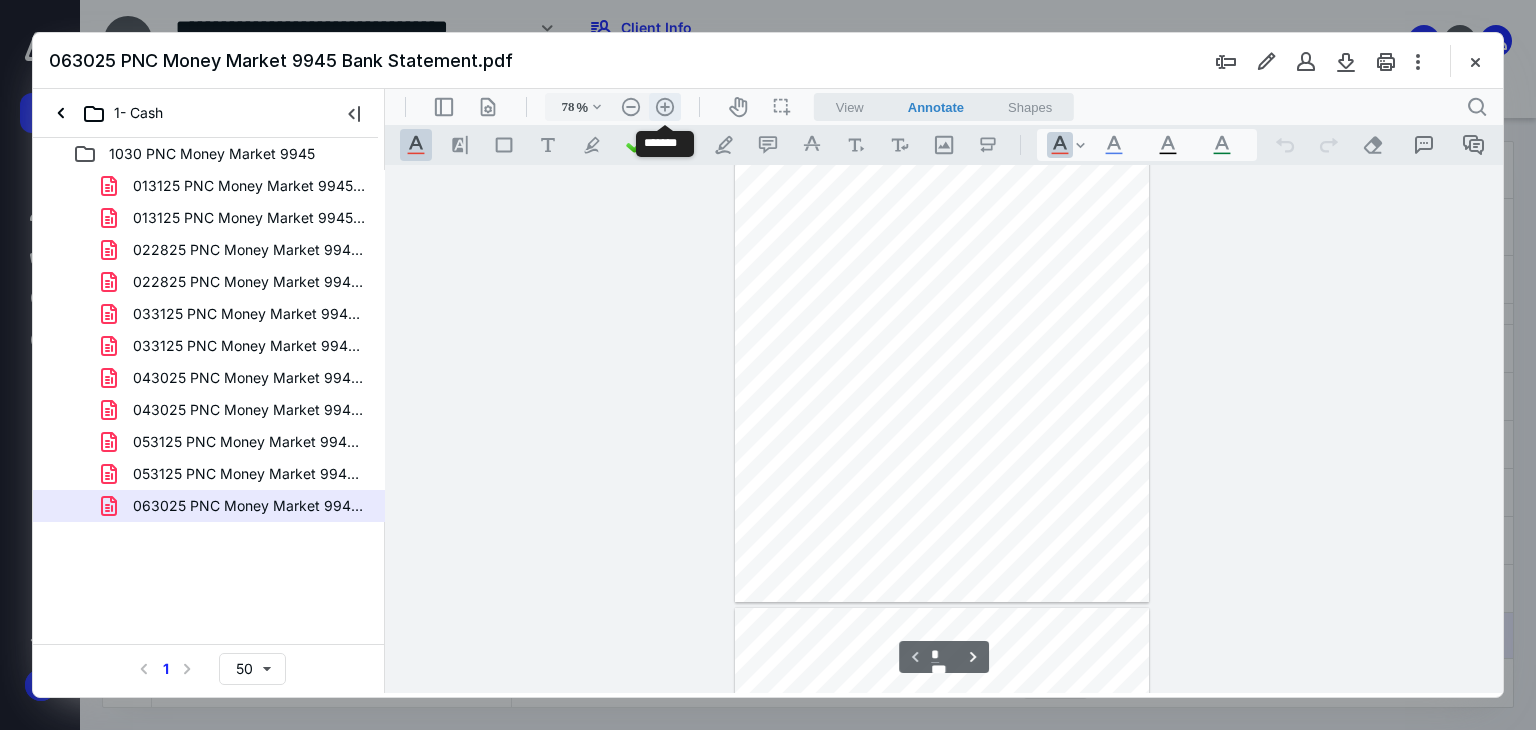 click on ".cls-1{fill:#abb0c4;} icon - header - zoom - in - line" at bounding box center [665, 107] 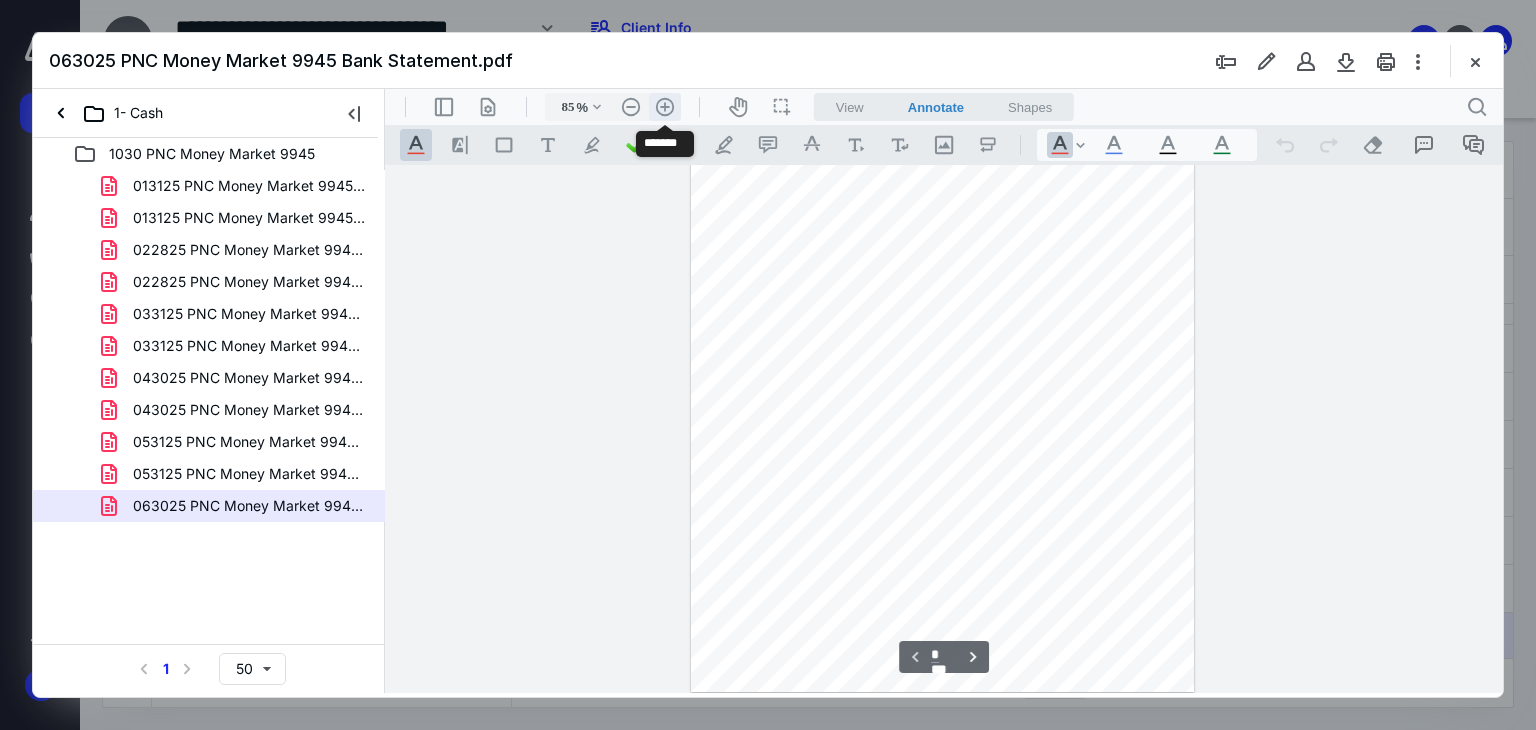 click on ".cls-1{fill:#abb0c4;} icon - header - zoom - in - line" at bounding box center [665, 107] 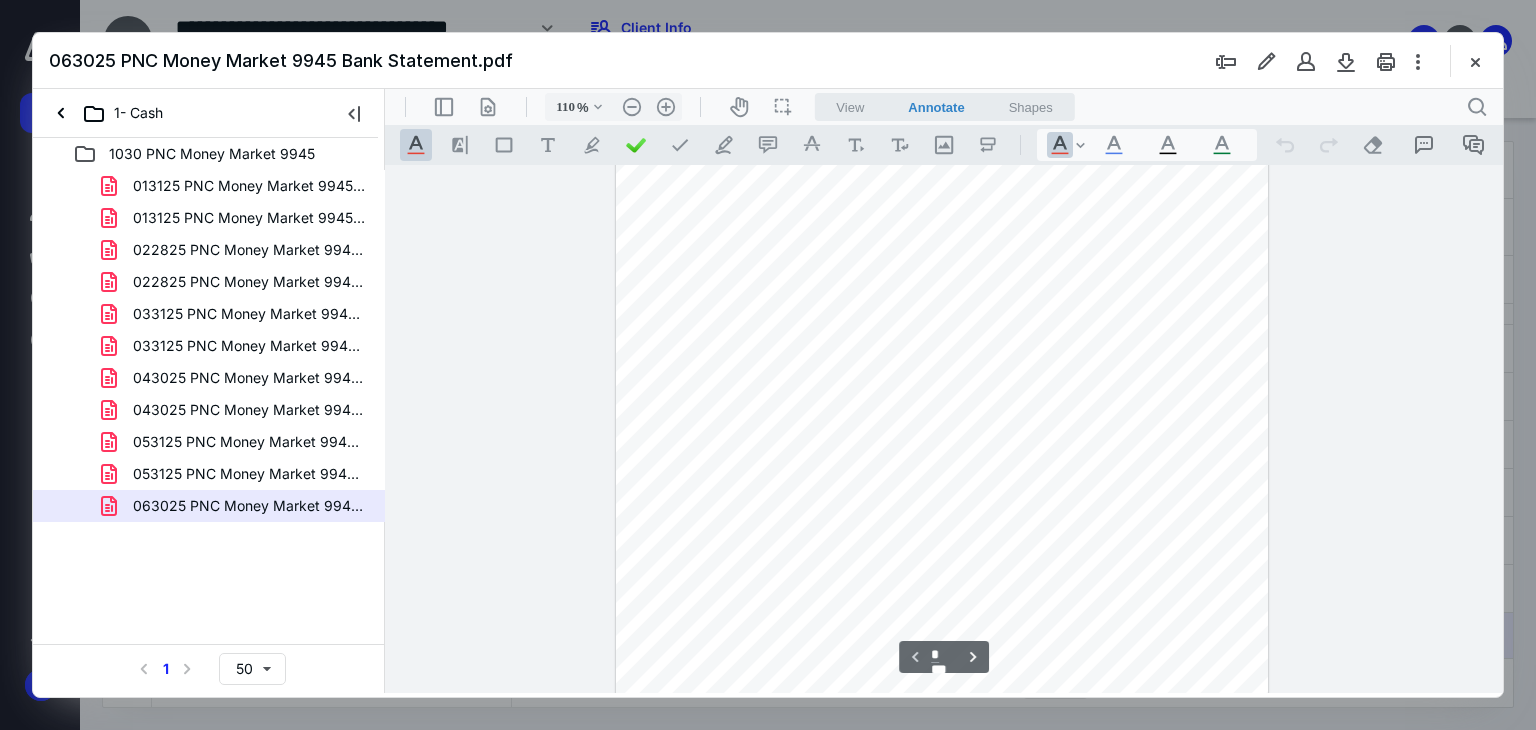 scroll, scrollTop: 0, scrollLeft: 0, axis: both 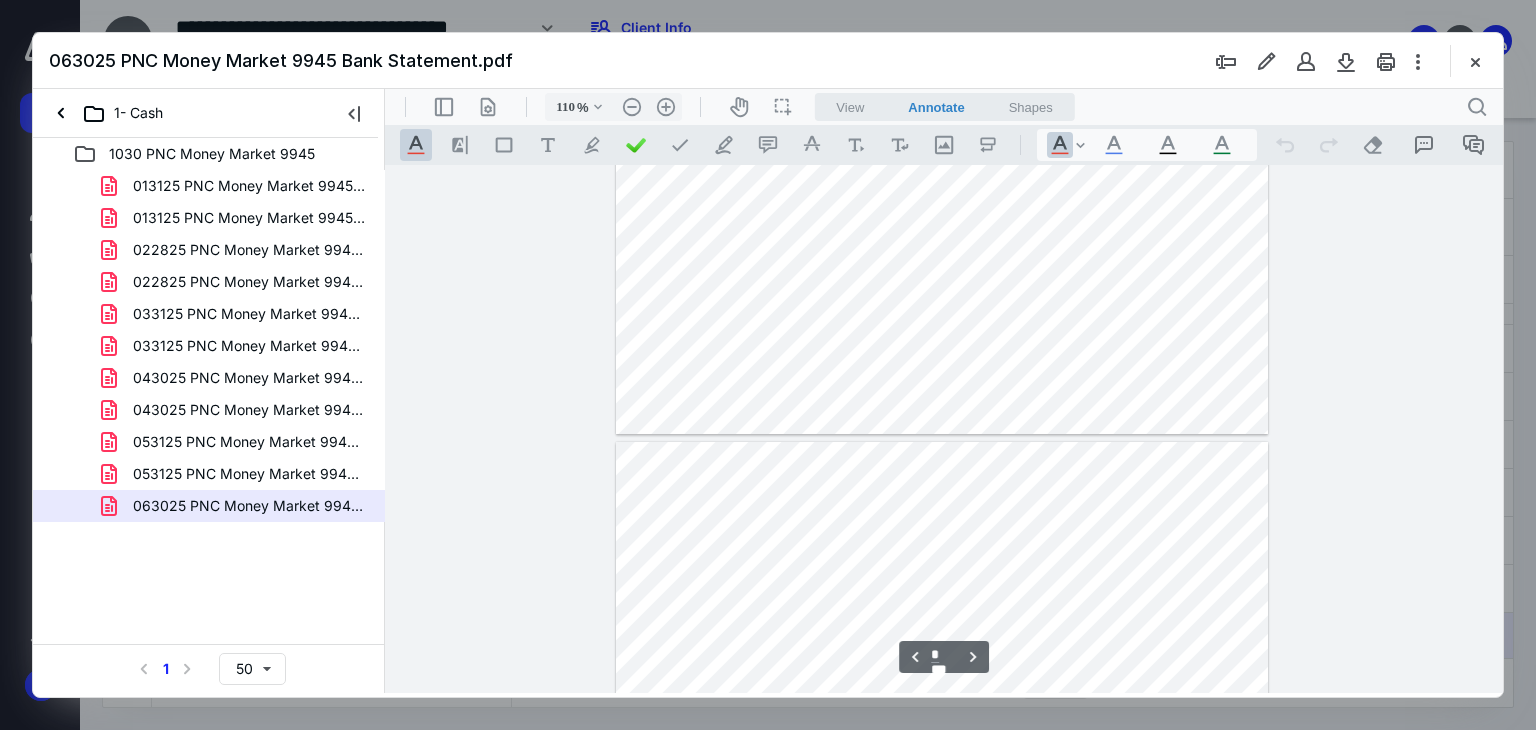 type on "*" 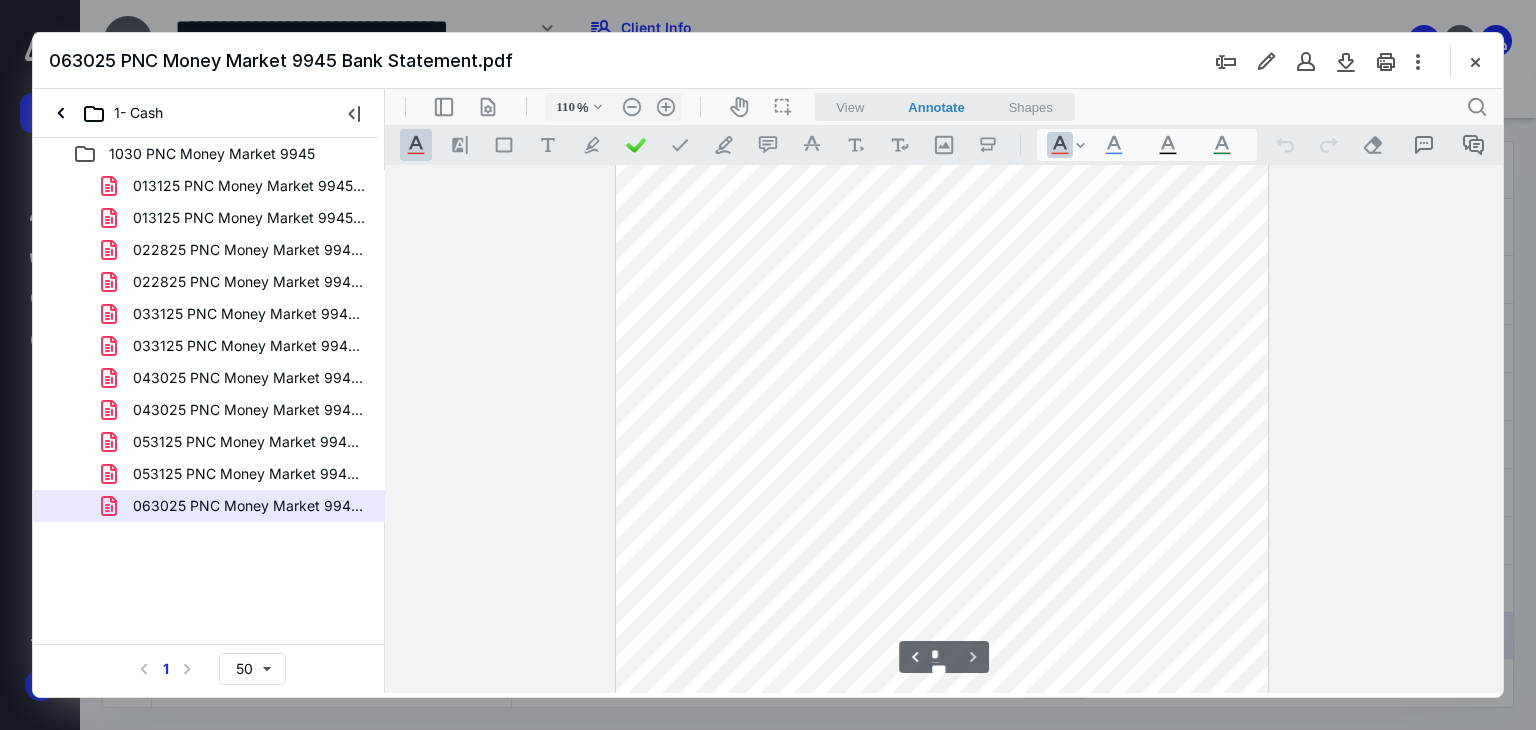 scroll, scrollTop: 1962, scrollLeft: 0, axis: vertical 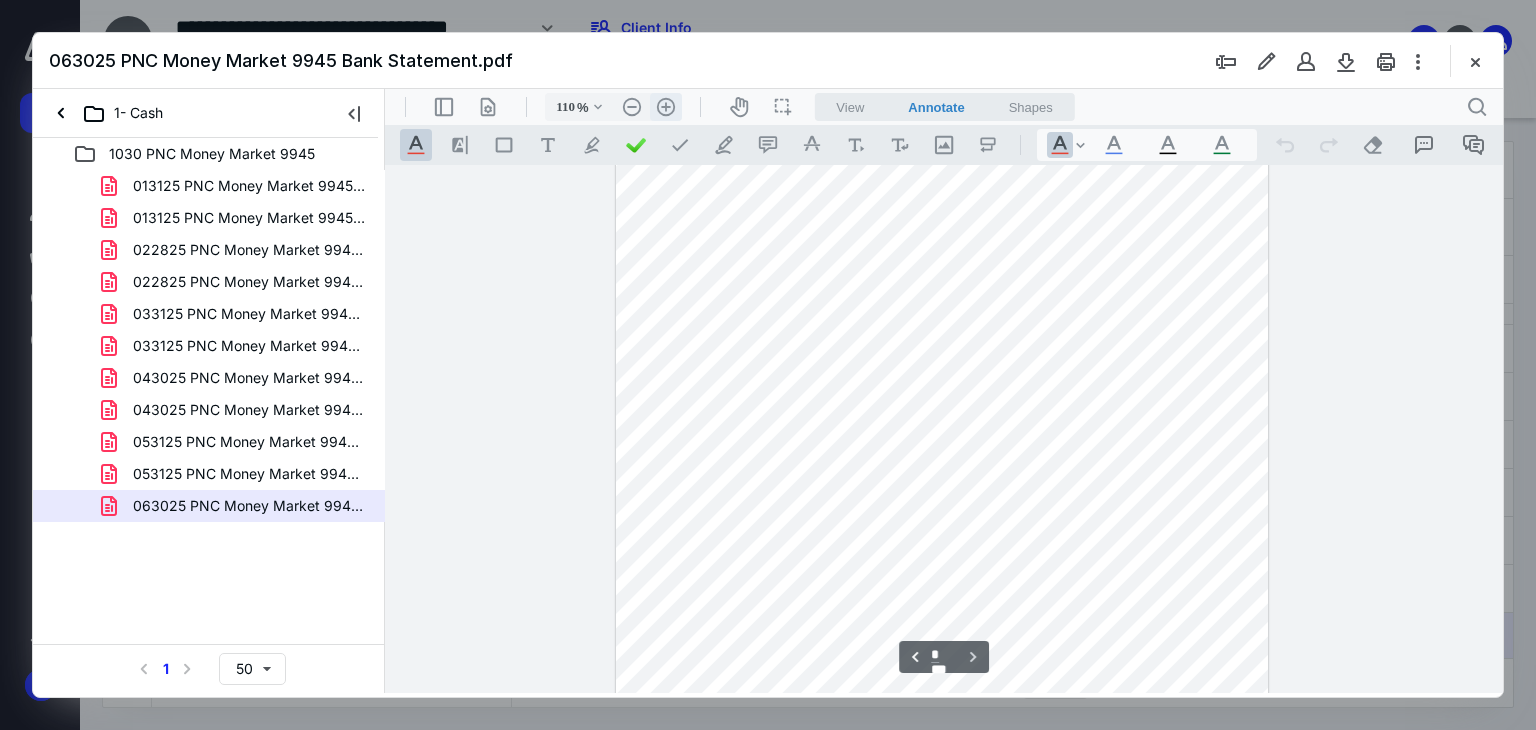 click on ".cls-1{fill:#abb0c4;} icon - header - zoom - in - line" at bounding box center [666, 107] 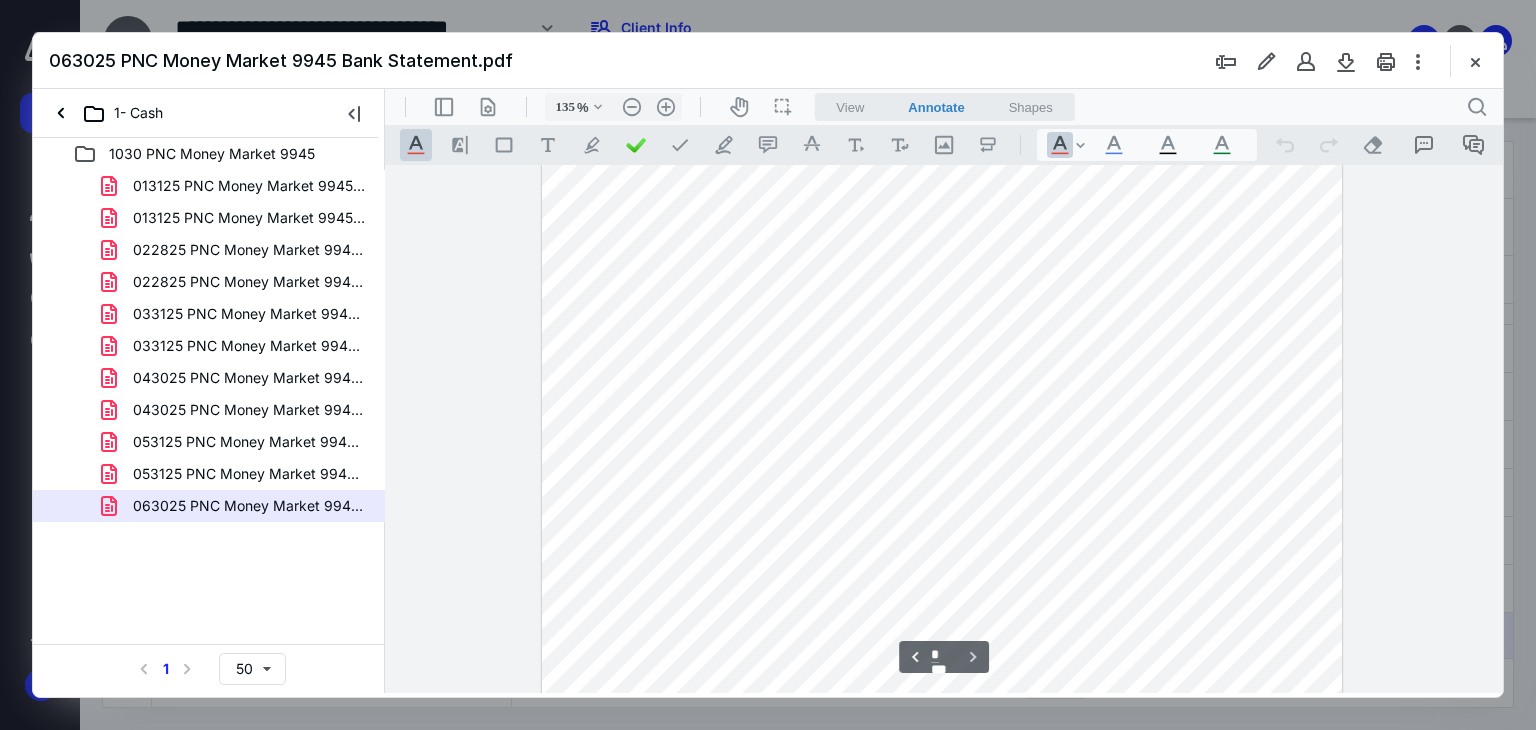scroll, scrollTop: 2761, scrollLeft: 0, axis: vertical 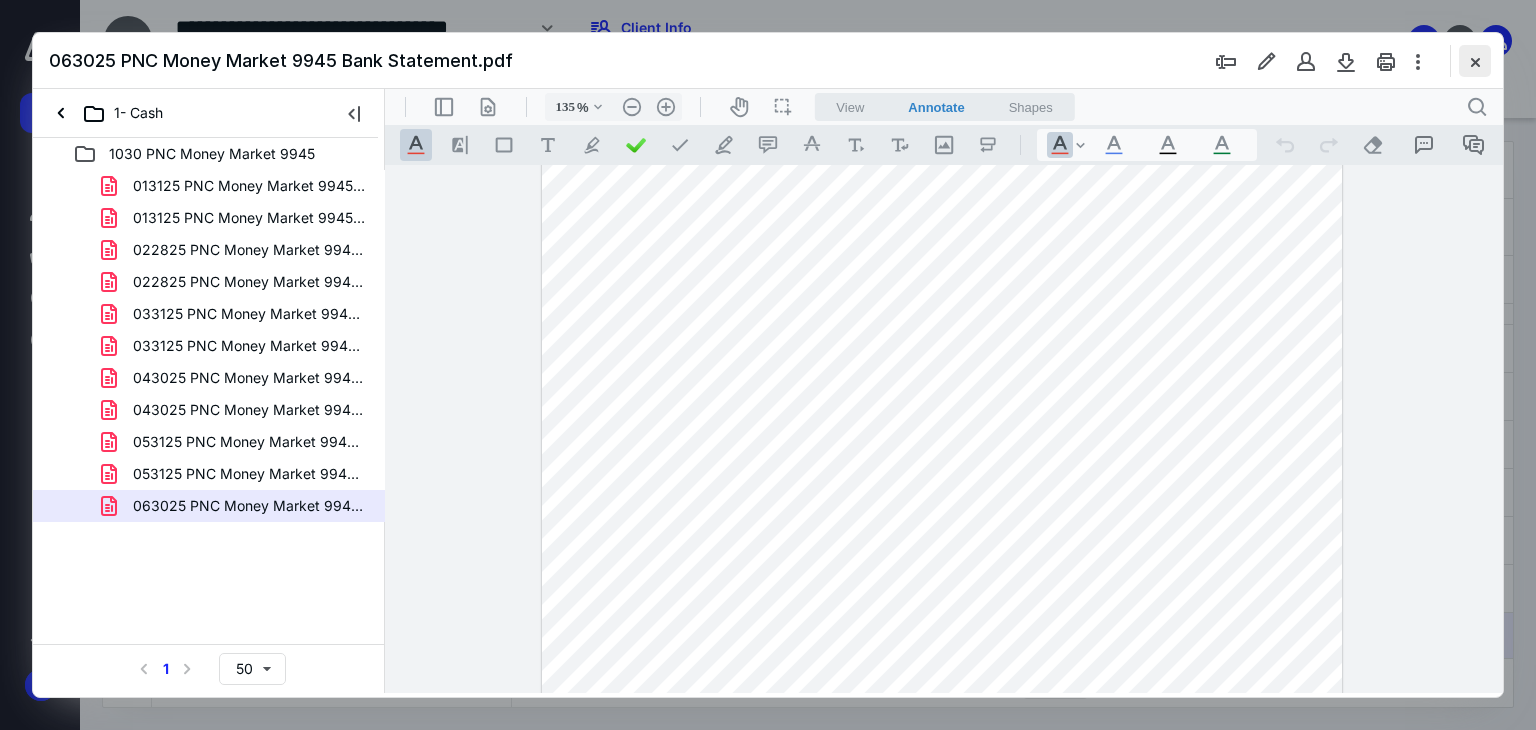 click at bounding box center [1475, 61] 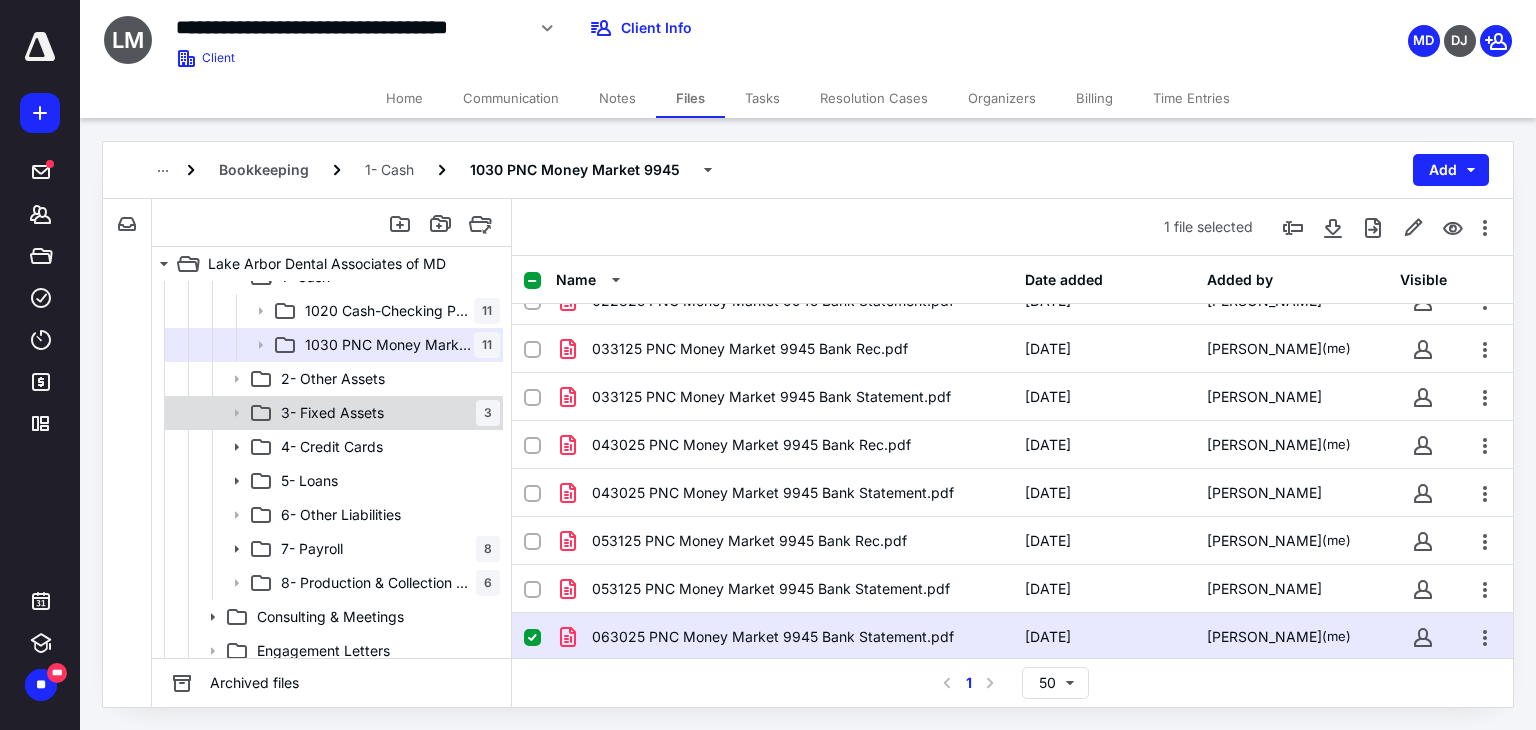 scroll, scrollTop: 500, scrollLeft: 0, axis: vertical 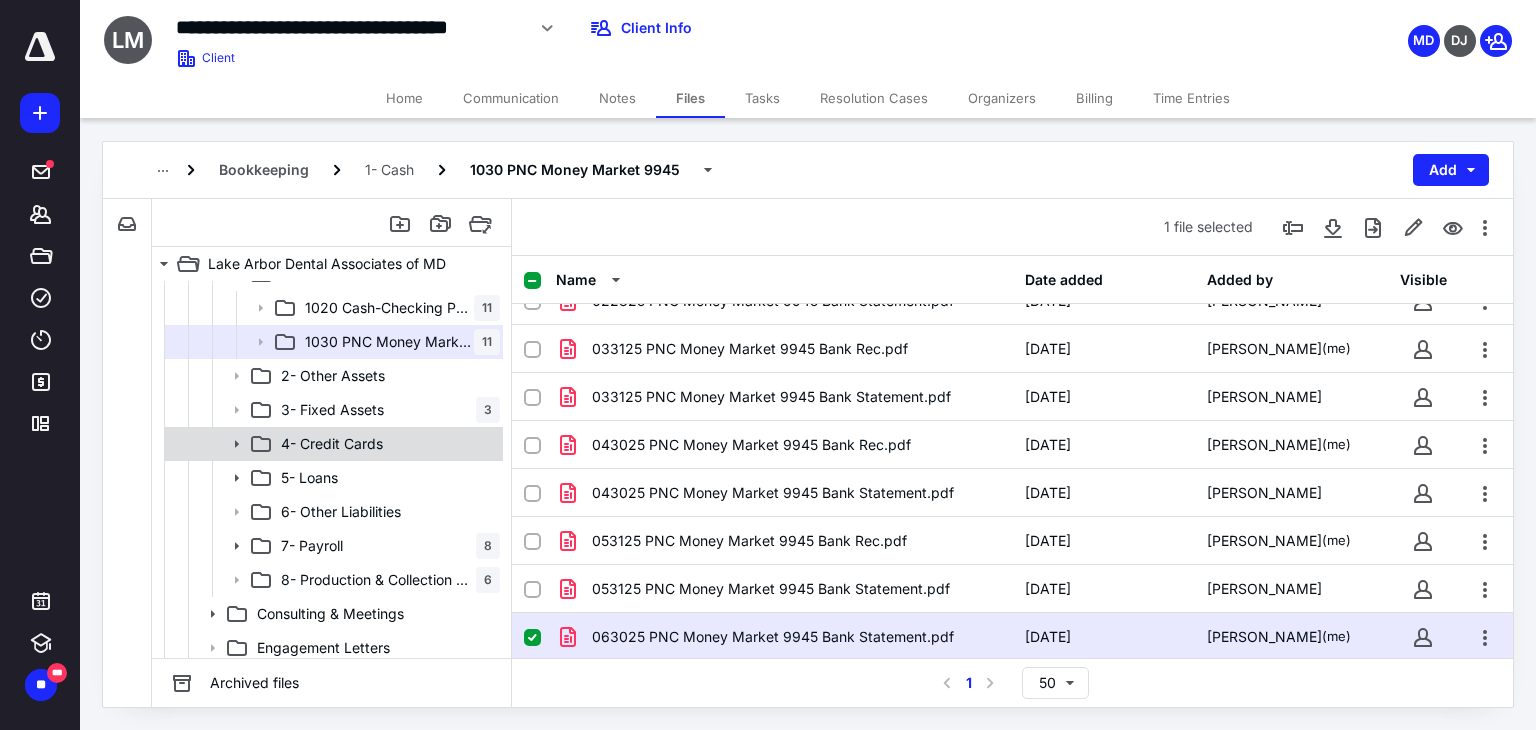 click on "4- Credit Cards" at bounding box center [332, 444] 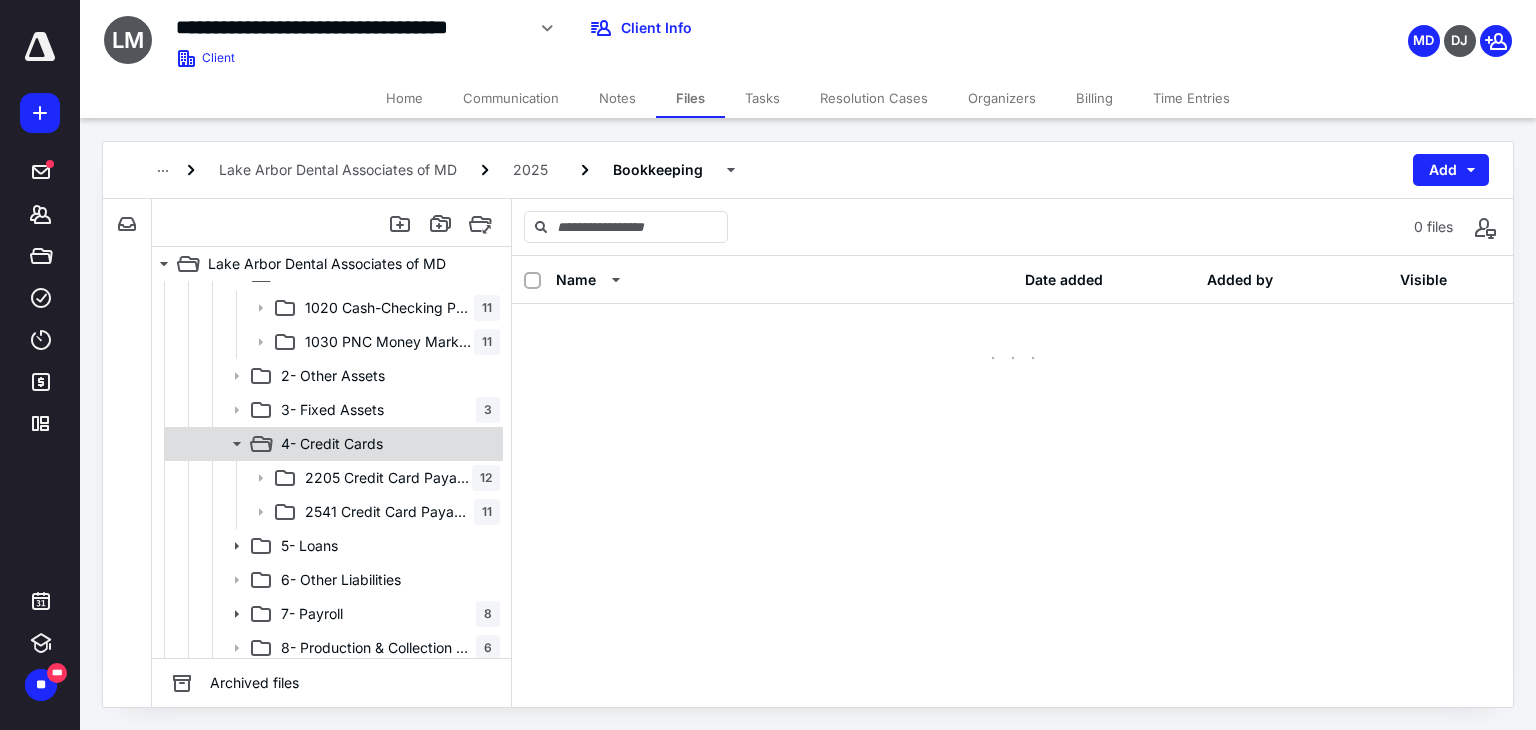 scroll, scrollTop: 0, scrollLeft: 0, axis: both 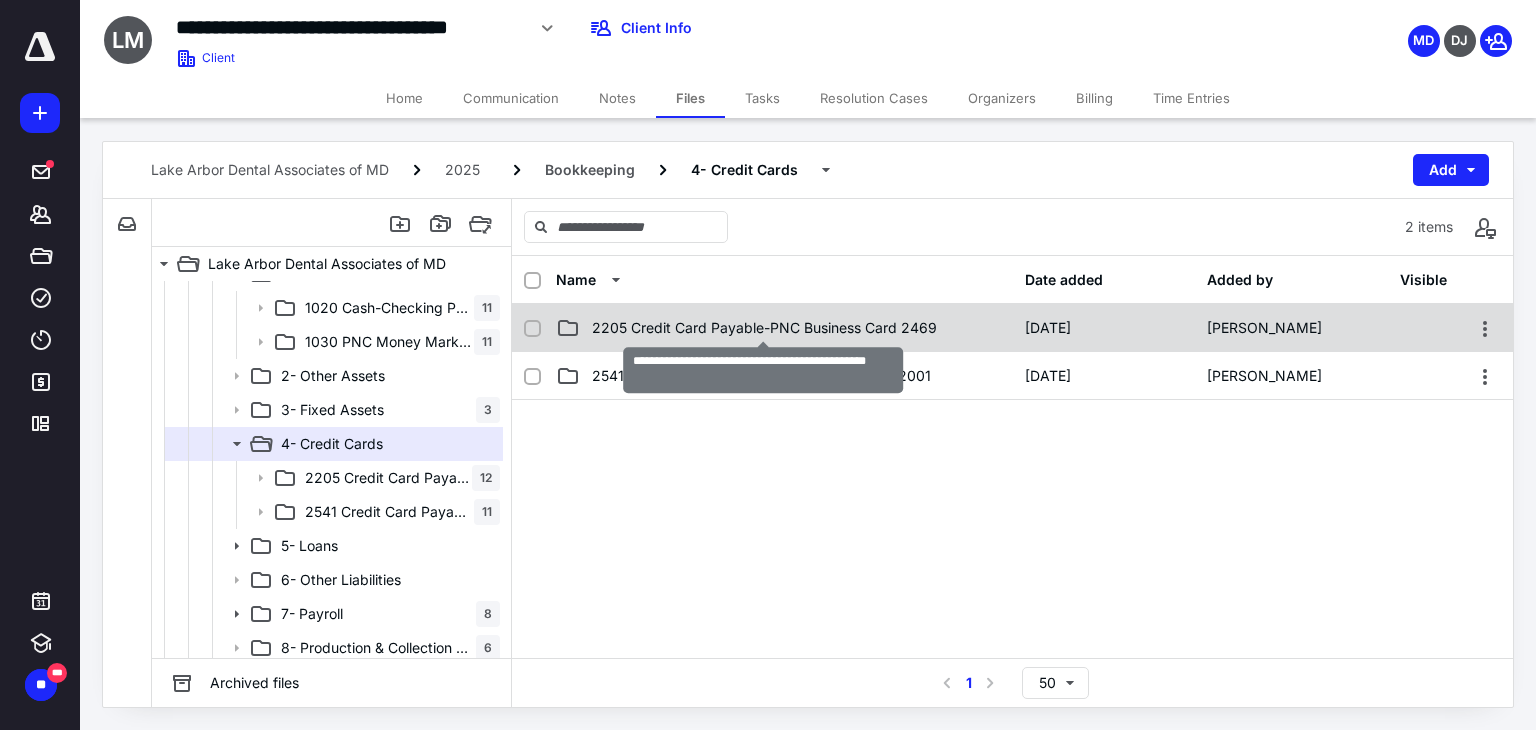 click on "2205 Credit Card Payable-PNC Business Card 2469" at bounding box center [764, 328] 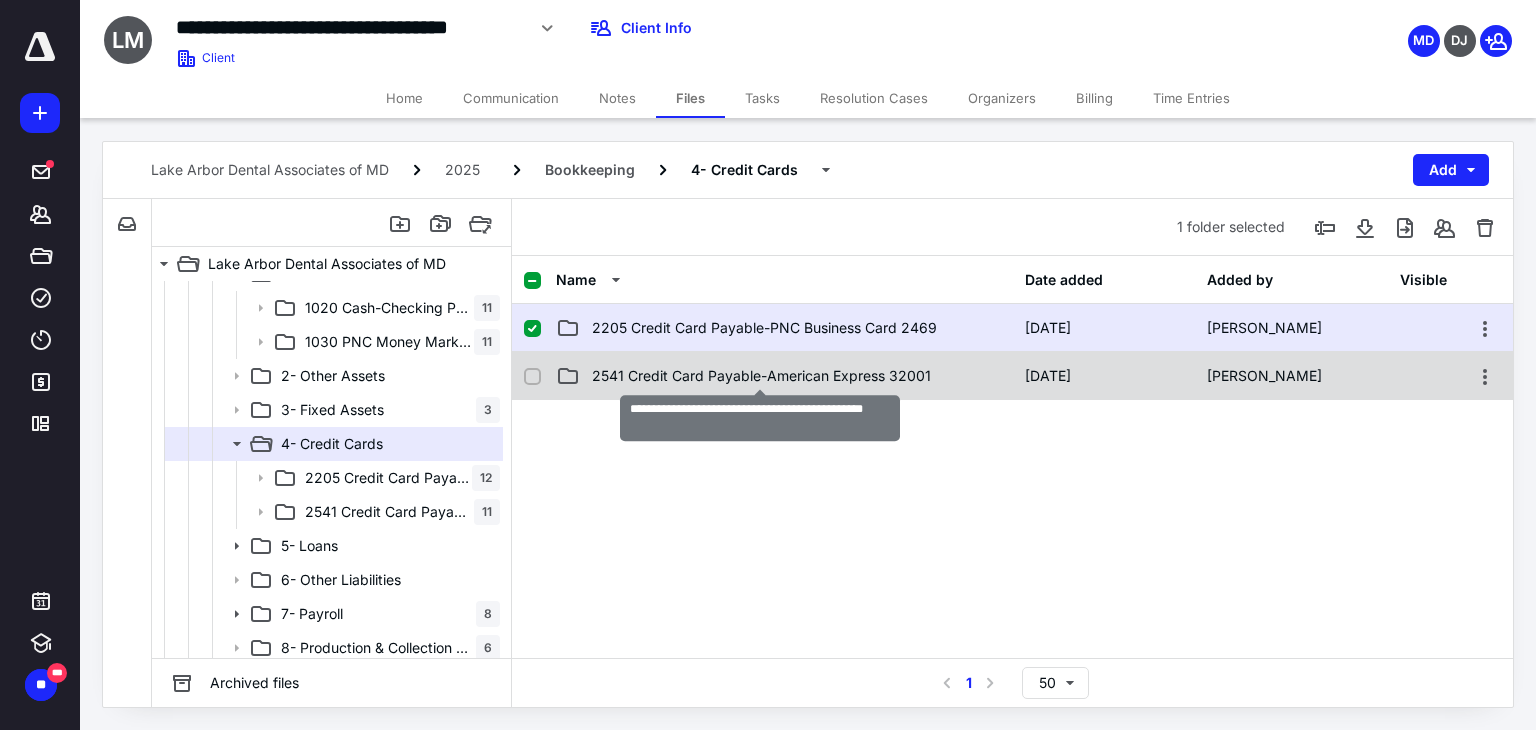 click on "2541 Credit Card Payable-American Express 32001" at bounding box center [761, 376] 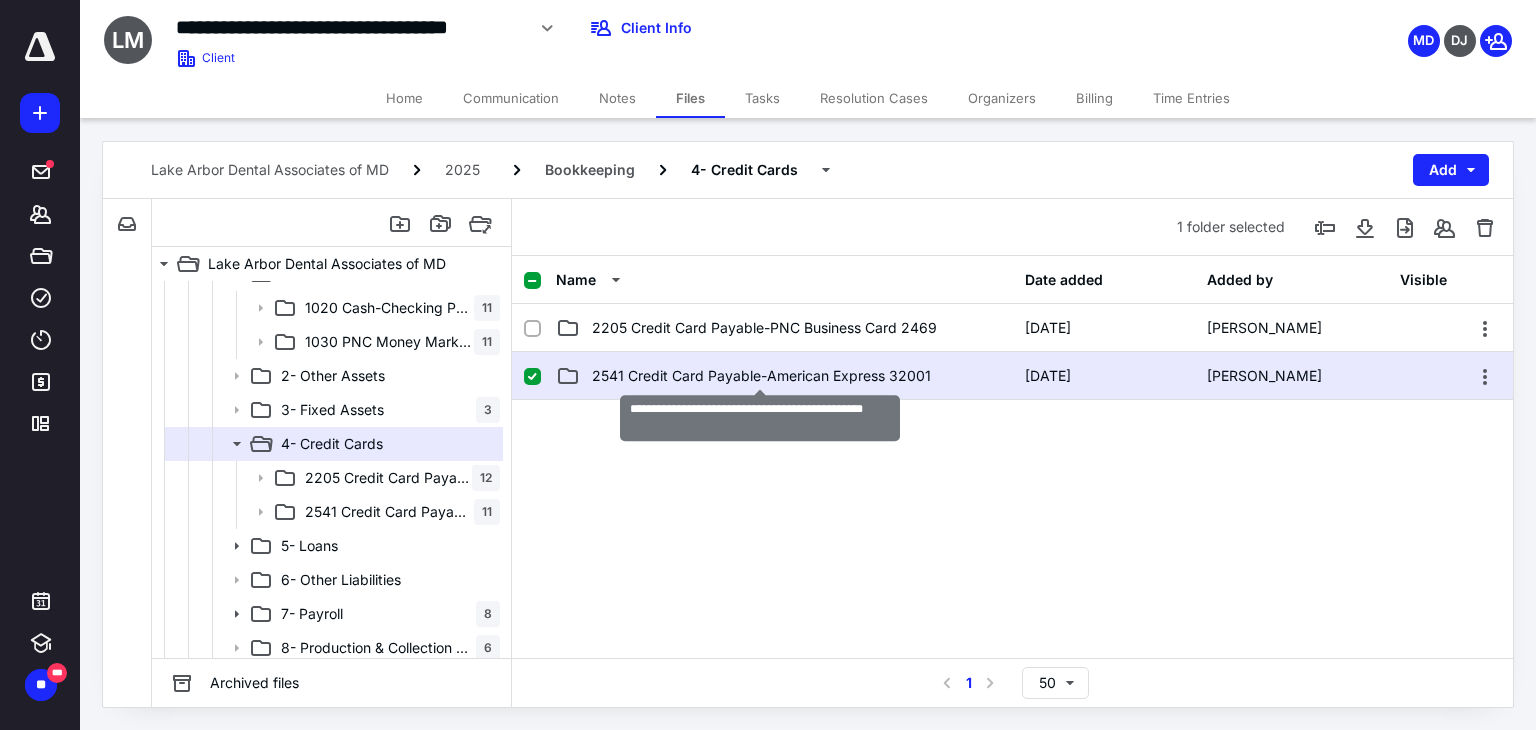 click on "2541 Credit Card Payable-American Express 32001" at bounding box center (761, 376) 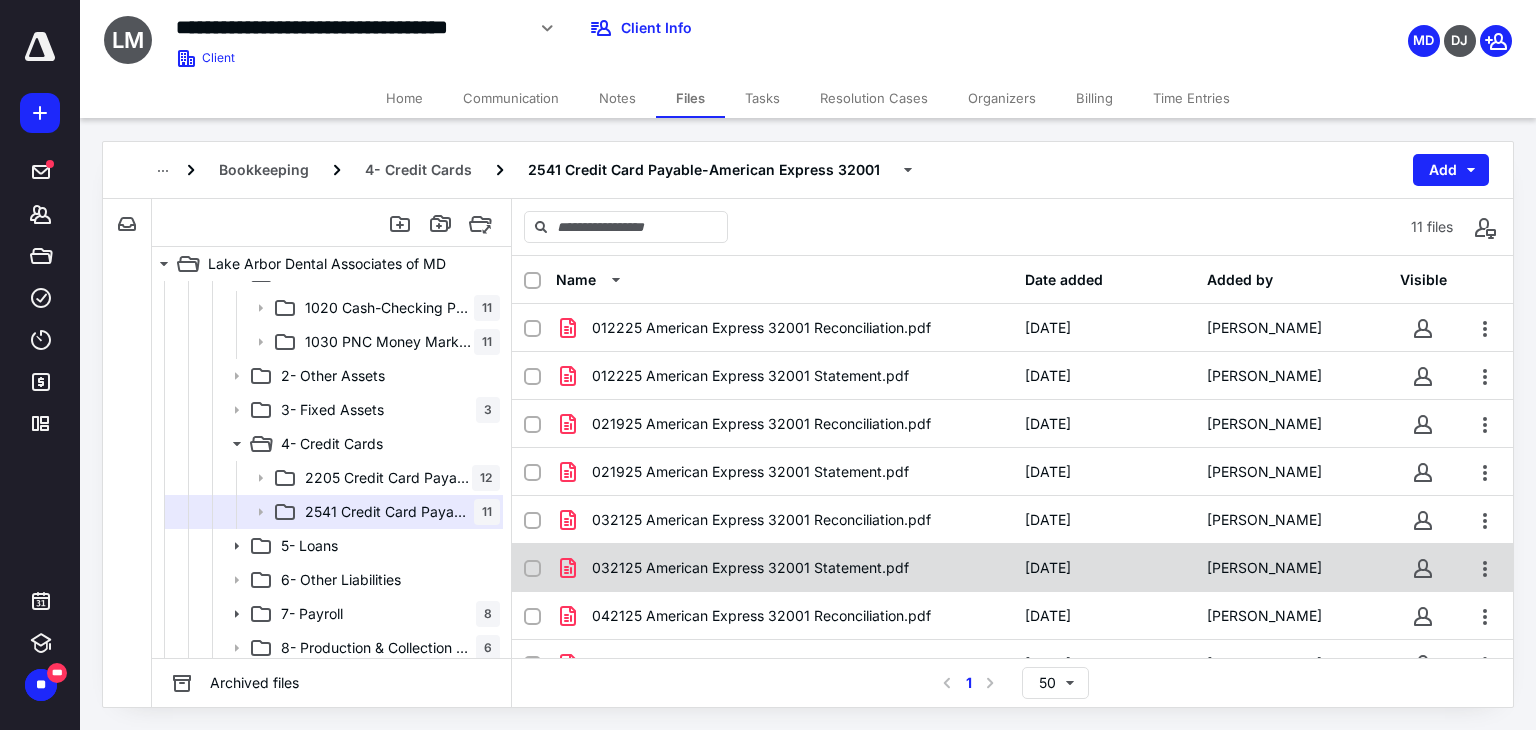 scroll, scrollTop: 171, scrollLeft: 0, axis: vertical 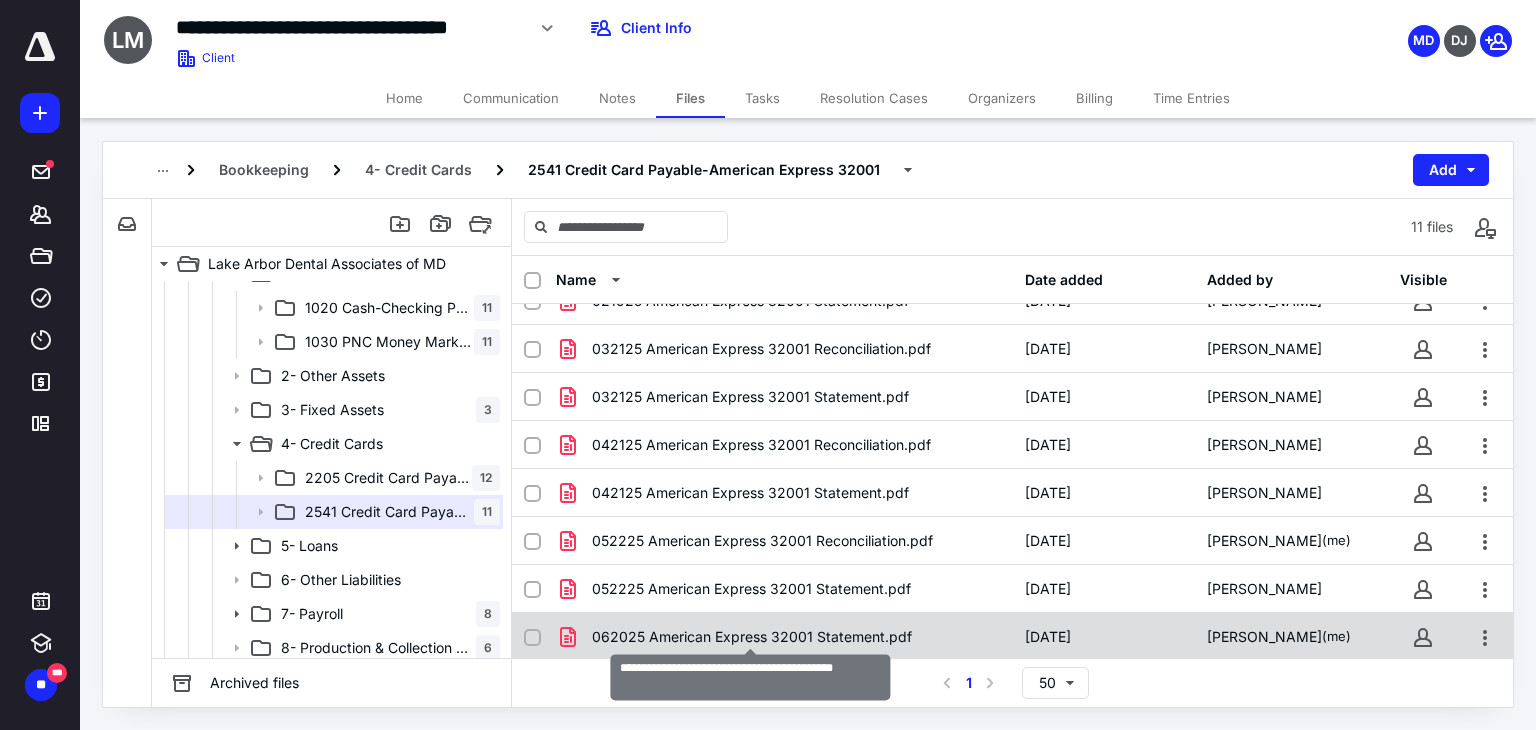 click on "062025 American Express 32001 Statement.pdf" at bounding box center [752, 637] 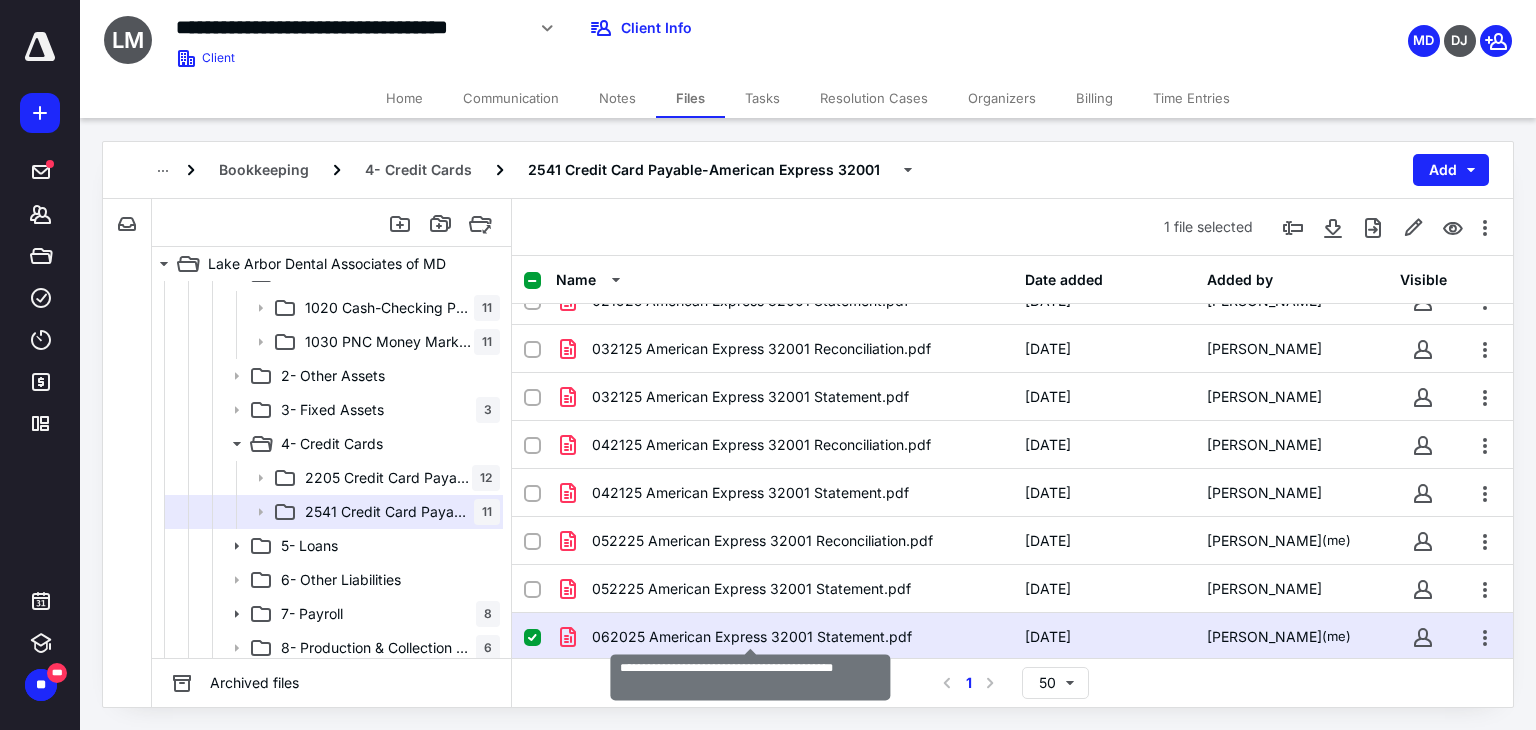 click on "062025 American Express 32001 Statement.pdf" at bounding box center (752, 637) 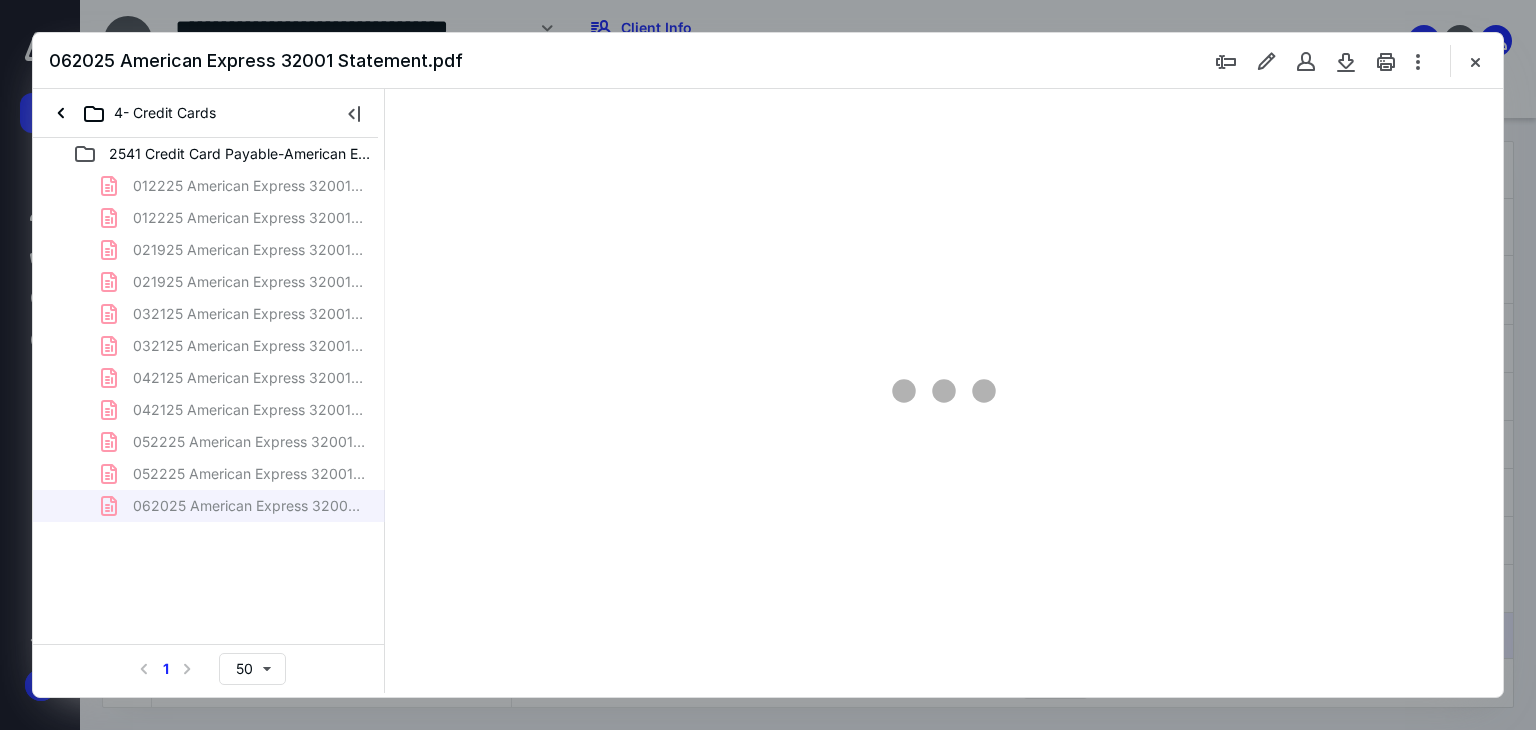 scroll, scrollTop: 0, scrollLeft: 0, axis: both 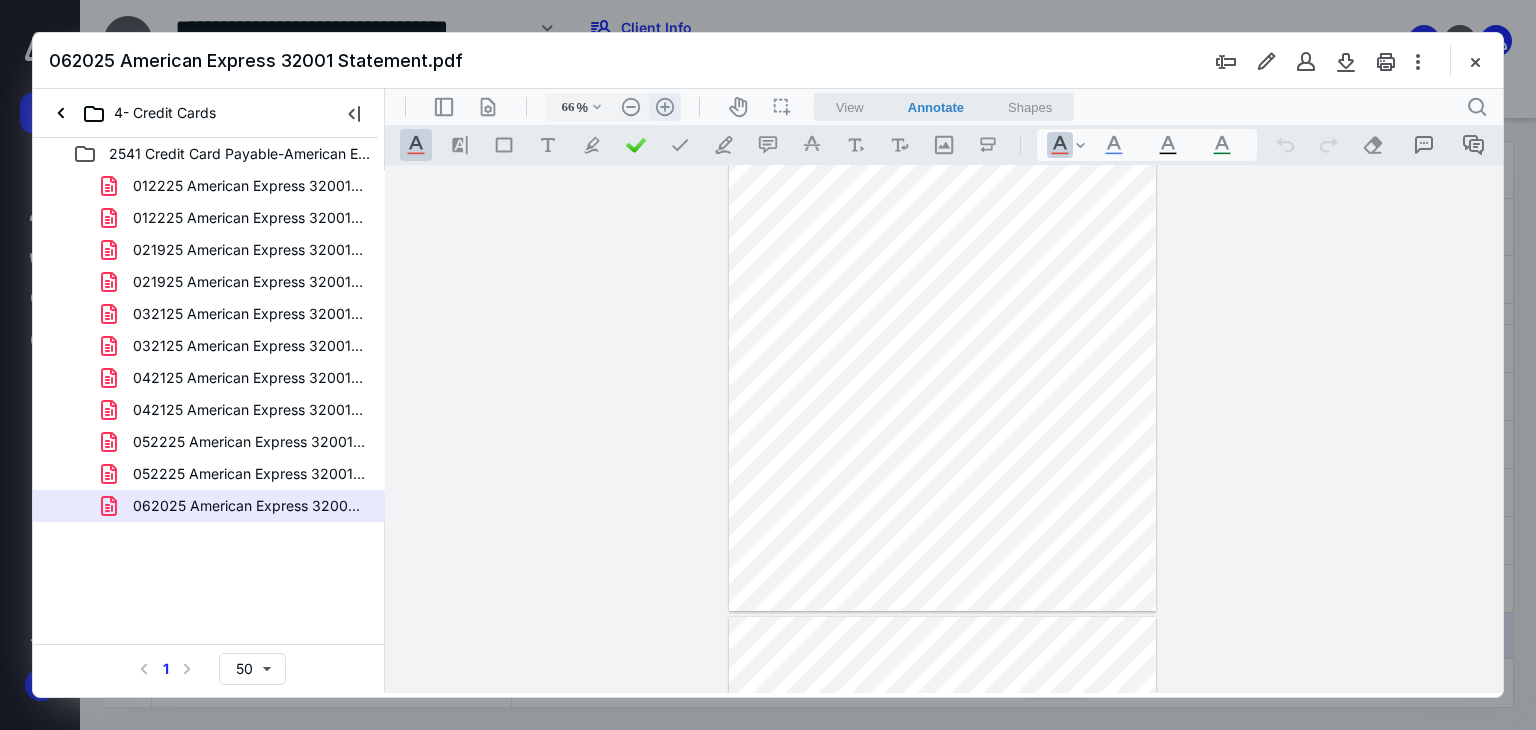 click on ".cls-1{fill:#abb0c4;} icon - header - zoom - in - line" at bounding box center [665, 107] 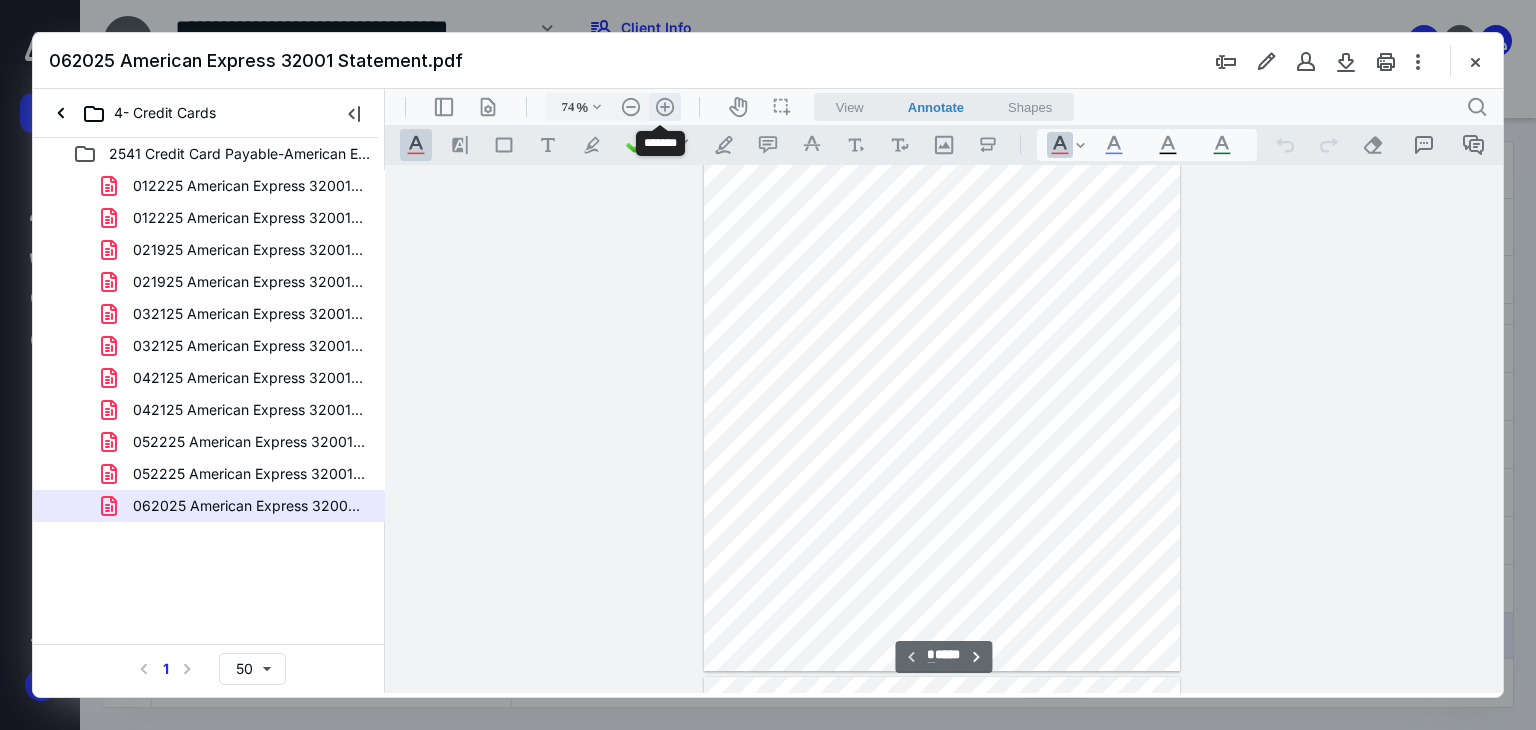 click on ".cls-1{fill:#abb0c4;} icon - header - zoom - in - line" at bounding box center [665, 107] 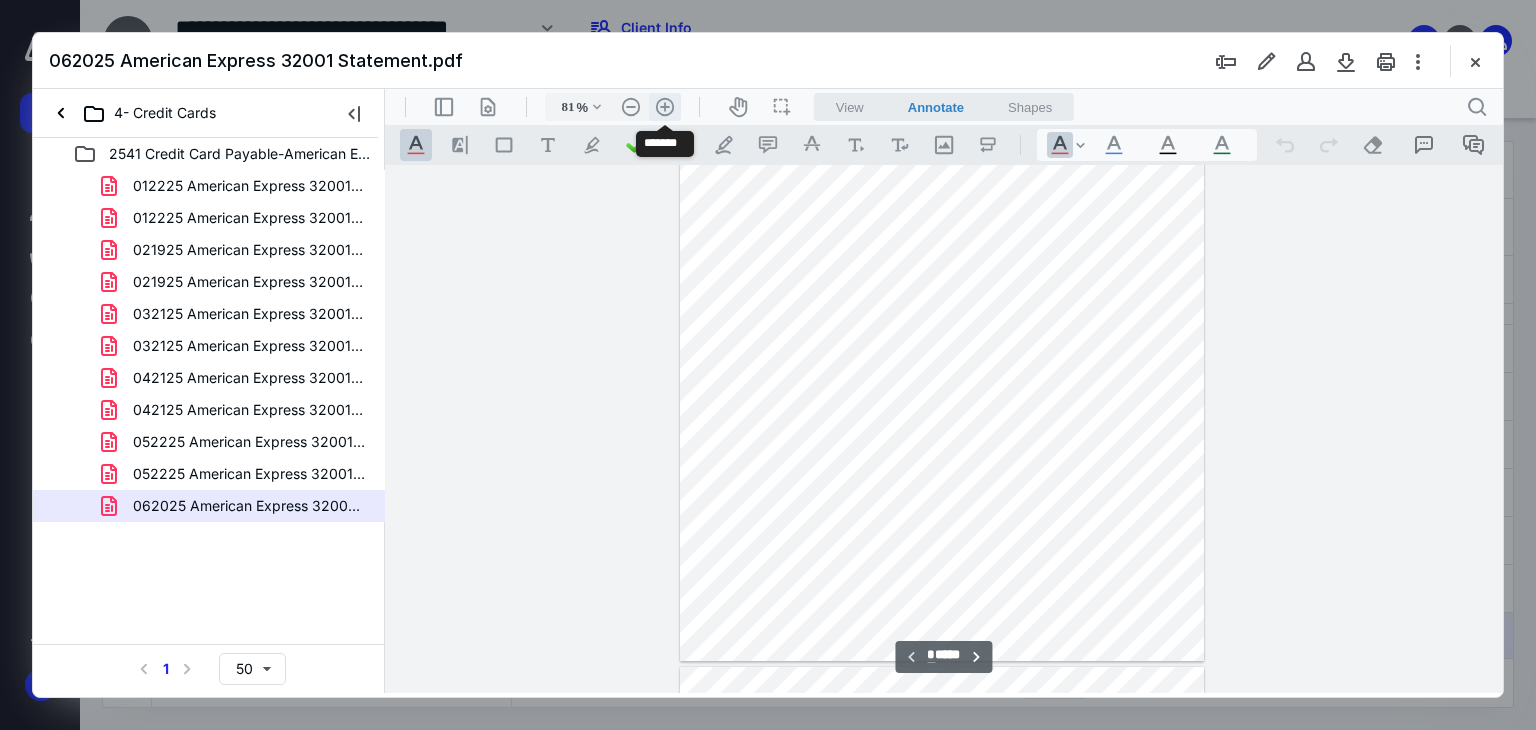 click on ".cls-1{fill:#abb0c4;} icon - header - zoom - in - line" at bounding box center [665, 107] 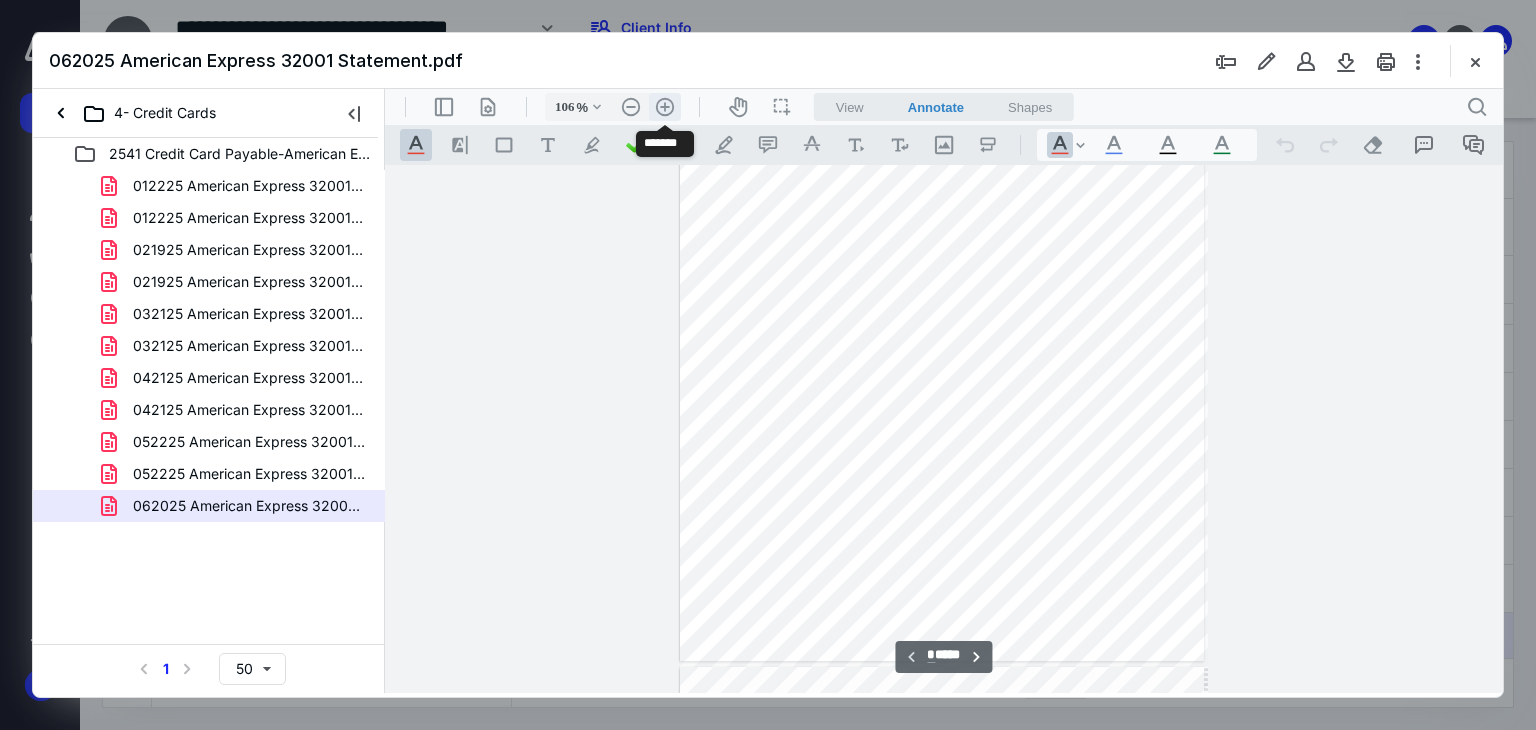 click on ".cls-1{fill:#abb0c4;} icon - header - zoom - in - line" at bounding box center (665, 107) 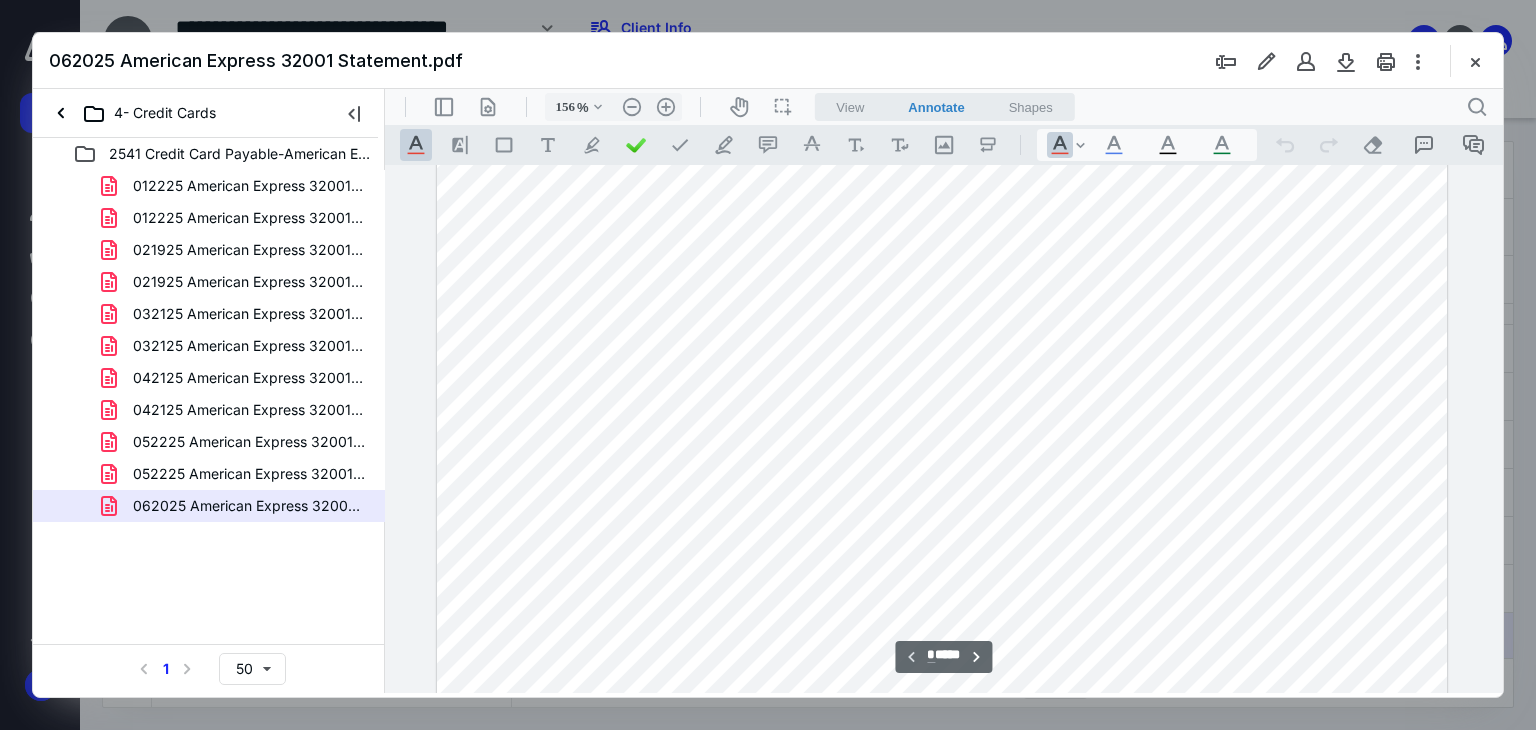 scroll, scrollTop: 0, scrollLeft: 0, axis: both 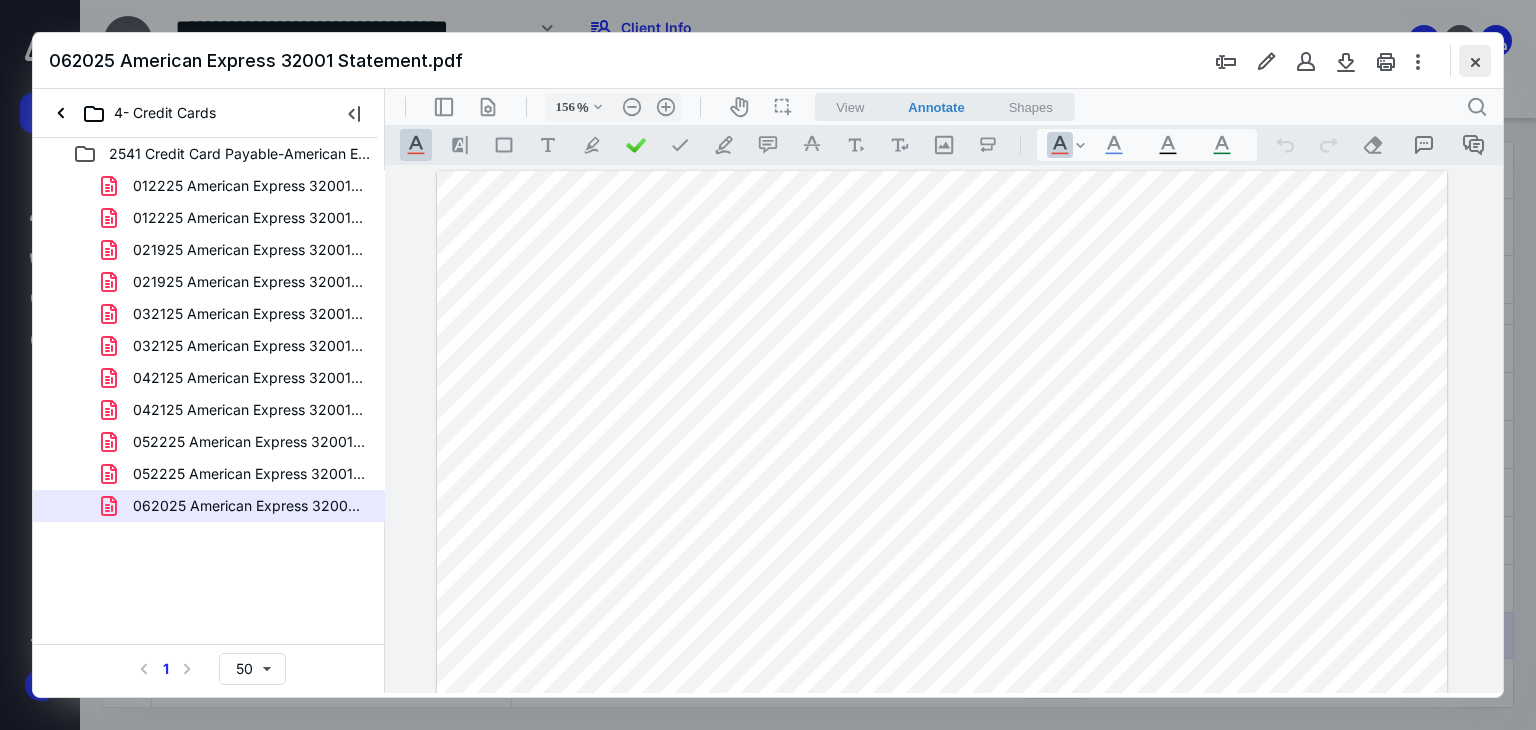 click at bounding box center (1475, 61) 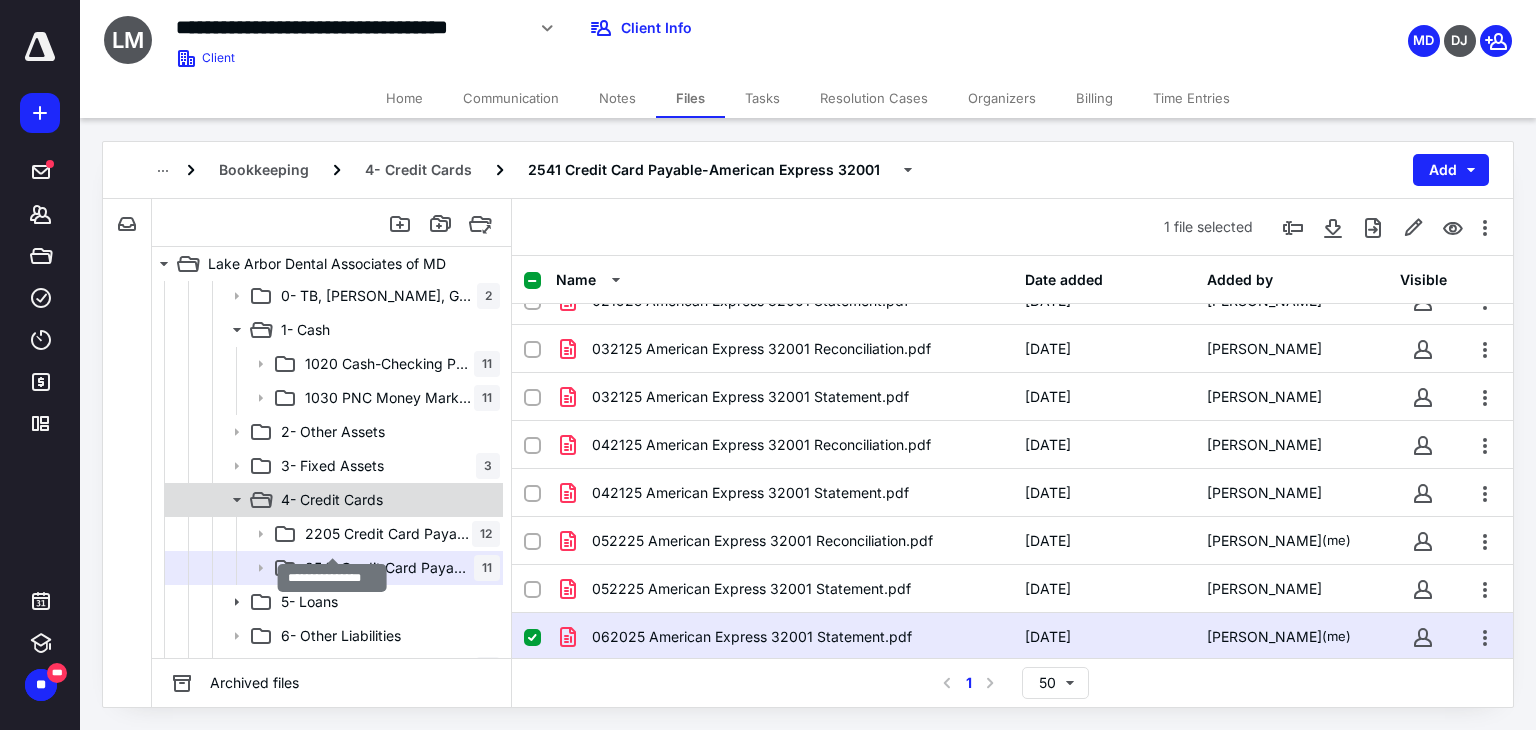 scroll, scrollTop: 400, scrollLeft: 0, axis: vertical 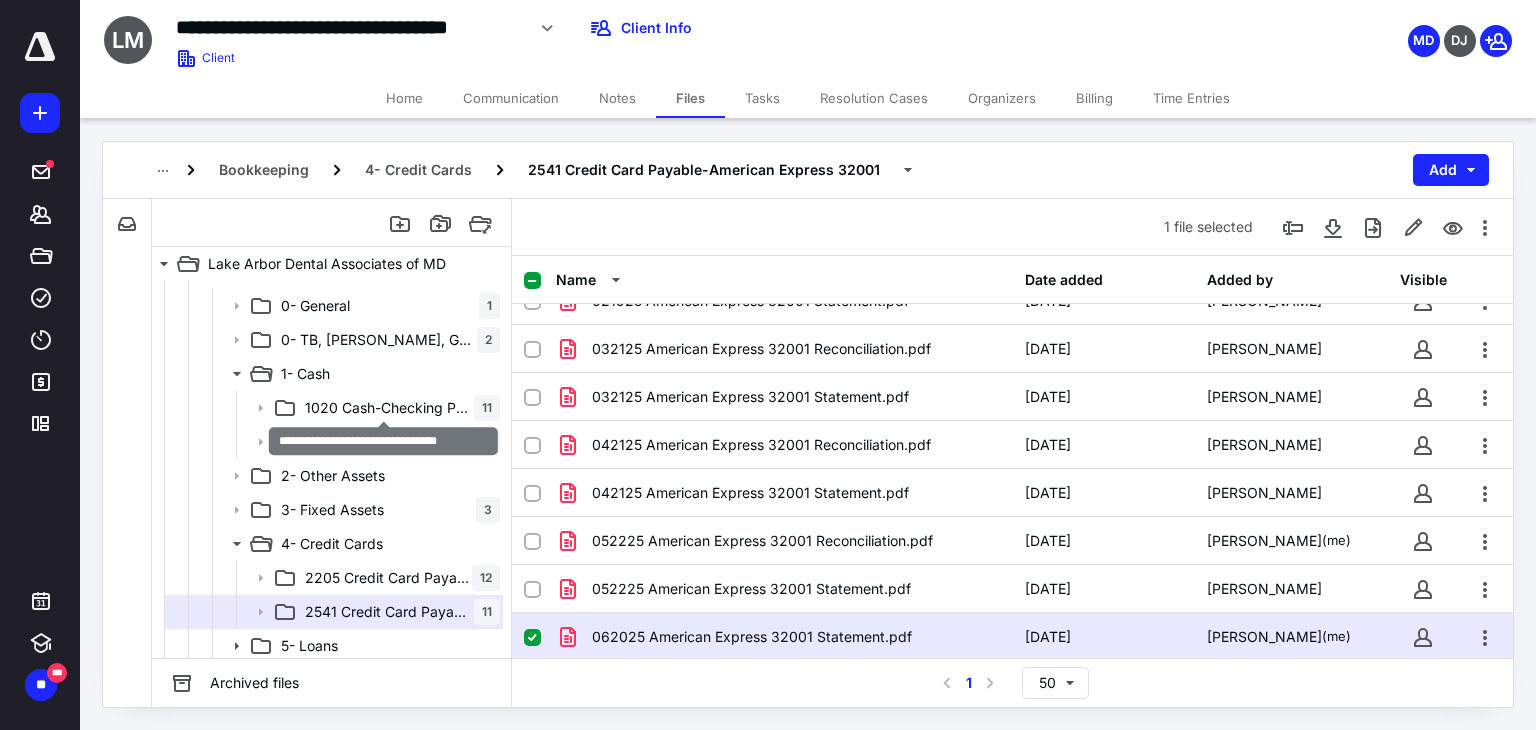 drag, startPoint x: 360, startPoint y: 397, endPoint x: 584, endPoint y: 447, distance: 229.51253 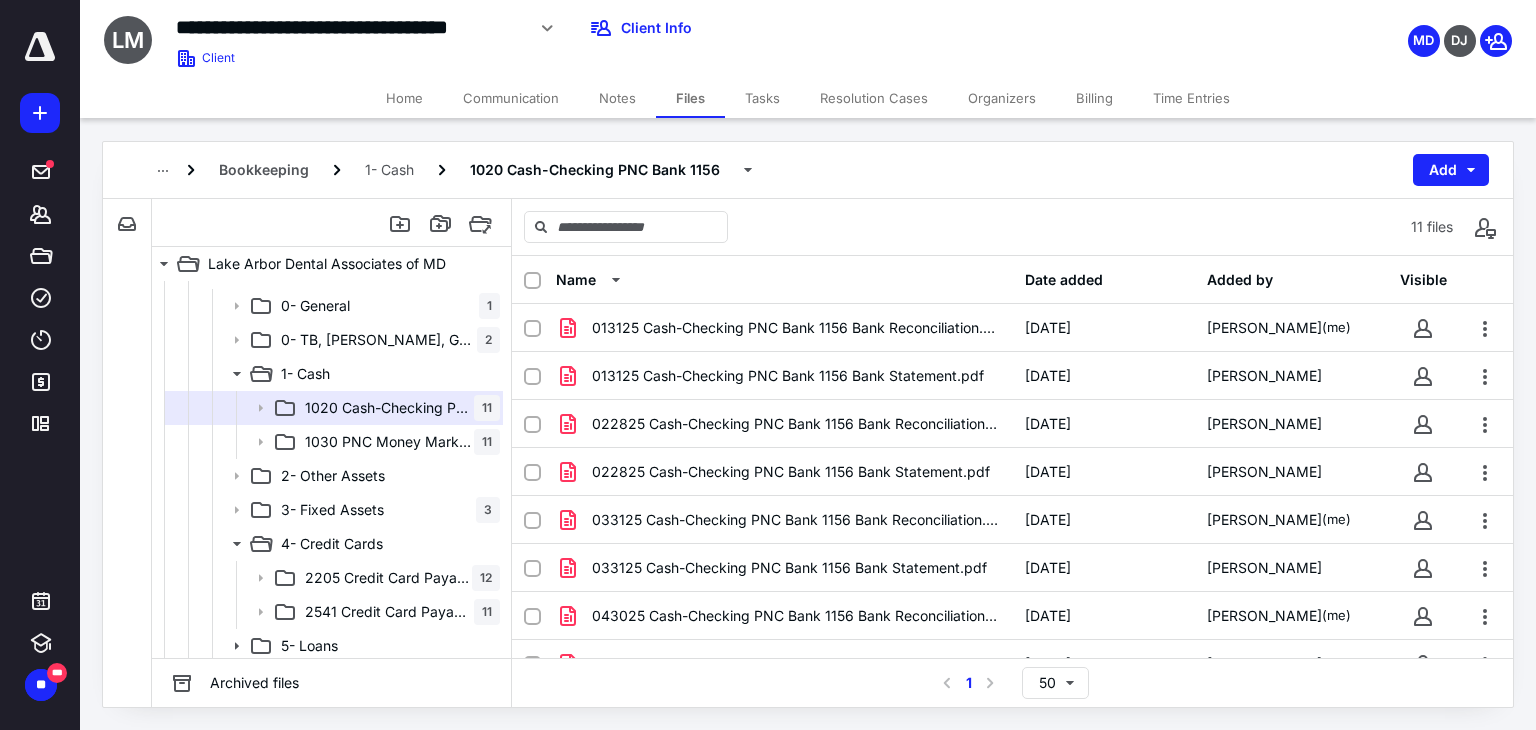 scroll, scrollTop: 171, scrollLeft: 0, axis: vertical 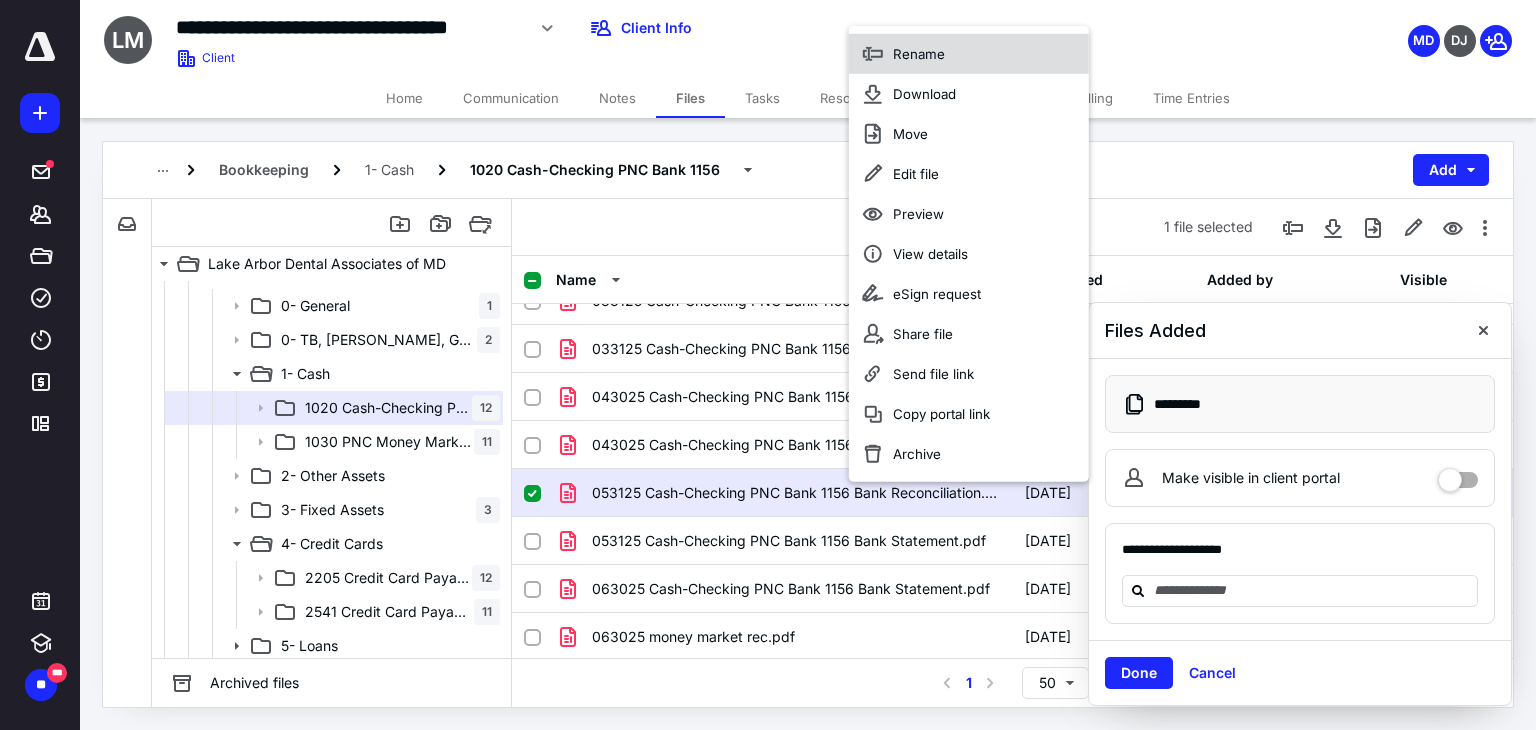 click on "Rename" at bounding box center [919, 53] 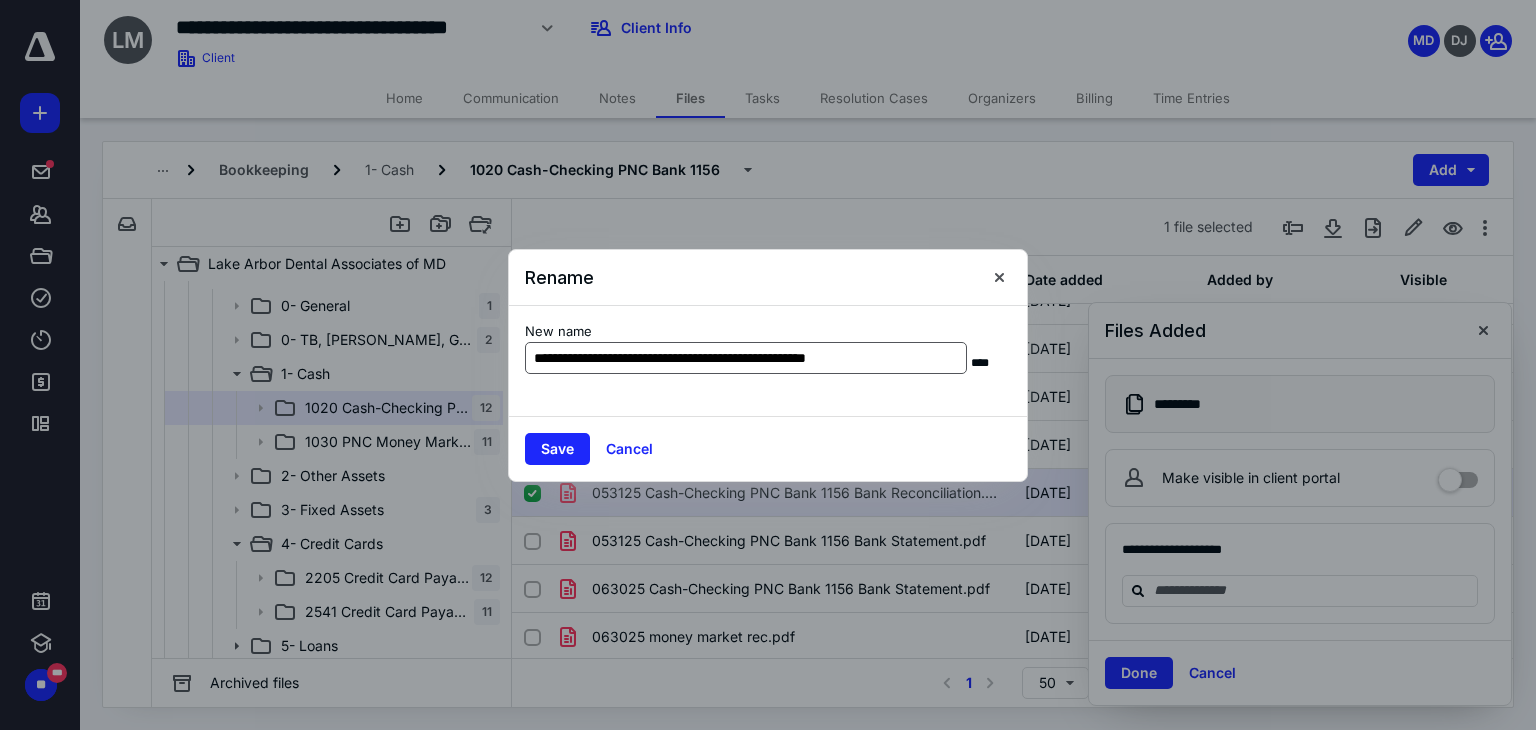 click on "**********" at bounding box center [746, 358] 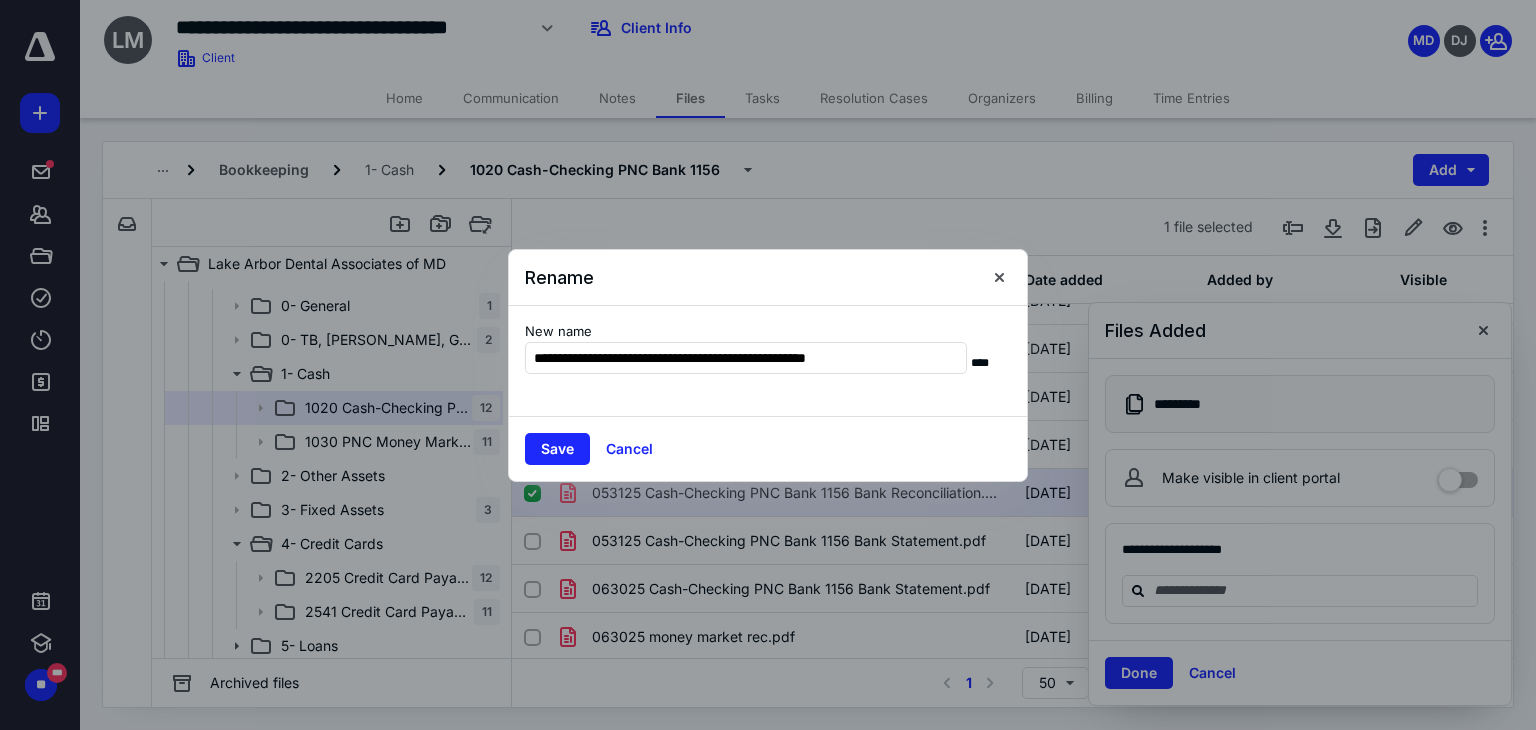 drag, startPoint x: 588, startPoint y: 357, endPoint x: 970, endPoint y: 329, distance: 383.0248 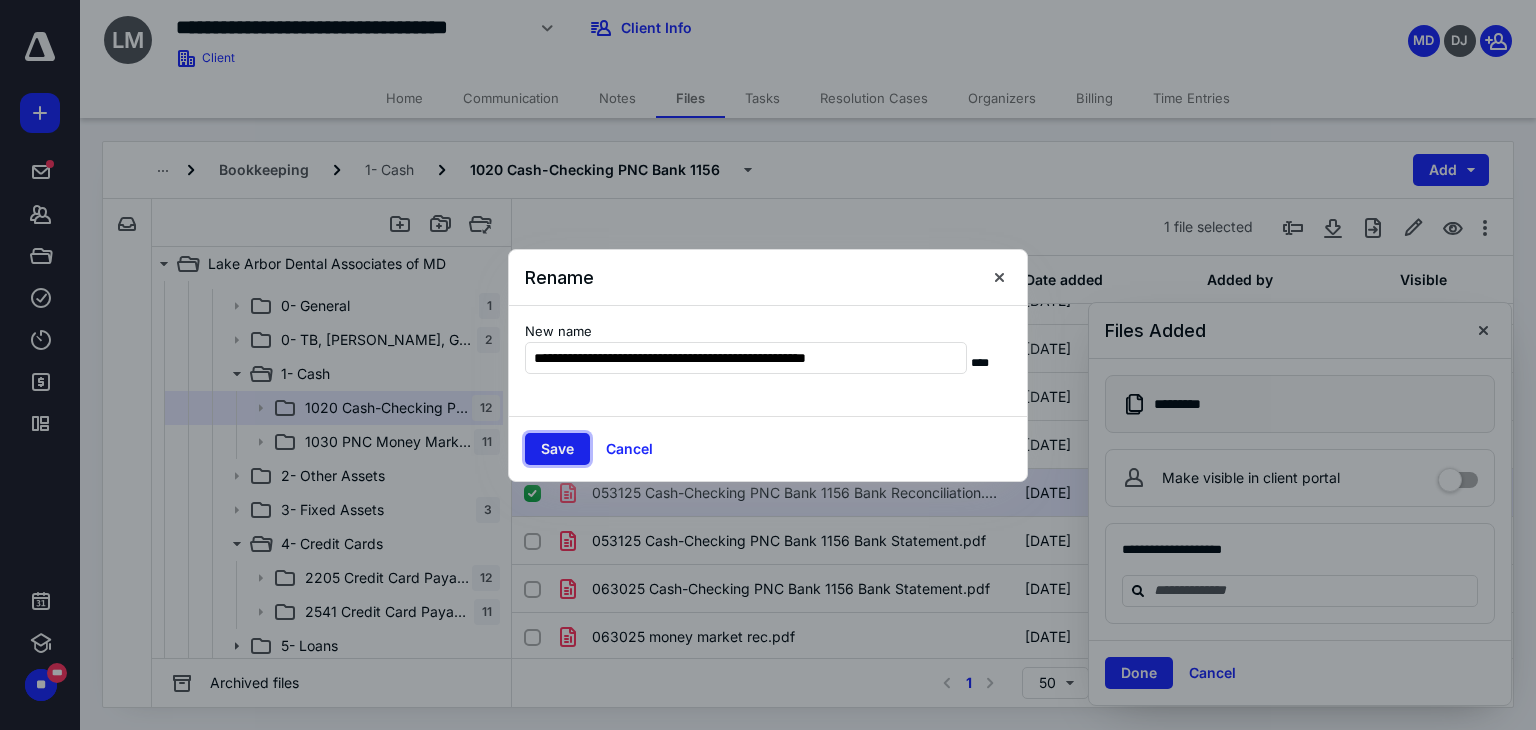 click on "Save" at bounding box center [557, 449] 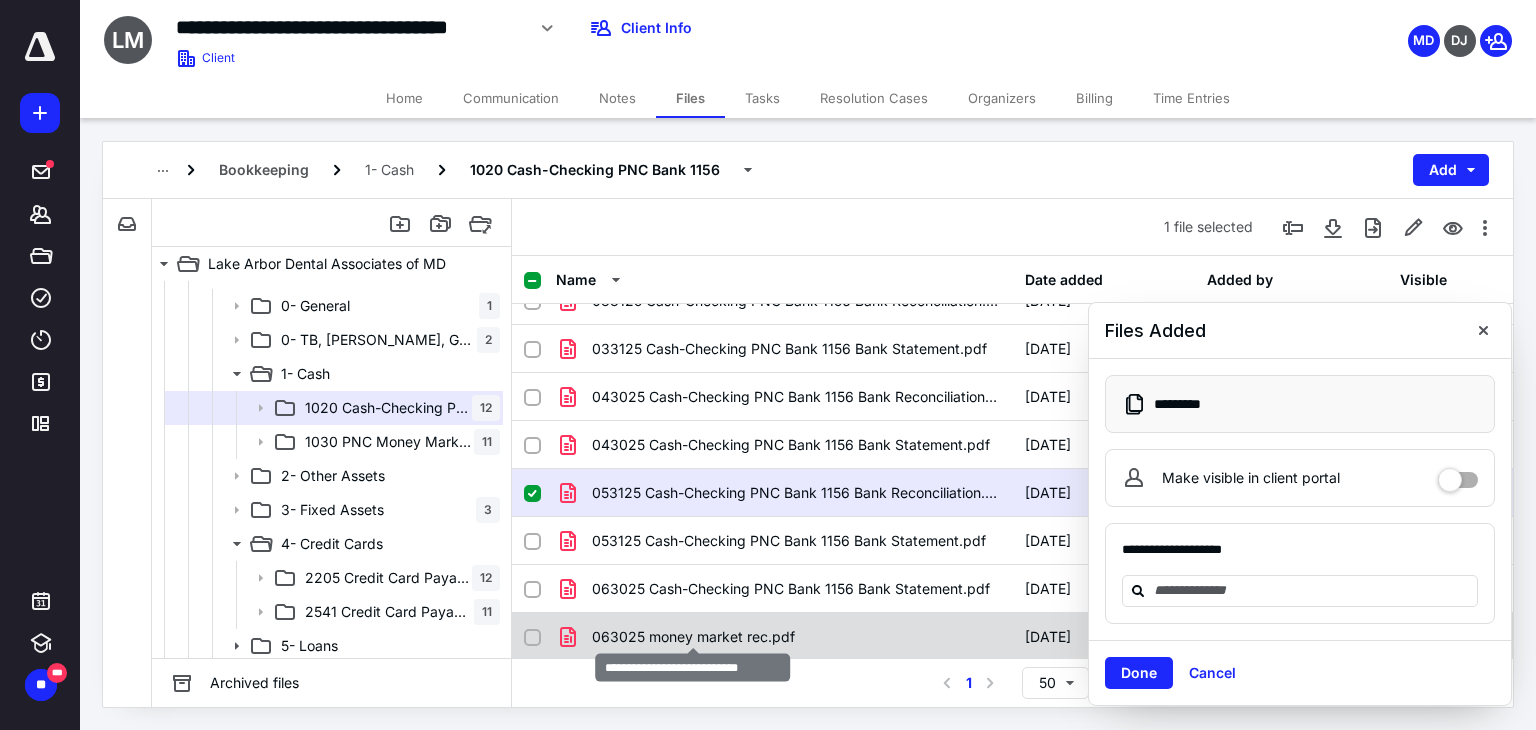 checkbox on "false" 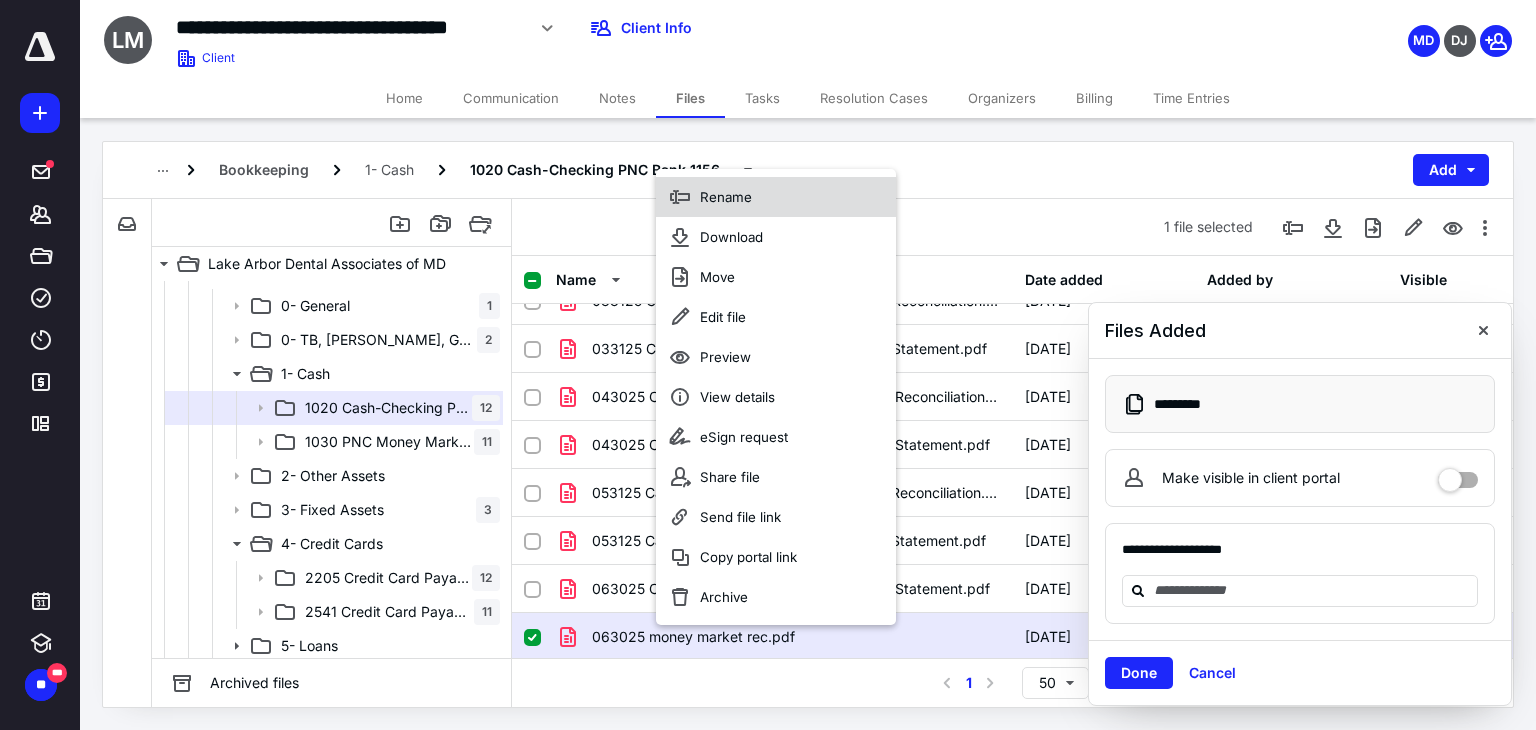 click on "Rename" at bounding box center [776, 197] 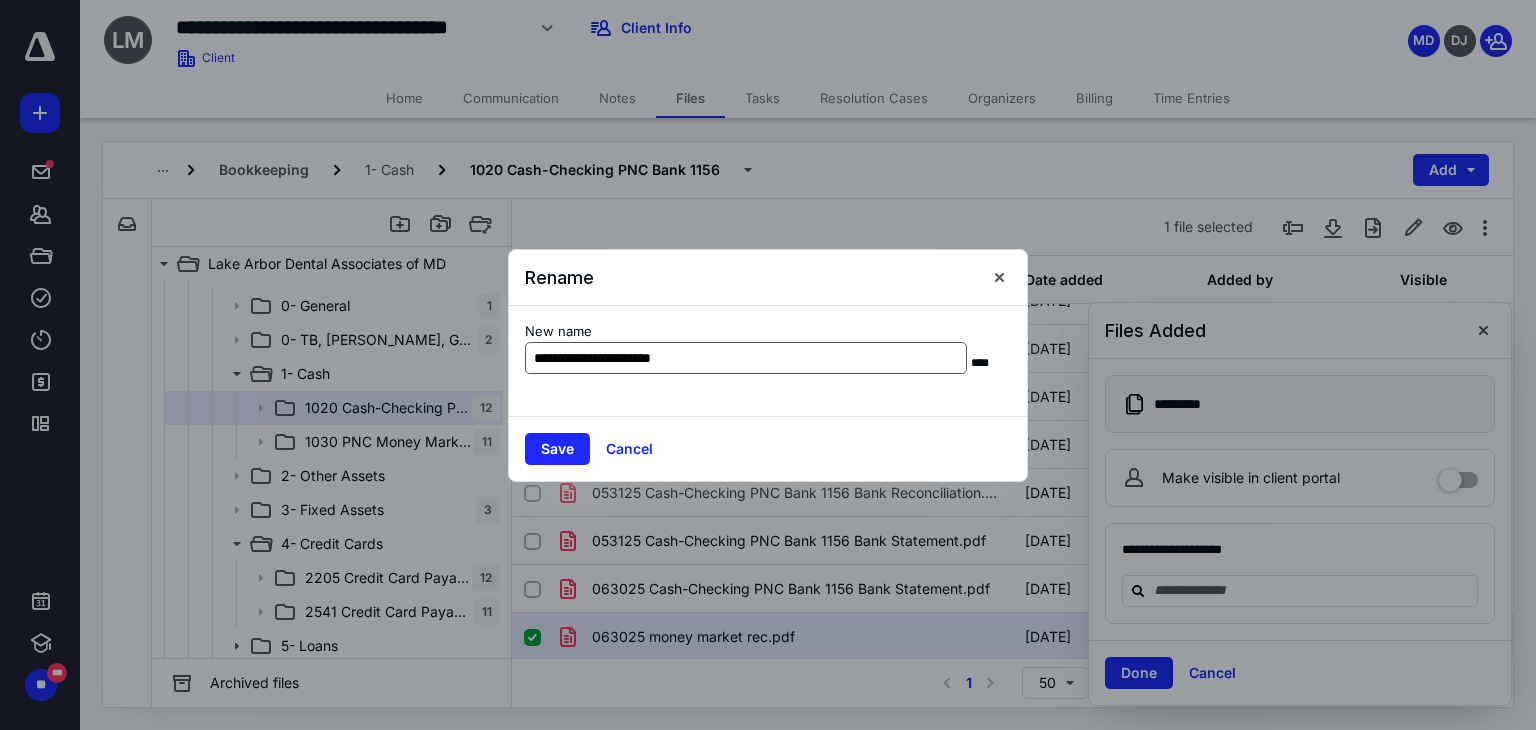 click on "**********" at bounding box center [746, 358] 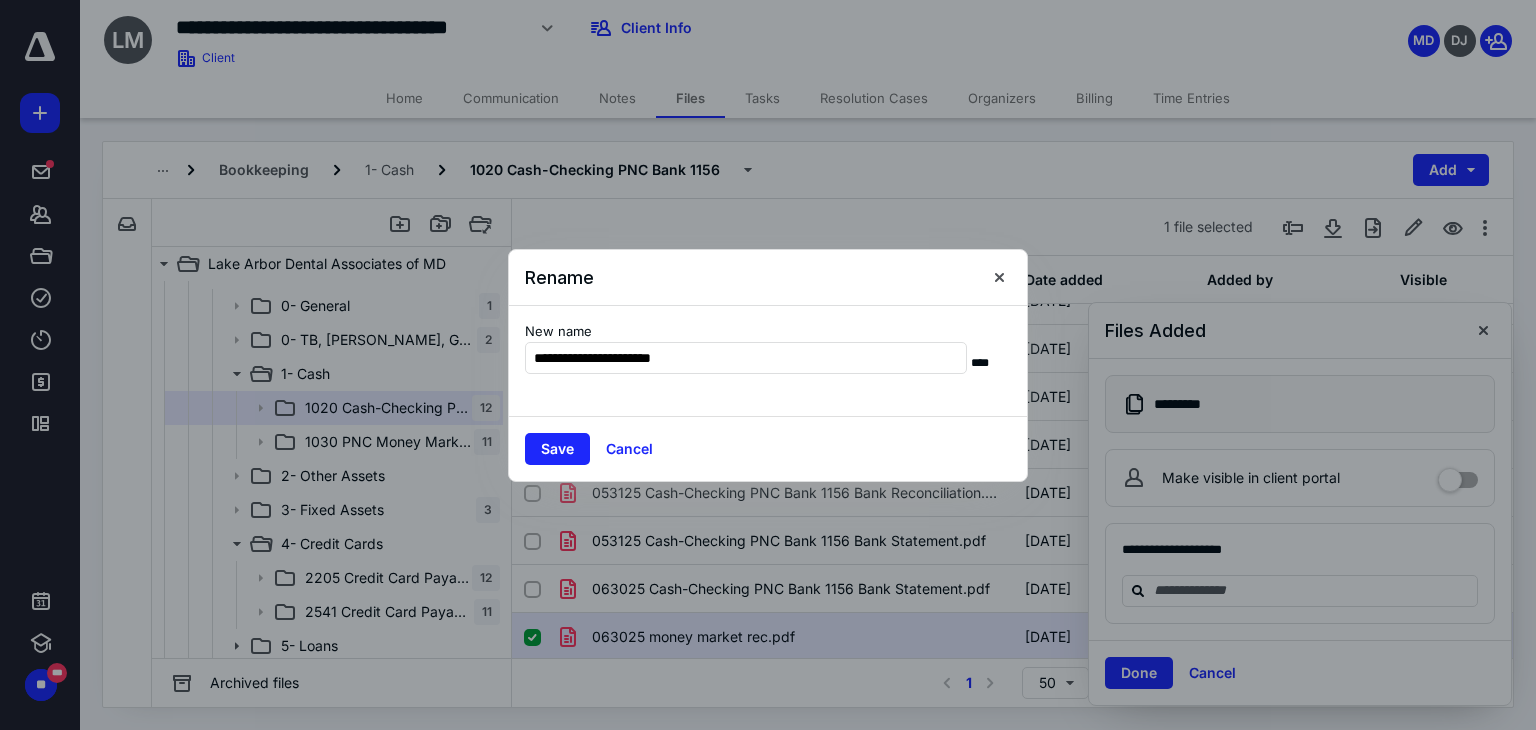 drag, startPoint x: 725, startPoint y: 349, endPoint x: 590, endPoint y: 377, distance: 137.87312 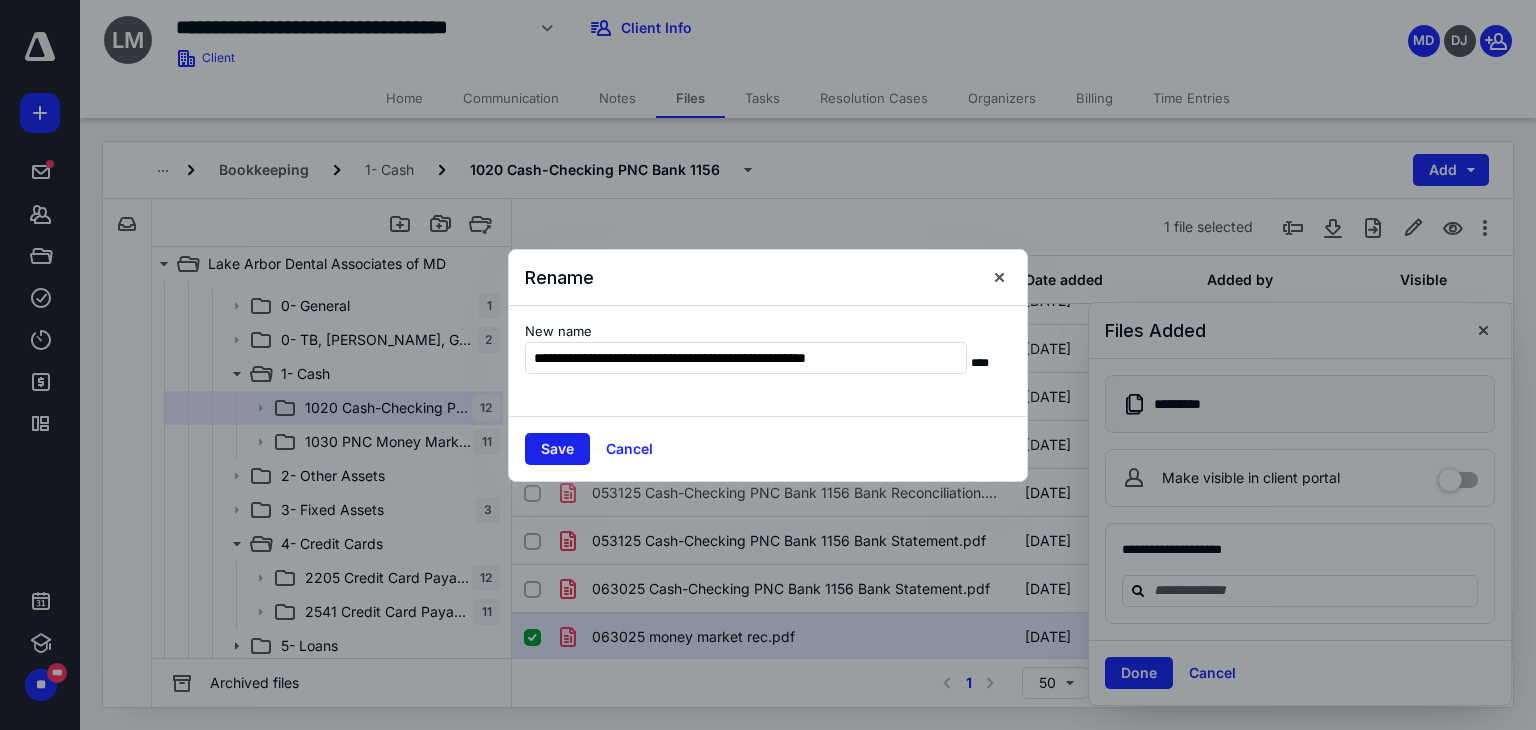 type on "**********" 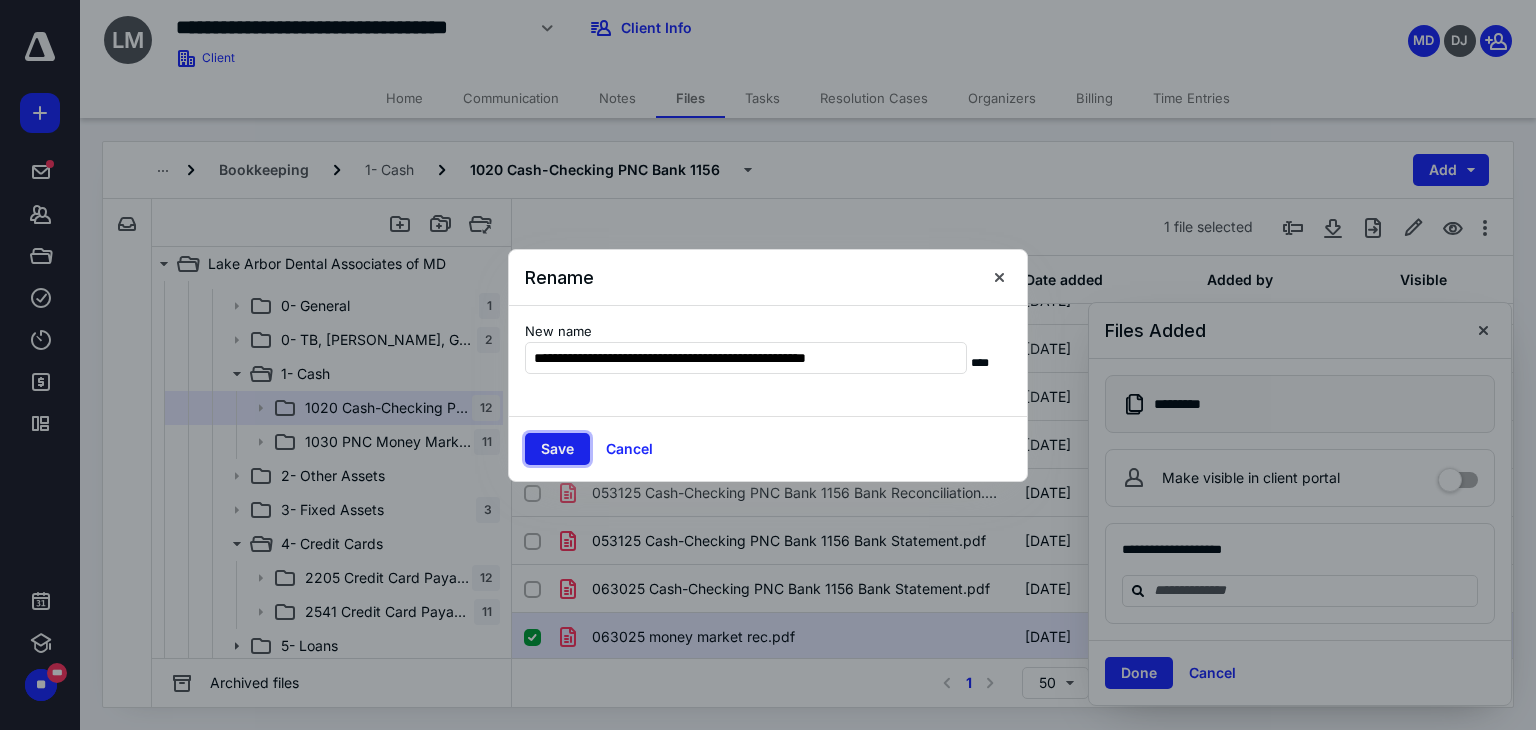 click on "Save" at bounding box center [557, 449] 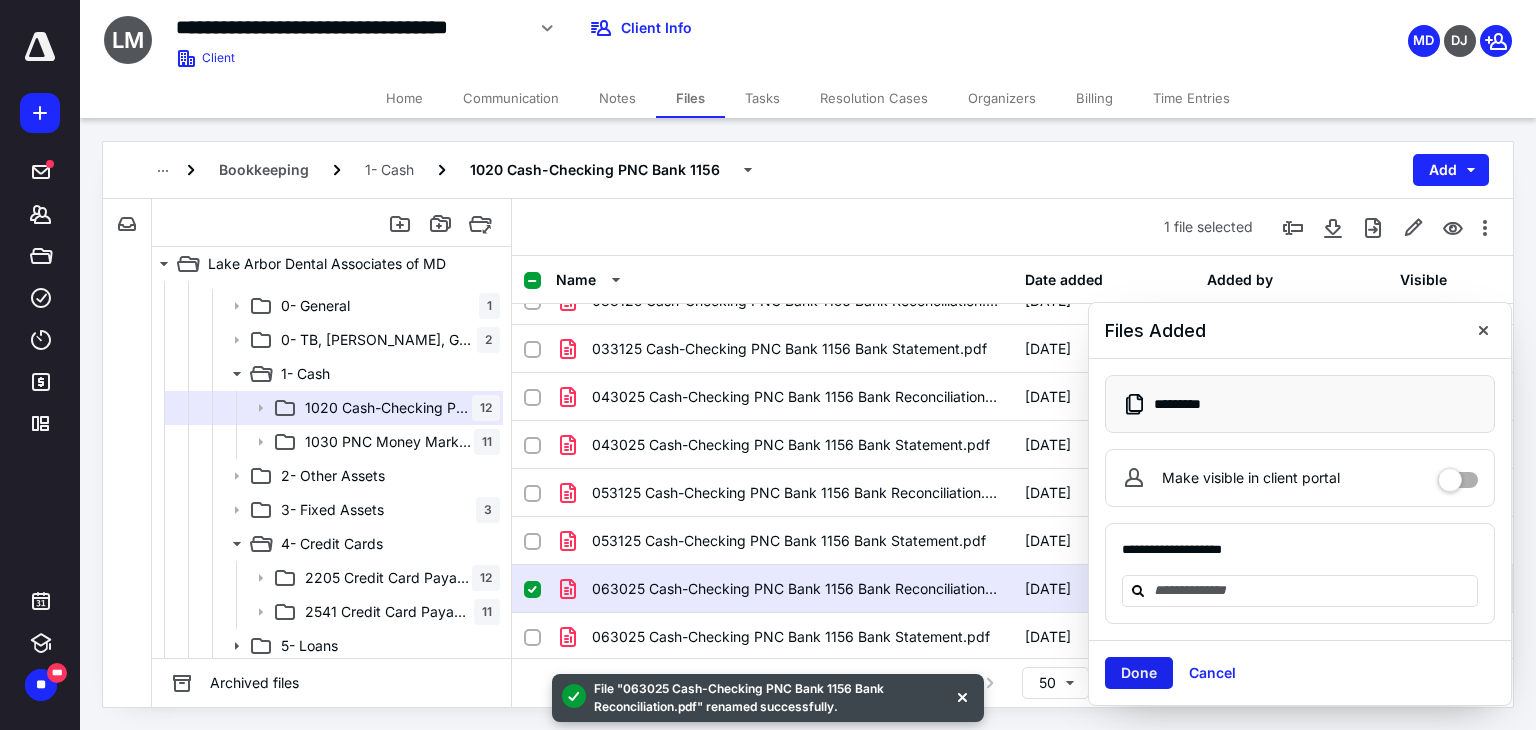 click on "Done" at bounding box center (1139, 673) 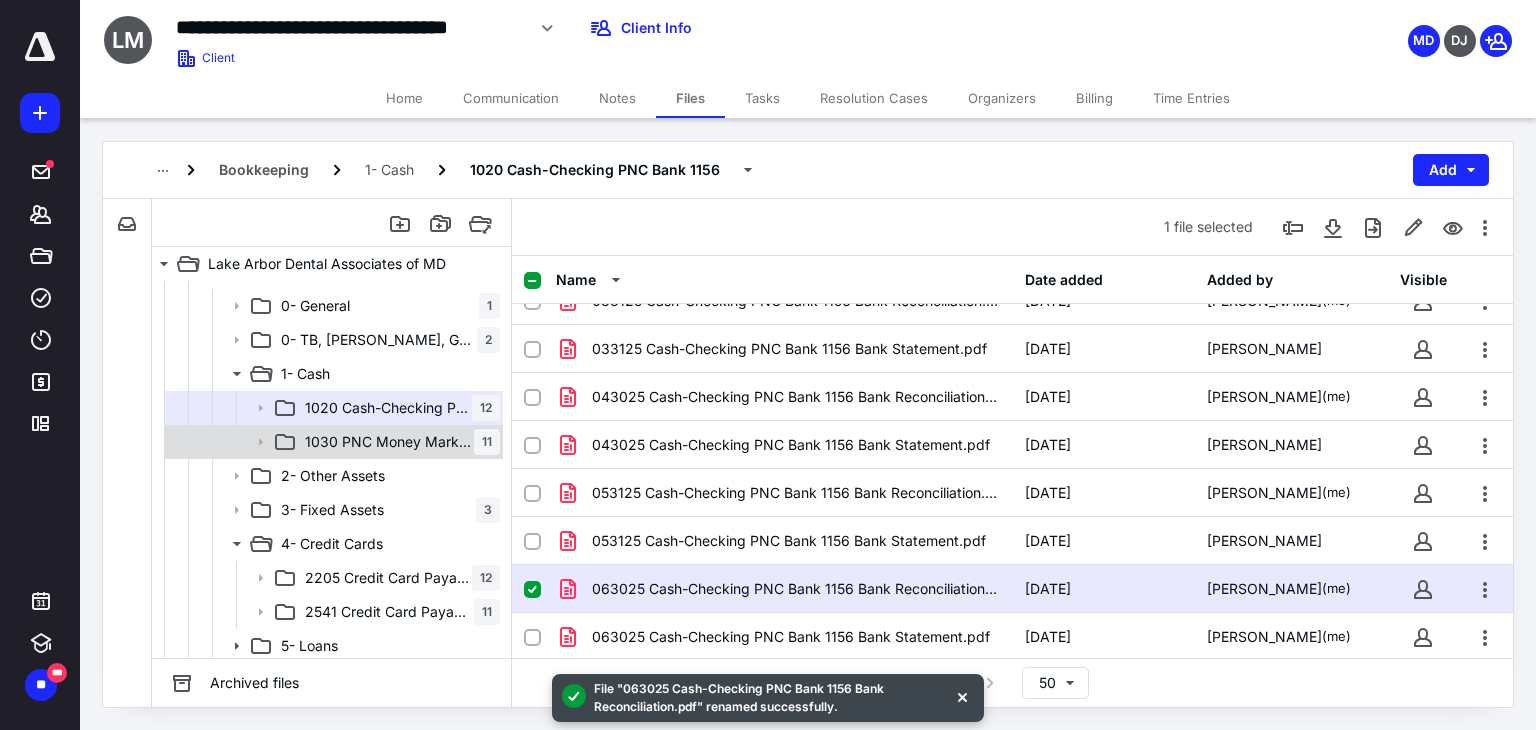 click on "1030 PNC Money Market 9945" at bounding box center [389, 442] 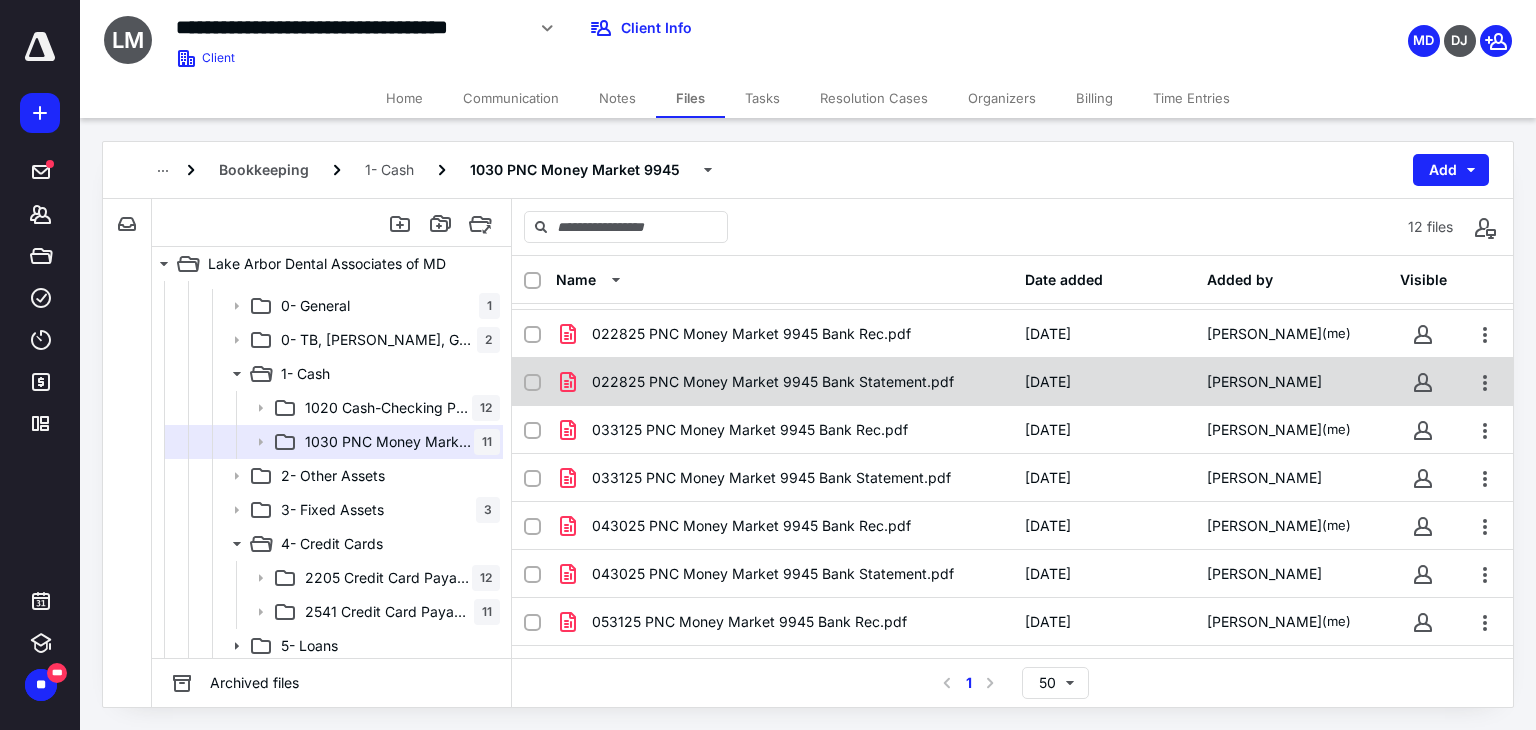 scroll, scrollTop: 219, scrollLeft: 0, axis: vertical 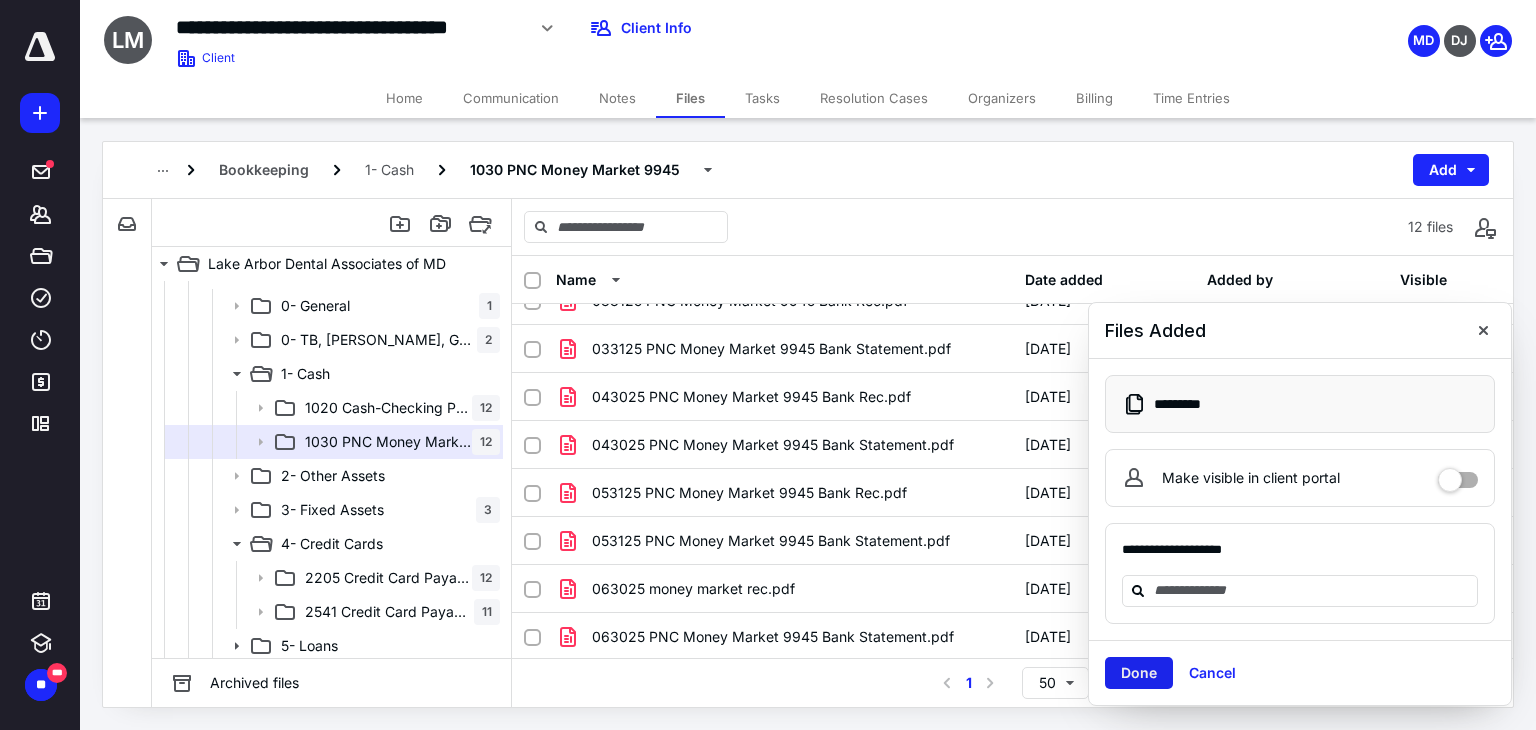 click on "Done" at bounding box center [1139, 673] 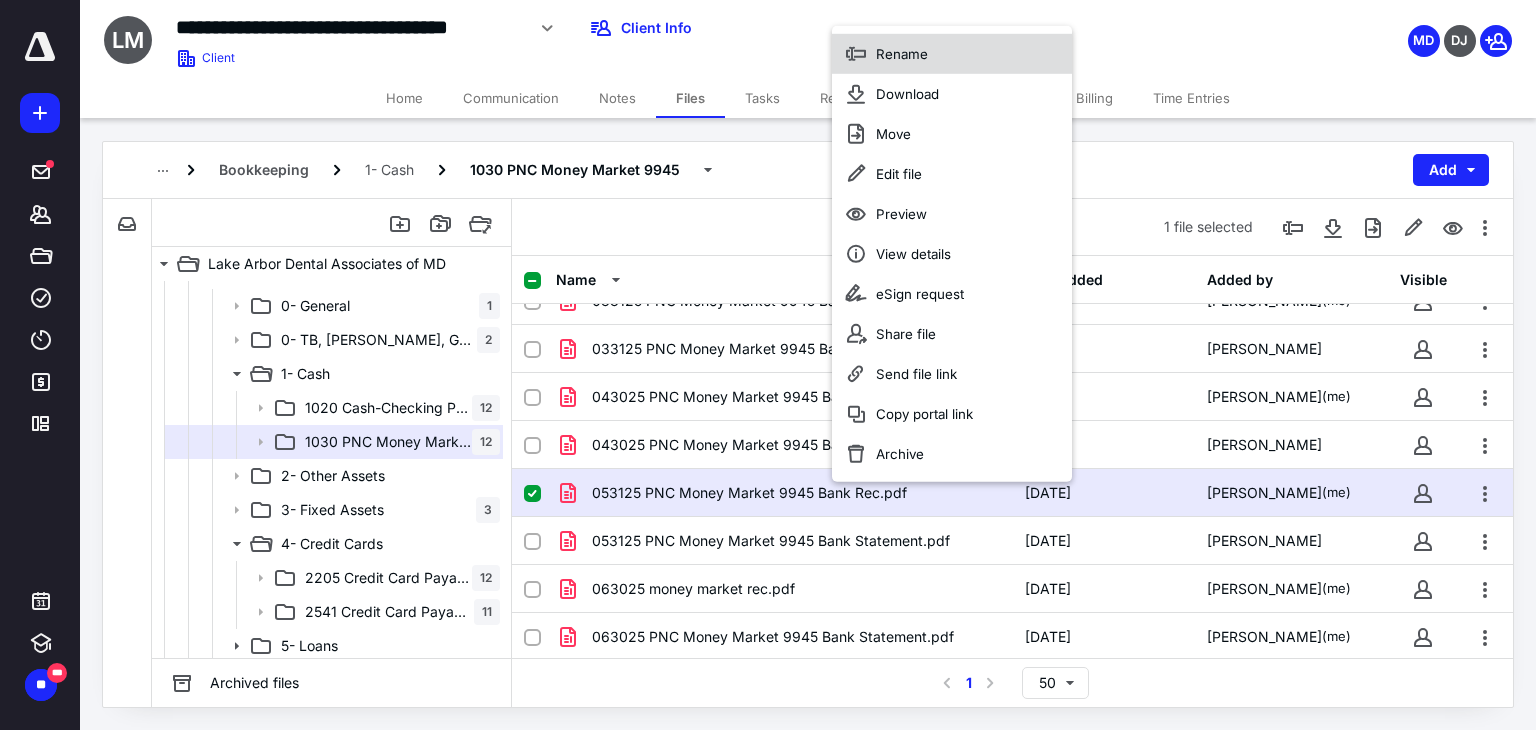 click on "Rename" at bounding box center [952, 53] 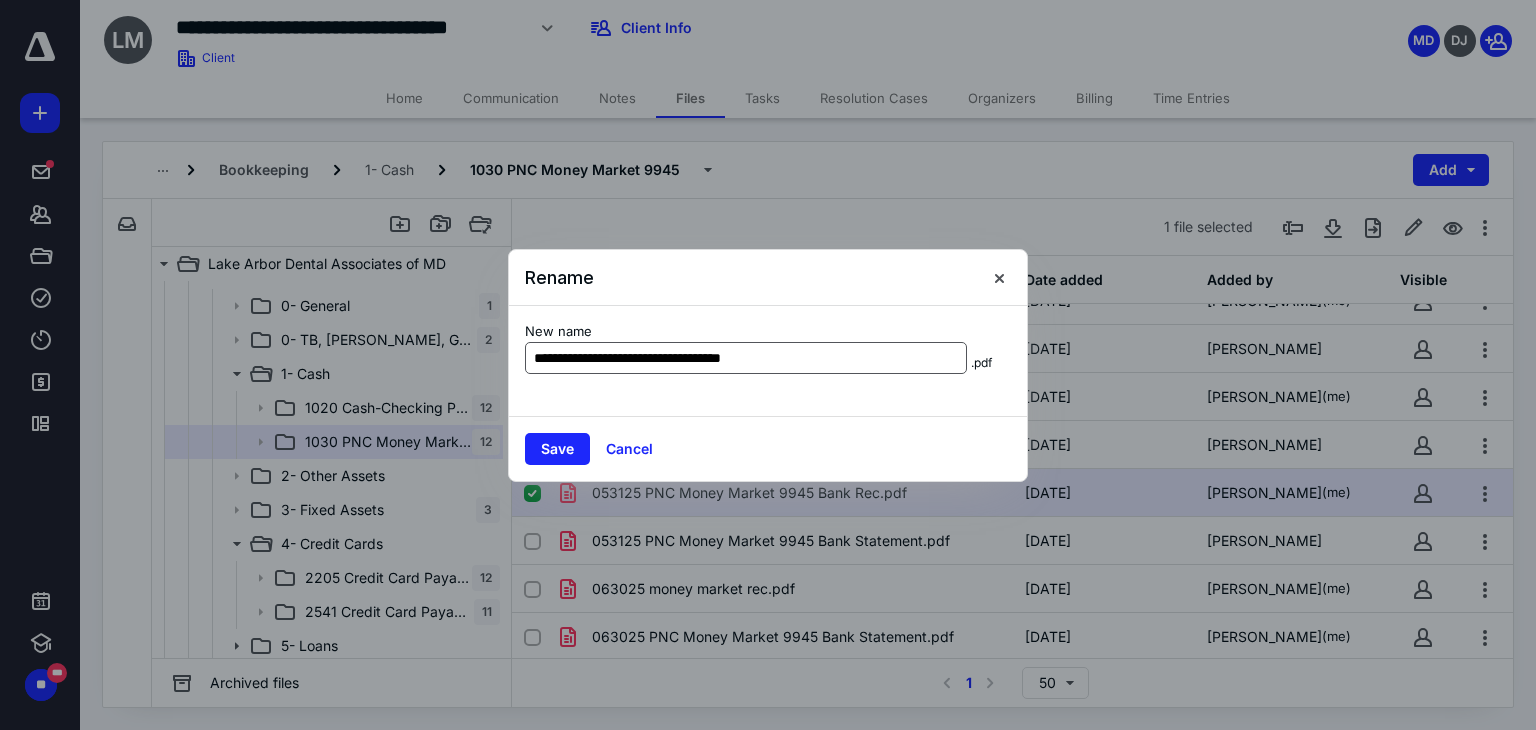 click on "**********" at bounding box center [746, 358] 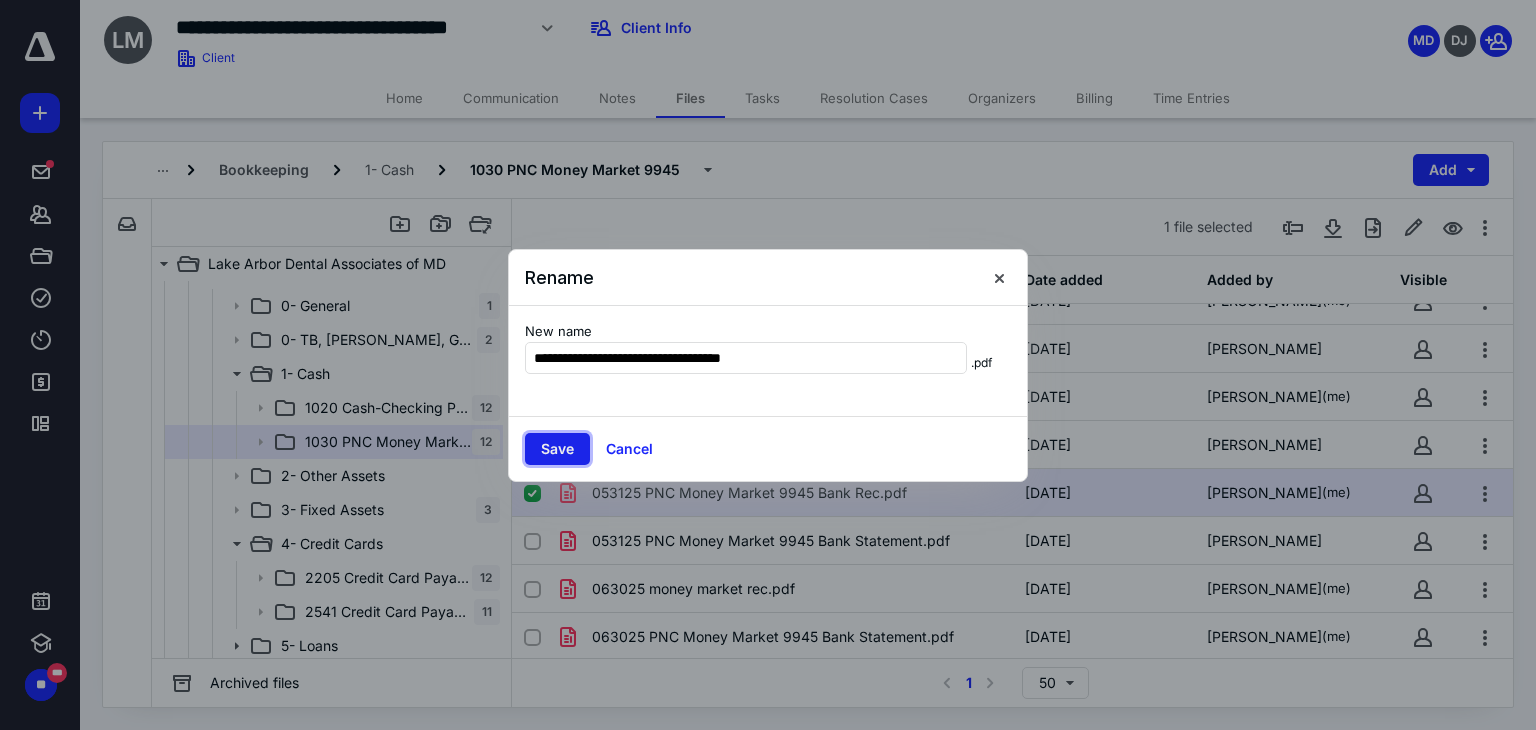 click on "Save" at bounding box center (557, 449) 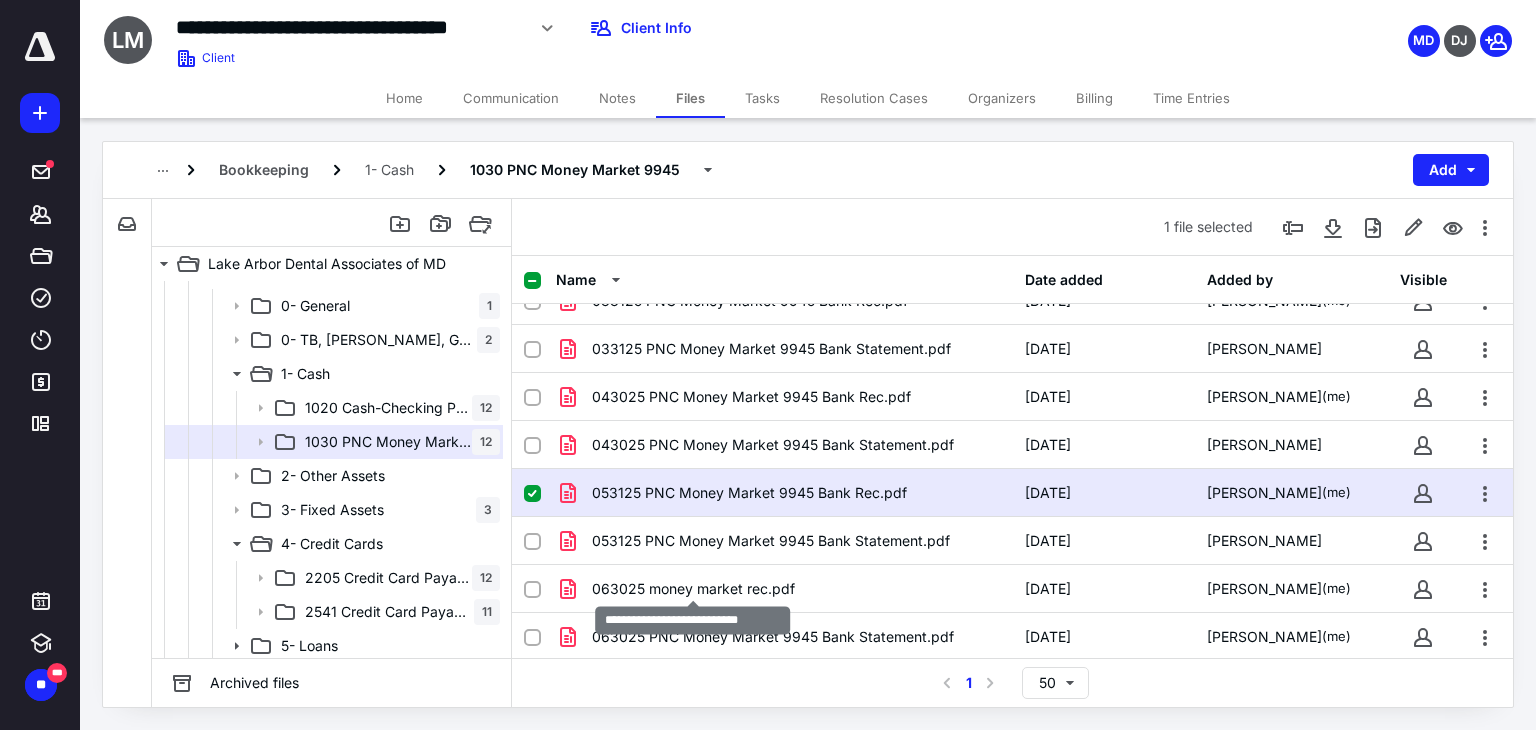 checkbox on "false" 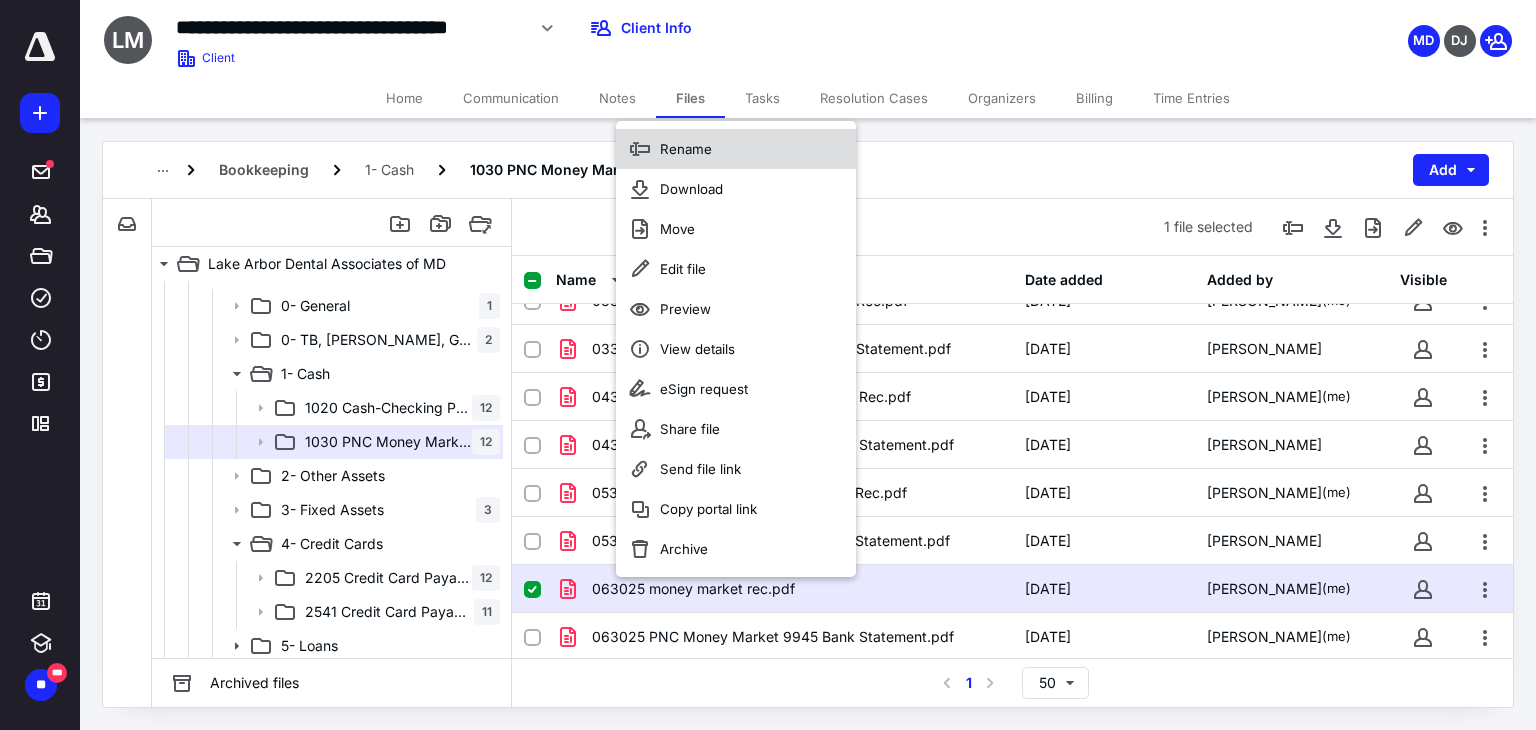 click on "Rename" at bounding box center (736, 149) 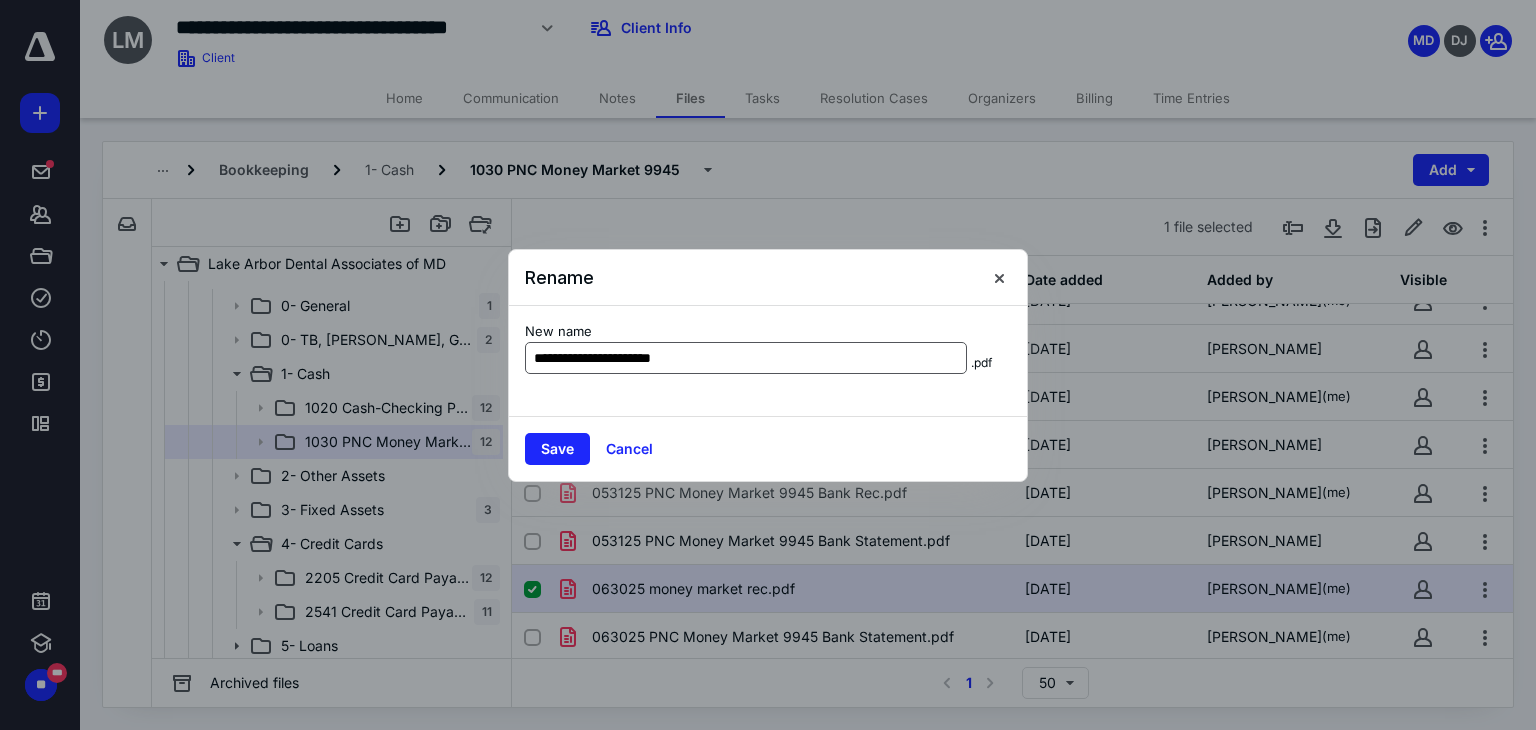 click on "**********" at bounding box center (746, 358) 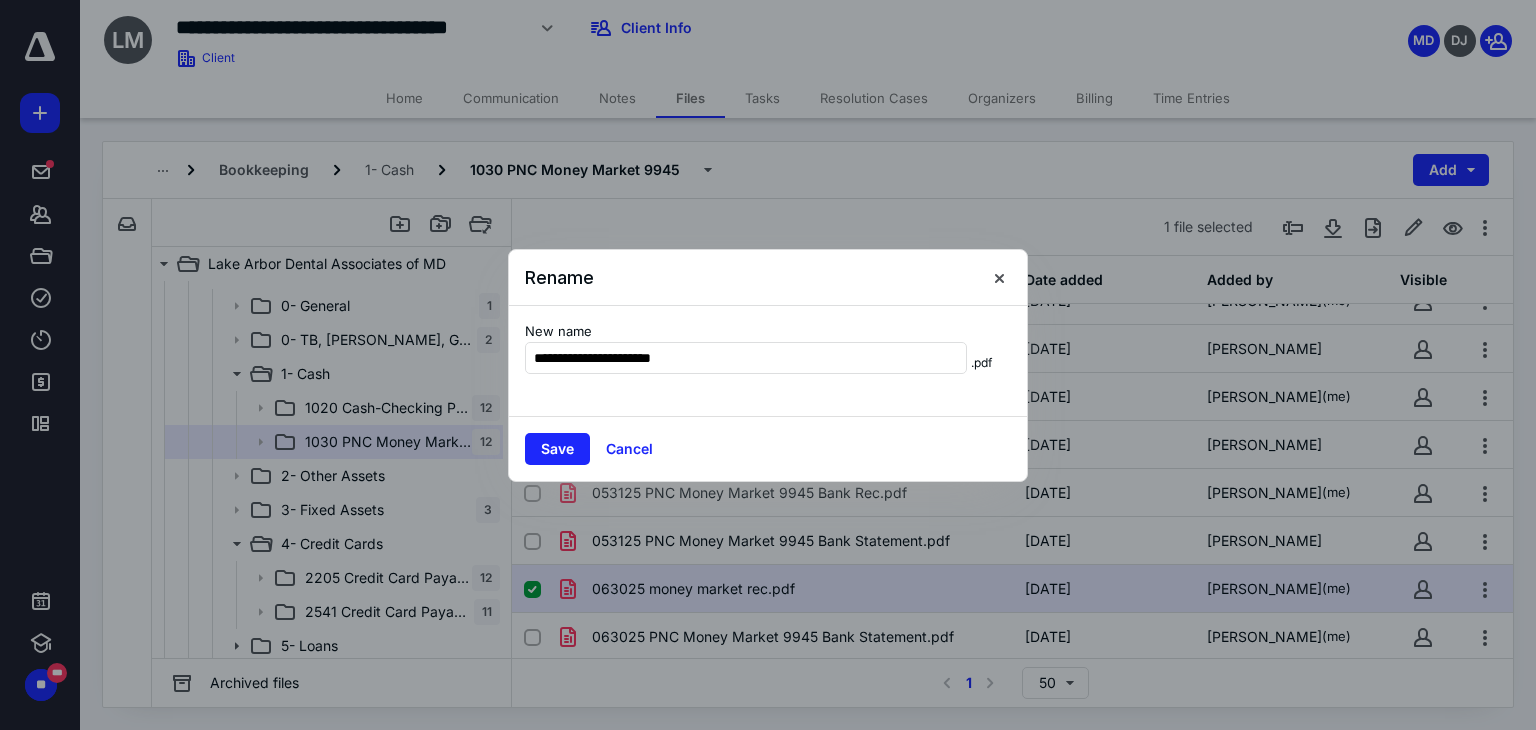 drag, startPoint x: 720, startPoint y: 357, endPoint x: 588, endPoint y: 396, distance: 137.64084 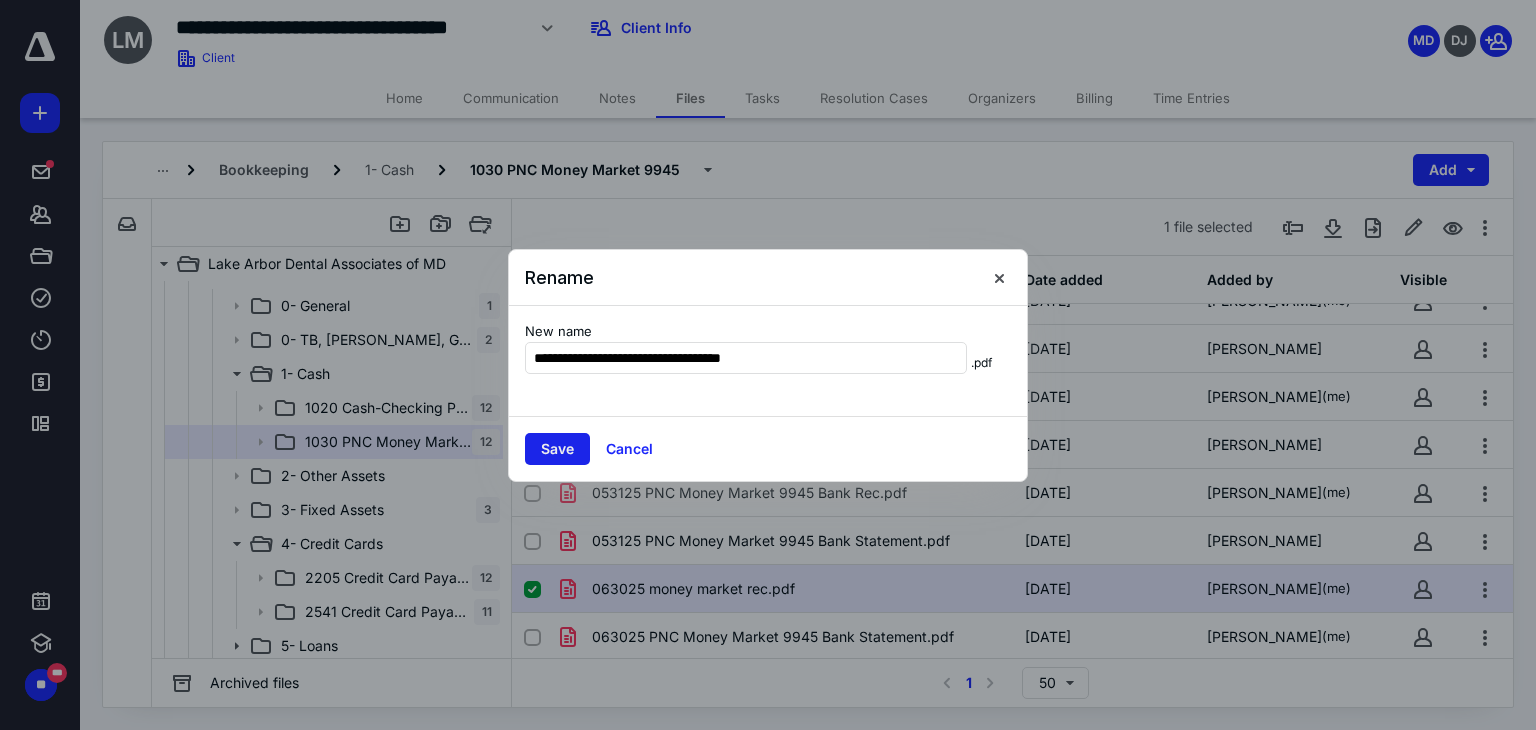type on "**********" 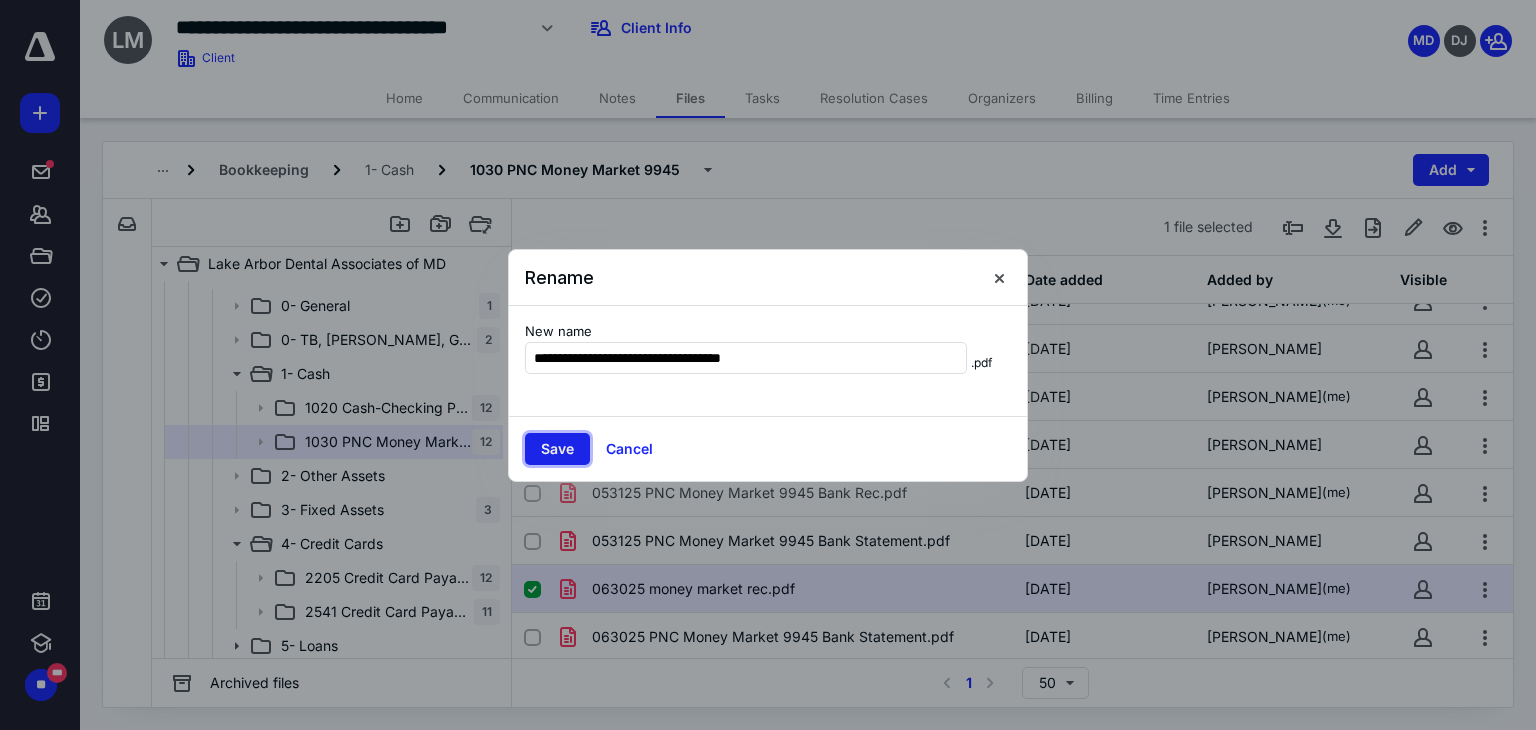 click on "Save" at bounding box center (557, 449) 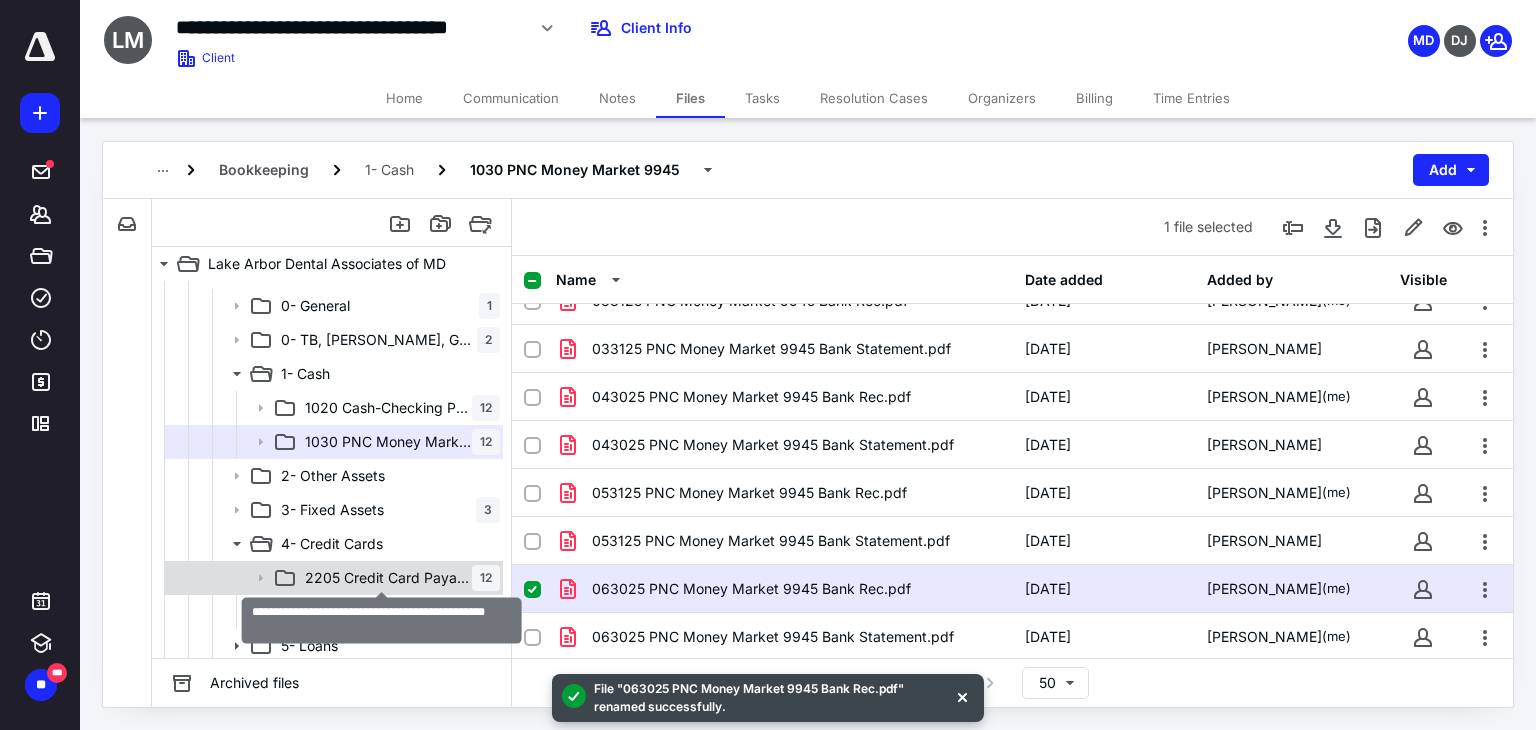 click on "2205 Credit Card Payable-PNC Business Card 2469" at bounding box center [388, 578] 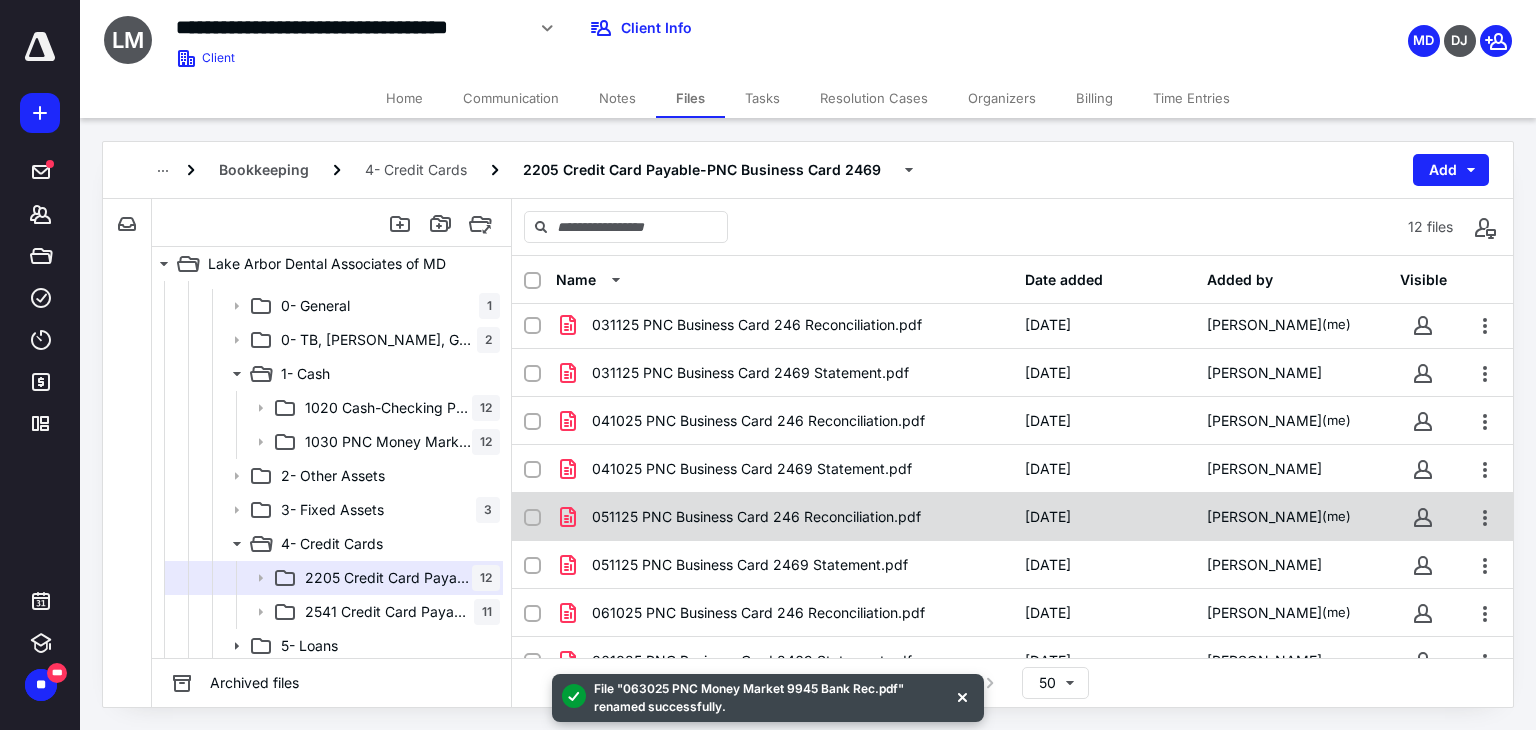 scroll, scrollTop: 219, scrollLeft: 0, axis: vertical 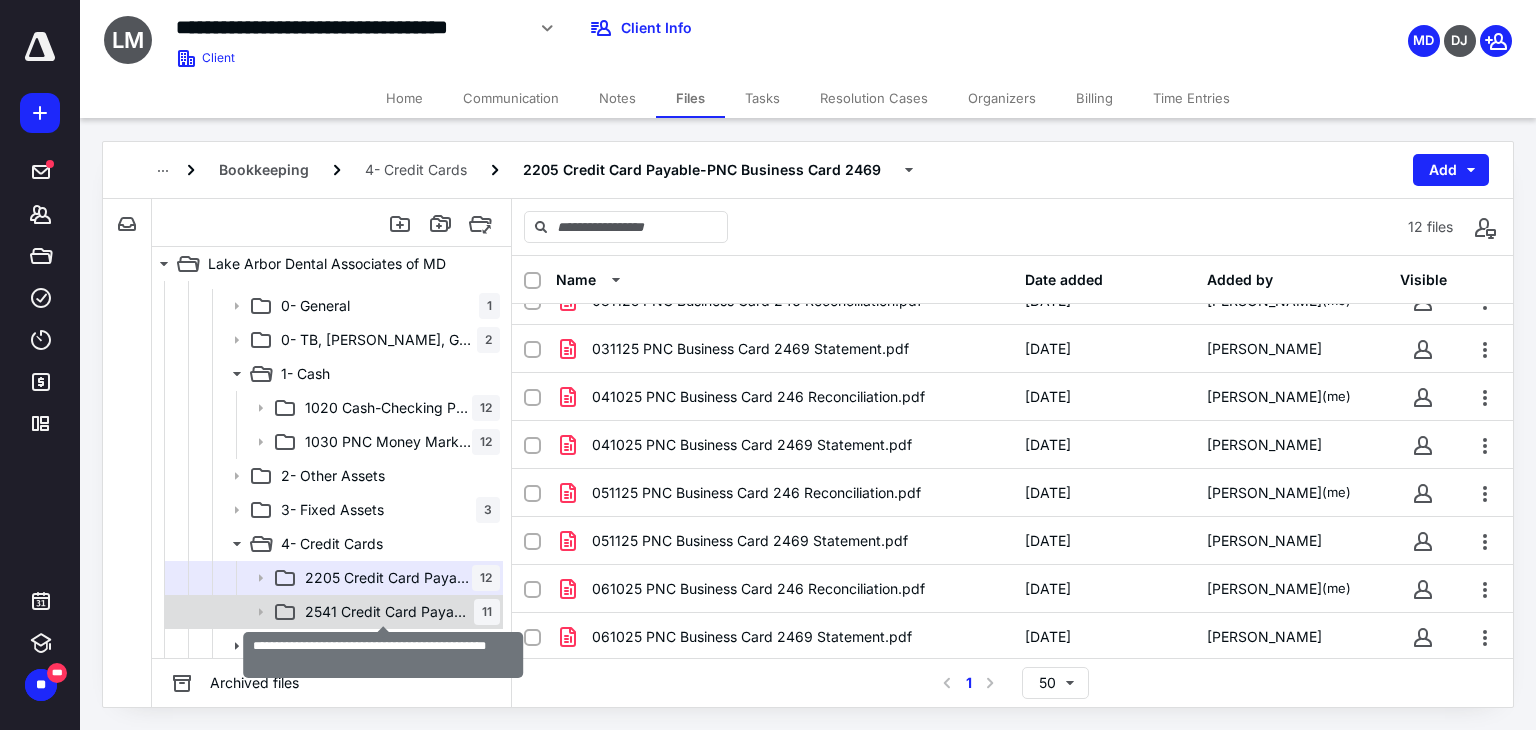 click on "2541 Credit Card Payable-American Express 32001" at bounding box center (389, 612) 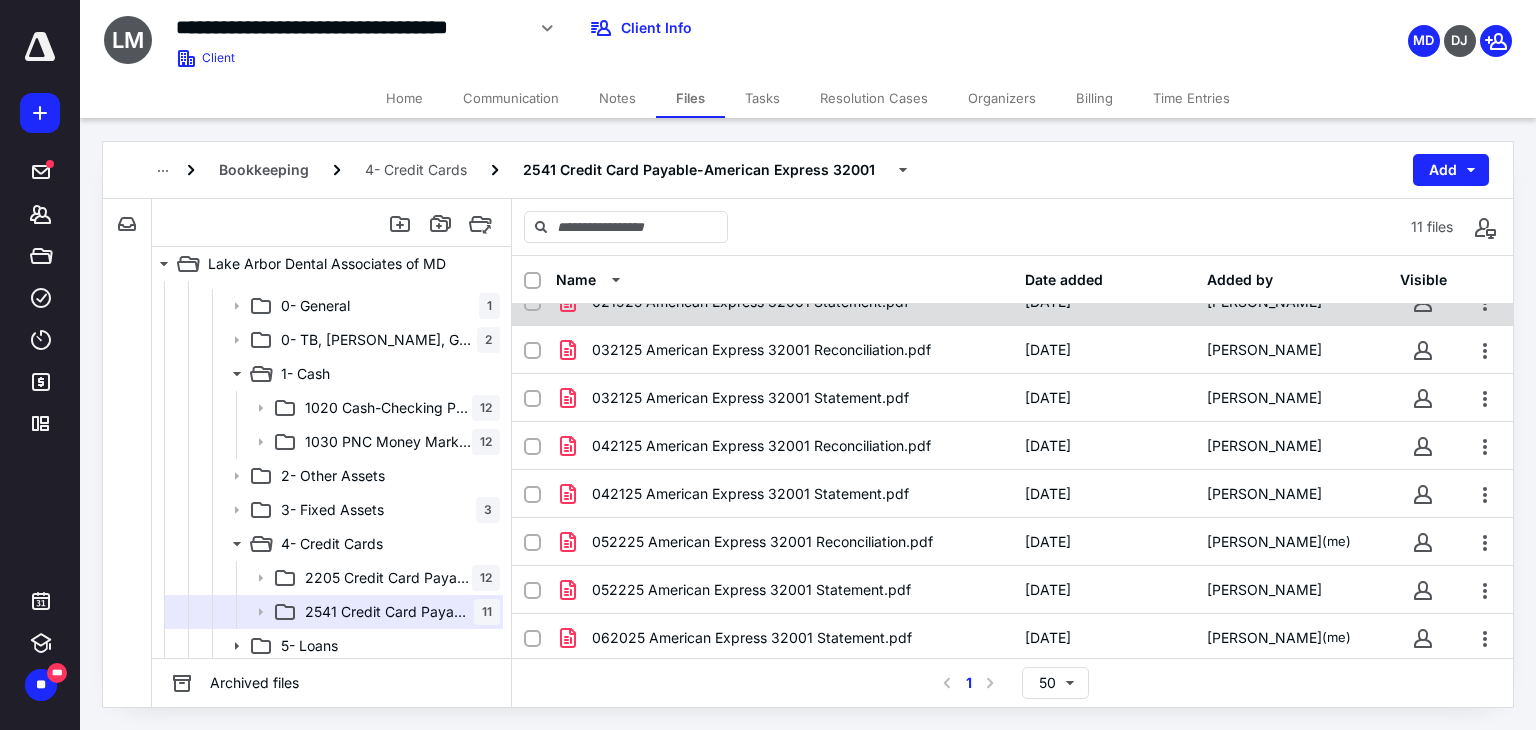 scroll, scrollTop: 171, scrollLeft: 0, axis: vertical 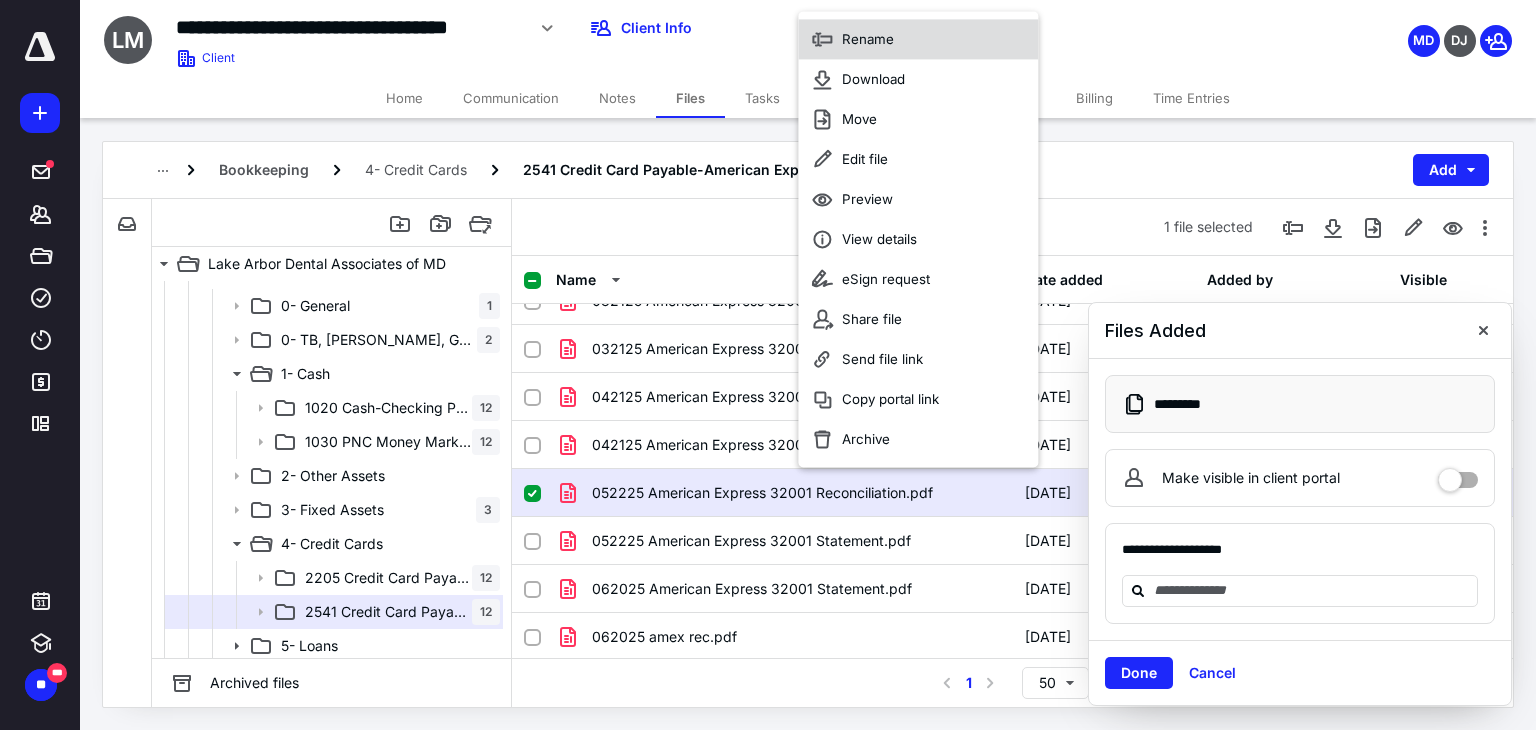 click on "Rename" at bounding box center (868, 39) 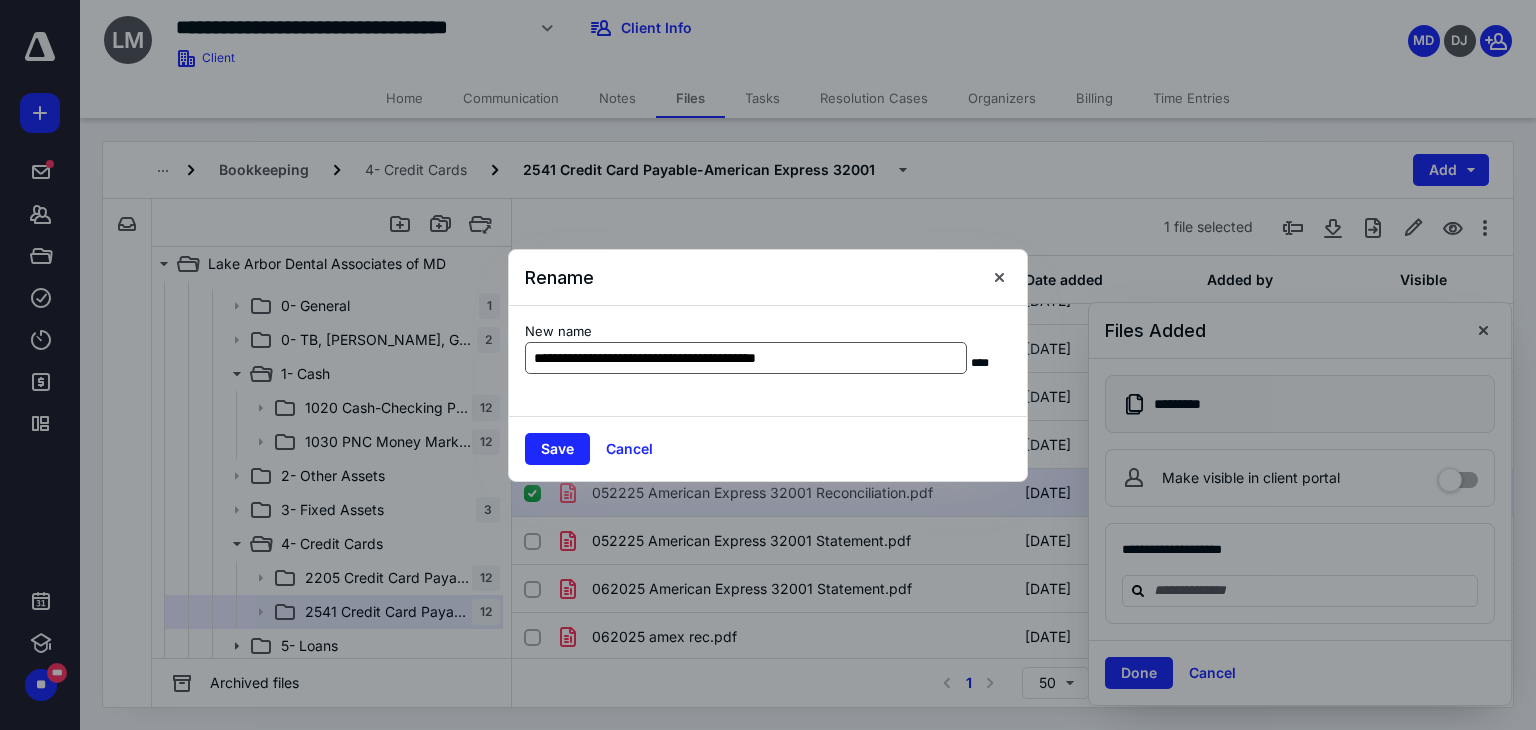 click on "**********" at bounding box center [746, 358] 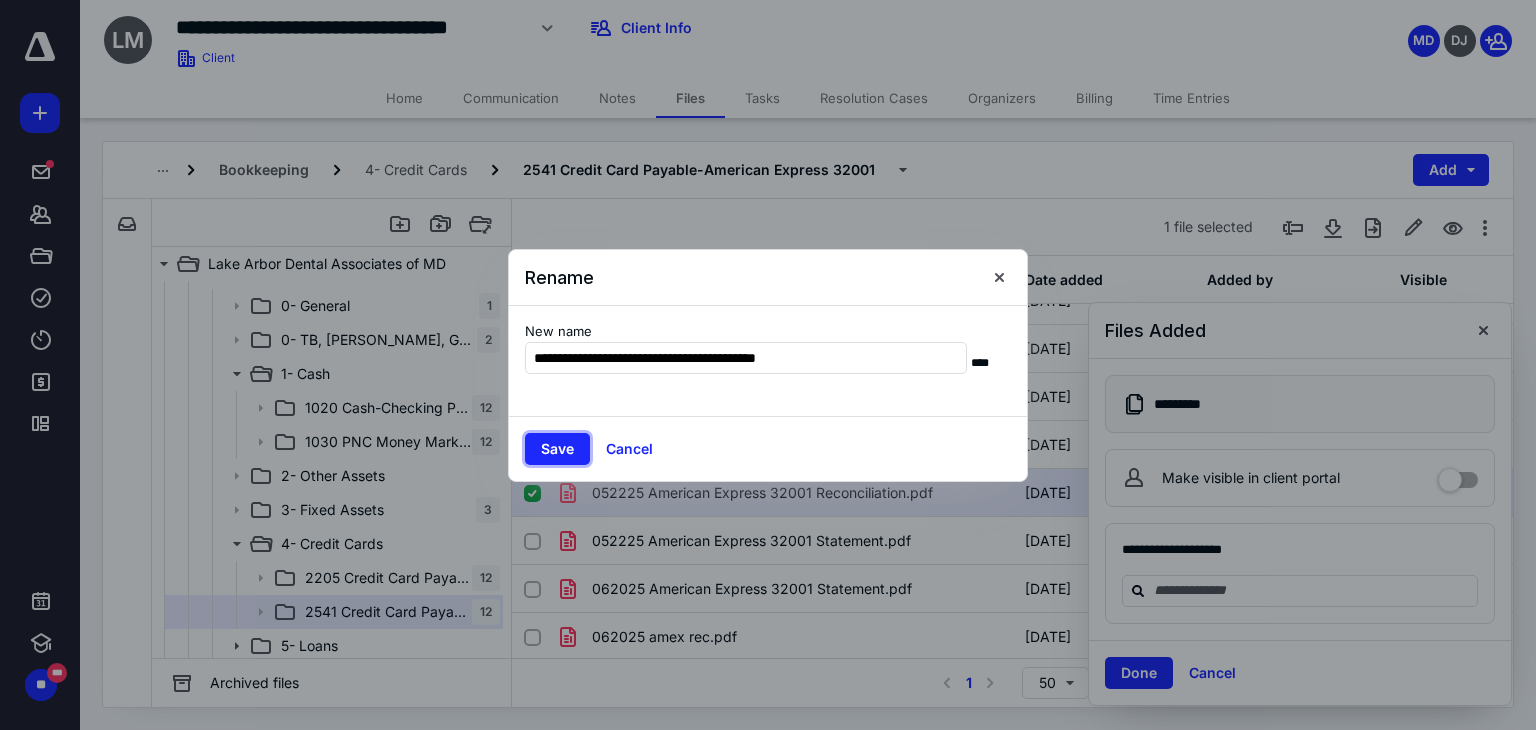 drag, startPoint x: 547, startPoint y: 454, endPoint x: 576, endPoint y: 547, distance: 97.41663 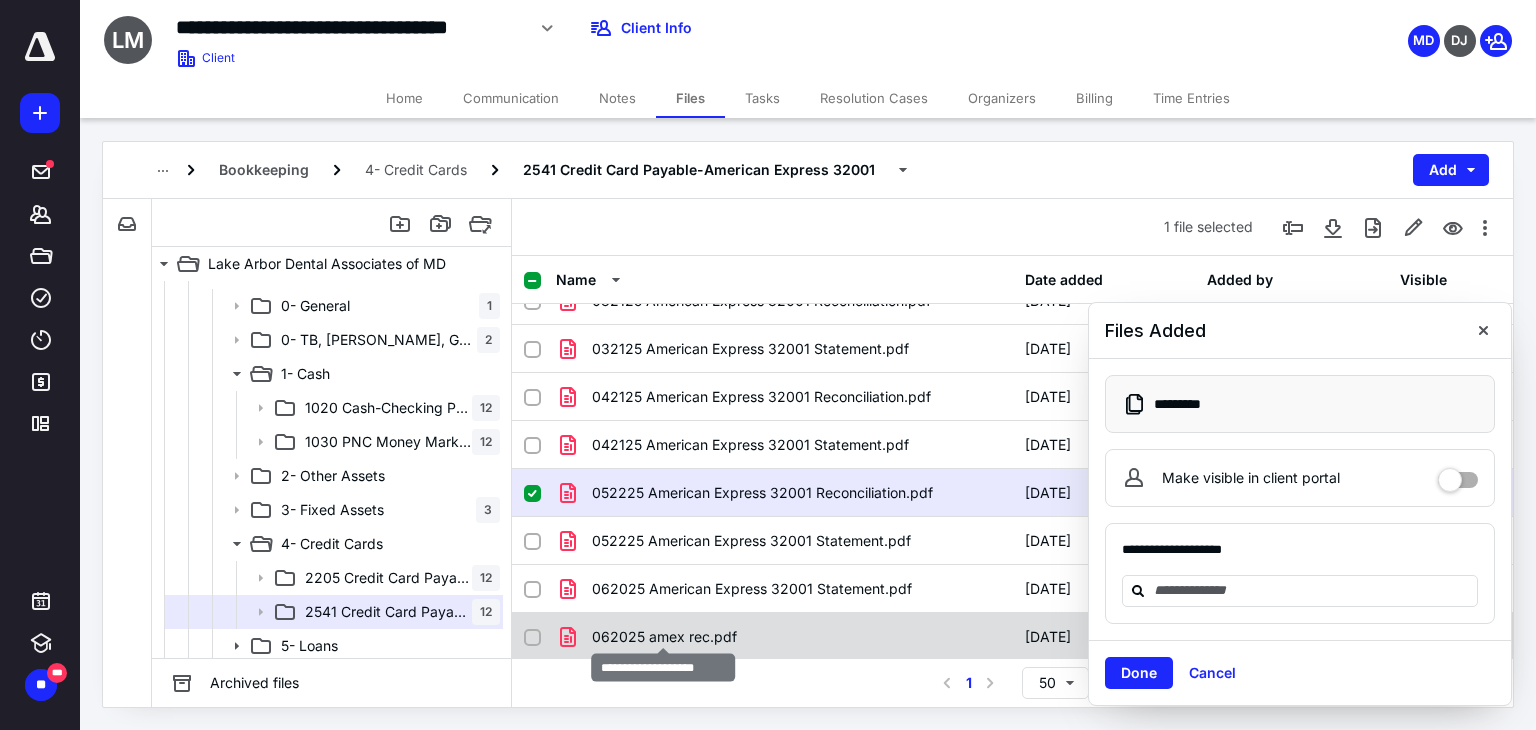 checkbox on "false" 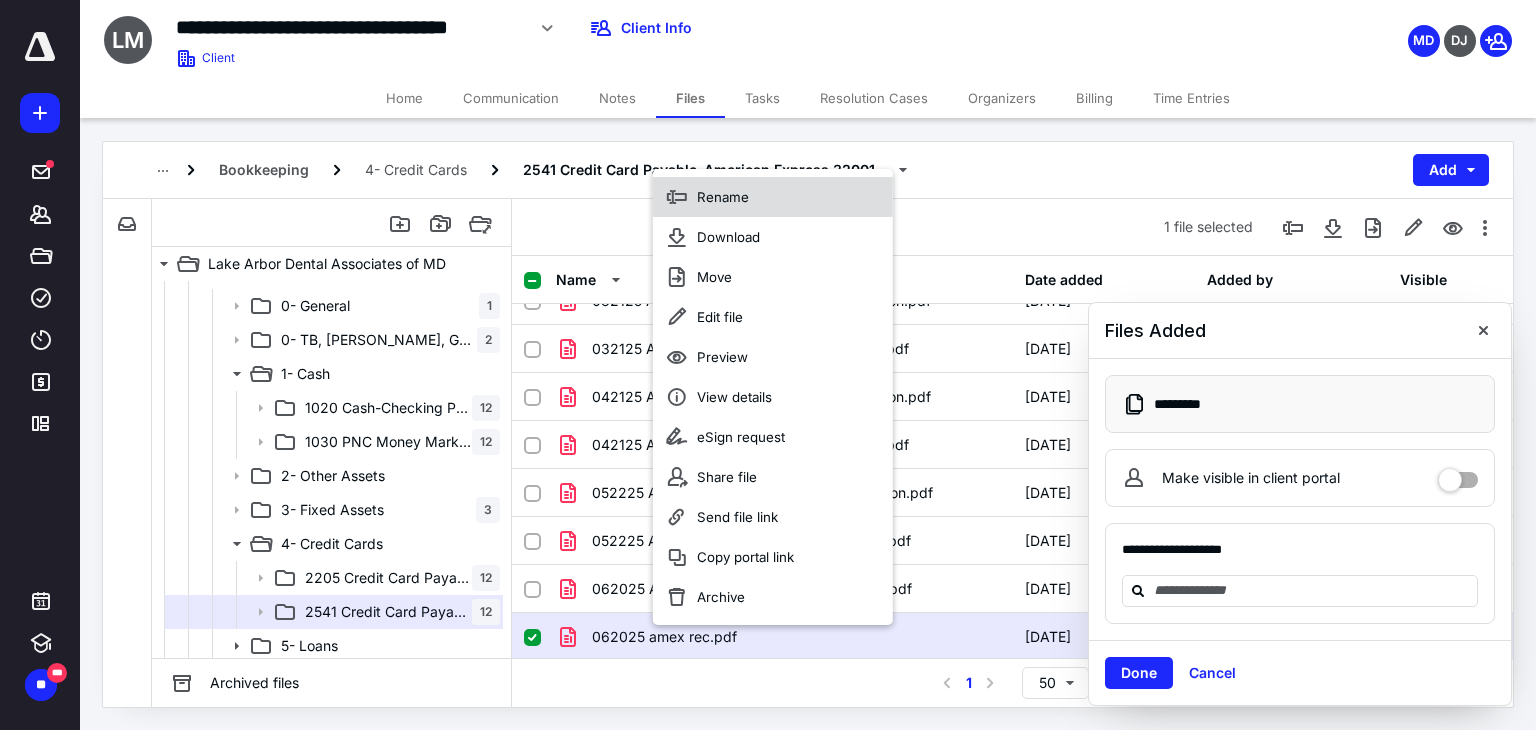 click on "Rename" at bounding box center (723, 197) 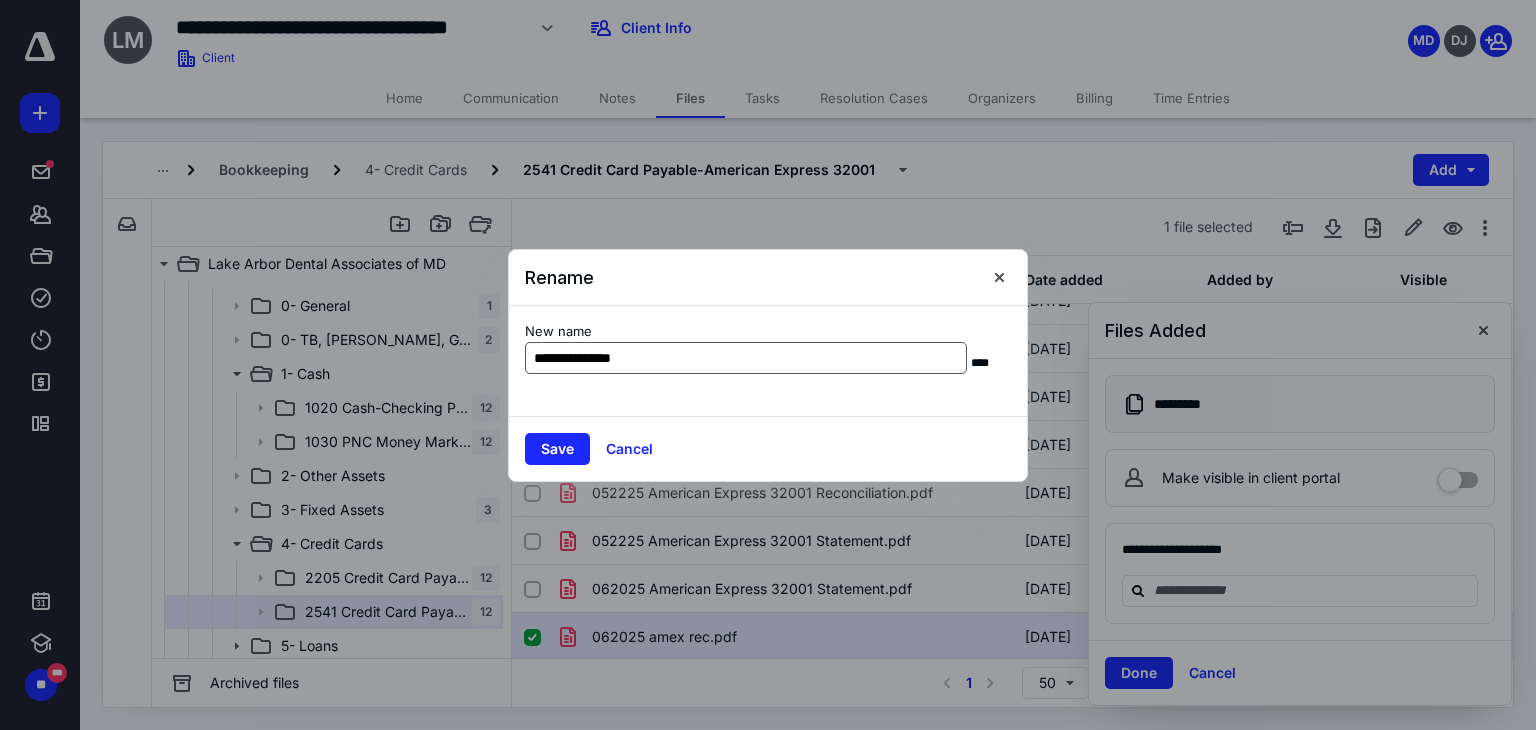 click on "**********" at bounding box center [746, 358] 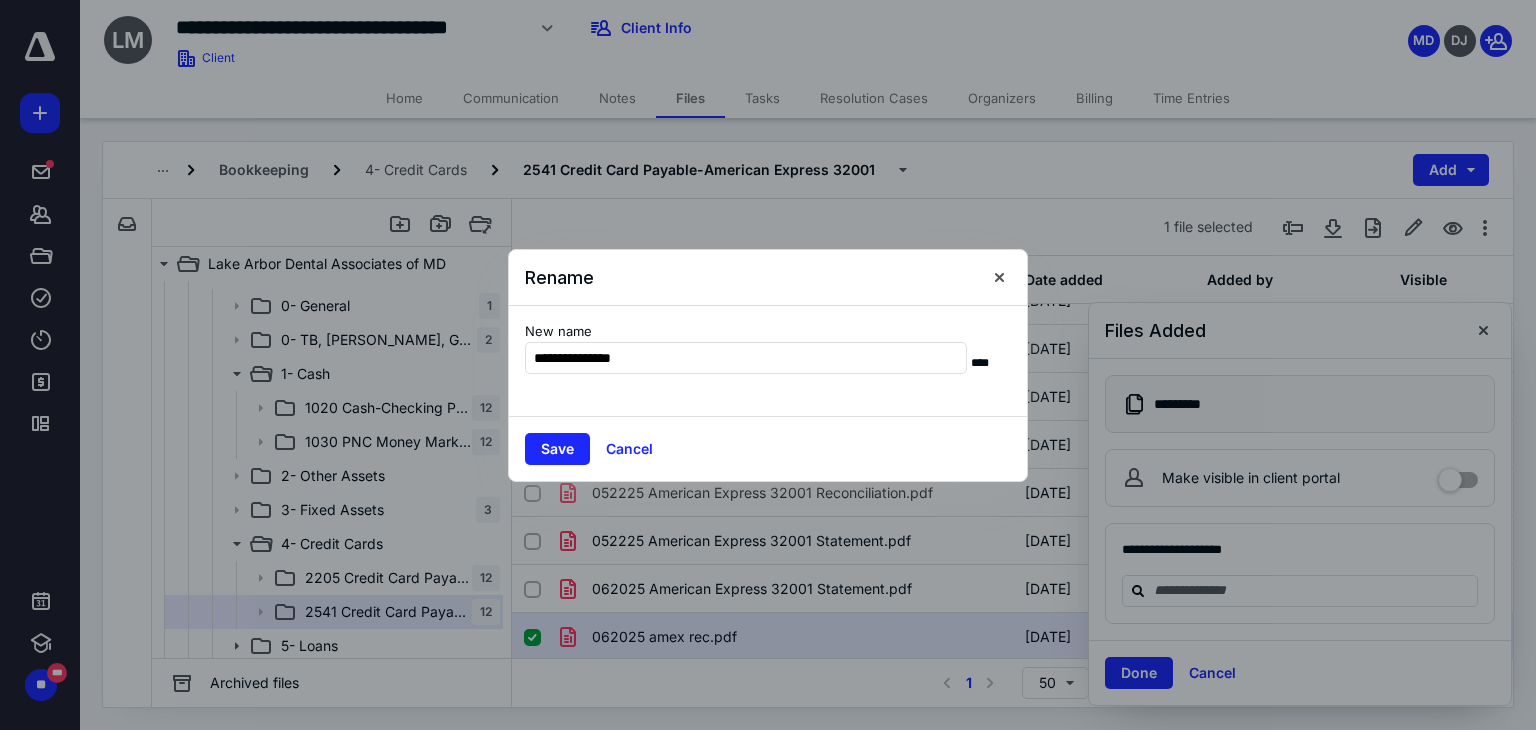 drag, startPoint x: 656, startPoint y: 364, endPoint x: 588, endPoint y: 394, distance: 74.323616 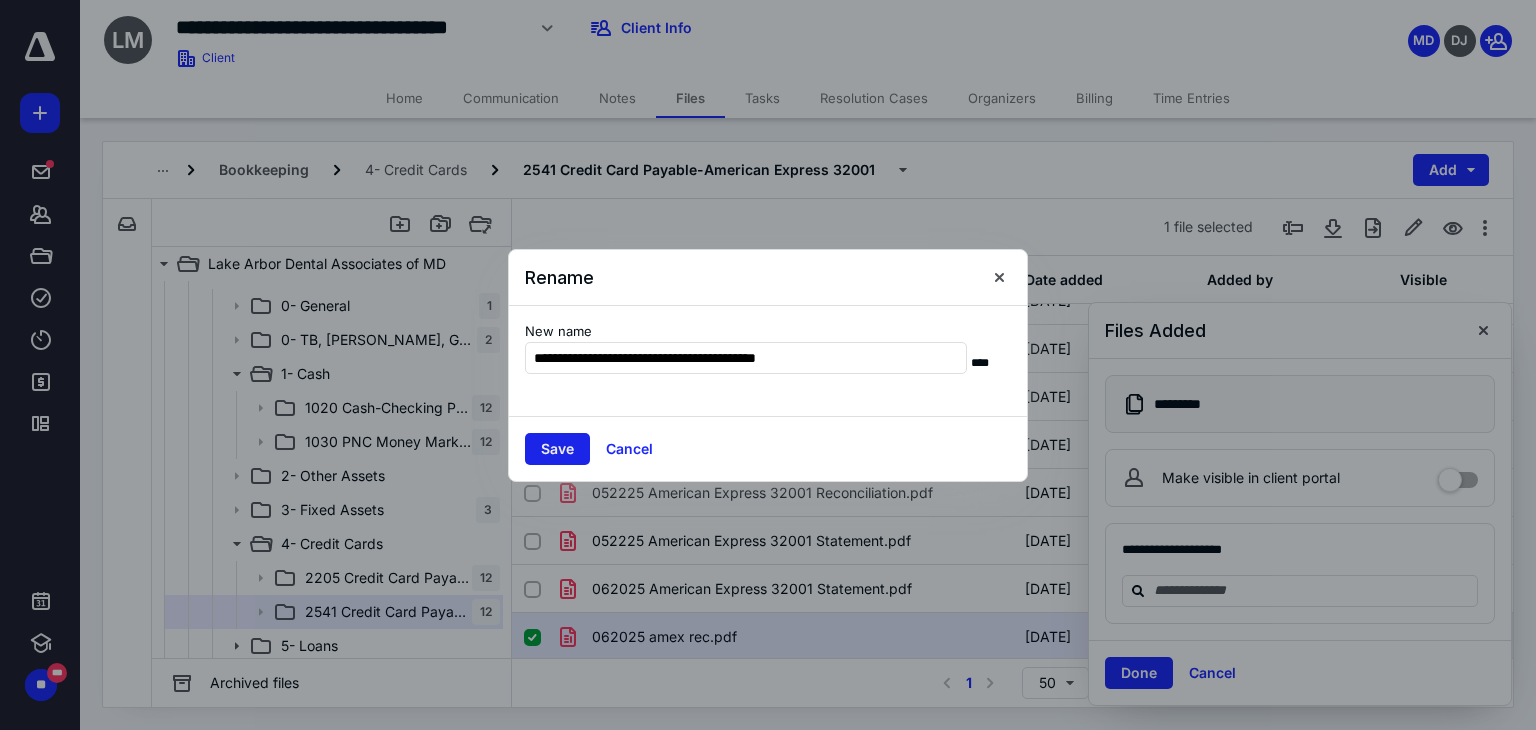 type on "**********" 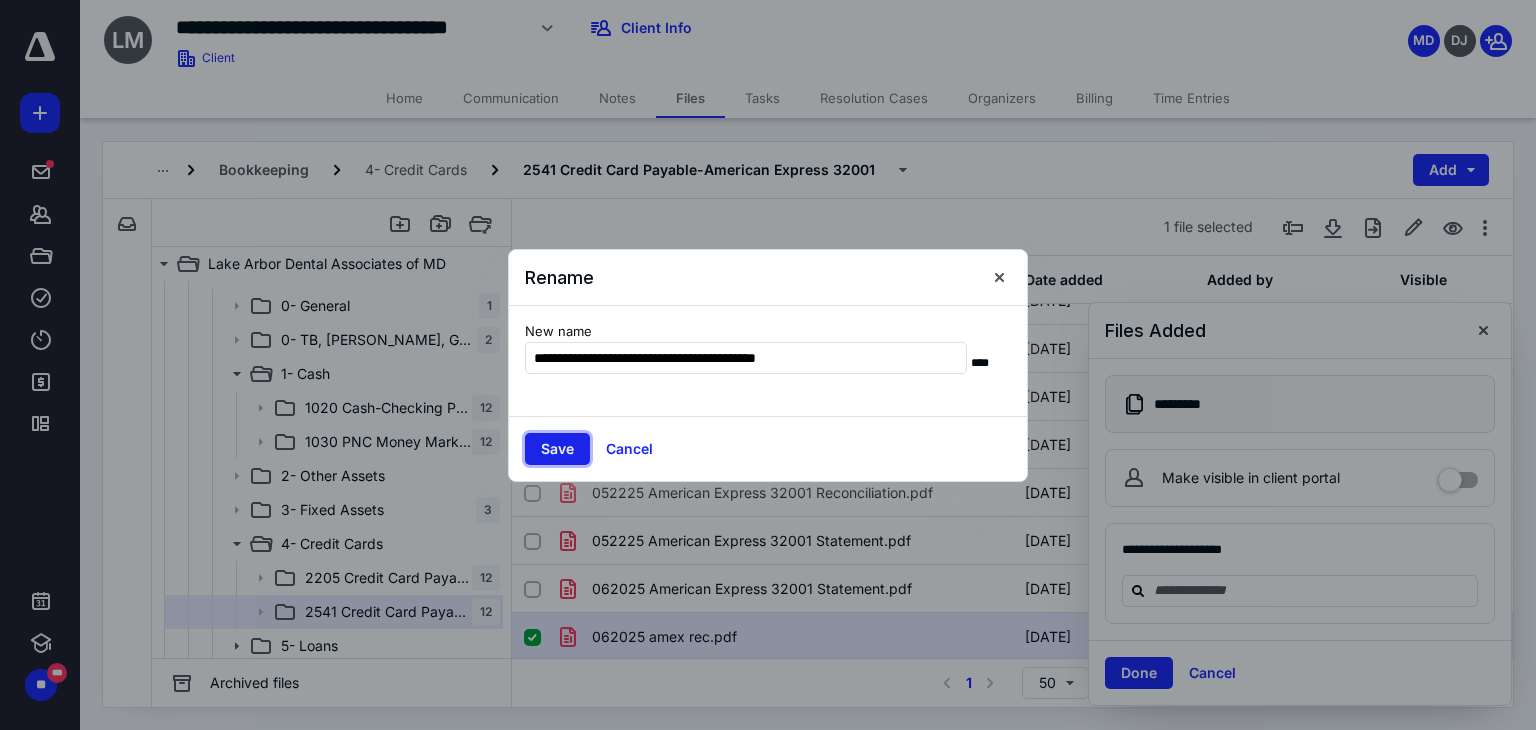 click on "Save" at bounding box center (557, 449) 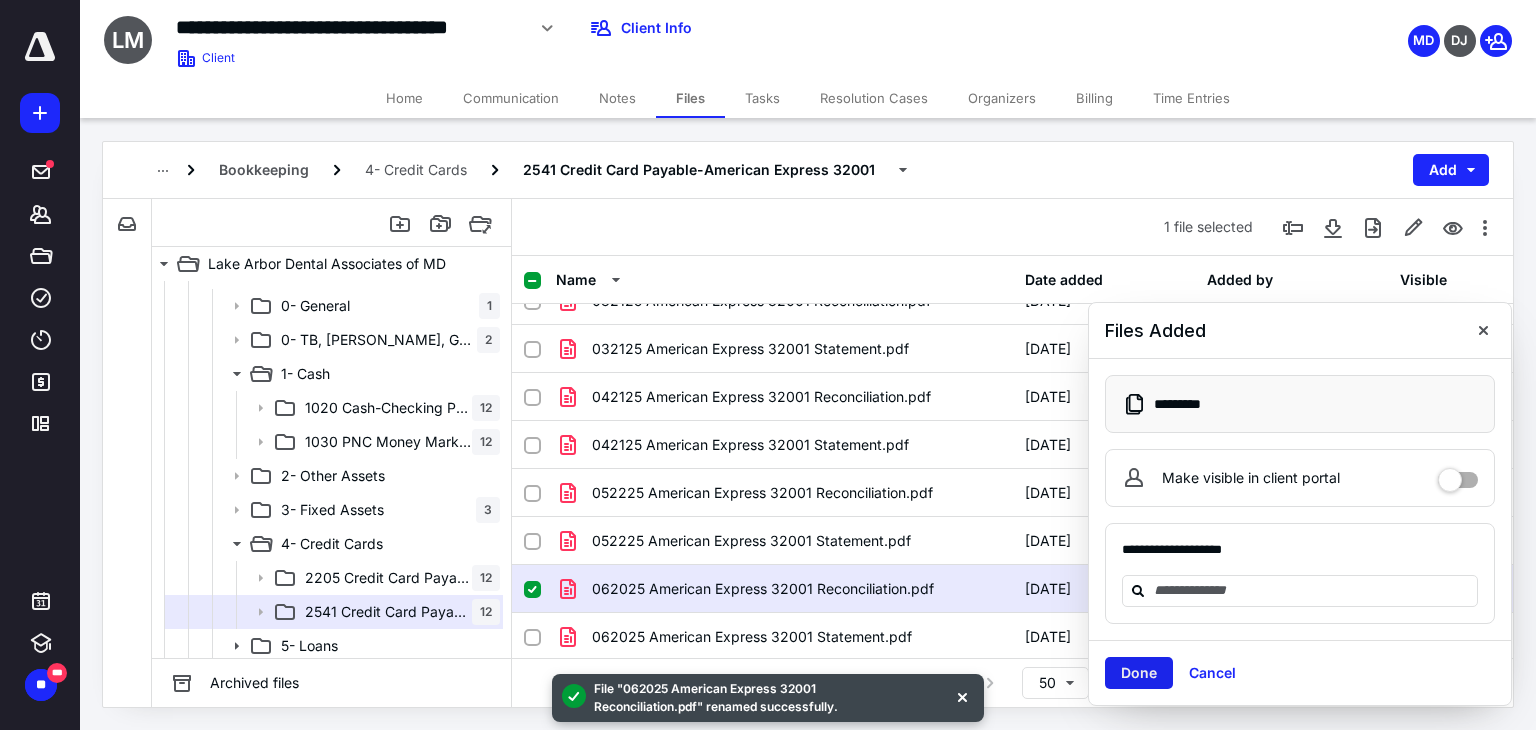 click on "Done" at bounding box center [1139, 673] 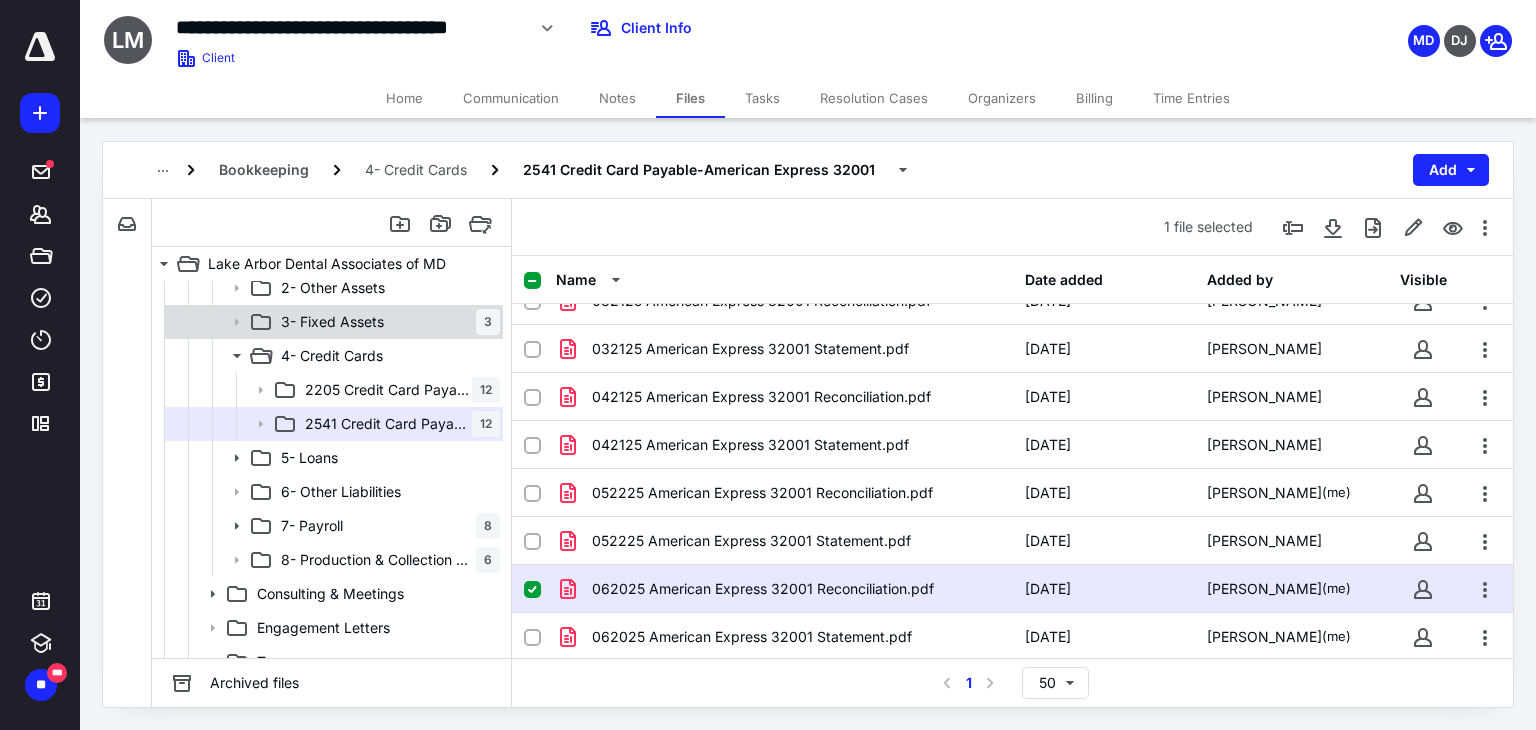 scroll, scrollTop: 600, scrollLeft: 0, axis: vertical 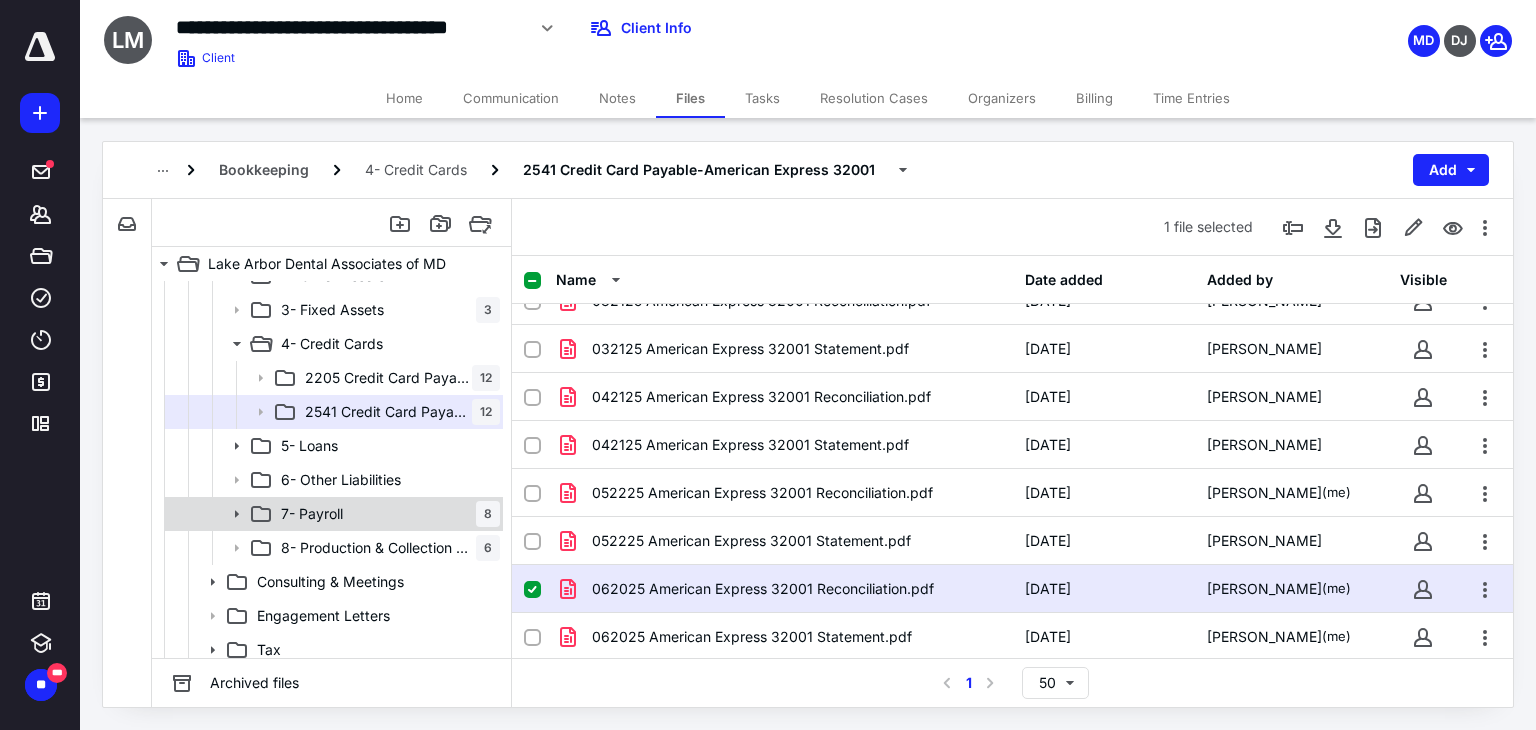 click on "7- Payroll 8" at bounding box center [386, 514] 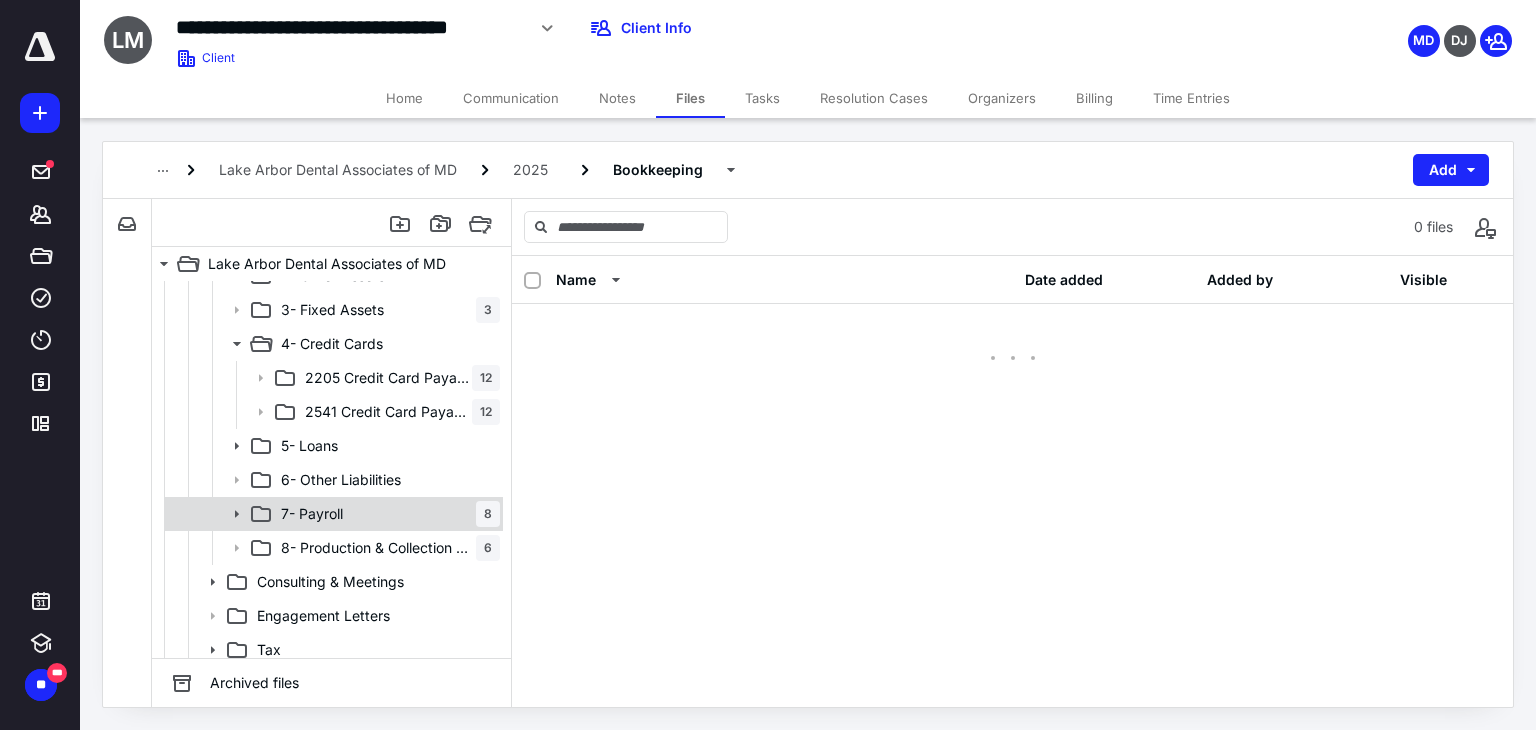 click on "7- Payroll 8" at bounding box center (386, 514) 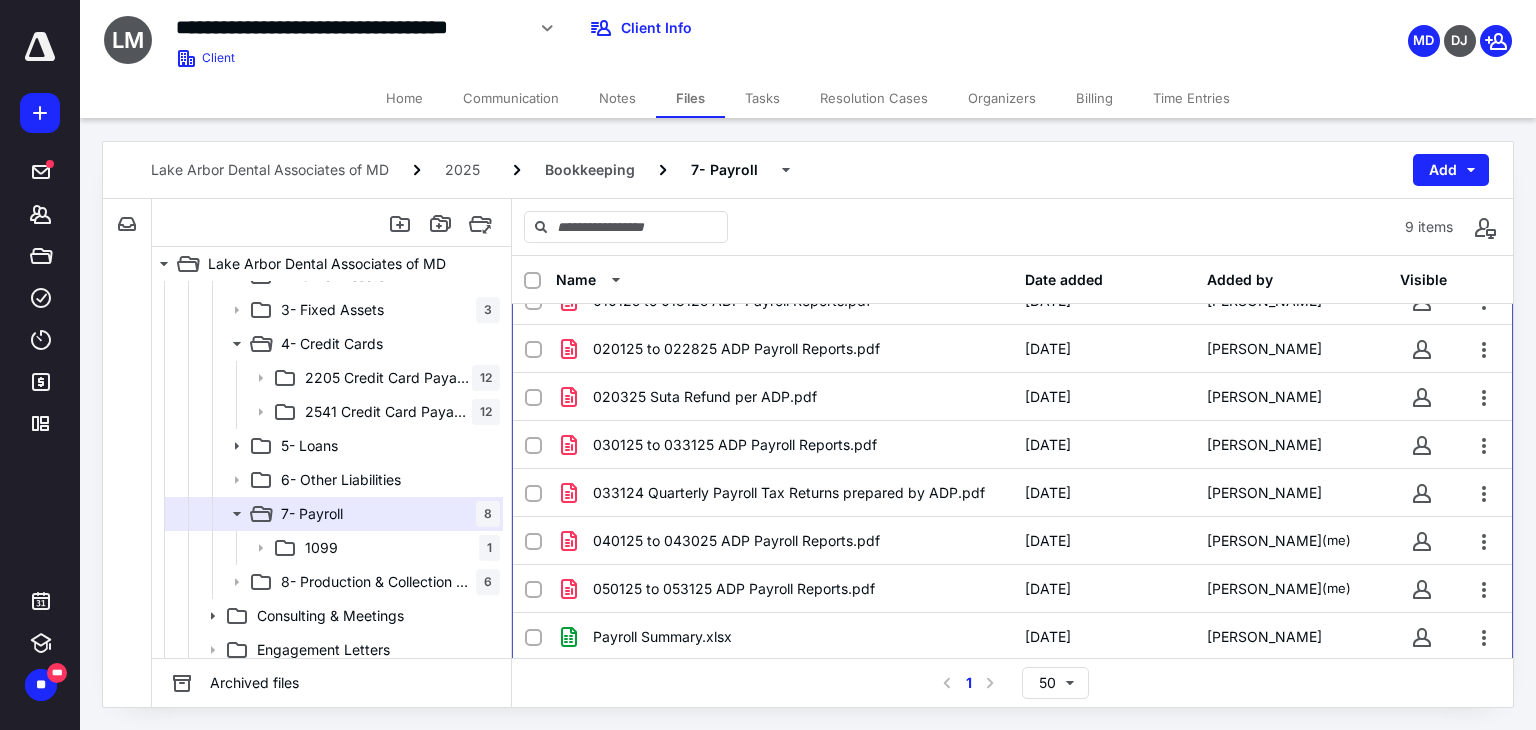 scroll, scrollTop: 76, scrollLeft: 0, axis: vertical 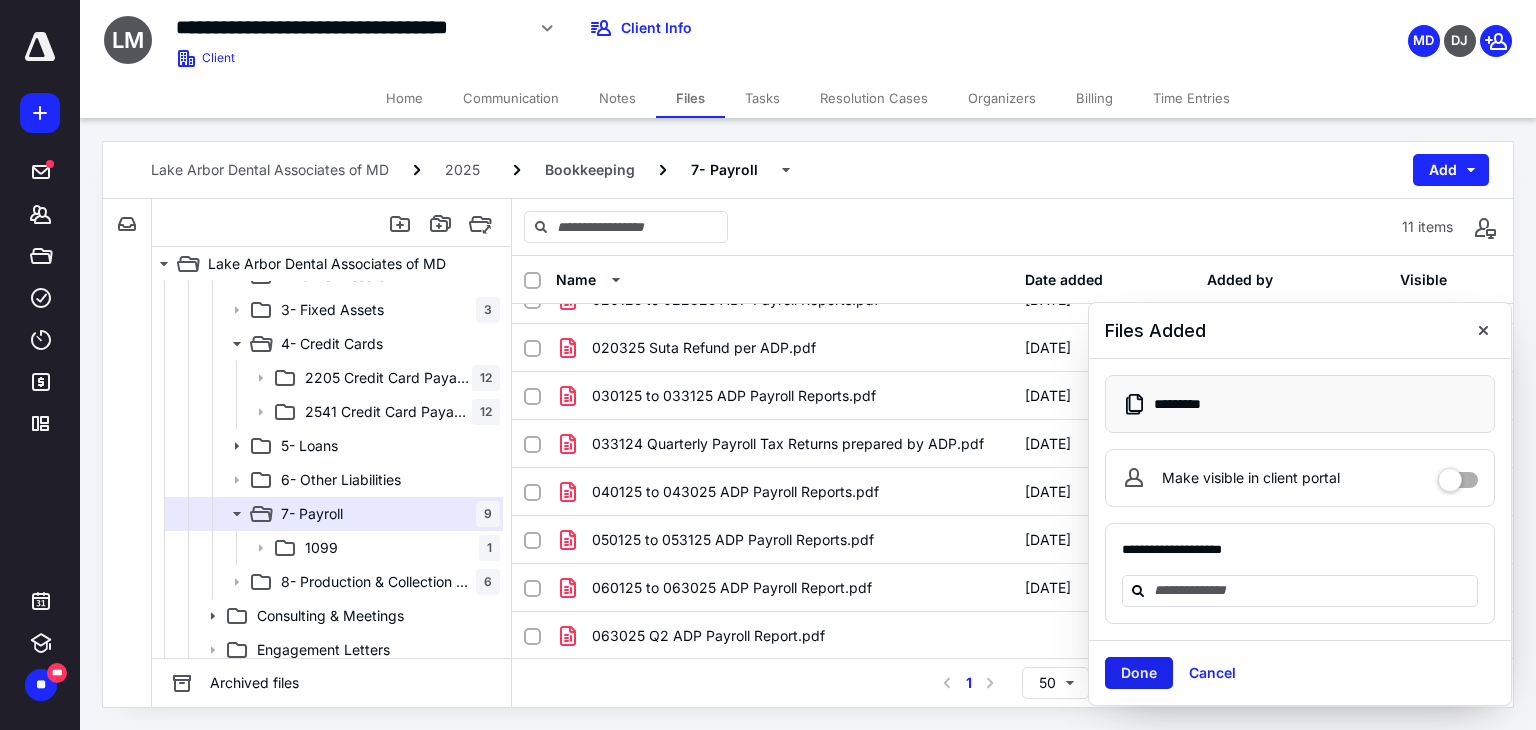 click on "Done" at bounding box center (1139, 673) 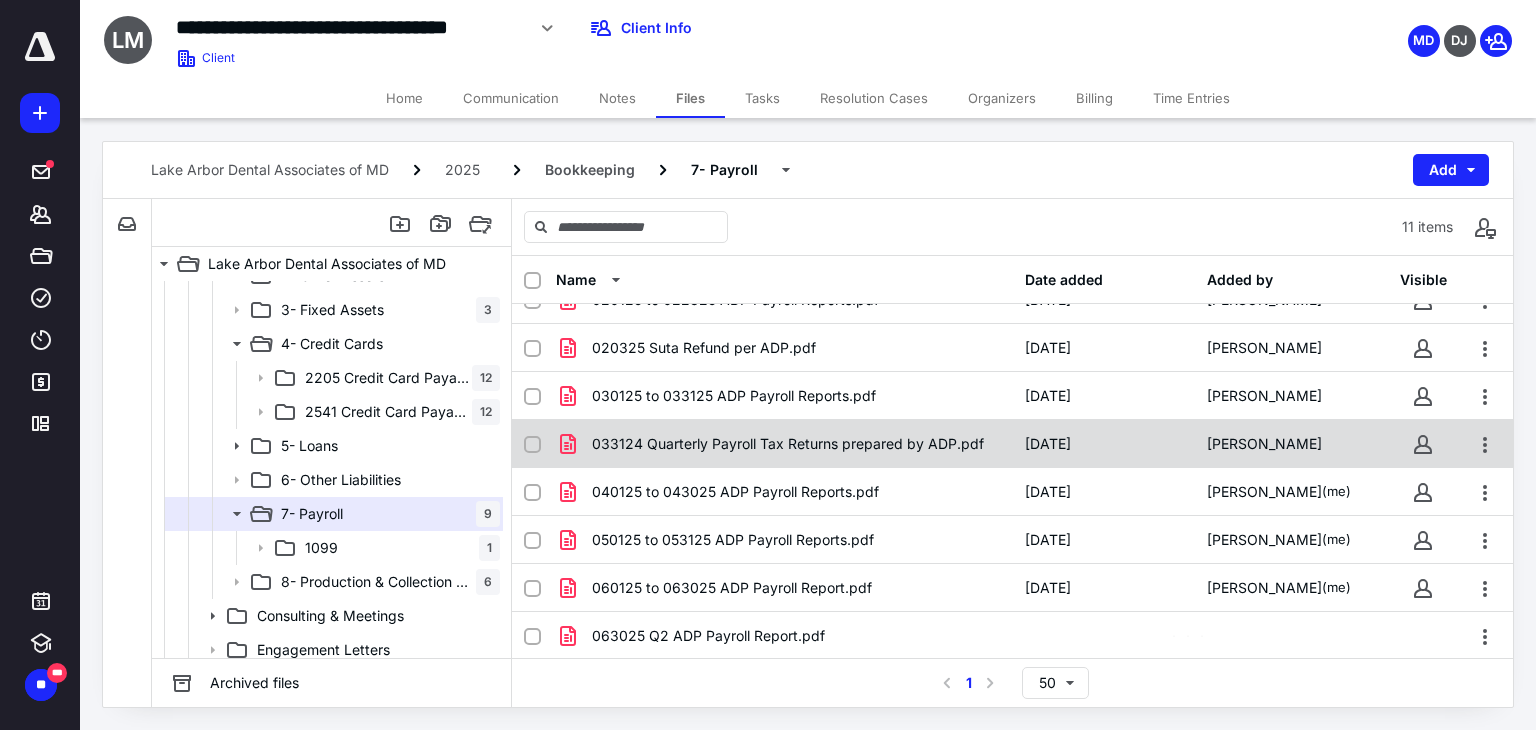 scroll, scrollTop: 171, scrollLeft: 0, axis: vertical 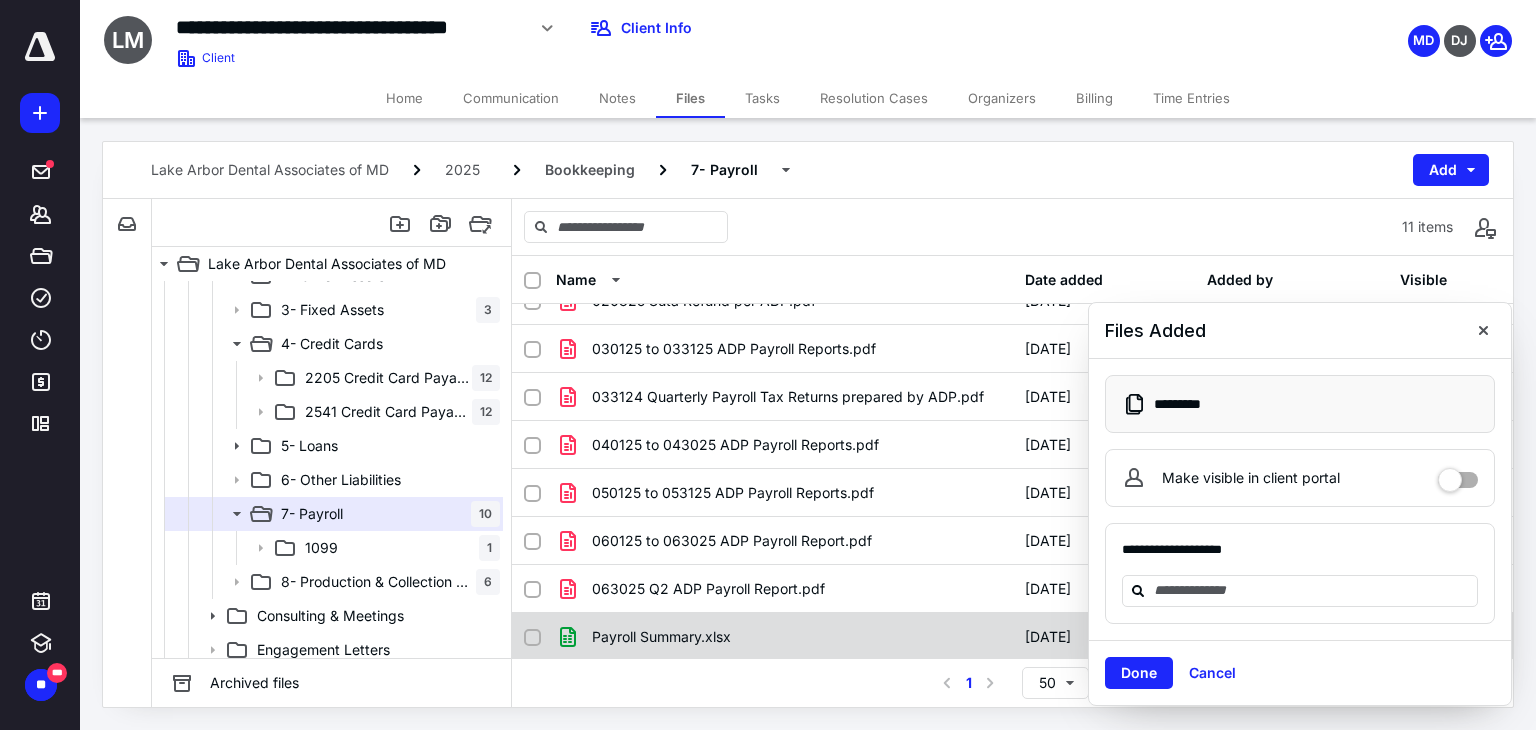 drag, startPoint x: 1132, startPoint y: 682, endPoint x: 798, endPoint y: 612, distance: 341.2565 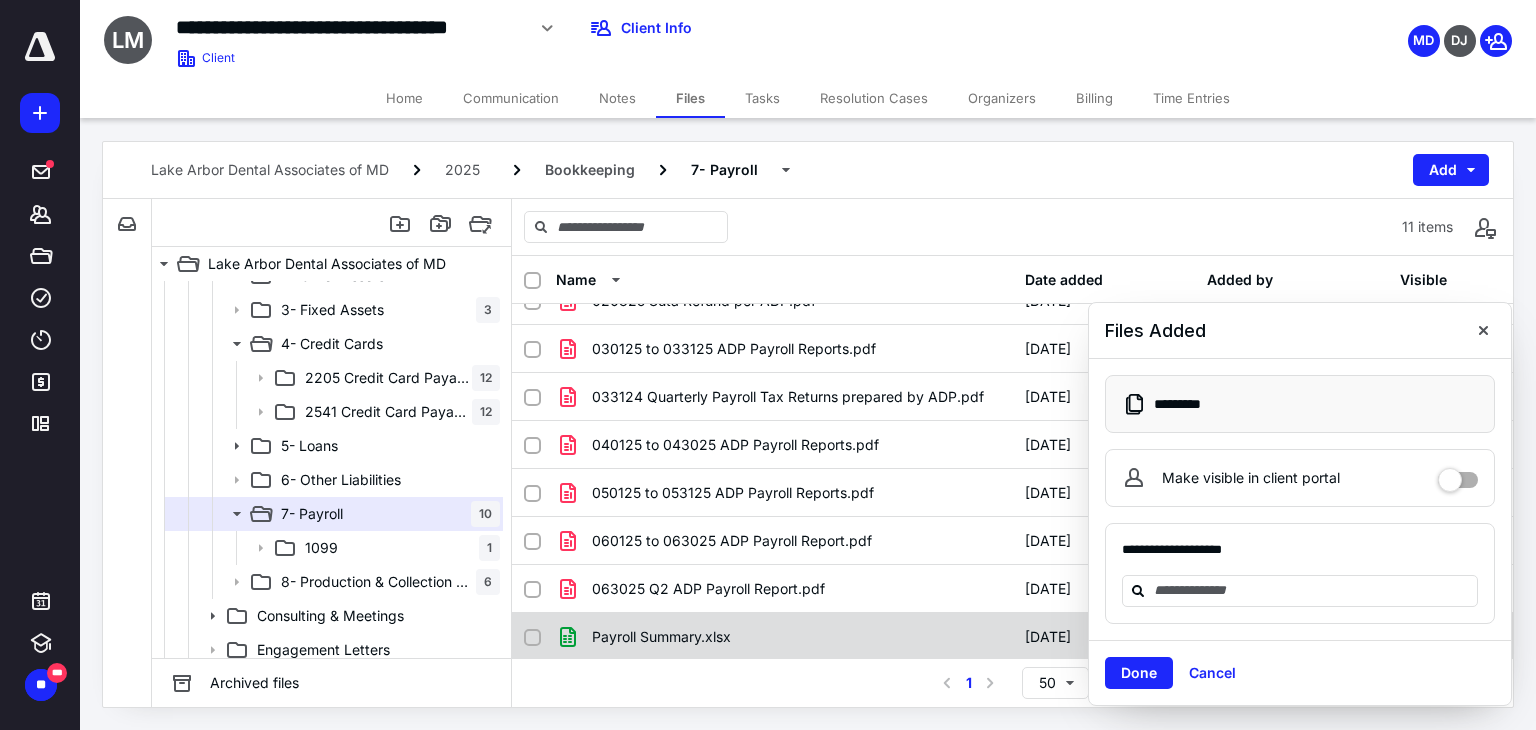 click on "Done" at bounding box center [1139, 673] 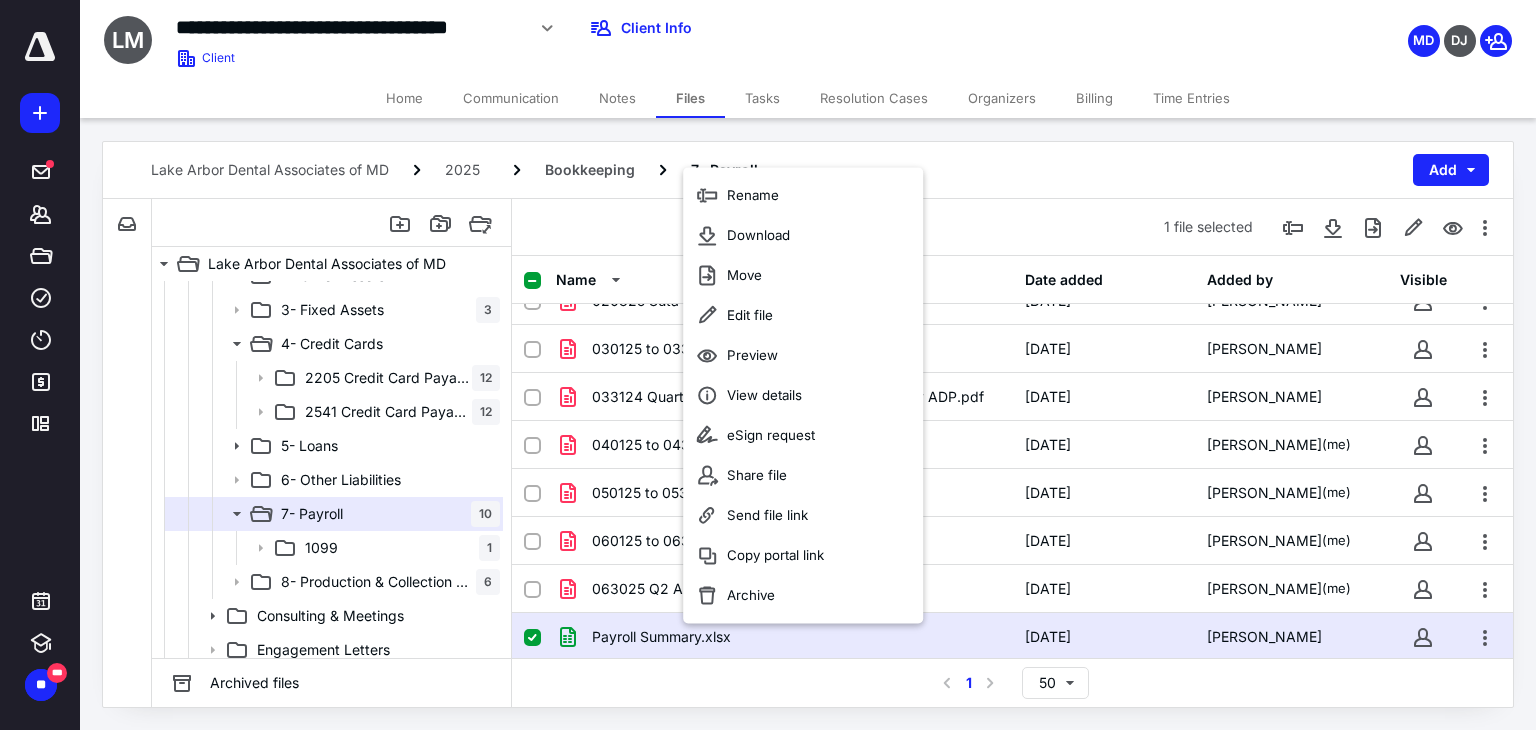 click on "Lake Arbor Dental Associates of MD 2025 Bookkeeping 7- Payroll   Add" at bounding box center [808, 170] 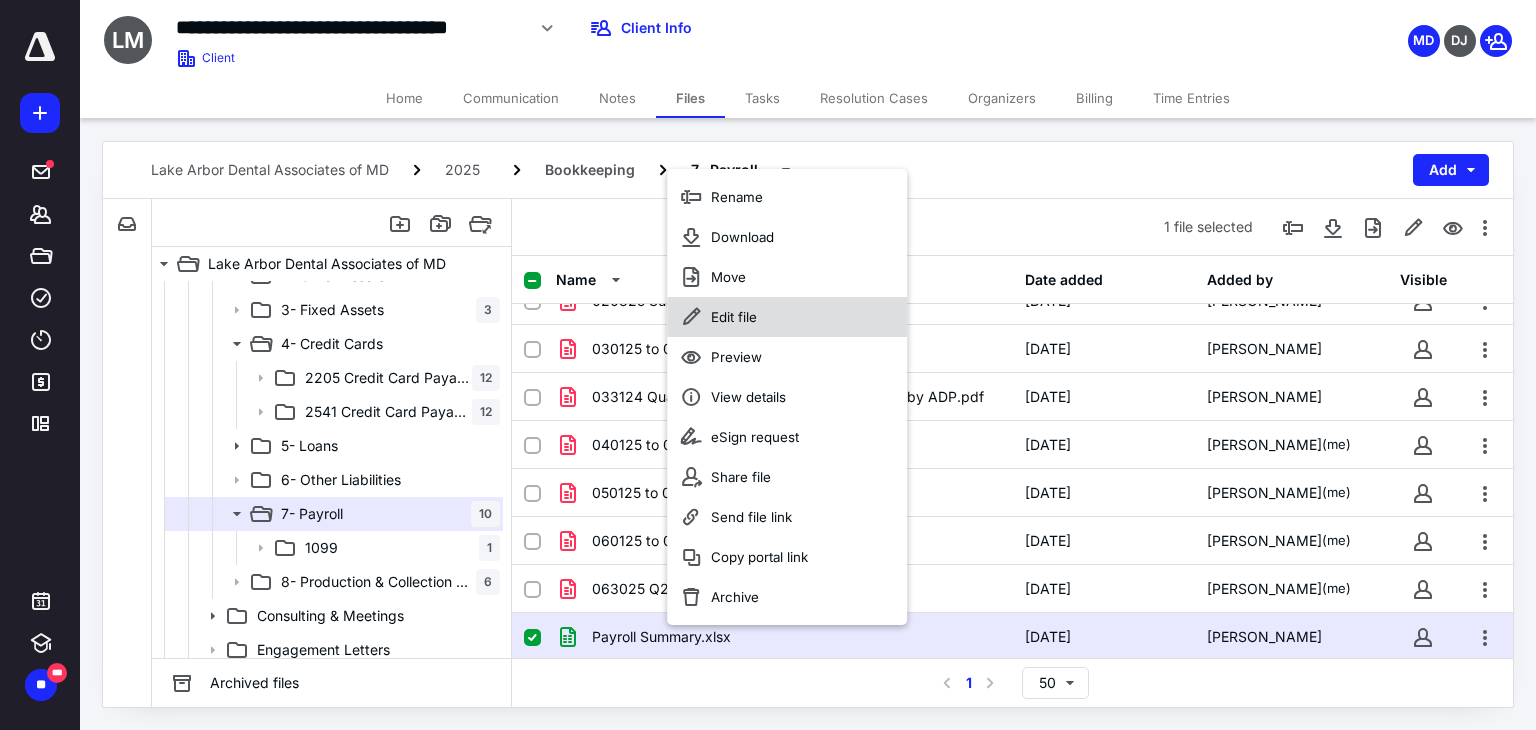 click on "Edit file" at bounding box center [787, 317] 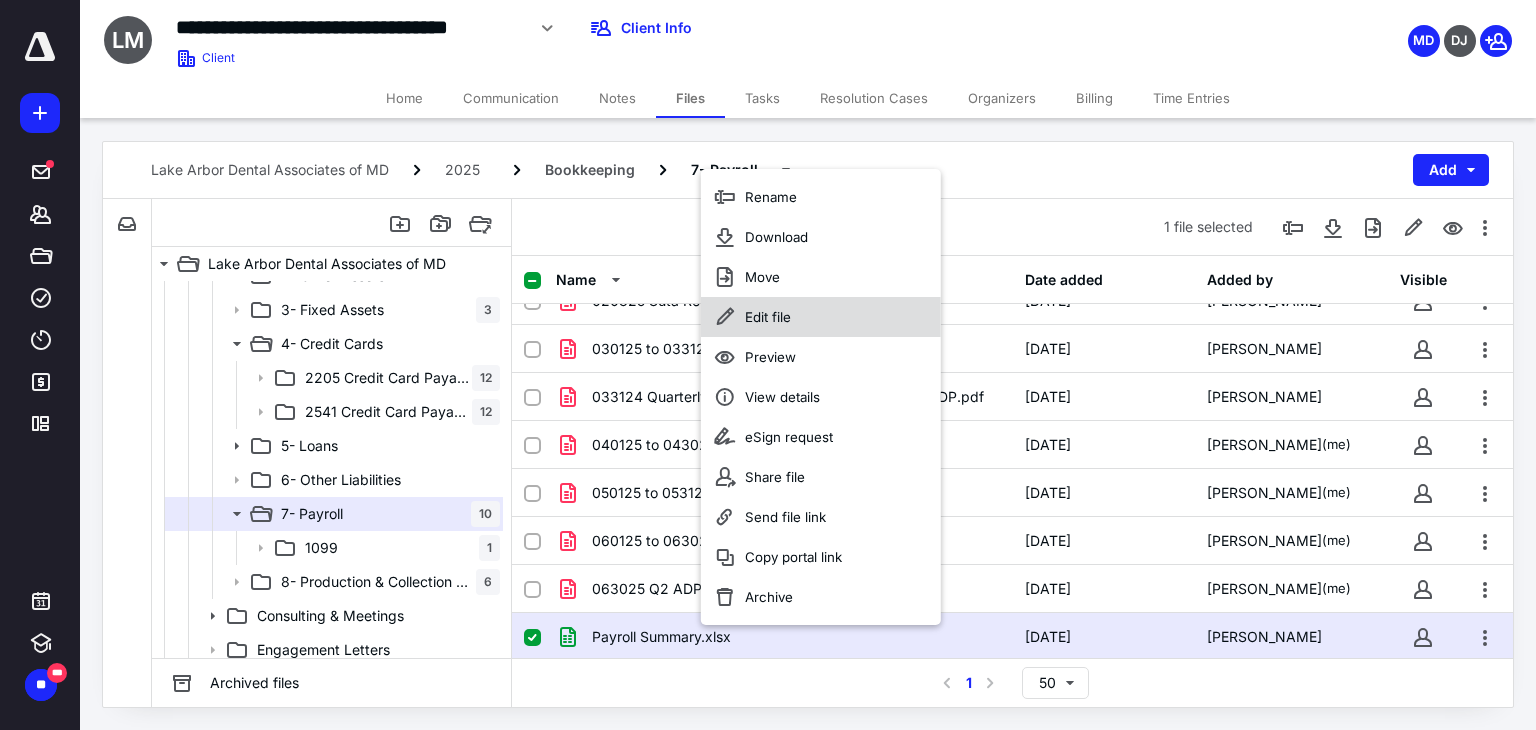 click on "Edit file" at bounding box center [821, 317] 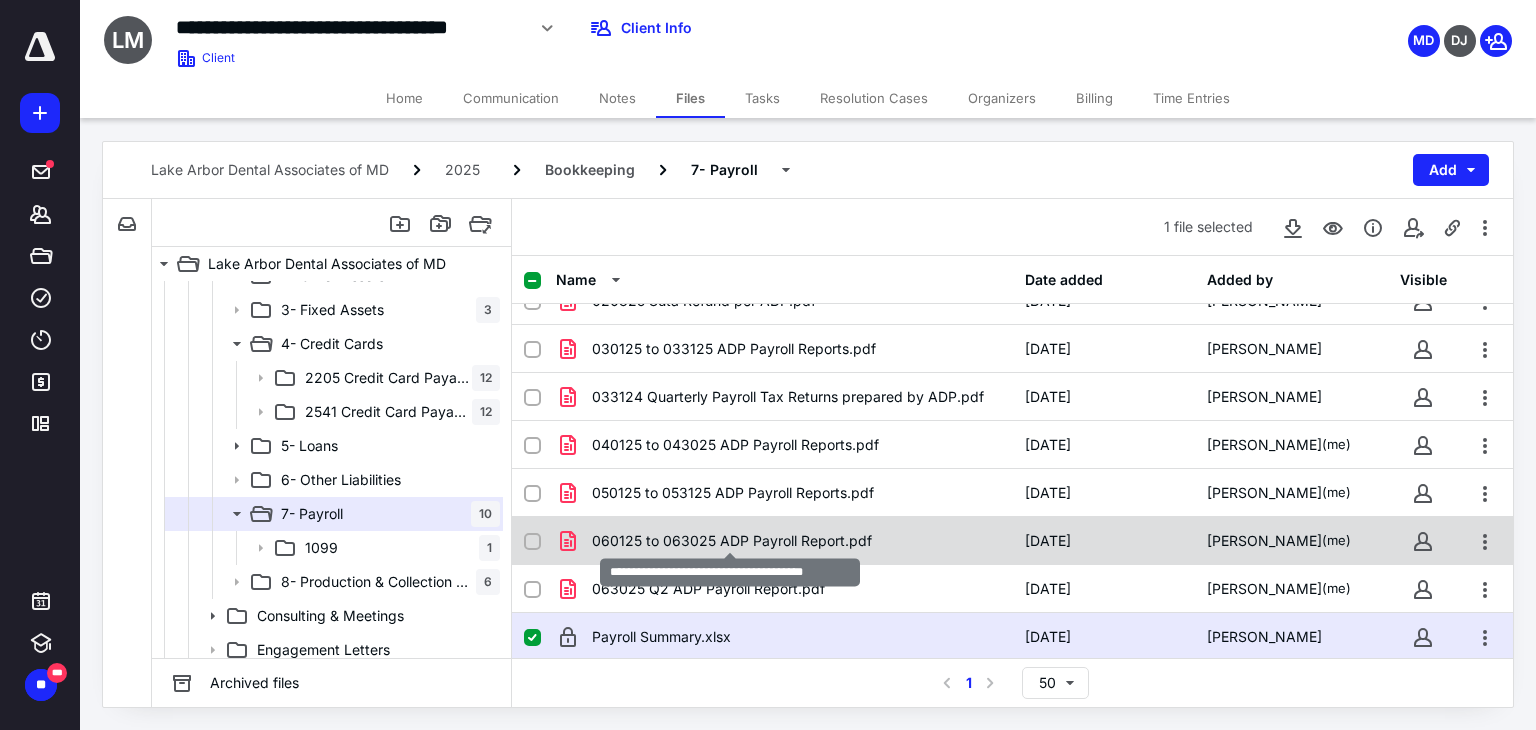 click on "060125 to 063025 ADP Payroll Report.pdf" at bounding box center (732, 541) 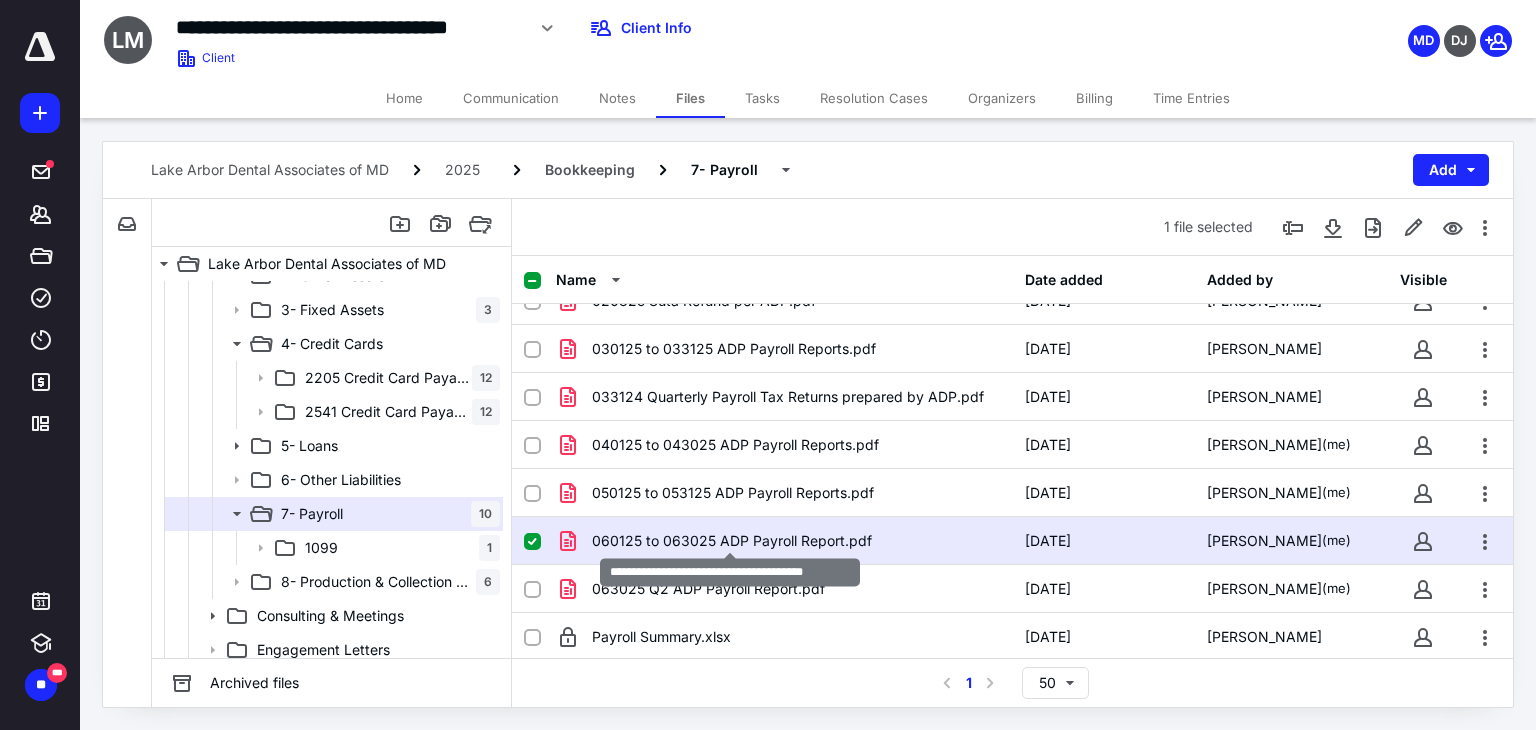 click on "060125 to 063025 ADP Payroll Report.pdf" at bounding box center (732, 541) 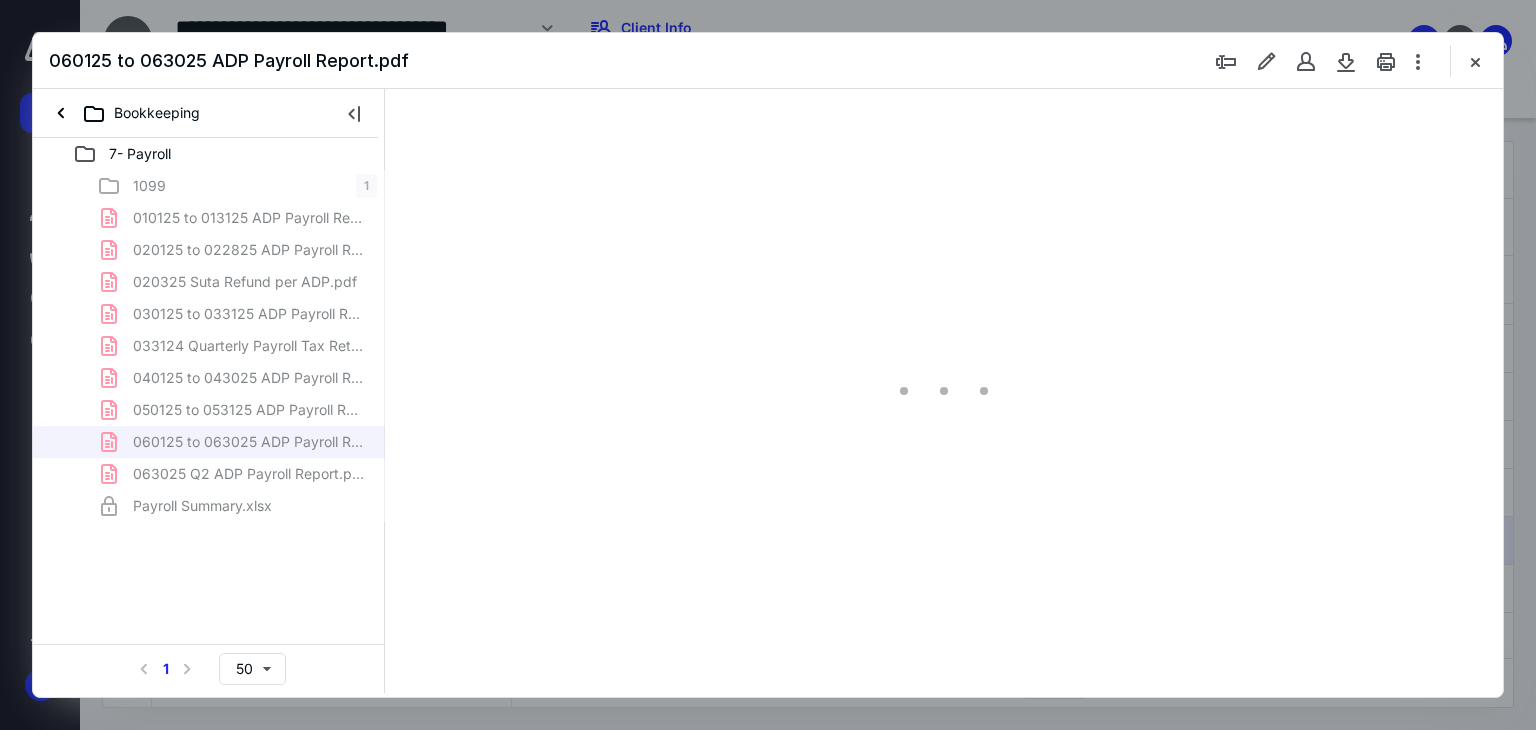 scroll, scrollTop: 0, scrollLeft: 0, axis: both 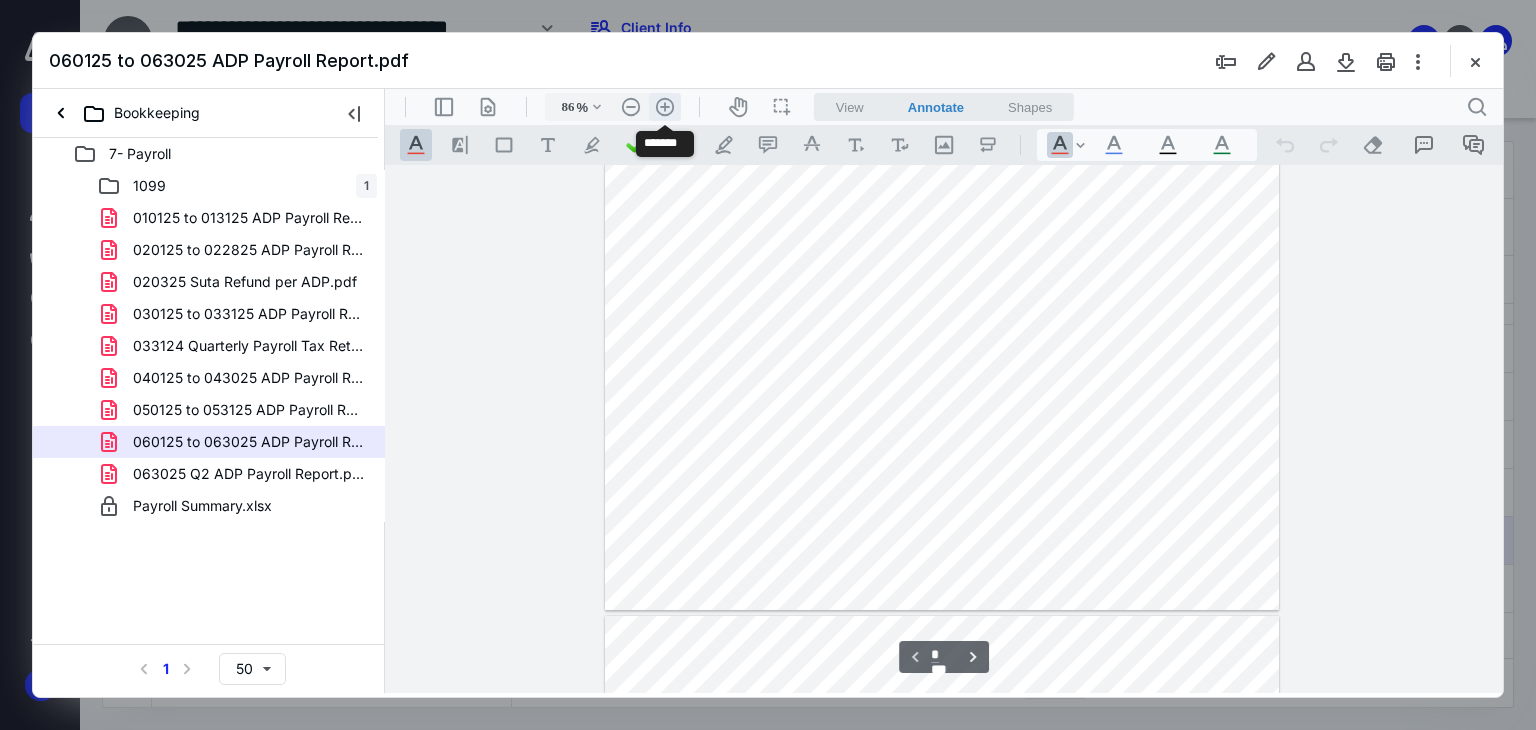 click on ".cls-1{fill:#abb0c4;} icon - header - zoom - in - line" at bounding box center [665, 107] 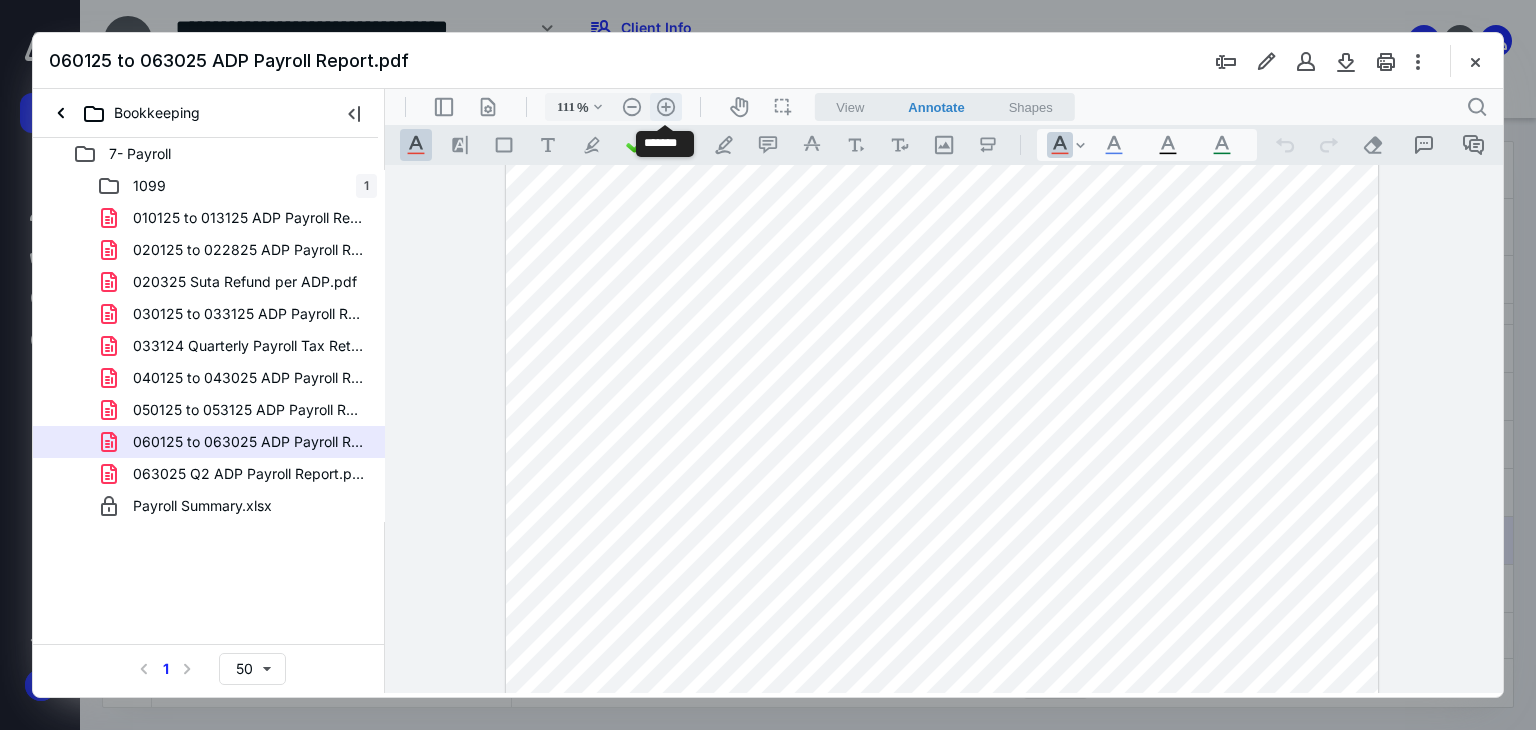 scroll, scrollTop: 258, scrollLeft: 0, axis: vertical 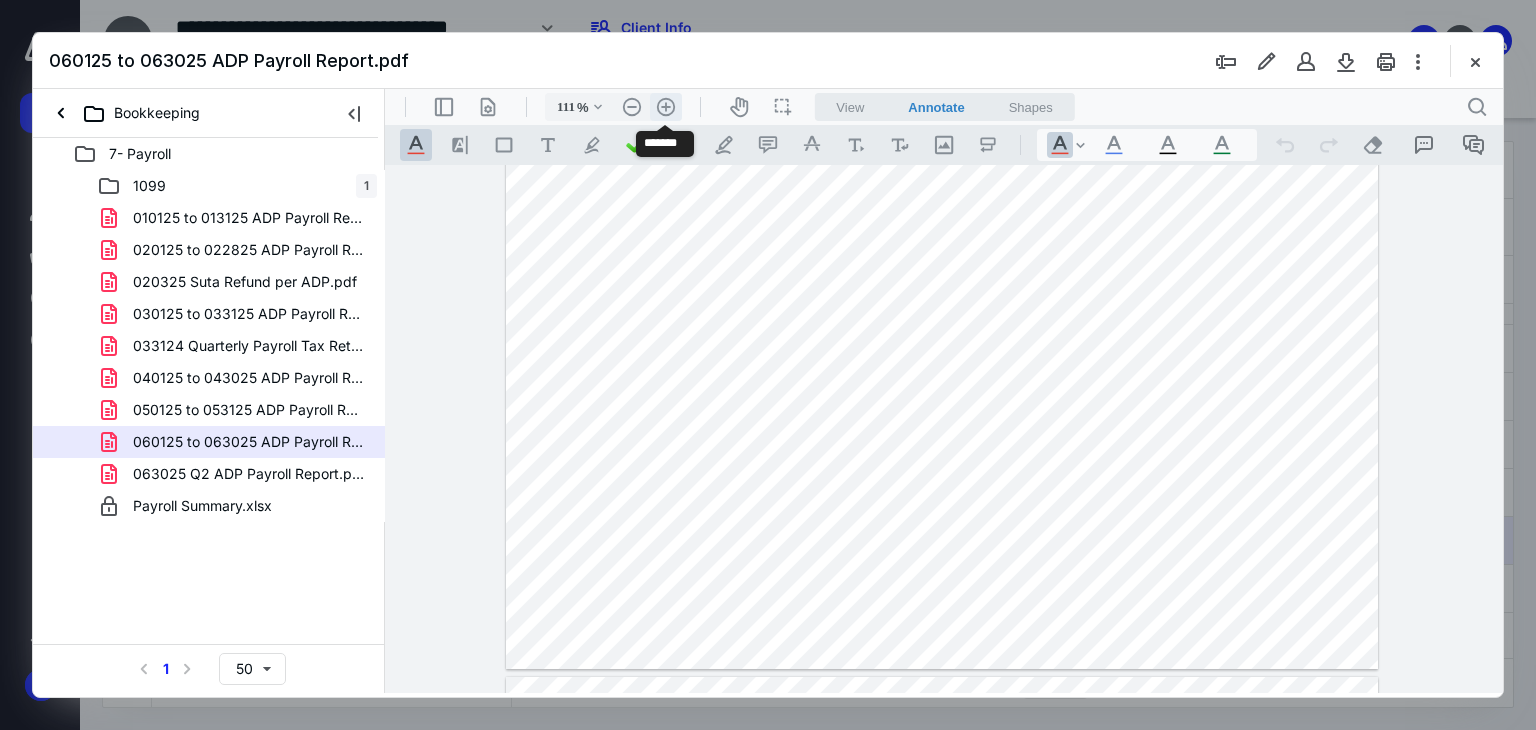click on ".cls-1{fill:#abb0c4;} icon - header - zoom - in - line" at bounding box center [666, 107] 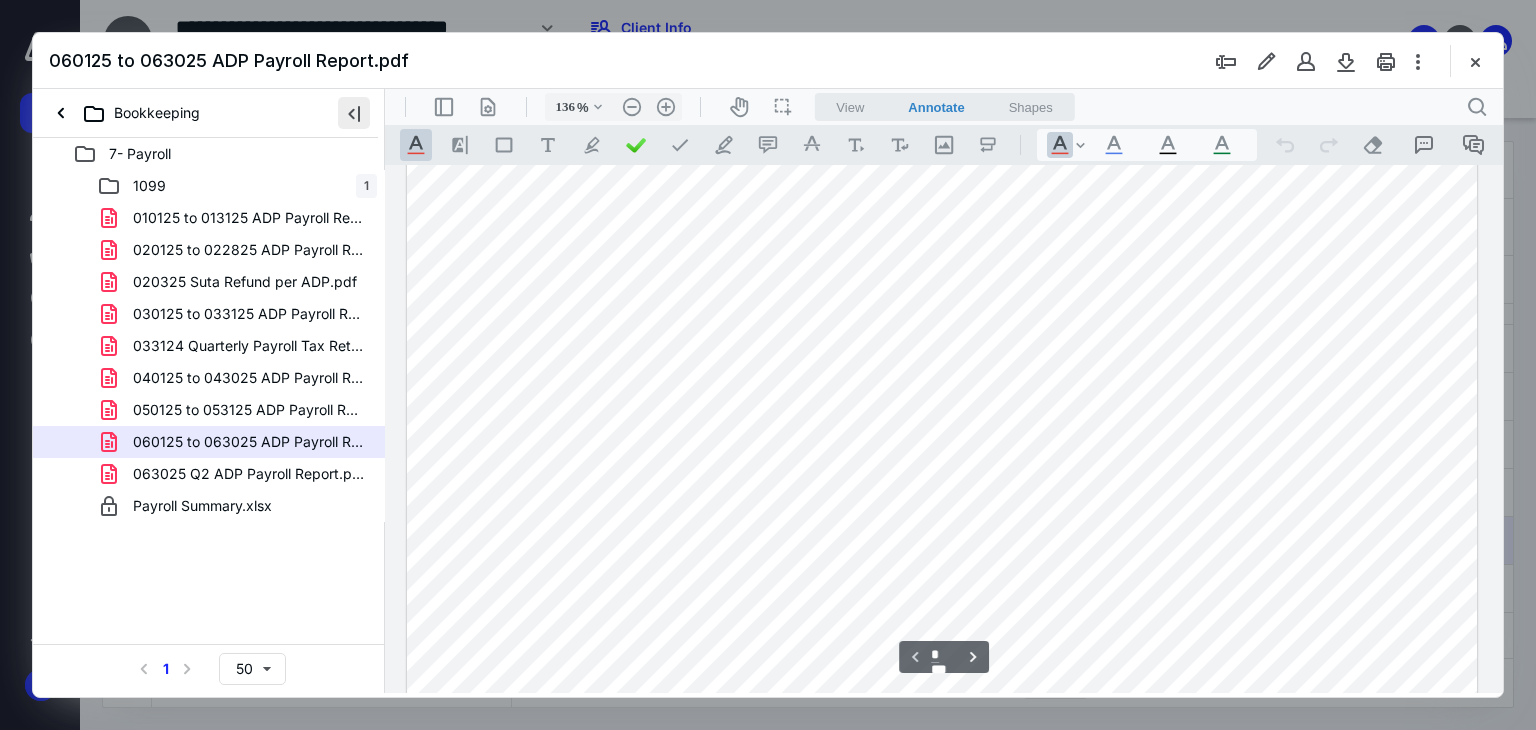 click at bounding box center [354, 113] 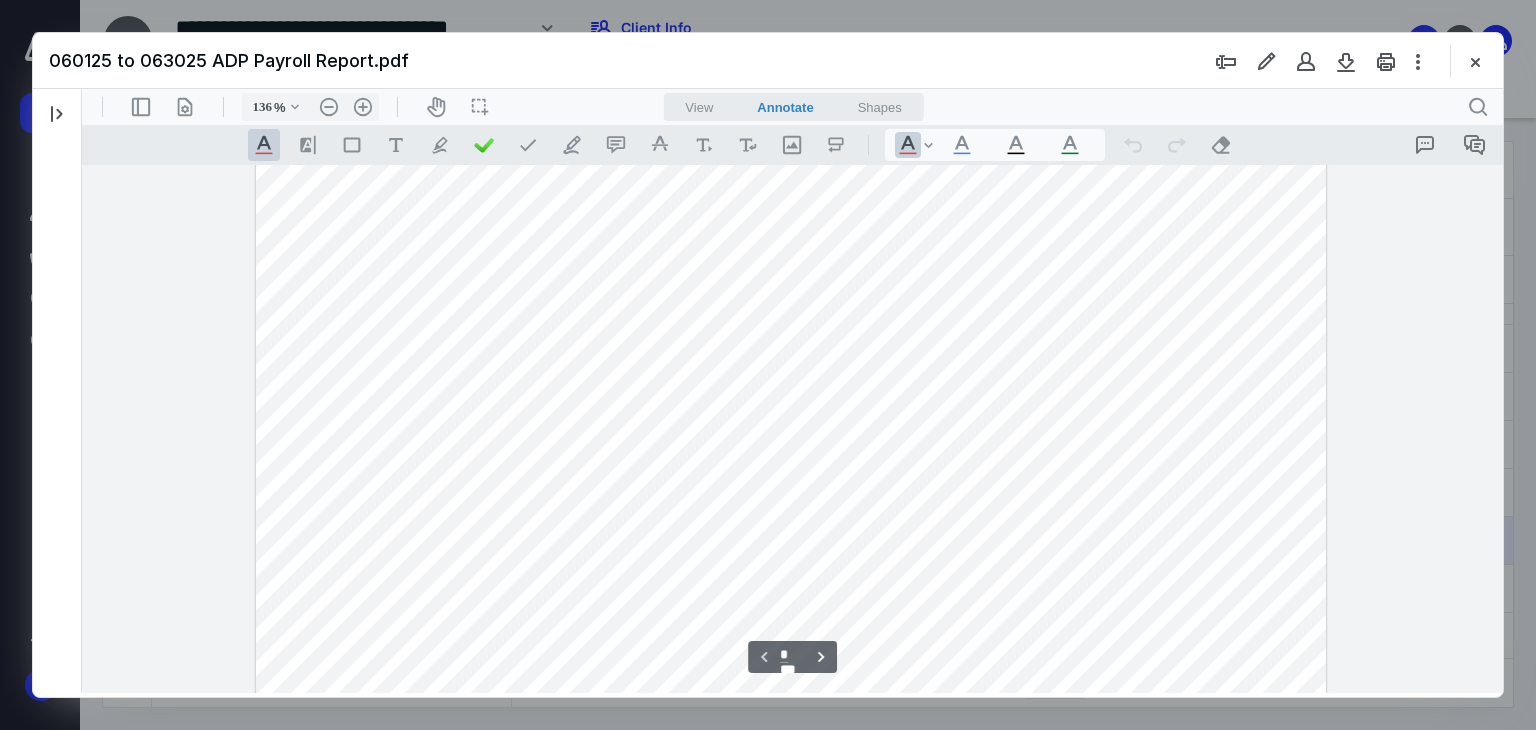 scroll, scrollTop: 0, scrollLeft: 0, axis: both 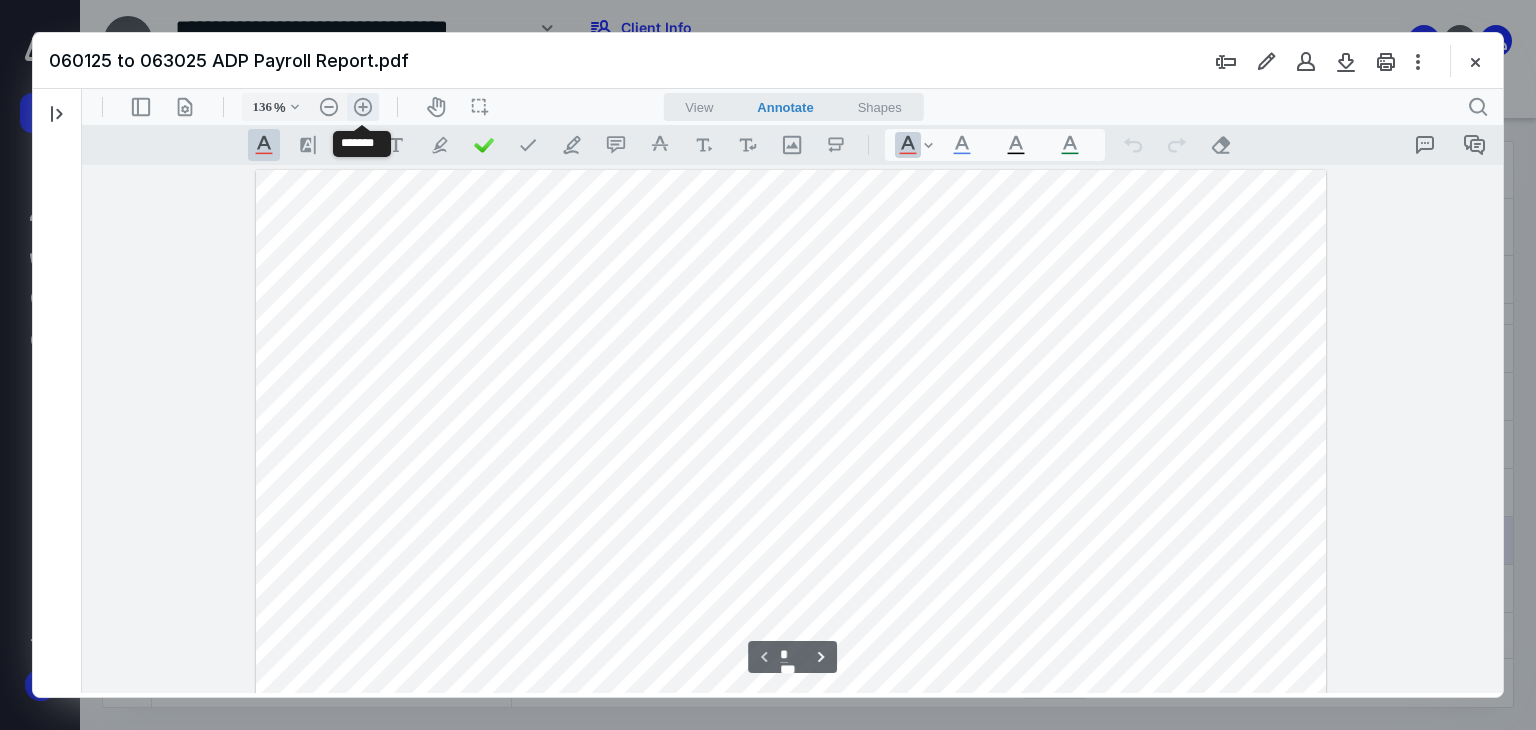 click on ".cls-1{fill:#abb0c4;} icon - header - zoom - in - line" at bounding box center (363, 107) 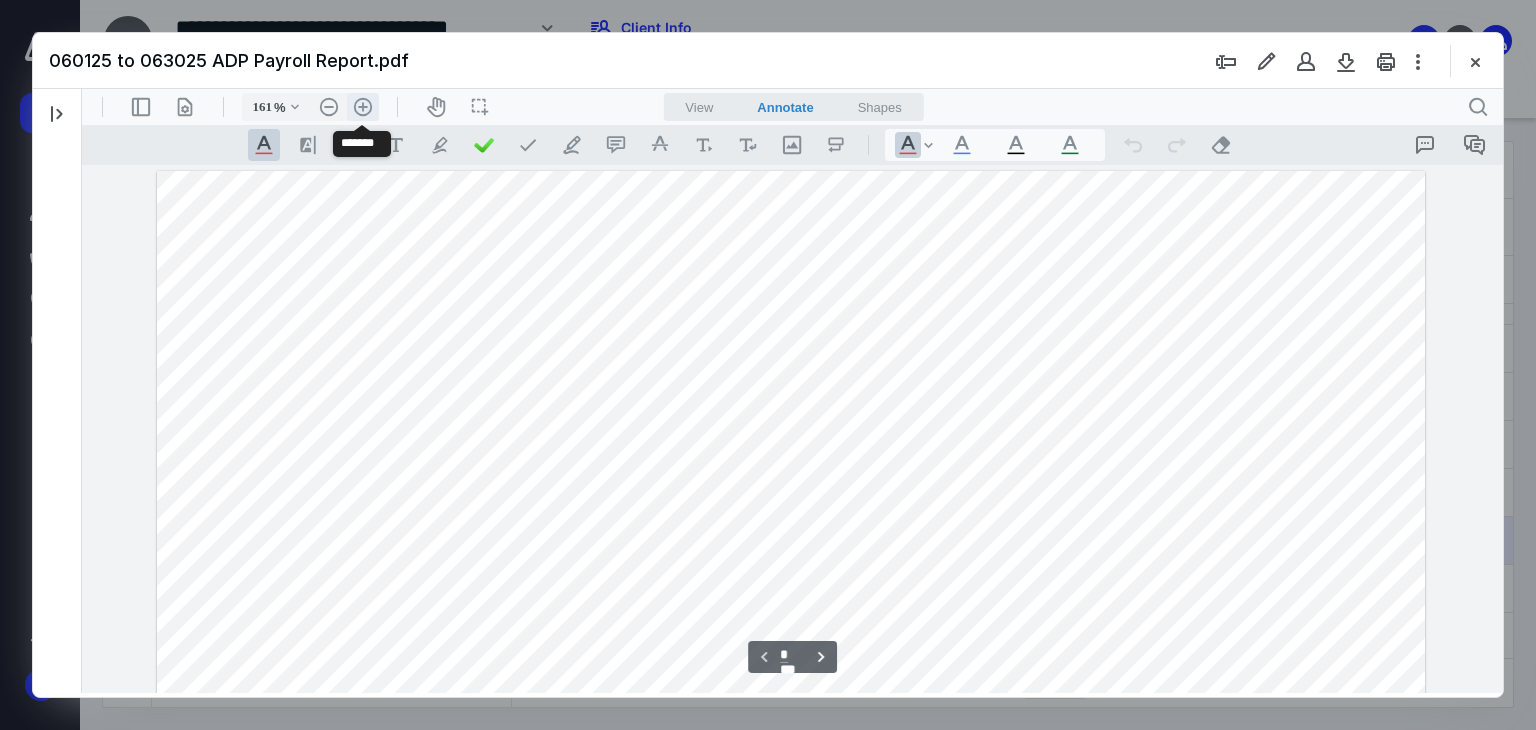 scroll, scrollTop: 41, scrollLeft: 0, axis: vertical 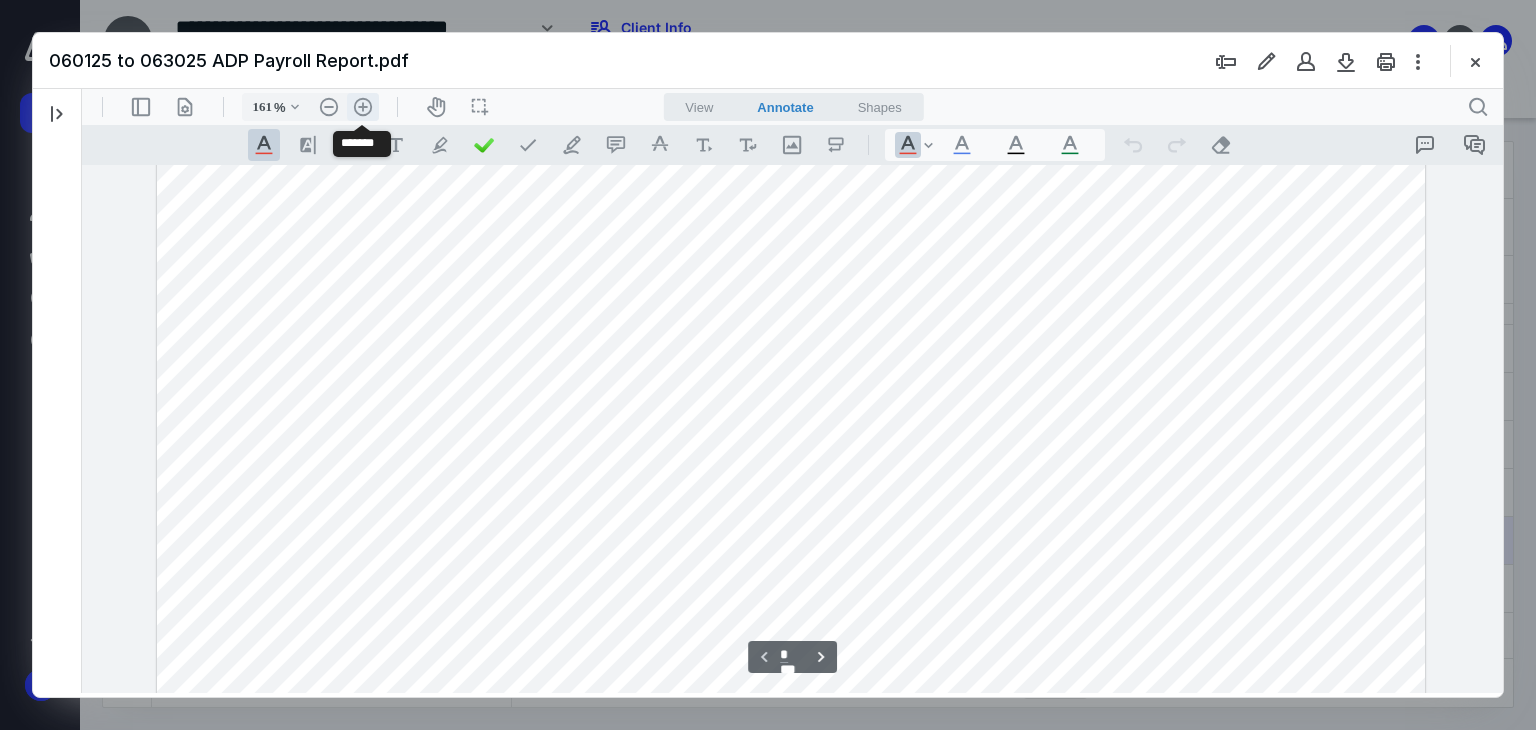 click on ".cls-1{fill:#abb0c4;} icon - header - zoom - in - line" at bounding box center (363, 107) 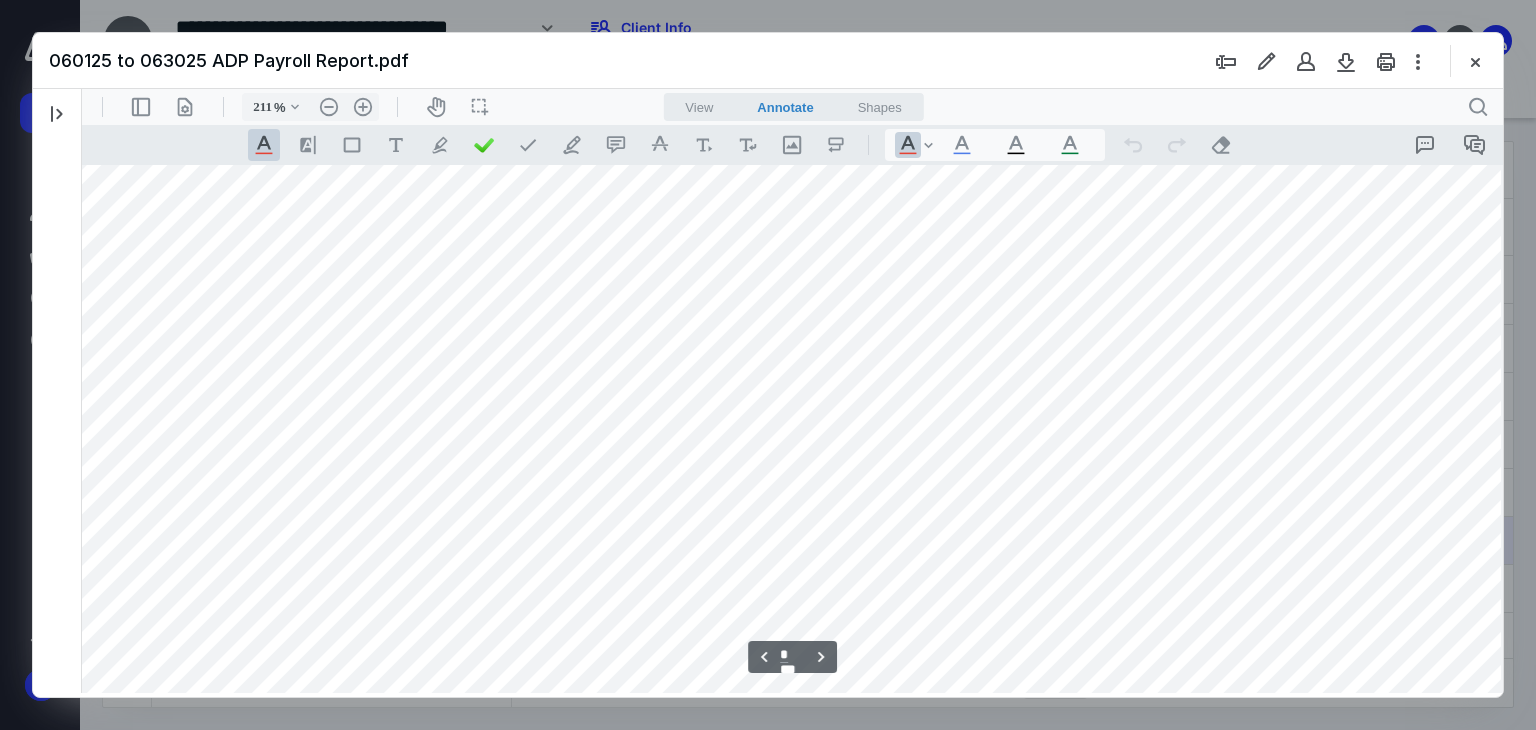 scroll, scrollTop: 3324, scrollLeft: 135, axis: both 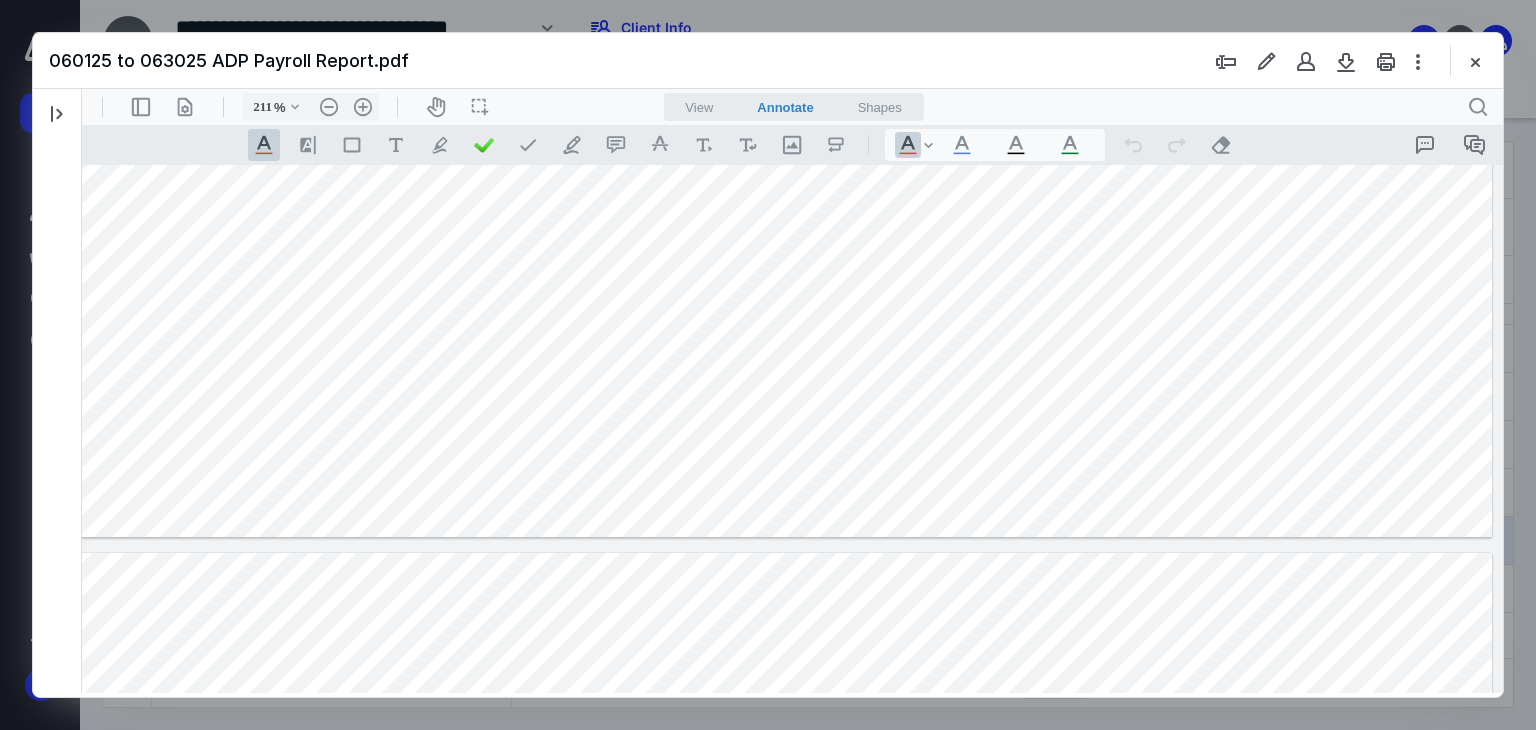 type on "*" 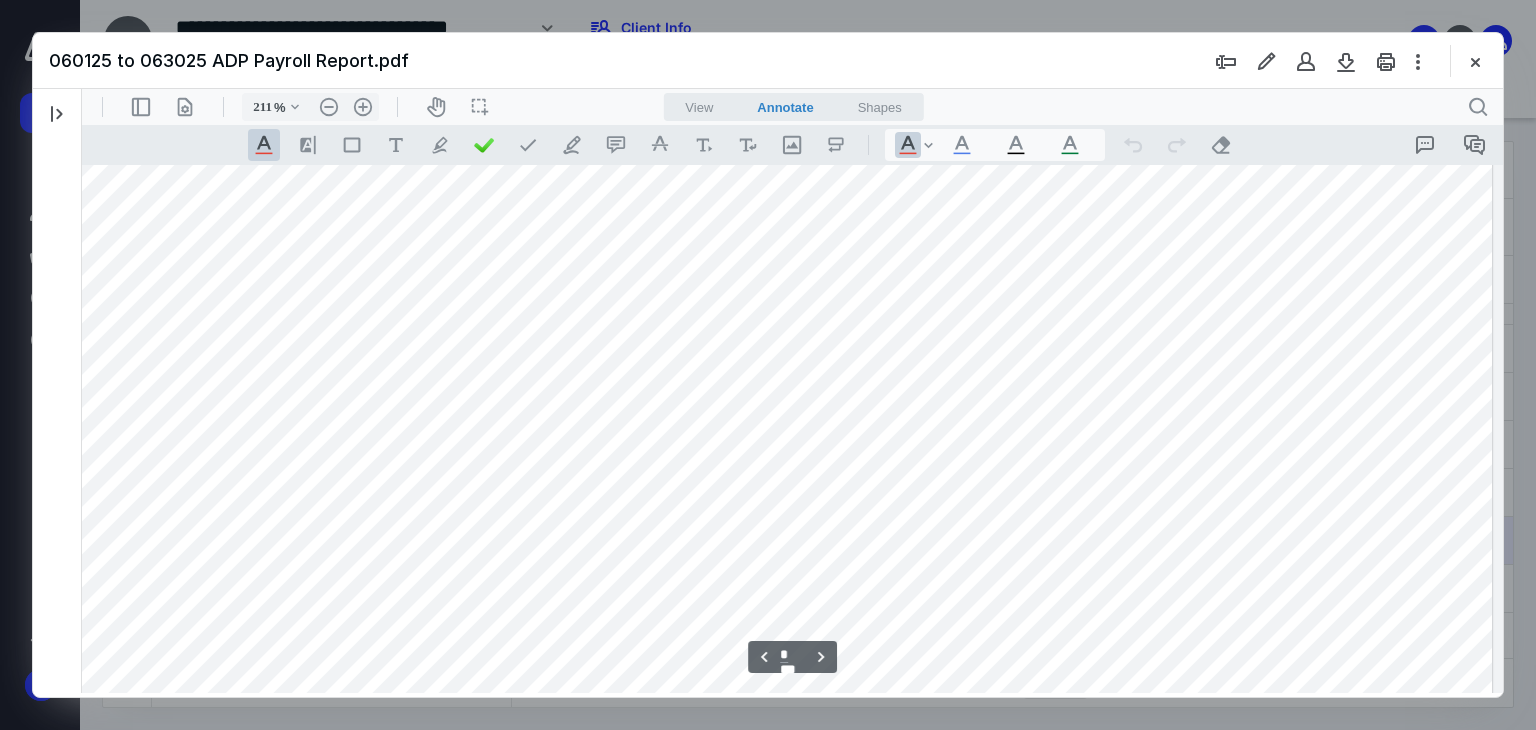 scroll, scrollTop: 3224, scrollLeft: 268, axis: both 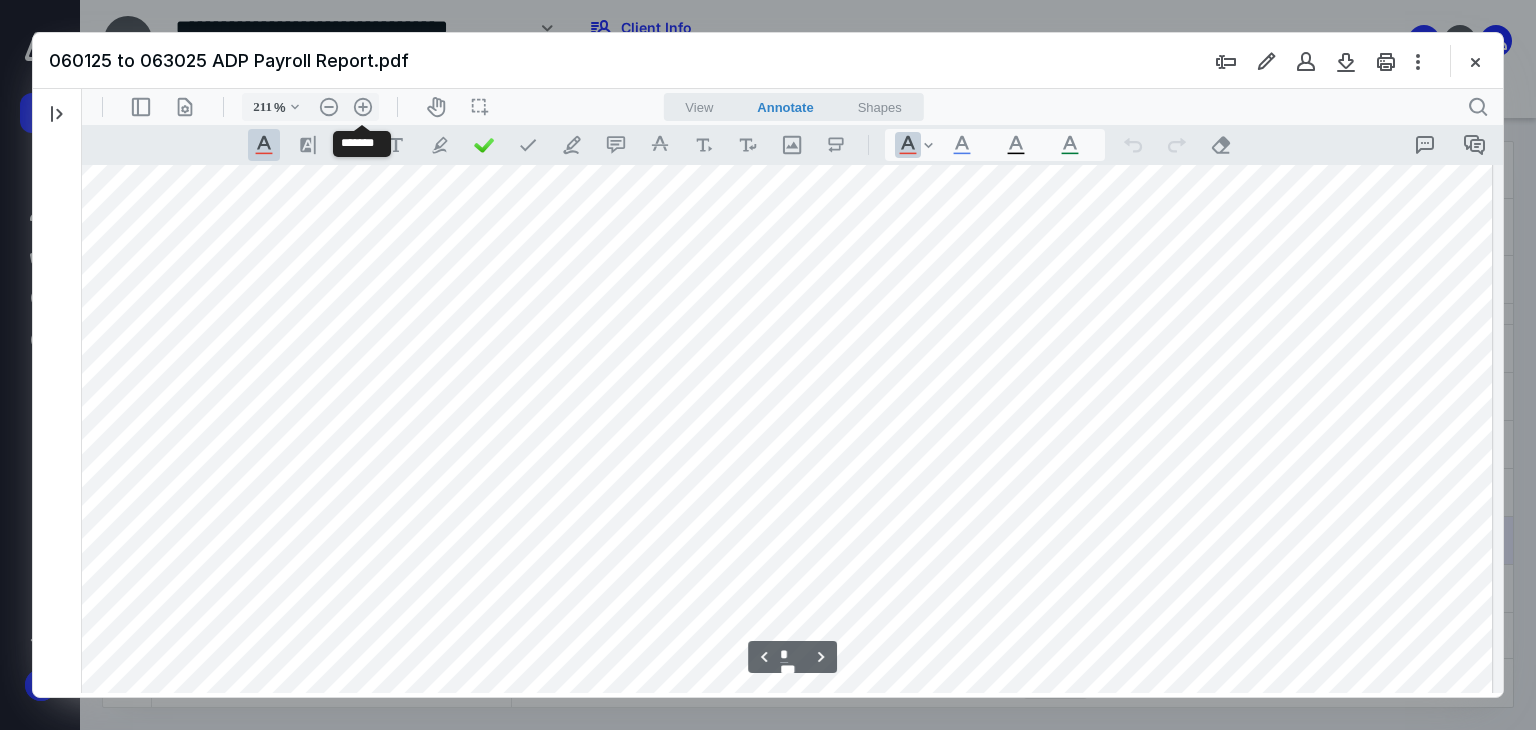 type 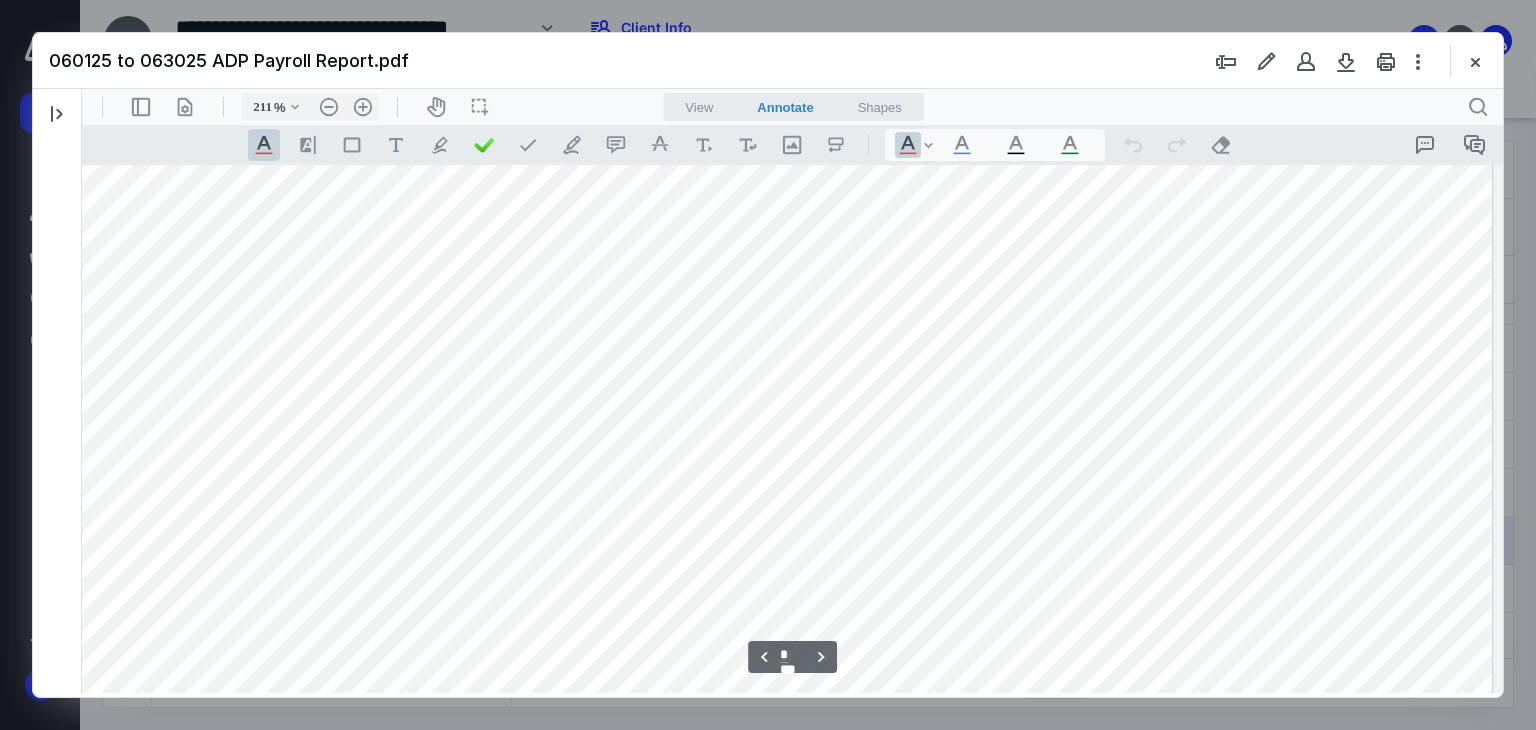 scroll, scrollTop: 4124, scrollLeft: 268, axis: both 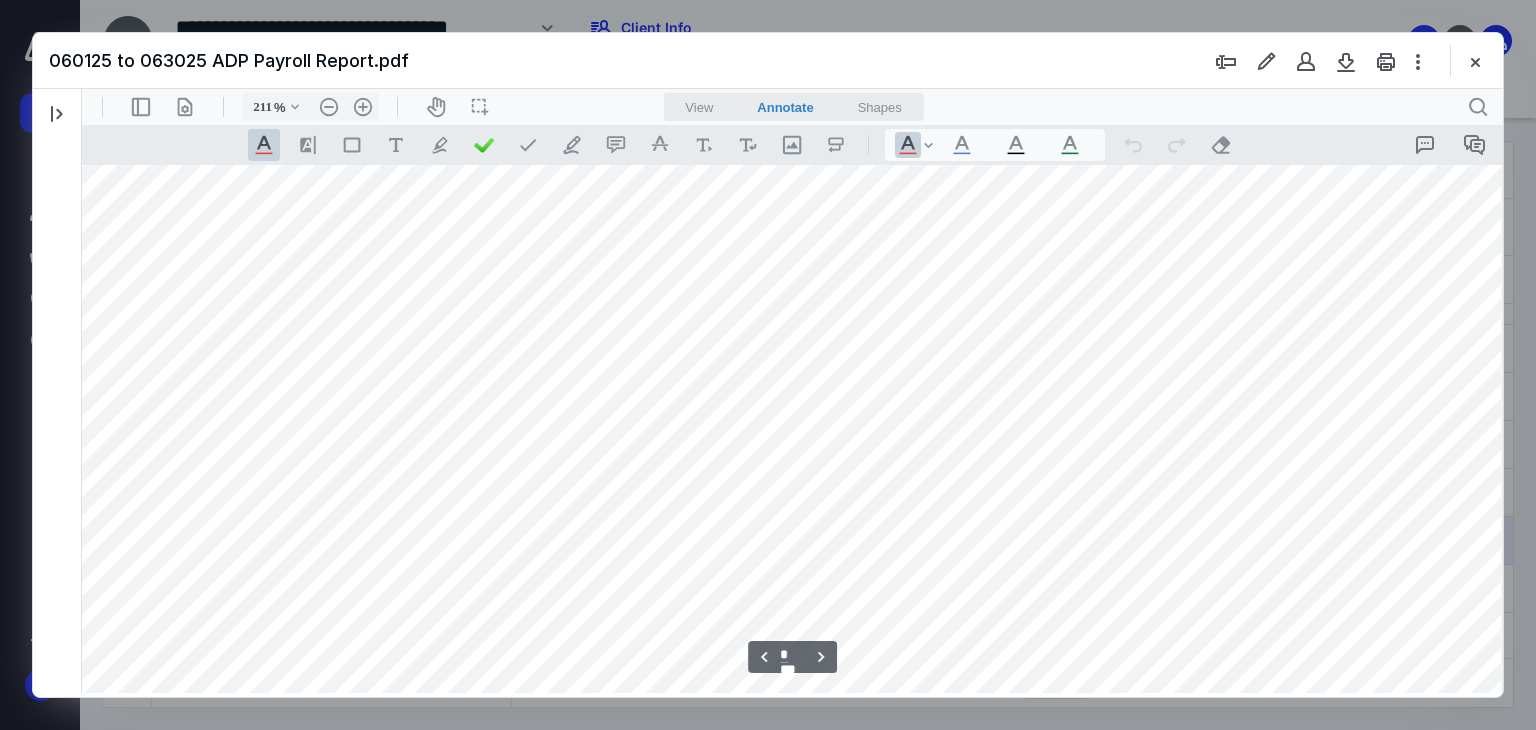 type on "*" 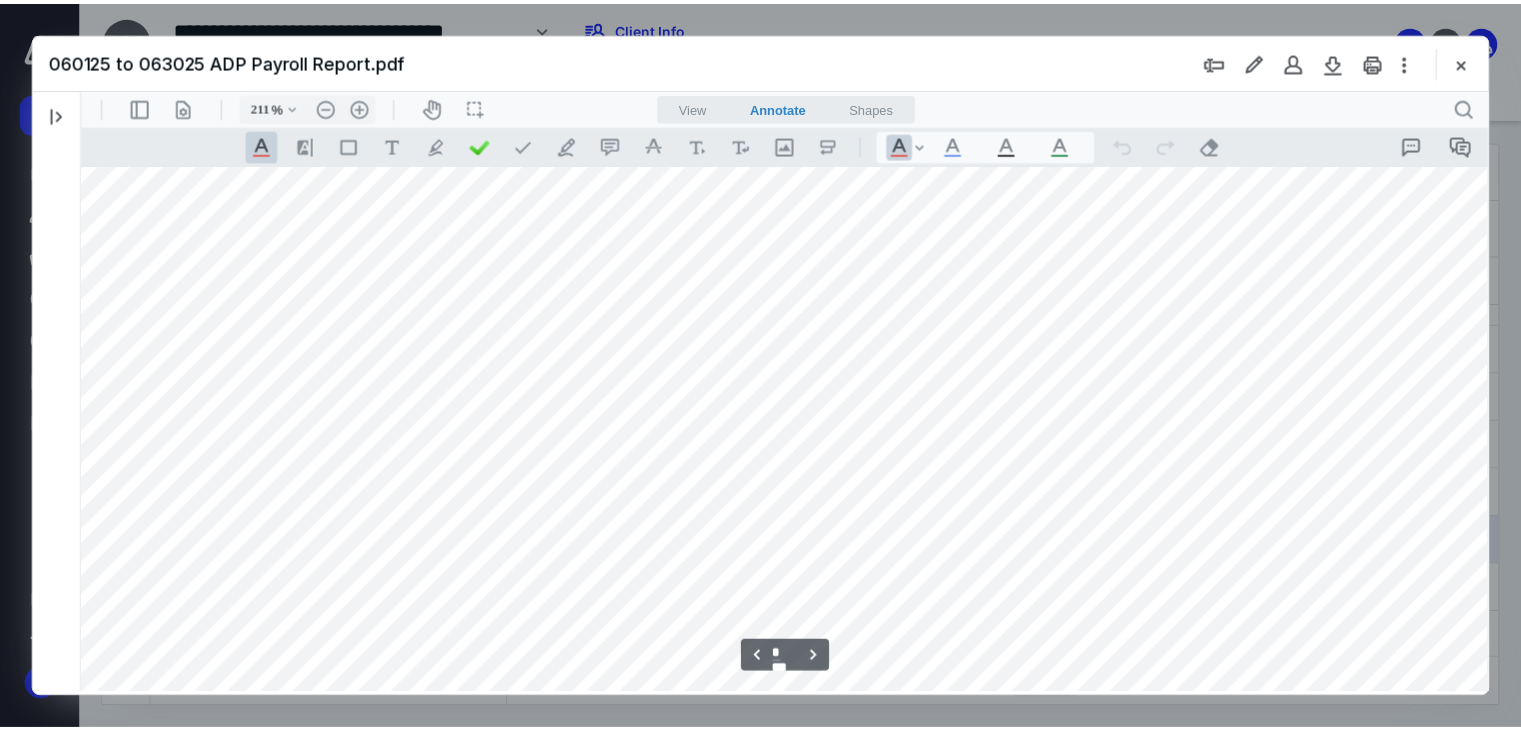 scroll, scrollTop: 3924, scrollLeft: 196, axis: both 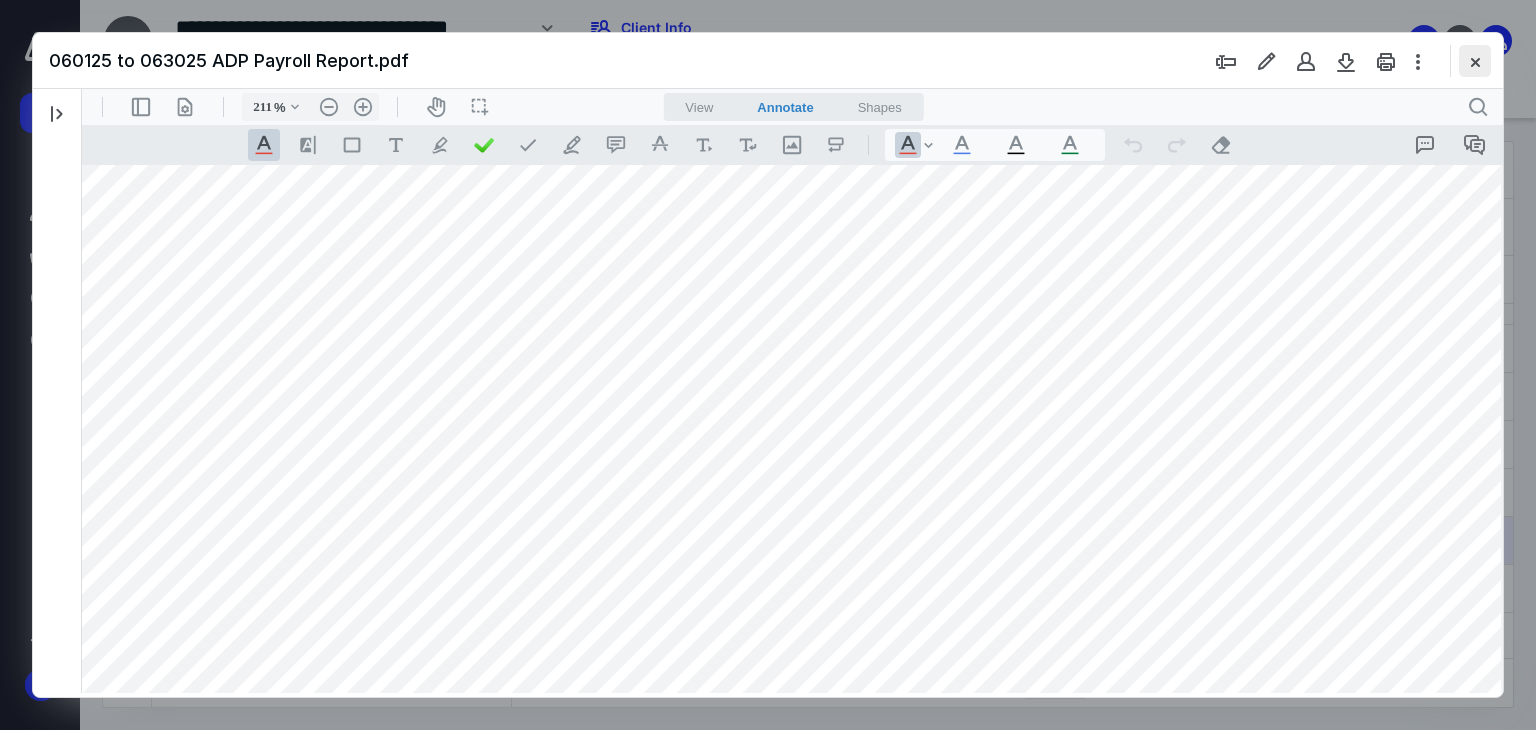 click at bounding box center (1475, 61) 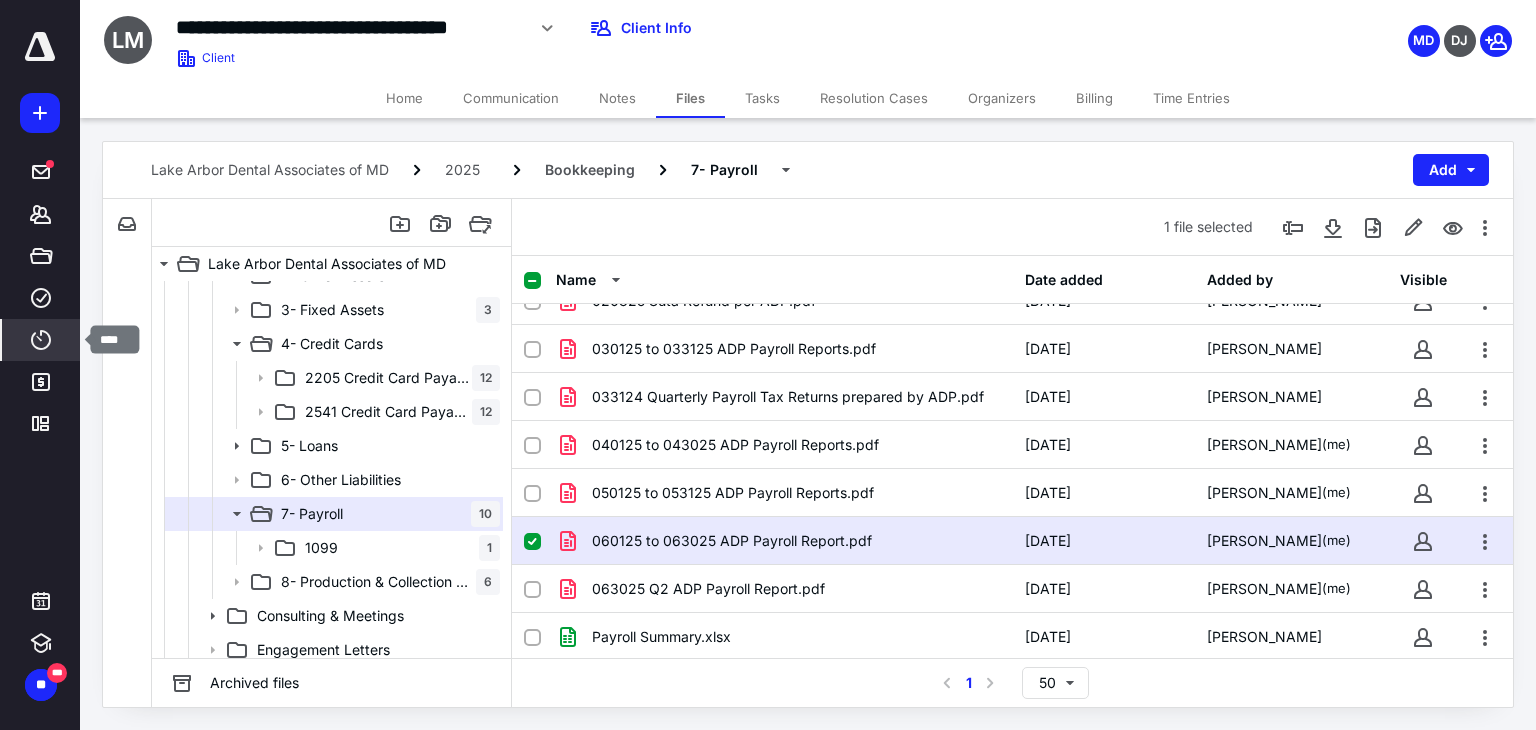 click 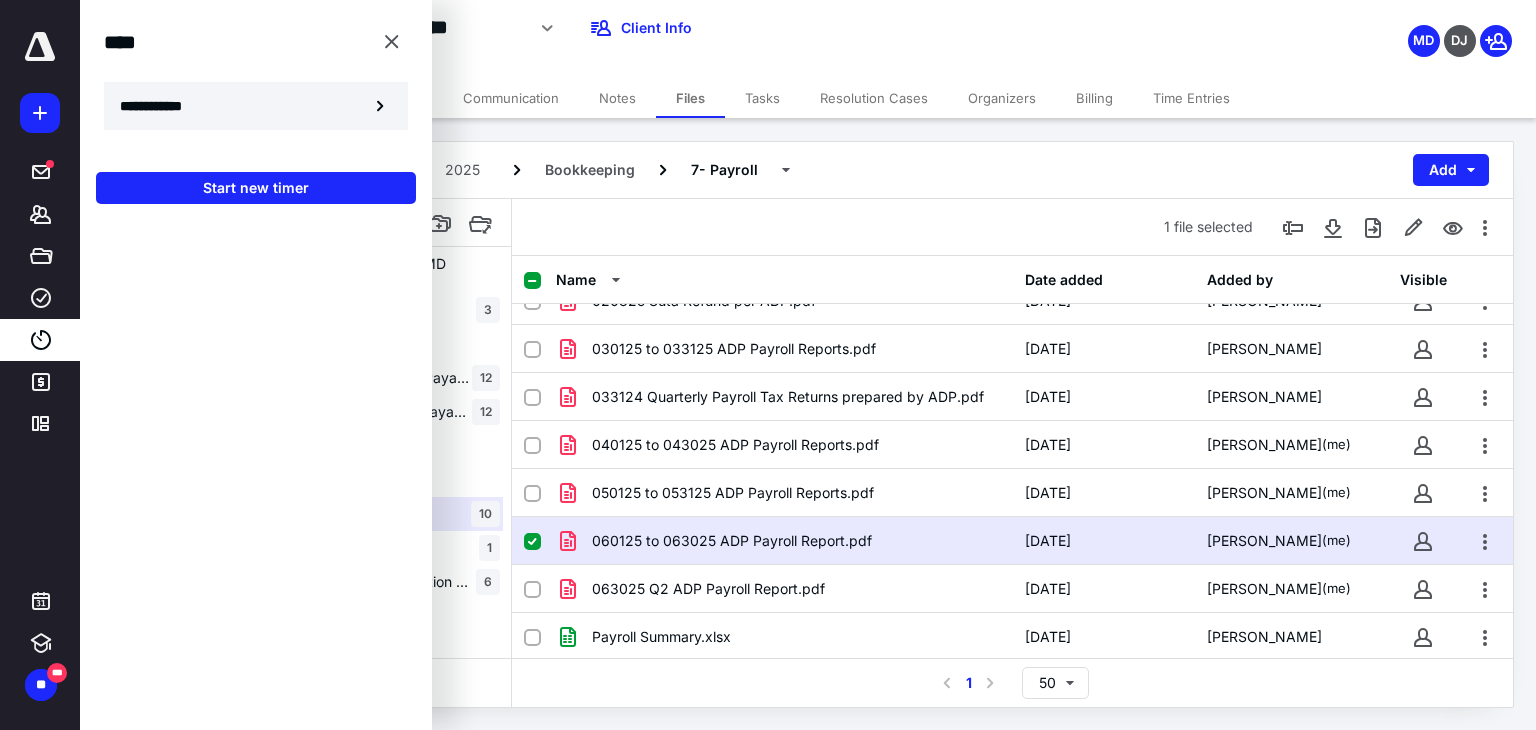 click on "**********" at bounding box center [162, 106] 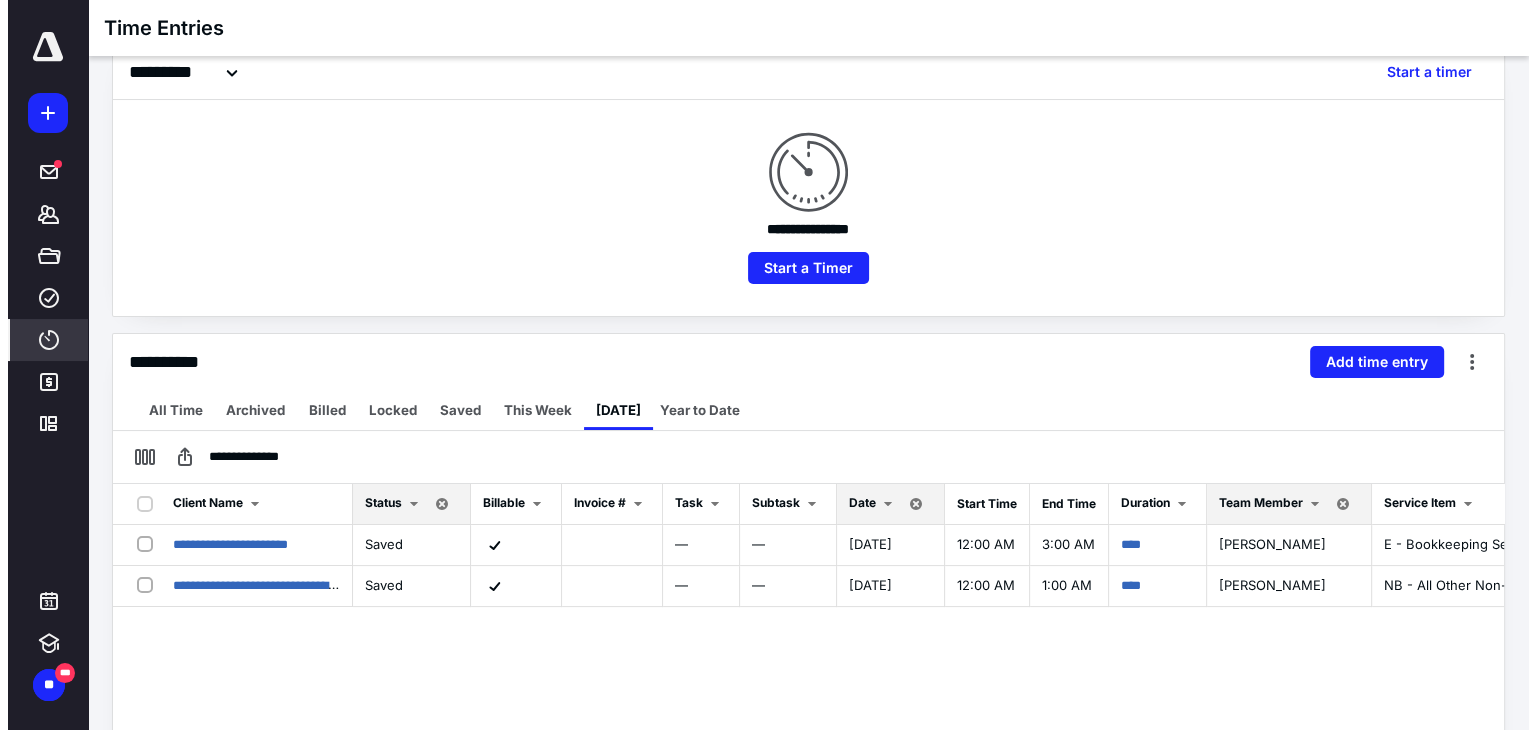 scroll, scrollTop: 300, scrollLeft: 0, axis: vertical 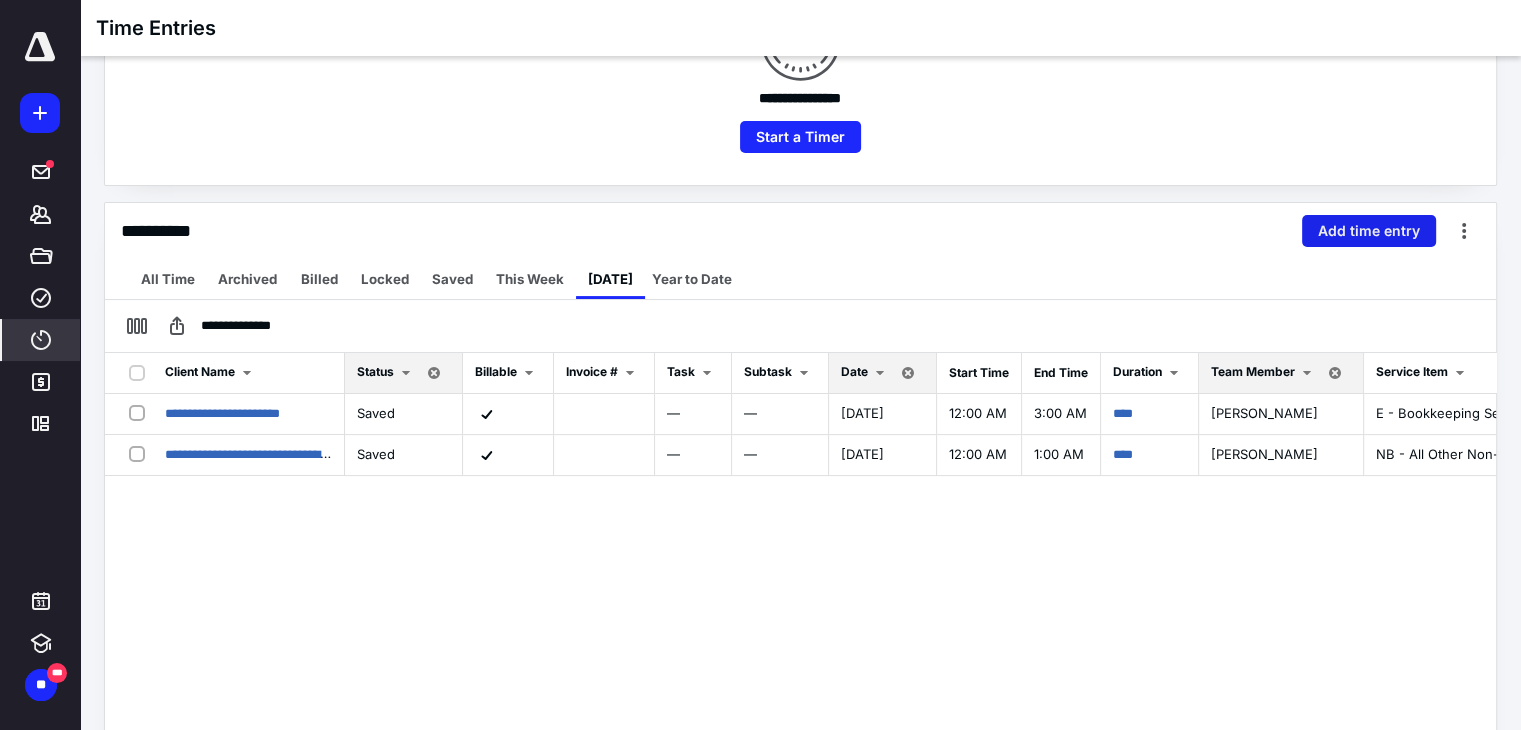 click on "Add time entry" at bounding box center (1369, 231) 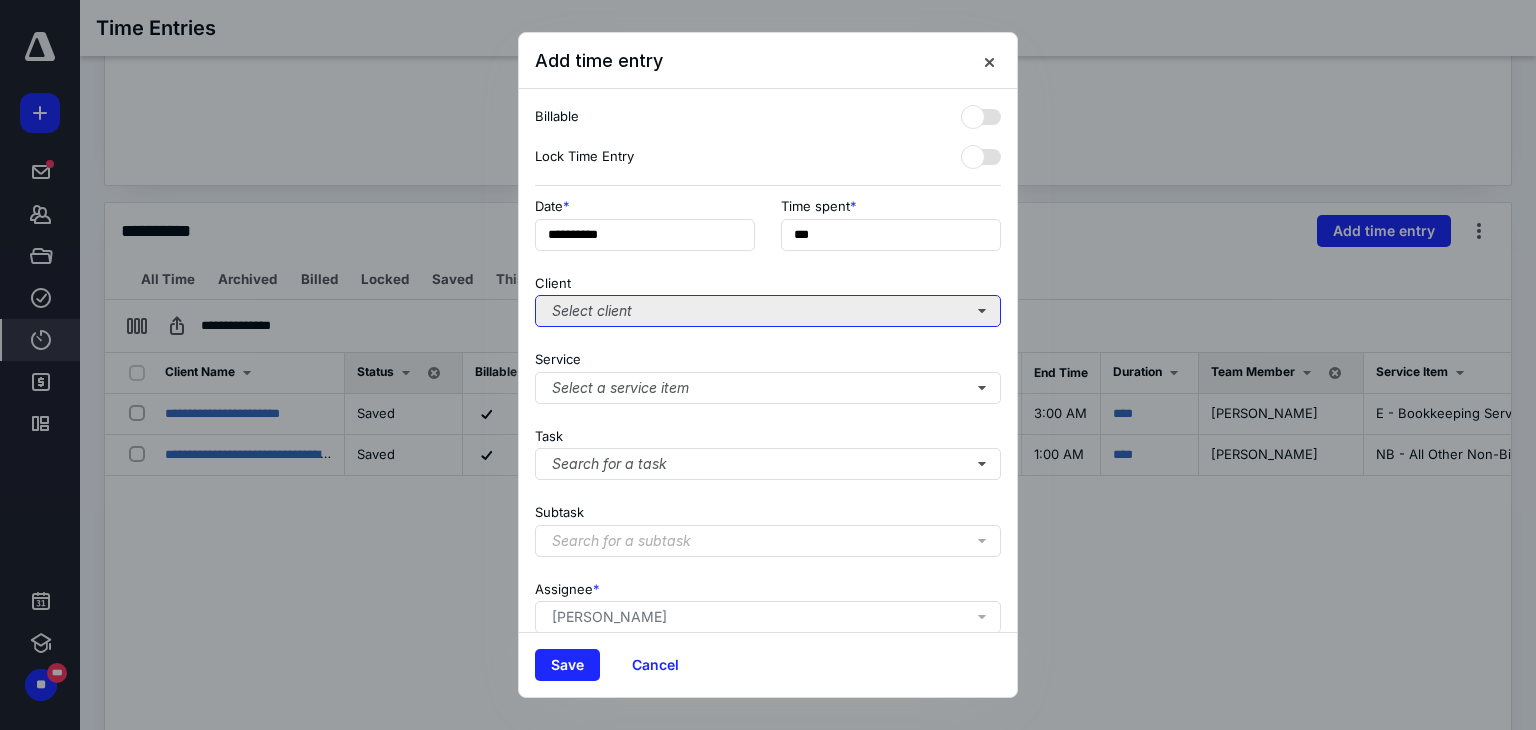 click on "Select client" at bounding box center [768, 311] 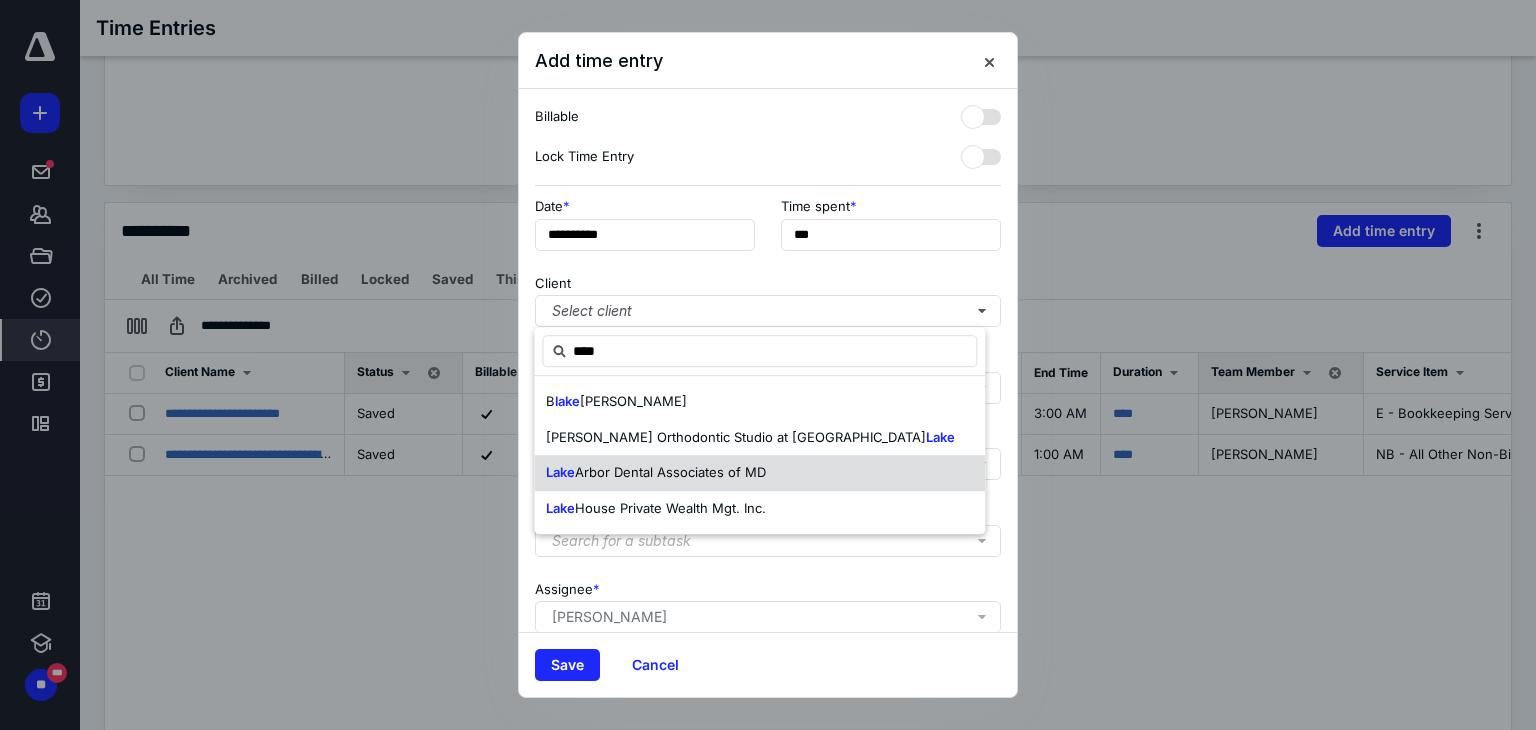 click on "Arbor Dental Associates of MD" at bounding box center (670, 472) 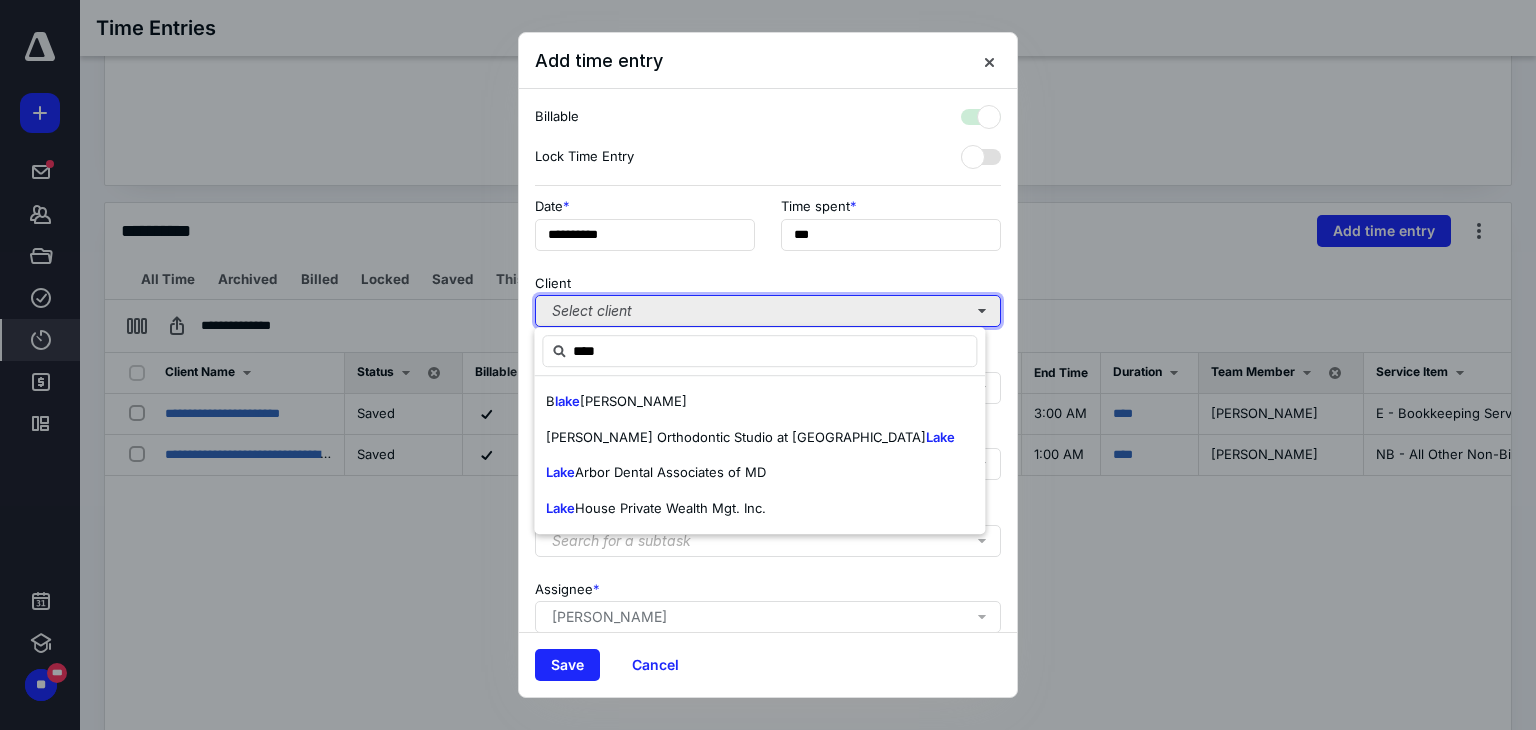checkbox on "true" 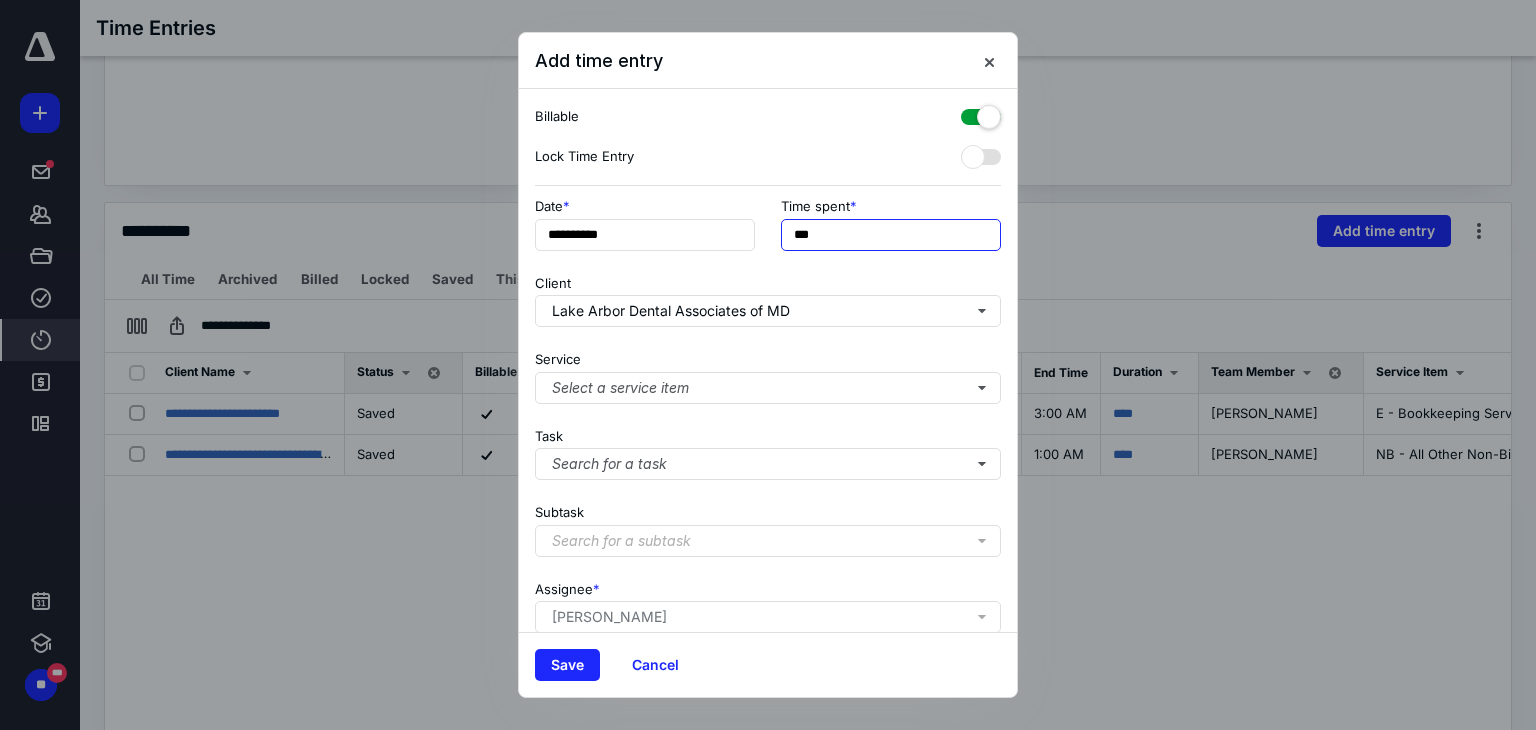 drag, startPoint x: 838, startPoint y: 226, endPoint x: 760, endPoint y: 238, distance: 78.91768 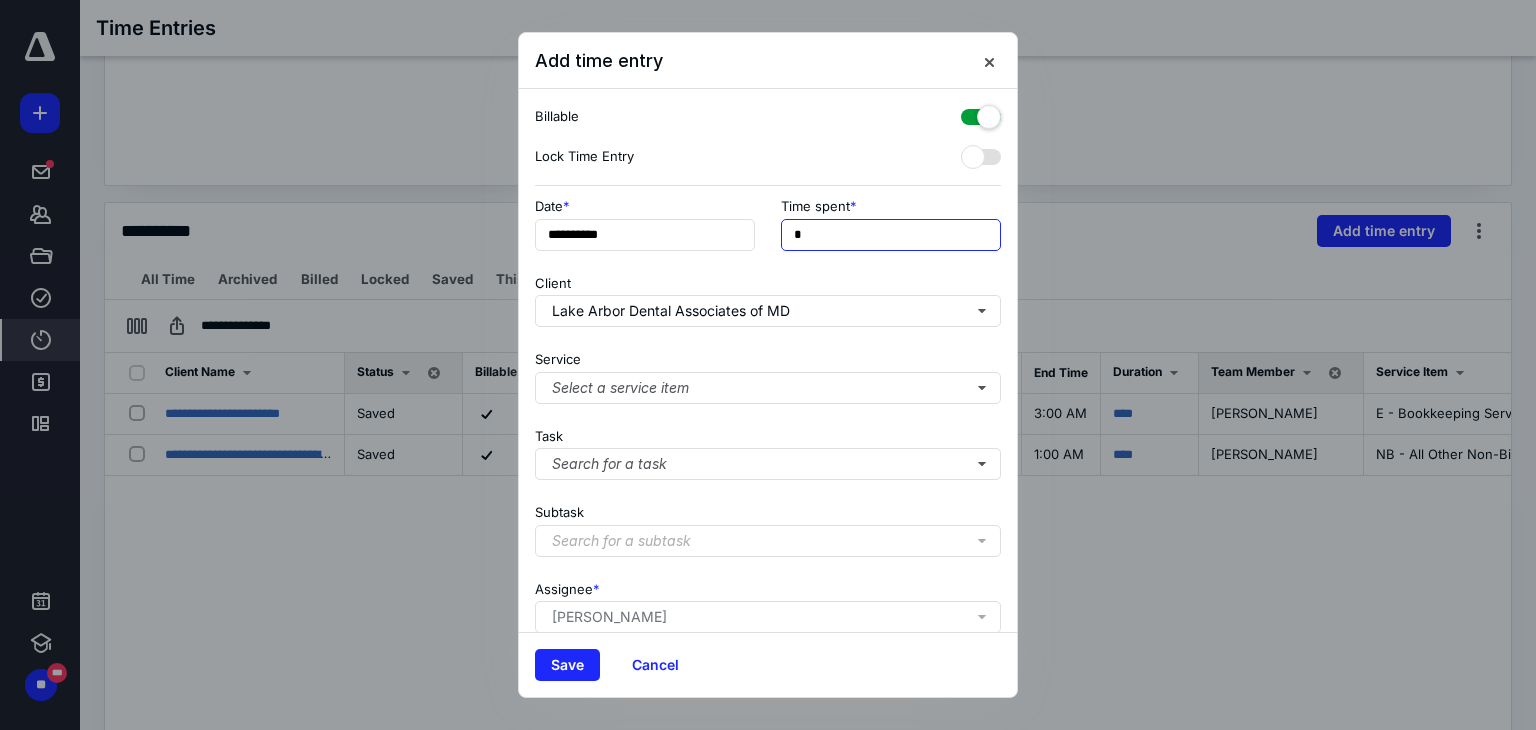 type on "******" 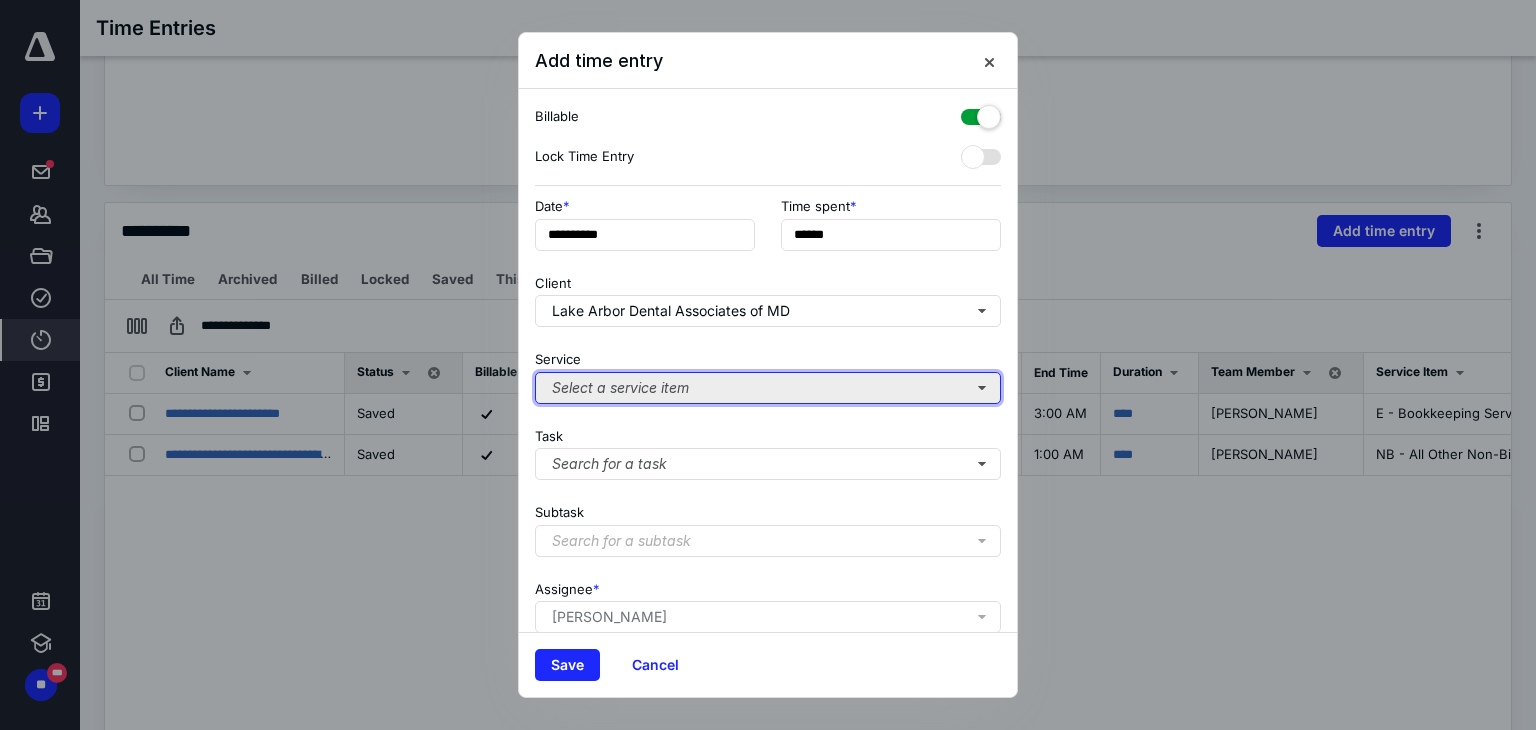 click on "Select a service item" at bounding box center (768, 388) 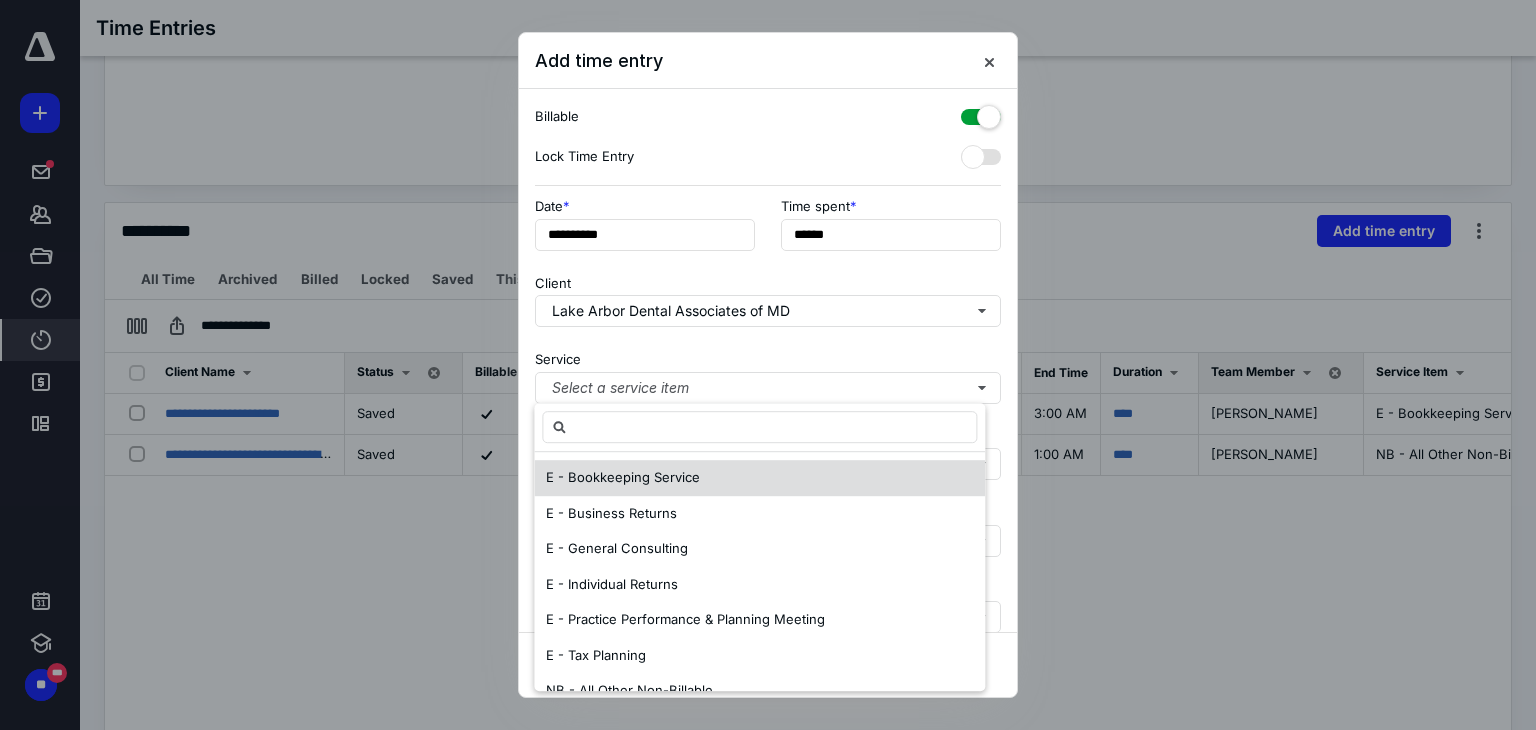 click on "E - Bookkeeping Service" at bounding box center (623, 477) 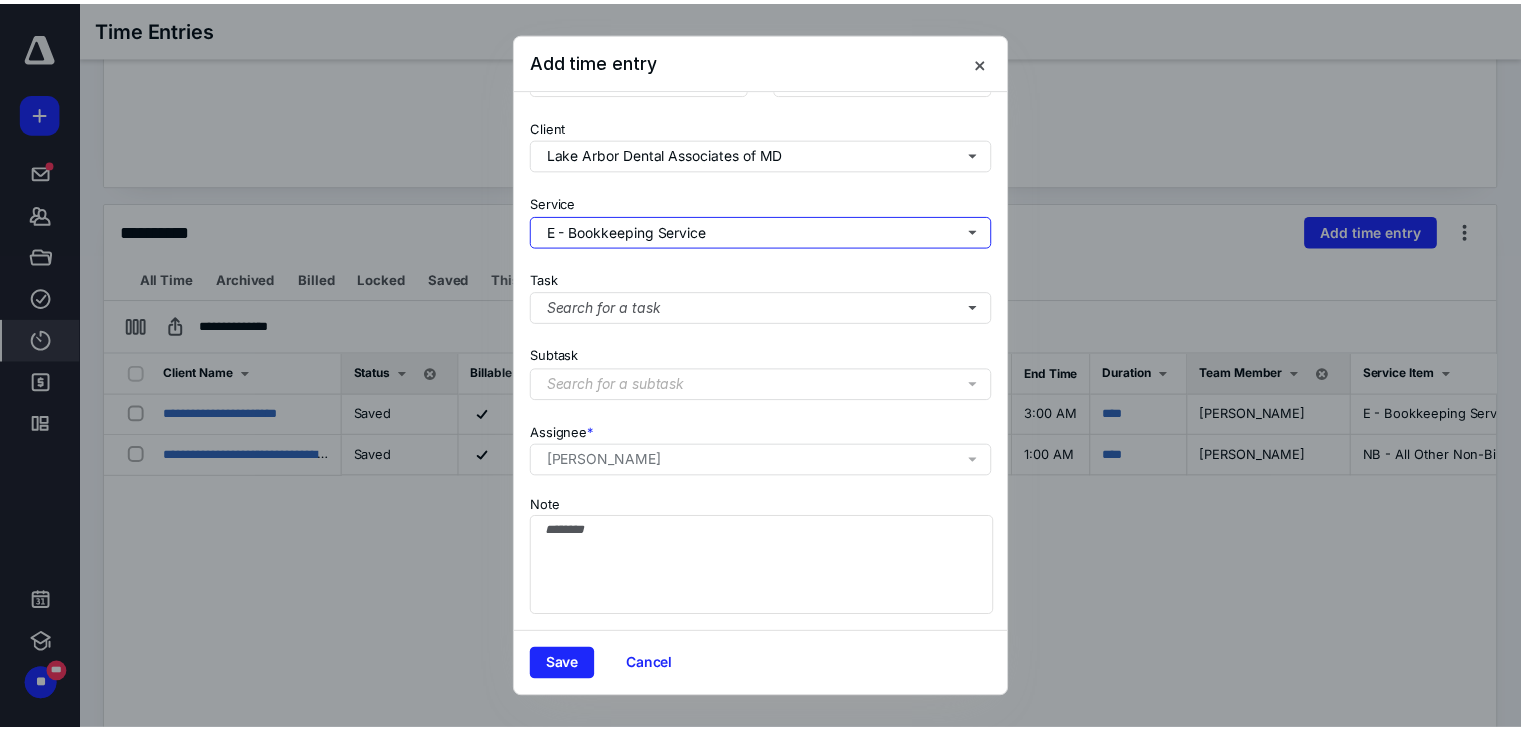 scroll, scrollTop: 171, scrollLeft: 0, axis: vertical 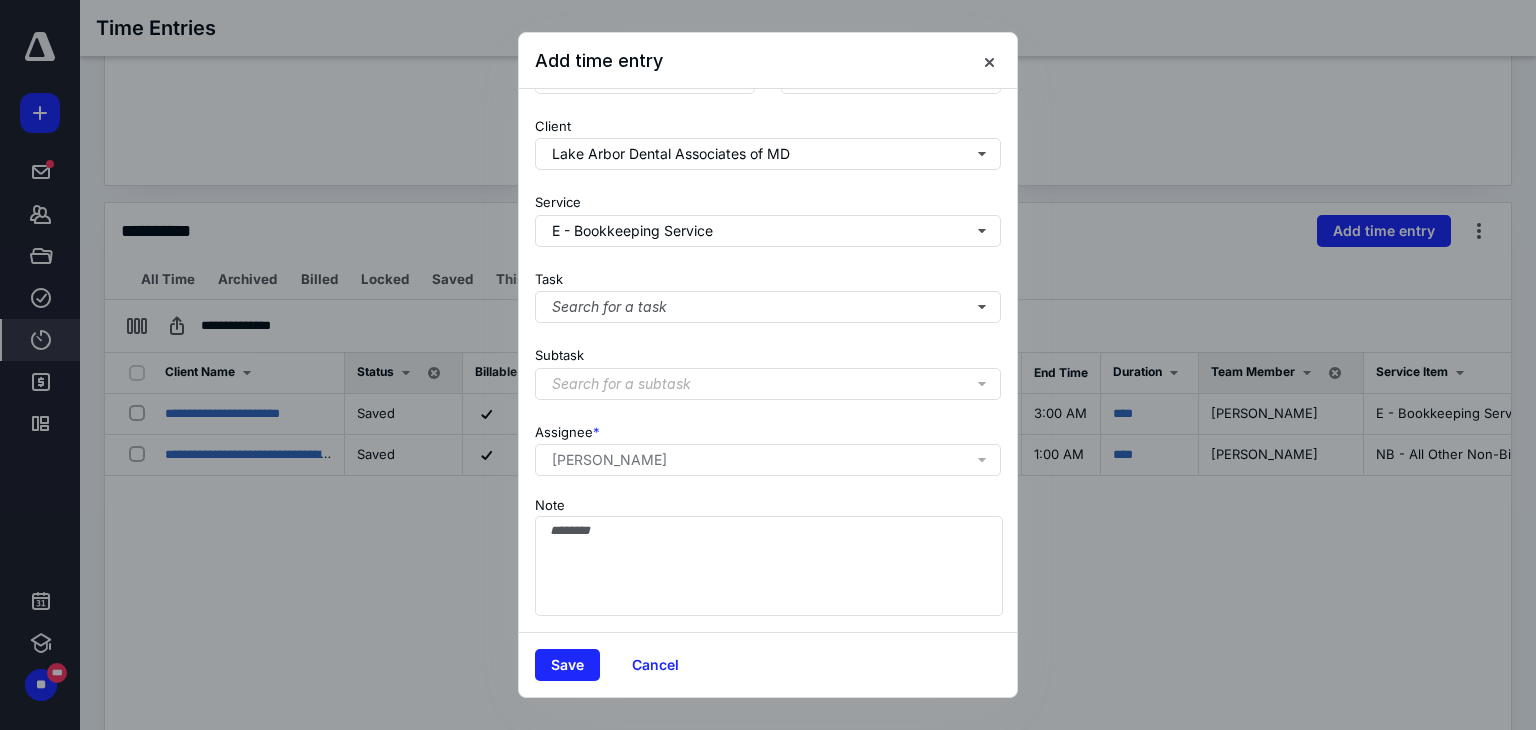 click on "Note" at bounding box center (768, 554) 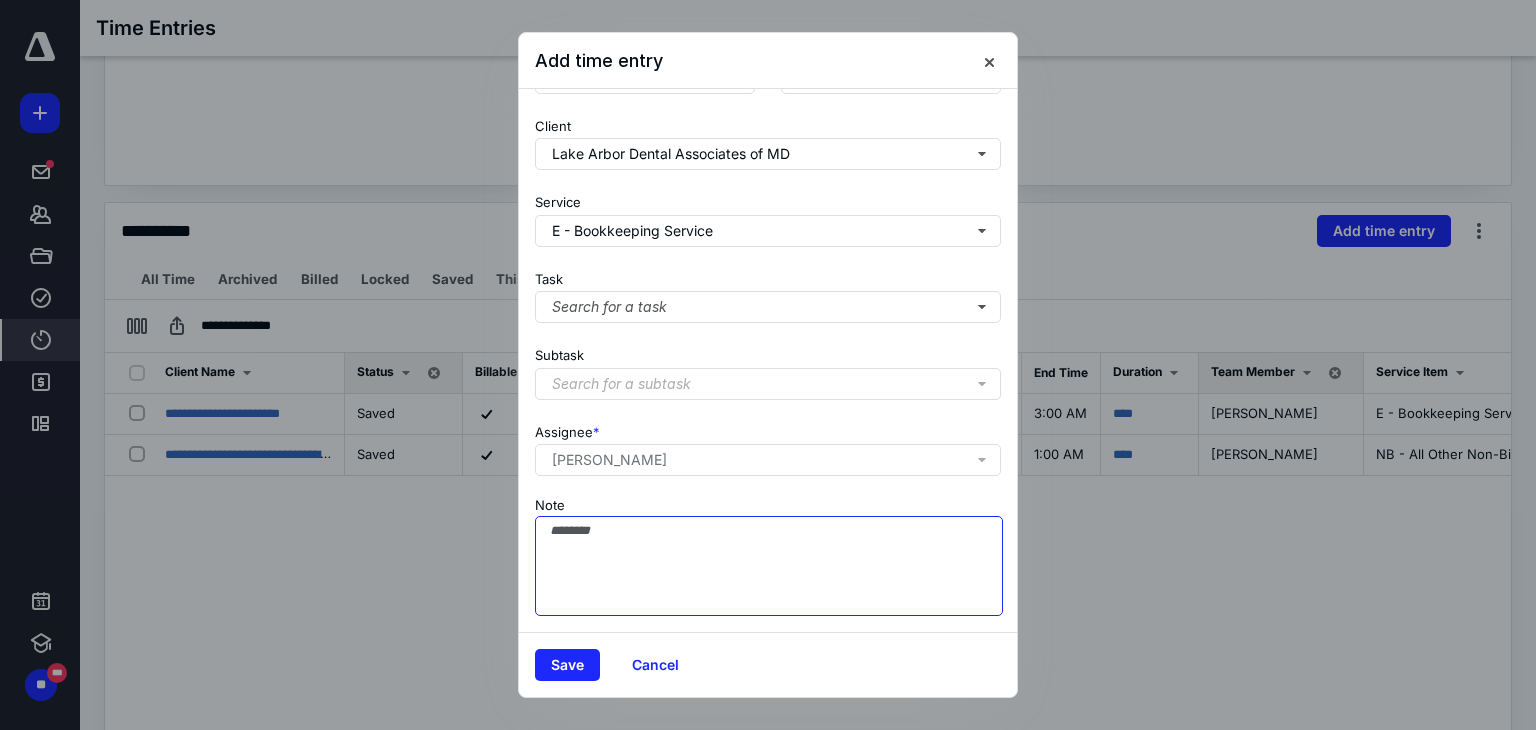 click on "Note" at bounding box center [769, 566] 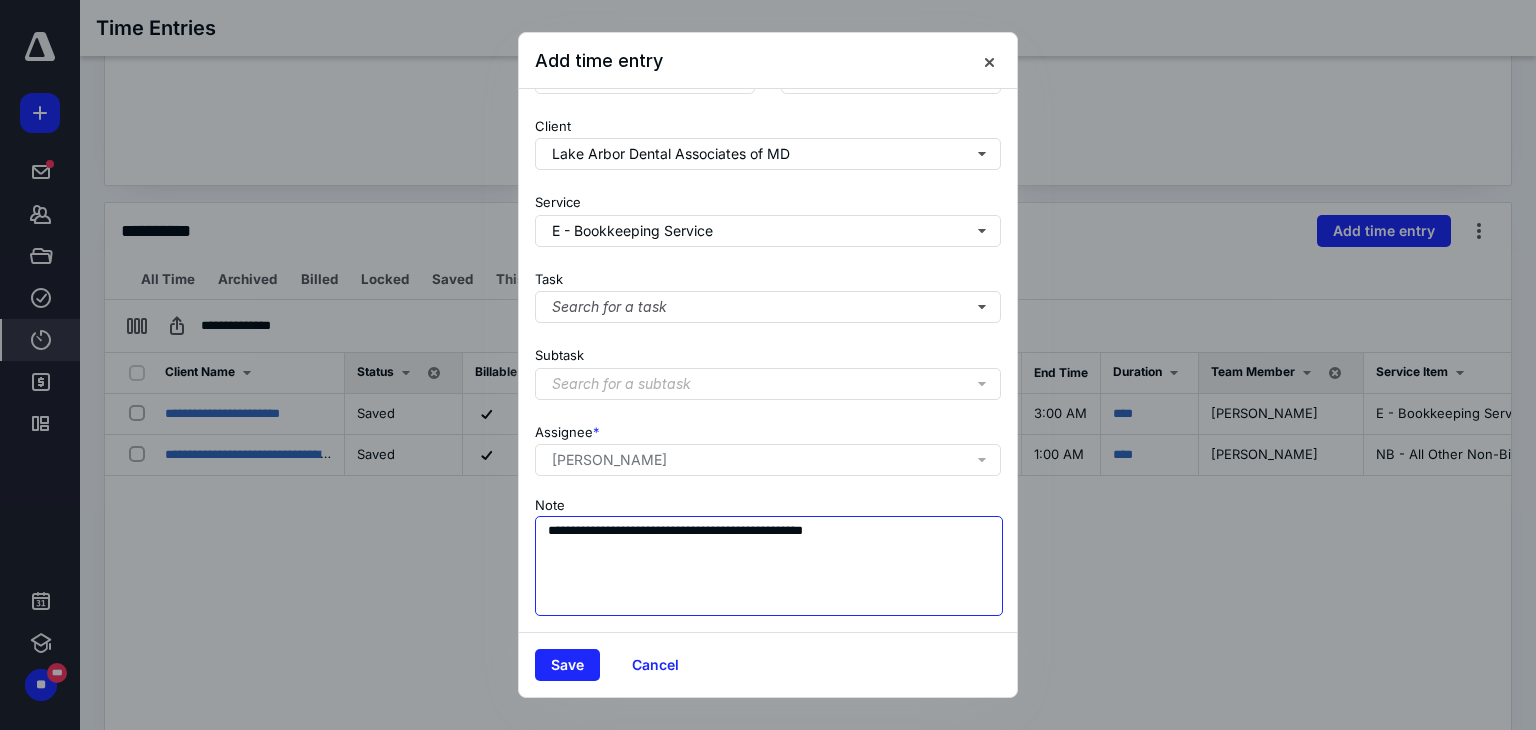 click on "**********" at bounding box center (769, 566) 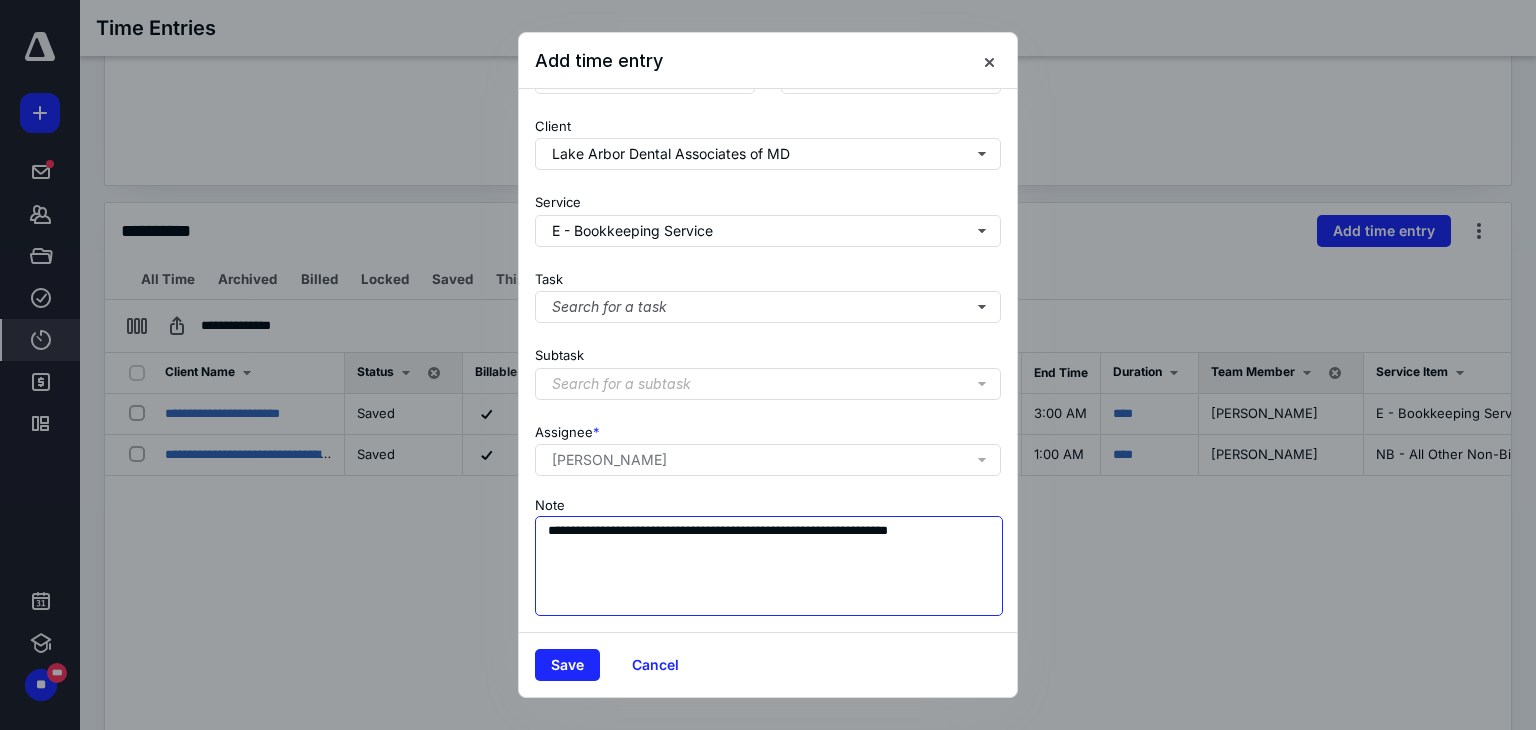 click on "**********" at bounding box center (769, 566) 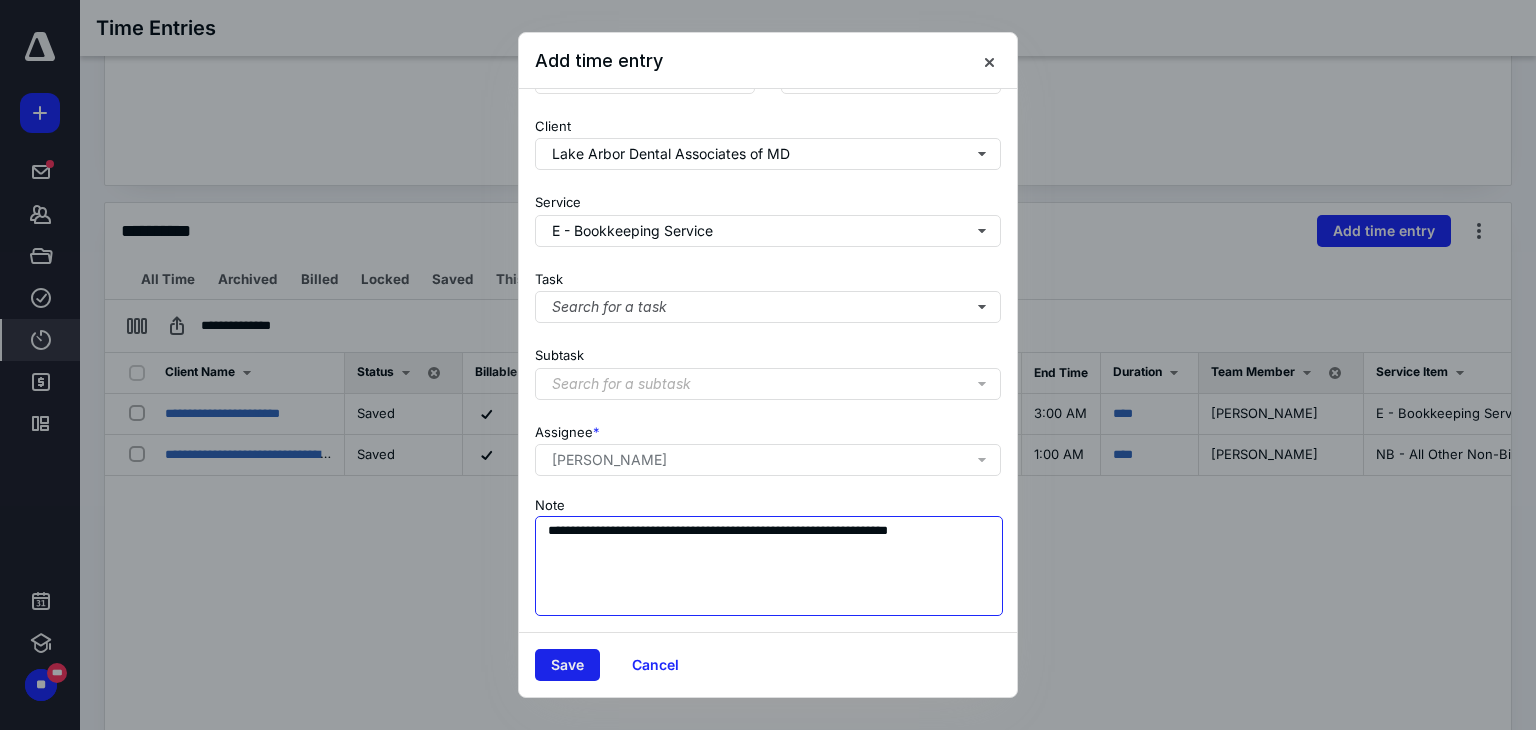 type on "**********" 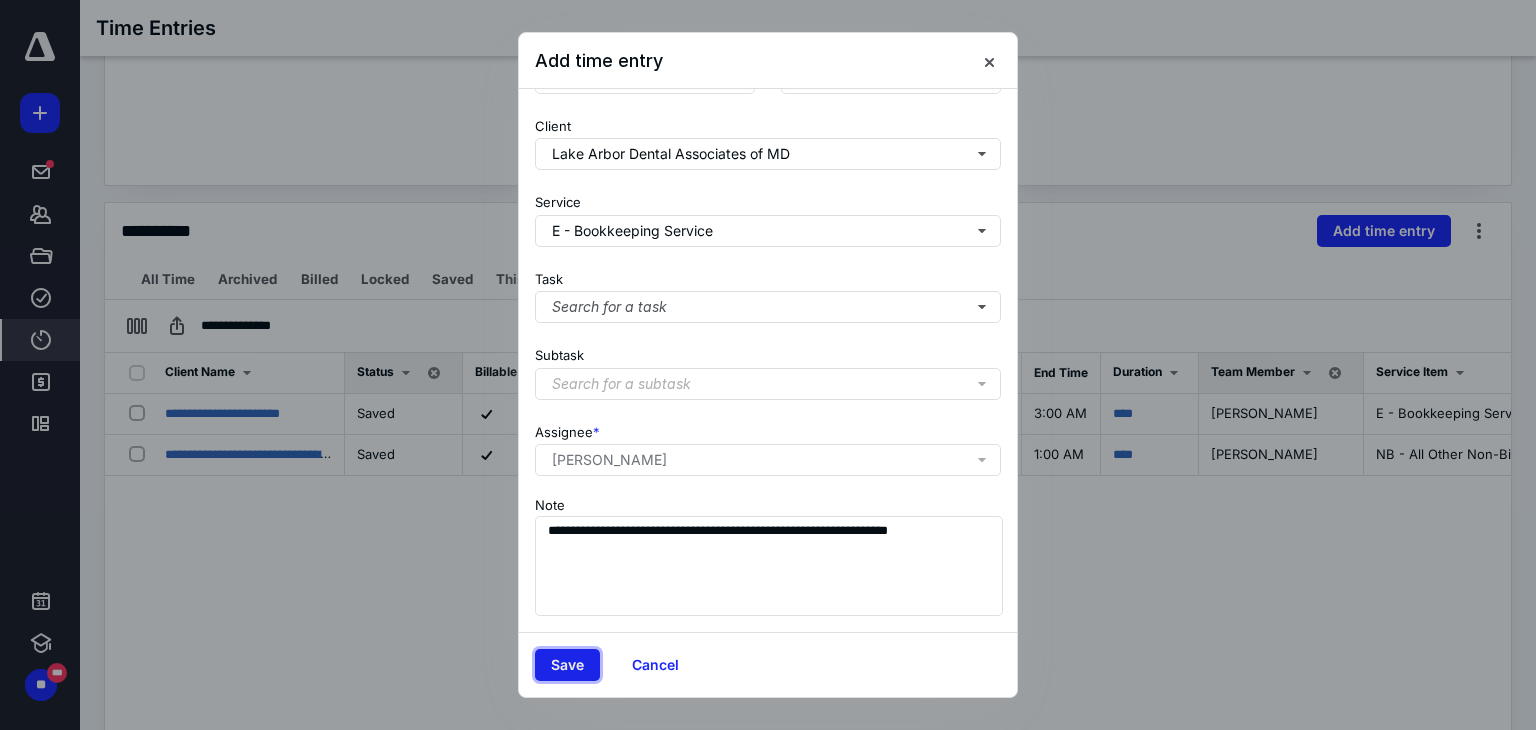 click on "Save" at bounding box center (567, 665) 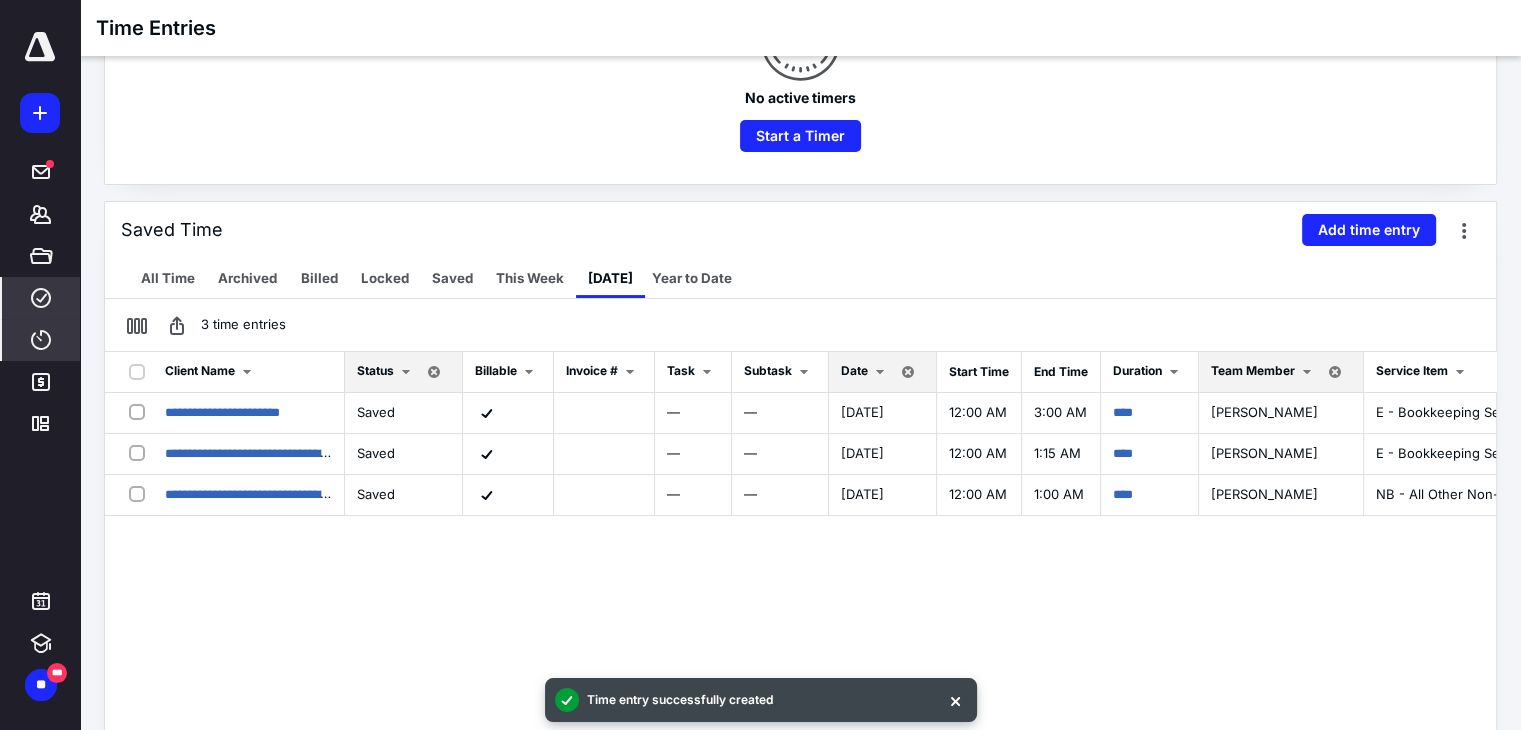 click on "****" at bounding box center [41, 298] 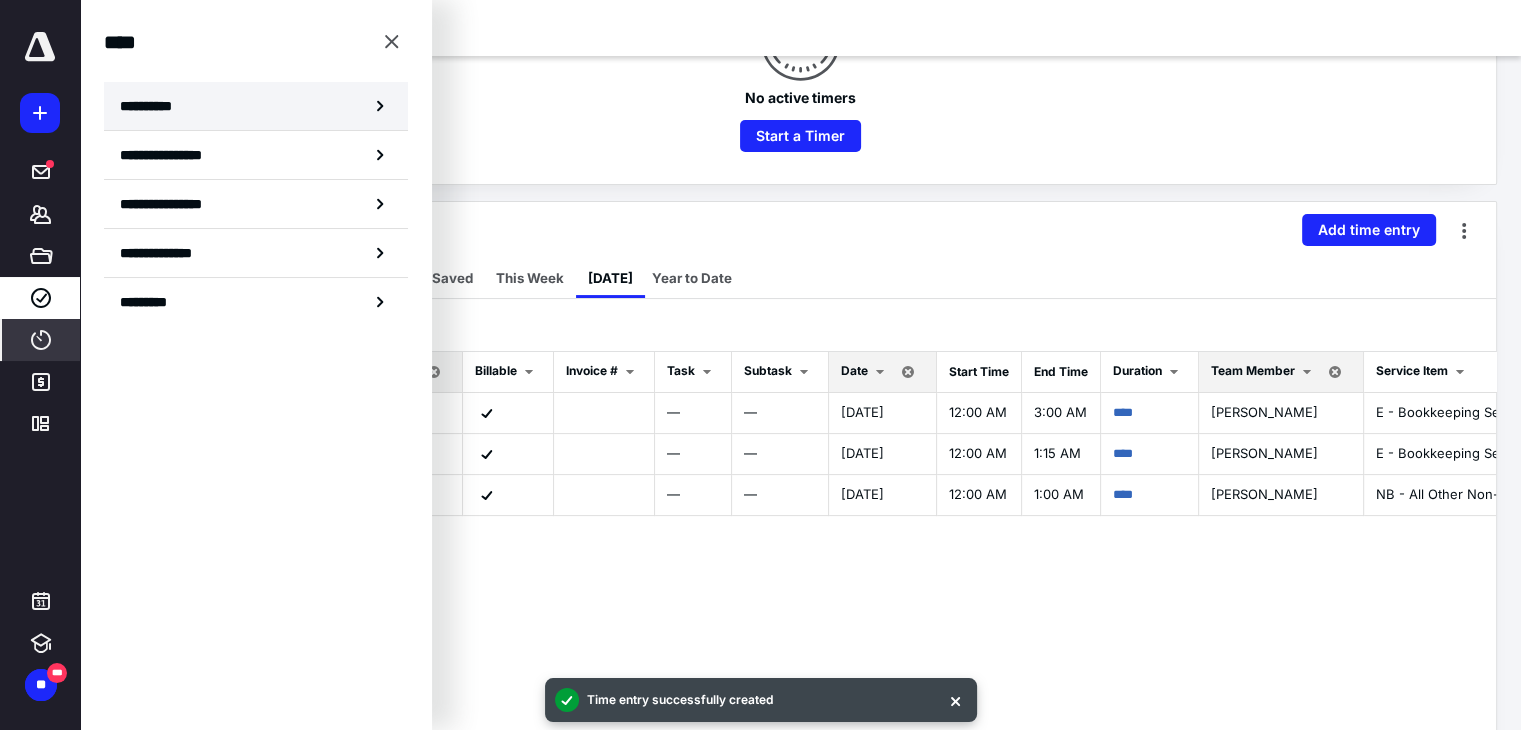 click on "**********" at bounding box center (153, 106) 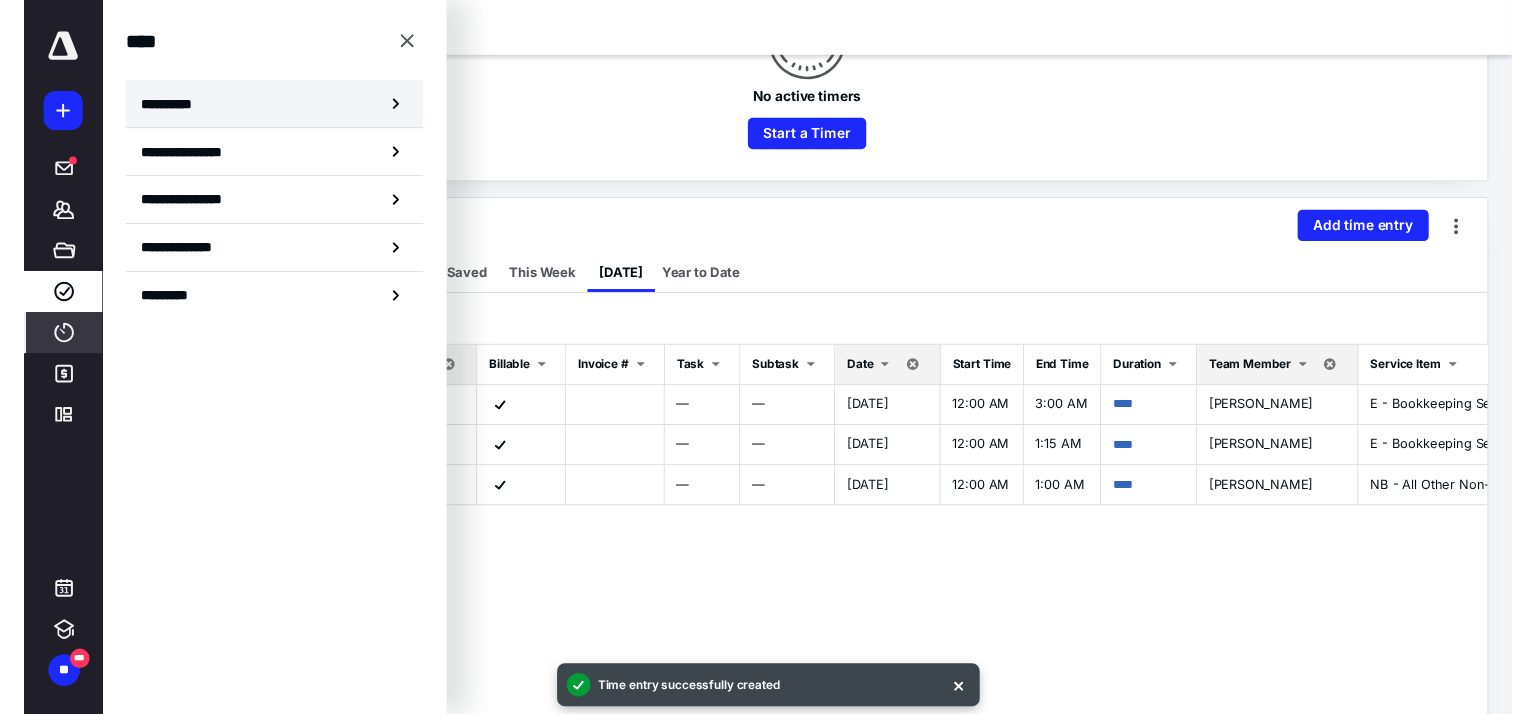 scroll, scrollTop: 0, scrollLeft: 0, axis: both 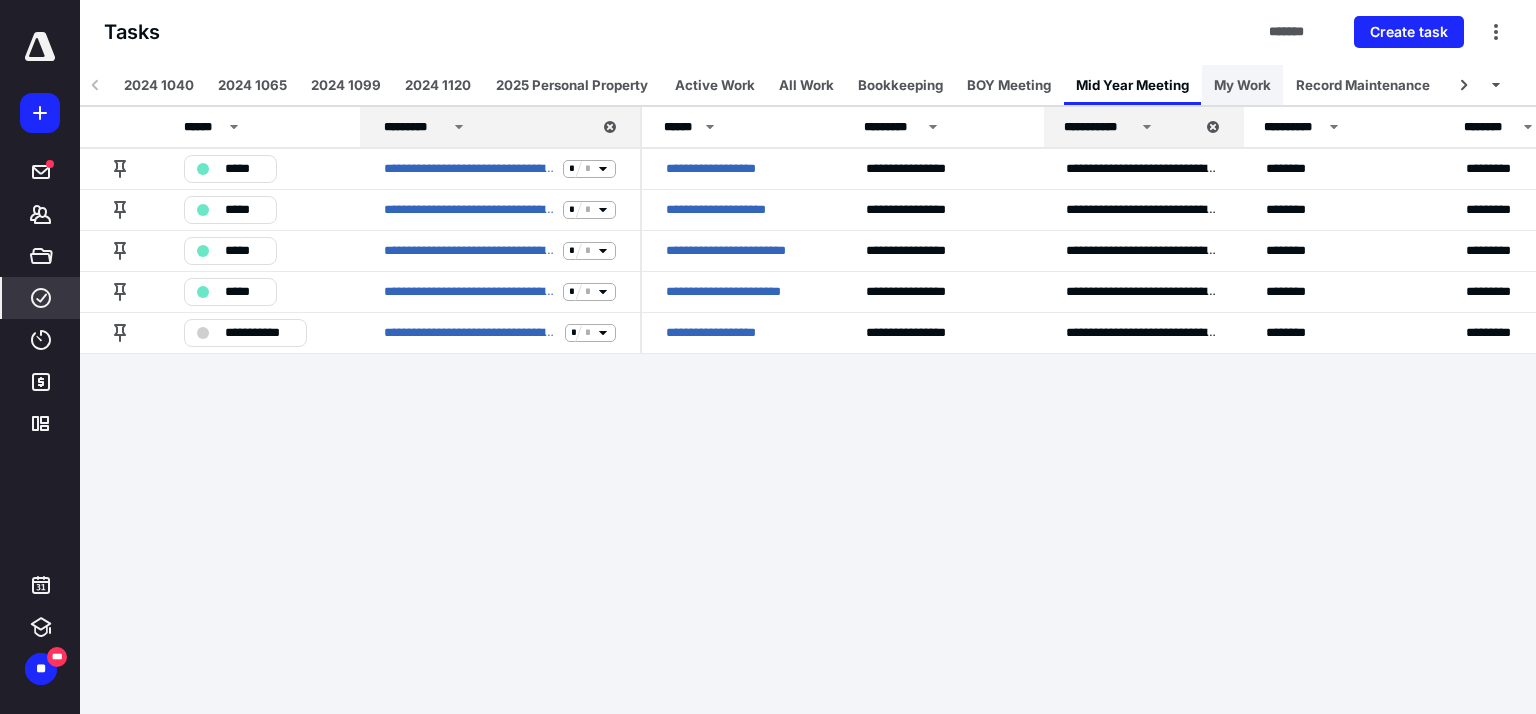 click on "My Work" at bounding box center (1242, 85) 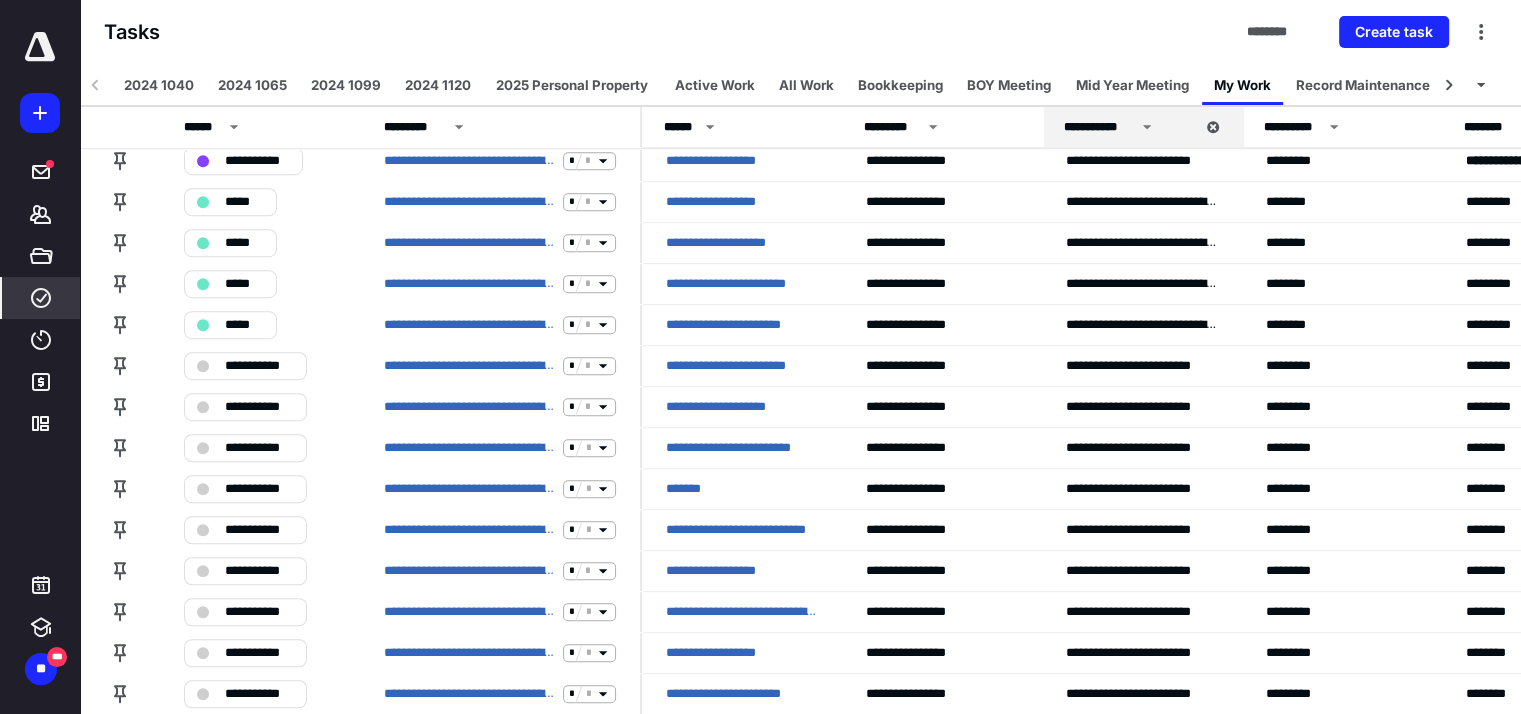 scroll, scrollTop: 1300, scrollLeft: 0, axis: vertical 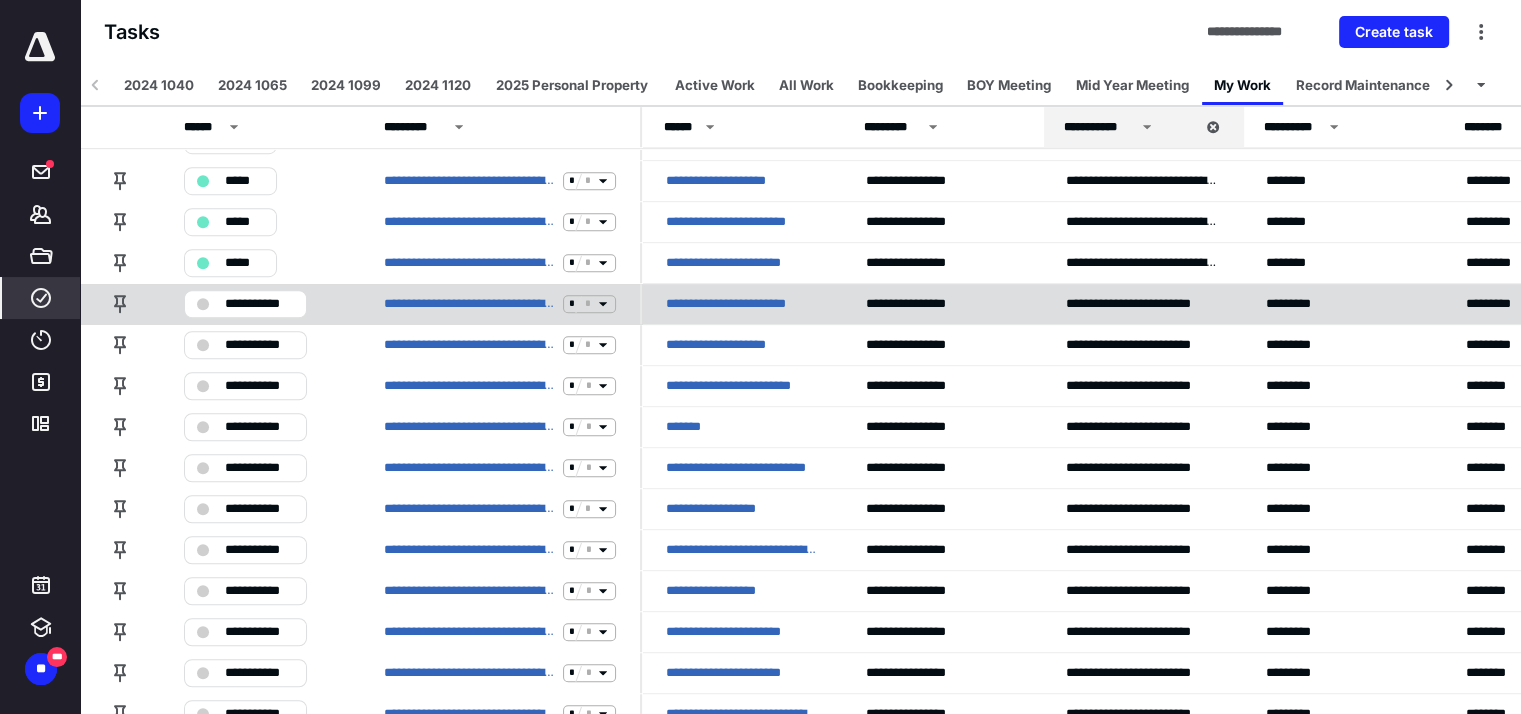 click on "**********" at bounding box center [259, 304] 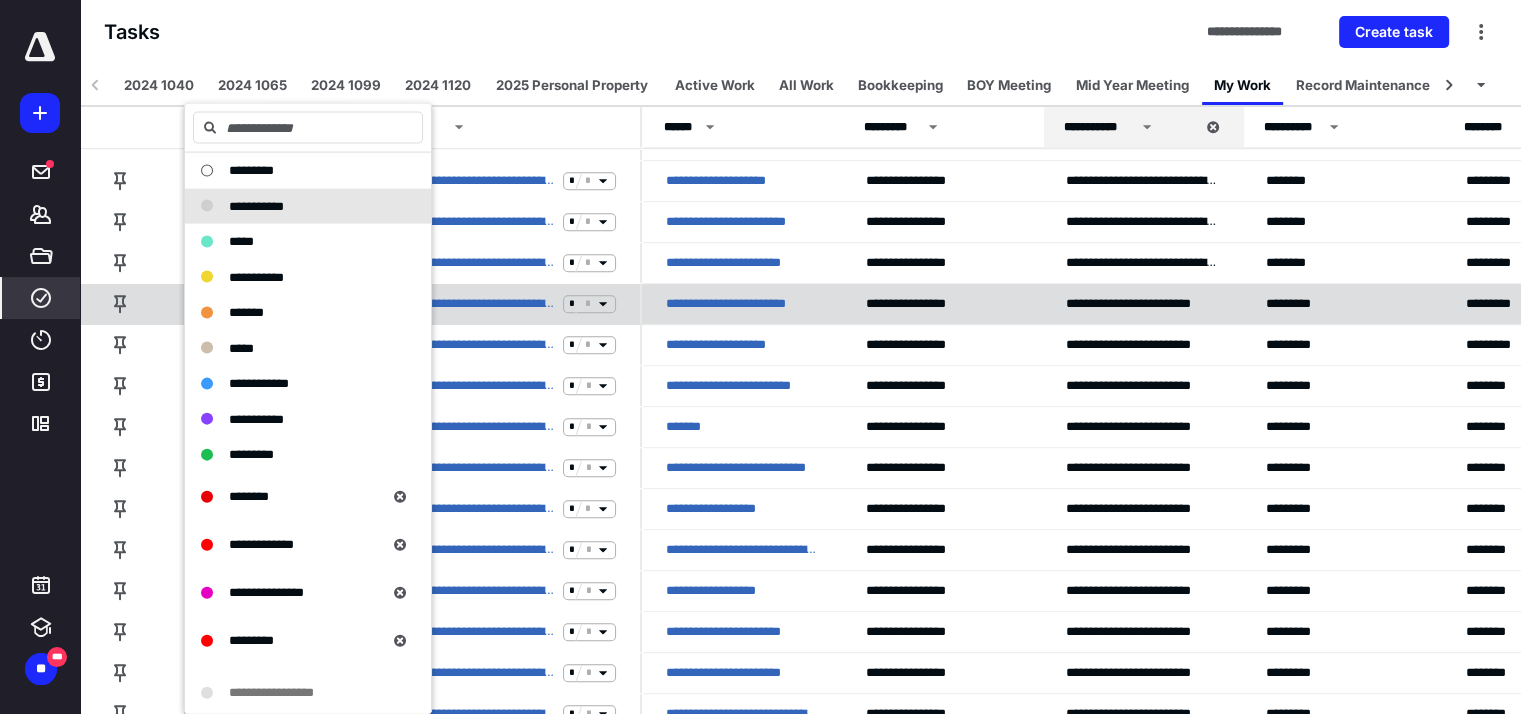 click on "**********" at bounding box center [739, 304] 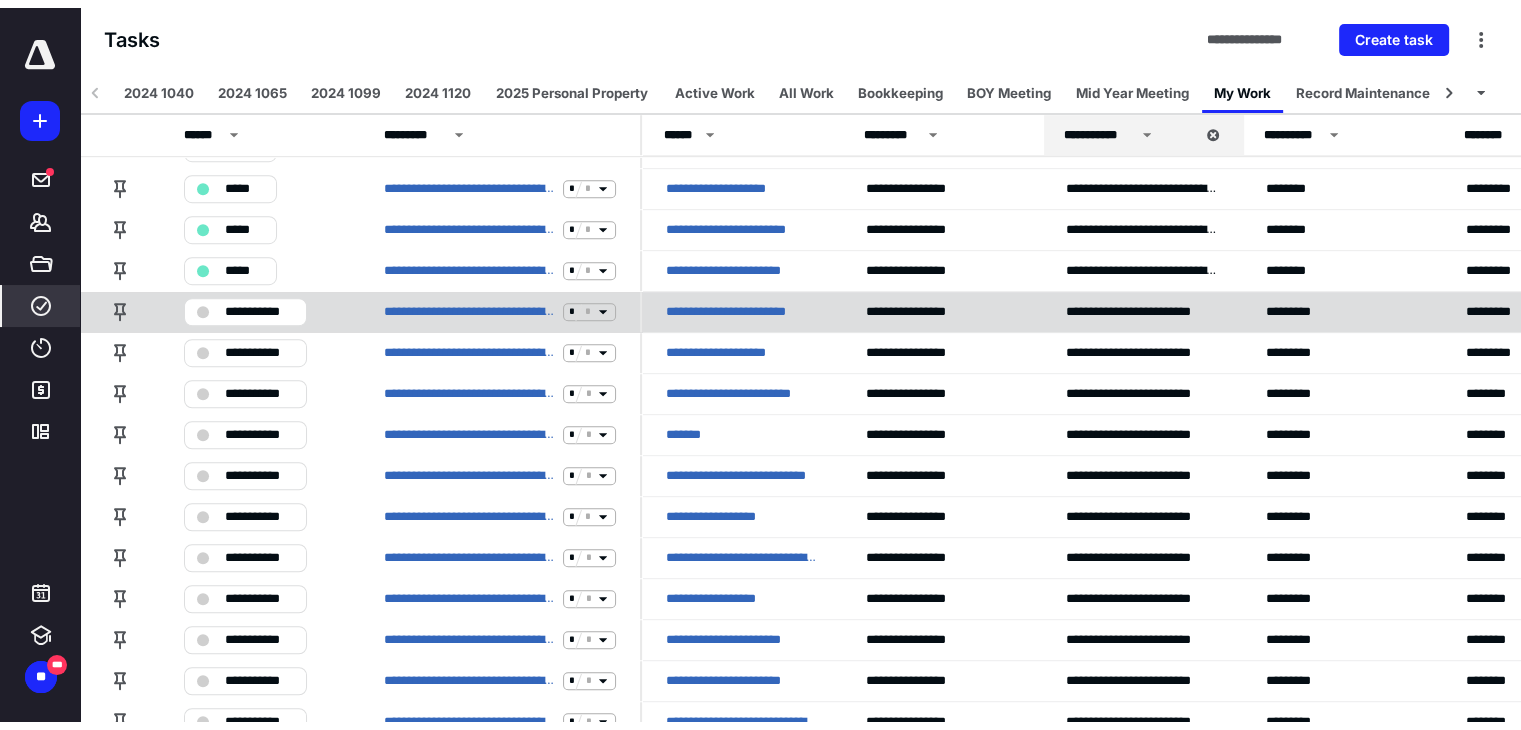 scroll, scrollTop: 0, scrollLeft: 0, axis: both 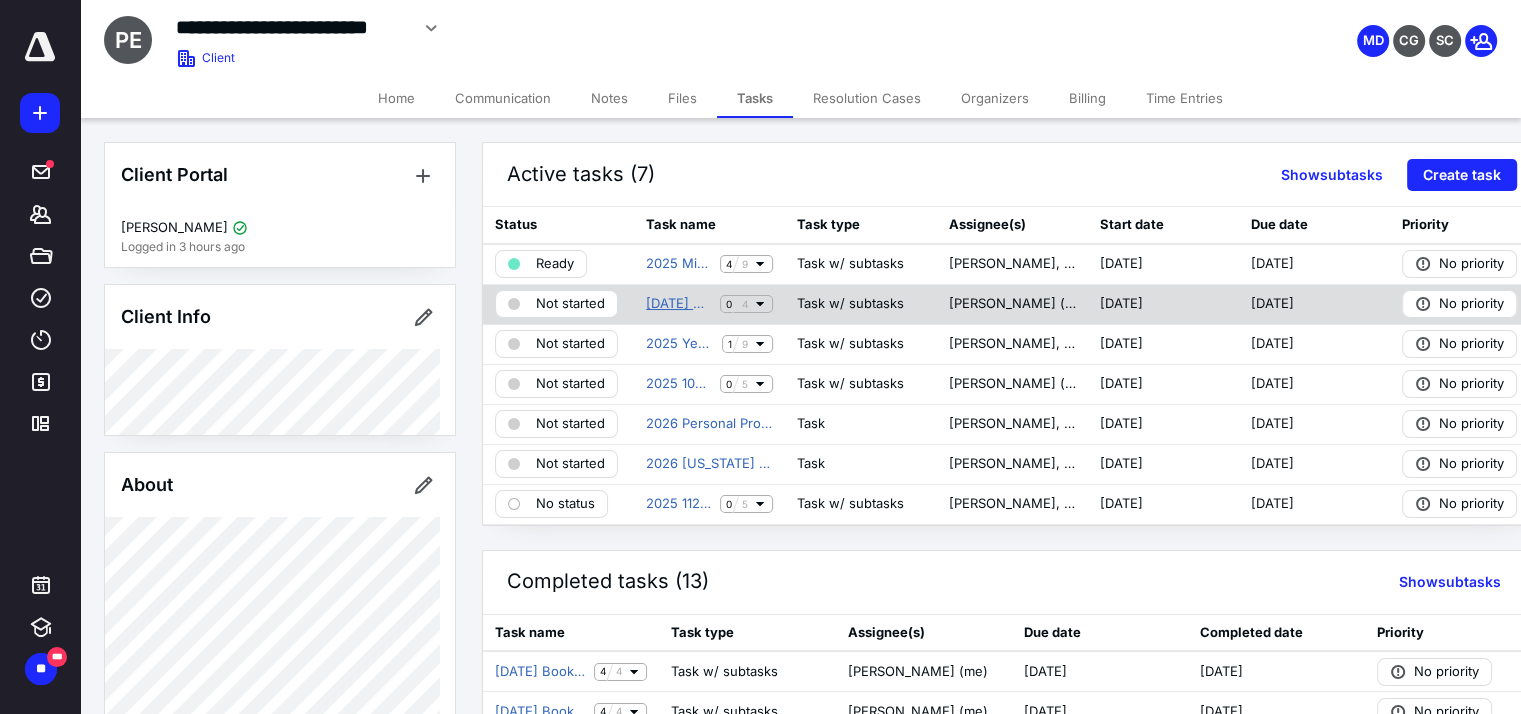 click on "[DATE] Bookkeeping Analysis Purcellville Endodontics" at bounding box center [679, 304] 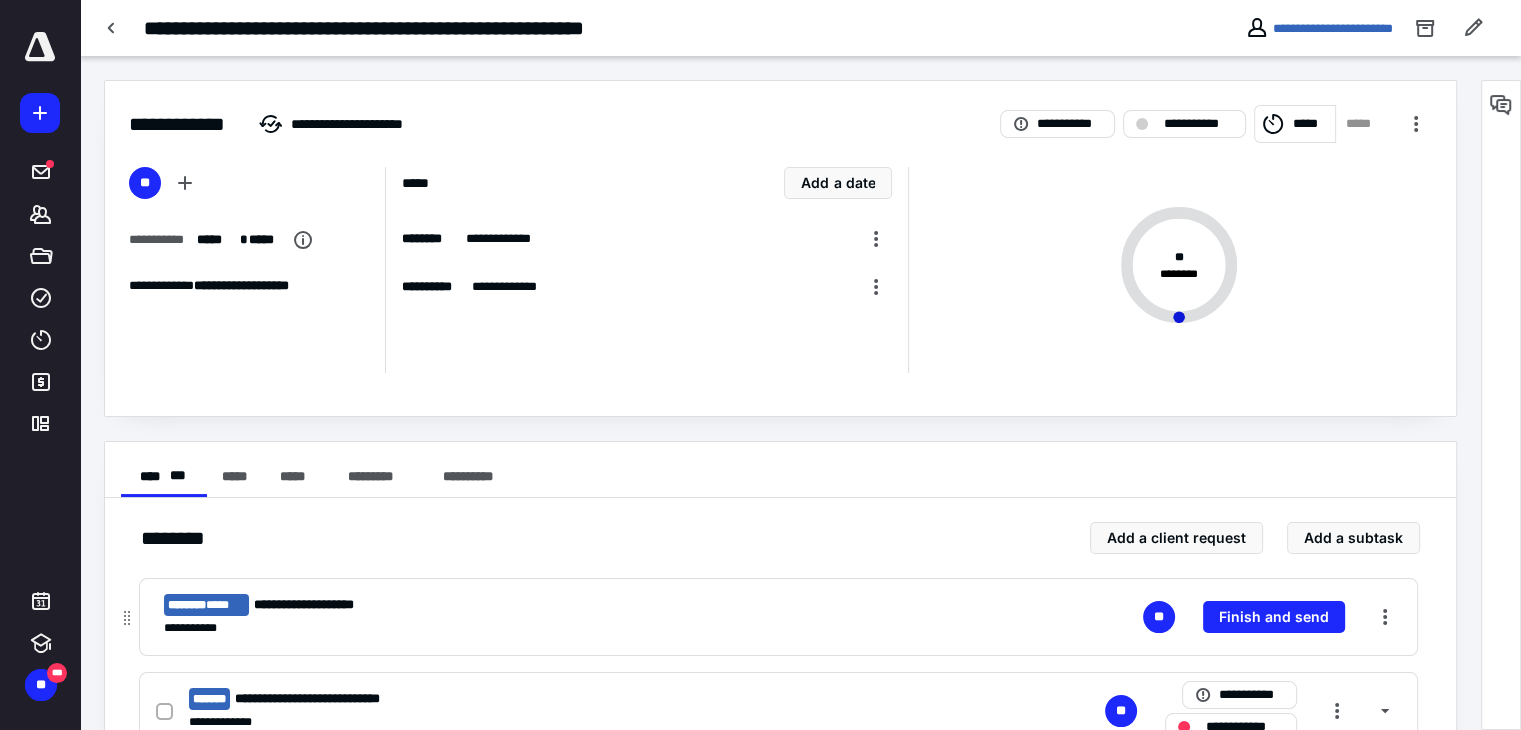 scroll, scrollTop: 256, scrollLeft: 0, axis: vertical 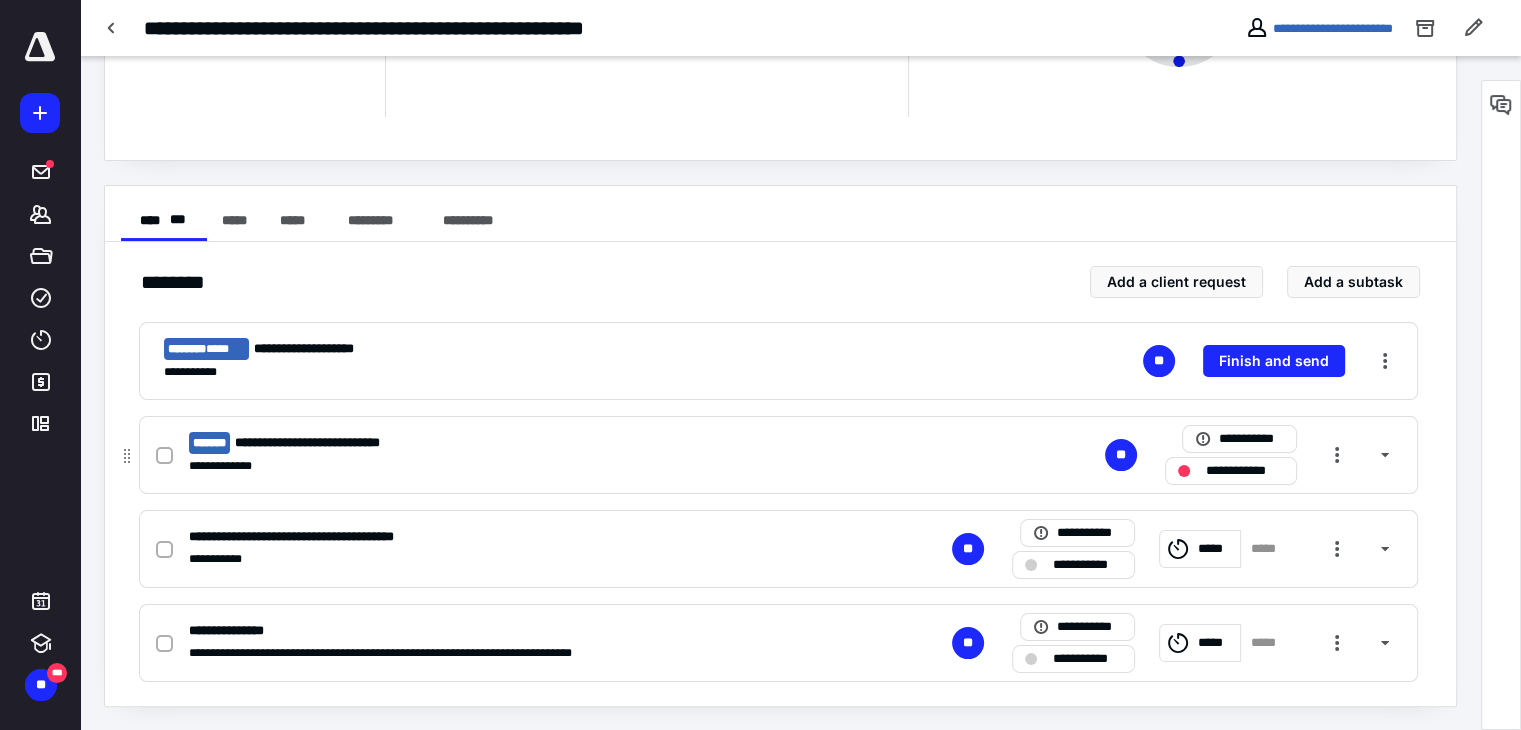 click at bounding box center (164, 456) 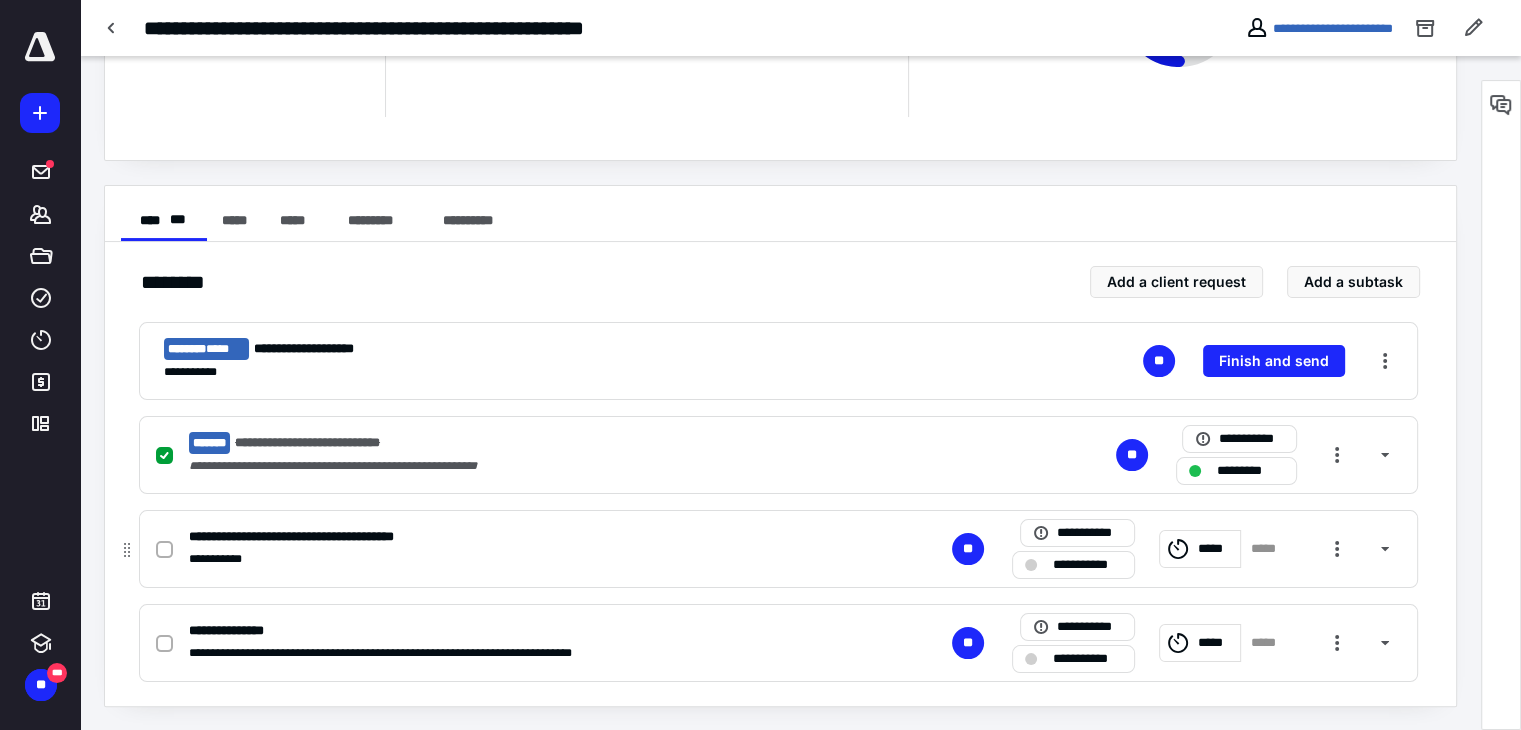 drag, startPoint x: 168, startPoint y: 549, endPoint x: 168, endPoint y: 565, distance: 16 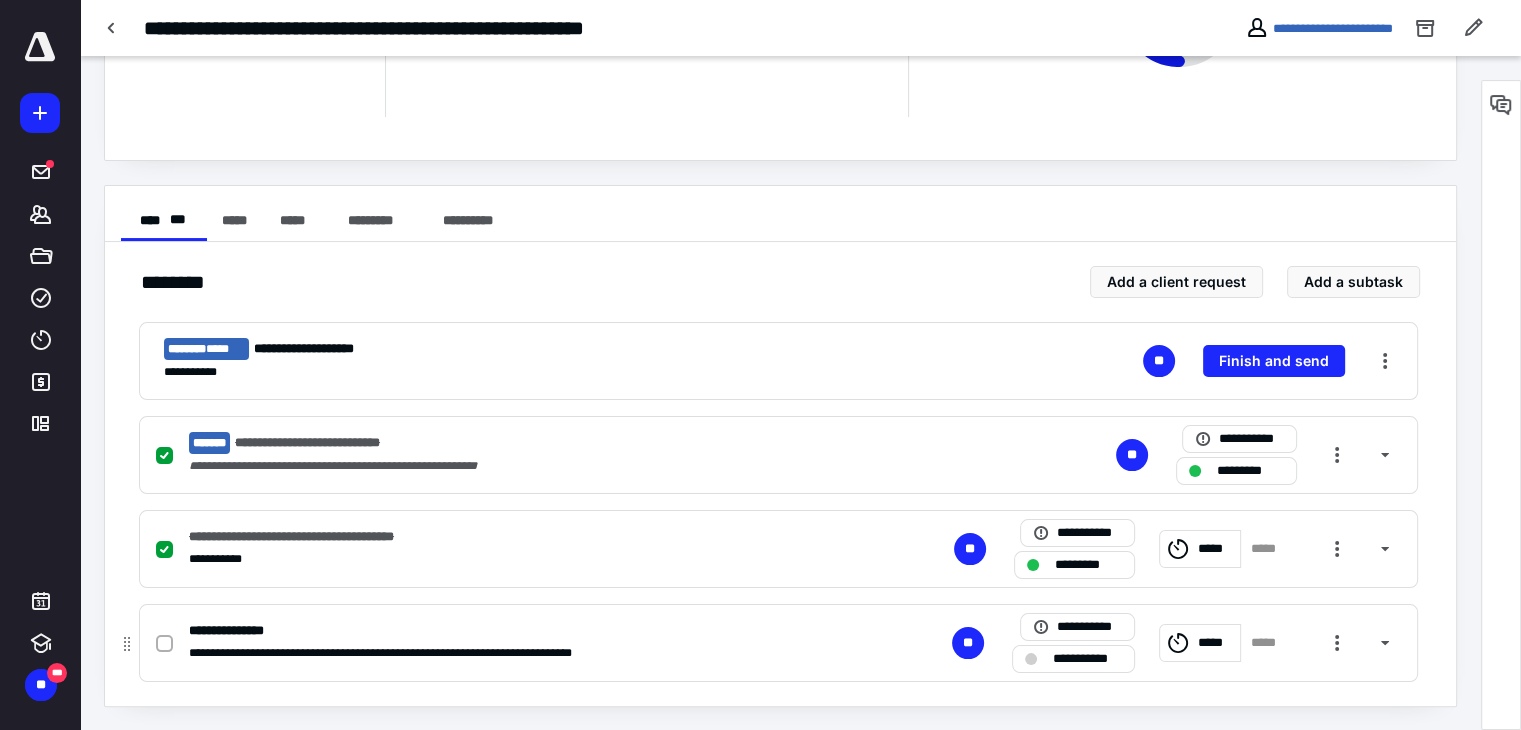 click at bounding box center (164, 644) 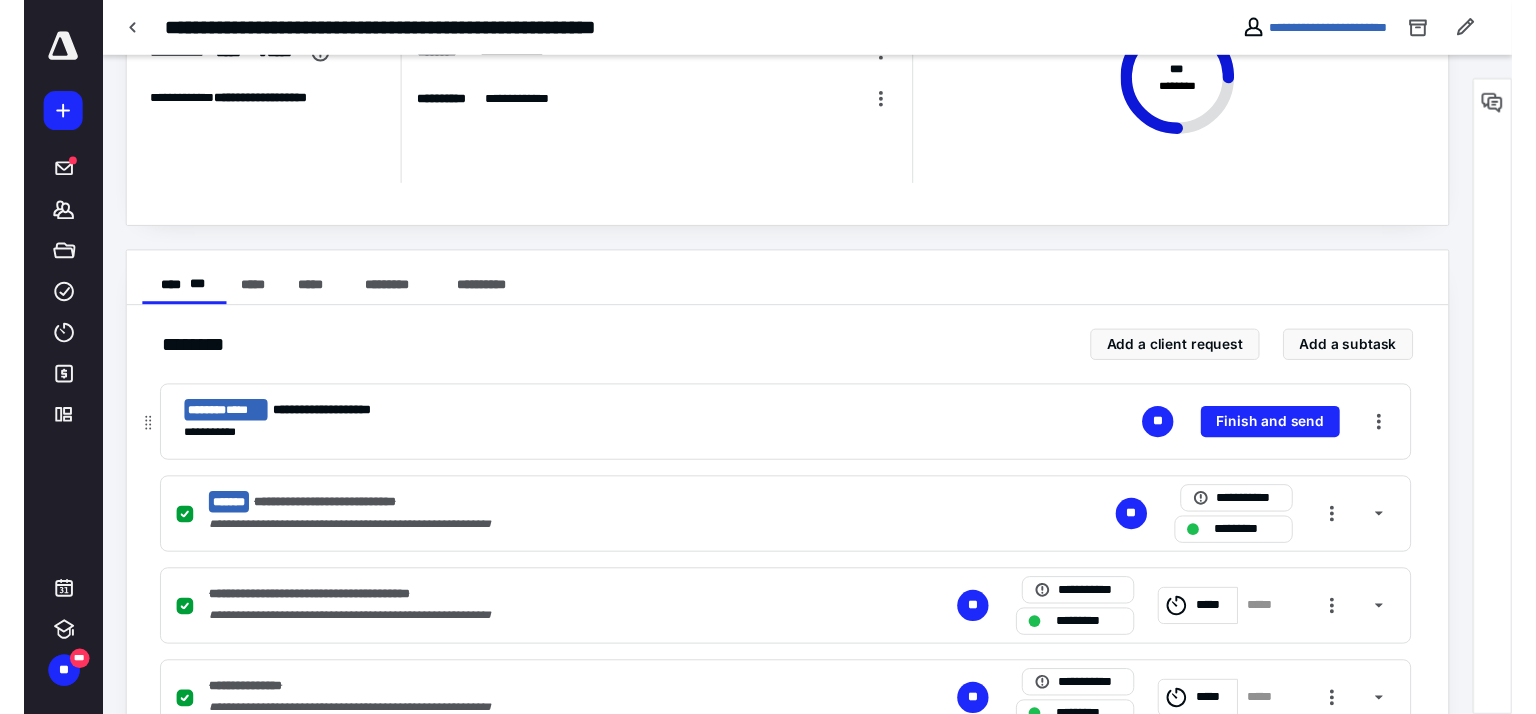 scroll, scrollTop: 0, scrollLeft: 0, axis: both 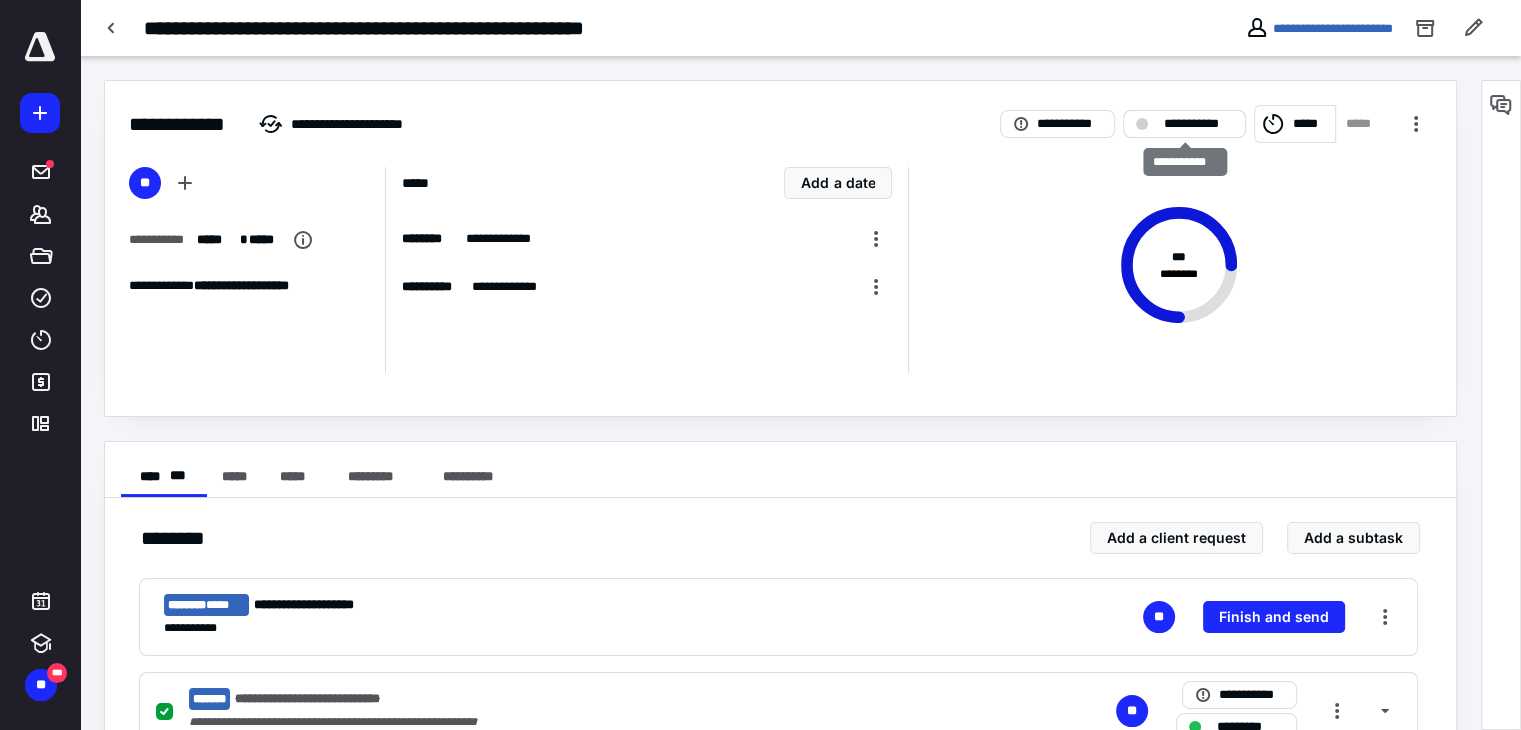 click on "**********" at bounding box center (1198, 124) 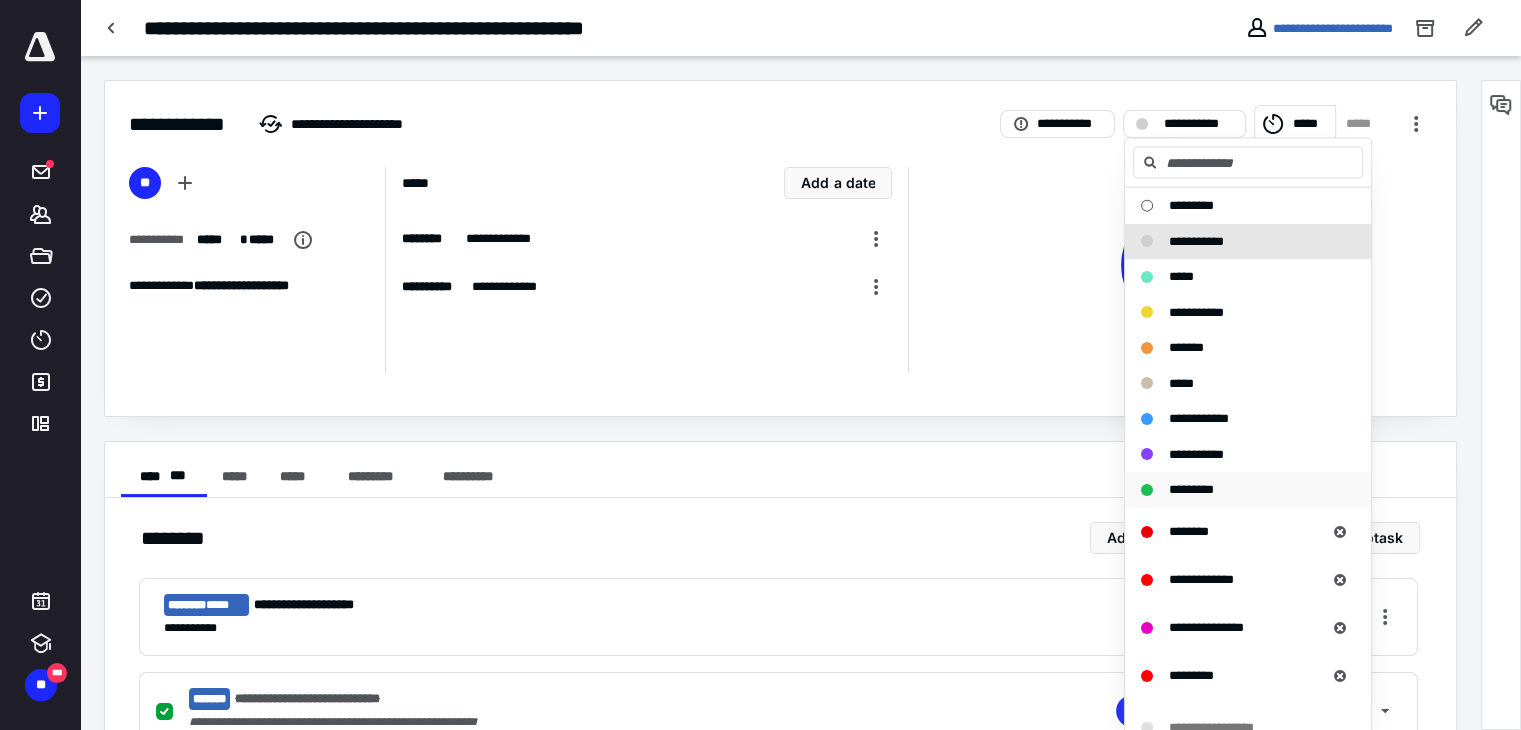 click on "*********" at bounding box center (1191, 490) 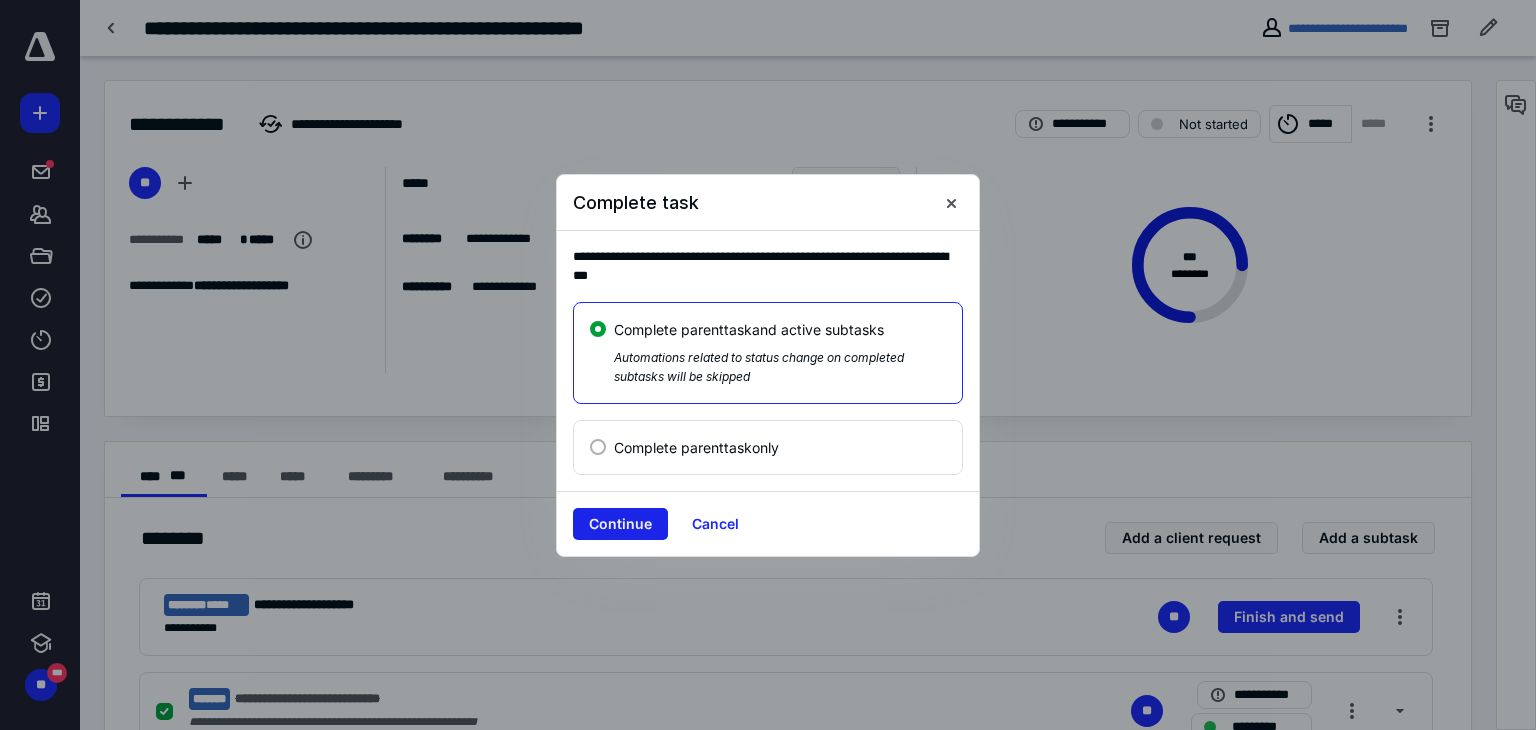 click on "Continue" at bounding box center [620, 524] 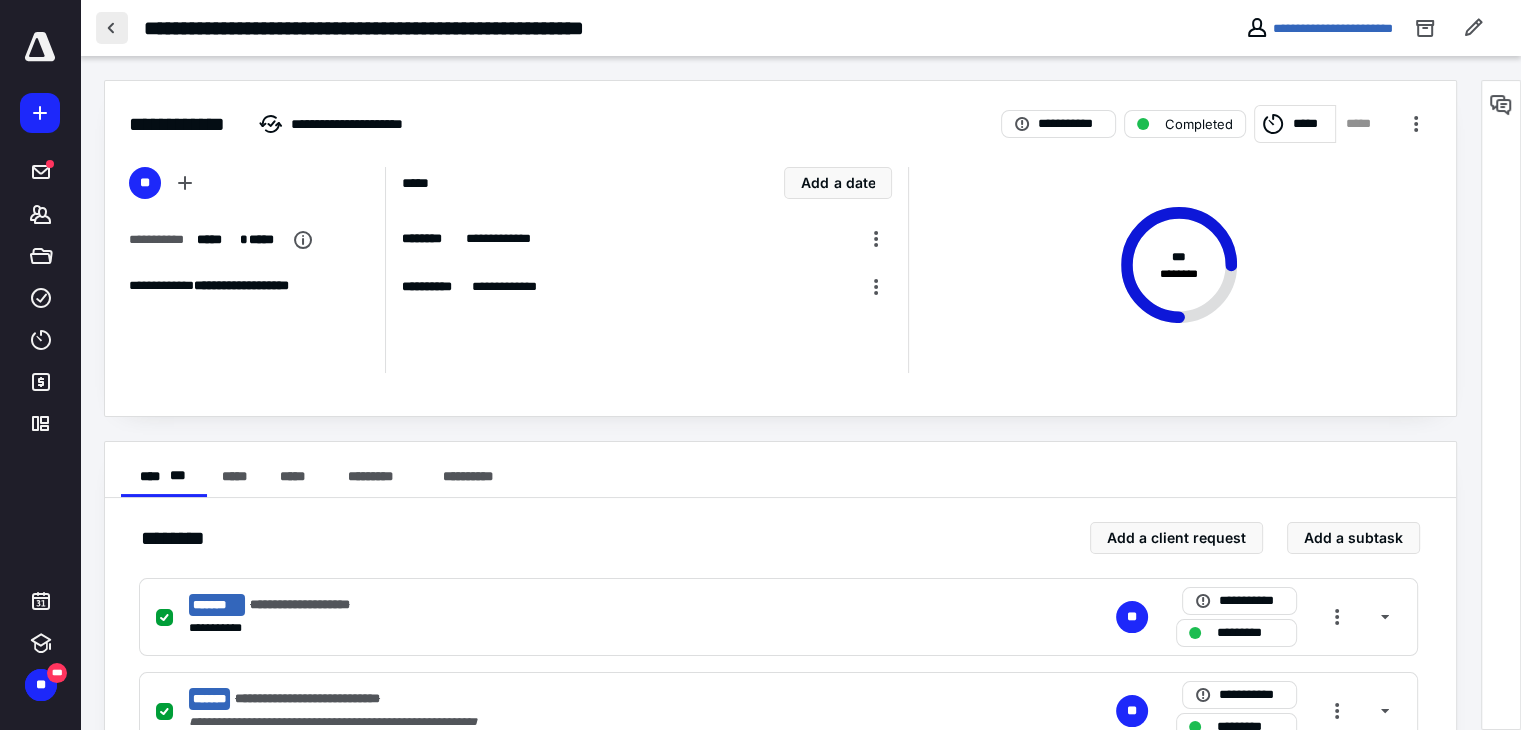click at bounding box center [112, 28] 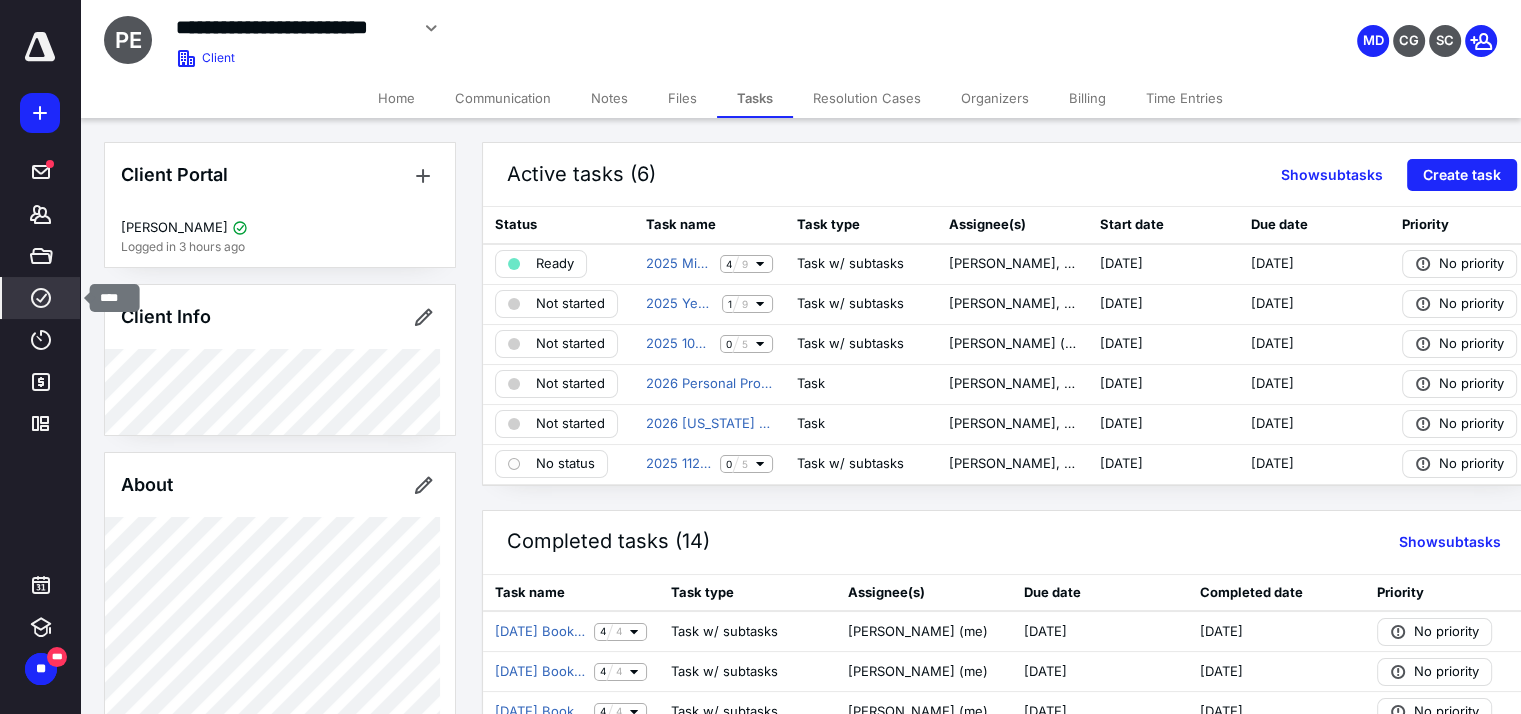 click 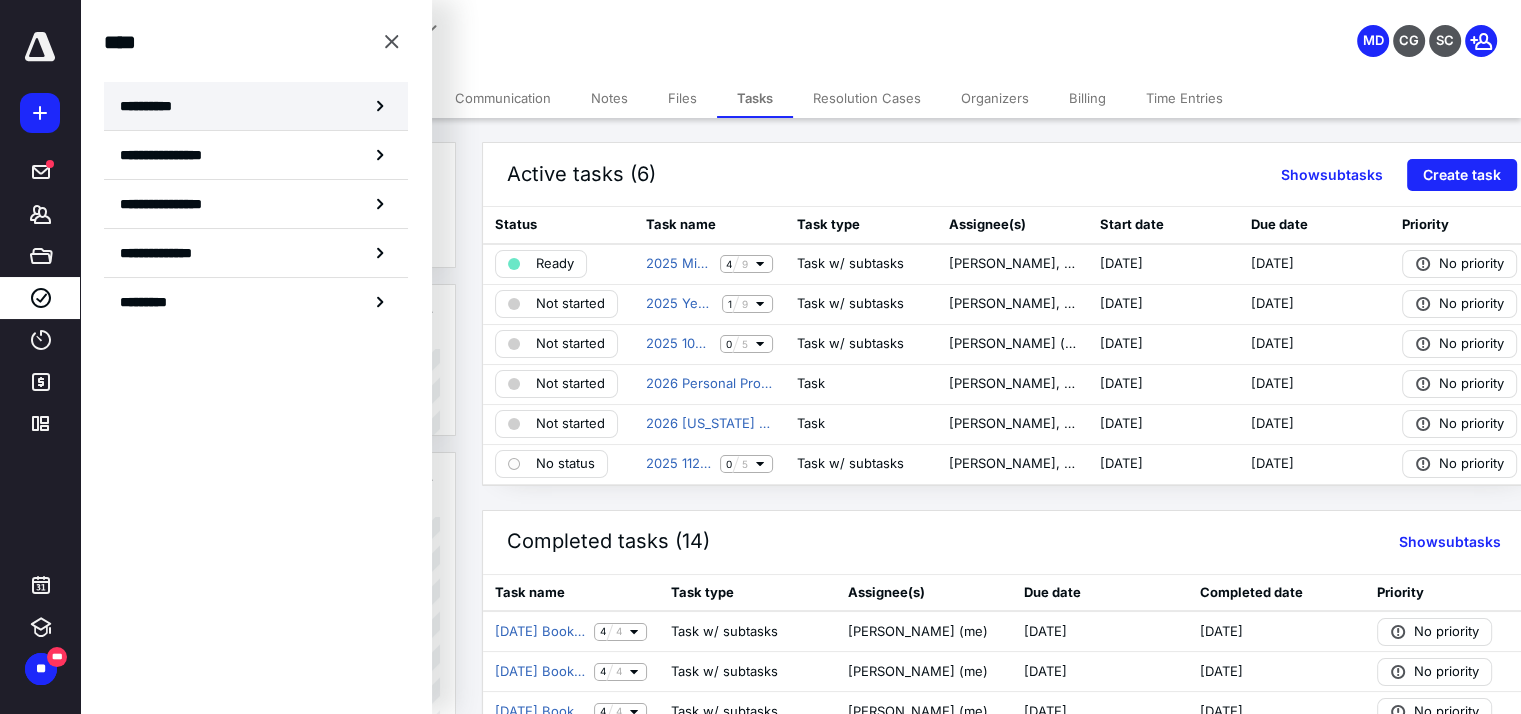 click on "**********" at bounding box center [153, 106] 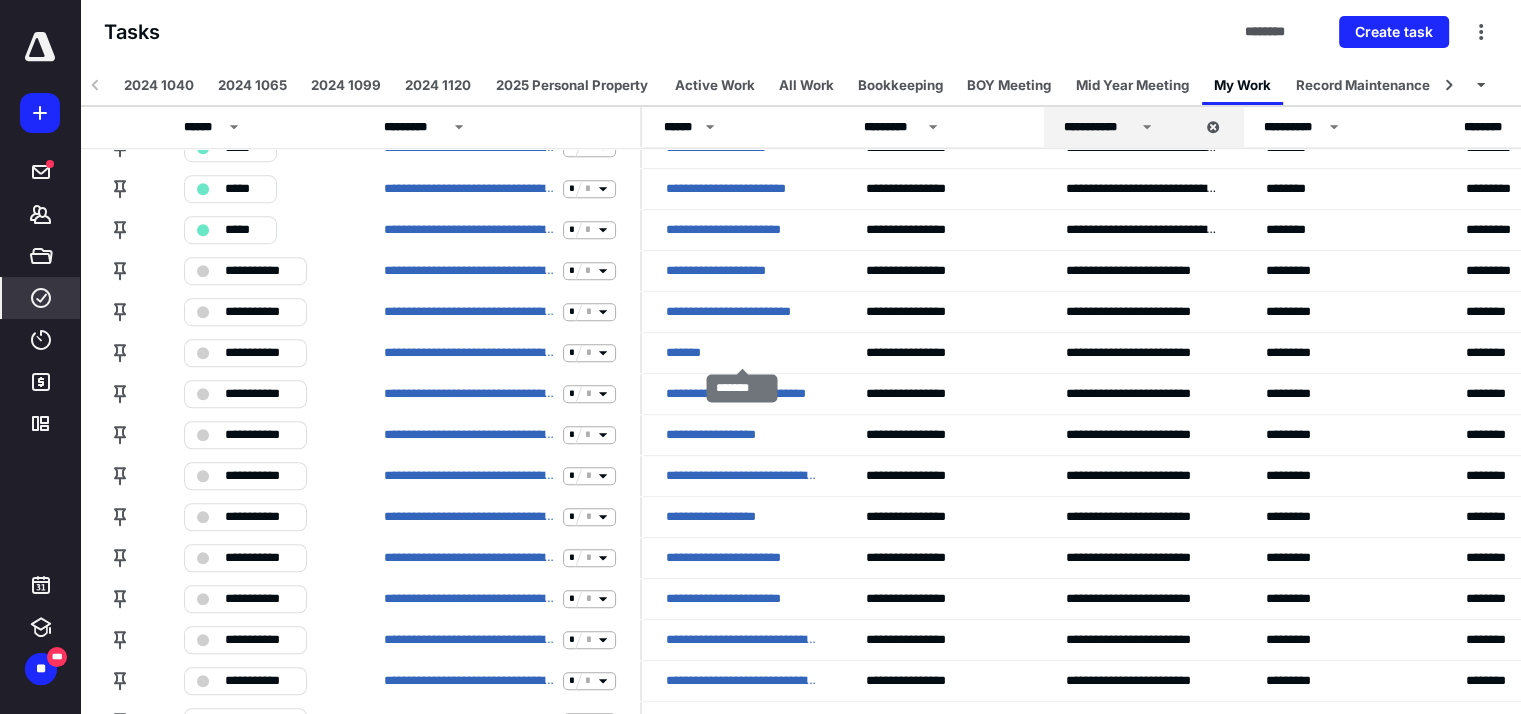 scroll, scrollTop: 1300, scrollLeft: 0, axis: vertical 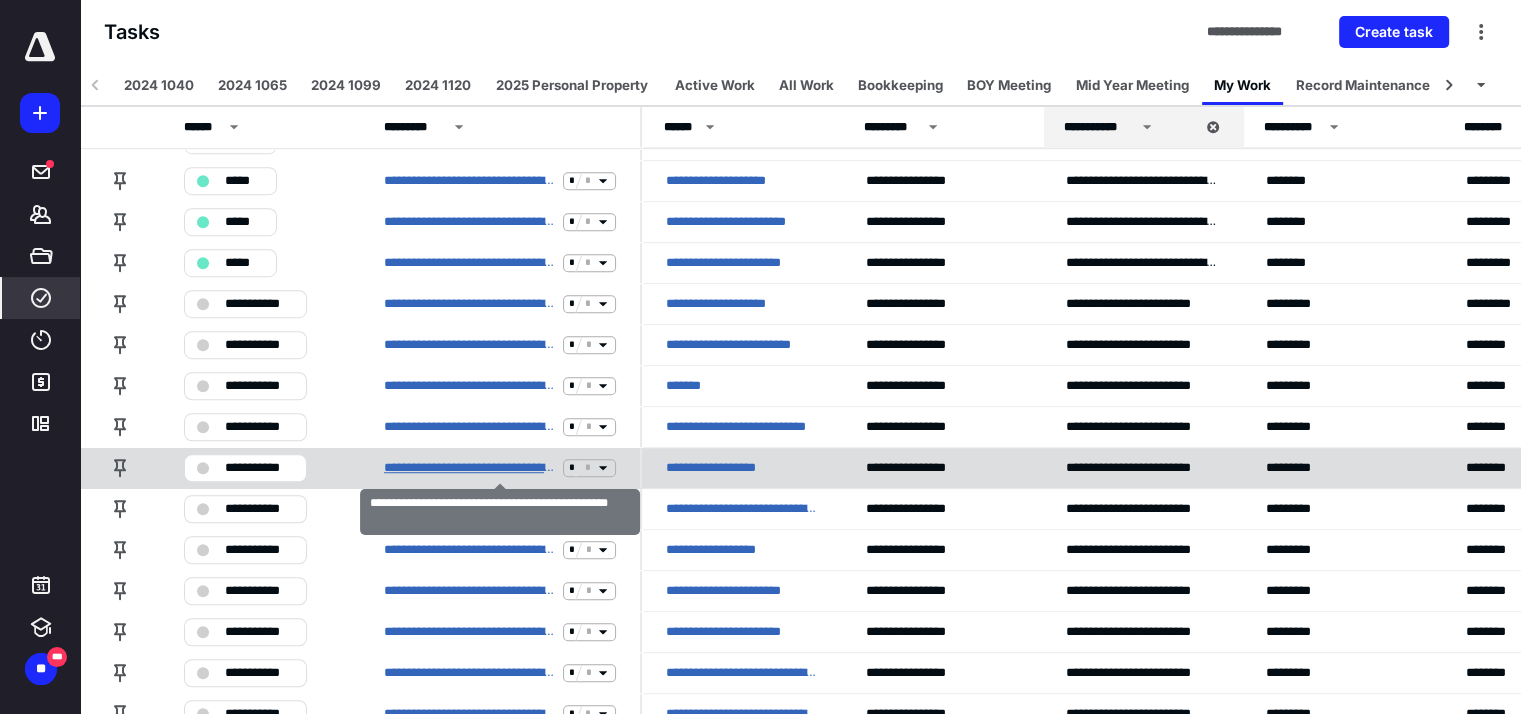 click on "**********" at bounding box center (469, 468) 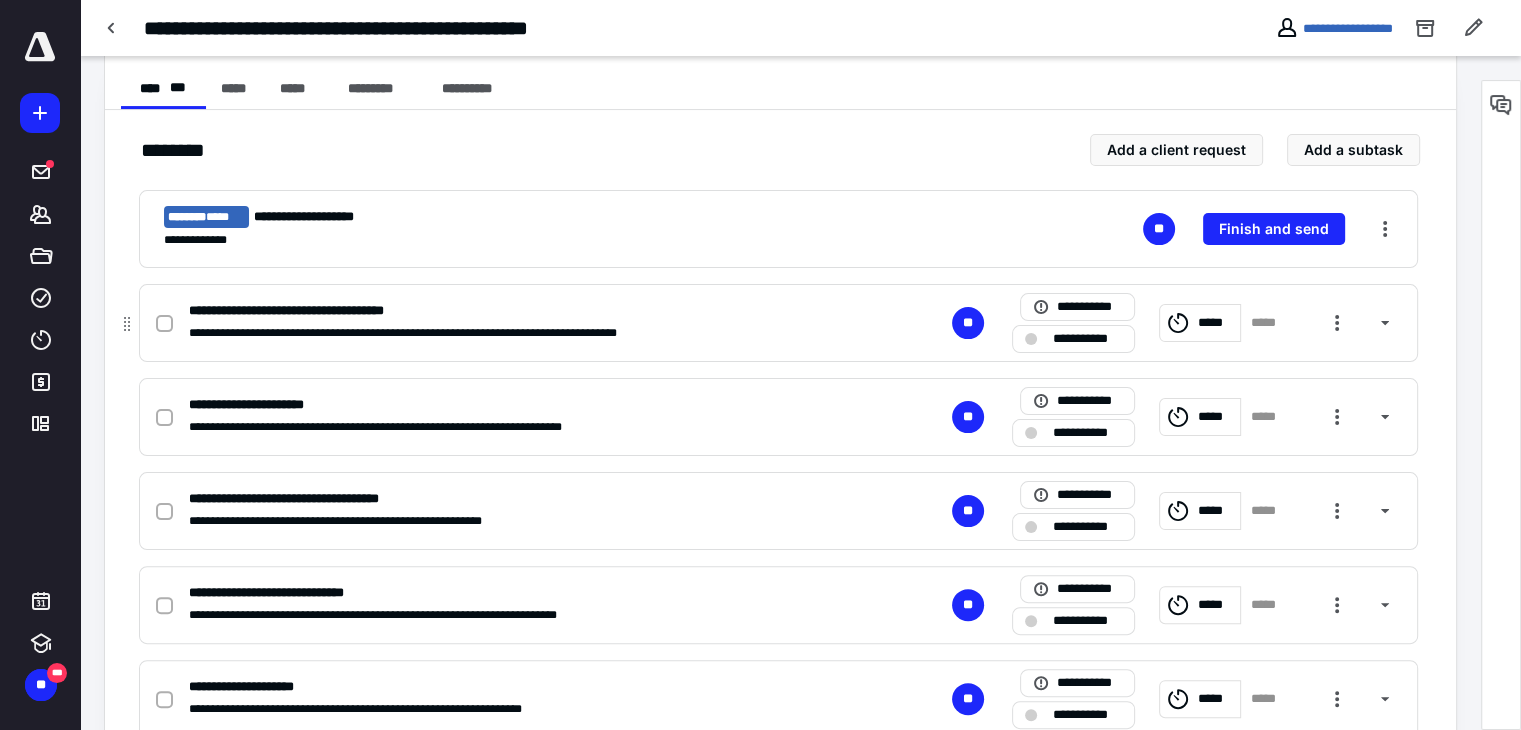 scroll, scrollTop: 400, scrollLeft: 0, axis: vertical 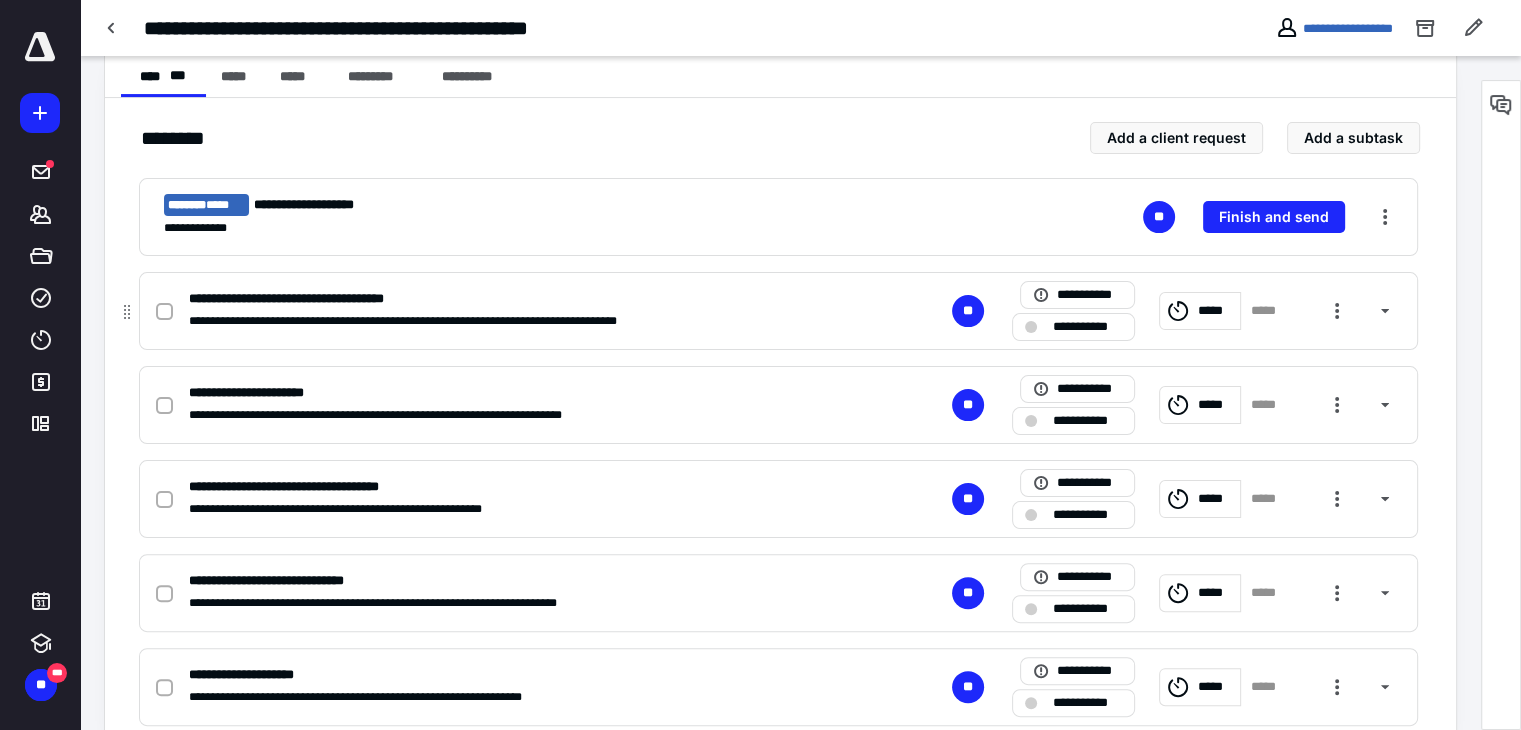 click 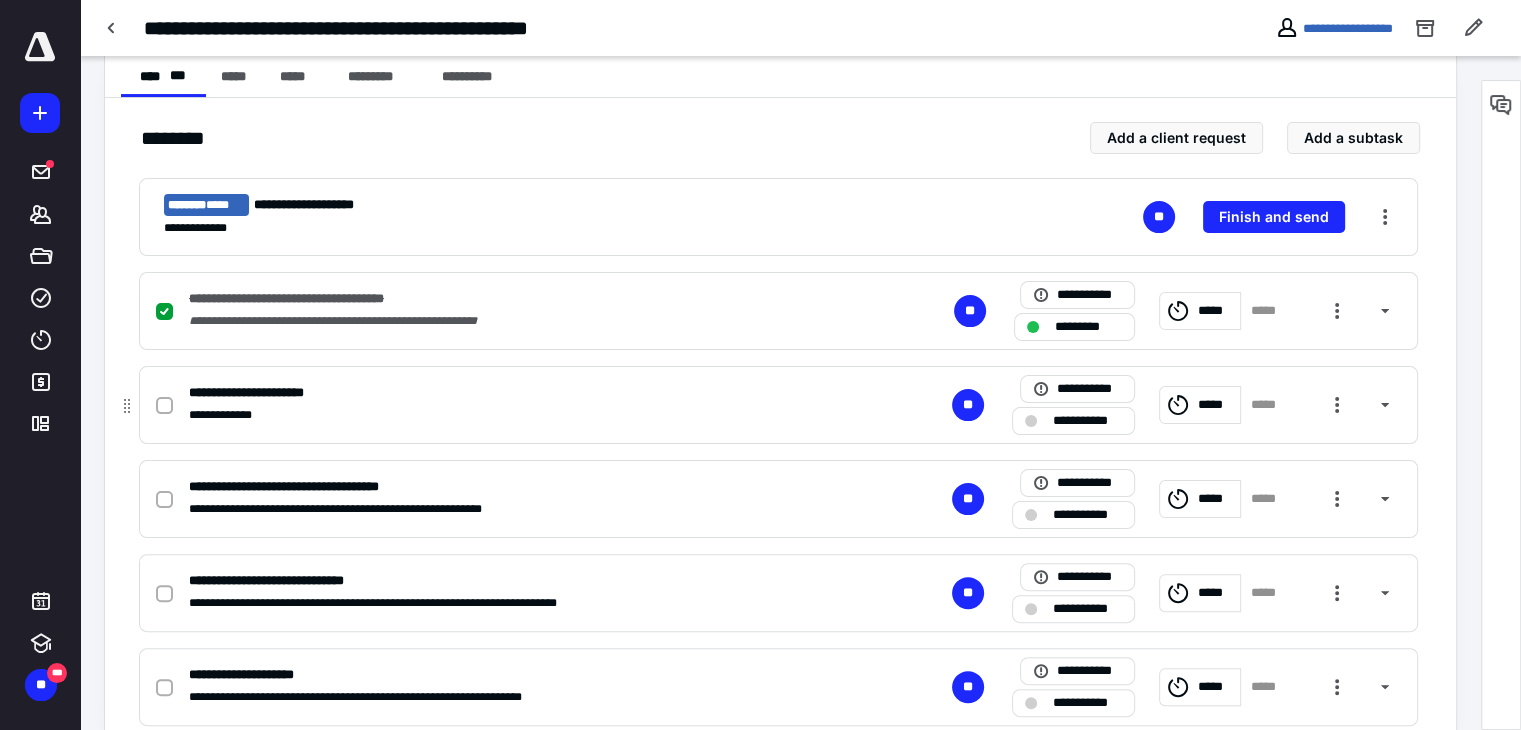 click at bounding box center (164, 406) 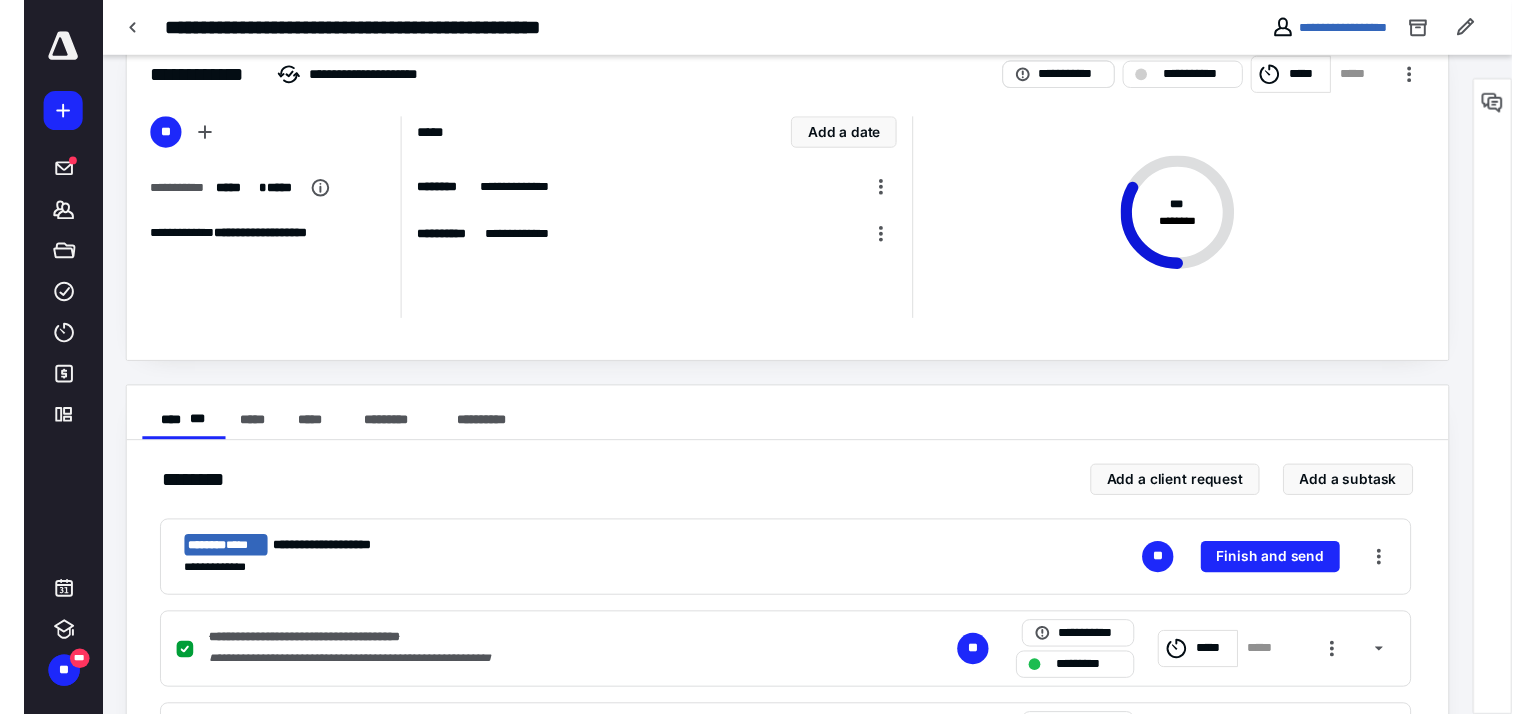 scroll, scrollTop: 0, scrollLeft: 0, axis: both 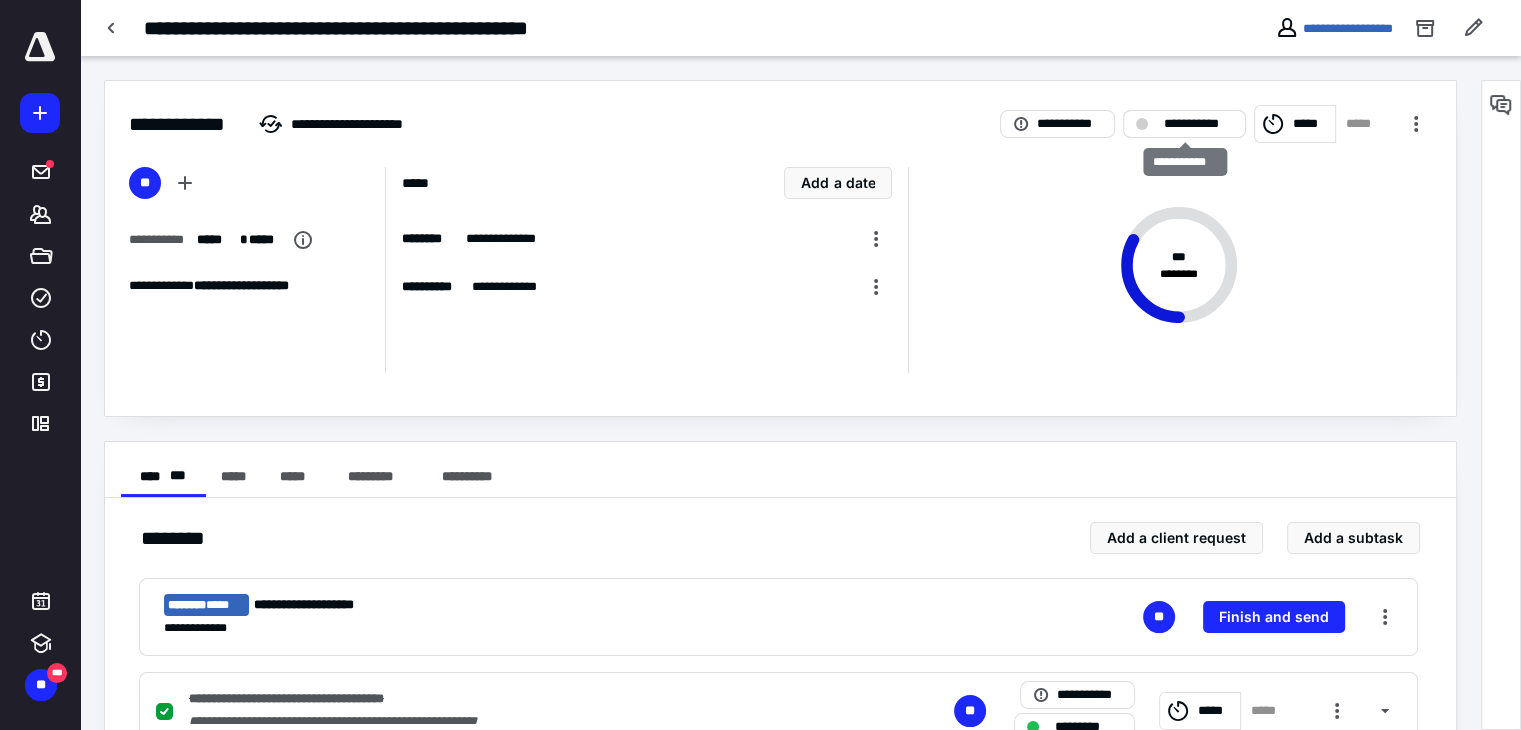 click on "**********" at bounding box center (1198, 124) 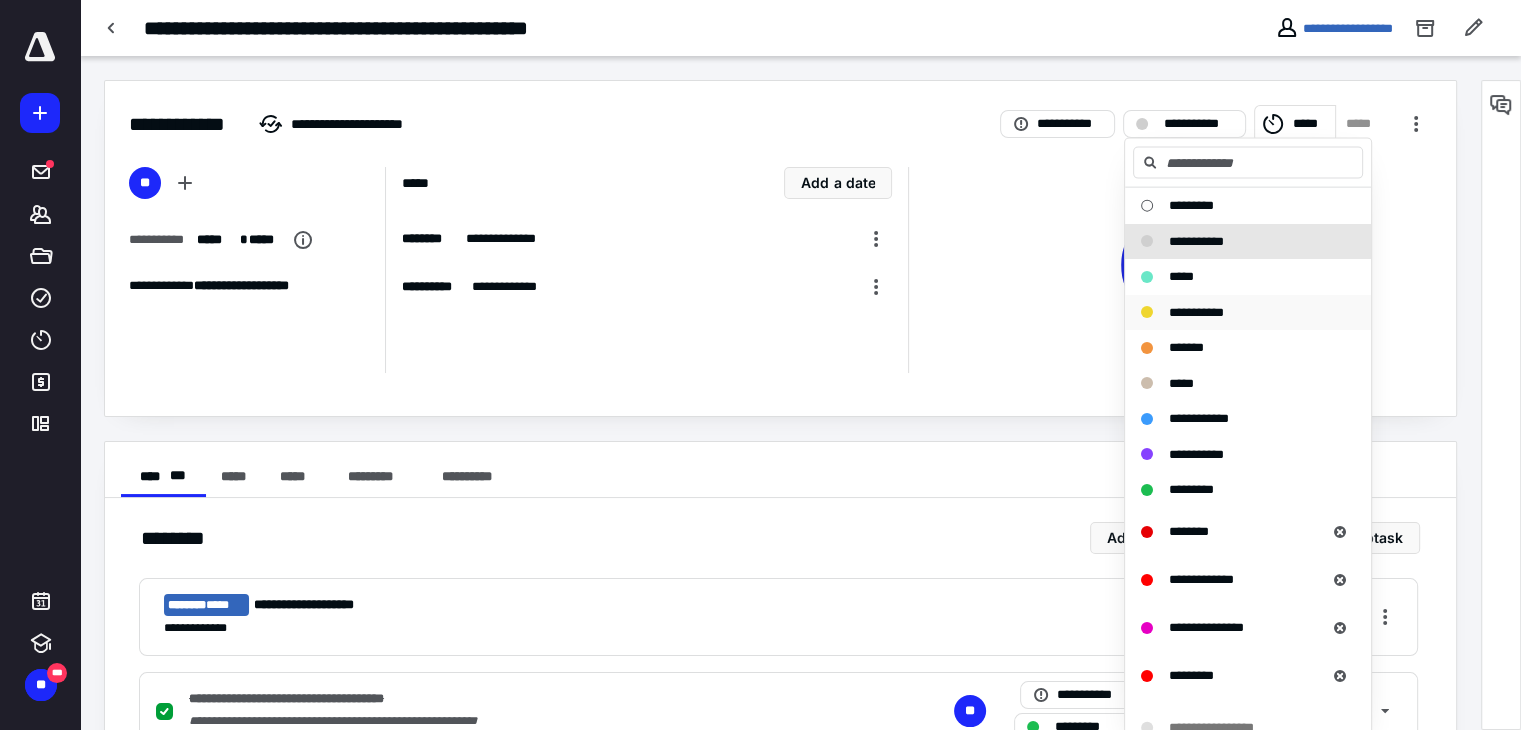 click on "**********" at bounding box center (1196, 311) 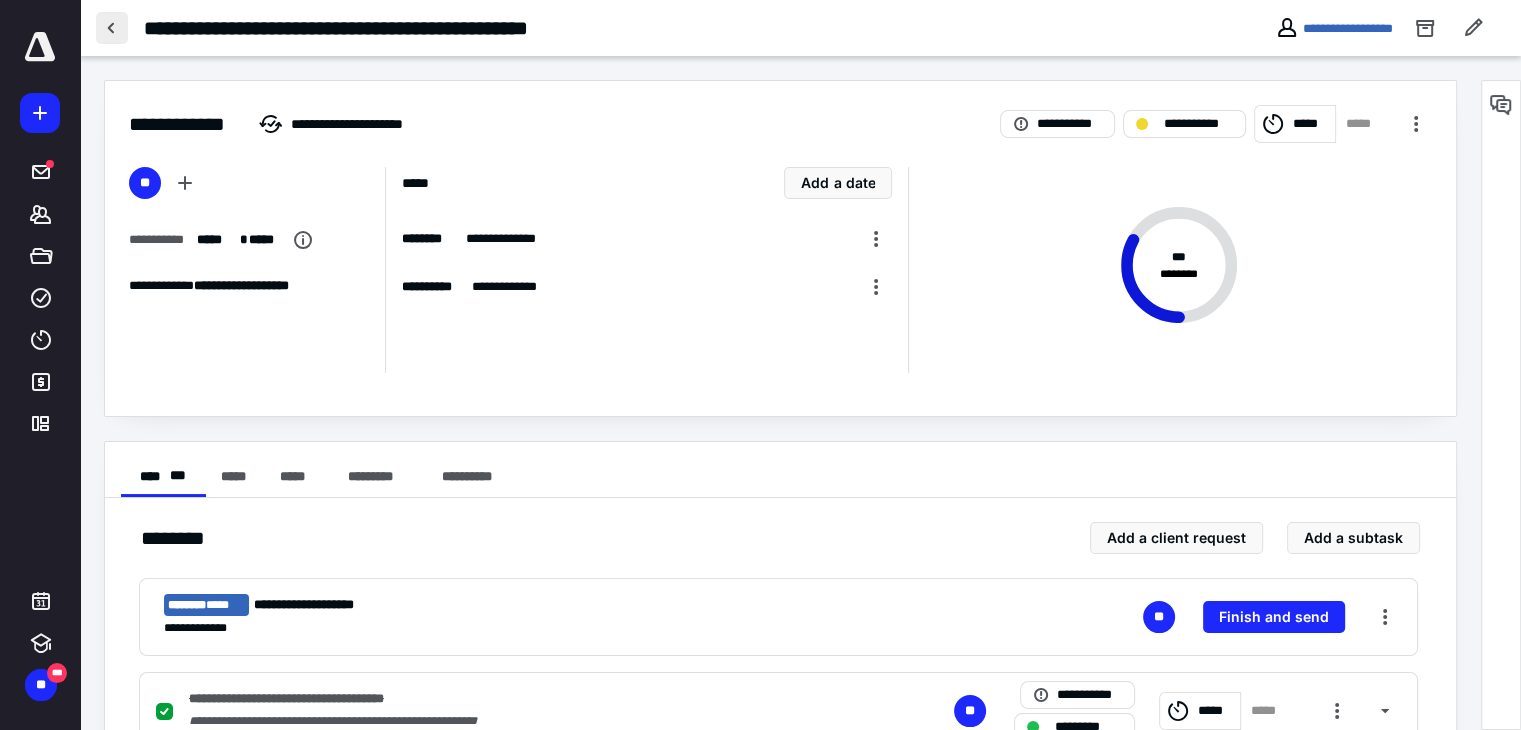 click at bounding box center (112, 28) 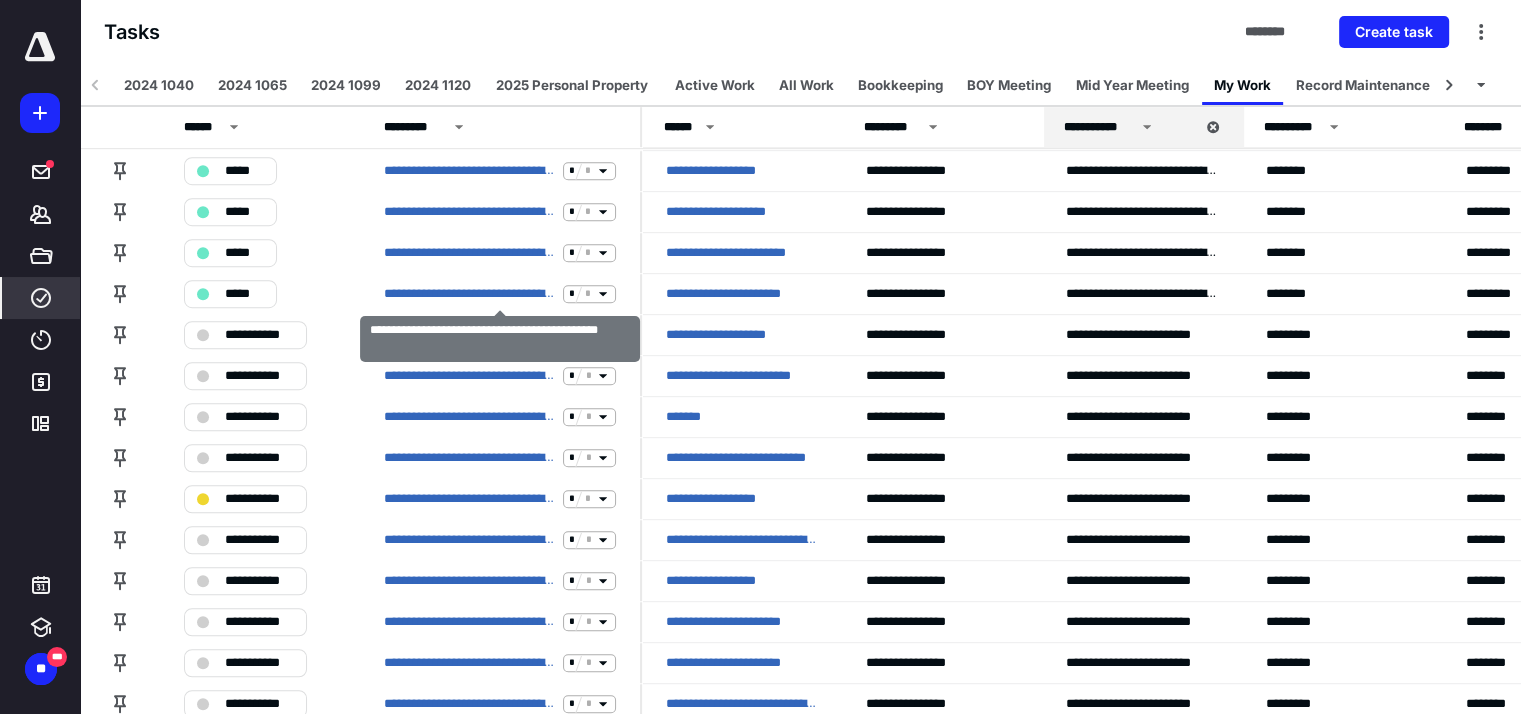 scroll, scrollTop: 1300, scrollLeft: 0, axis: vertical 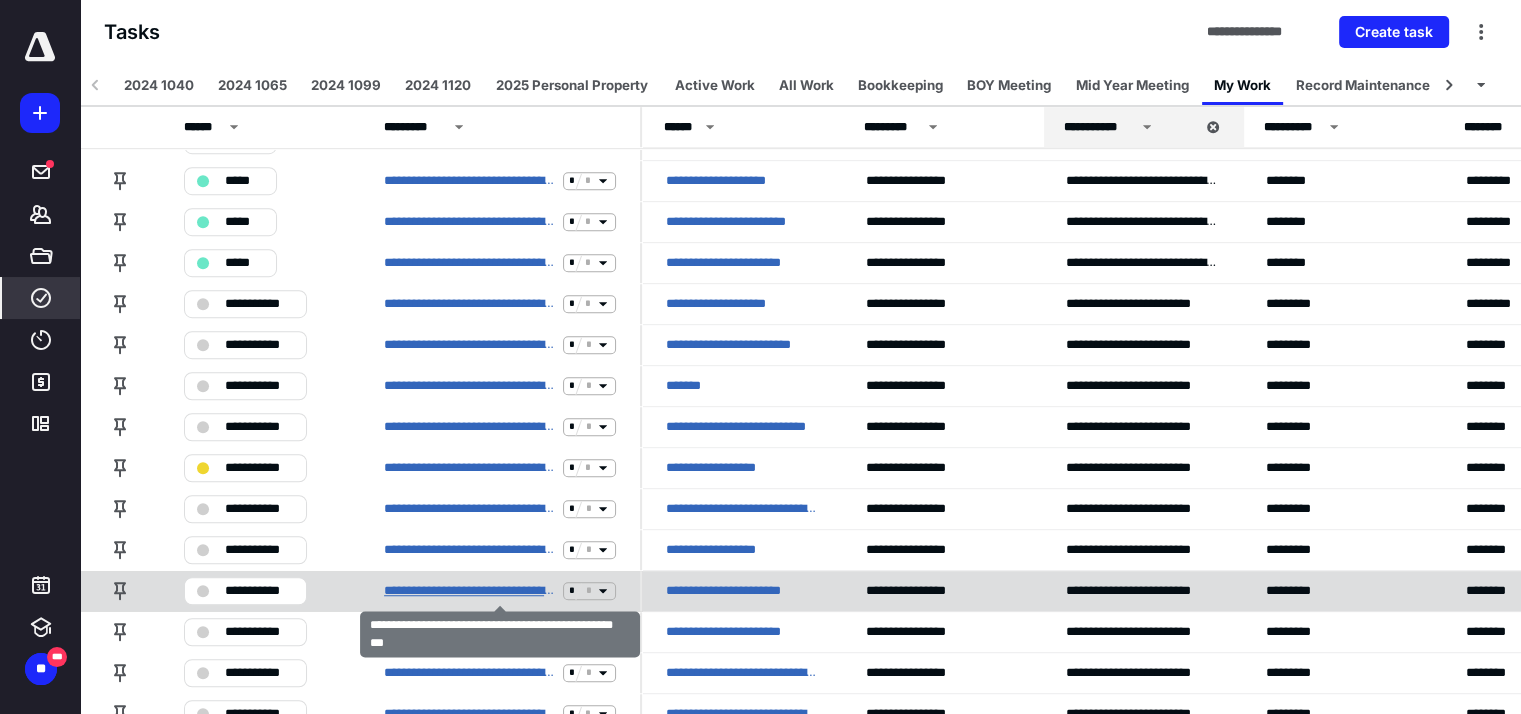 click on "**********" at bounding box center [469, 591] 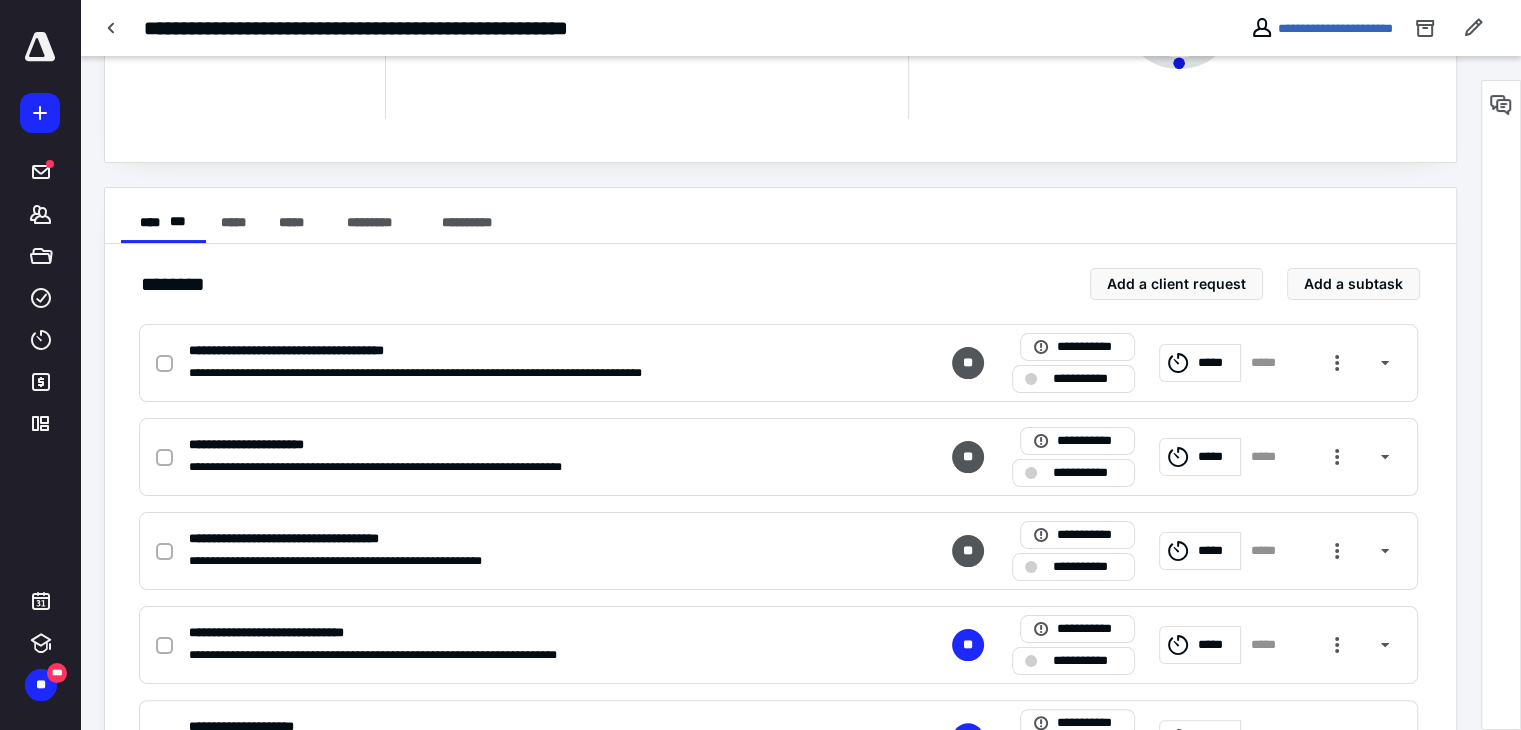 scroll, scrollTop: 300, scrollLeft: 0, axis: vertical 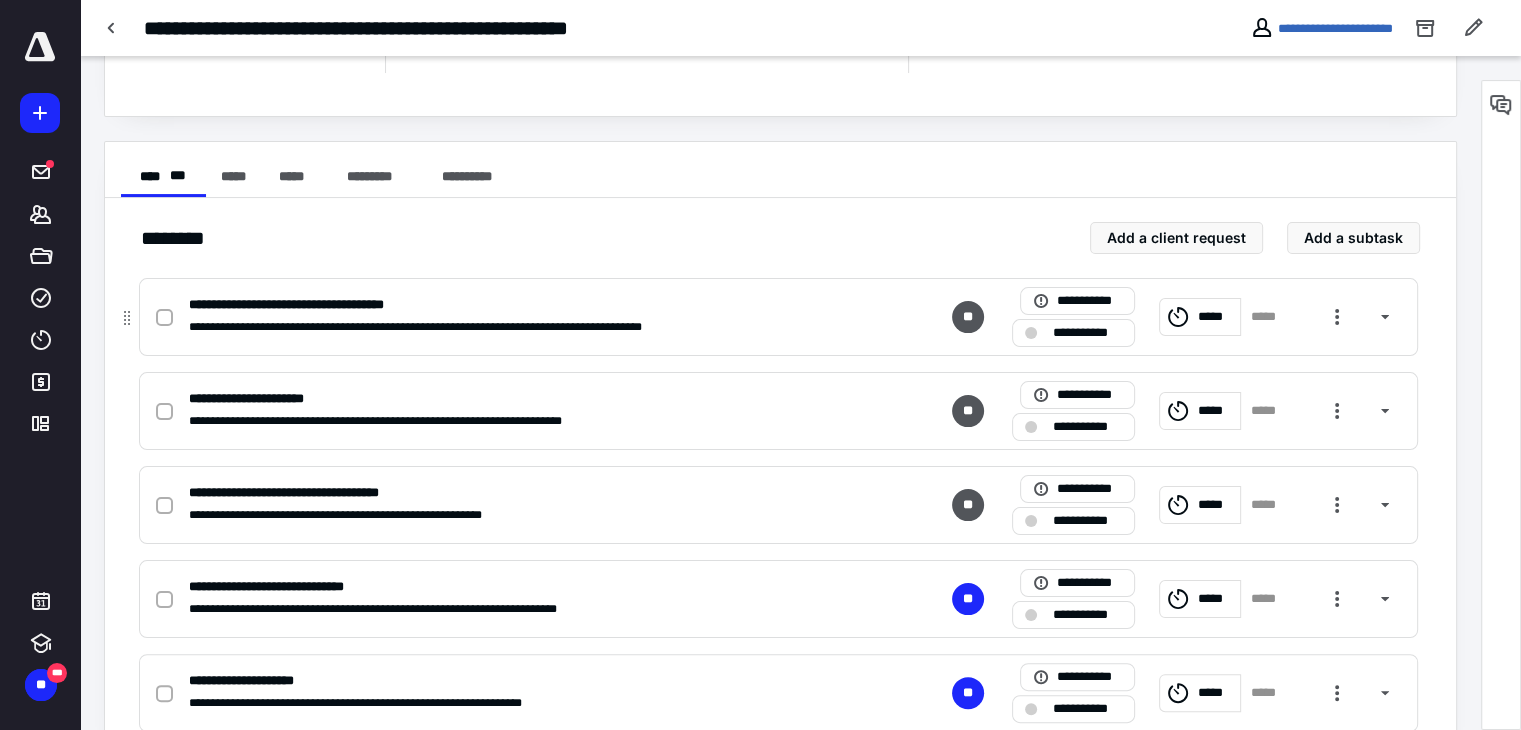 click at bounding box center [164, 318] 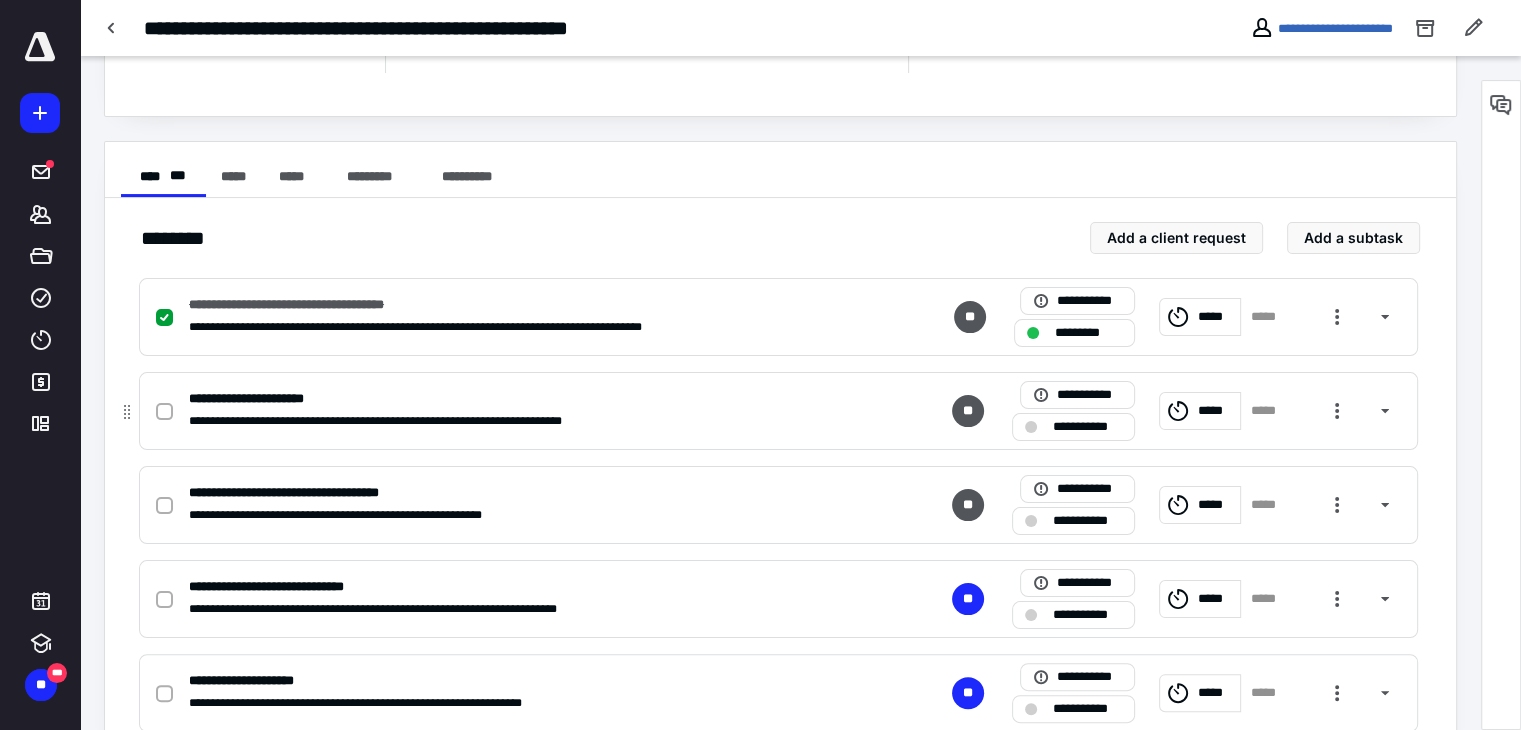click at bounding box center [164, 412] 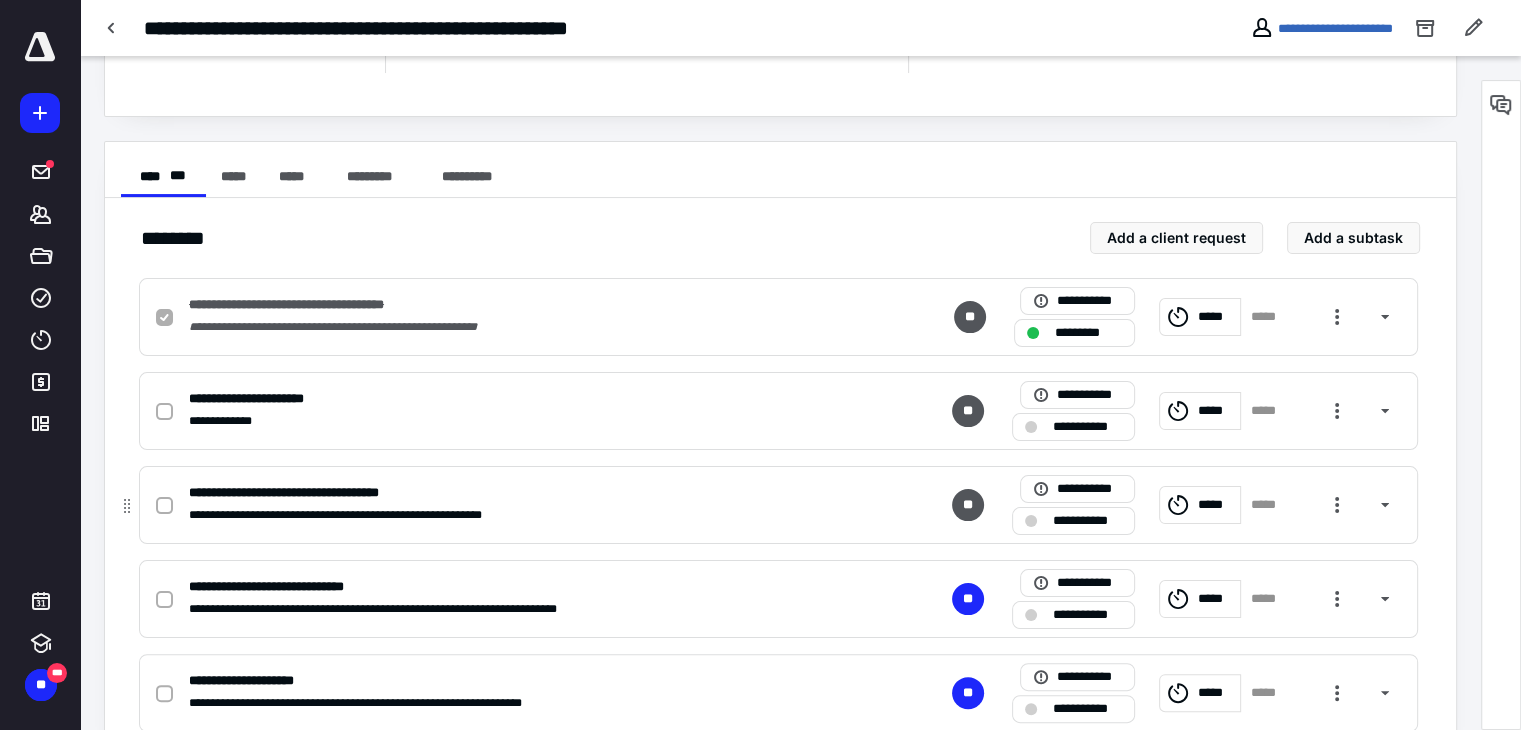 checkbox on "true" 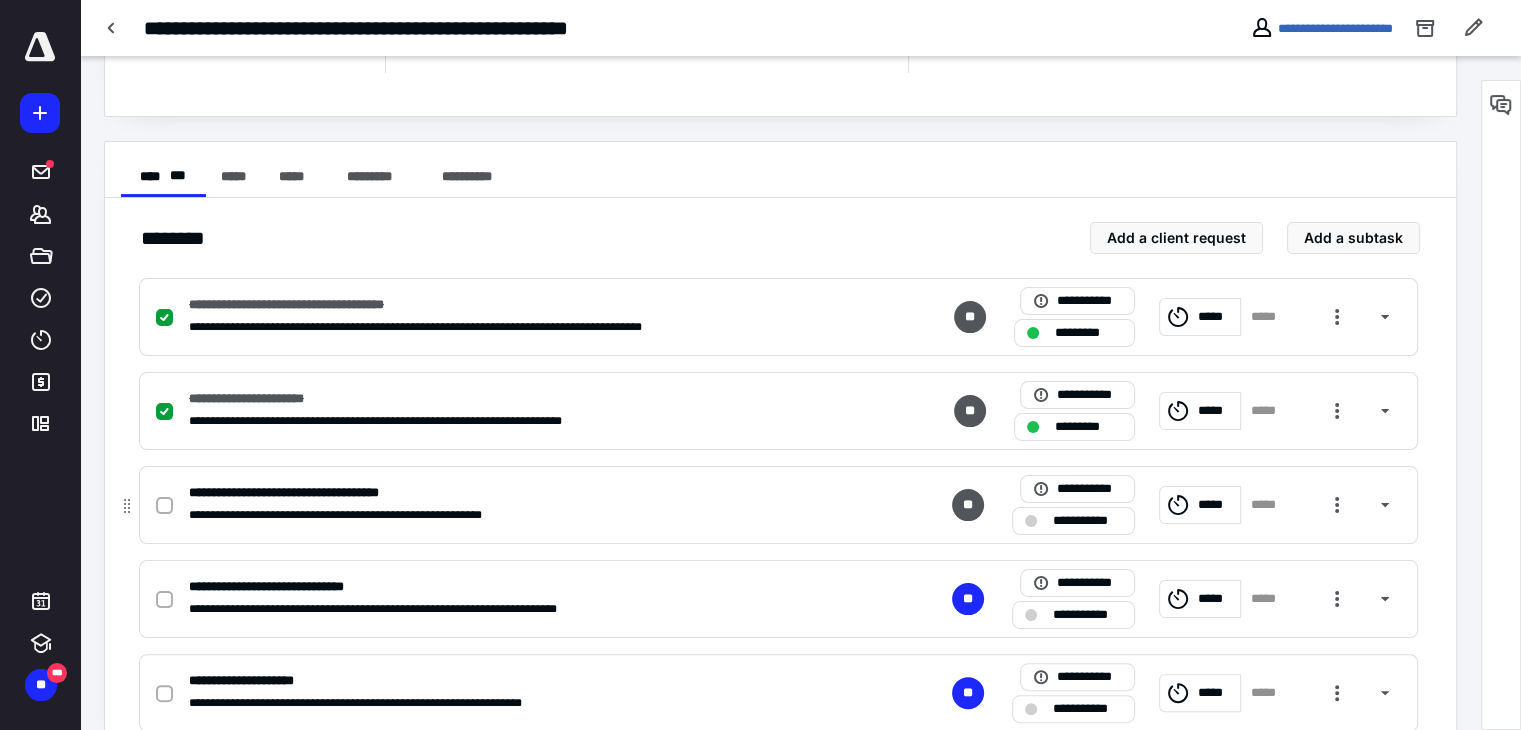 click 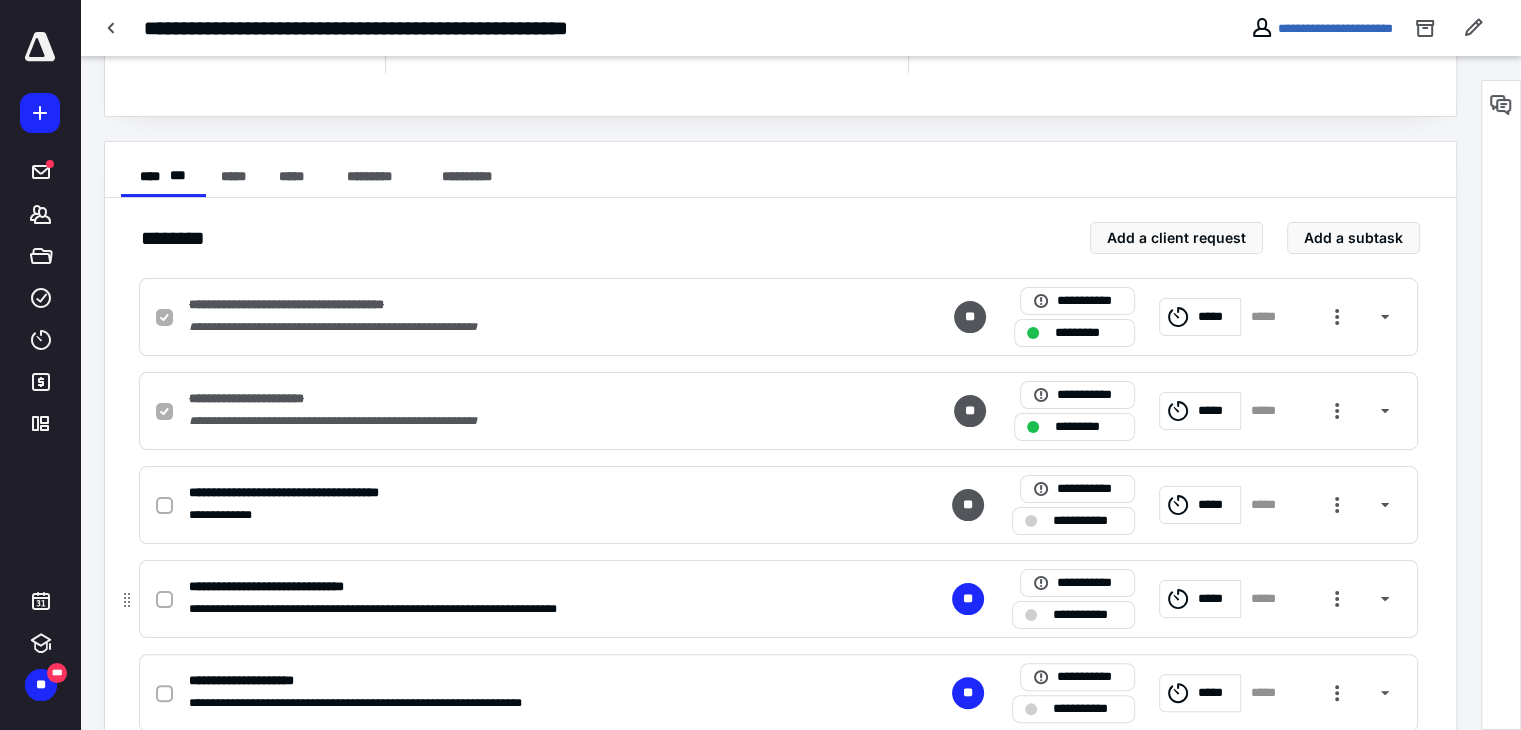 checkbox on "true" 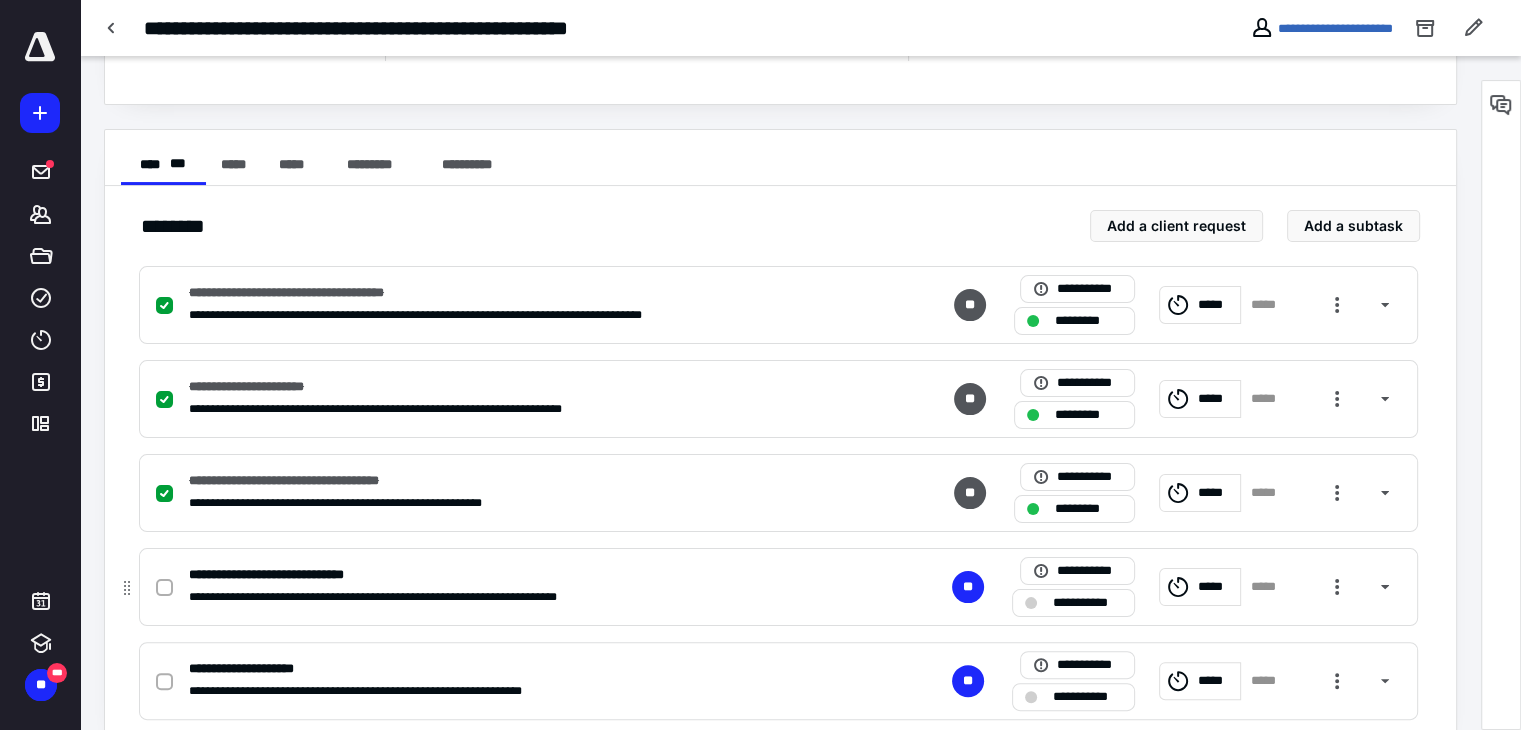 scroll, scrollTop: 351, scrollLeft: 0, axis: vertical 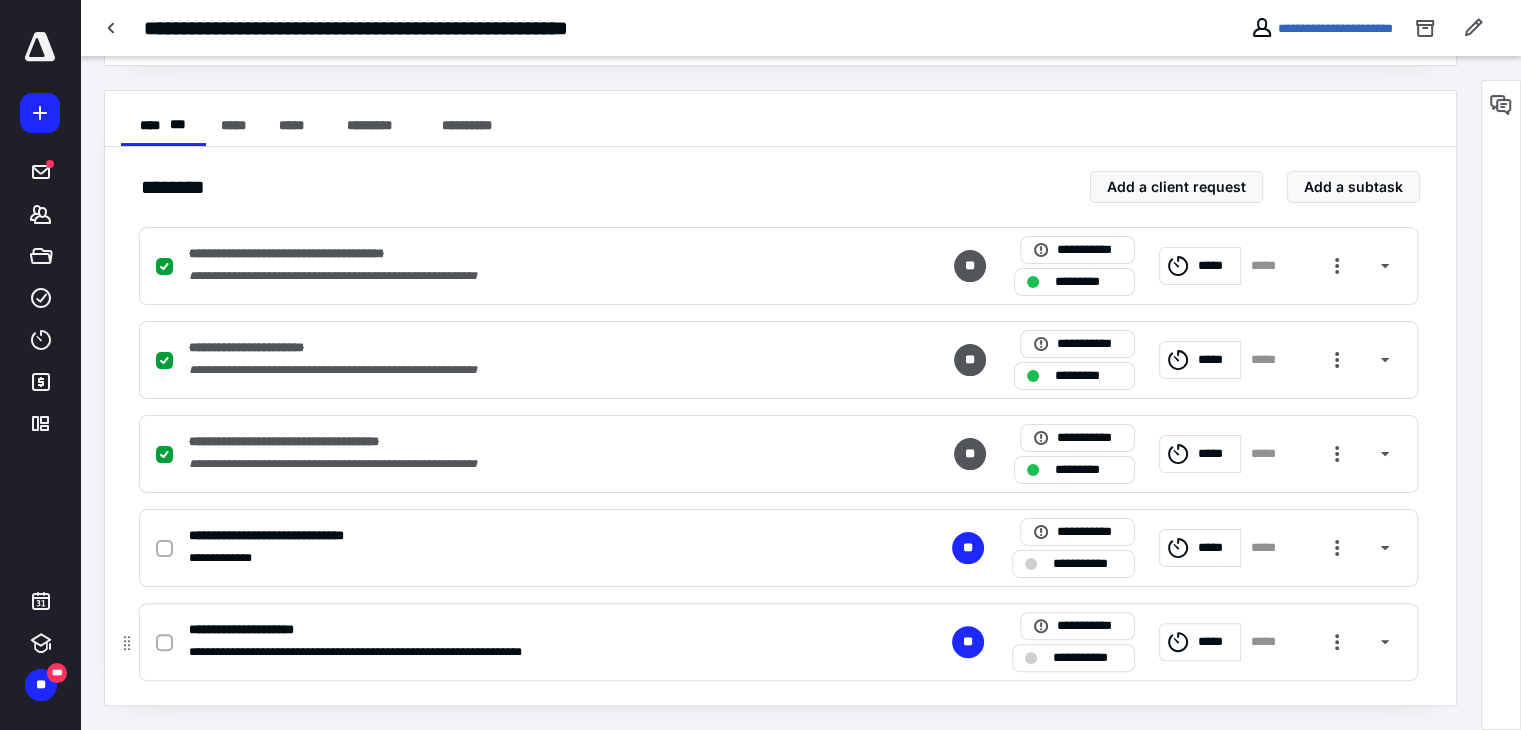 click at bounding box center [164, 643] 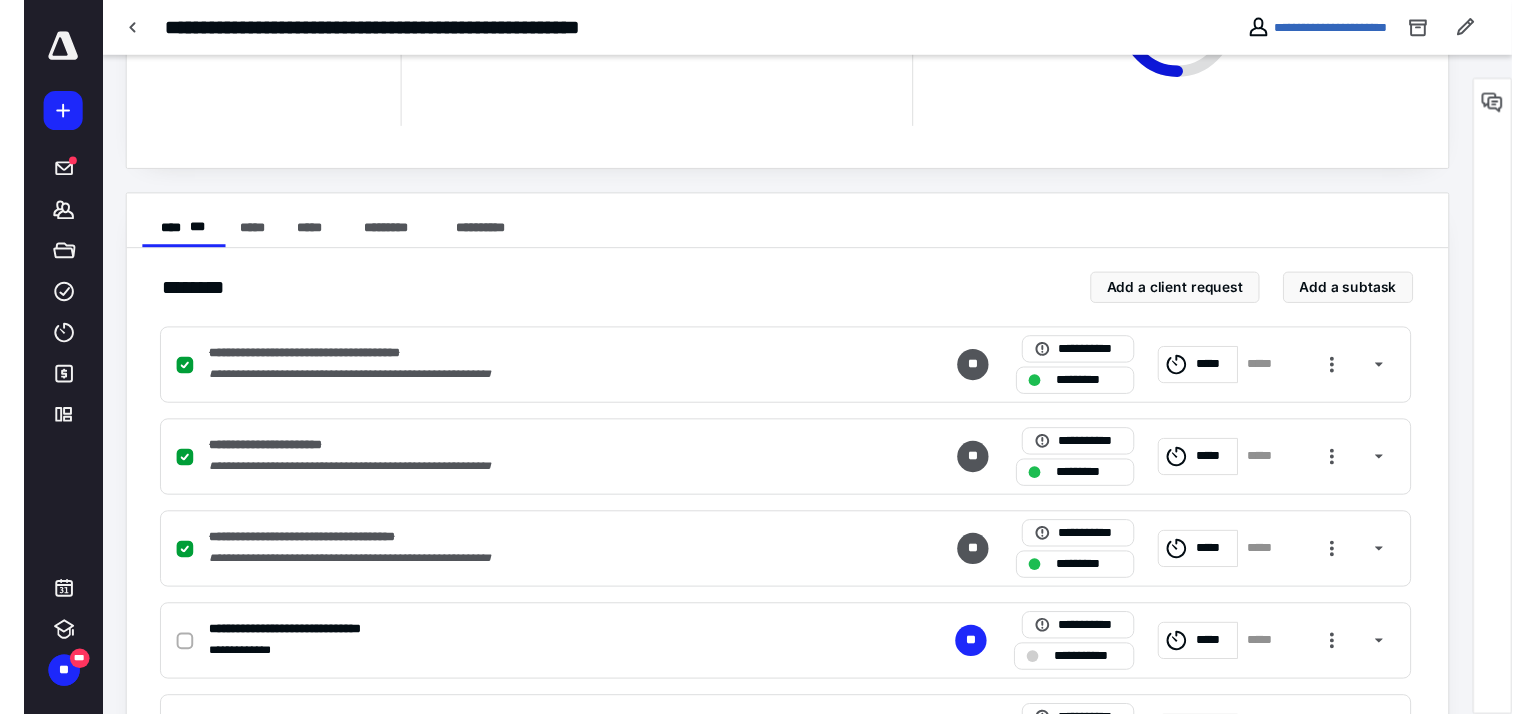 scroll, scrollTop: 0, scrollLeft: 0, axis: both 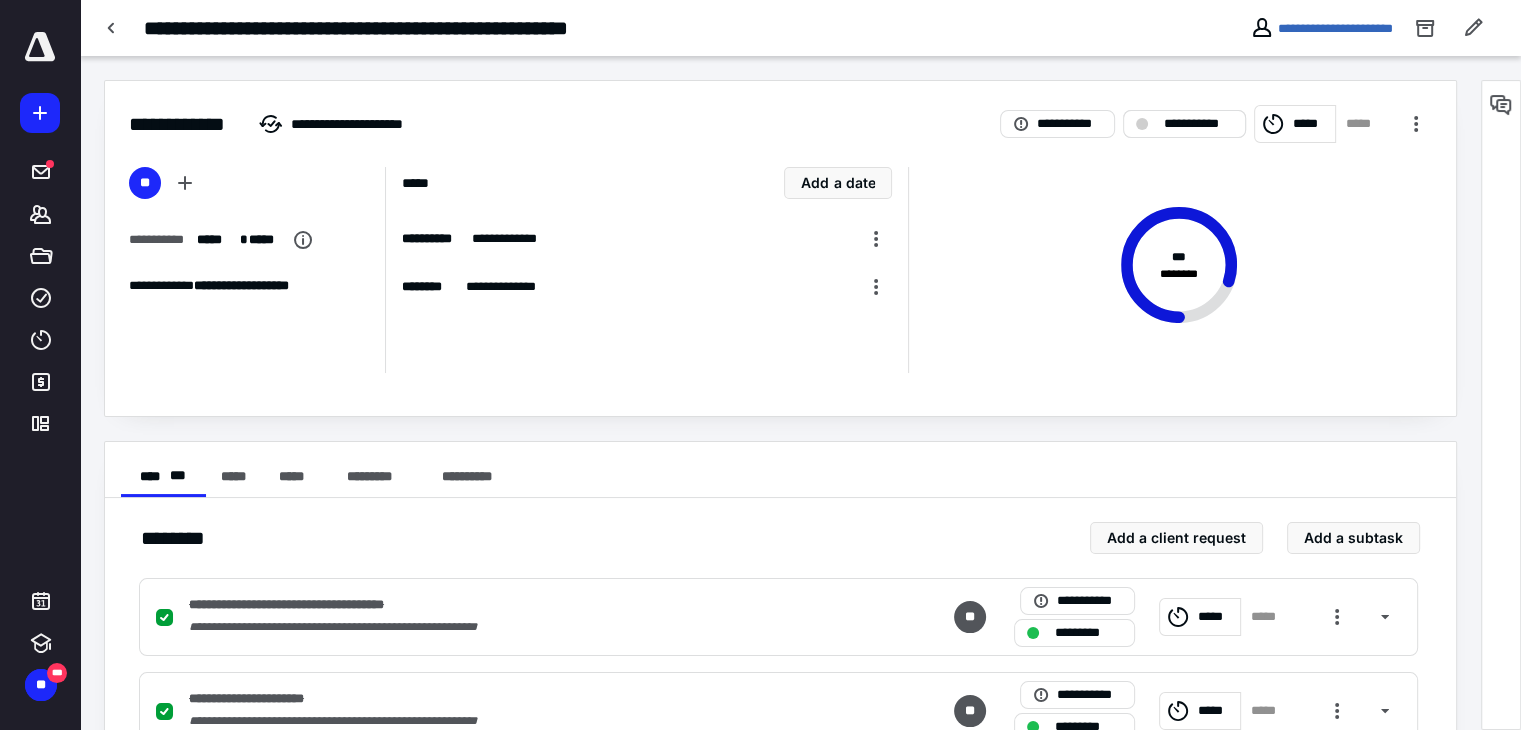click on "**********" at bounding box center (1198, 124) 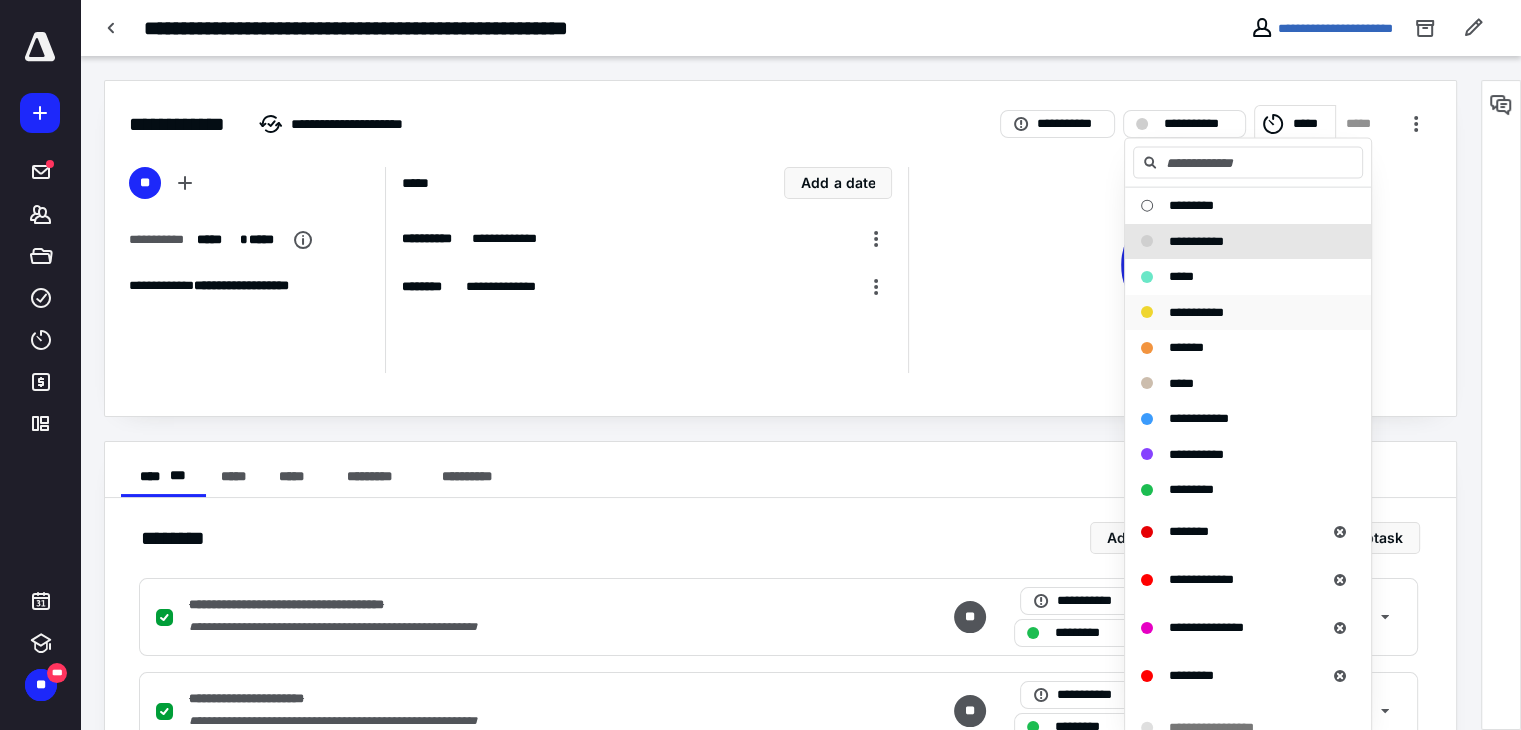 click on "**********" at bounding box center [1196, 311] 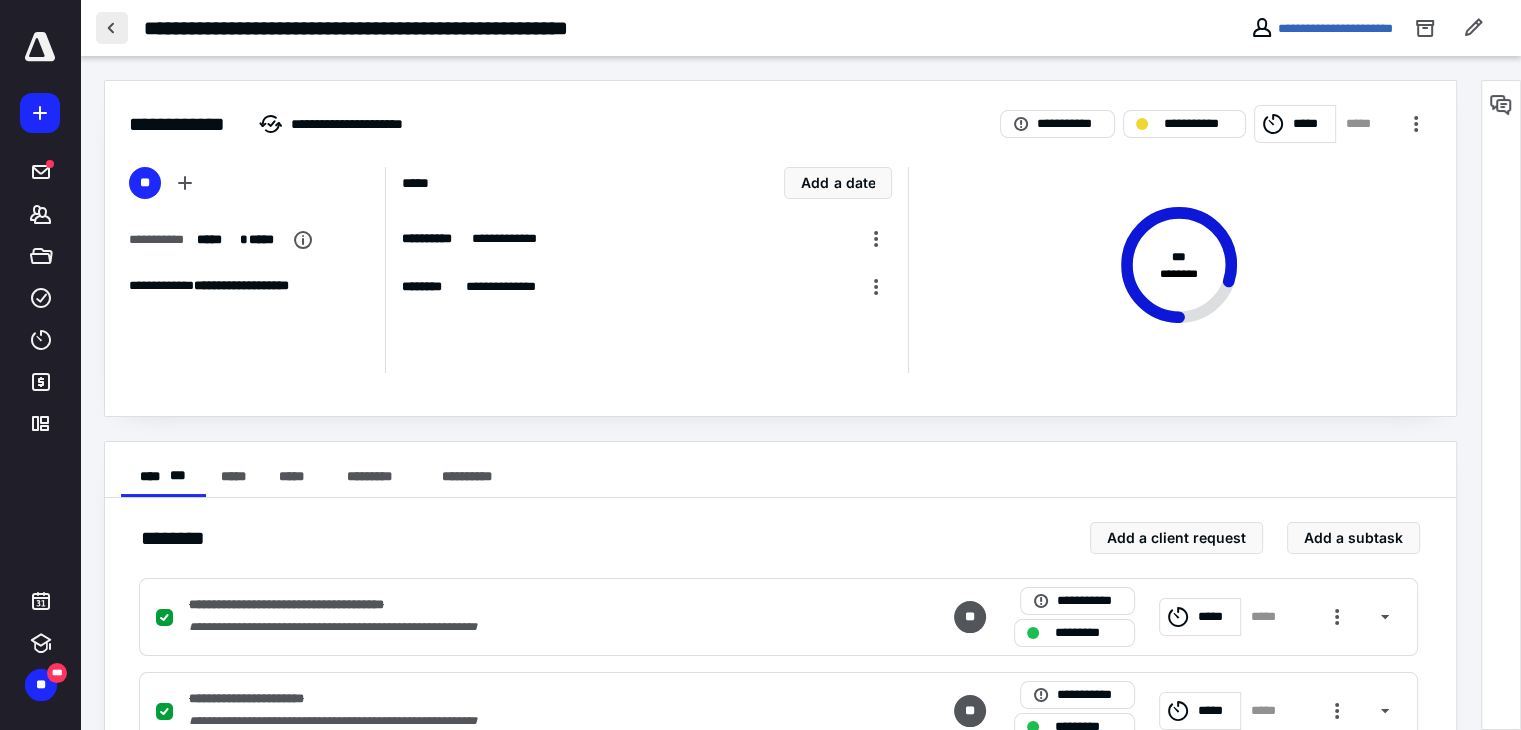 click at bounding box center (112, 28) 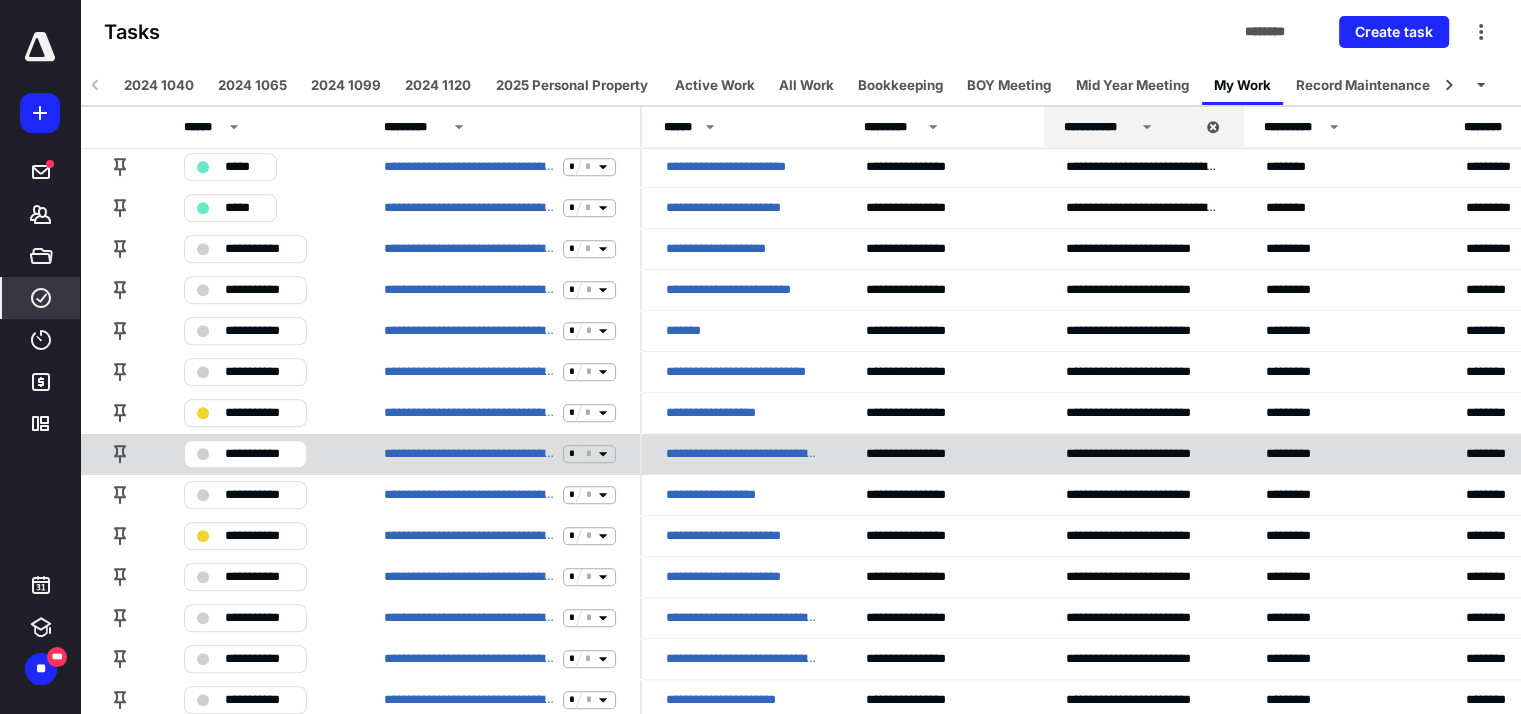 scroll, scrollTop: 1400, scrollLeft: 0, axis: vertical 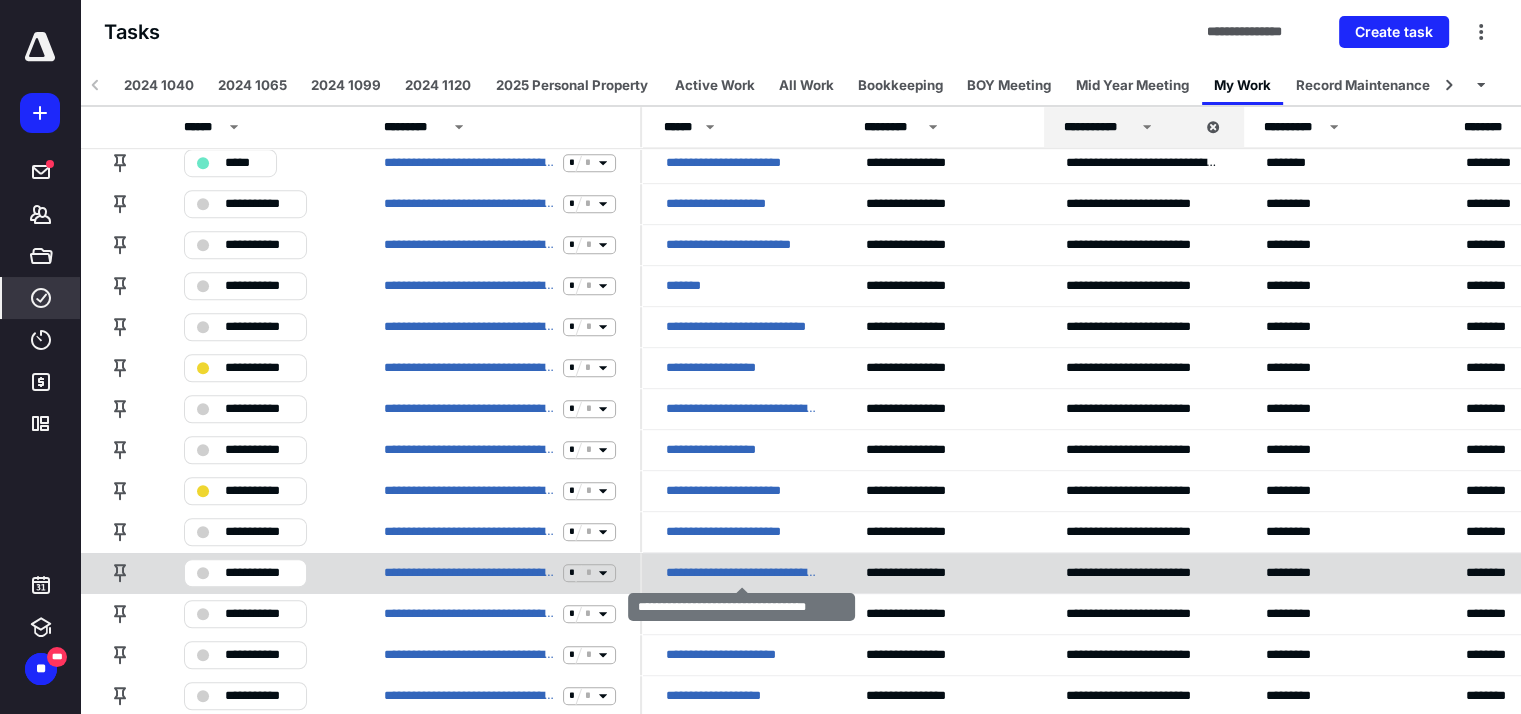 click on "**********" at bounding box center [742, 573] 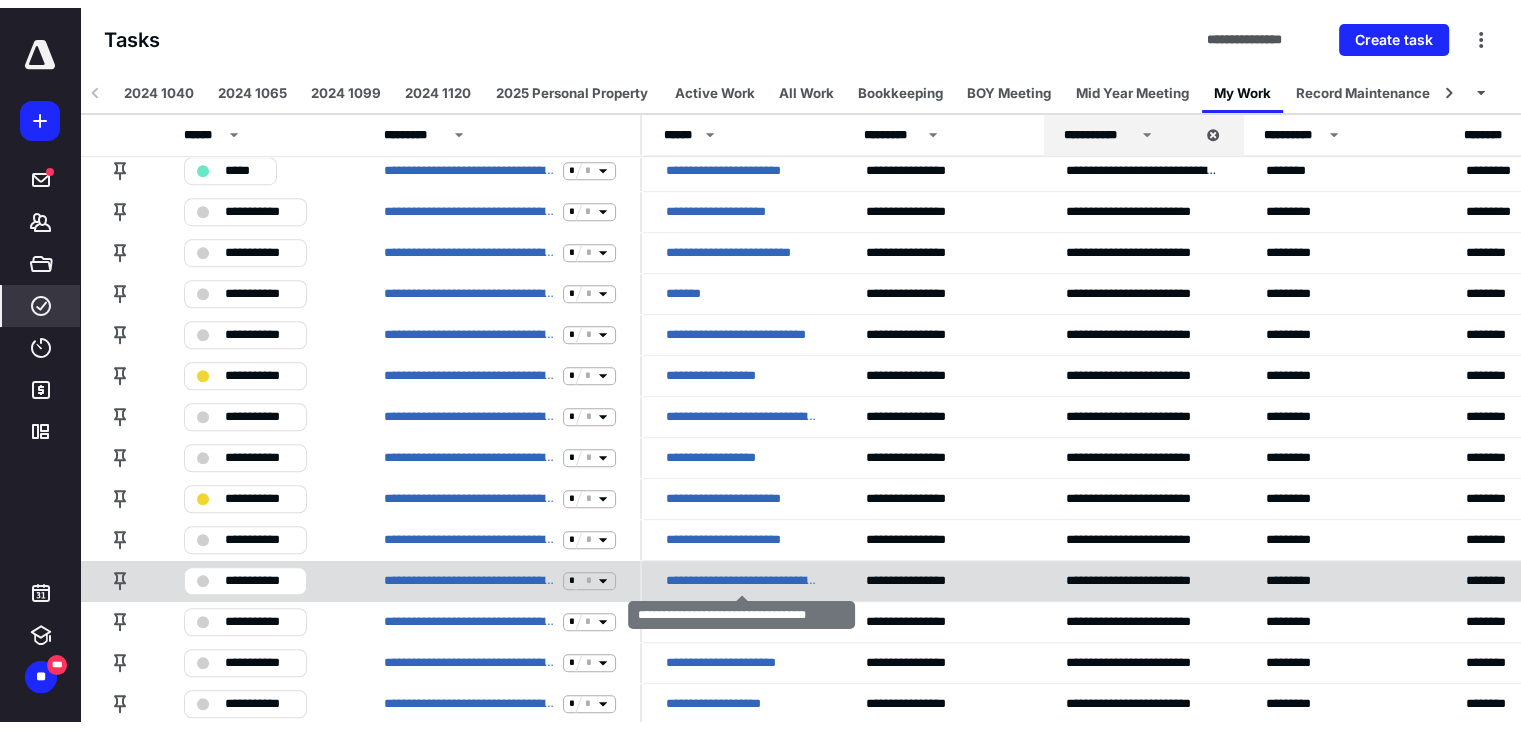 scroll, scrollTop: 0, scrollLeft: 0, axis: both 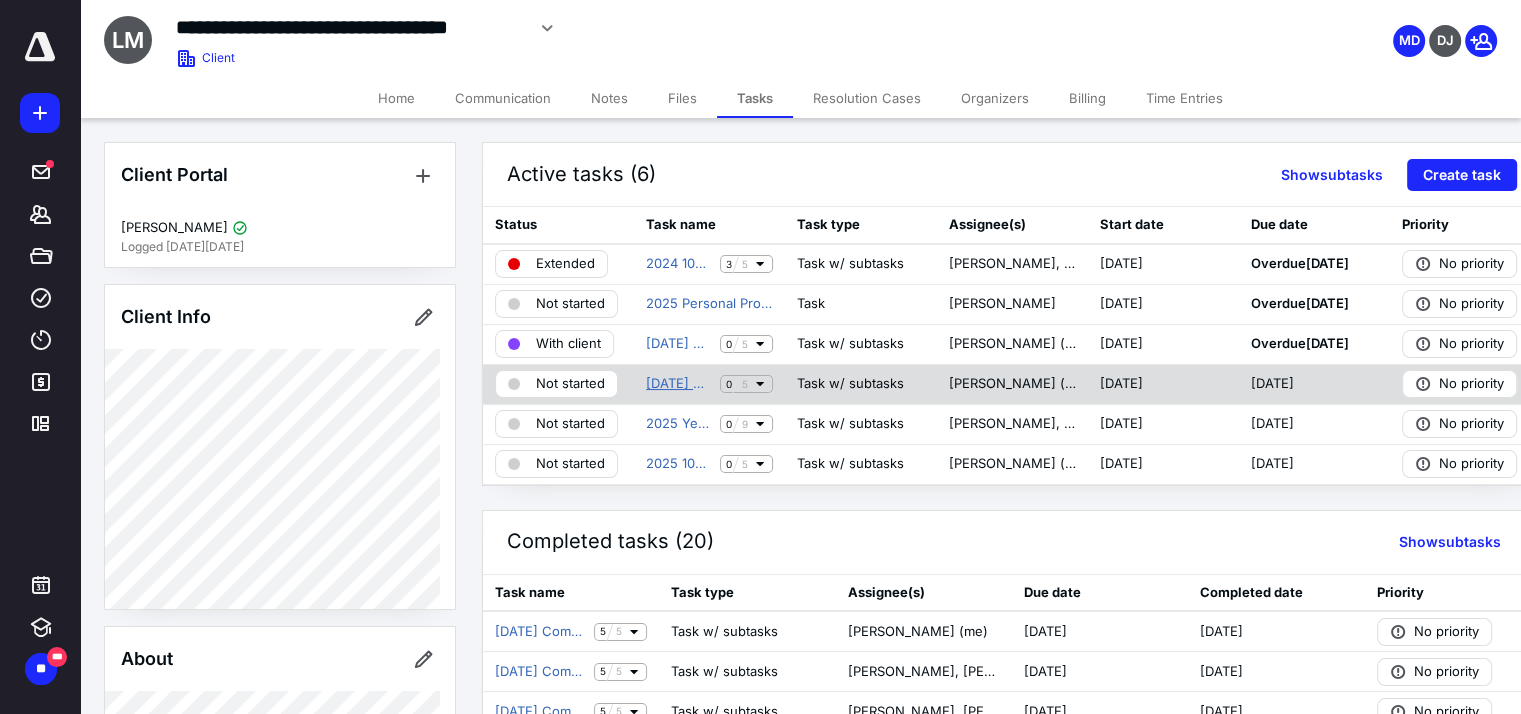 click on "[DATE] Complete BookkeepingLake Arbor Dental Associates of MD" at bounding box center [679, 384] 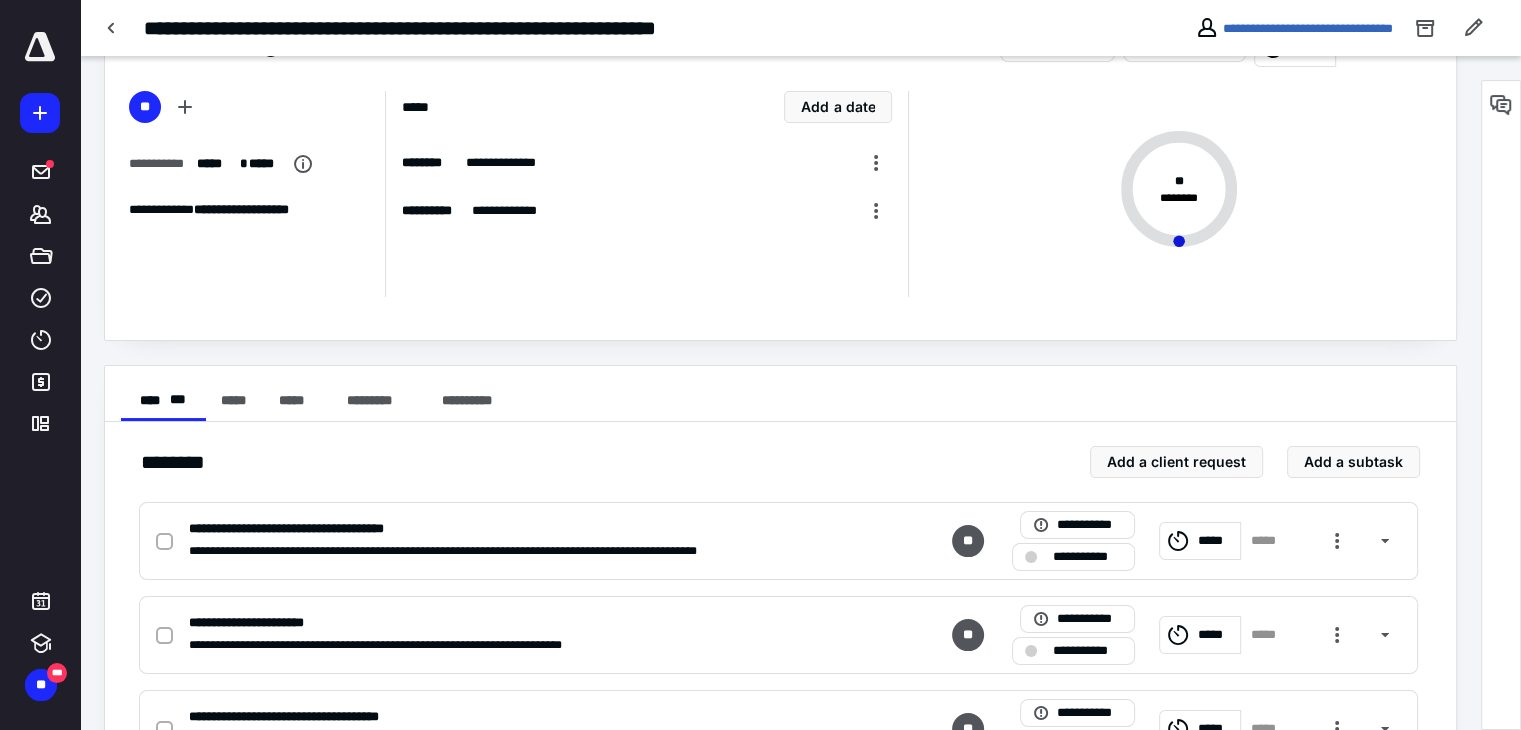 scroll, scrollTop: 200, scrollLeft: 0, axis: vertical 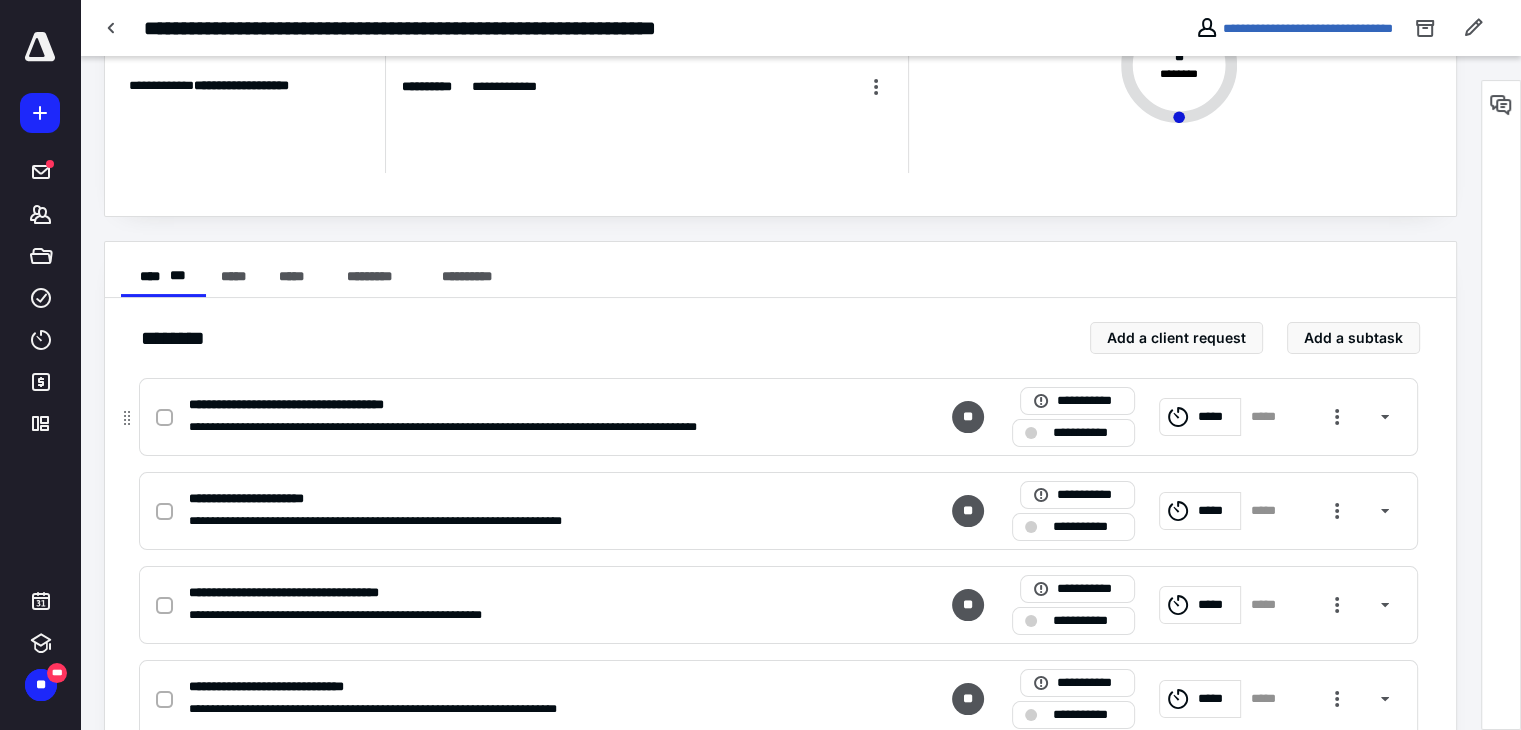 click at bounding box center [164, 418] 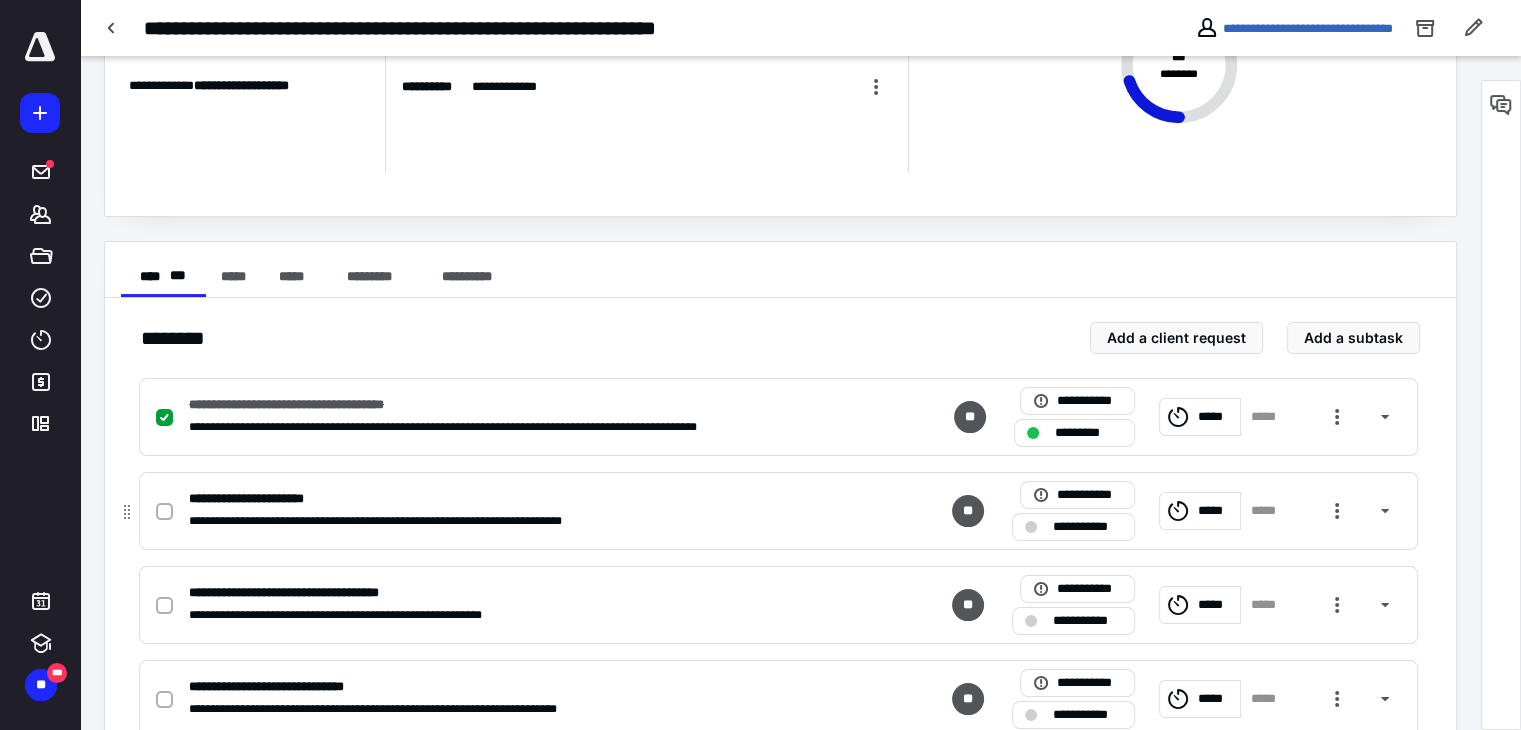 click 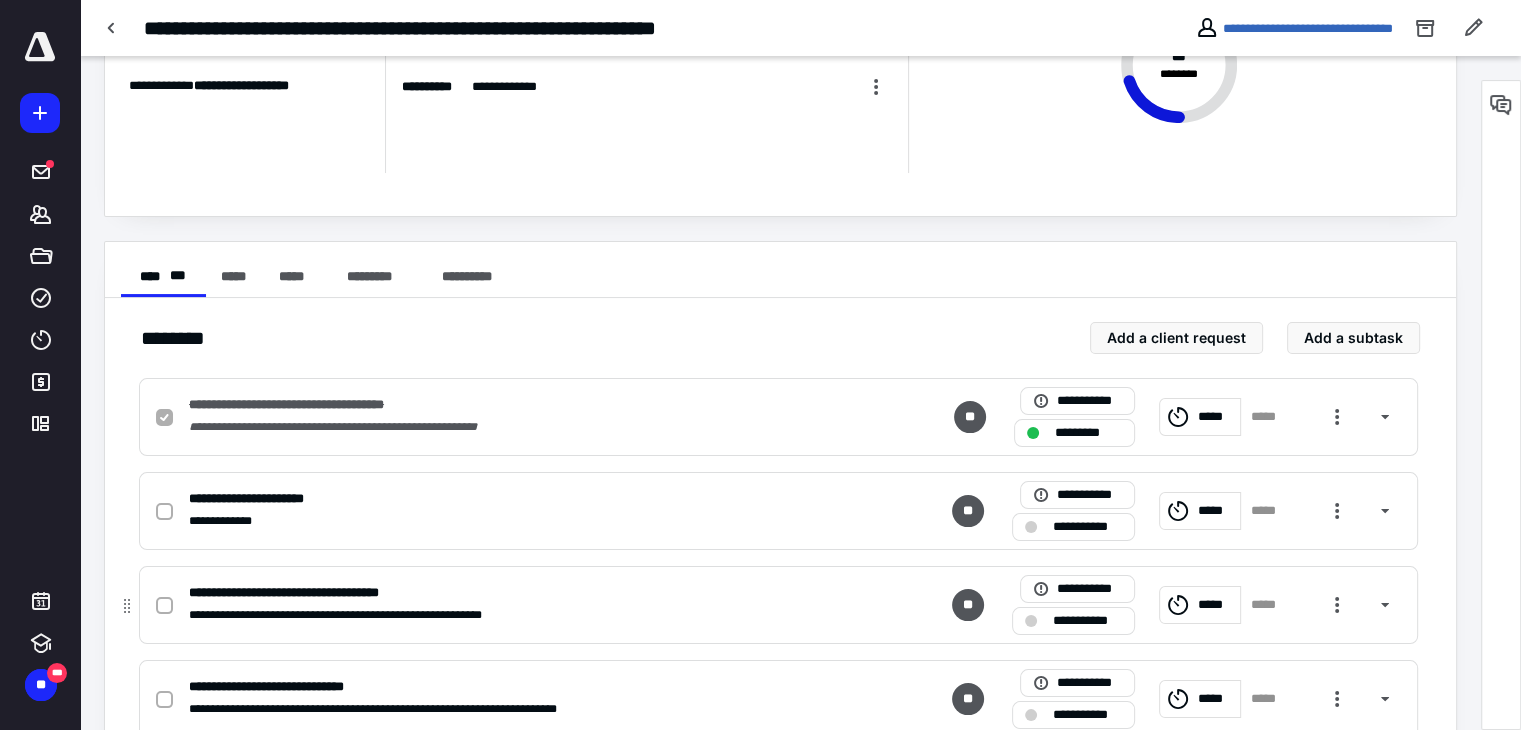 checkbox on "true" 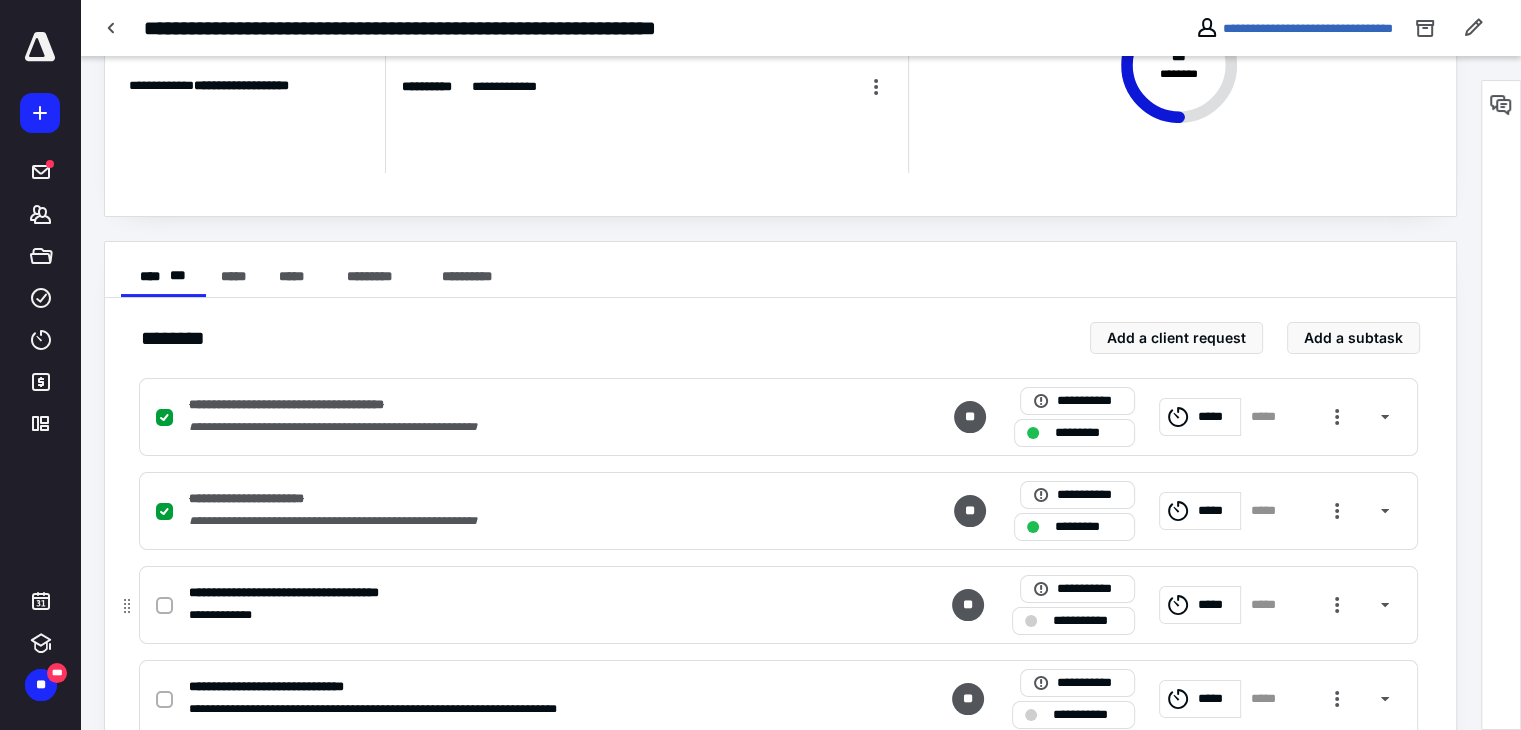 click 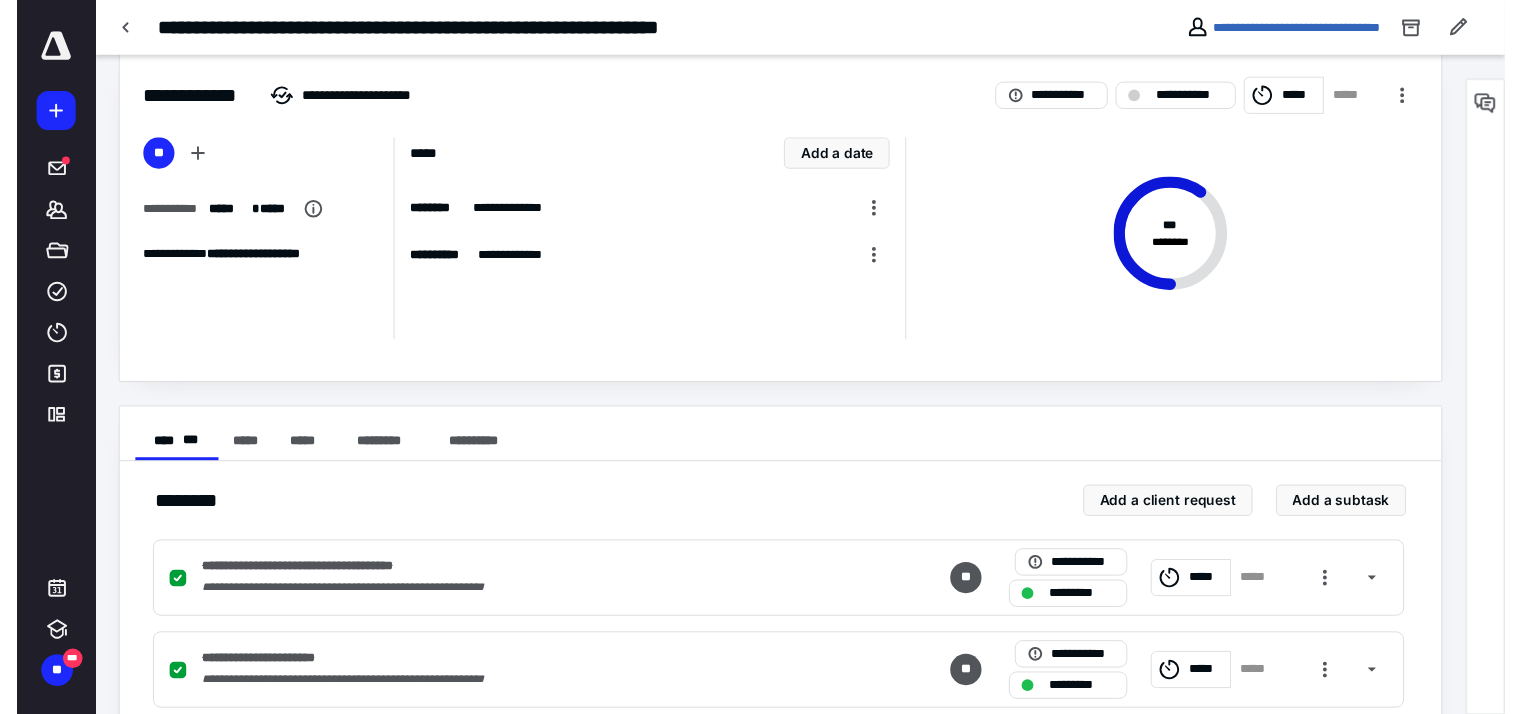 scroll, scrollTop: 0, scrollLeft: 0, axis: both 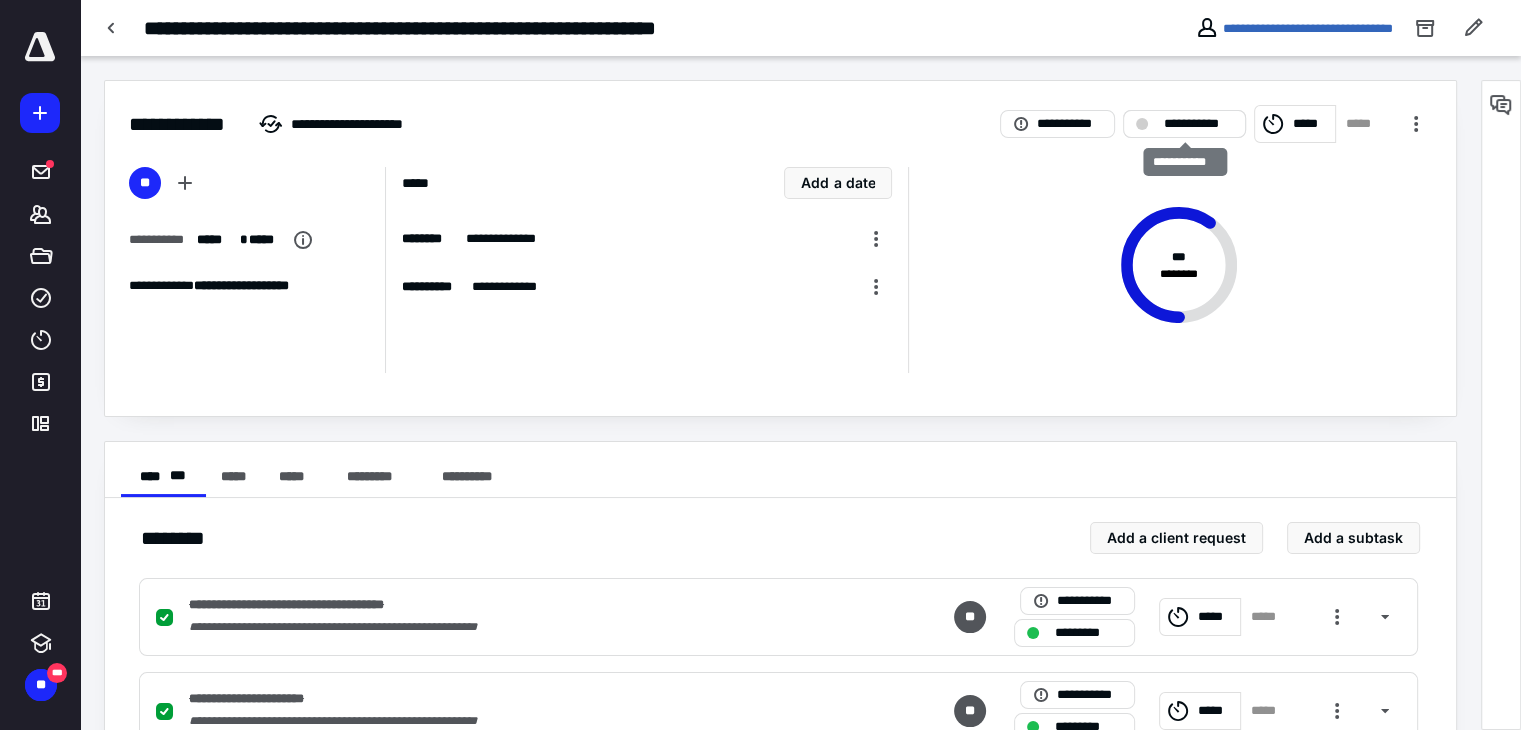 click on "**********" at bounding box center (1184, 124) 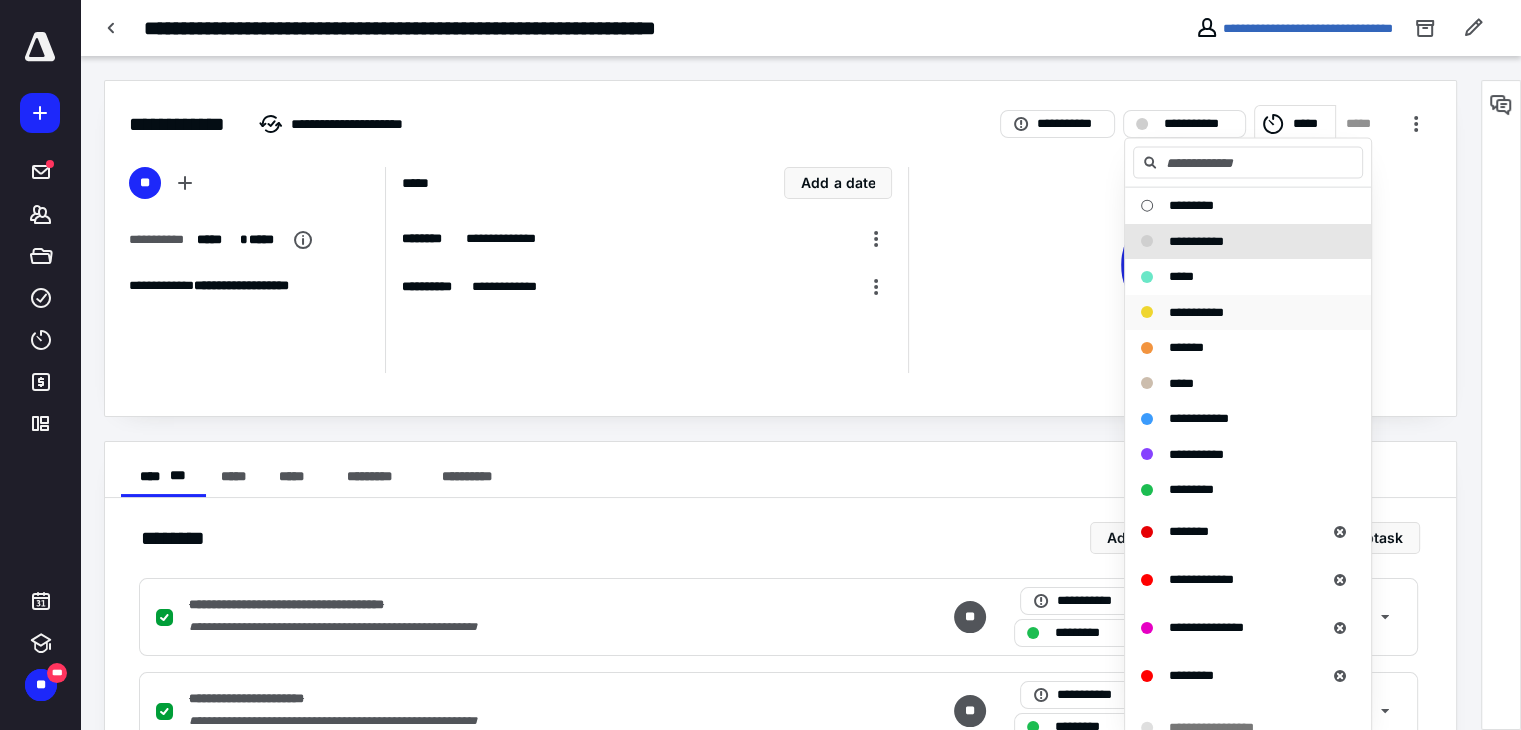click on "**********" at bounding box center [1196, 312] 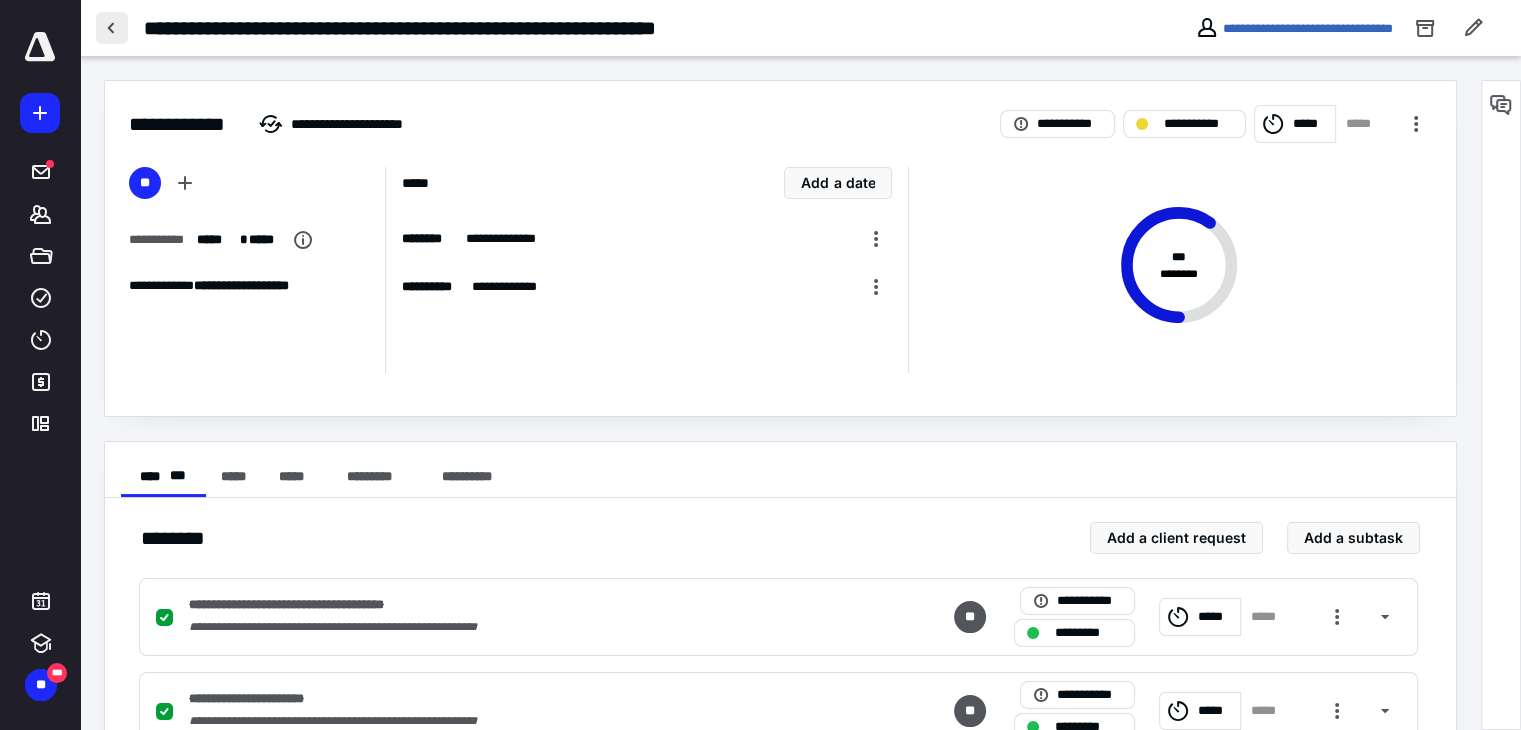 click at bounding box center (112, 28) 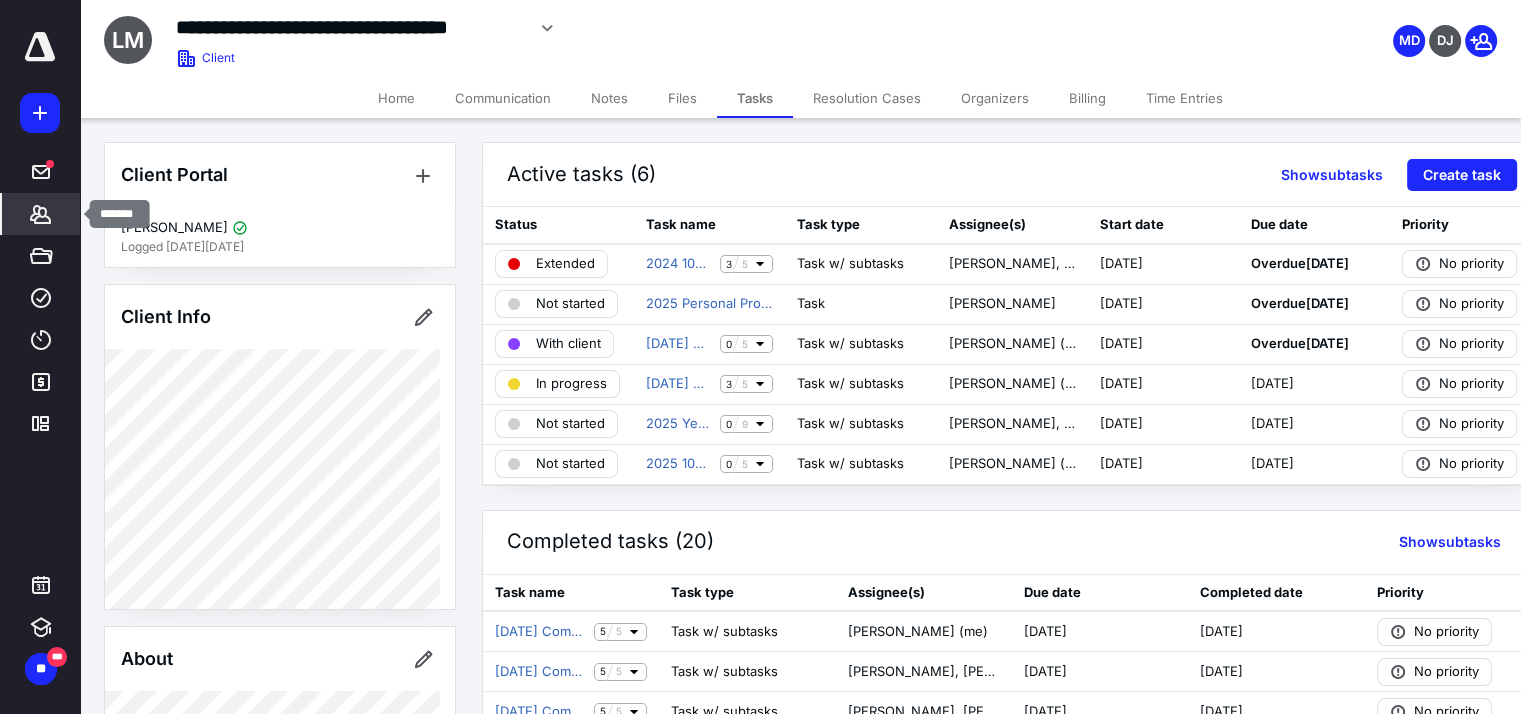 click on "*******" at bounding box center [41, 214] 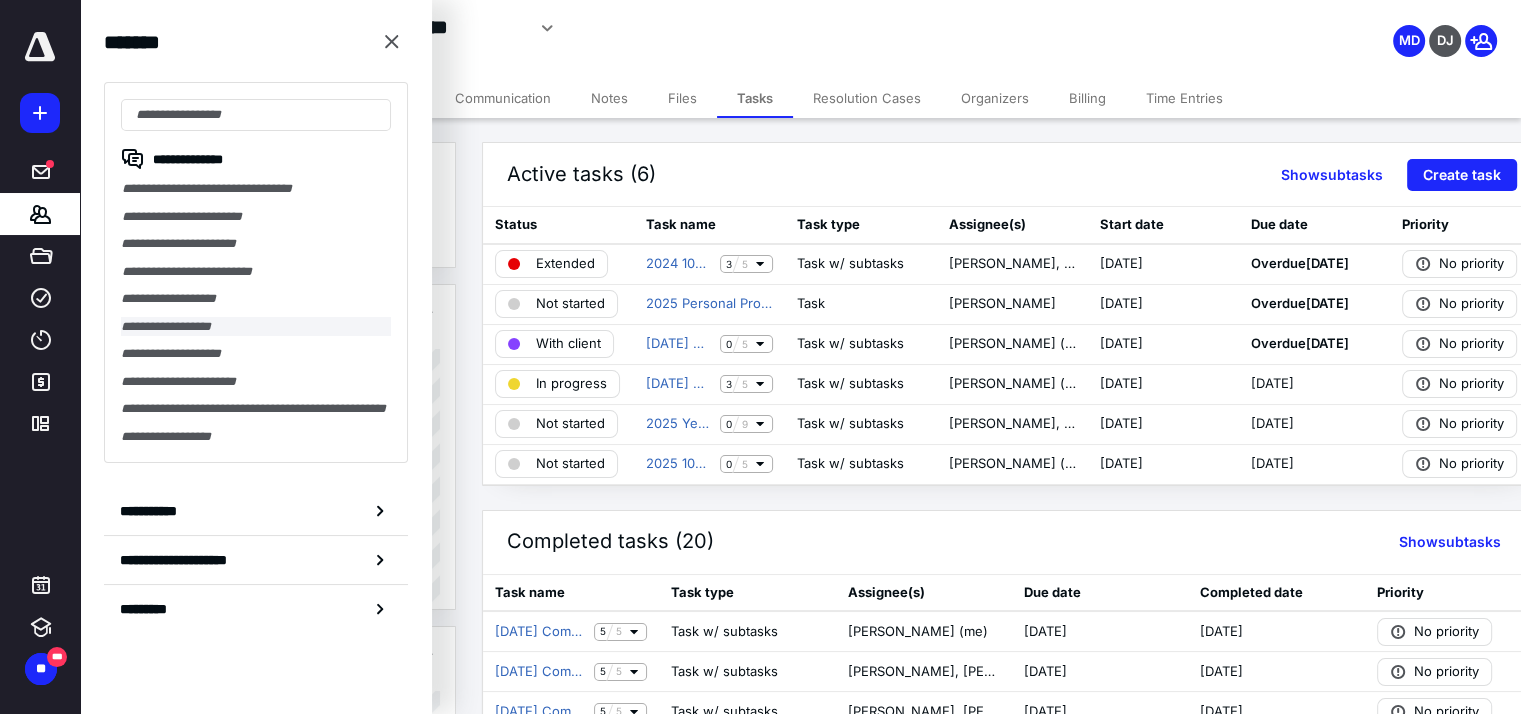 click on "**********" at bounding box center (256, 327) 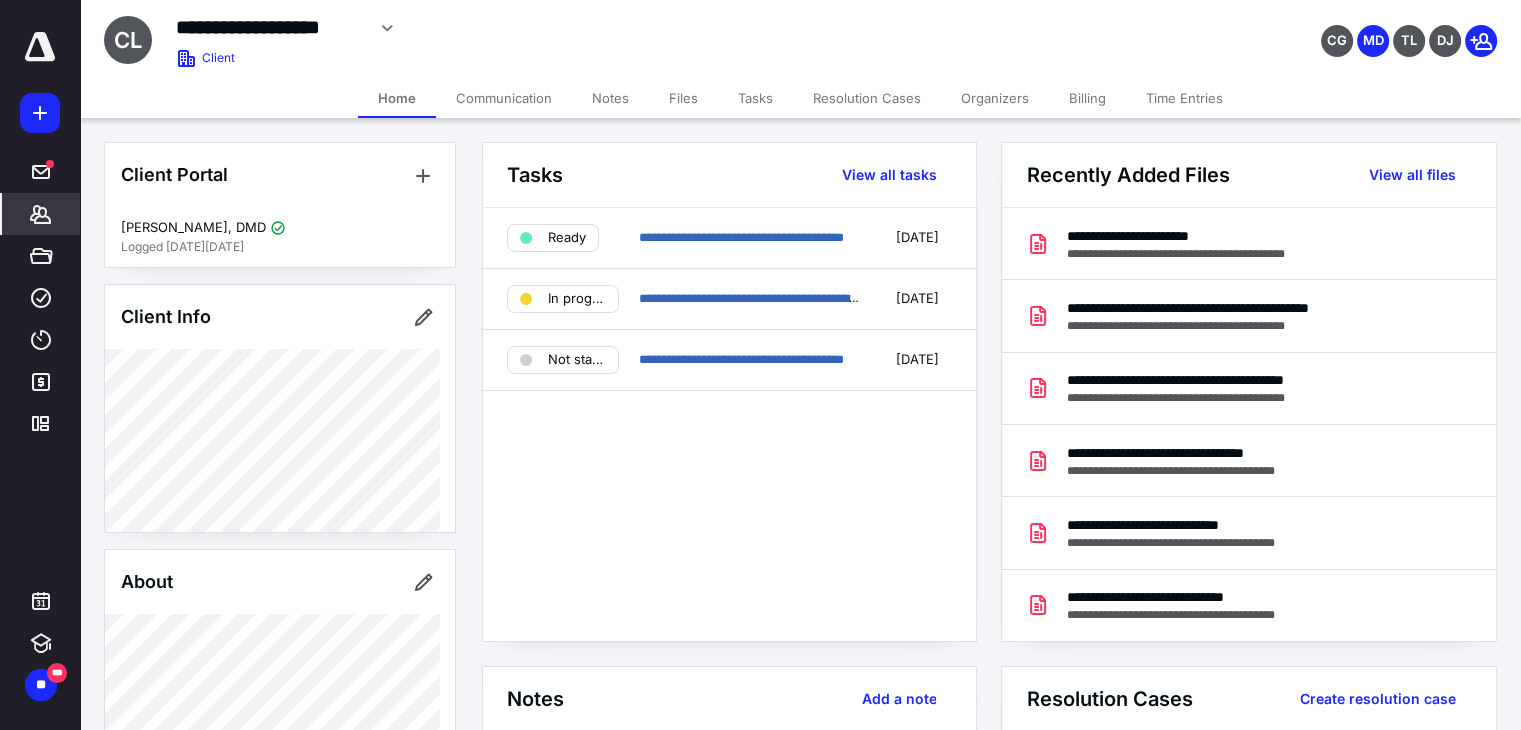 click on "Tasks" at bounding box center (755, 98) 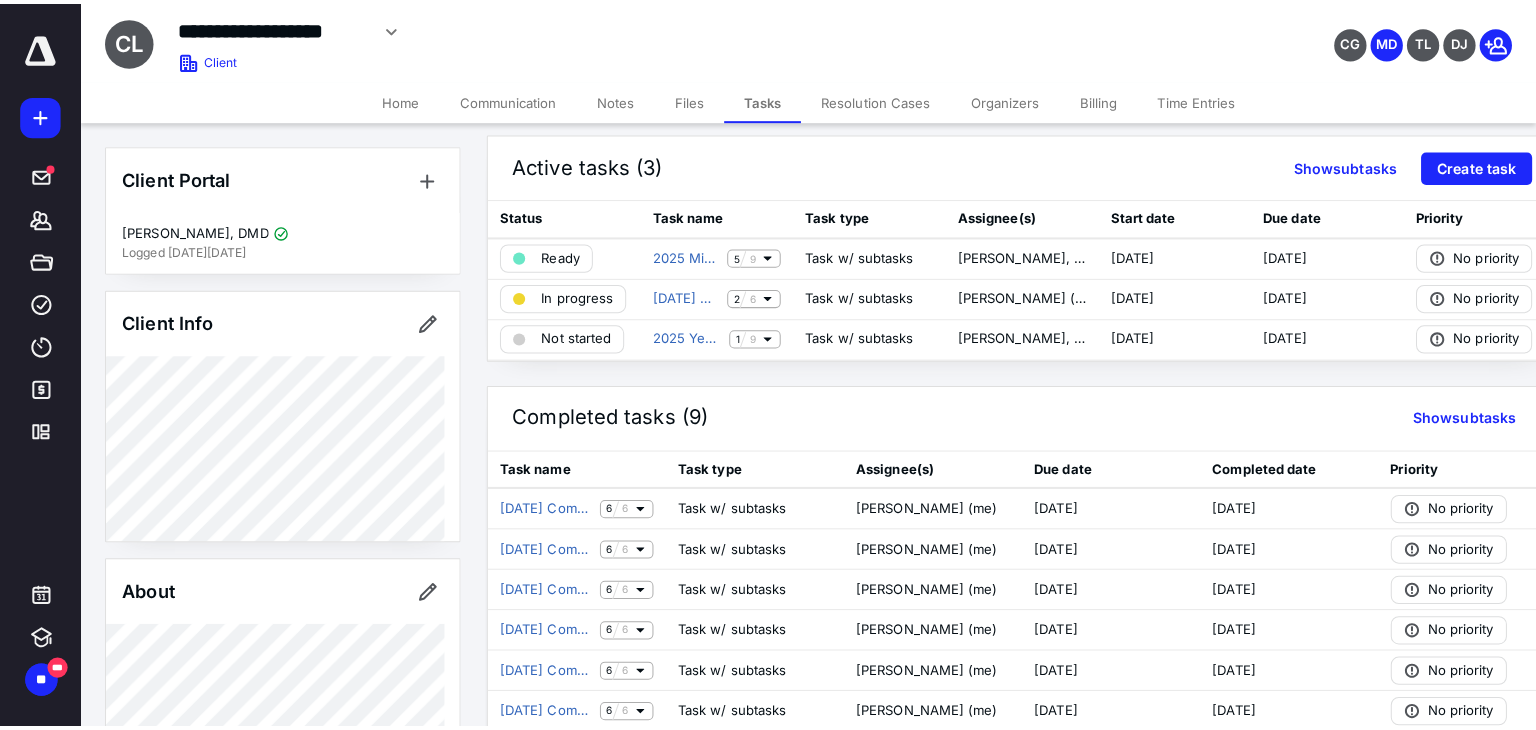scroll, scrollTop: 0, scrollLeft: 0, axis: both 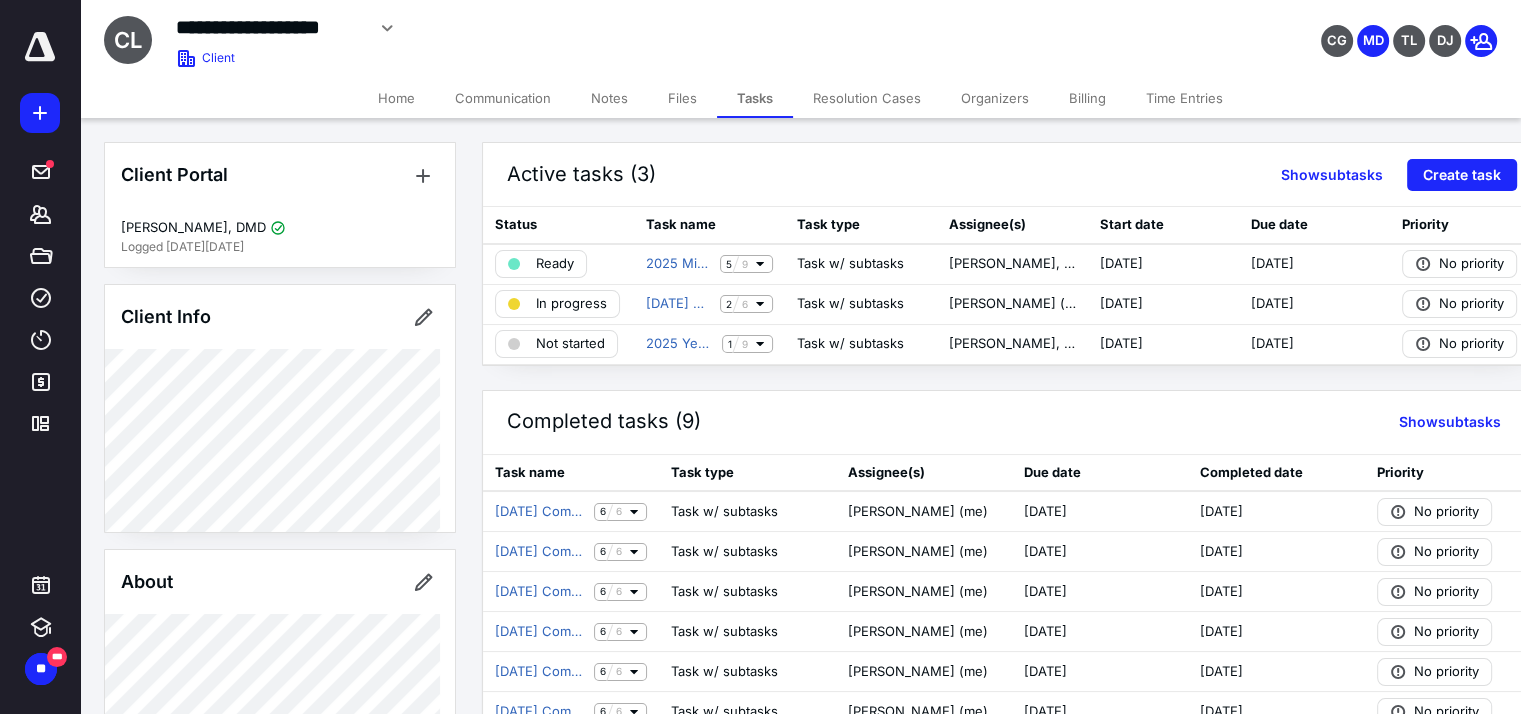 click on "Files" at bounding box center (682, 98) 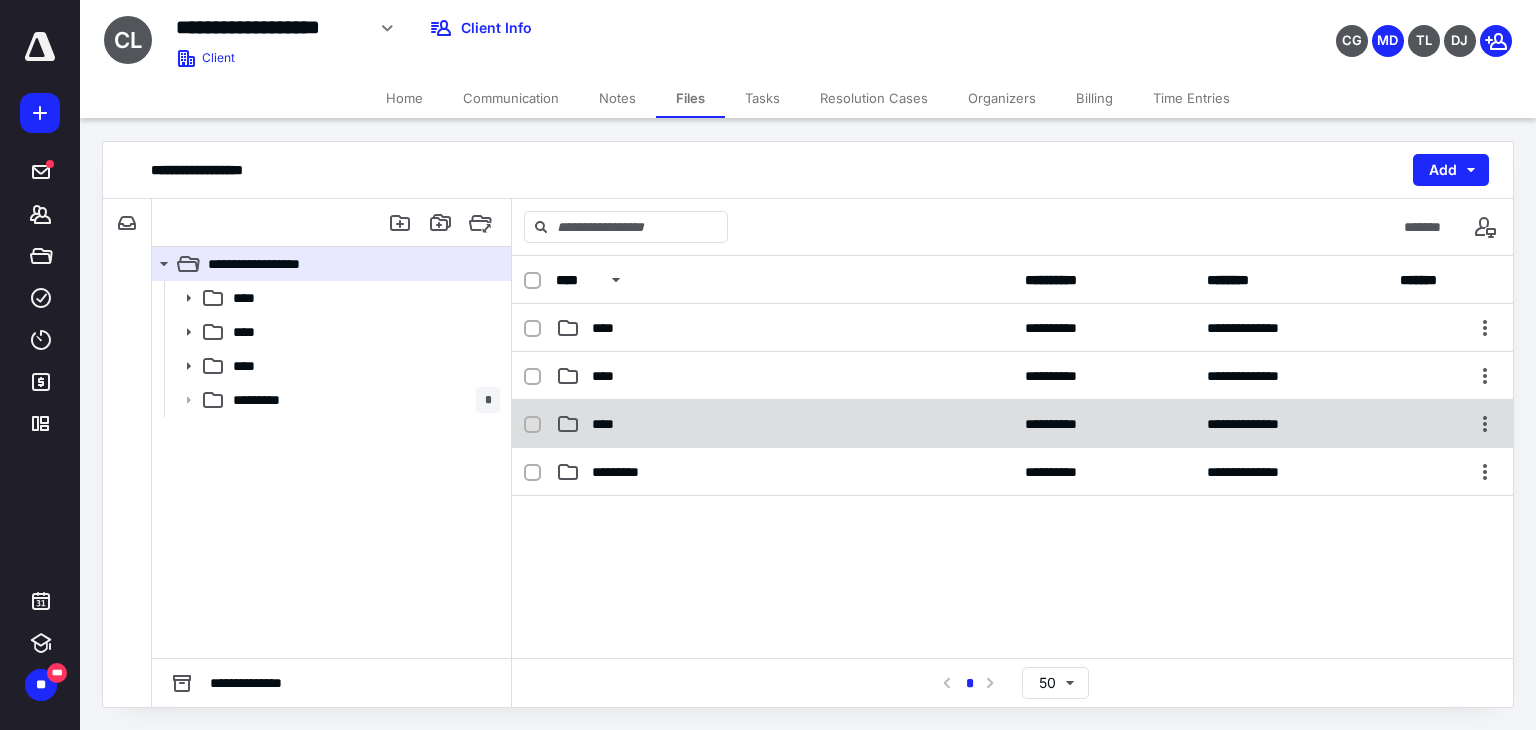 click on "****" at bounding box center (784, 424) 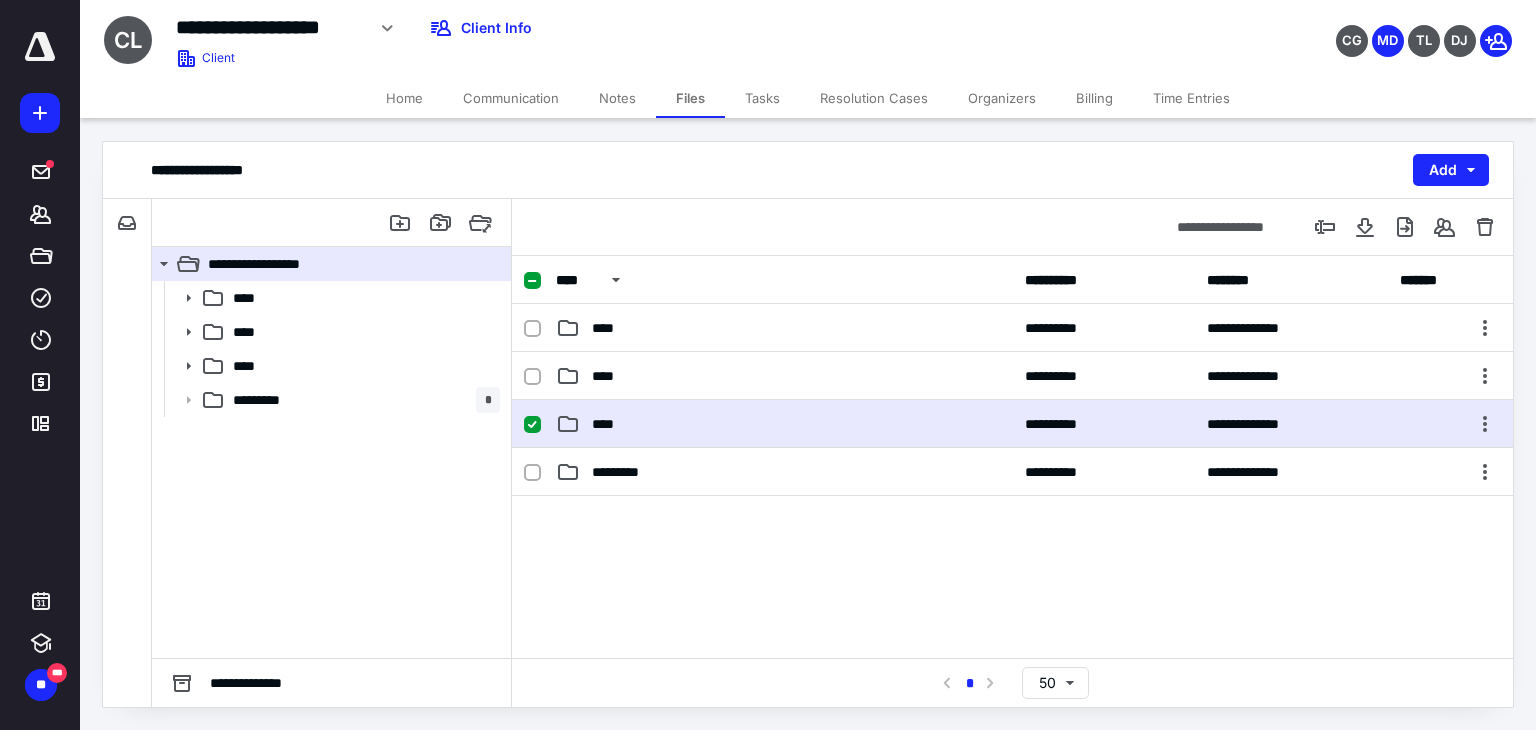 click on "****" at bounding box center [784, 424] 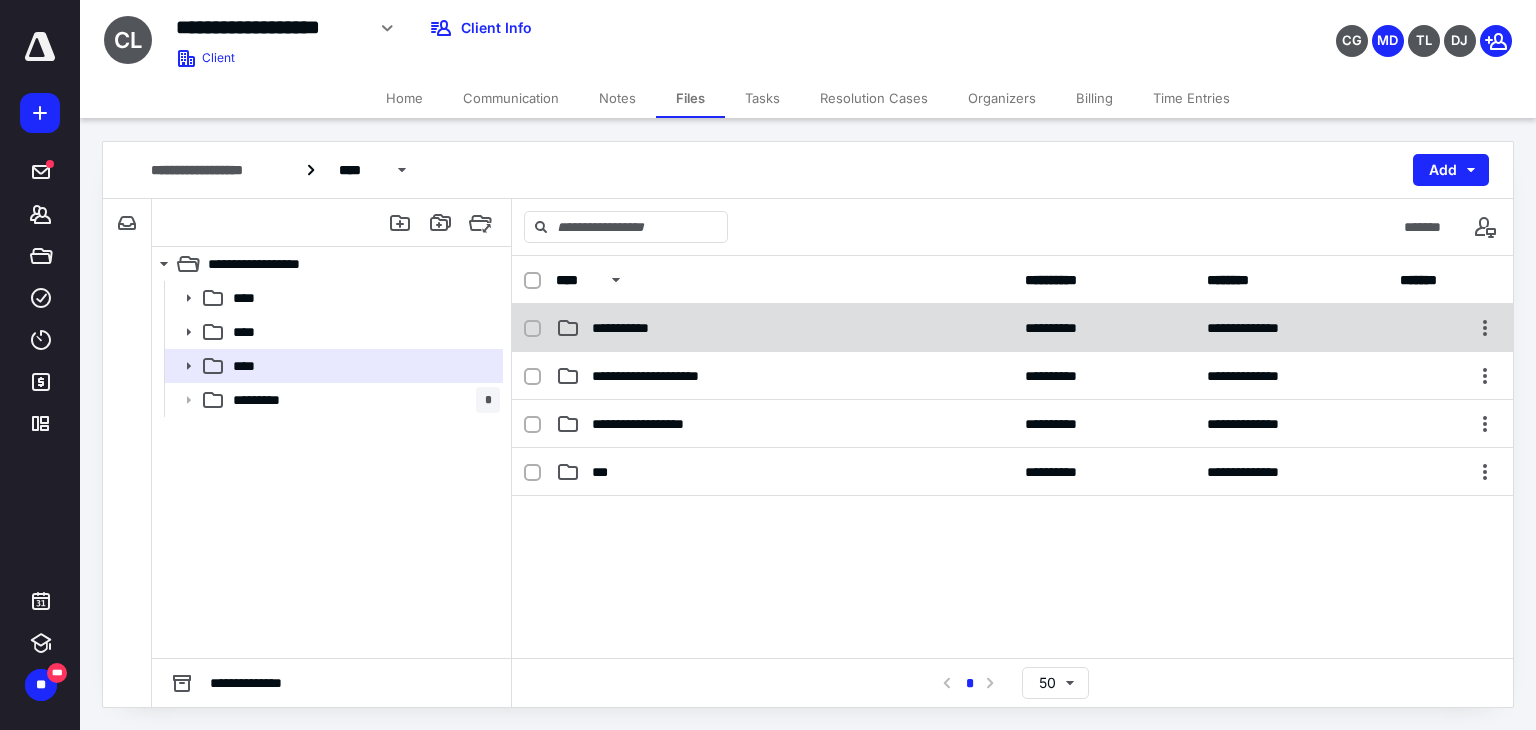 click on "**********" at bounding box center [635, 328] 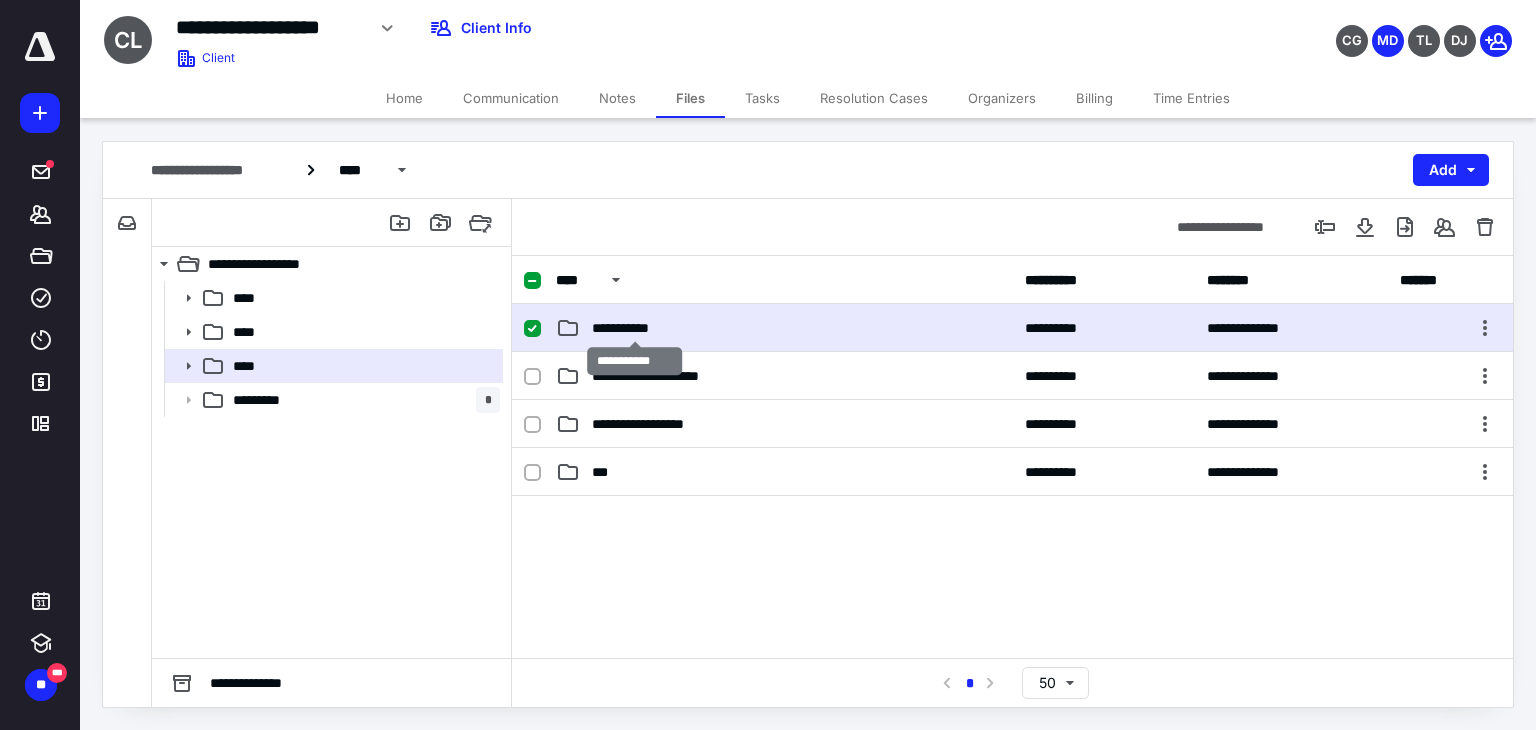 click on "**********" at bounding box center (635, 328) 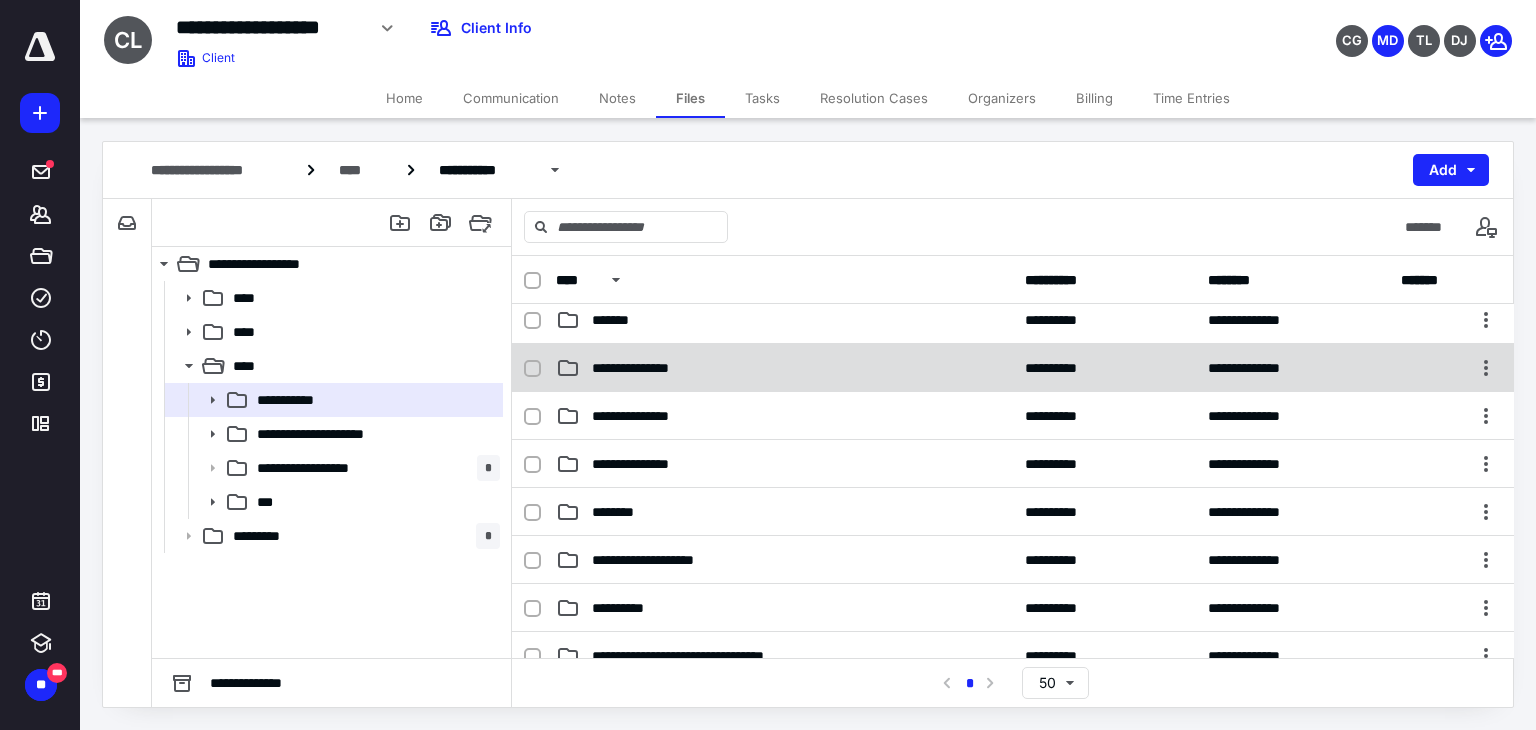 scroll, scrollTop: 100, scrollLeft: 0, axis: vertical 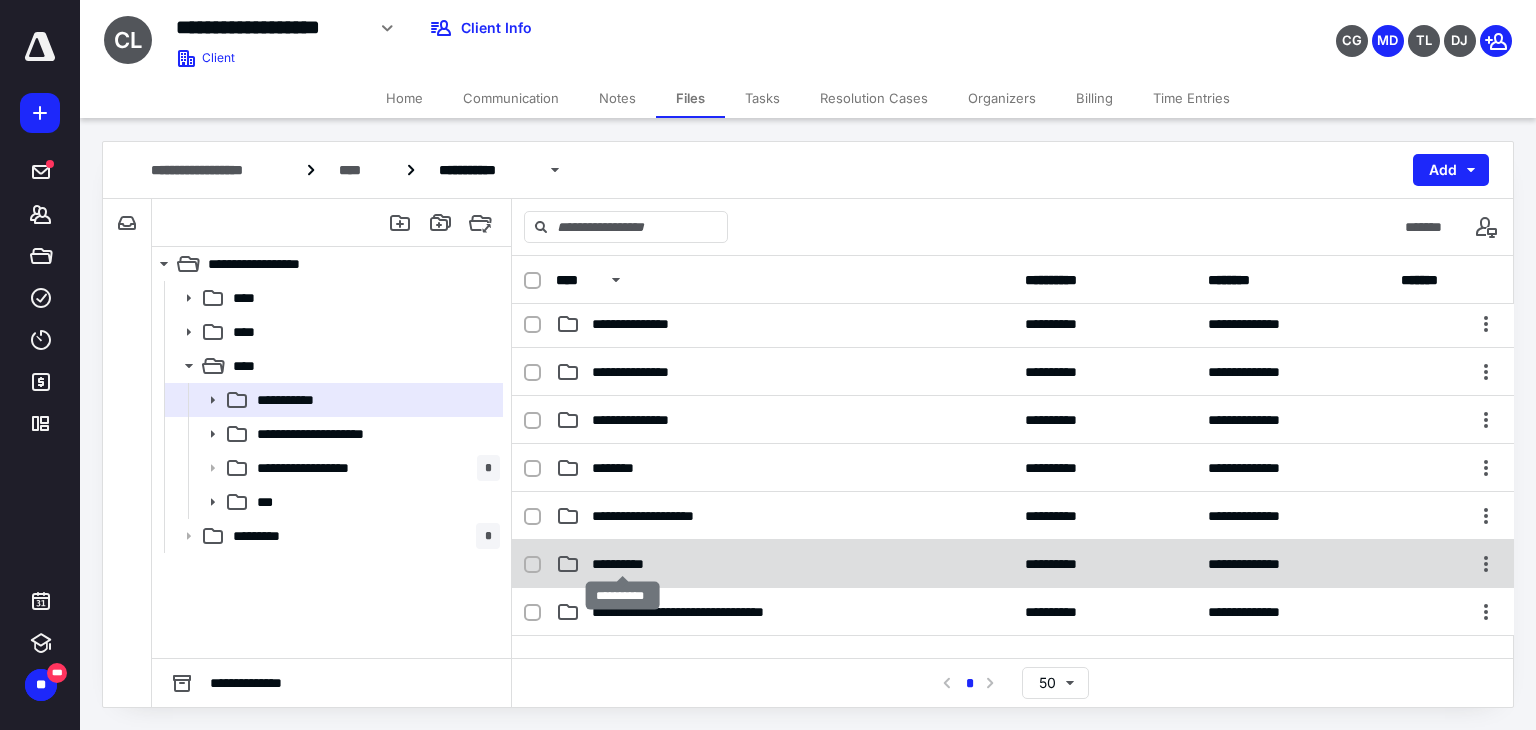 click on "**********" at bounding box center [623, 564] 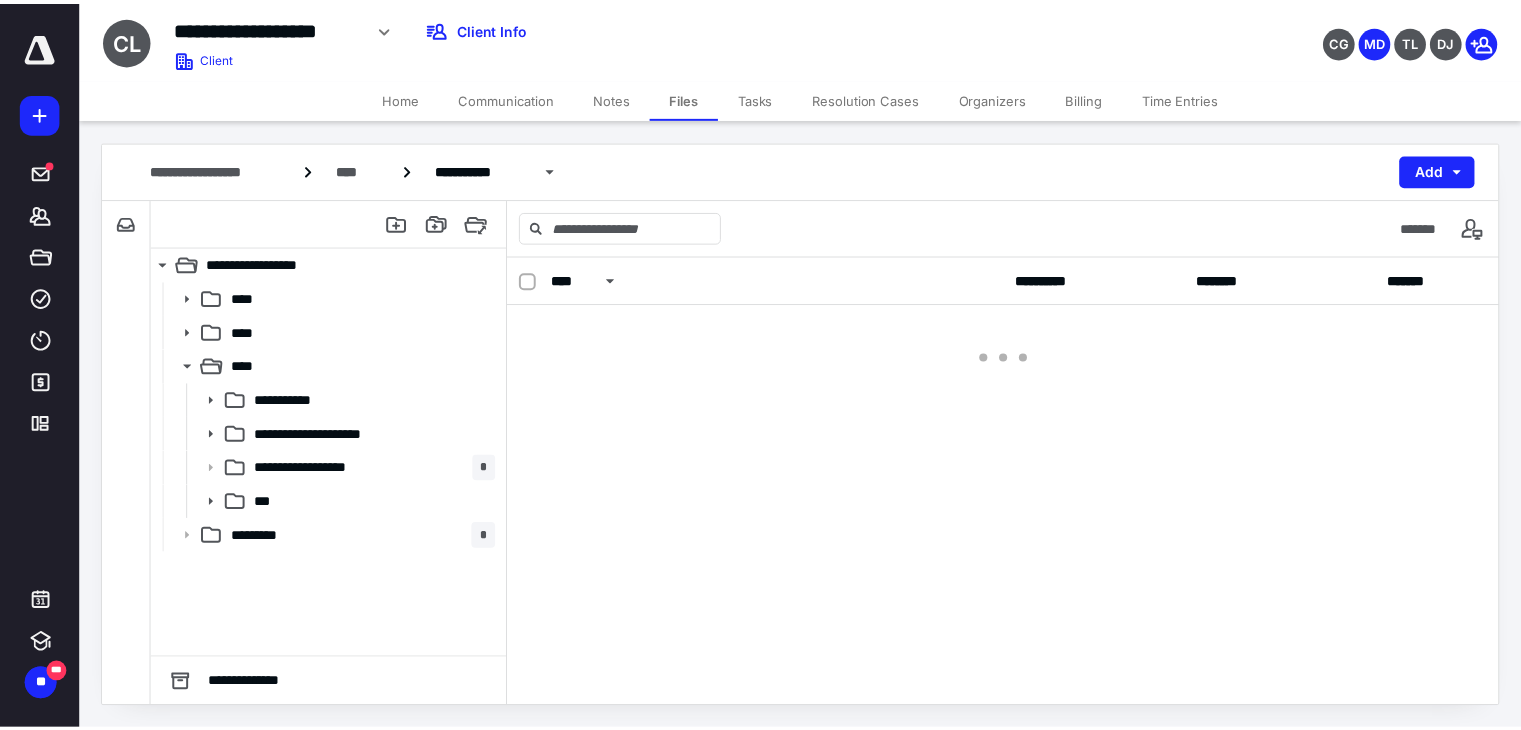 scroll, scrollTop: 0, scrollLeft: 0, axis: both 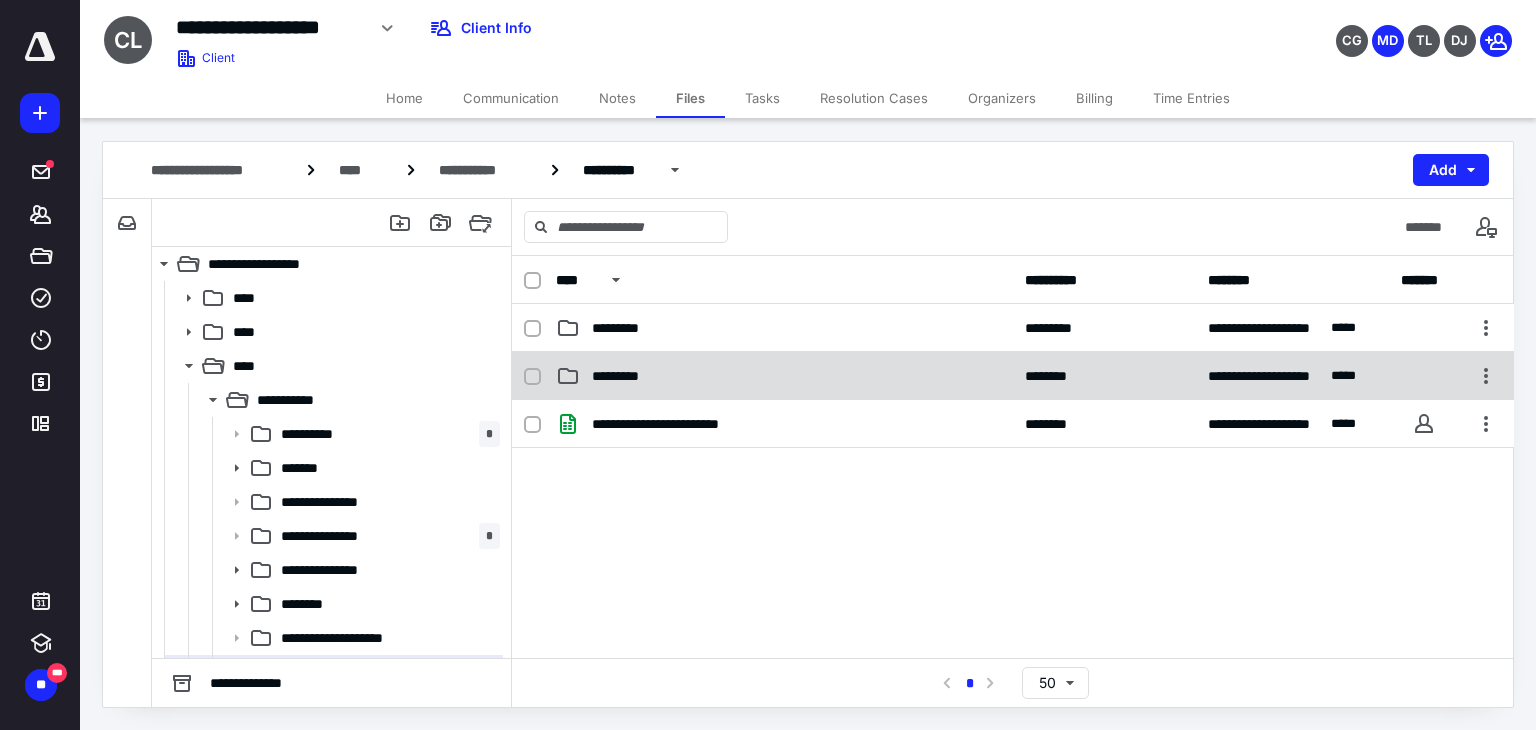 click on "*********" at bounding box center [784, 376] 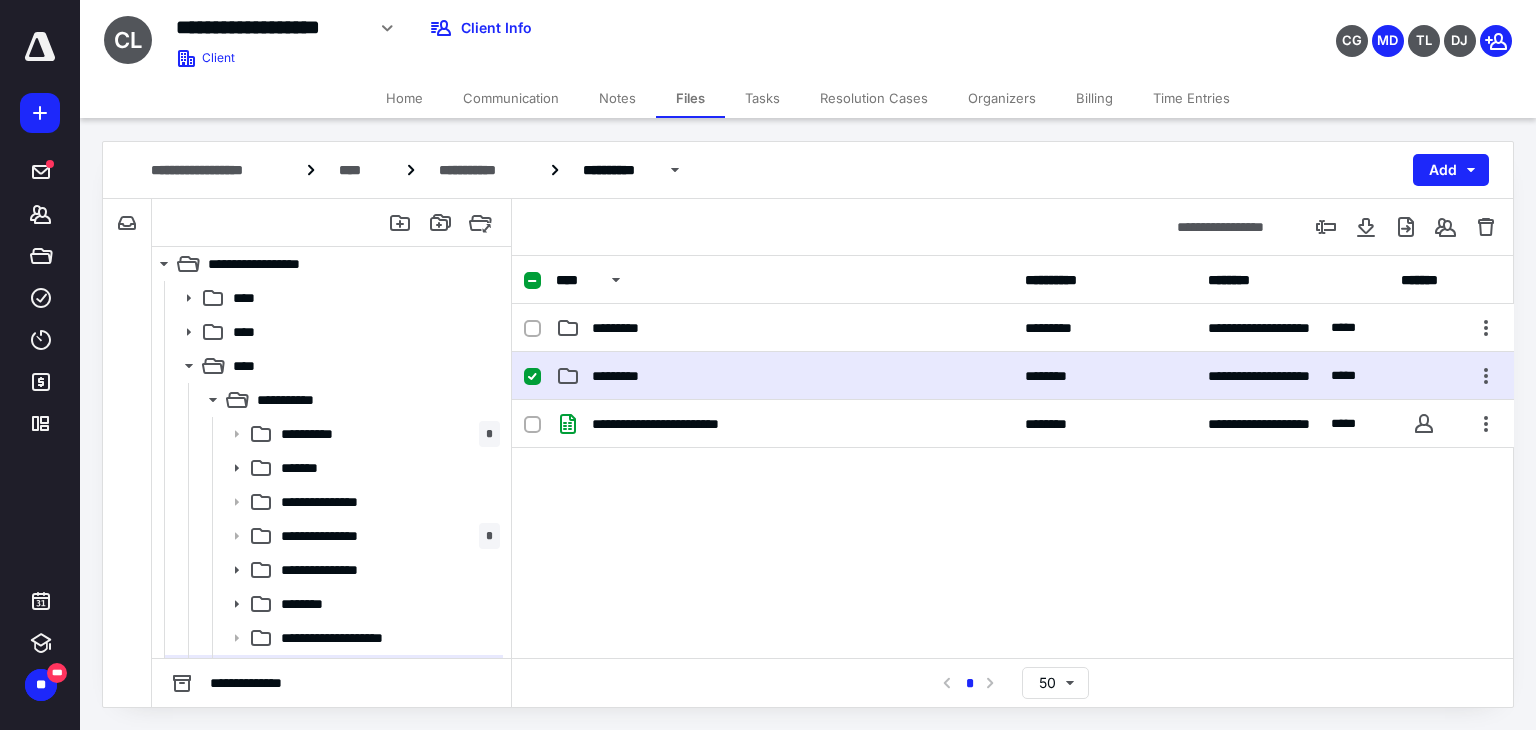 click on "*********" at bounding box center [784, 376] 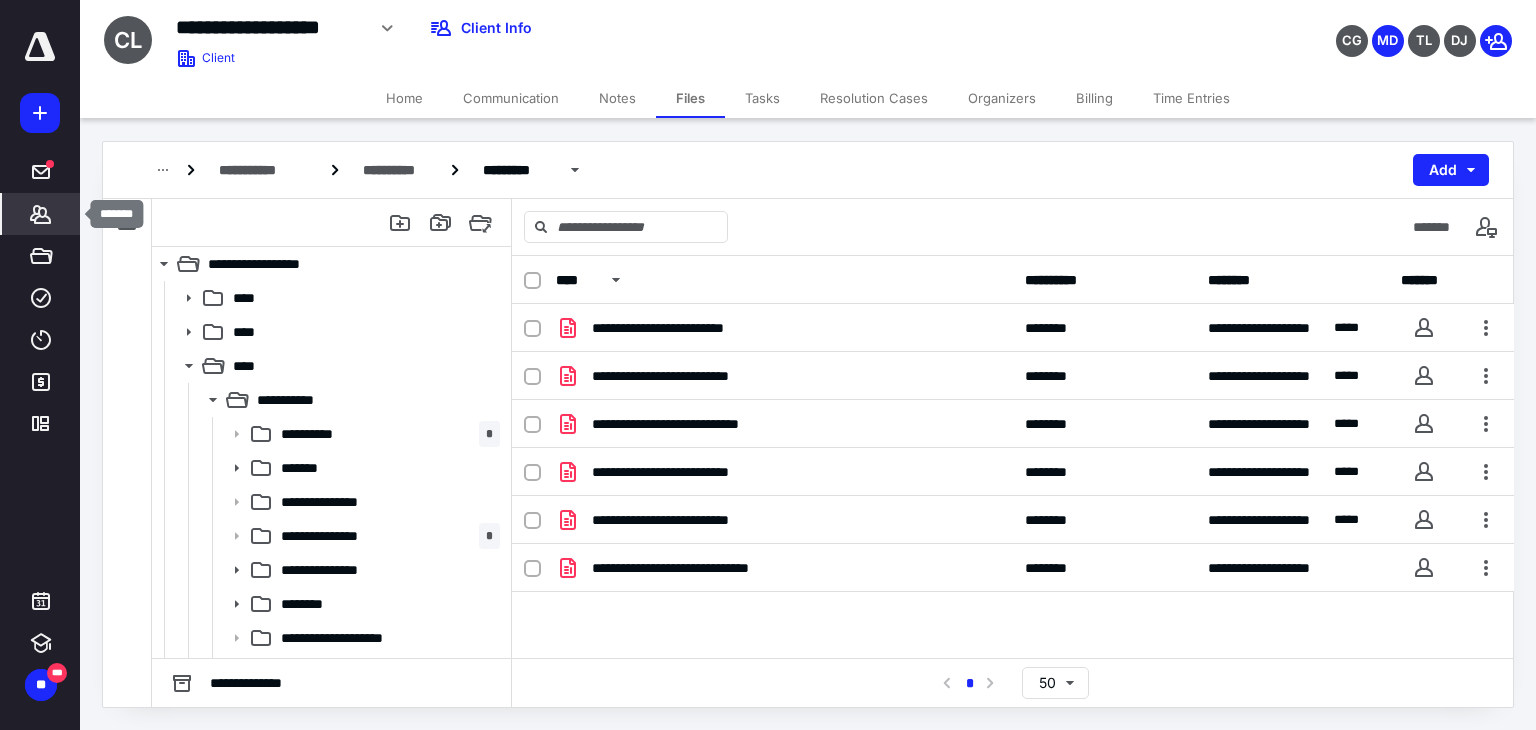 click 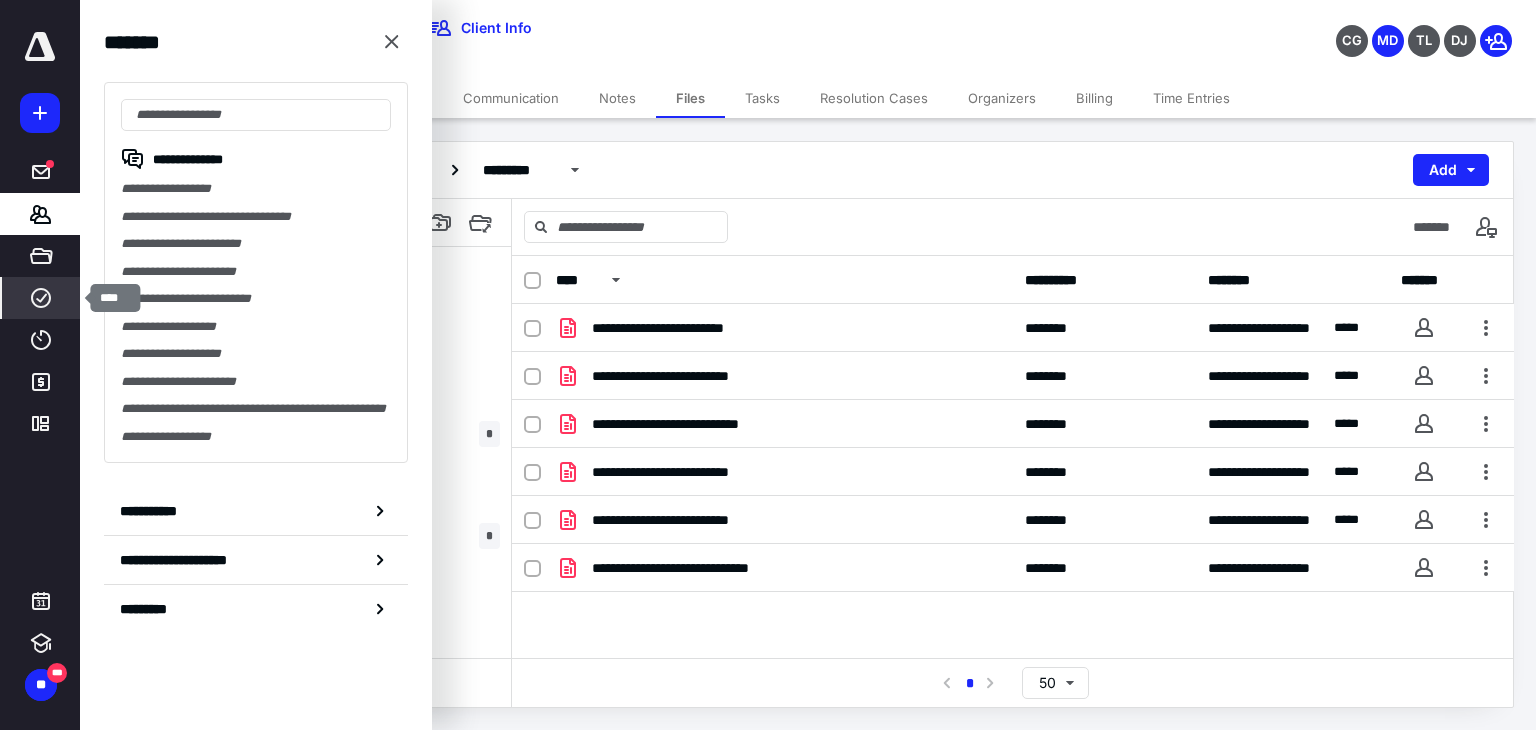 click 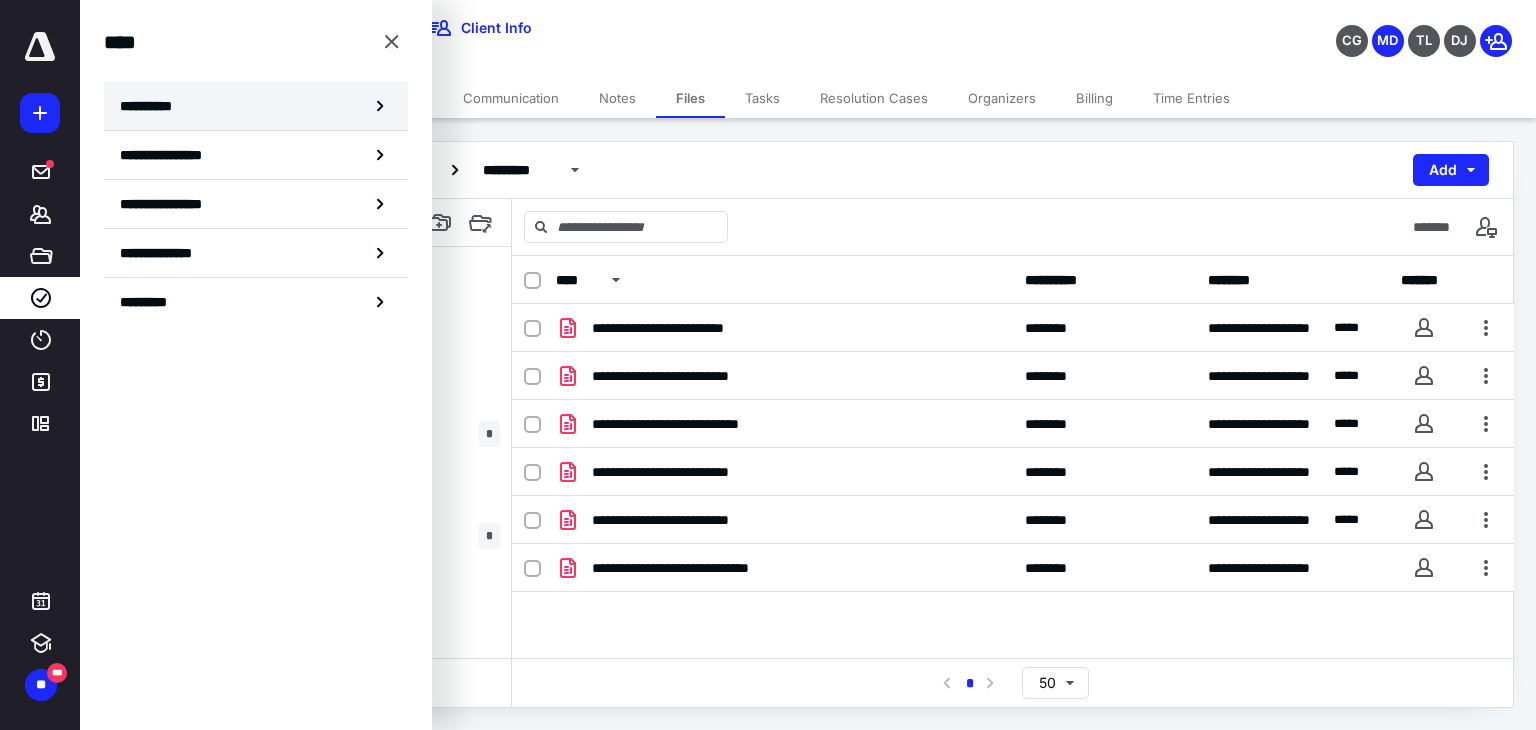 click on "**********" at bounding box center (153, 106) 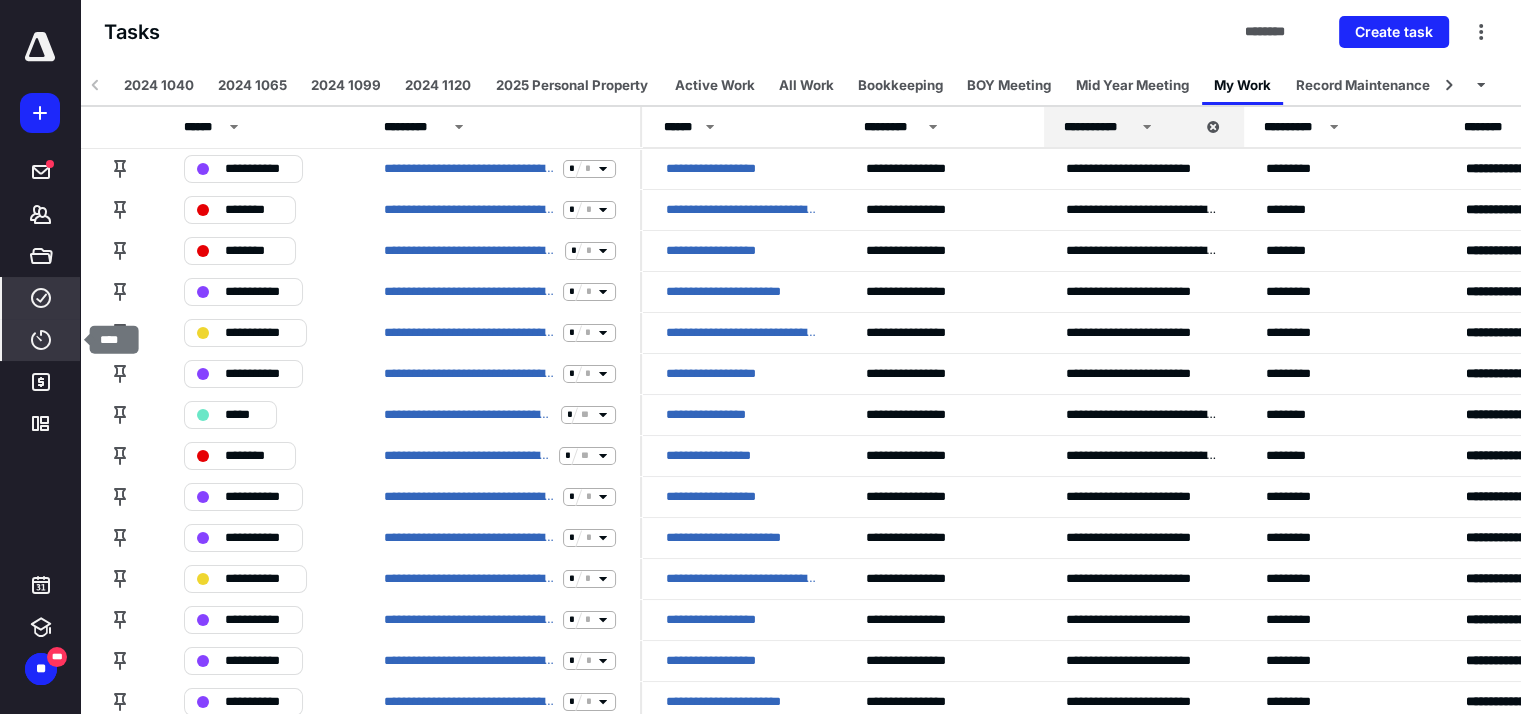 click on "****" at bounding box center (41, 340) 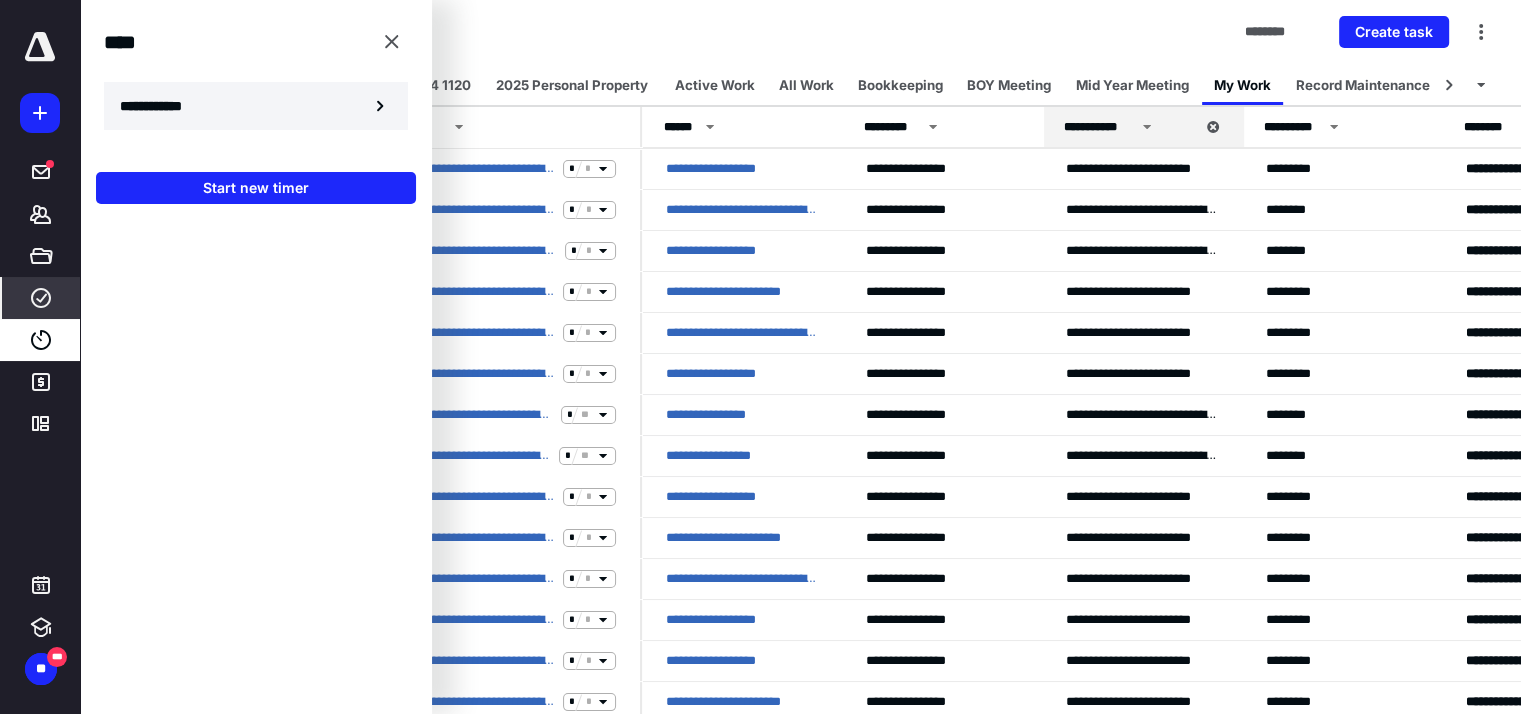 click on "**********" at bounding box center [162, 106] 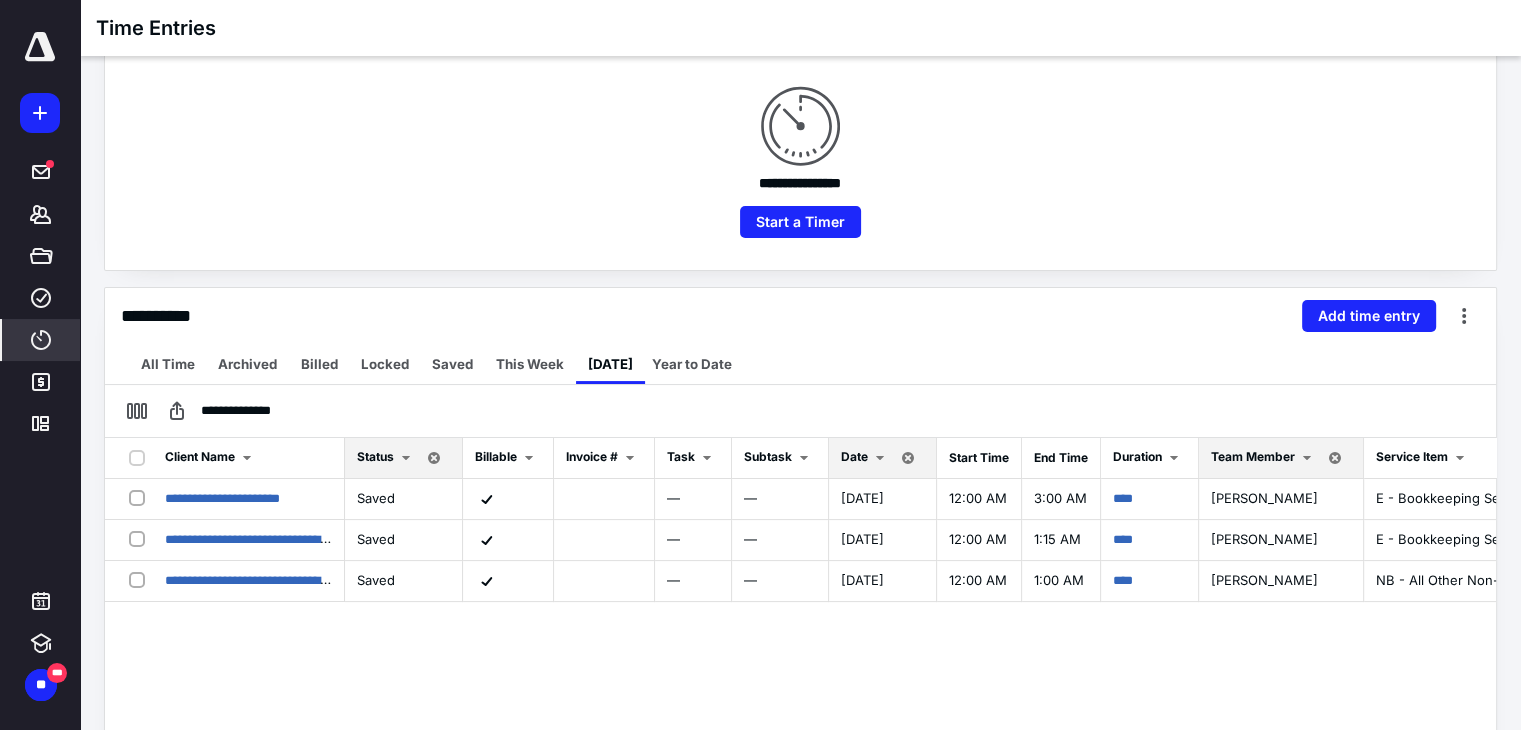 scroll, scrollTop: 300, scrollLeft: 0, axis: vertical 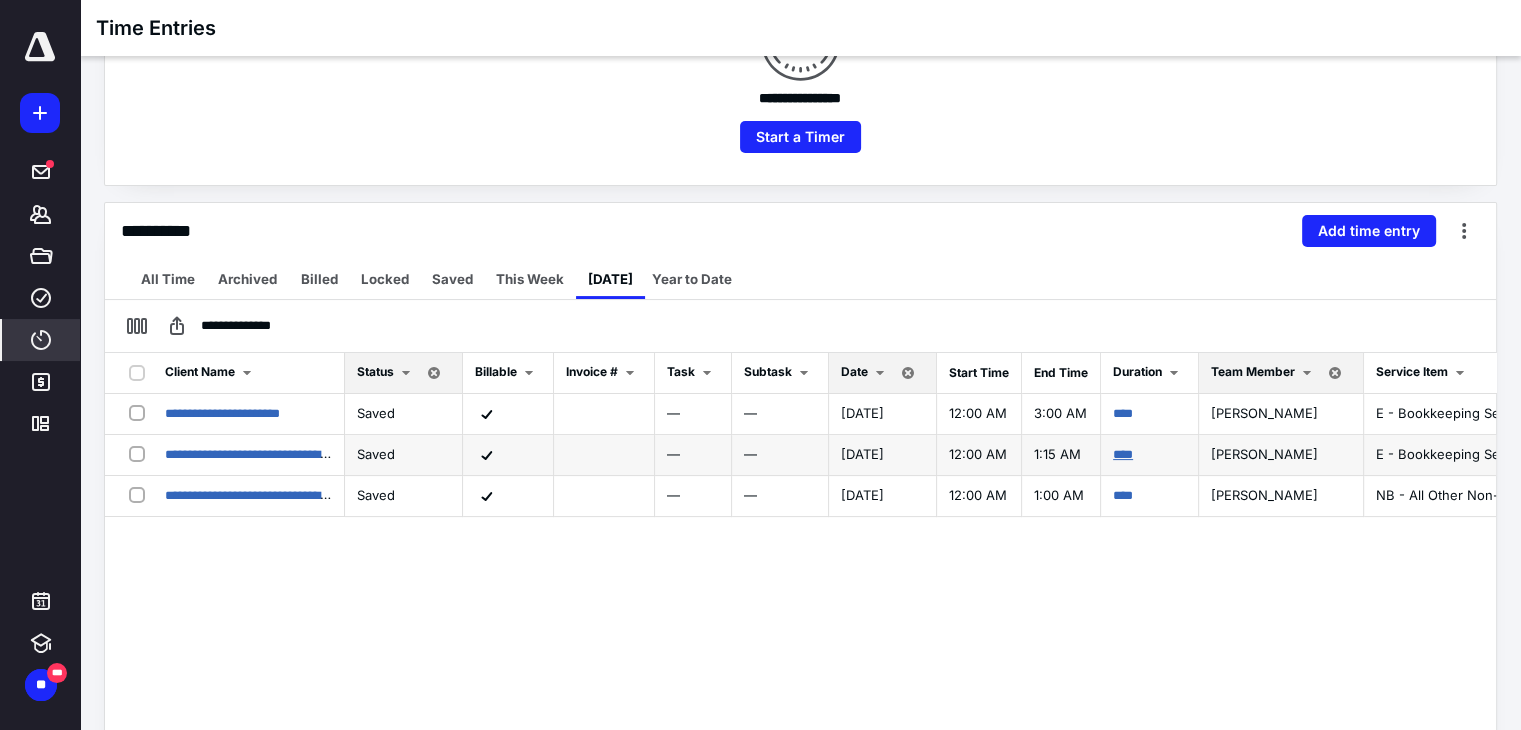 click on "****" at bounding box center [1123, 454] 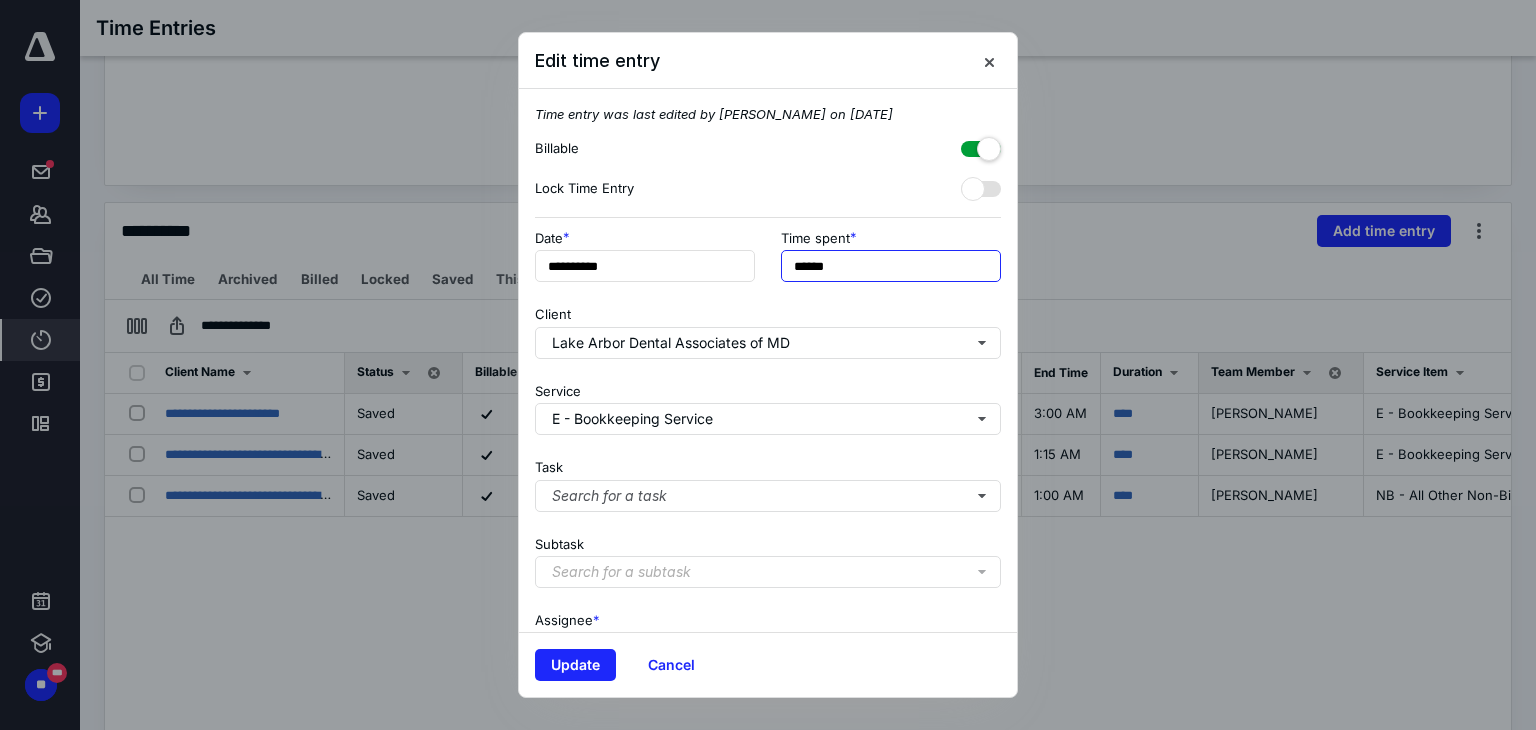 click on "******" at bounding box center [891, 266] 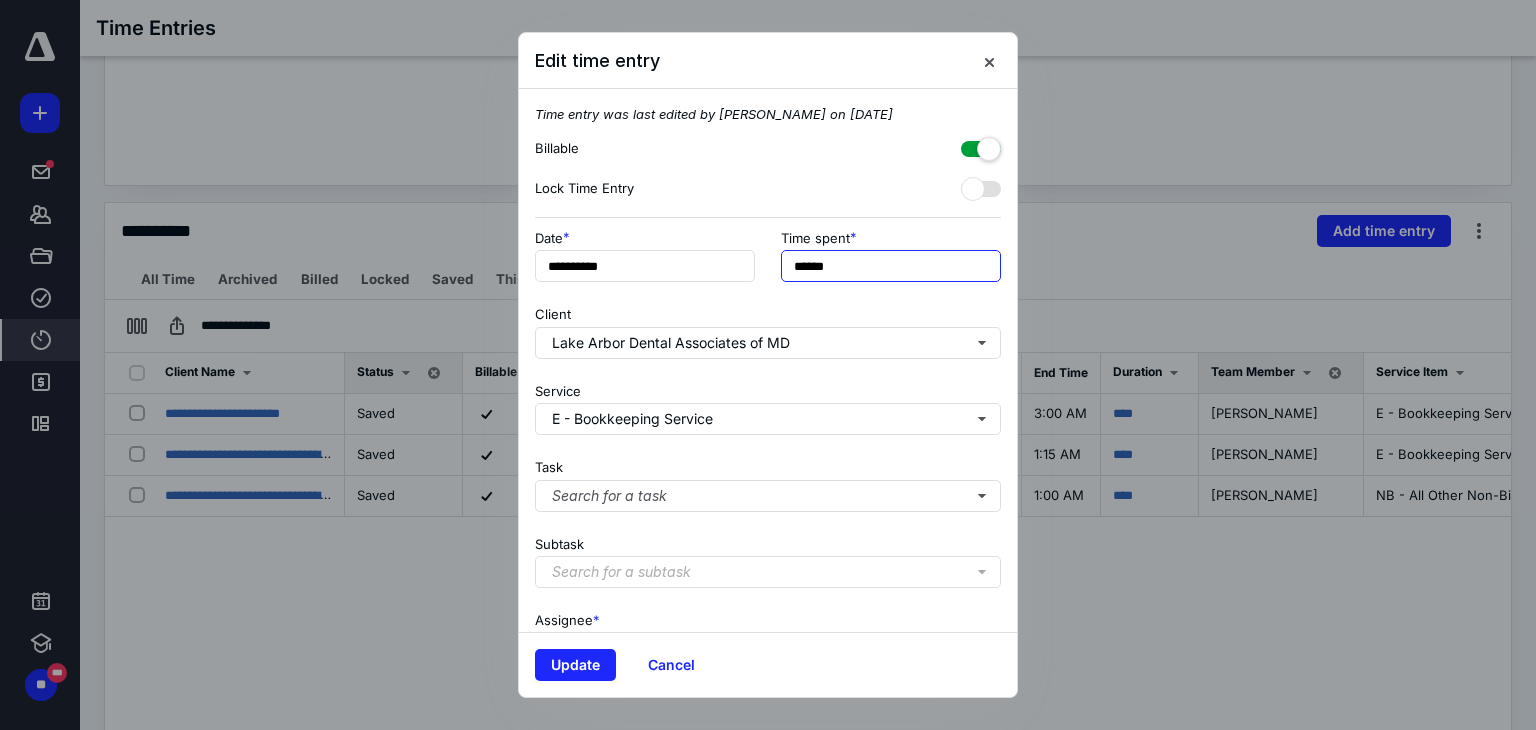 drag, startPoint x: 844, startPoint y: 263, endPoint x: 808, endPoint y: 273, distance: 37.363083 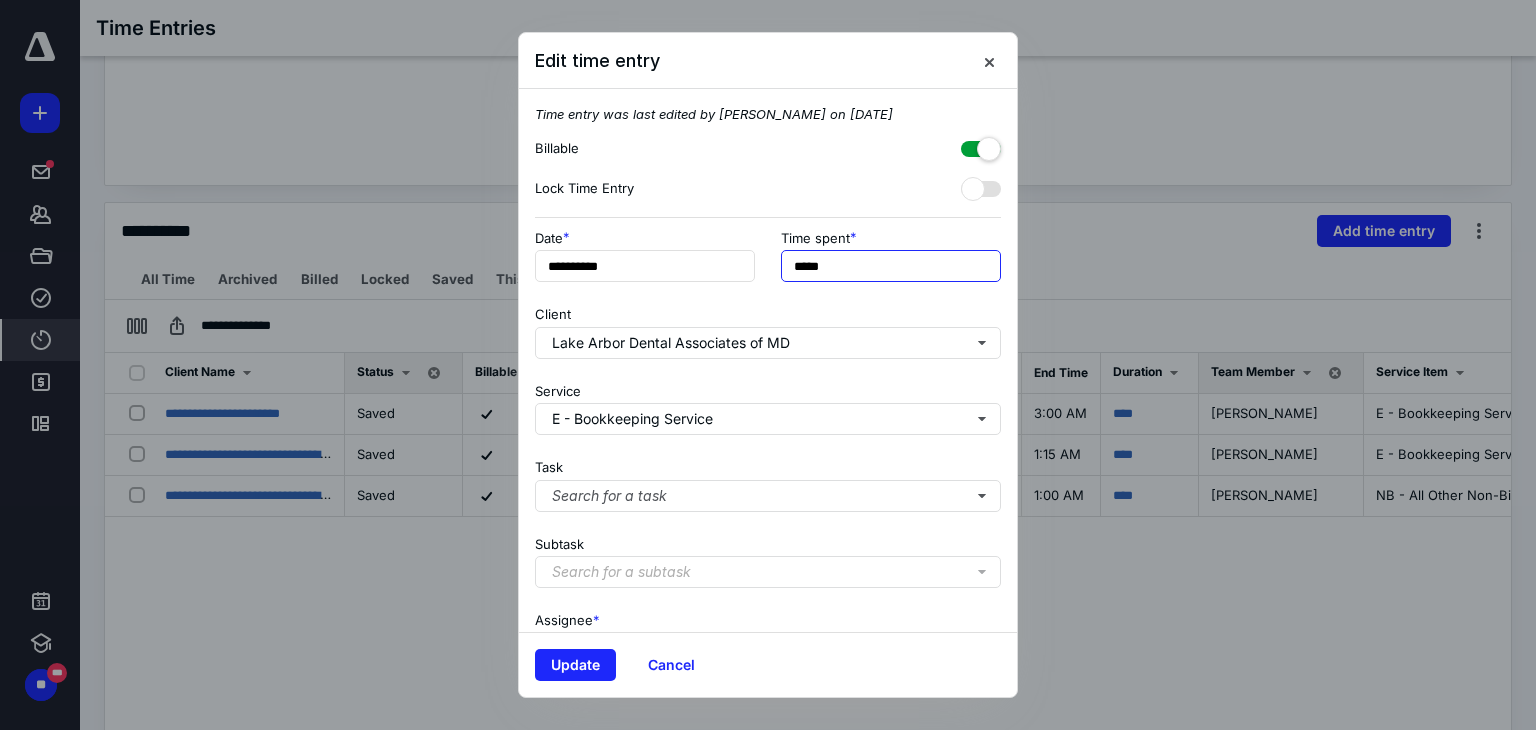 type on "******" 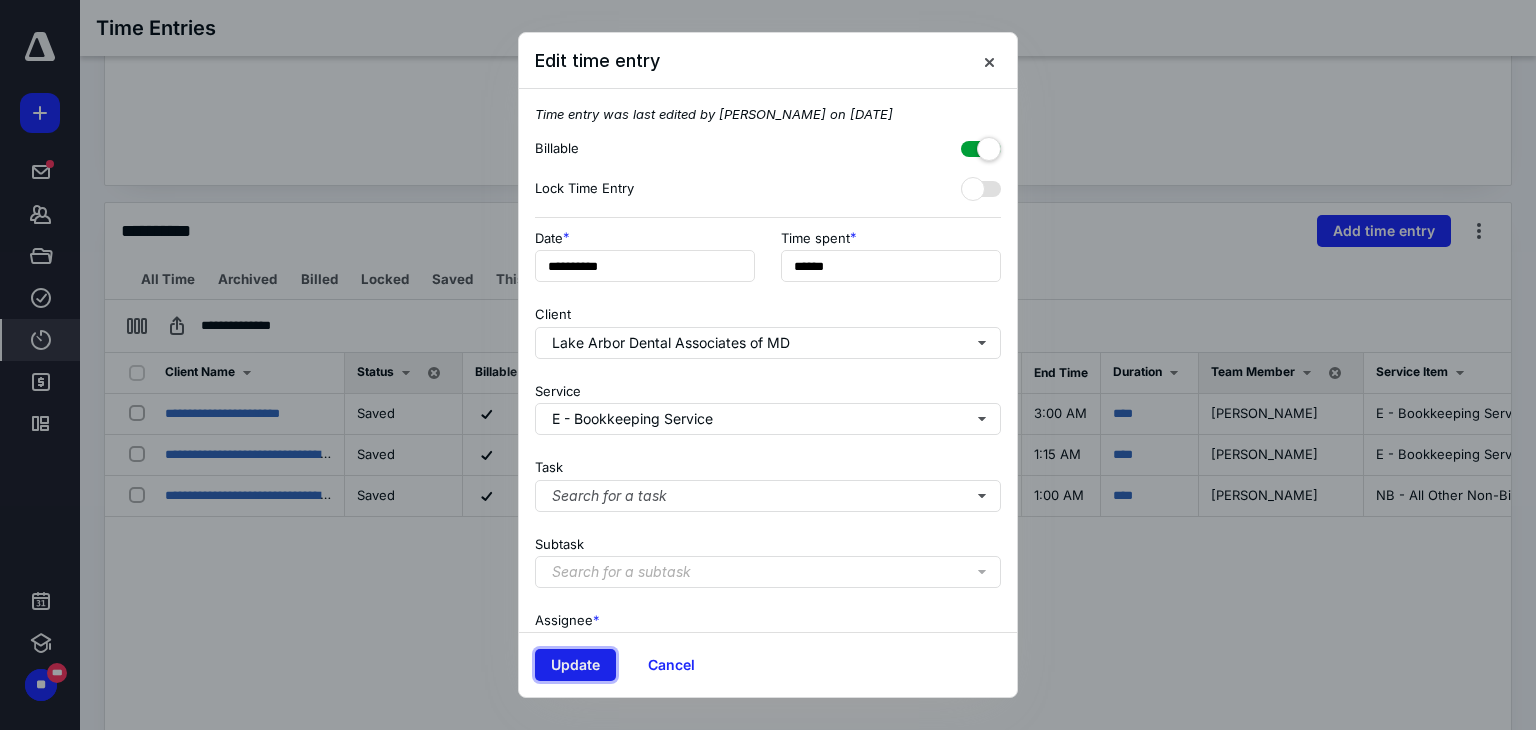 click on "Update" at bounding box center (575, 665) 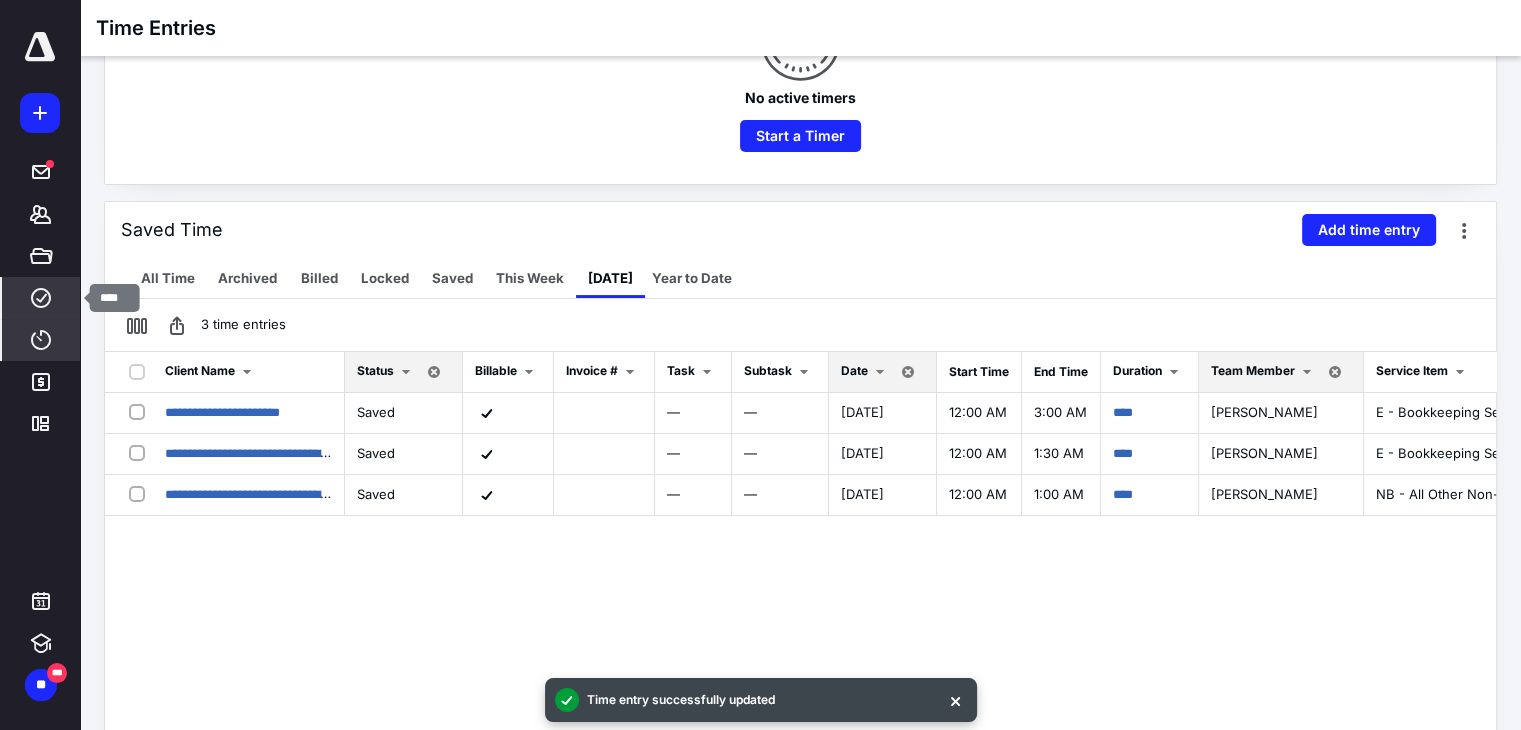 click 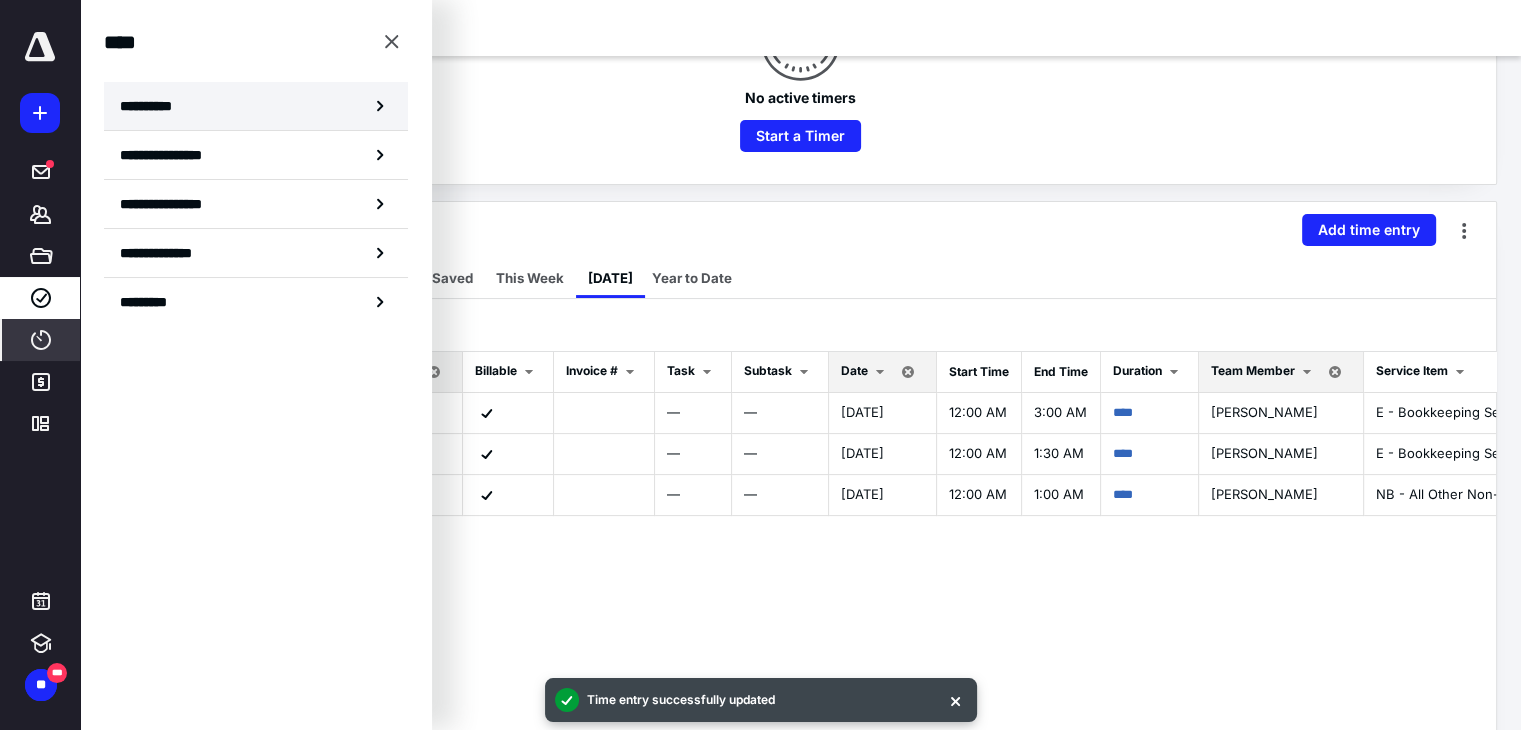 click on "**********" at bounding box center (153, 106) 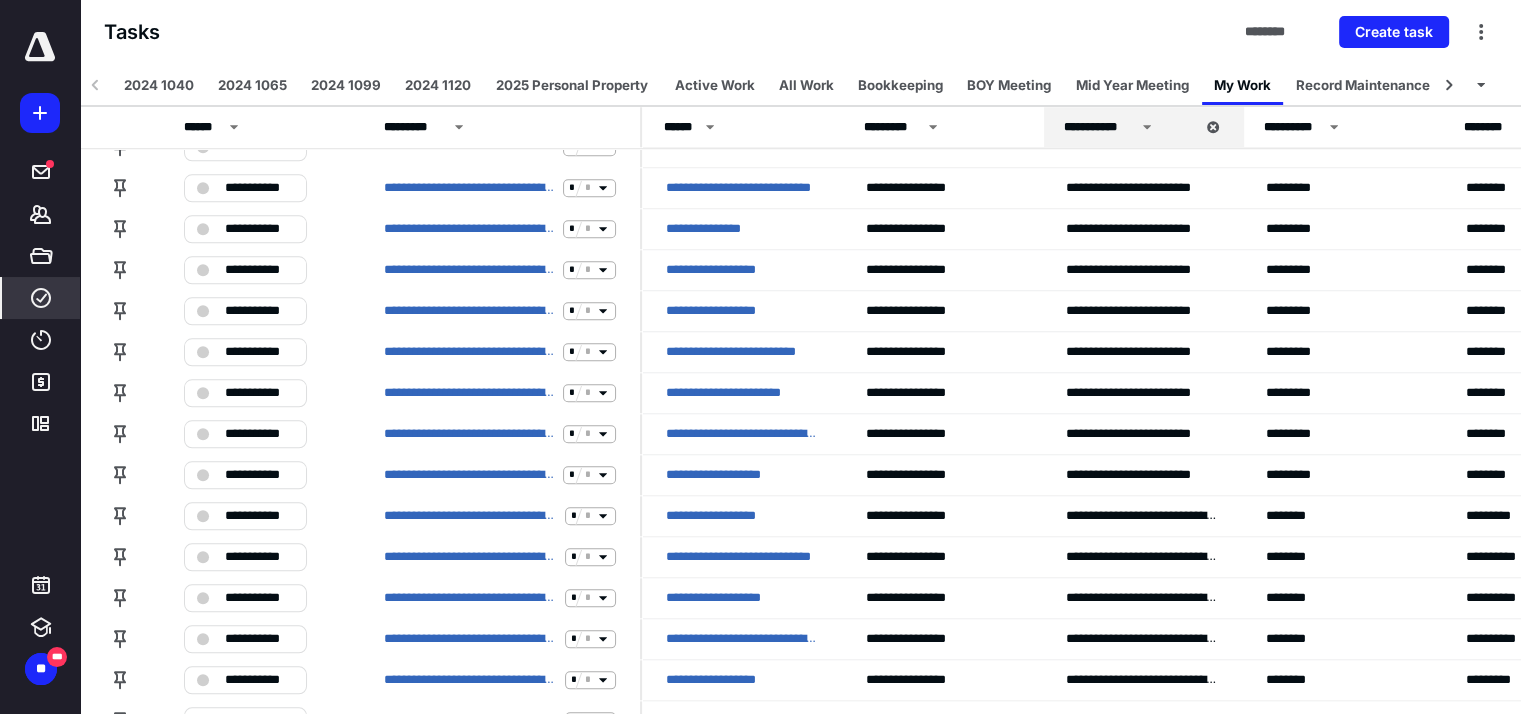 scroll, scrollTop: 2100, scrollLeft: 0, axis: vertical 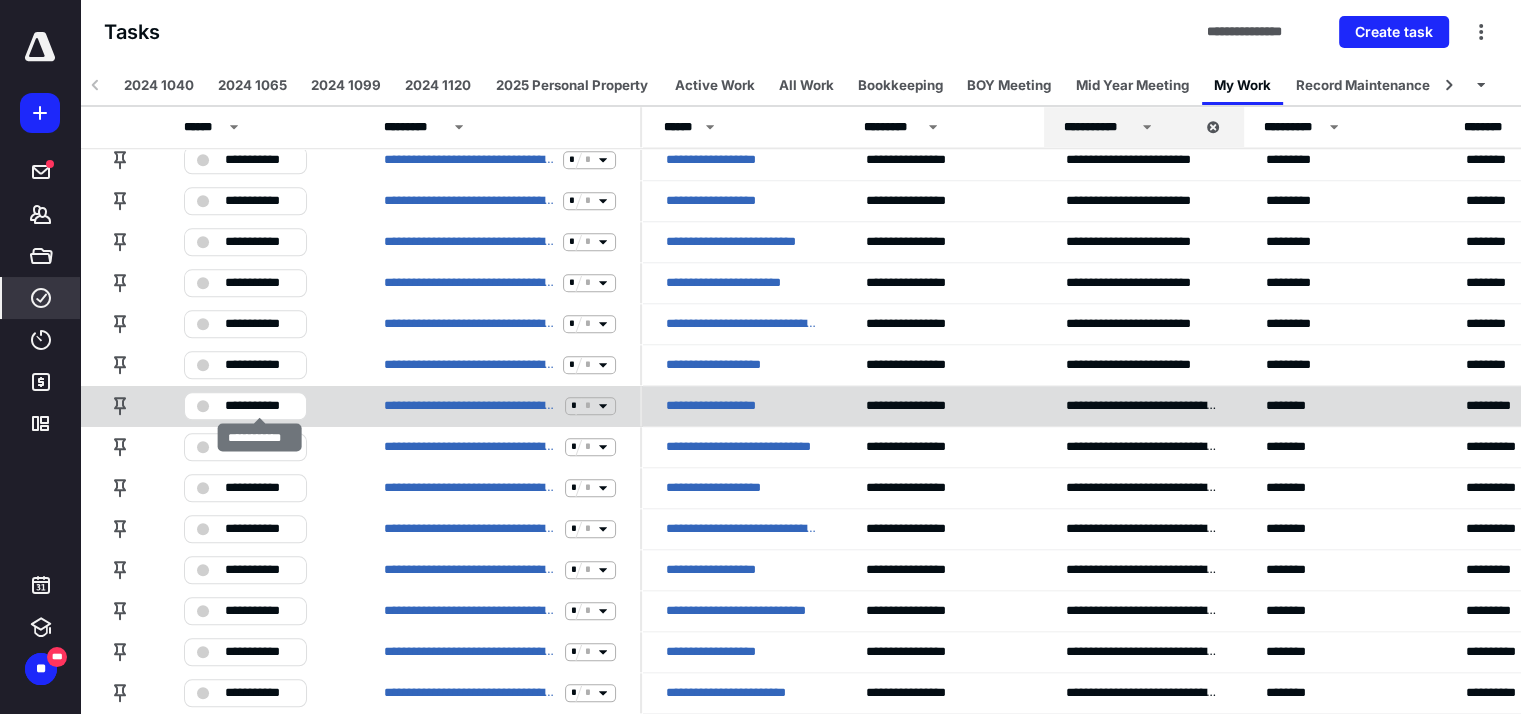 click on "**********" at bounding box center (245, 406) 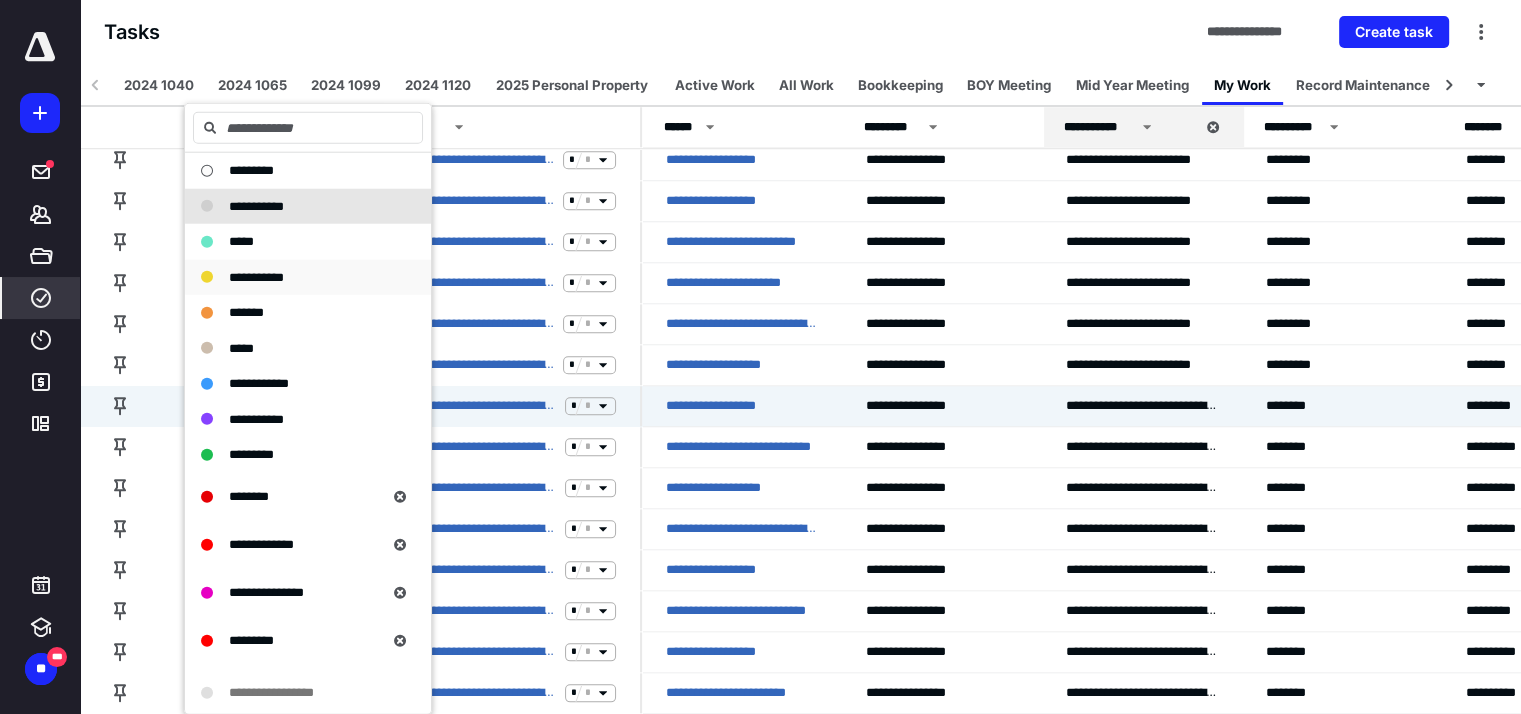 click on "**********" at bounding box center (296, 277) 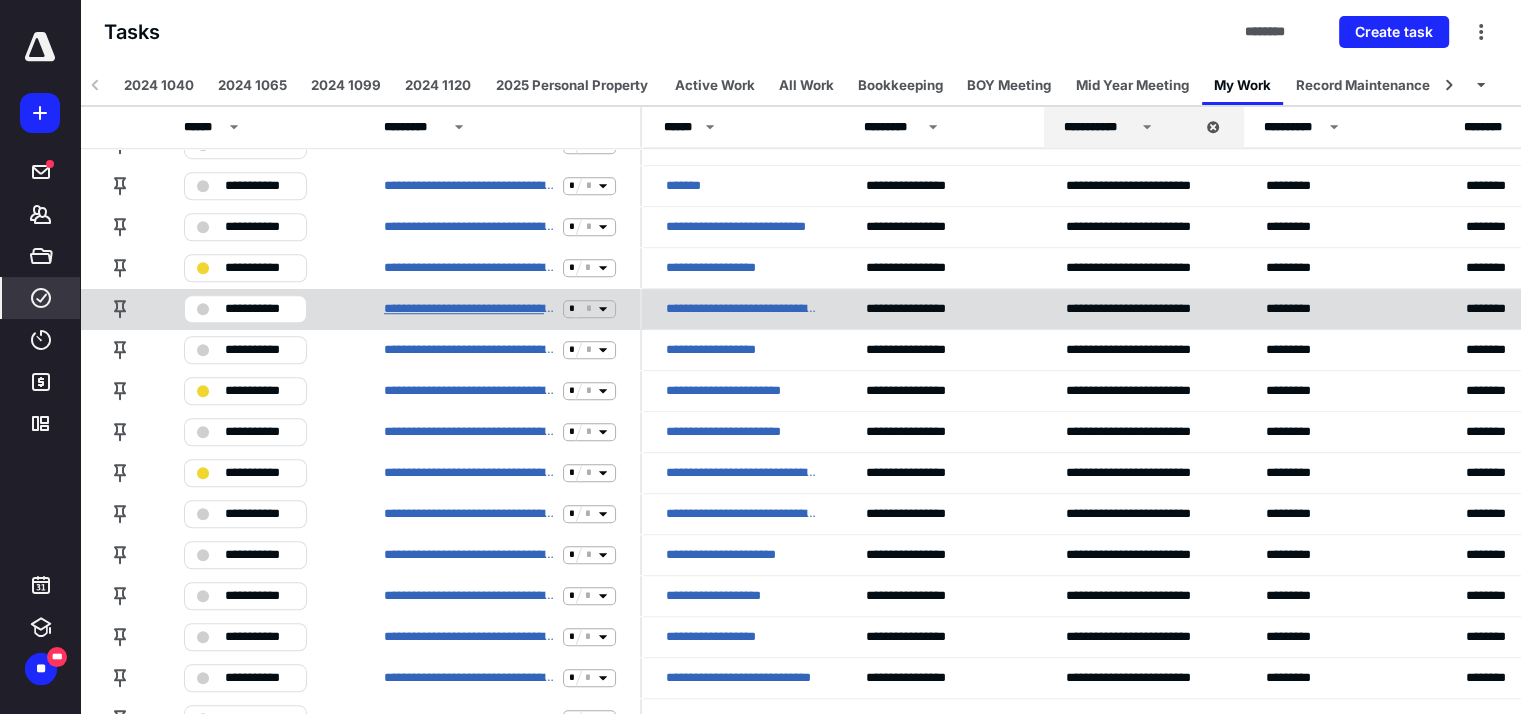 scroll, scrollTop: 1400, scrollLeft: 0, axis: vertical 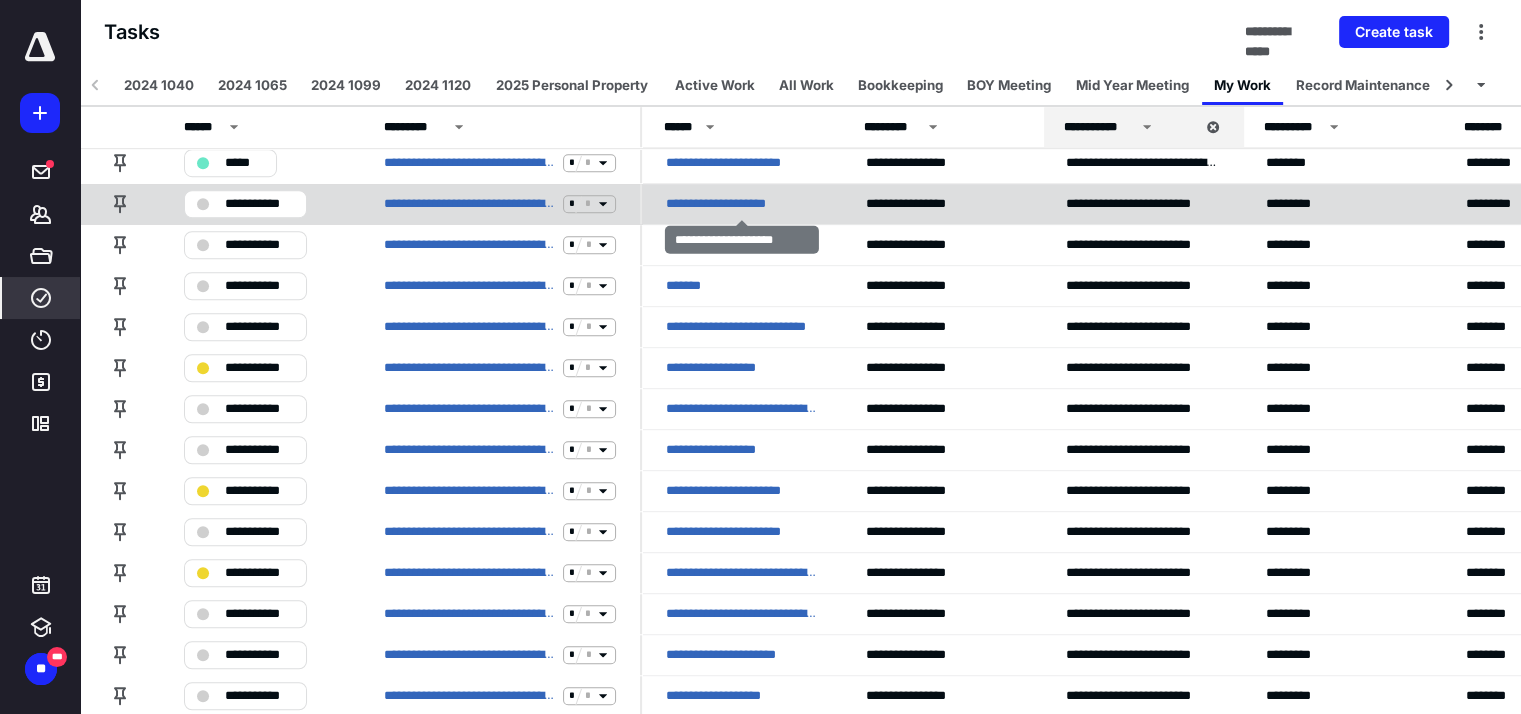 click on "**********" at bounding box center [738, 204] 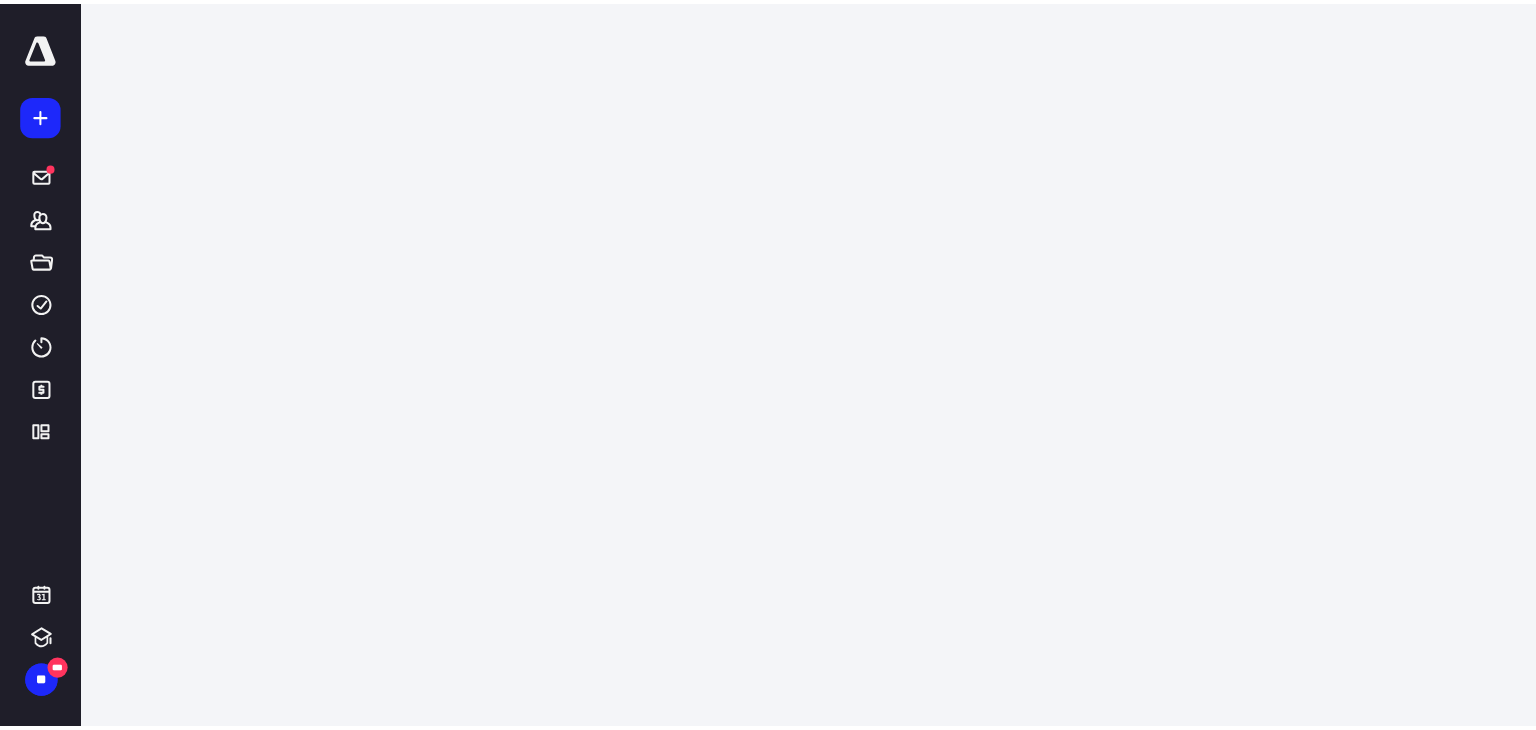 scroll, scrollTop: 0, scrollLeft: 0, axis: both 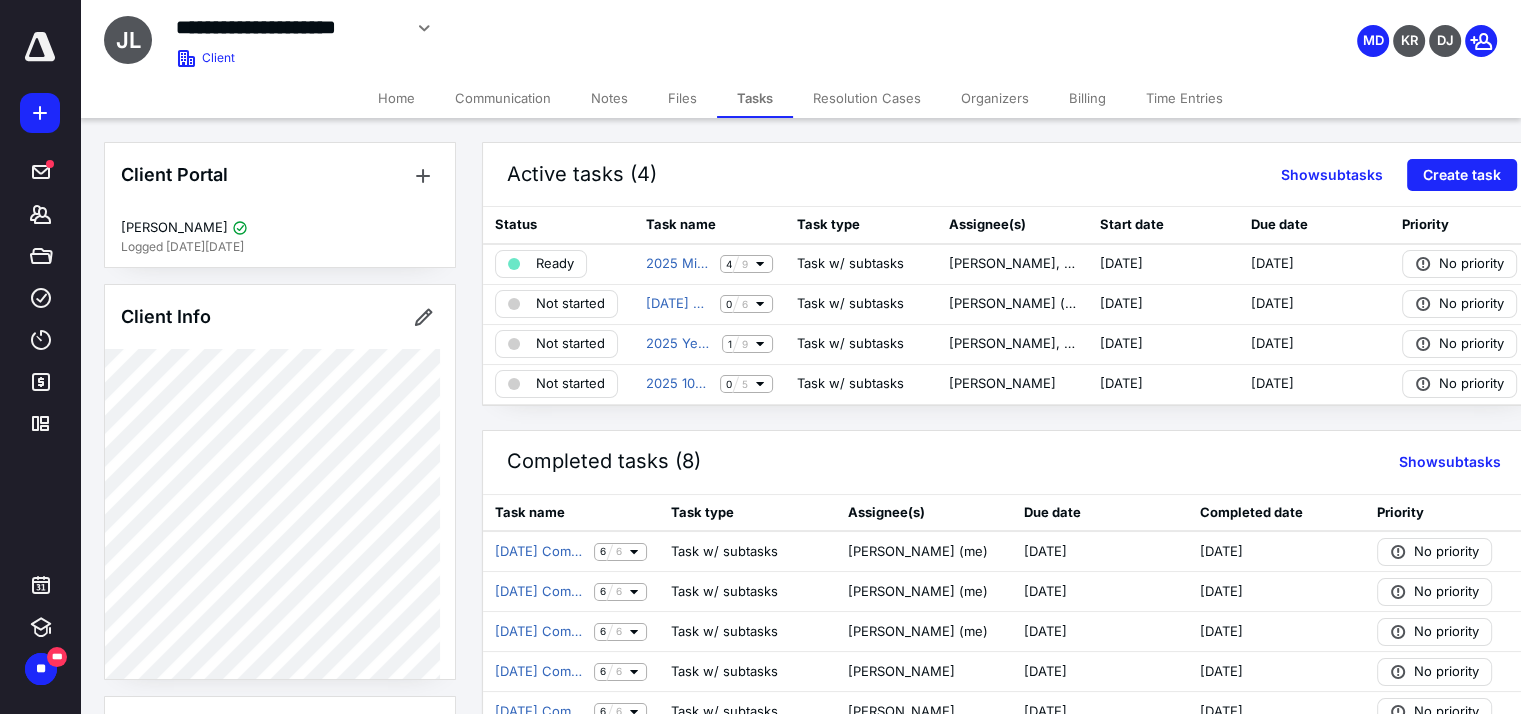 click on "Files" at bounding box center (682, 98) 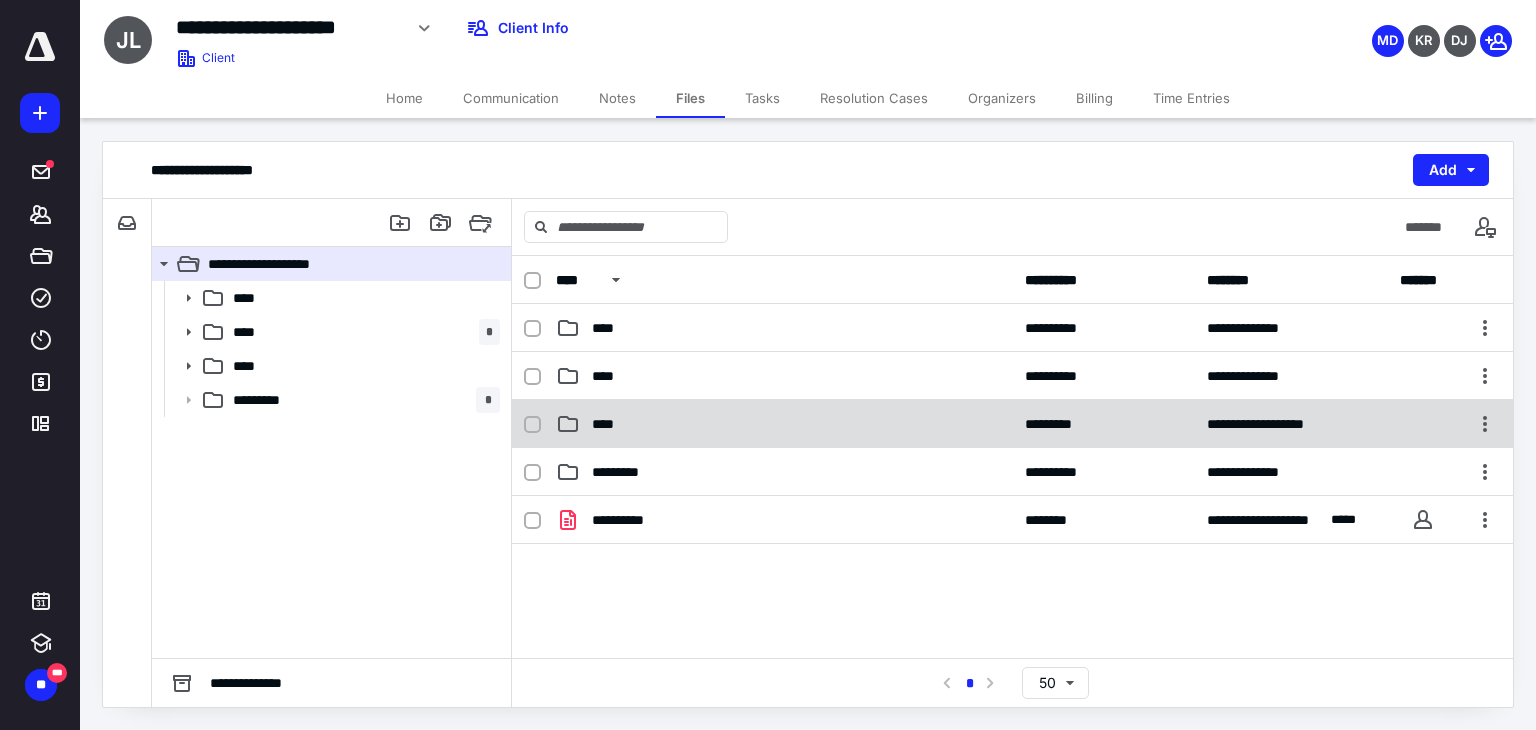 click on "****" at bounding box center [784, 424] 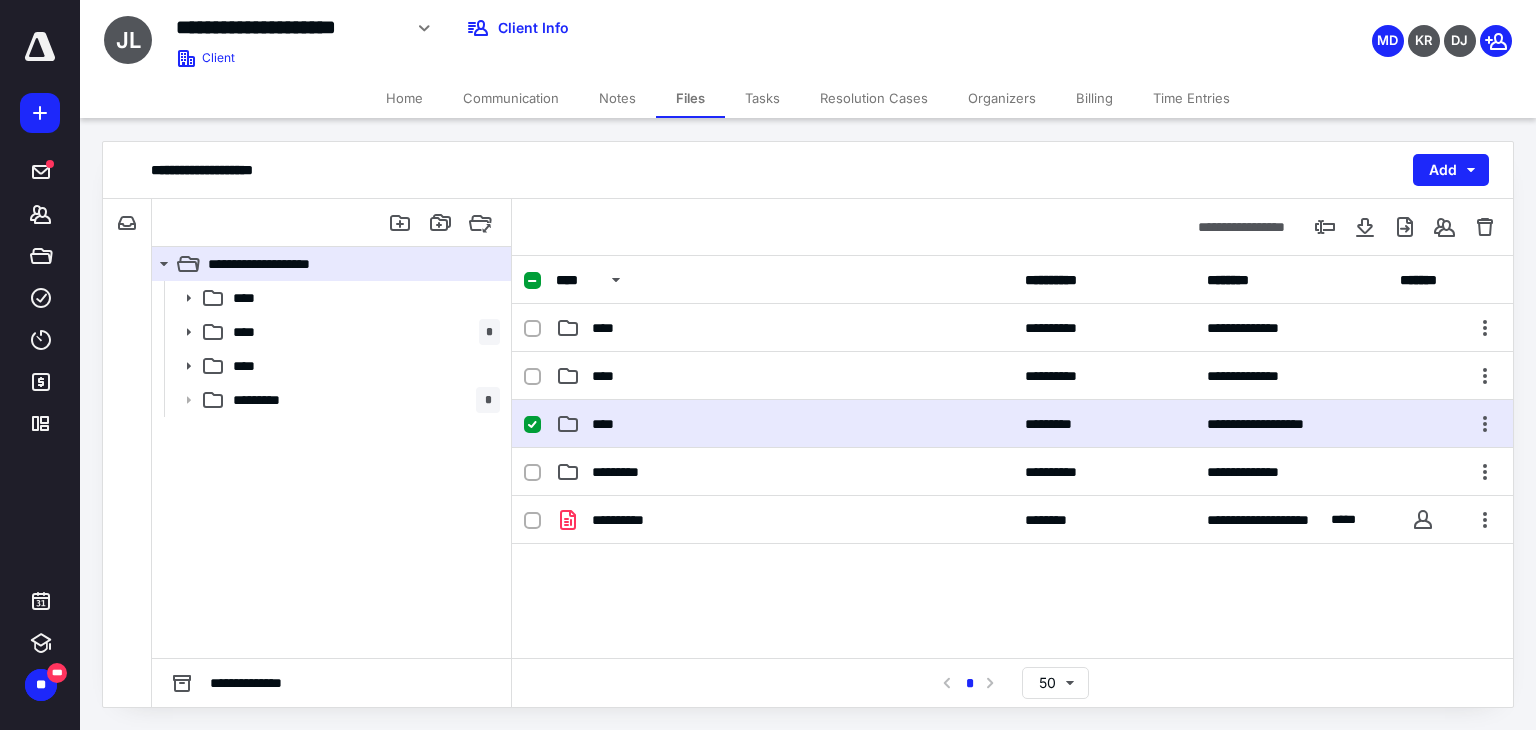 click on "****" at bounding box center (784, 424) 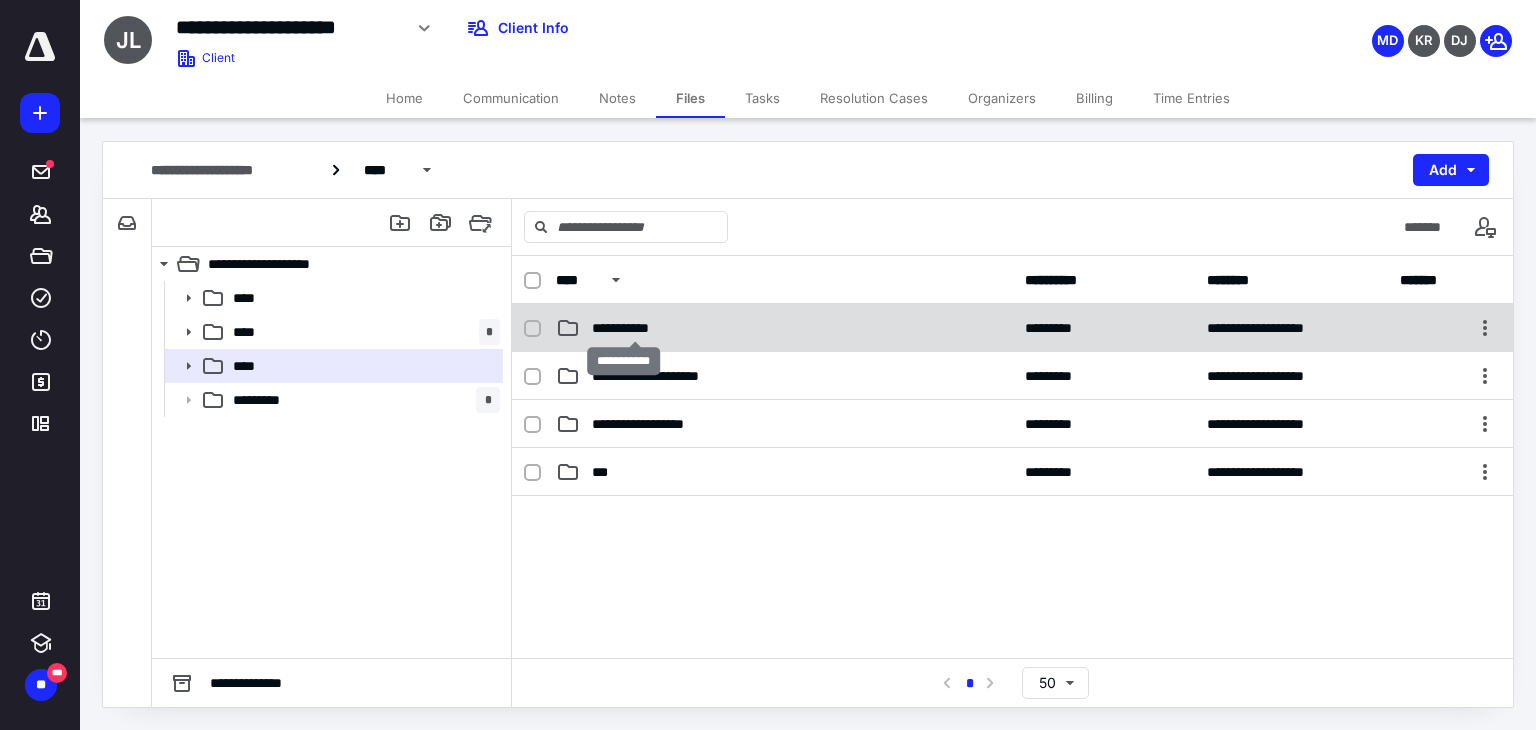 click on "**********" at bounding box center (635, 328) 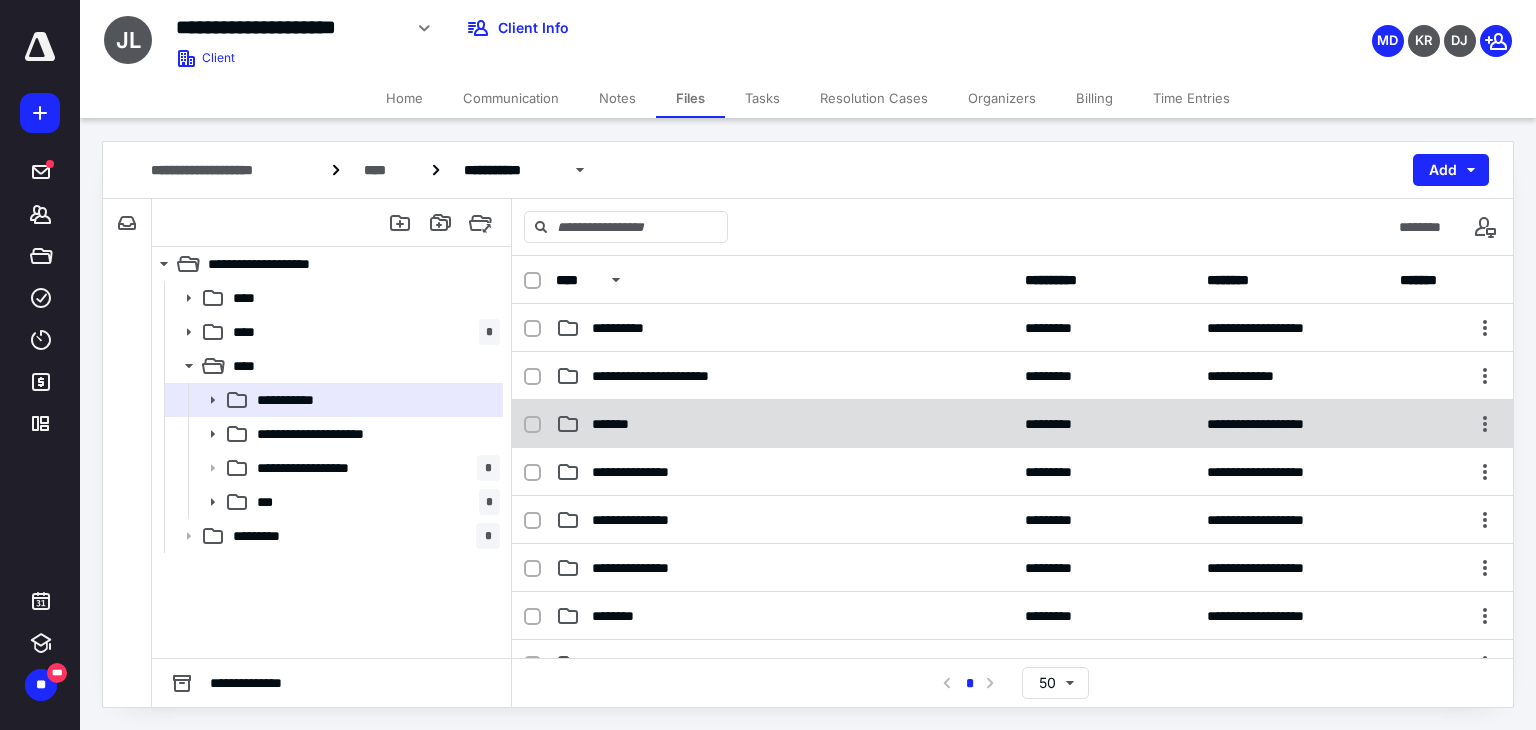 click on "*******" at bounding box center (784, 424) 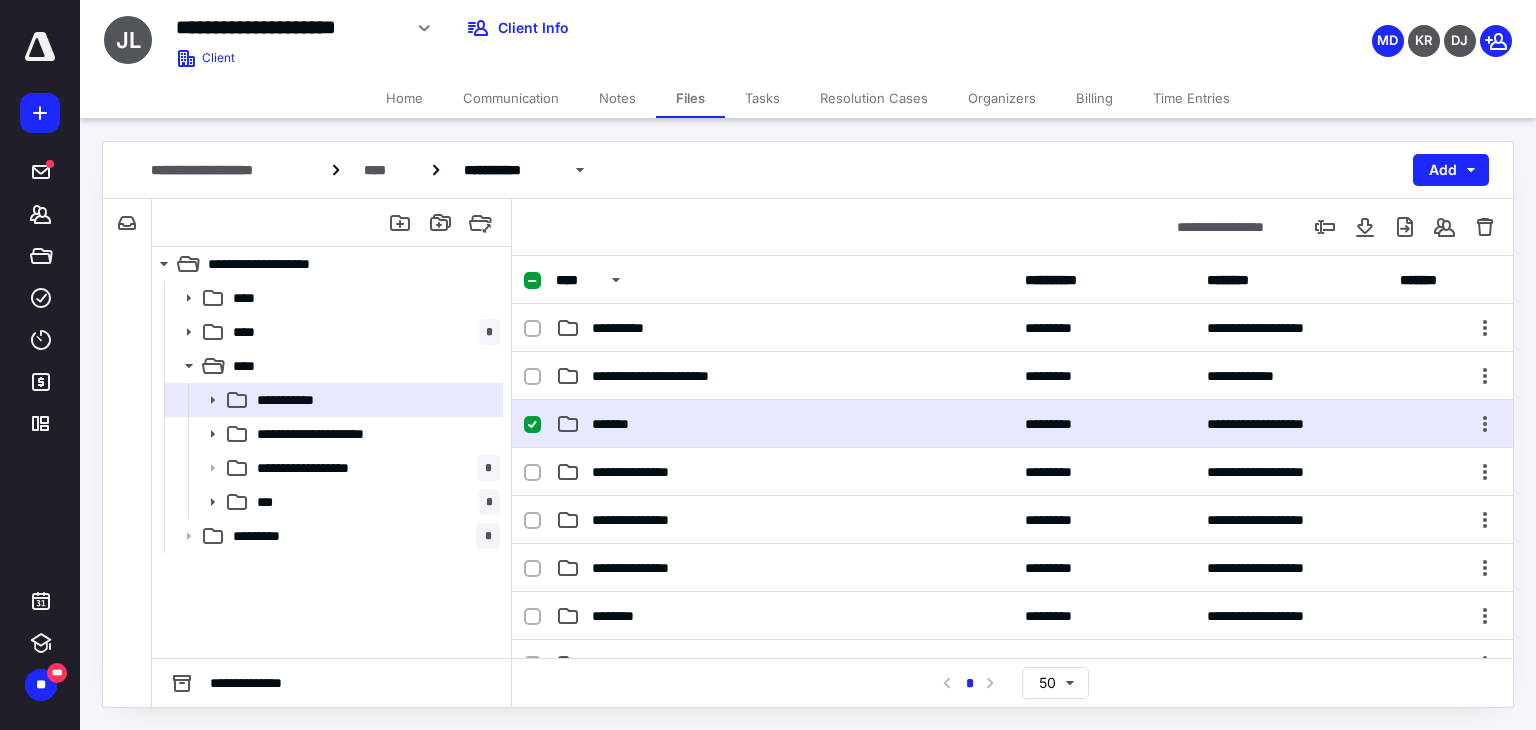 click on "*******" at bounding box center [784, 424] 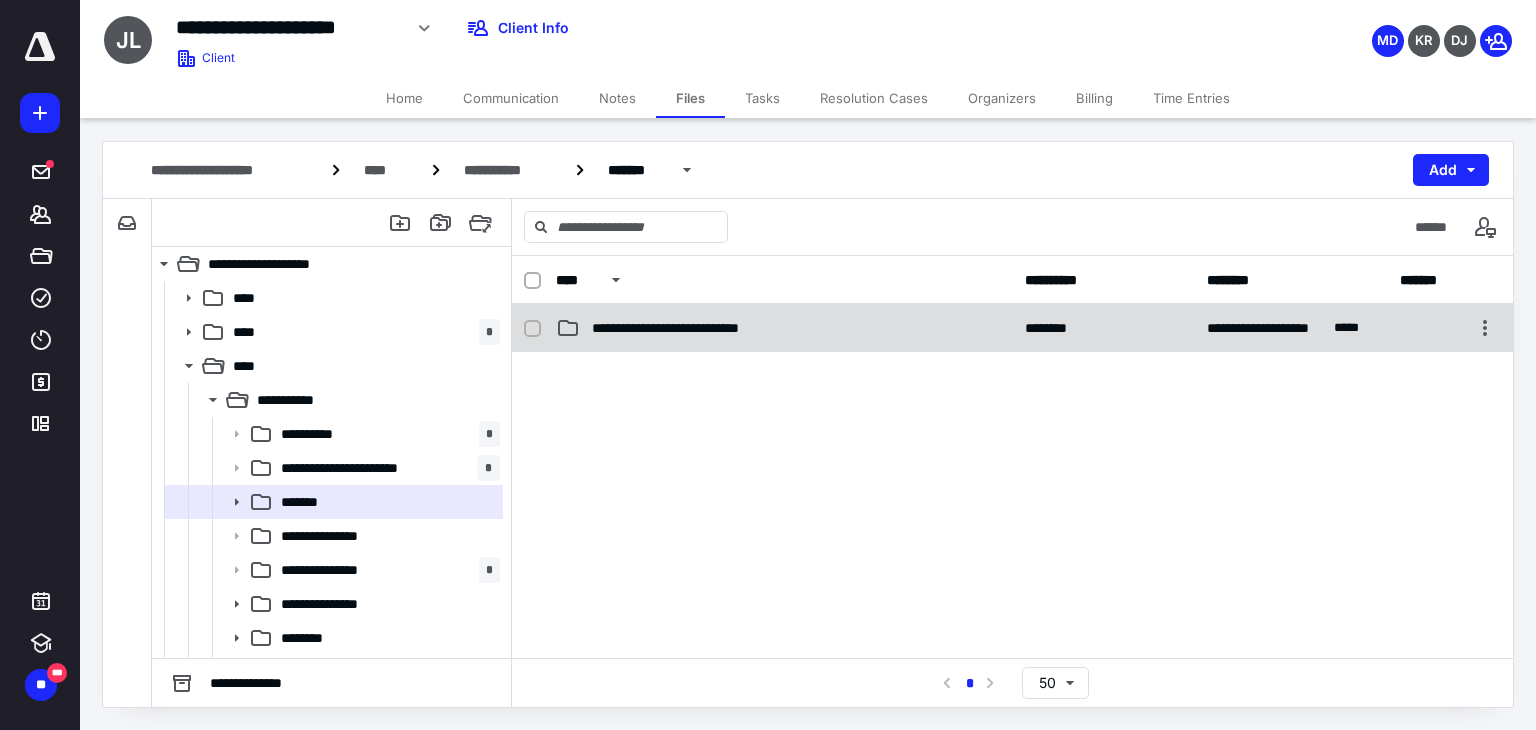 click on "**********" at bounding box center [1012, 328] 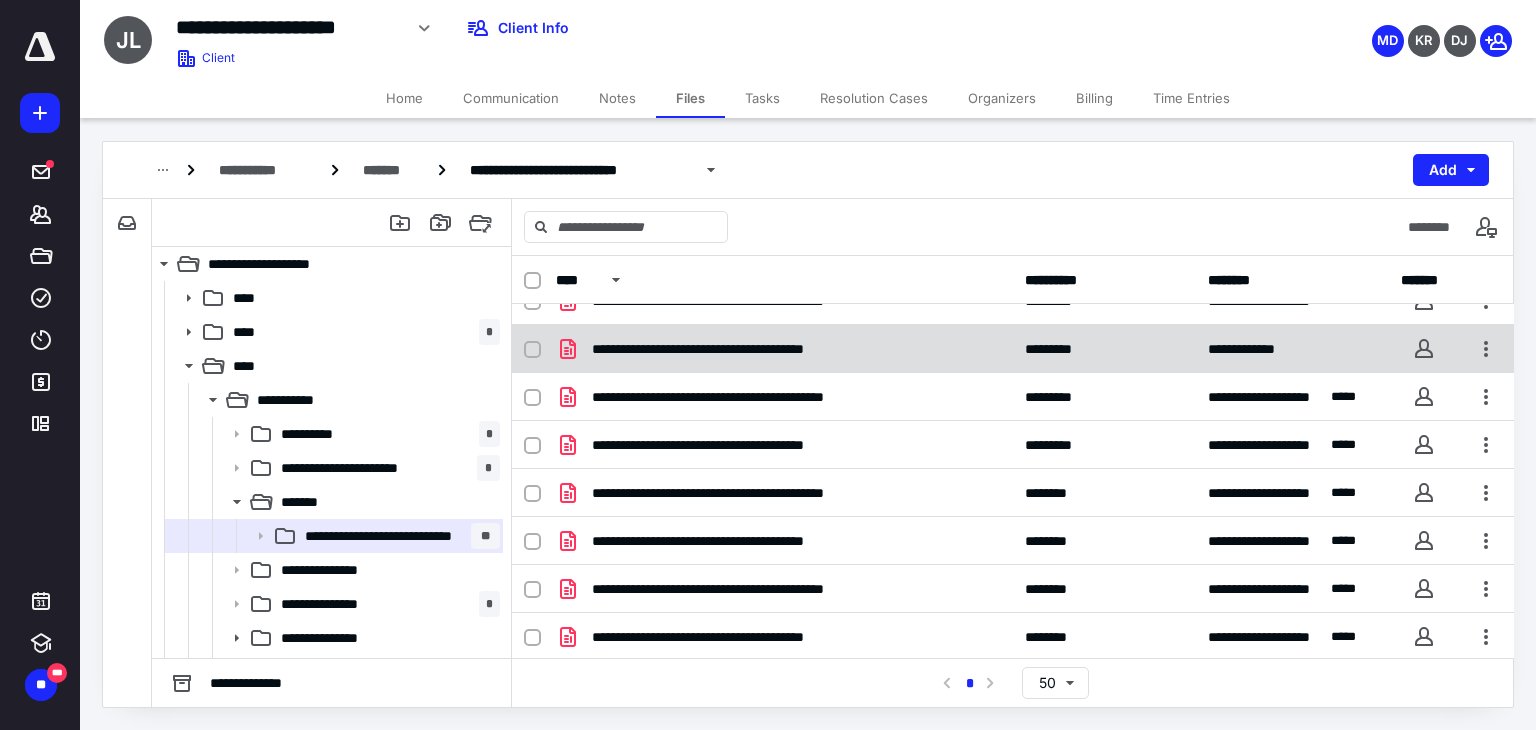 scroll, scrollTop: 124, scrollLeft: 0, axis: vertical 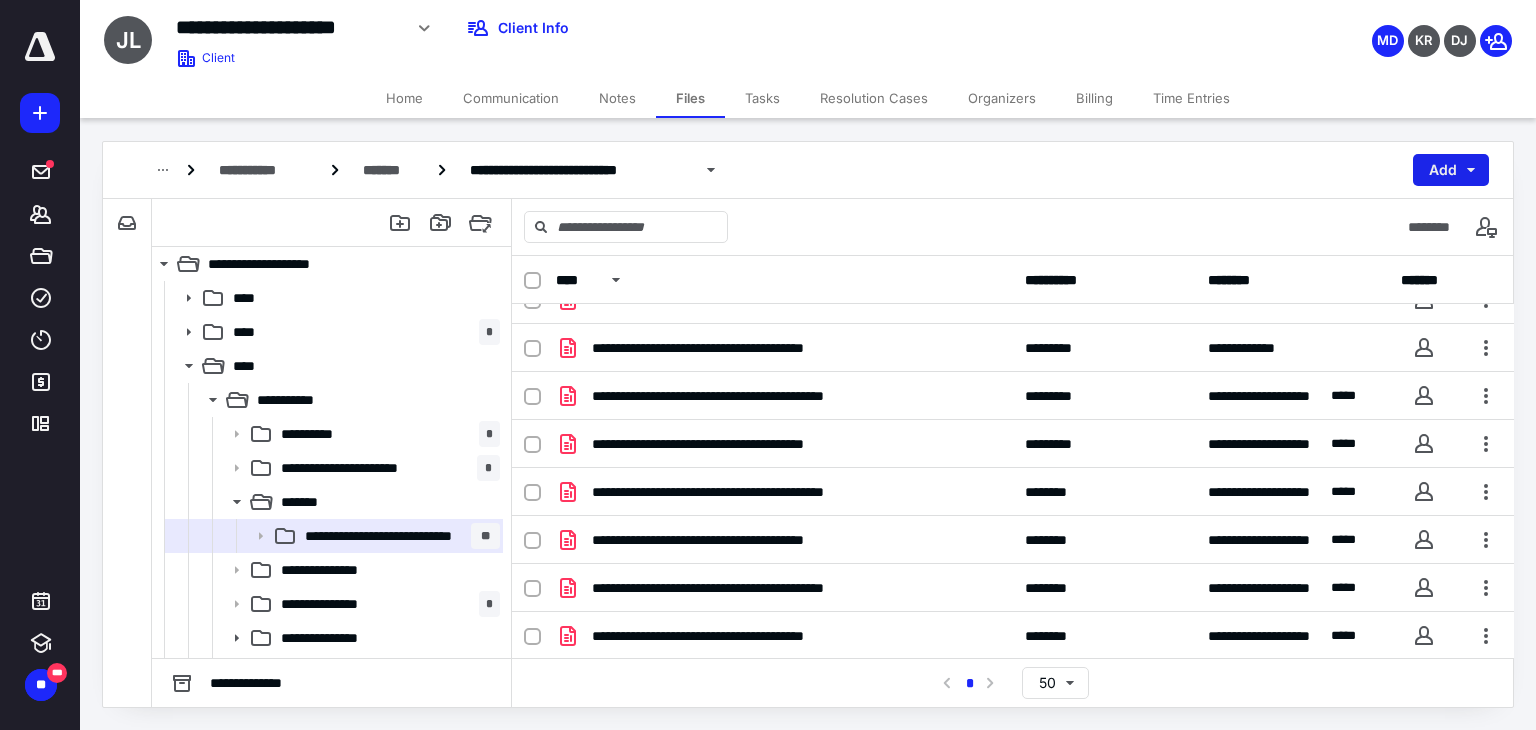 click on "Add" at bounding box center [1451, 170] 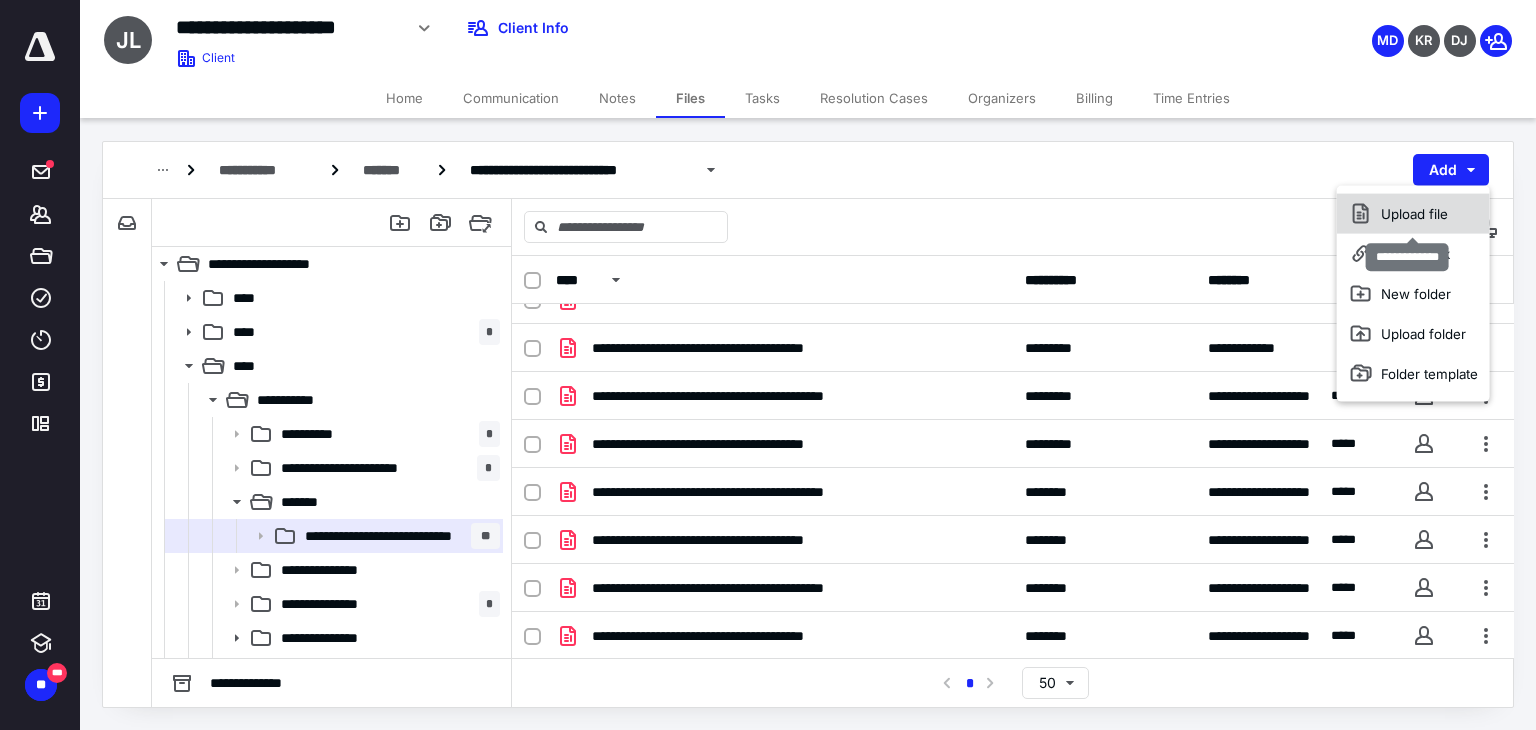 click on "Upload file" at bounding box center [1413, 214] 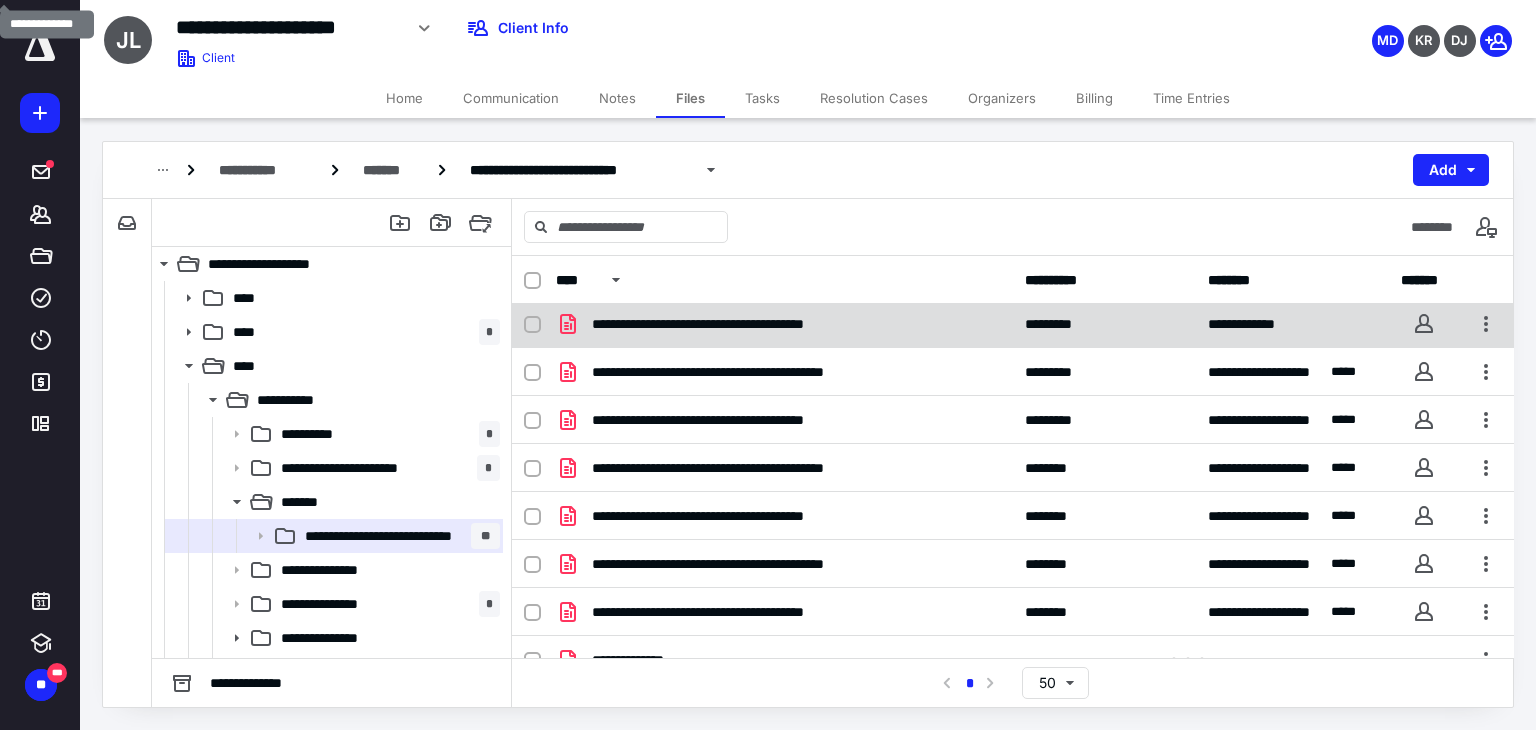 scroll, scrollTop: 171, scrollLeft: 0, axis: vertical 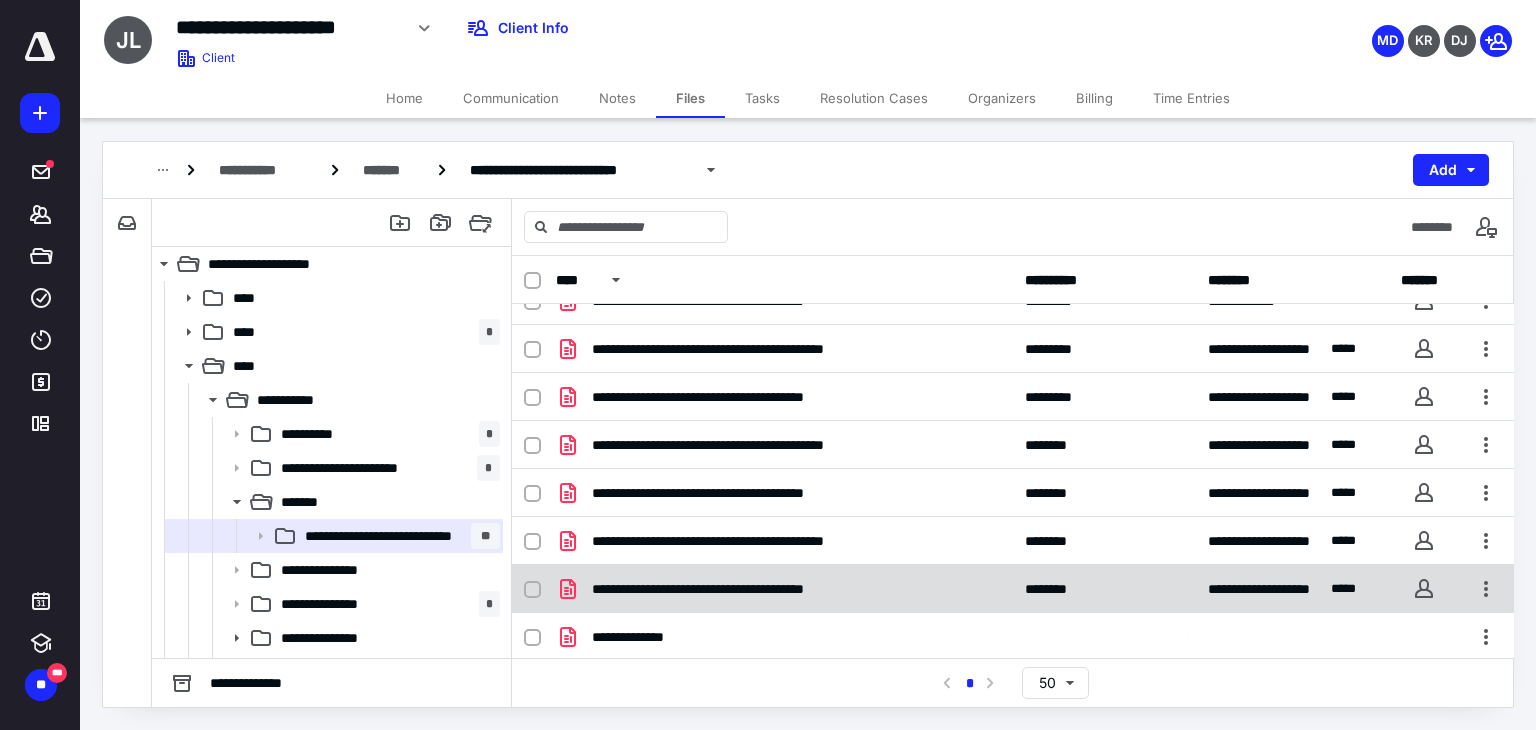 checkbox on "true" 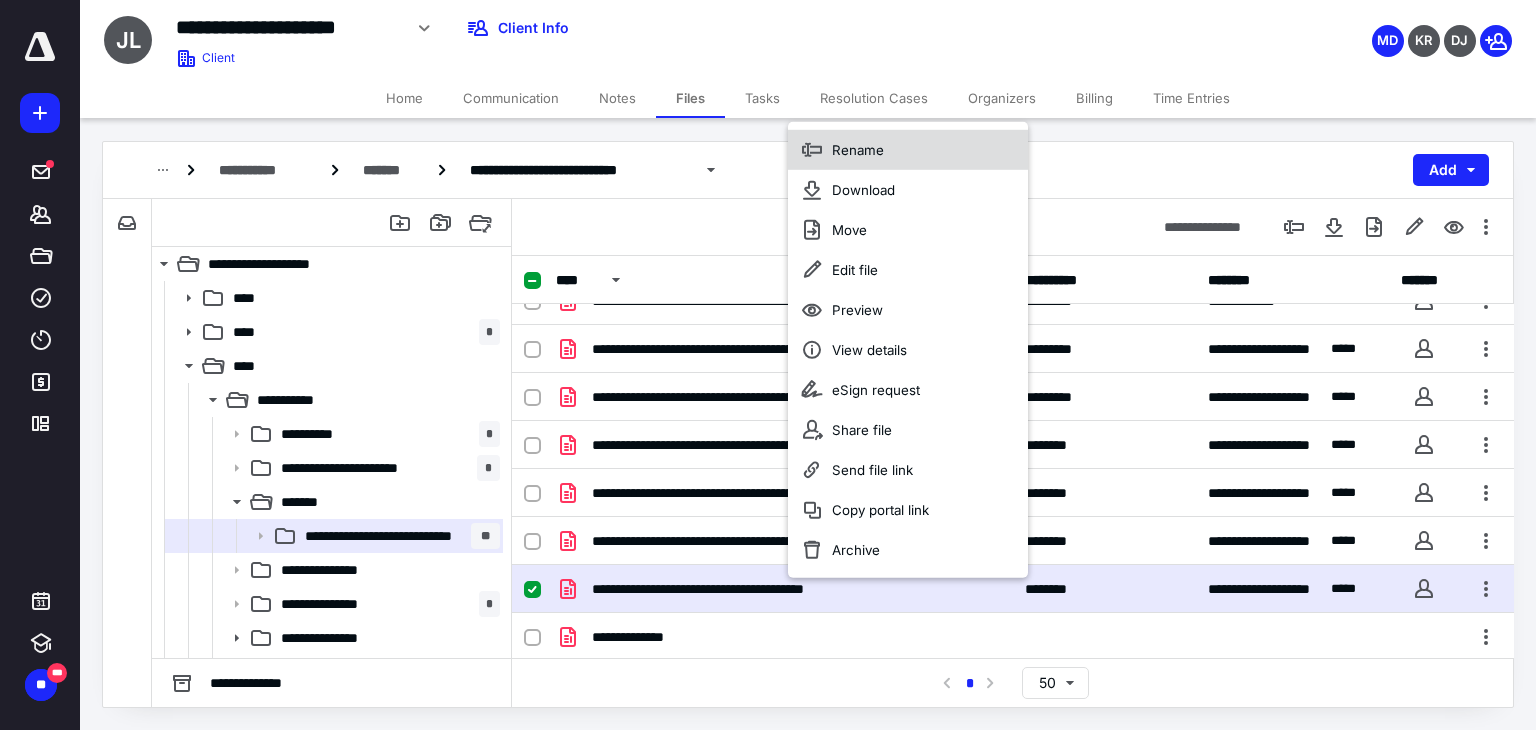 click on "Rename" at bounding box center [858, 149] 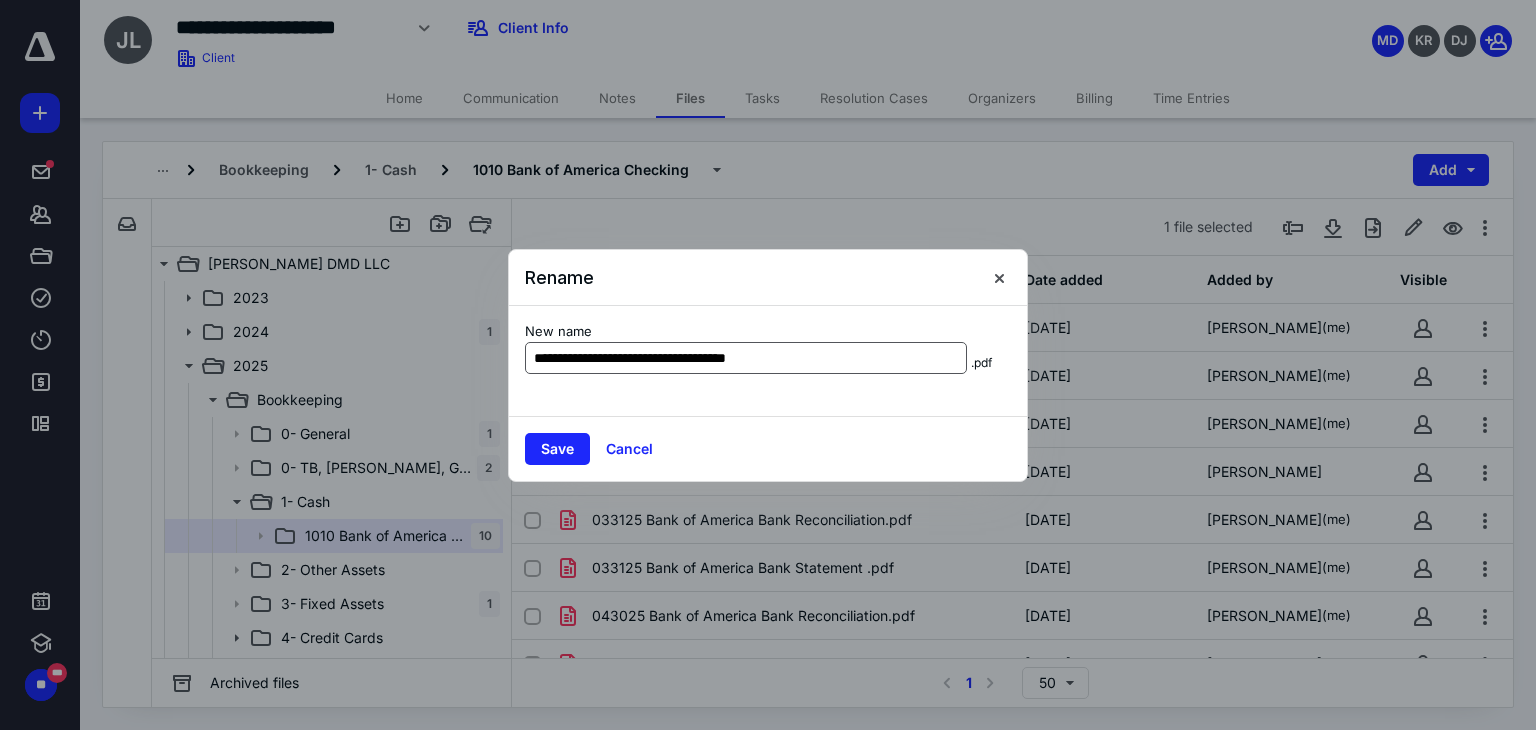 click on "**********" at bounding box center [746, 358] 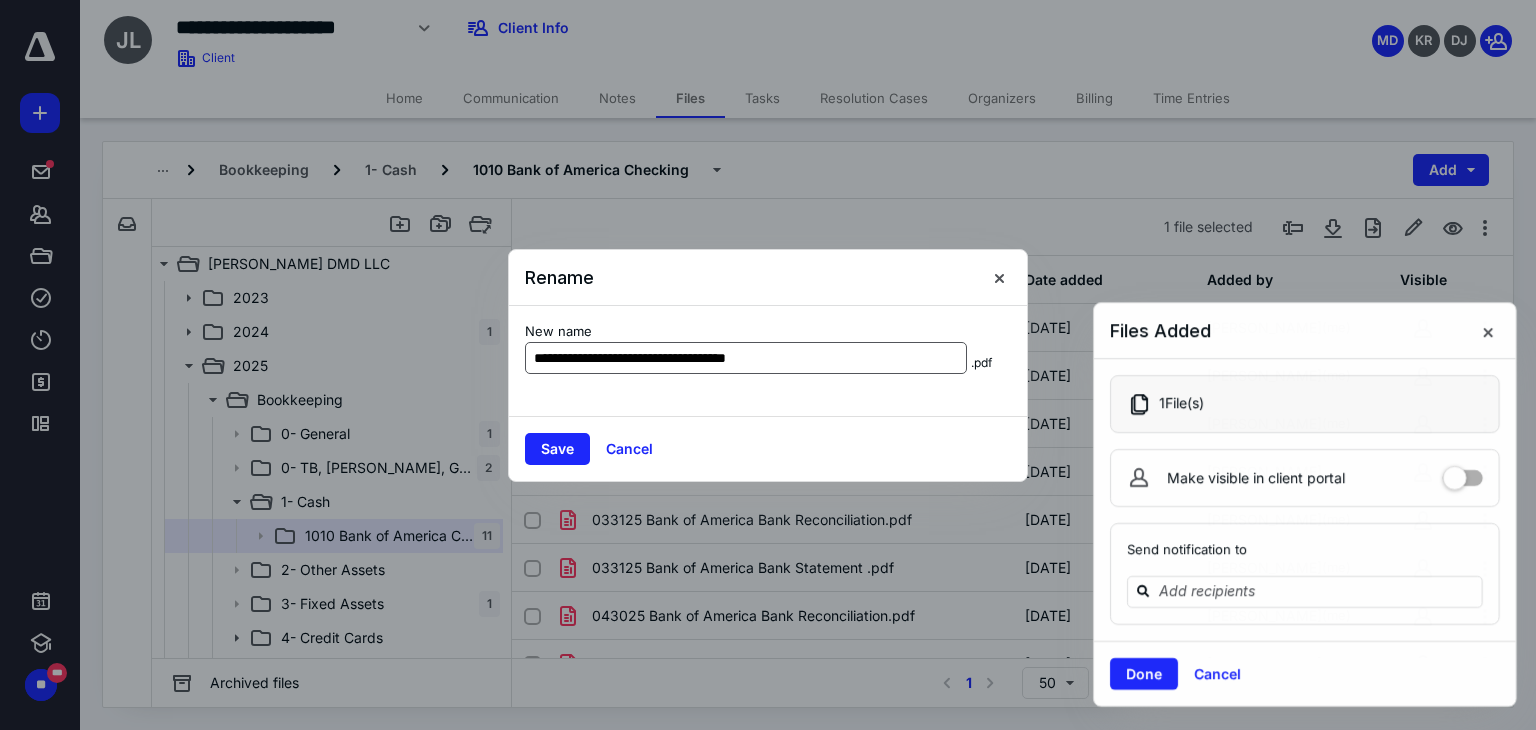 scroll, scrollTop: 171, scrollLeft: 0, axis: vertical 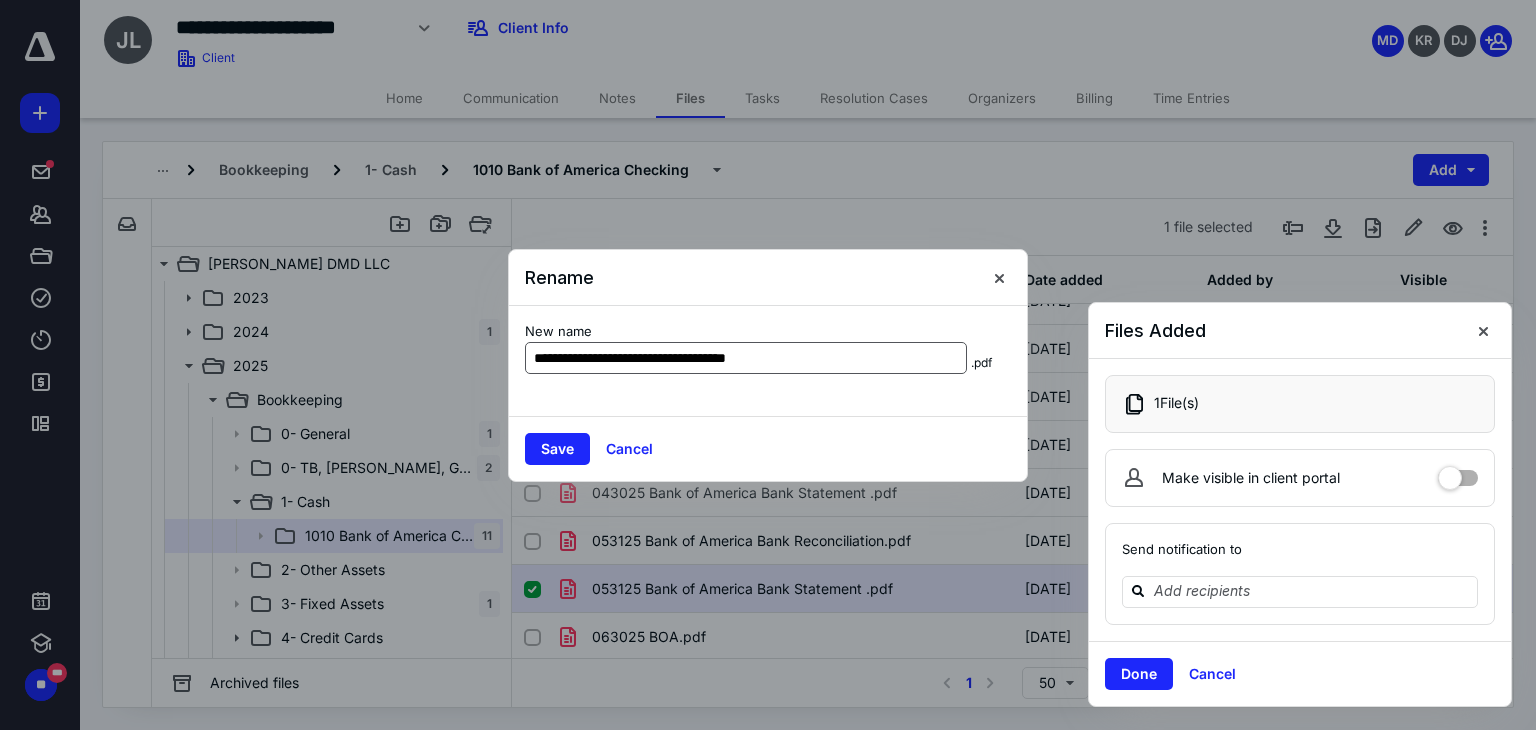 drag, startPoint x: 584, startPoint y: 358, endPoint x: 881, endPoint y: 373, distance: 297.37854 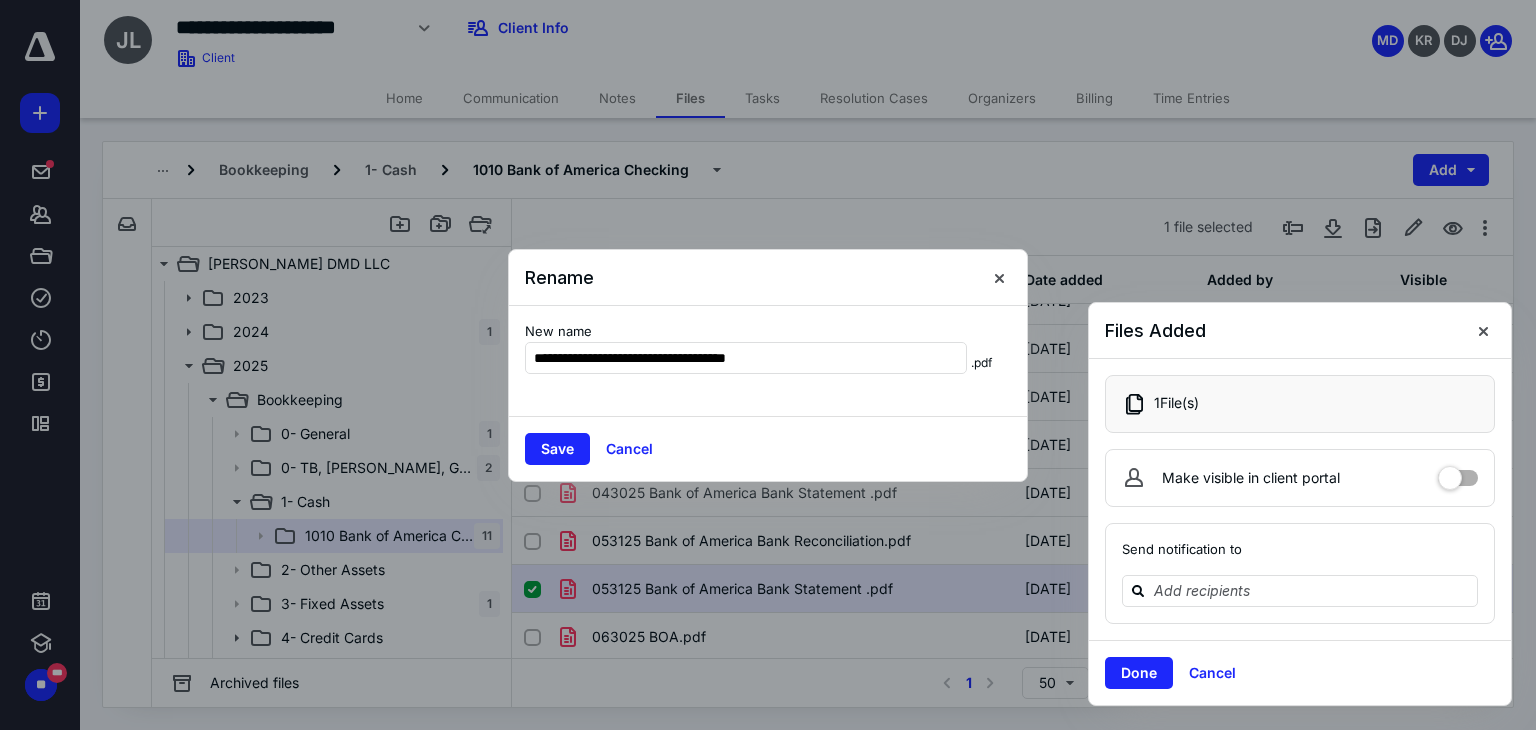 click on "Save Cancel" at bounding box center [768, 448] 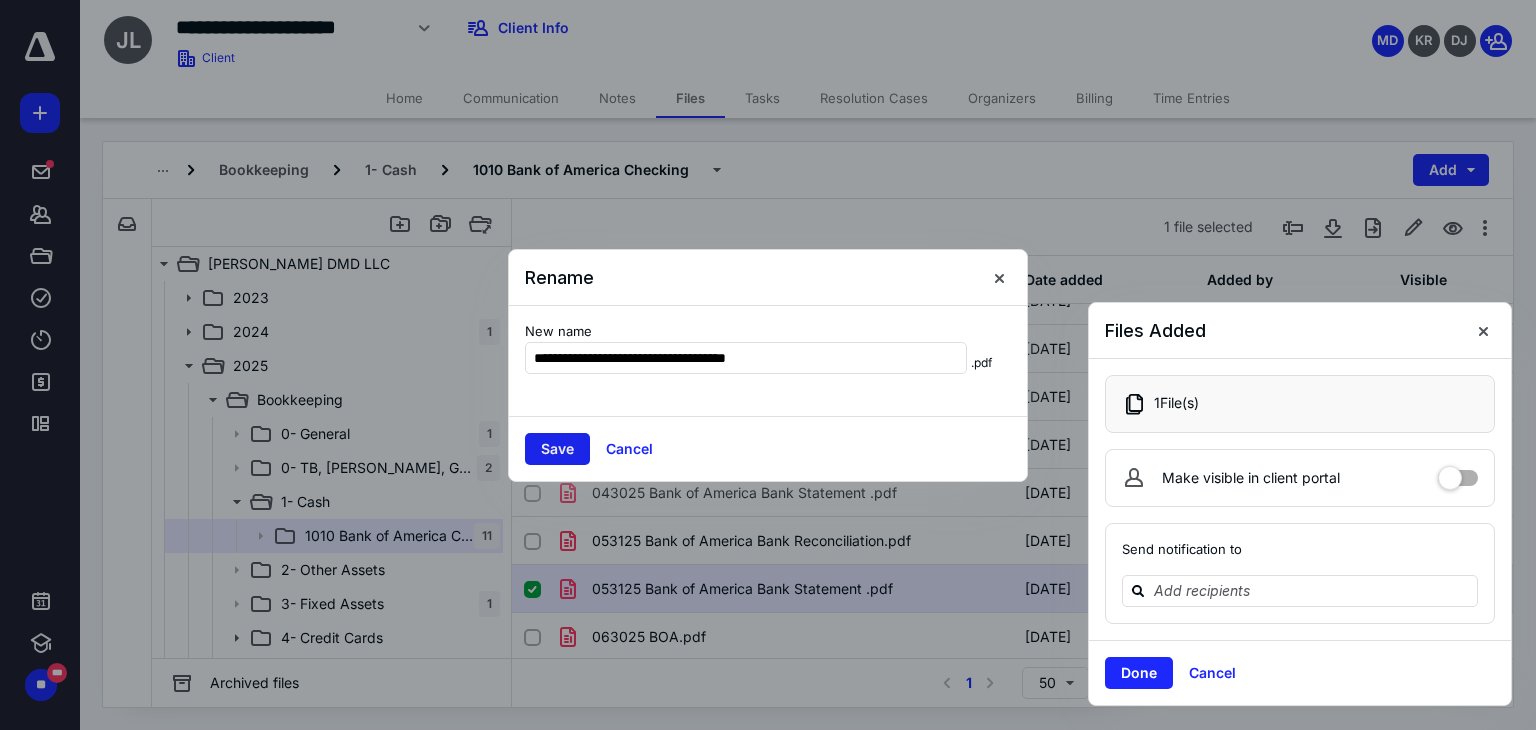 click on "Save" at bounding box center [557, 449] 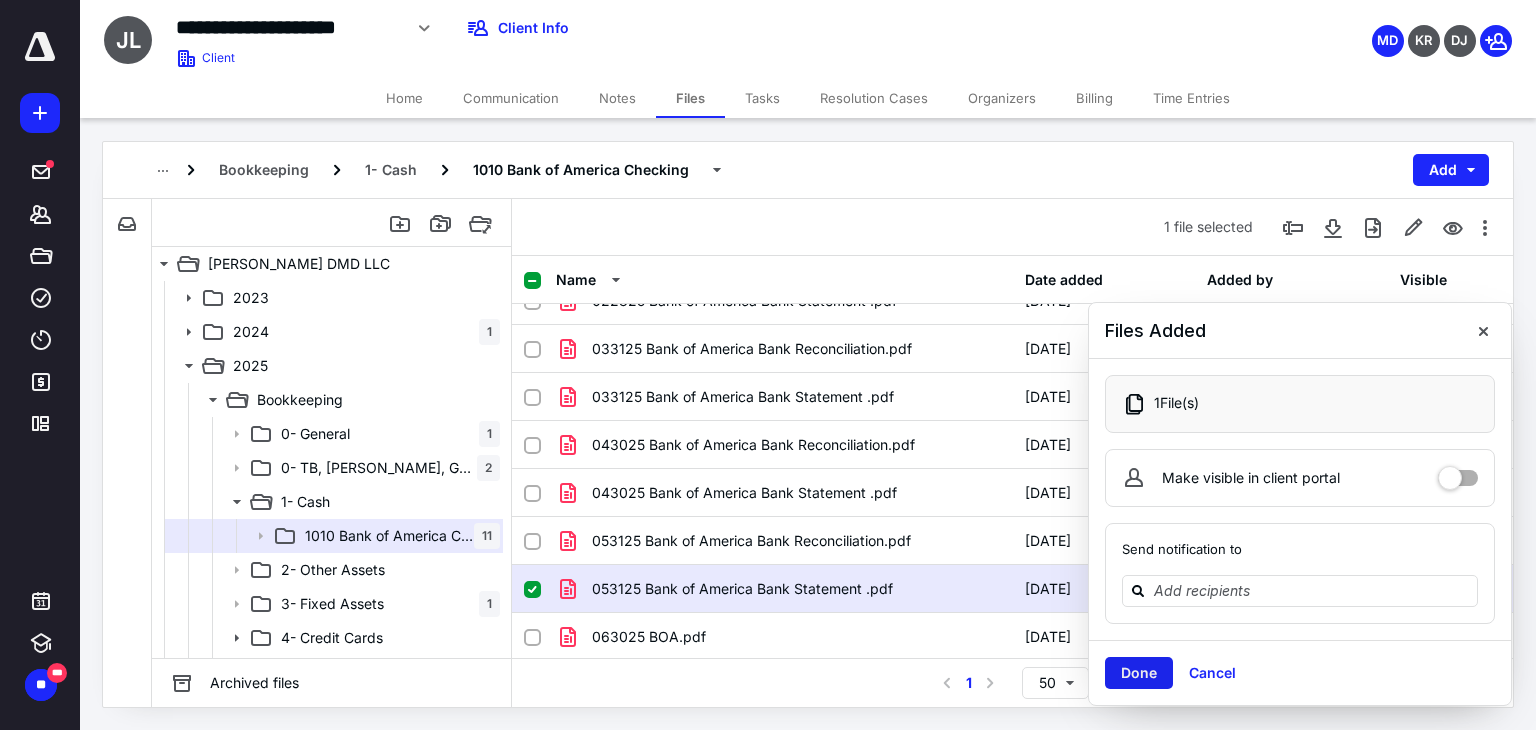 click on "Done" at bounding box center [1139, 673] 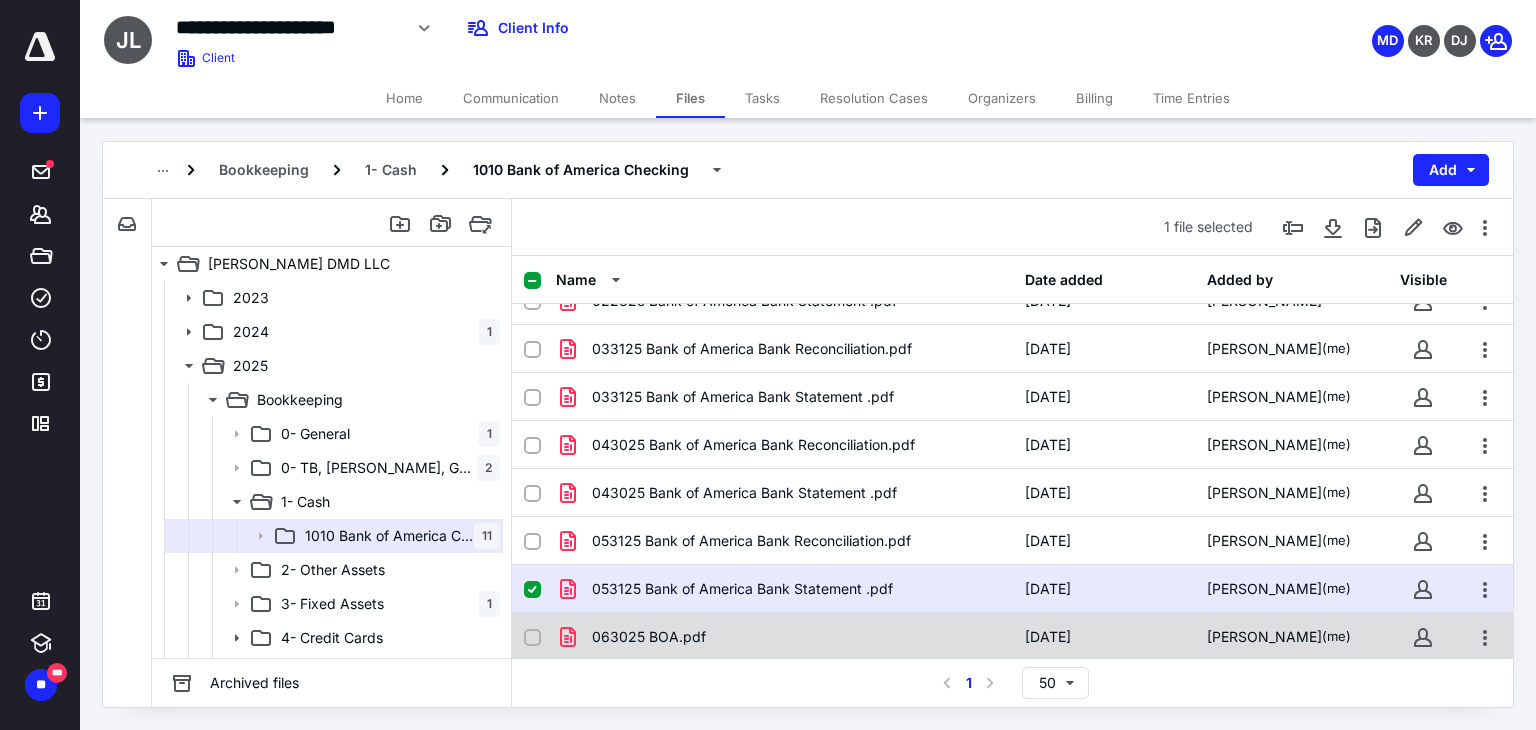checkbox on "false" 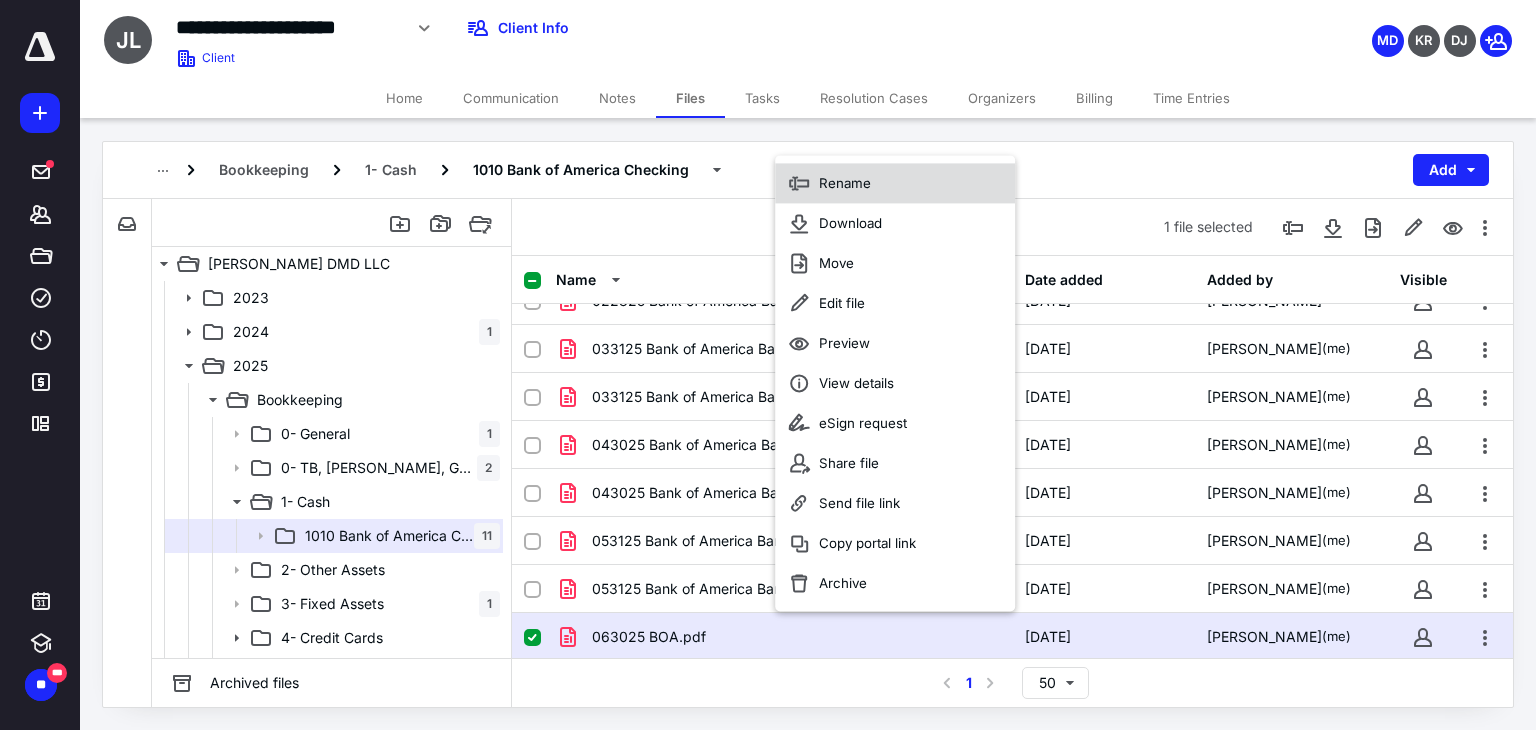 click on "Rename" at bounding box center [845, 183] 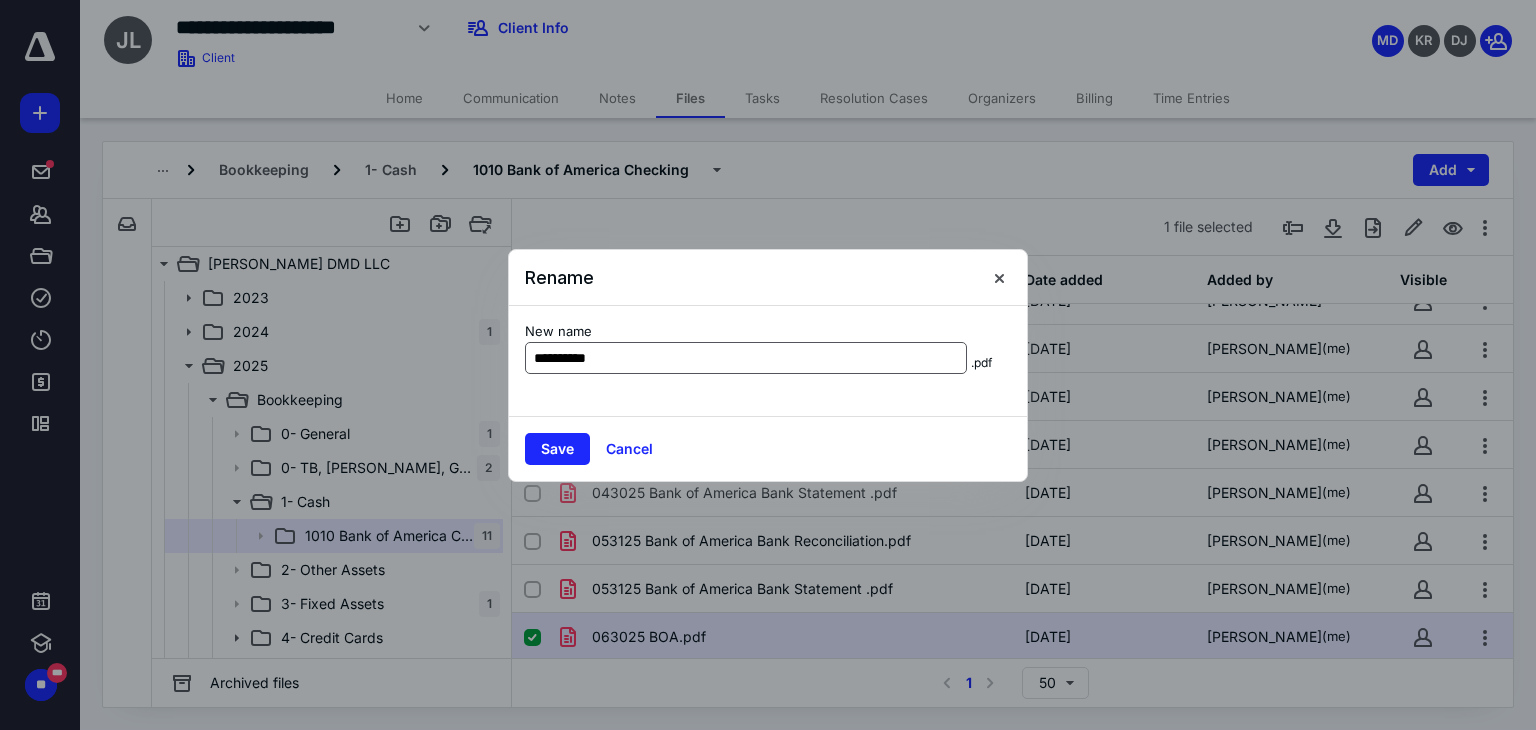 click on "**********" at bounding box center (746, 358) 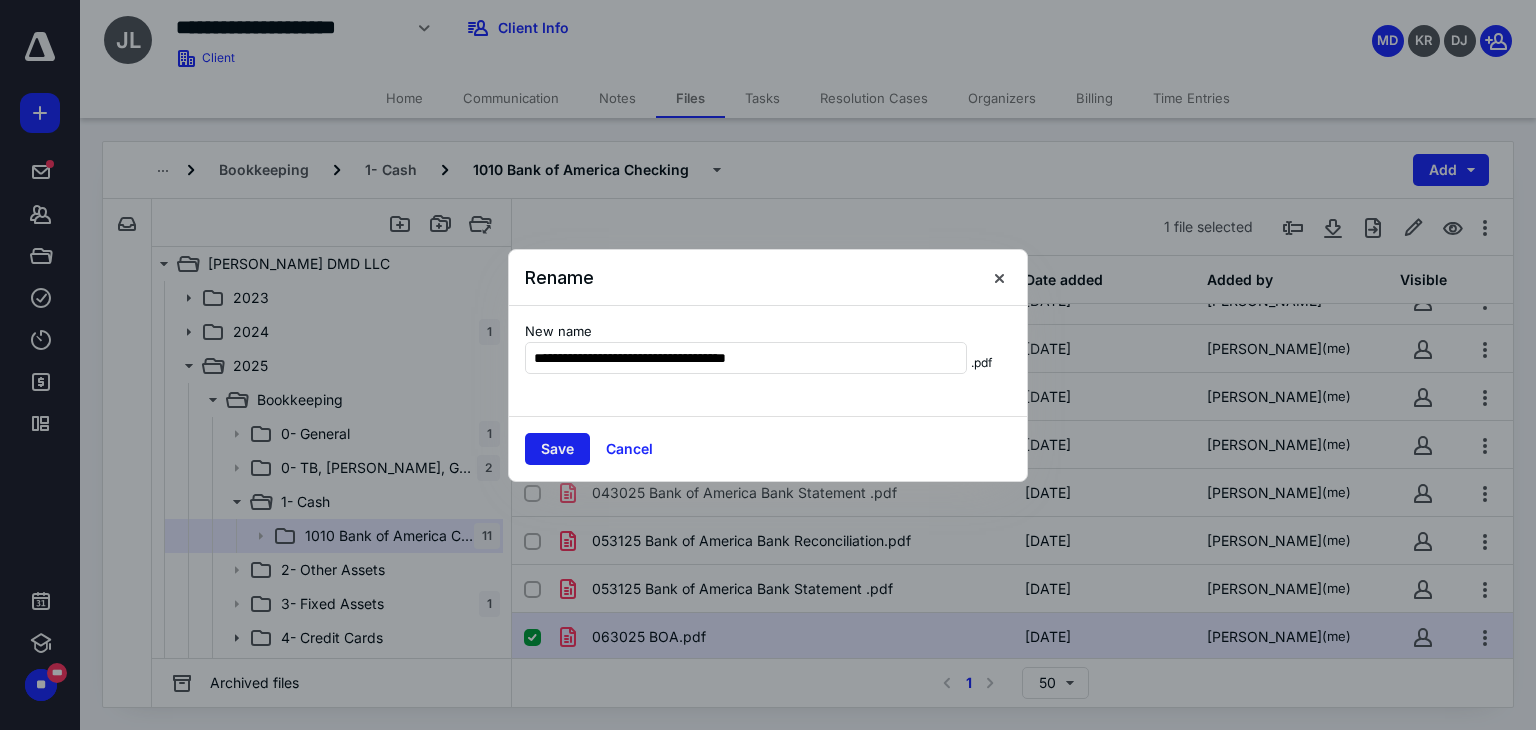 type on "**********" 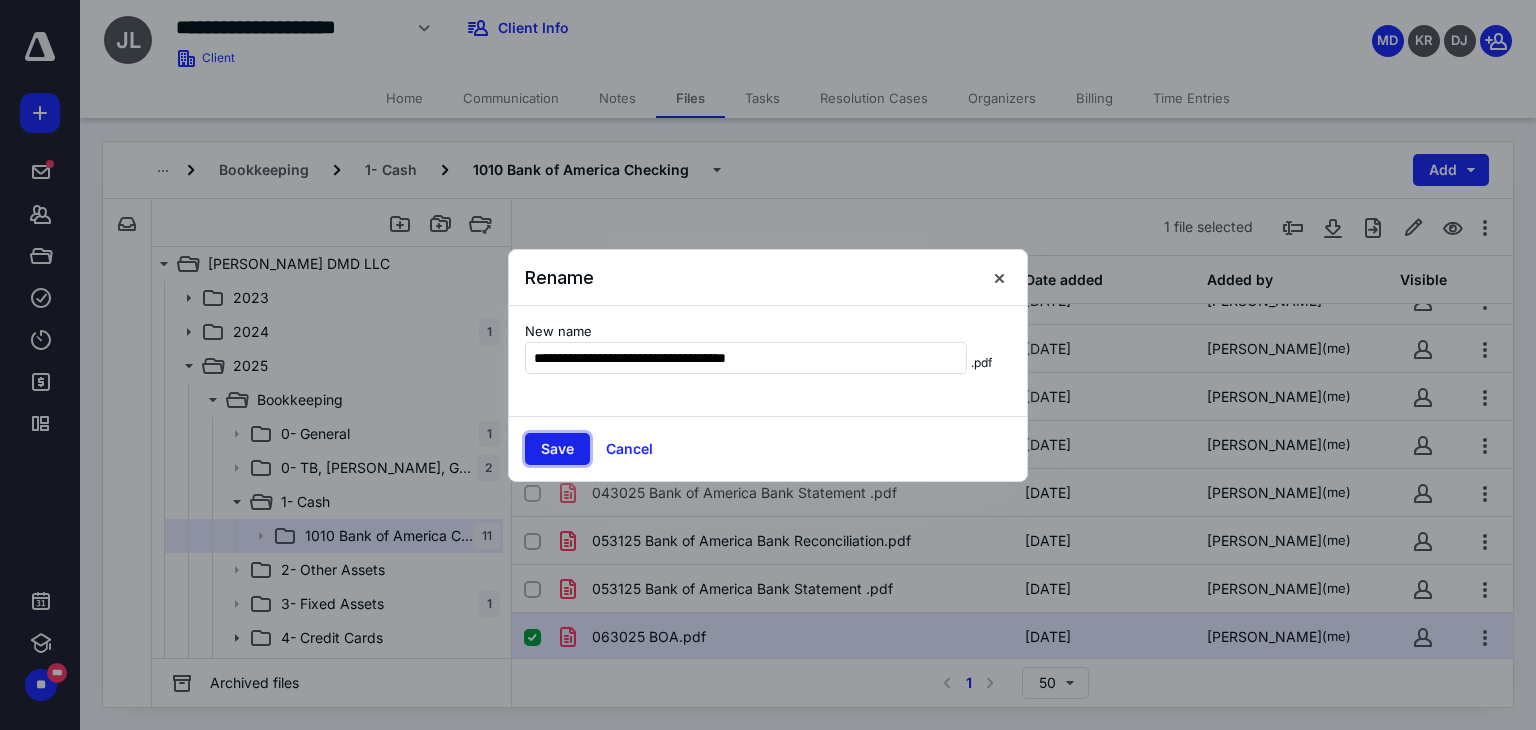 click on "Save" at bounding box center (557, 449) 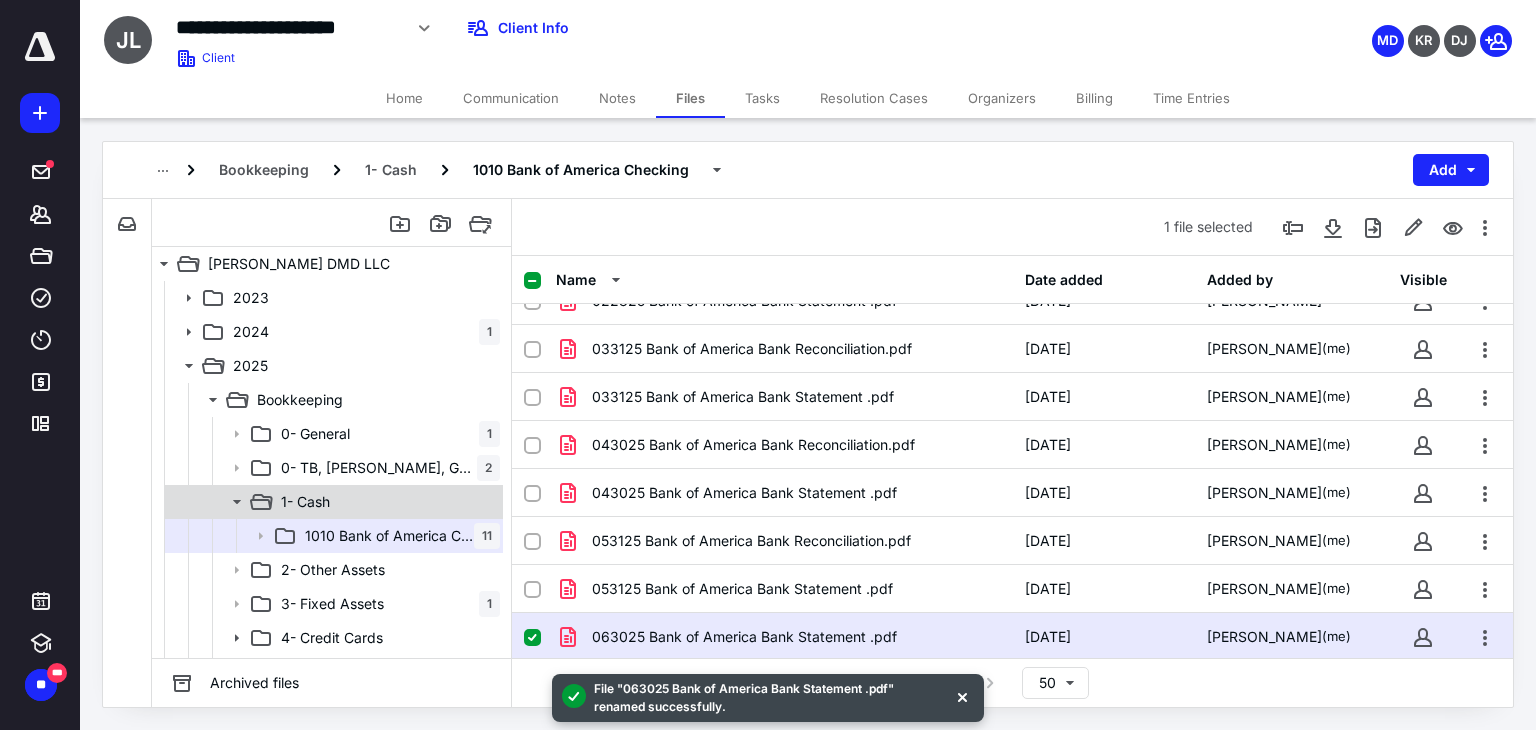 scroll, scrollTop: 100, scrollLeft: 0, axis: vertical 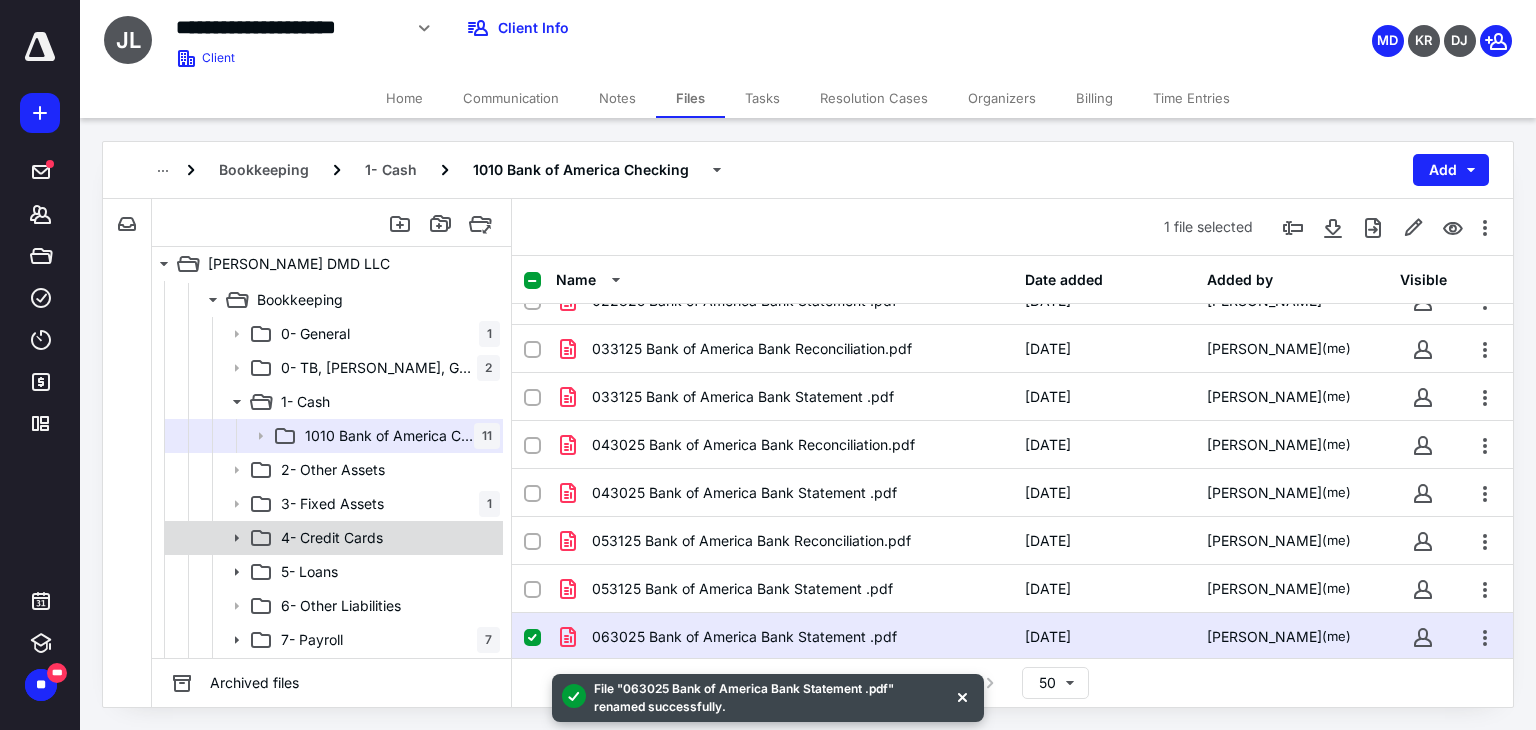click on "4- Credit Cards" at bounding box center (332, 538) 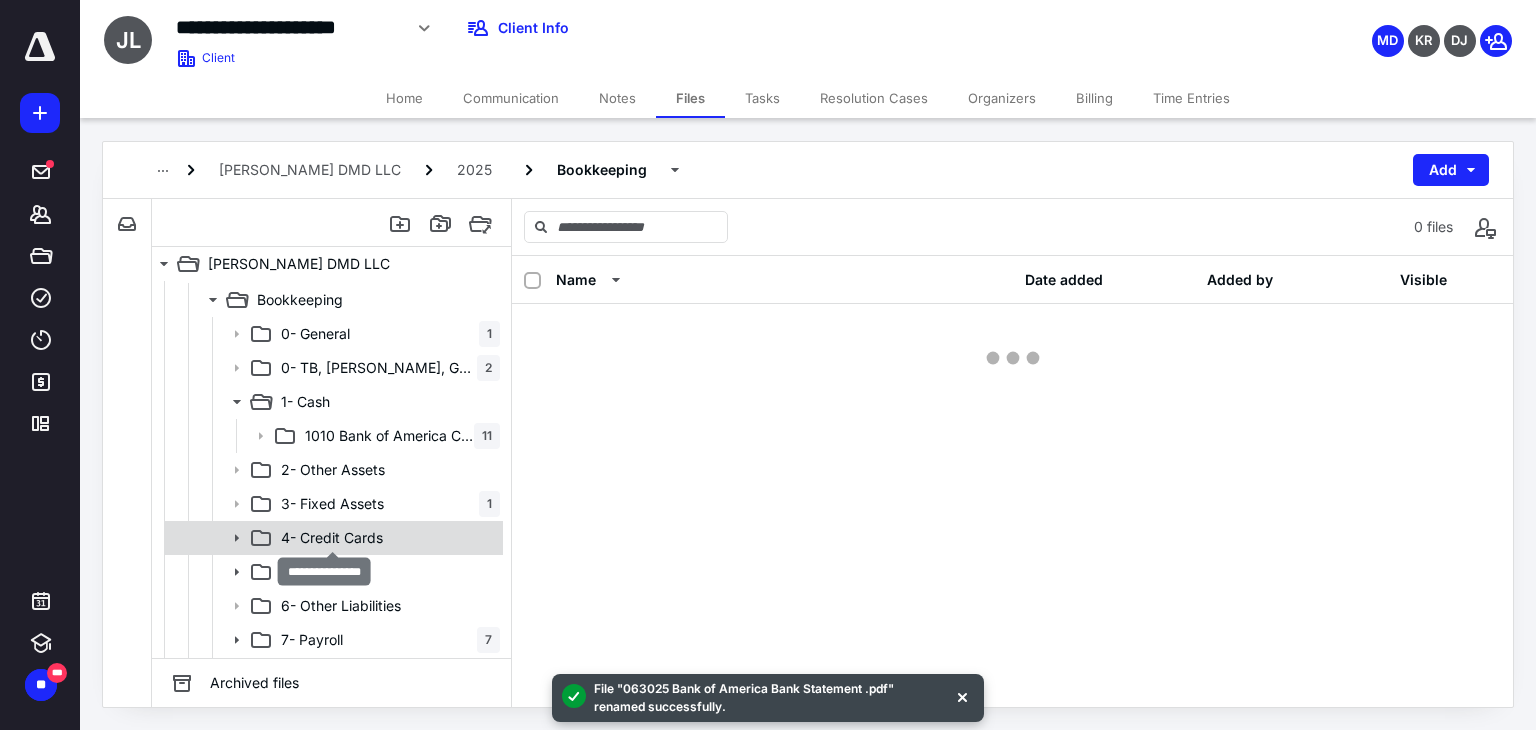 scroll, scrollTop: 0, scrollLeft: 0, axis: both 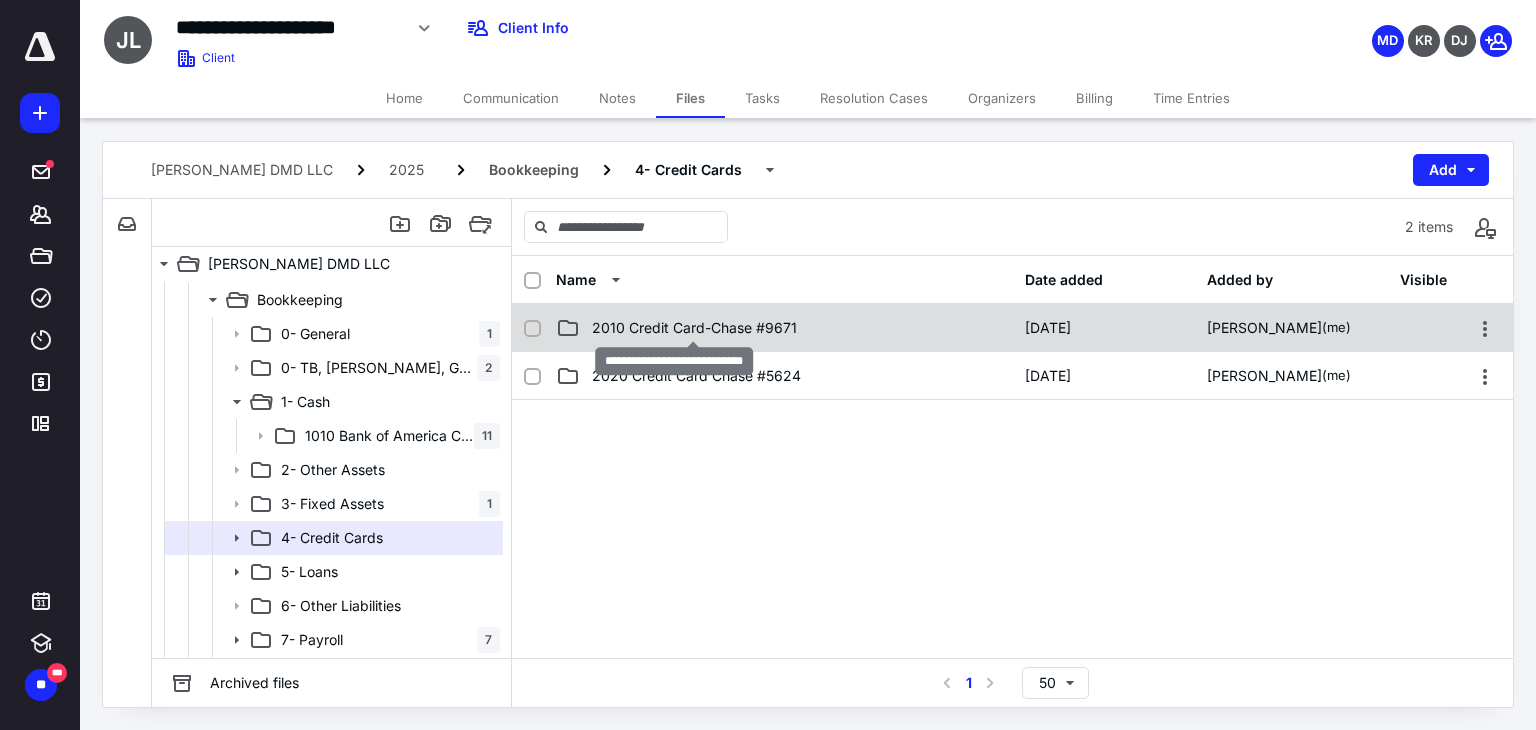 click on "2010 Credit Card-Chase #9671" at bounding box center [694, 328] 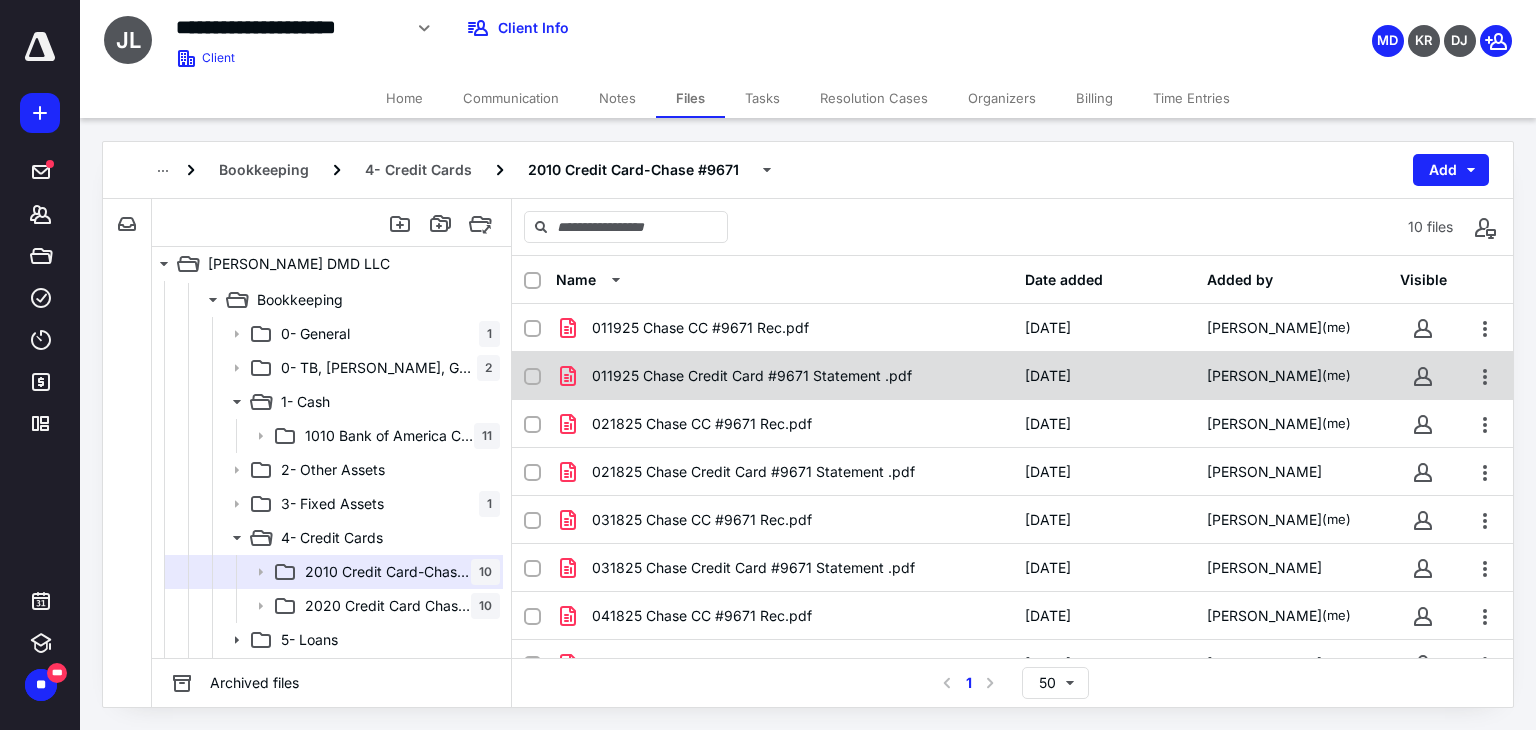 scroll, scrollTop: 124, scrollLeft: 0, axis: vertical 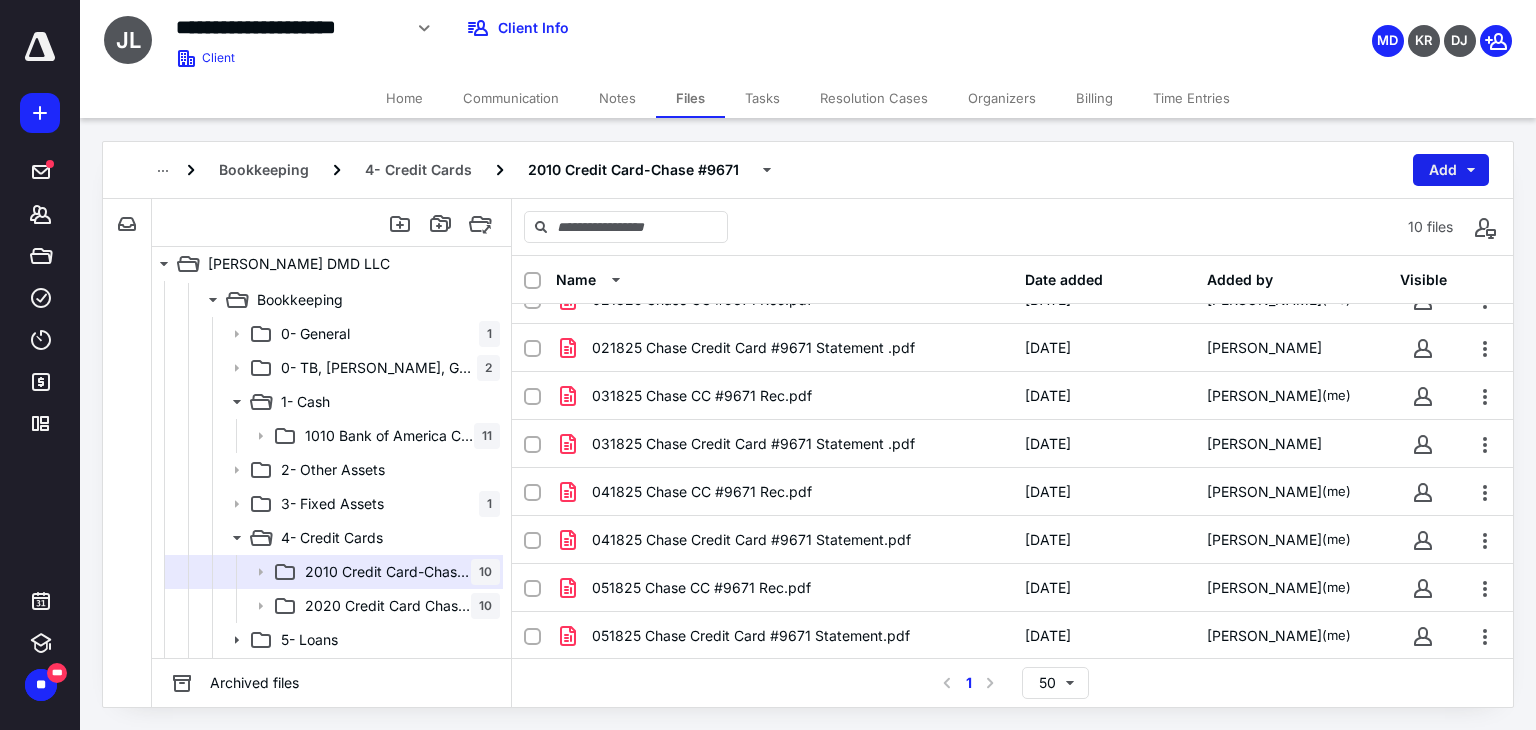 click on "Add" at bounding box center [1451, 170] 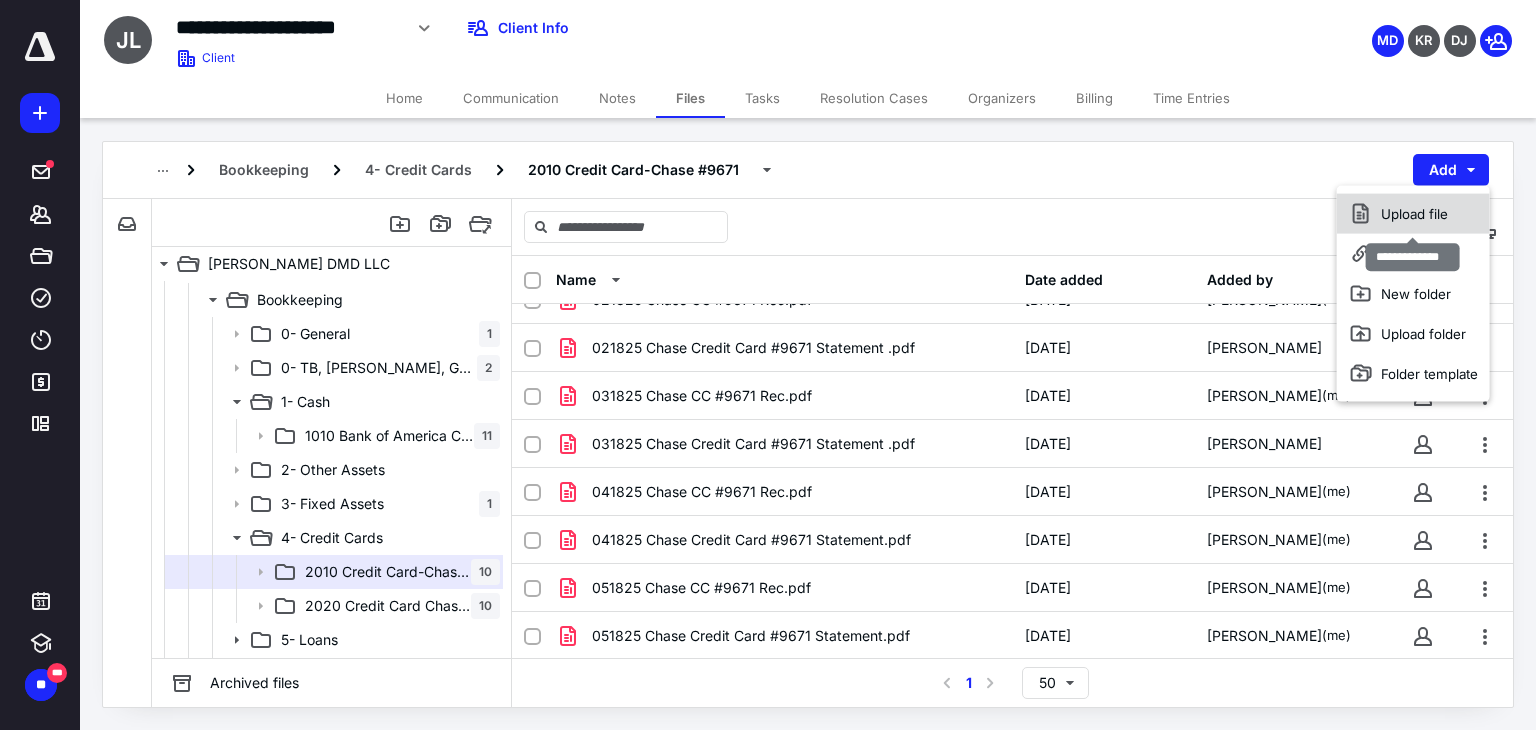 click on "Upload file" at bounding box center (1413, 214) 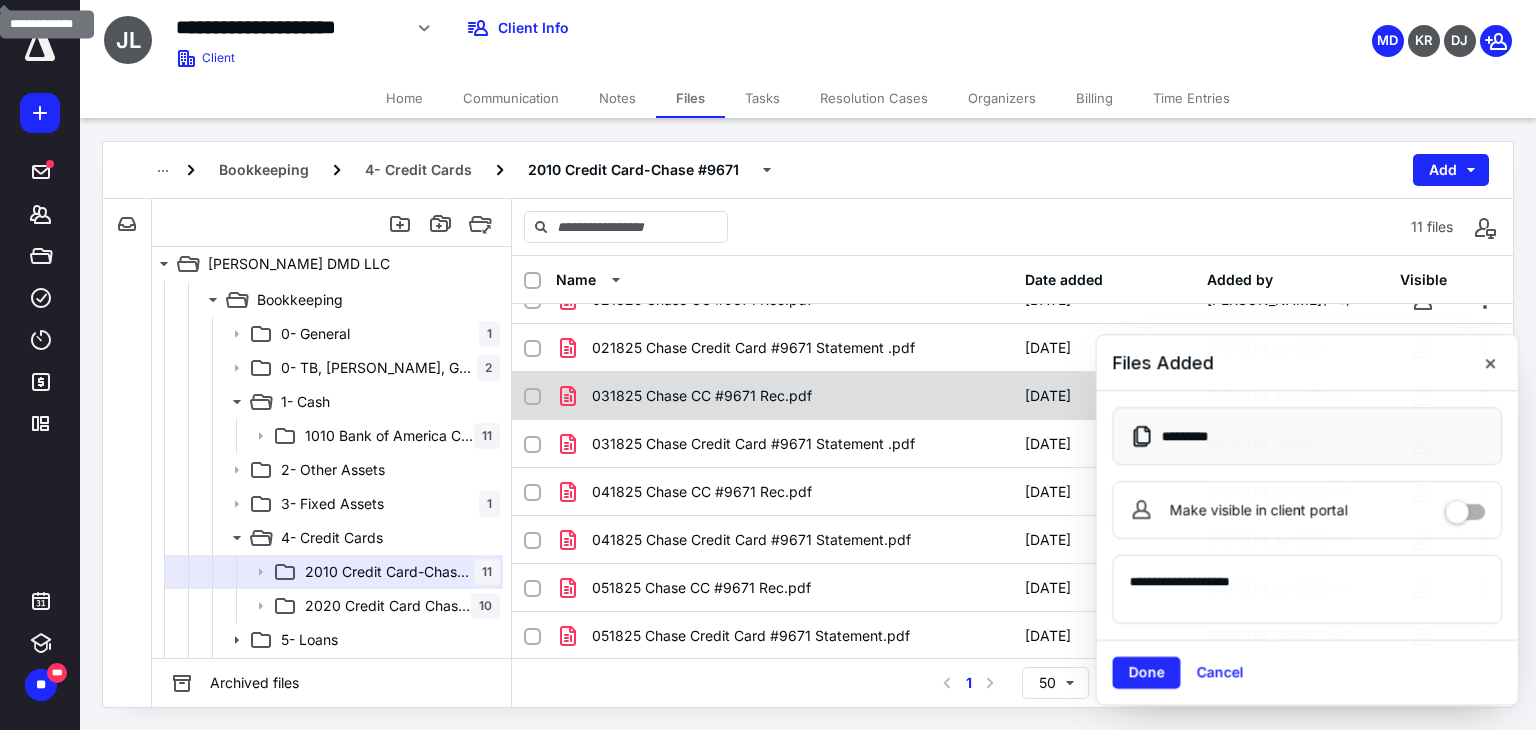 scroll, scrollTop: 171, scrollLeft: 0, axis: vertical 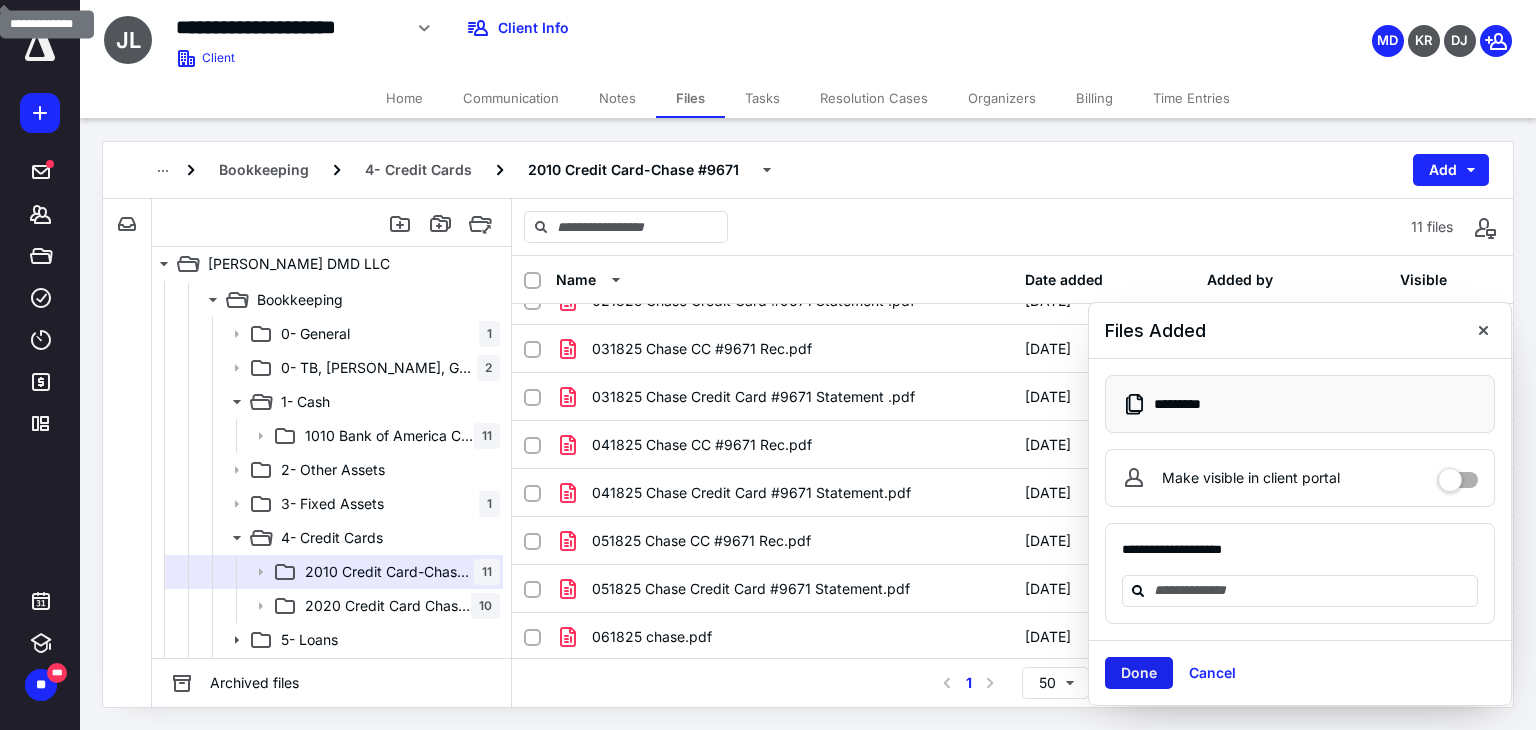 click on "Done" at bounding box center [1139, 673] 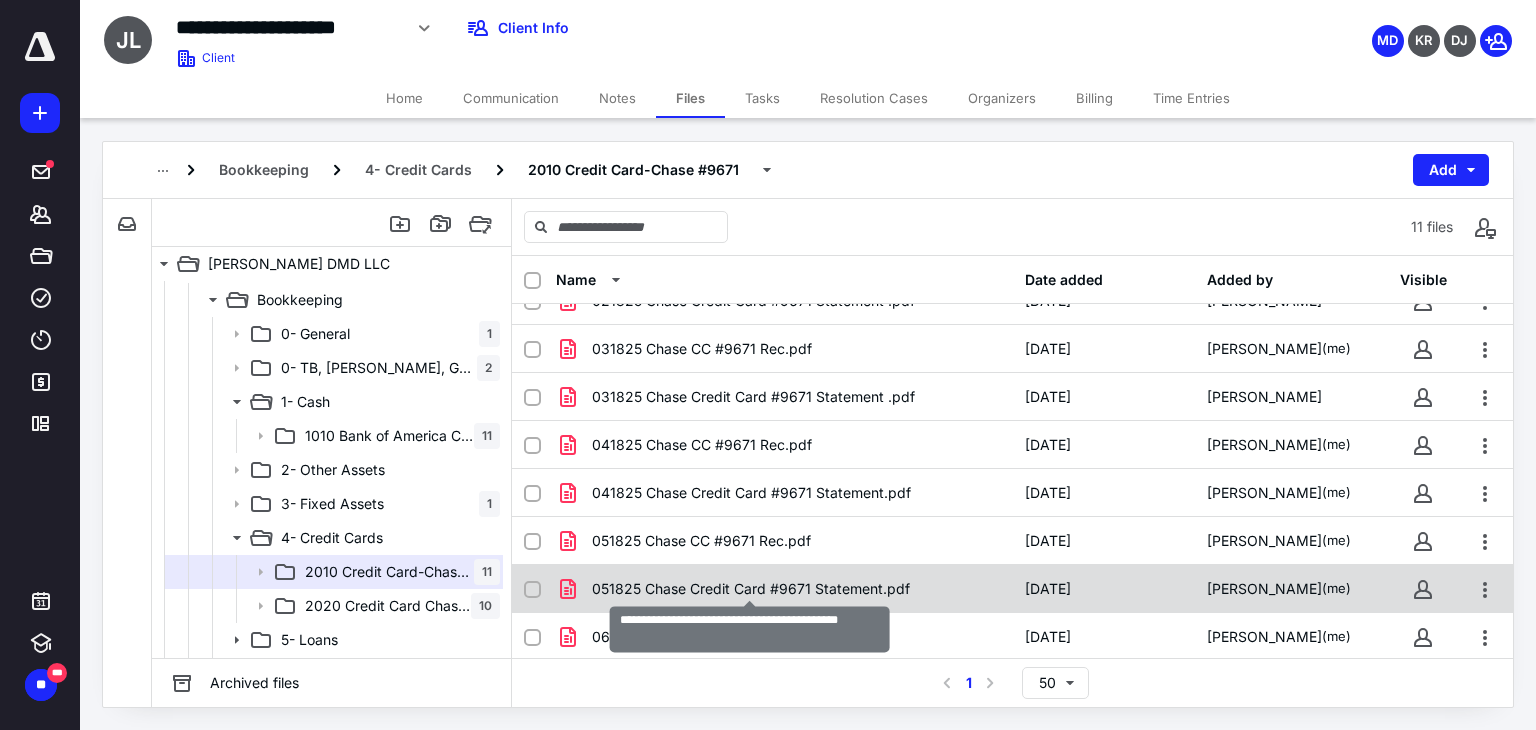 checkbox on "true" 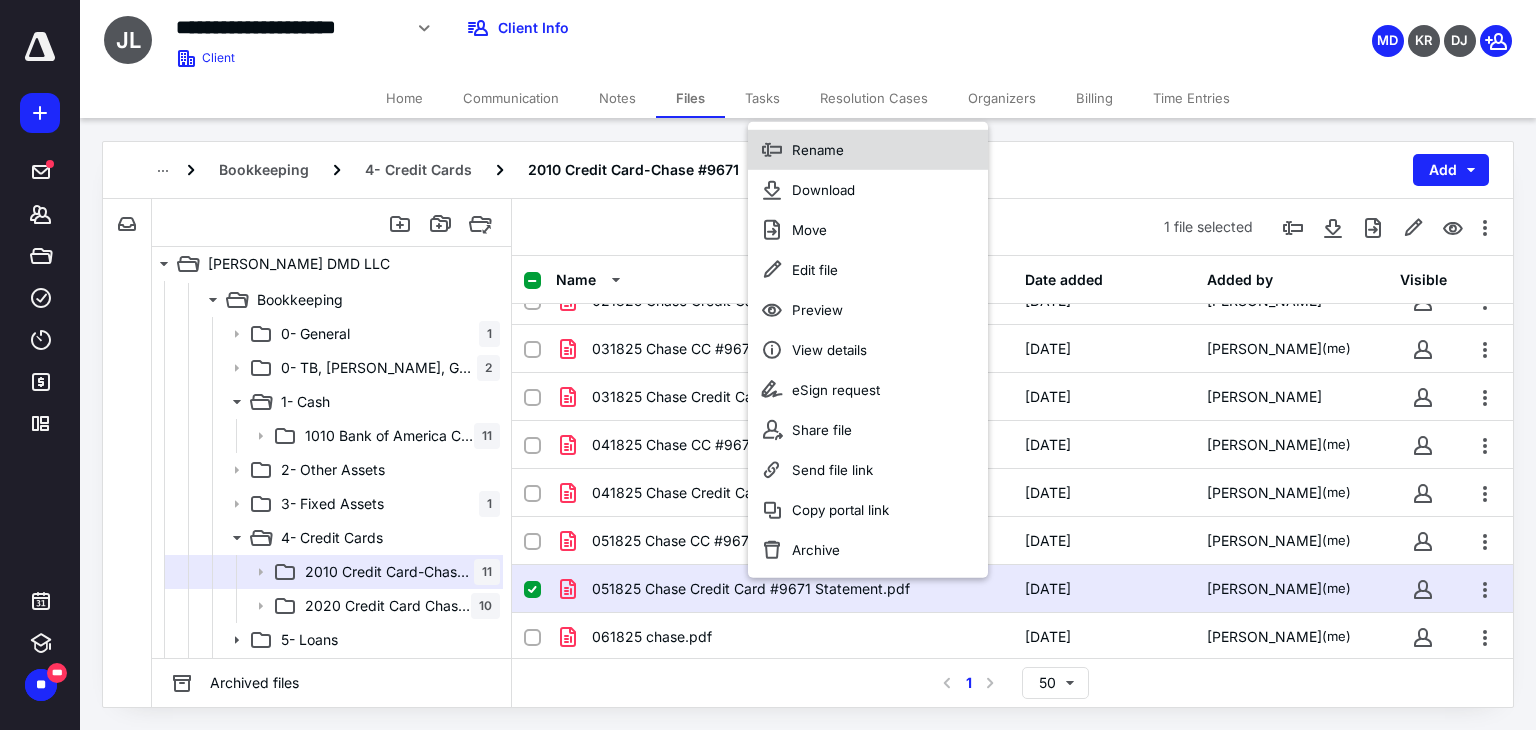 click on "Rename" at bounding box center (868, 149) 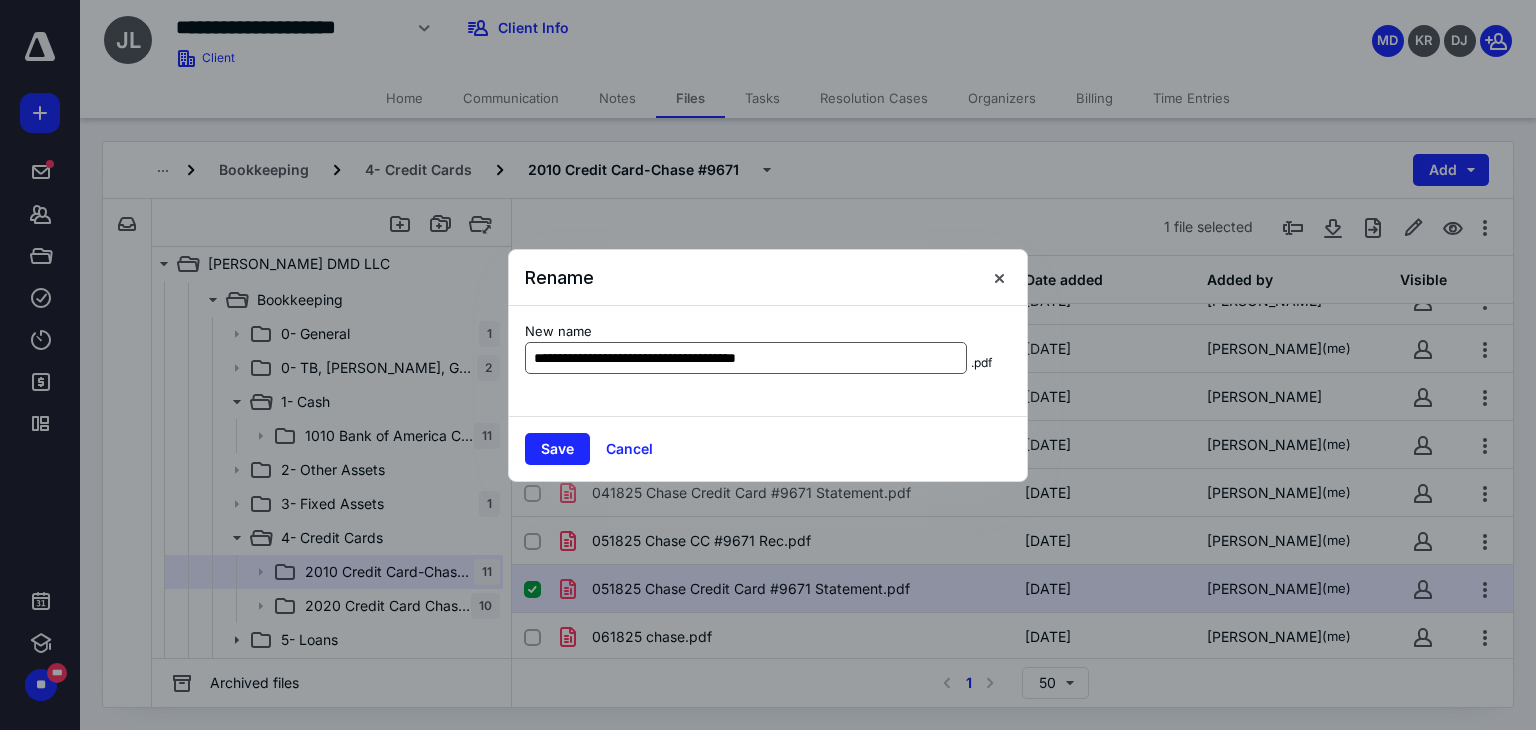 click on "**********" at bounding box center [746, 358] 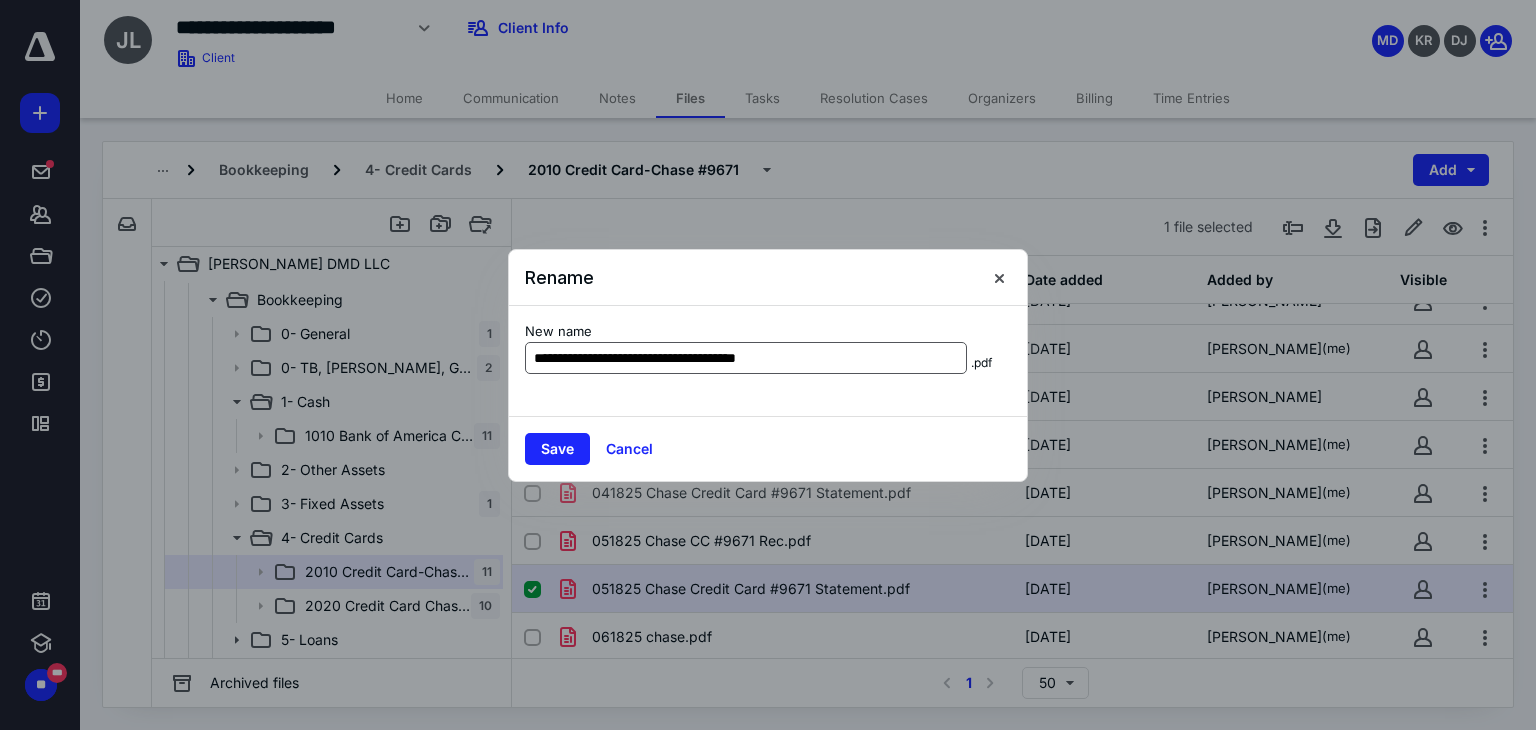 drag, startPoint x: 584, startPoint y: 353, endPoint x: 895, endPoint y: 368, distance: 311.3615 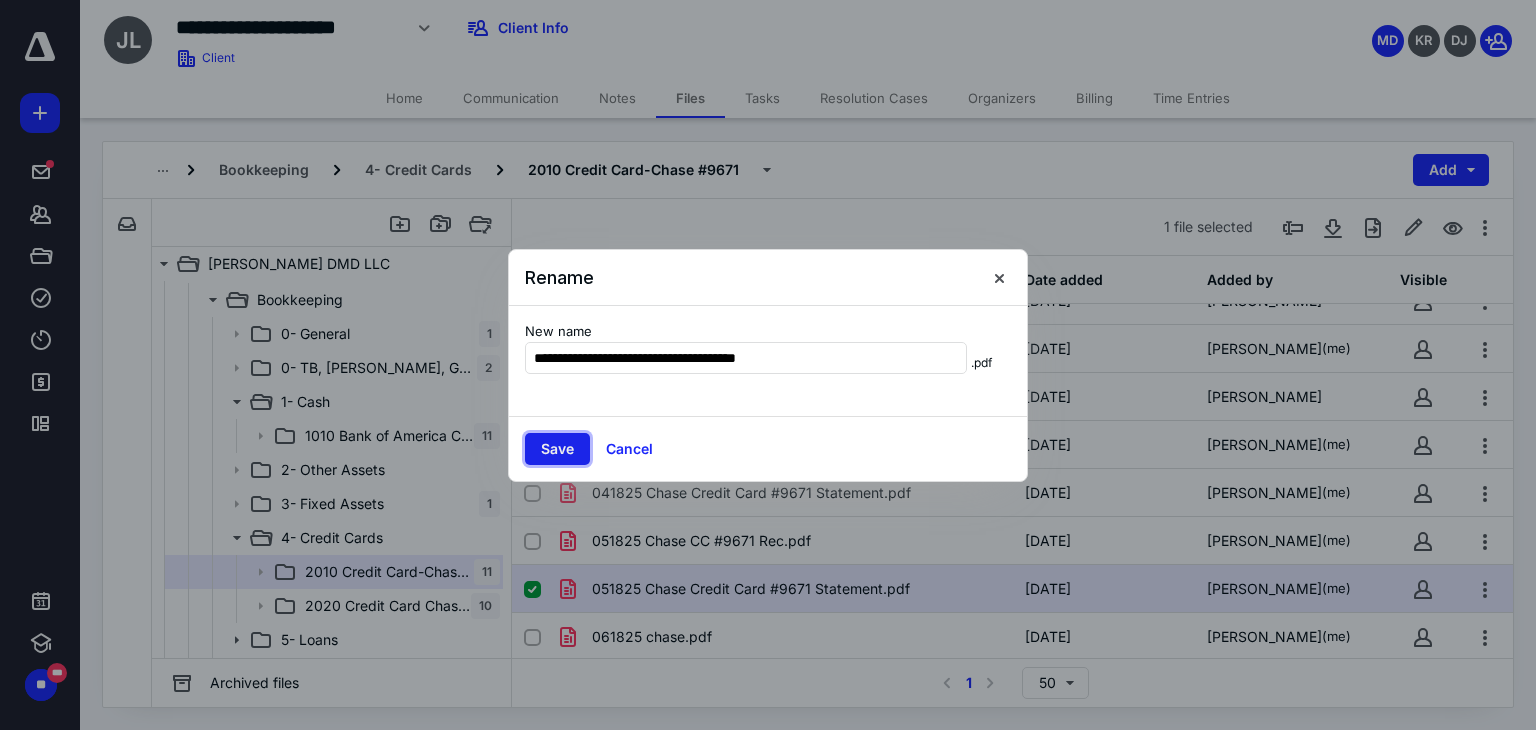 click on "Save" at bounding box center (557, 449) 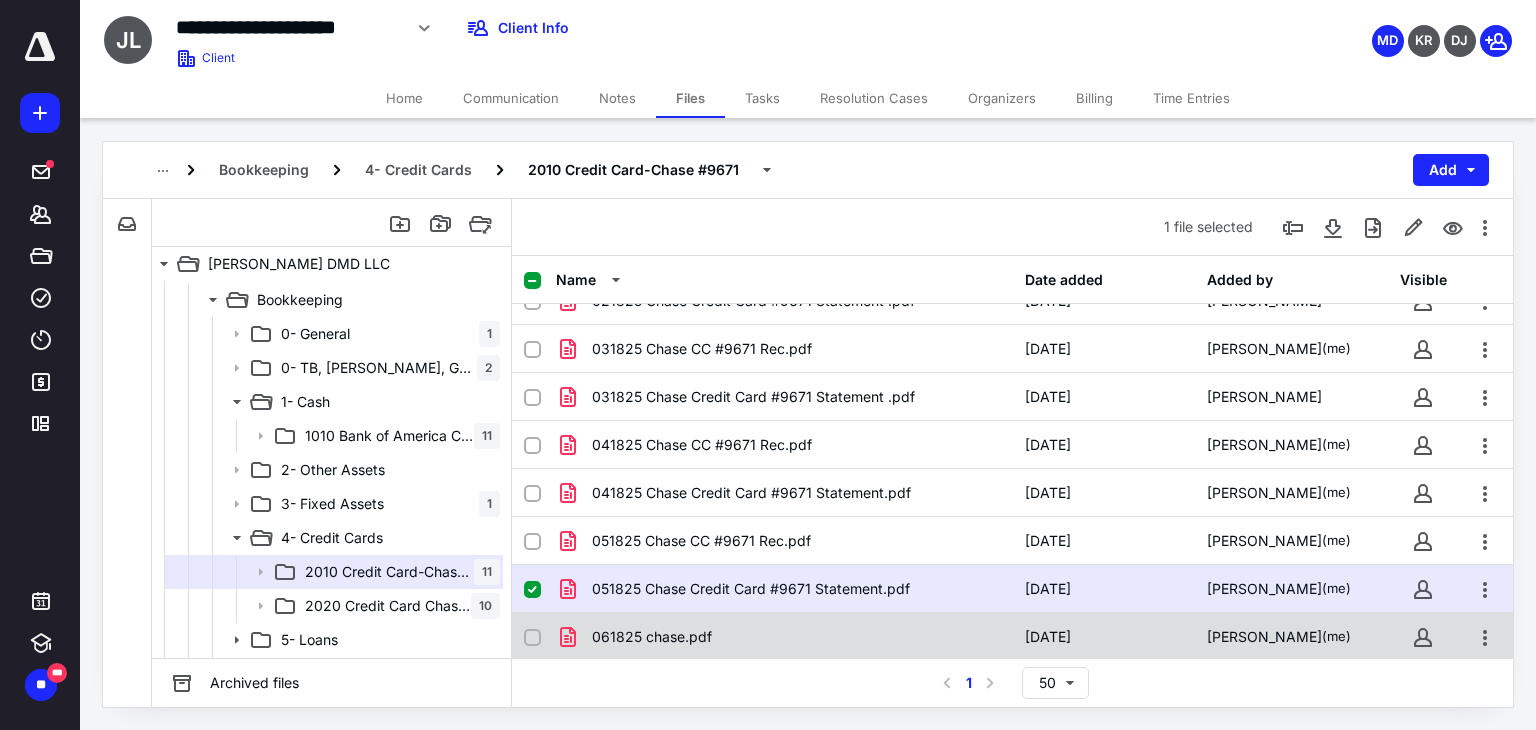 checkbox on "false" 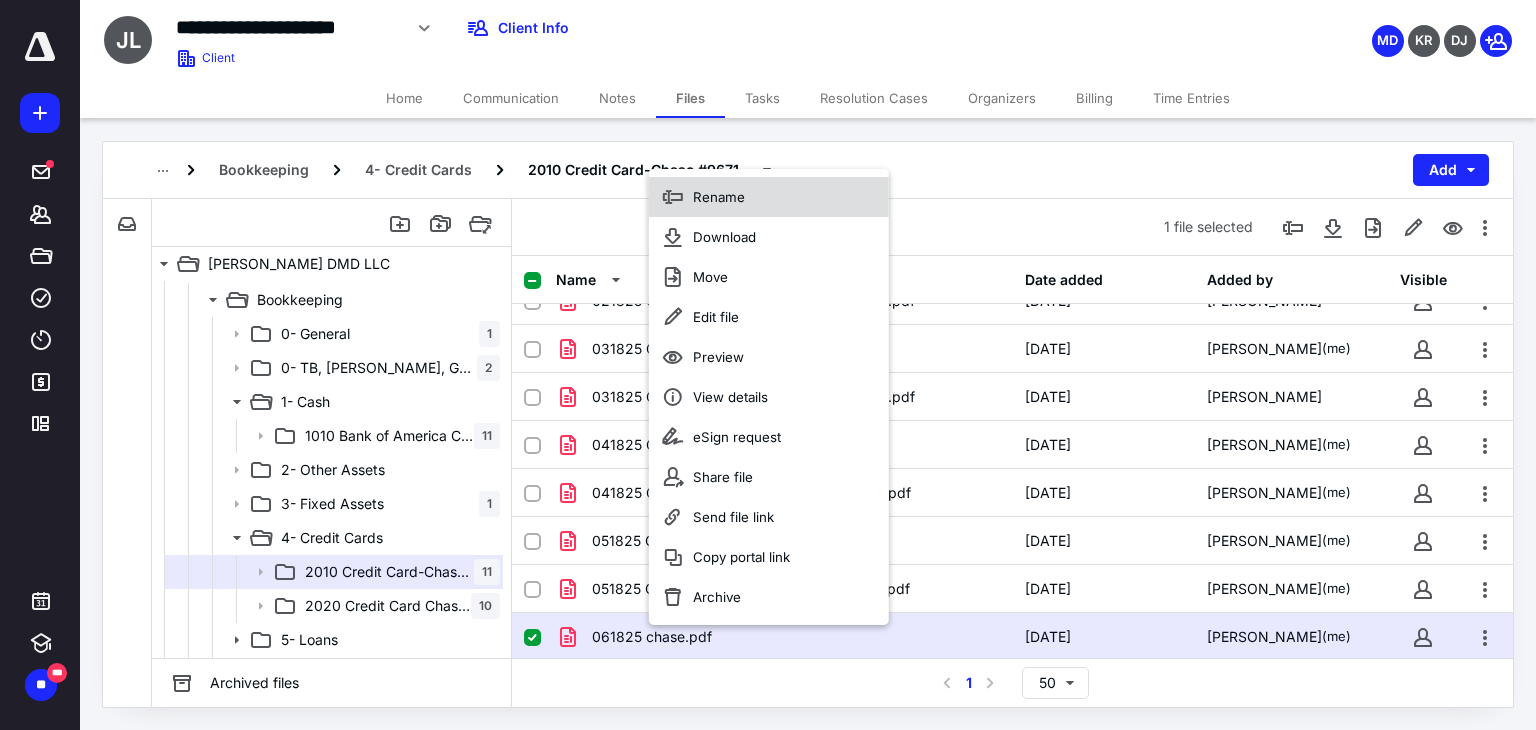 click on "Rename" at bounding box center [769, 197] 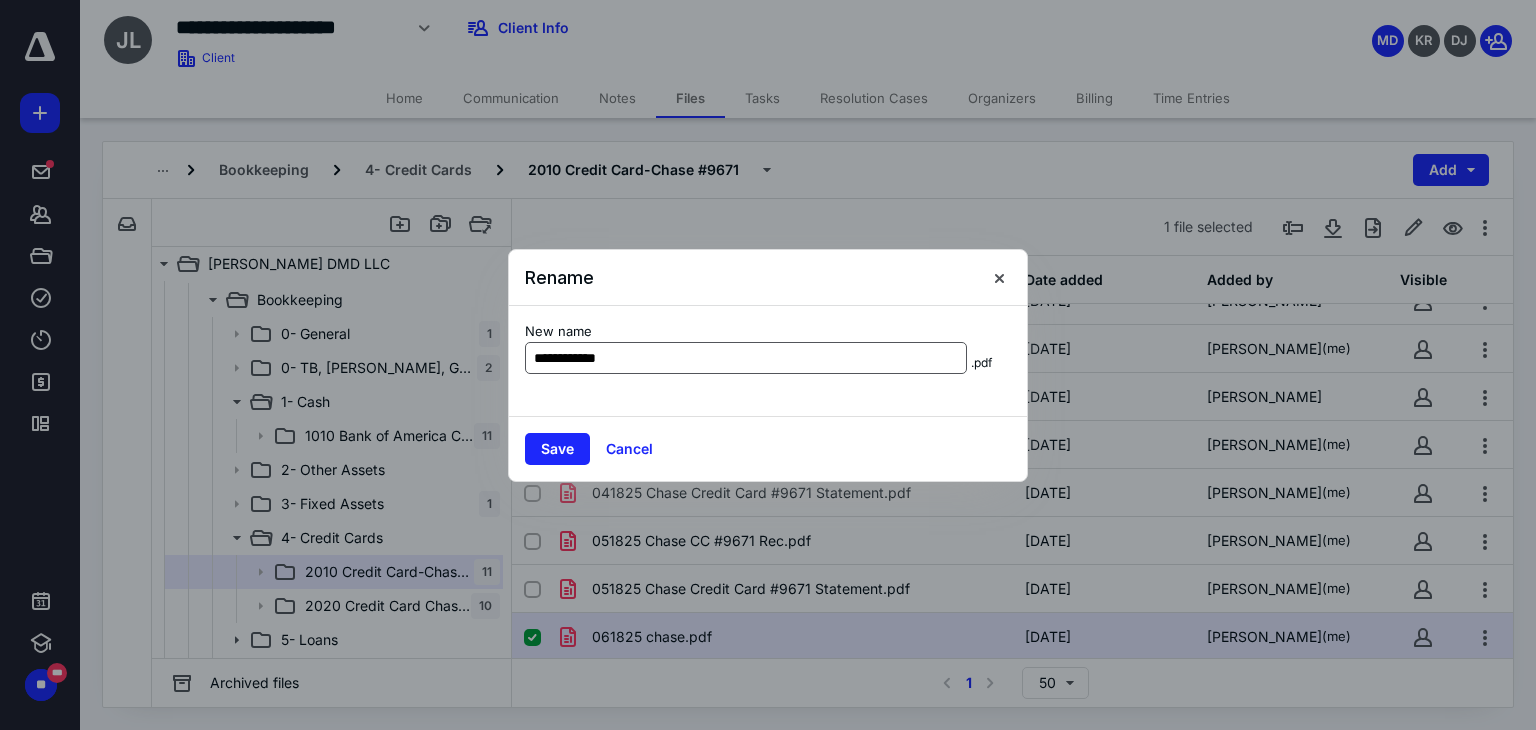 click on "**********" at bounding box center [746, 358] 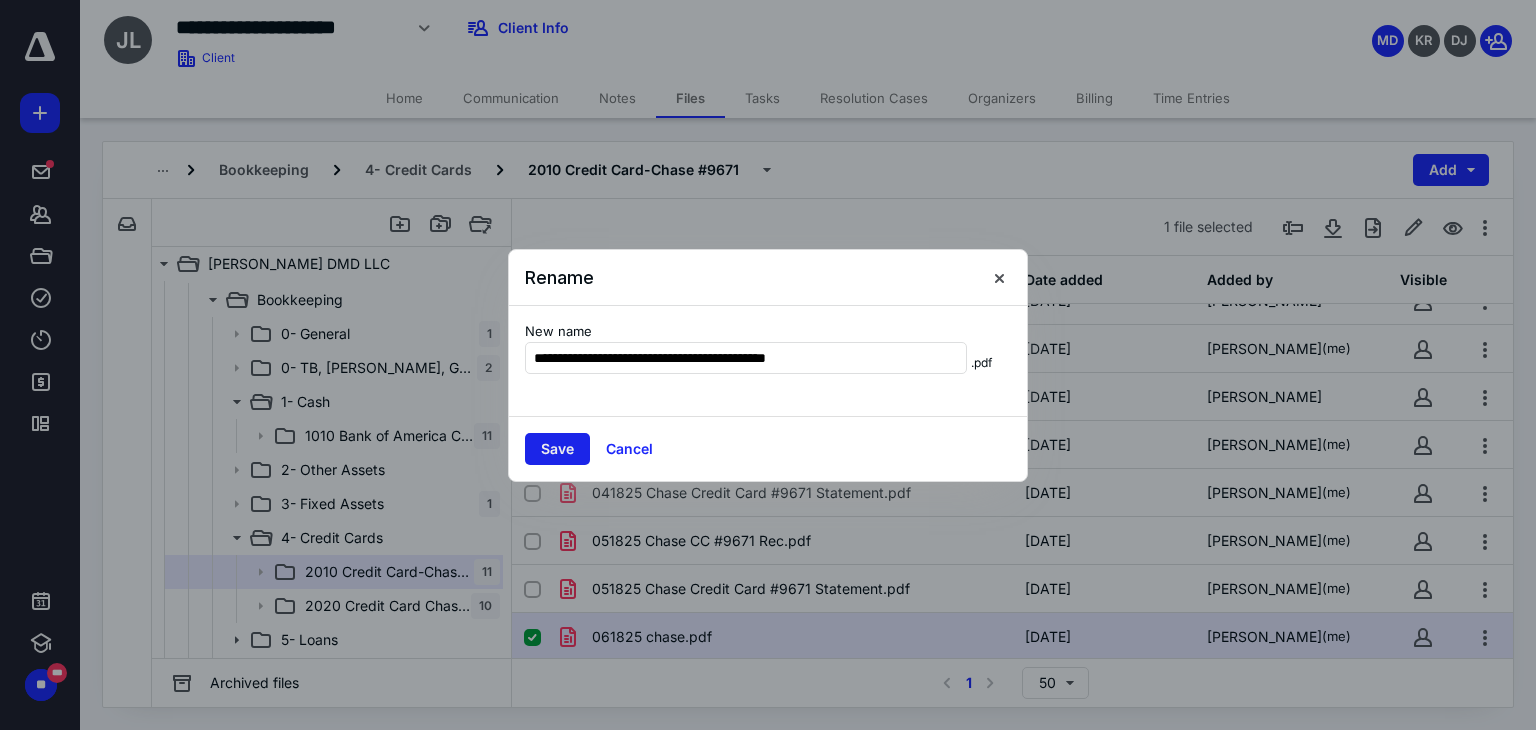 type on "**********" 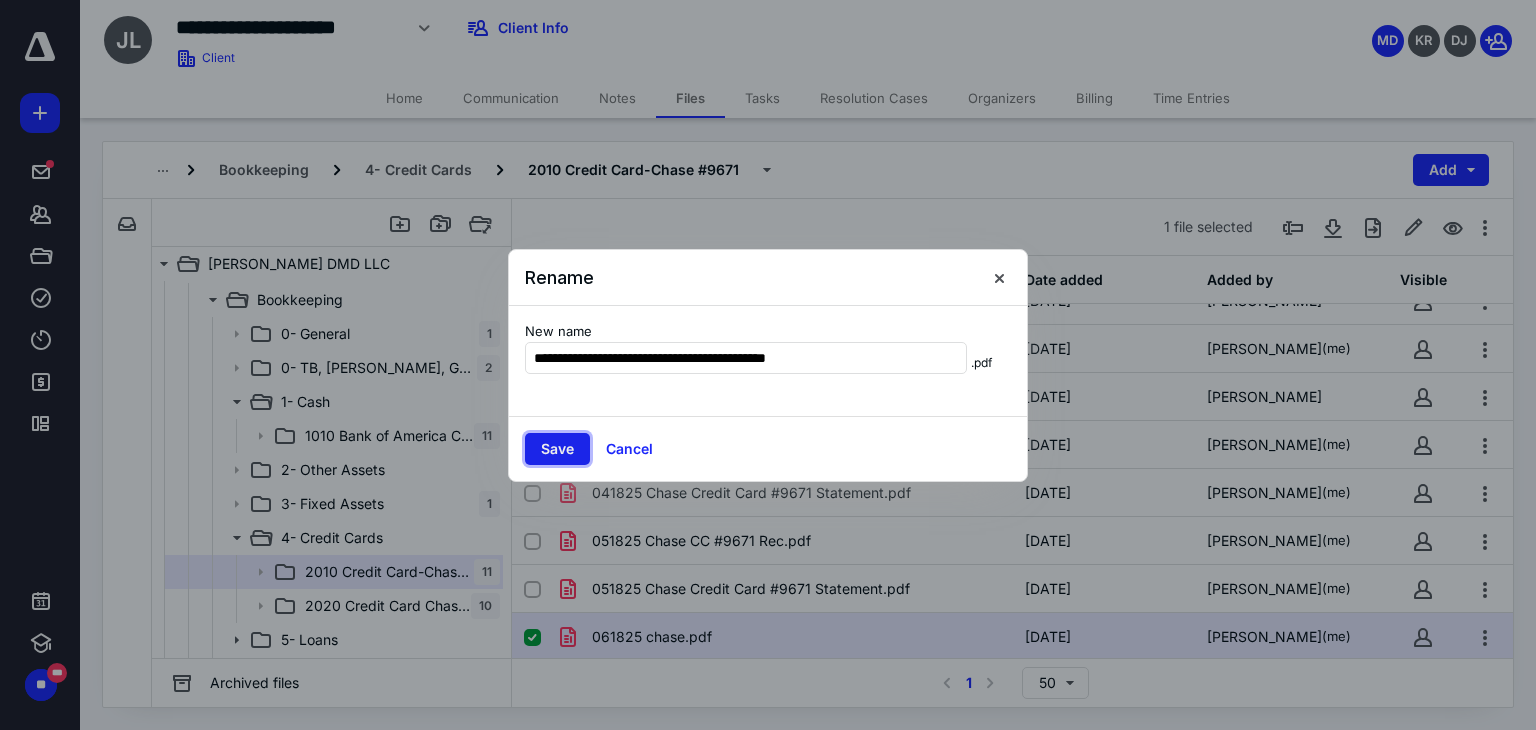 click on "Save" at bounding box center (557, 449) 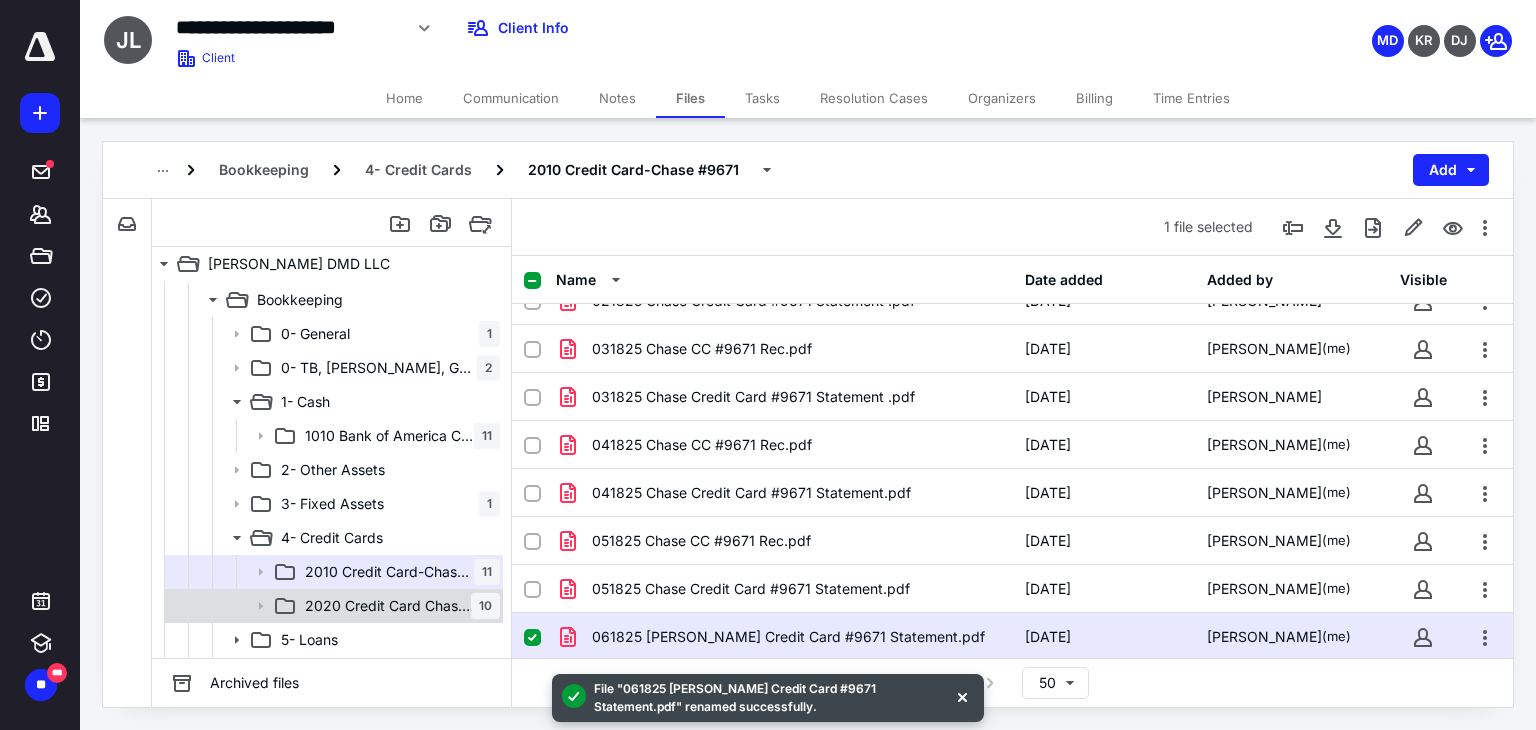 click on "2020 Credit Card Chase #5624" at bounding box center (388, 606) 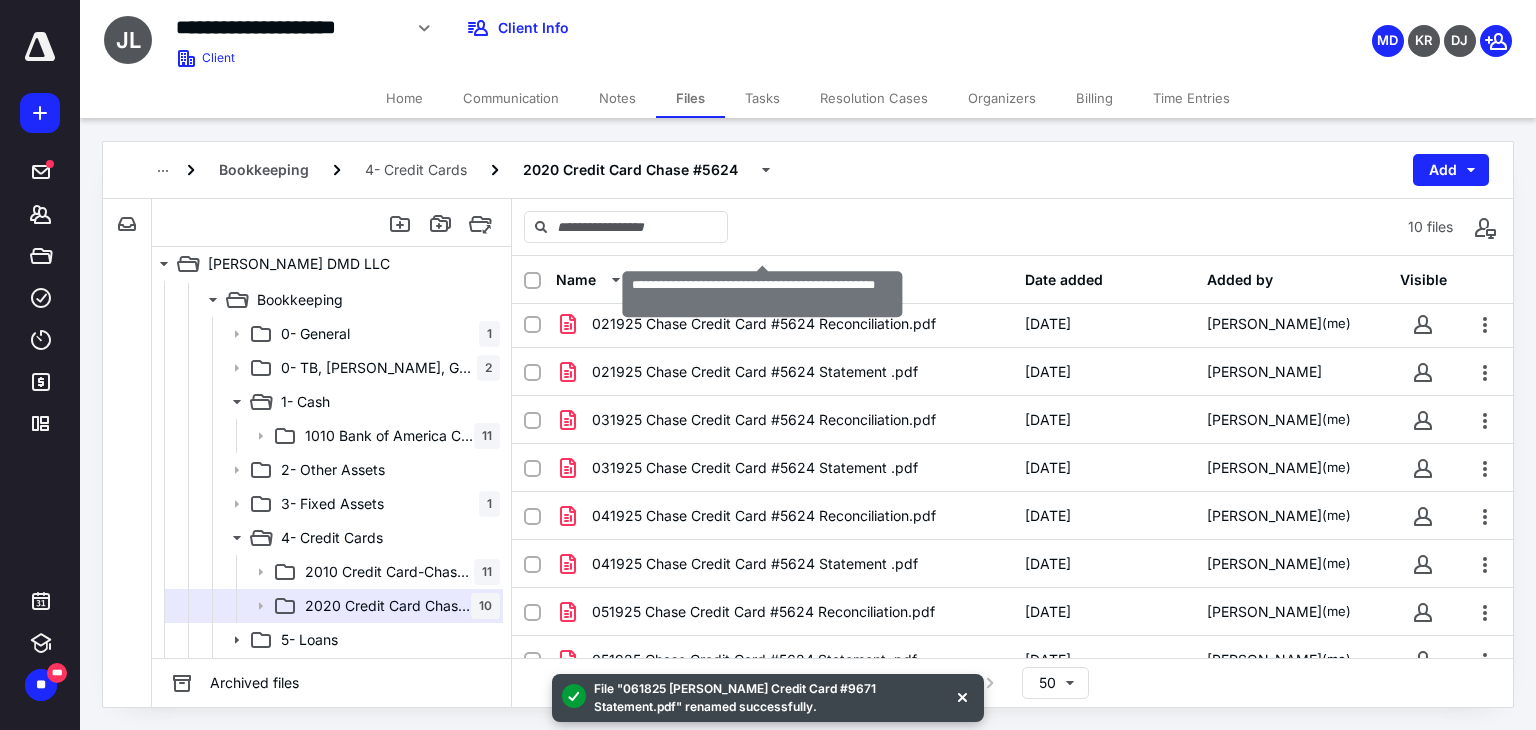 scroll, scrollTop: 124, scrollLeft: 0, axis: vertical 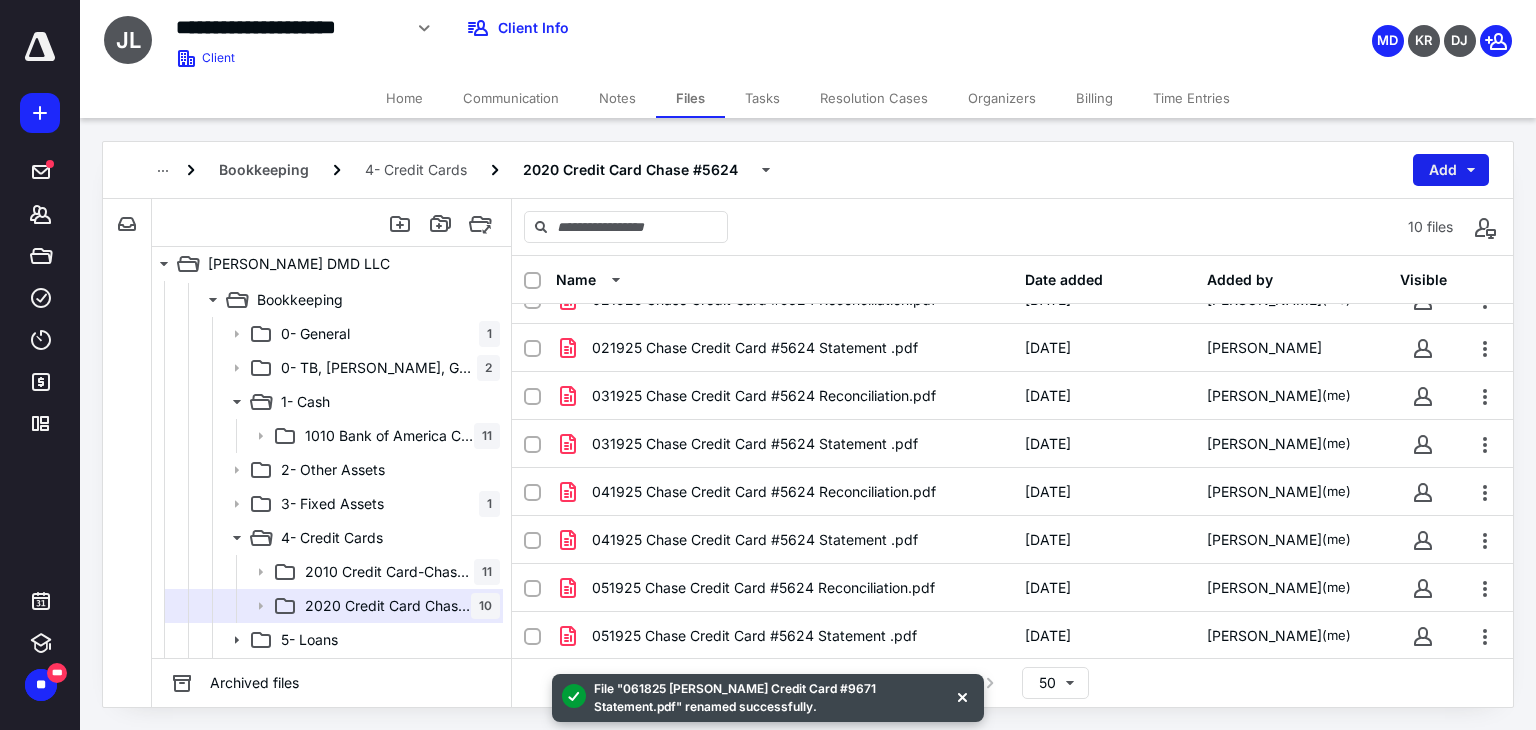 click on "Add" at bounding box center [1451, 170] 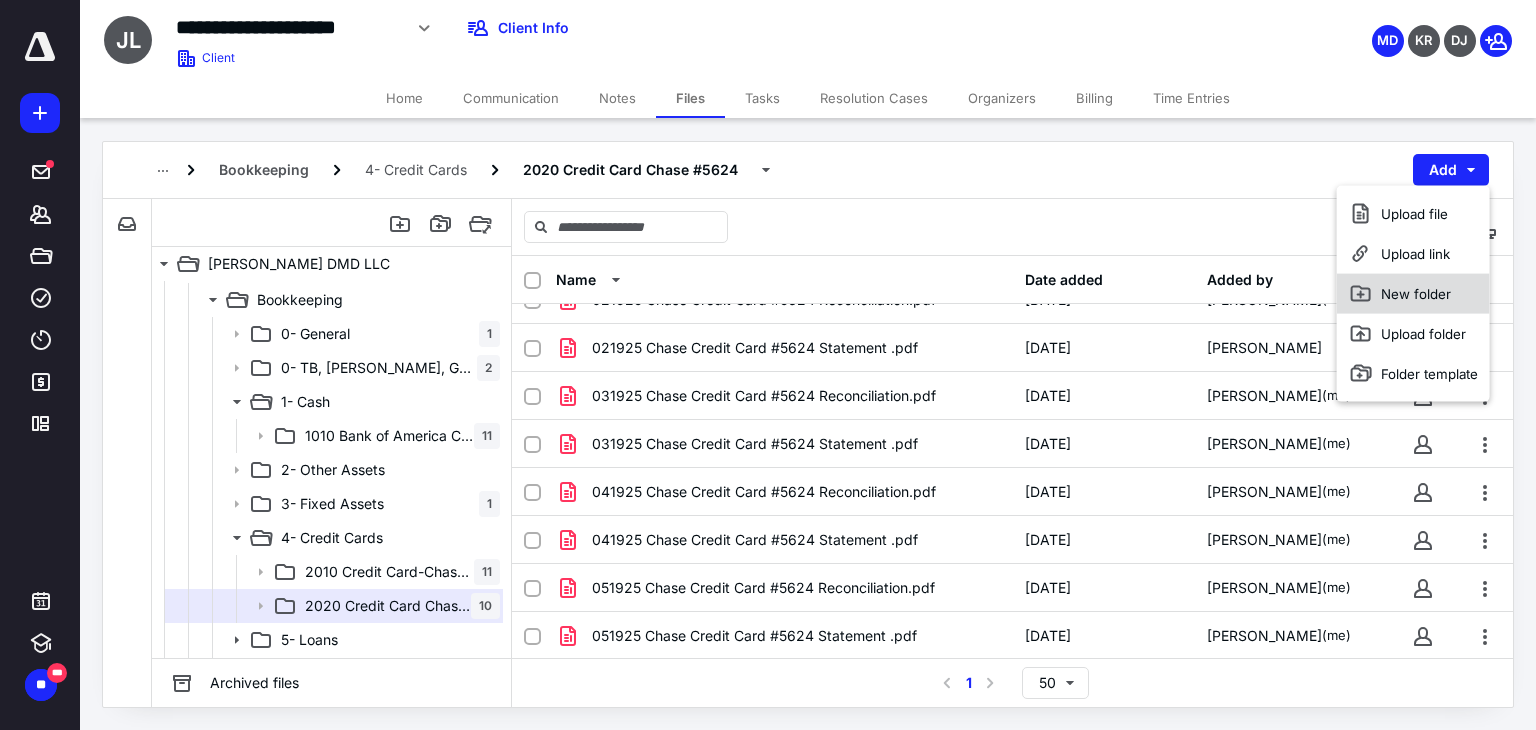 click on "New folder" at bounding box center (1413, 294) 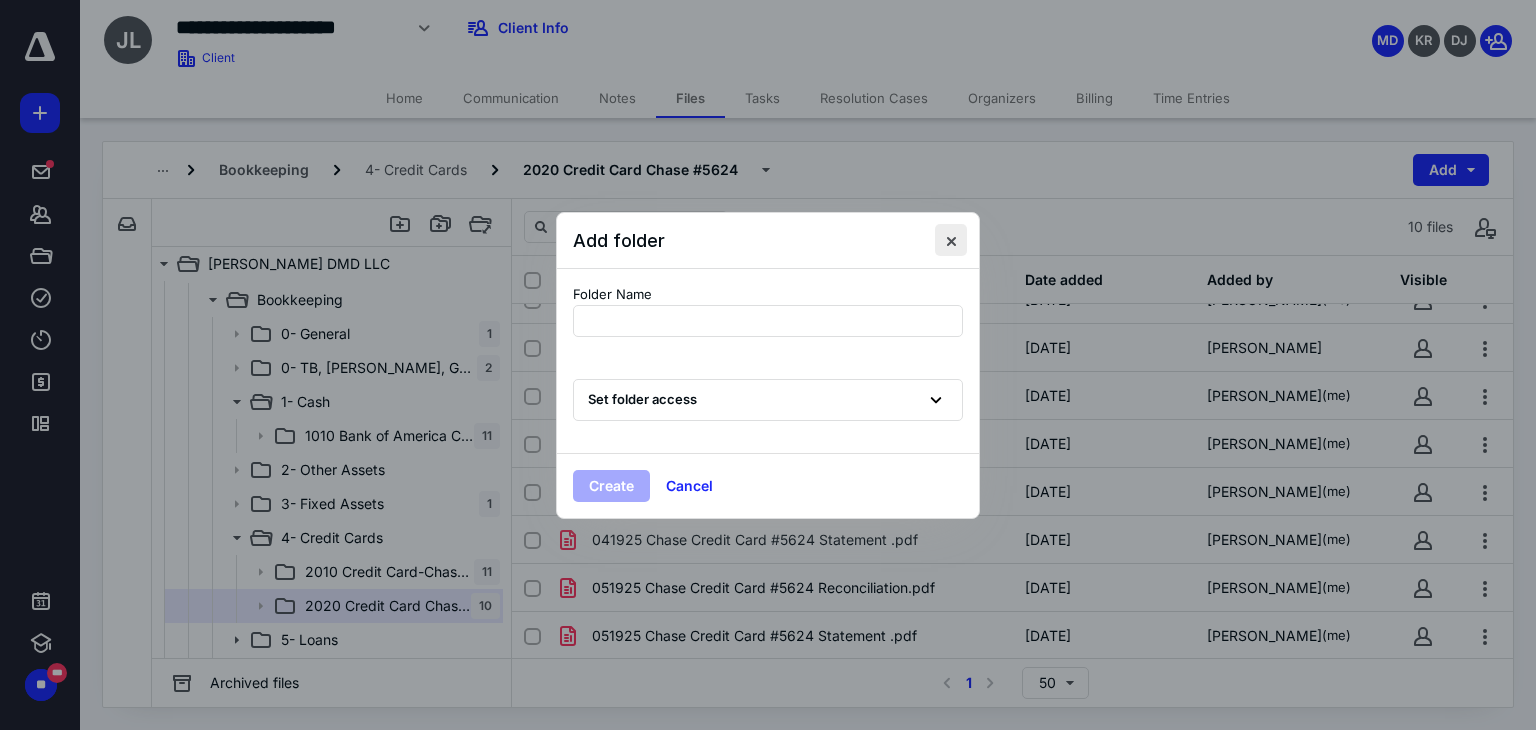 click at bounding box center (951, 240) 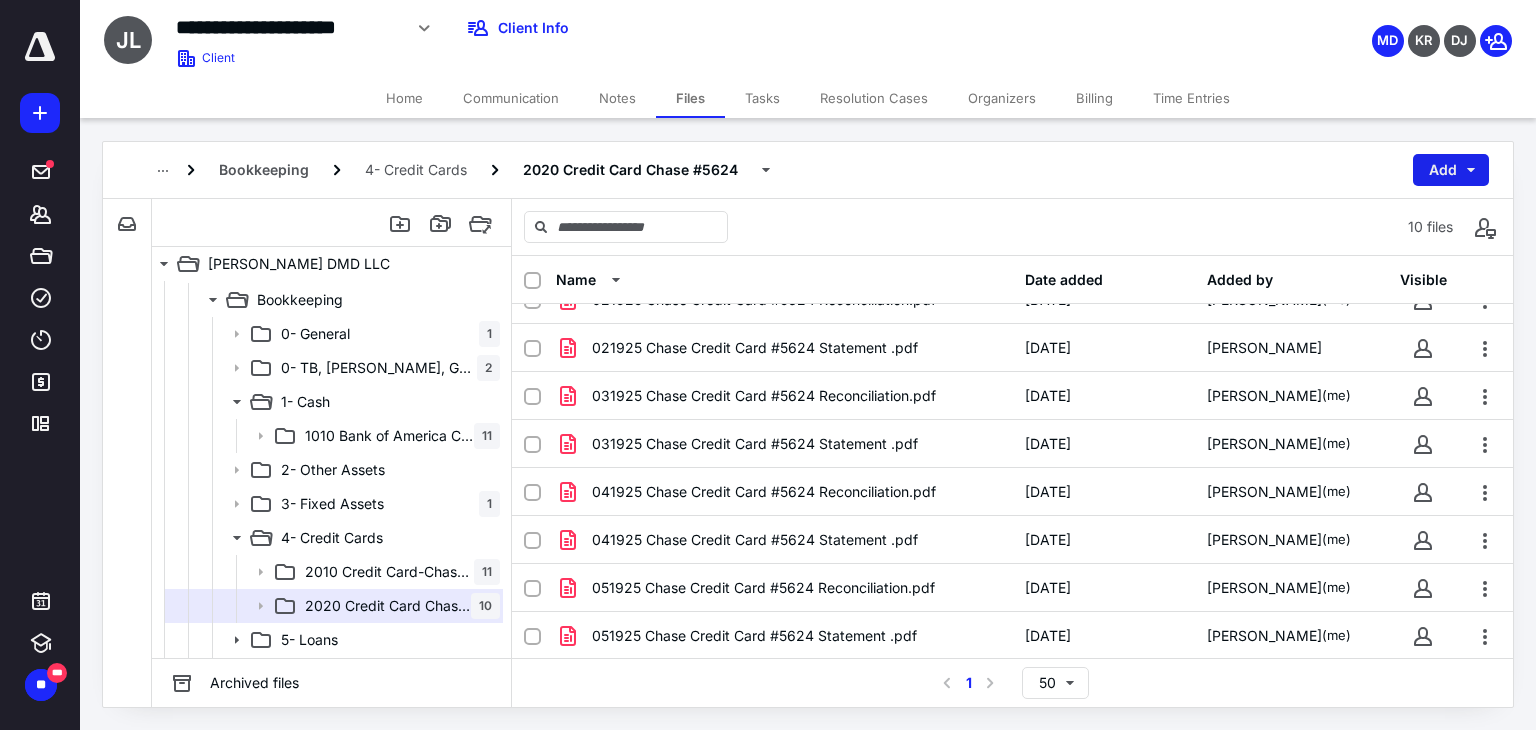 click on "Add" at bounding box center [1451, 170] 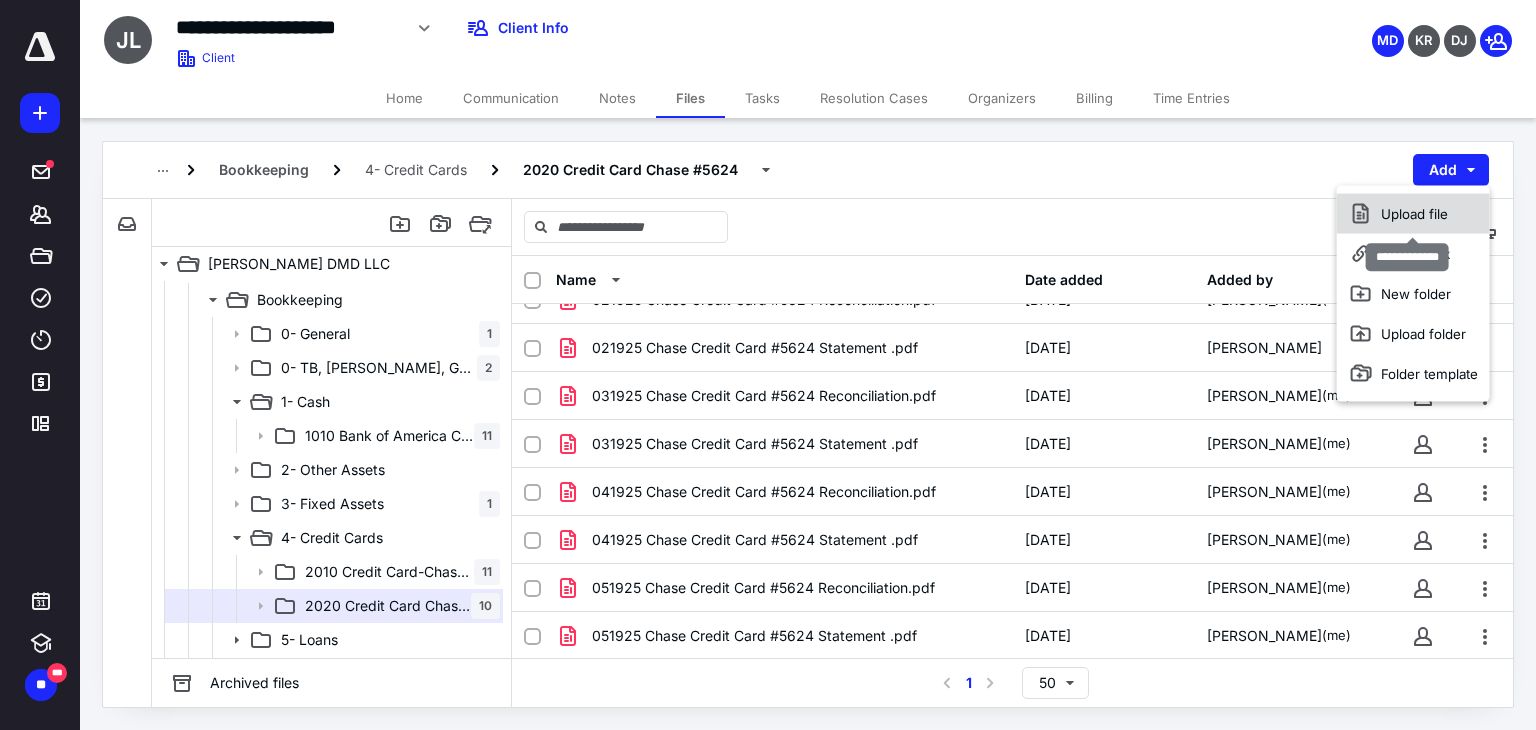 click on "Upload file" at bounding box center [1413, 214] 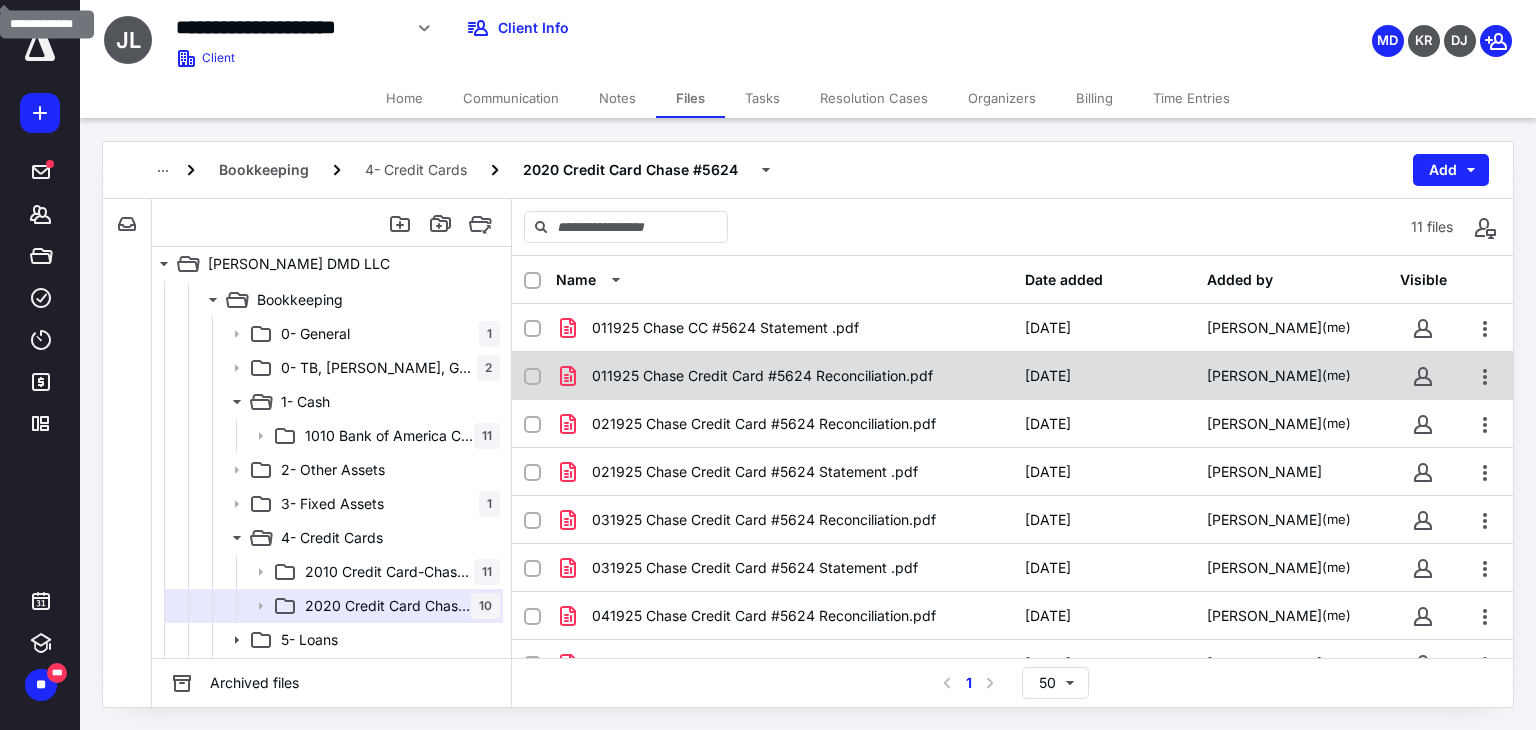 scroll, scrollTop: 171, scrollLeft: 0, axis: vertical 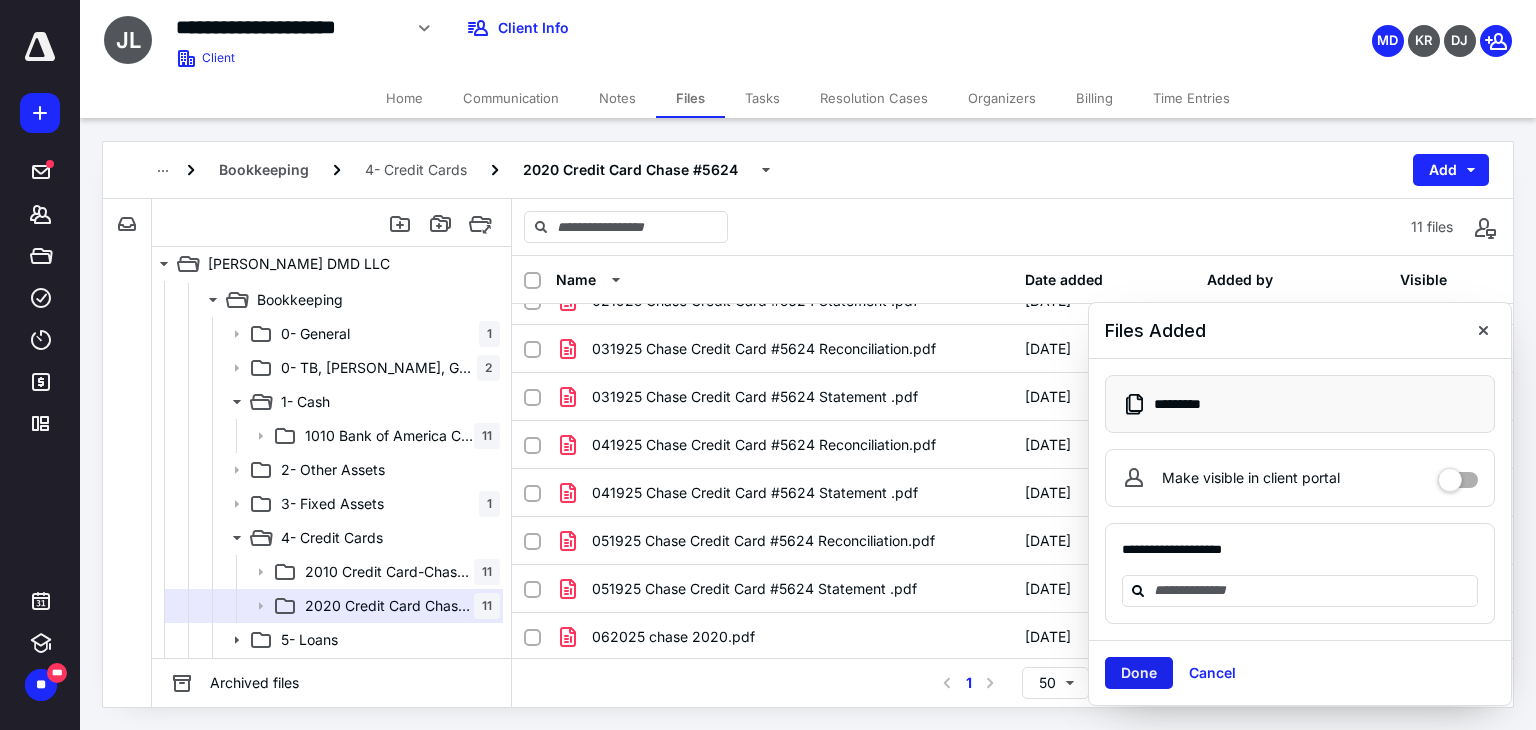 click on "Done" at bounding box center [1139, 673] 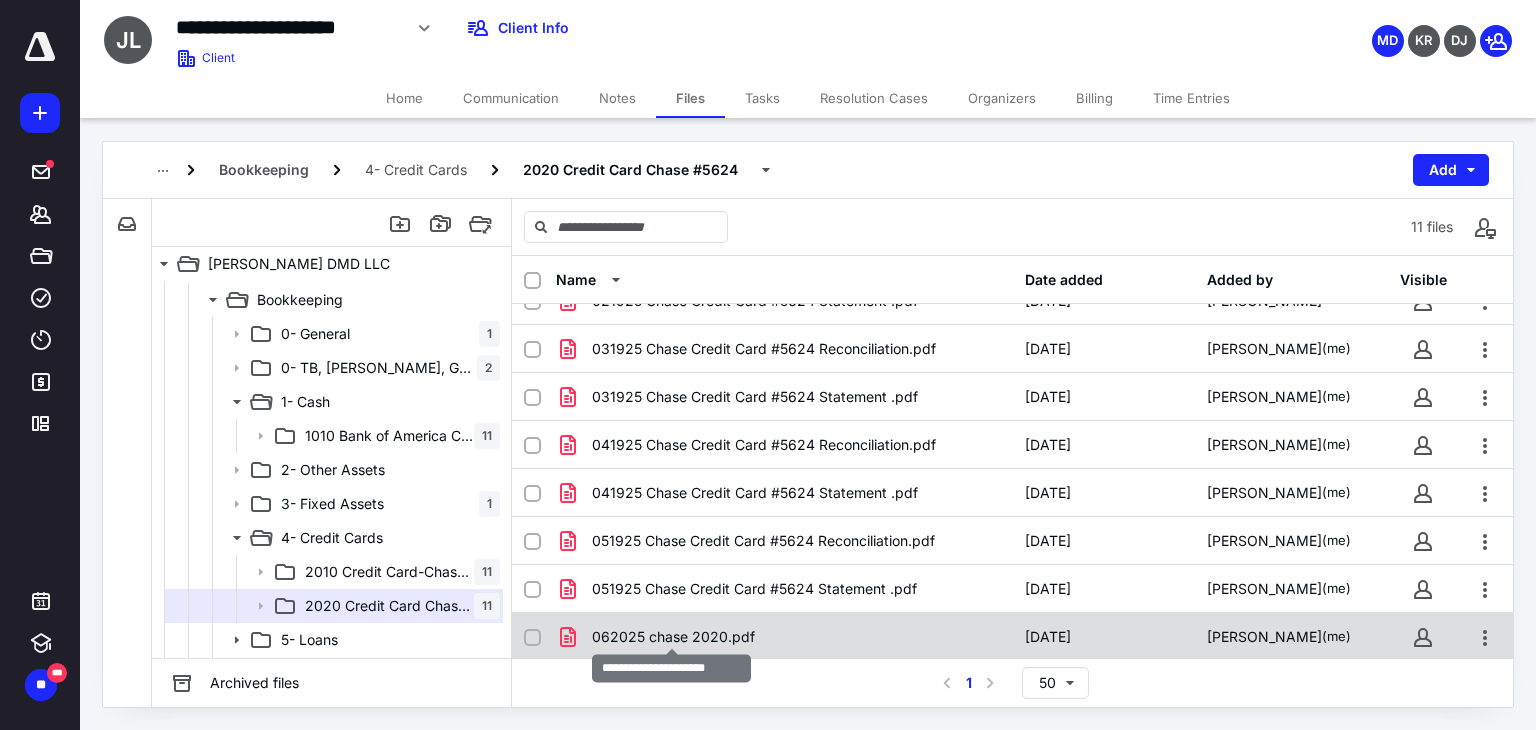 checkbox on "true" 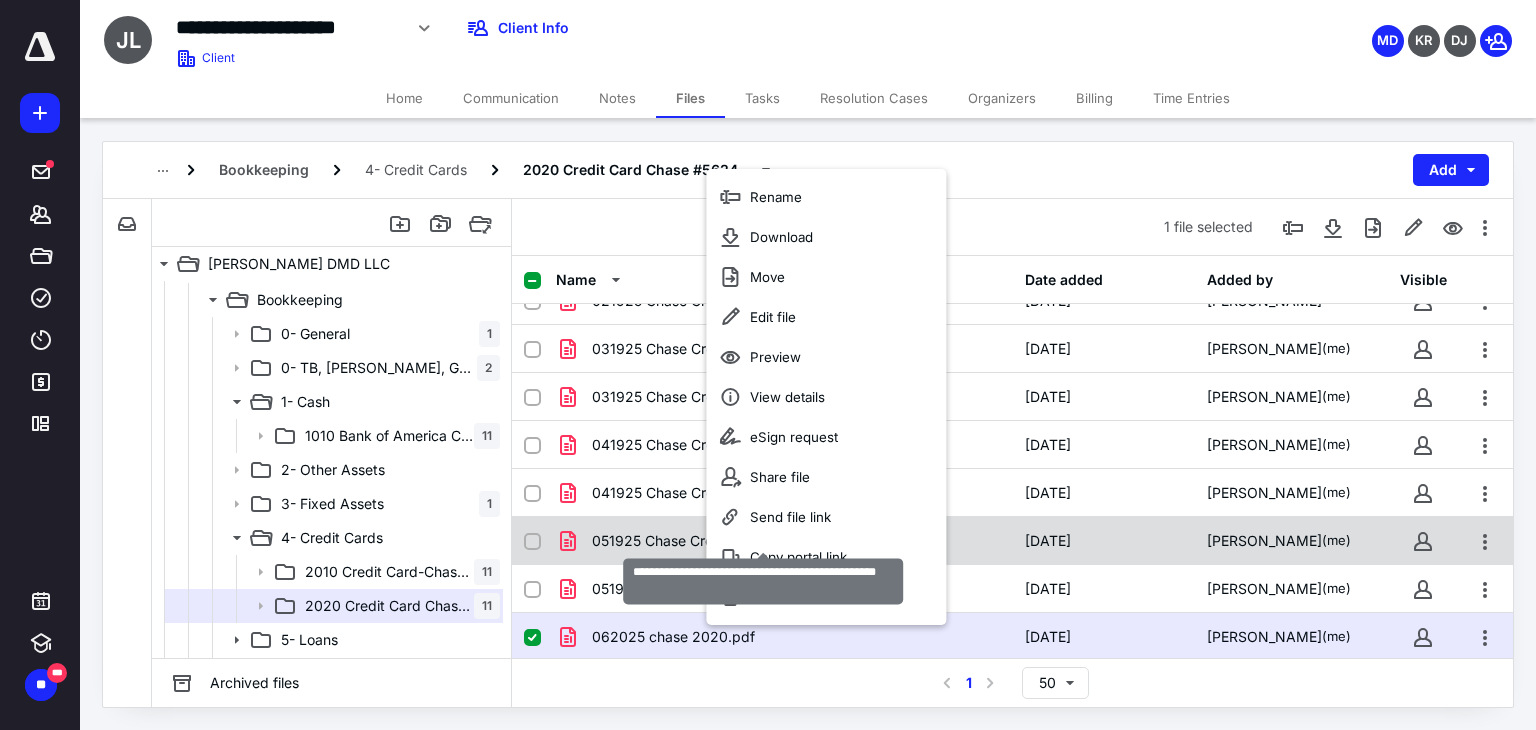 checkbox on "true" 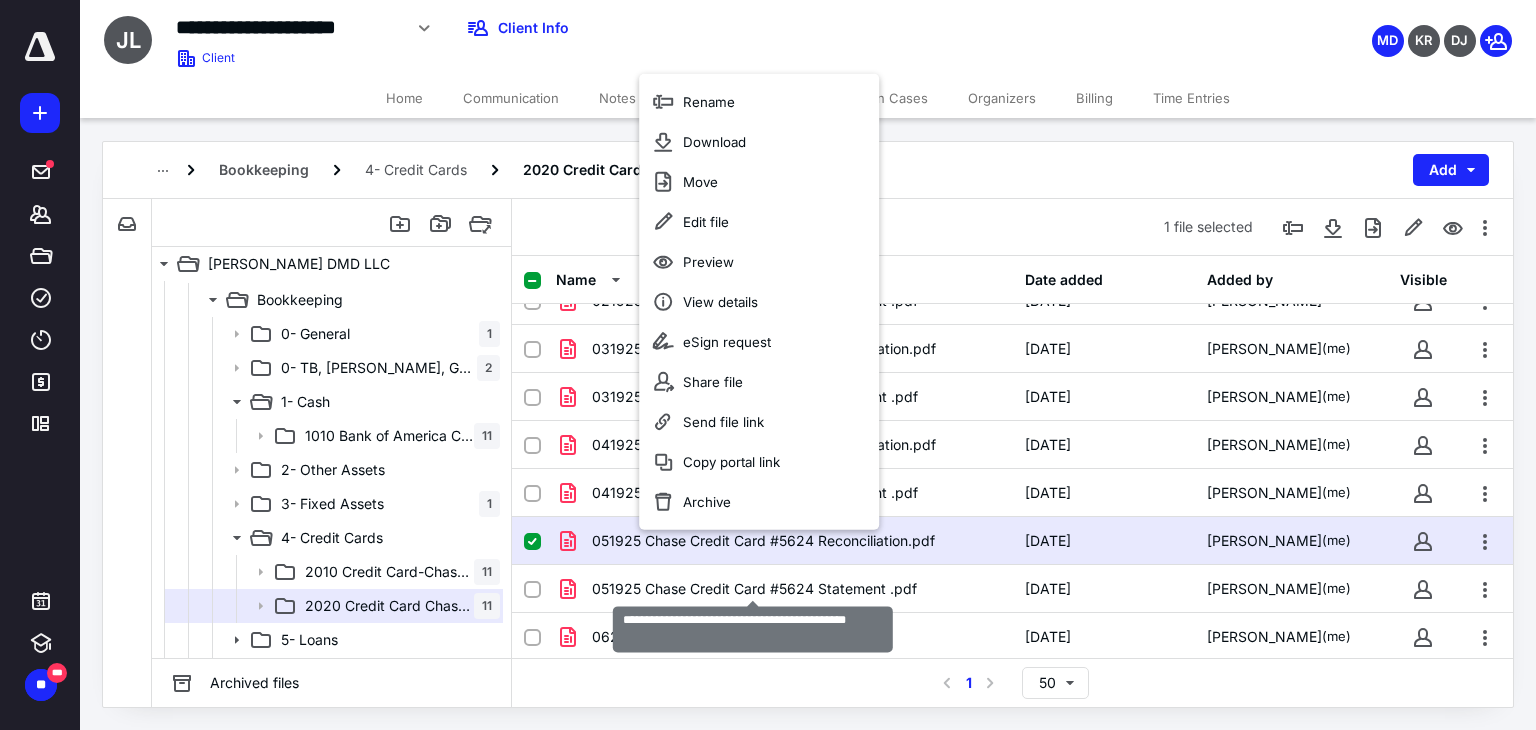 checkbox on "false" 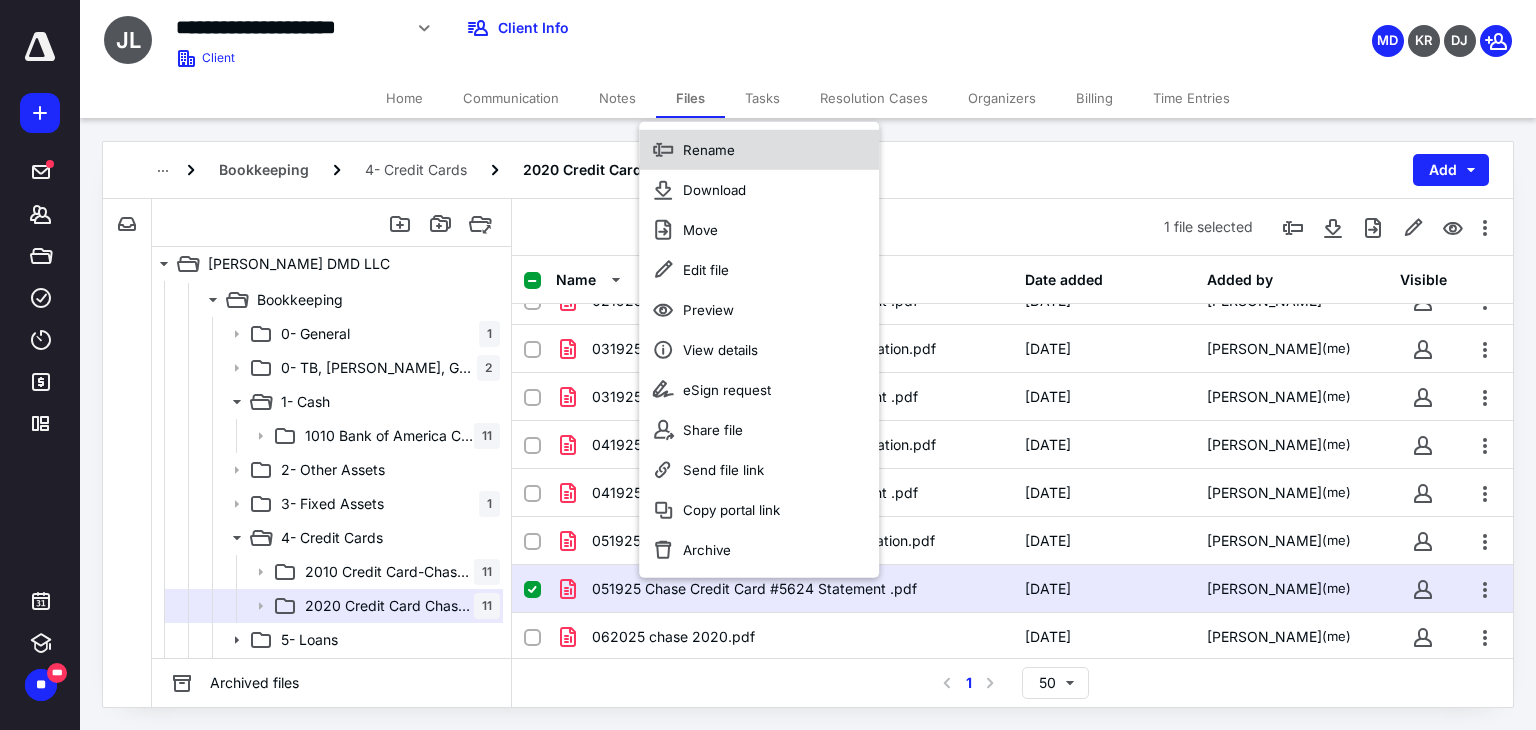 click on "Rename" at bounding box center (759, 149) 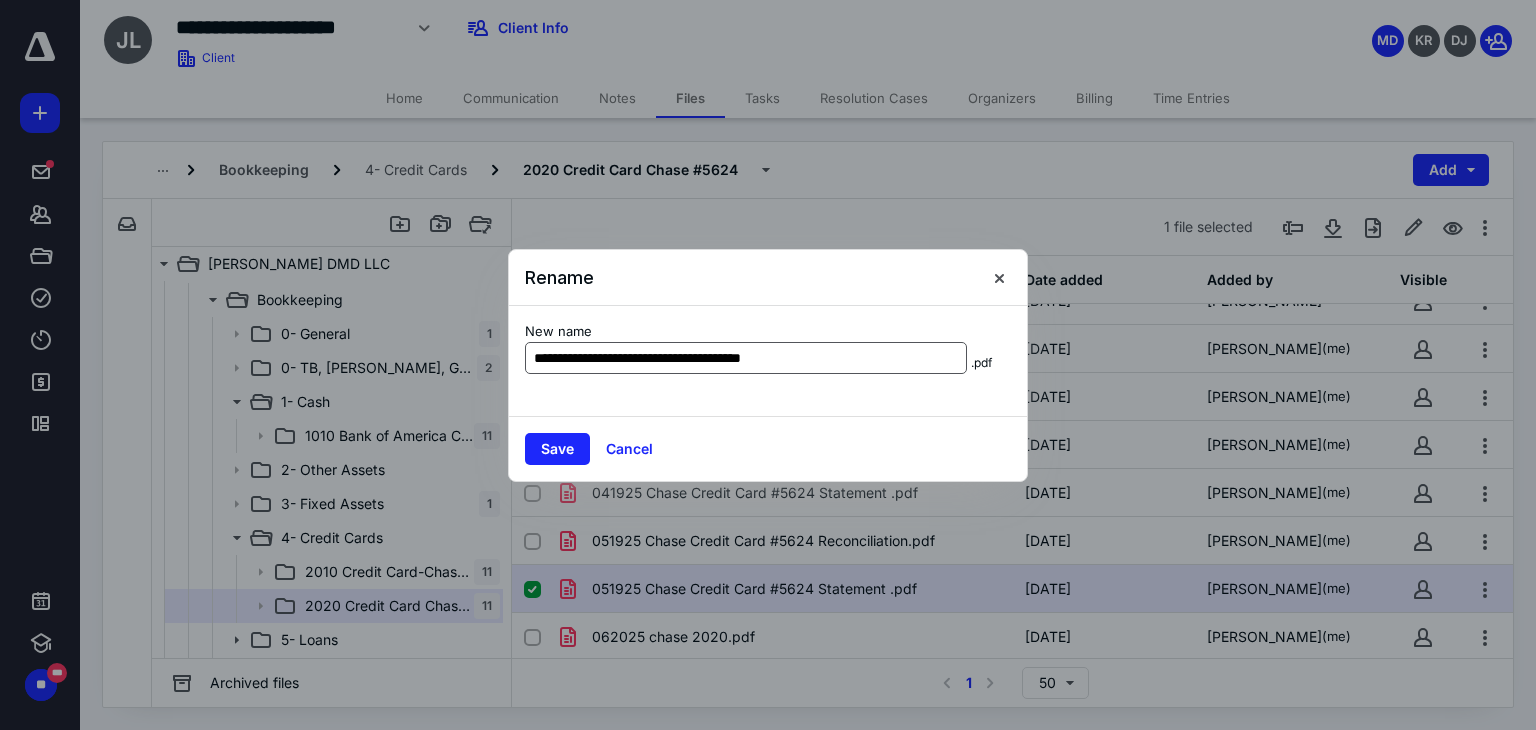 click on "**********" at bounding box center (746, 358) 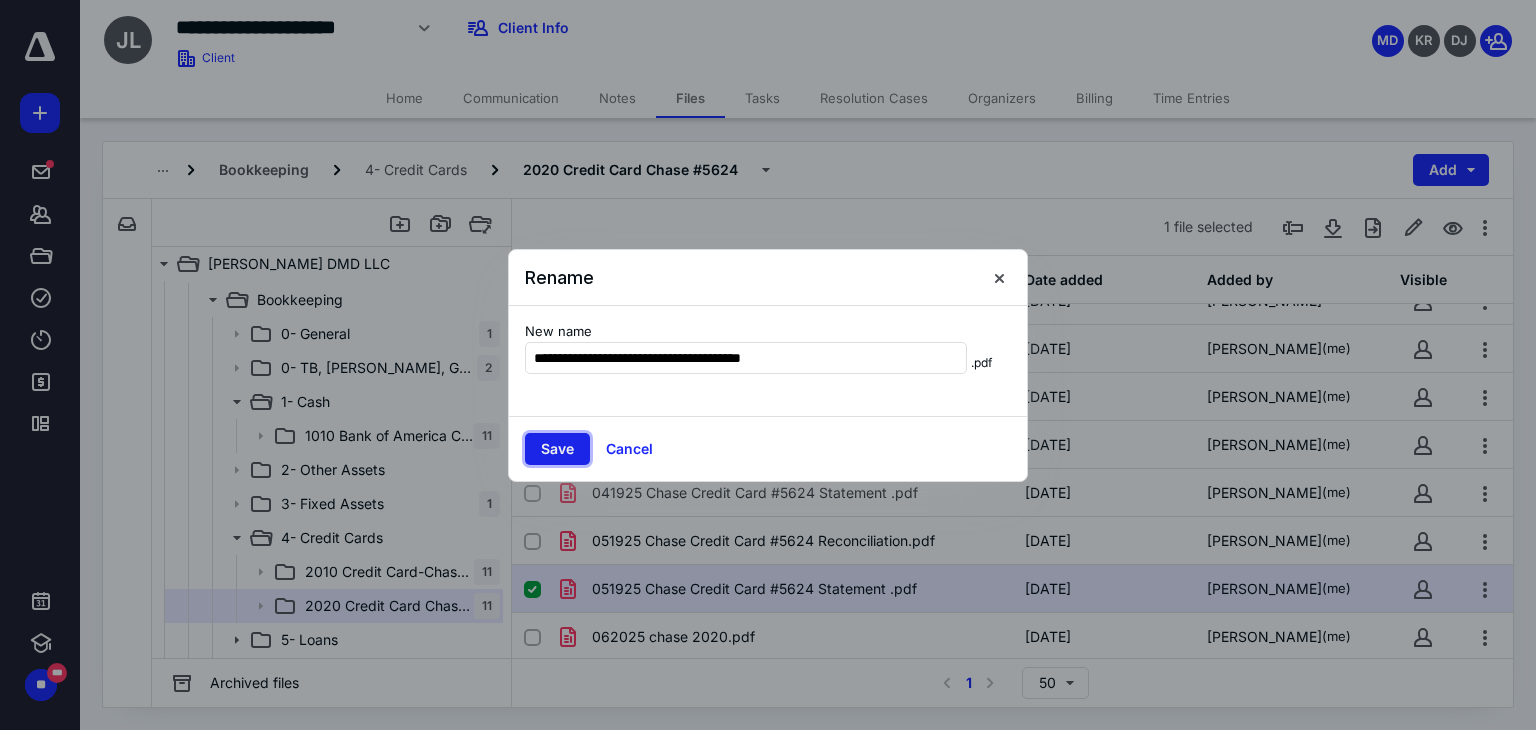 click on "Save" at bounding box center [557, 449] 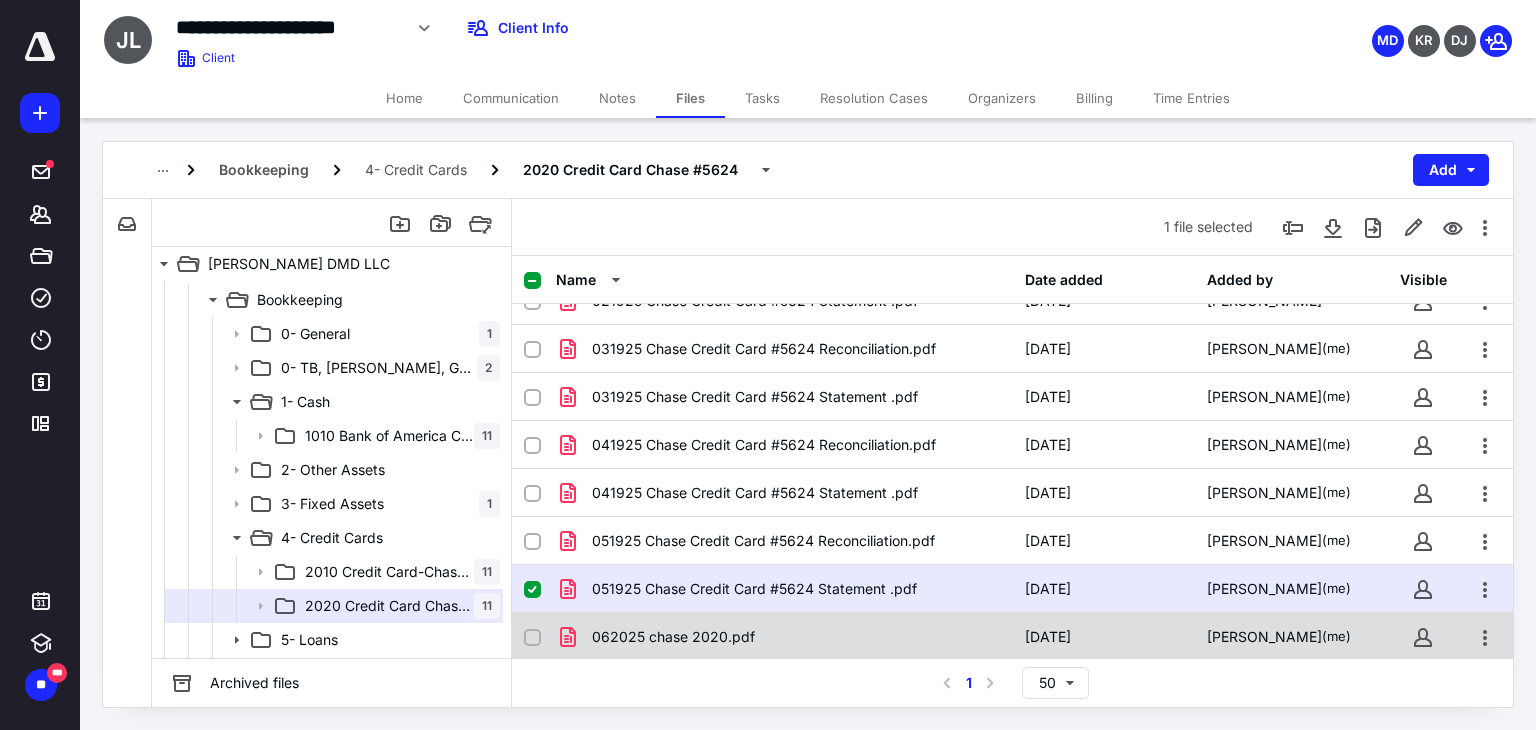 checkbox on "false" 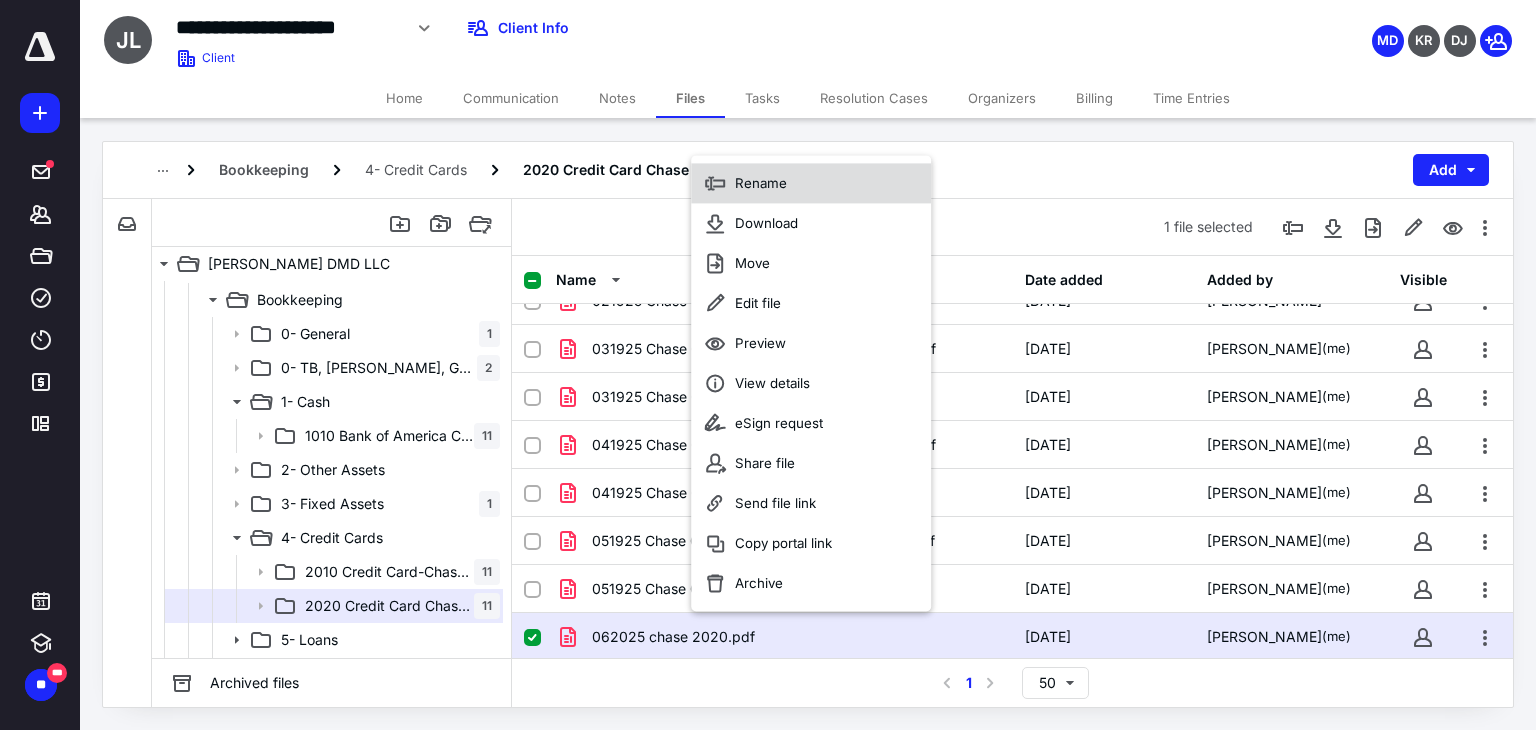 click on "Rename" at bounding box center (761, 183) 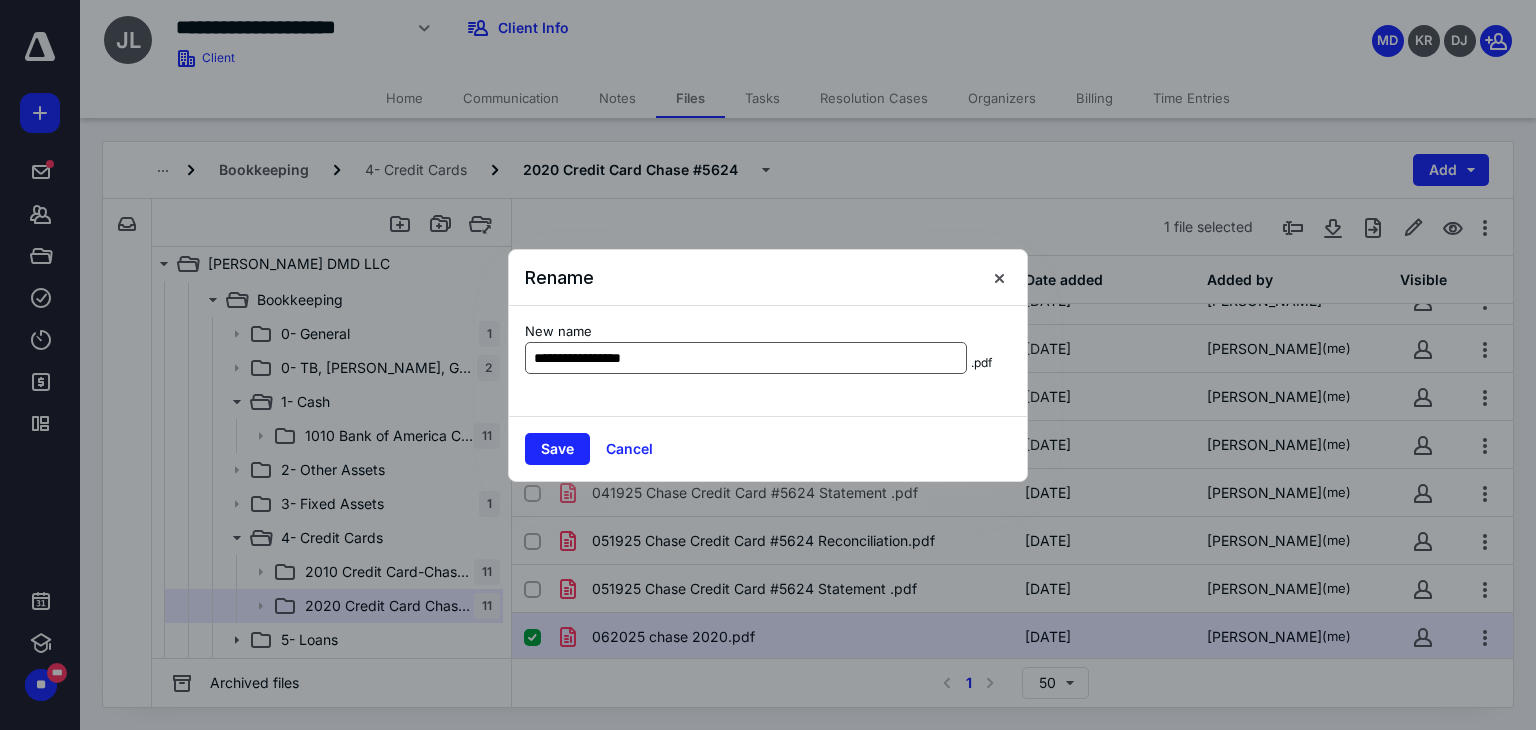 click on "**********" at bounding box center [746, 358] 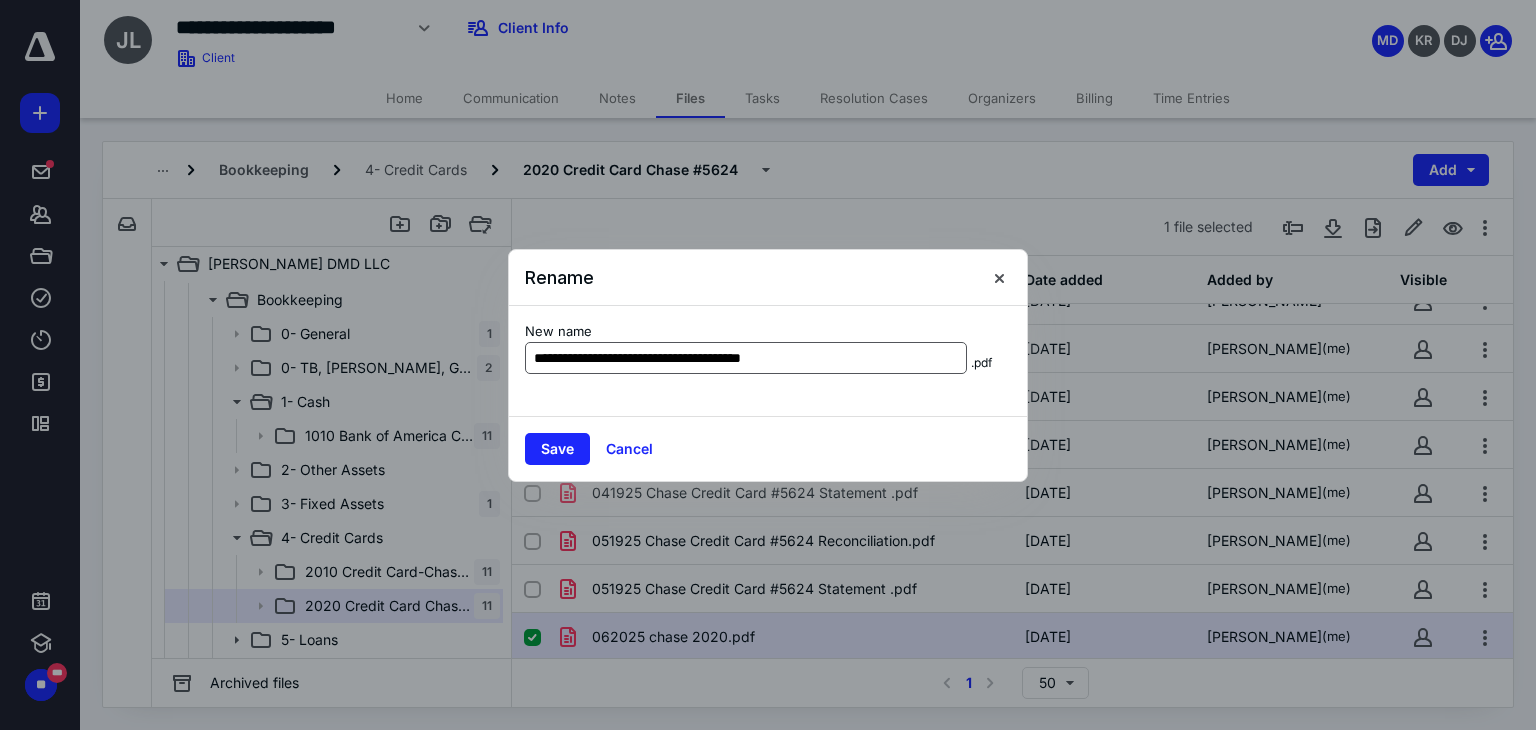 click on "**********" at bounding box center [746, 358] 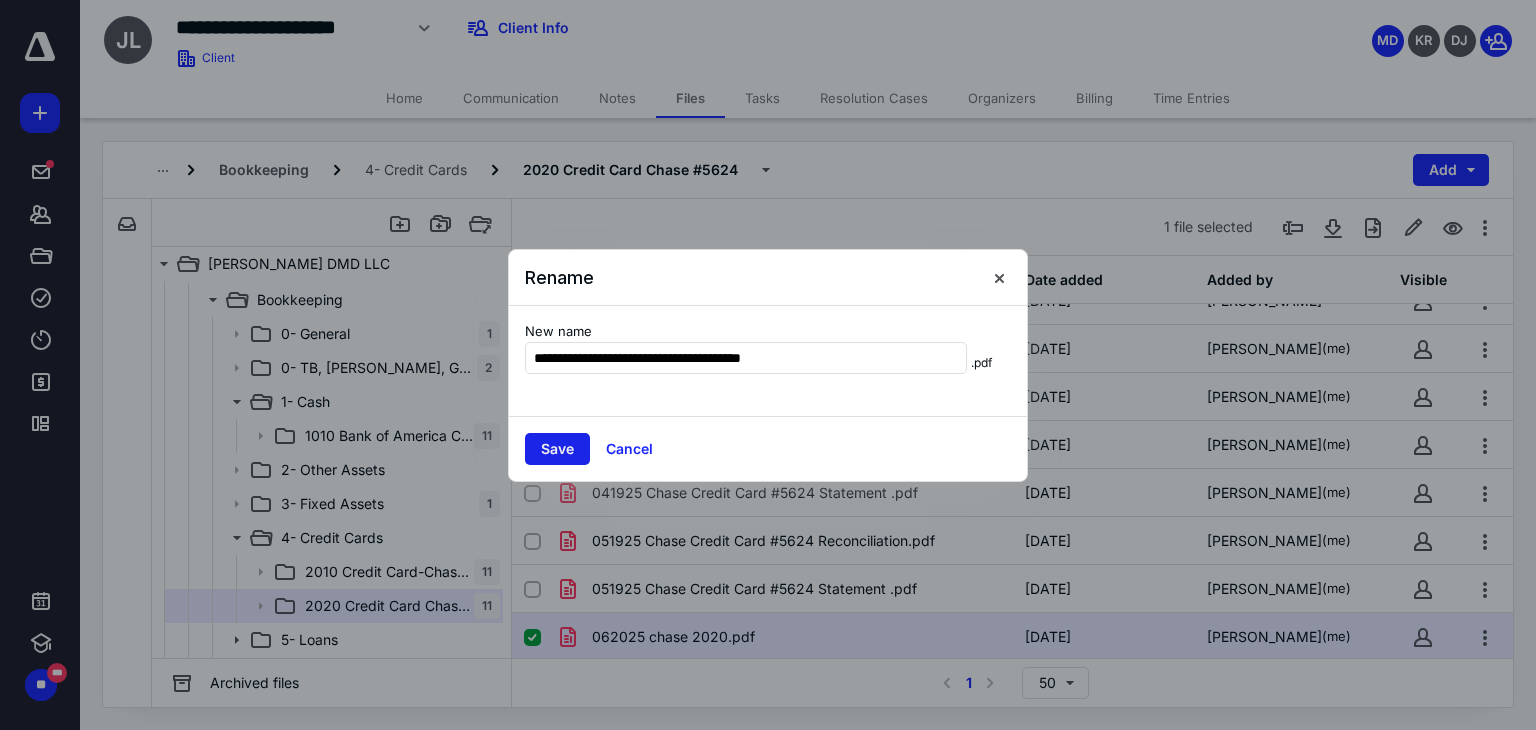 type on "**********" 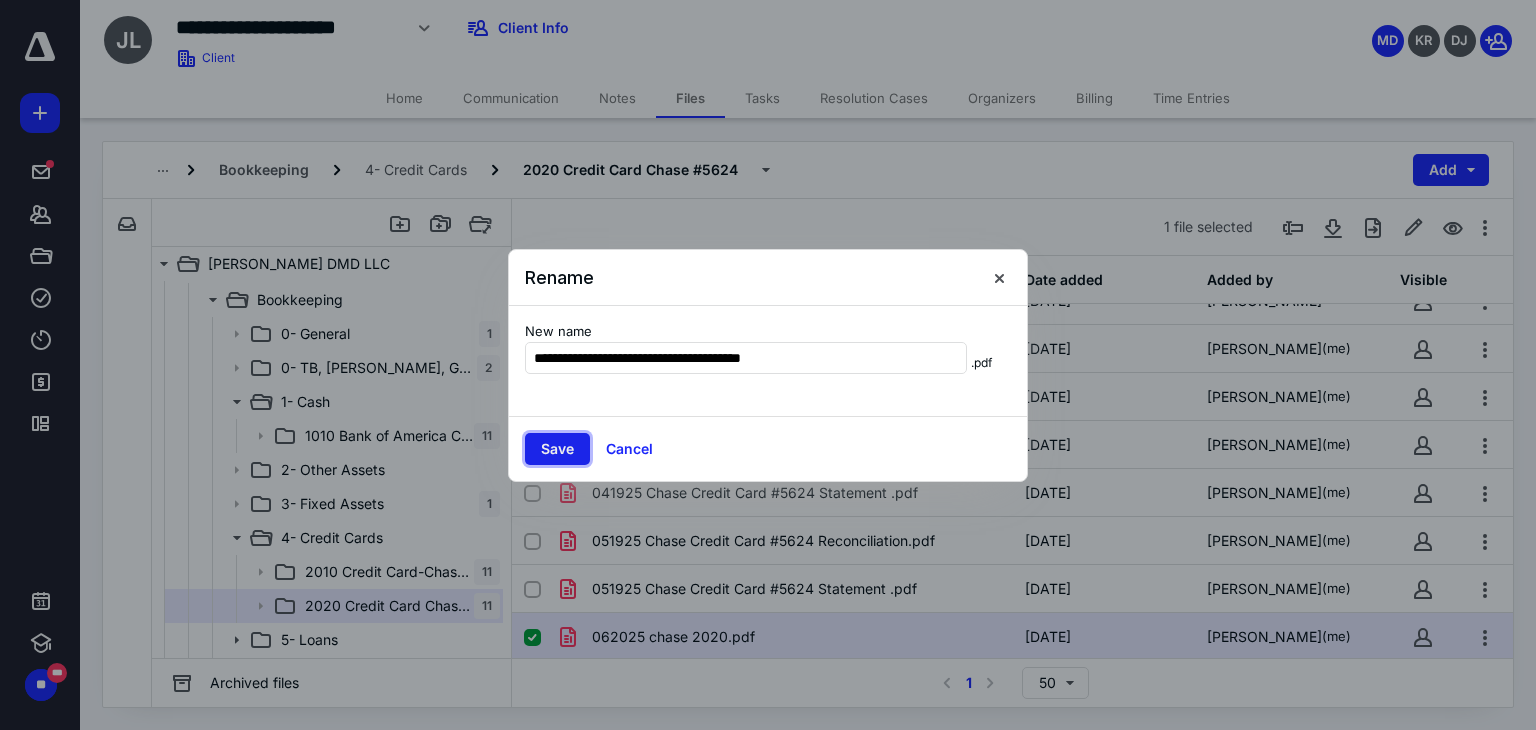 click on "Save" at bounding box center (557, 449) 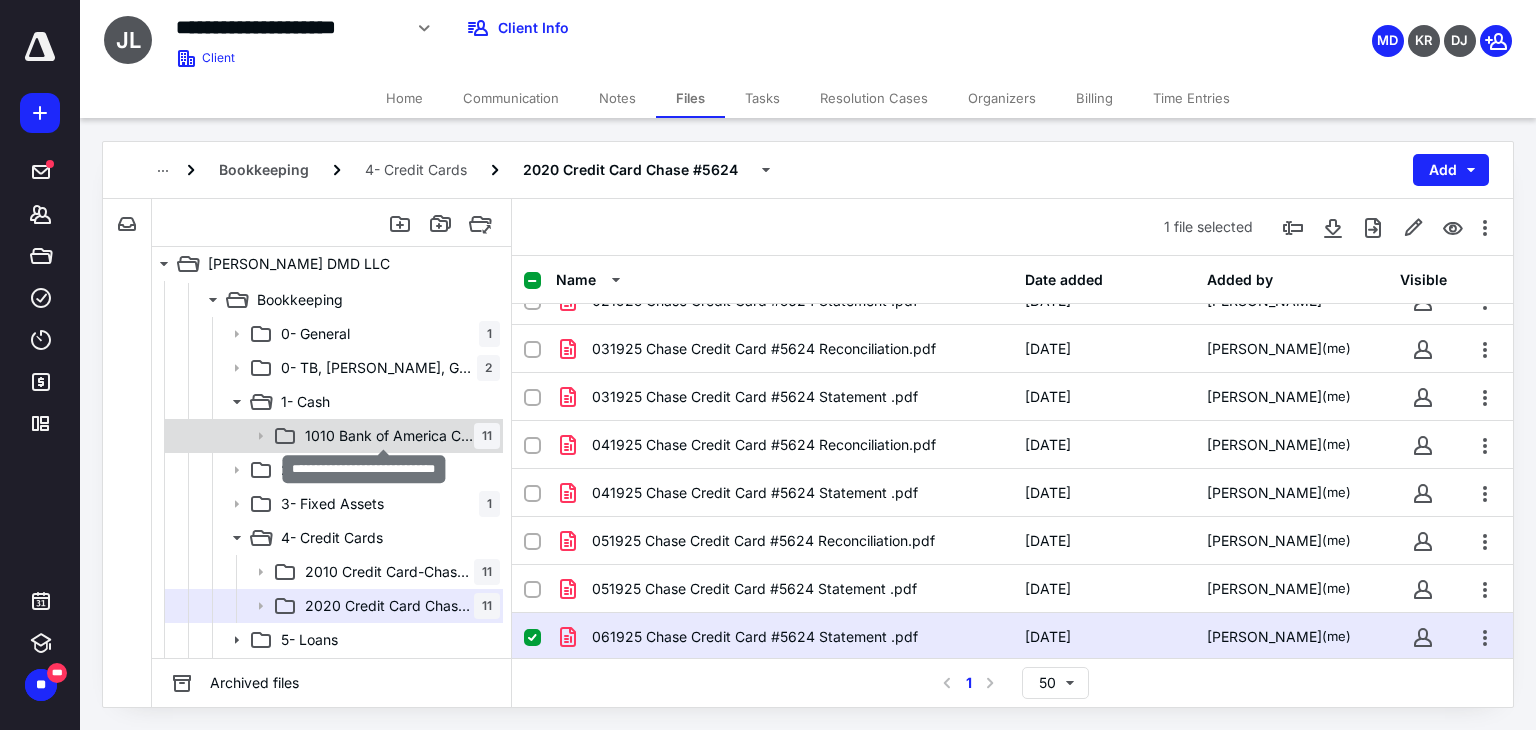 click on "1010 Bank of America Checking" at bounding box center (389, 436) 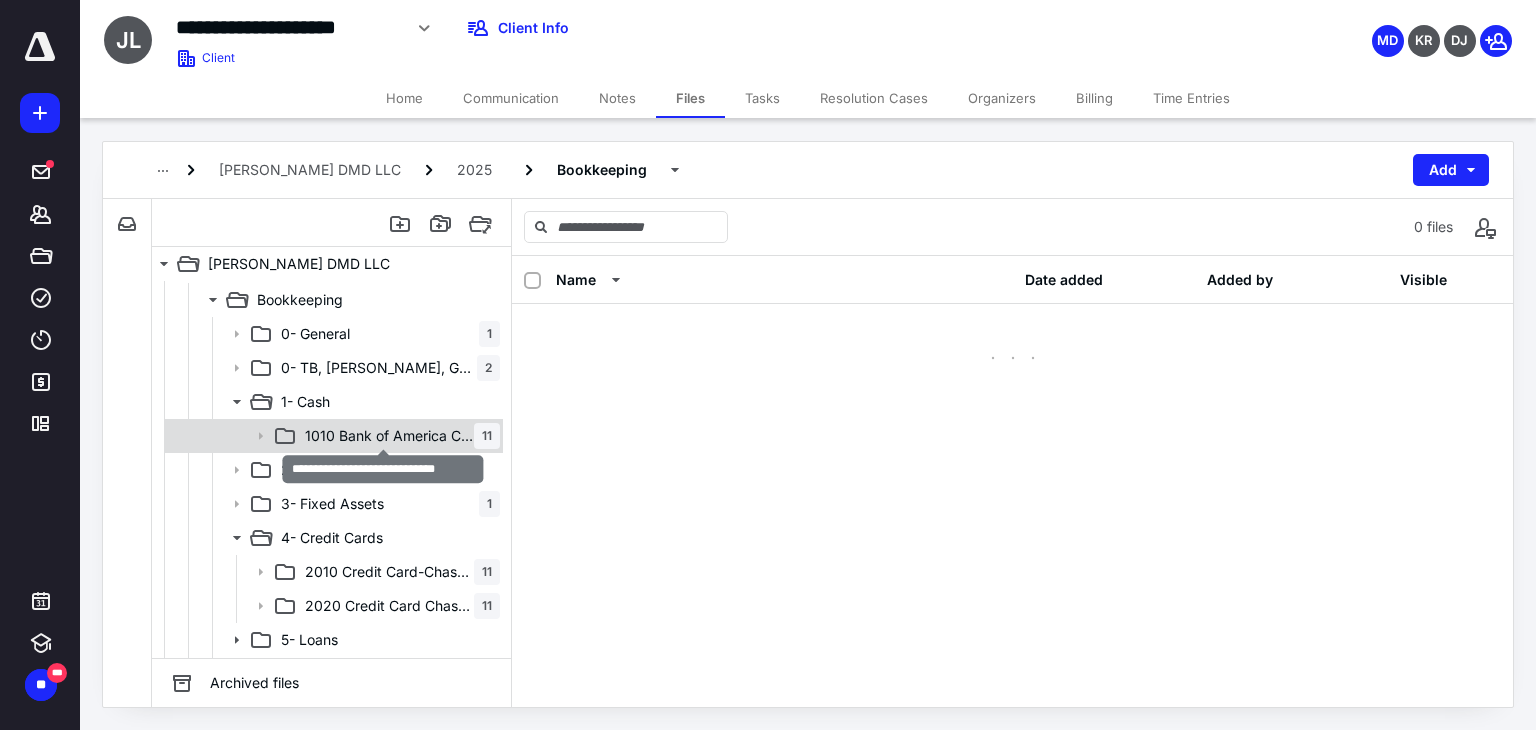 scroll, scrollTop: 0, scrollLeft: 0, axis: both 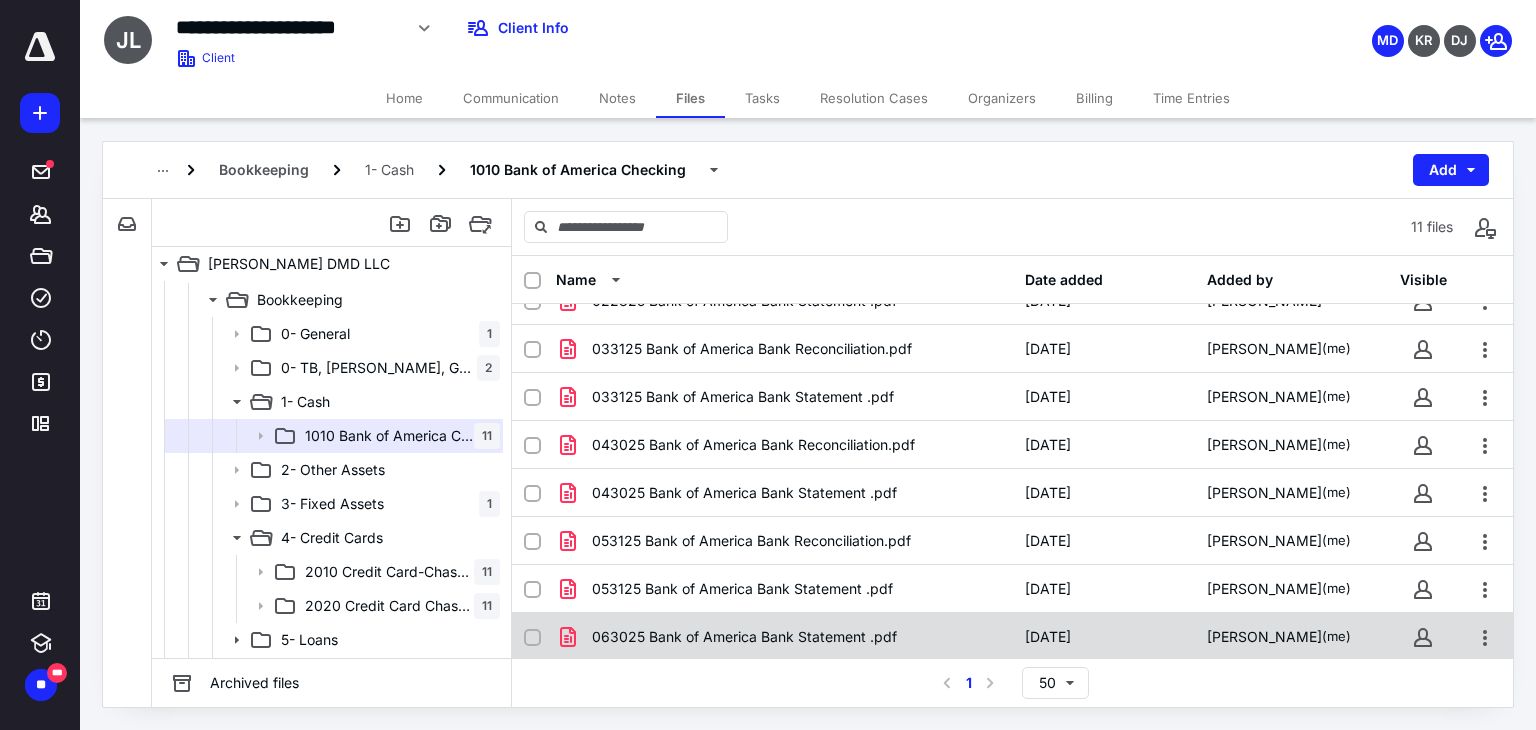 click on "063025 Bank of America Bank Statement .pdf" at bounding box center (744, 637) 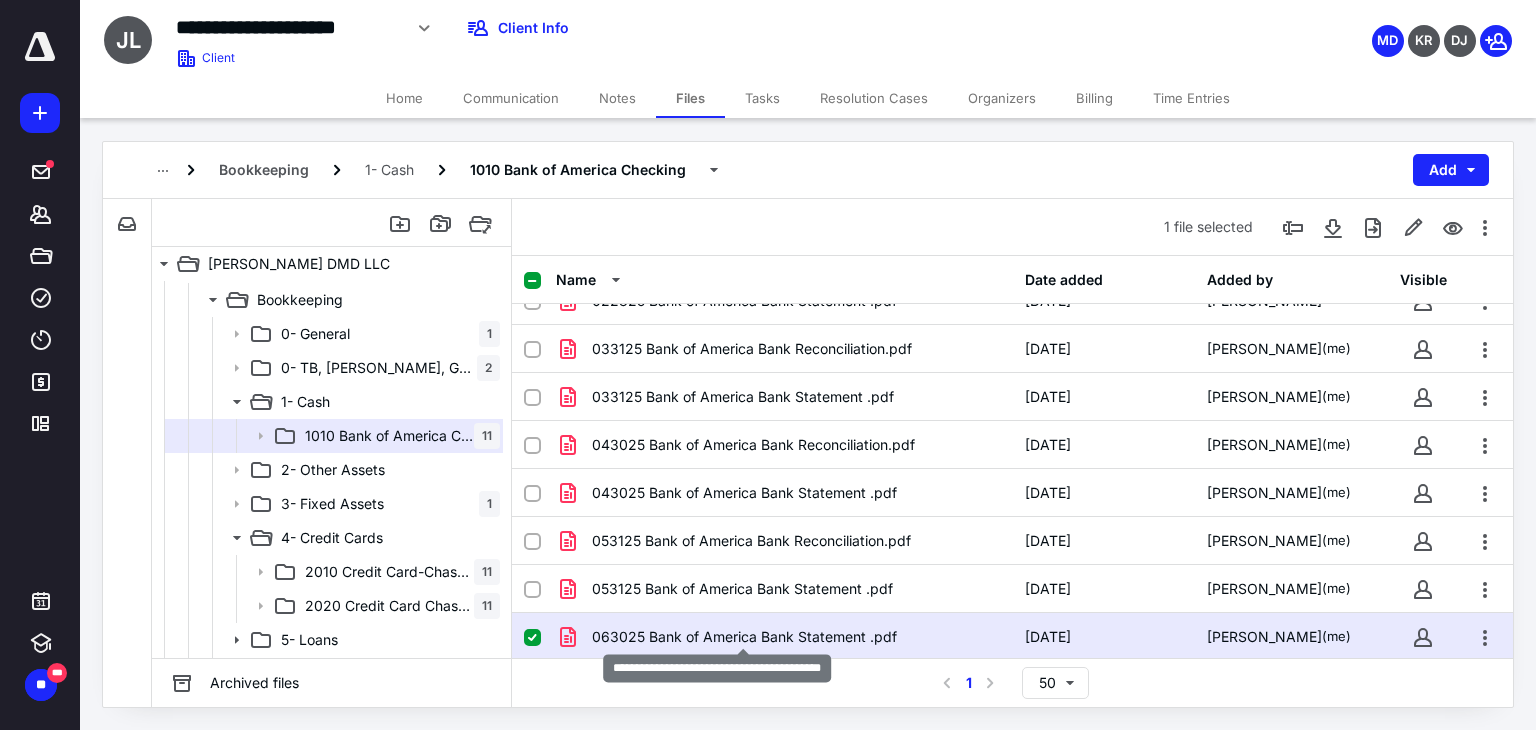 click on "063025 Bank of America Bank Statement .pdf" at bounding box center (744, 637) 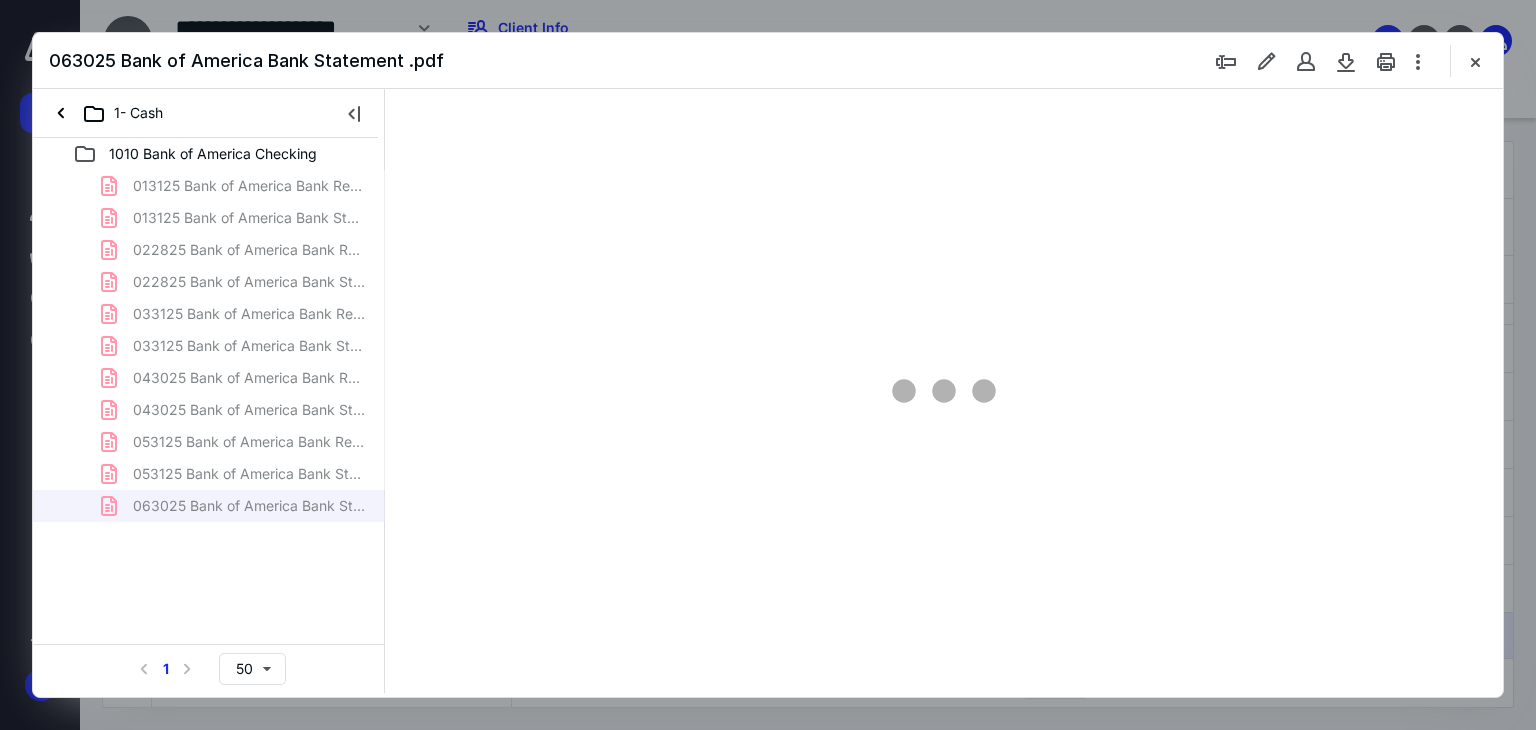 scroll, scrollTop: 0, scrollLeft: 0, axis: both 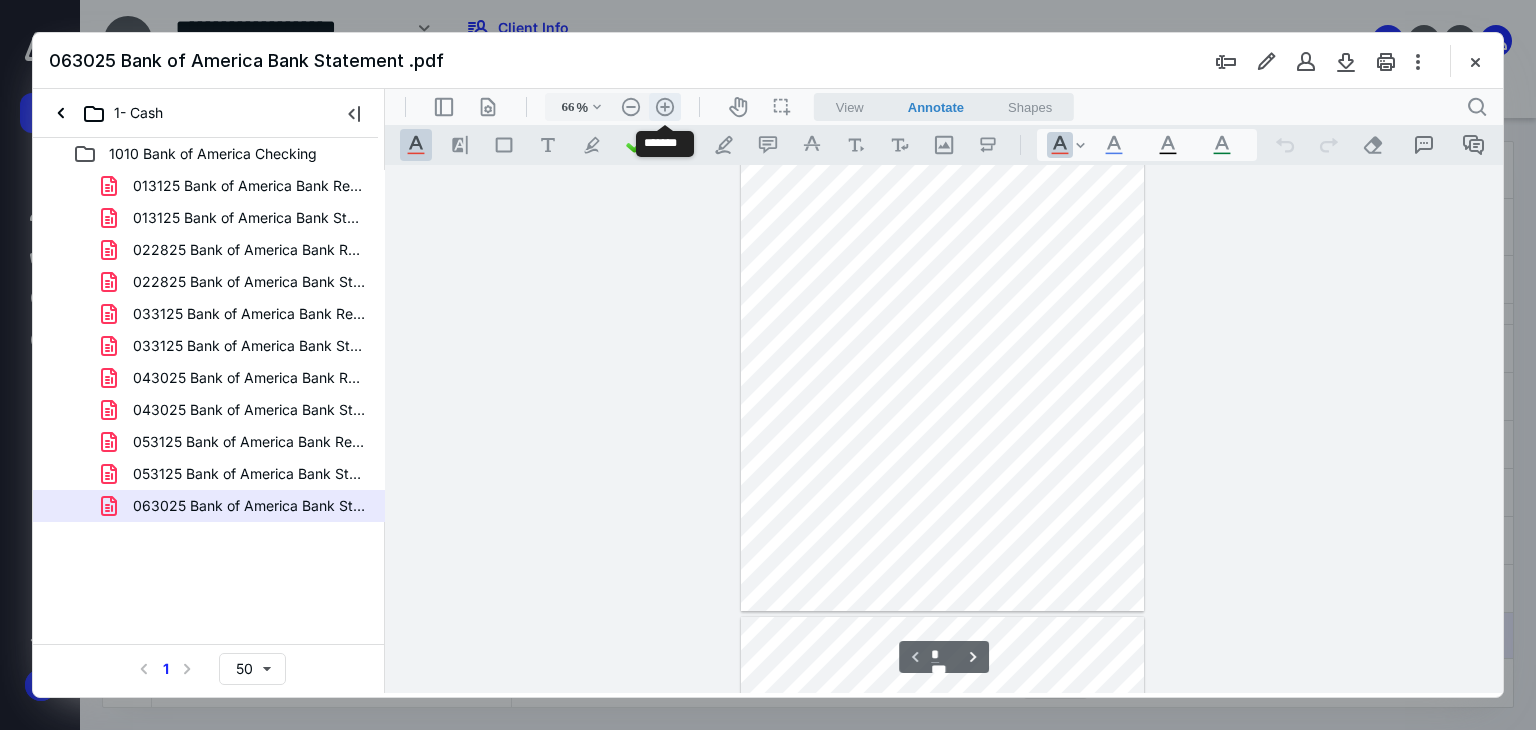 click on ".cls-1{fill:#abb0c4;} icon - header - zoom - in - line" at bounding box center [665, 107] 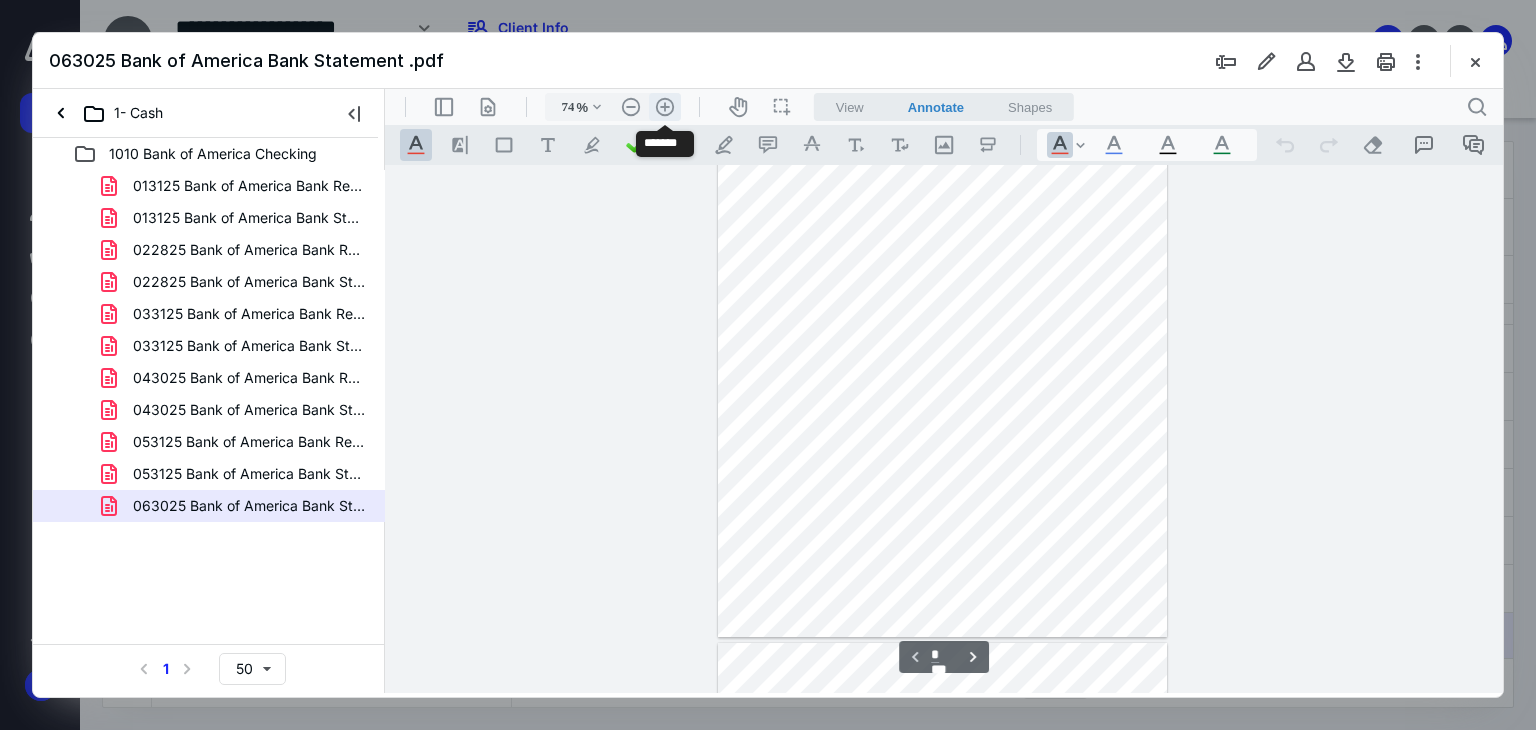 click on ".cls-1{fill:#abb0c4;} icon - header - zoom - in - line" at bounding box center [665, 107] 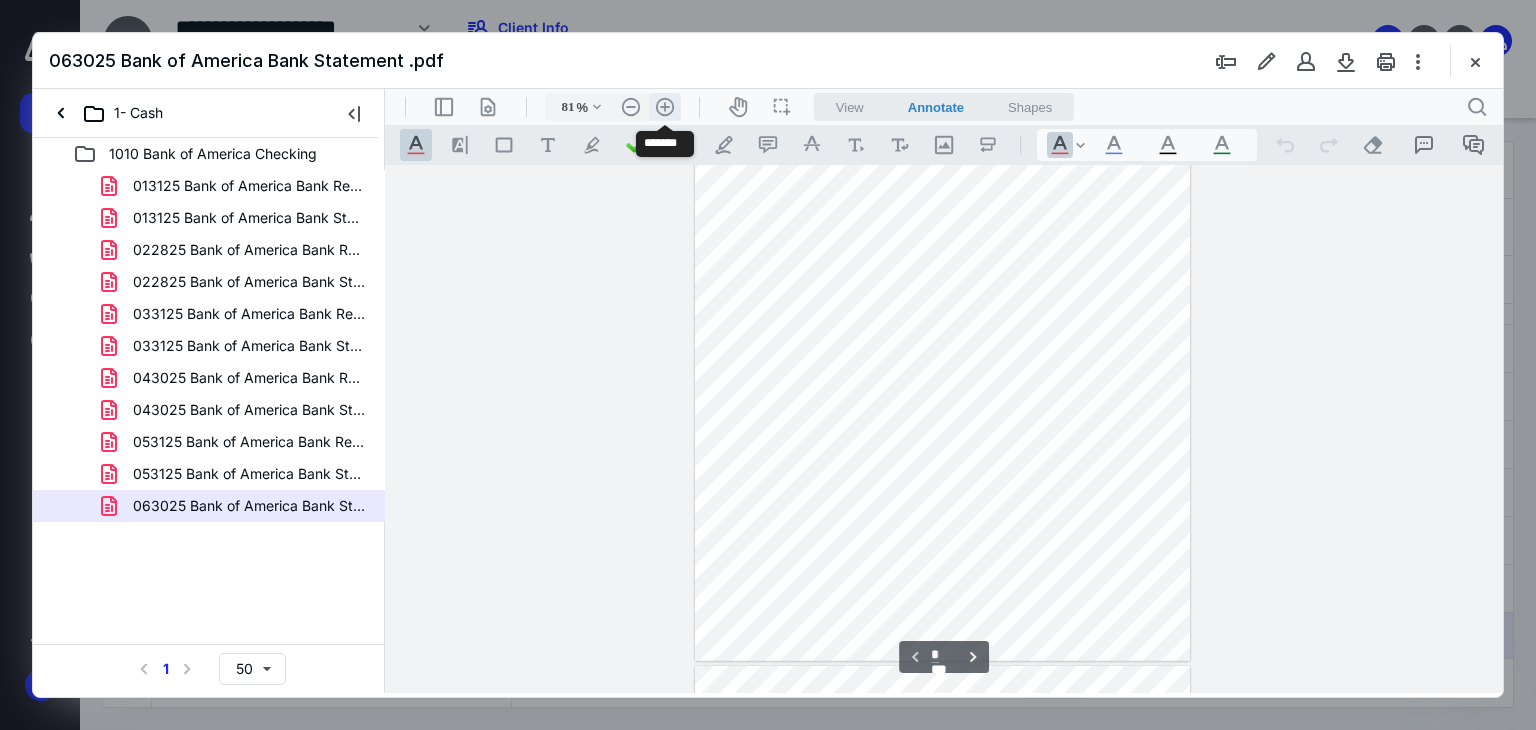 click on ".cls-1{fill:#abb0c4;} icon - header - zoom - in - line" at bounding box center (665, 107) 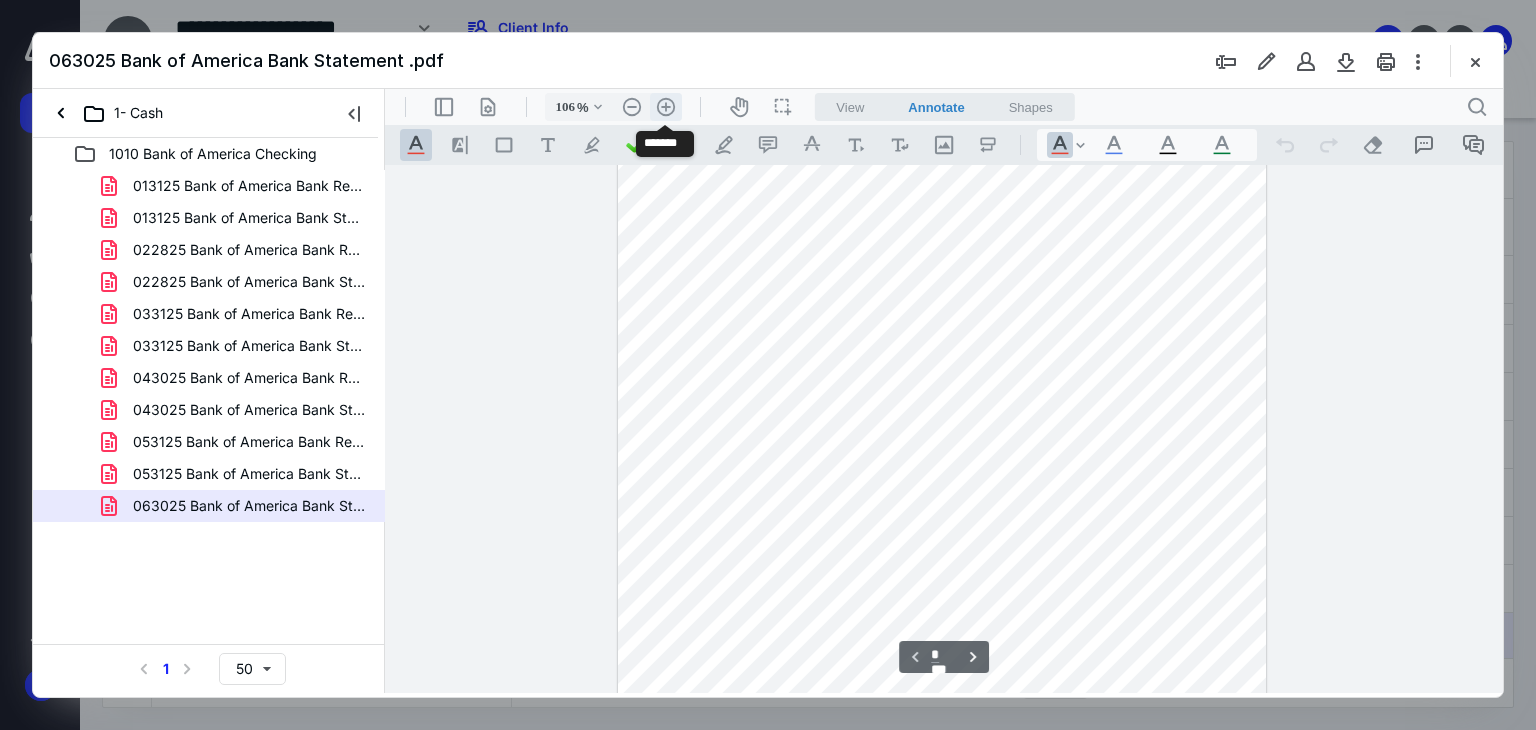 click on ".cls-1{fill:#abb0c4;} icon - header - zoom - in - line" at bounding box center [666, 107] 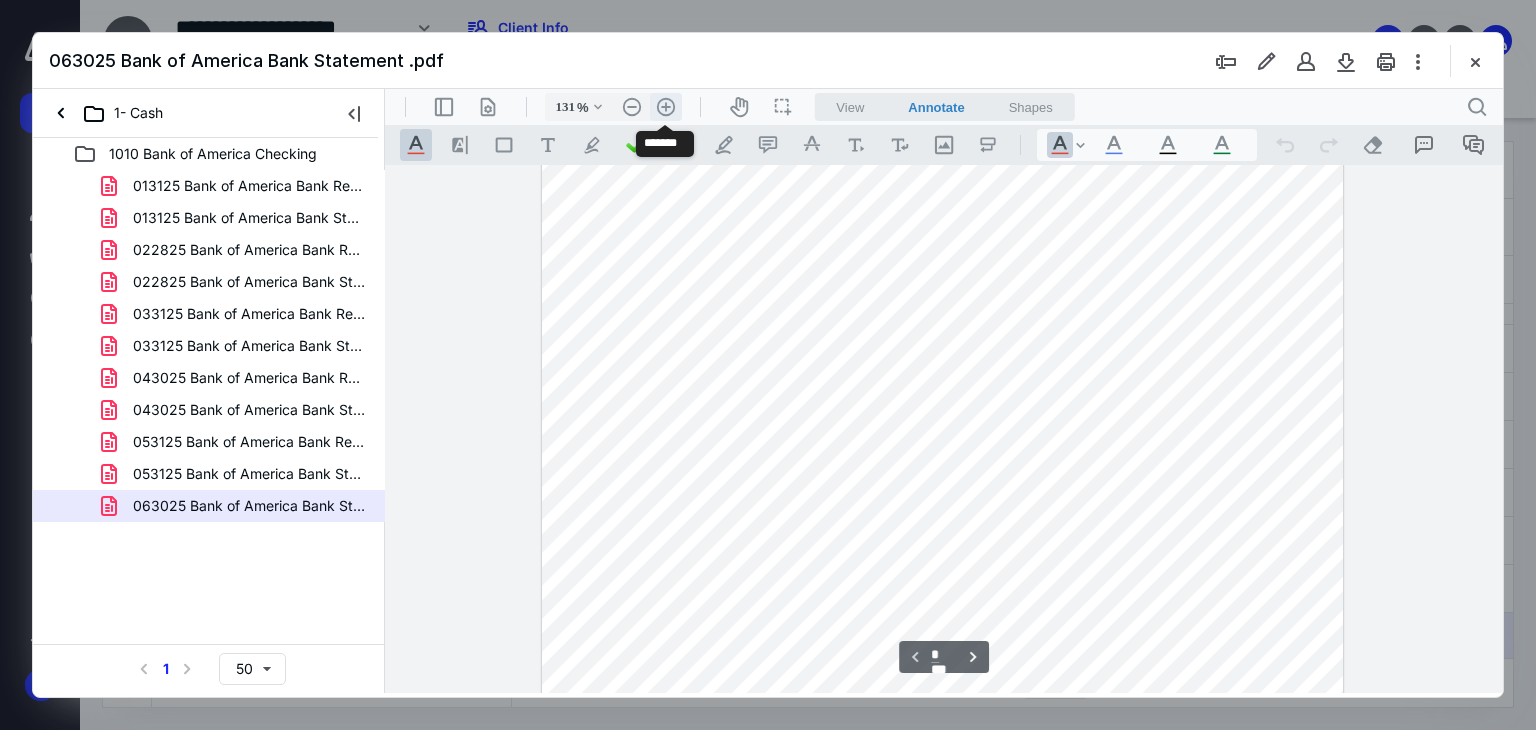 scroll, scrollTop: 378, scrollLeft: 0, axis: vertical 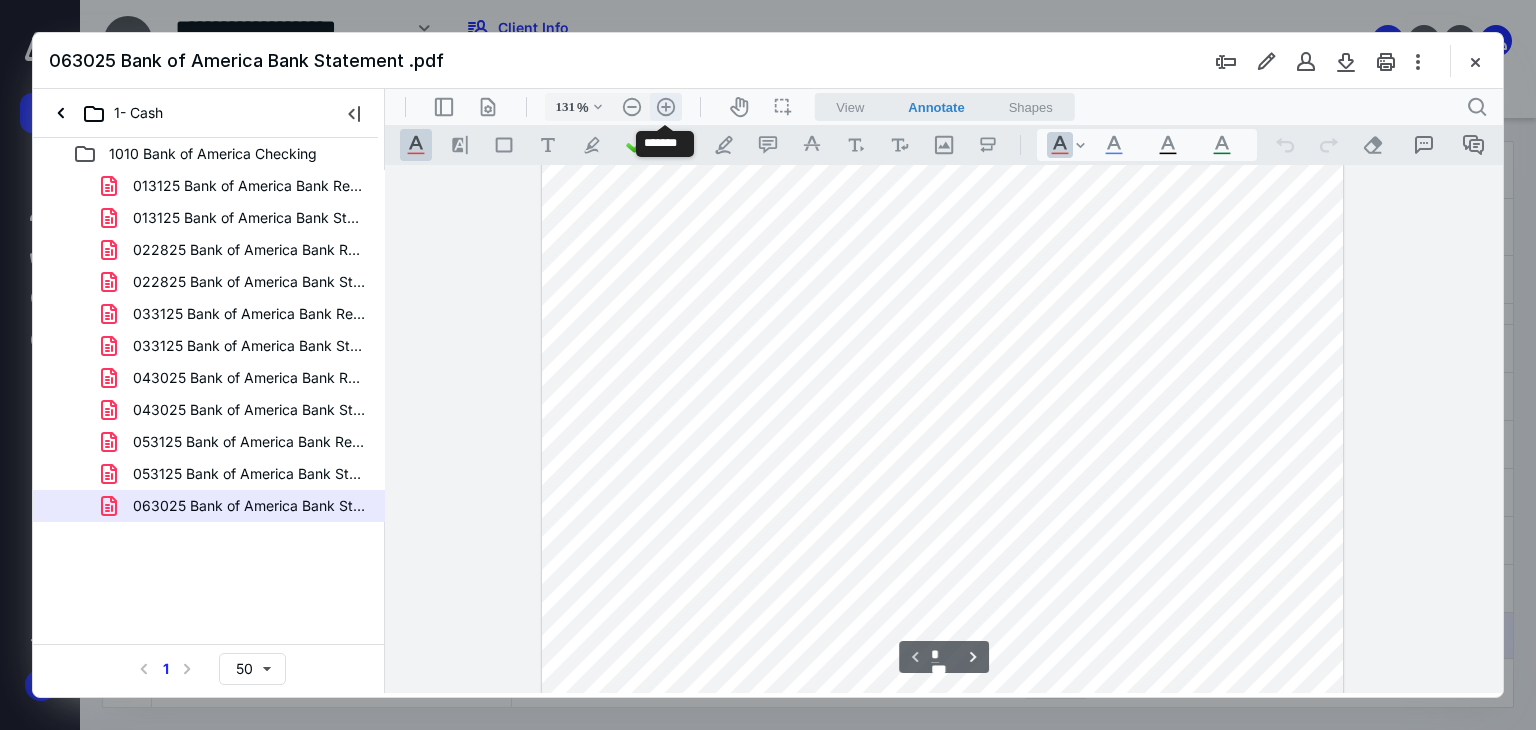 click on ".cls-1{fill:#abb0c4;} icon - header - zoom - in - line" at bounding box center [666, 107] 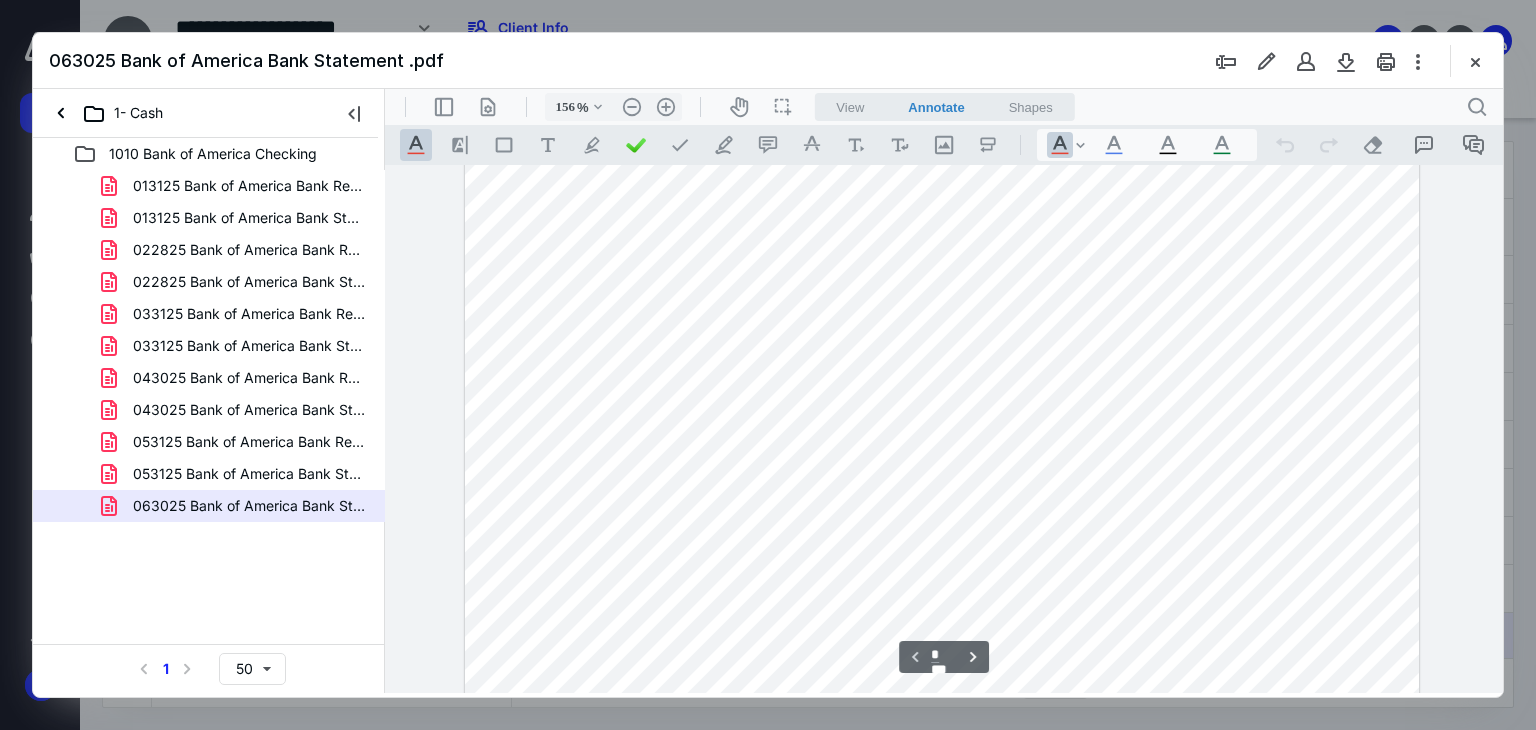 scroll, scrollTop: 493, scrollLeft: 0, axis: vertical 